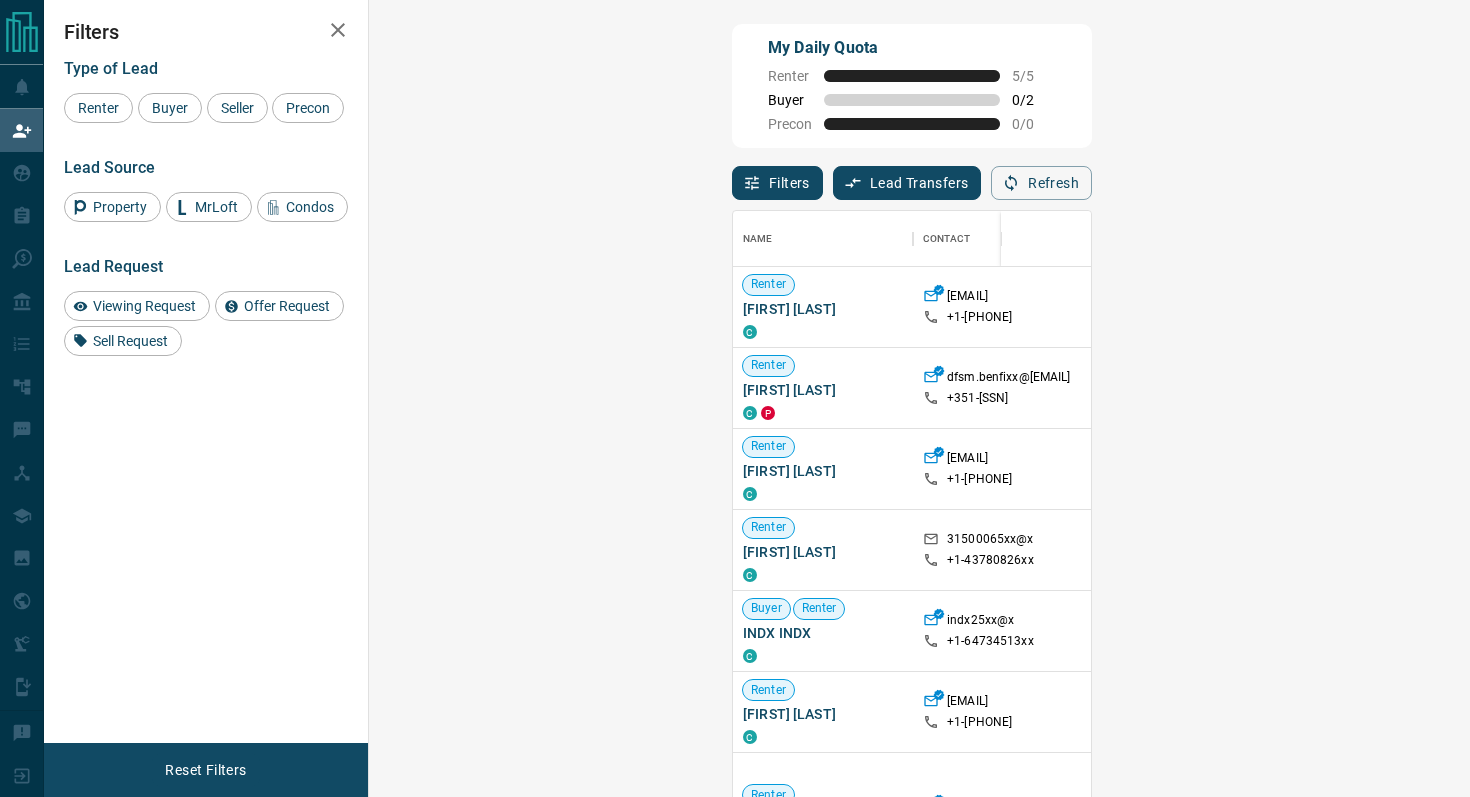 scroll, scrollTop: 0, scrollLeft: 0, axis: both 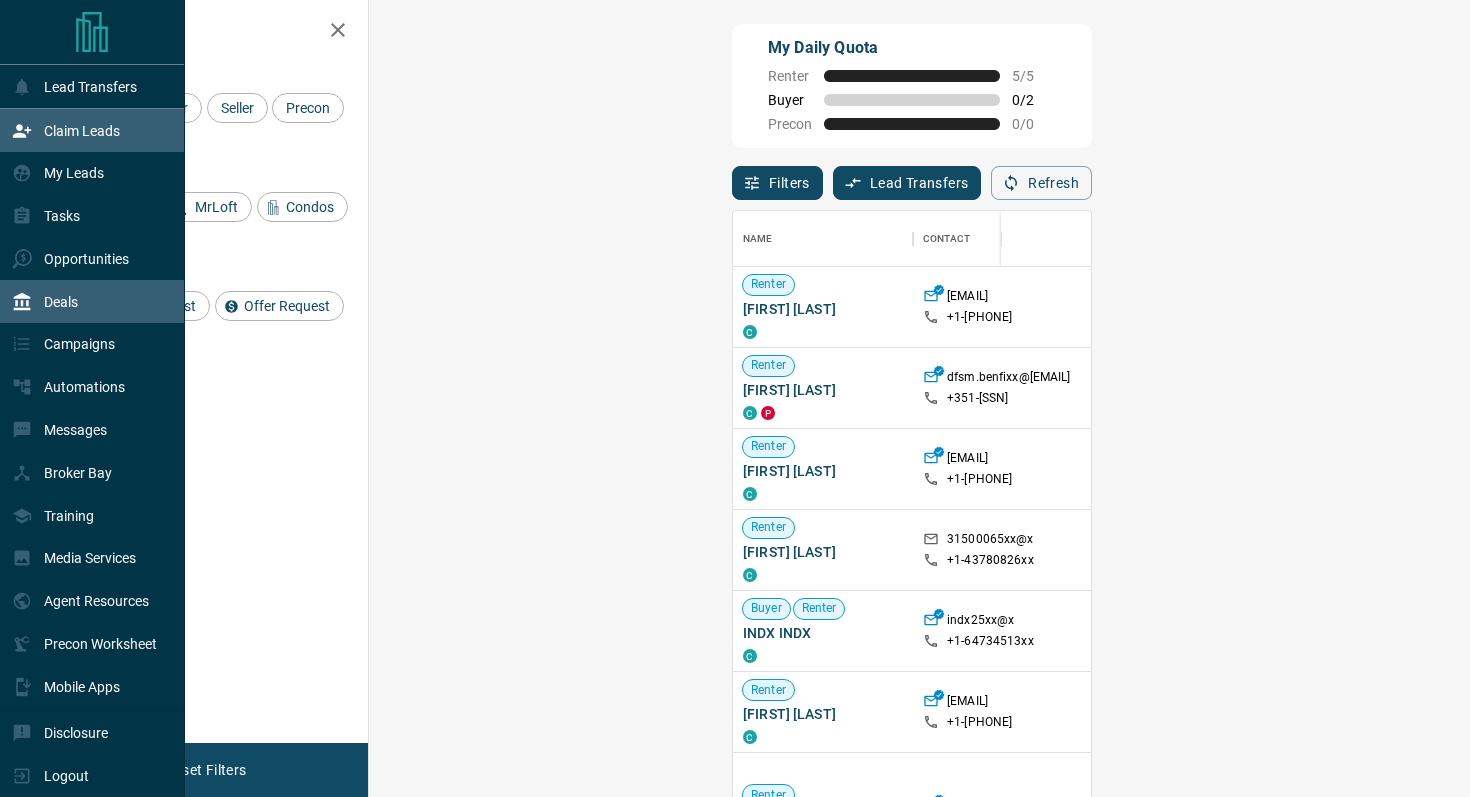 click on "Deals" at bounding box center (92, 301) 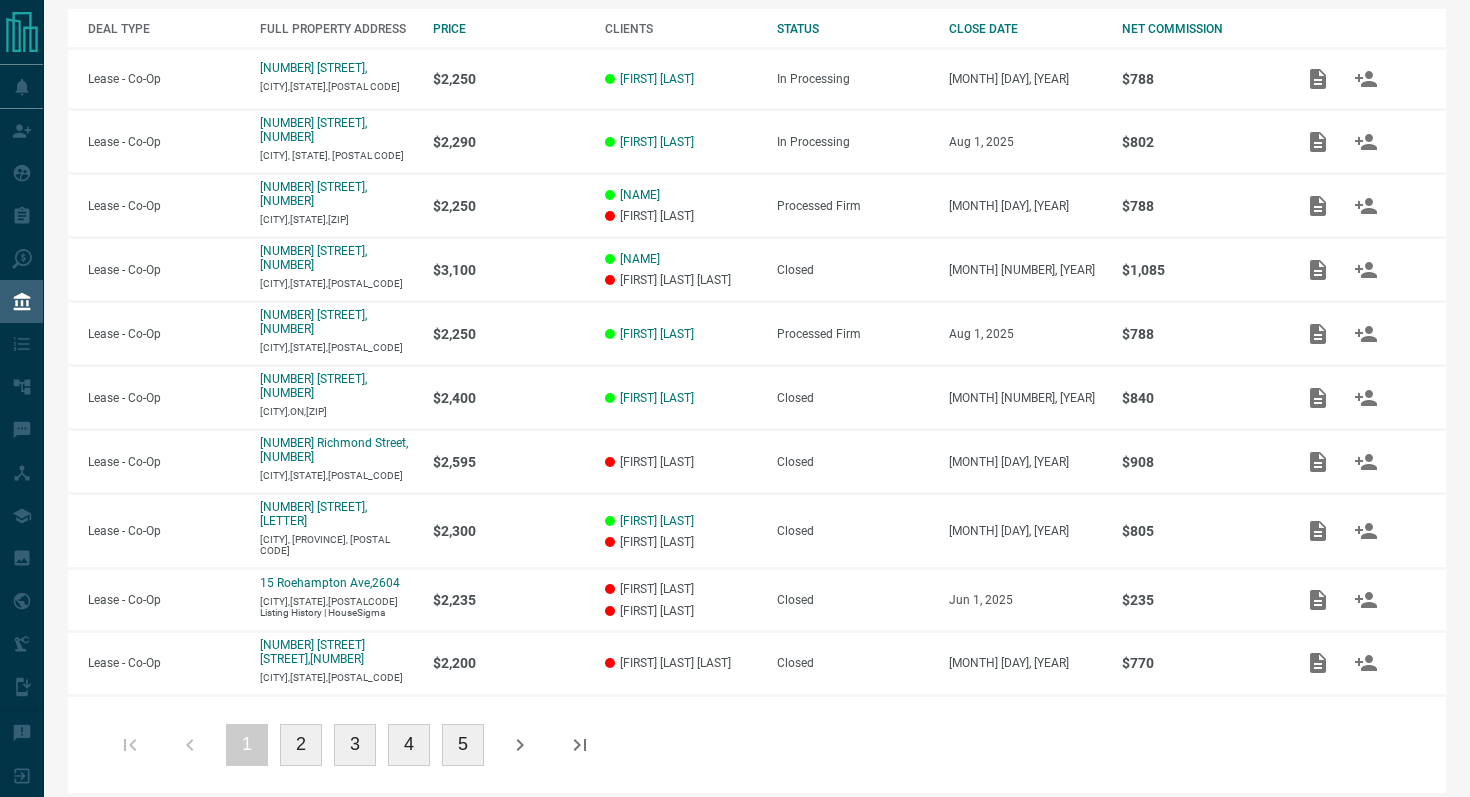 scroll, scrollTop: 0, scrollLeft: 0, axis: both 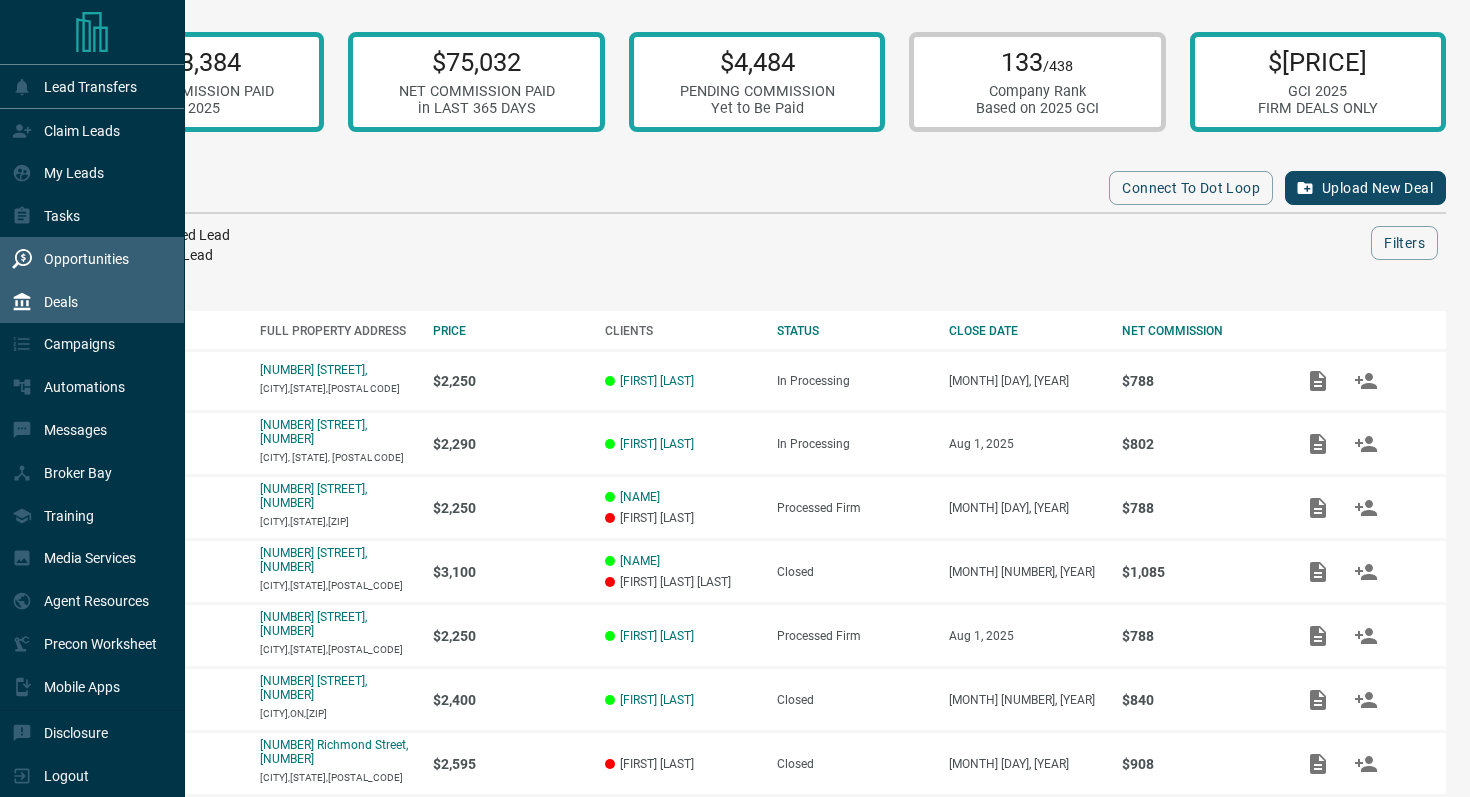click on "Opportunities" at bounding box center [86, 259] 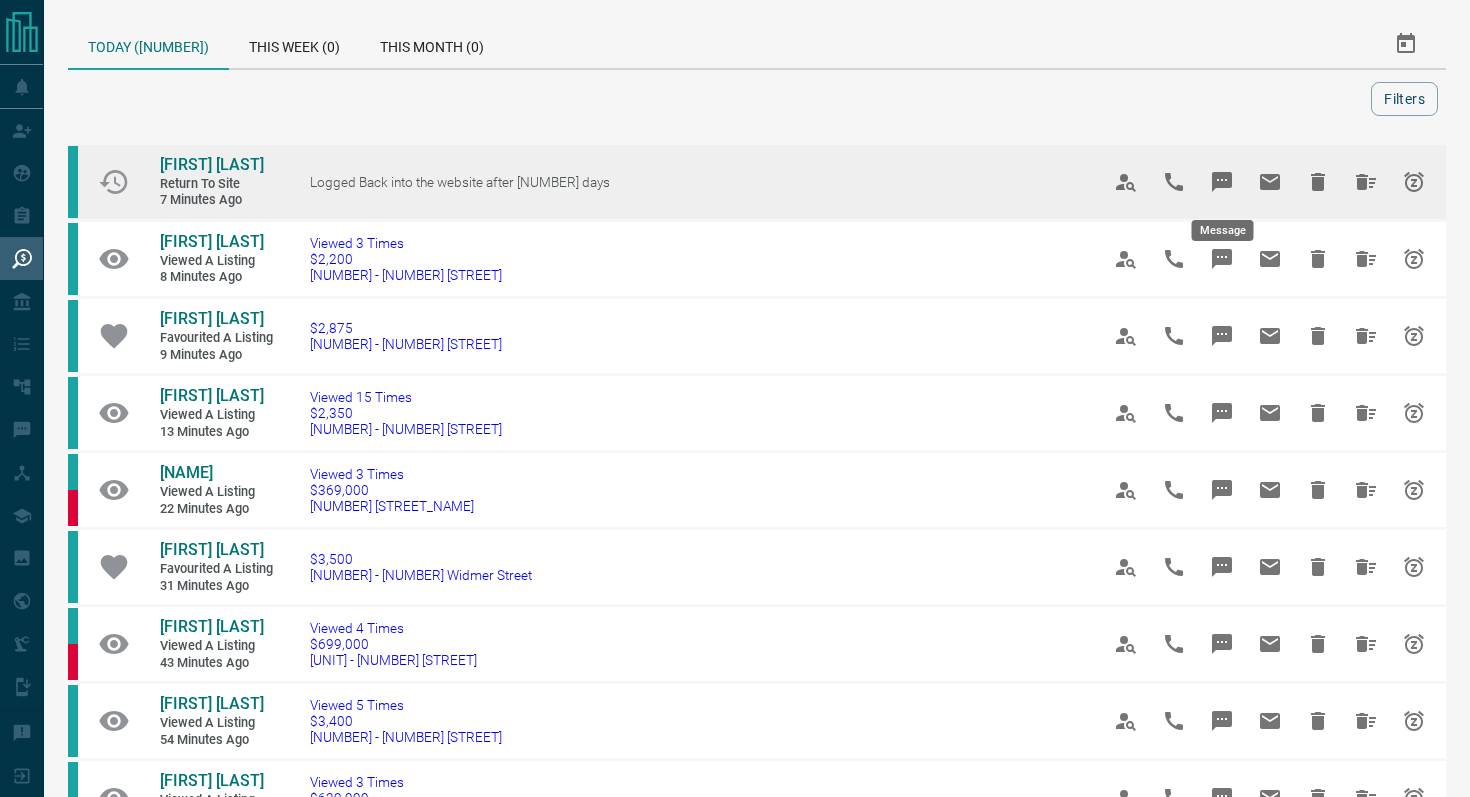 click 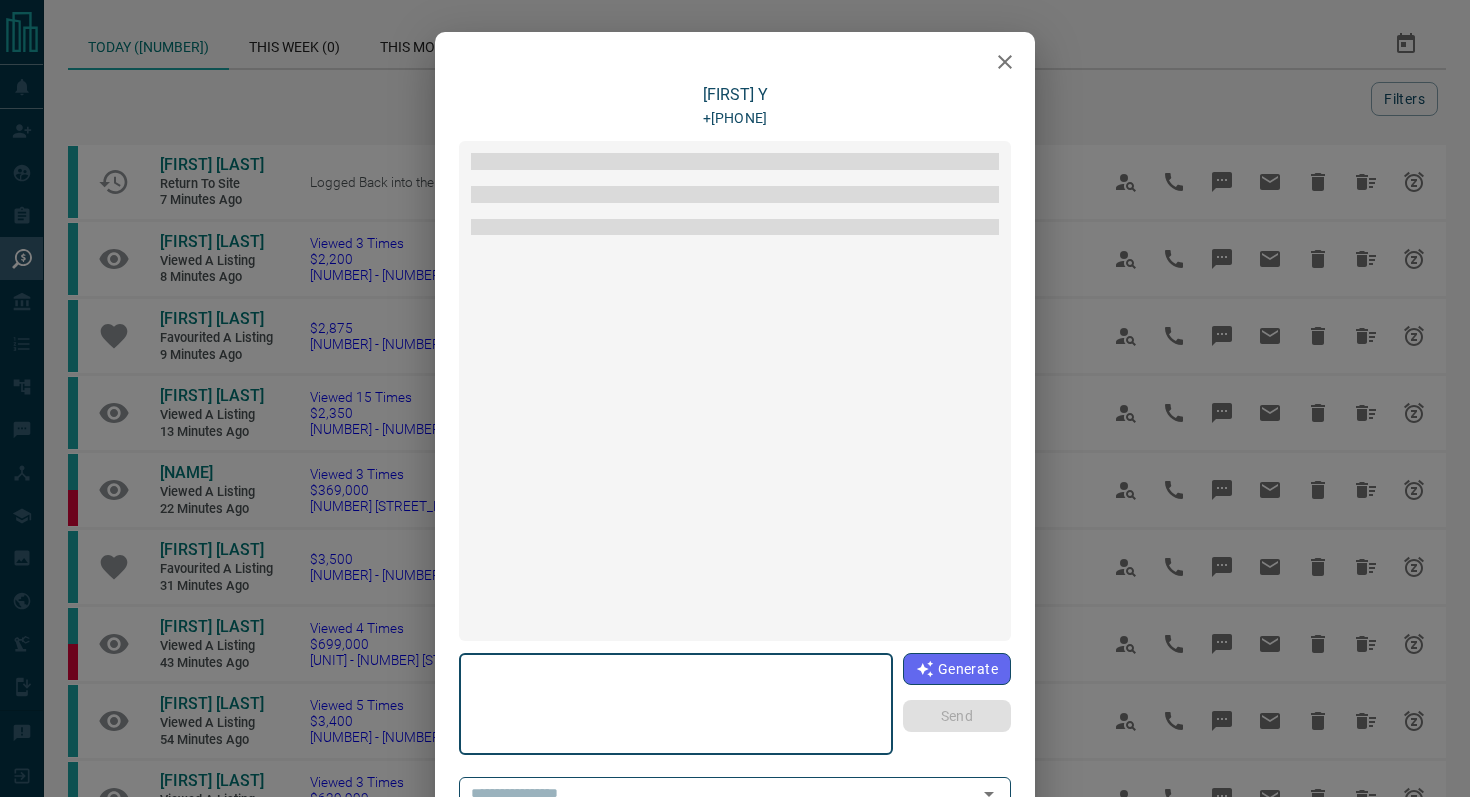 type on "**********" 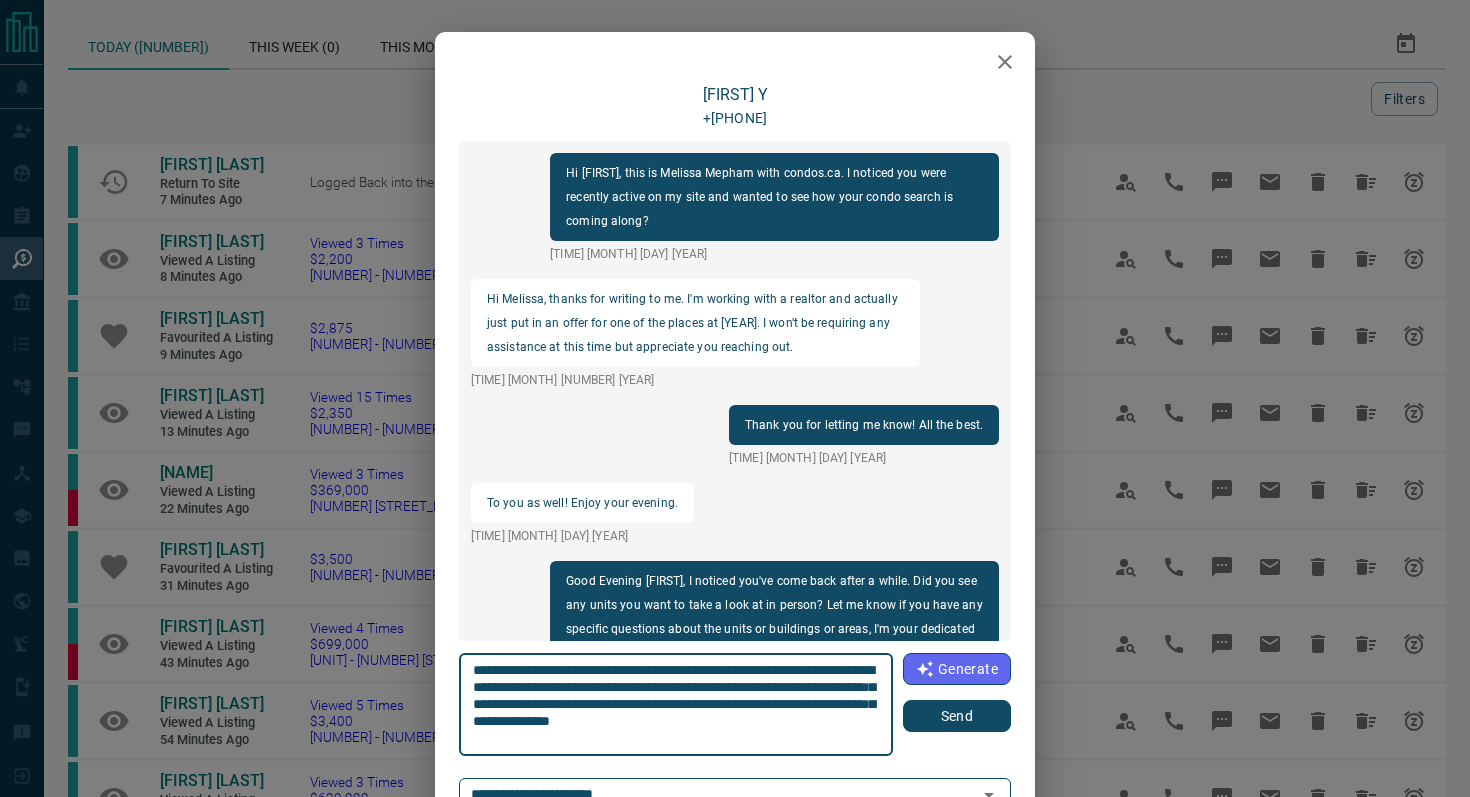 scroll, scrollTop: 216, scrollLeft: 0, axis: vertical 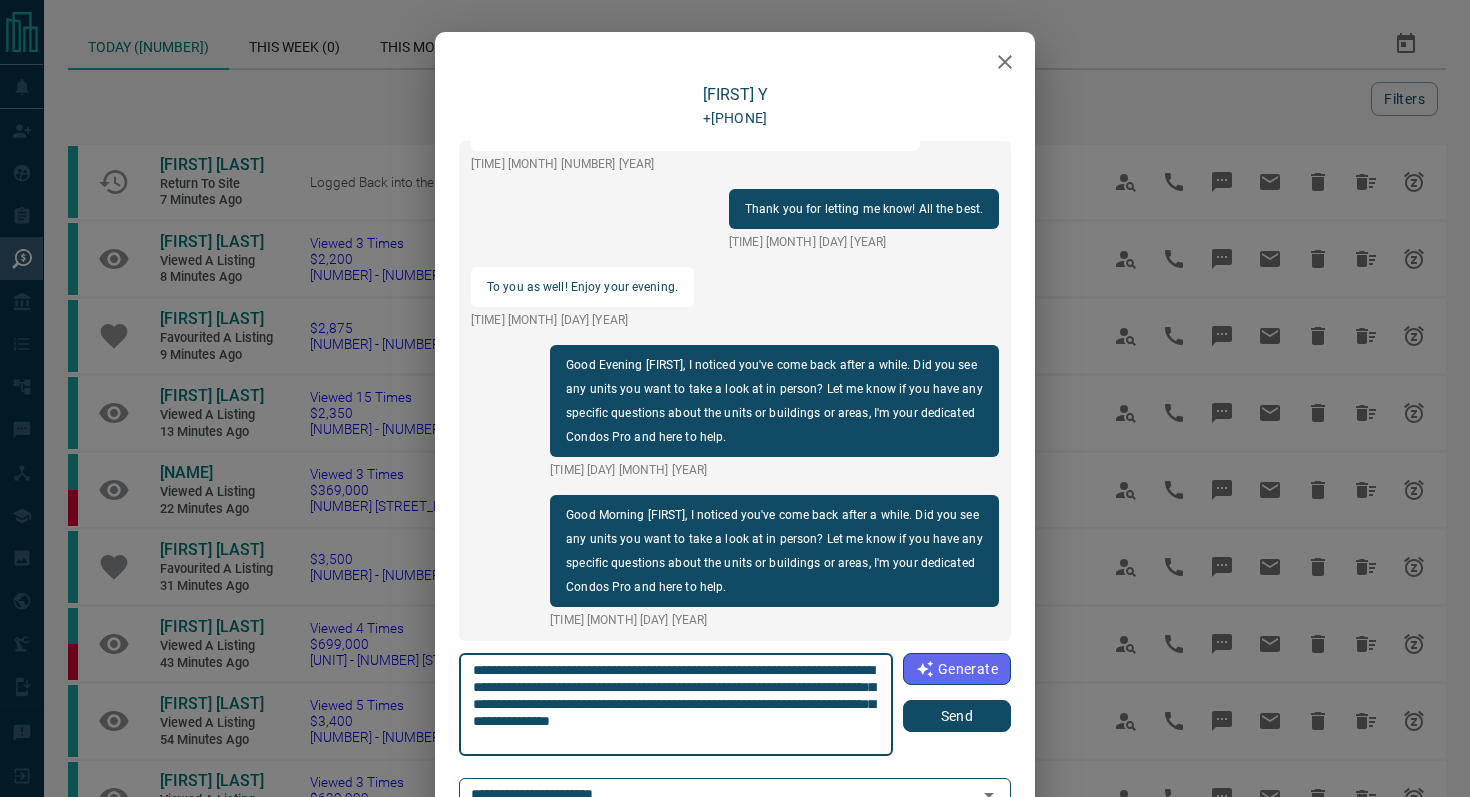 click on "Send" at bounding box center [957, 716] 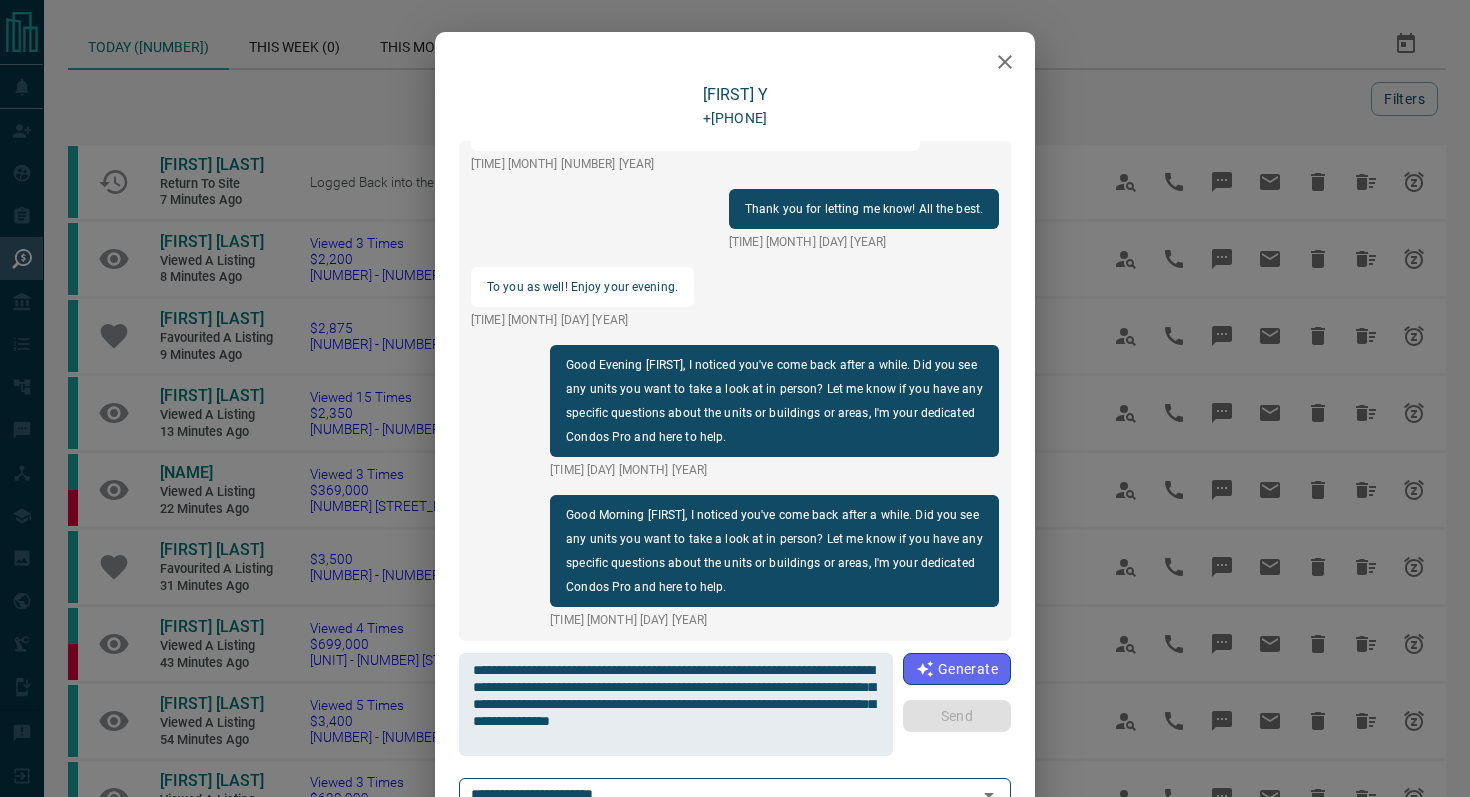 type 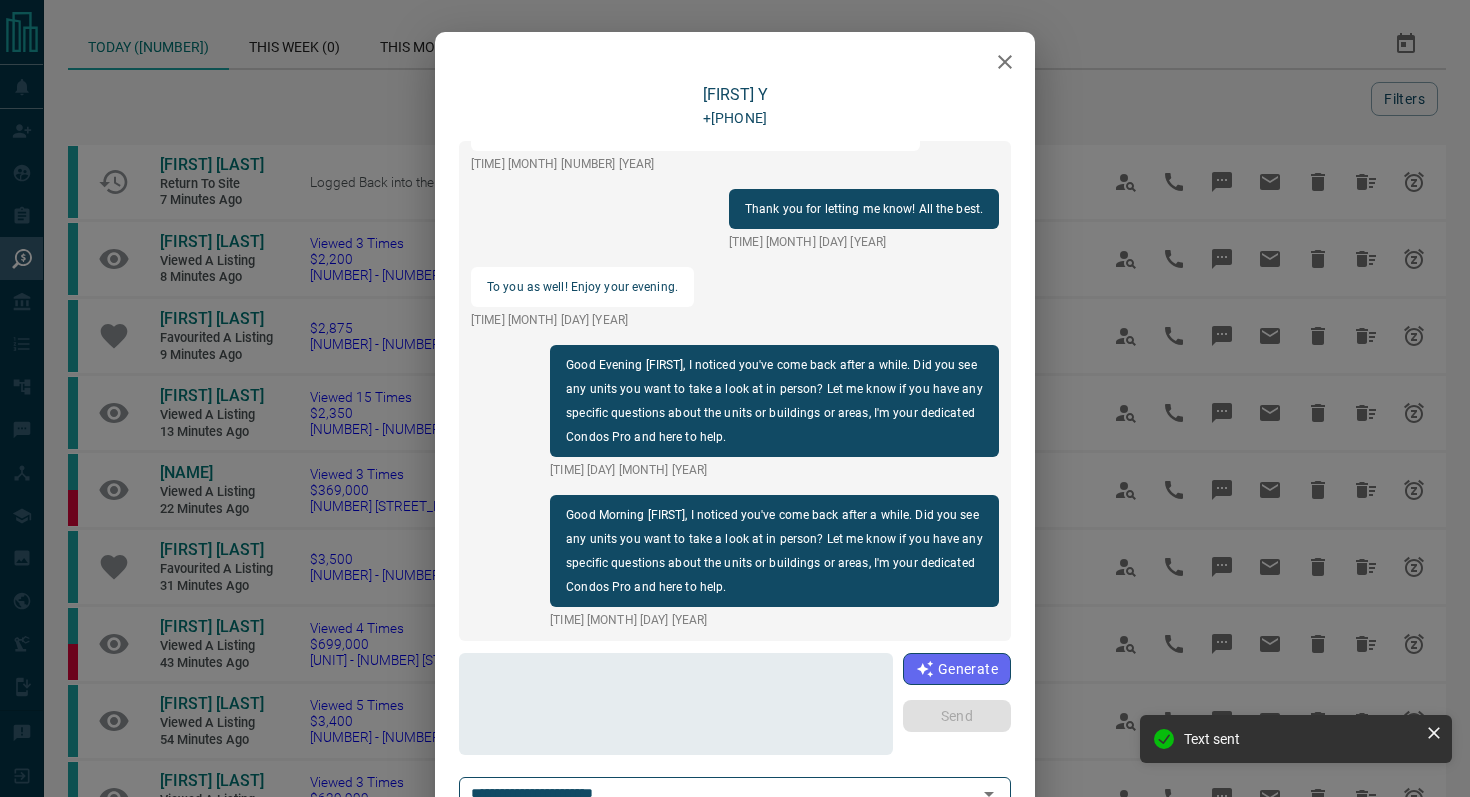 scroll, scrollTop: 366, scrollLeft: 0, axis: vertical 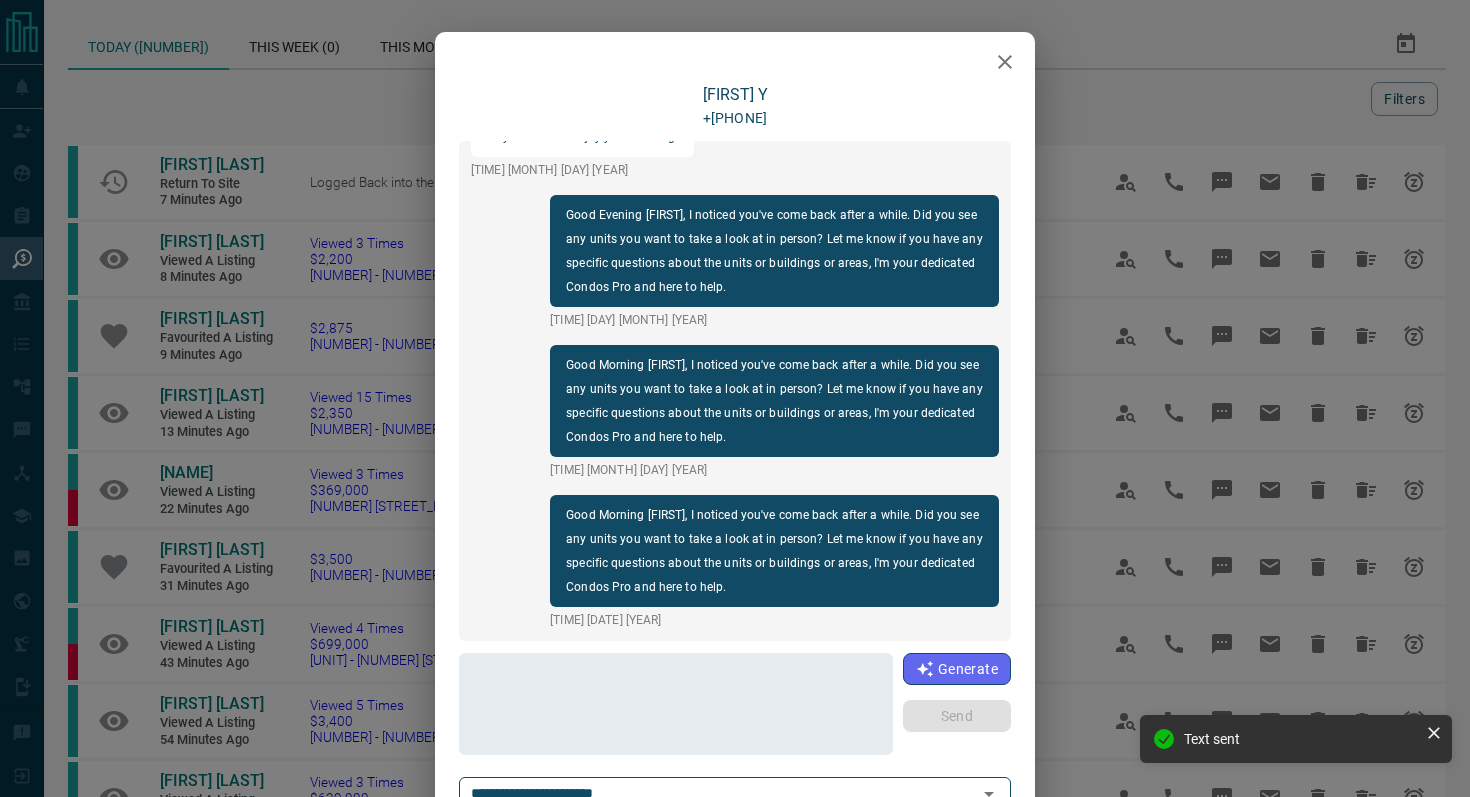 click 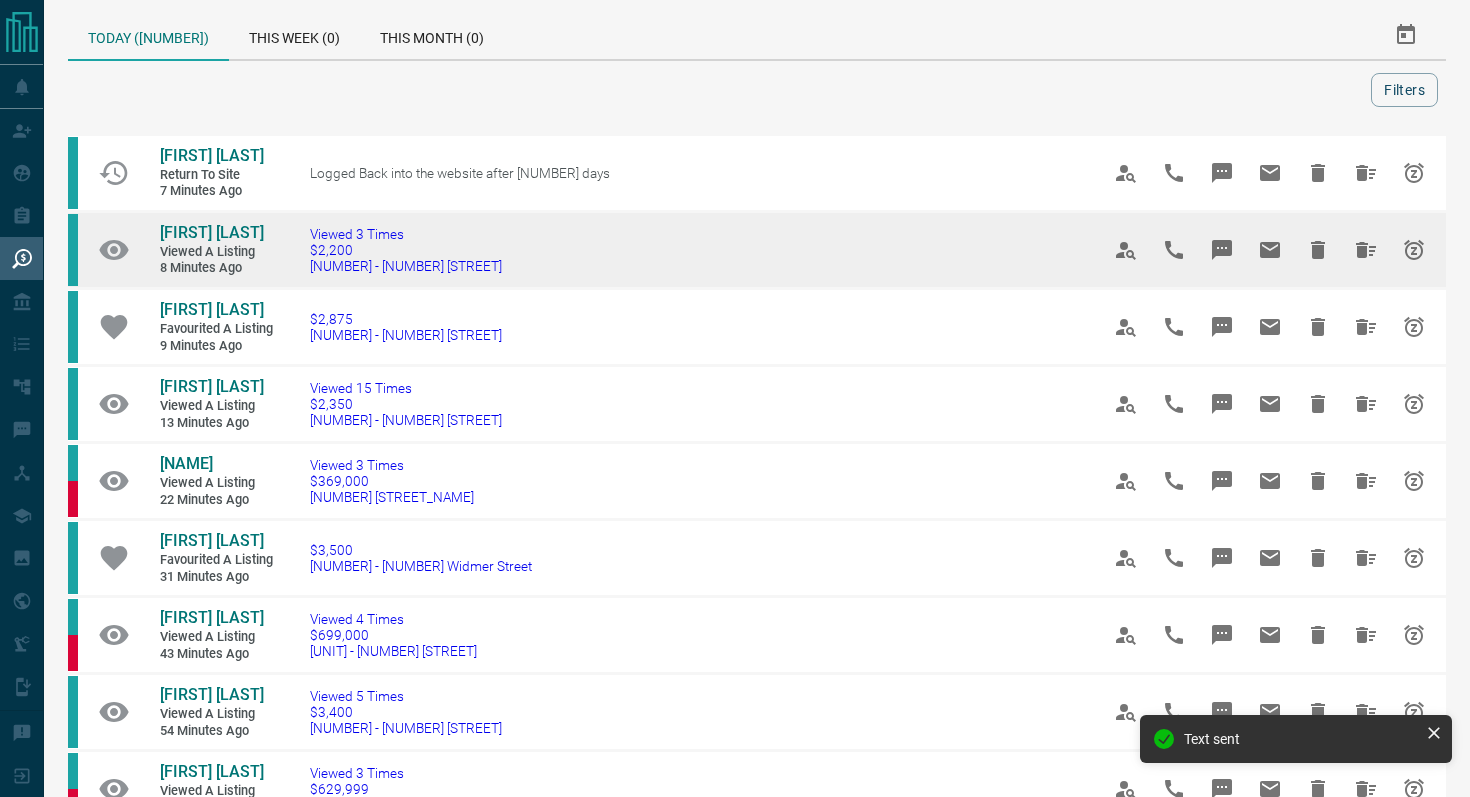 scroll, scrollTop: 10, scrollLeft: 0, axis: vertical 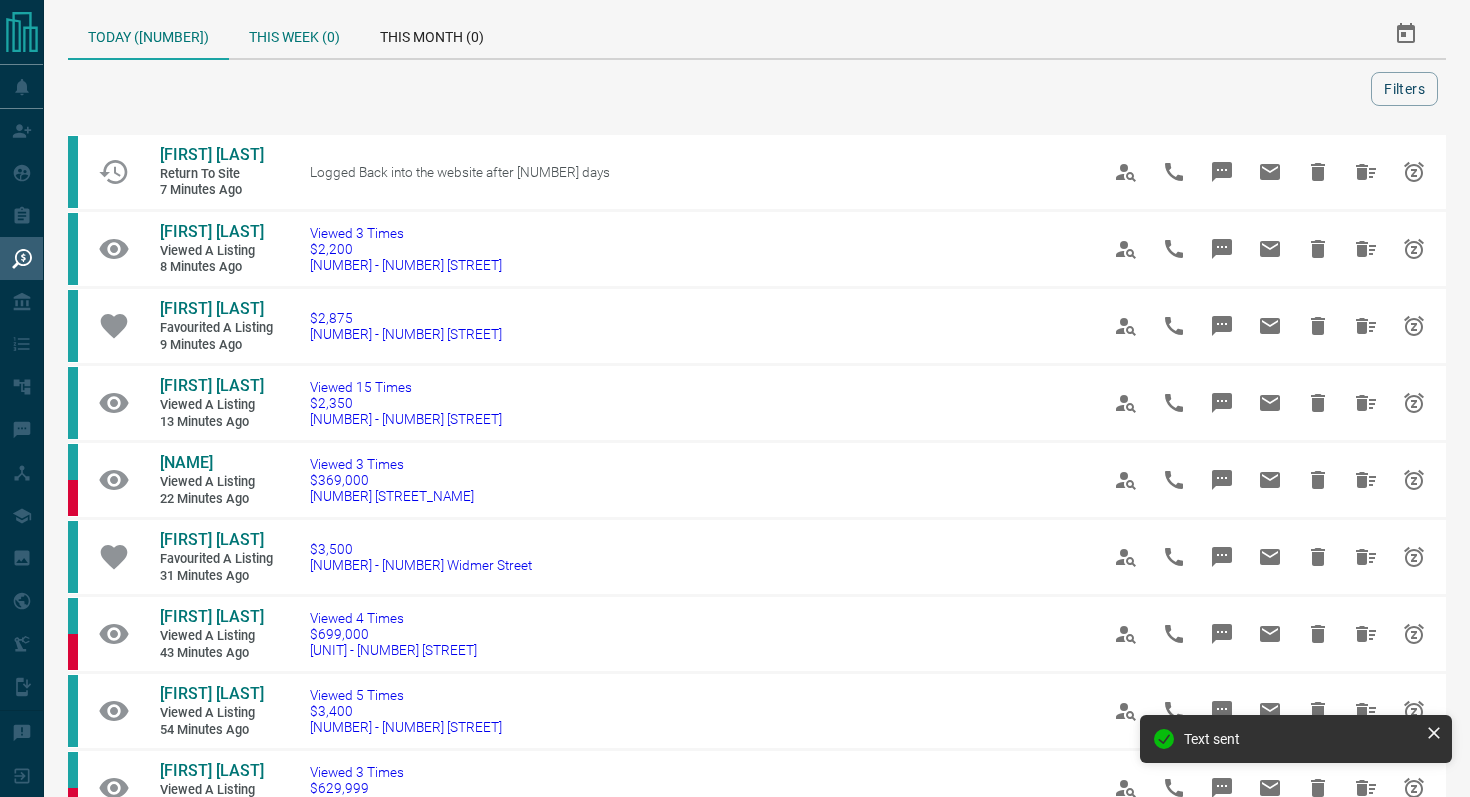 click on "This Week (0)" at bounding box center (294, 34) 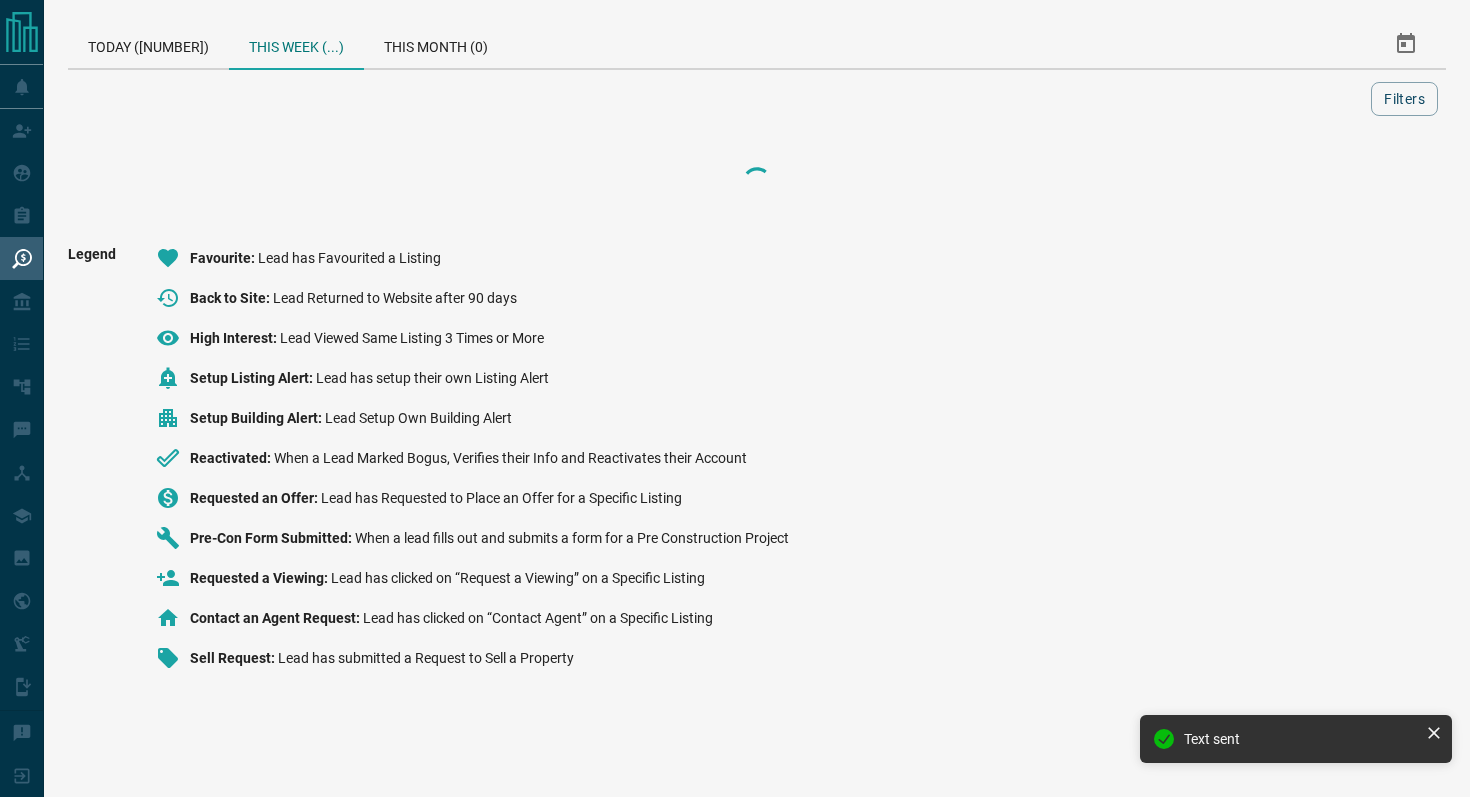 scroll, scrollTop: 0, scrollLeft: 0, axis: both 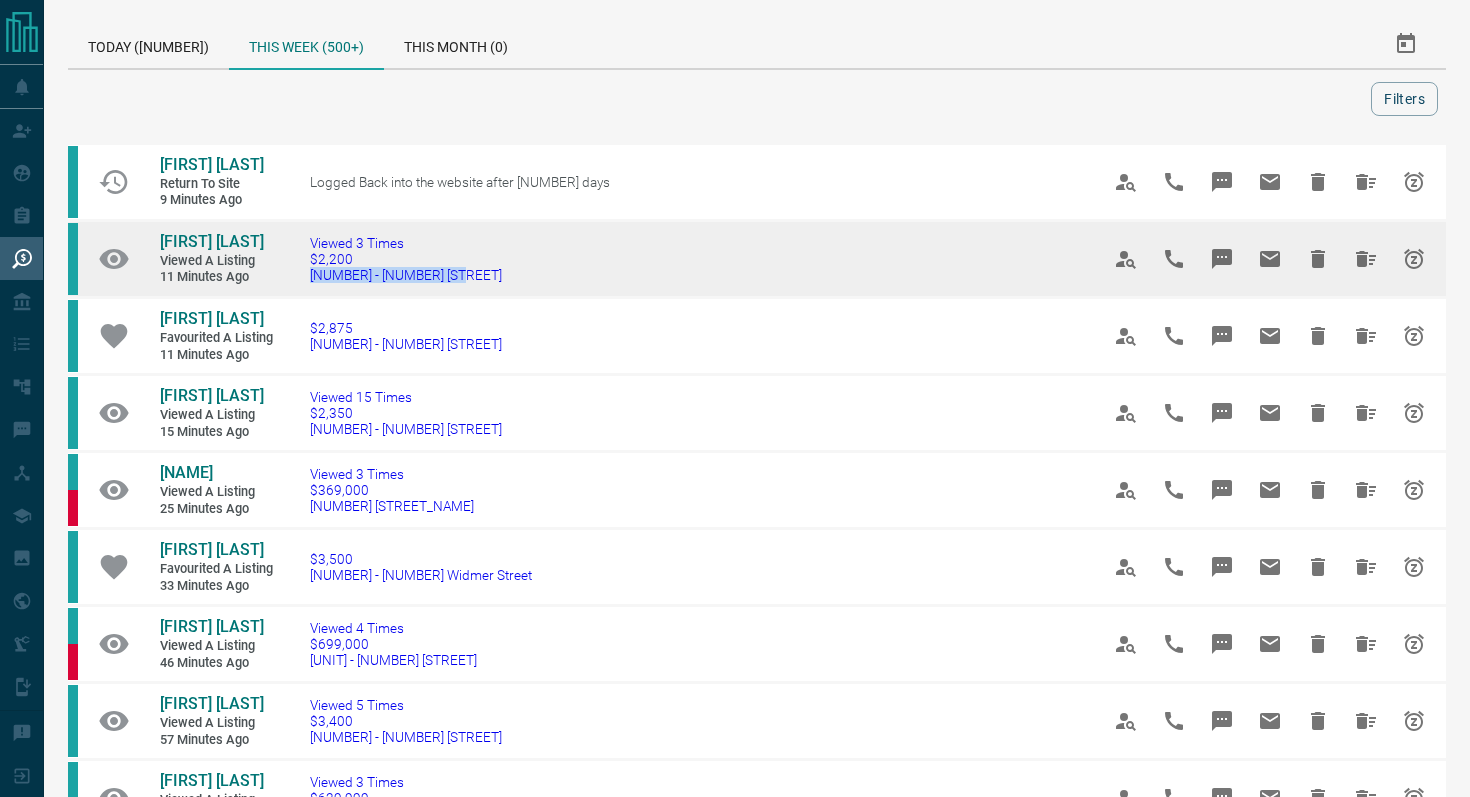 drag, startPoint x: 523, startPoint y: 275, endPoint x: 299, endPoint y: 274, distance: 224.00223 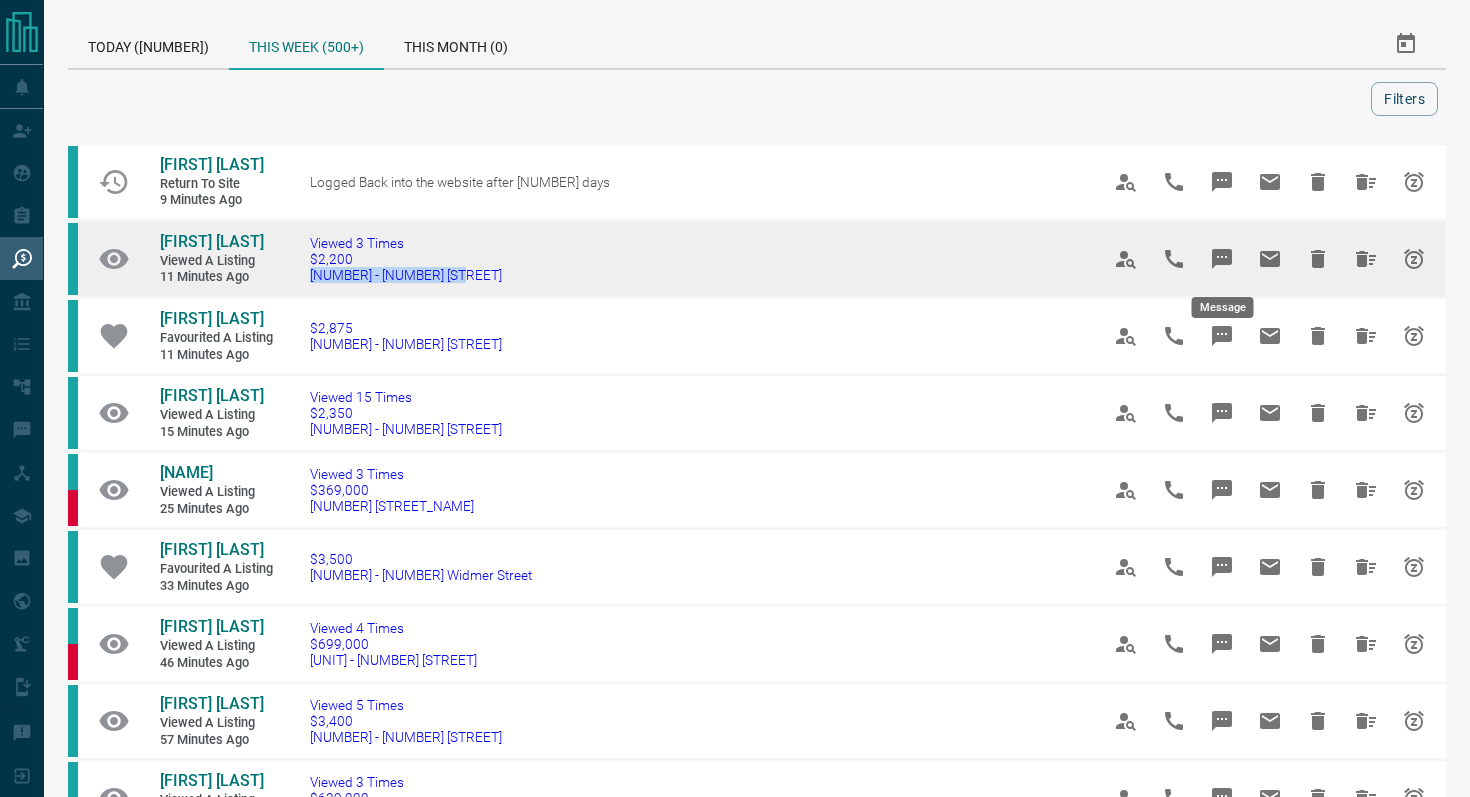 click at bounding box center (1222, 259) 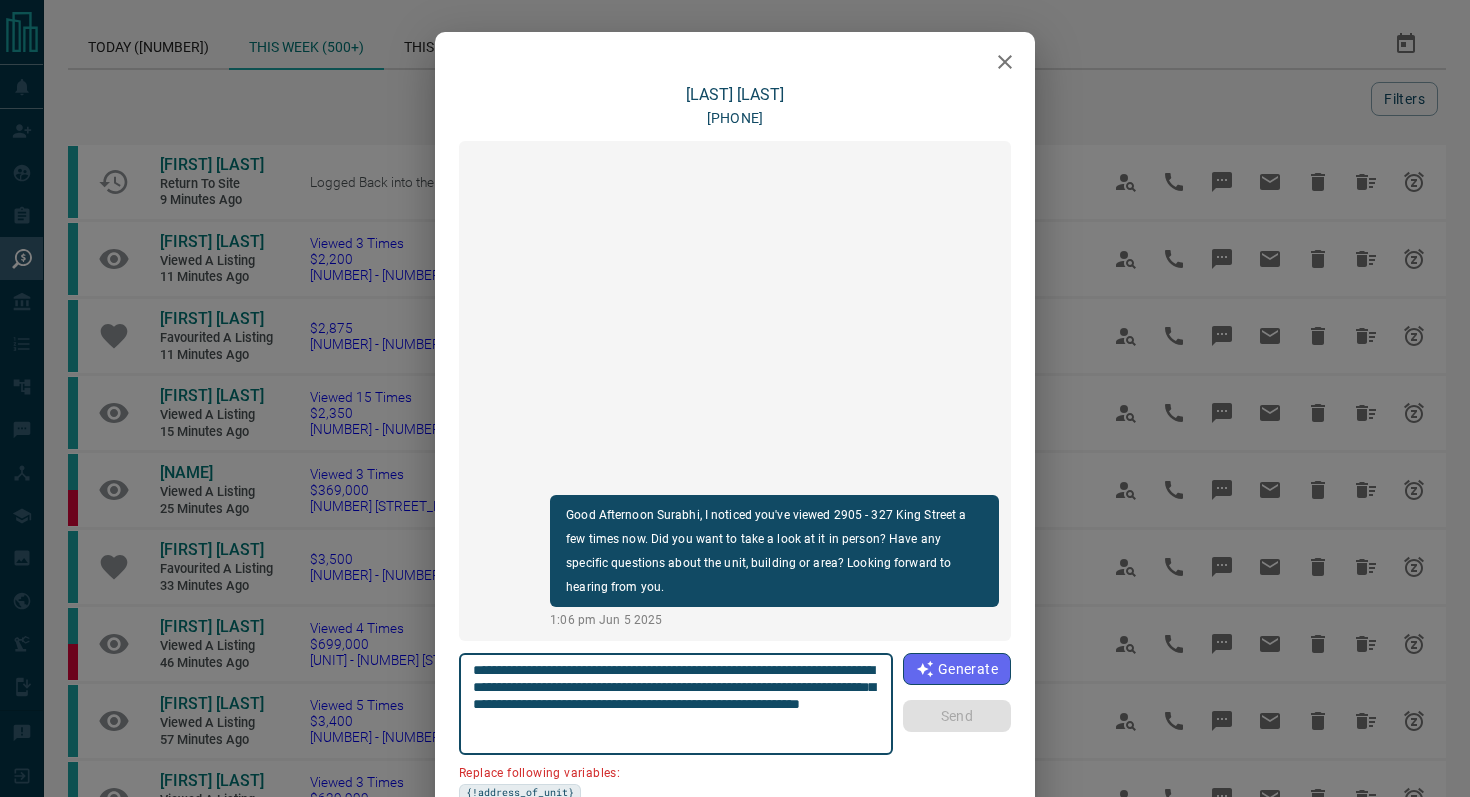 scroll, scrollTop: 168, scrollLeft: 0, axis: vertical 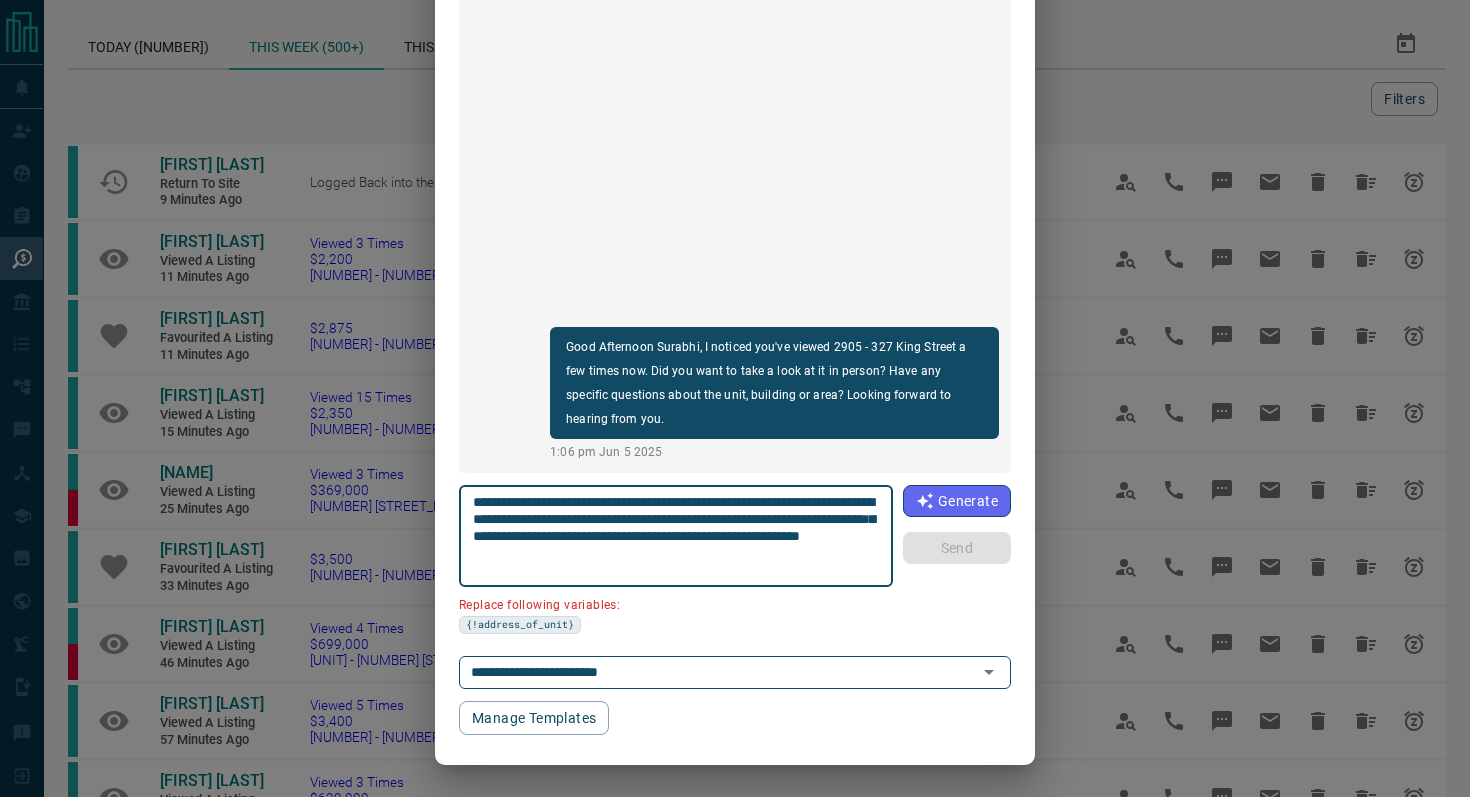 drag, startPoint x: 586, startPoint y: 515, endPoint x: 408, endPoint y: 515, distance: 178 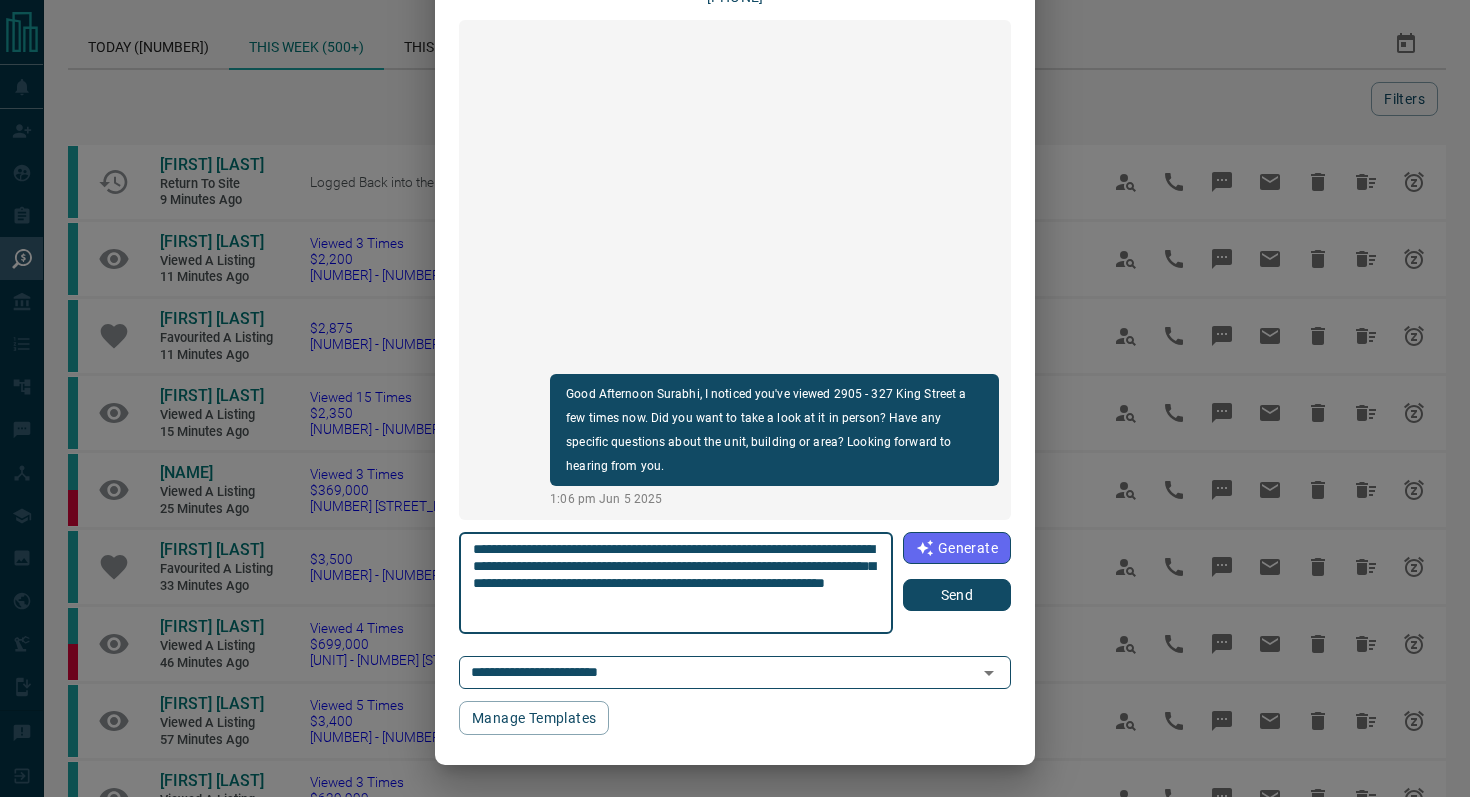 scroll, scrollTop: 121, scrollLeft: 0, axis: vertical 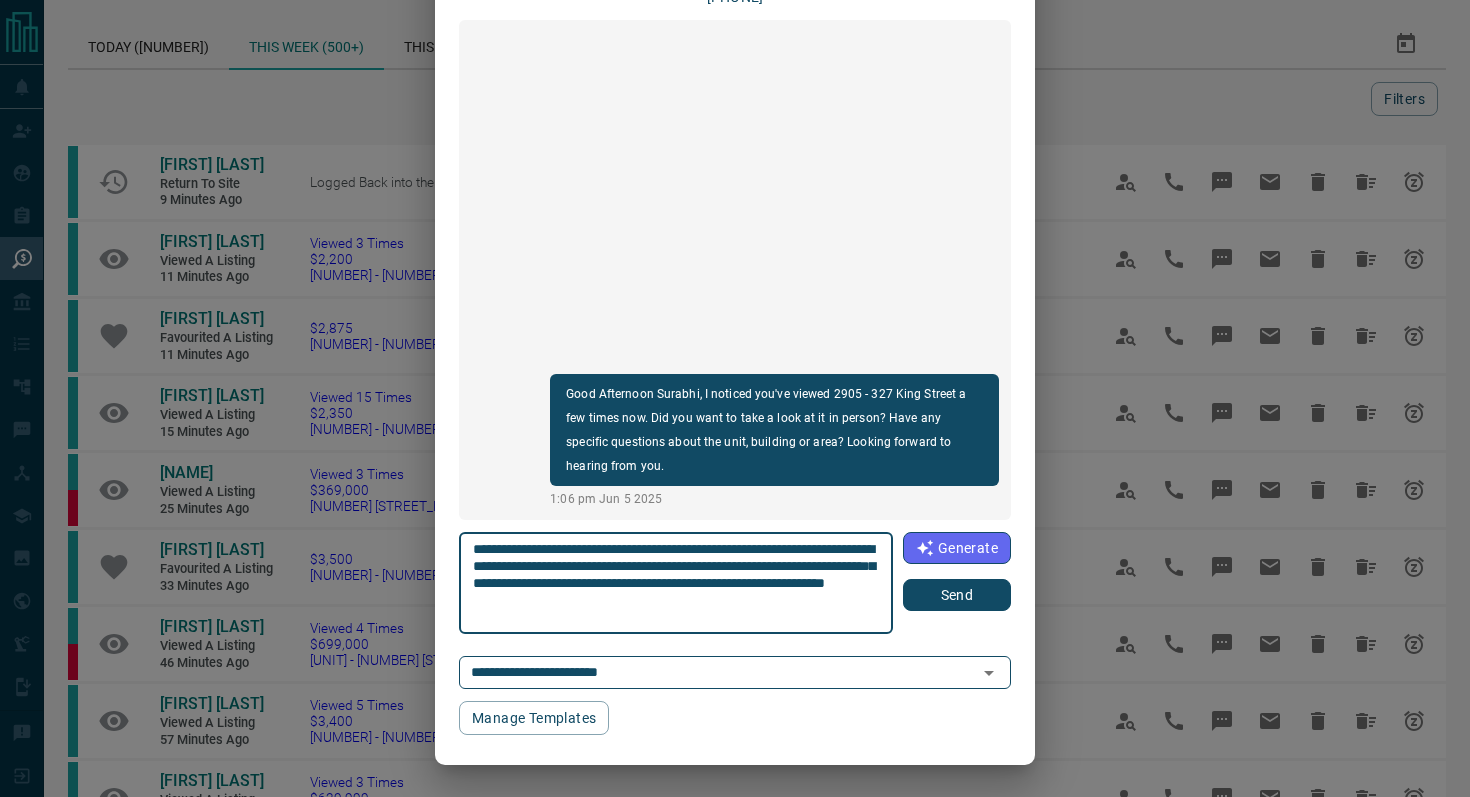 type on "**********" 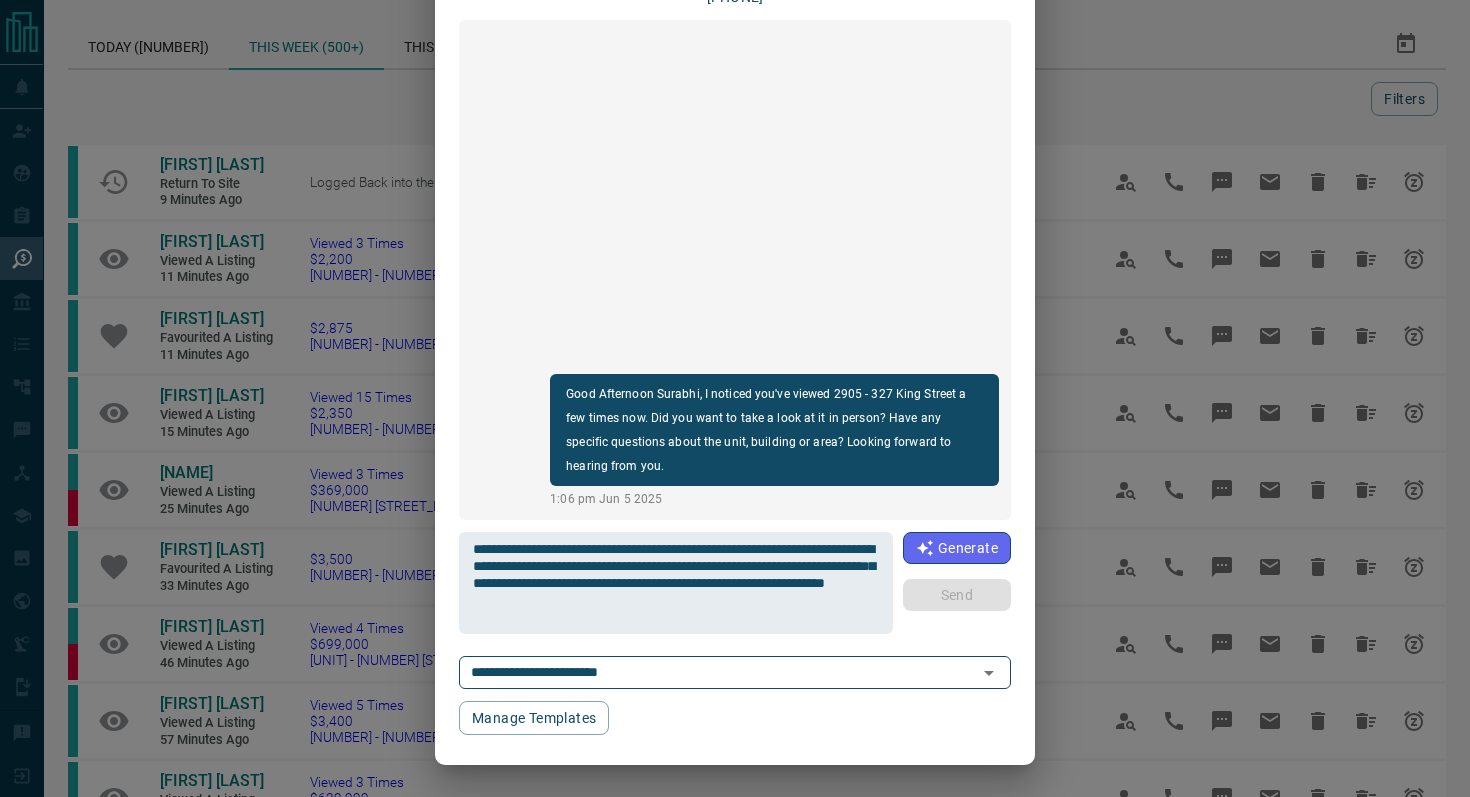 type 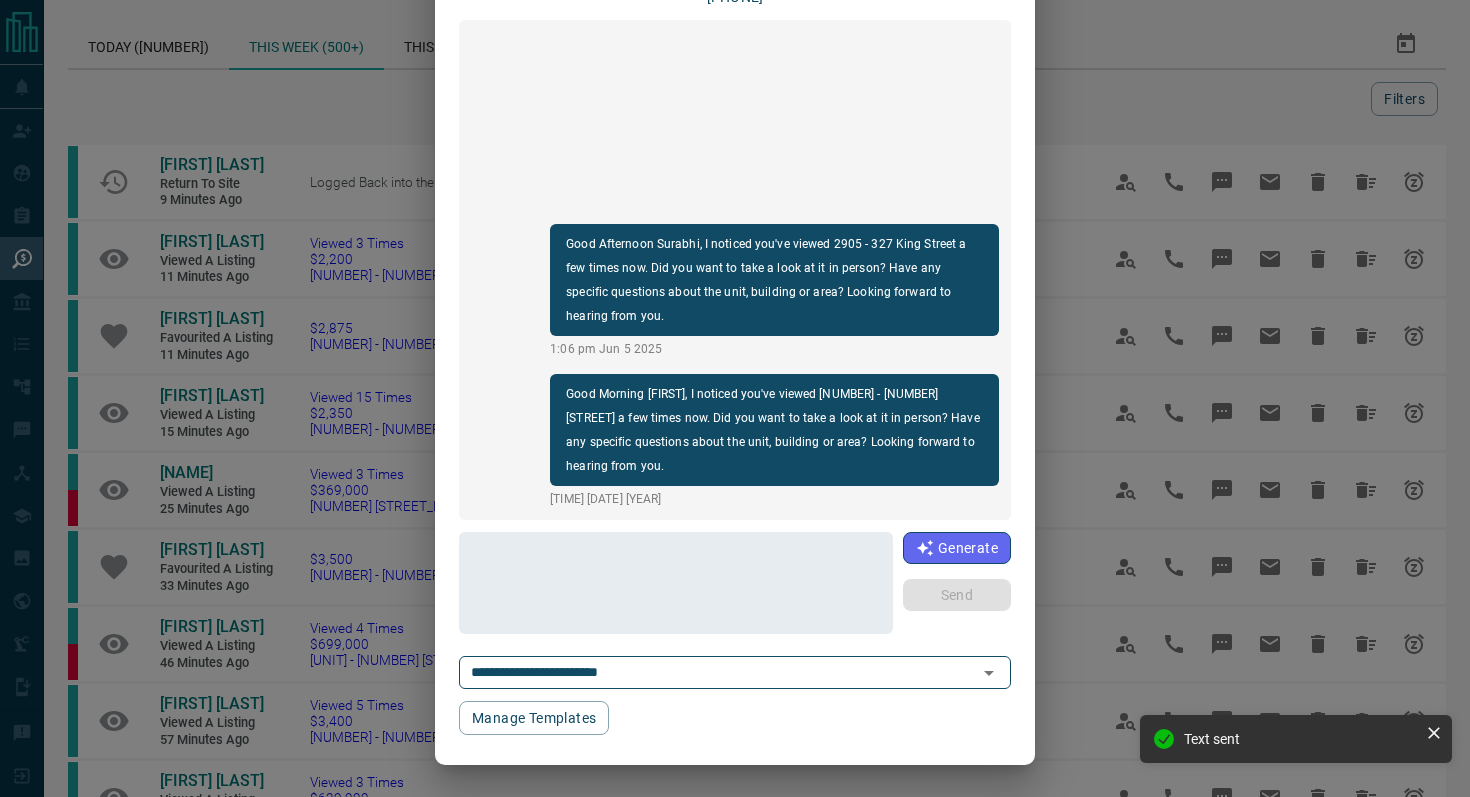 scroll, scrollTop: 0, scrollLeft: 0, axis: both 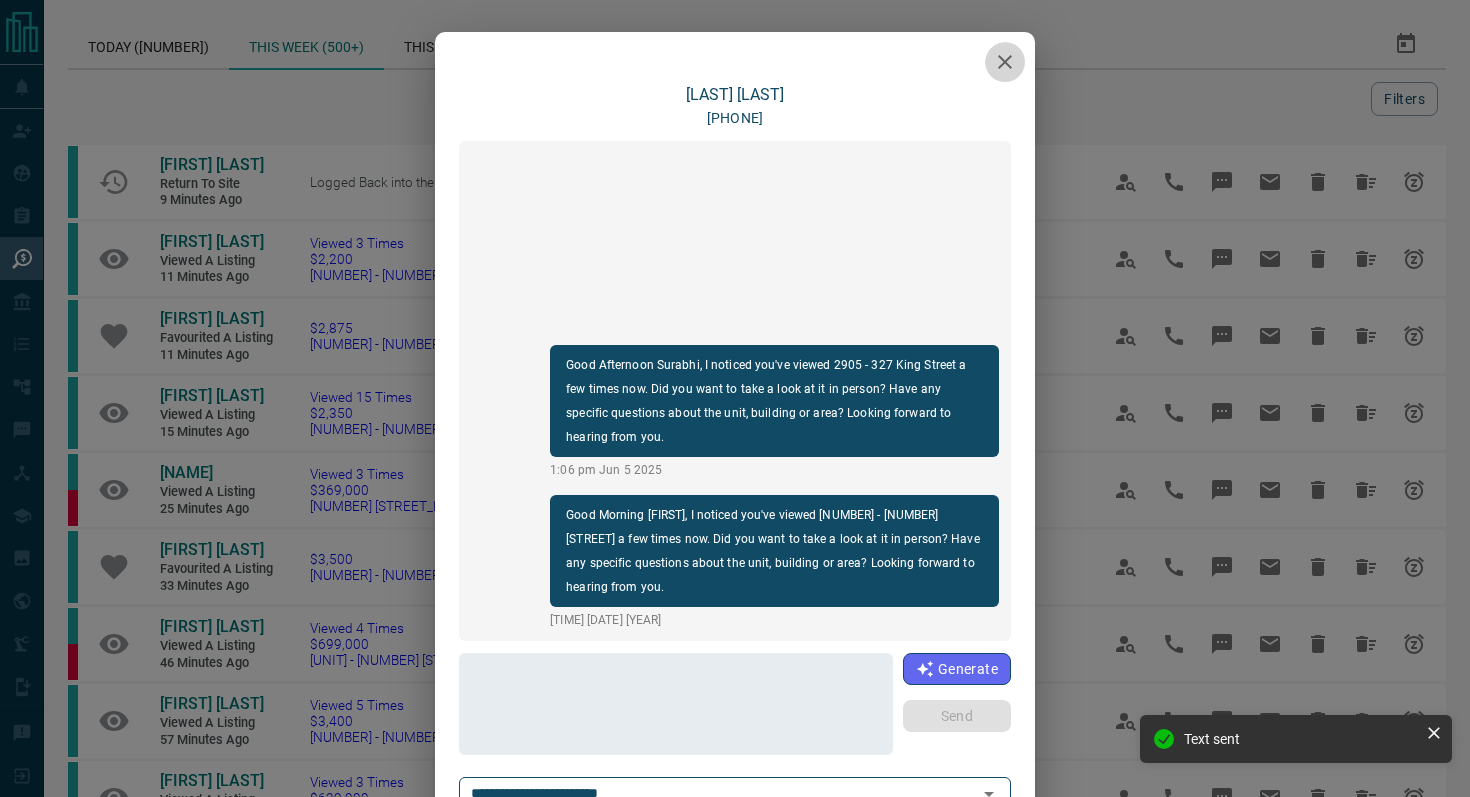 click 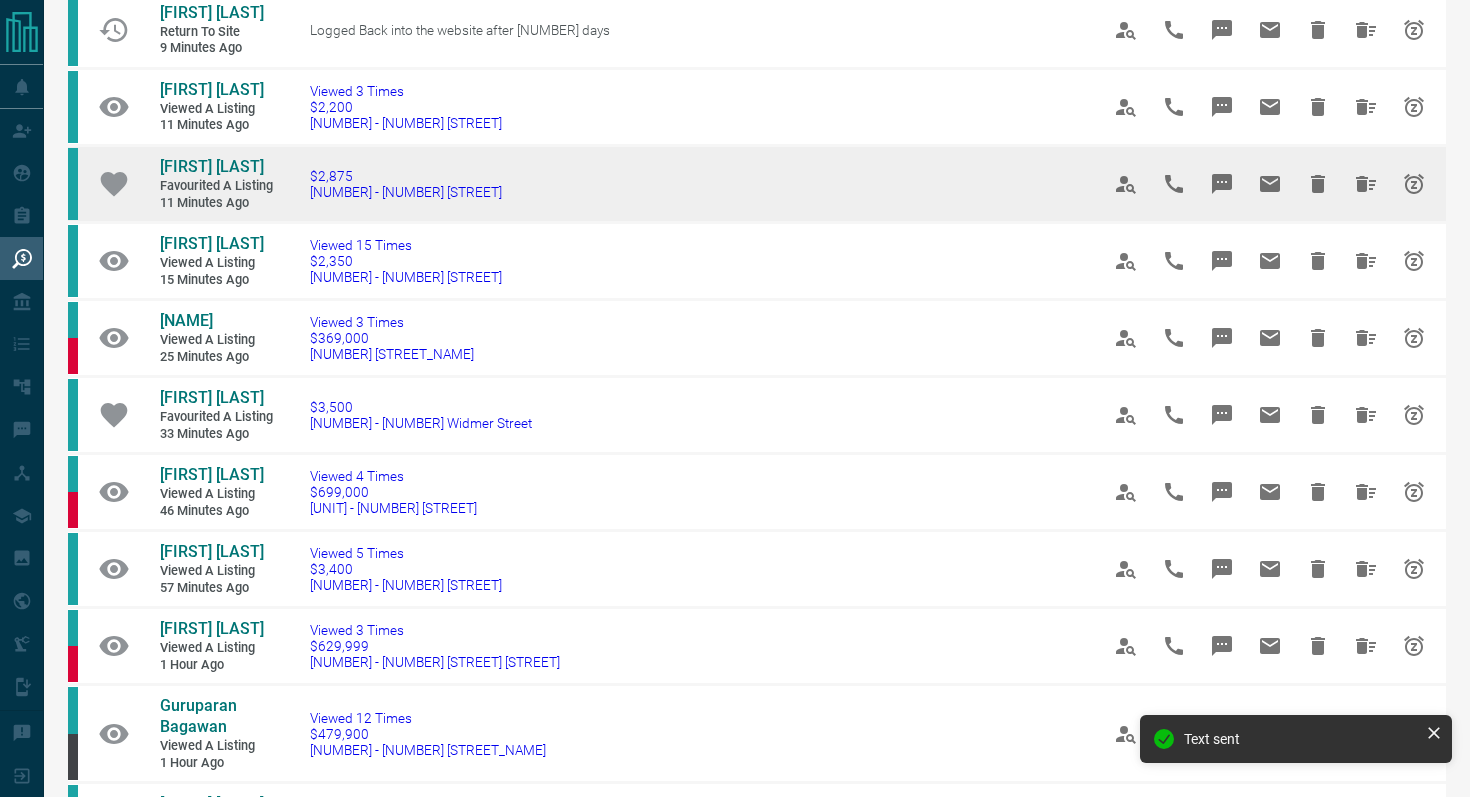 scroll, scrollTop: 159, scrollLeft: 0, axis: vertical 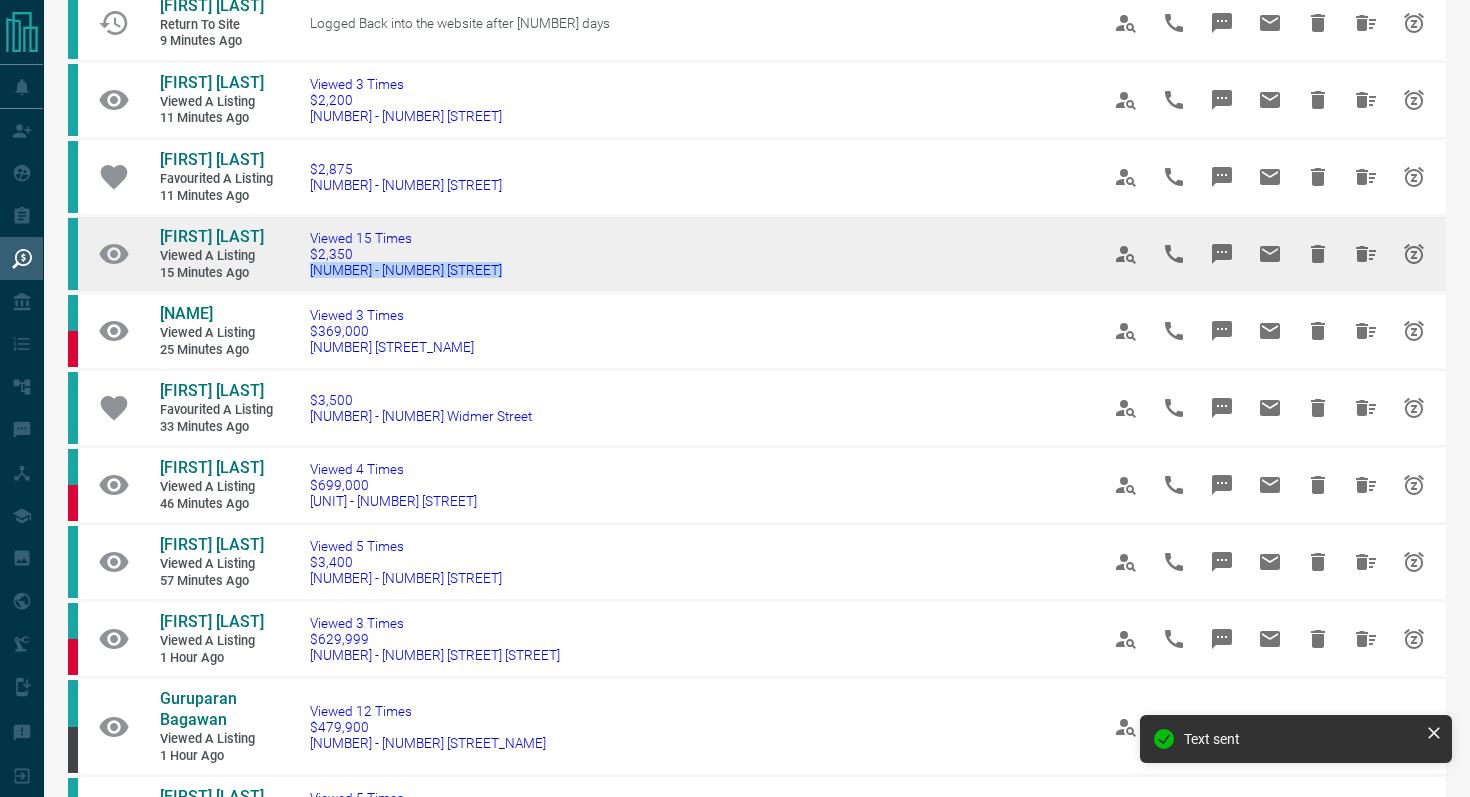 drag, startPoint x: 521, startPoint y: 268, endPoint x: 294, endPoint y: 268, distance: 227 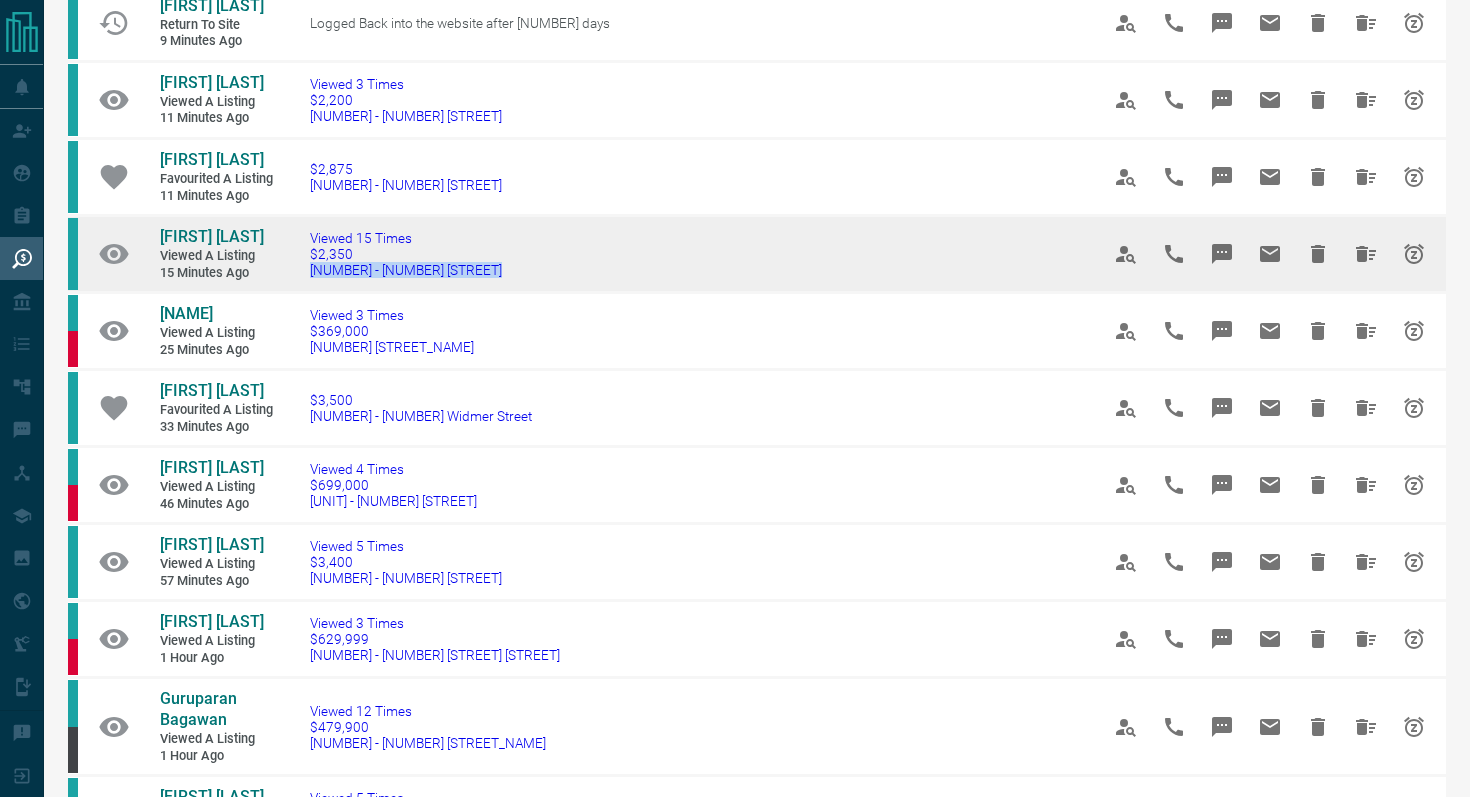 copy on "[NUMBER] - [NUMBER] [STREET]" 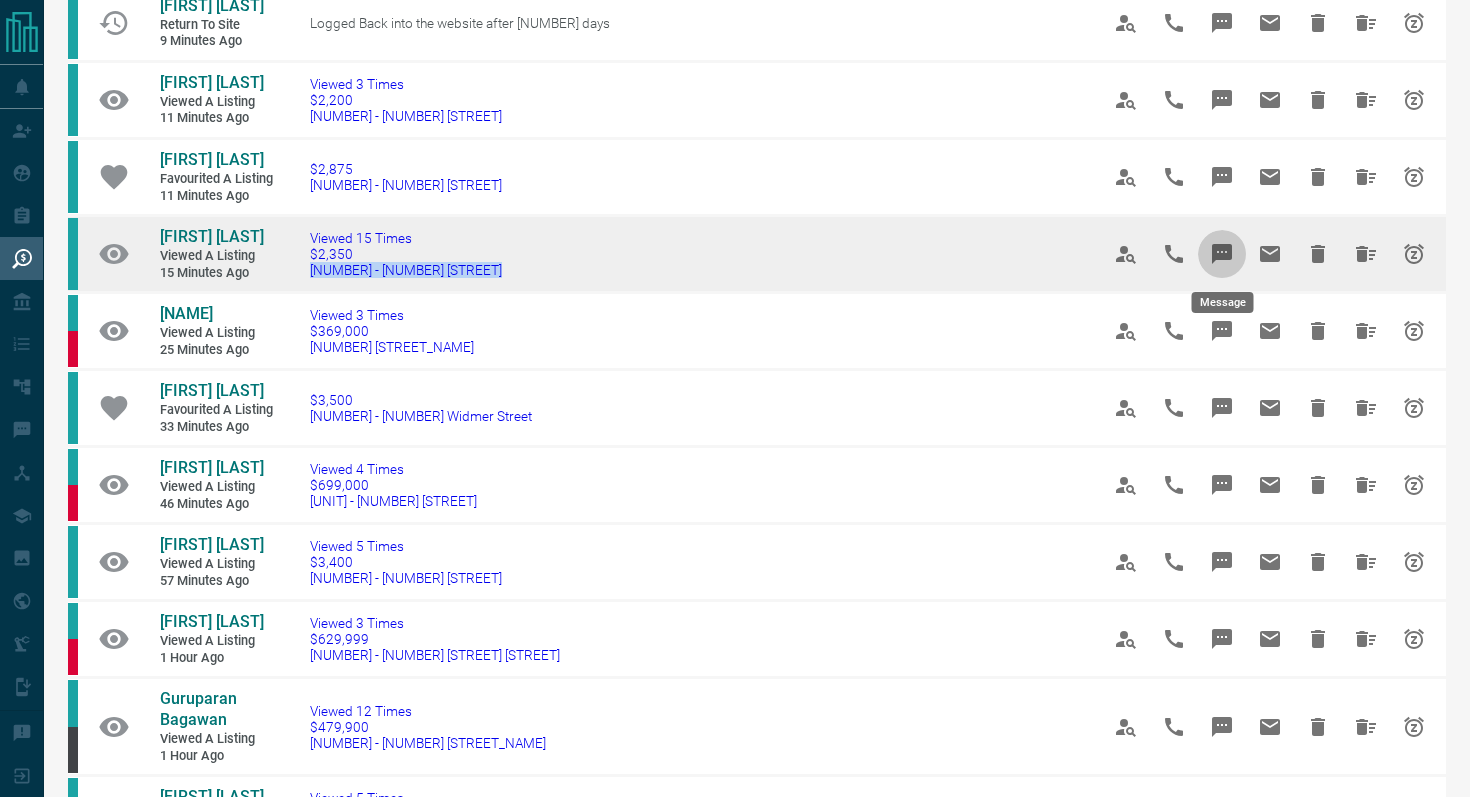 click 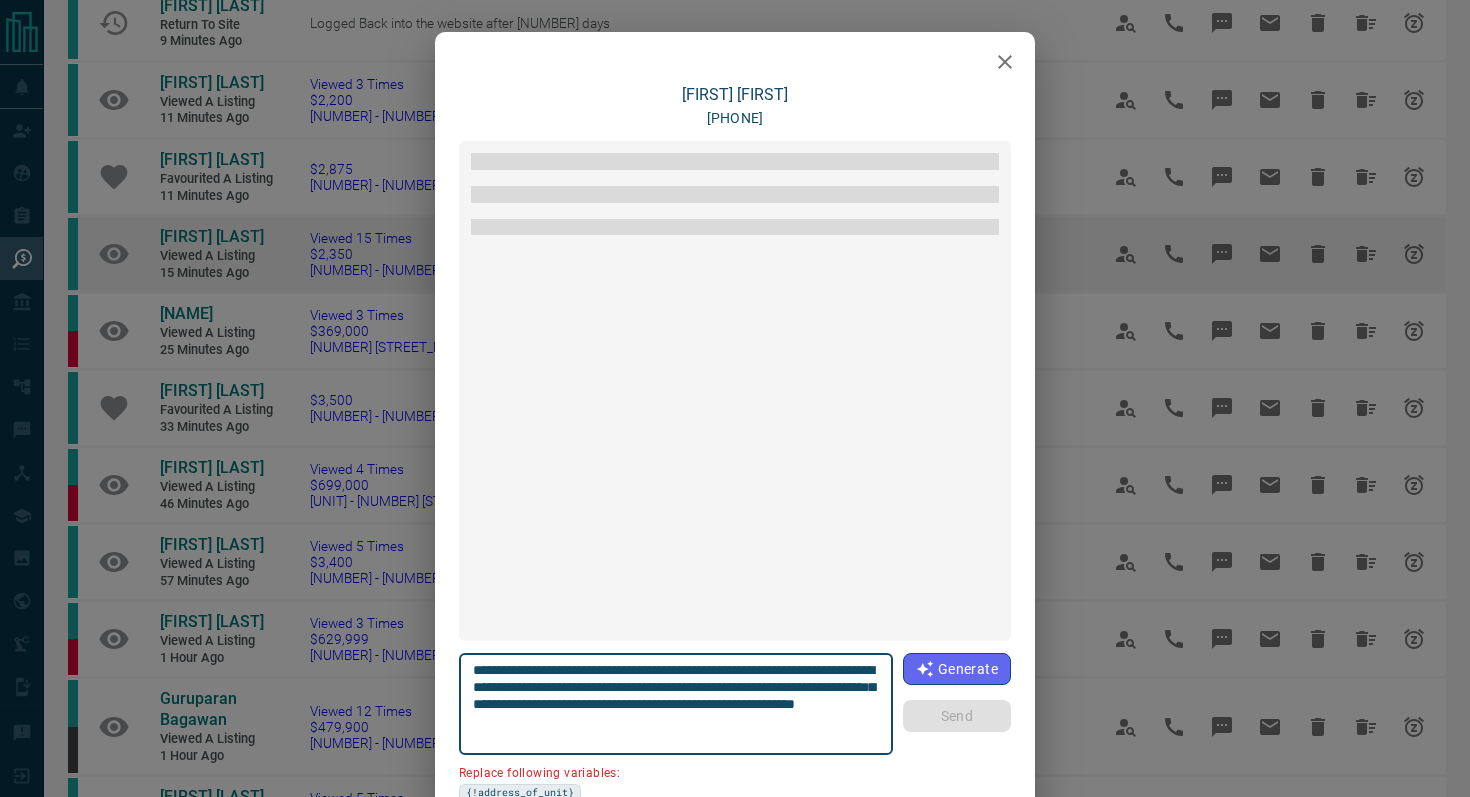 scroll, scrollTop: 558, scrollLeft: 0, axis: vertical 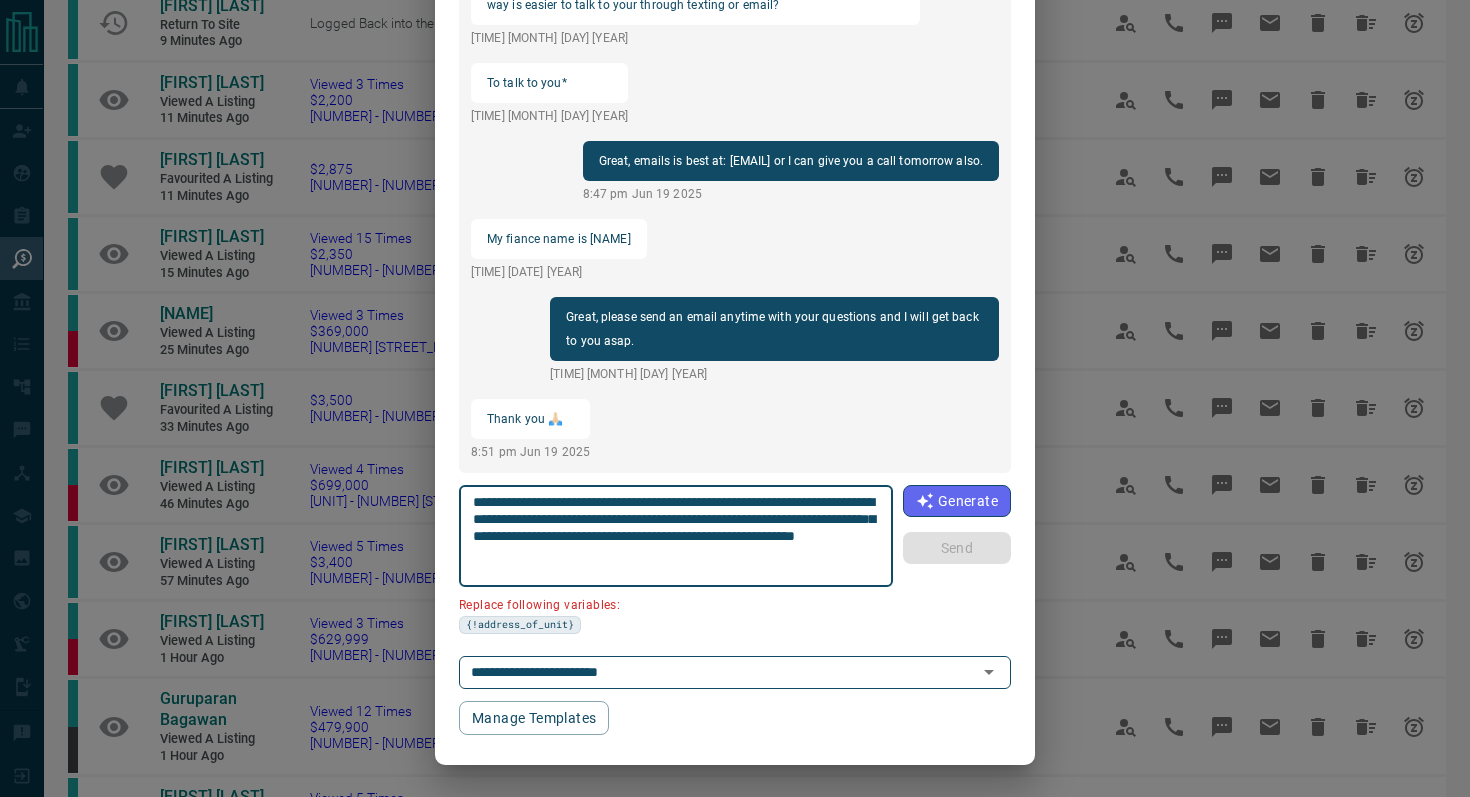 drag, startPoint x: 586, startPoint y: 515, endPoint x: 427, endPoint y: 515, distance: 159 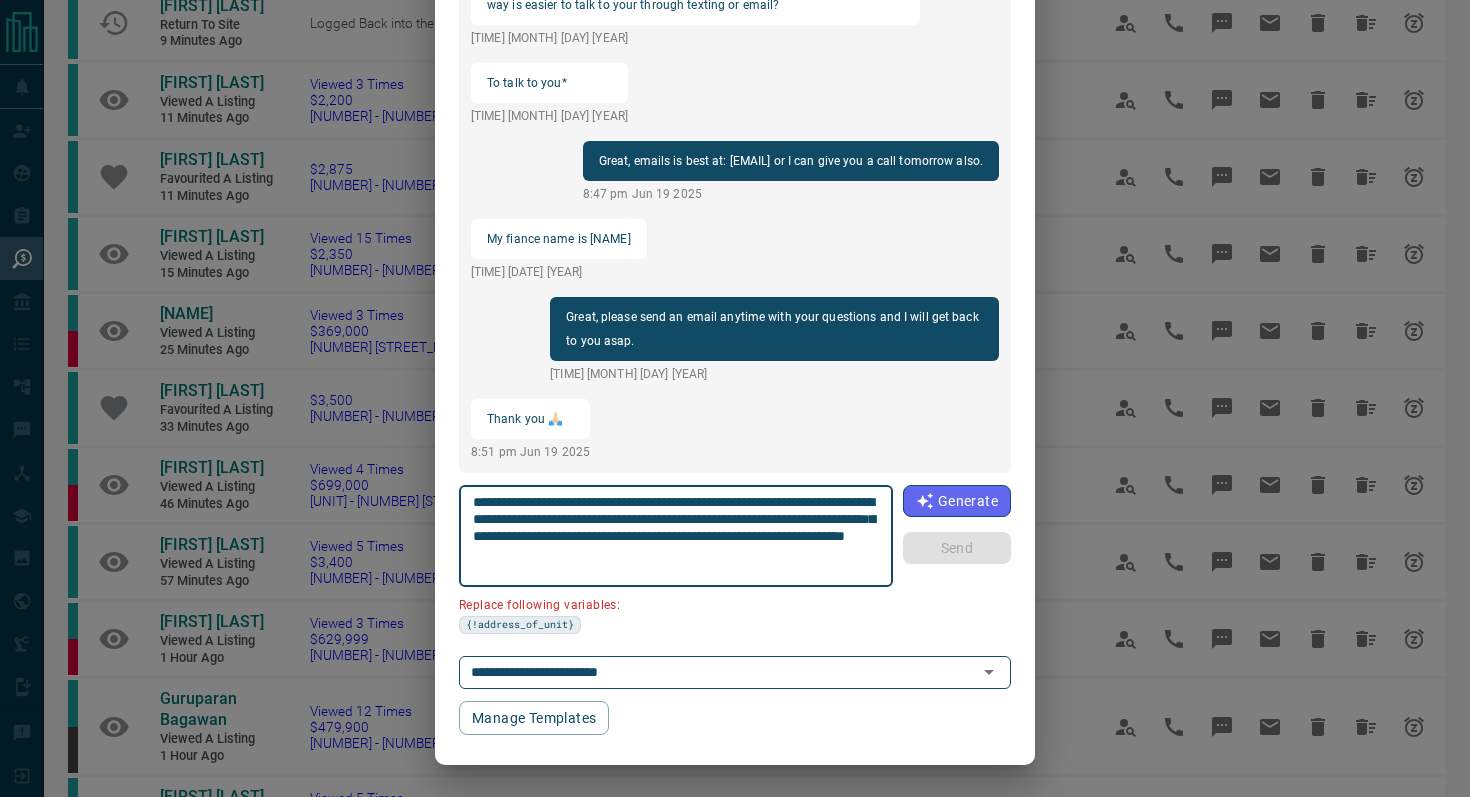 scroll, scrollTop: 121, scrollLeft: 0, axis: vertical 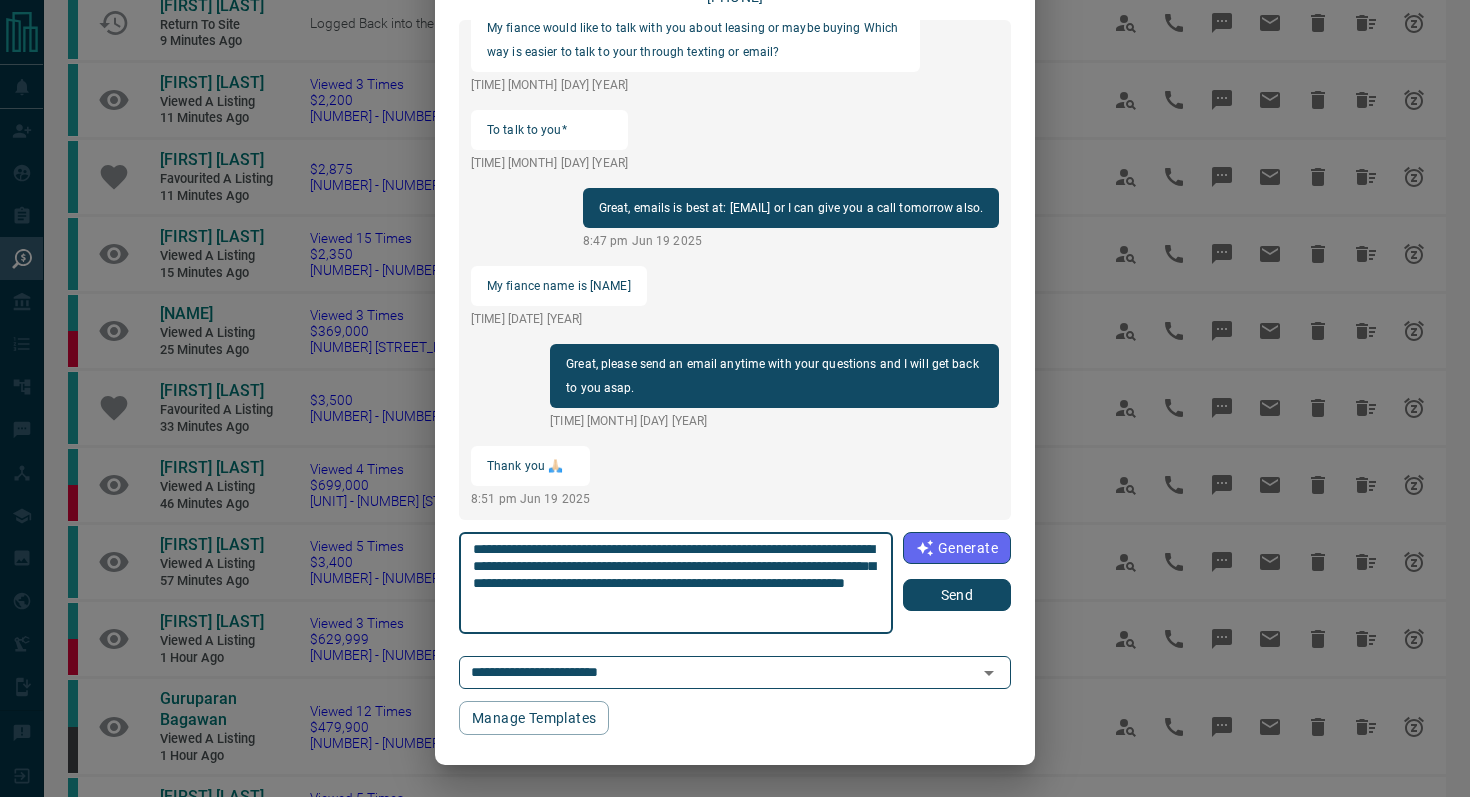 type on "**********" 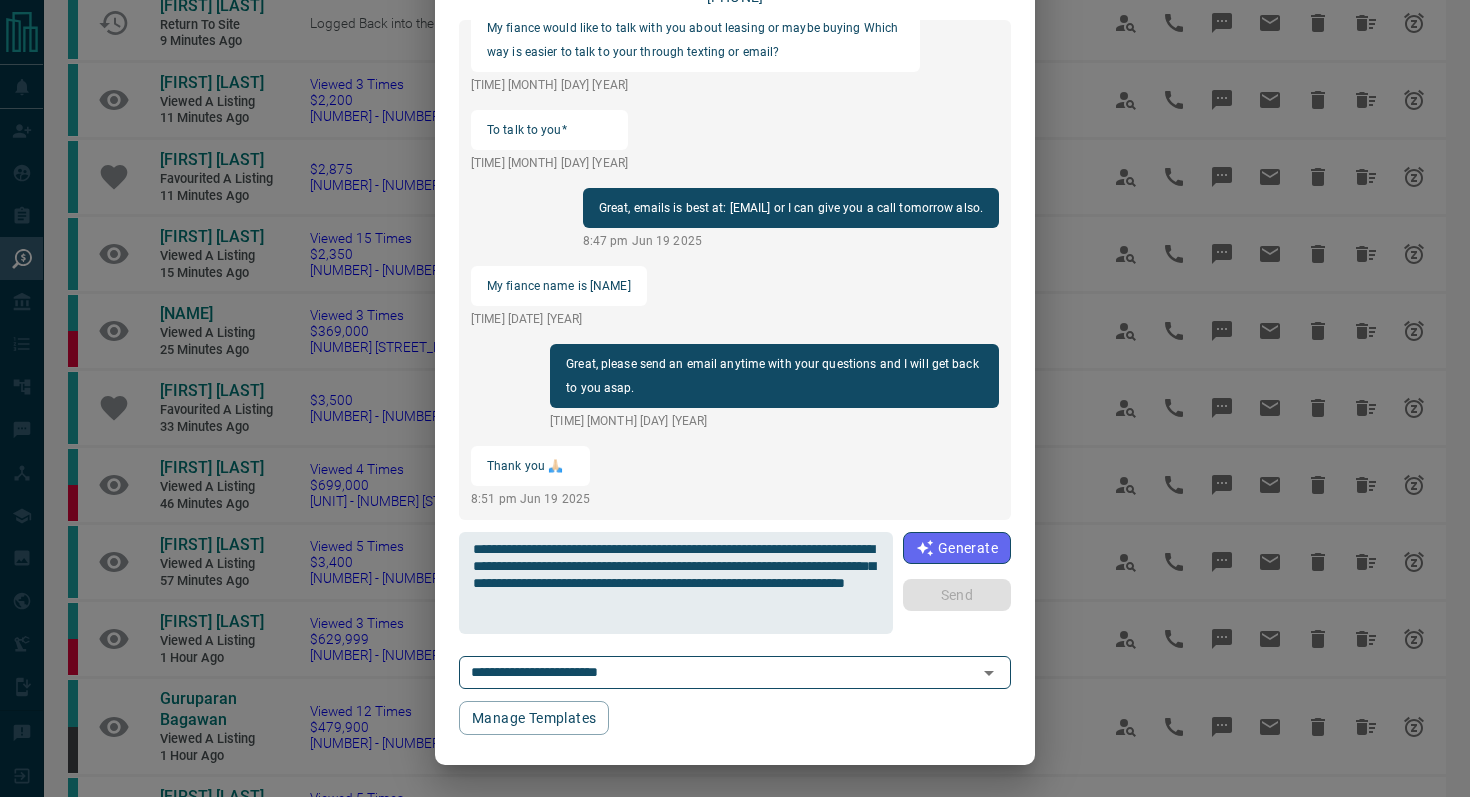 type 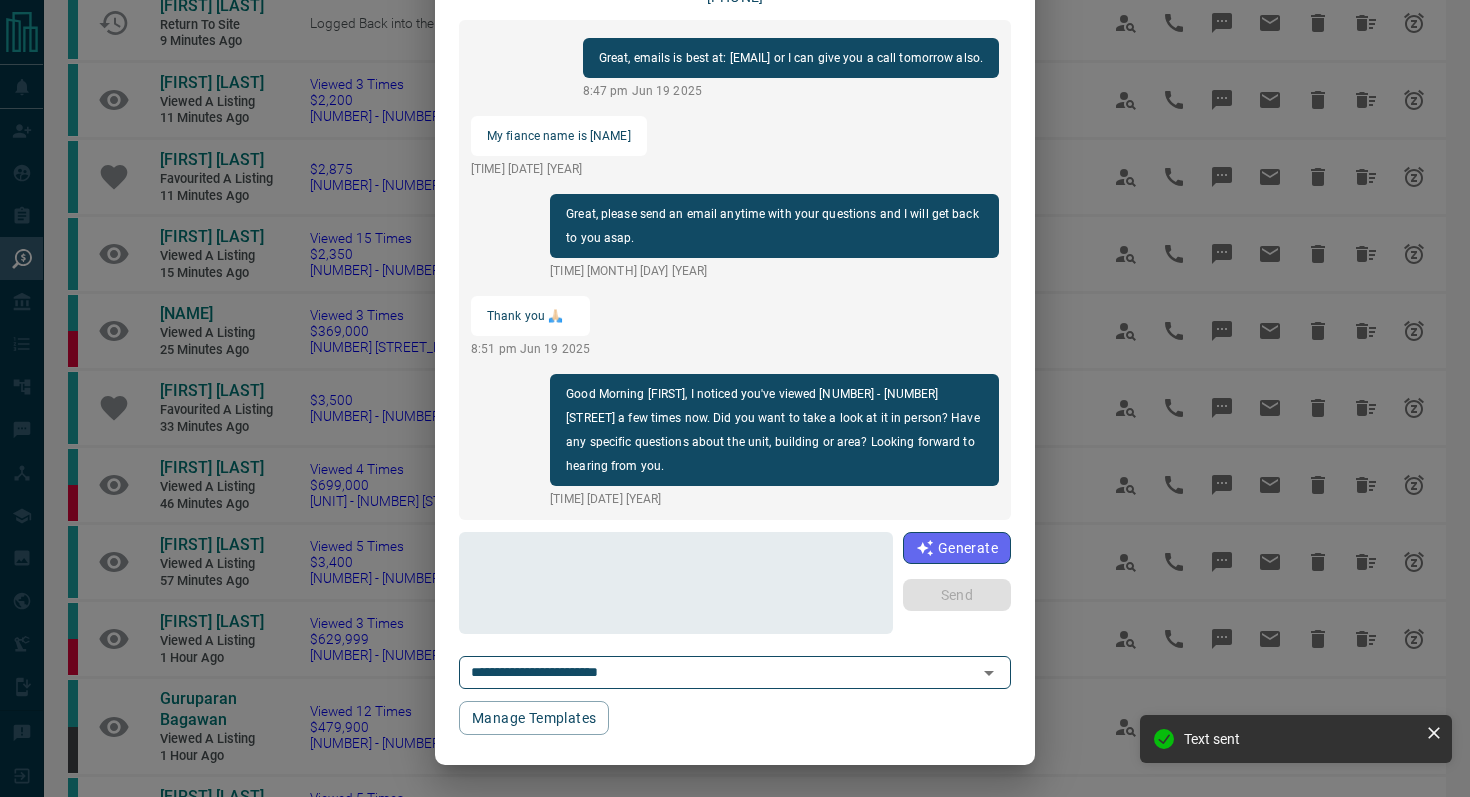 scroll, scrollTop: 0, scrollLeft: 0, axis: both 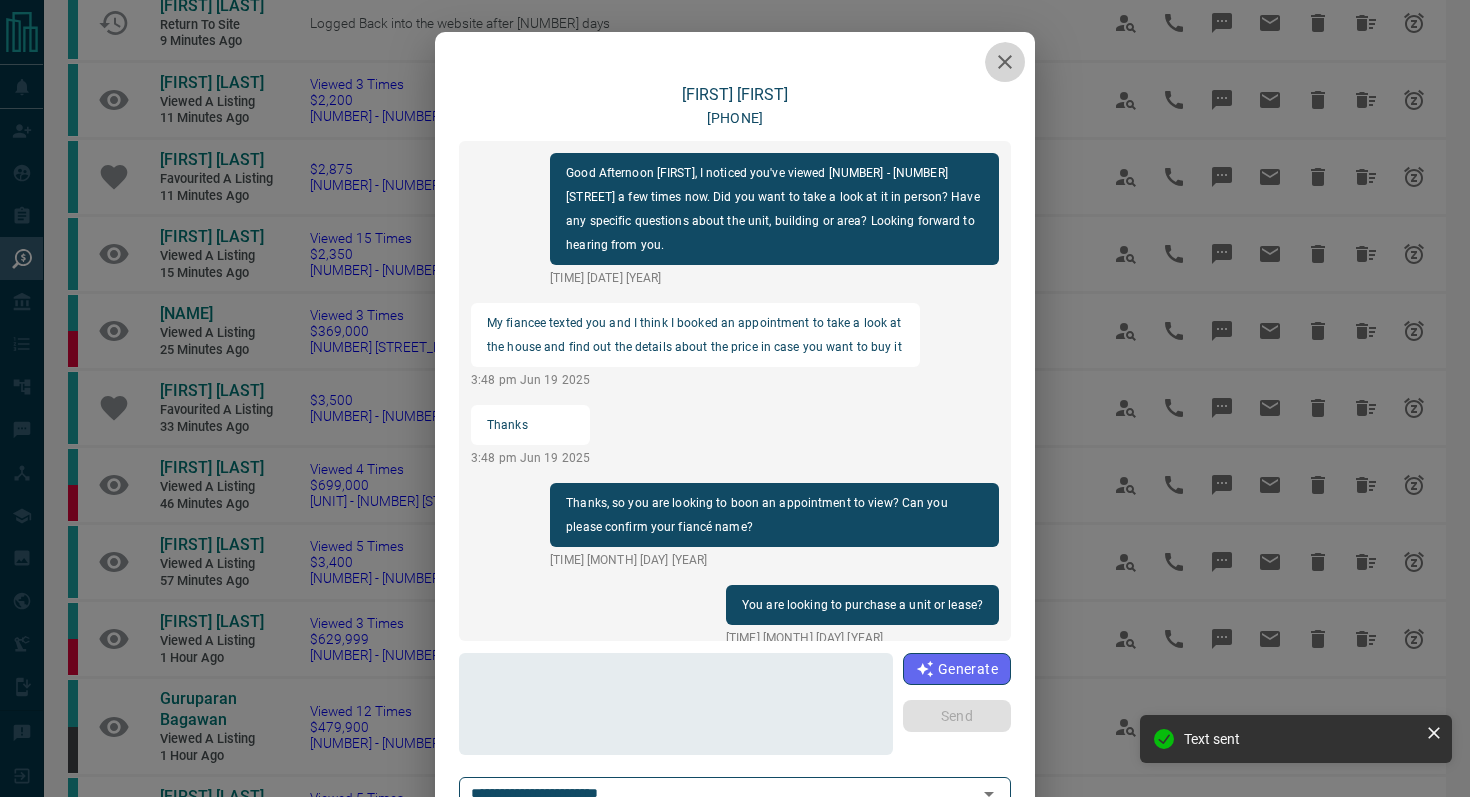 click 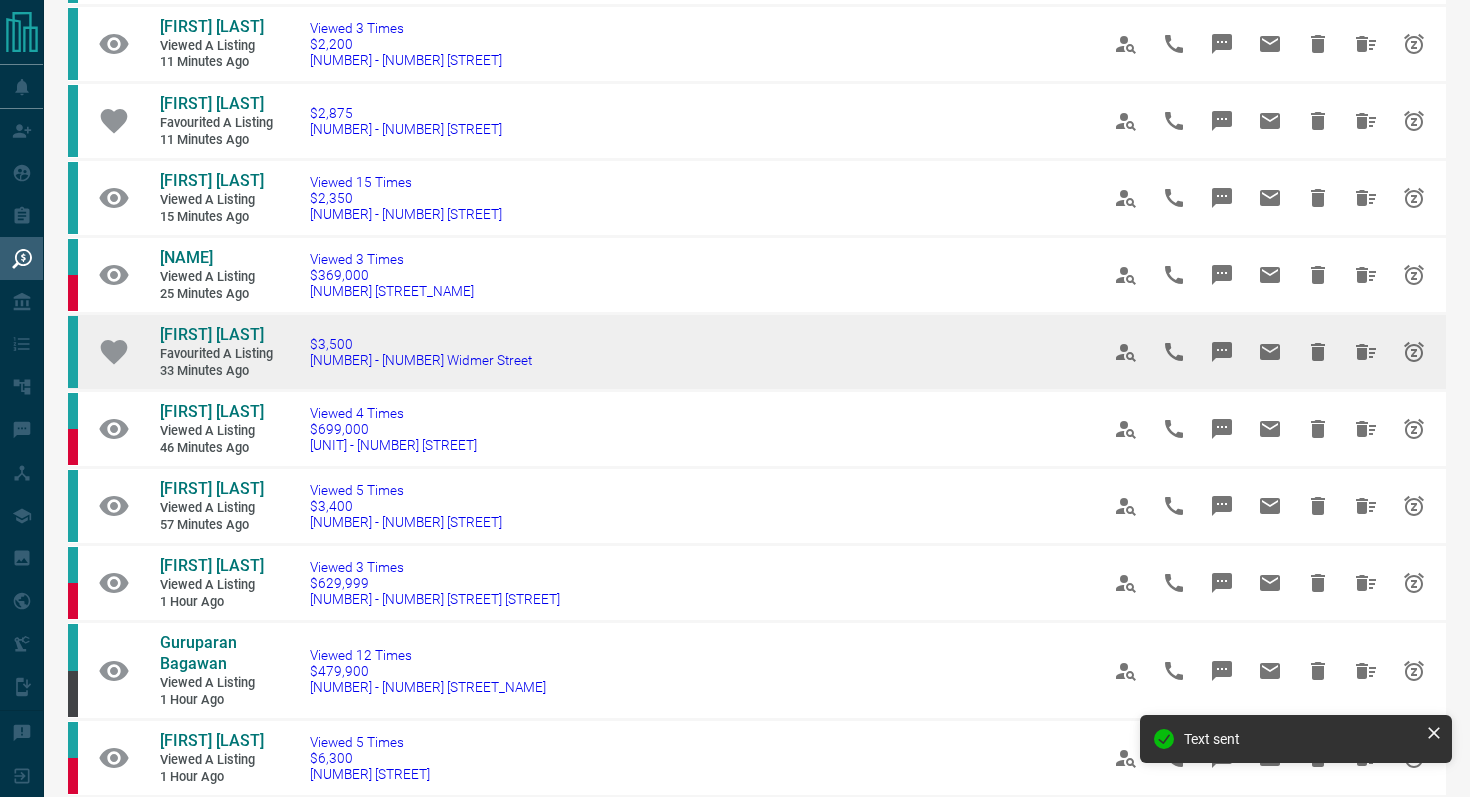 scroll, scrollTop: 217, scrollLeft: 0, axis: vertical 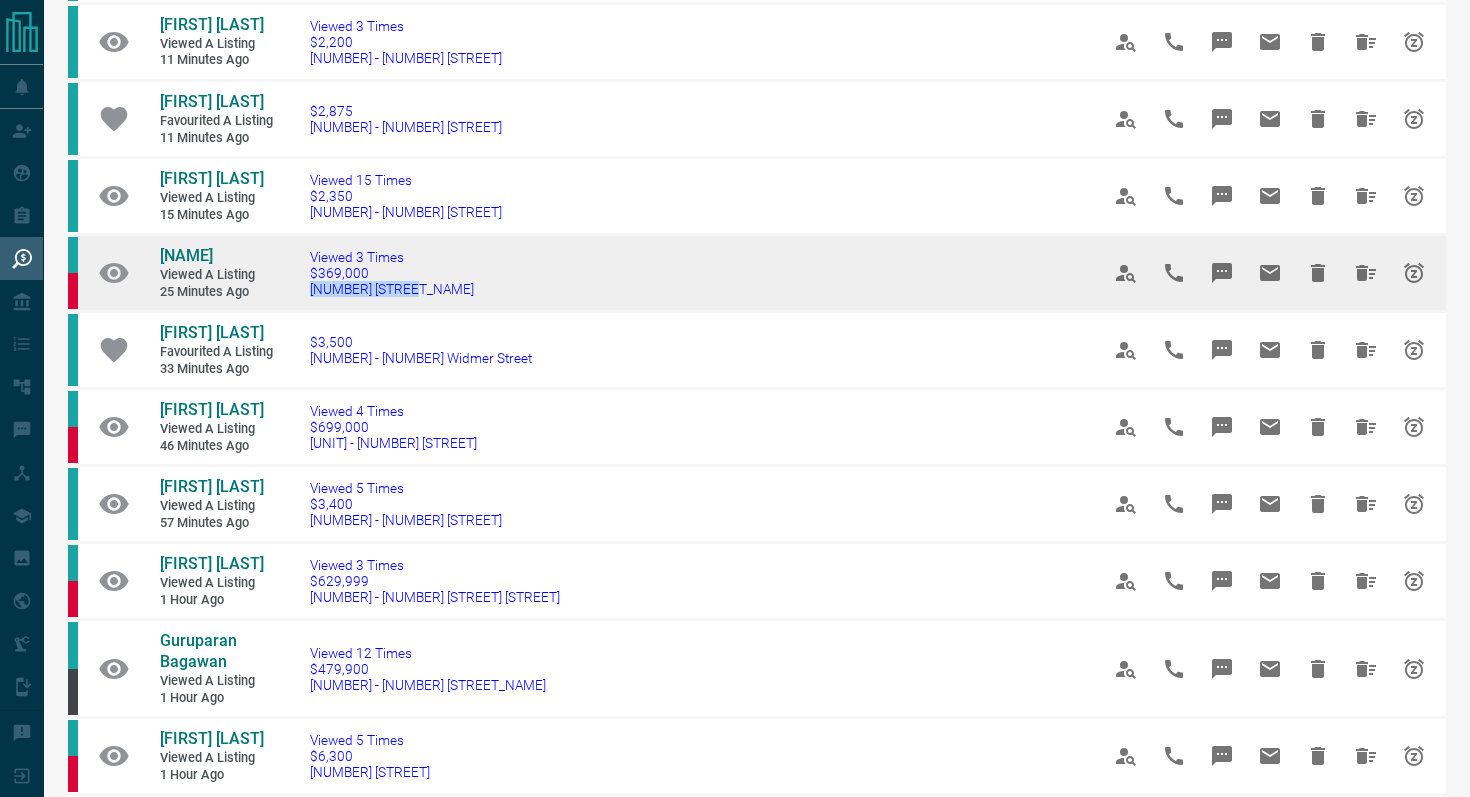 drag, startPoint x: 475, startPoint y: 304, endPoint x: 297, endPoint y: 302, distance: 178.01123 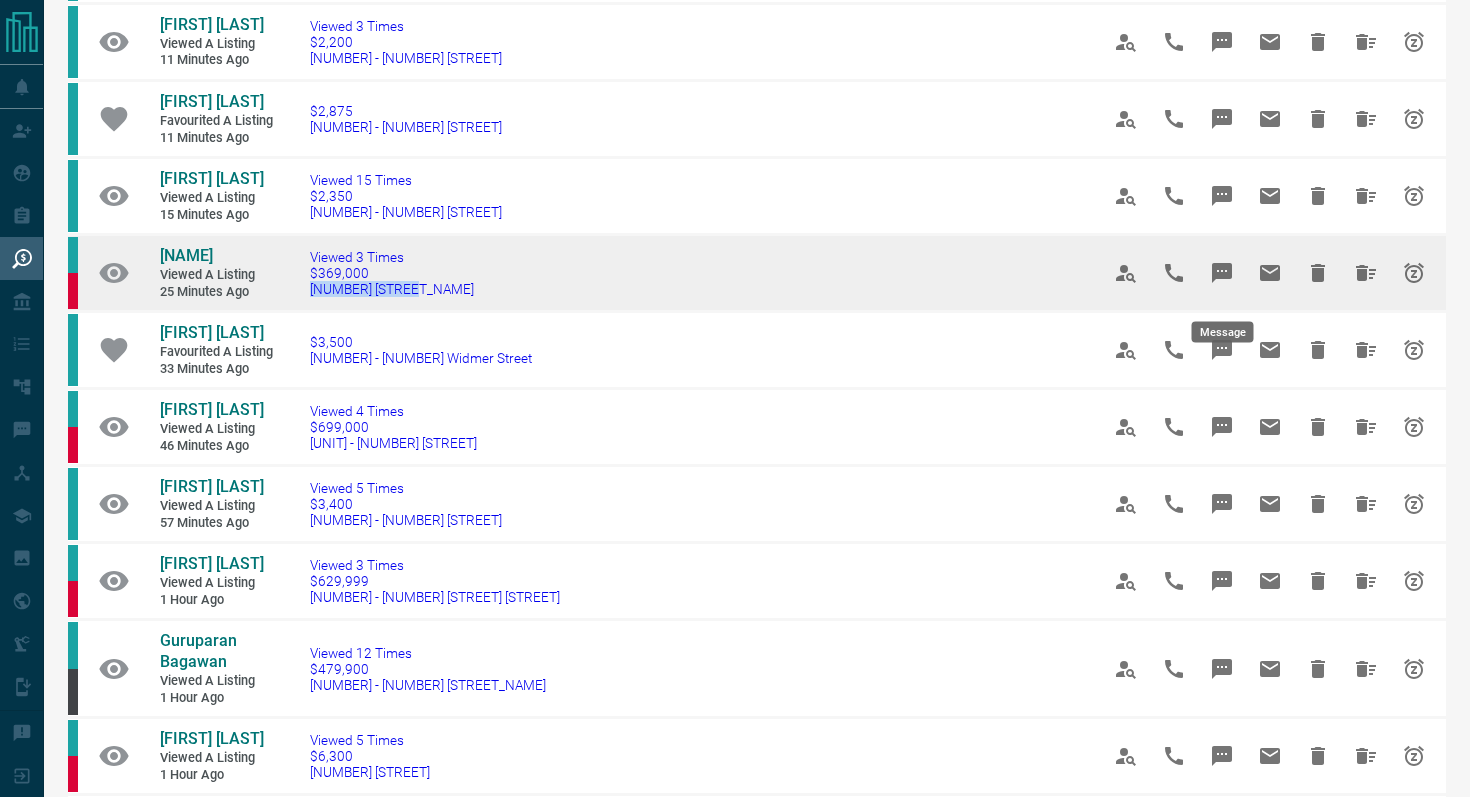 click 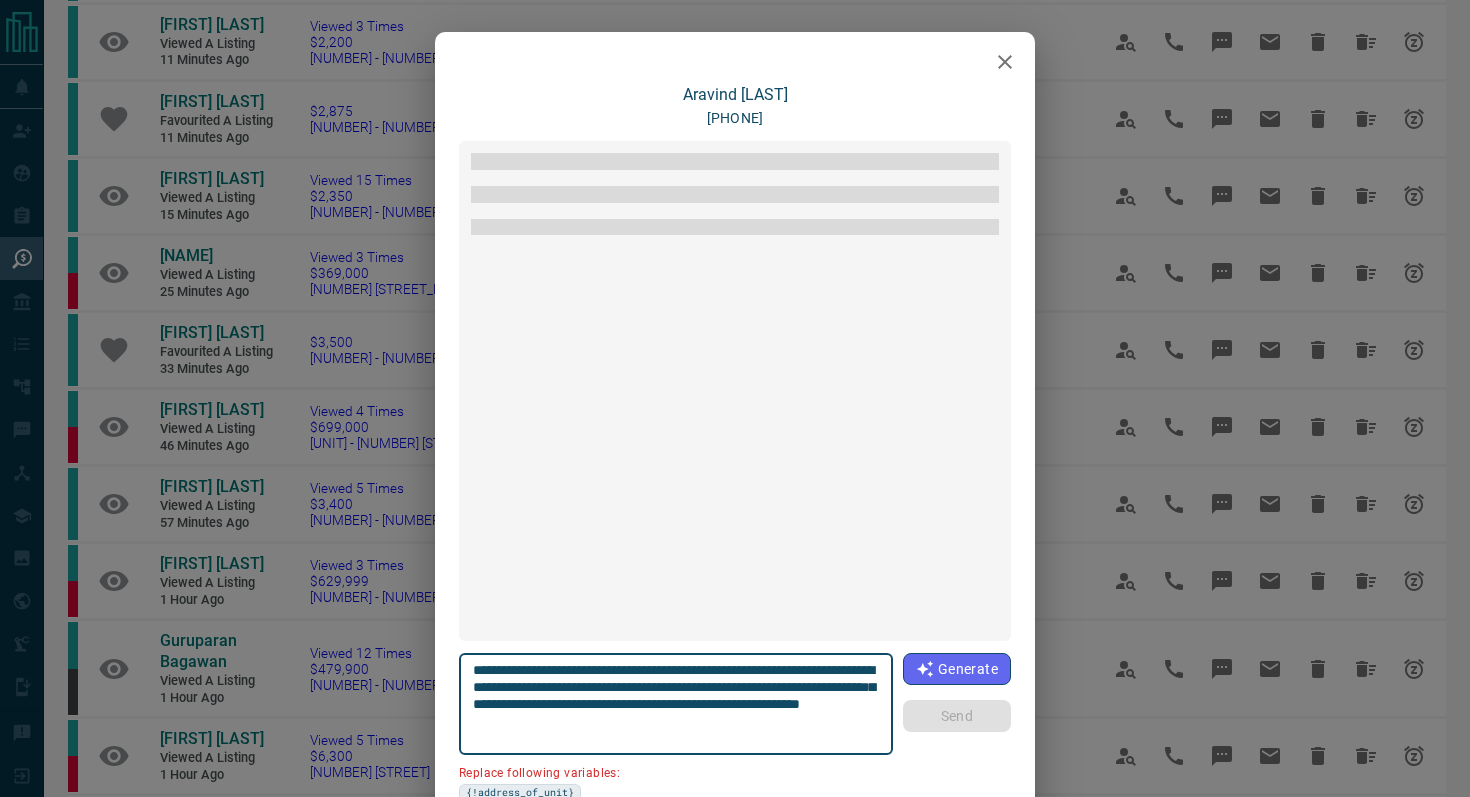 scroll, scrollTop: 2166, scrollLeft: 0, axis: vertical 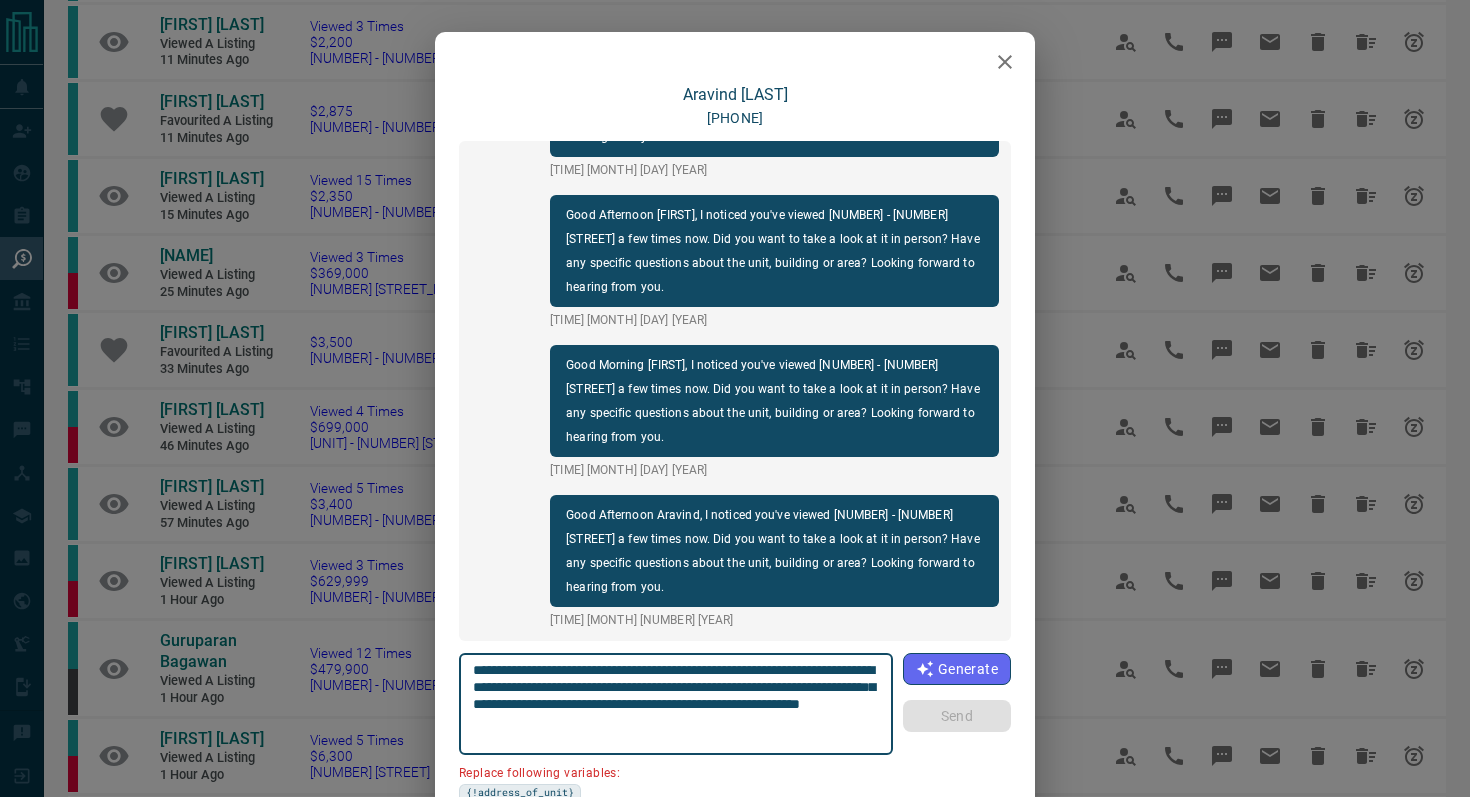 drag, startPoint x: 575, startPoint y: 685, endPoint x: 375, endPoint y: 685, distance: 200 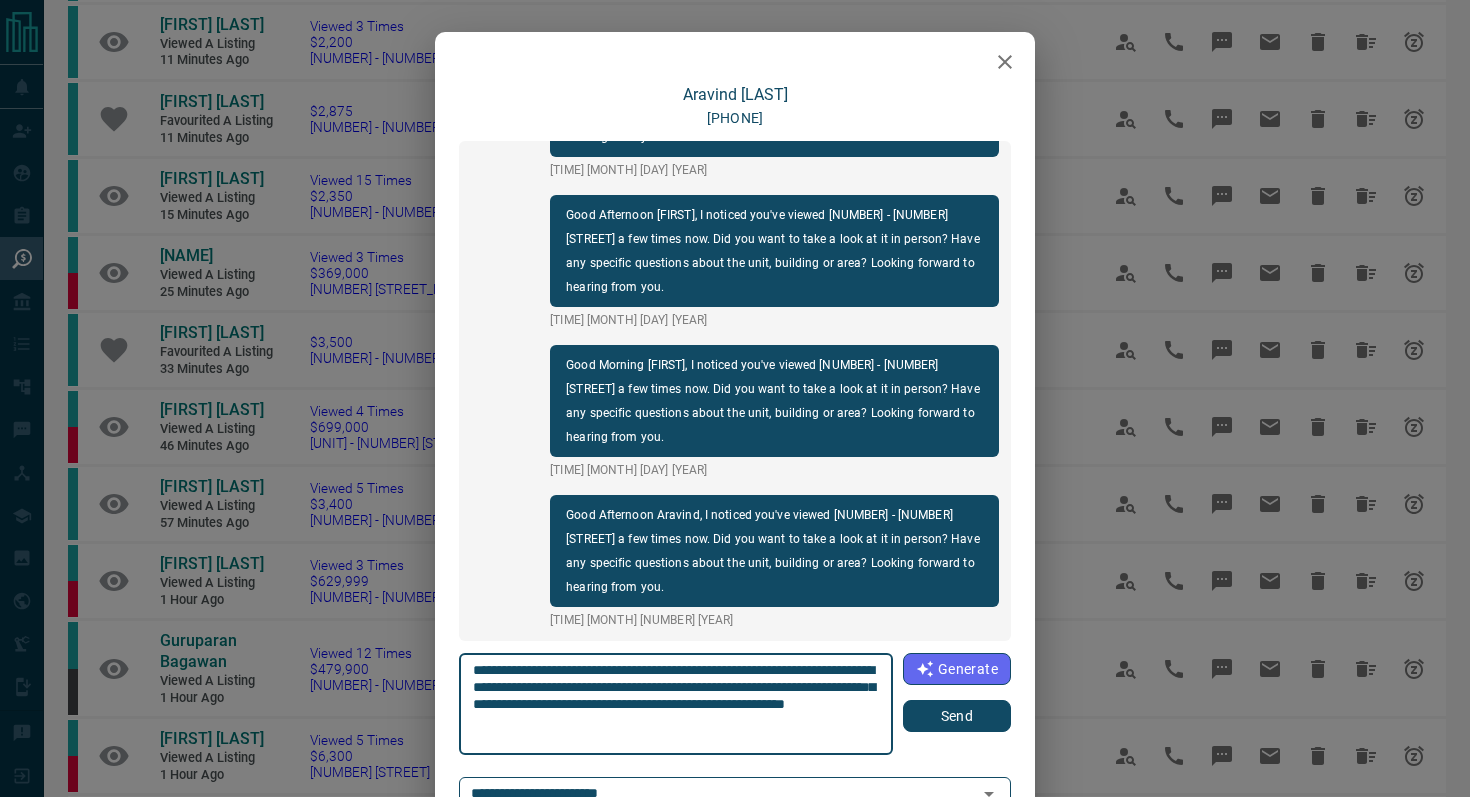 type on "**********" 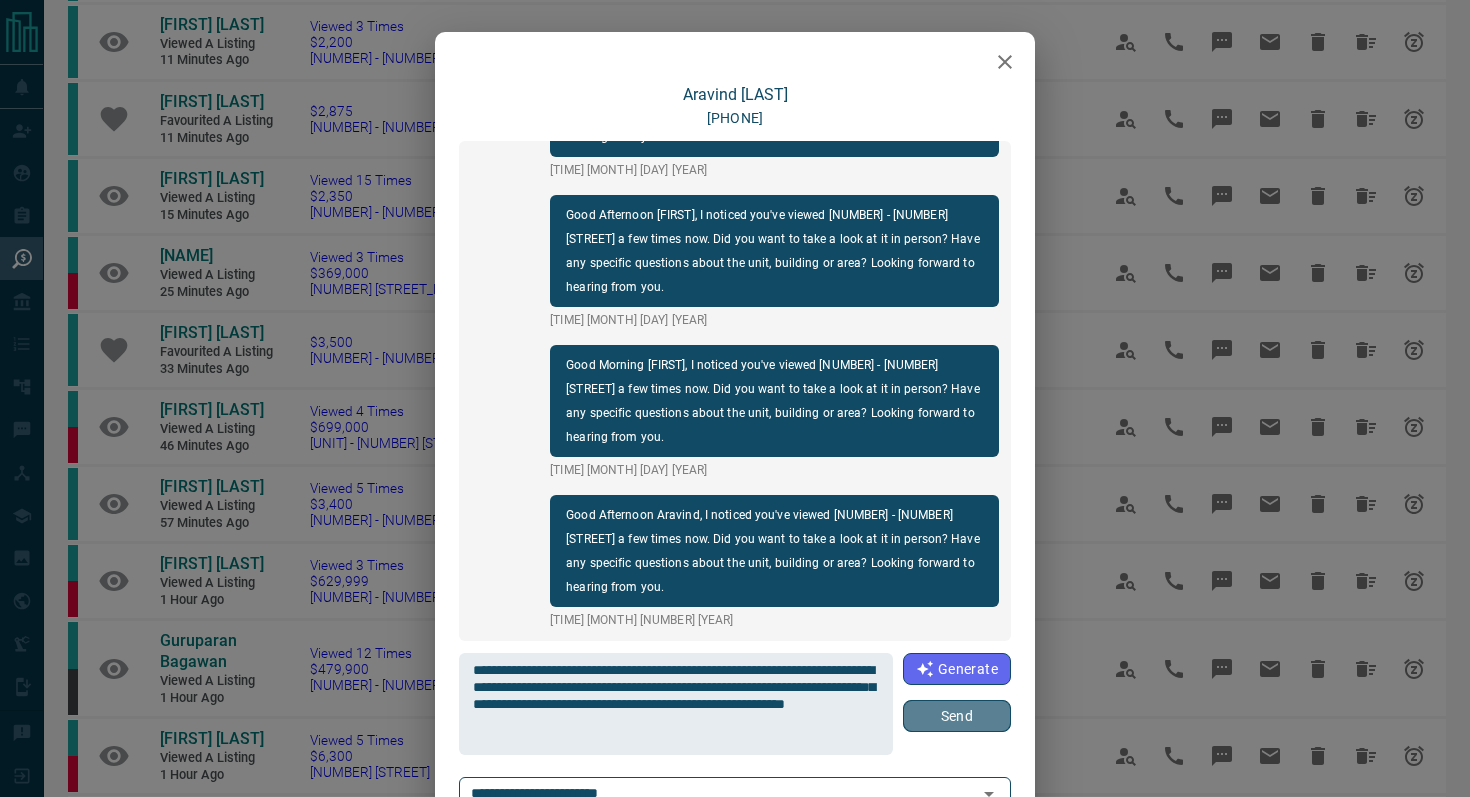 click on "Send" at bounding box center [957, 716] 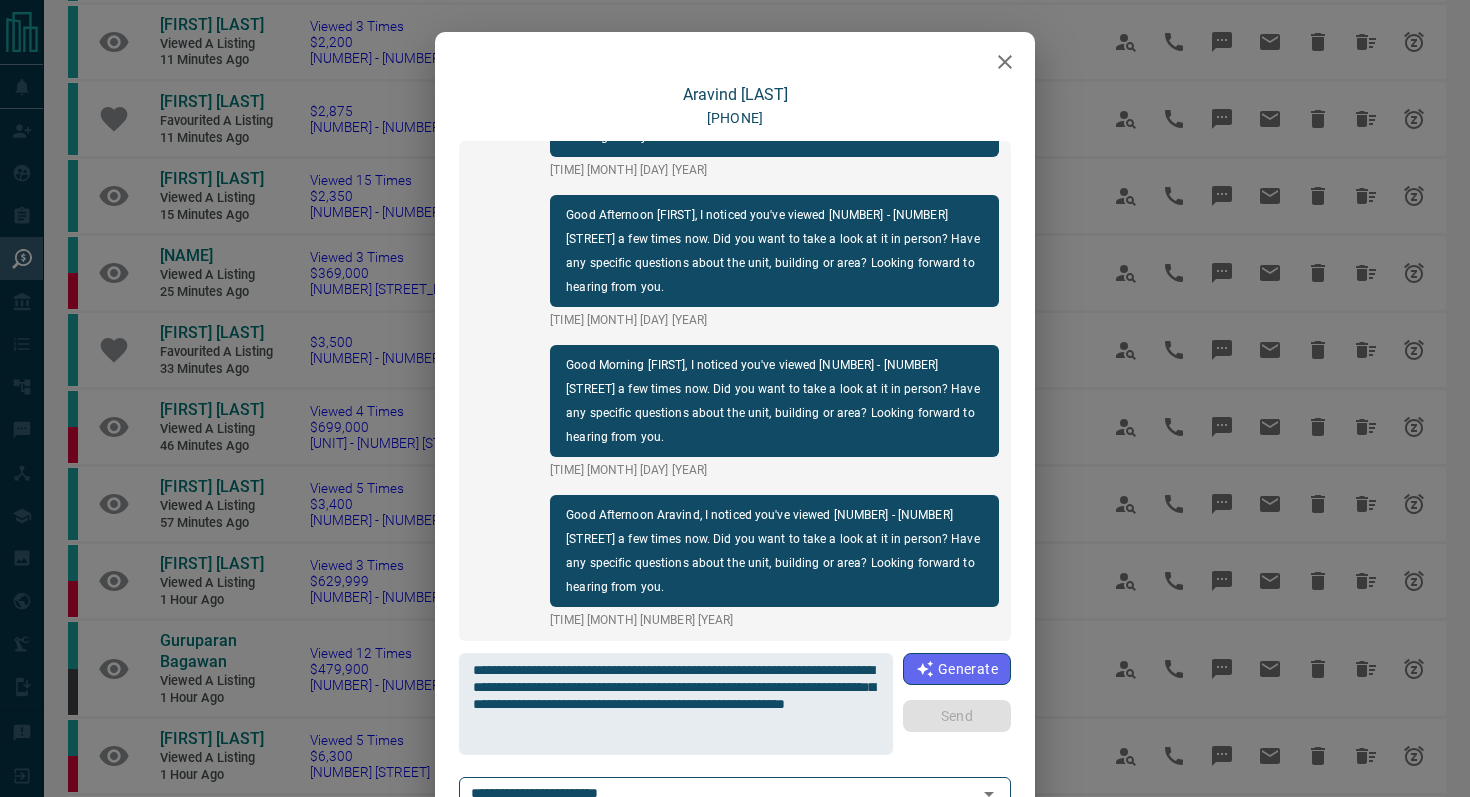 type 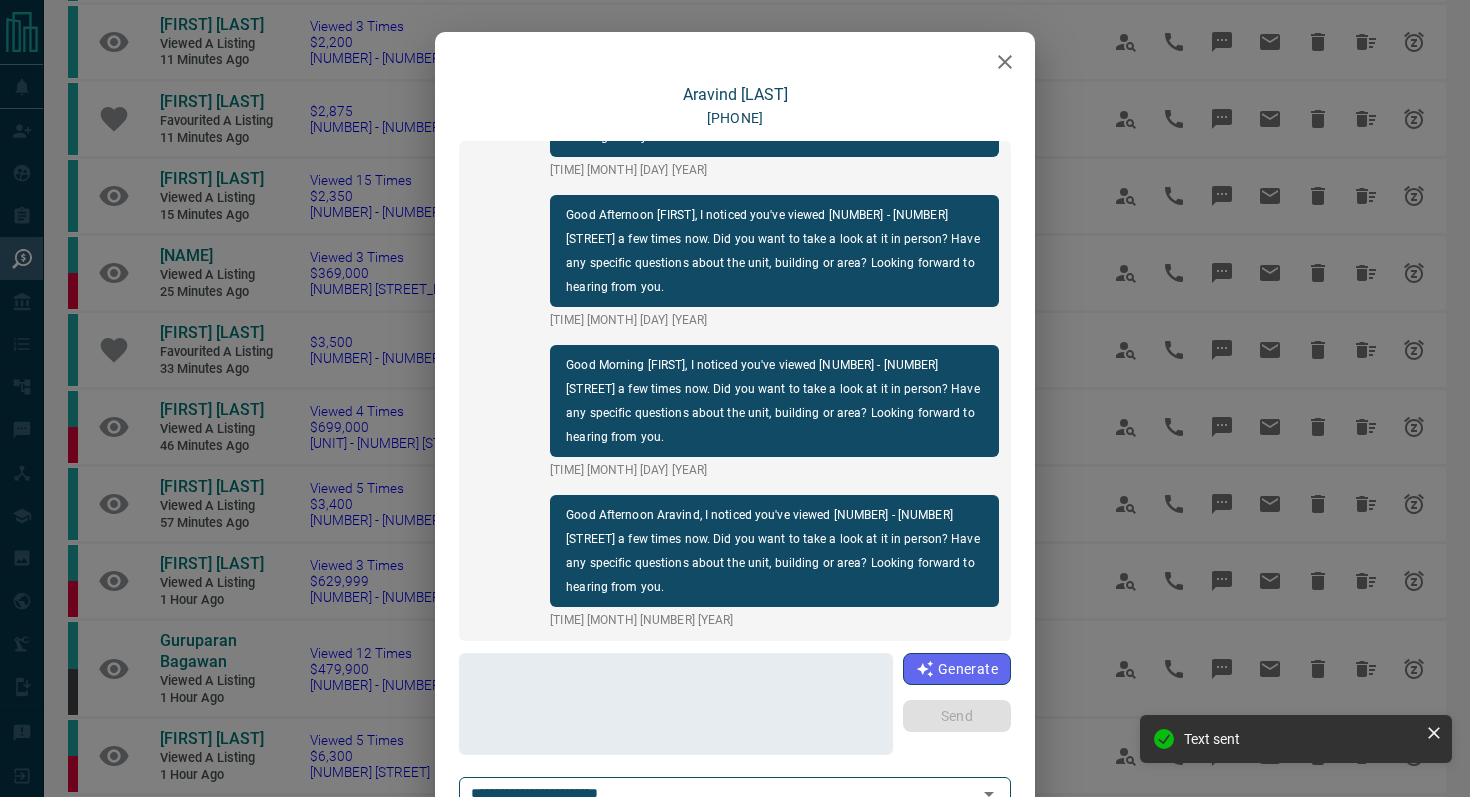 scroll, scrollTop: 2292, scrollLeft: 0, axis: vertical 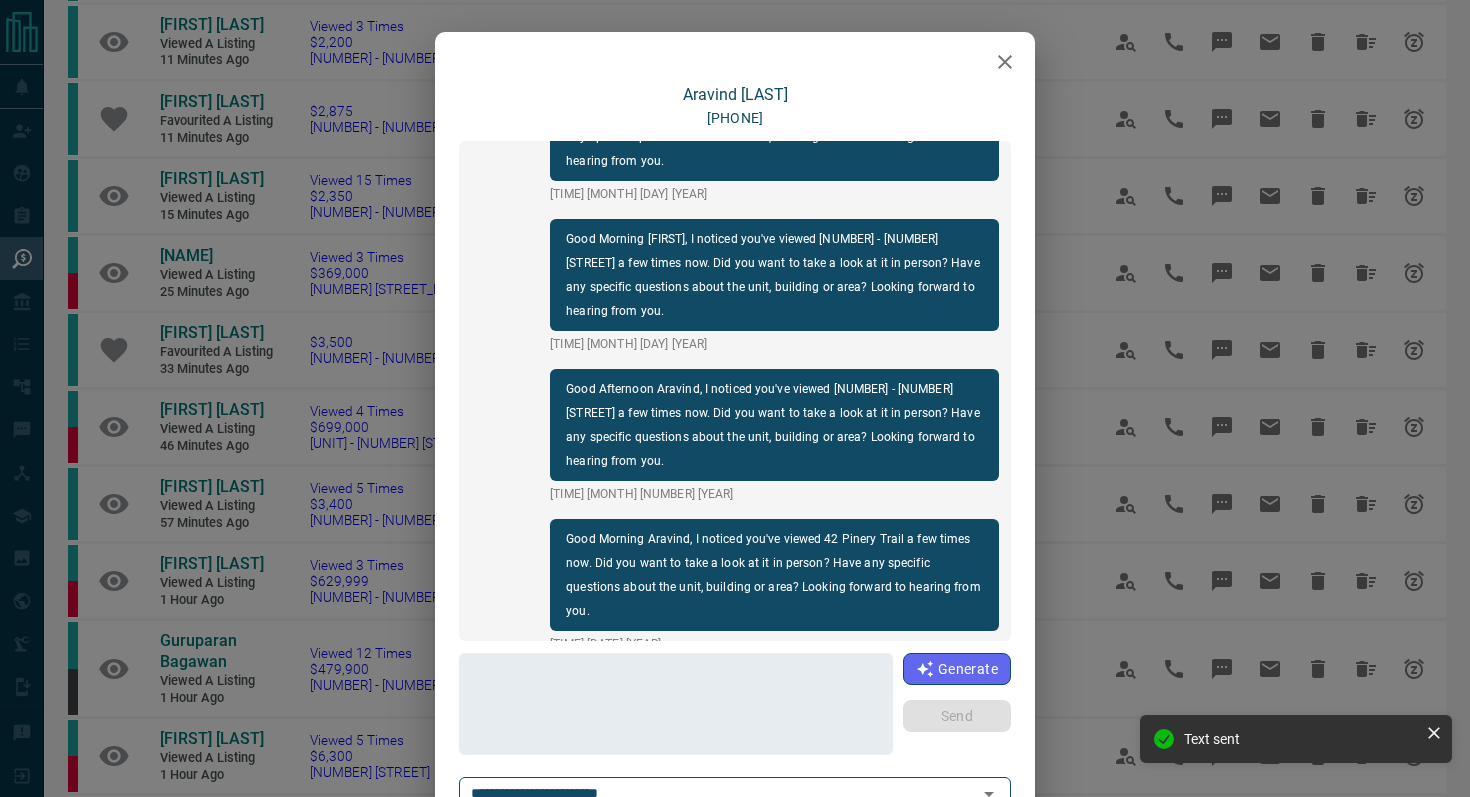 click 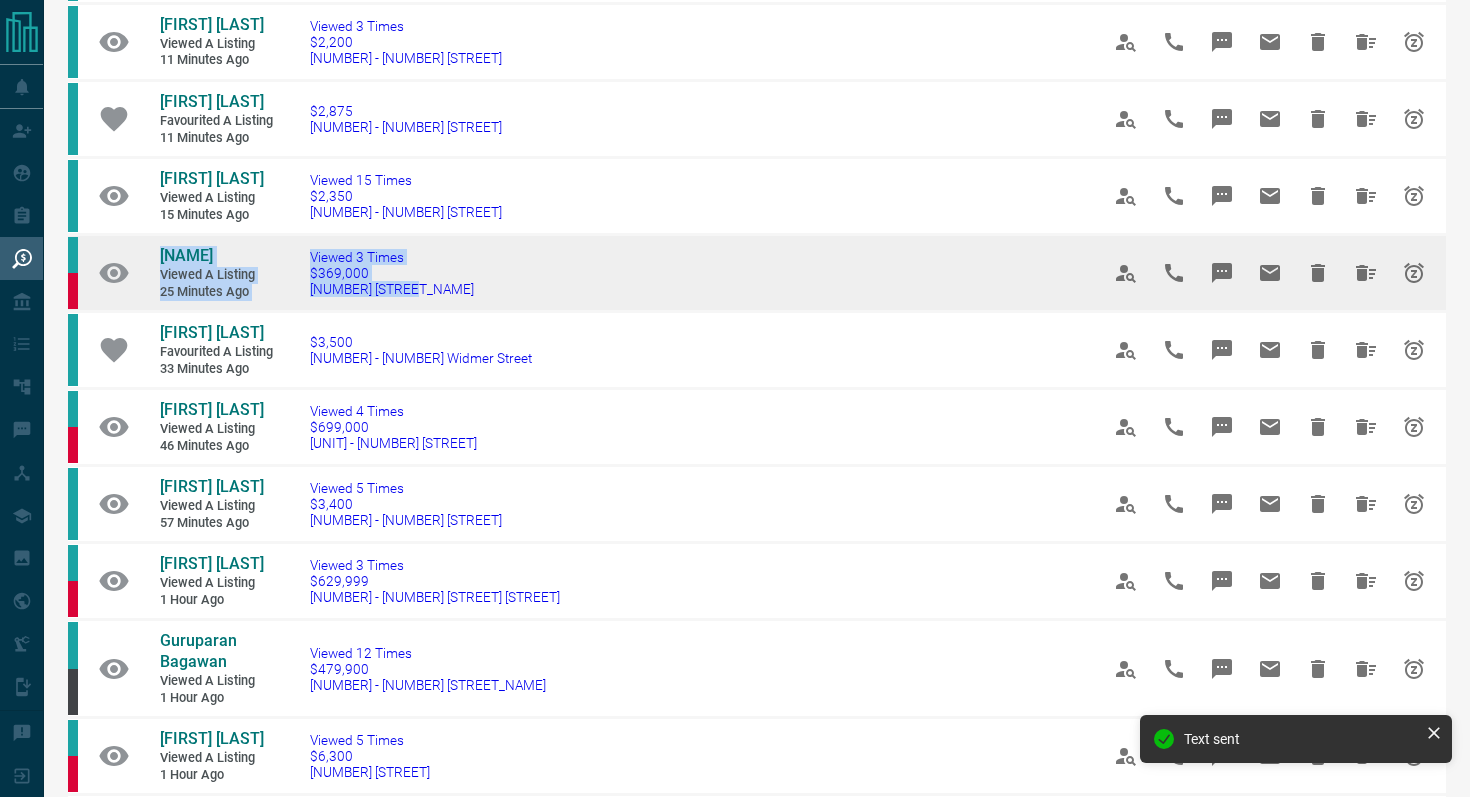 drag, startPoint x: 512, startPoint y: 308, endPoint x: 107, endPoint y: 257, distance: 408.1985 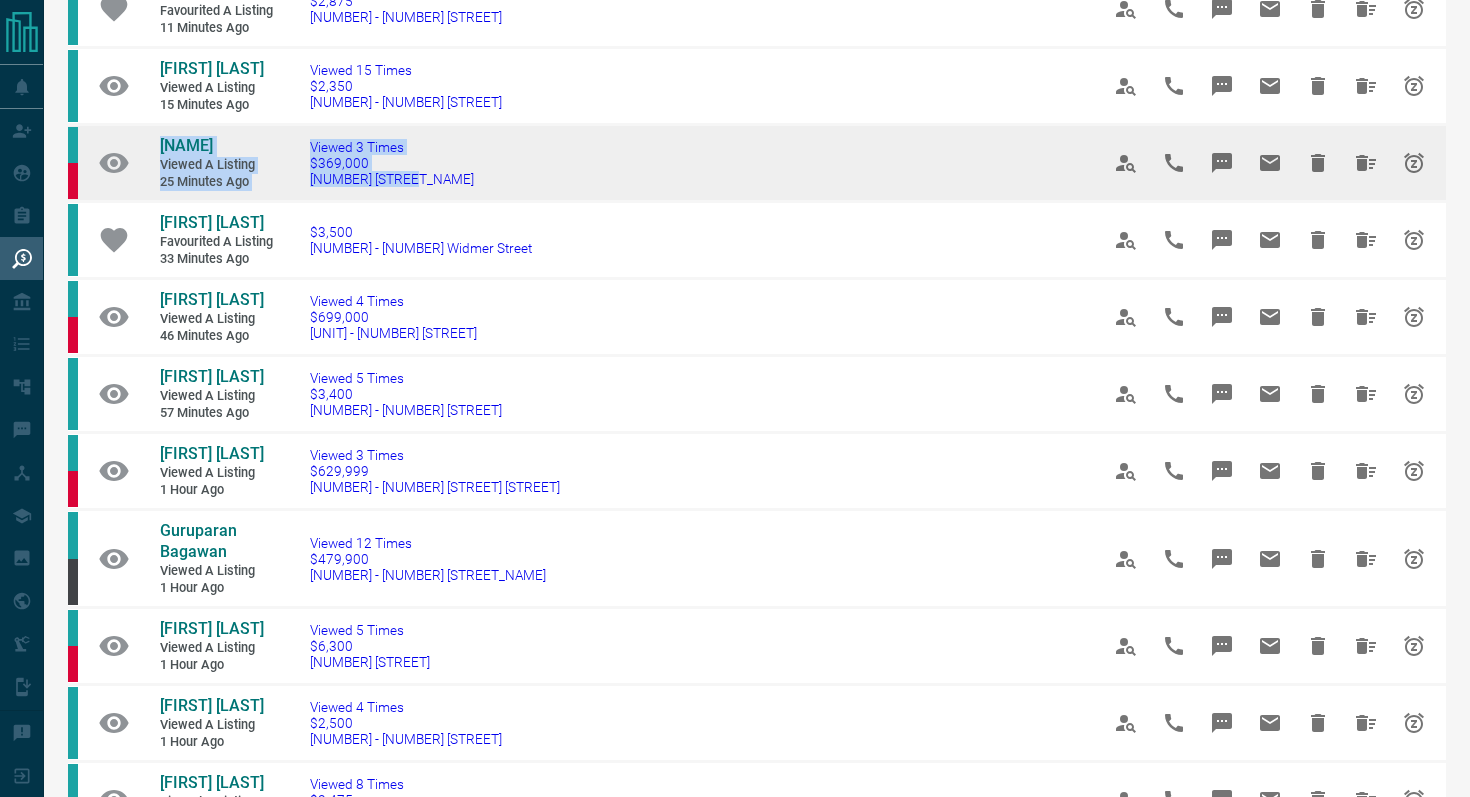 scroll, scrollTop: 331, scrollLeft: 0, axis: vertical 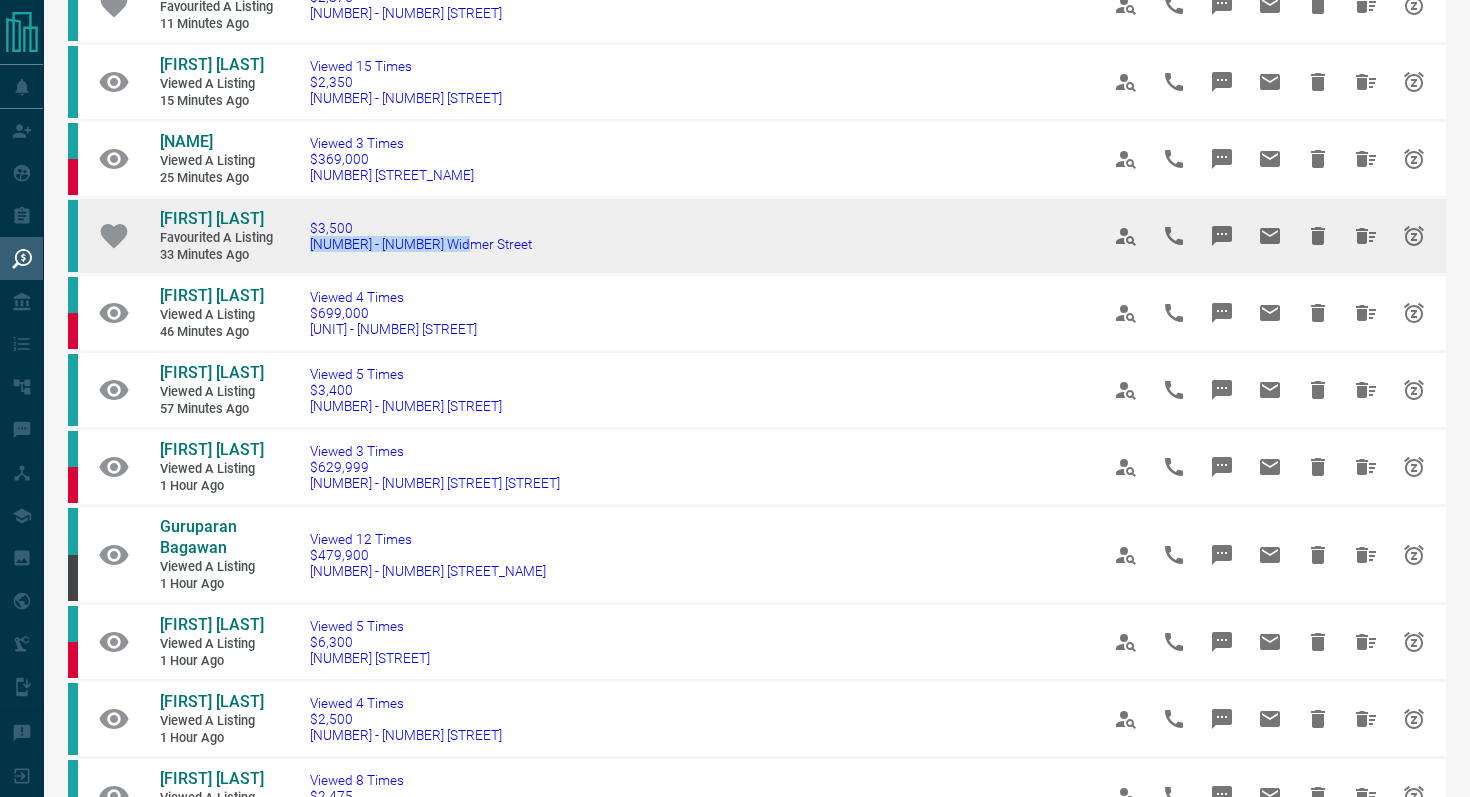 drag, startPoint x: 502, startPoint y: 263, endPoint x: 300, endPoint y: 263, distance: 202 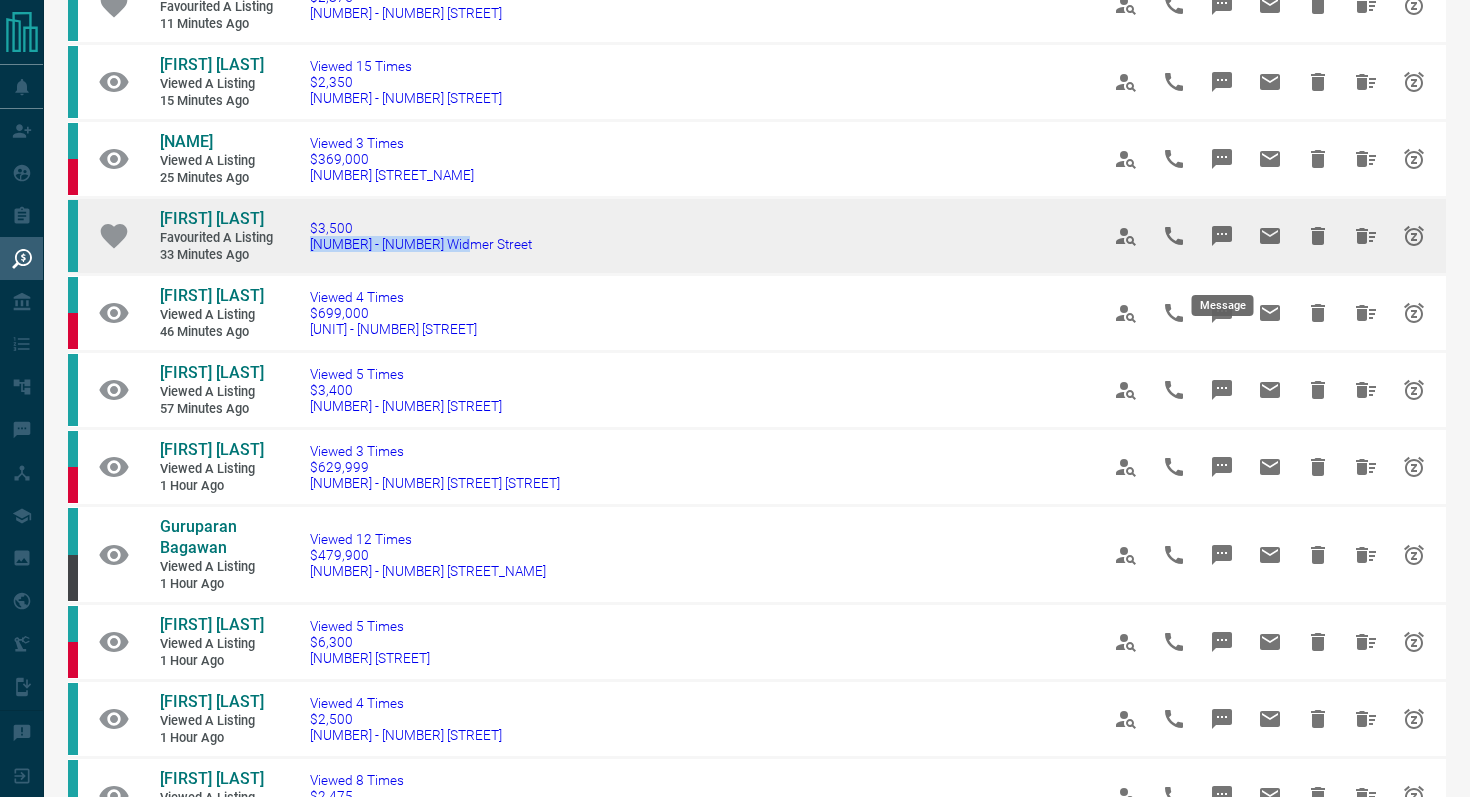 click 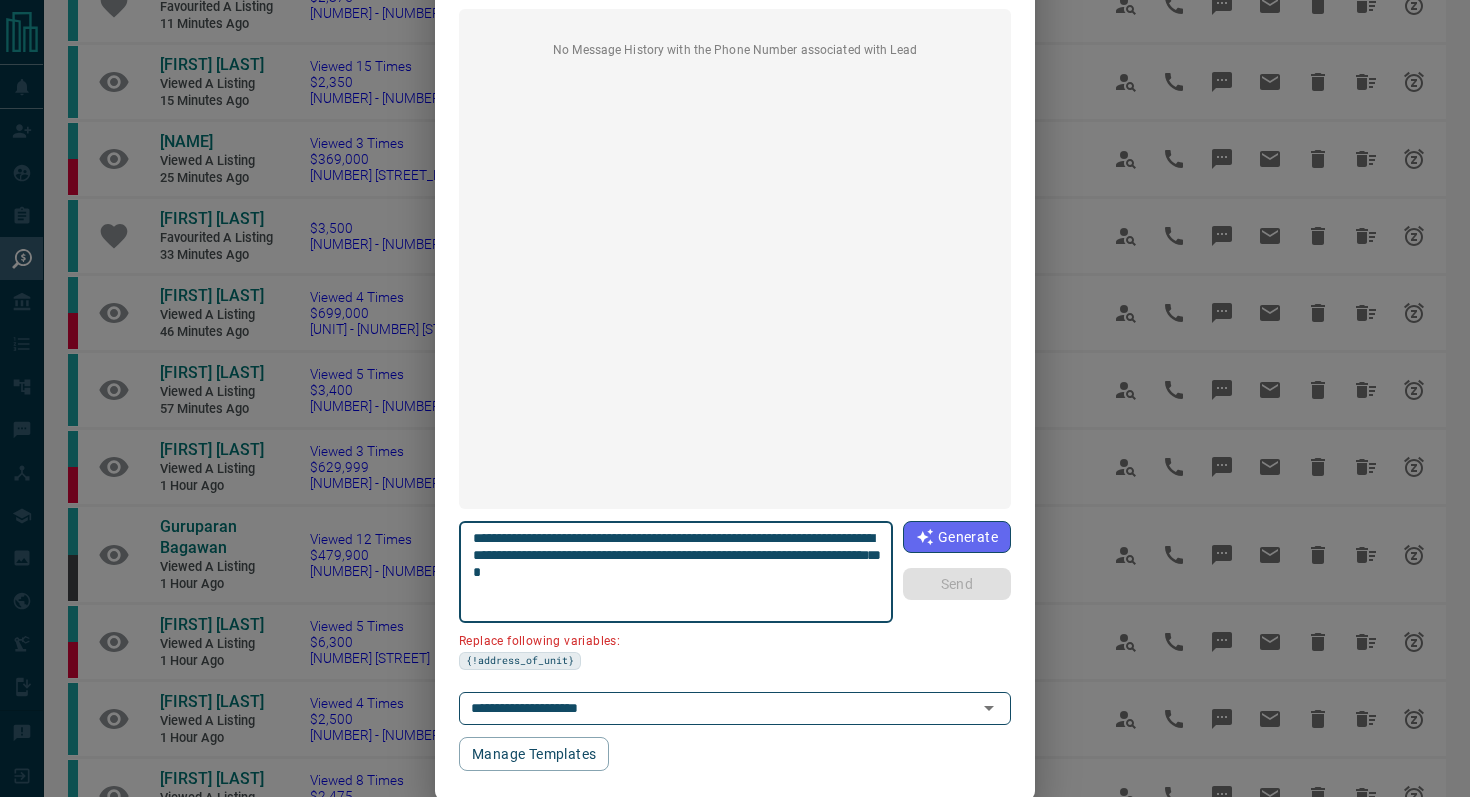 scroll, scrollTop: 135, scrollLeft: 0, axis: vertical 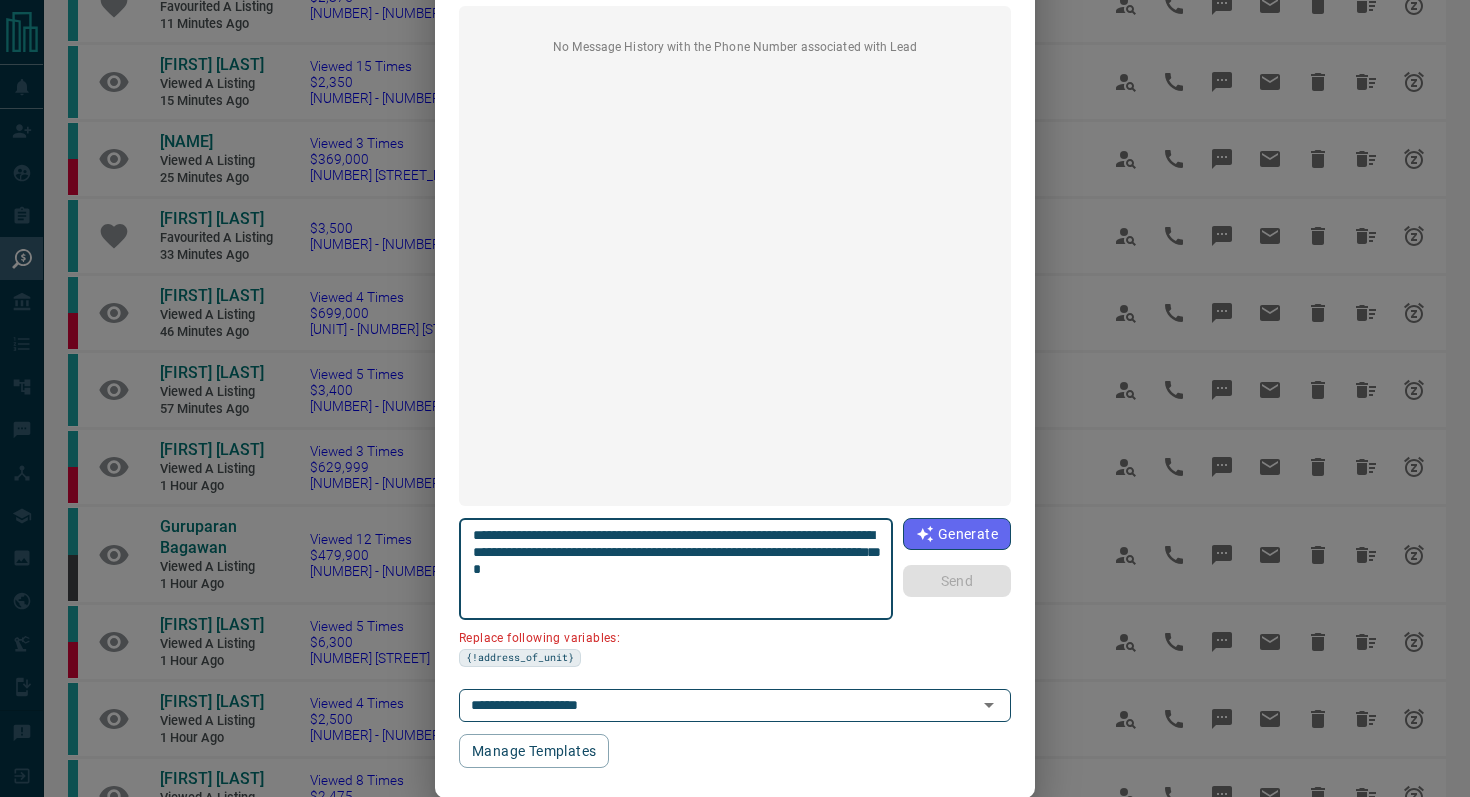 drag, startPoint x: 585, startPoint y: 551, endPoint x: 353, endPoint y: 551, distance: 232 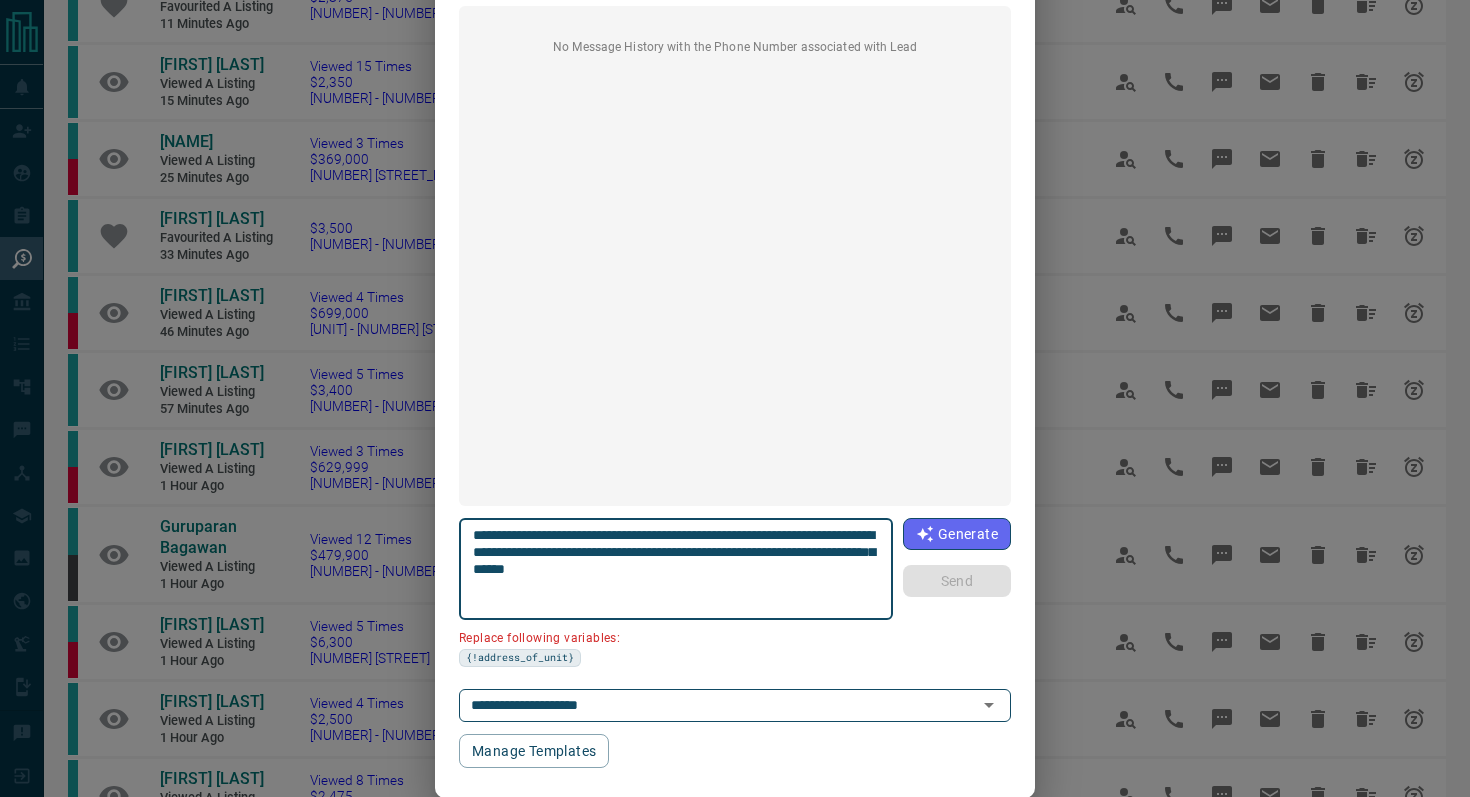 scroll, scrollTop: 121, scrollLeft: 0, axis: vertical 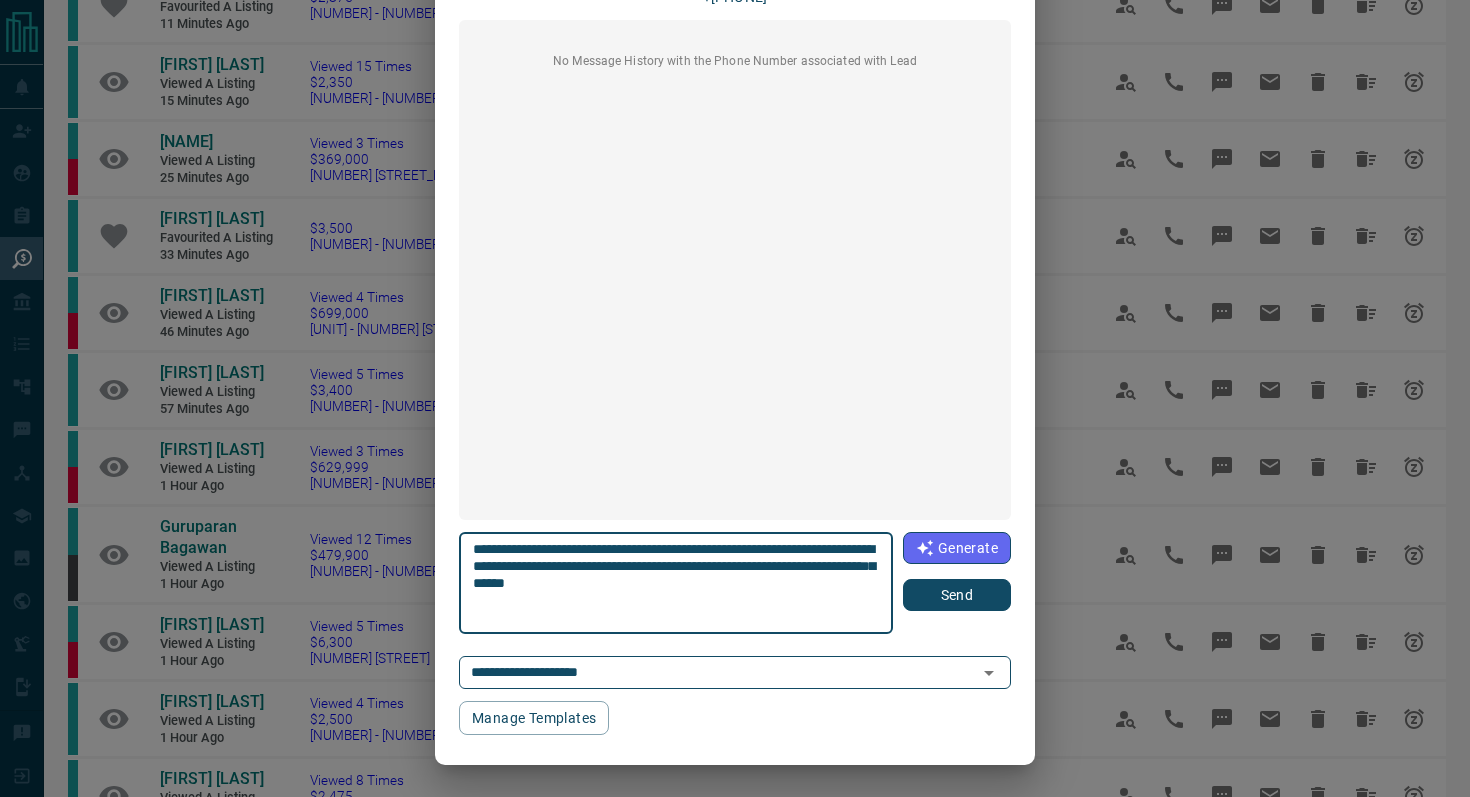 type on "**********" 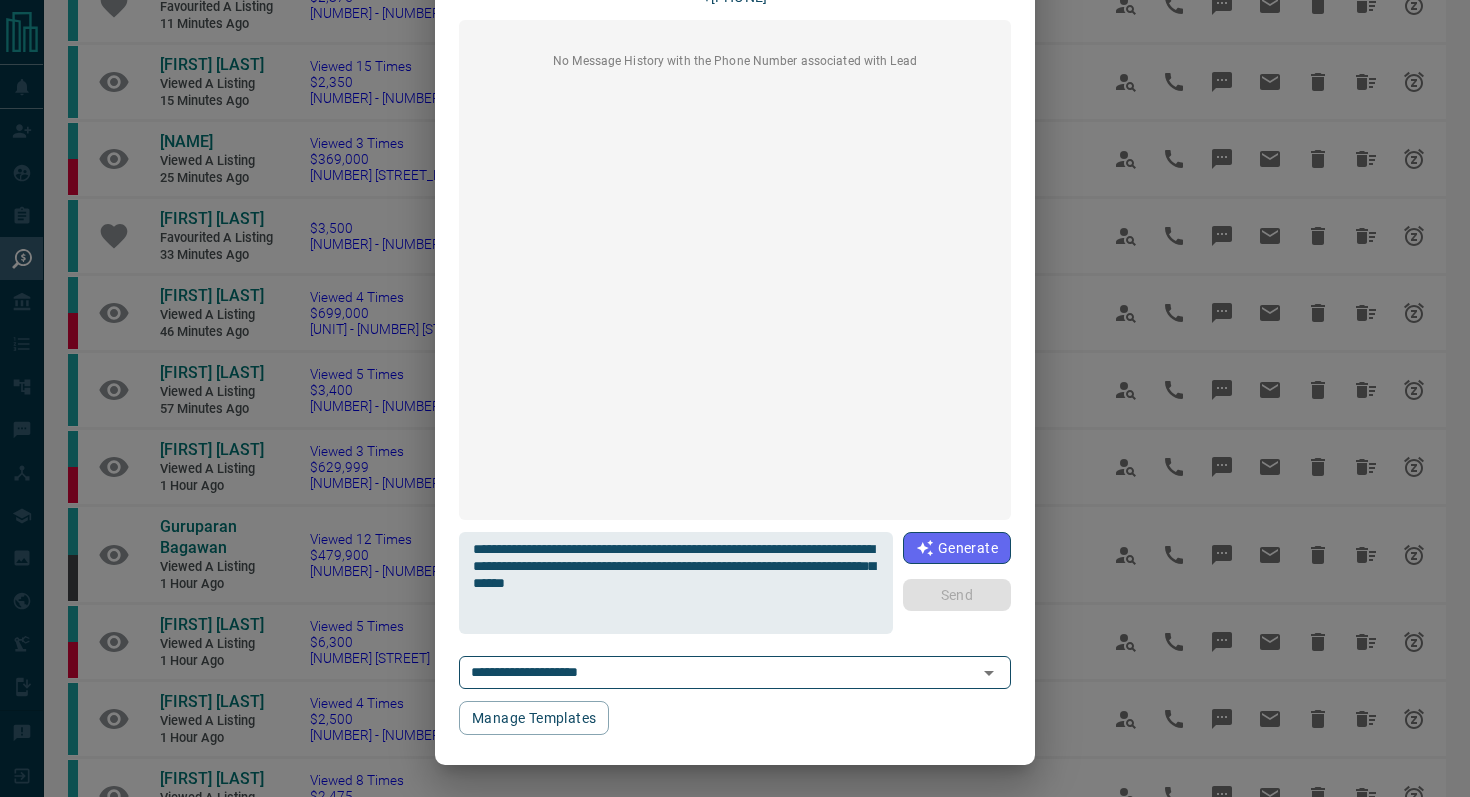 type 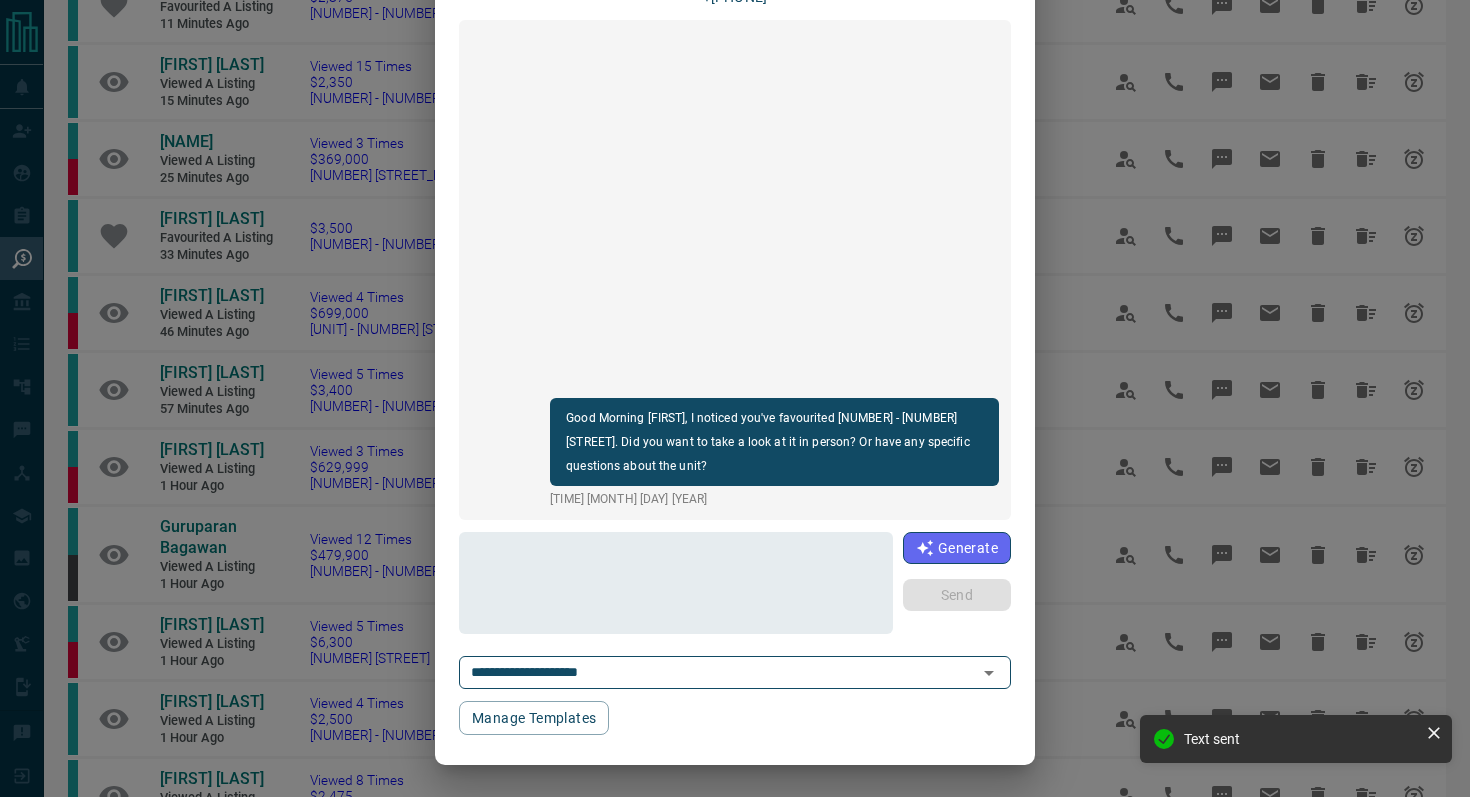 scroll, scrollTop: 0, scrollLeft: 0, axis: both 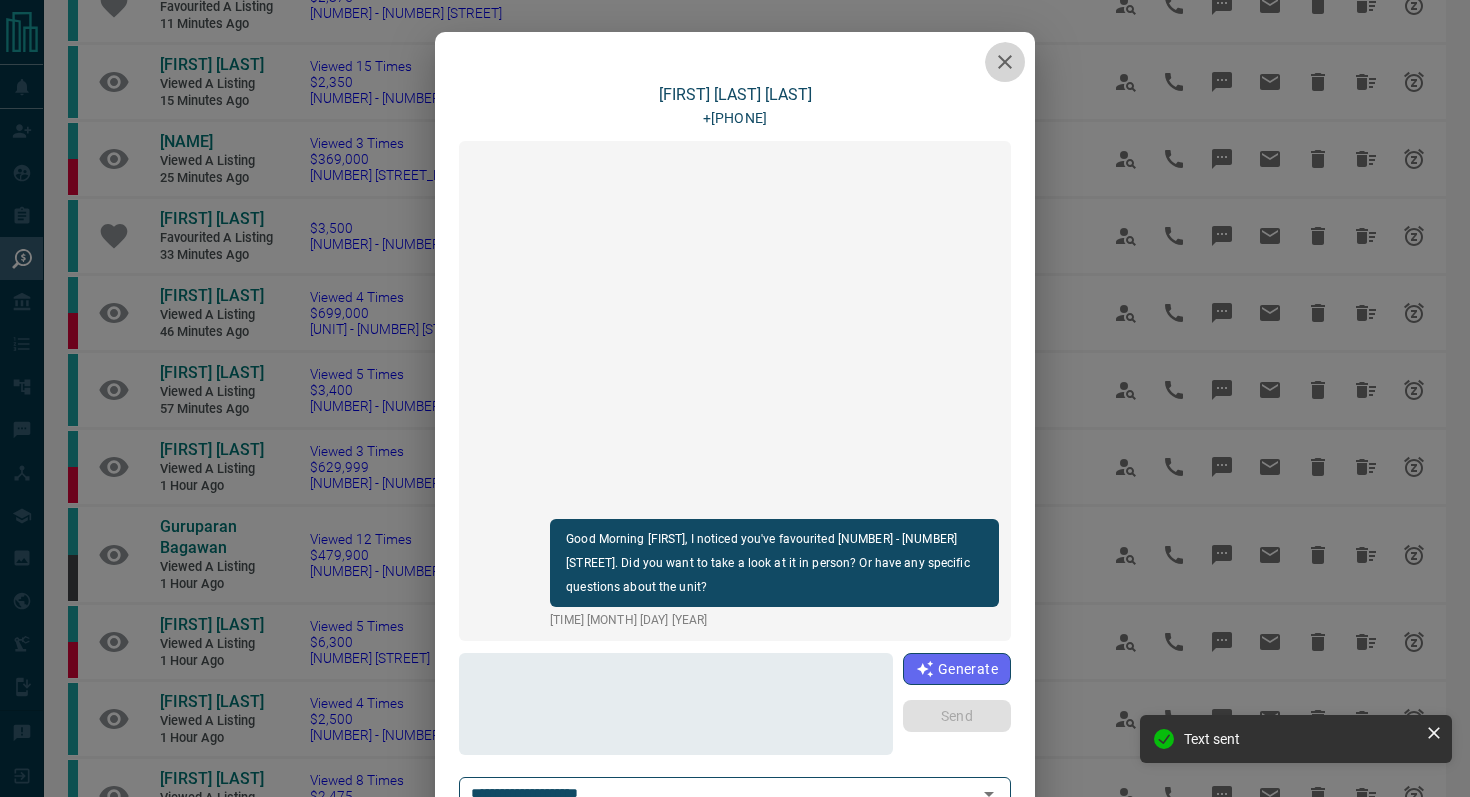 click 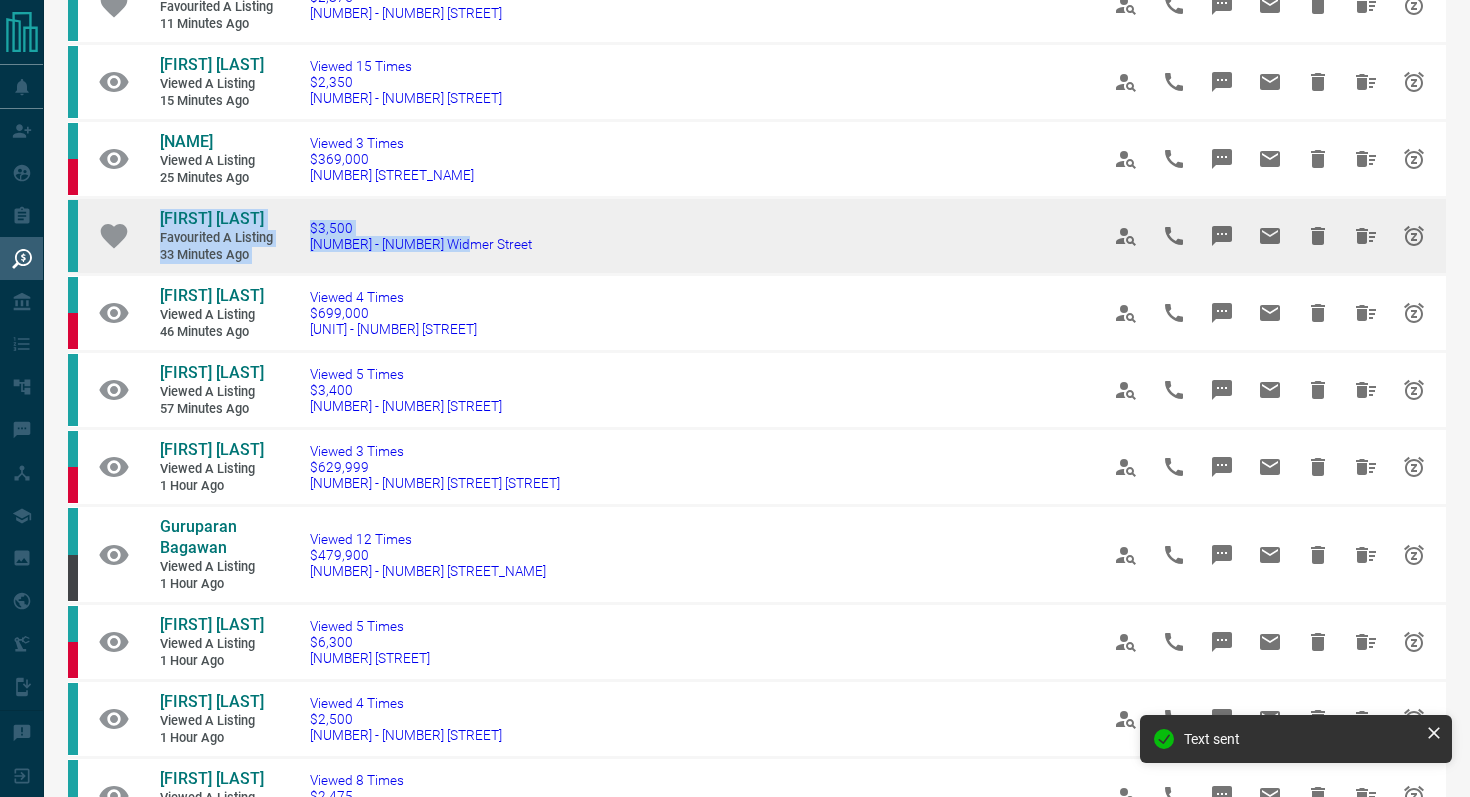 drag, startPoint x: 503, startPoint y: 273, endPoint x: 153, endPoint y: 236, distance: 351.9503 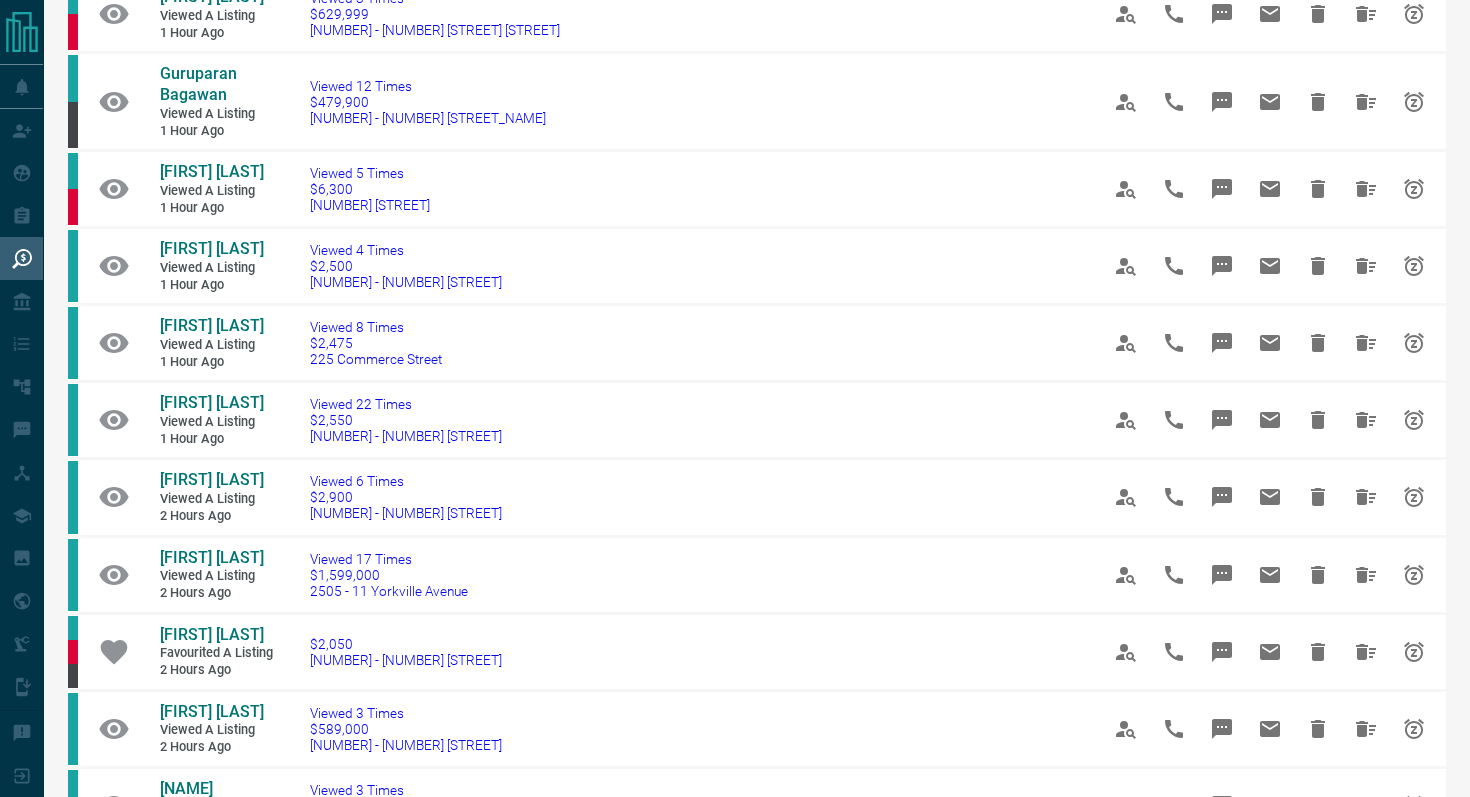 scroll, scrollTop: 787, scrollLeft: 0, axis: vertical 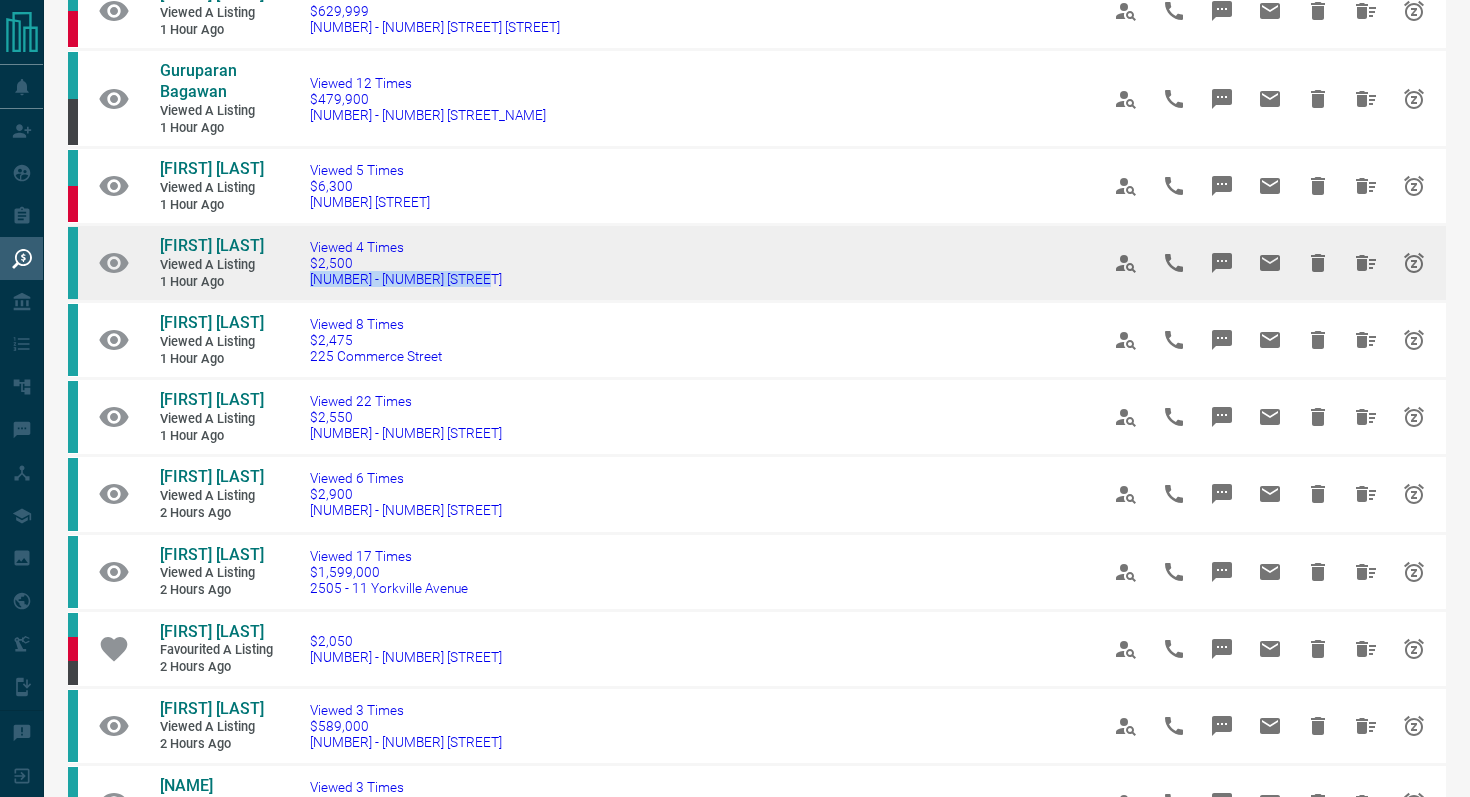 drag, startPoint x: 569, startPoint y: 317, endPoint x: 297, endPoint y: 304, distance: 272.3105 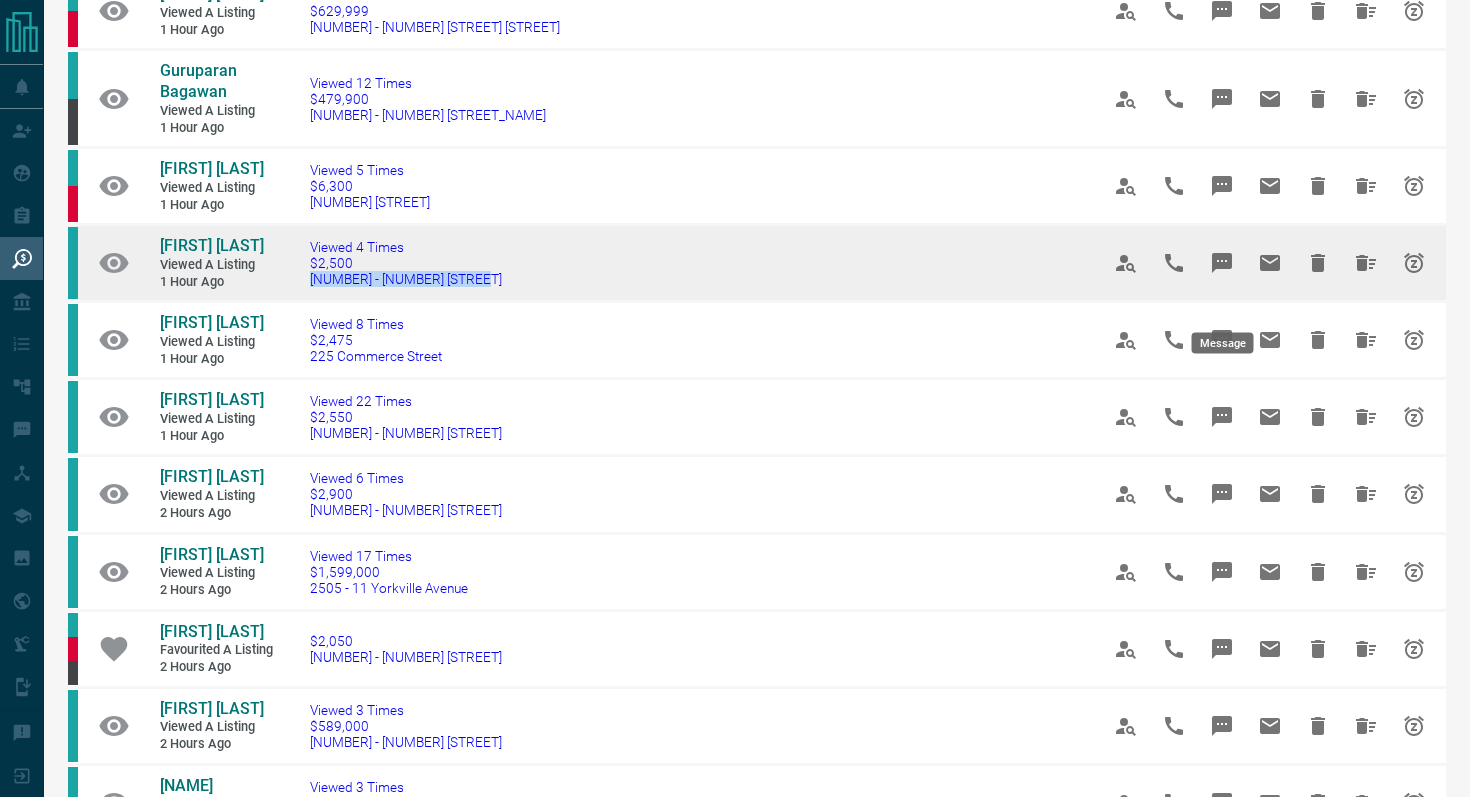 click 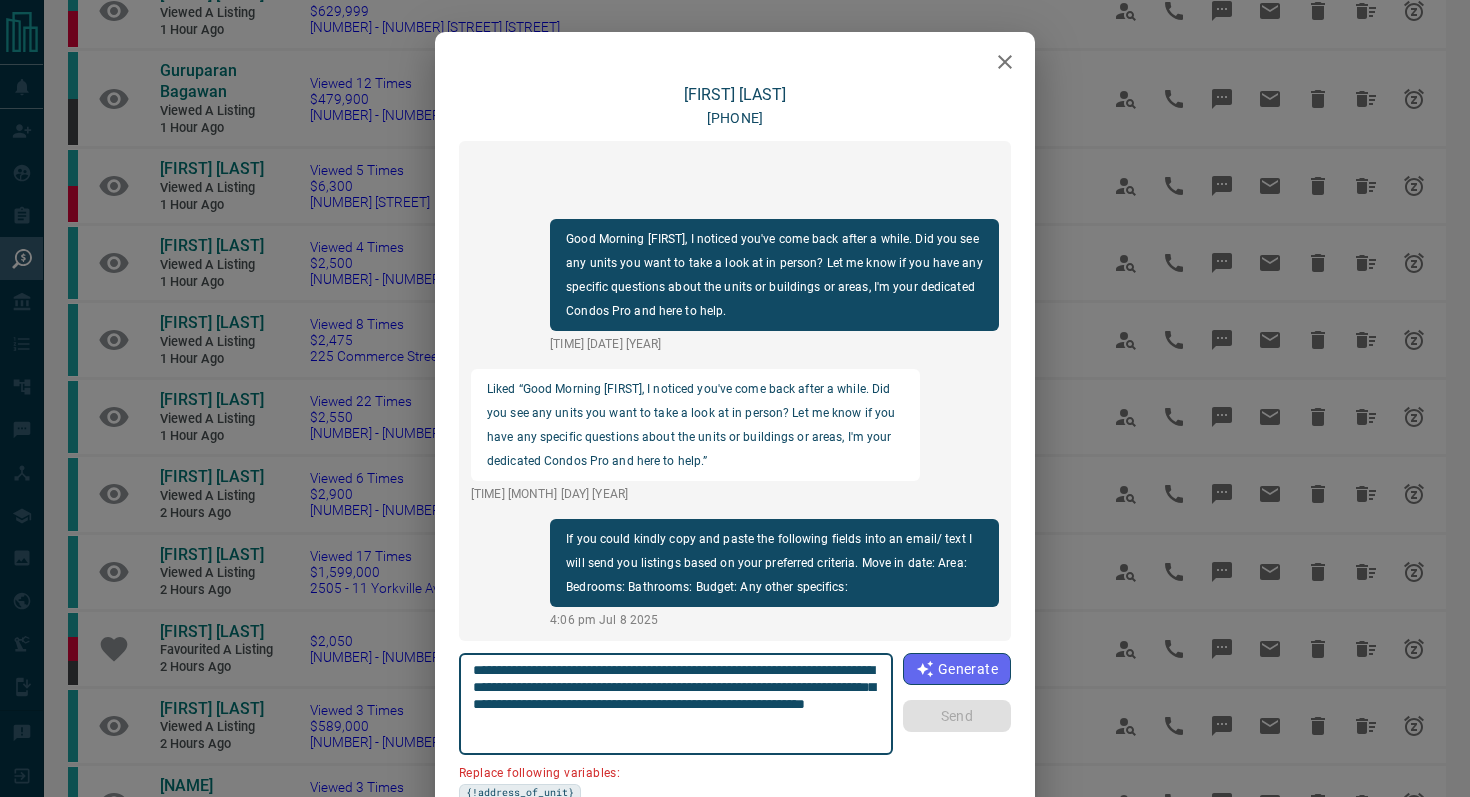 drag, startPoint x: 586, startPoint y: 684, endPoint x: 365, endPoint y: 684, distance: 221 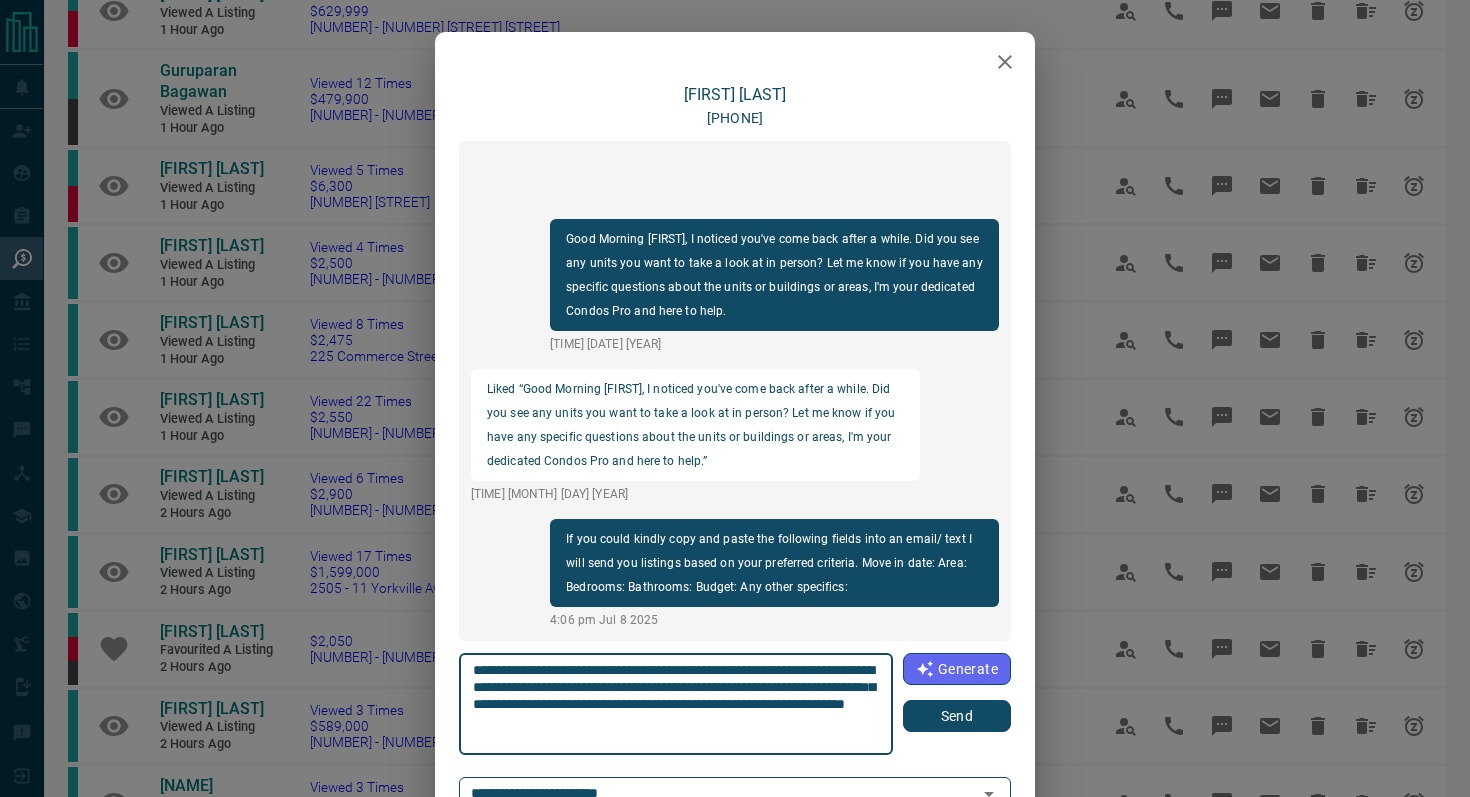 type on "**********" 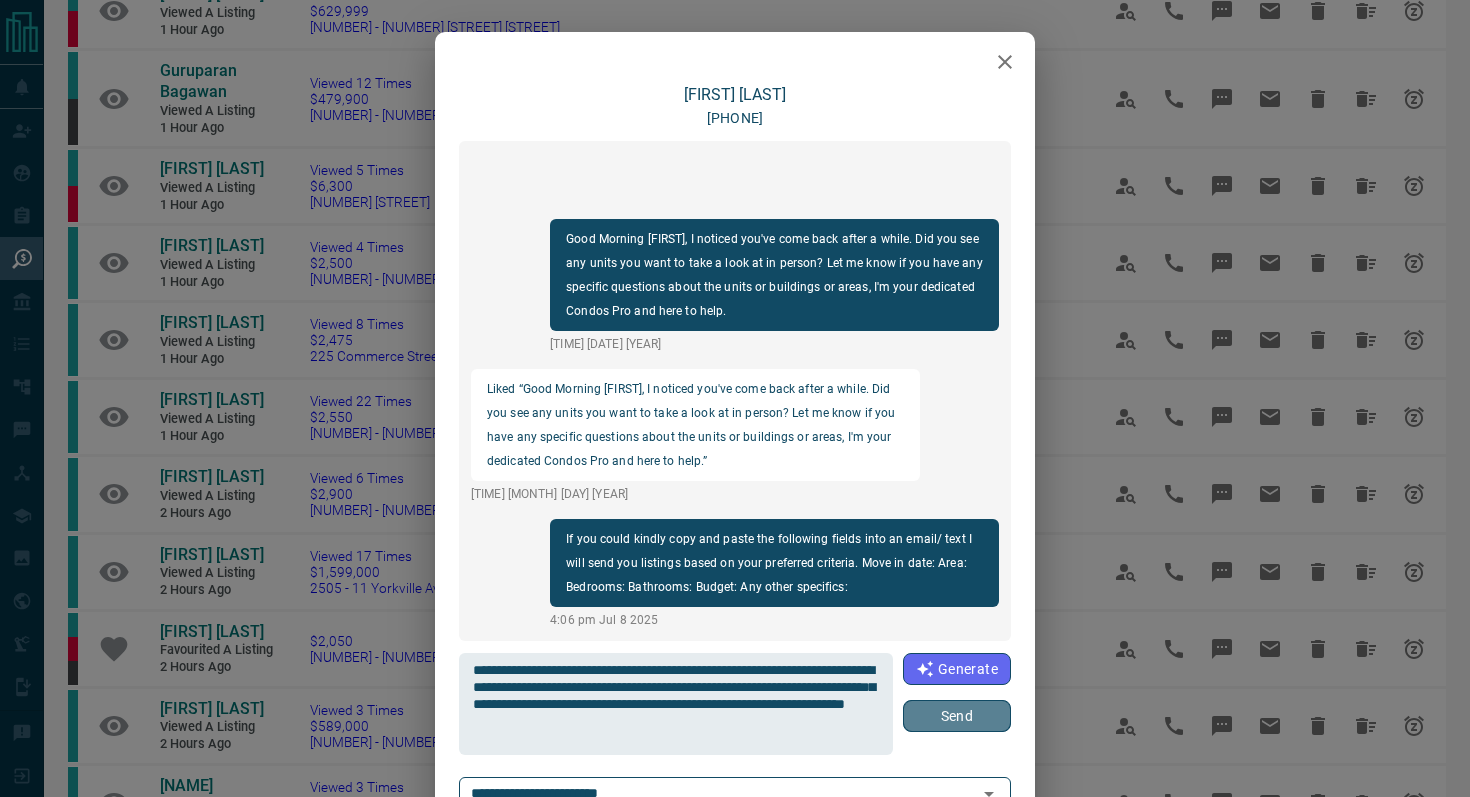 click on "Send" at bounding box center [957, 716] 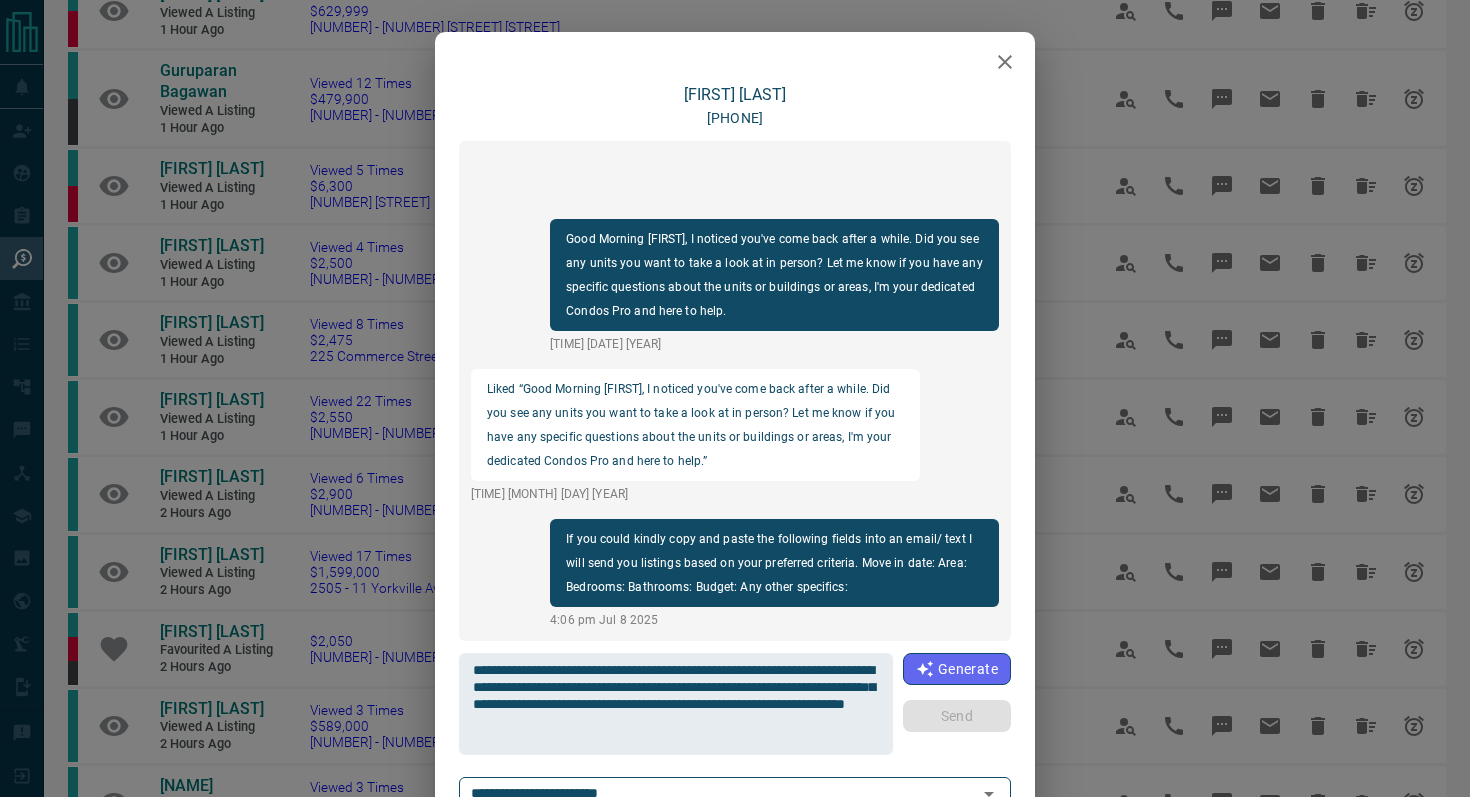type 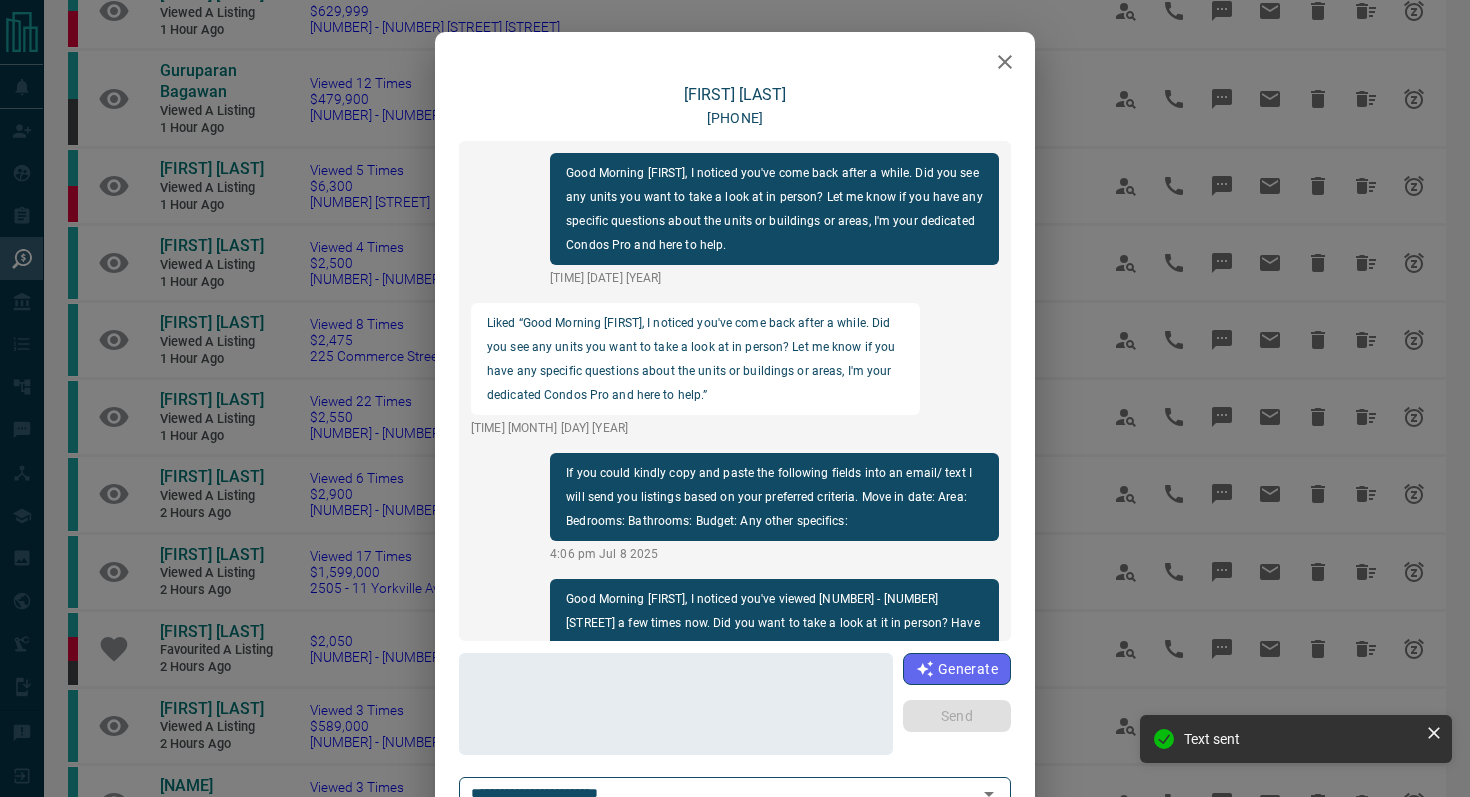 scroll, scrollTop: 84, scrollLeft: 0, axis: vertical 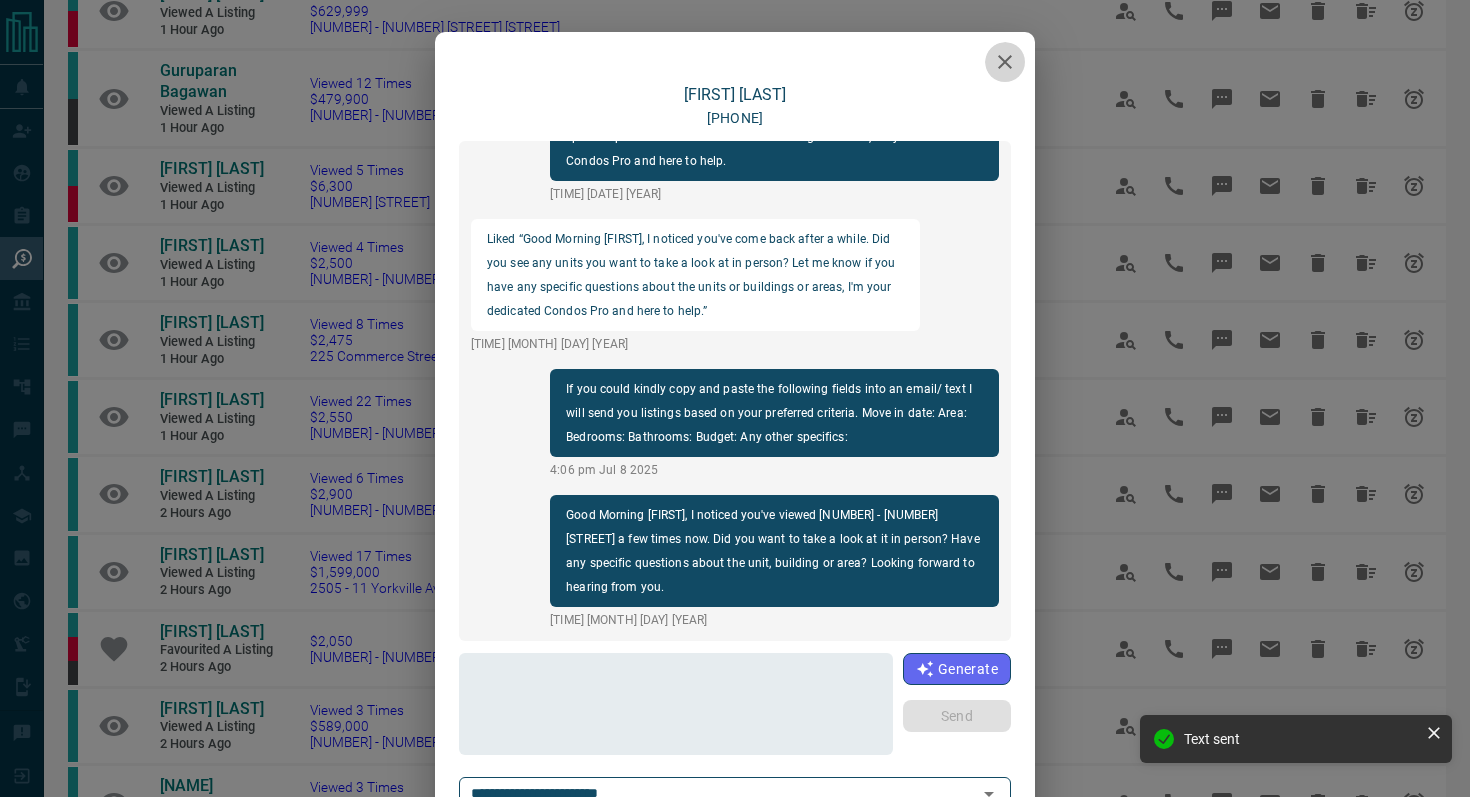 click 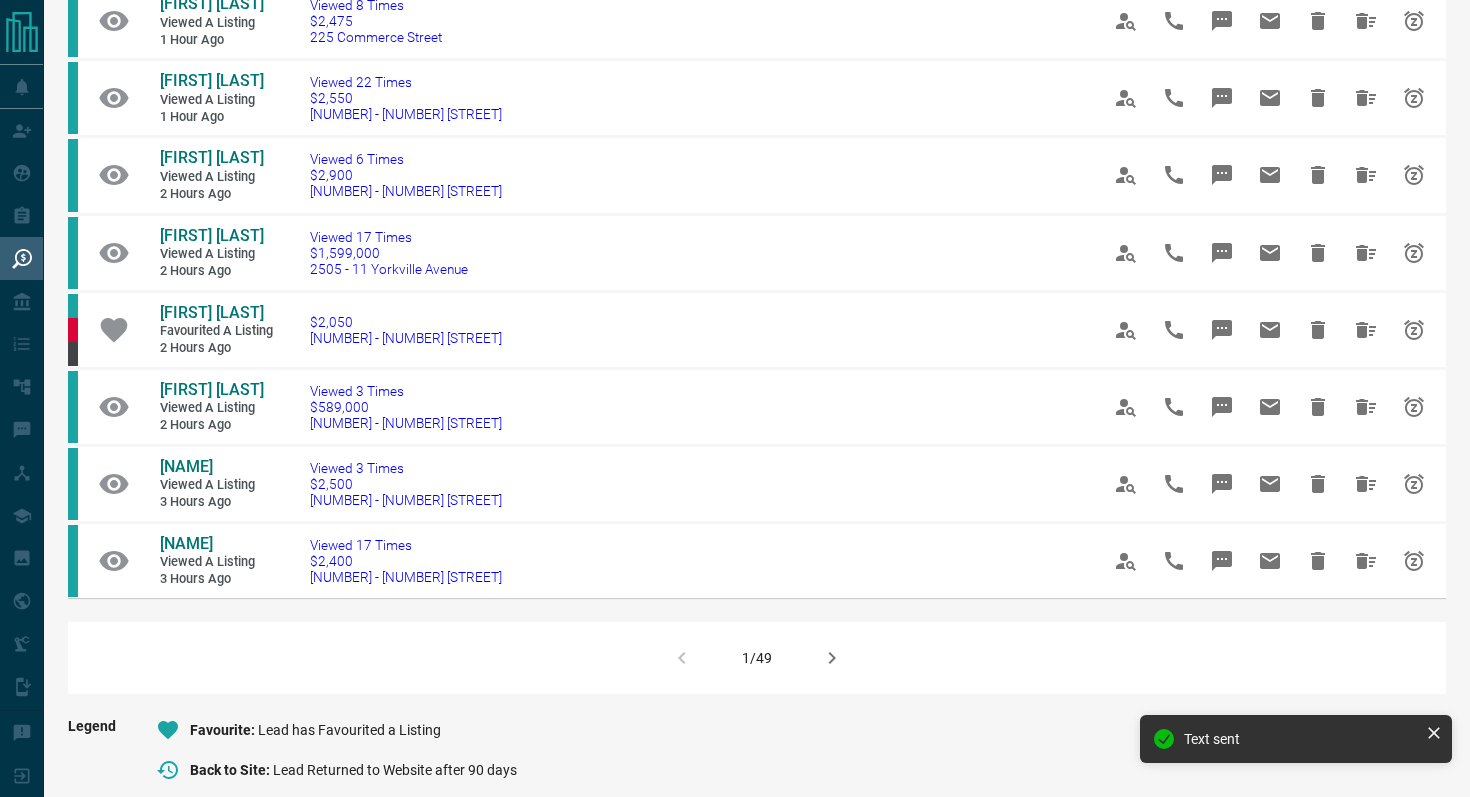 scroll, scrollTop: 1114, scrollLeft: 0, axis: vertical 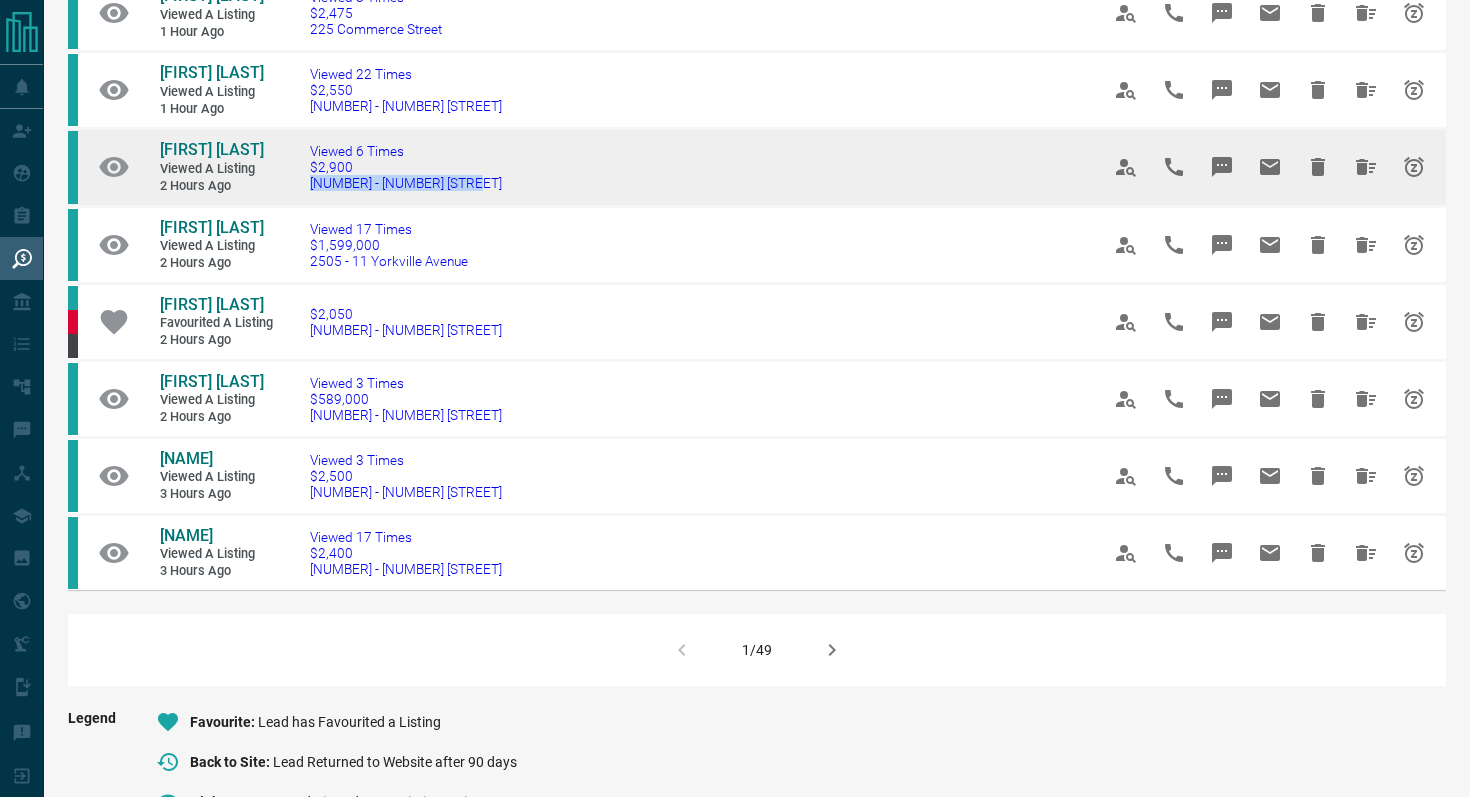 drag, startPoint x: 544, startPoint y: 250, endPoint x: 301, endPoint y: 244, distance: 243.07407 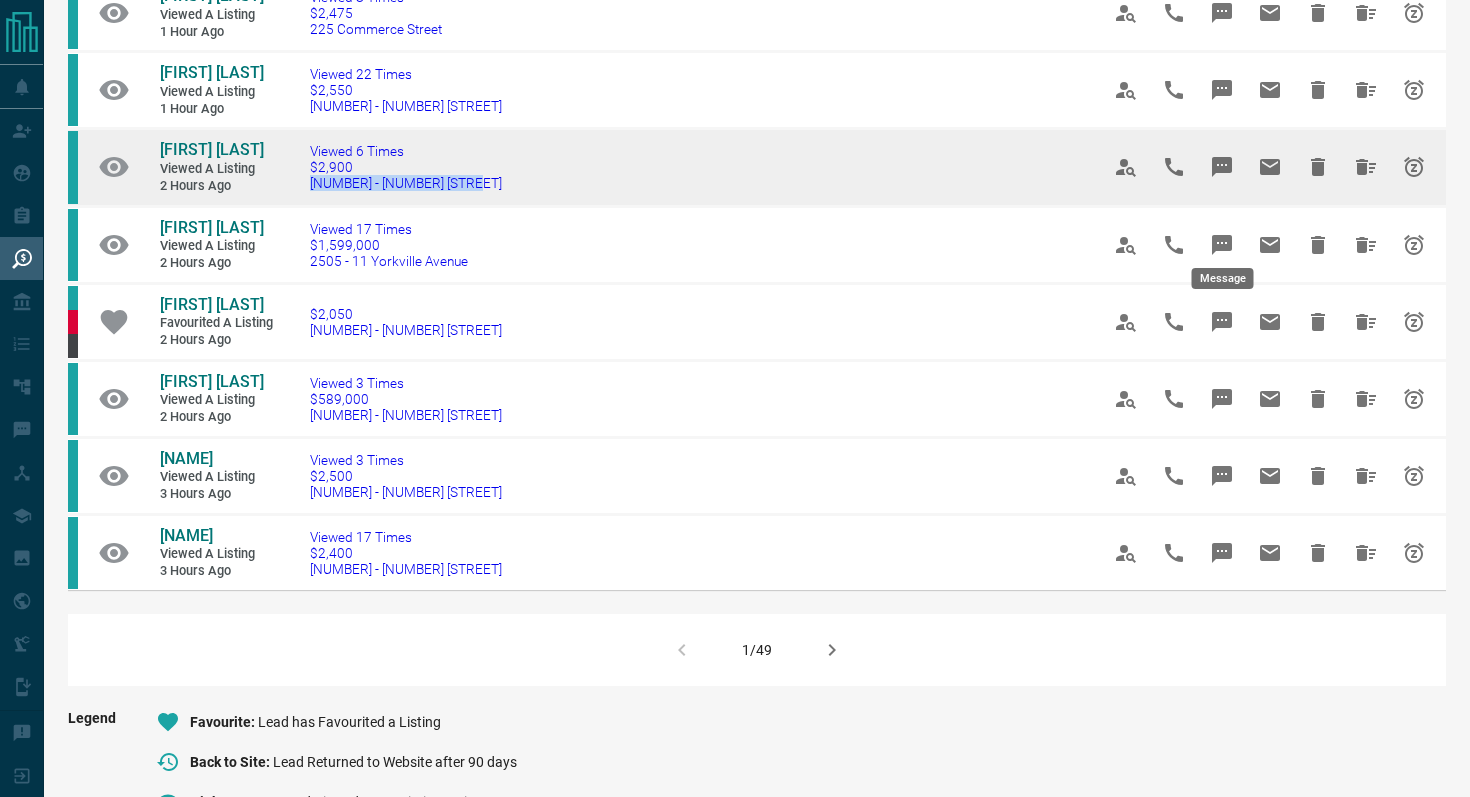 click 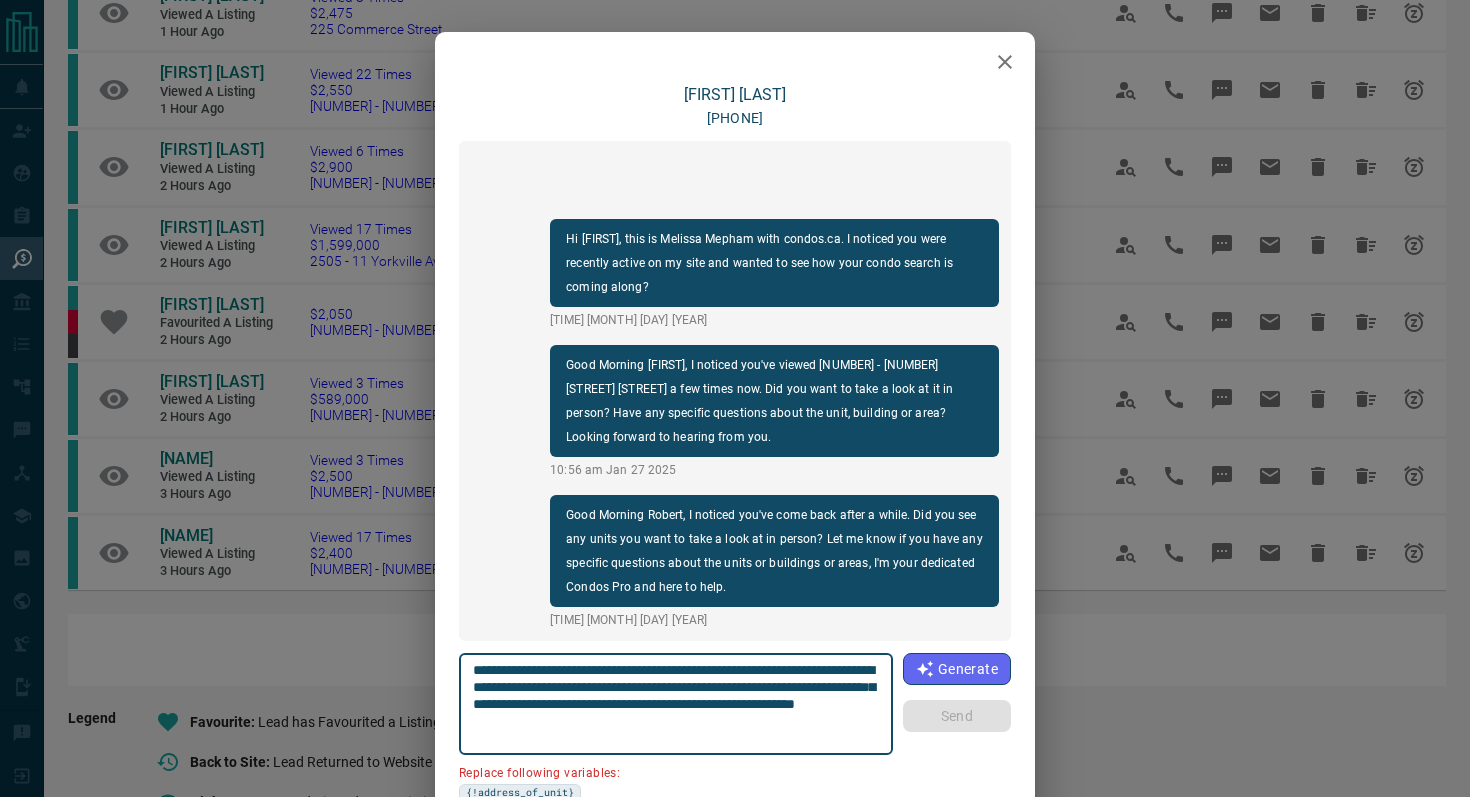 scroll, scrollTop: 168, scrollLeft: 0, axis: vertical 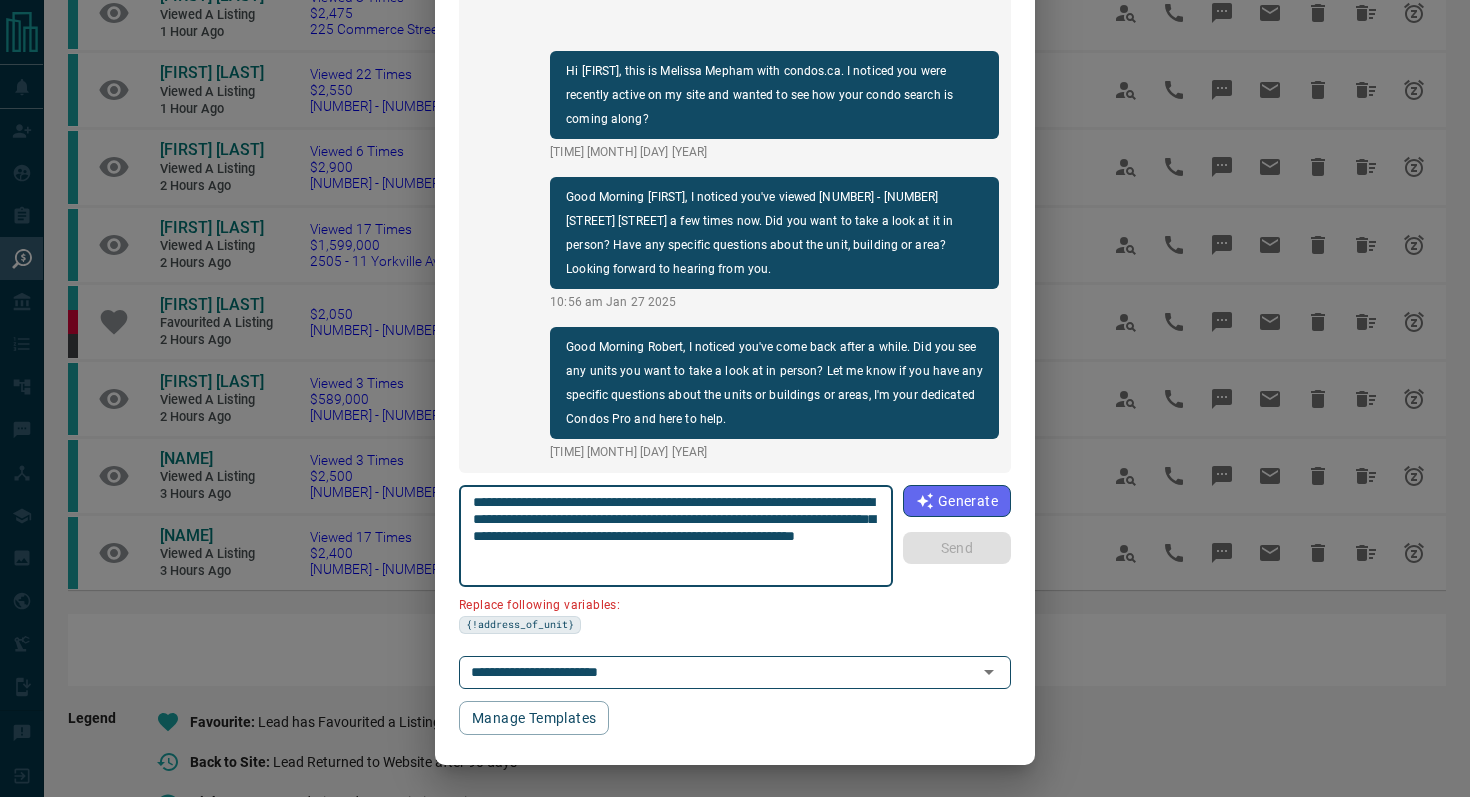 drag, startPoint x: 877, startPoint y: 502, endPoint x: 766, endPoint y: 494, distance: 111.28792 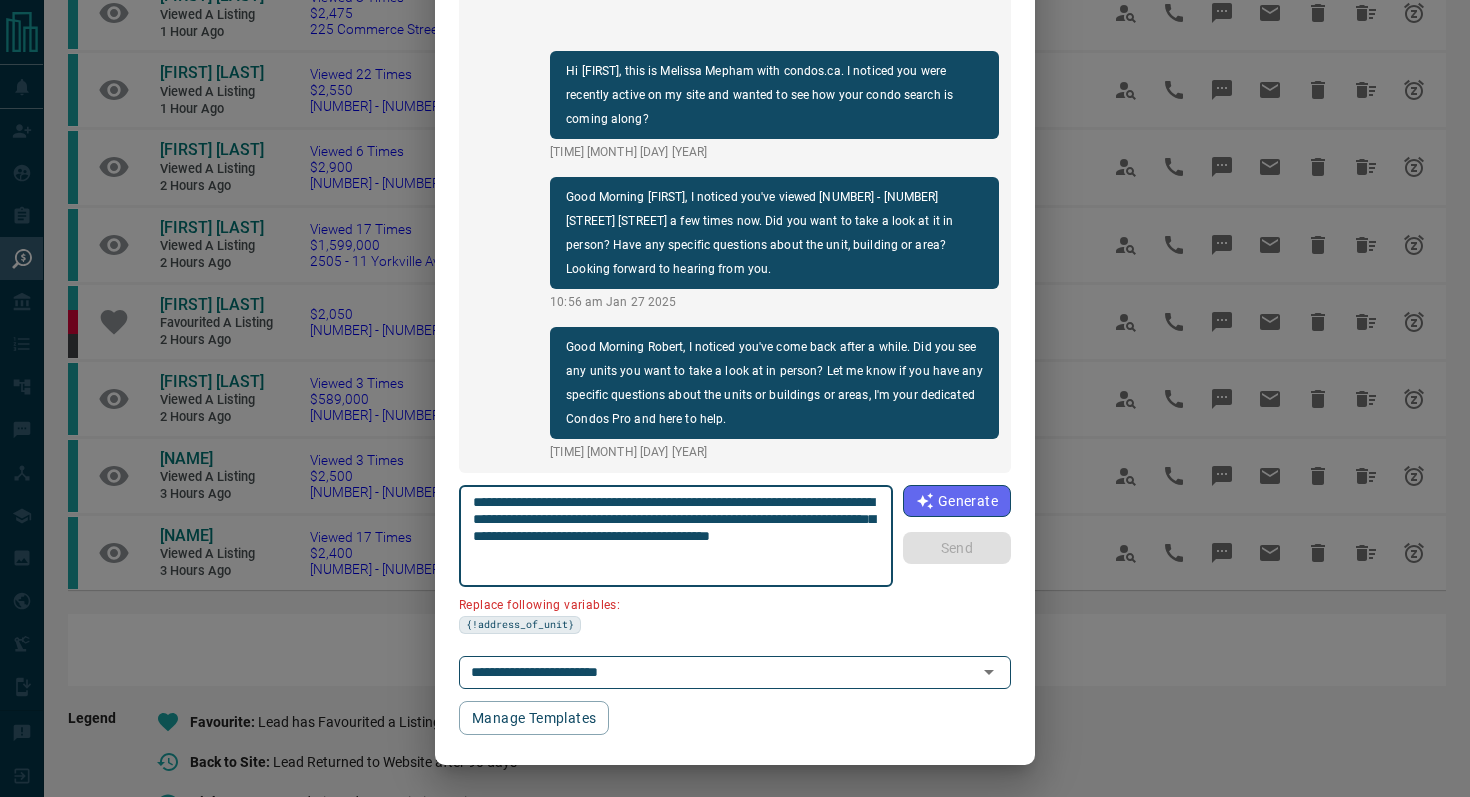 scroll, scrollTop: 121, scrollLeft: 0, axis: vertical 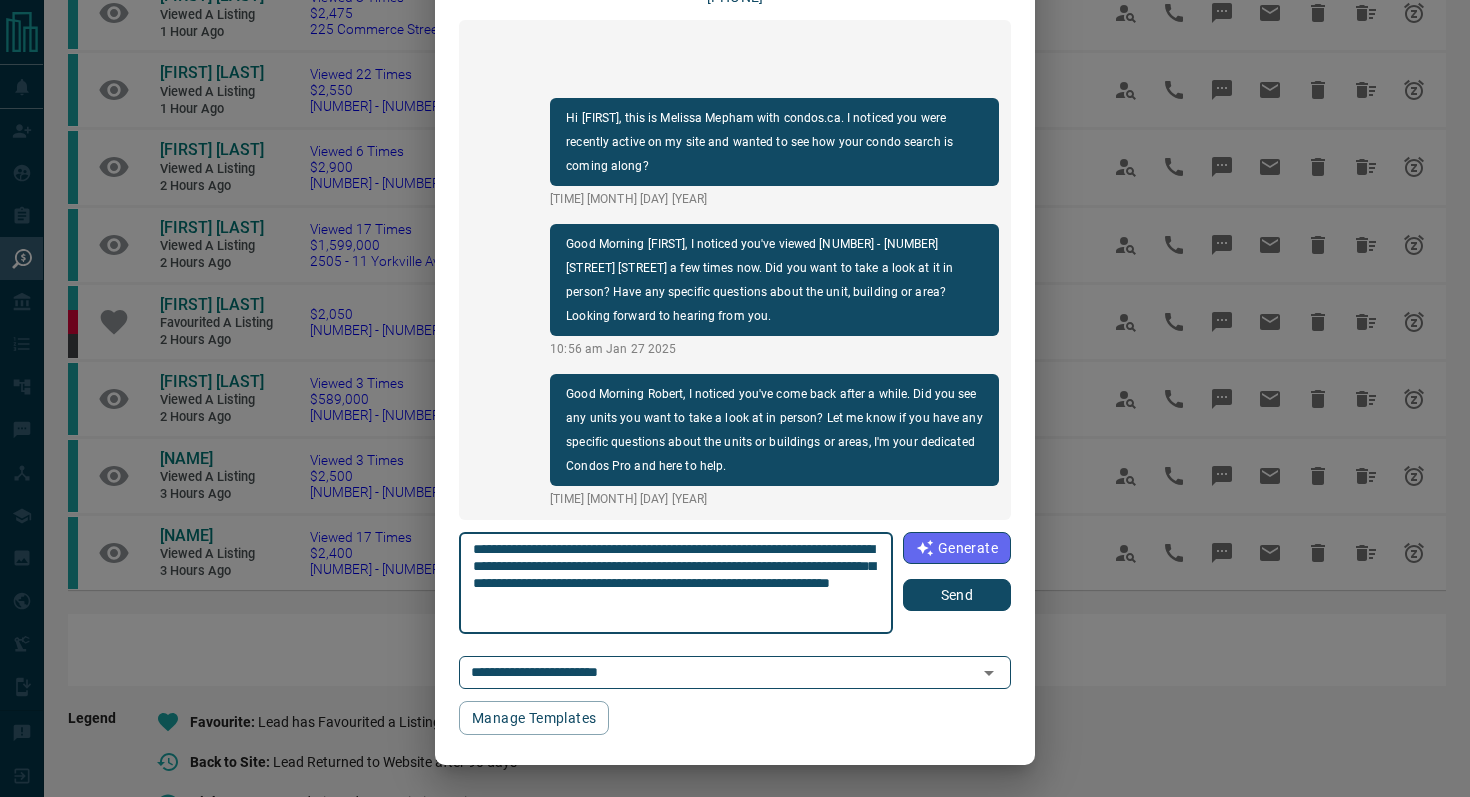 type on "**********" 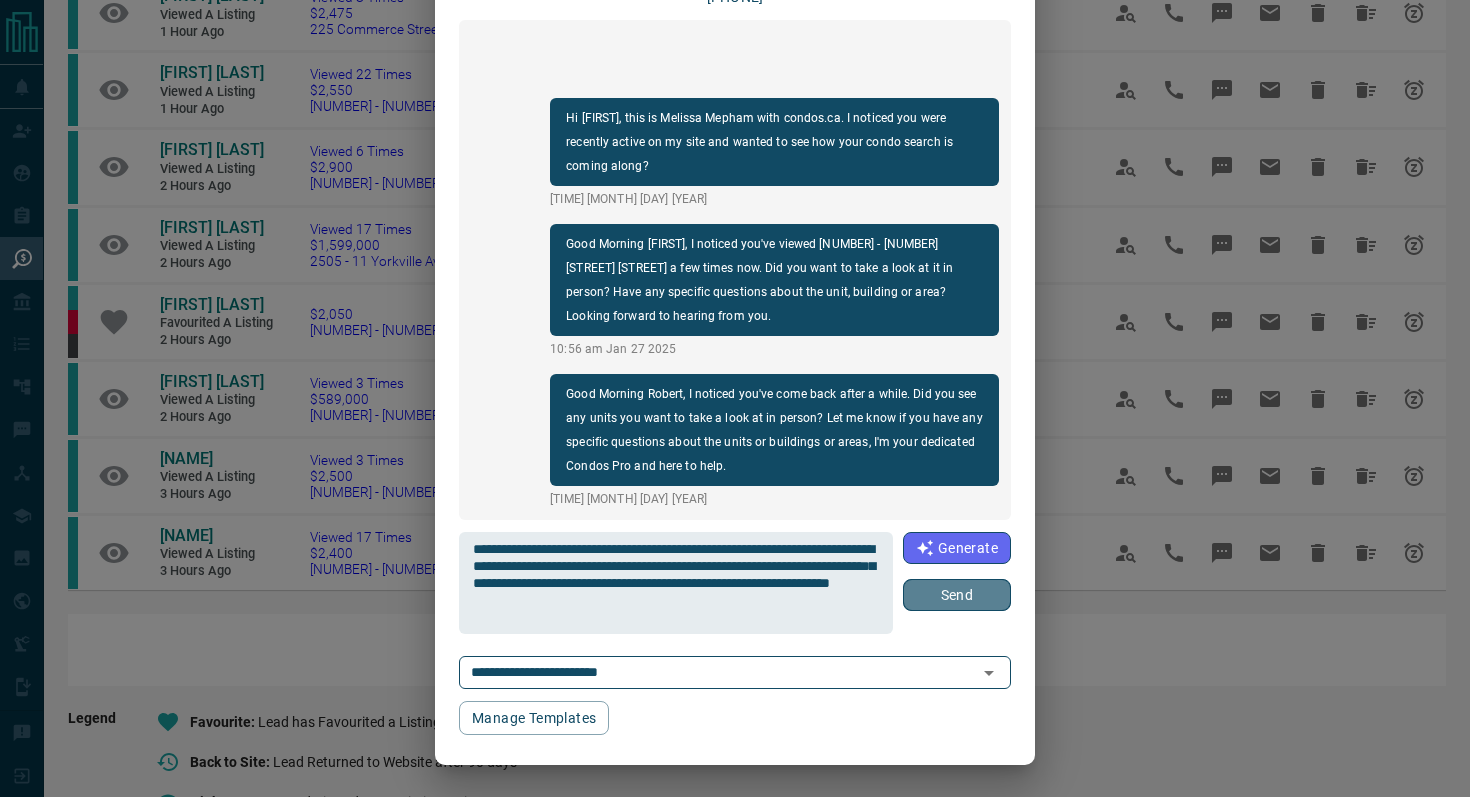 click on "Send" at bounding box center (957, 595) 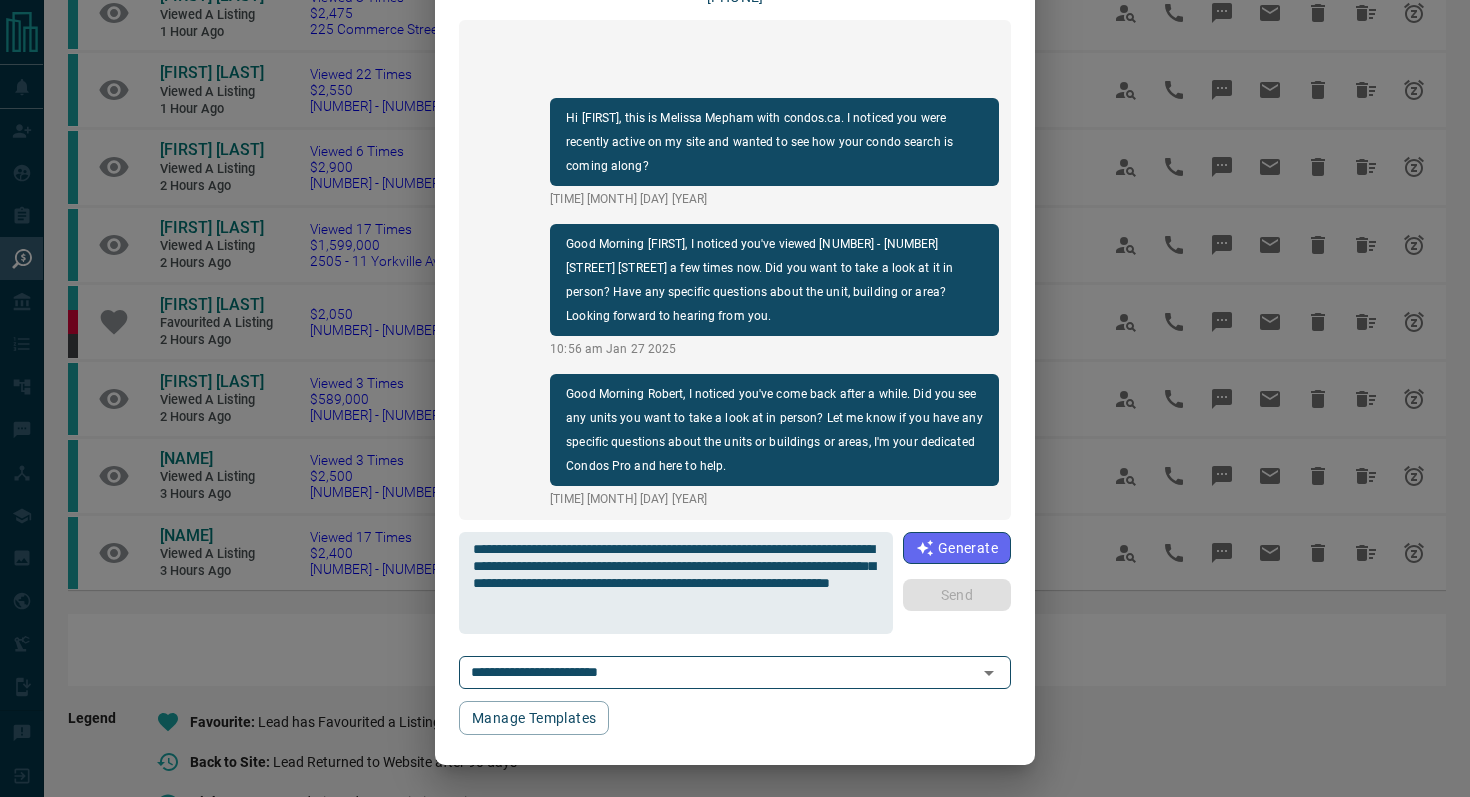type 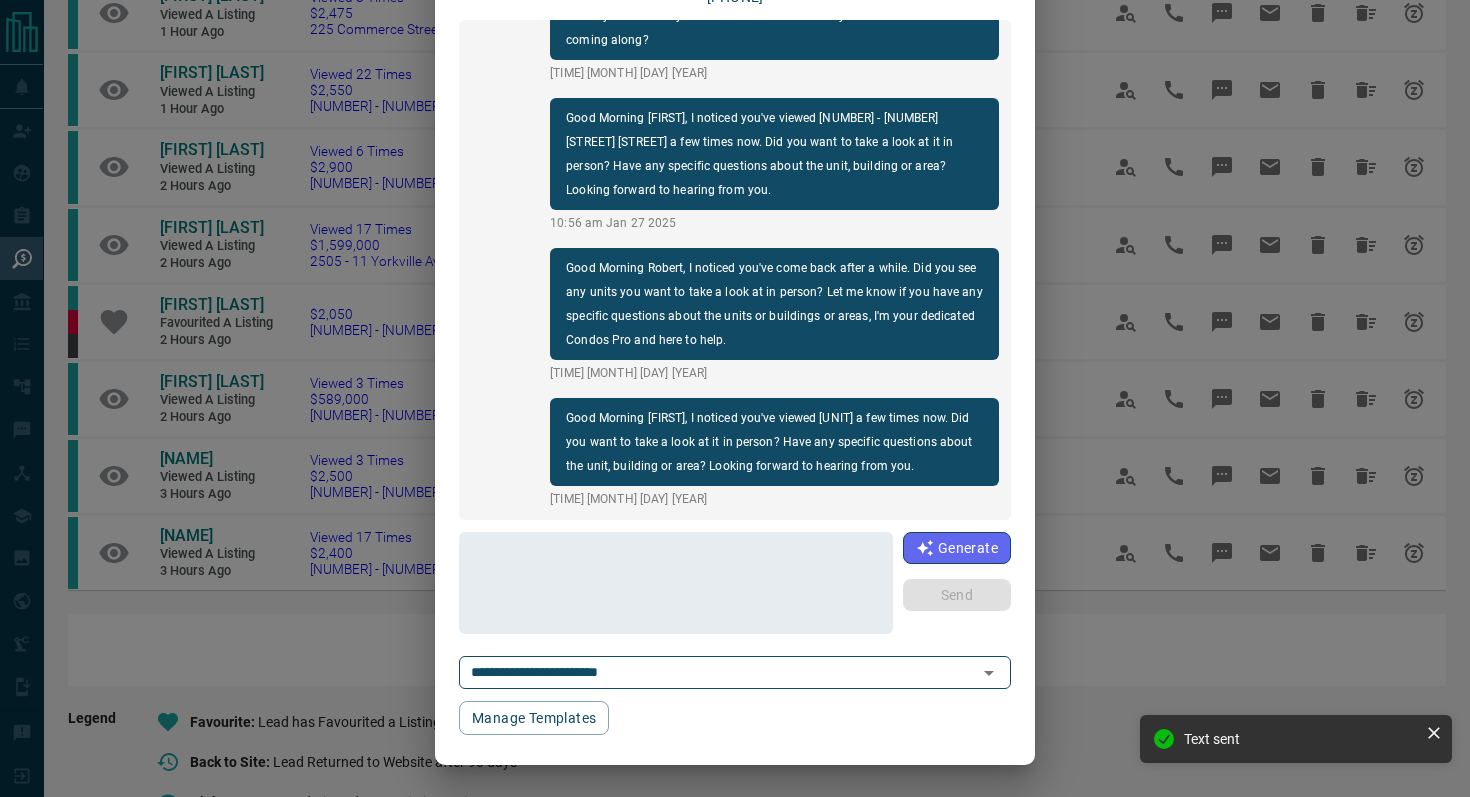scroll, scrollTop: 0, scrollLeft: 0, axis: both 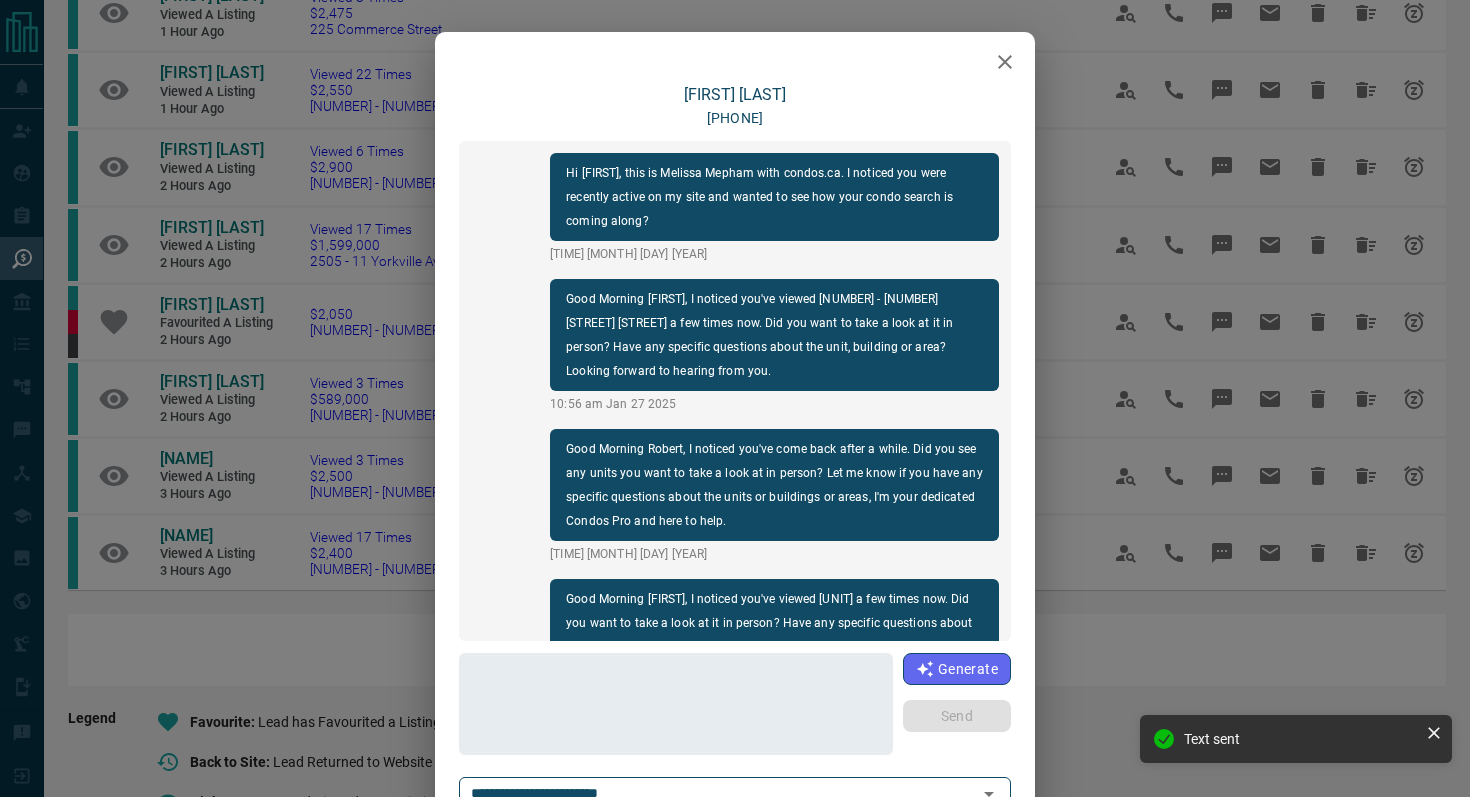 click 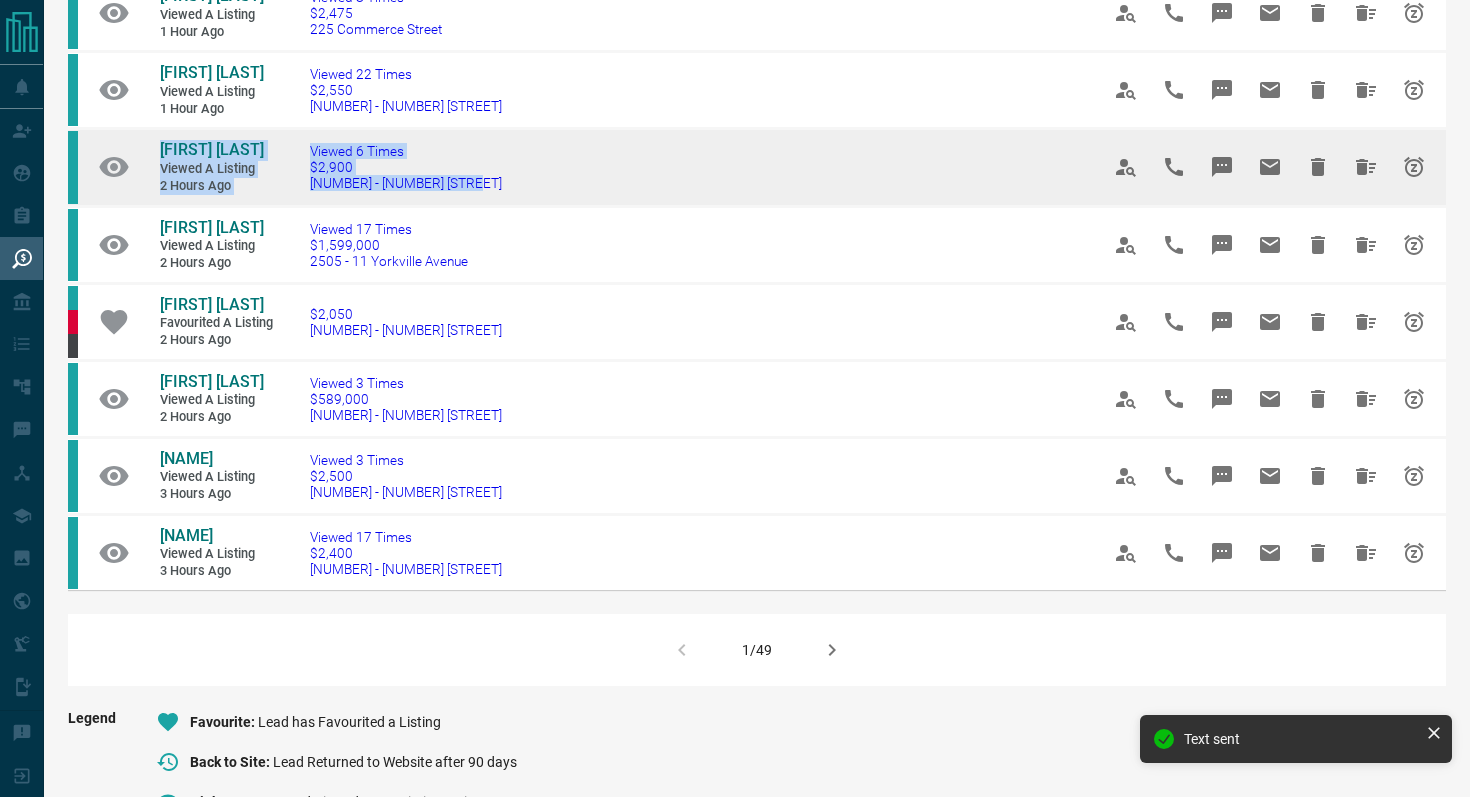 drag, startPoint x: 538, startPoint y: 240, endPoint x: 146, endPoint y: 214, distance: 392.8613 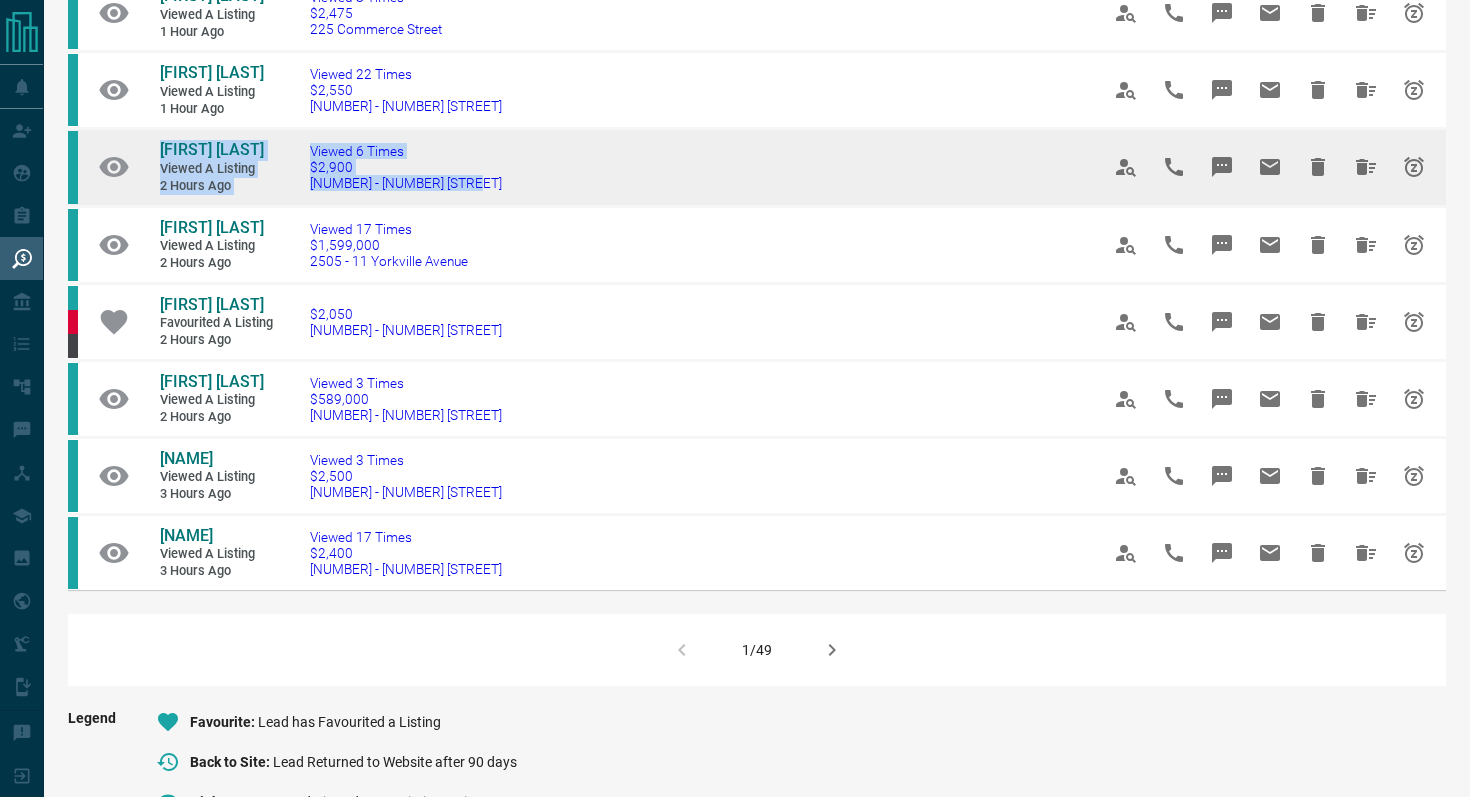 copy on "[FIRST] [LAST] Viewed a Listing [NUMBER] hours ago Viewed [NUMBER] Times [CURRENCY][NUMBER] [NUMBER] - [NUMBER] [STREET]" 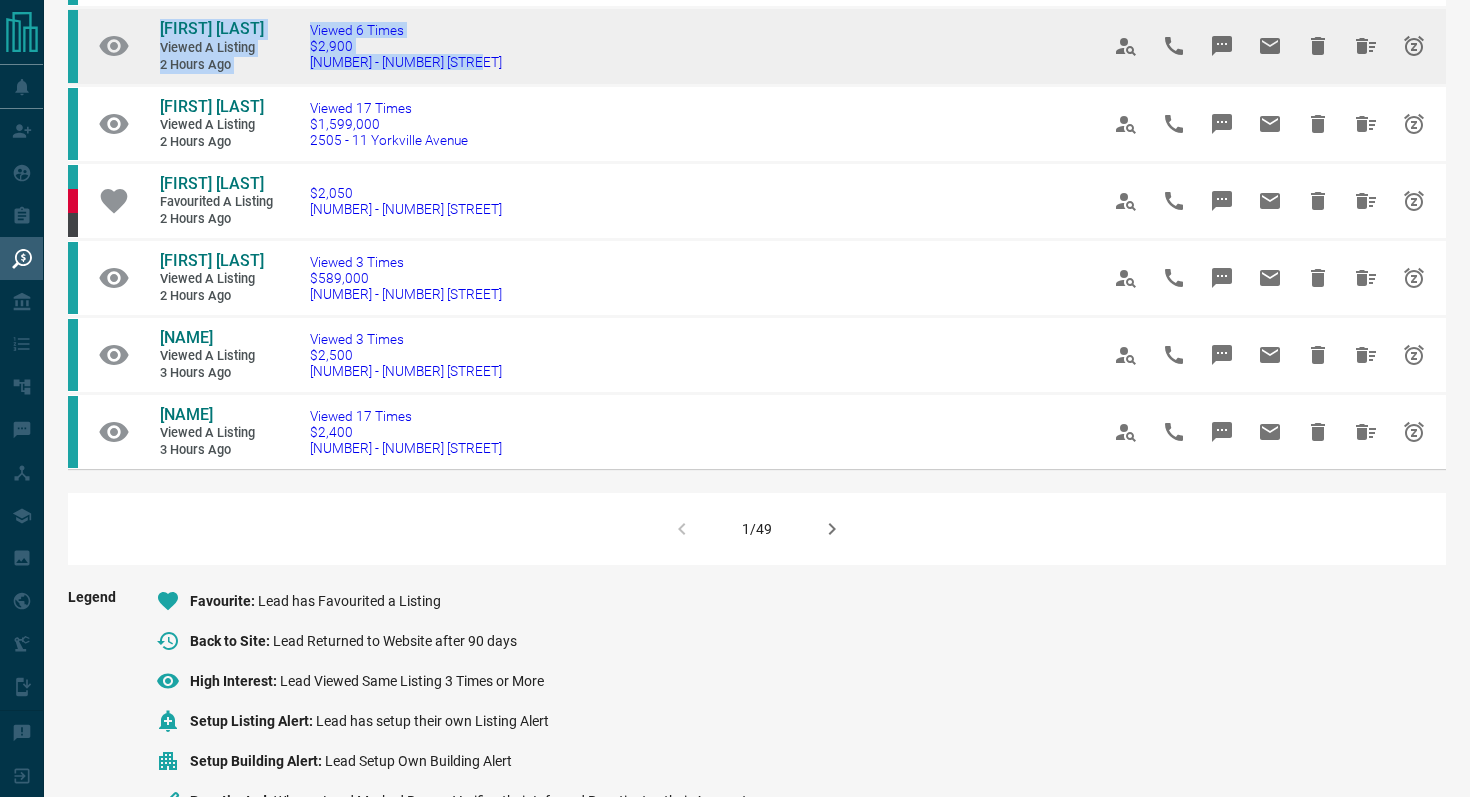 scroll, scrollTop: 1238, scrollLeft: 0, axis: vertical 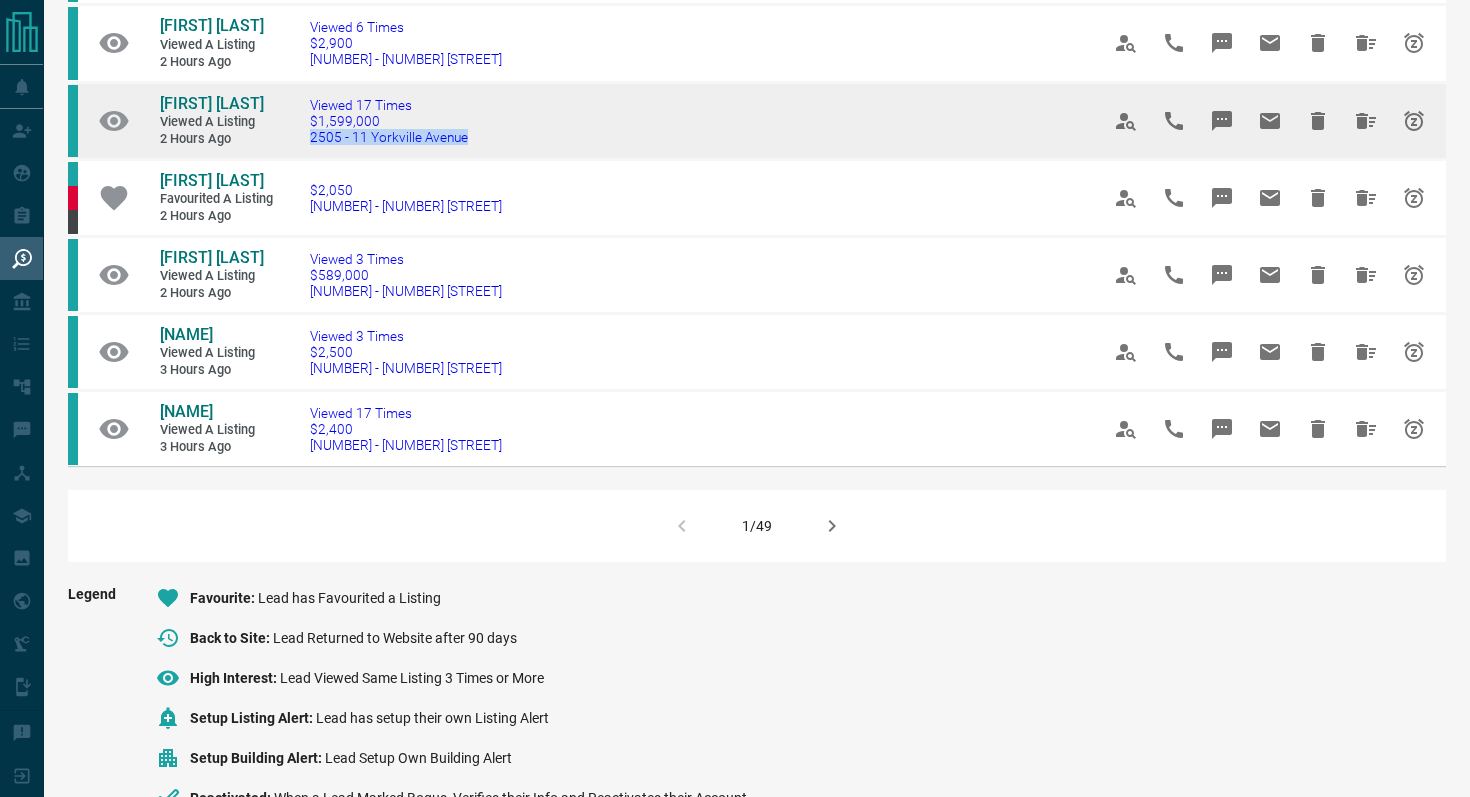 drag, startPoint x: 521, startPoint y: 205, endPoint x: 296, endPoint y: 202, distance: 225.02 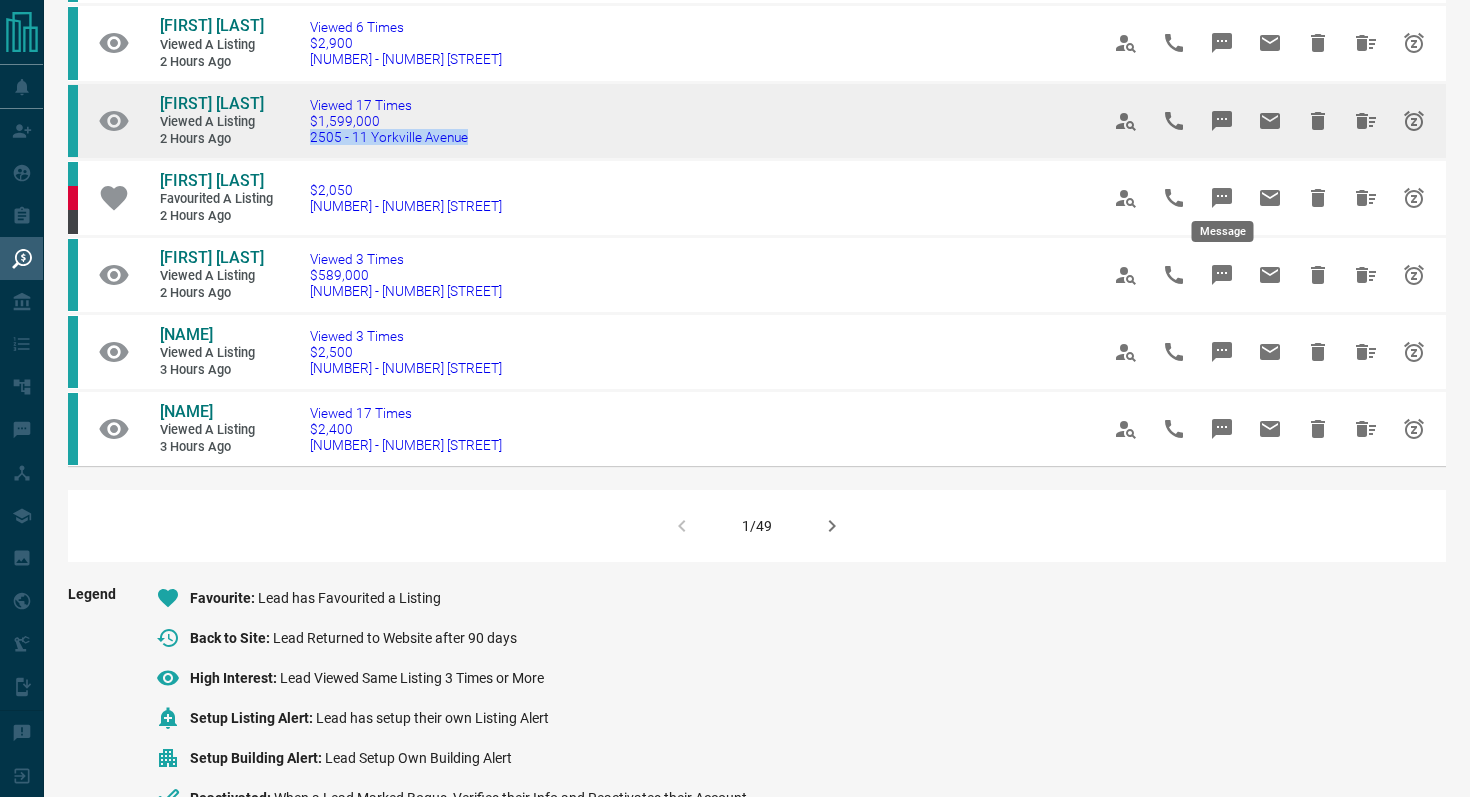 click 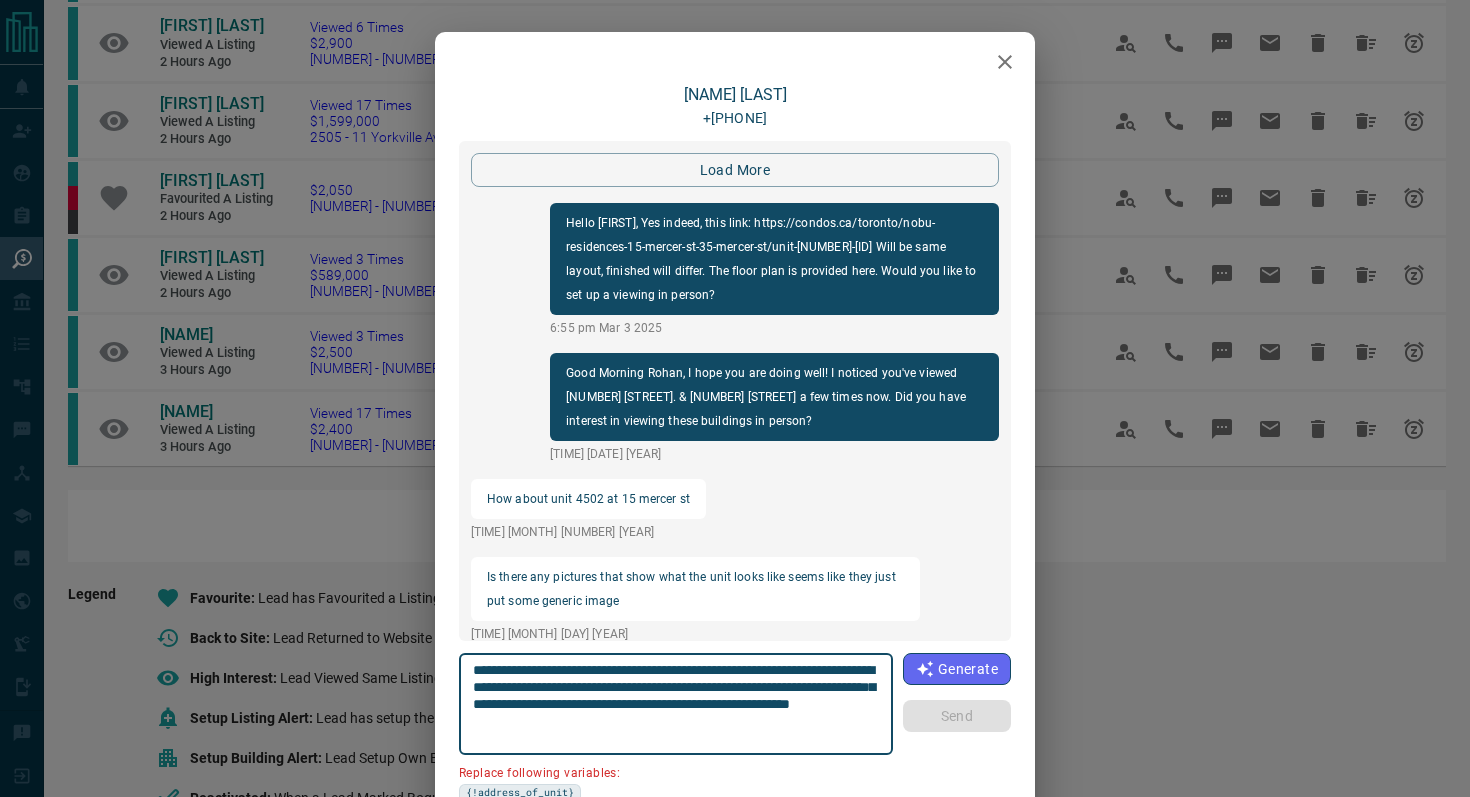 scroll, scrollTop: 2762, scrollLeft: 0, axis: vertical 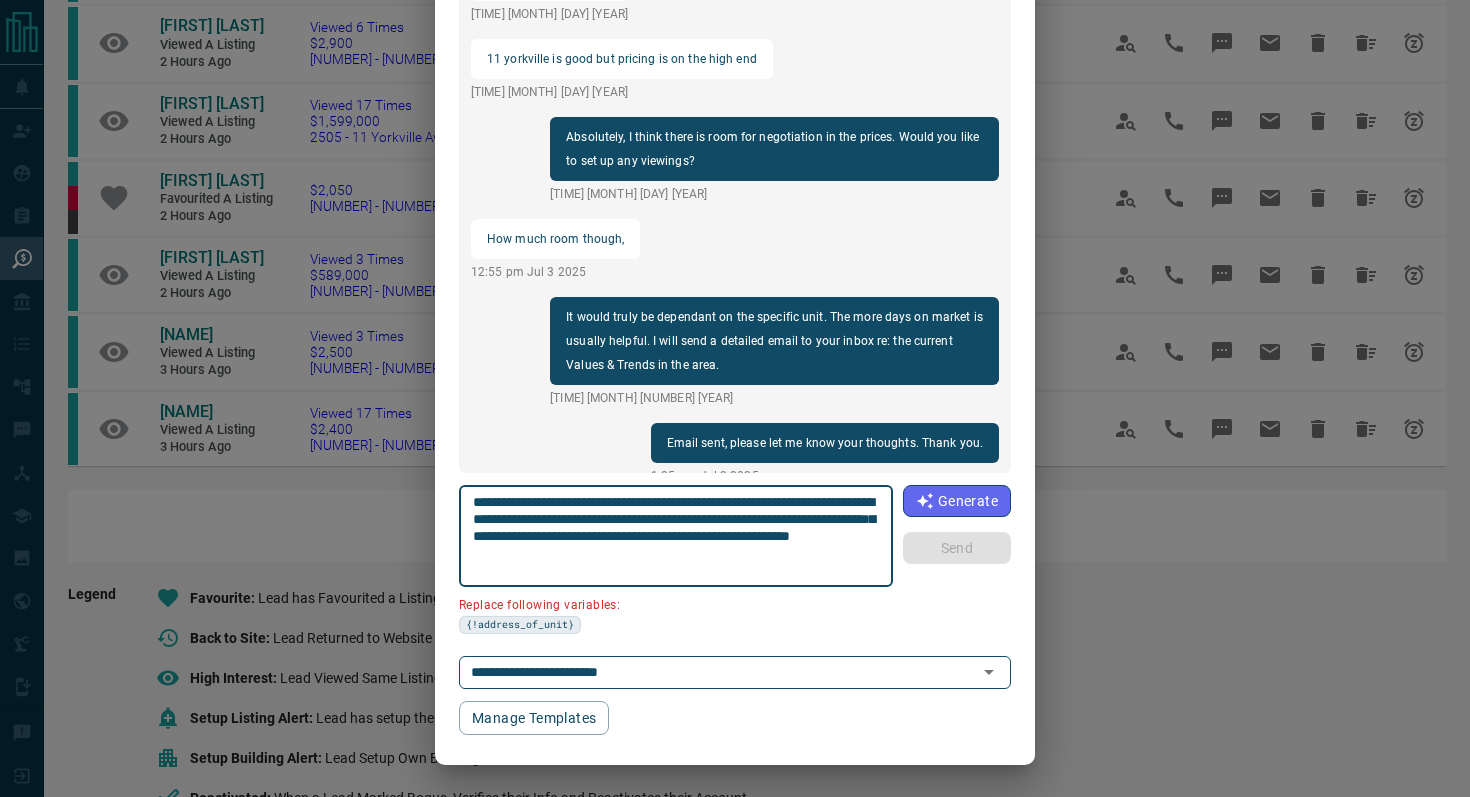 drag, startPoint x: 874, startPoint y: 499, endPoint x: 762, endPoint y: 497, distance: 112.01785 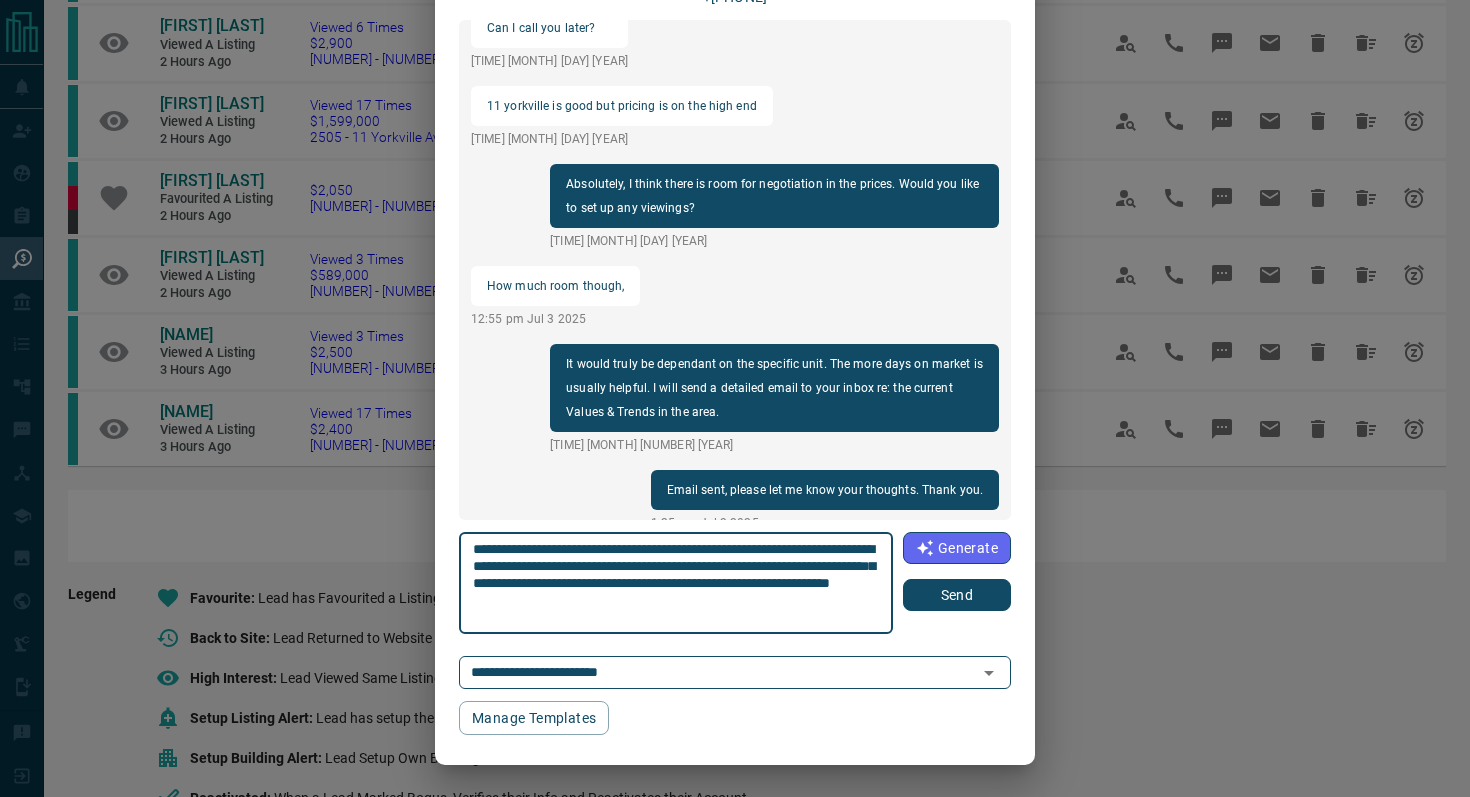 scroll, scrollTop: 121, scrollLeft: 0, axis: vertical 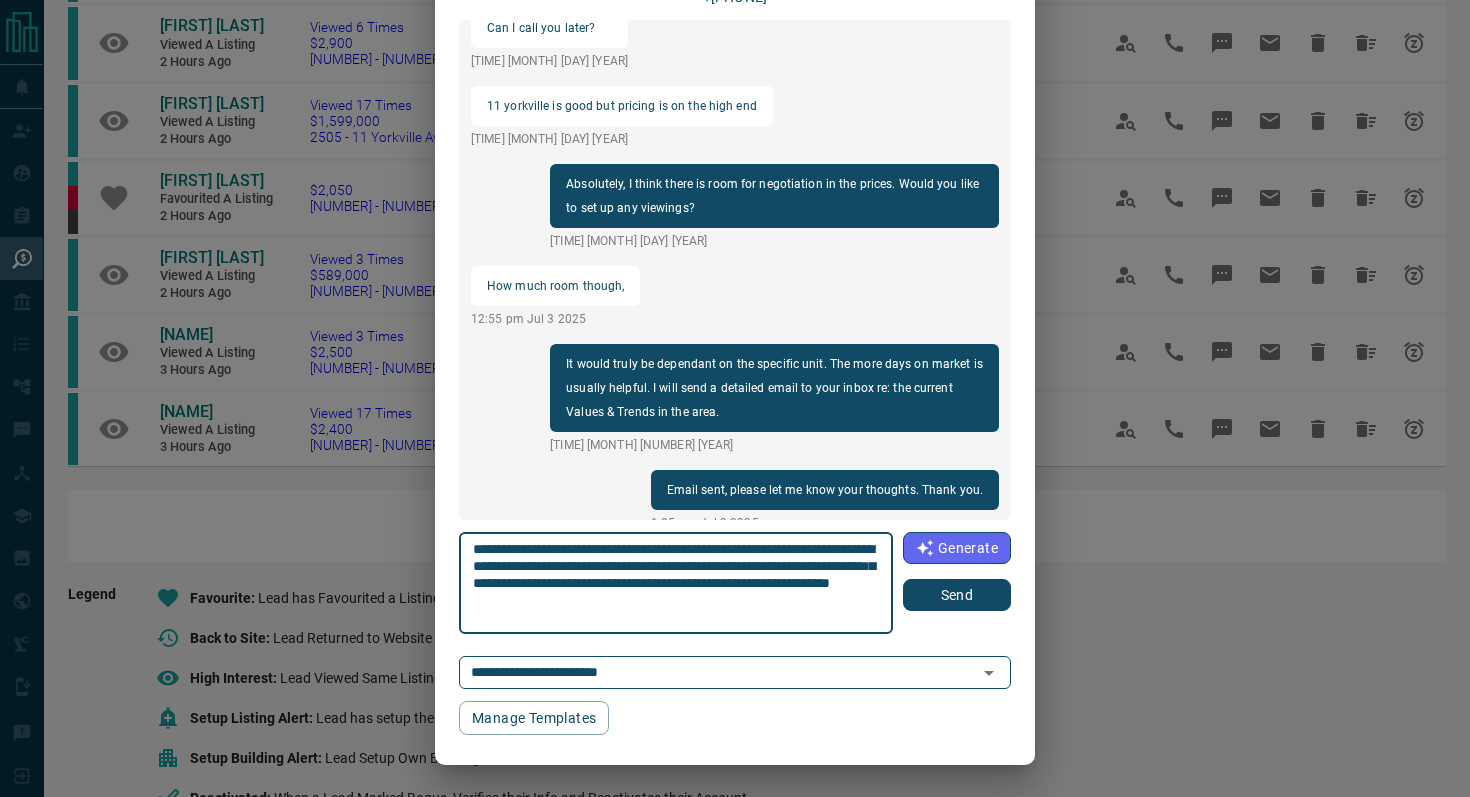 type on "**********" 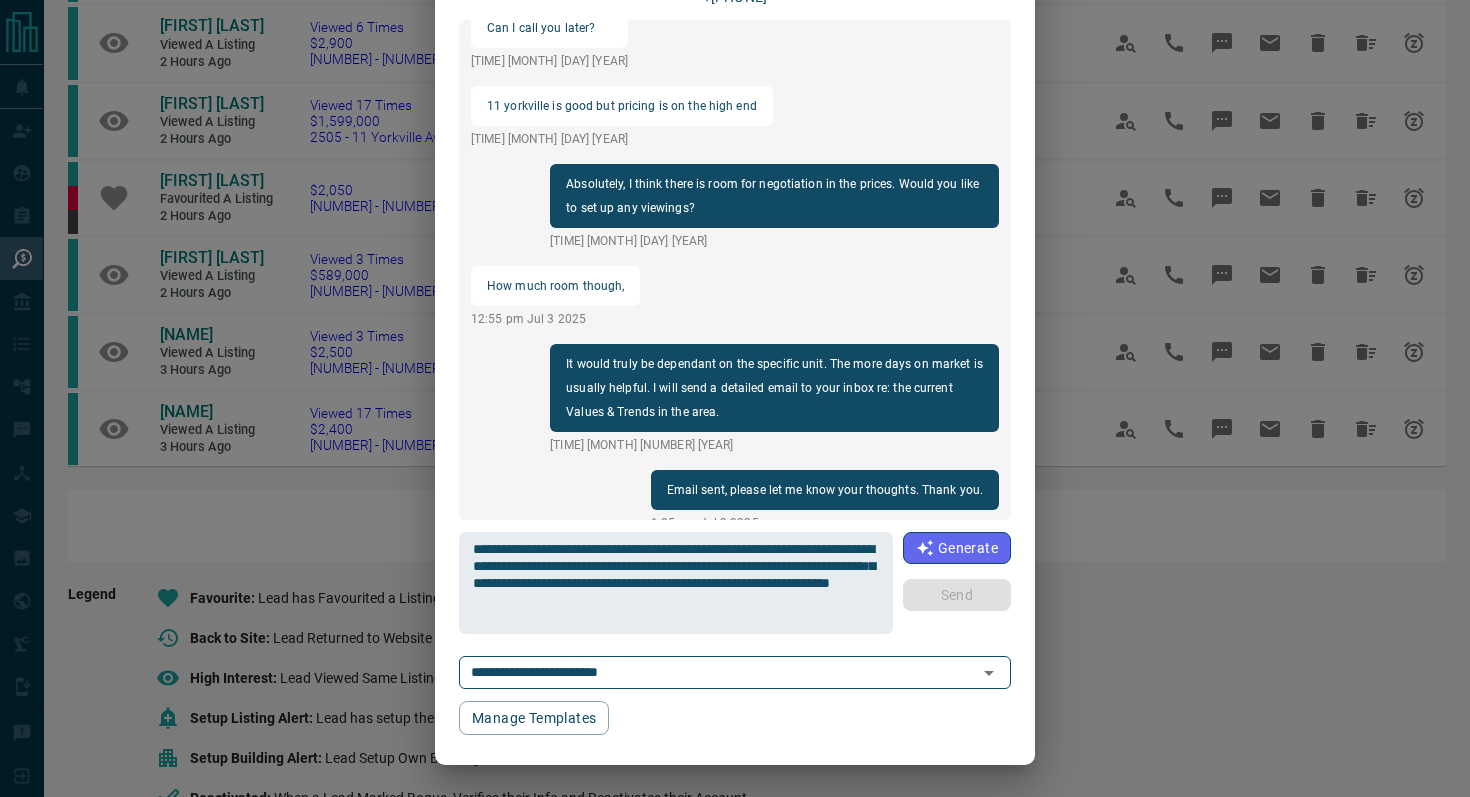 type 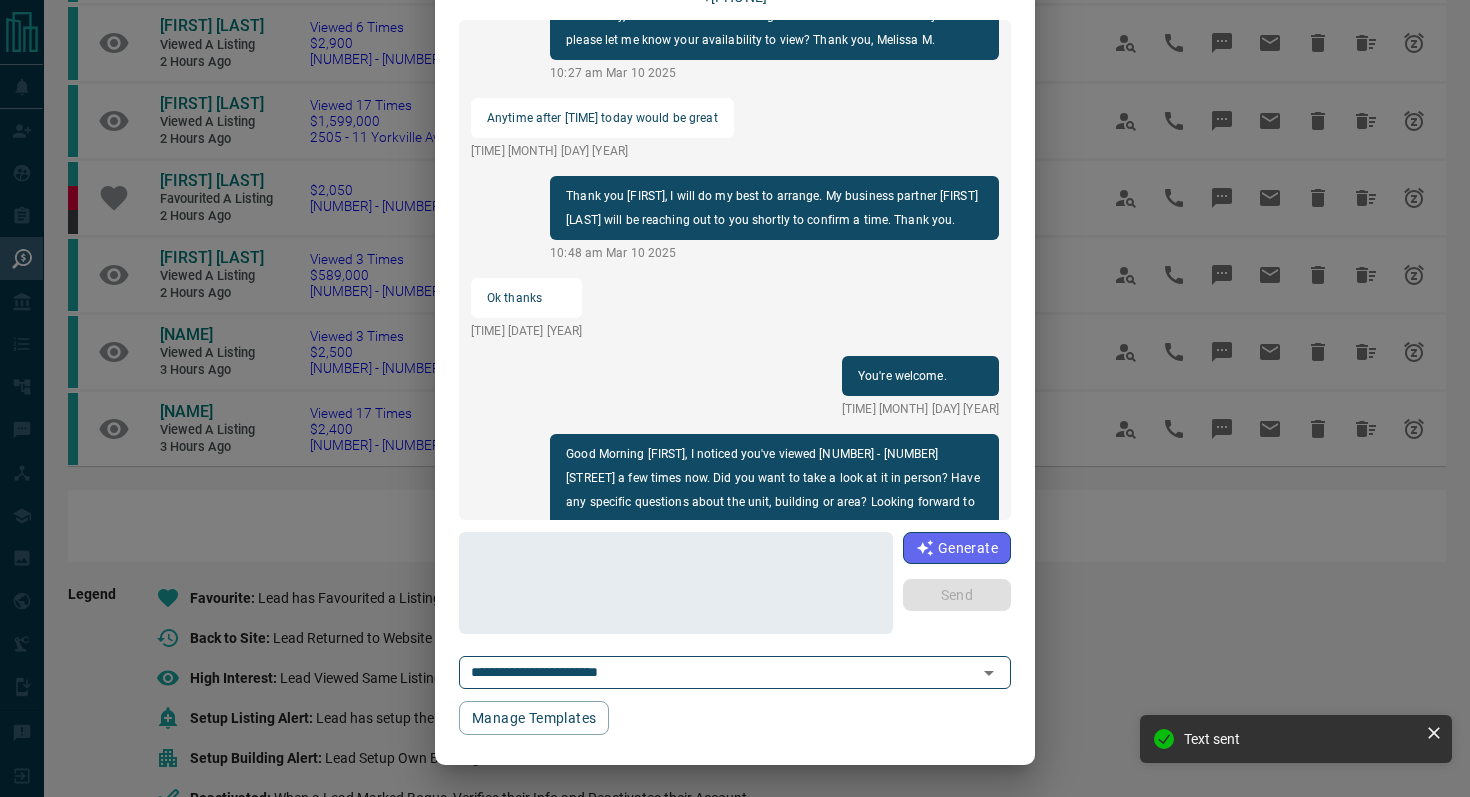 scroll, scrollTop: 0, scrollLeft: 0, axis: both 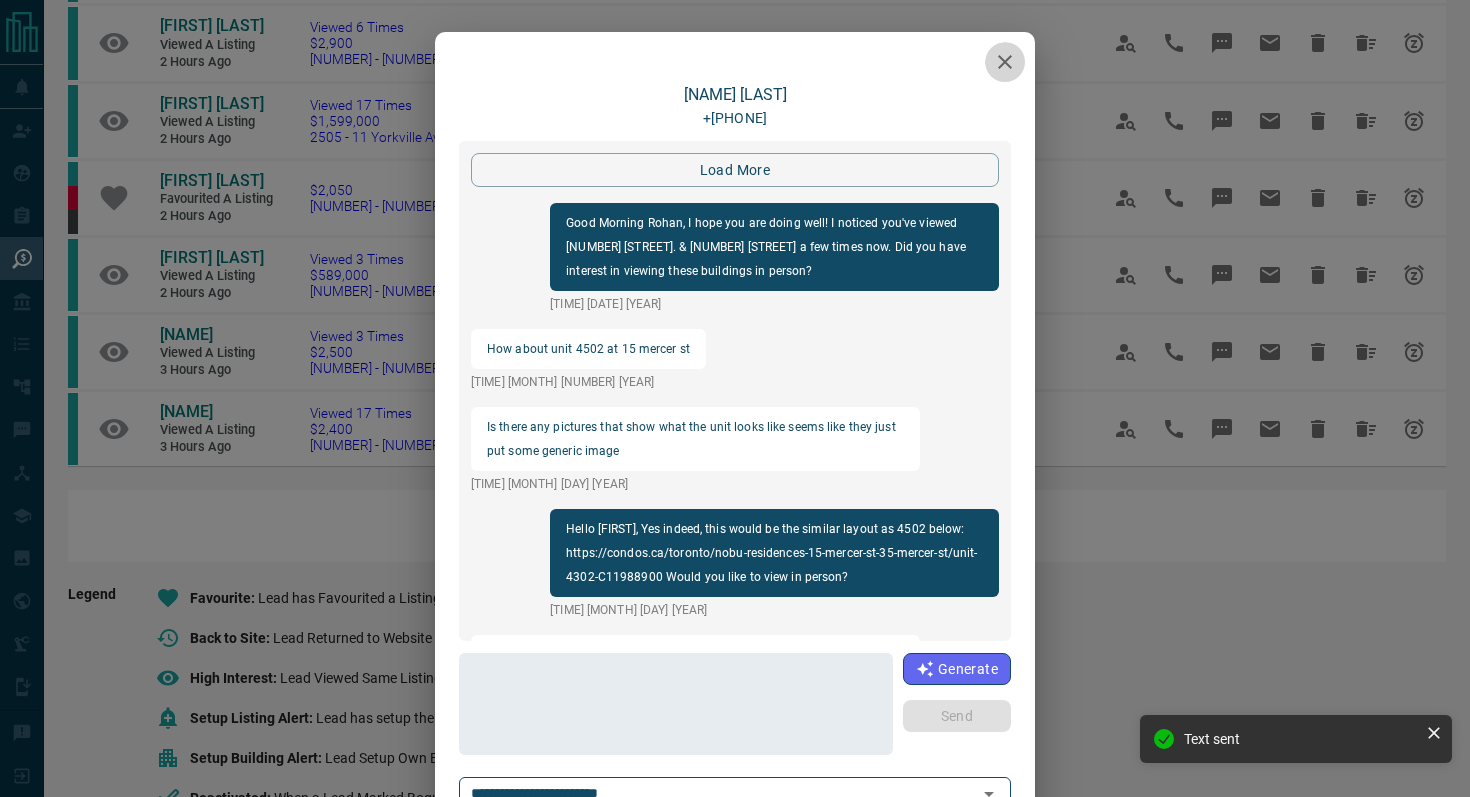 click 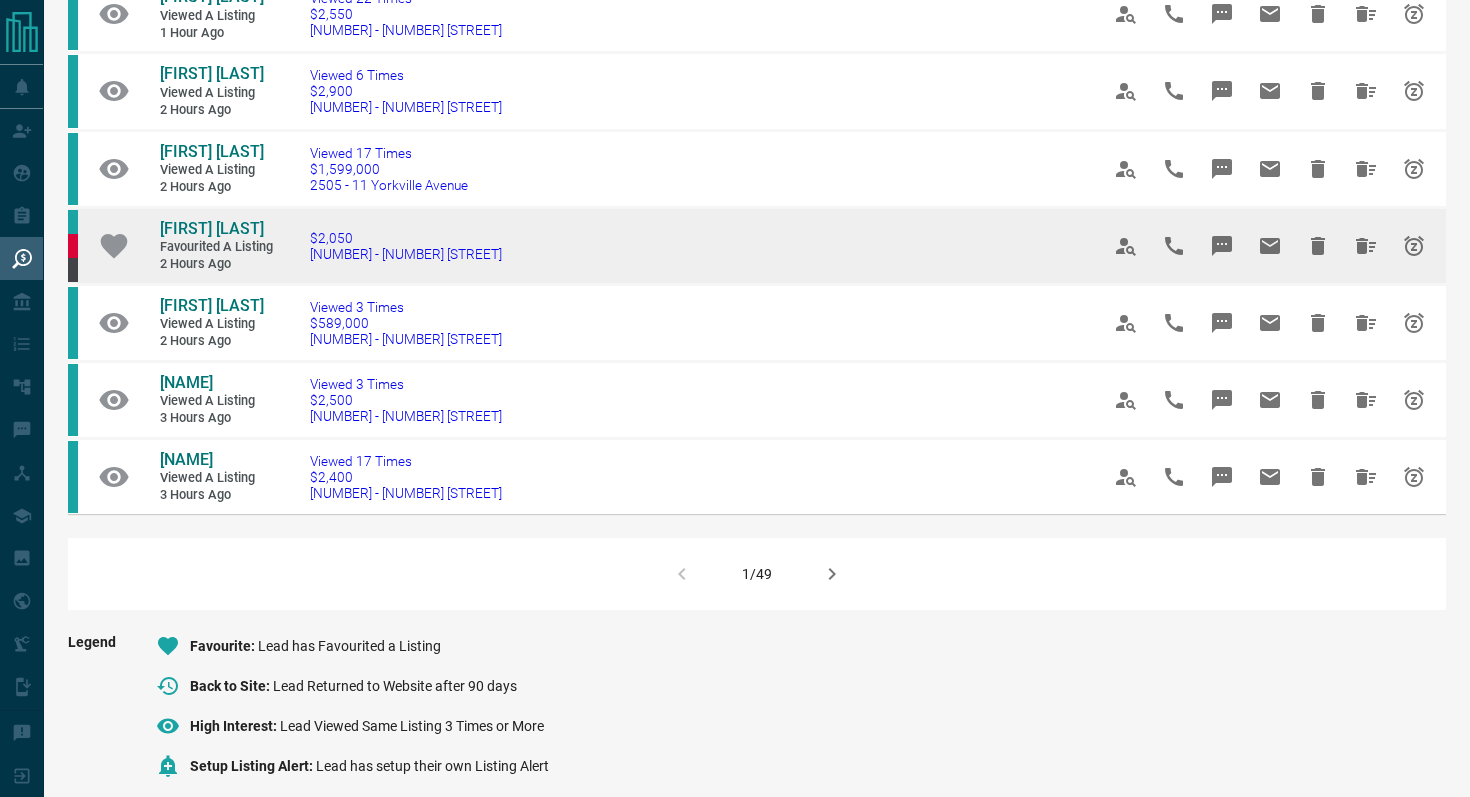 scroll, scrollTop: 1194, scrollLeft: 0, axis: vertical 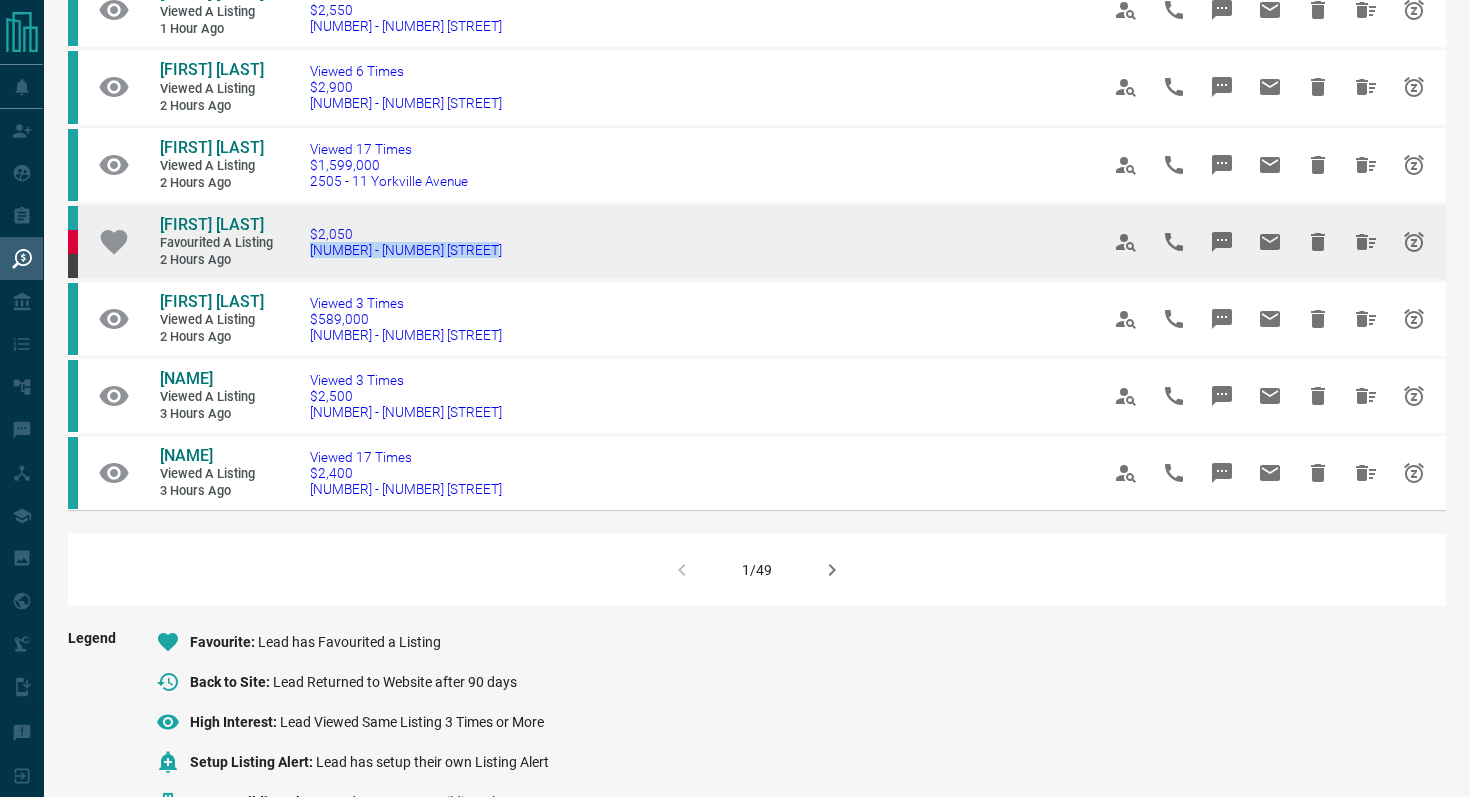drag, startPoint x: 531, startPoint y: 315, endPoint x: 302, endPoint y: 315, distance: 229 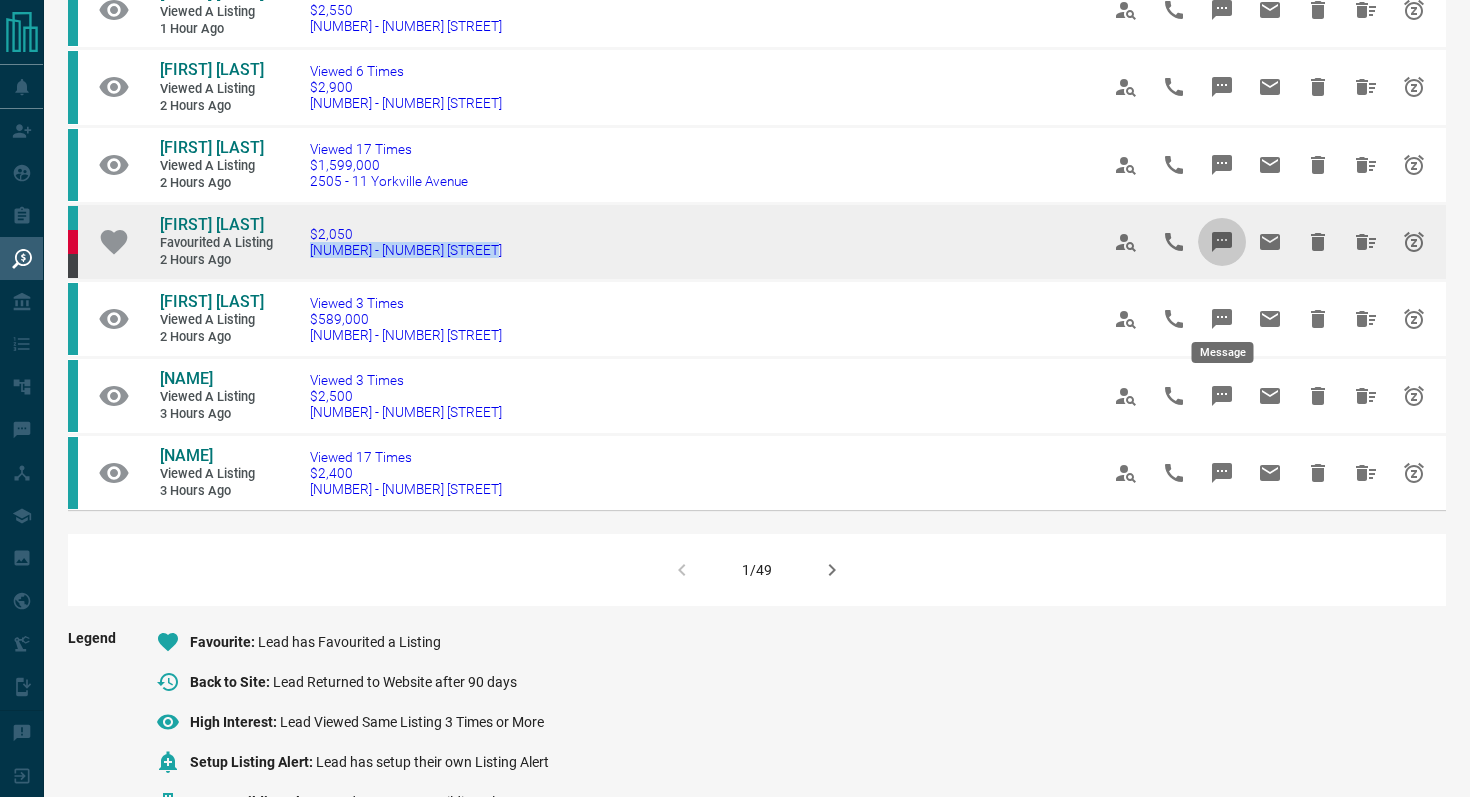 click 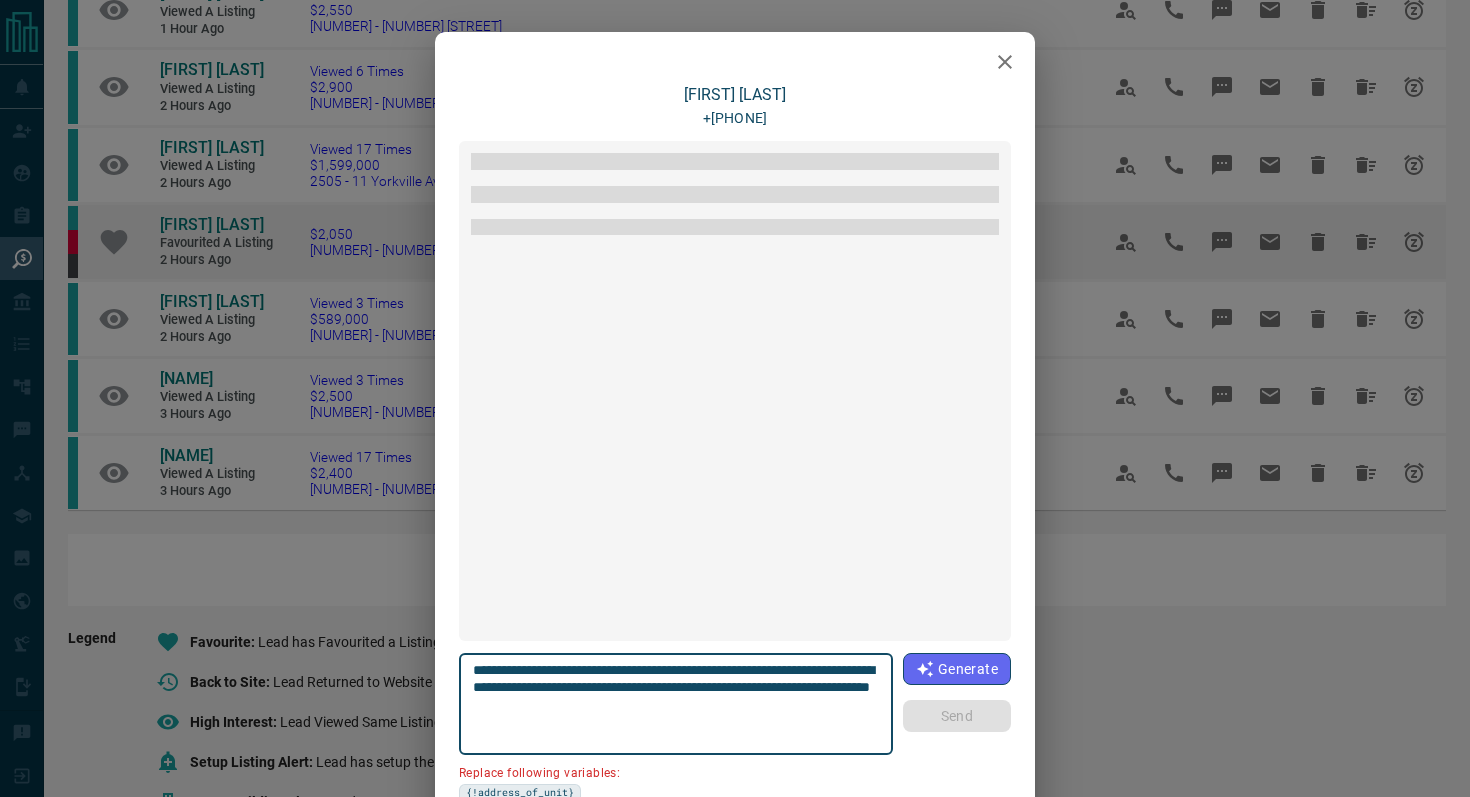 scroll, scrollTop: 2538, scrollLeft: 0, axis: vertical 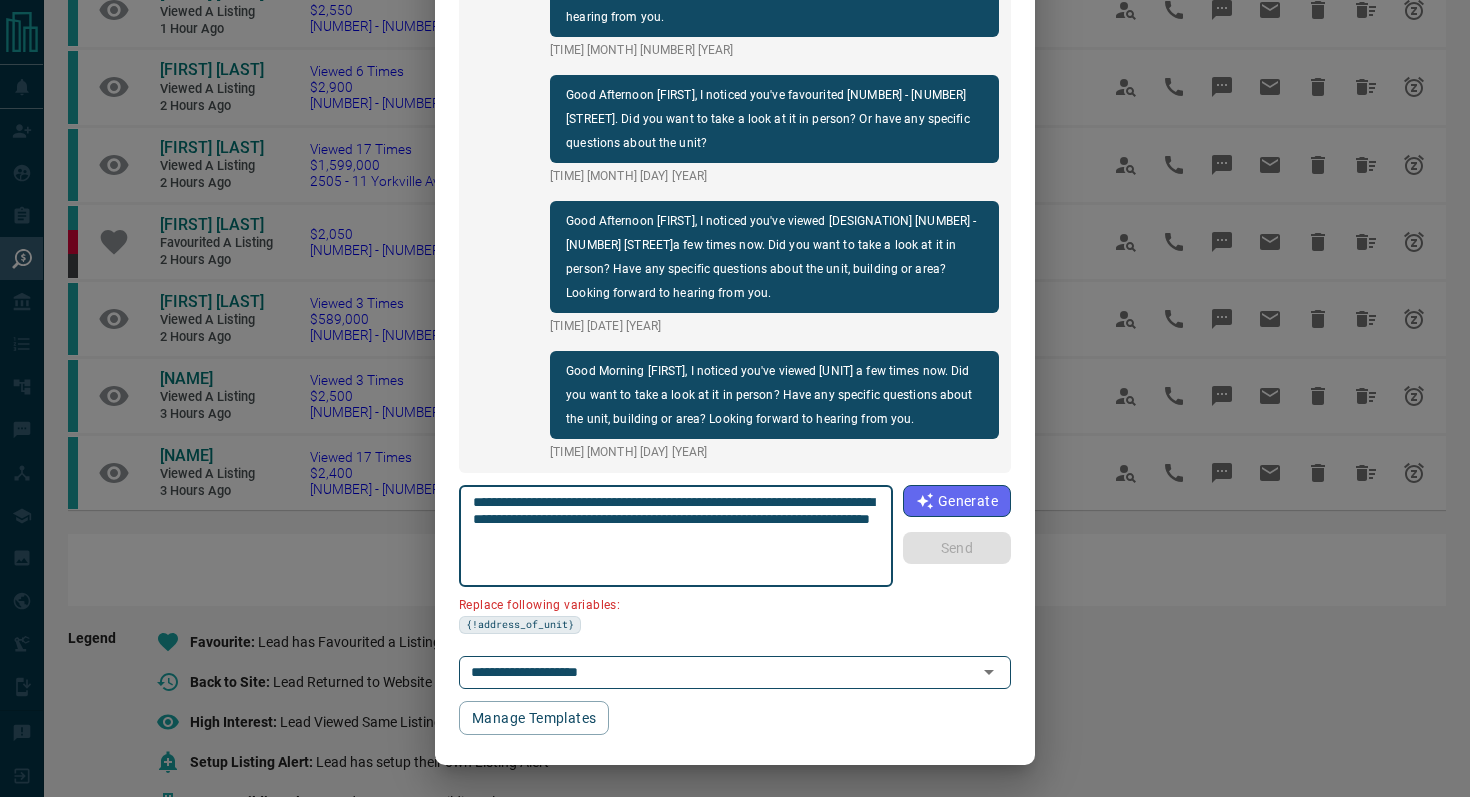 drag, startPoint x: 554, startPoint y: 515, endPoint x: 299, endPoint y: 515, distance: 255 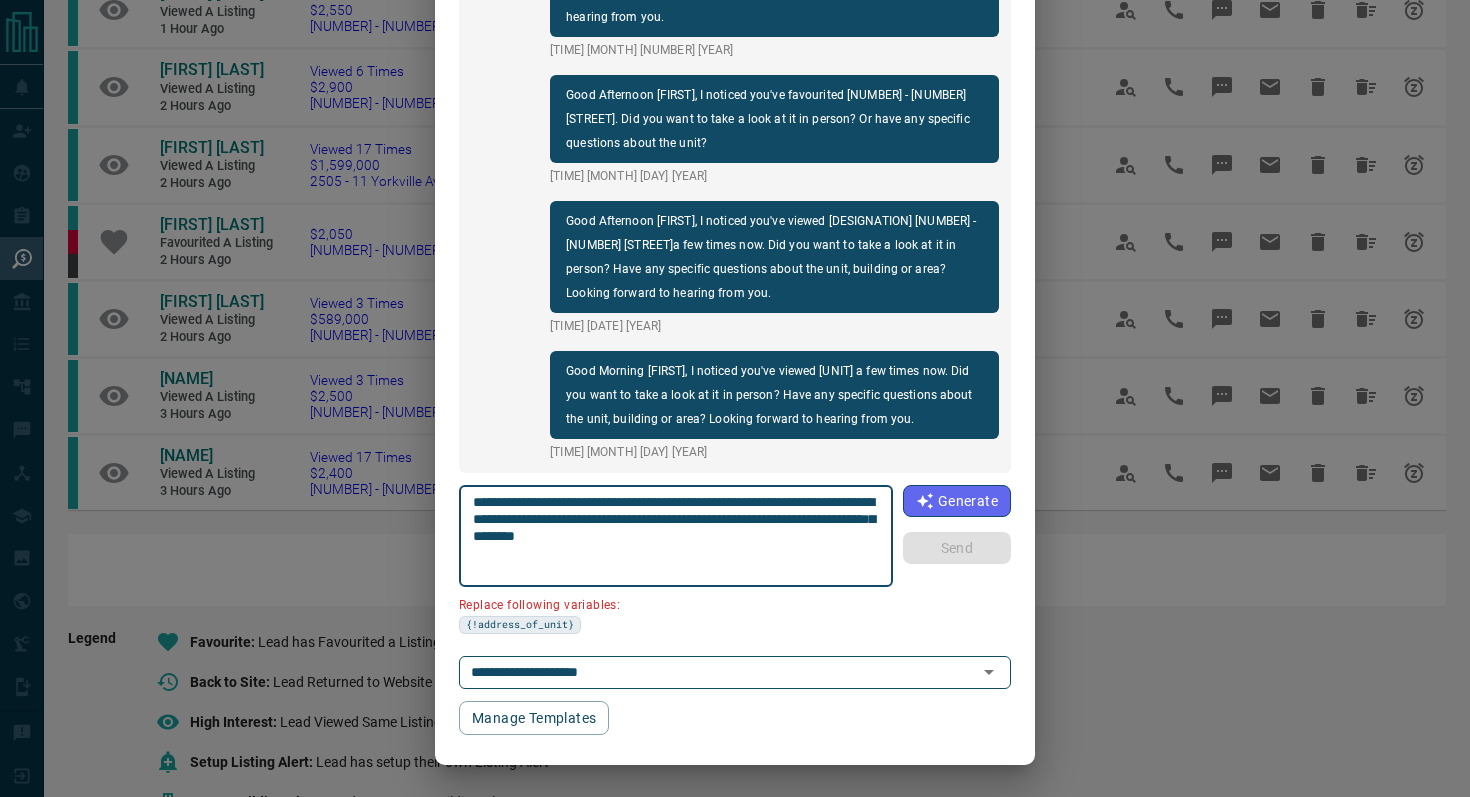 scroll, scrollTop: 121, scrollLeft: 0, axis: vertical 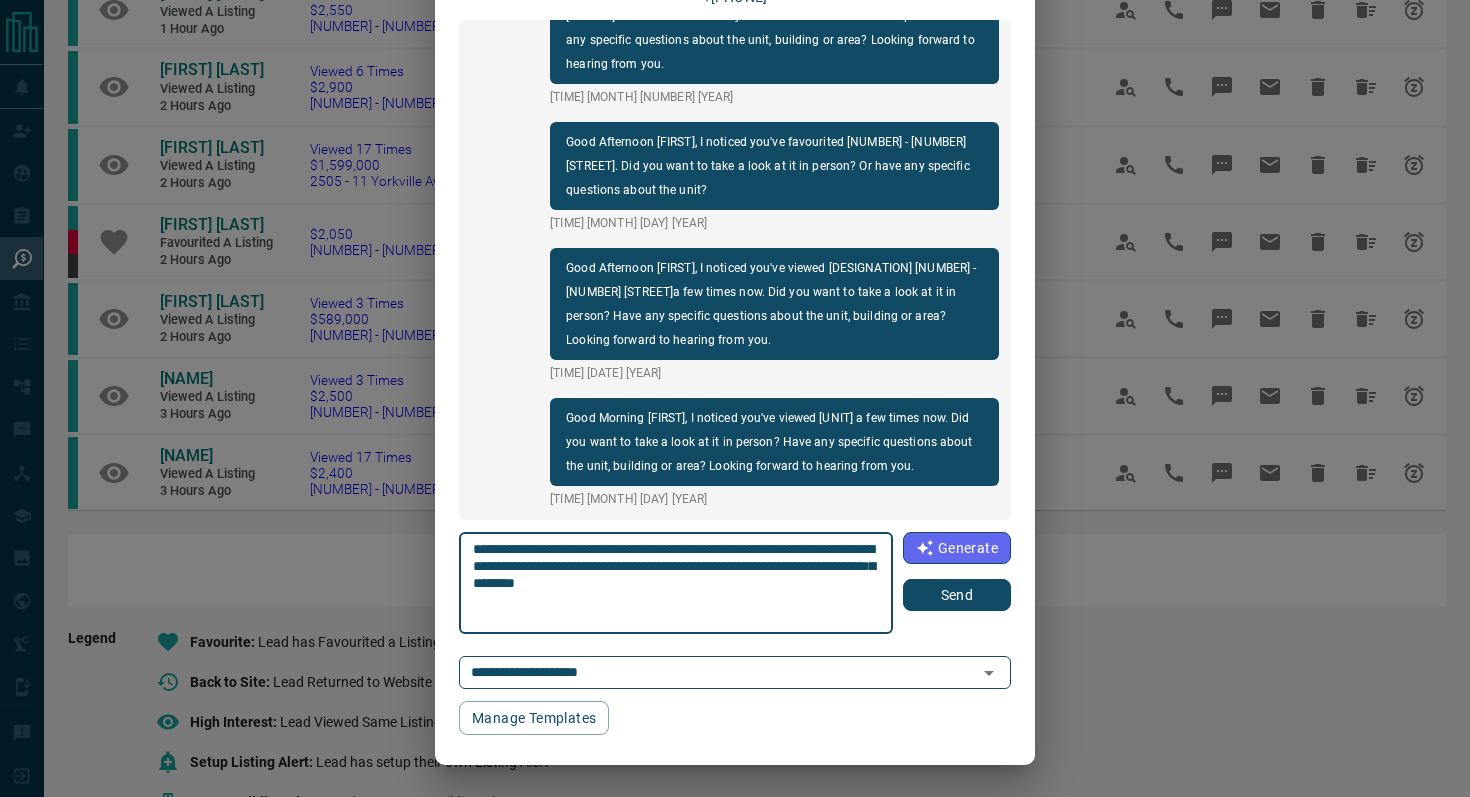type on "**********" 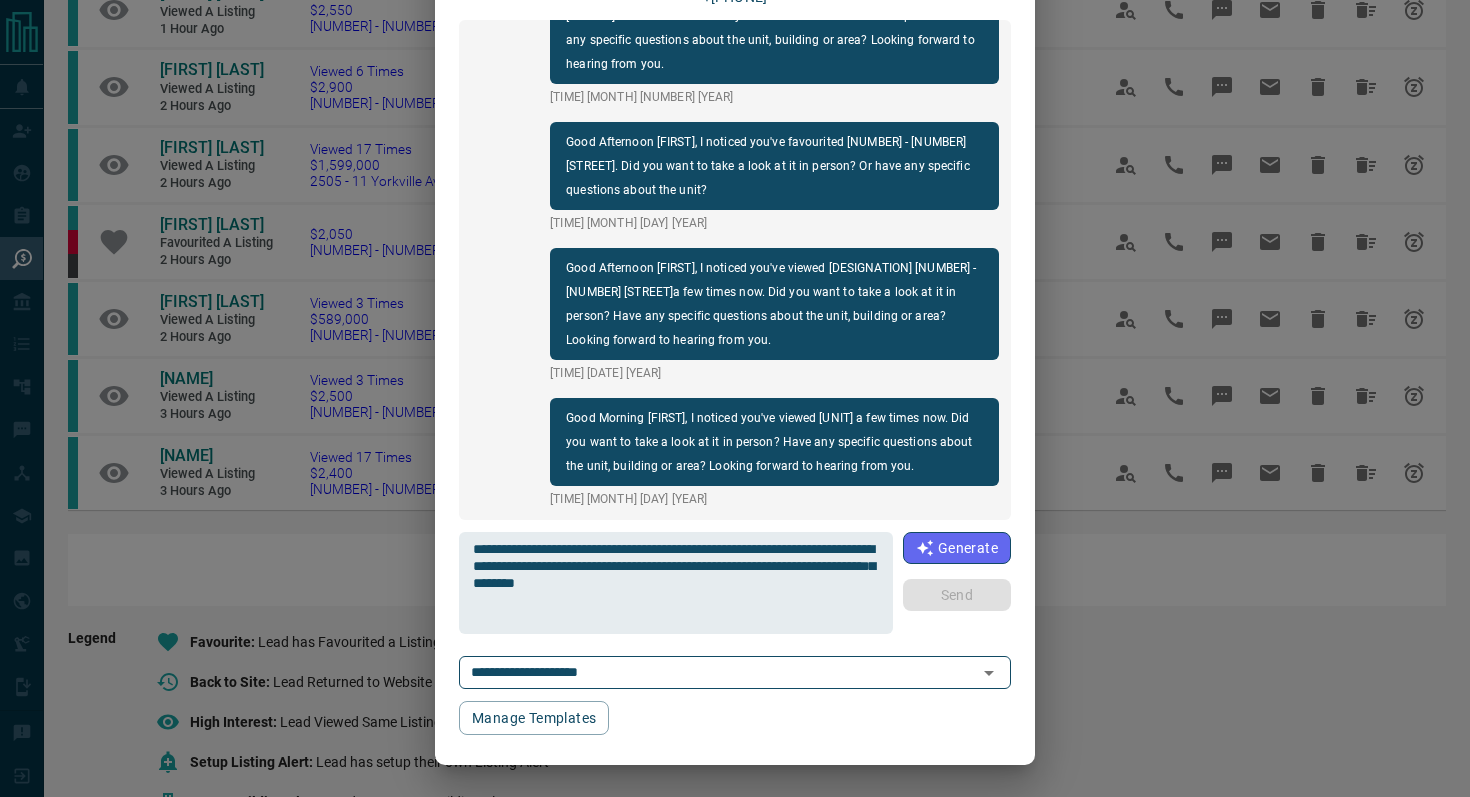 type 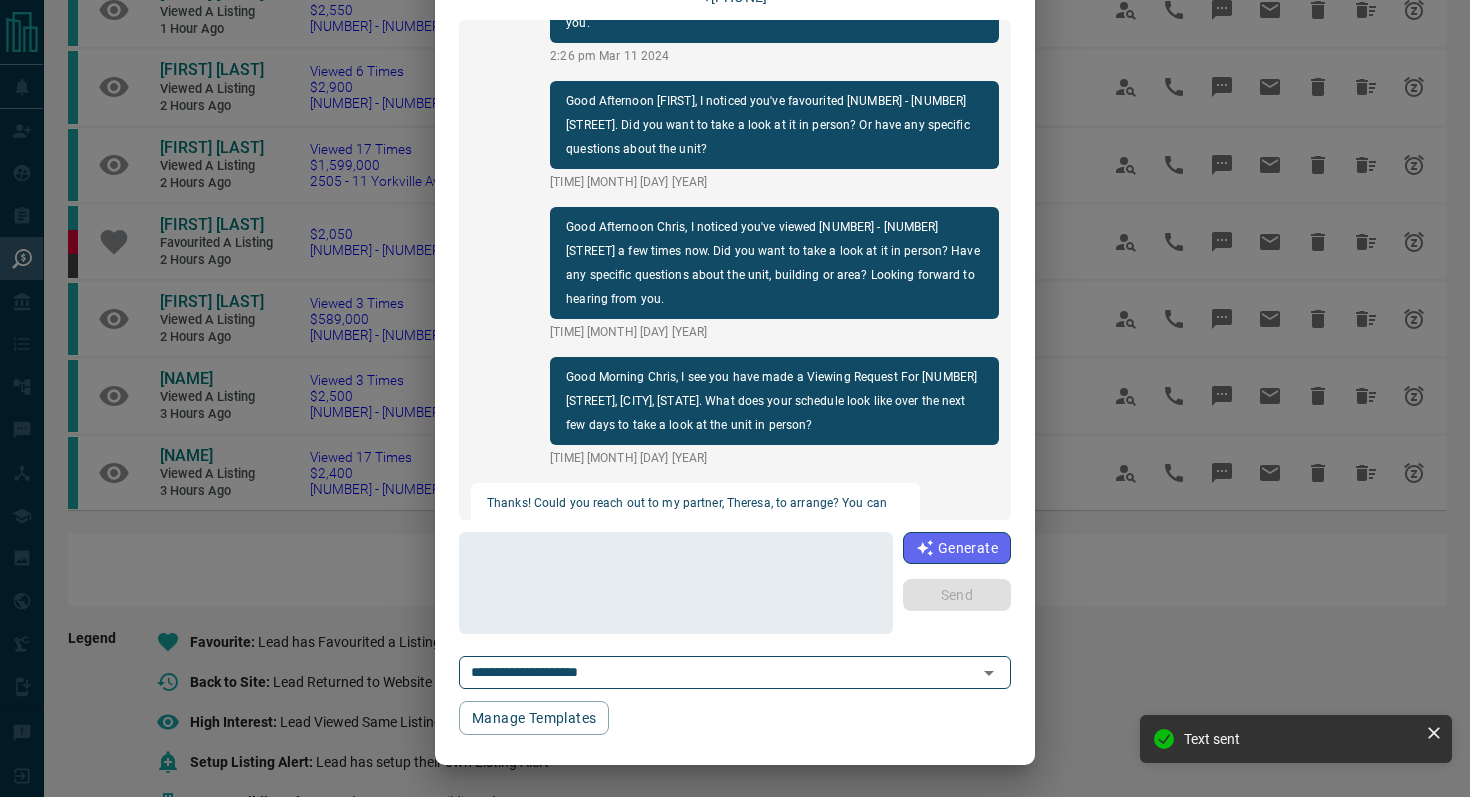 scroll, scrollTop: 0, scrollLeft: 0, axis: both 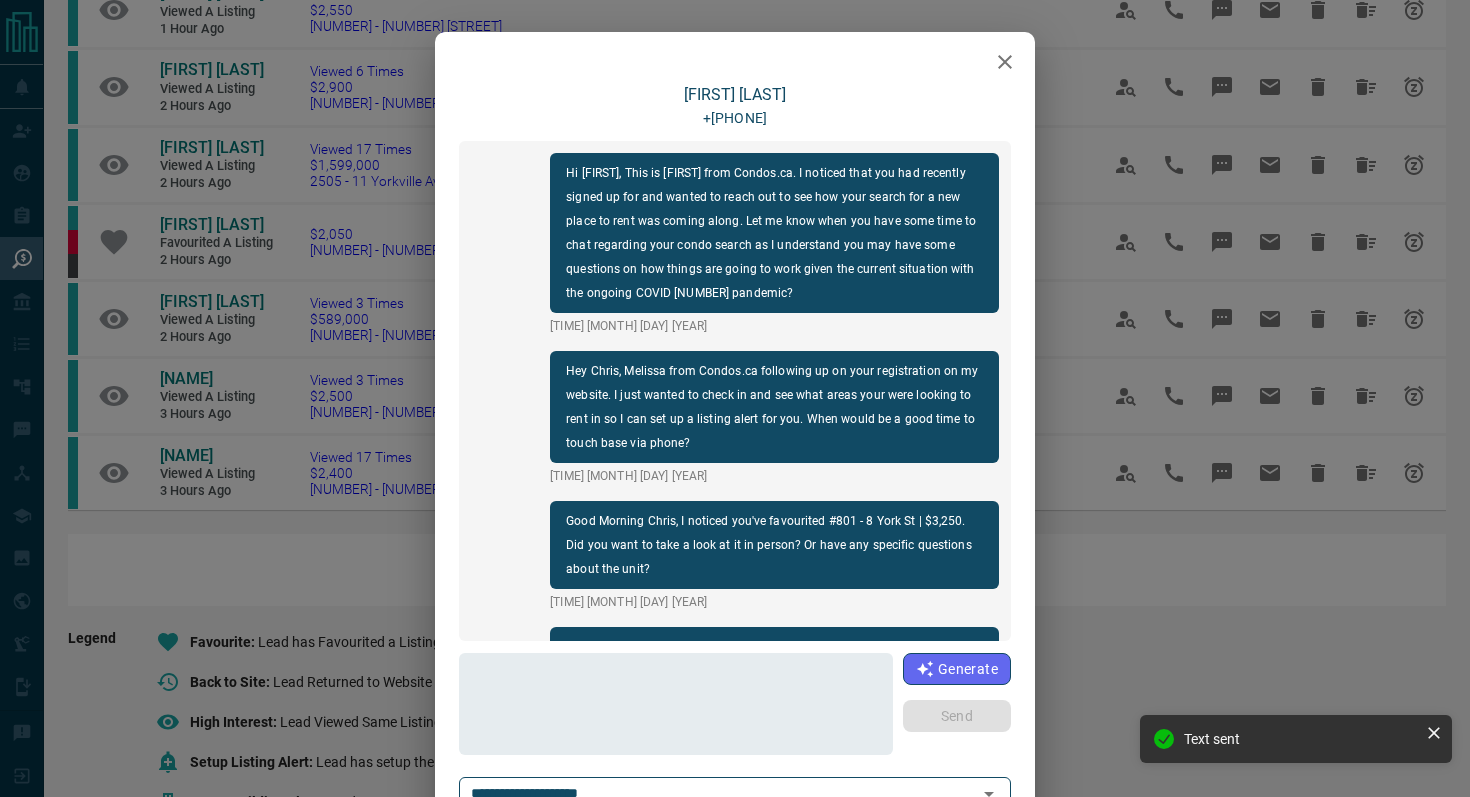 click 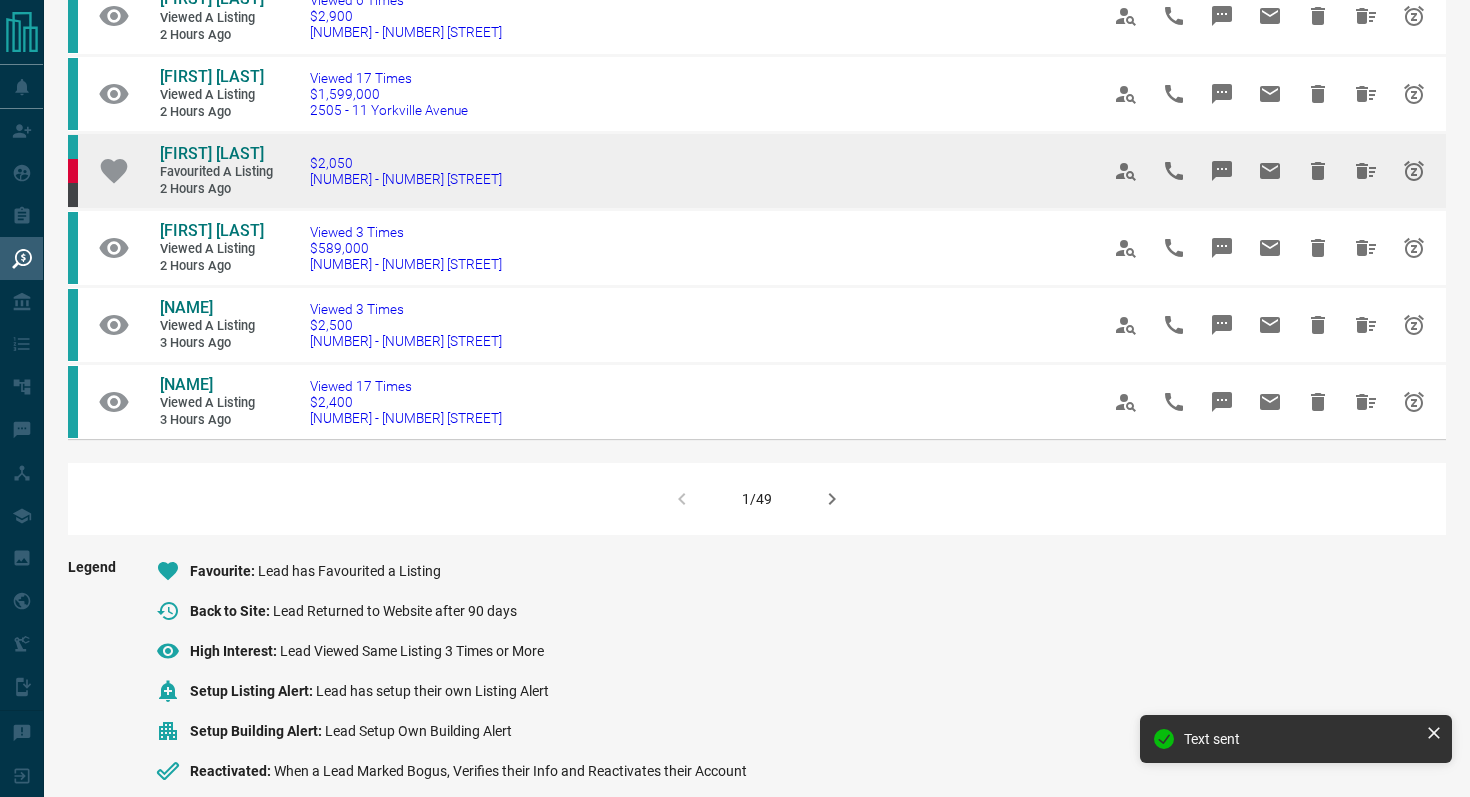 scroll, scrollTop: 1269, scrollLeft: 0, axis: vertical 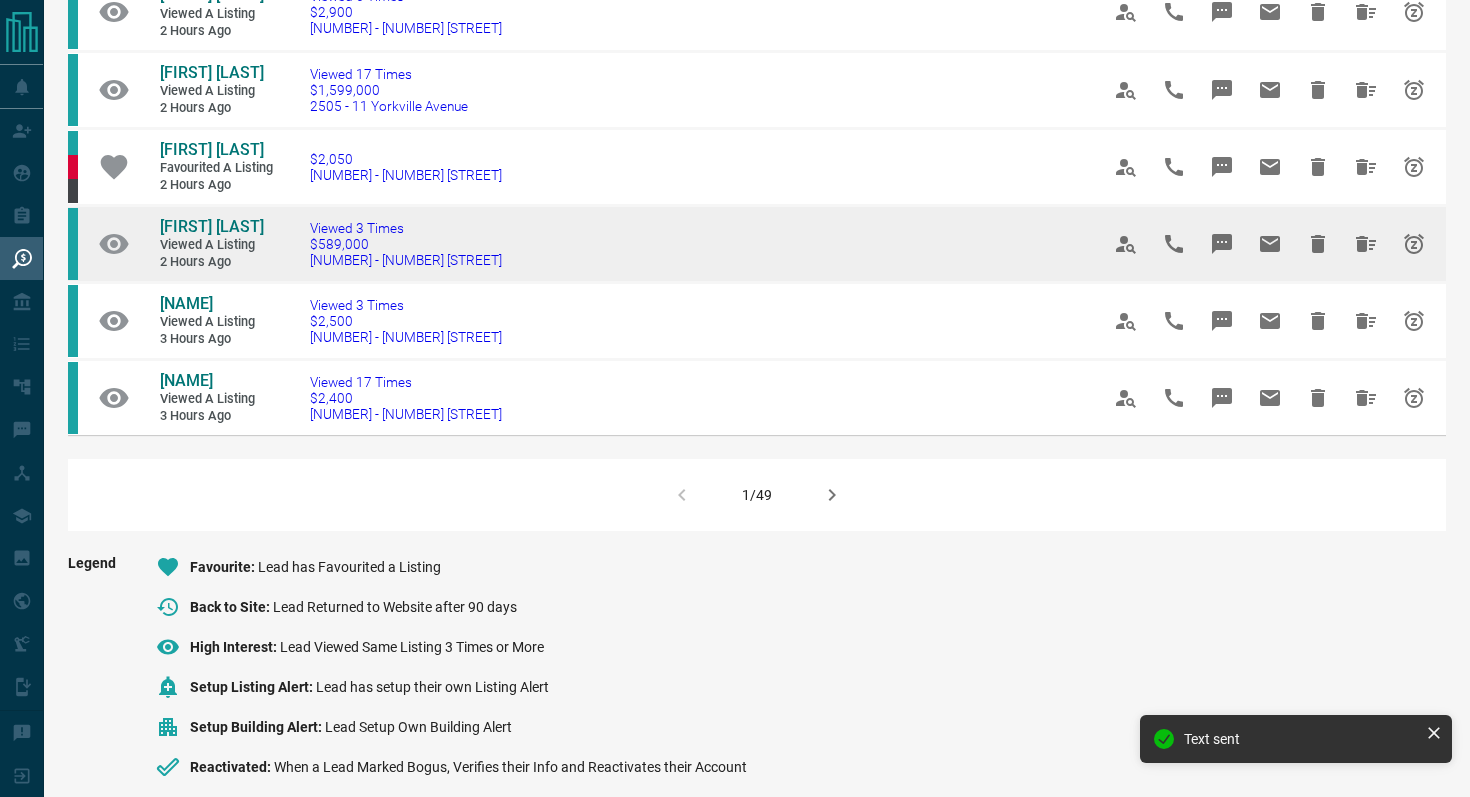 drag, startPoint x: 574, startPoint y: 331, endPoint x: 294, endPoint y: 324, distance: 280.0875 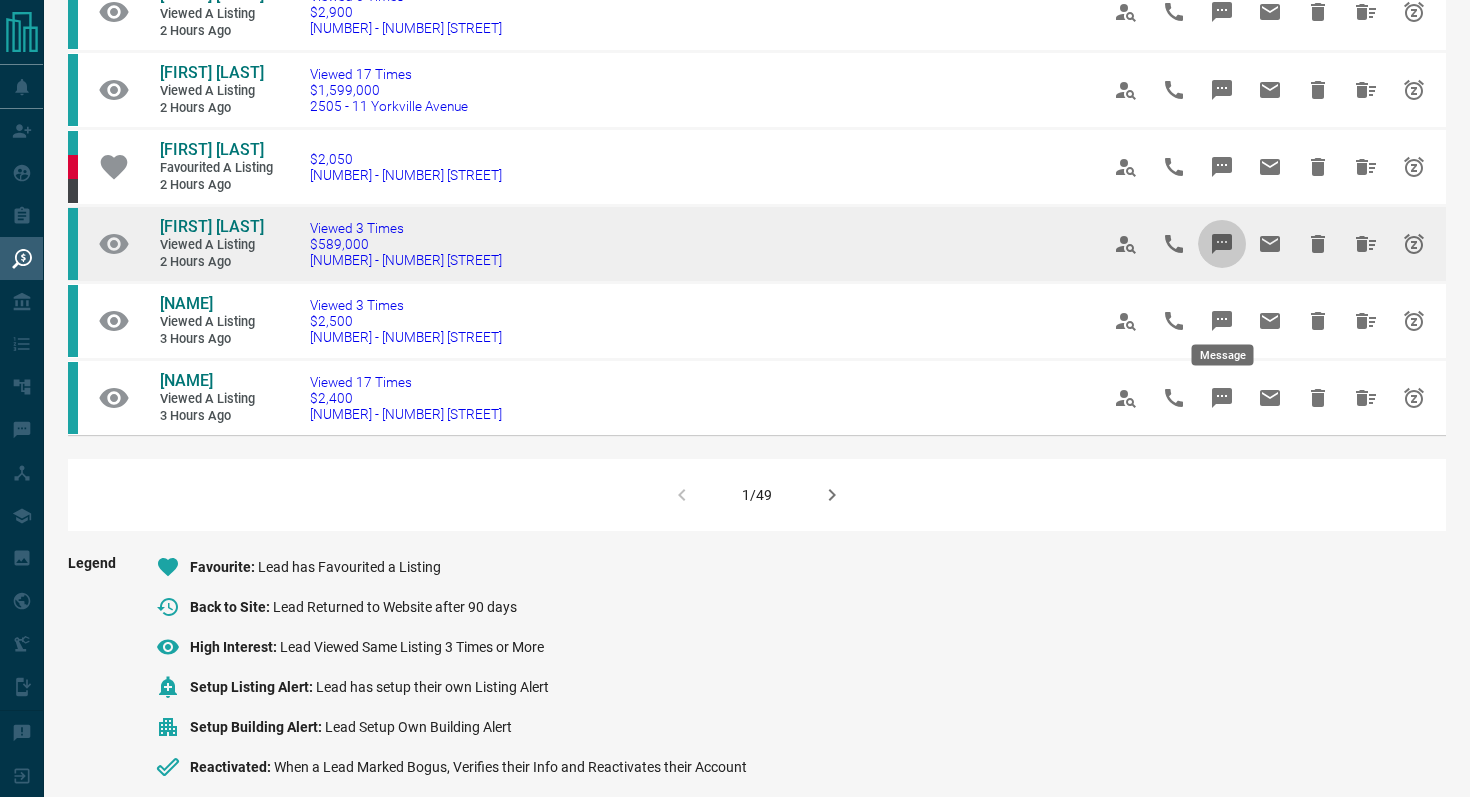 click 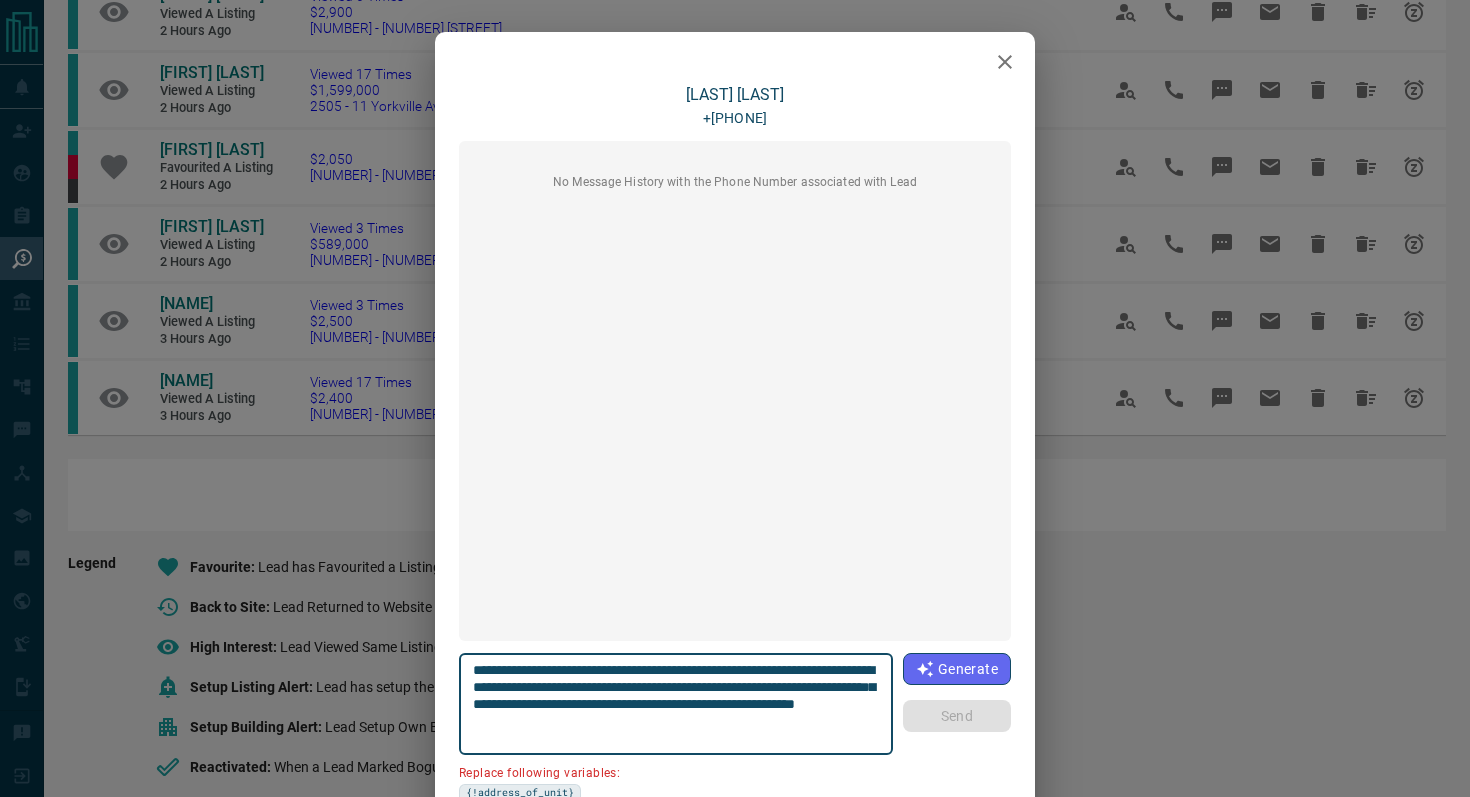scroll, scrollTop: 168, scrollLeft: 0, axis: vertical 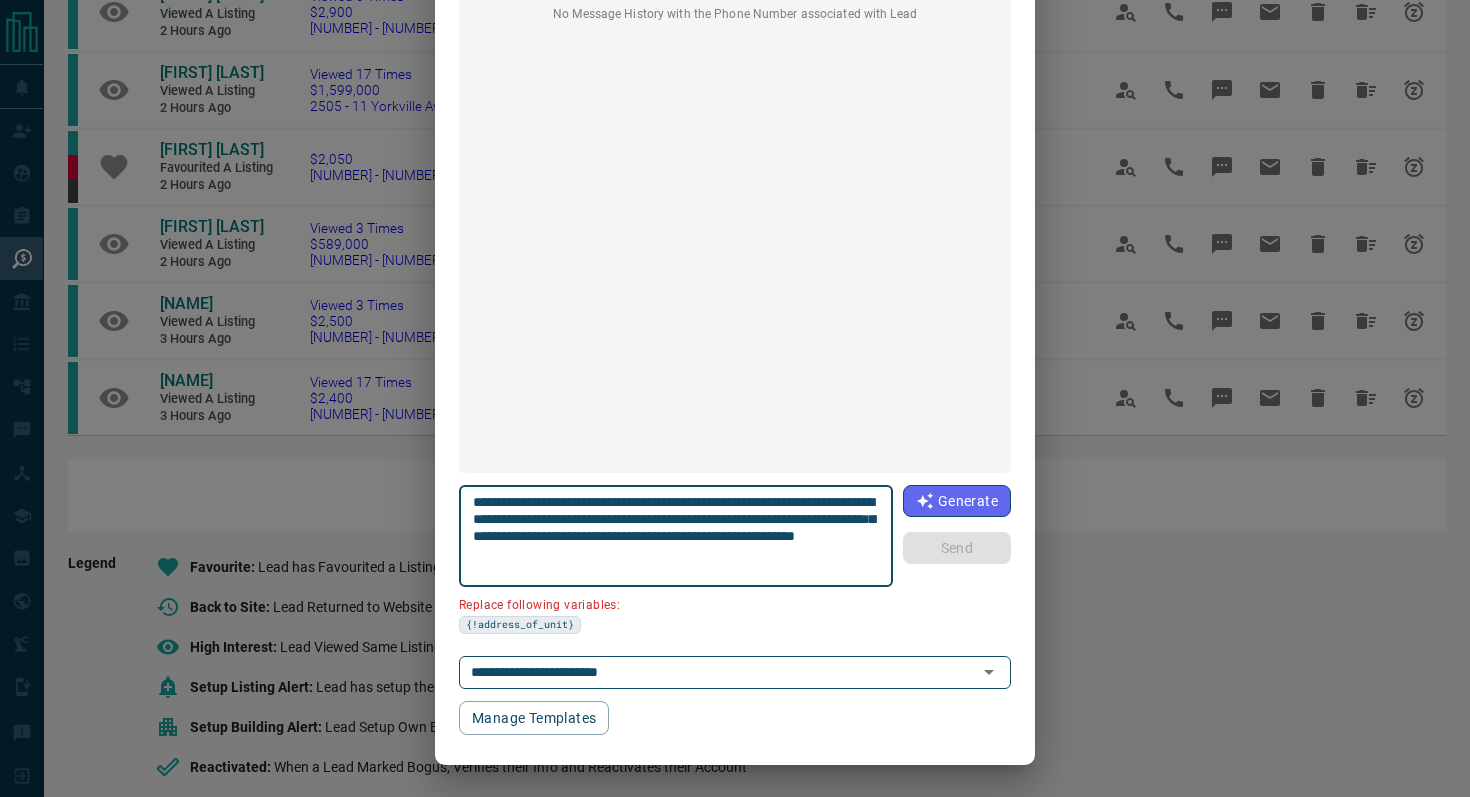 drag, startPoint x: 875, startPoint y: 496, endPoint x: 763, endPoint y: 492, distance: 112.0714 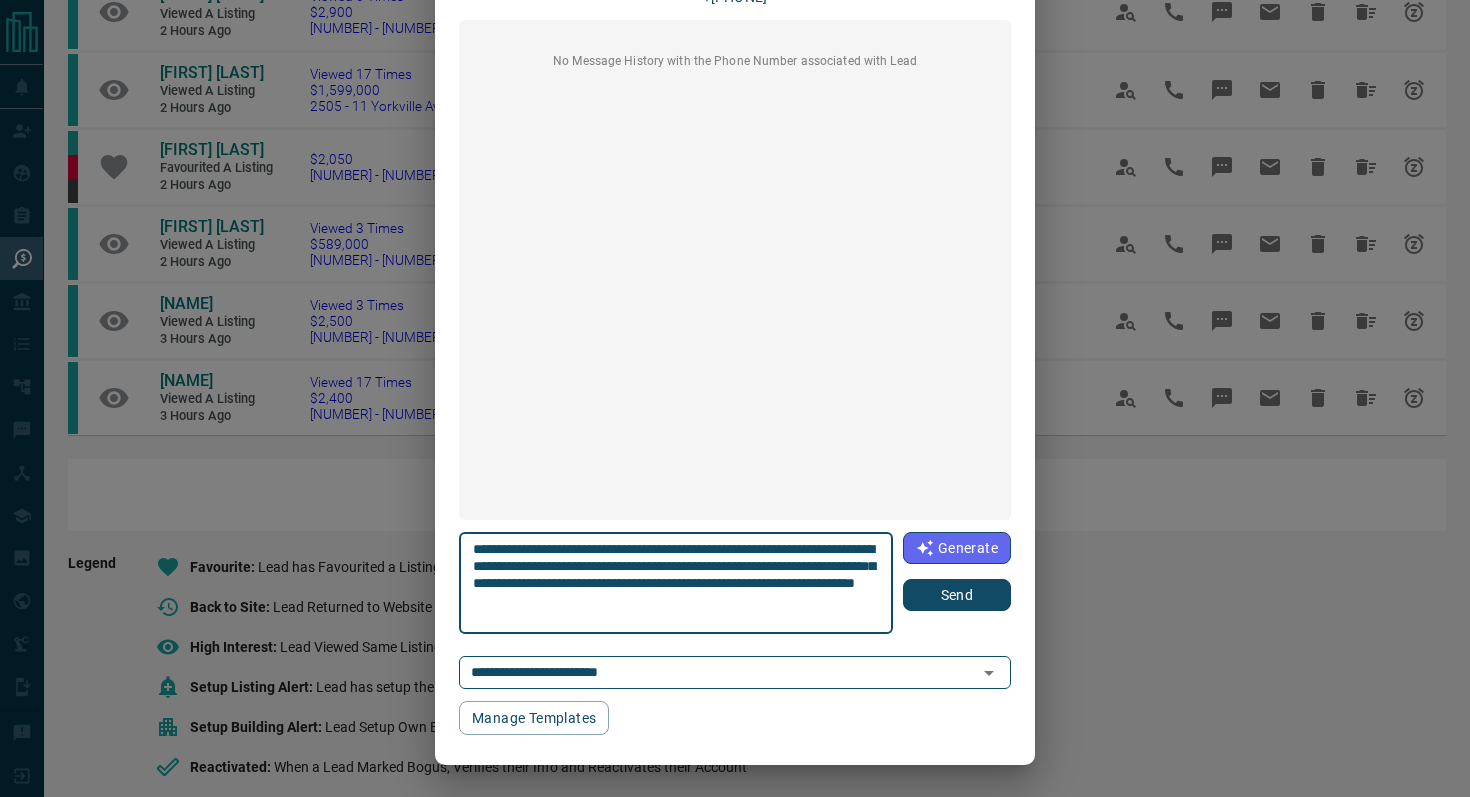 scroll, scrollTop: 121, scrollLeft: 0, axis: vertical 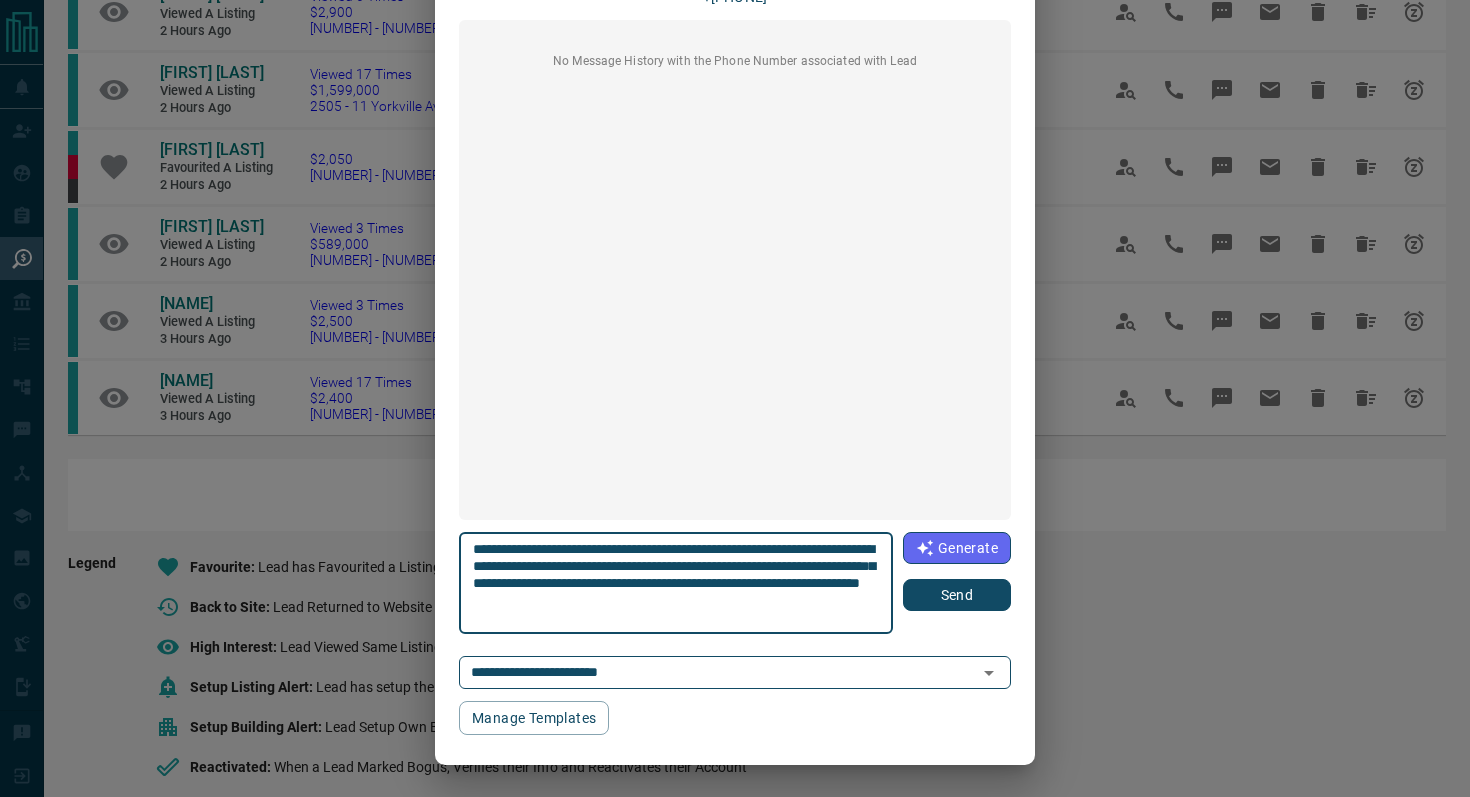 type on "**********" 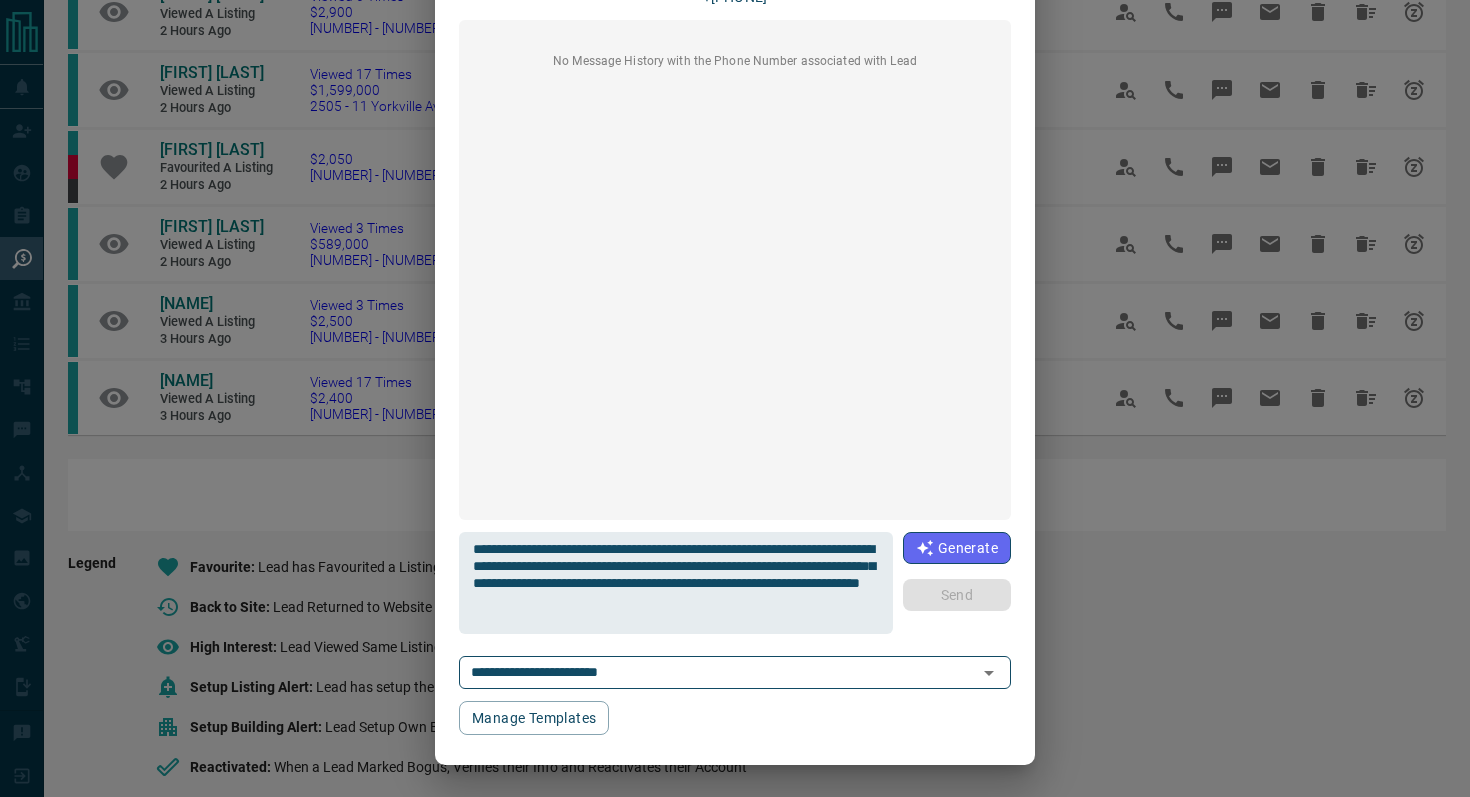 type 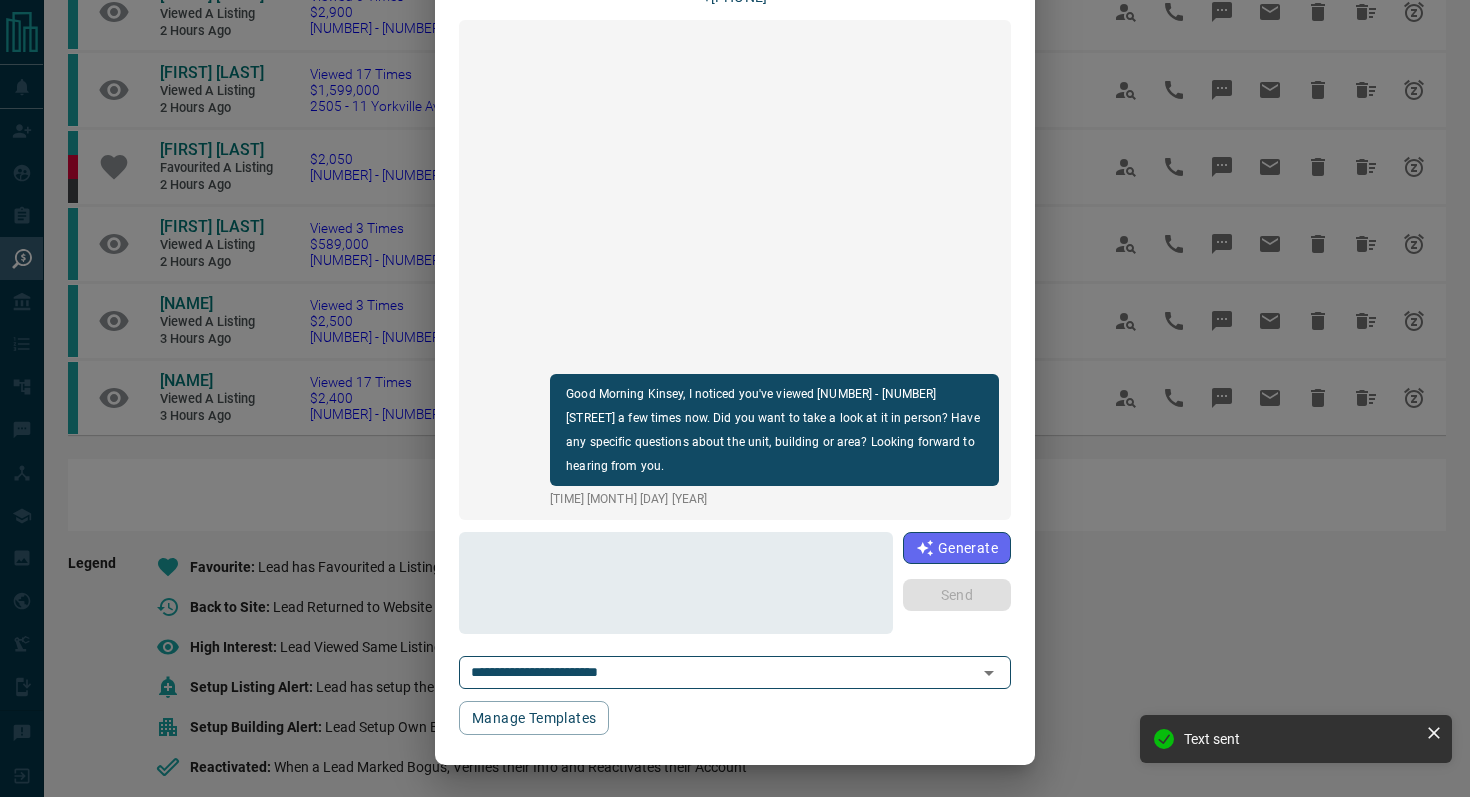 scroll, scrollTop: 0, scrollLeft: 0, axis: both 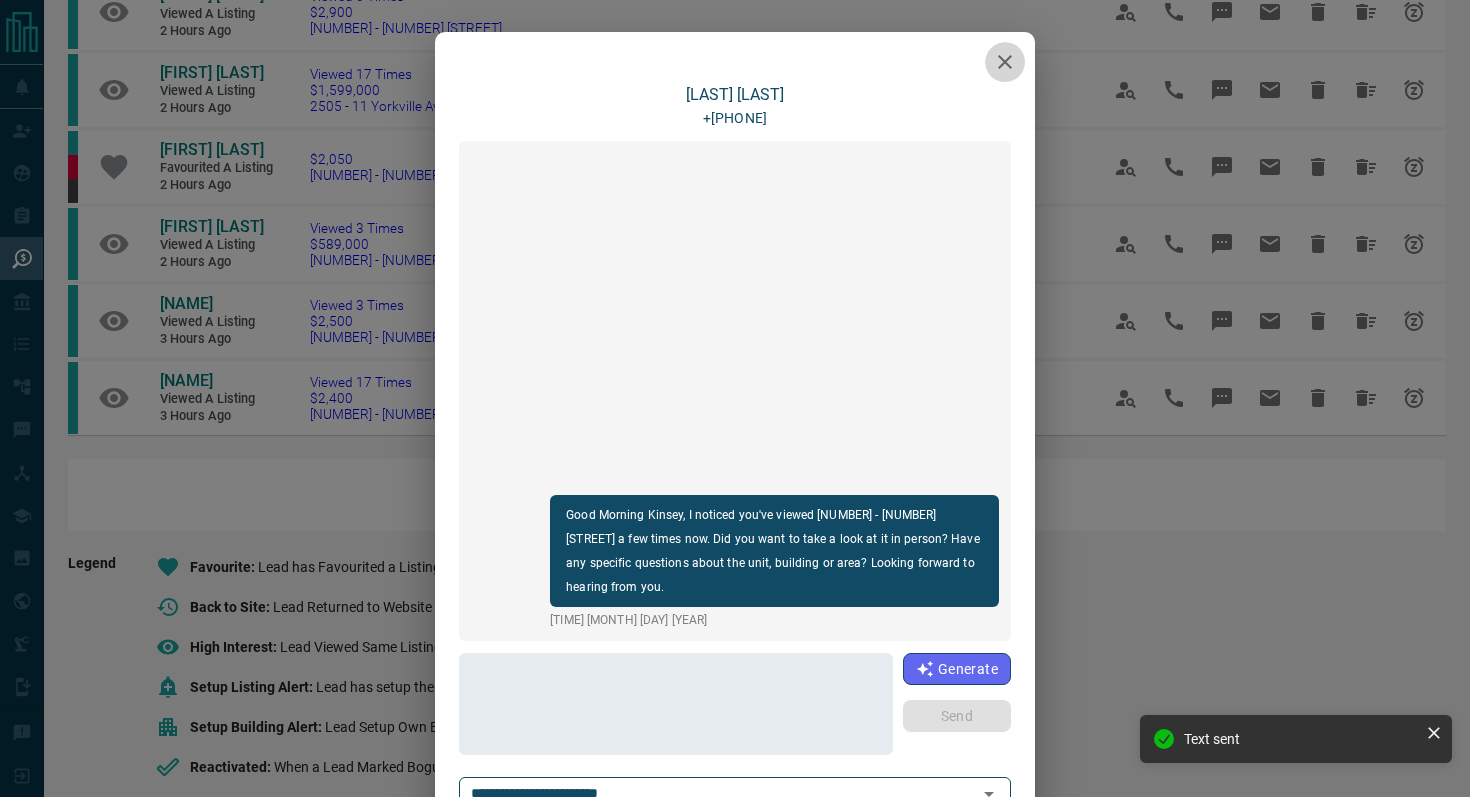 click 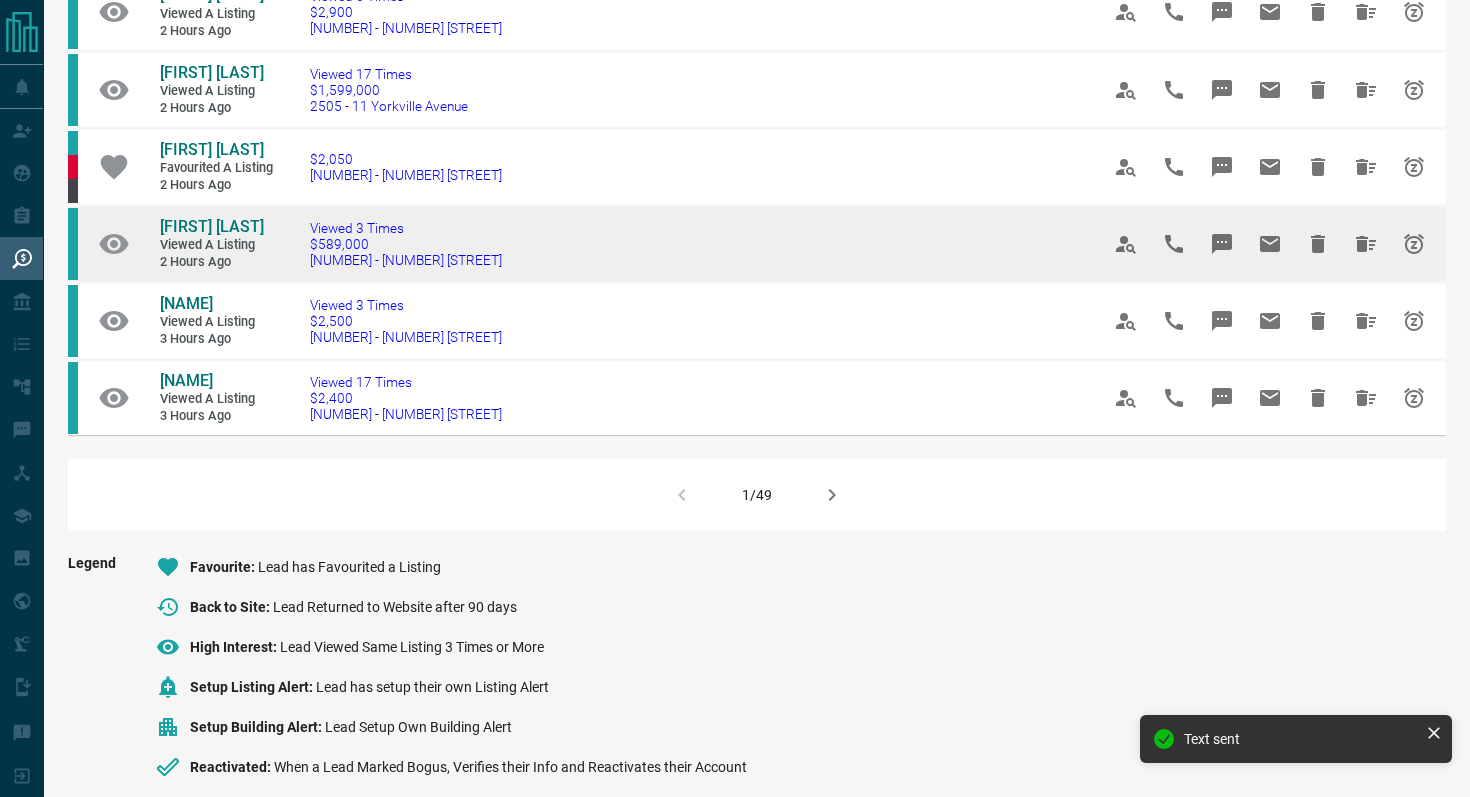 drag, startPoint x: 539, startPoint y: 336, endPoint x: 145, endPoint y: 294, distance: 396.23227 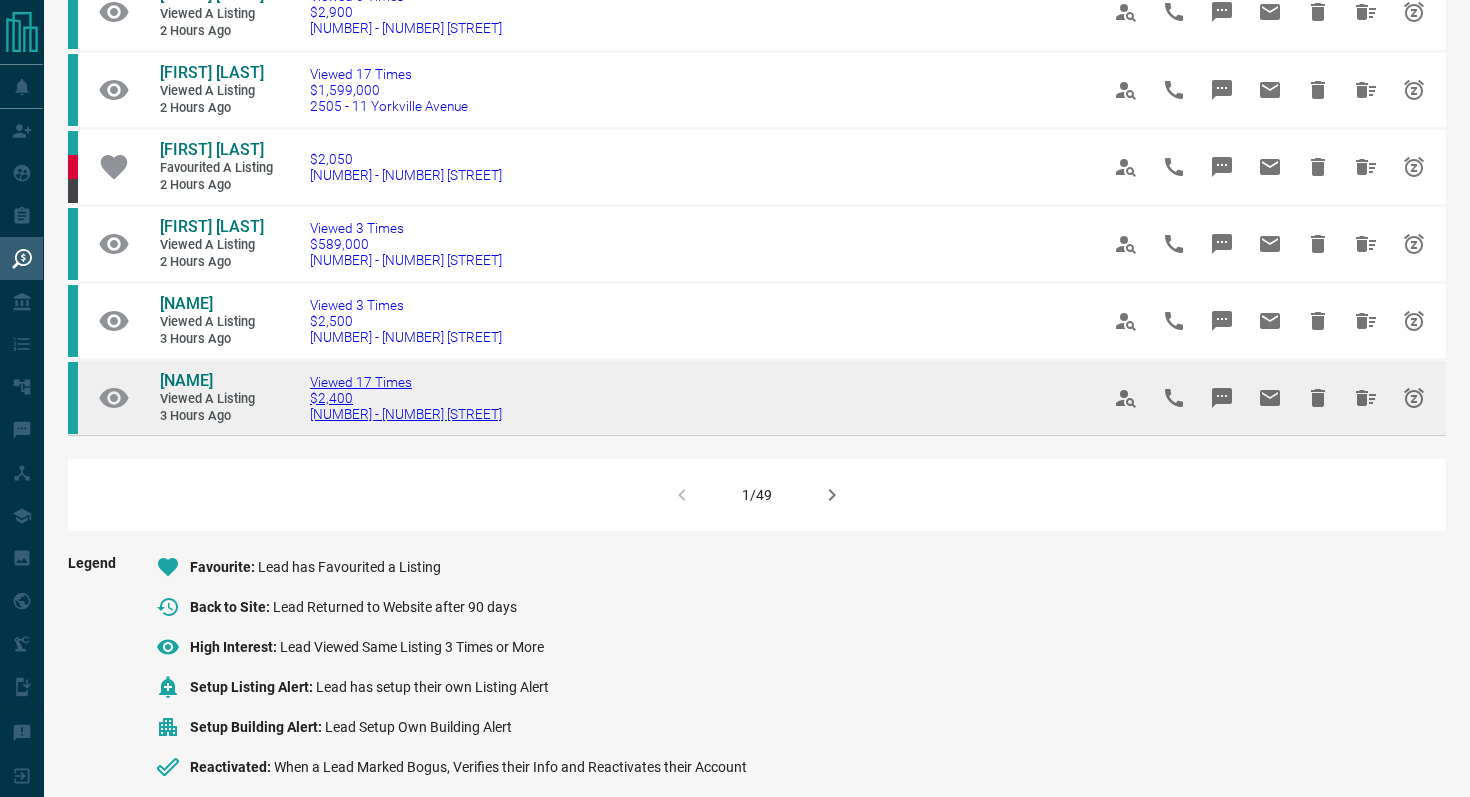 scroll, scrollTop: 1362, scrollLeft: 0, axis: vertical 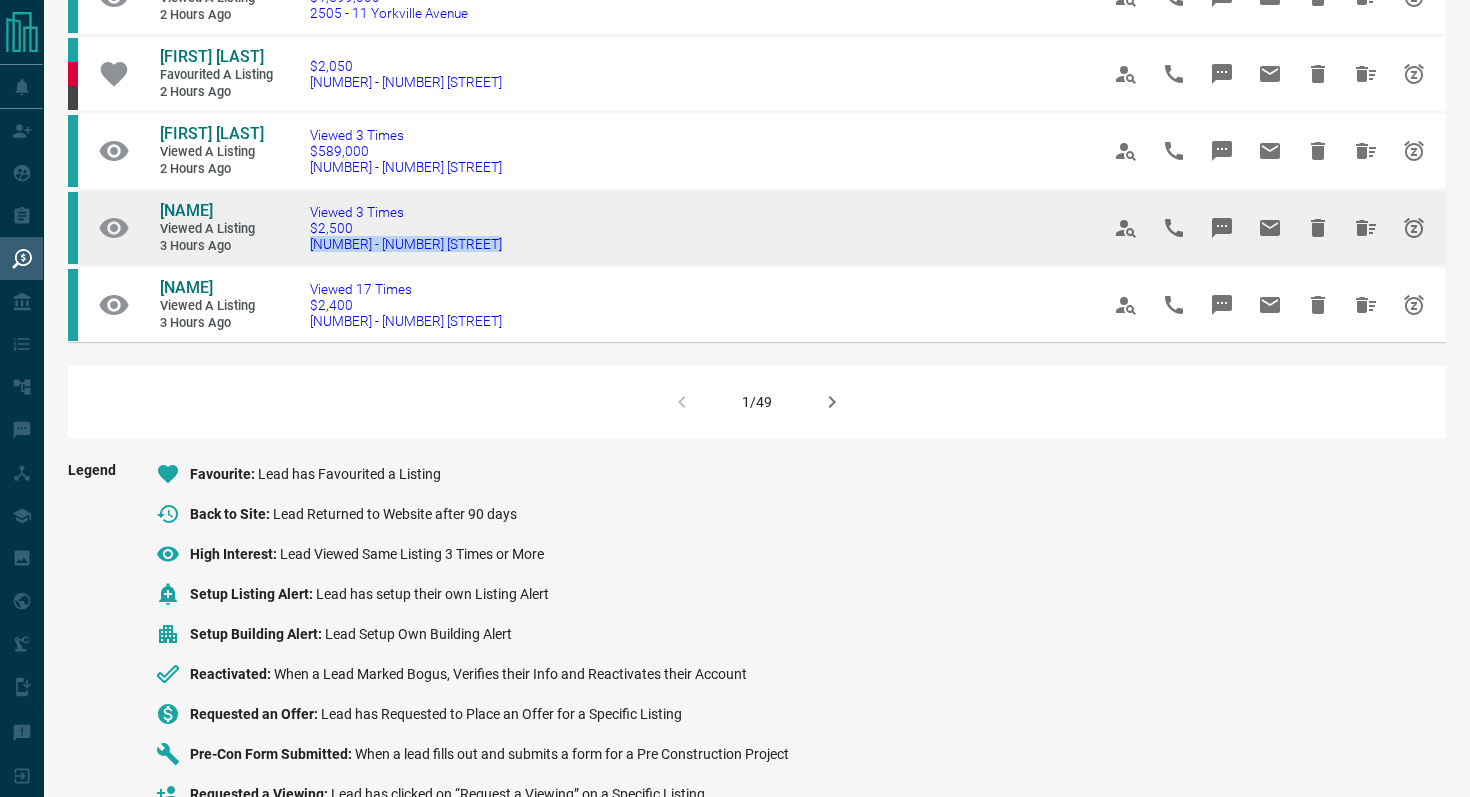 drag, startPoint x: 539, startPoint y: 311, endPoint x: 293, endPoint y: 311, distance: 246 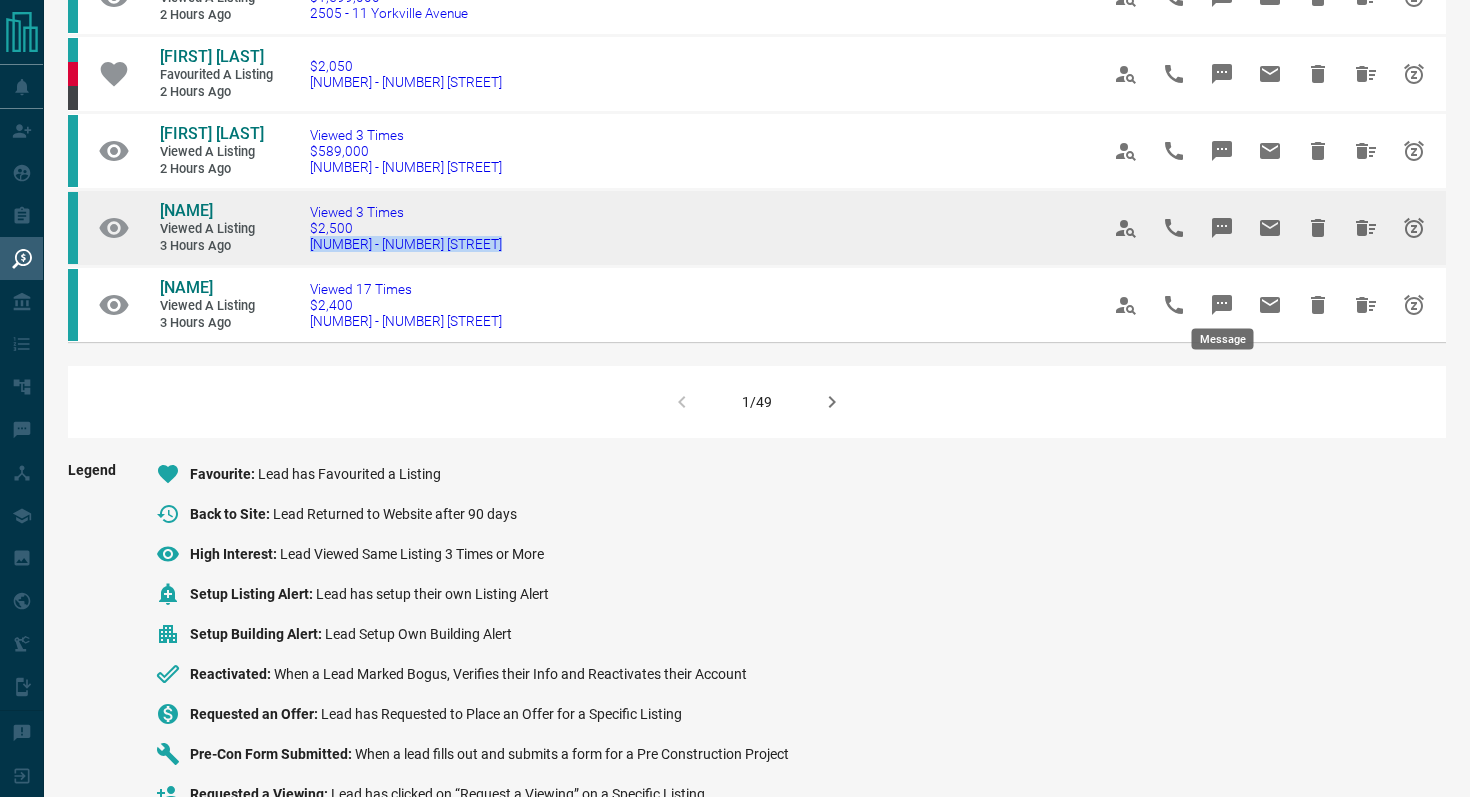 click 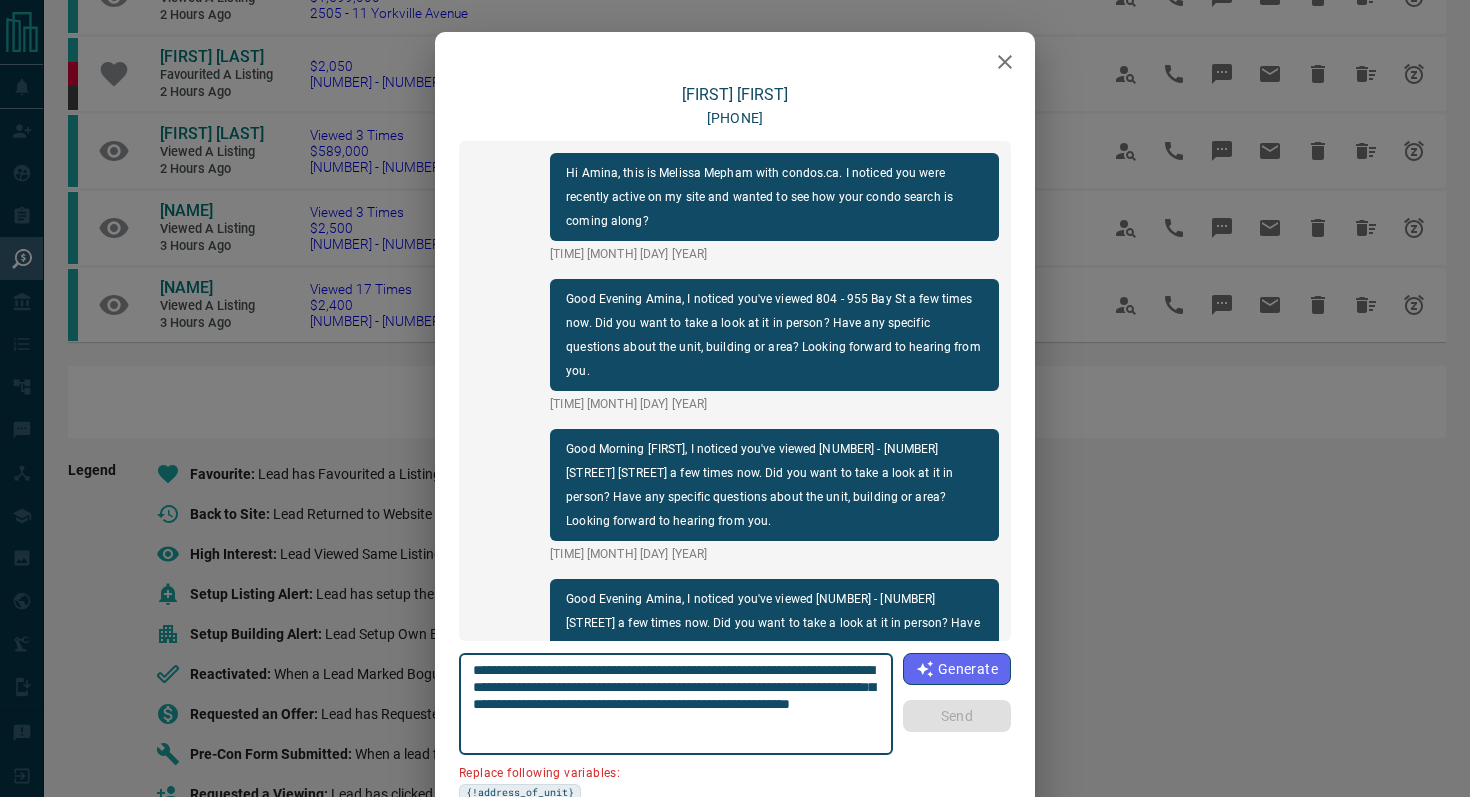 scroll, scrollTop: 2754, scrollLeft: 0, axis: vertical 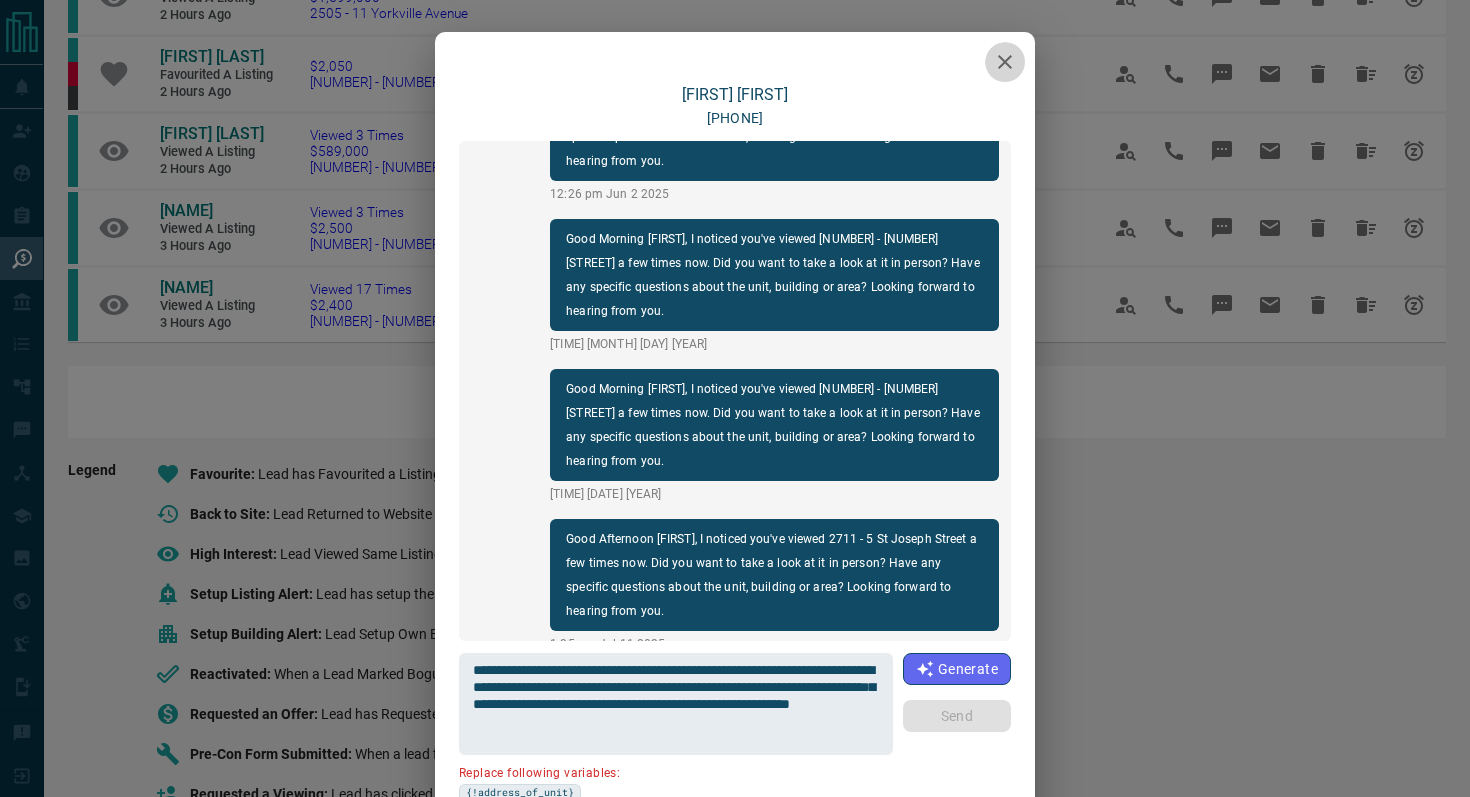click at bounding box center (1005, 62) 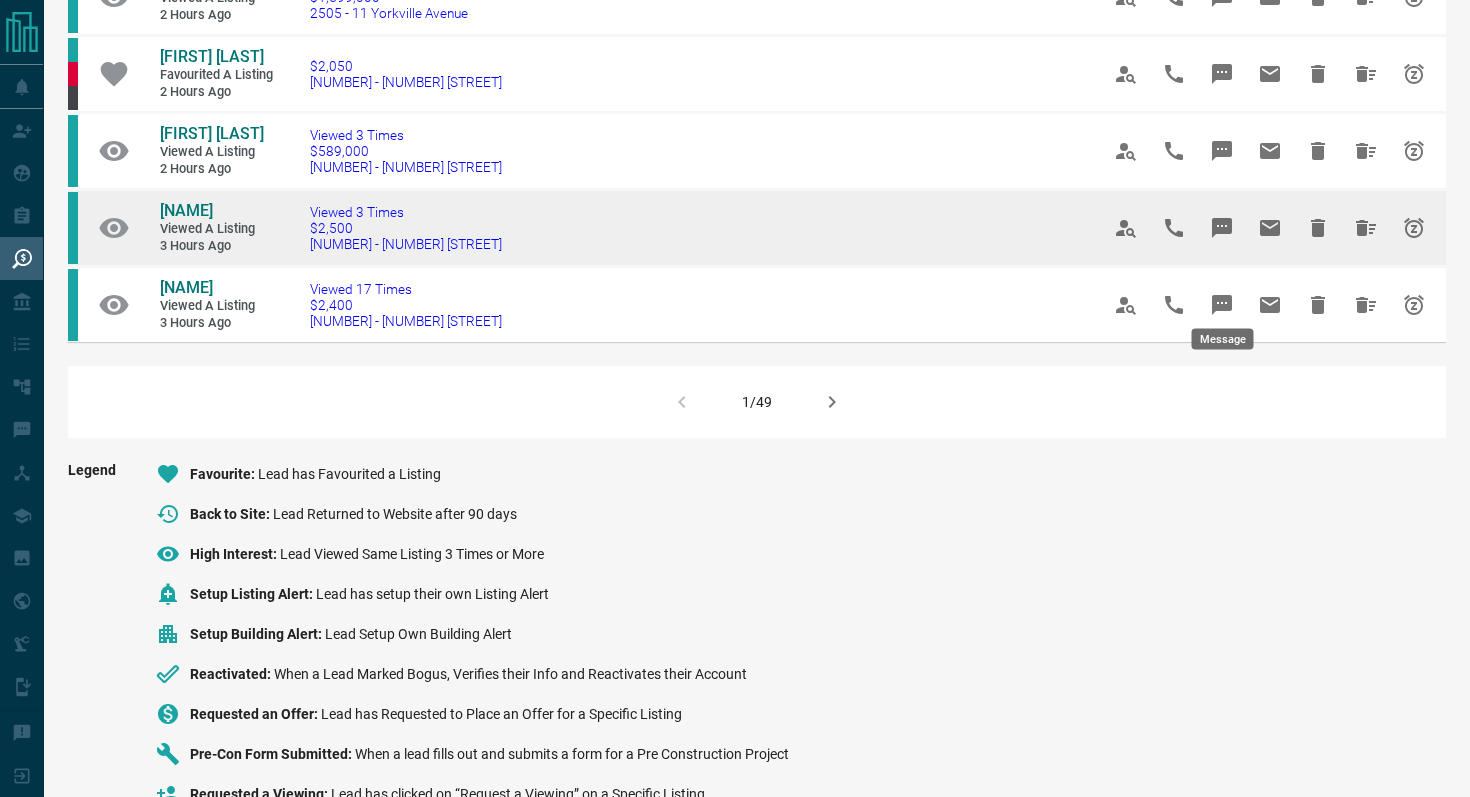 click at bounding box center [1222, 228] 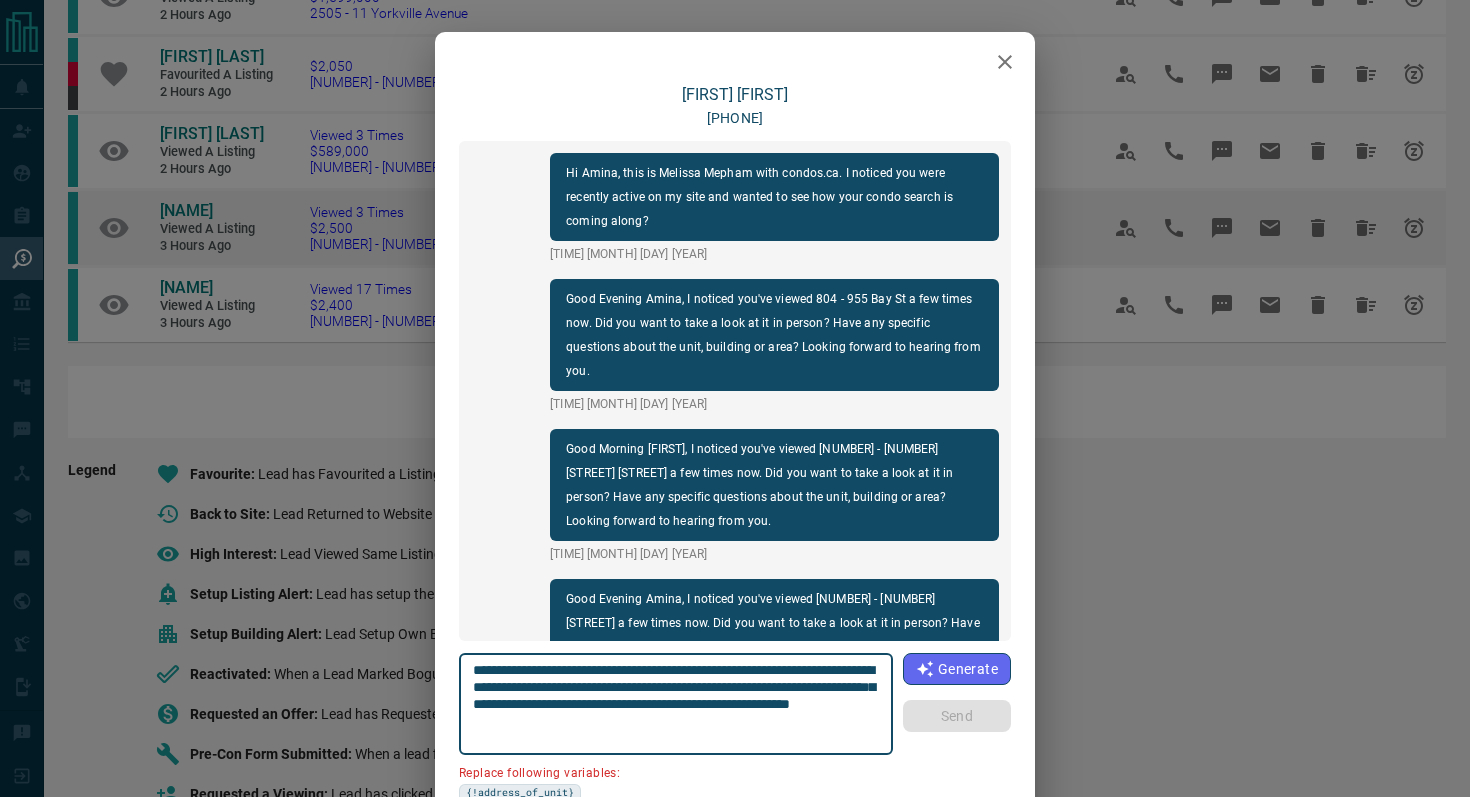 scroll, scrollTop: 2754, scrollLeft: 0, axis: vertical 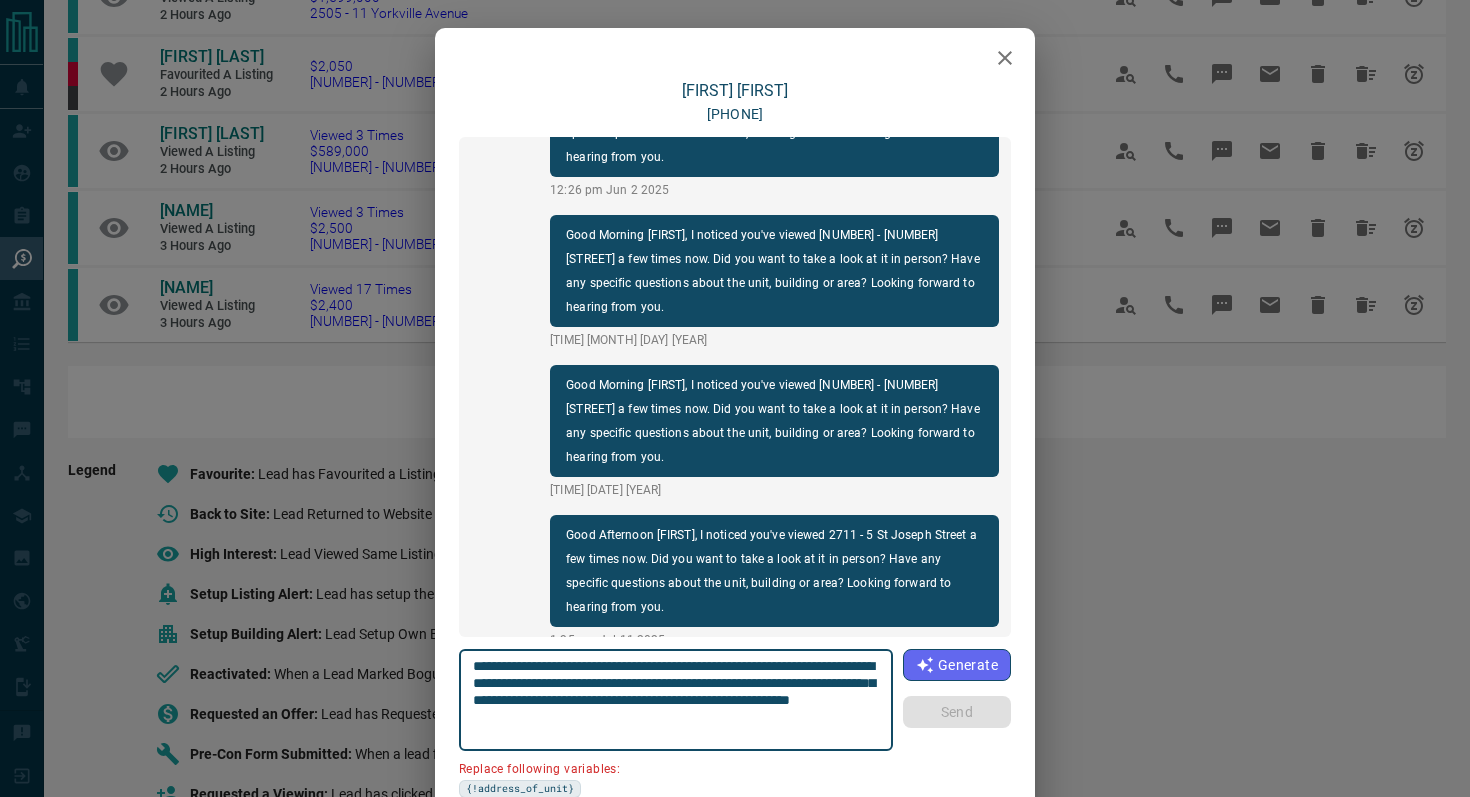 drag, startPoint x: 876, startPoint y: 664, endPoint x: 761, endPoint y: 662, distance: 115.01739 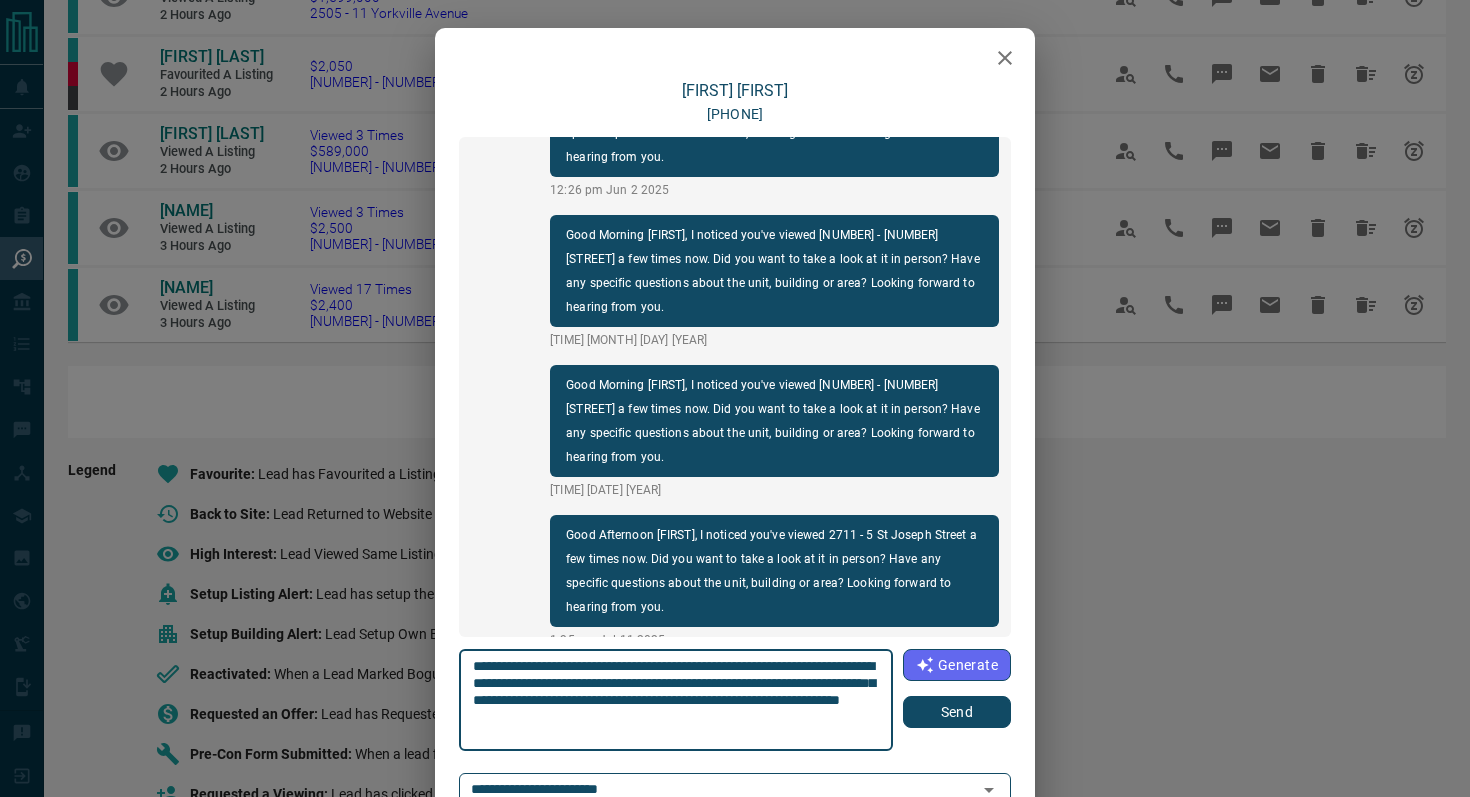 type on "**********" 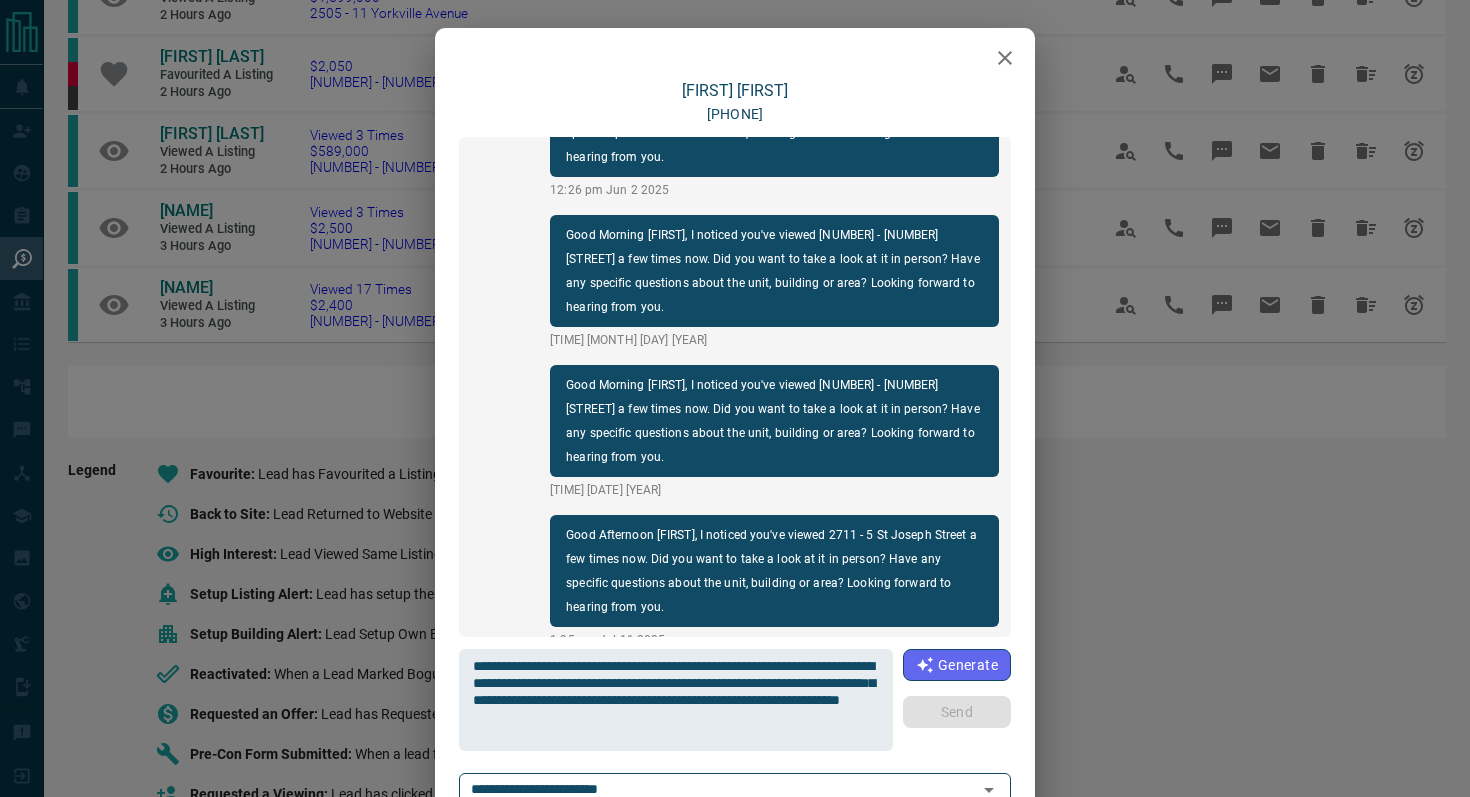 type 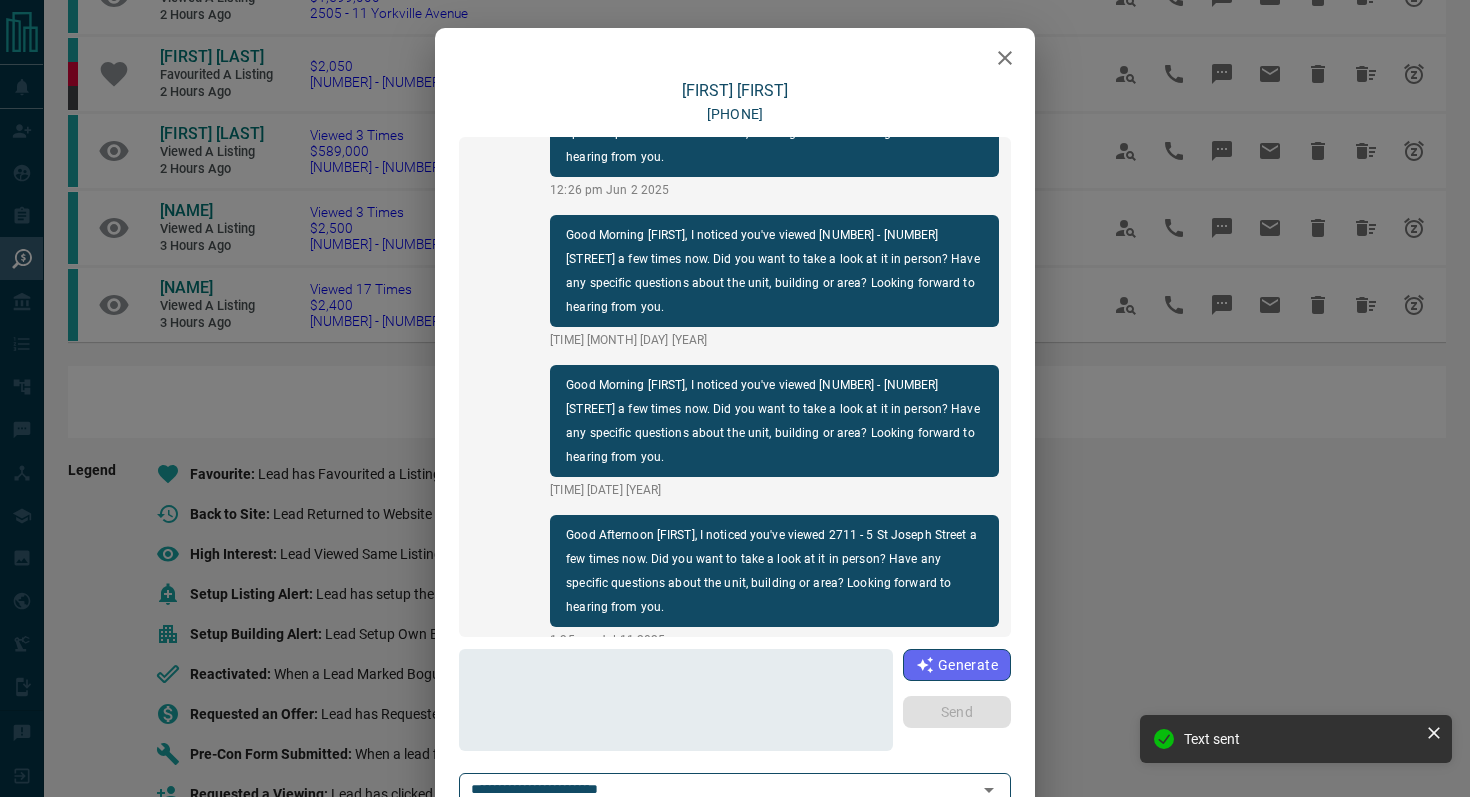 scroll, scrollTop: 2904, scrollLeft: 0, axis: vertical 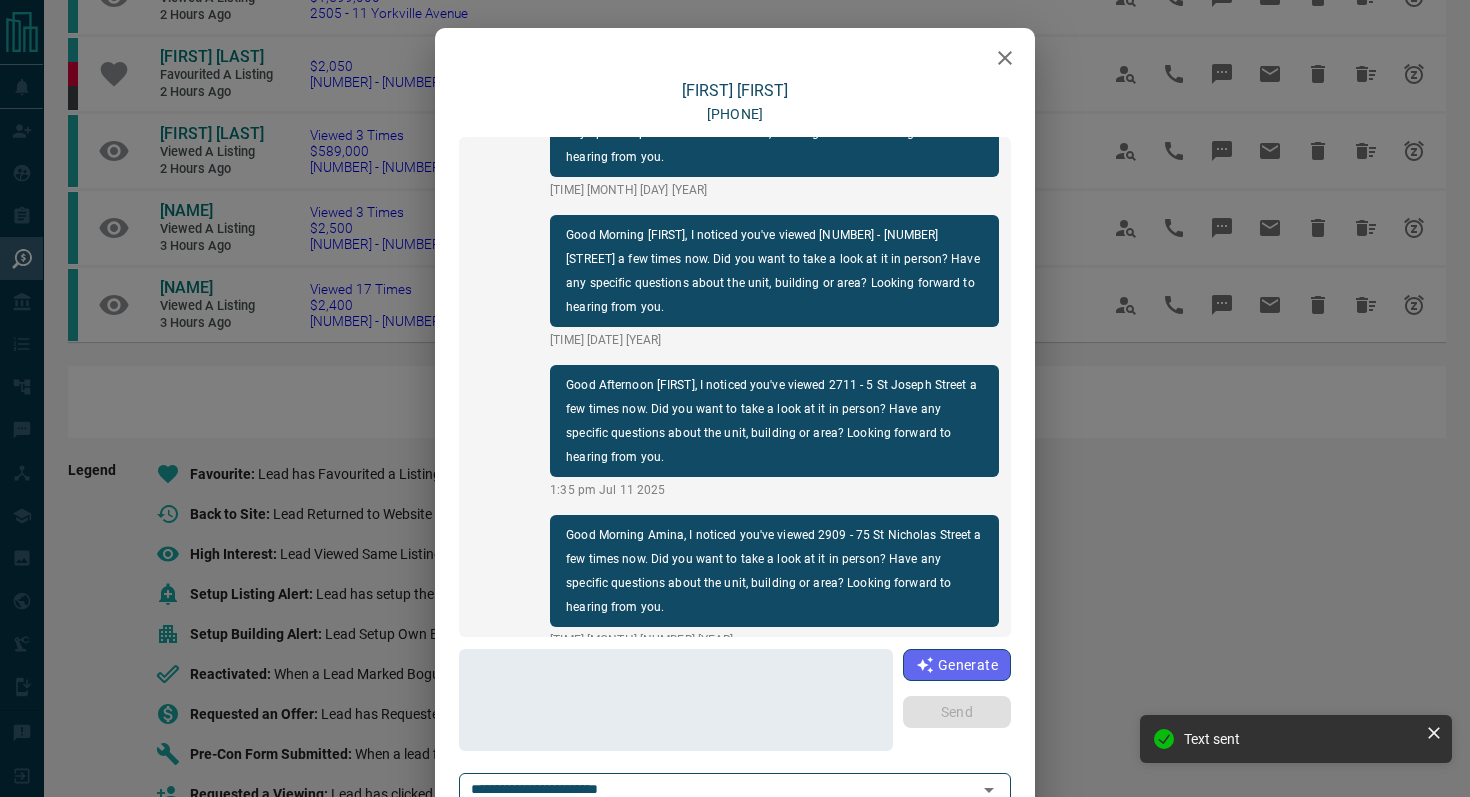 click 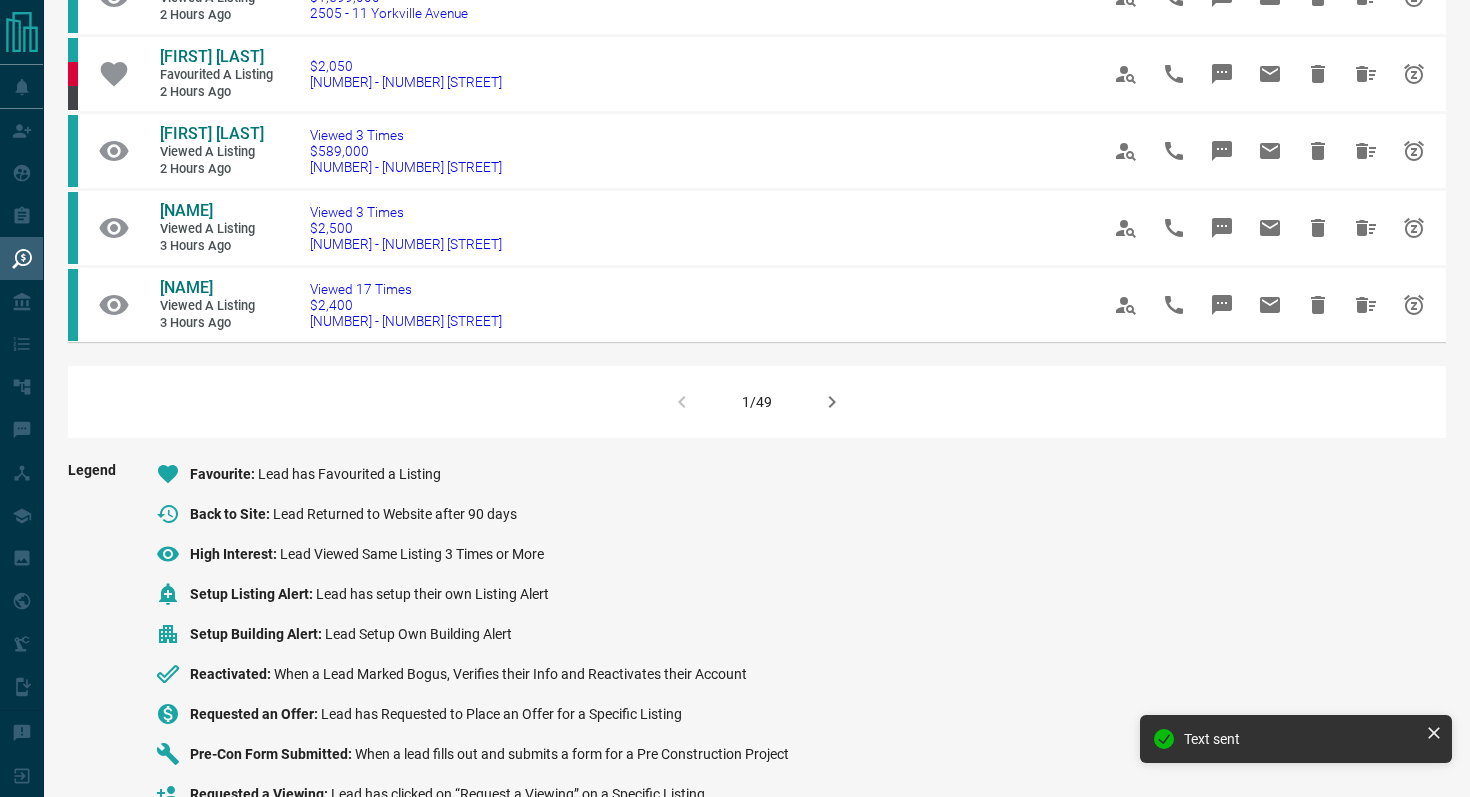 scroll, scrollTop: 0, scrollLeft: 0, axis: both 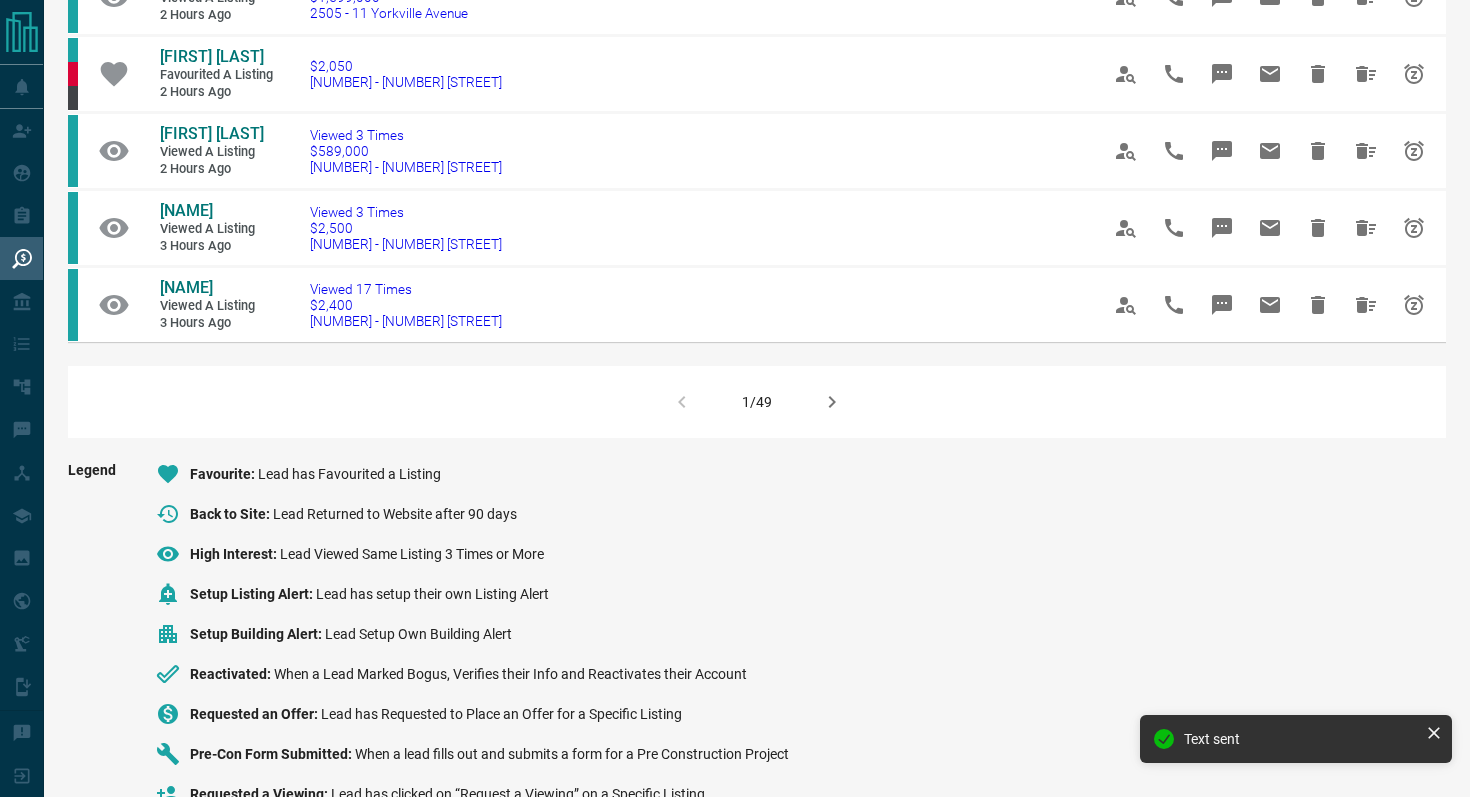 click at bounding box center (832, 402) 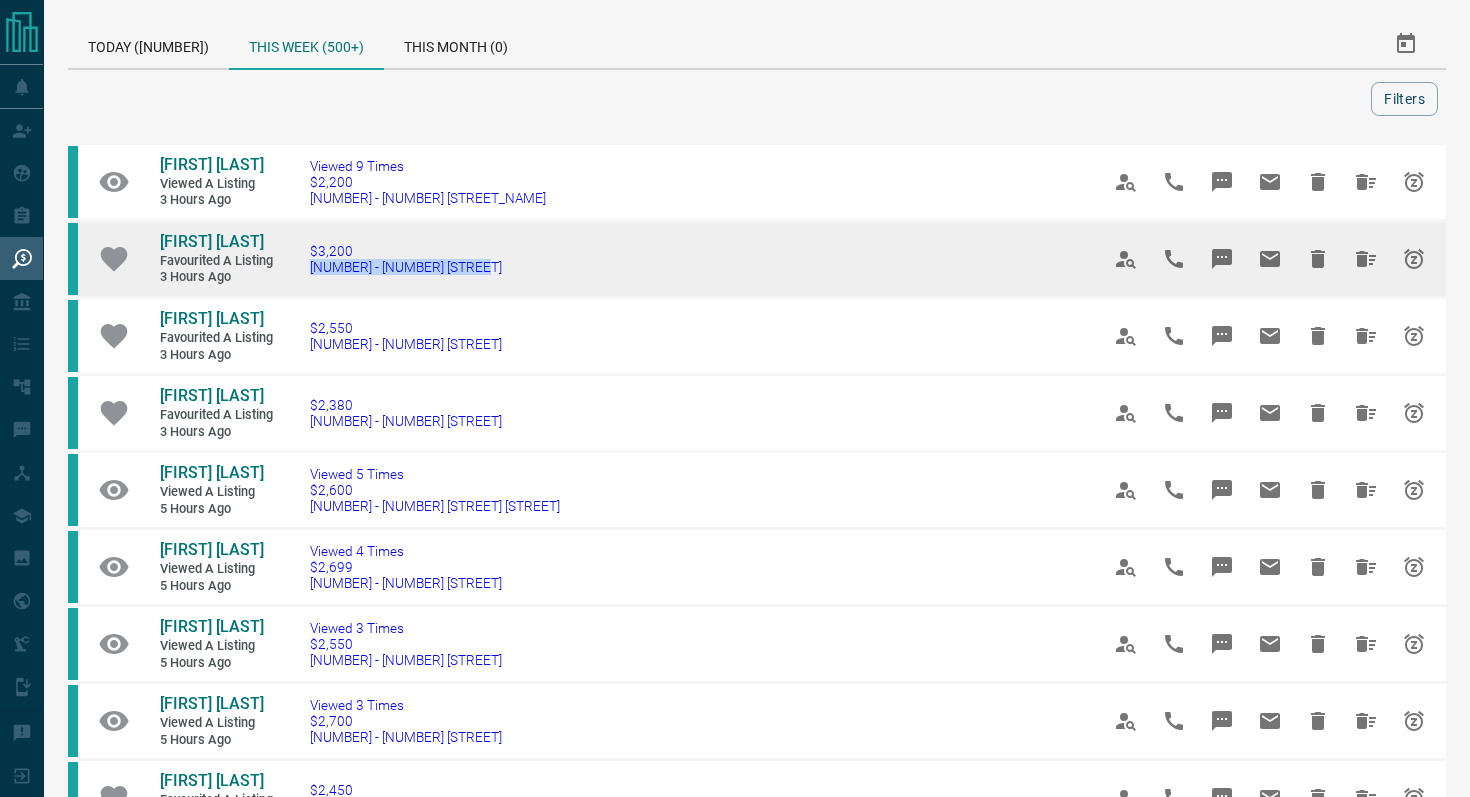 drag, startPoint x: 495, startPoint y: 272, endPoint x: 302, endPoint y: 269, distance: 193.02332 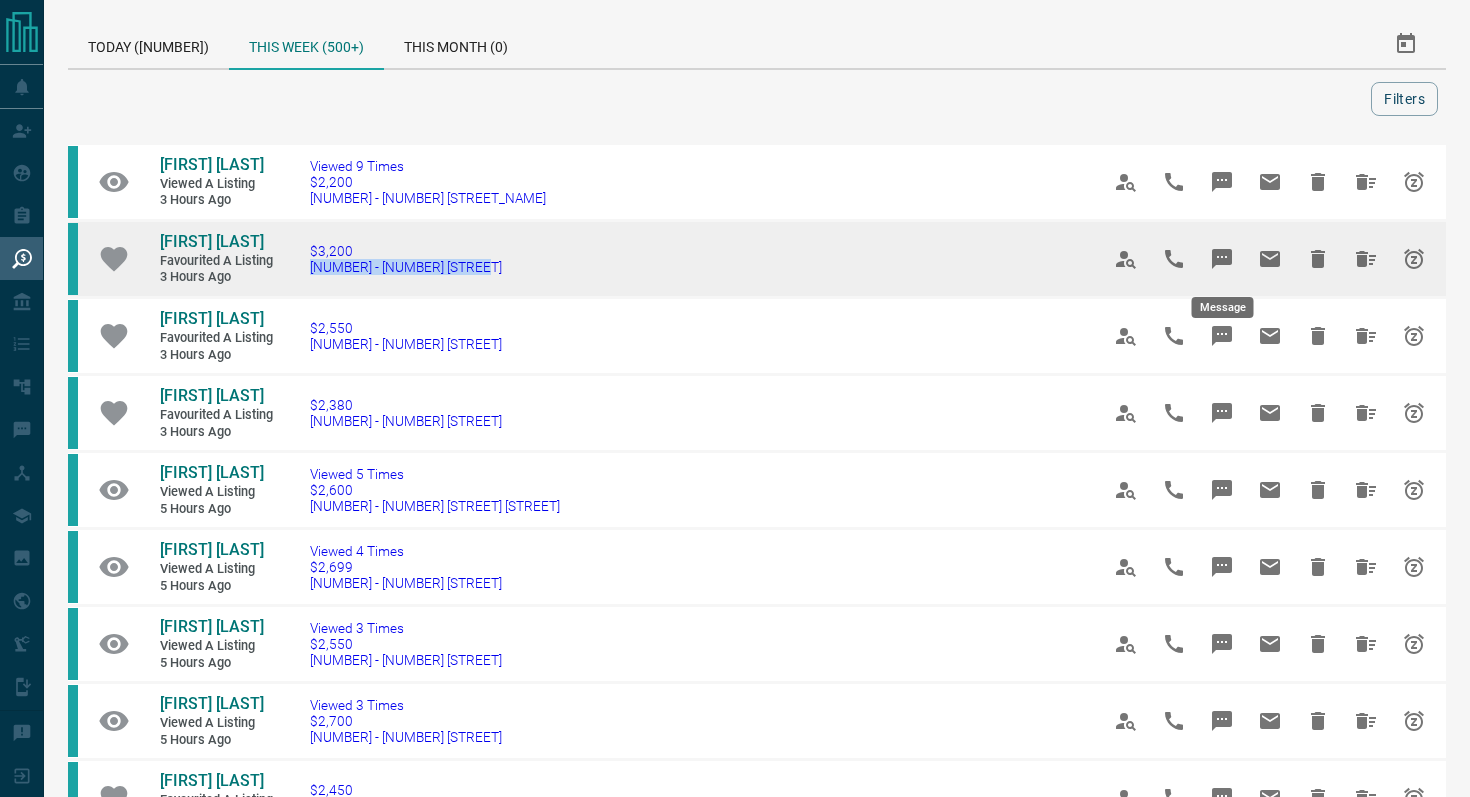 click 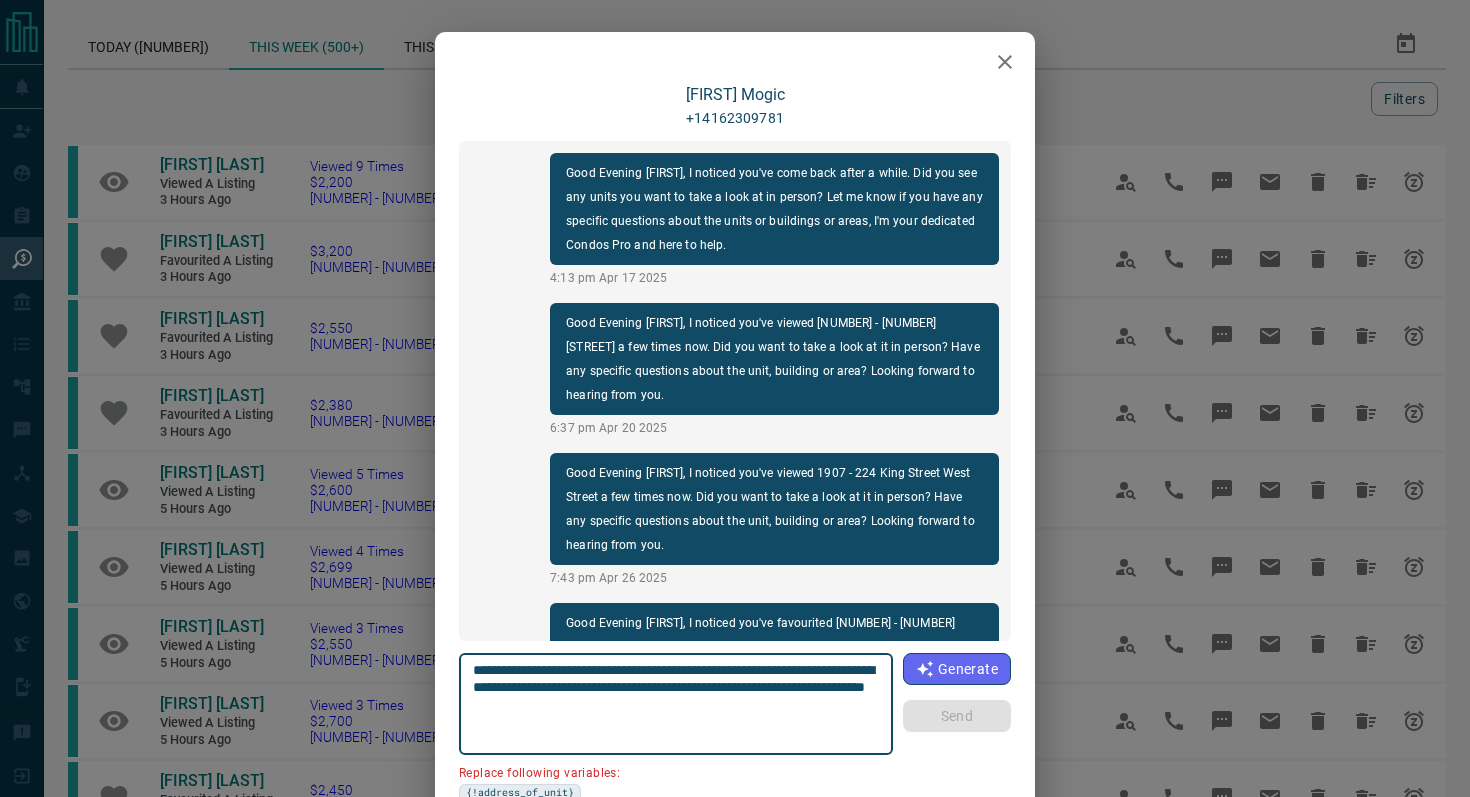 scroll, scrollTop: 1038, scrollLeft: 0, axis: vertical 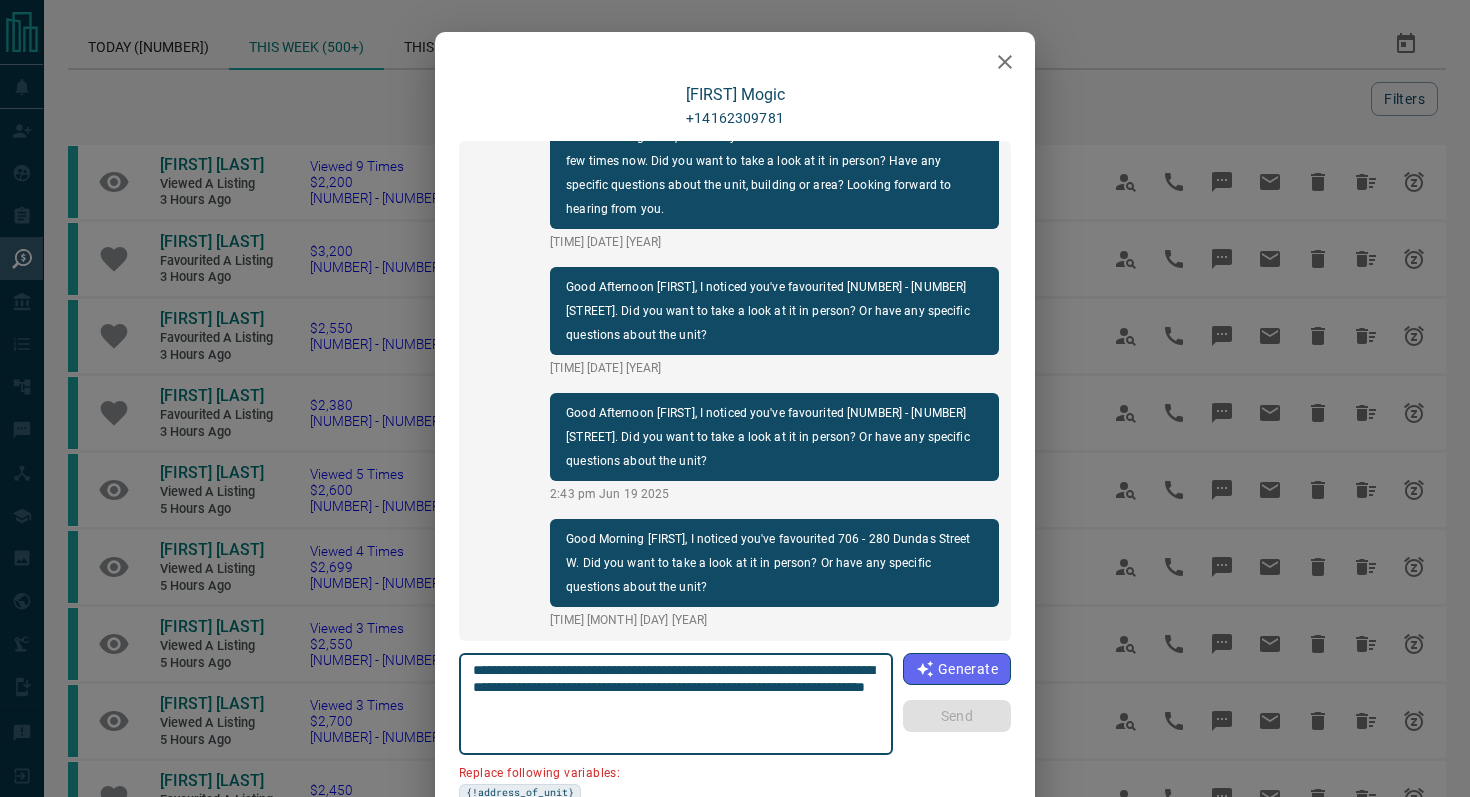 drag, startPoint x: 587, startPoint y: 684, endPoint x: 377, endPoint y: 684, distance: 210 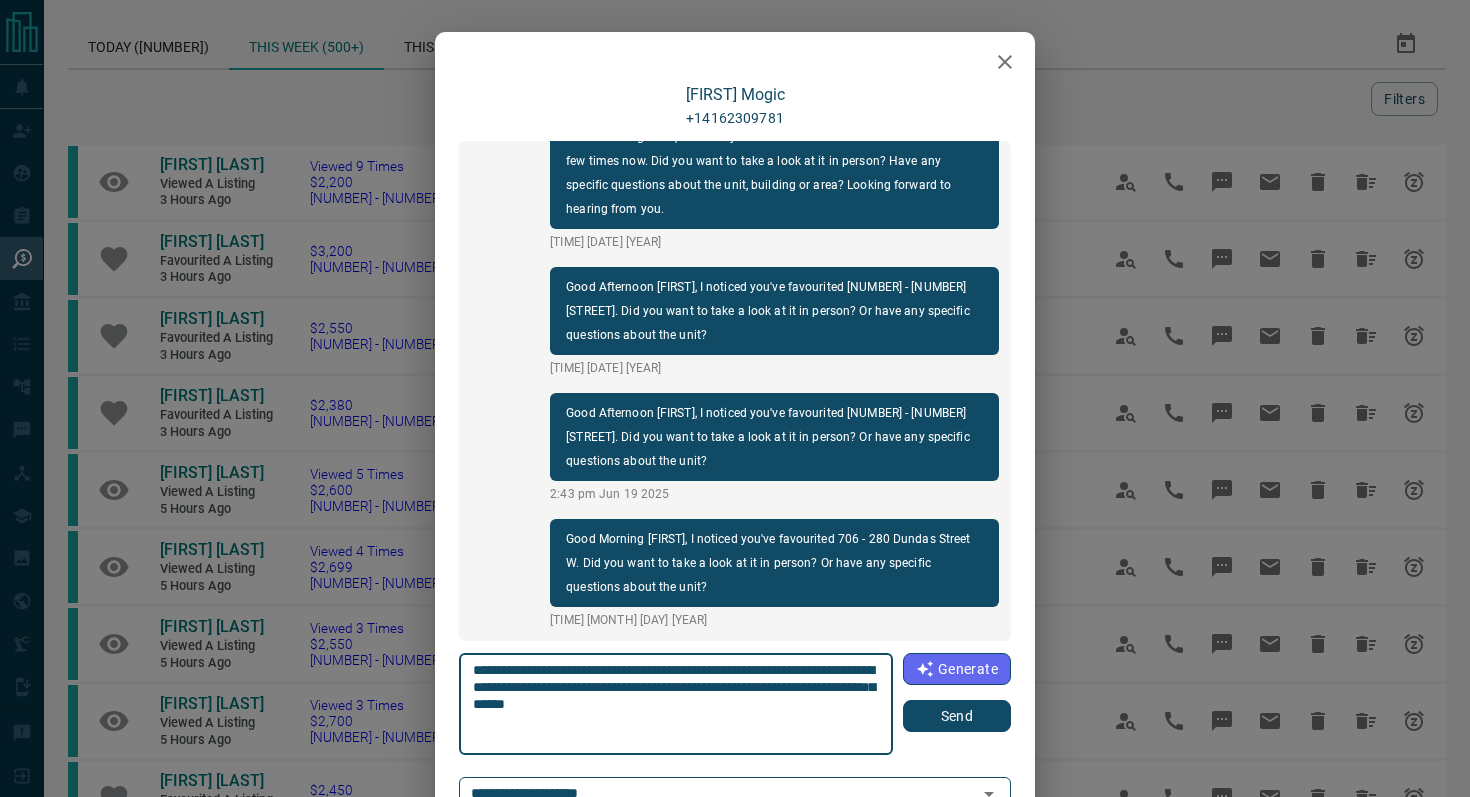 type on "**********" 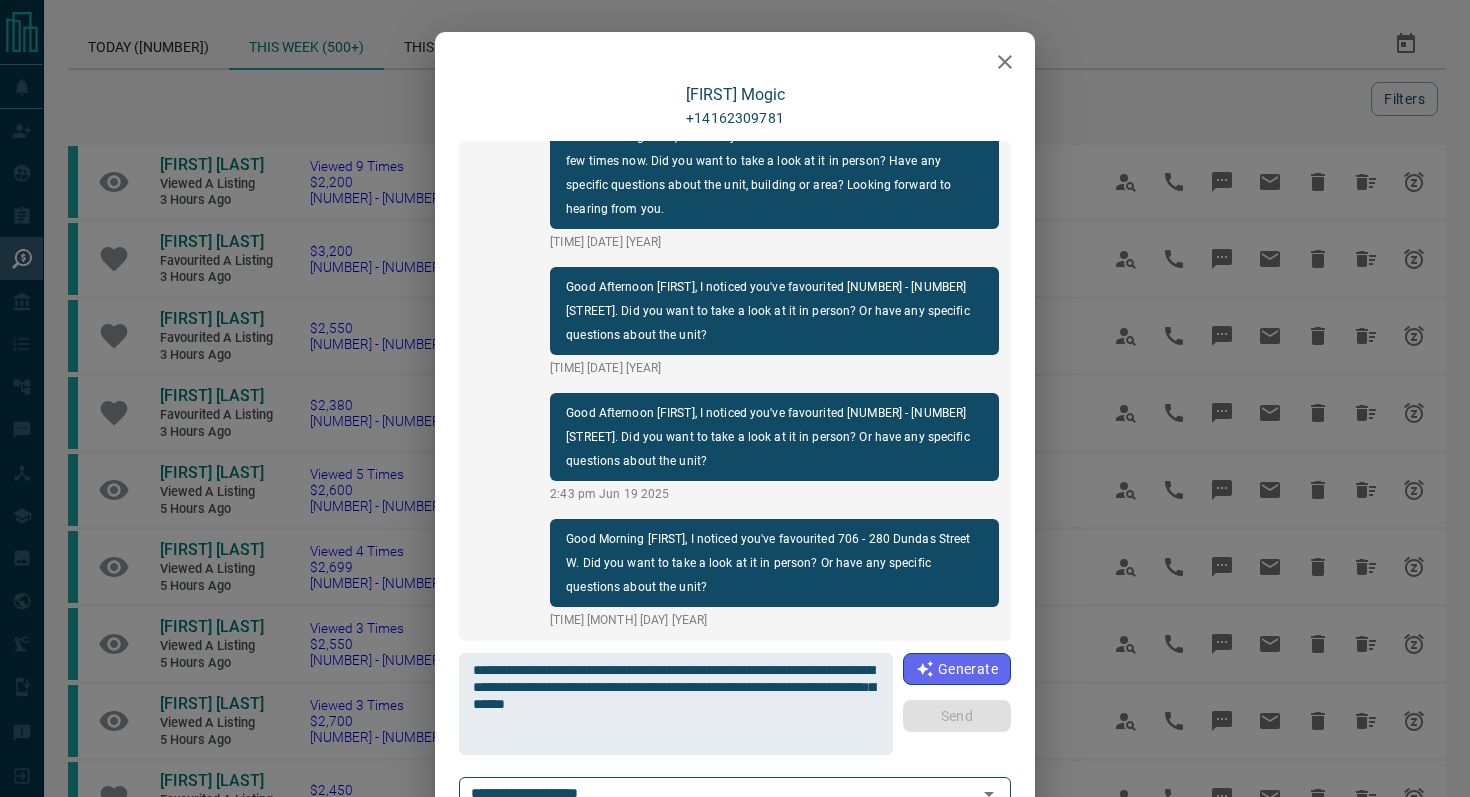 type 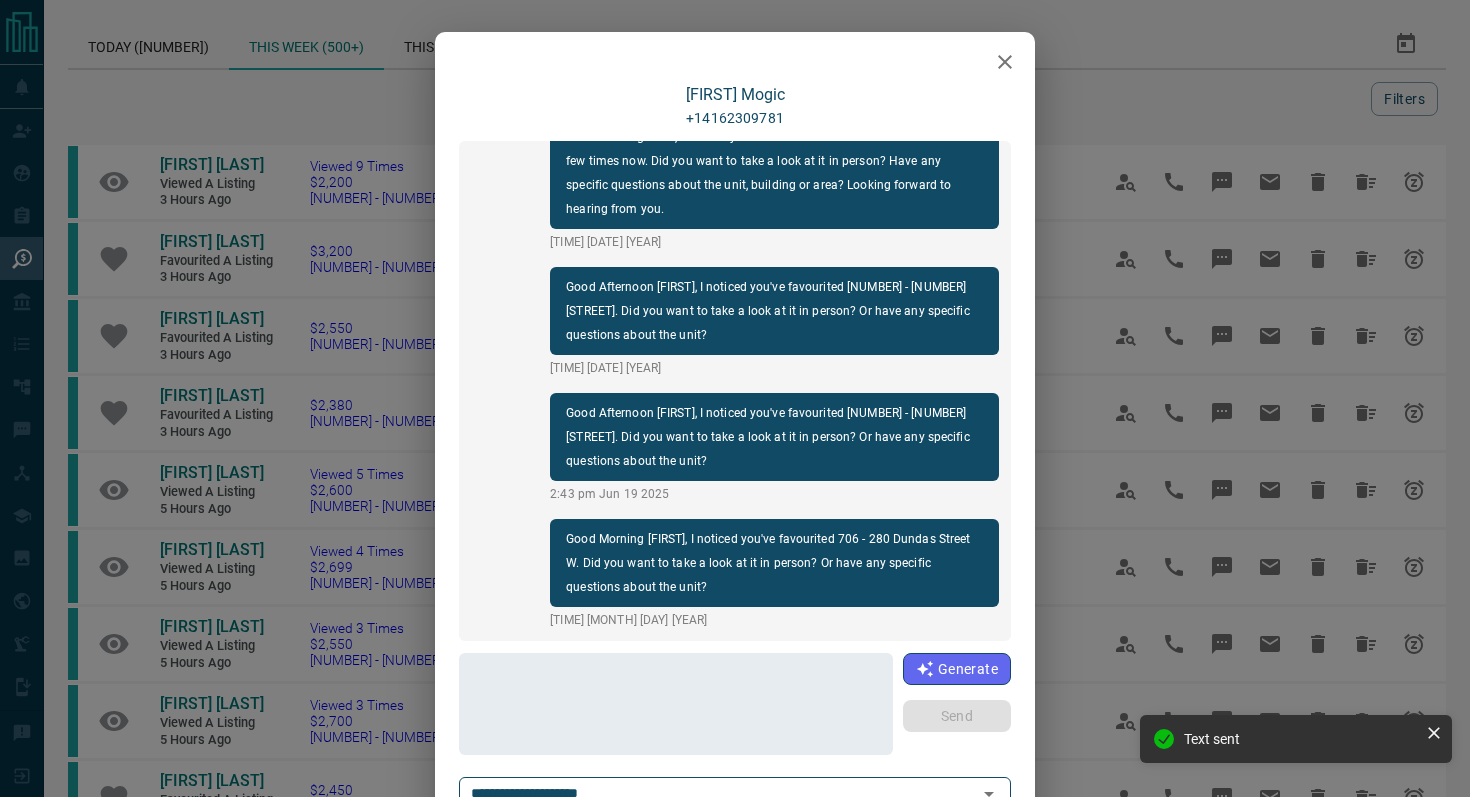 scroll, scrollTop: 1164, scrollLeft: 0, axis: vertical 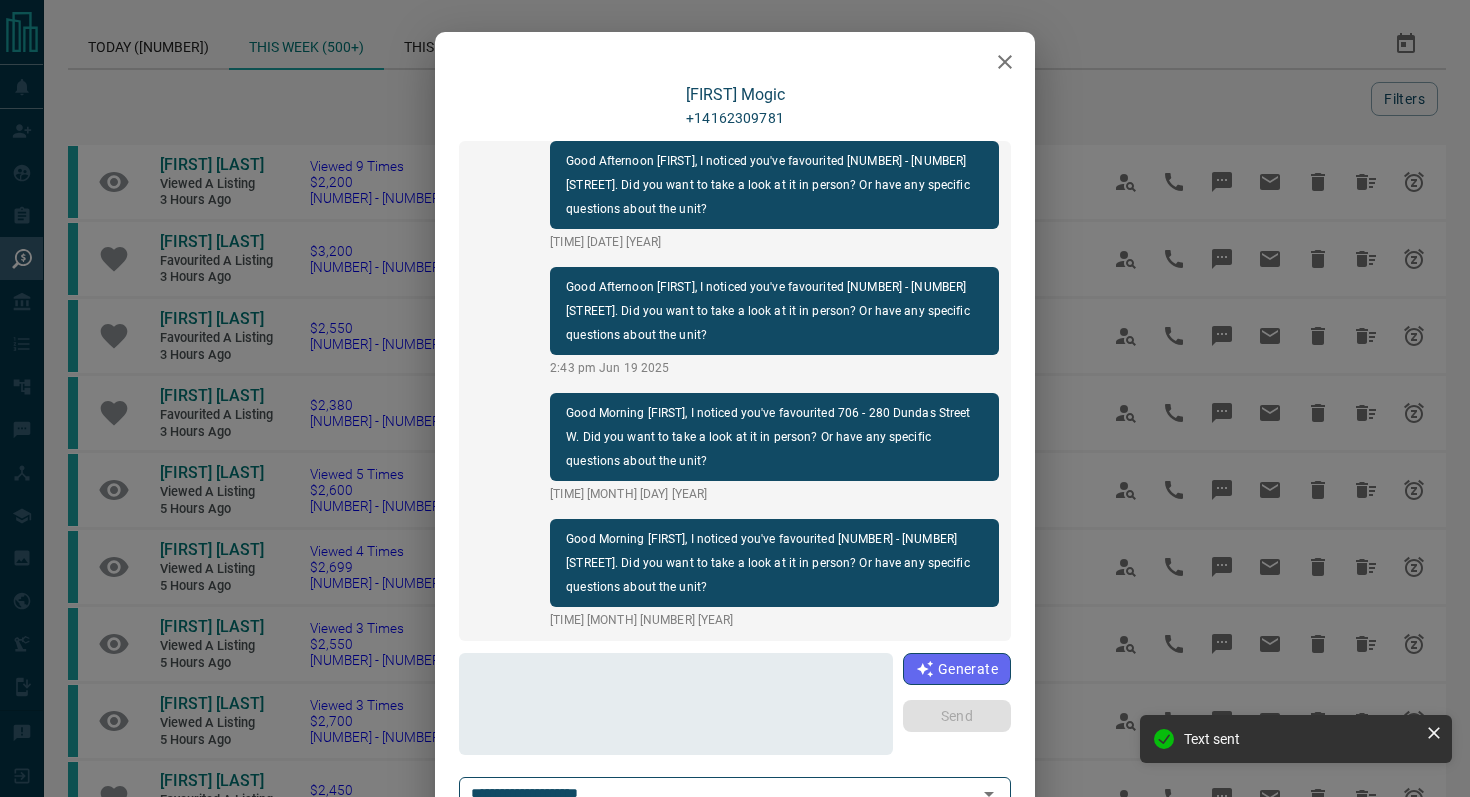 click 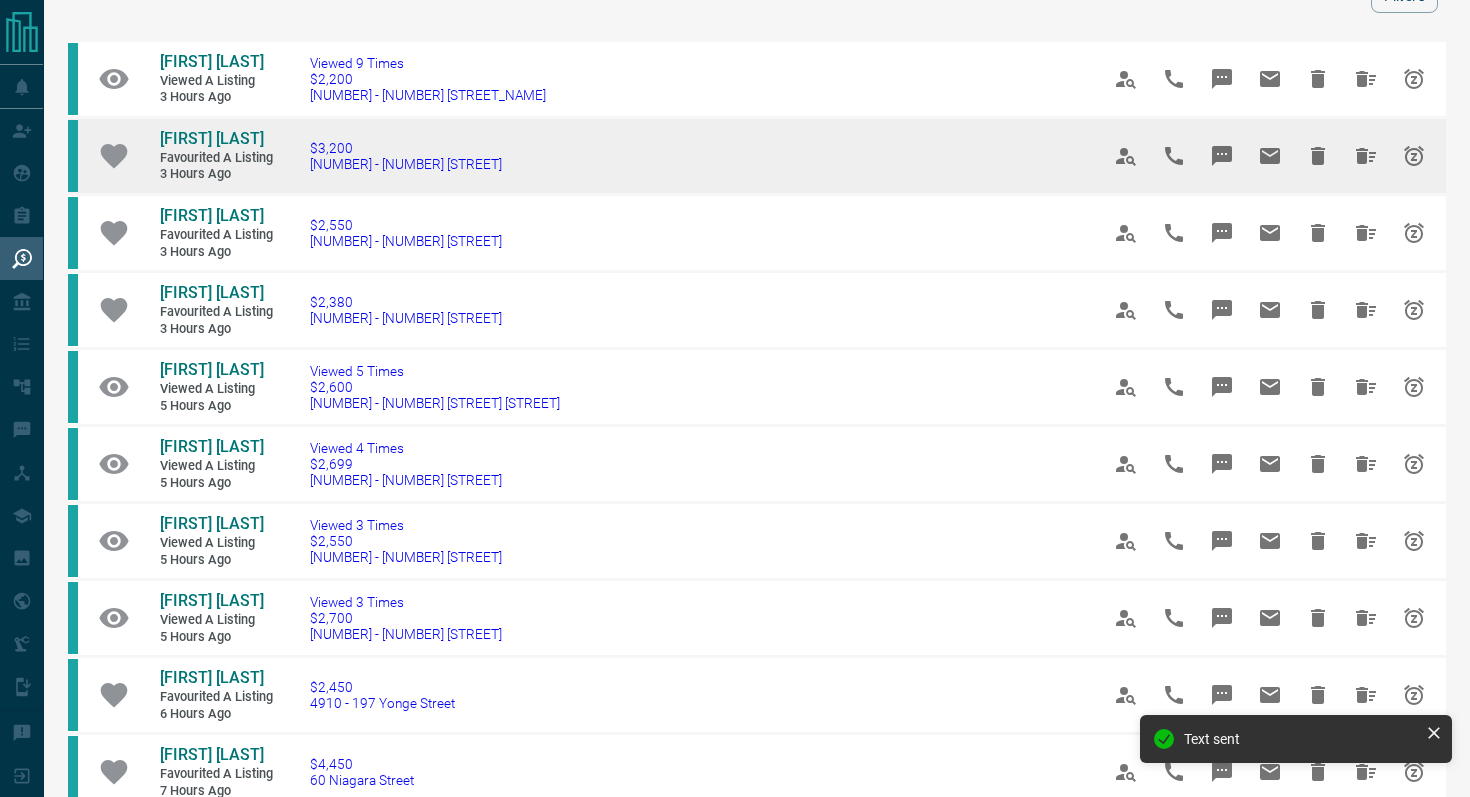 scroll, scrollTop: 104, scrollLeft: 0, axis: vertical 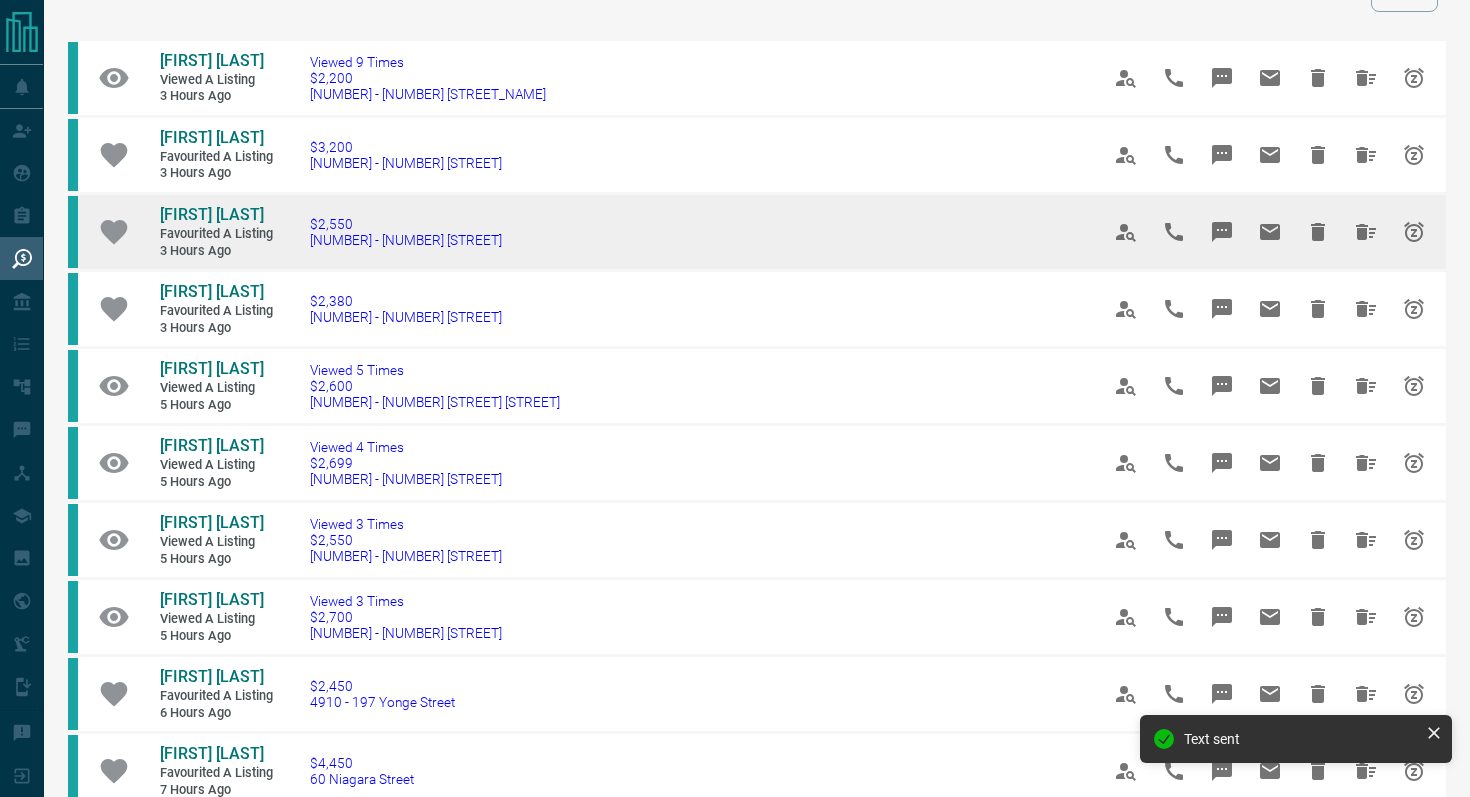 drag, startPoint x: 561, startPoint y: 246, endPoint x: 284, endPoint y: 237, distance: 277.14618 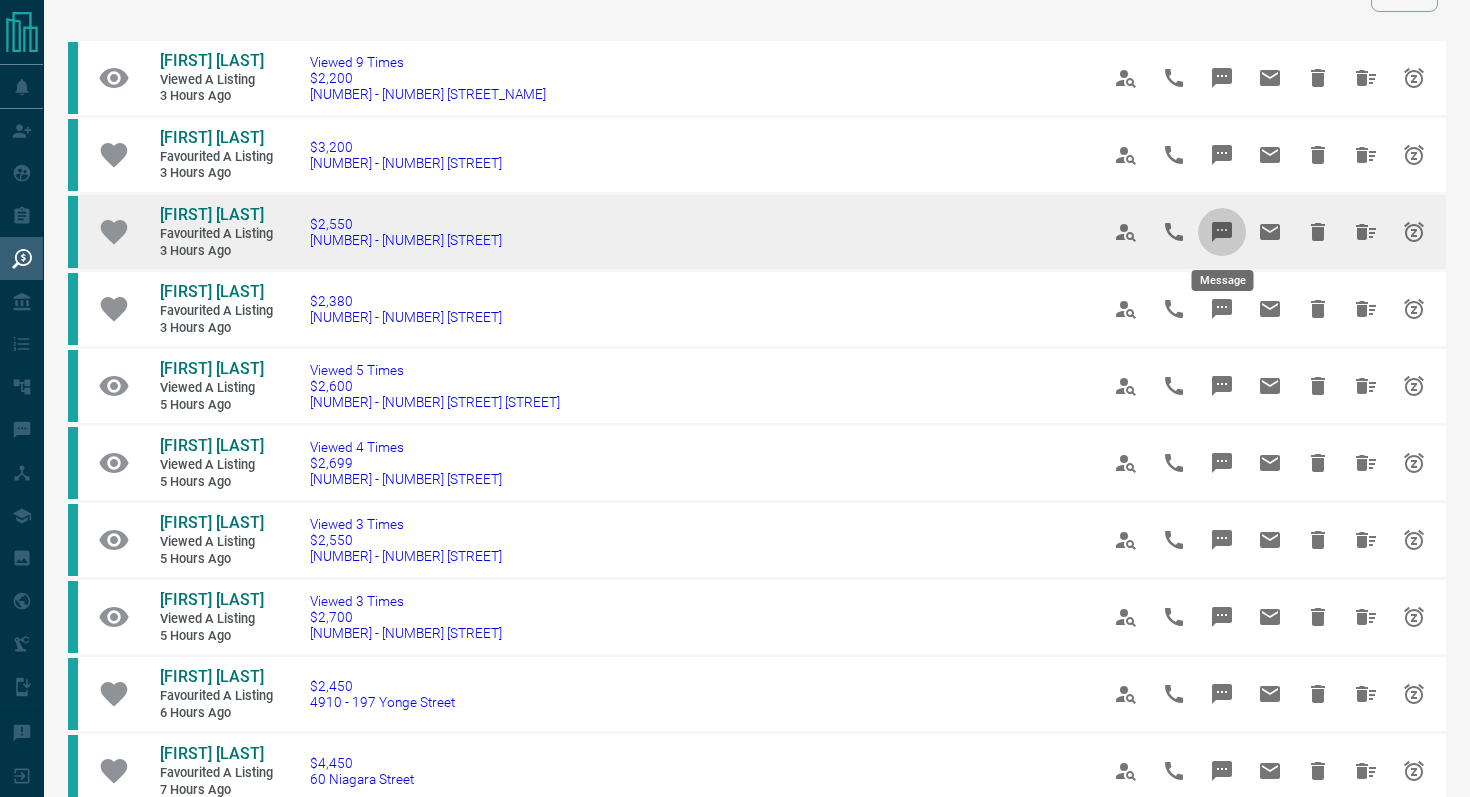 click 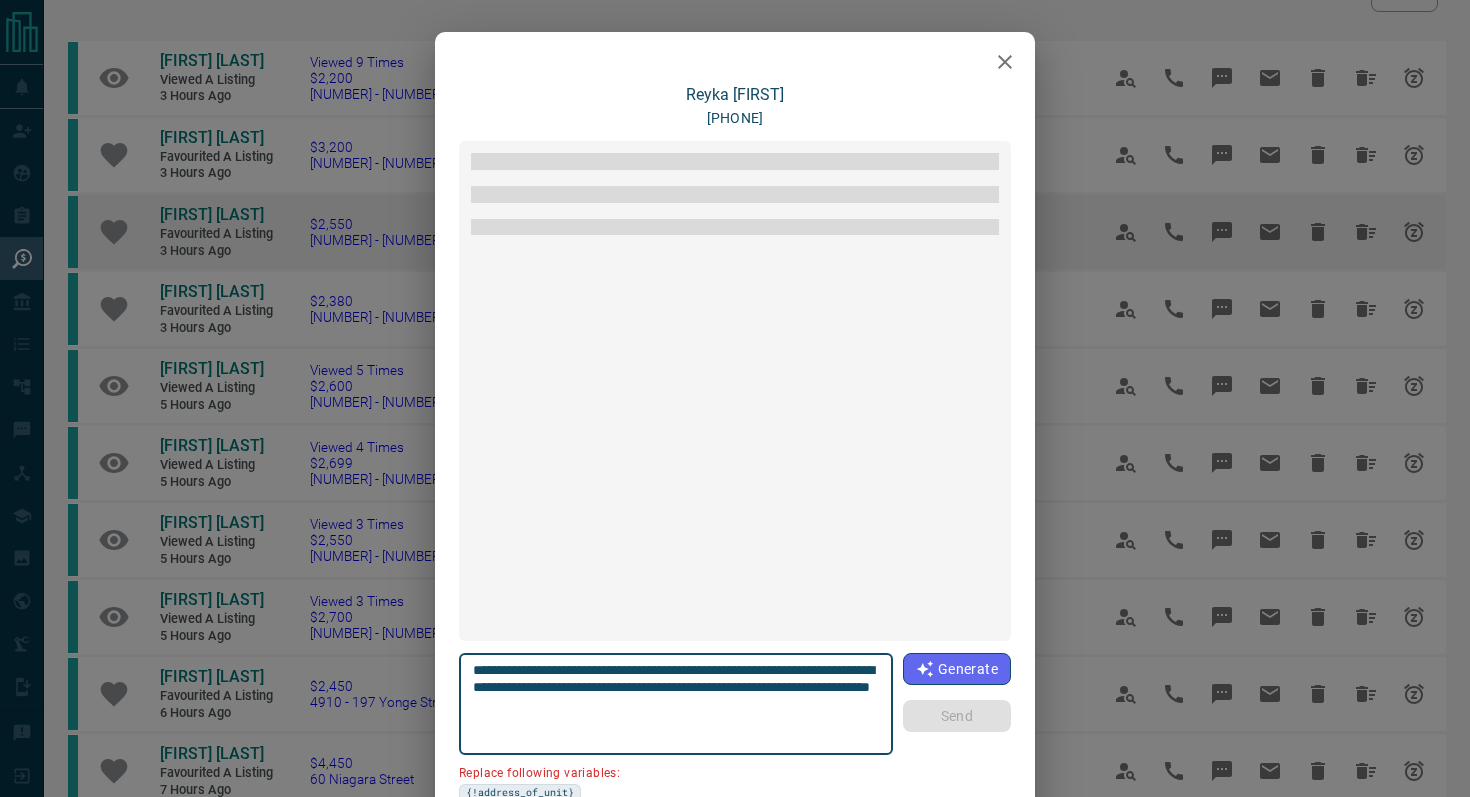 scroll, scrollTop: 3002, scrollLeft: 0, axis: vertical 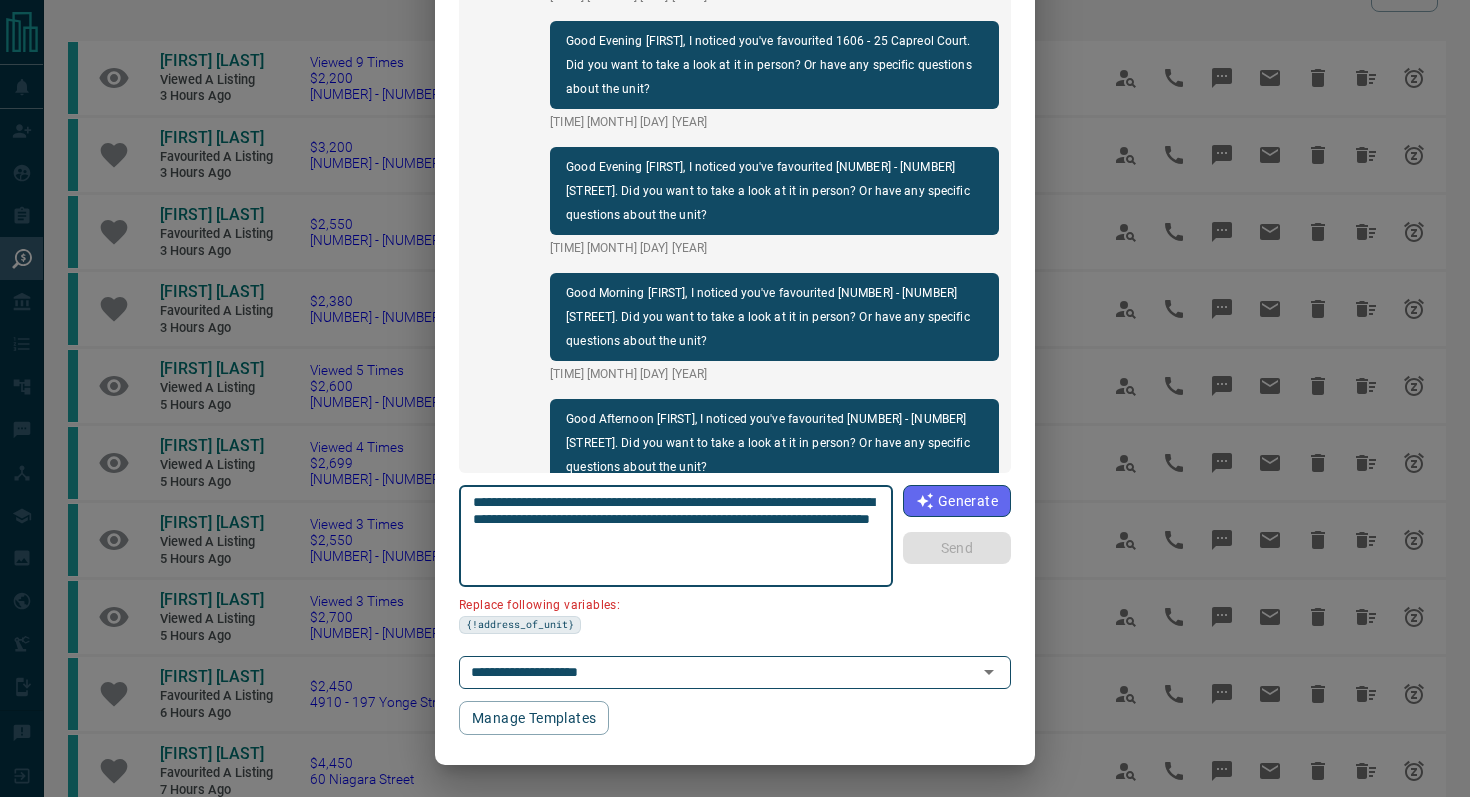 drag, startPoint x: 579, startPoint y: 519, endPoint x: 349, endPoint y: 519, distance: 230 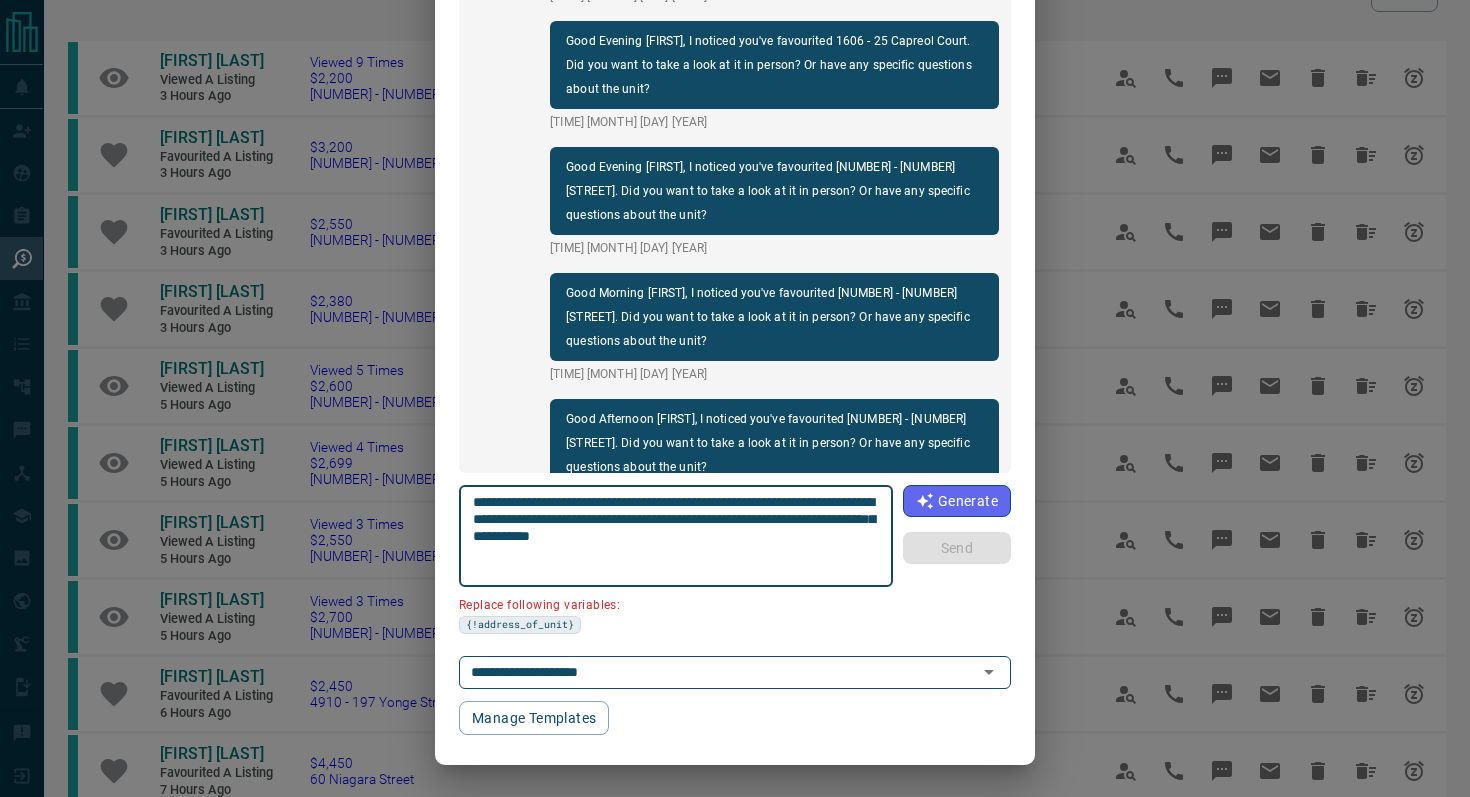 scroll, scrollTop: 121, scrollLeft: 0, axis: vertical 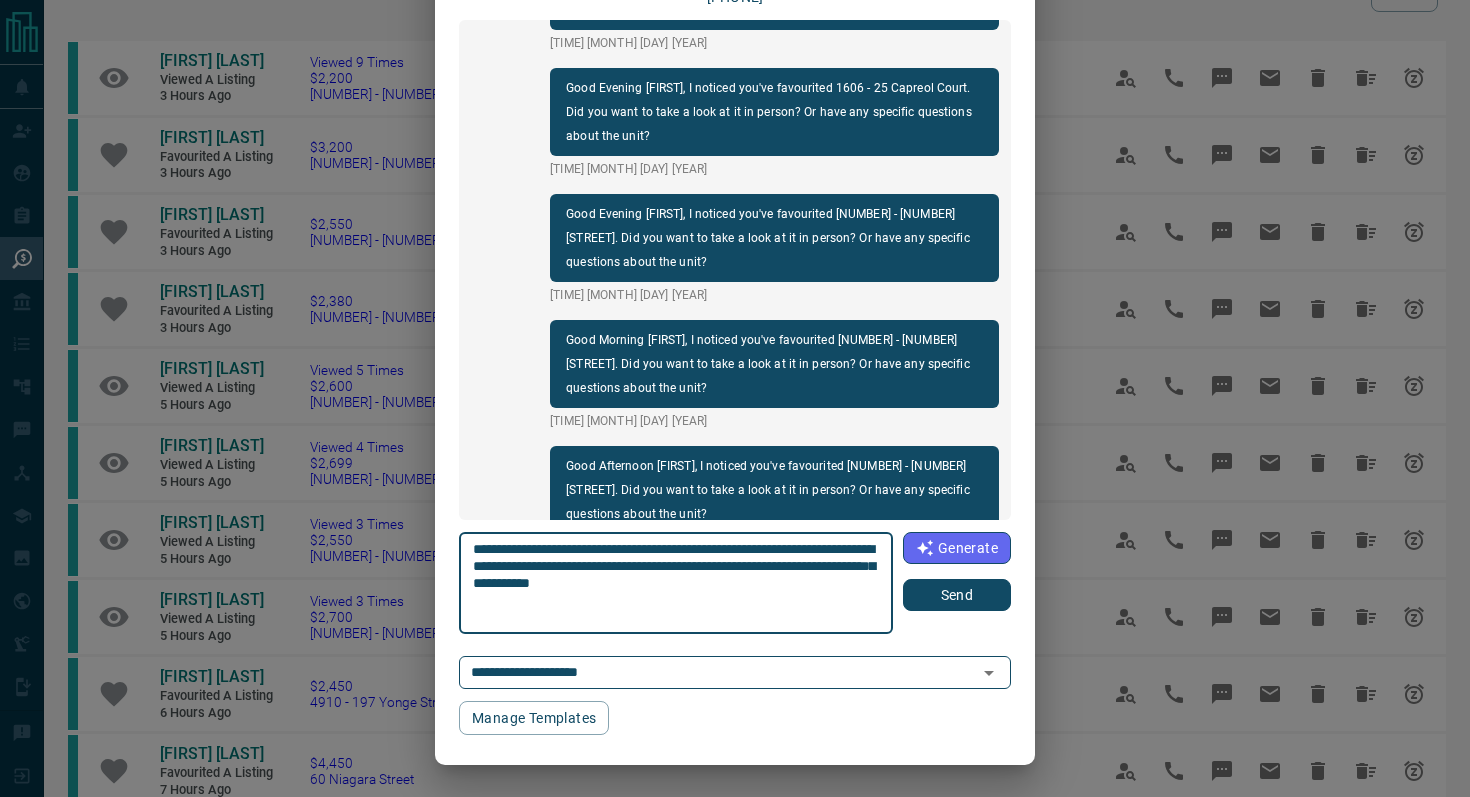 type on "**********" 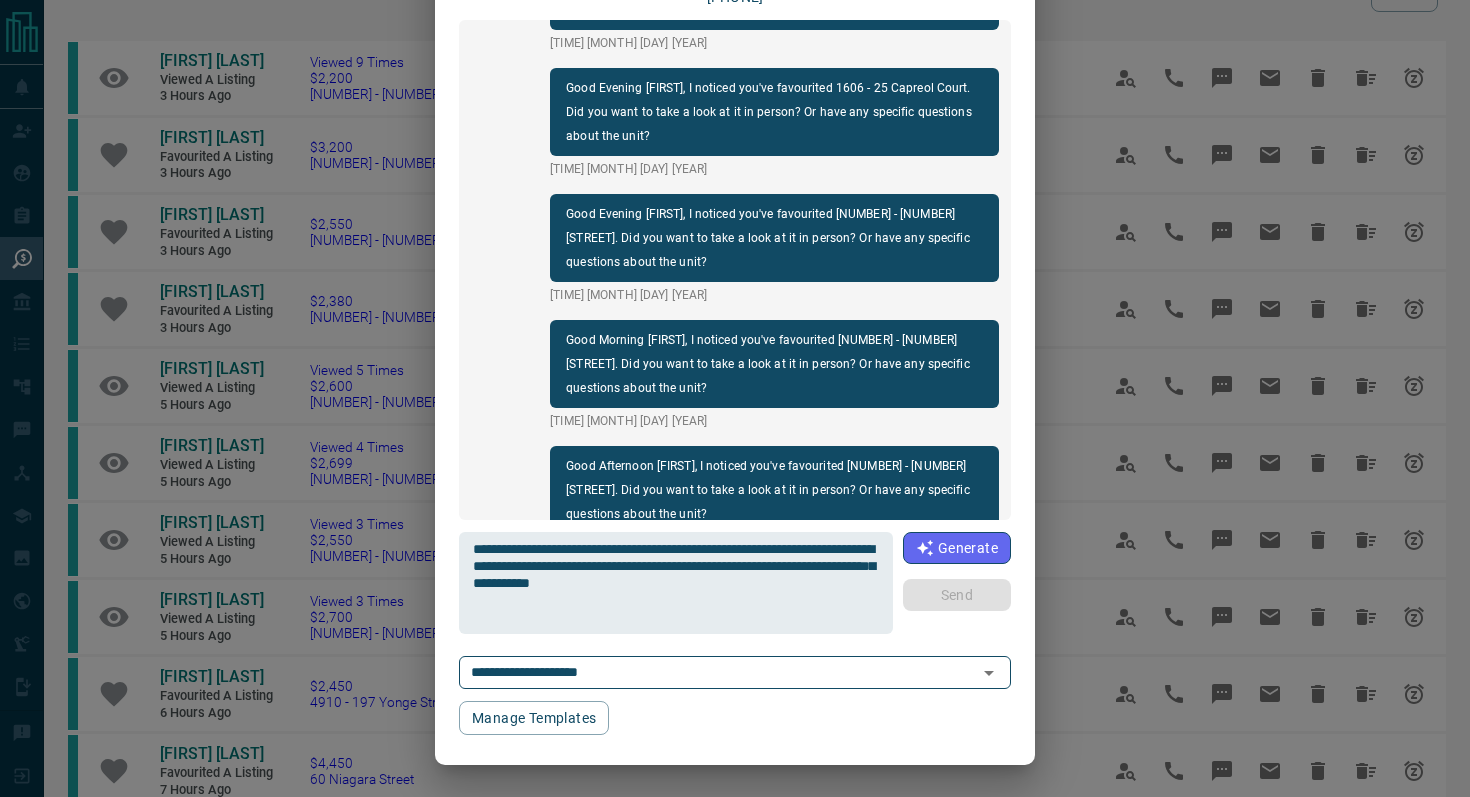 type 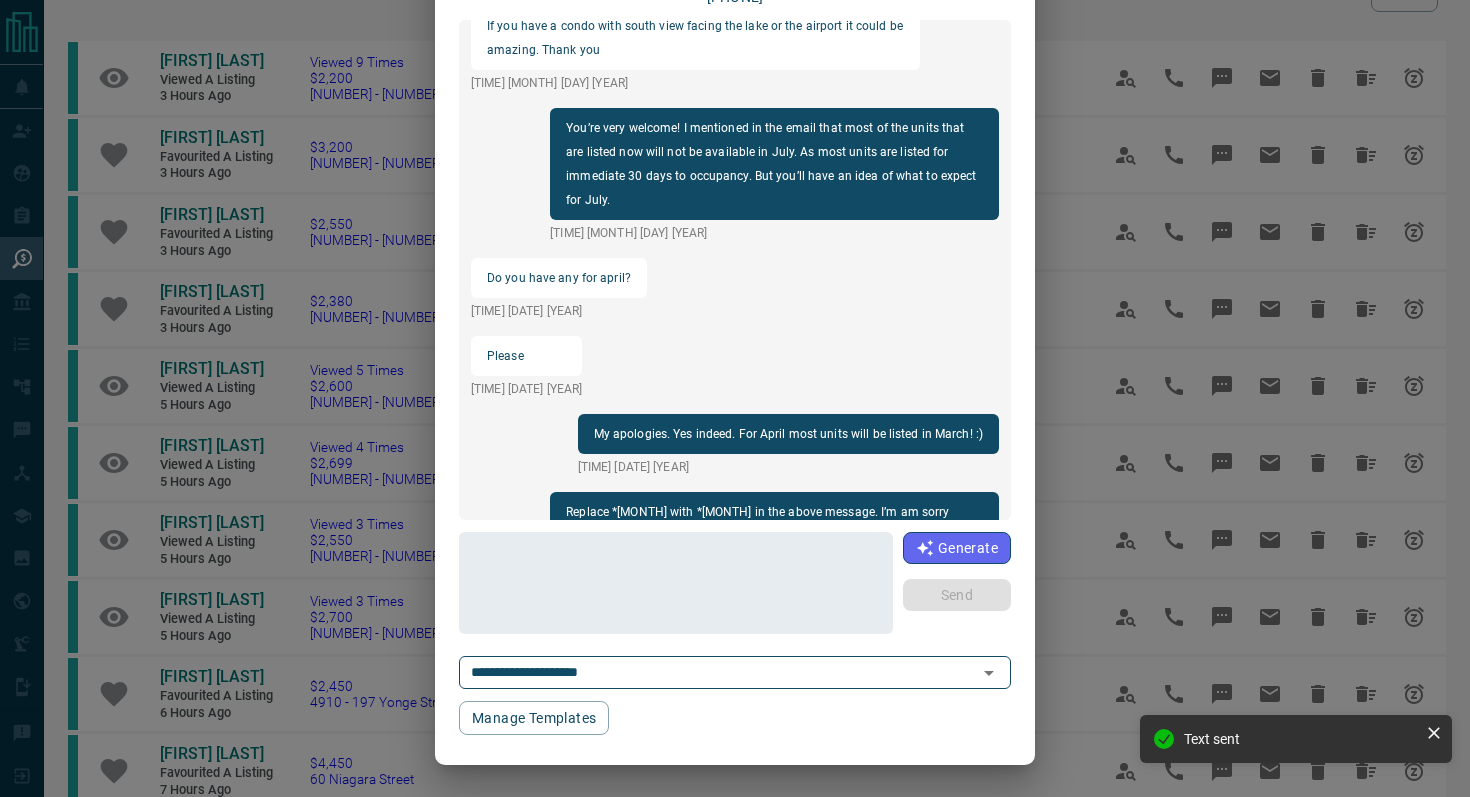 scroll, scrollTop: 0, scrollLeft: 0, axis: both 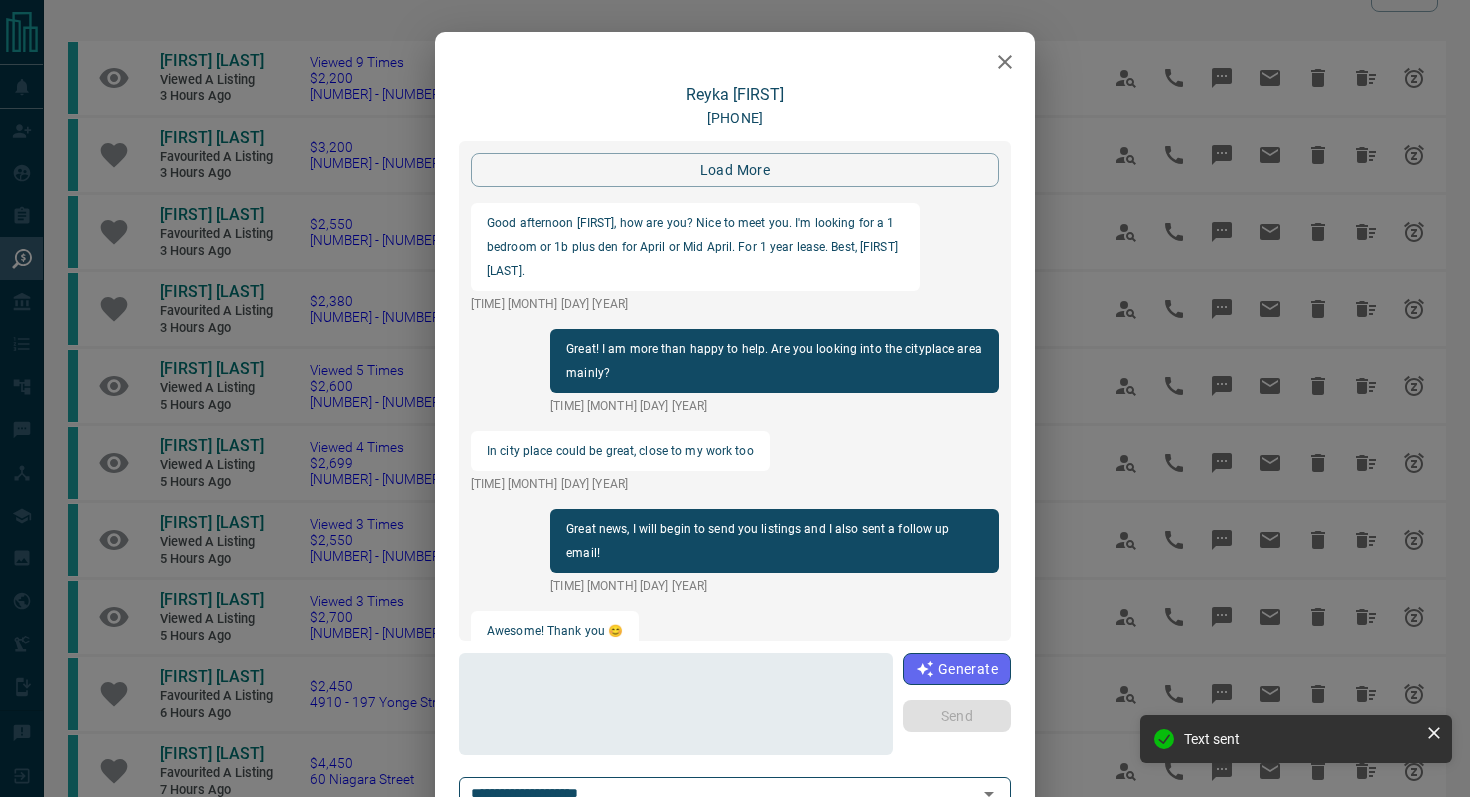 click 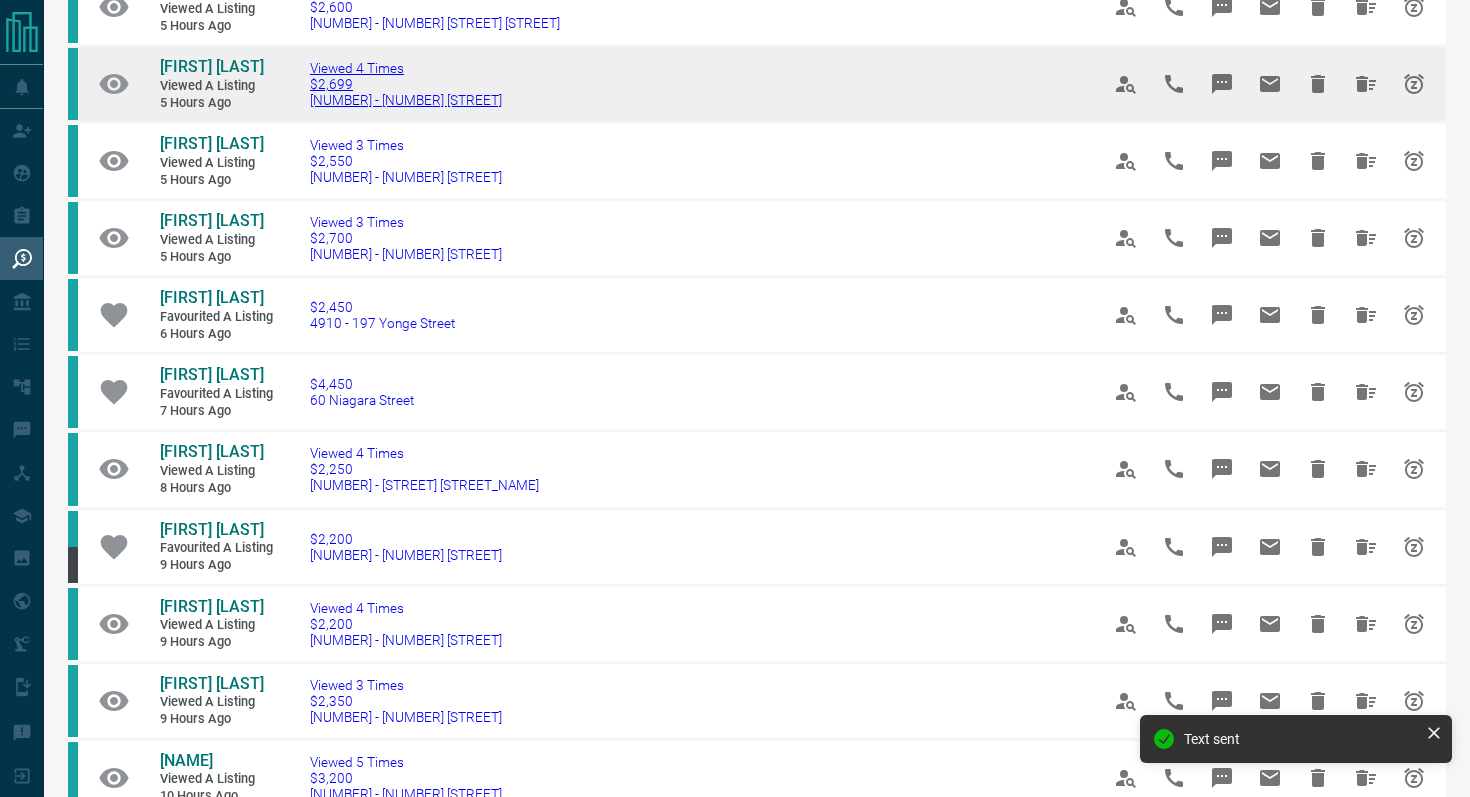 scroll, scrollTop: 482, scrollLeft: 0, axis: vertical 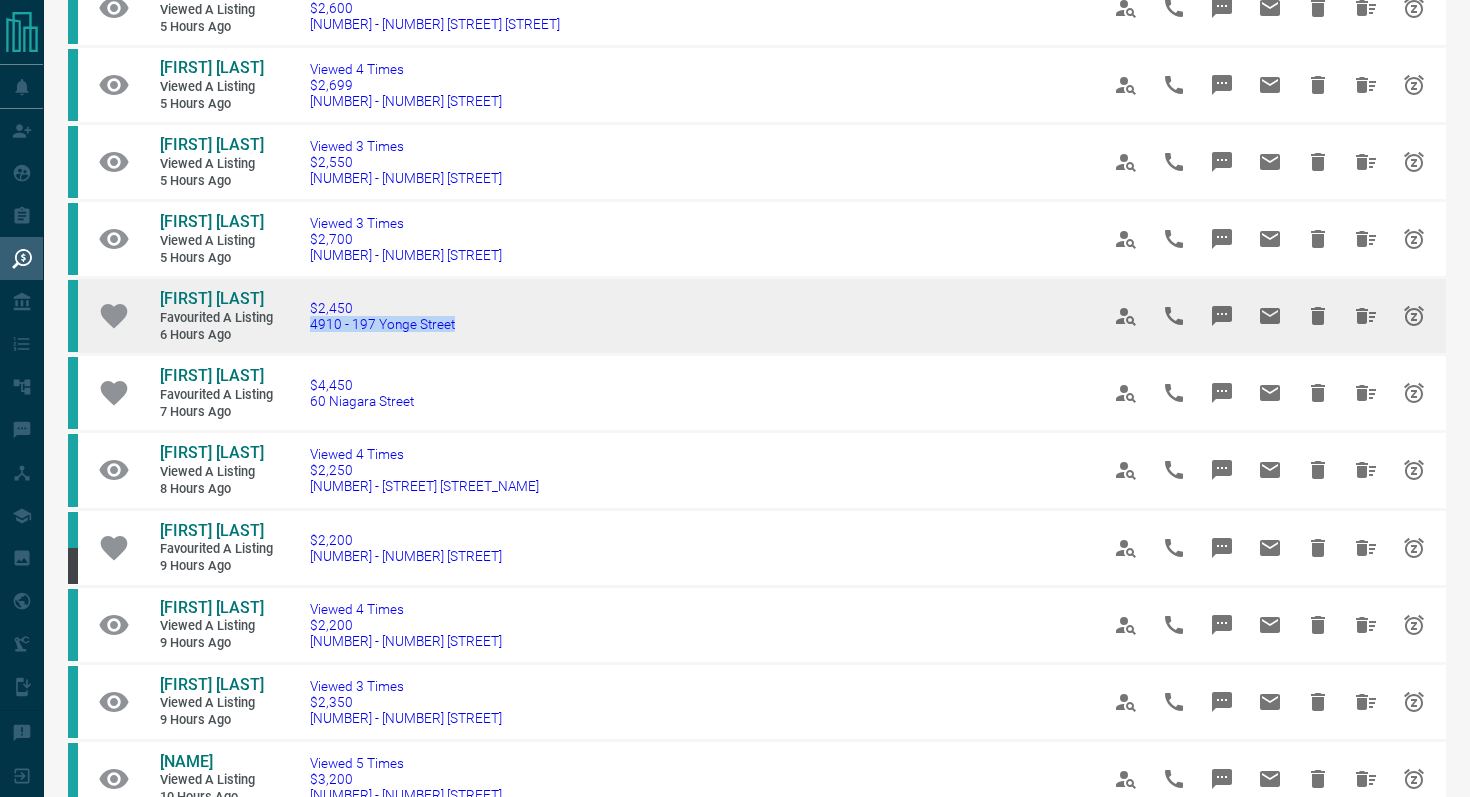 drag, startPoint x: 495, startPoint y: 329, endPoint x: 301, endPoint y: 325, distance: 194.04123 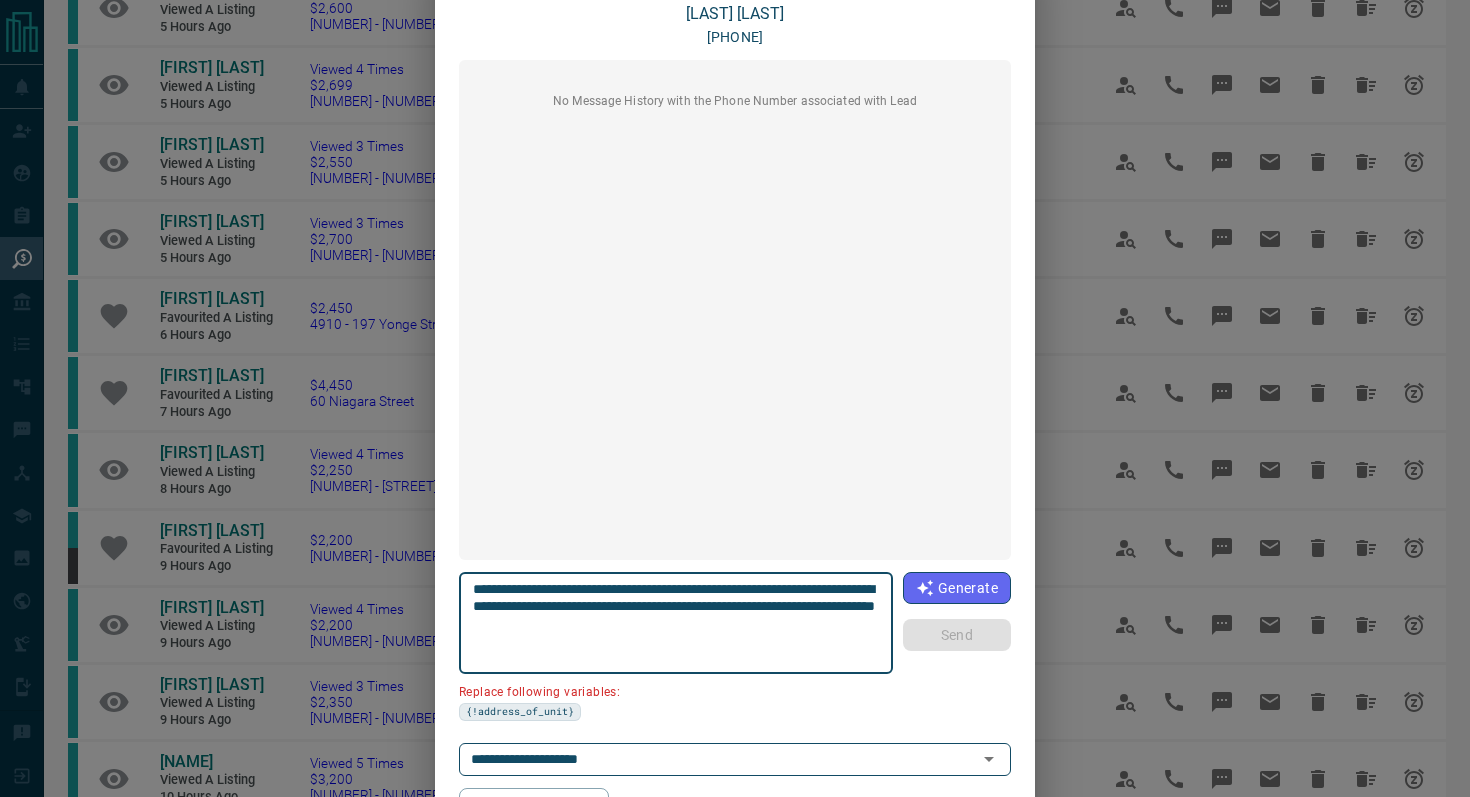 scroll, scrollTop: 168, scrollLeft: 0, axis: vertical 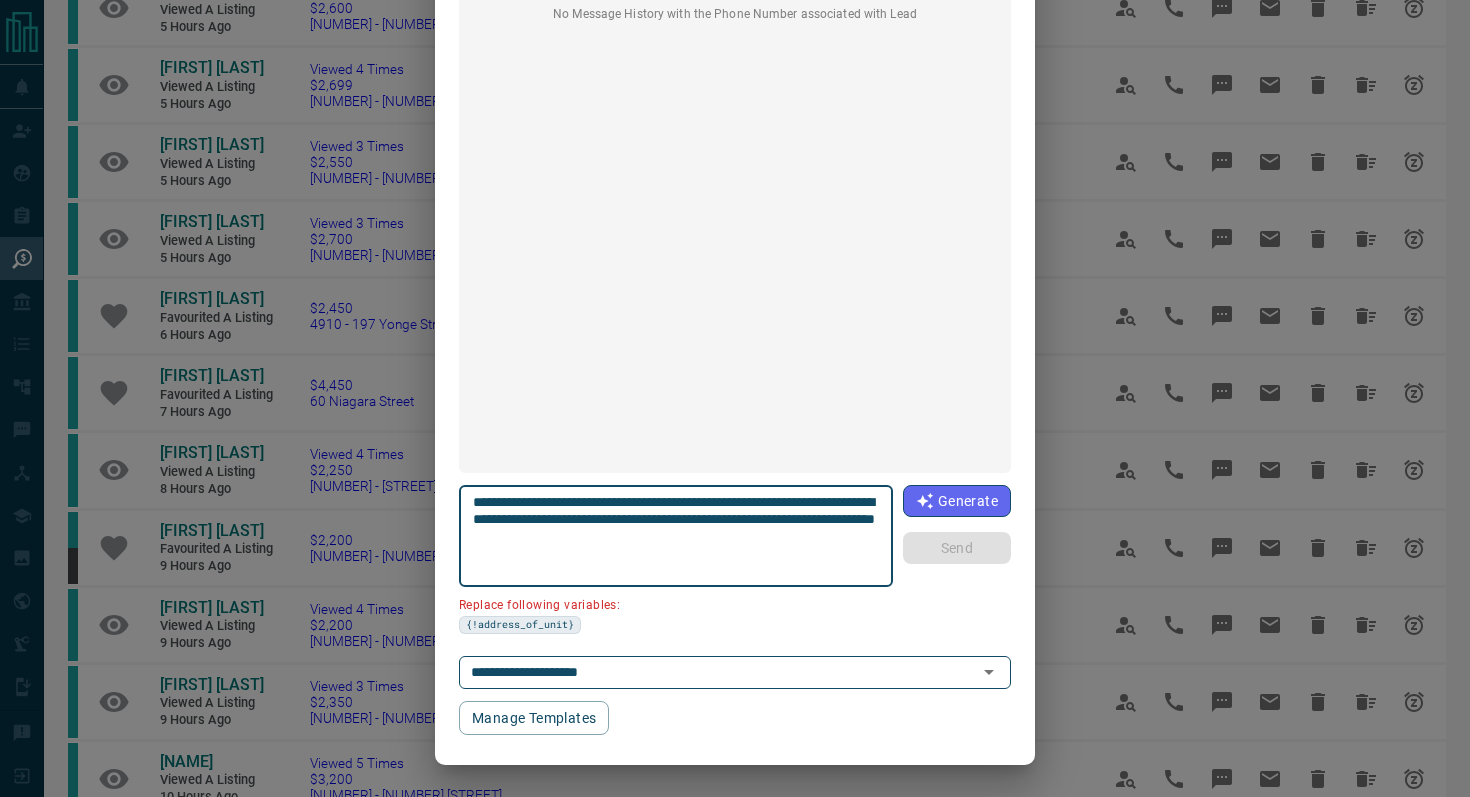 drag, startPoint x: 587, startPoint y: 515, endPoint x: 432, endPoint y: 516, distance: 155.00322 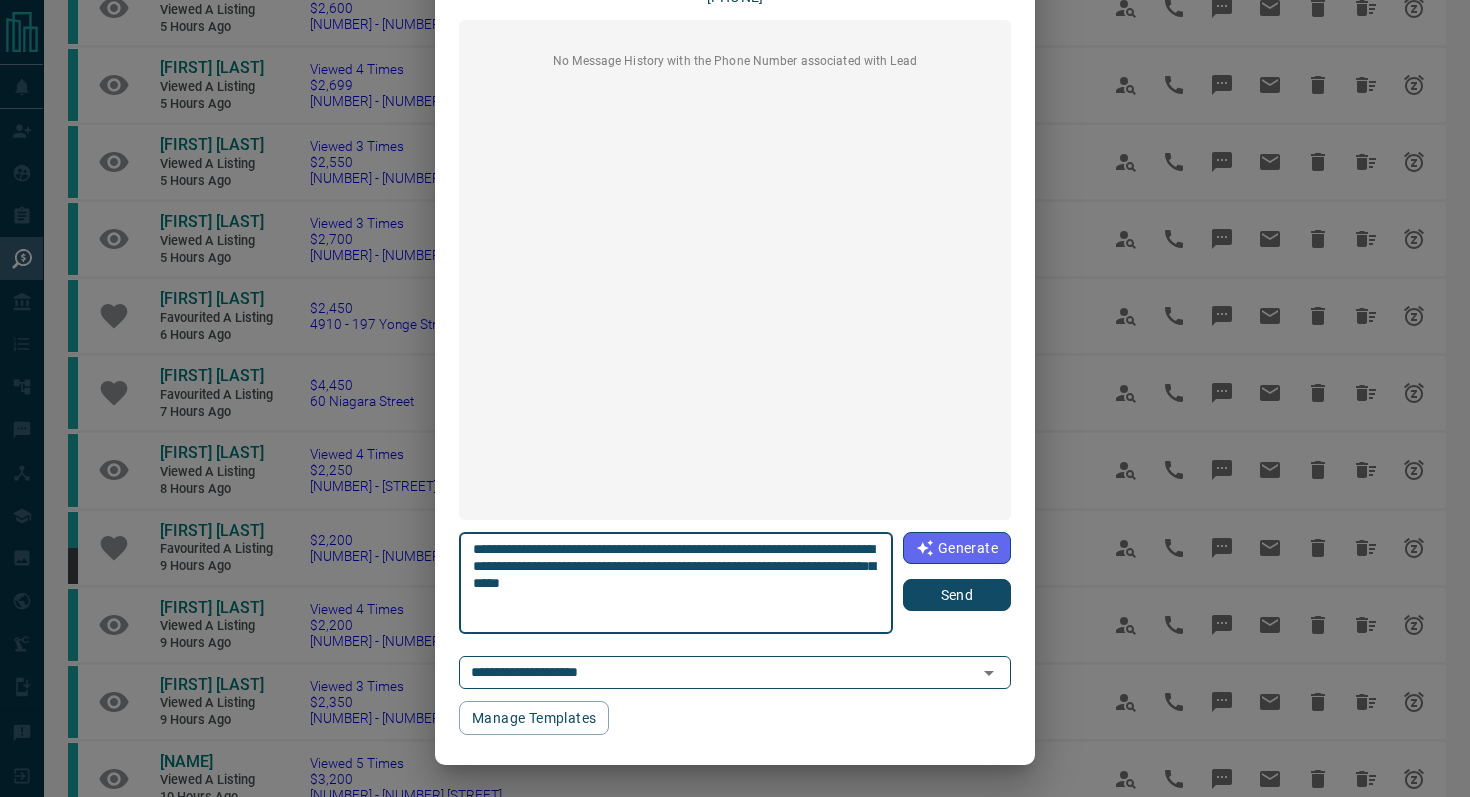 scroll, scrollTop: 121, scrollLeft: 0, axis: vertical 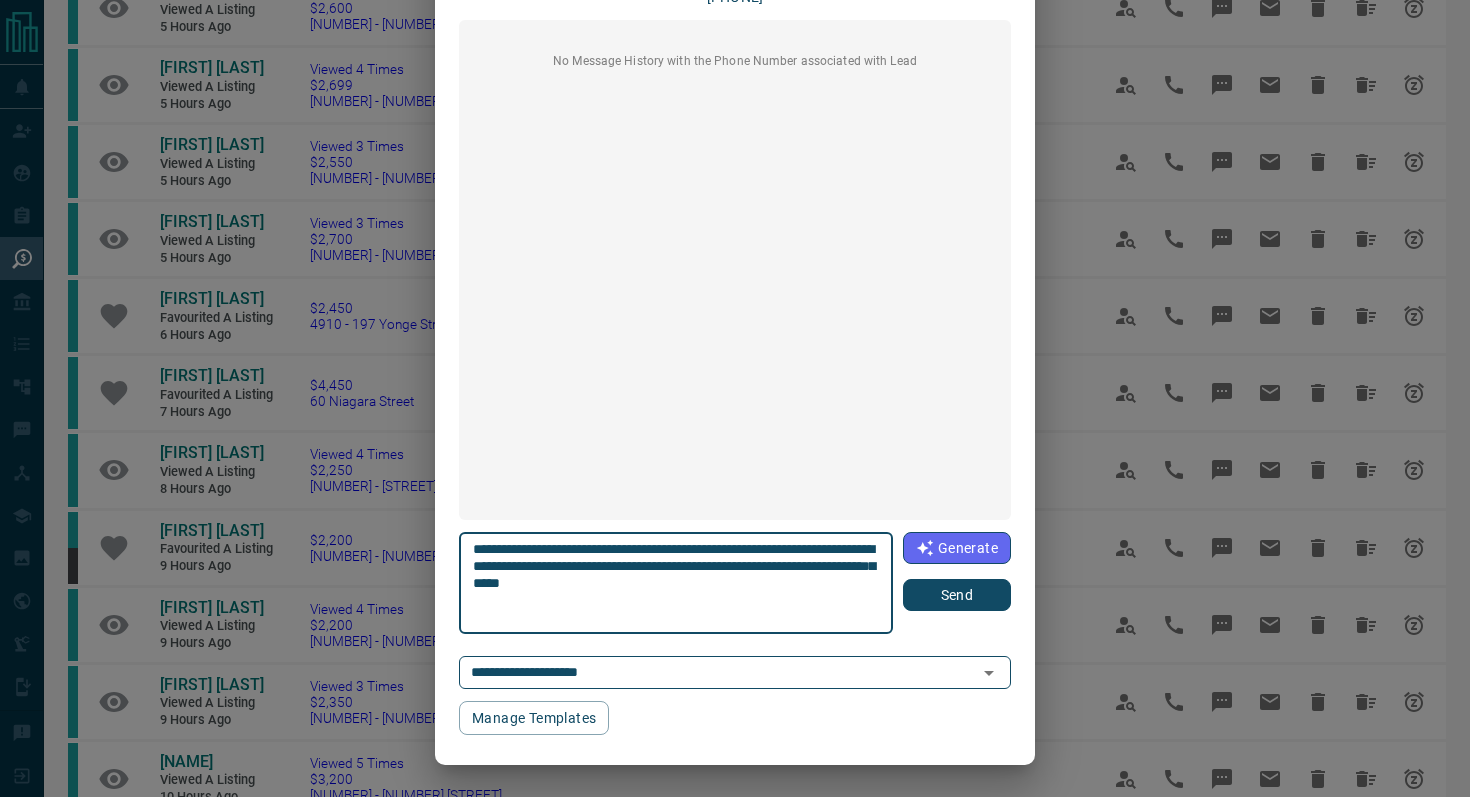 type on "**********" 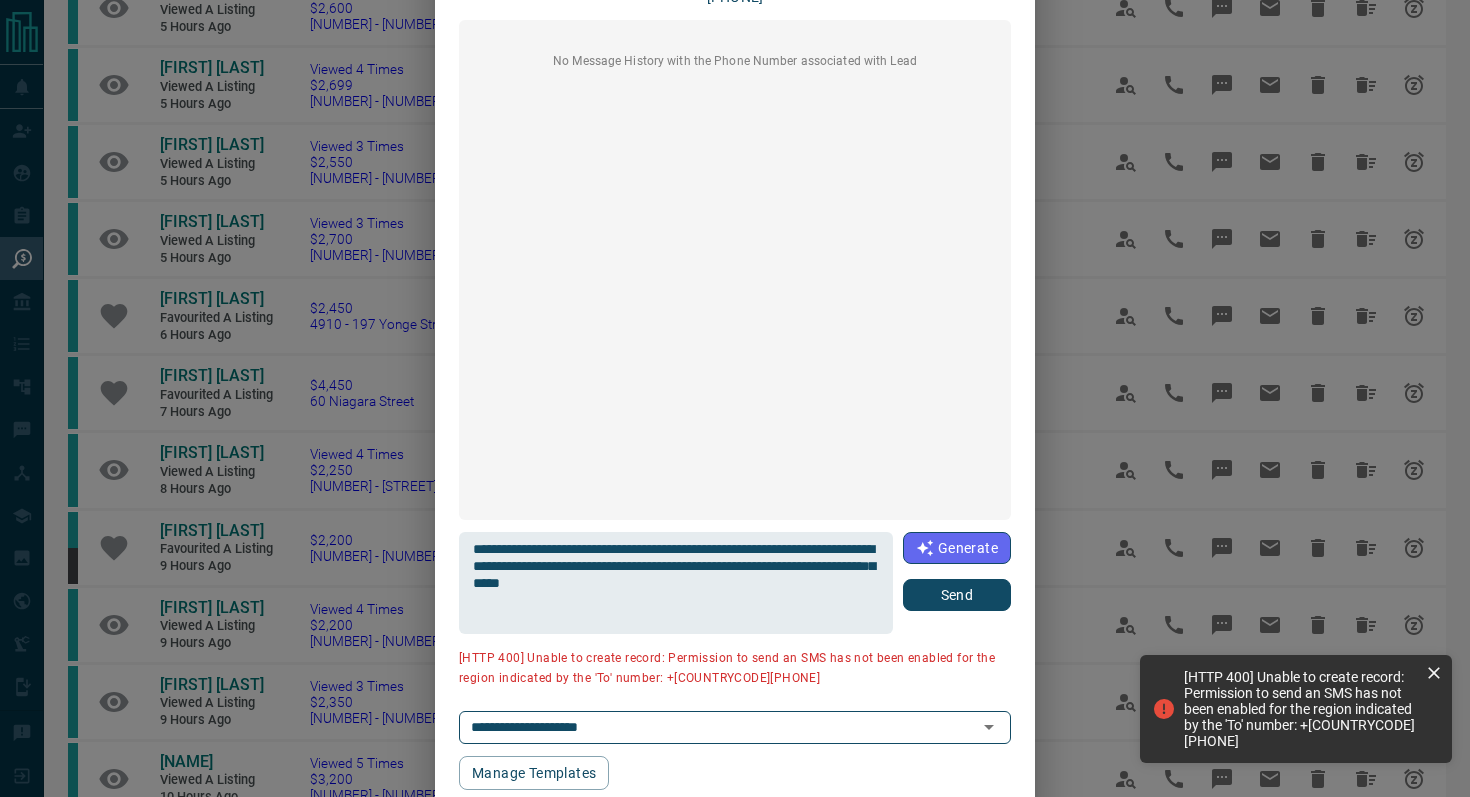 scroll, scrollTop: 0, scrollLeft: 0, axis: both 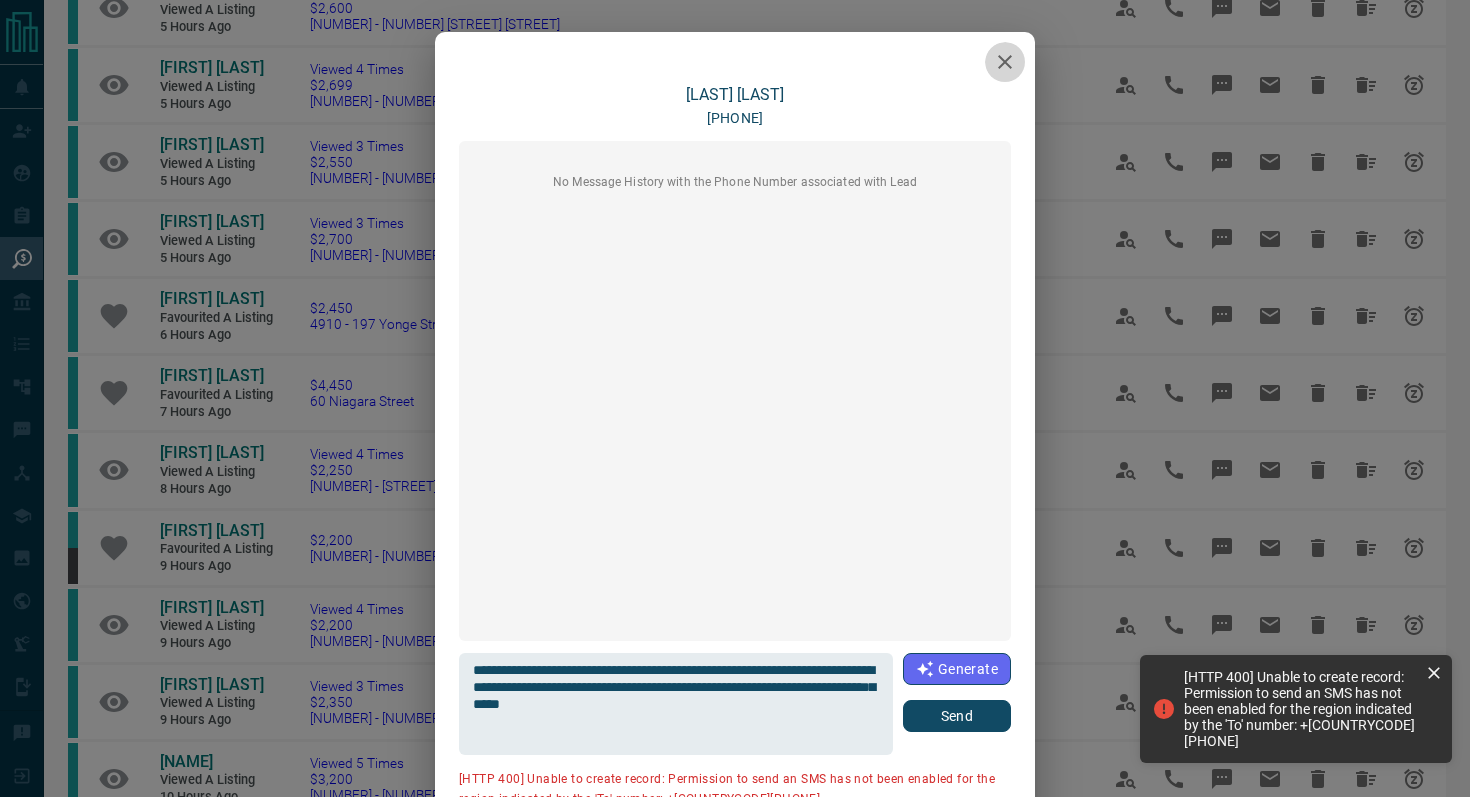click 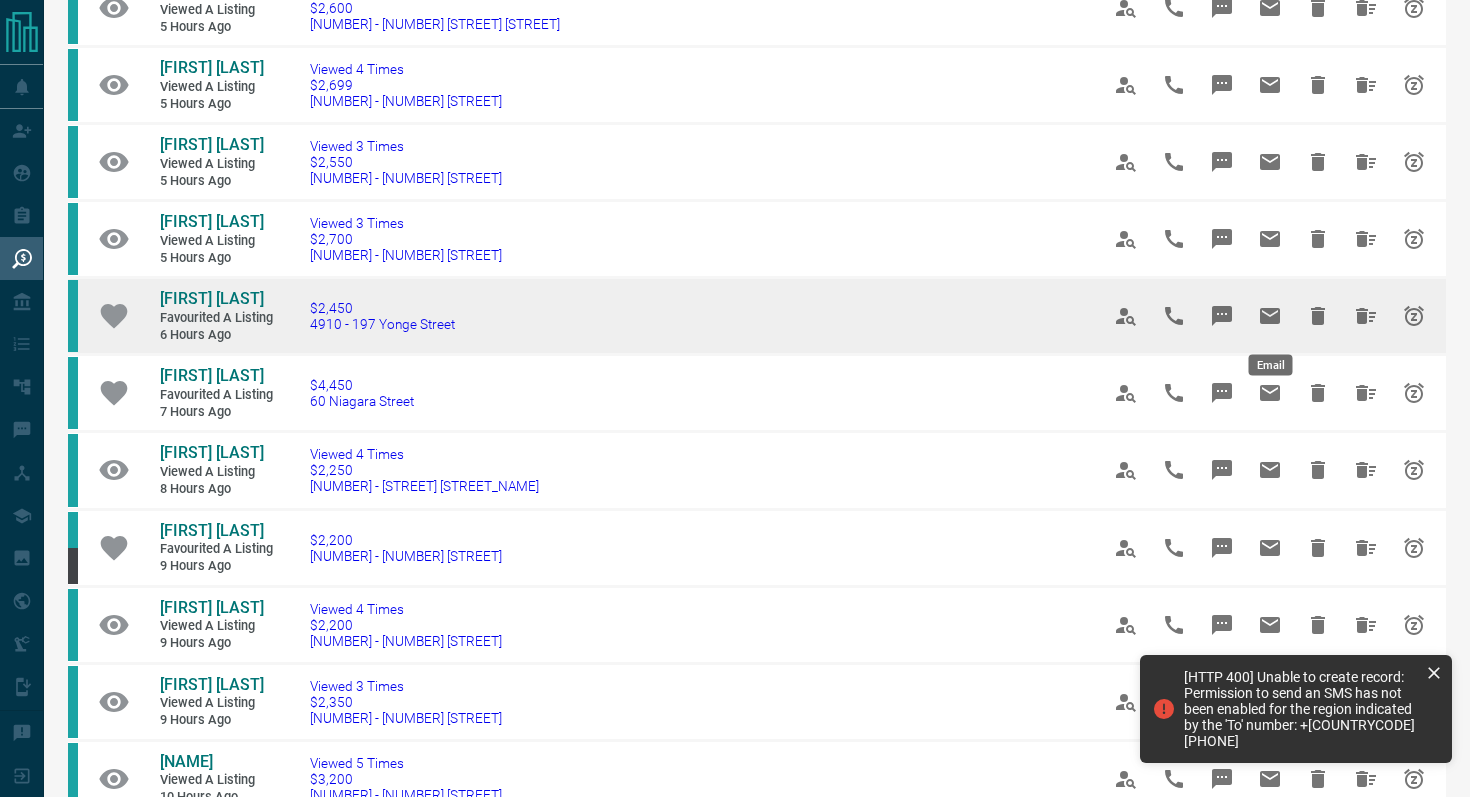 click 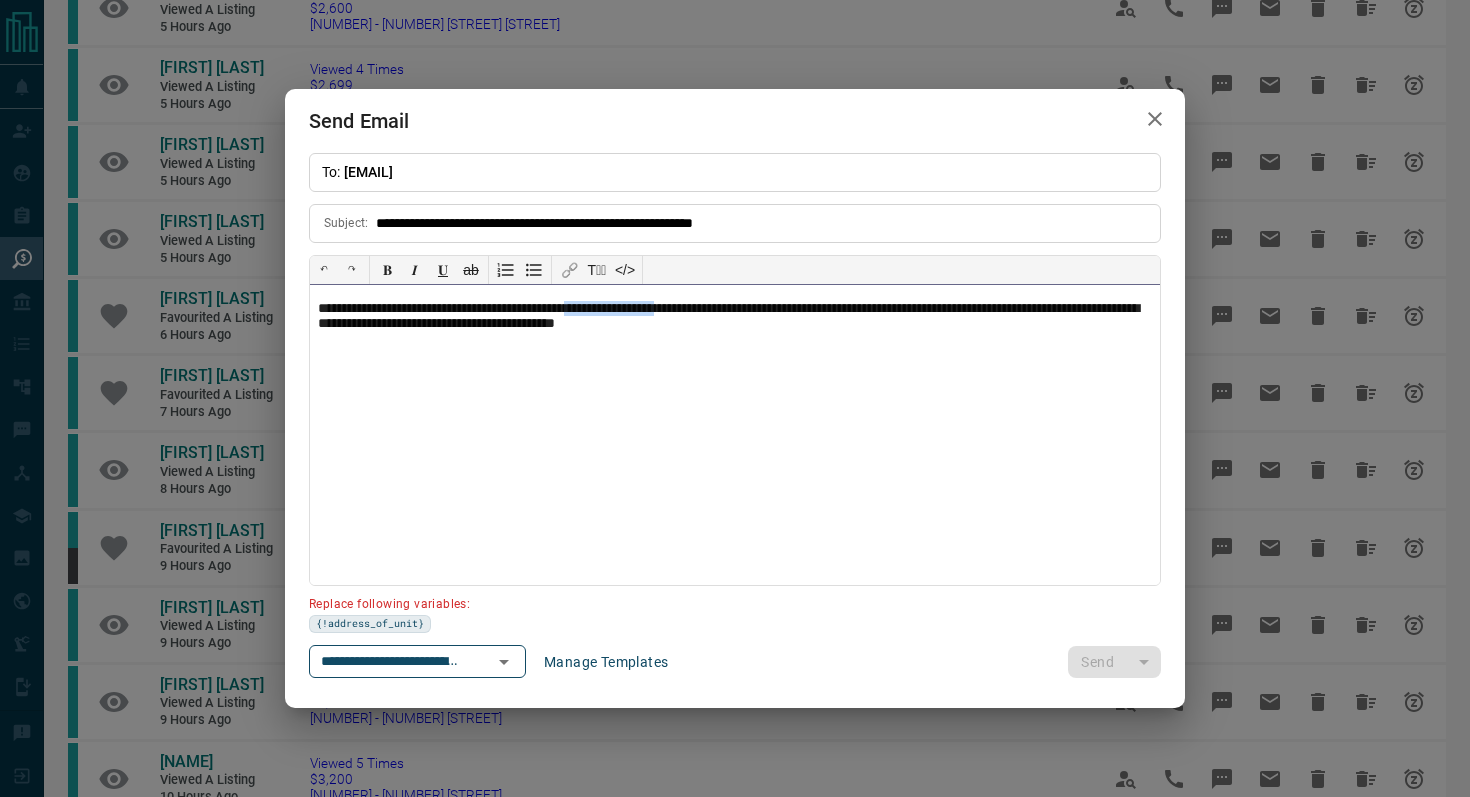 drag, startPoint x: 735, startPoint y: 305, endPoint x: 624, endPoint y: 303, distance: 111.01801 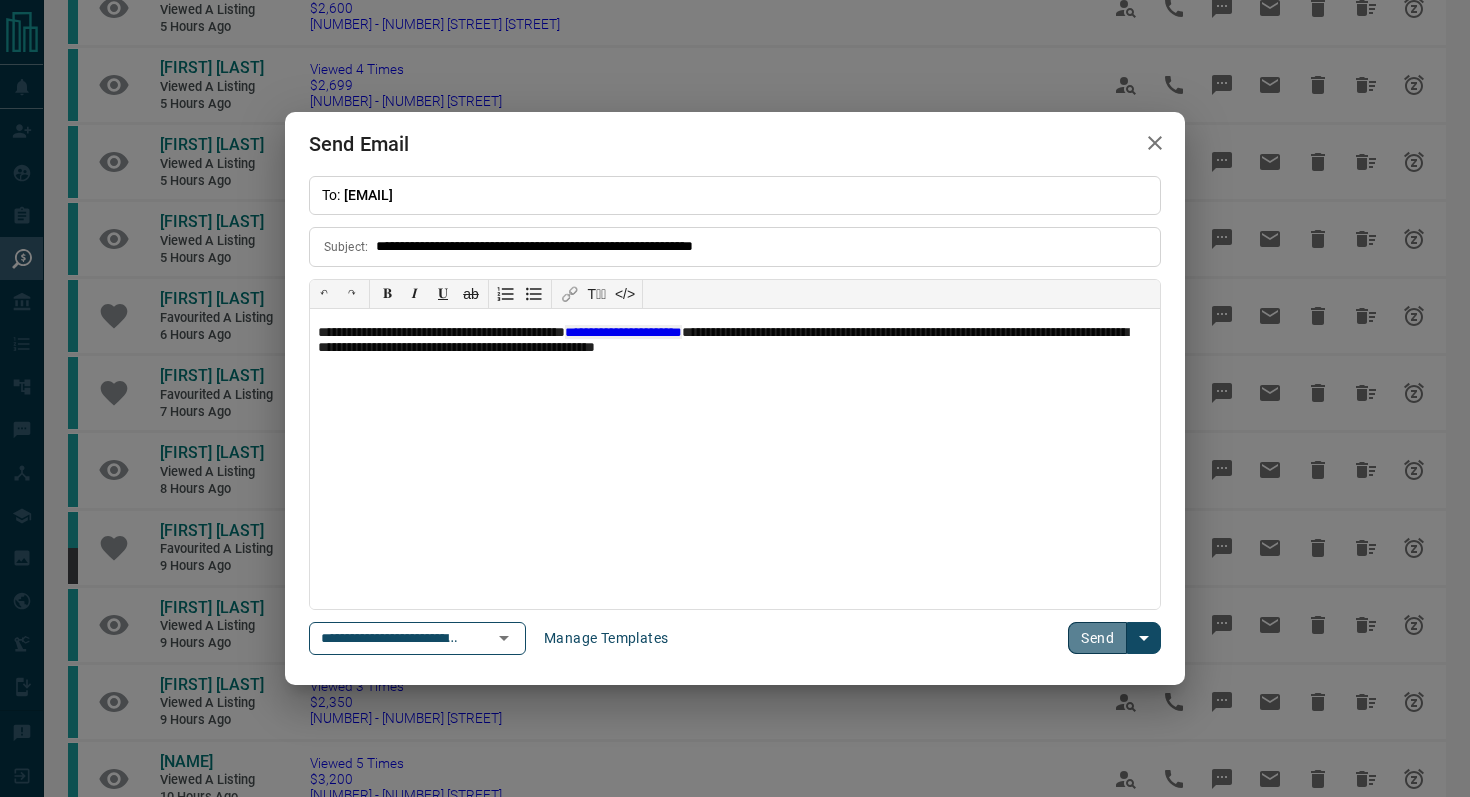 click on "Send" at bounding box center [1097, 638] 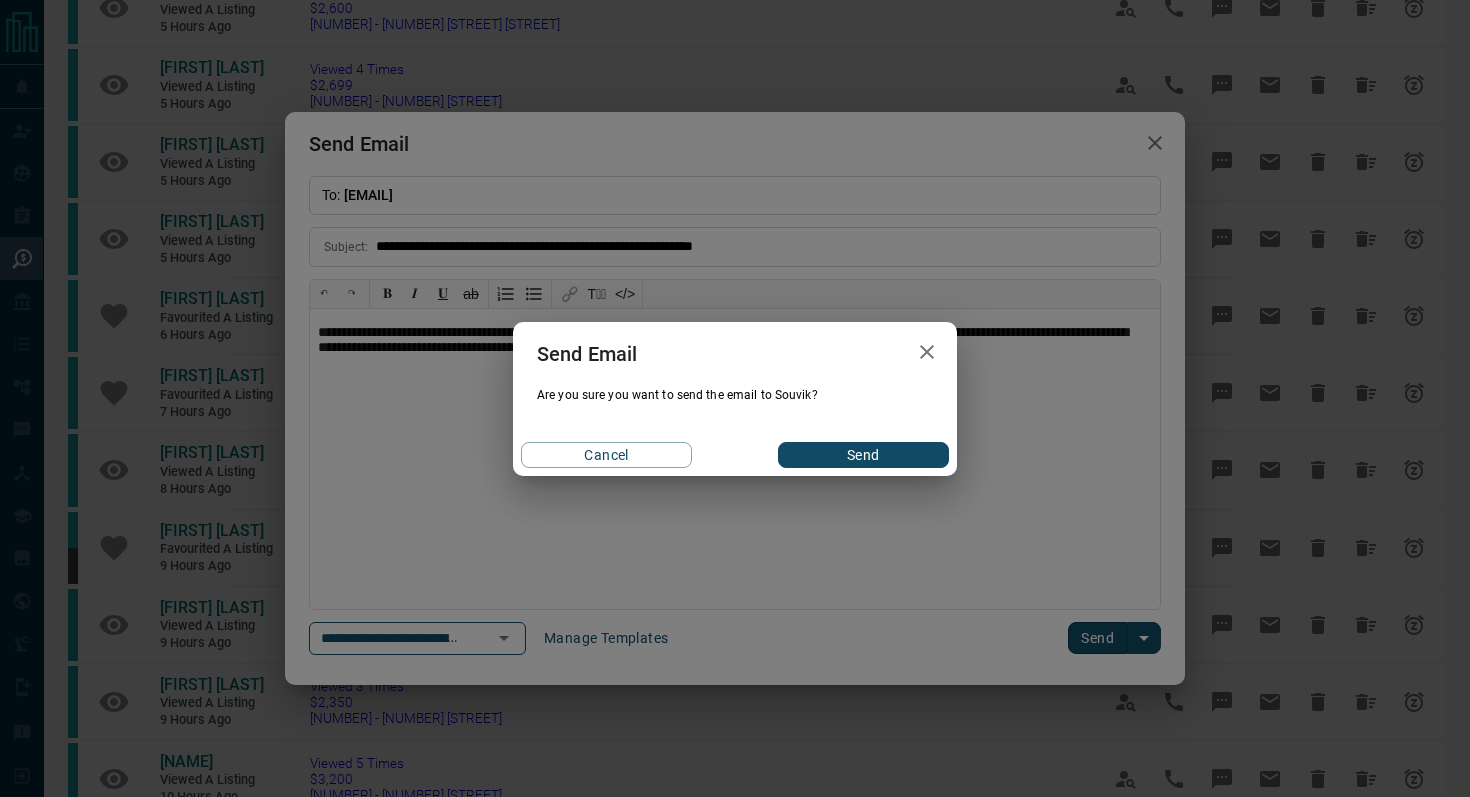 click on "Send" at bounding box center [863, 455] 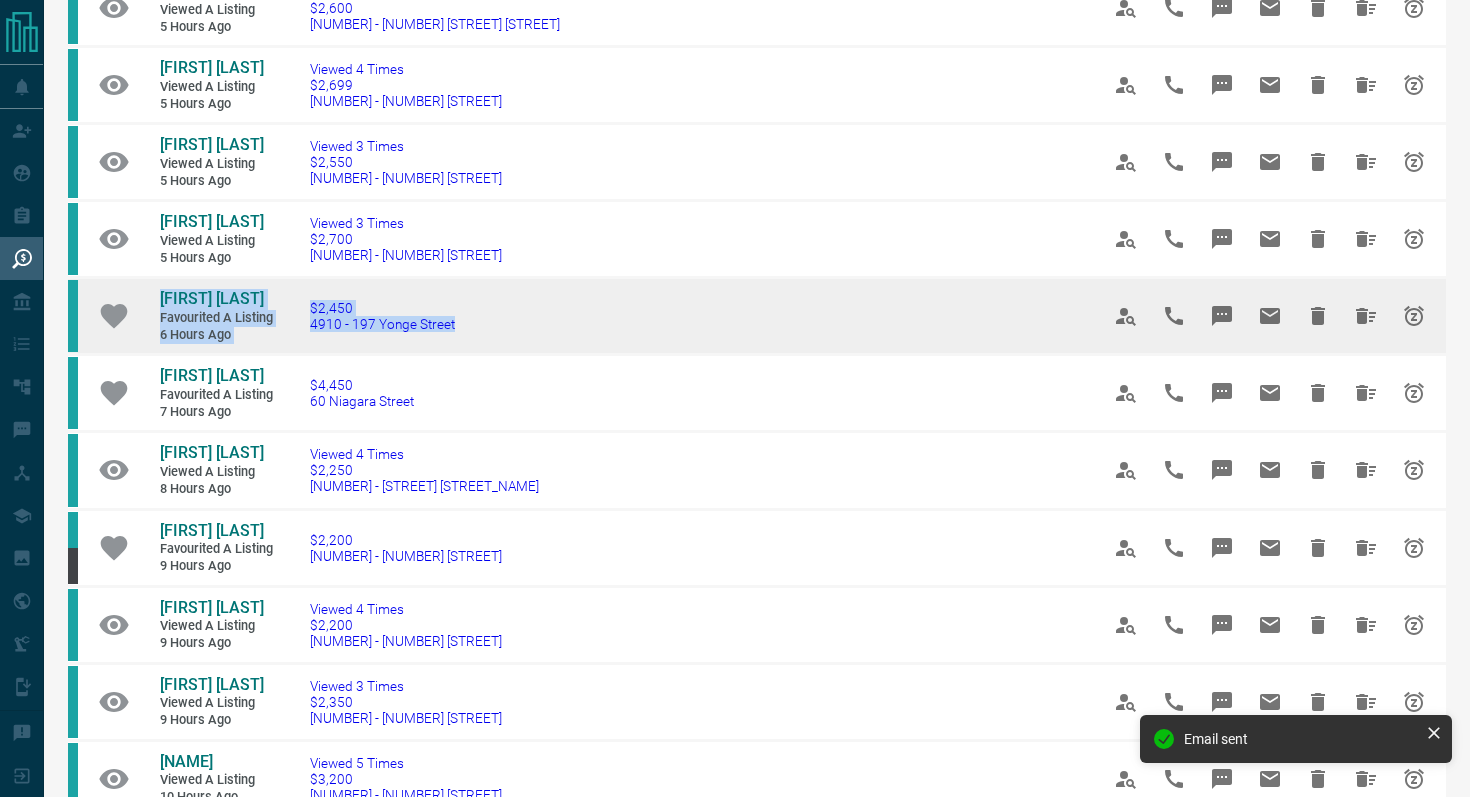 drag, startPoint x: 493, startPoint y: 335, endPoint x: 110, endPoint y: 297, distance: 384.8805 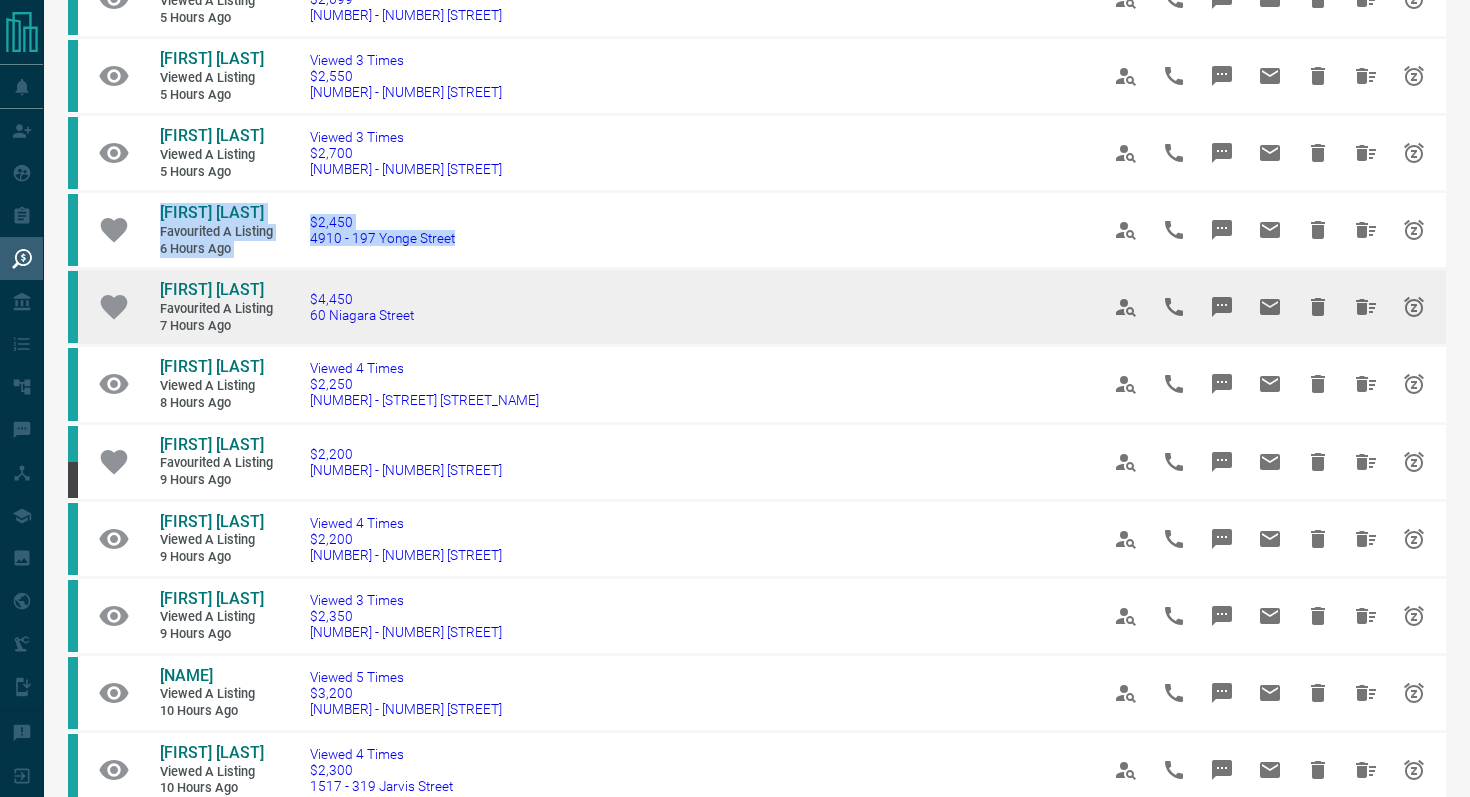 scroll, scrollTop: 573, scrollLeft: 0, axis: vertical 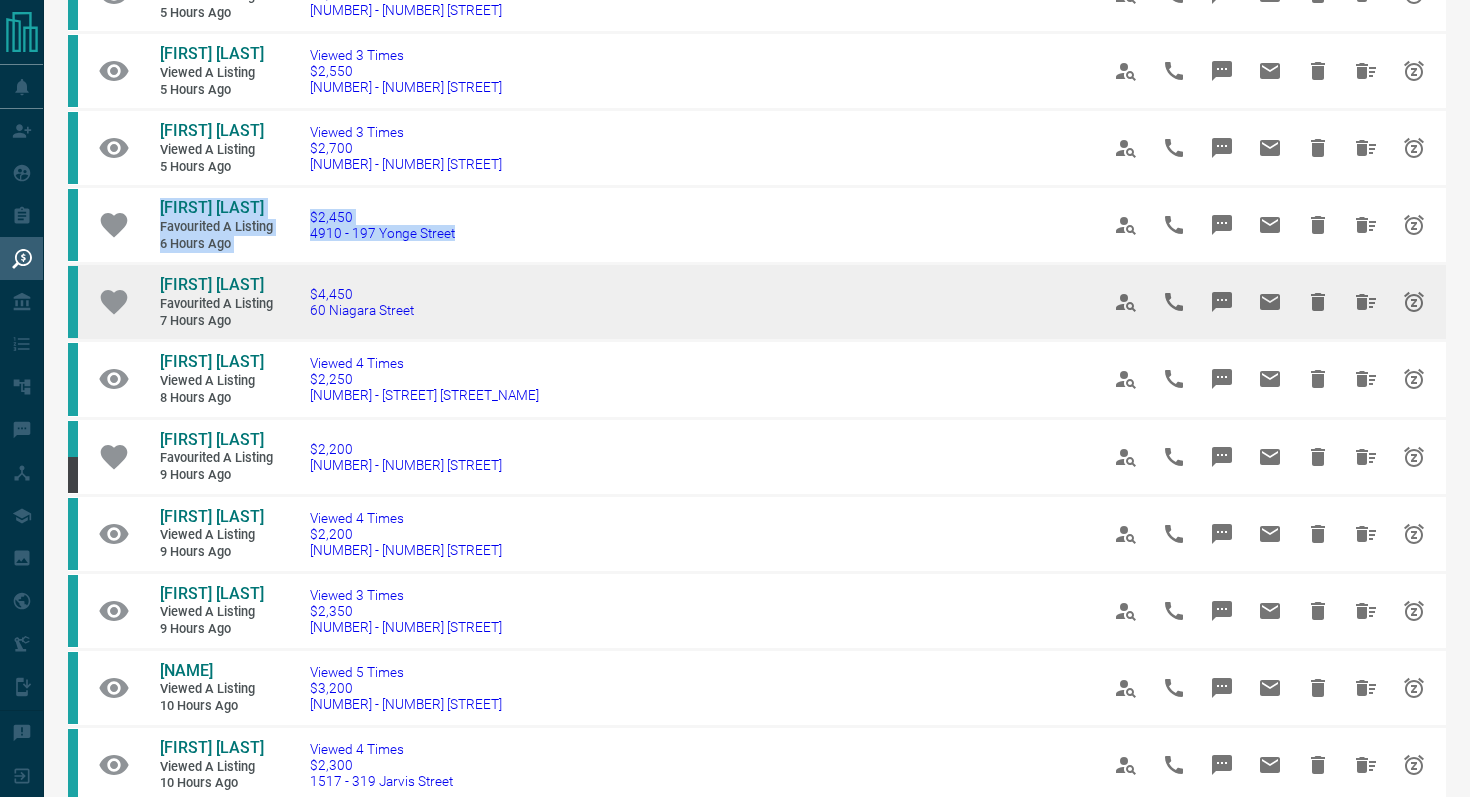 drag, startPoint x: 486, startPoint y: 311, endPoint x: 289, endPoint y: 311, distance: 197 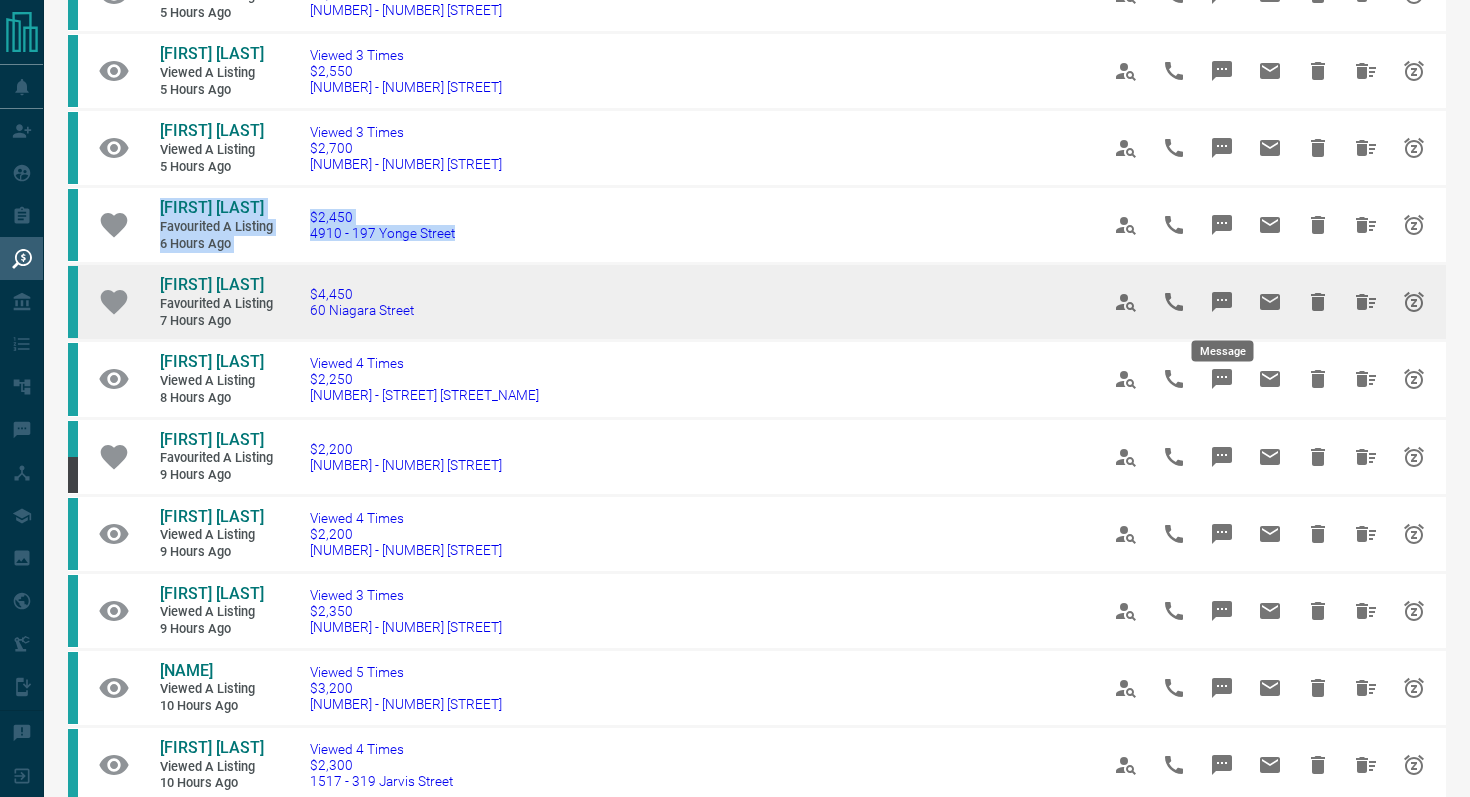 click 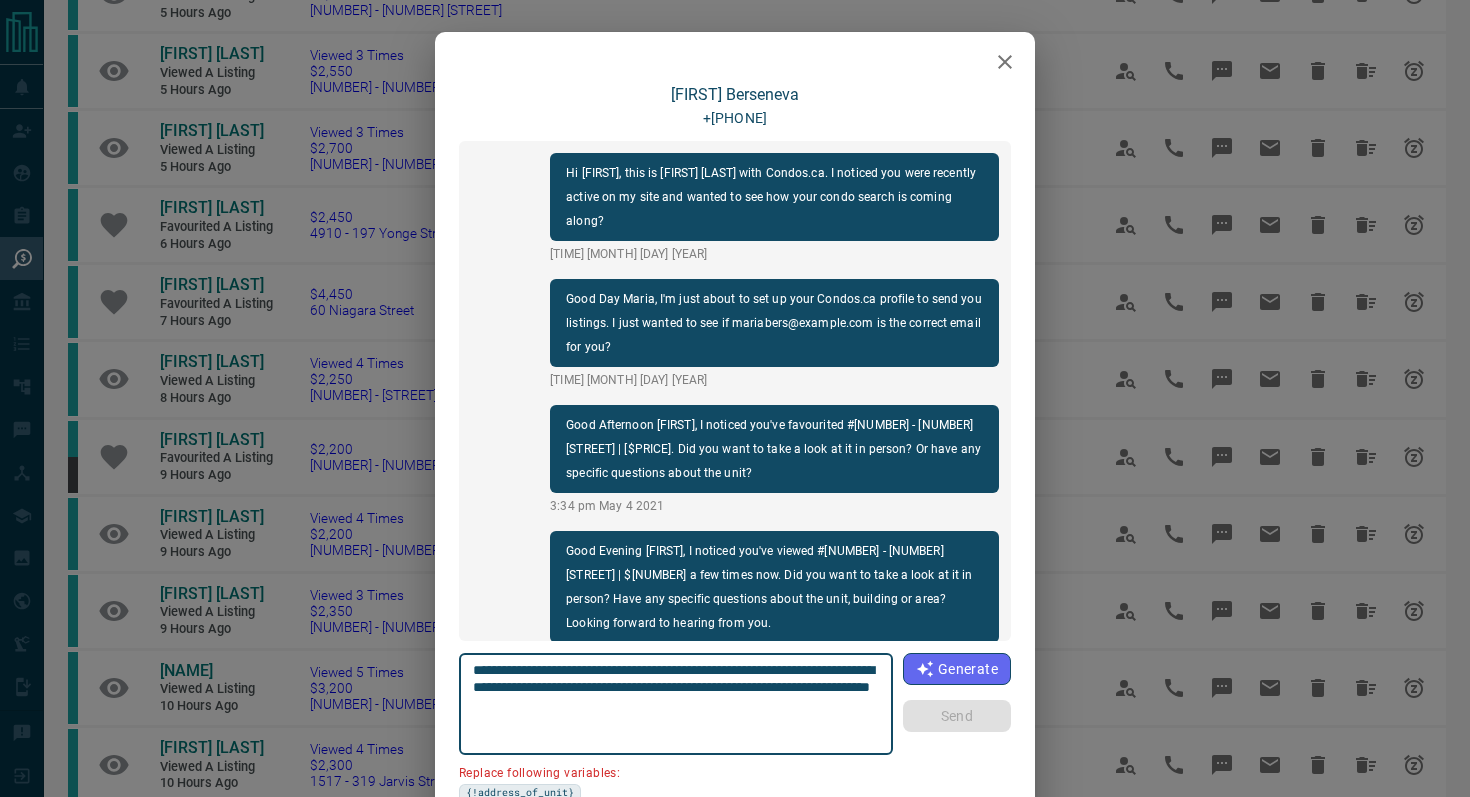 scroll, scrollTop: 2148, scrollLeft: 0, axis: vertical 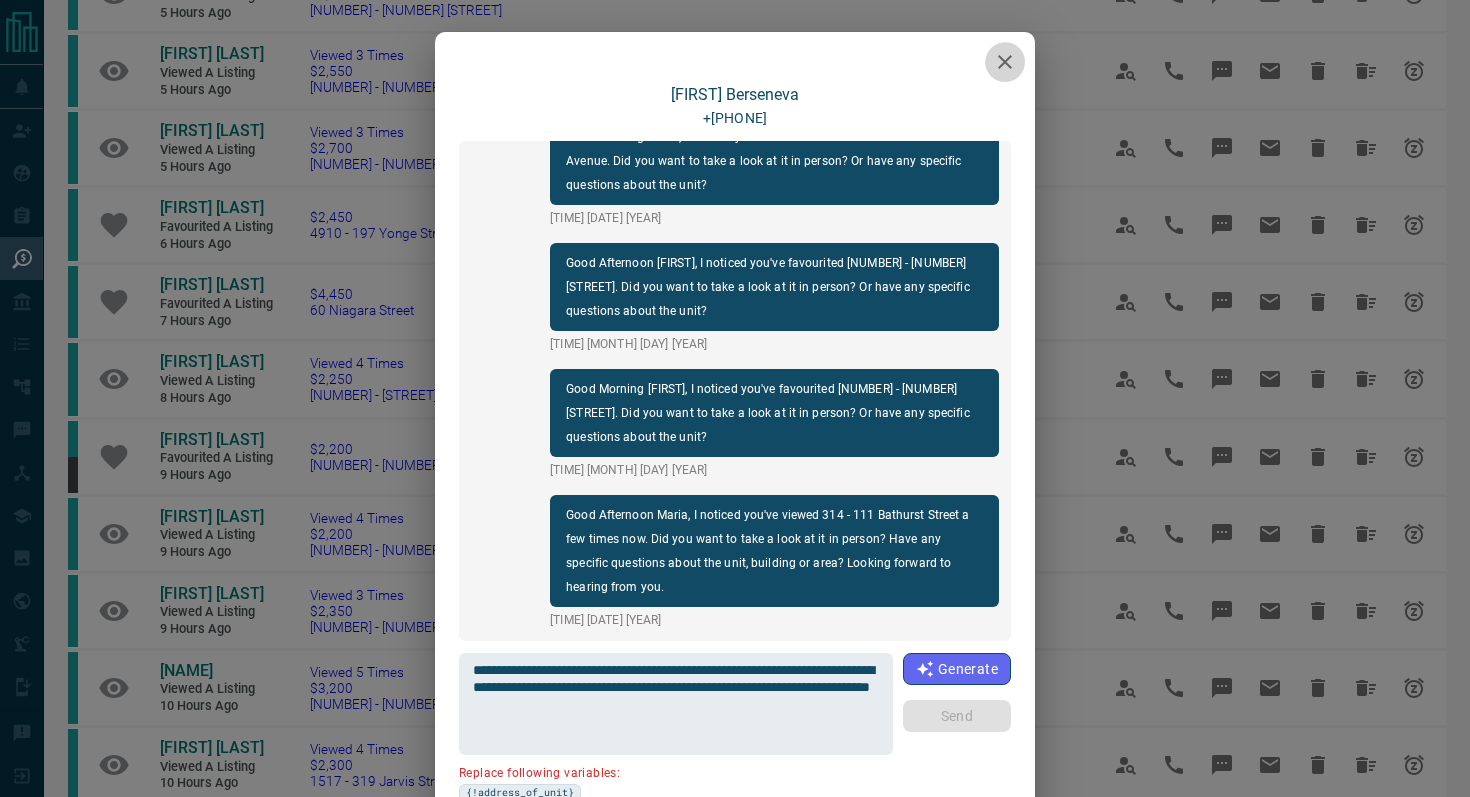 click 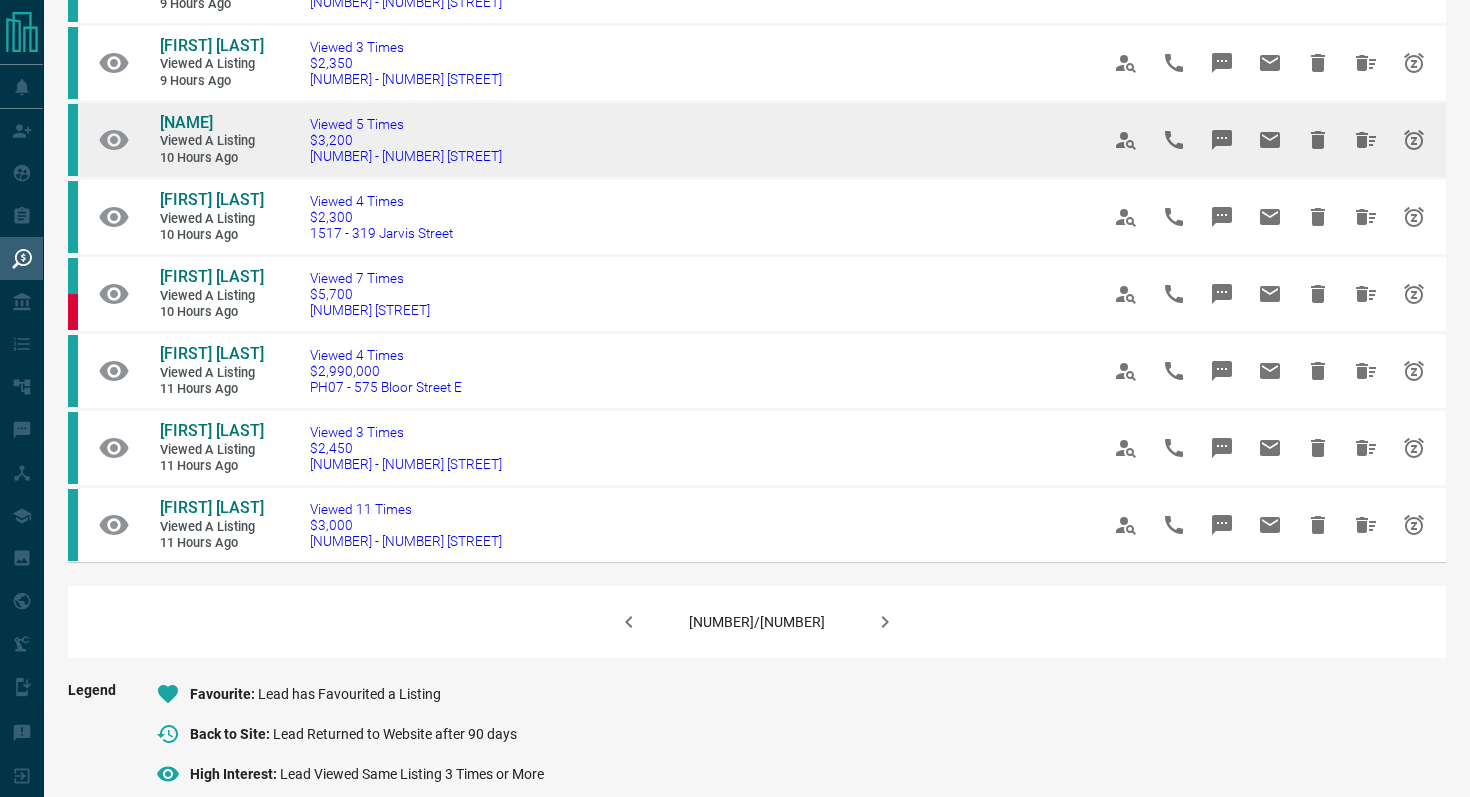 scroll, scrollTop: 1124, scrollLeft: 0, axis: vertical 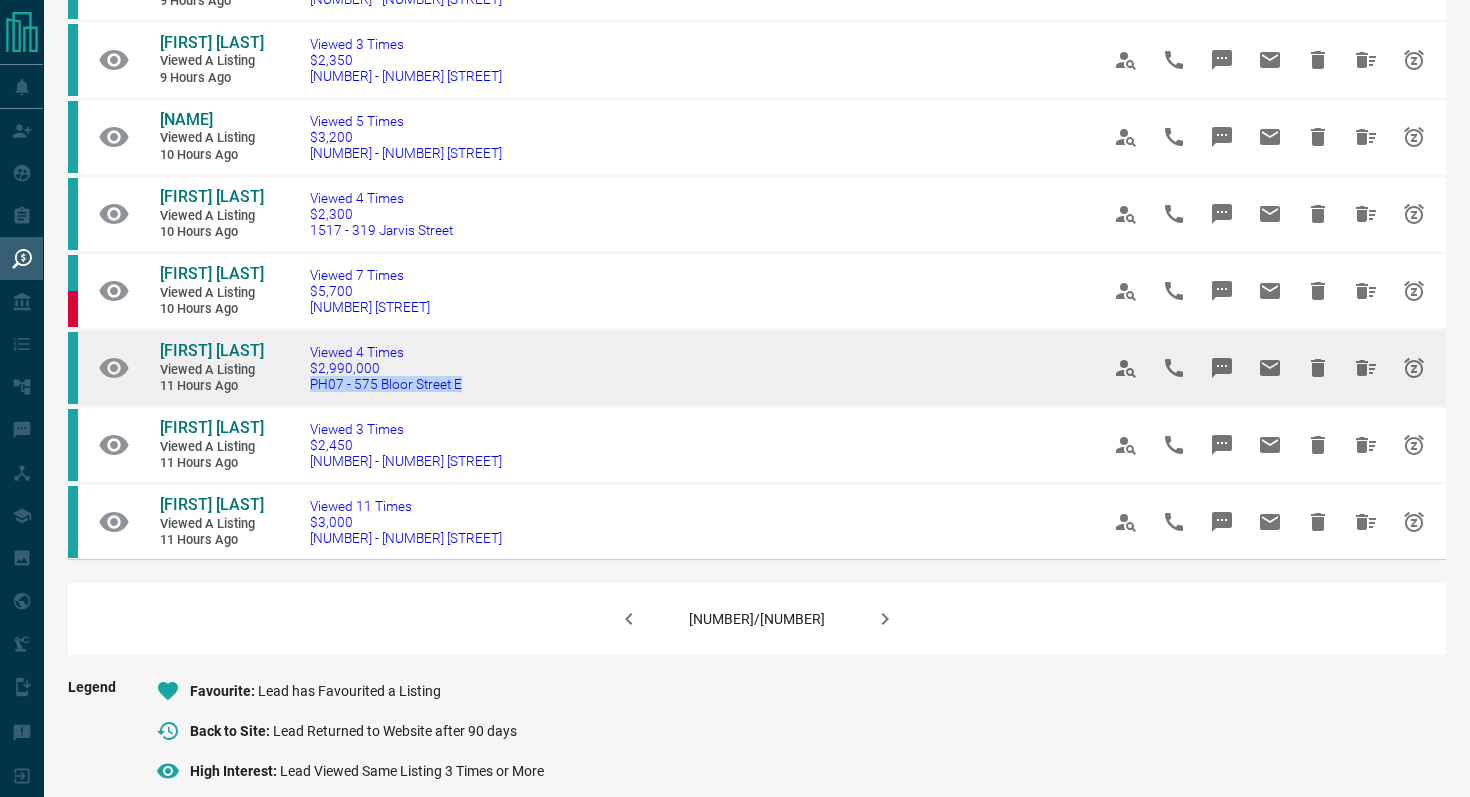 drag, startPoint x: 494, startPoint y: 408, endPoint x: 305, endPoint y: 400, distance: 189.16924 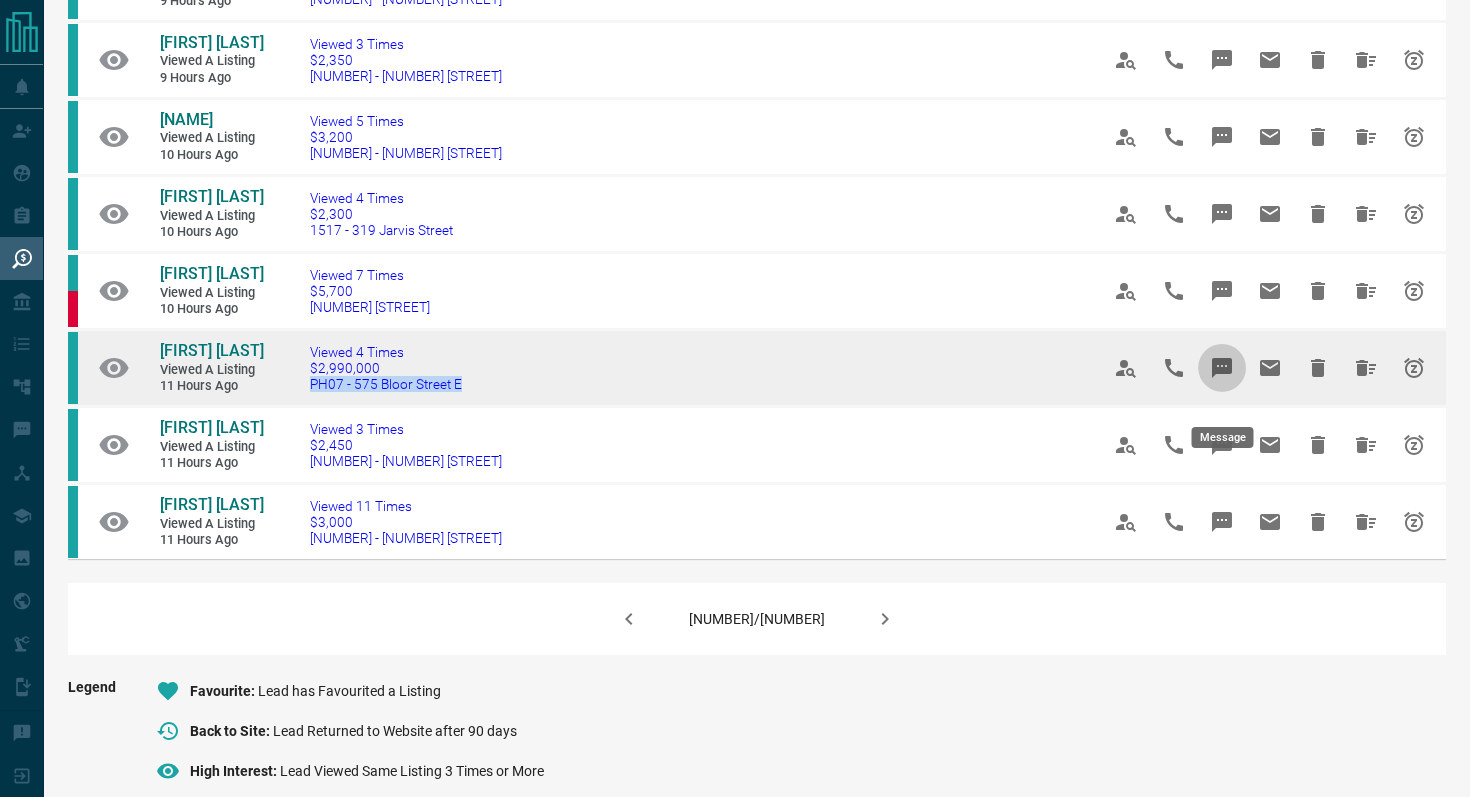 click 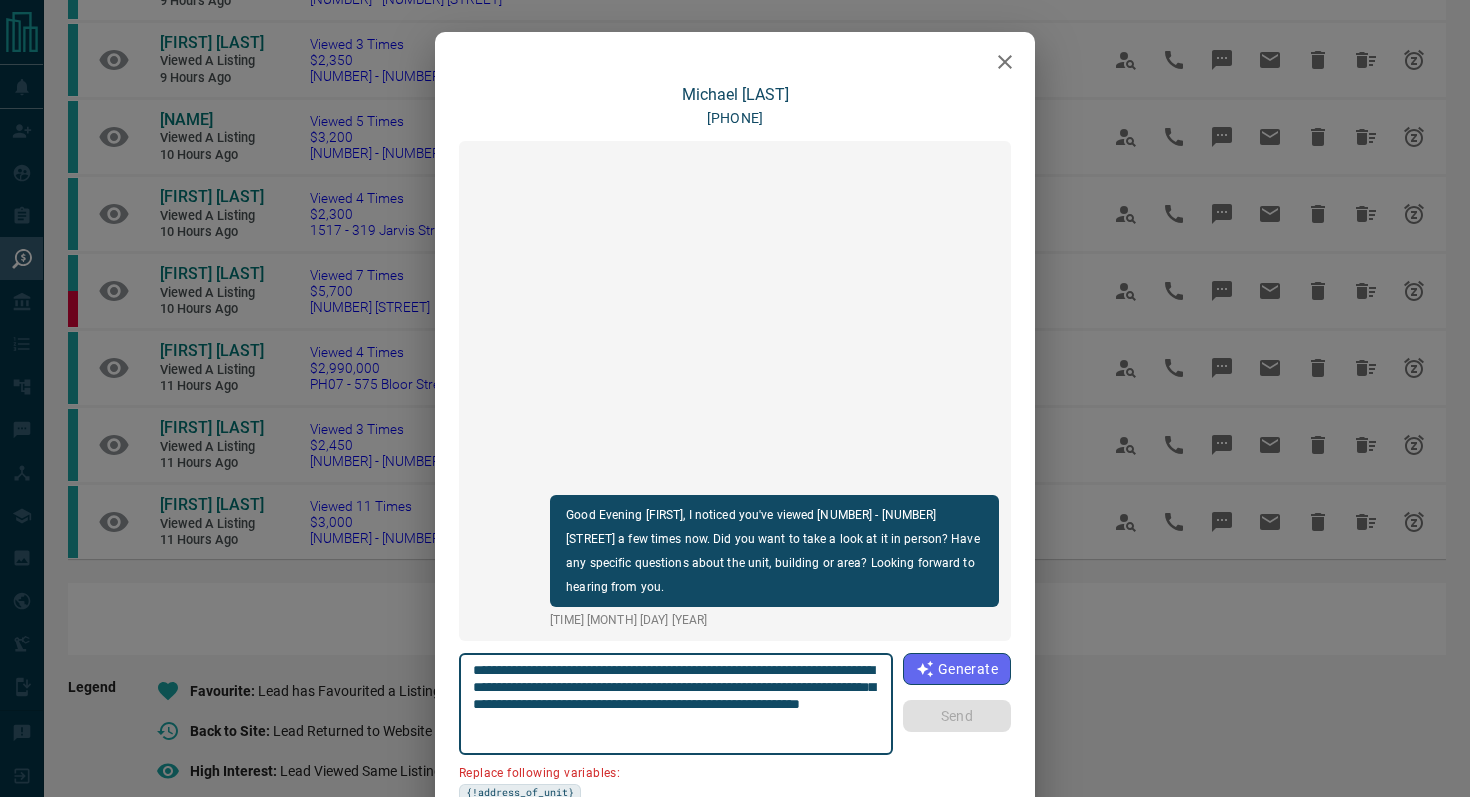 drag, startPoint x: 585, startPoint y: 687, endPoint x: 271, endPoint y: 687, distance: 314 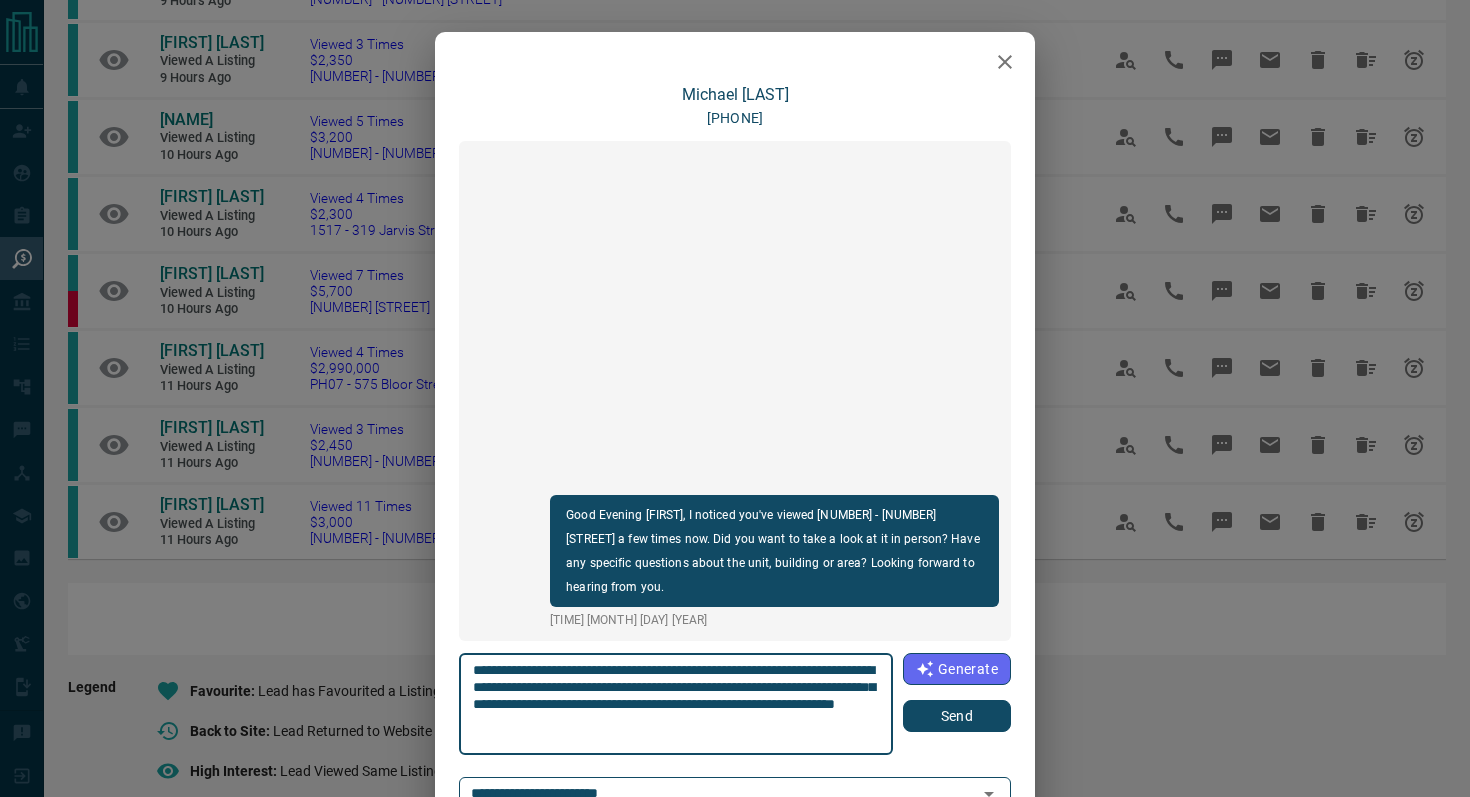 type on "**********" 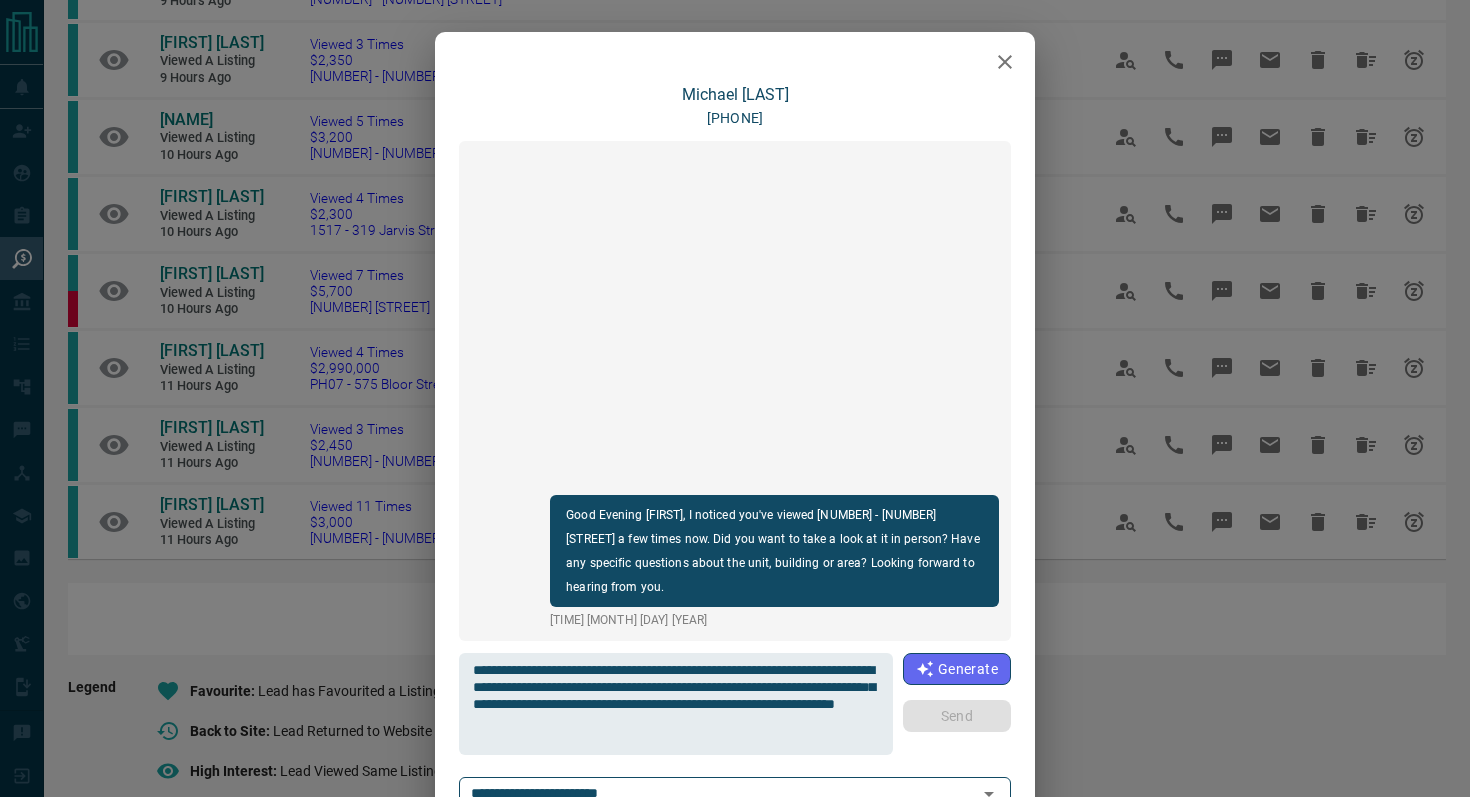type 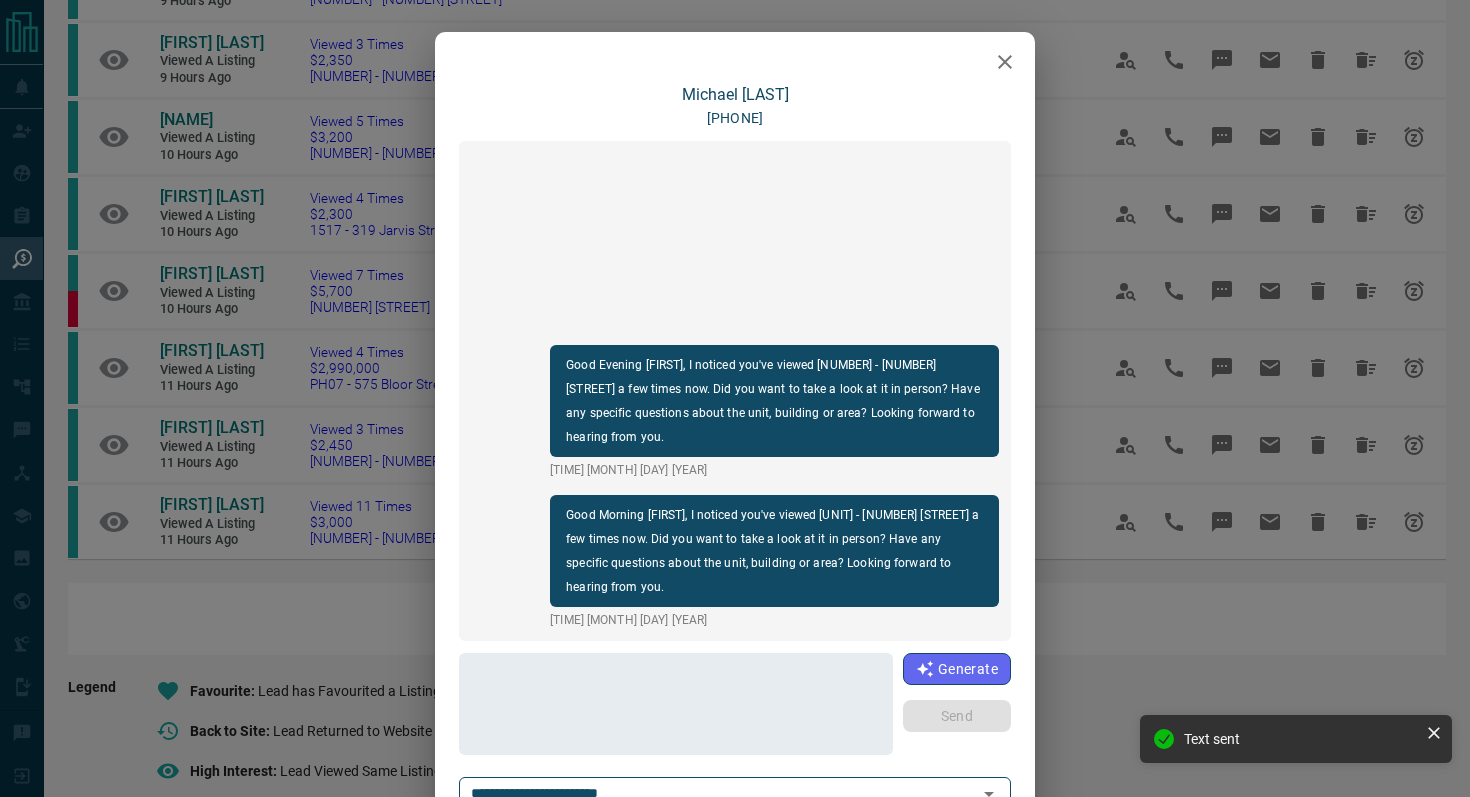 click 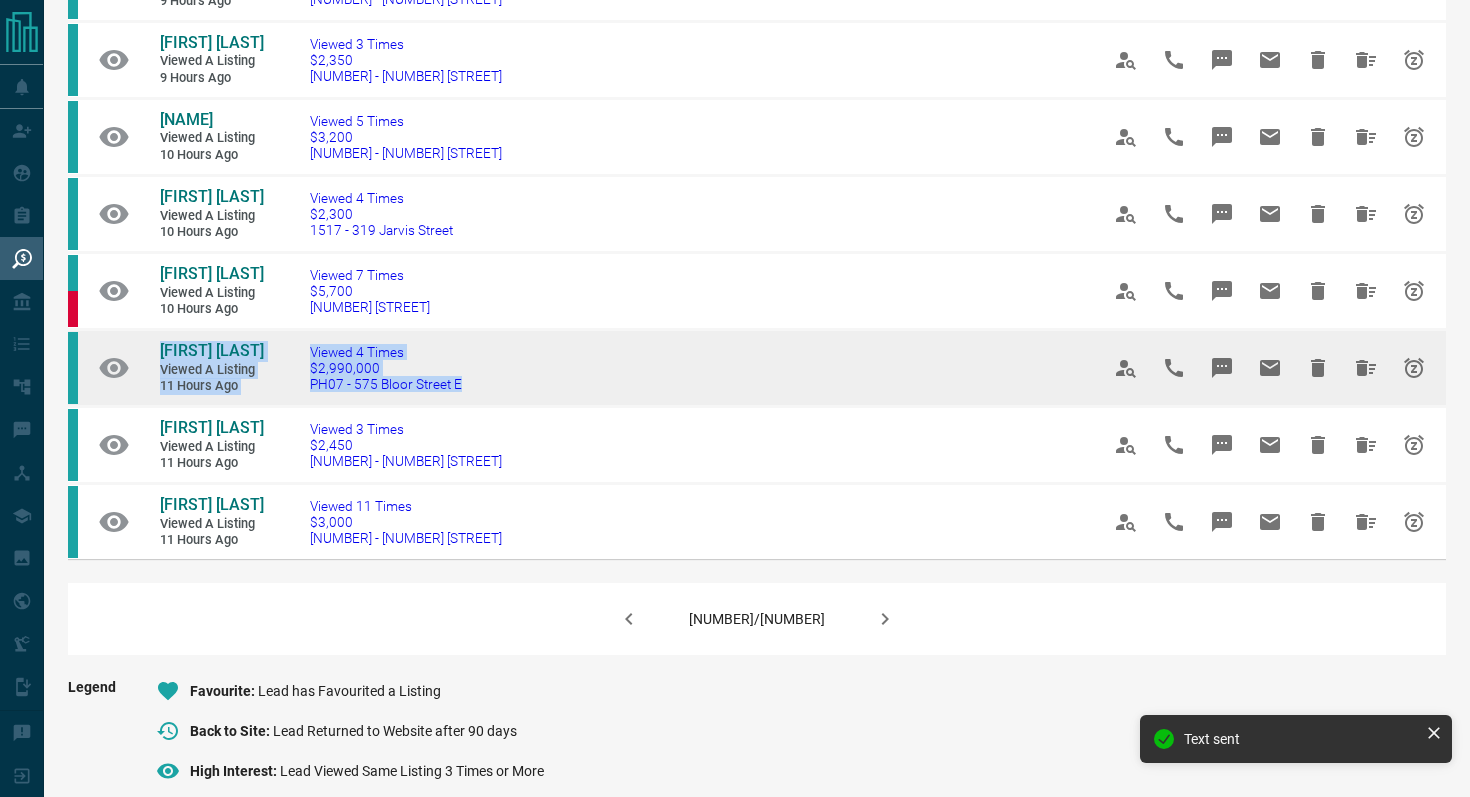 drag, startPoint x: 501, startPoint y: 413, endPoint x: 129, endPoint y: 377, distance: 373.73788 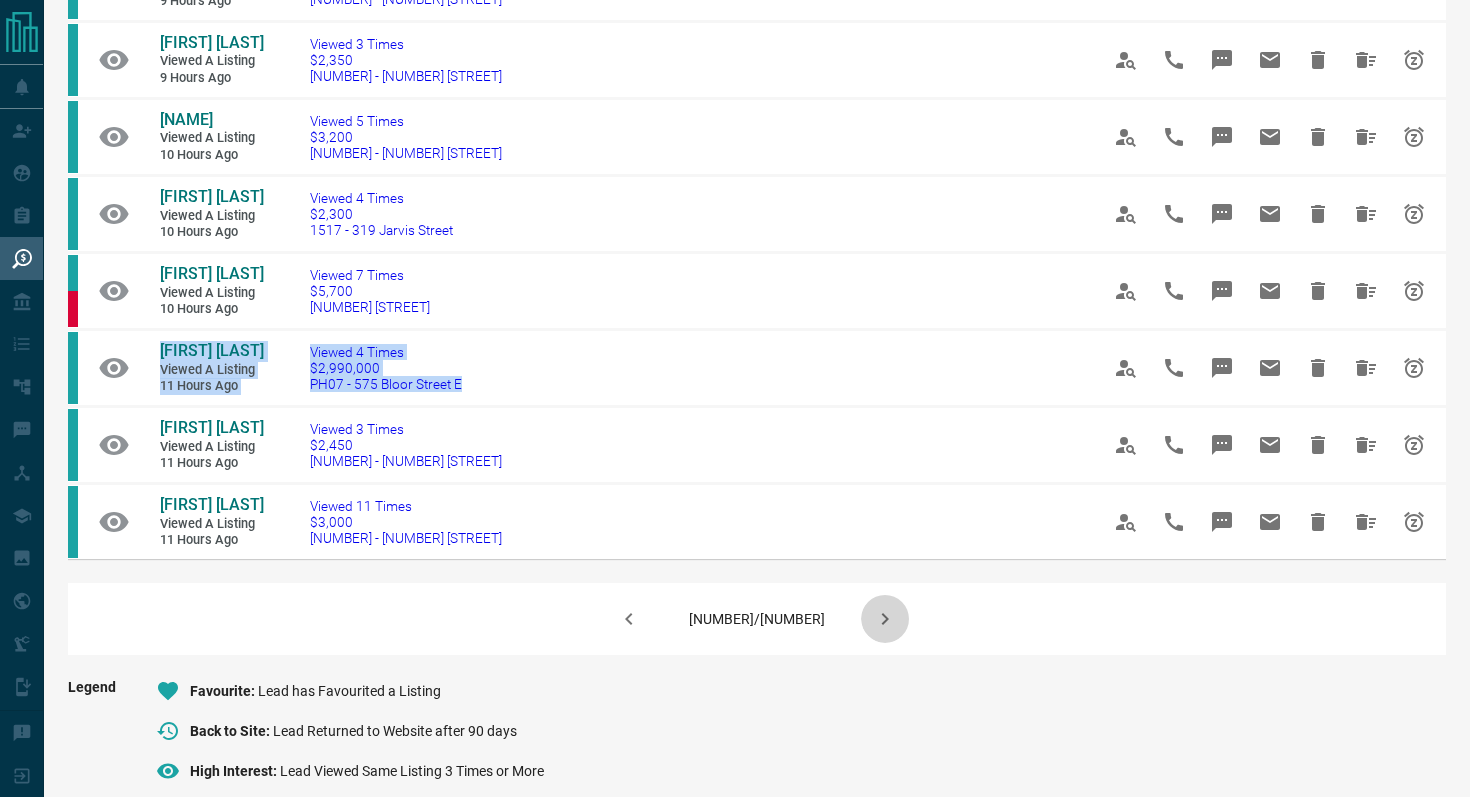click 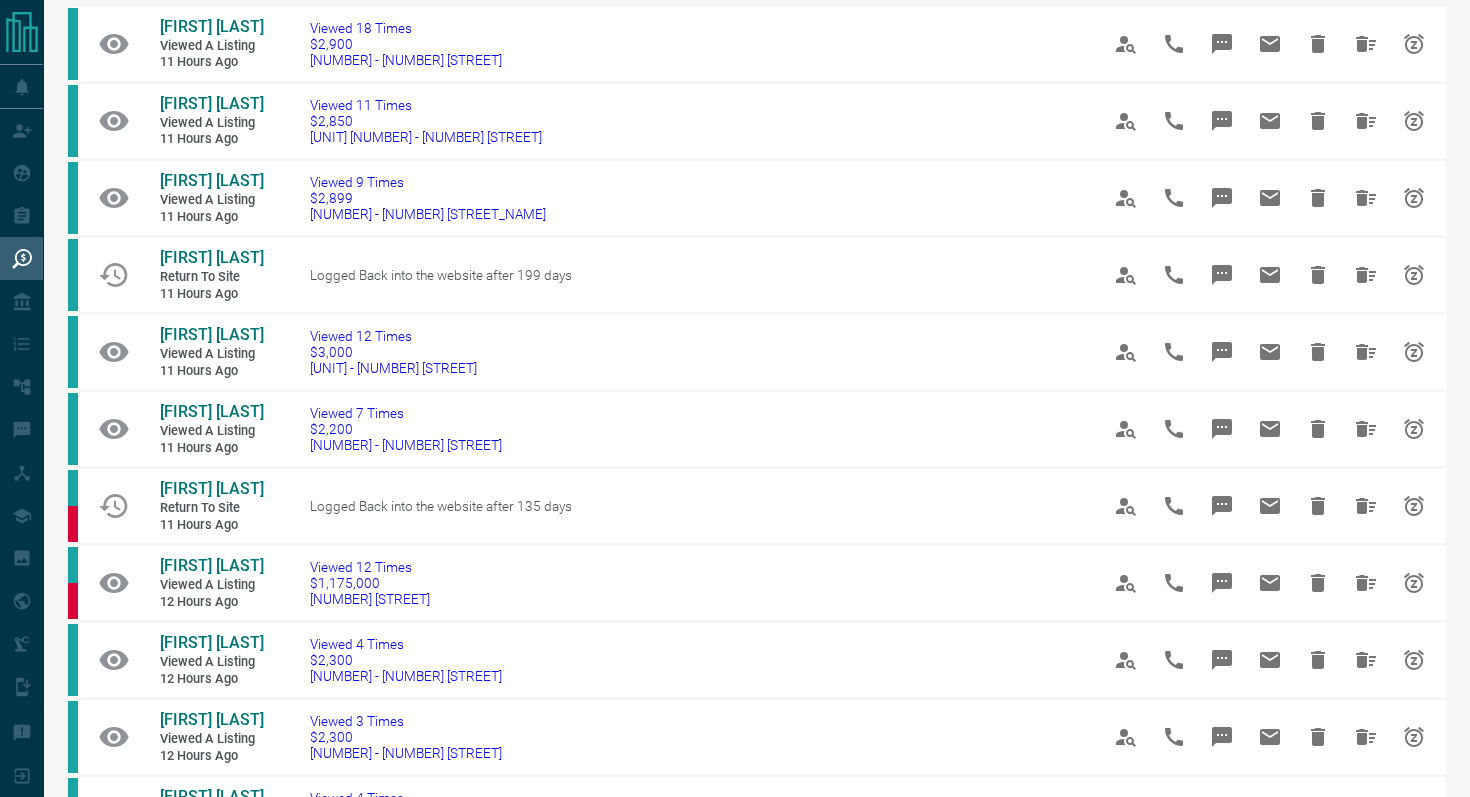 scroll, scrollTop: 152, scrollLeft: 0, axis: vertical 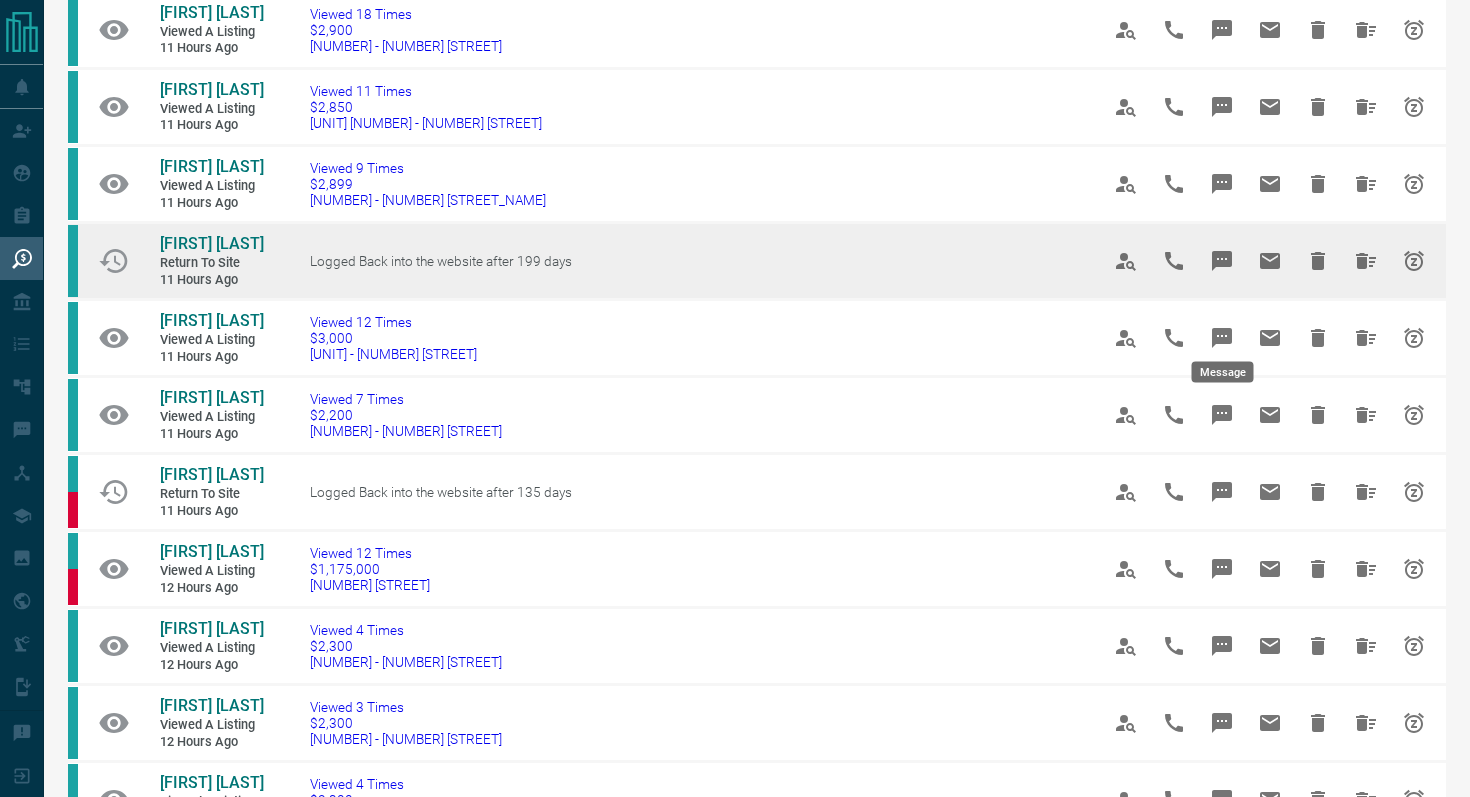 click 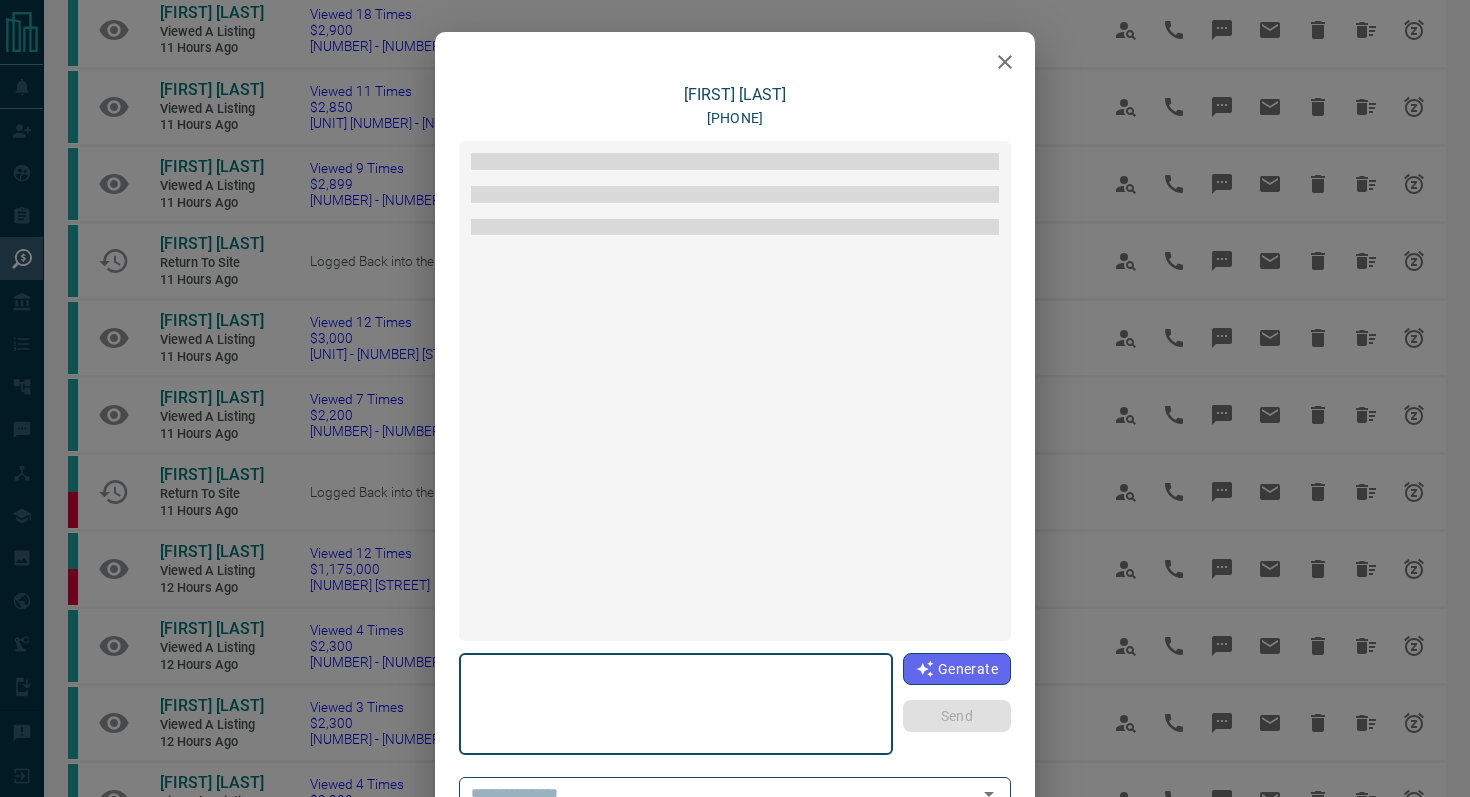 type on "**********" 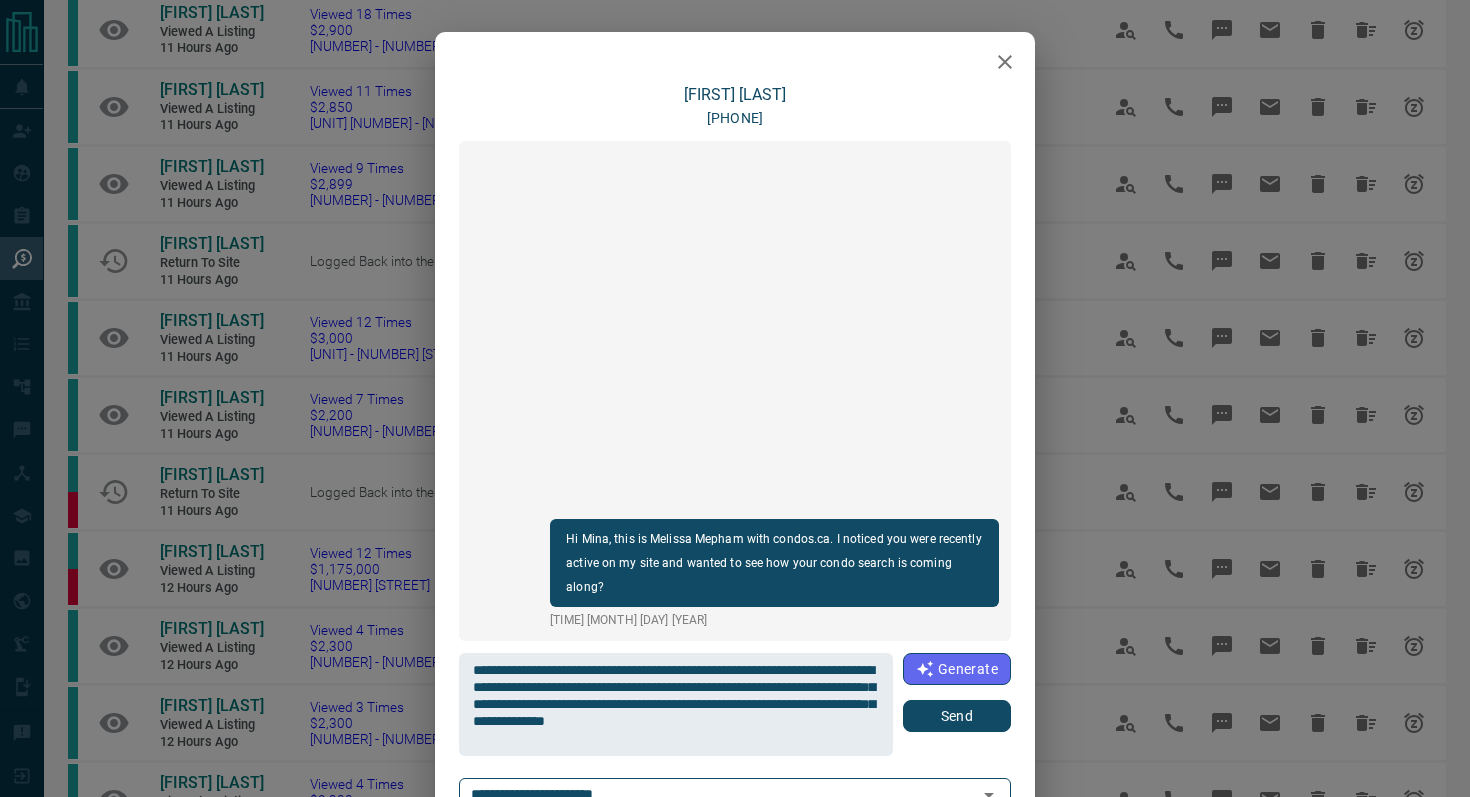click on "**********" at bounding box center [735, 704] 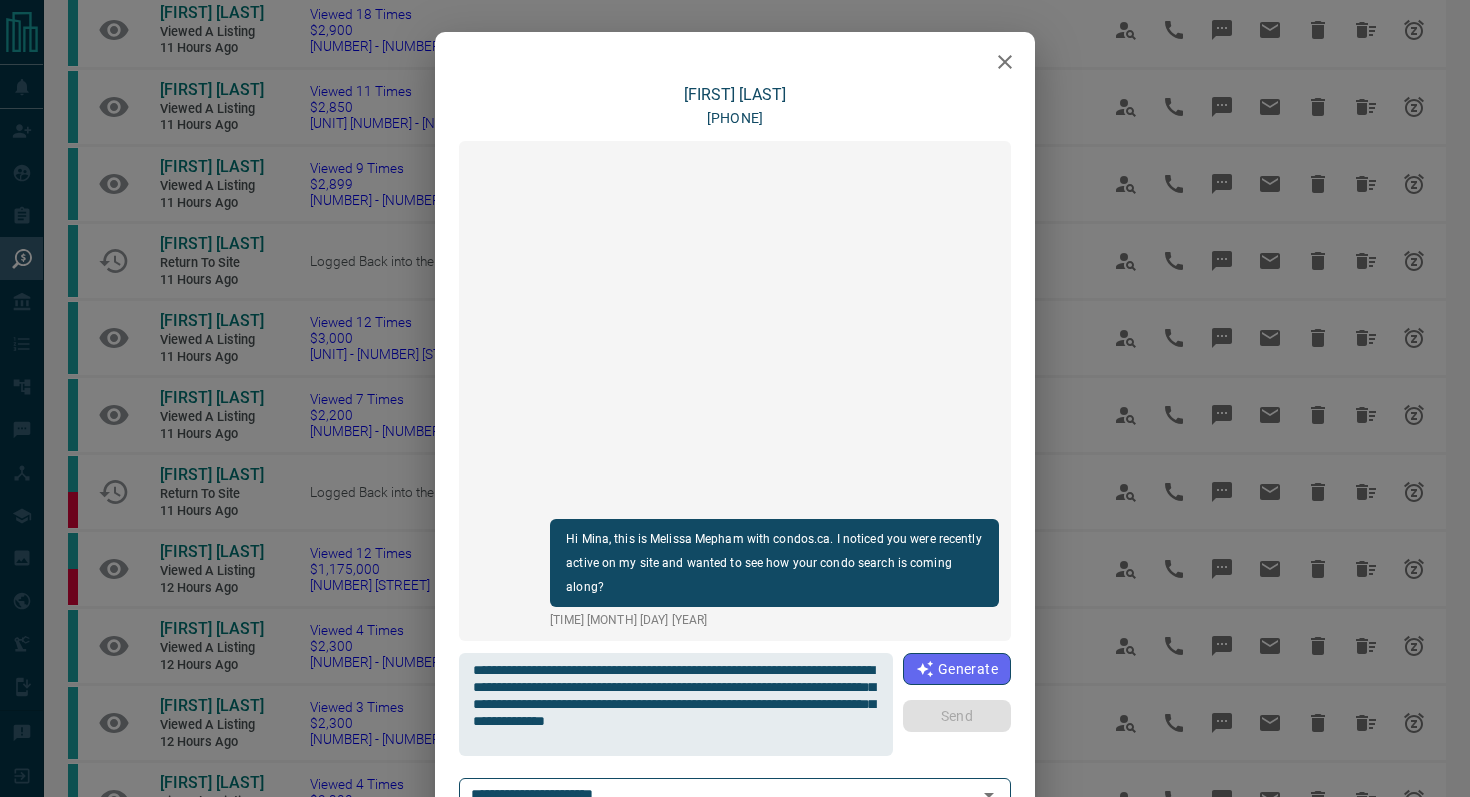 type 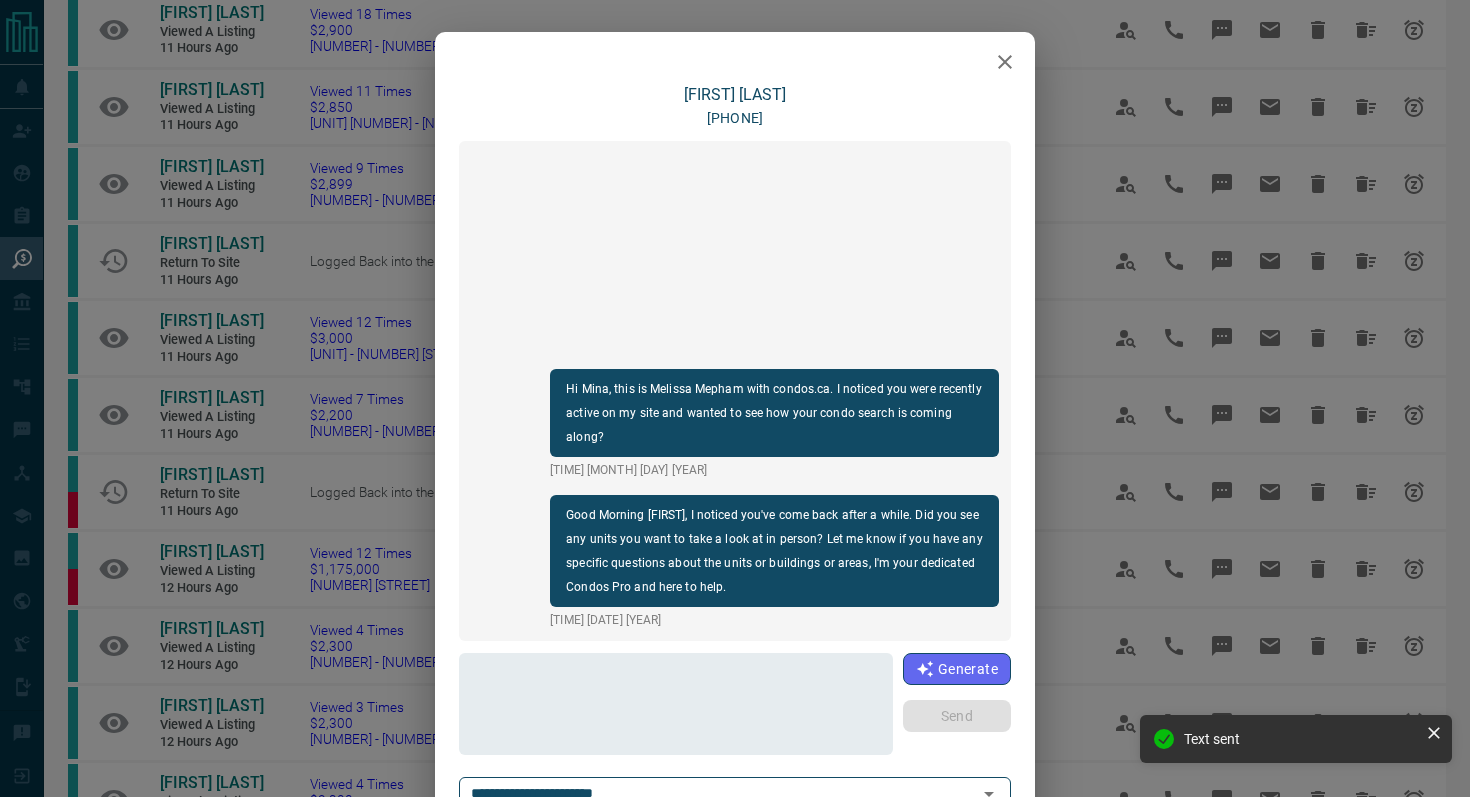 click at bounding box center [1005, 62] 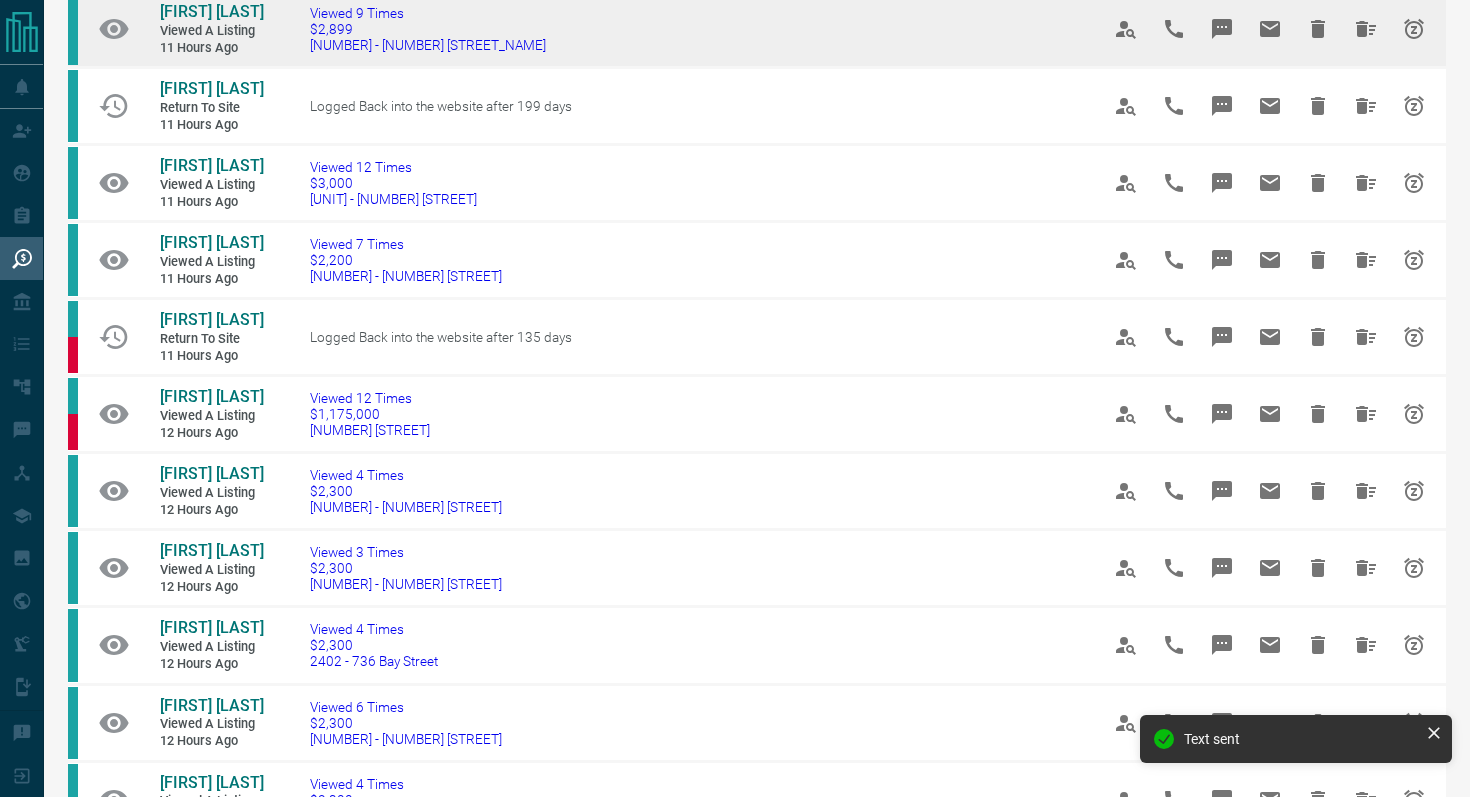 scroll, scrollTop: 341, scrollLeft: 0, axis: vertical 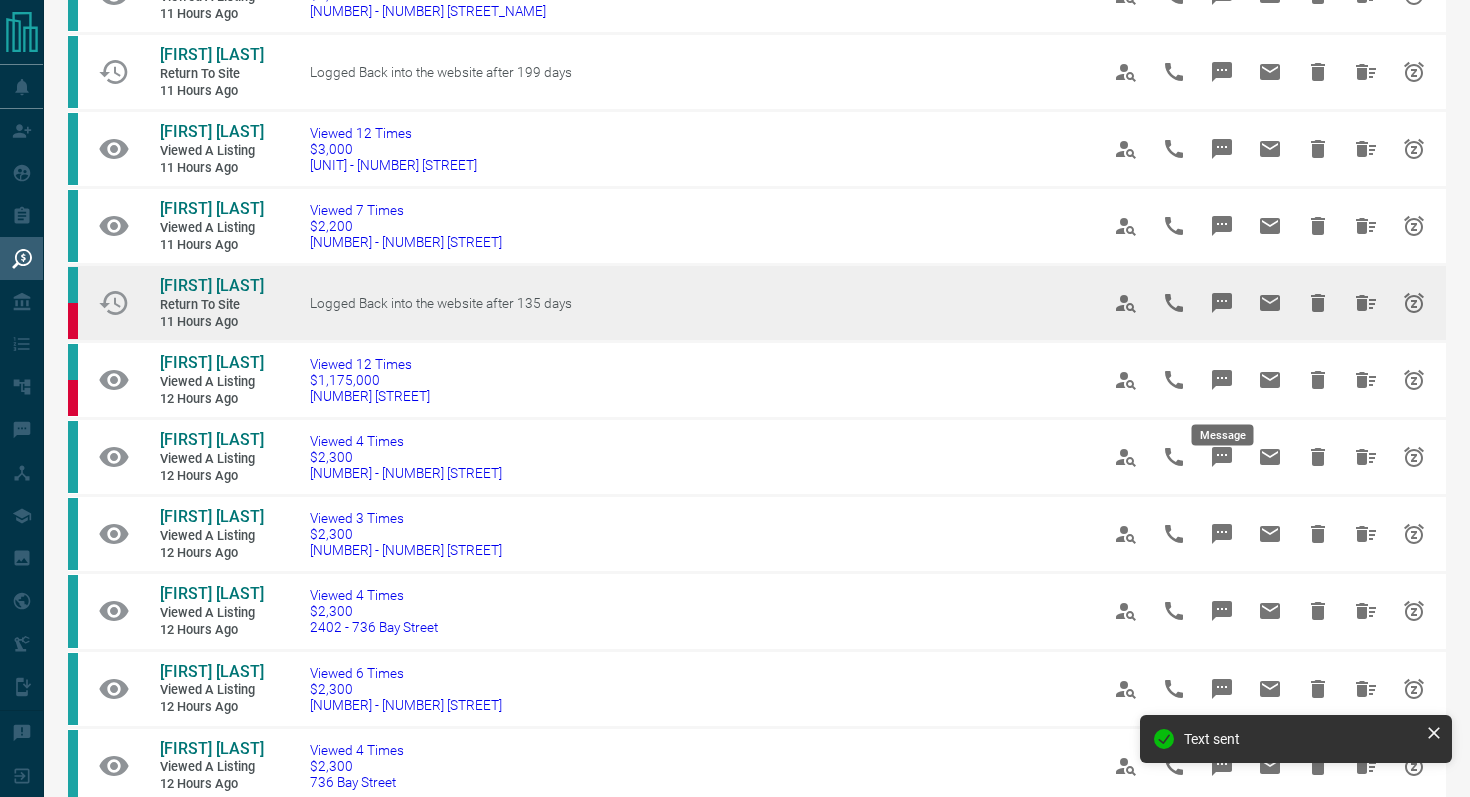 click 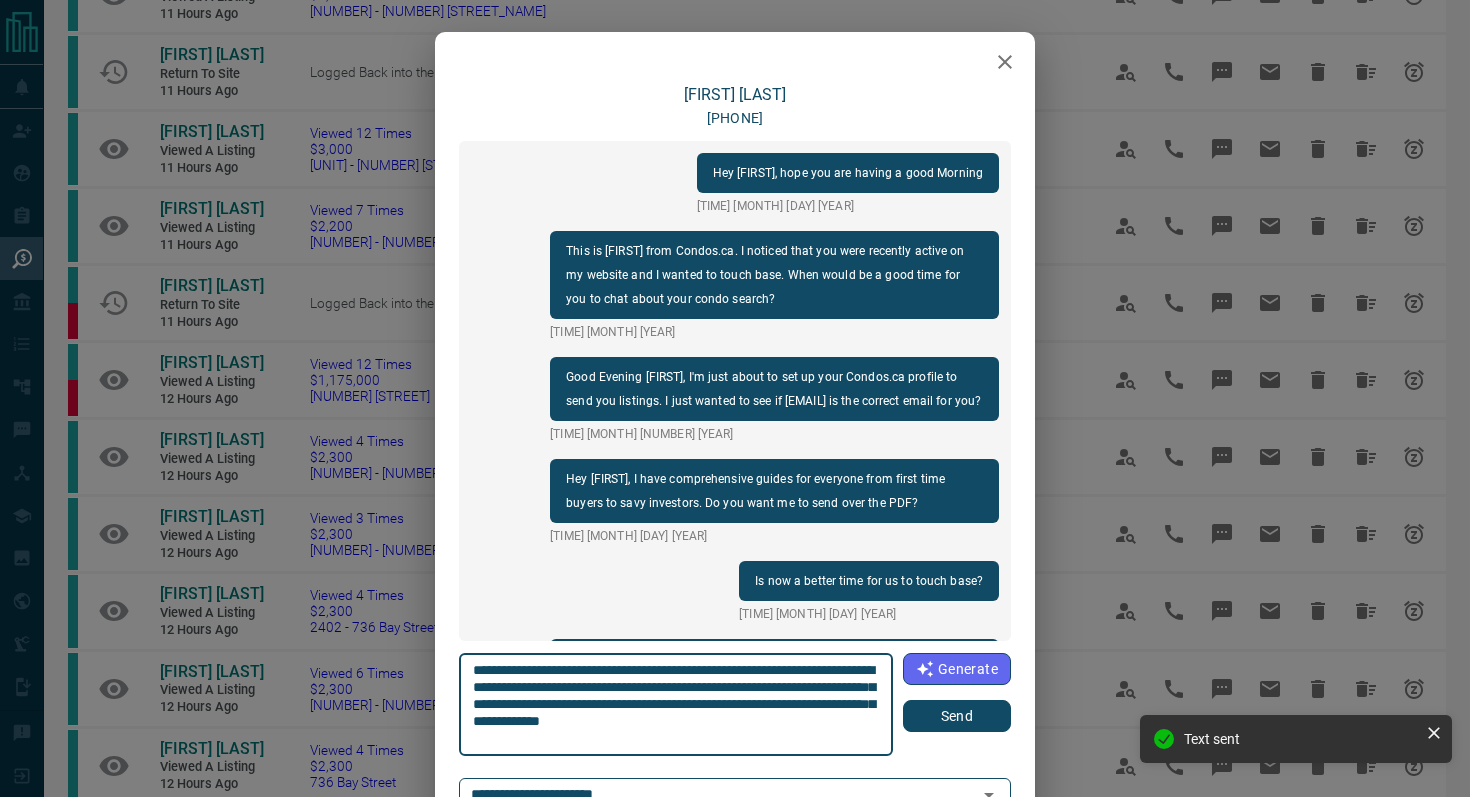 scroll, scrollTop: 1050, scrollLeft: 0, axis: vertical 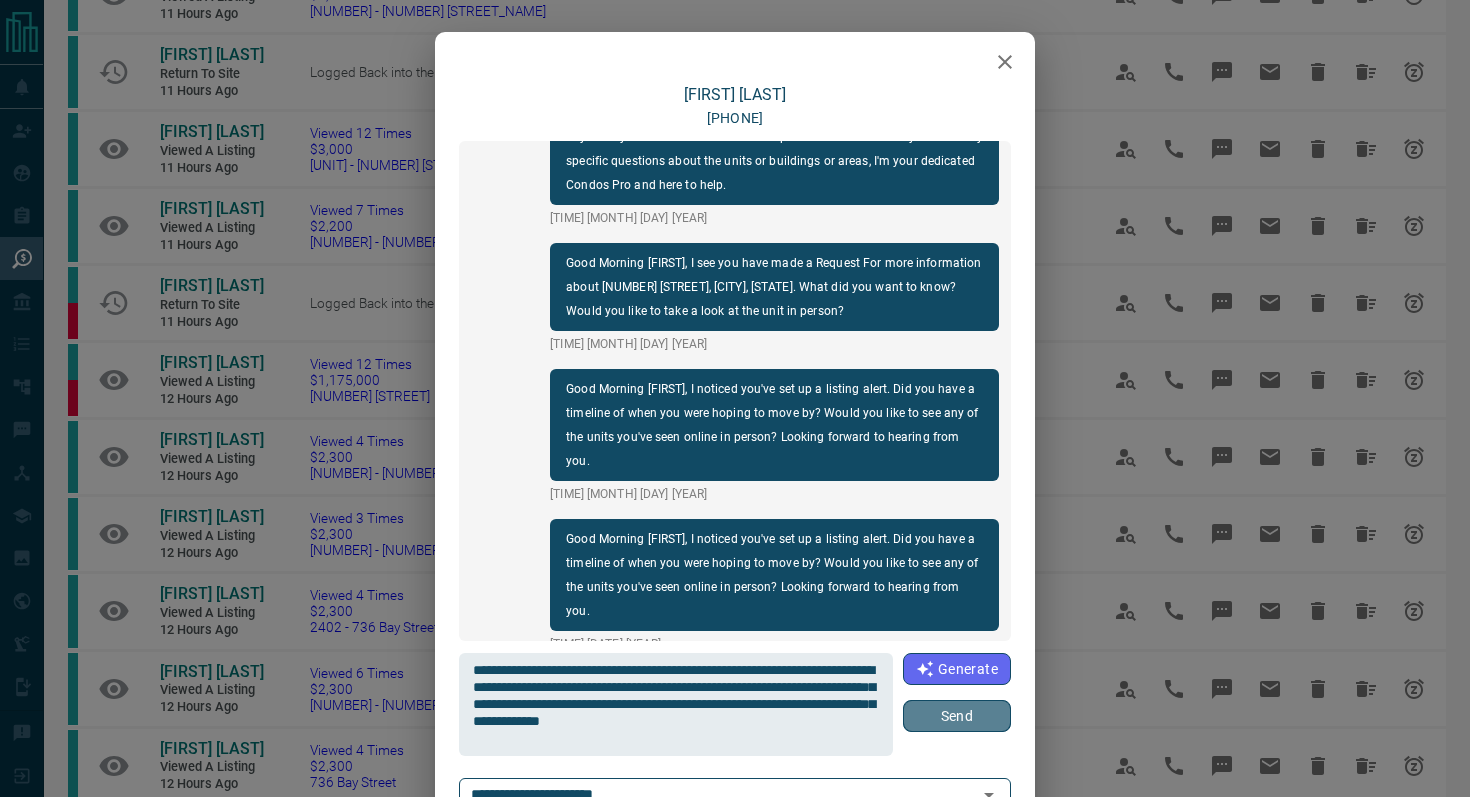 click on "Send" at bounding box center (957, 716) 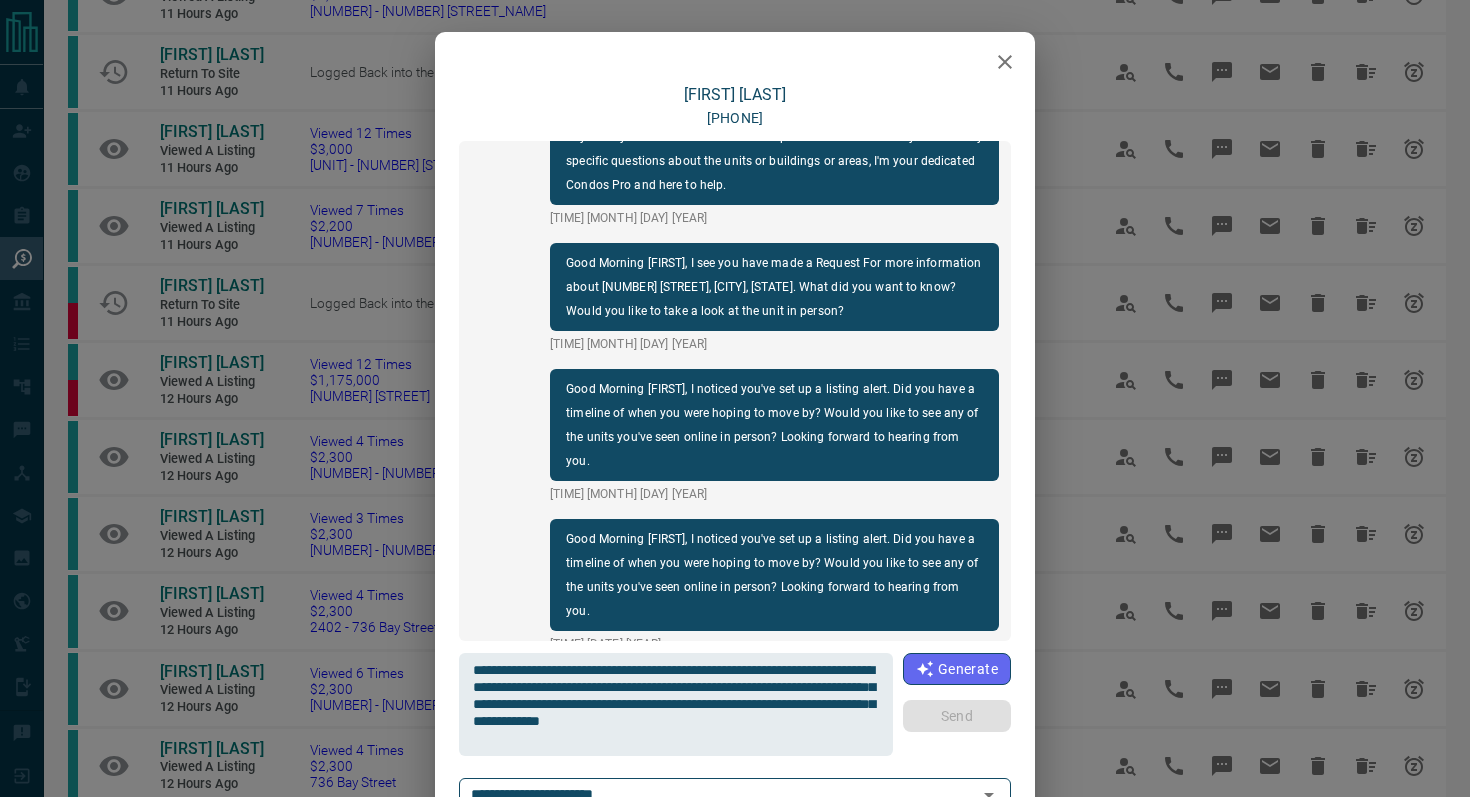 type 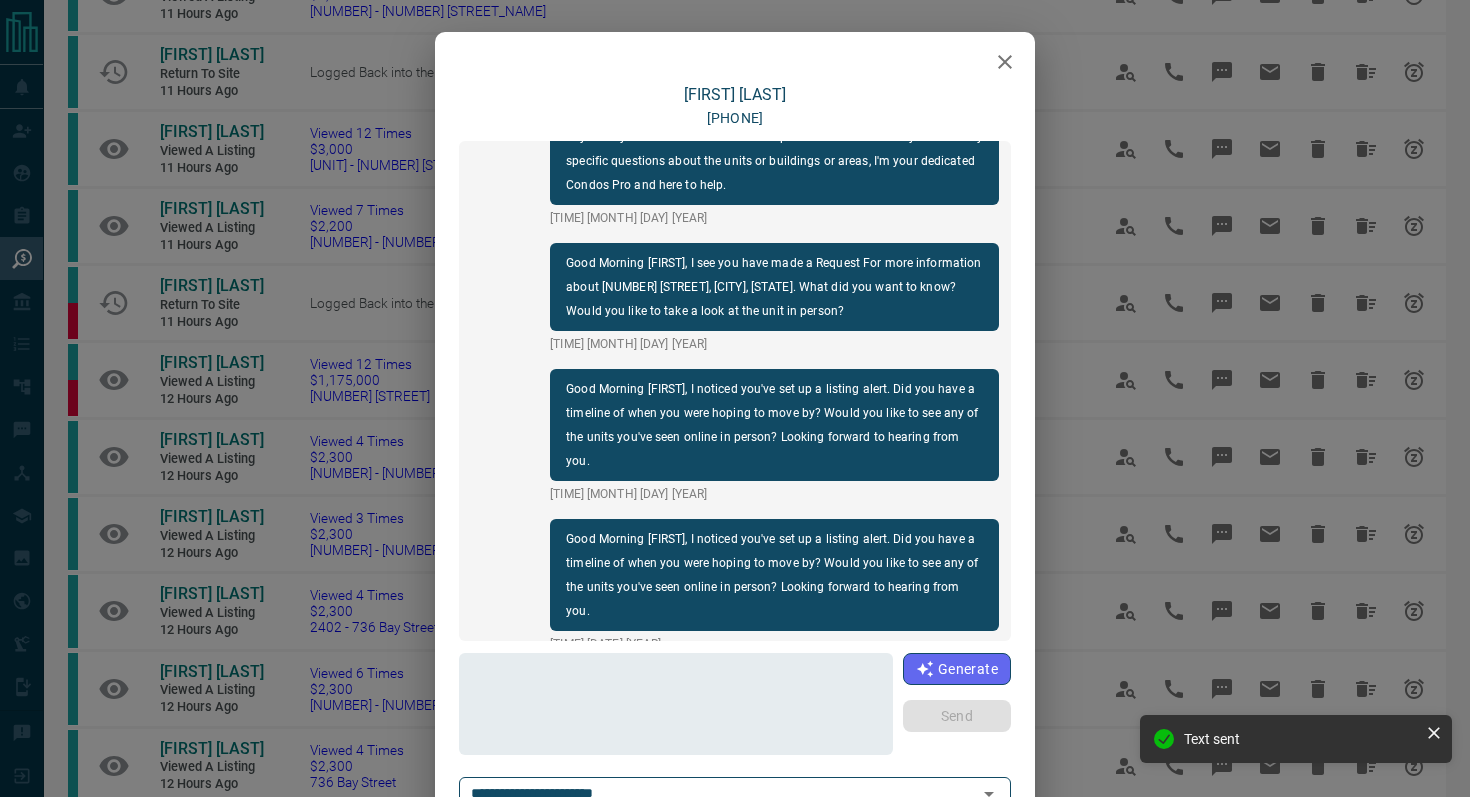scroll, scrollTop: 1200, scrollLeft: 0, axis: vertical 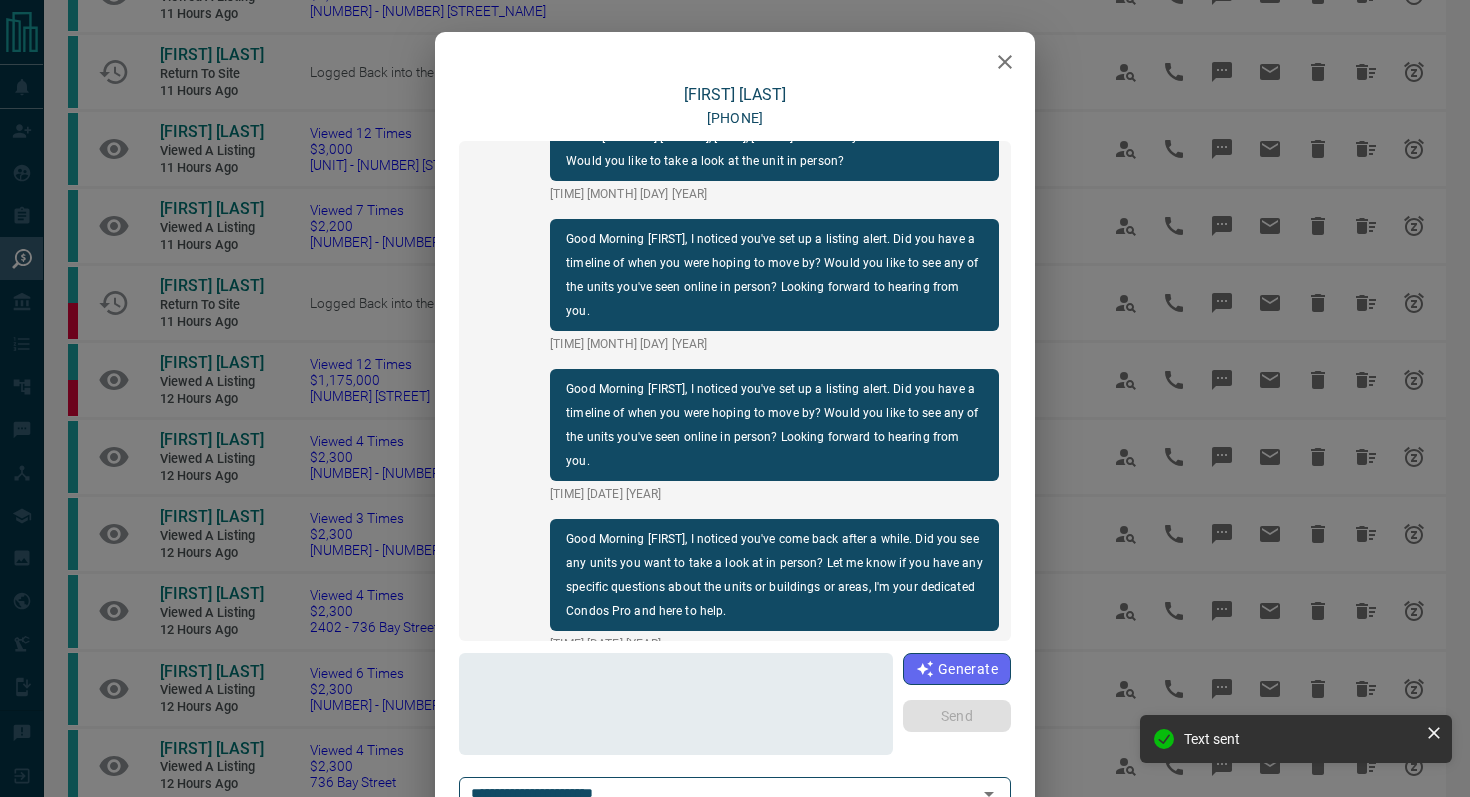 click at bounding box center (1005, 62) 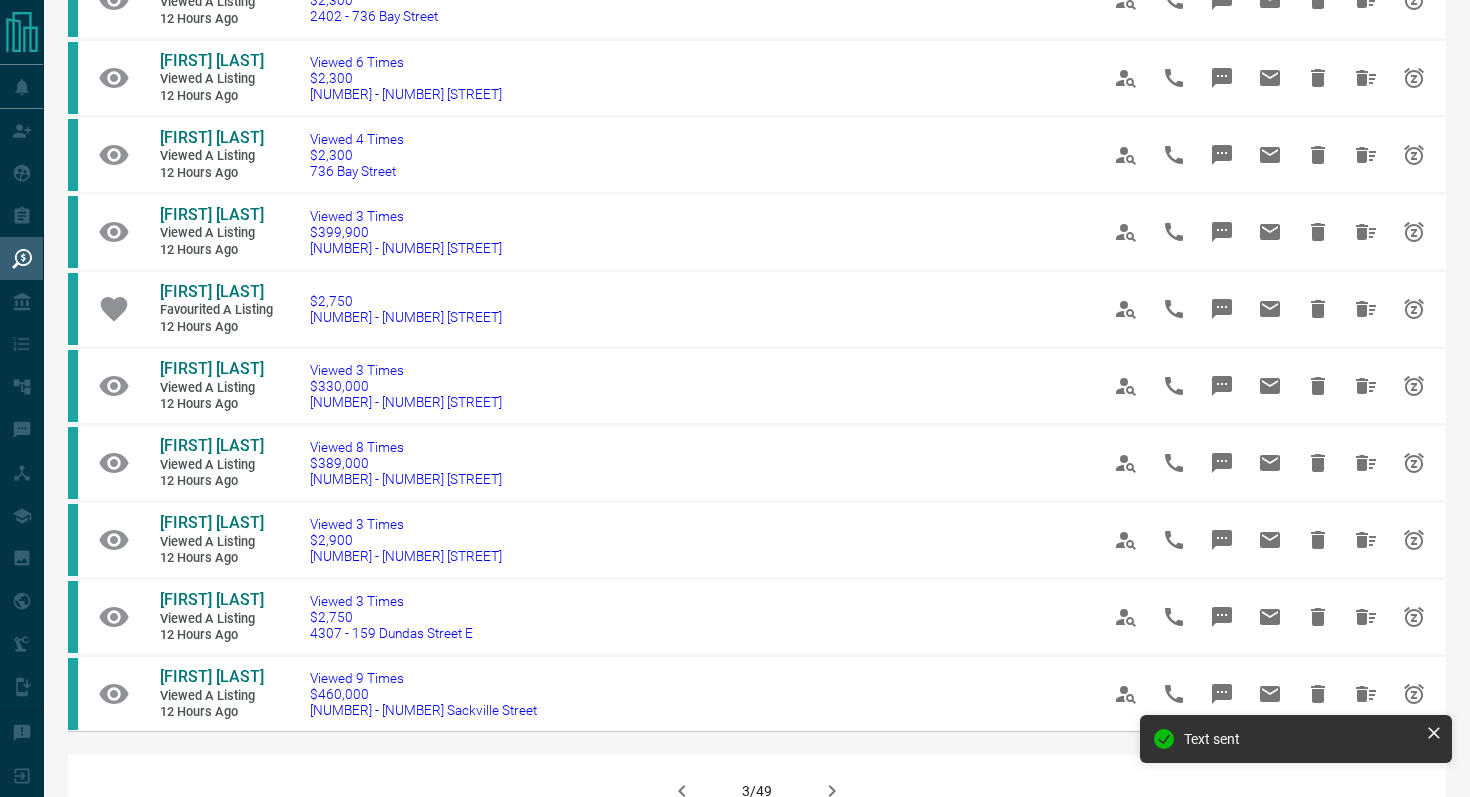 scroll, scrollTop: 950, scrollLeft: 0, axis: vertical 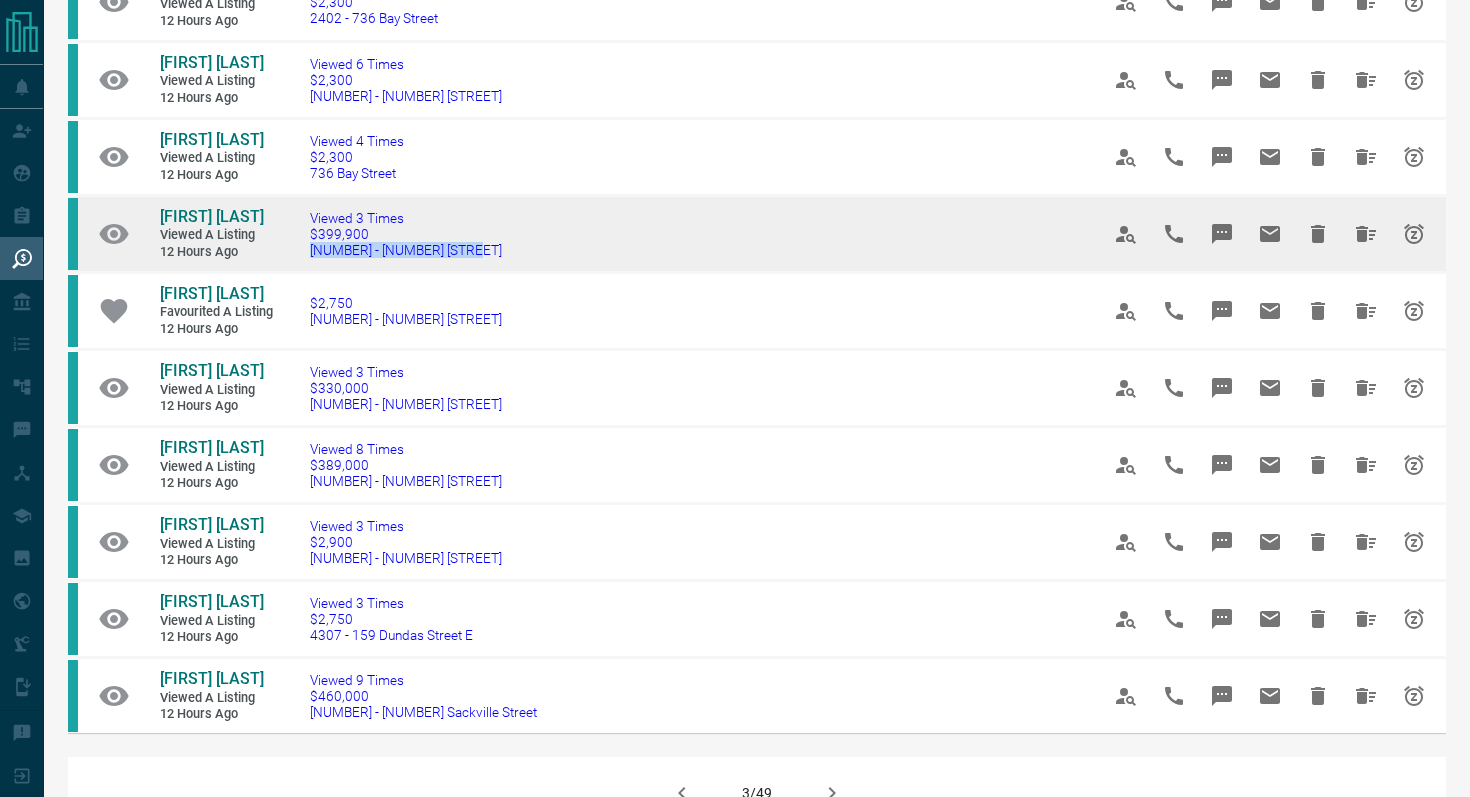 drag, startPoint x: 524, startPoint y: 331, endPoint x: 288, endPoint y: 327, distance: 236.03389 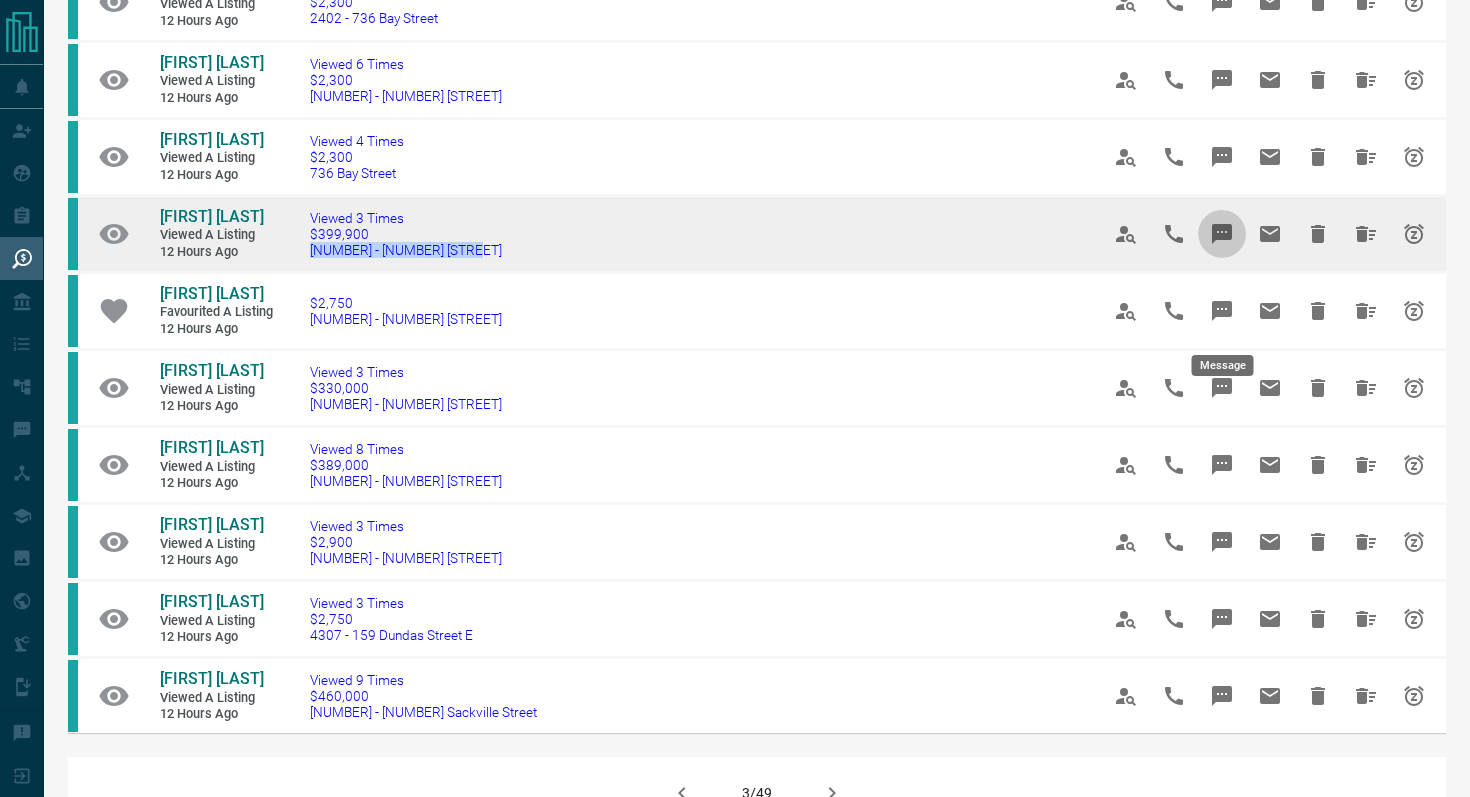 click 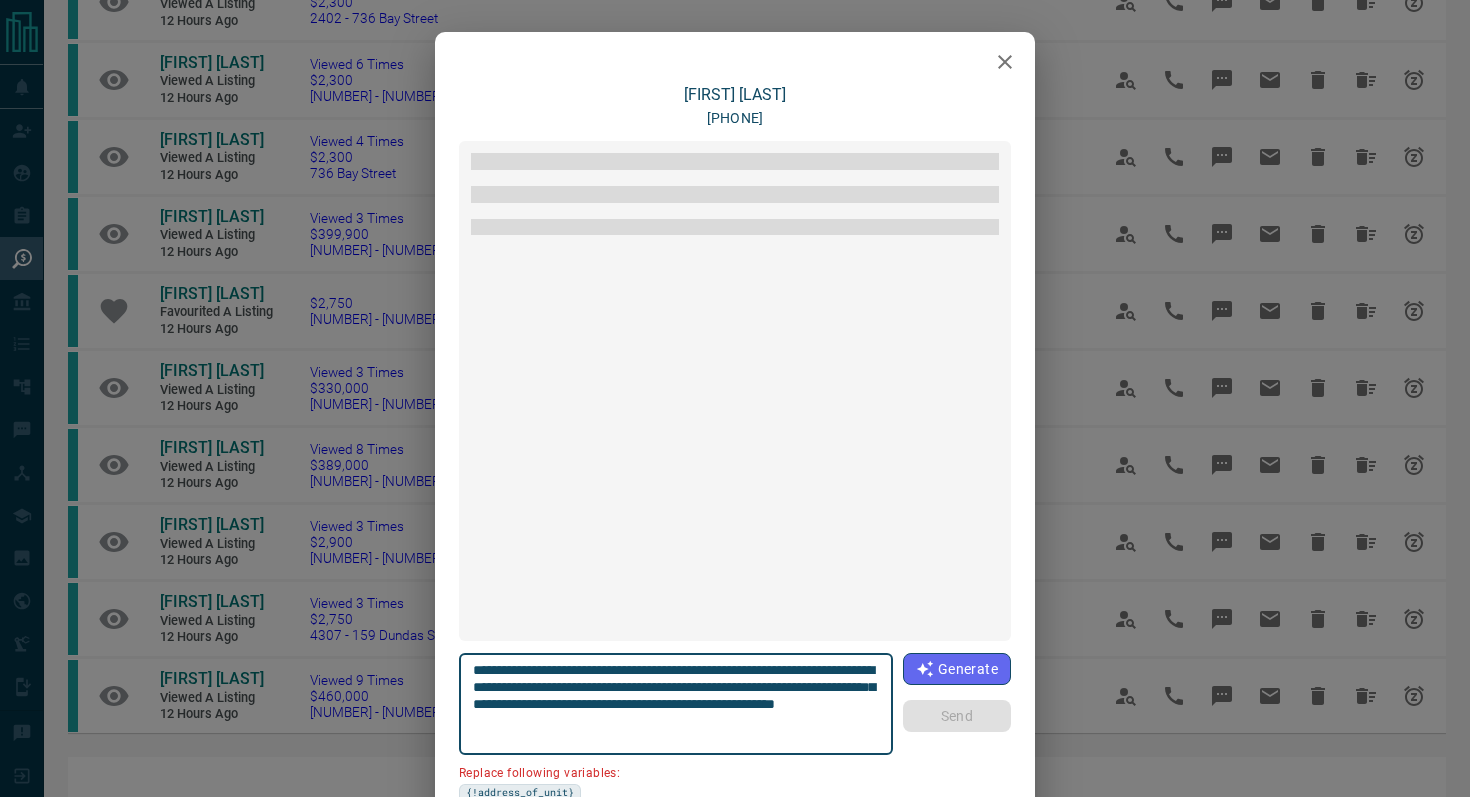 scroll, scrollTop: 1326, scrollLeft: 0, axis: vertical 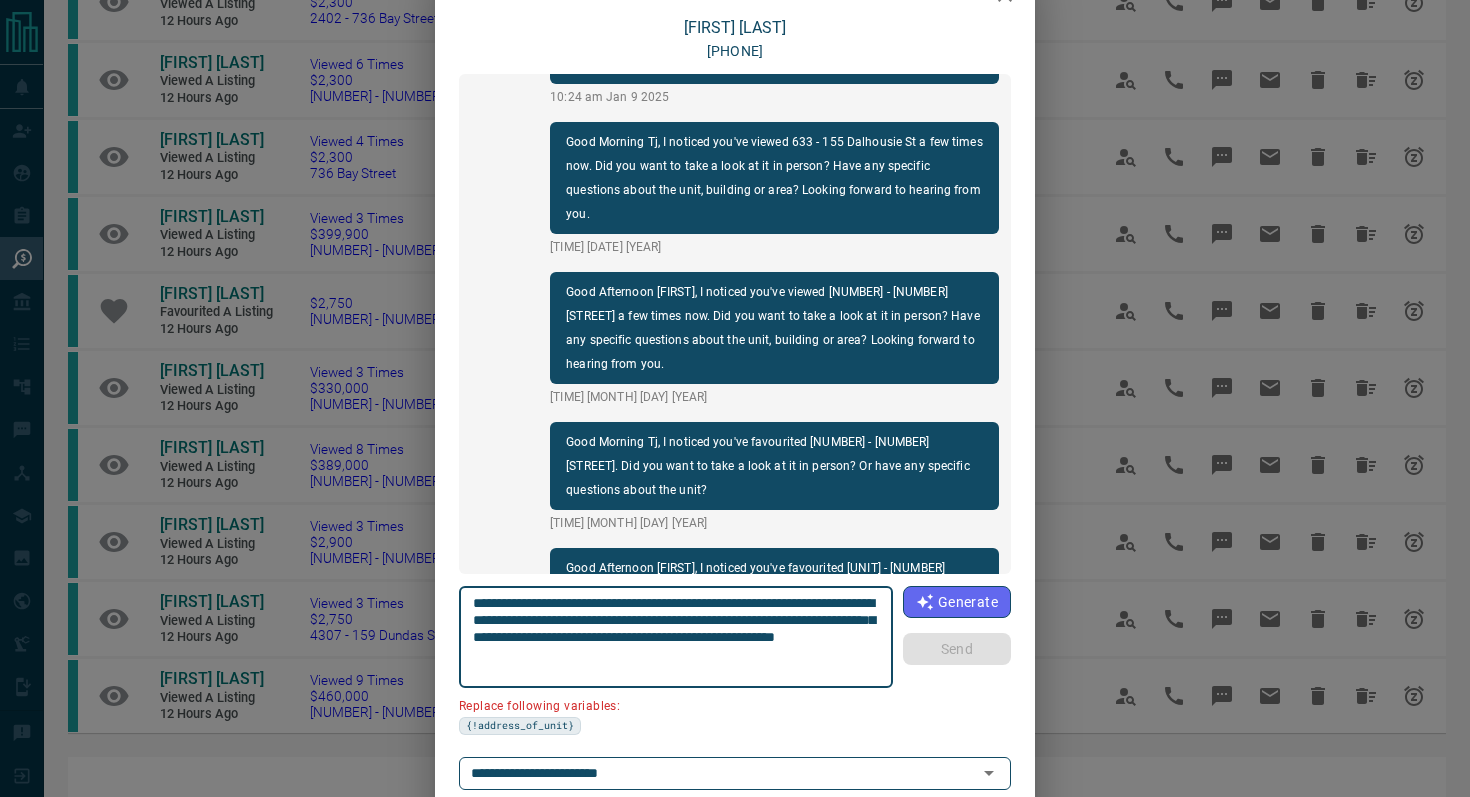drag, startPoint x: 845, startPoint y: 599, endPoint x: 732, endPoint y: 591, distance: 113.28283 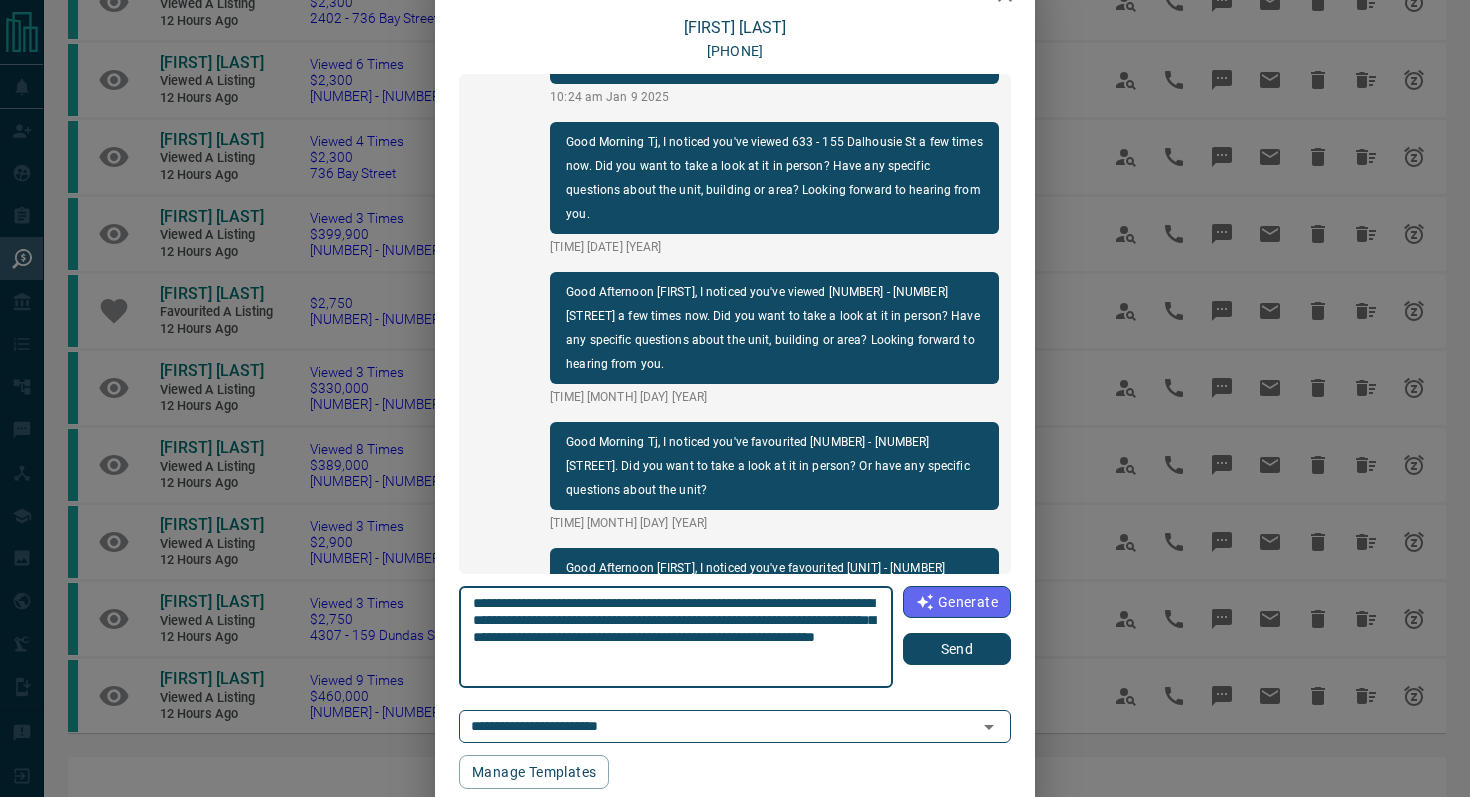 type on "**********" 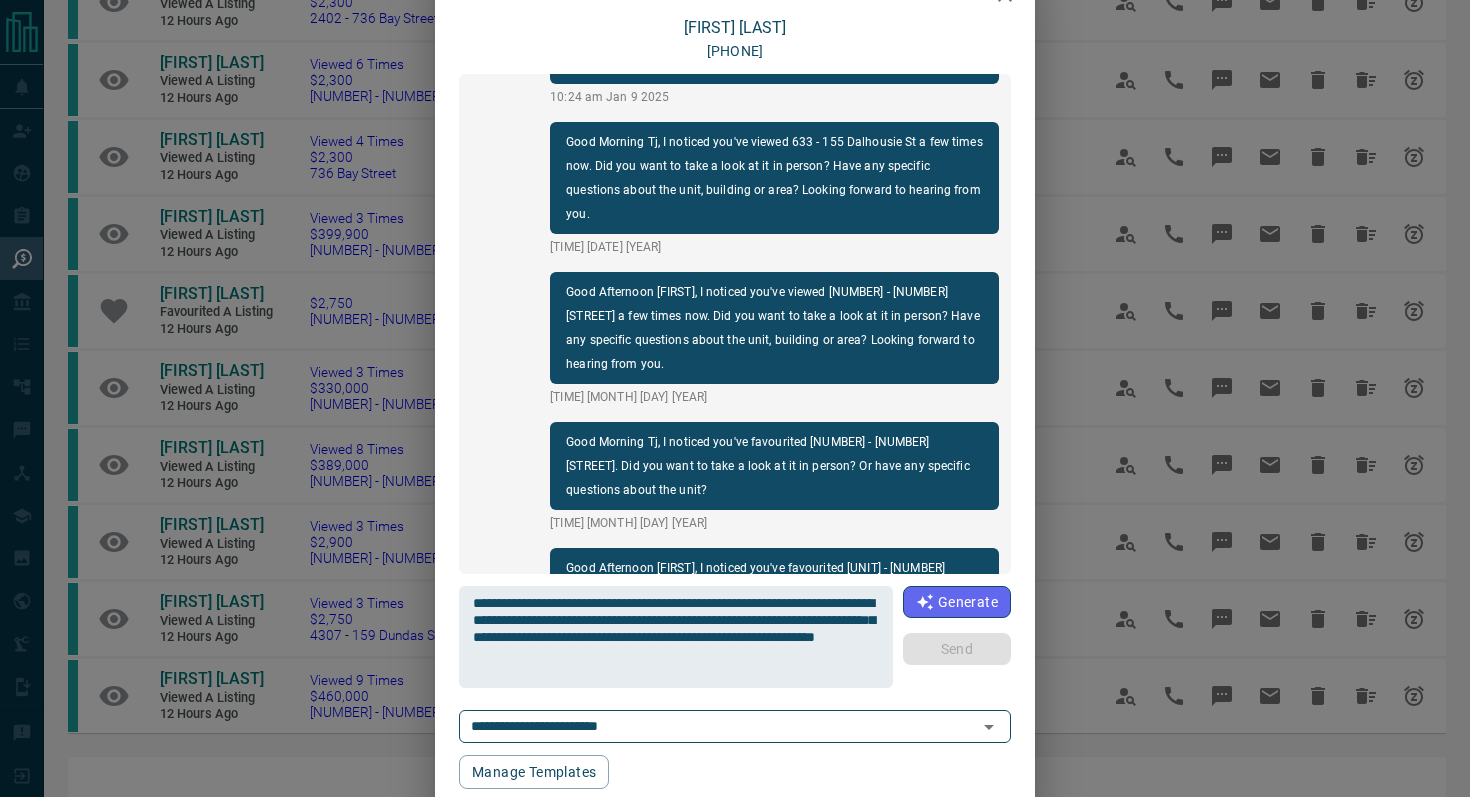 type 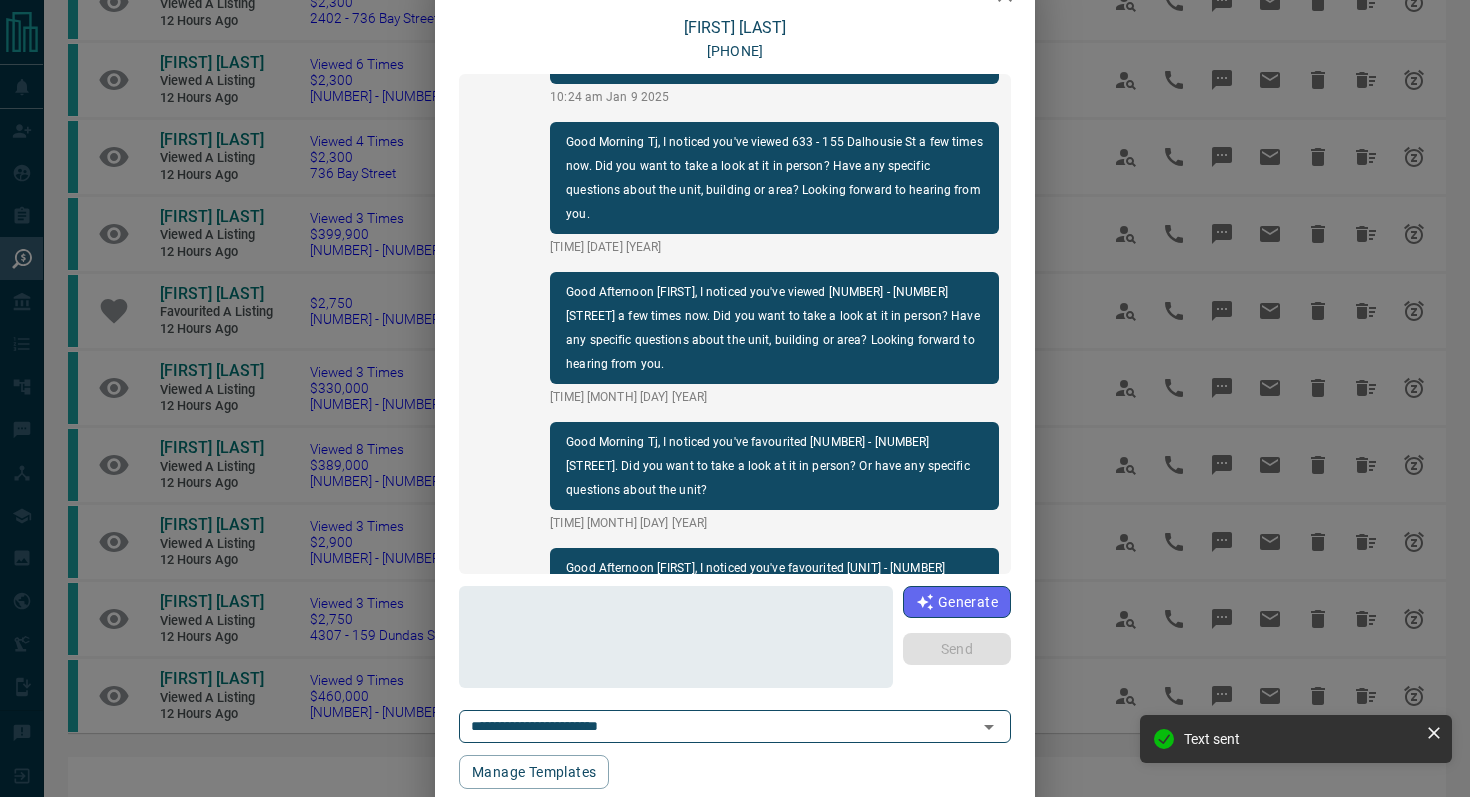 scroll, scrollTop: 1476, scrollLeft: 0, axis: vertical 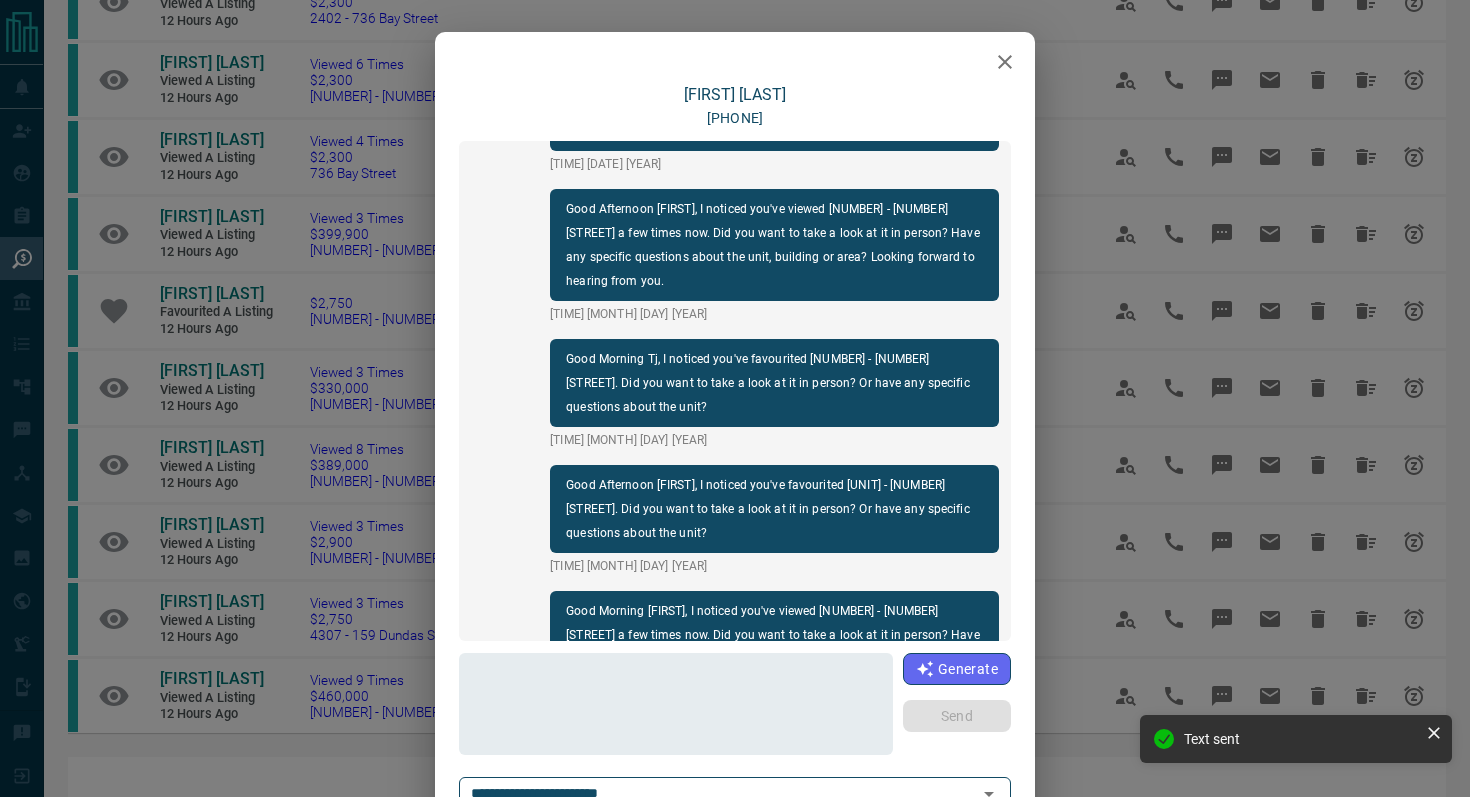 click 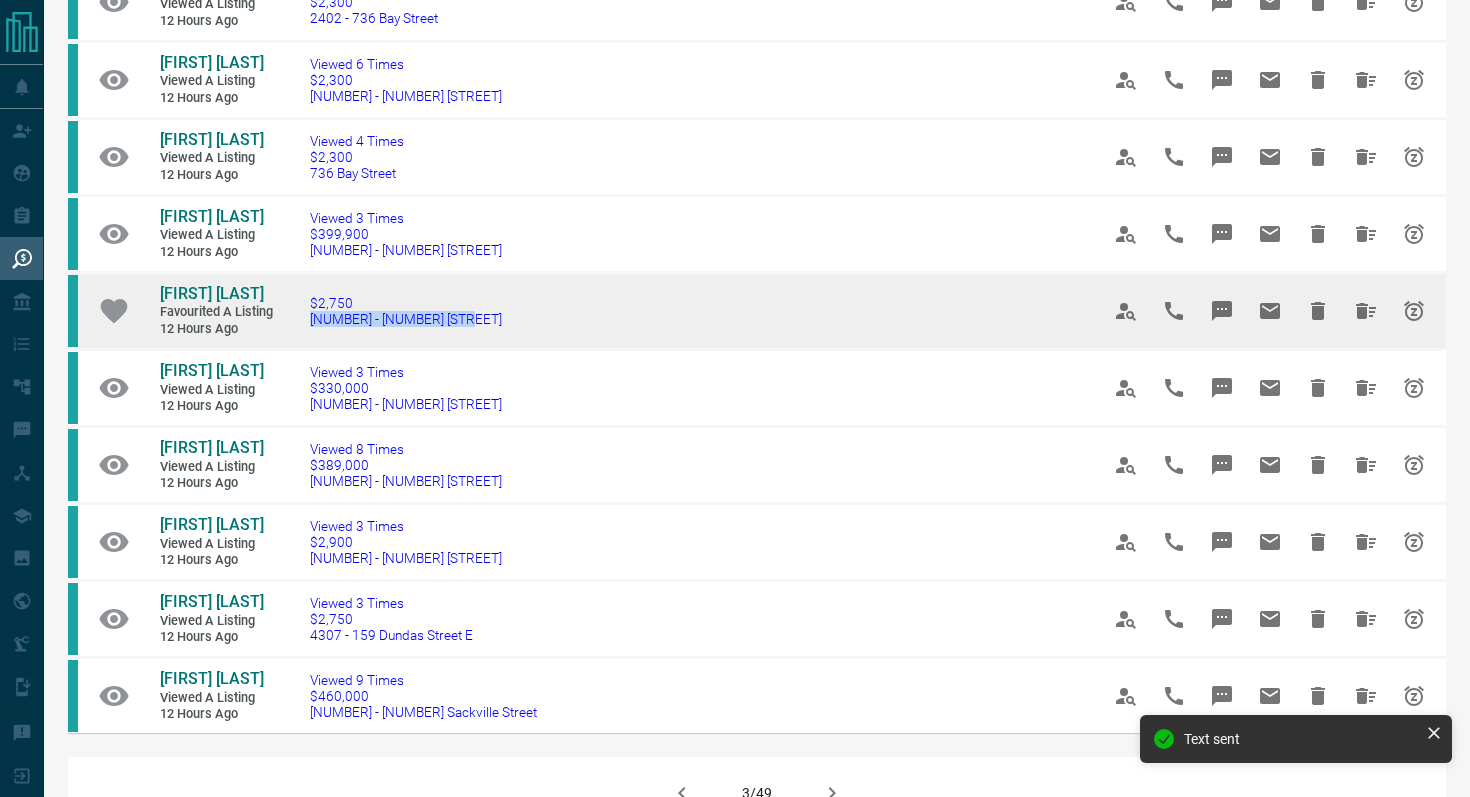 drag, startPoint x: 521, startPoint y: 404, endPoint x: 307, endPoint y: 402, distance: 214.00934 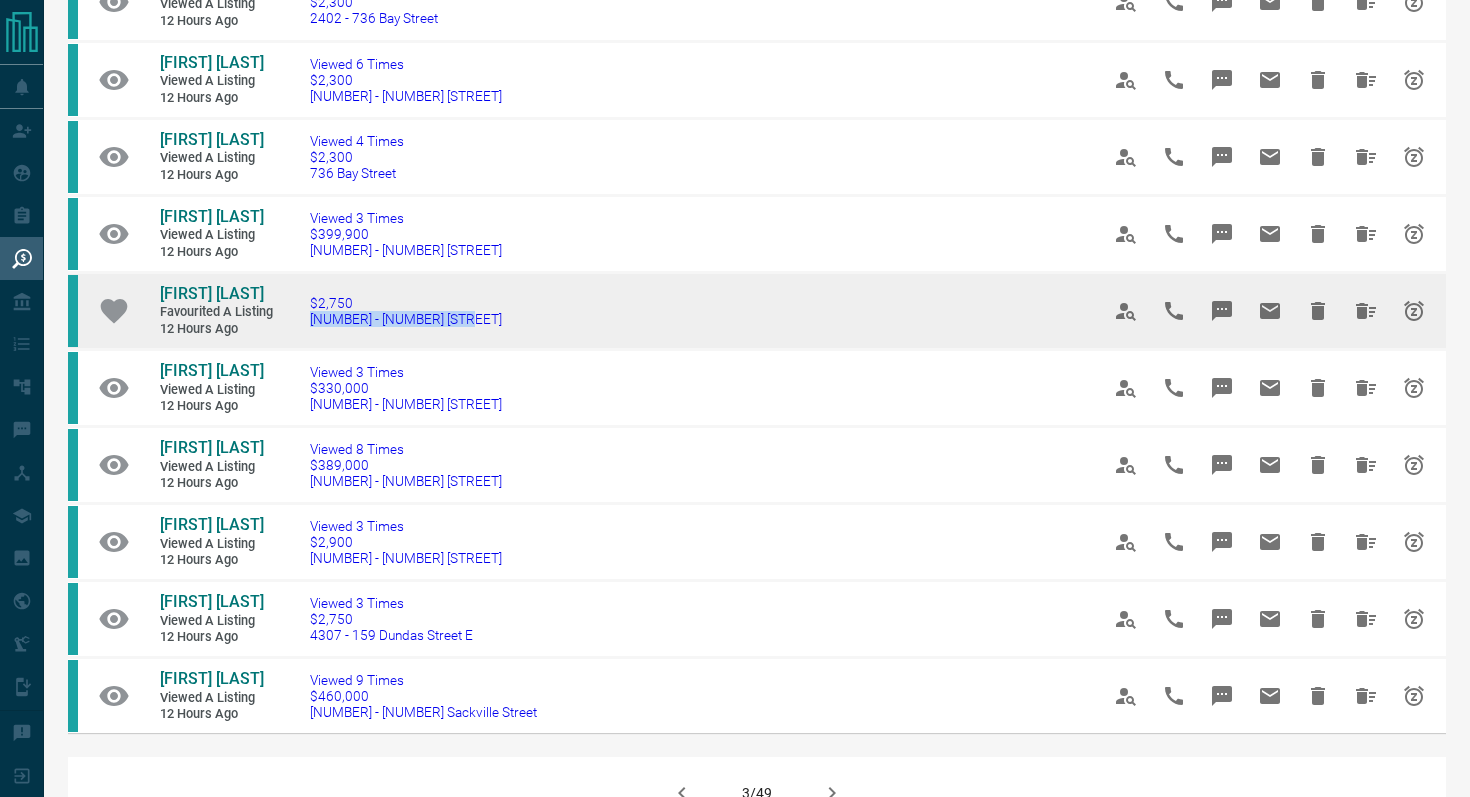click at bounding box center [1222, 311] 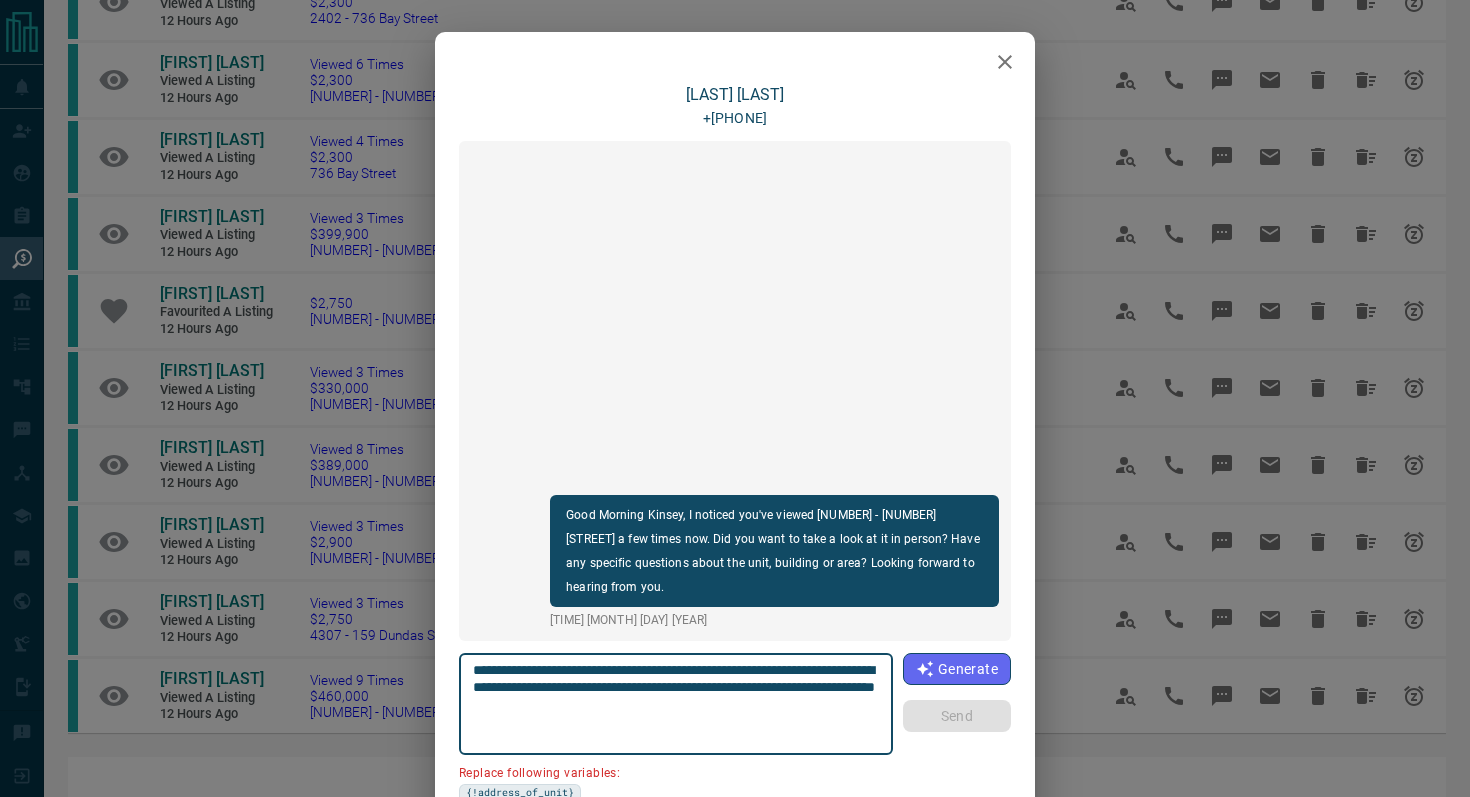 click 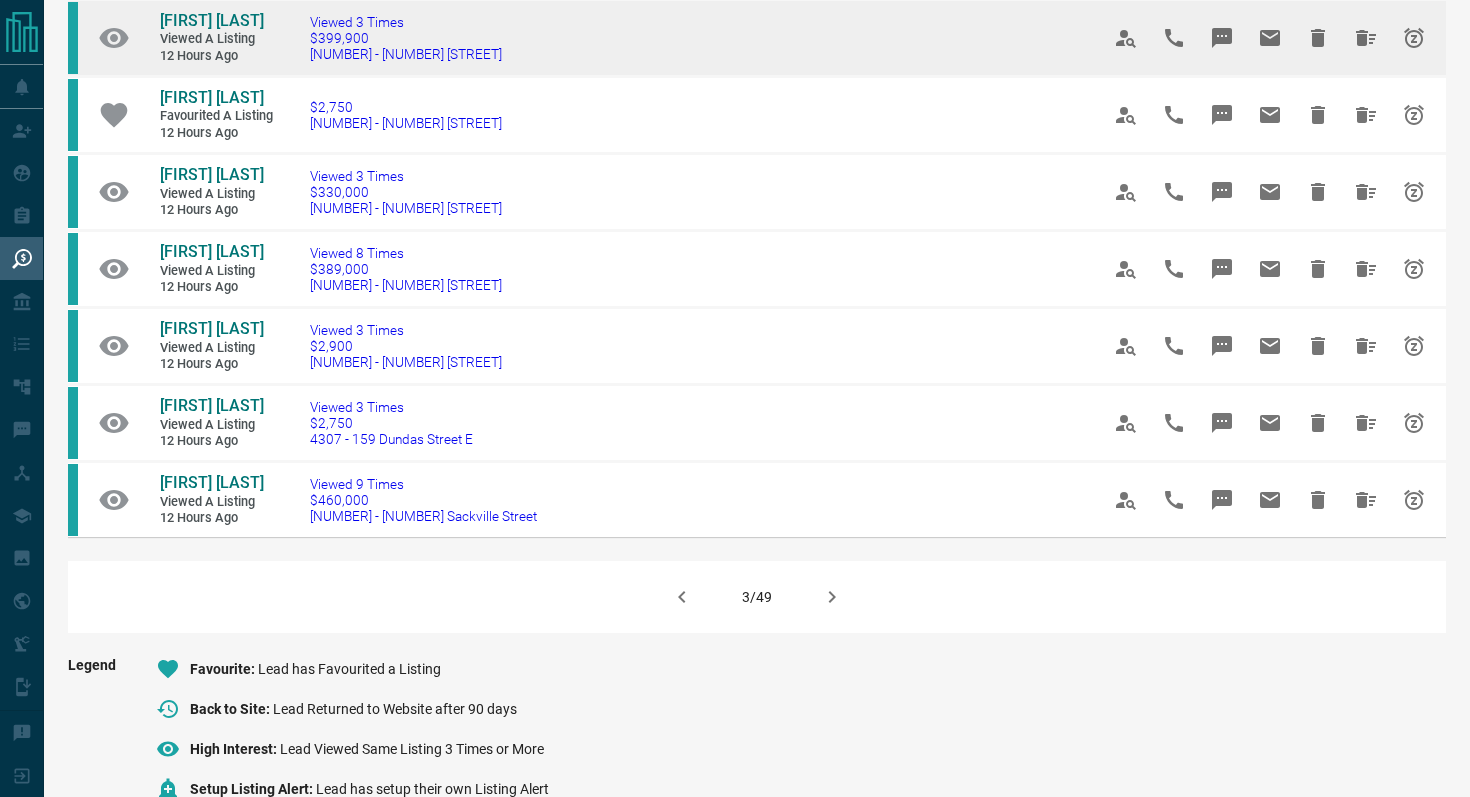 scroll, scrollTop: 1150, scrollLeft: 0, axis: vertical 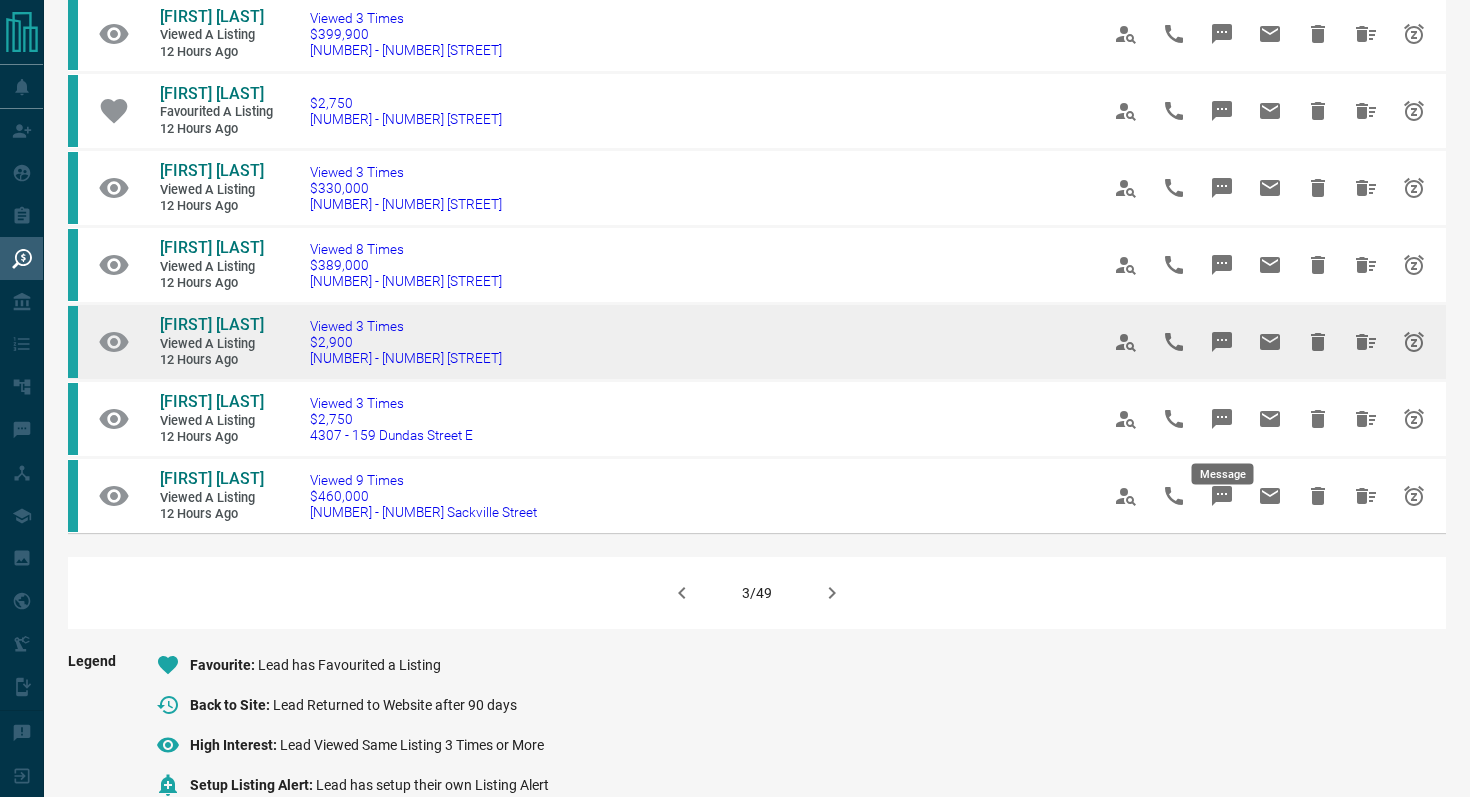click 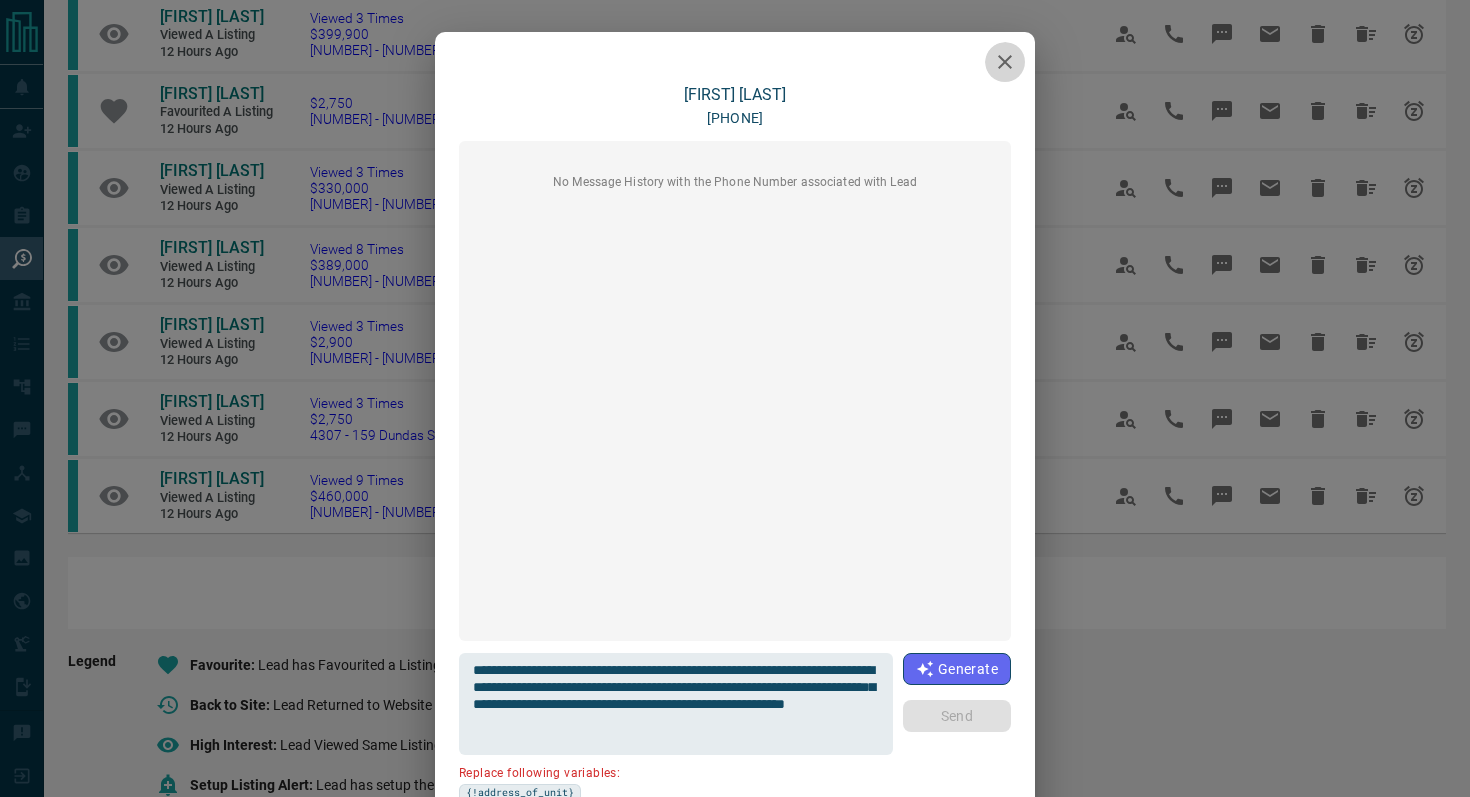 click 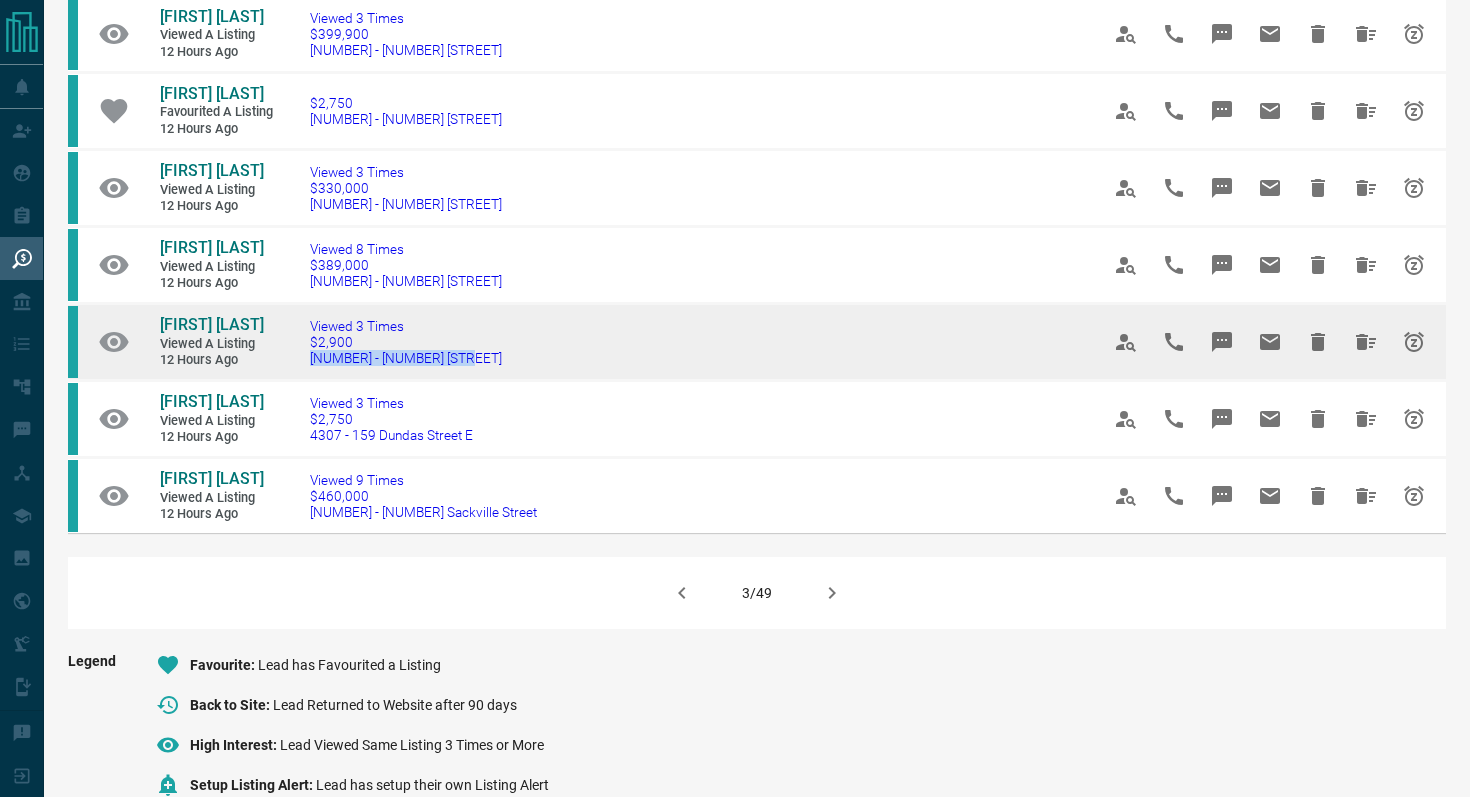 drag, startPoint x: 510, startPoint y: 441, endPoint x: 291, endPoint y: 440, distance: 219.00229 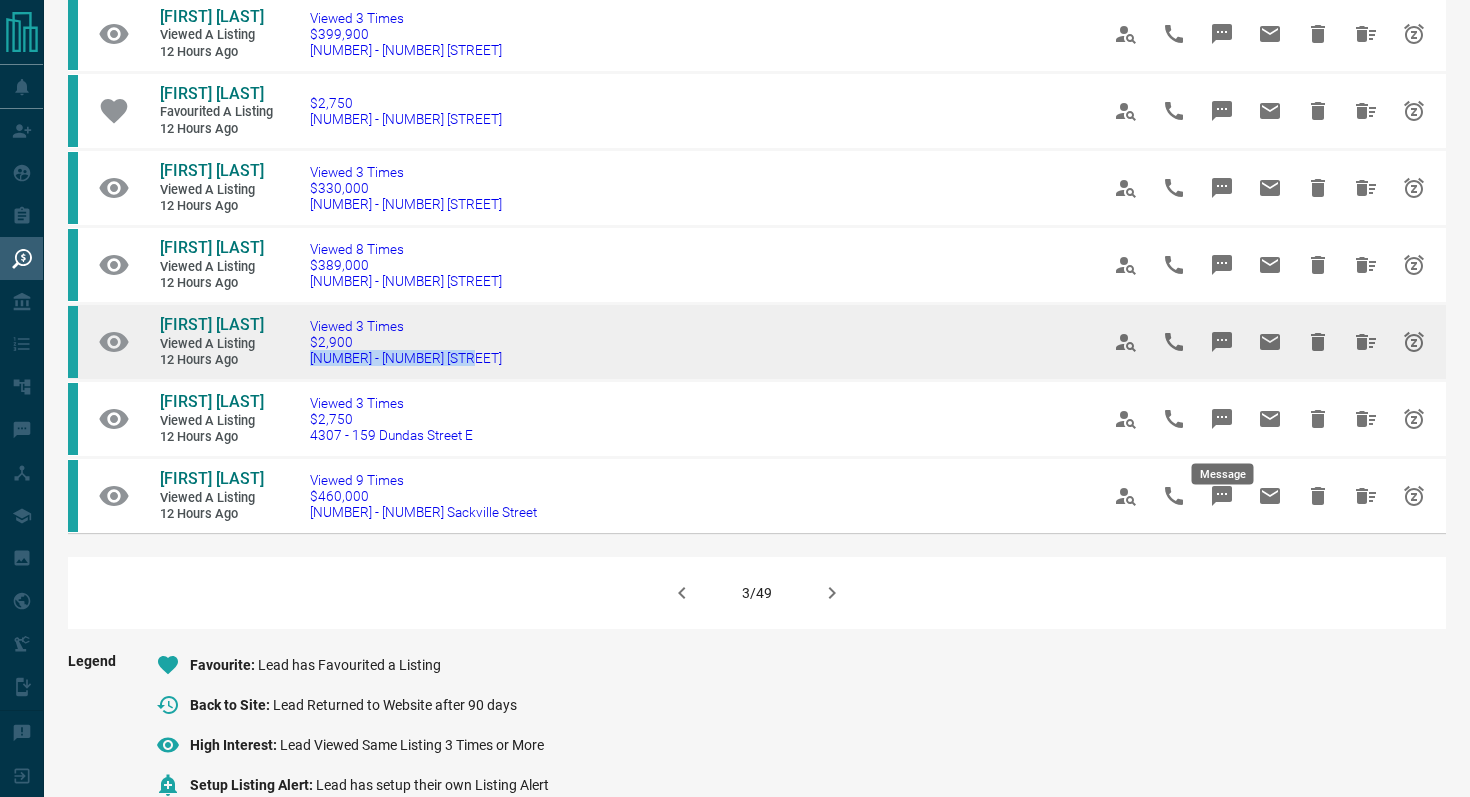 click 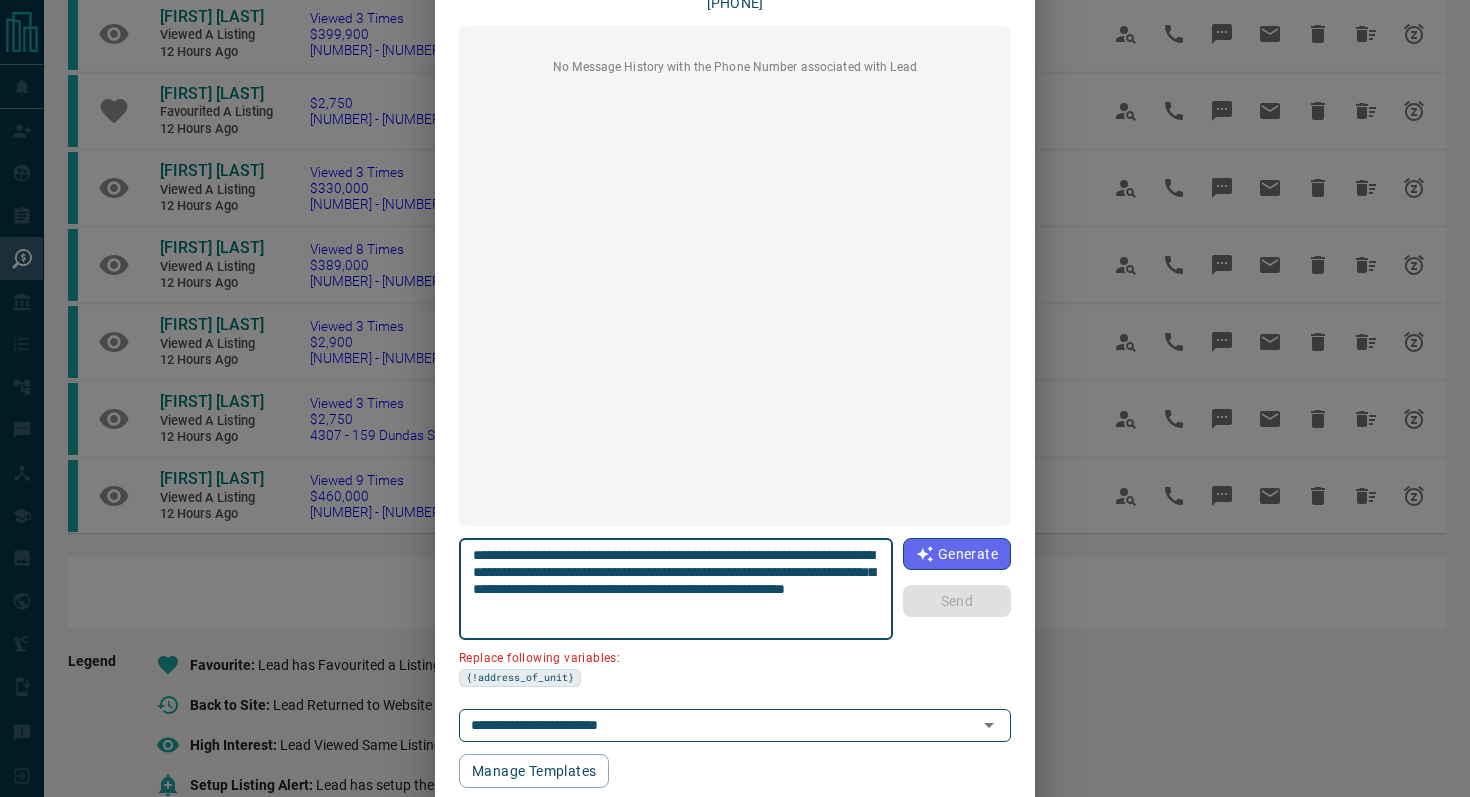 scroll, scrollTop: 168, scrollLeft: 0, axis: vertical 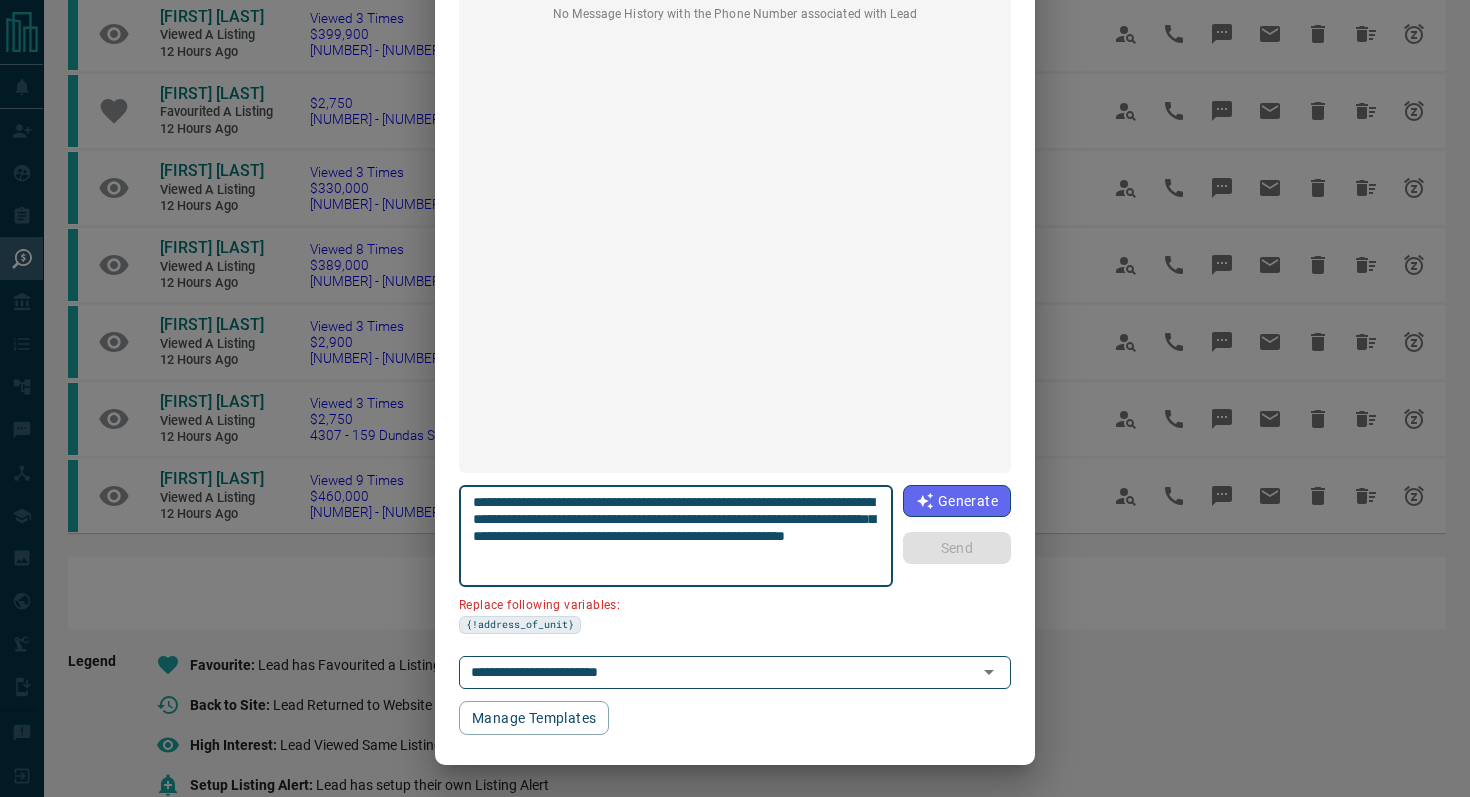 drag, startPoint x: 869, startPoint y: 500, endPoint x: 758, endPoint y: 498, distance: 111.01801 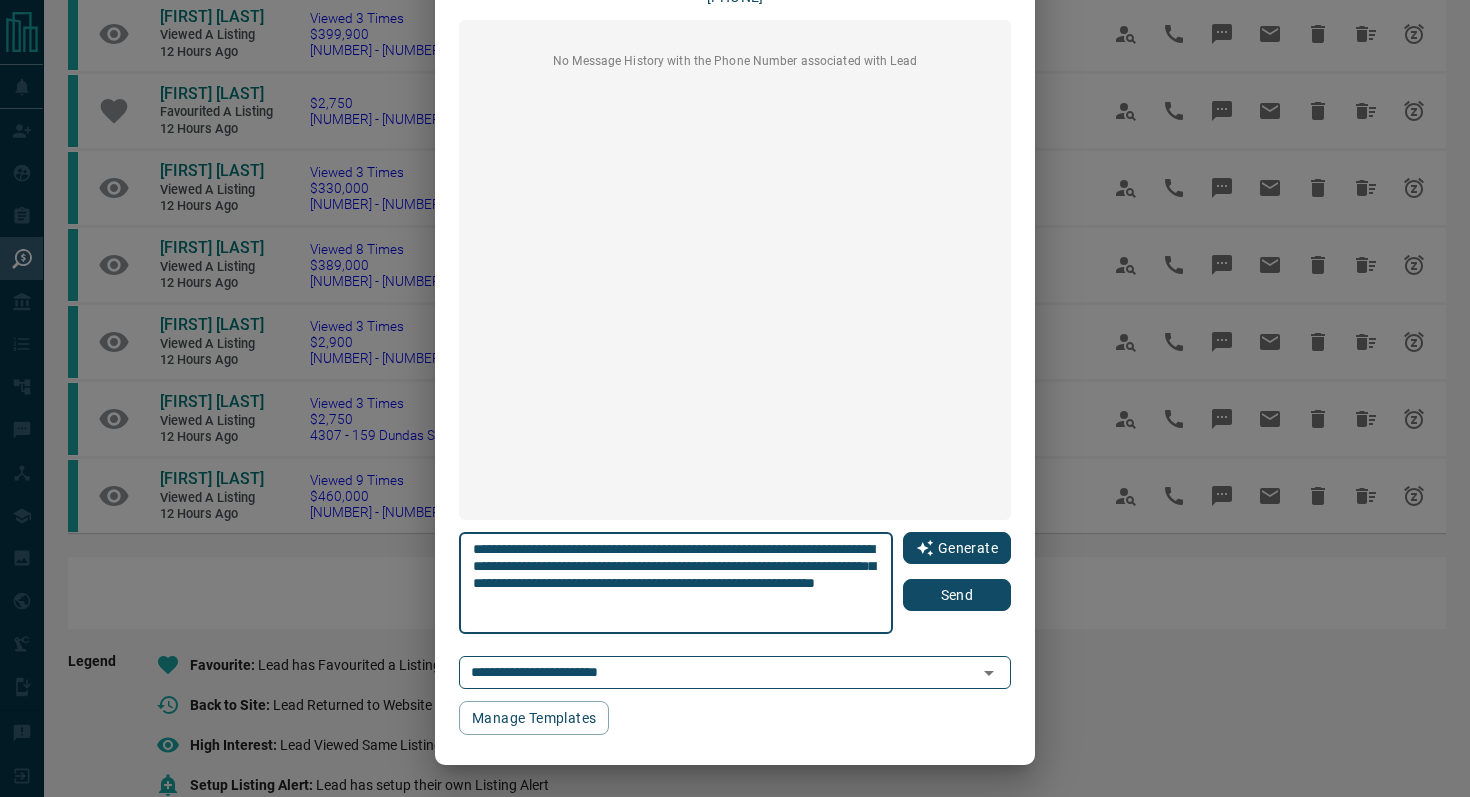 scroll, scrollTop: 121, scrollLeft: 0, axis: vertical 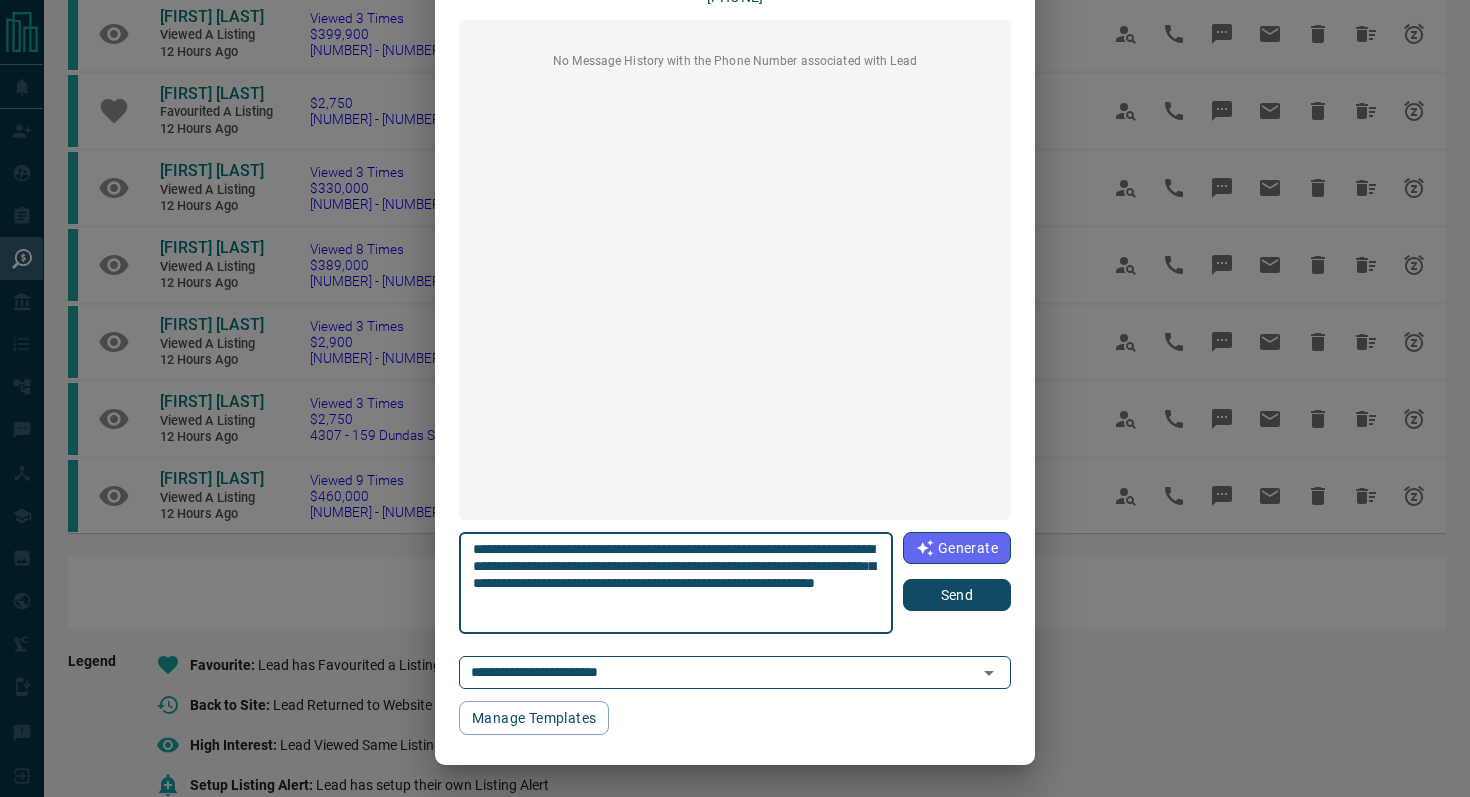 type on "**********" 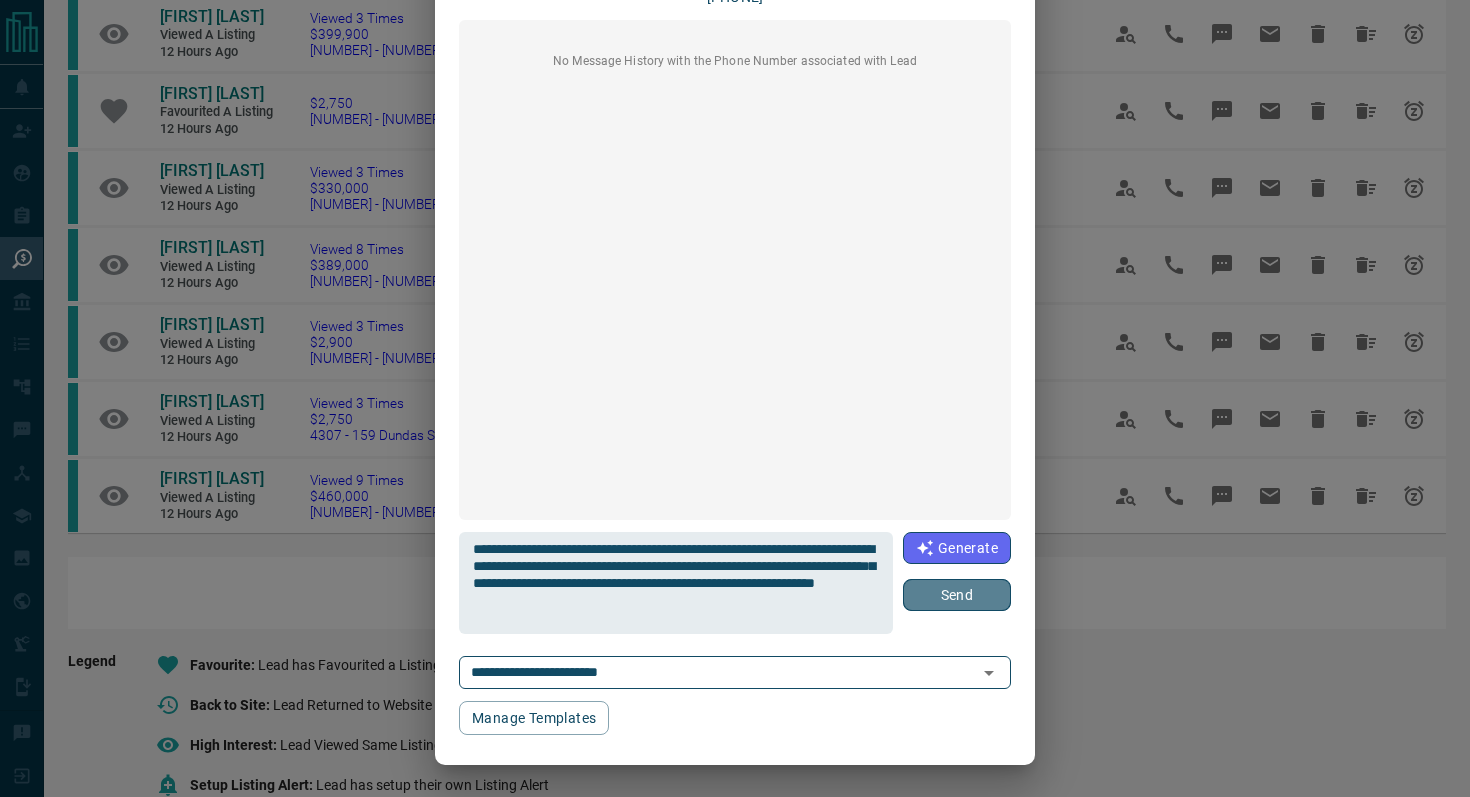 click on "Send" at bounding box center [957, 595] 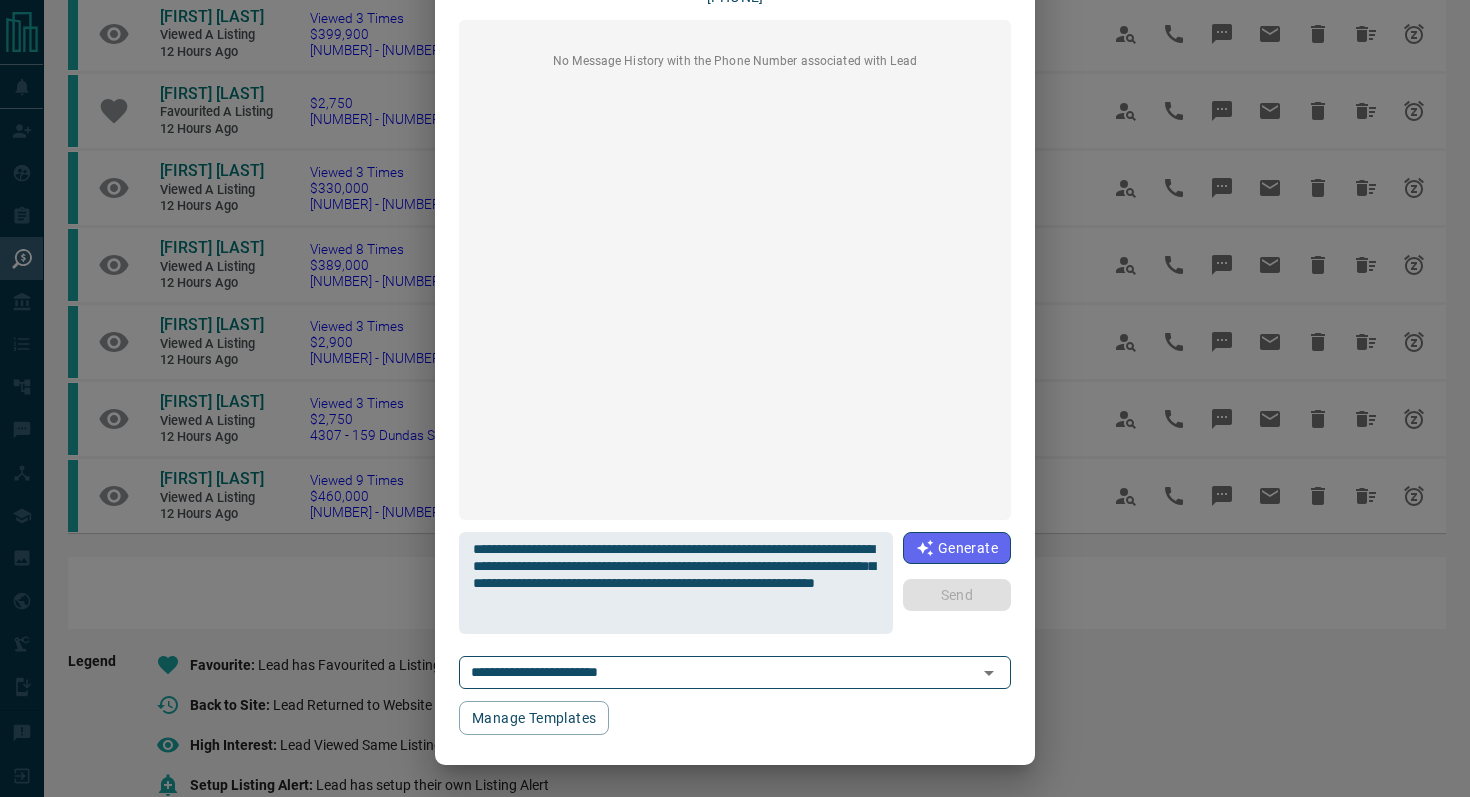 type 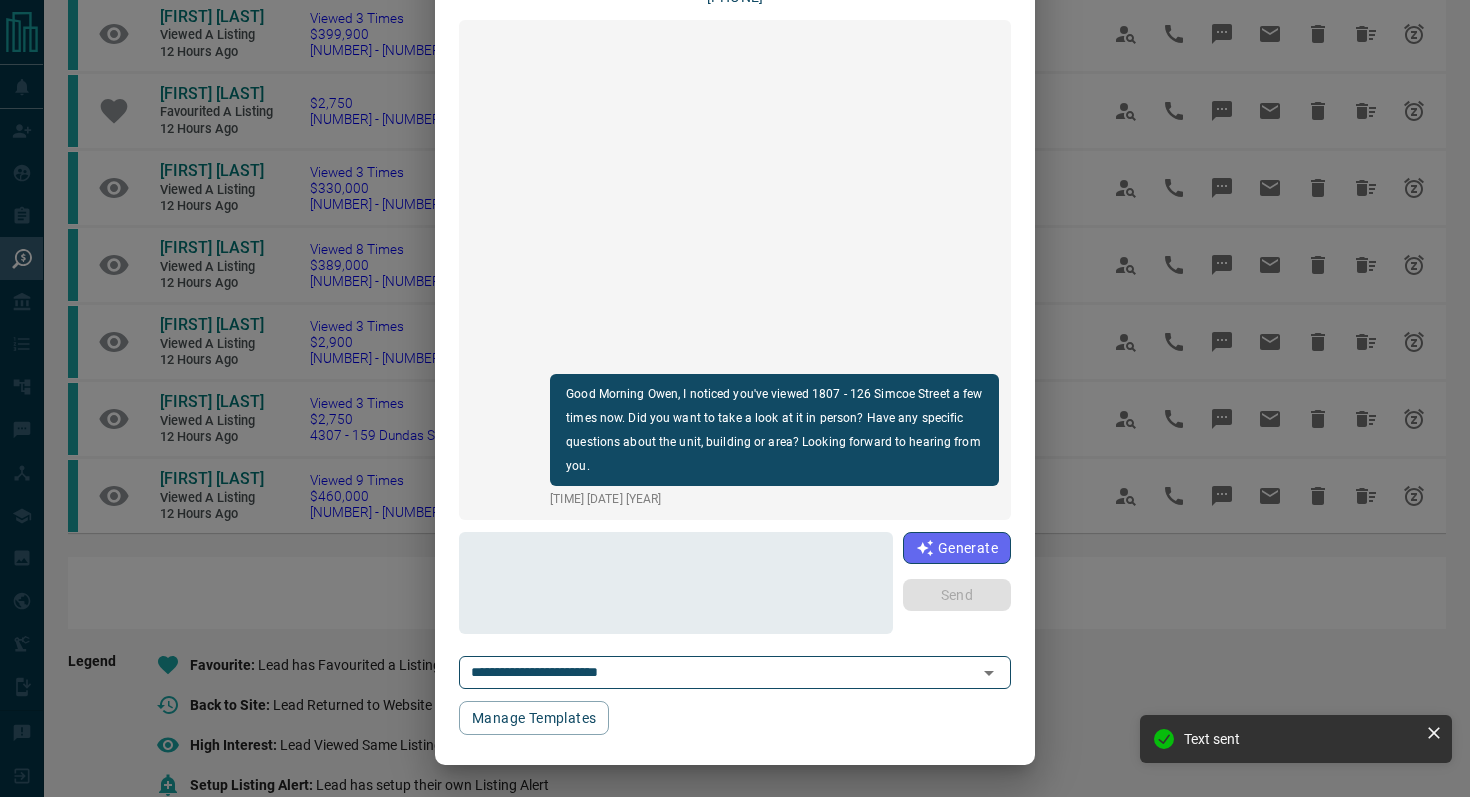 scroll, scrollTop: 0, scrollLeft: 0, axis: both 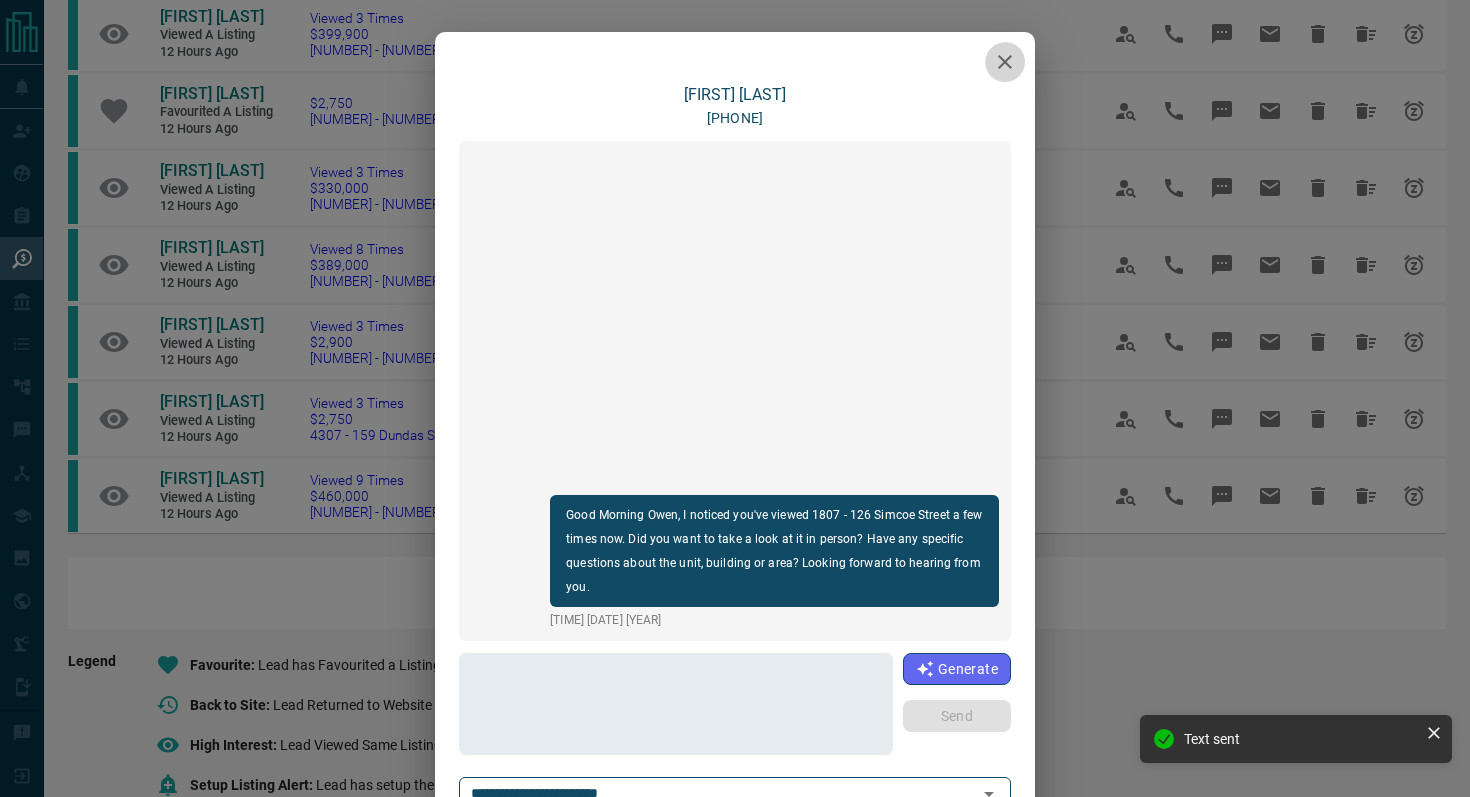 click 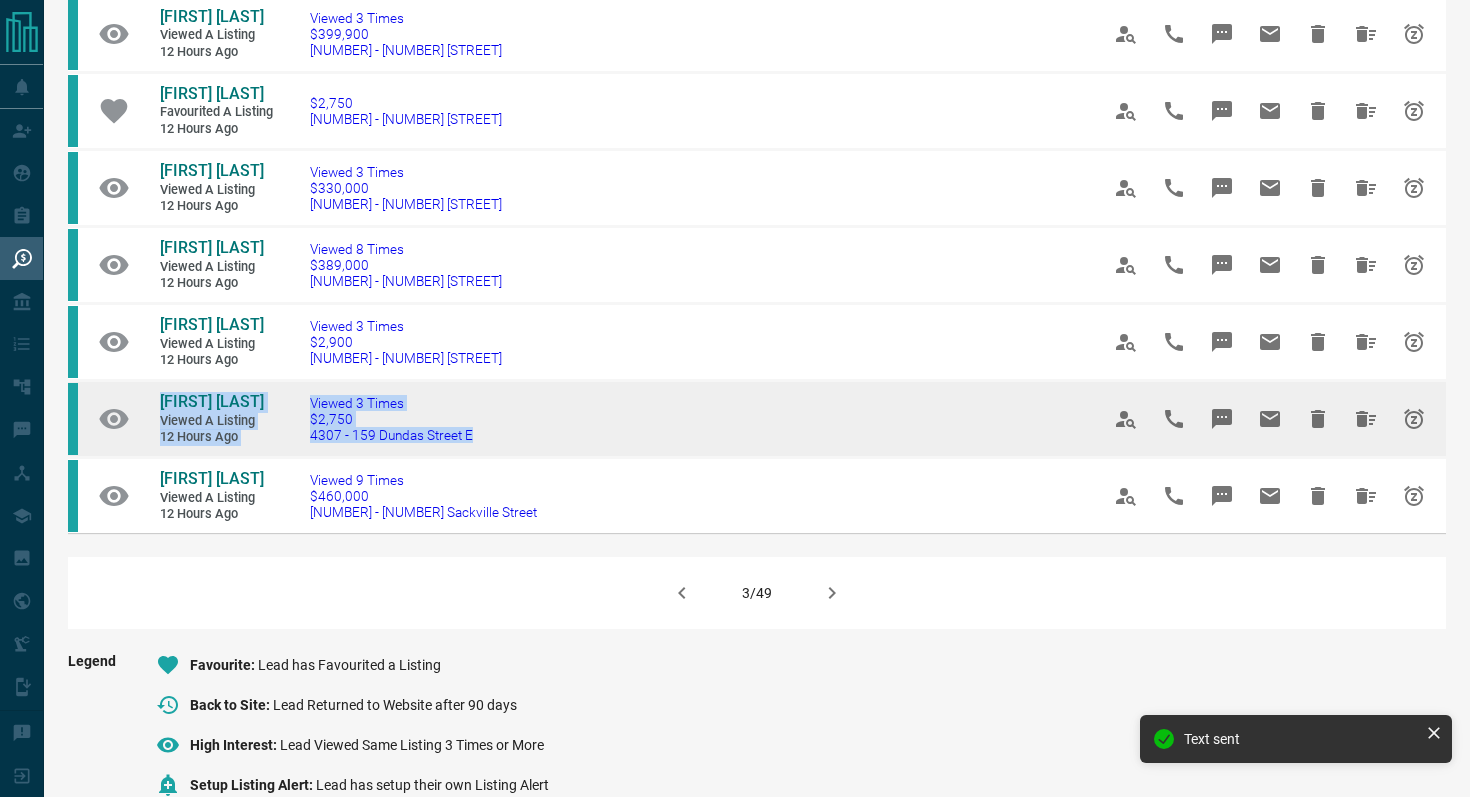 drag, startPoint x: 524, startPoint y: 519, endPoint x: 141, endPoint y: 483, distance: 384.68817 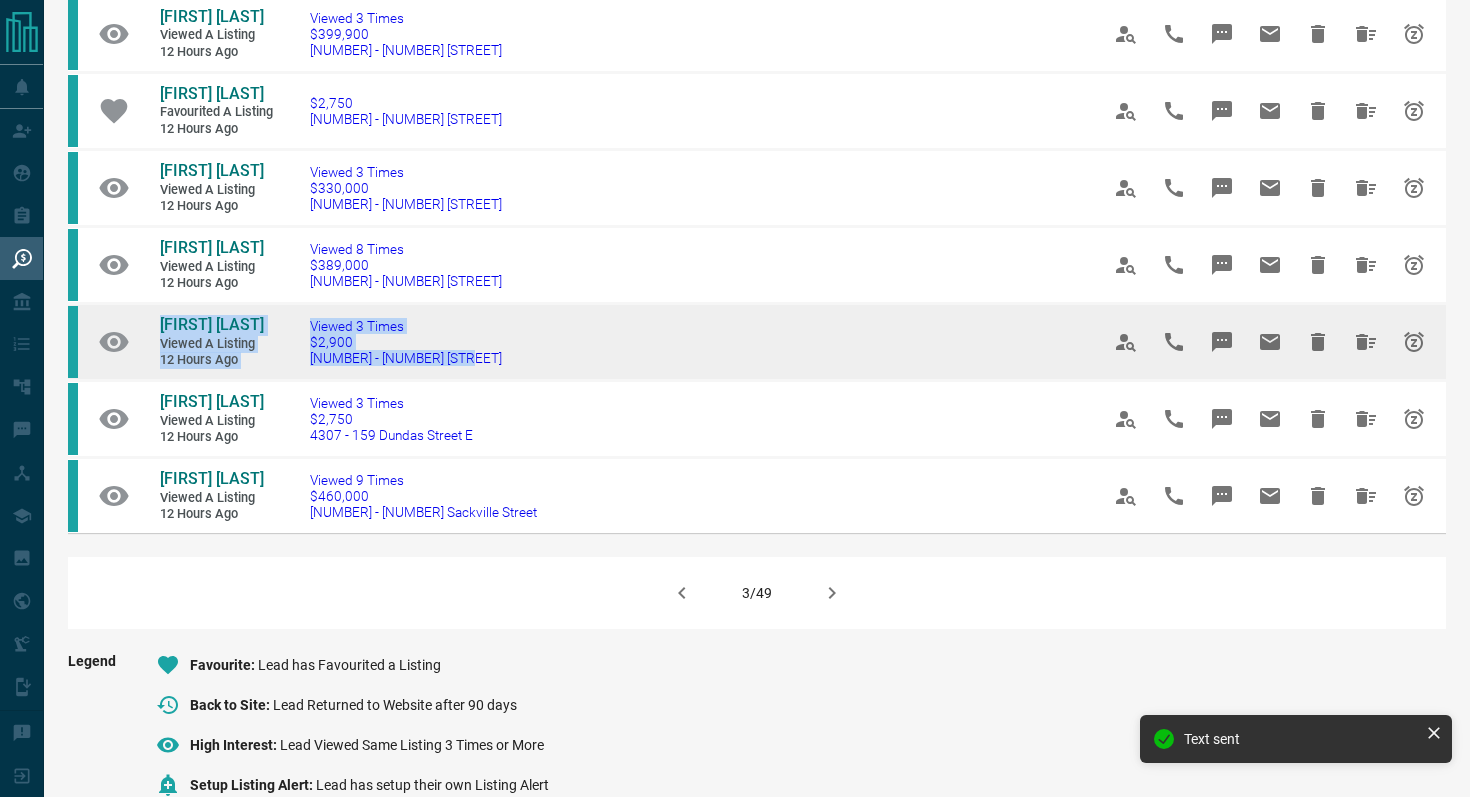 drag, startPoint x: 518, startPoint y: 450, endPoint x: 144, endPoint y: 414, distance: 375.72864 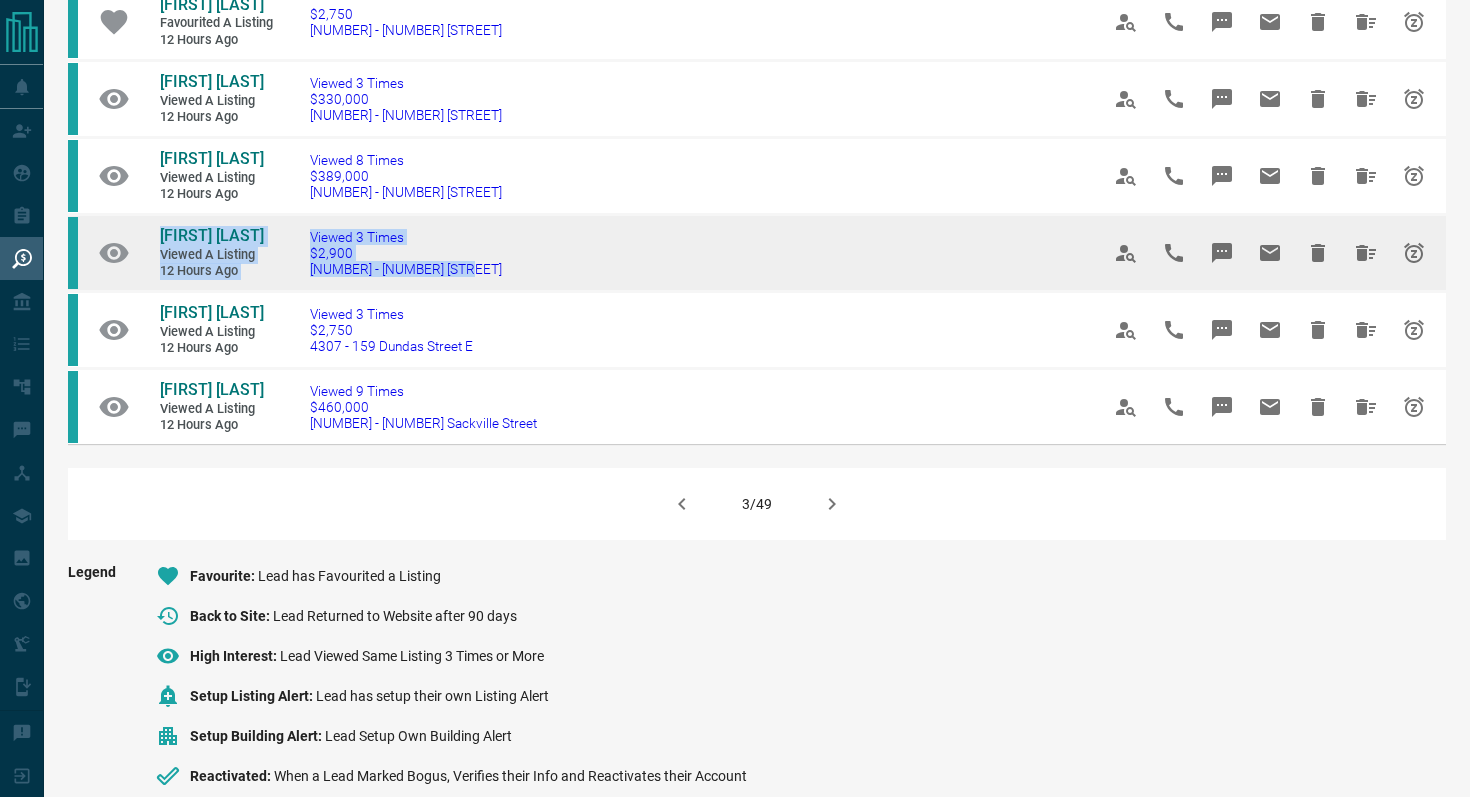 scroll, scrollTop: 1244, scrollLeft: 0, axis: vertical 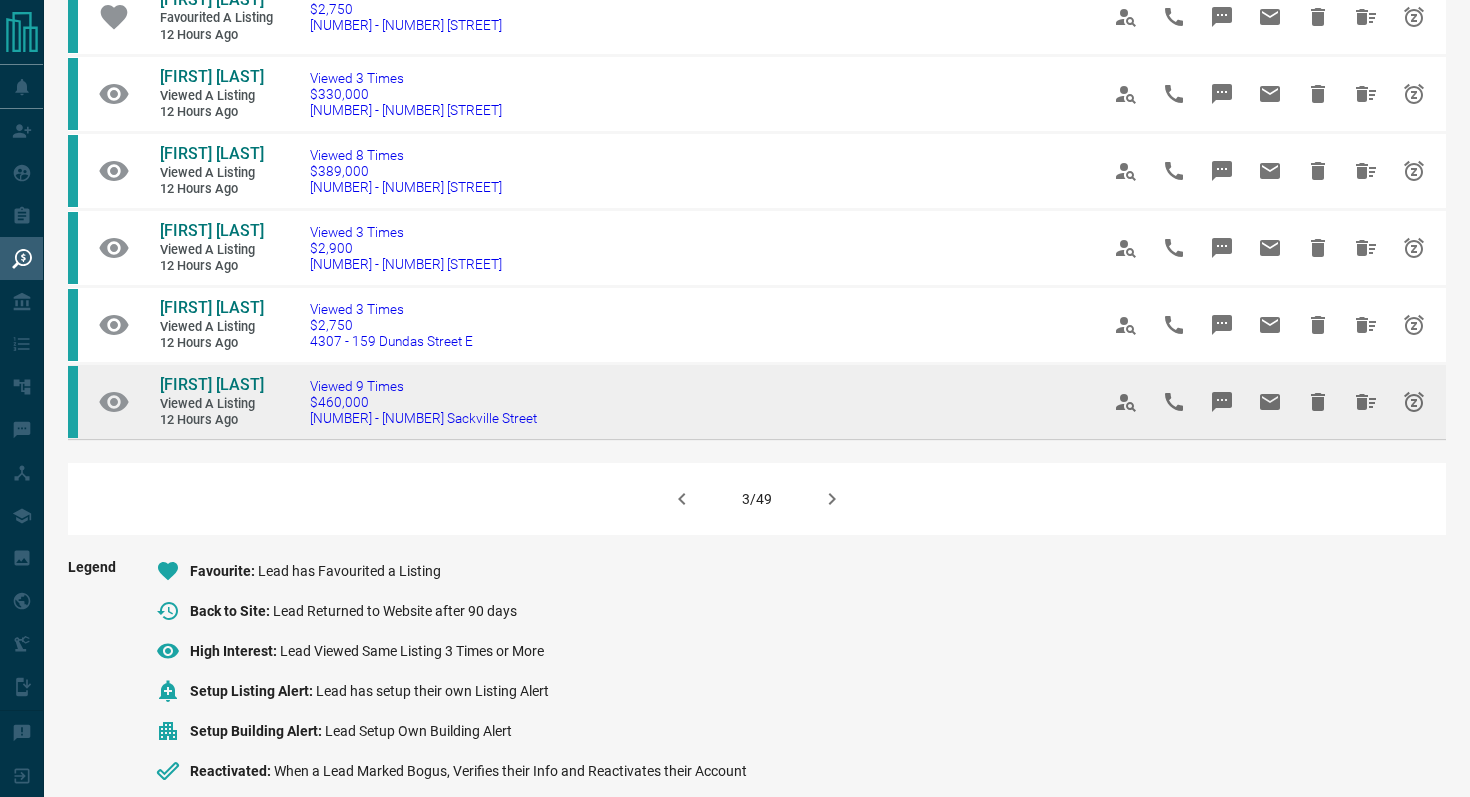 click on "Viewed [NUMBER] Times $[PRICE] [NUMBER] - [NUMBER] [STREET] [STREET]" at bounding box center [674, 401] 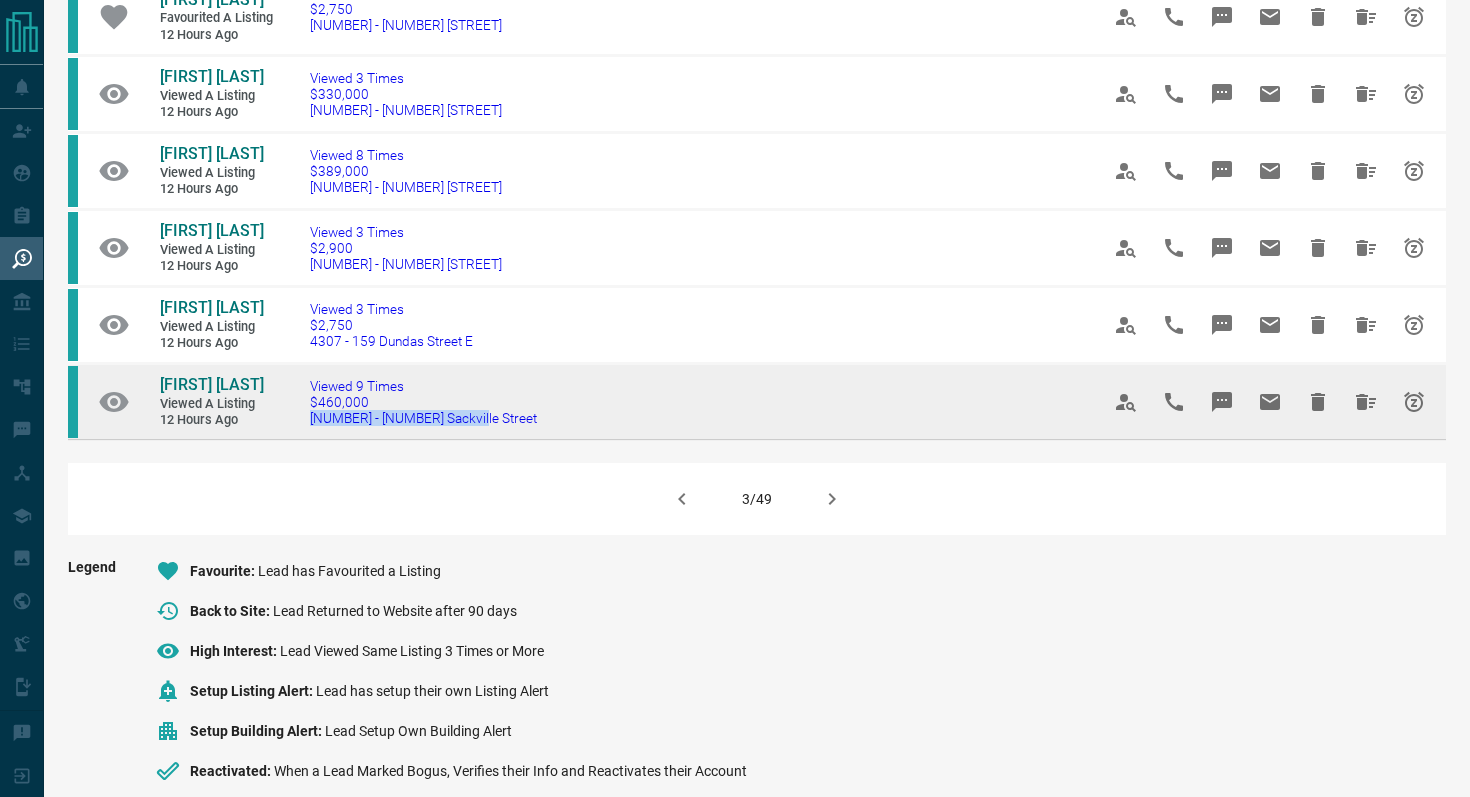 drag, startPoint x: 510, startPoint y: 504, endPoint x: 301, endPoint y: 501, distance: 209.02153 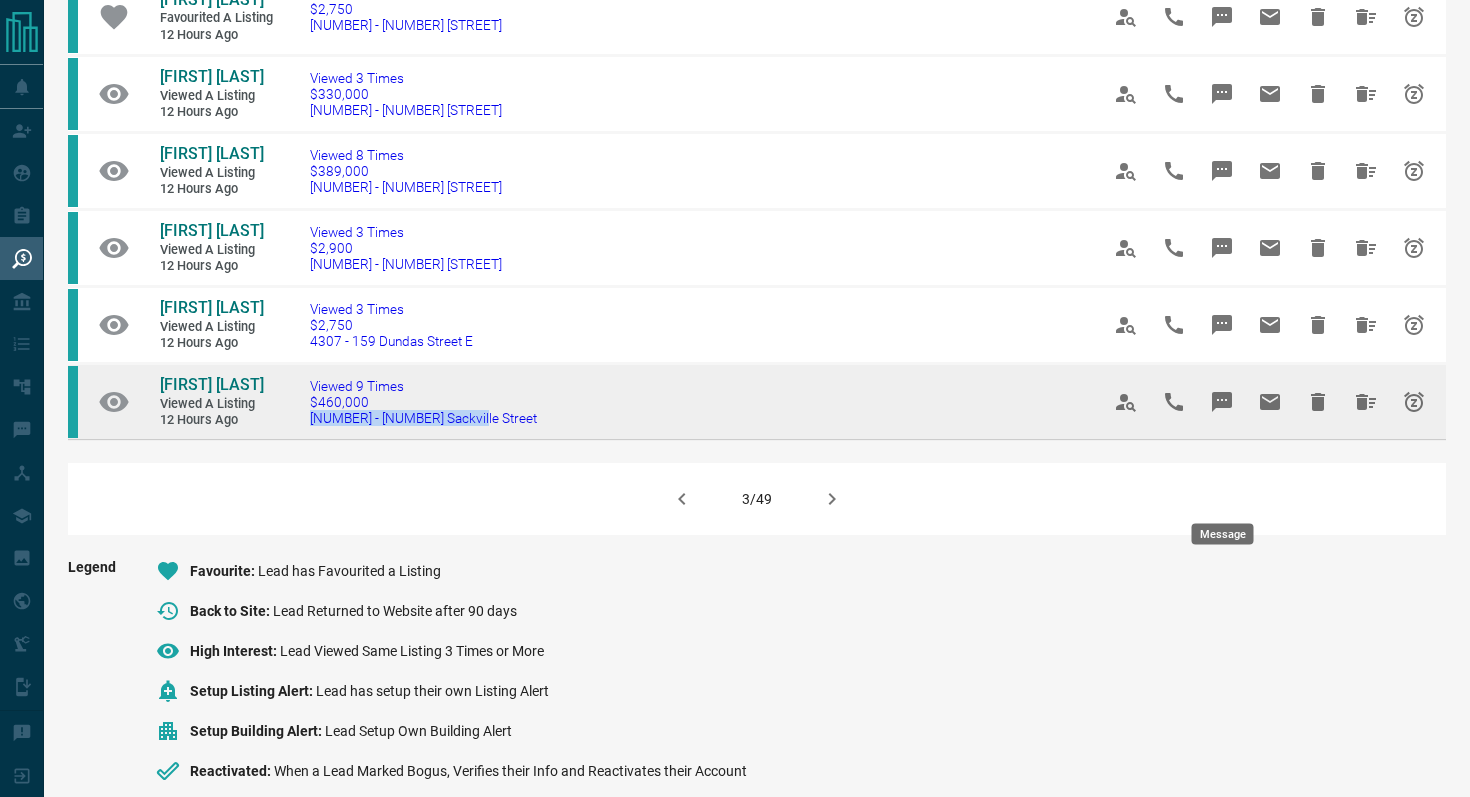 click 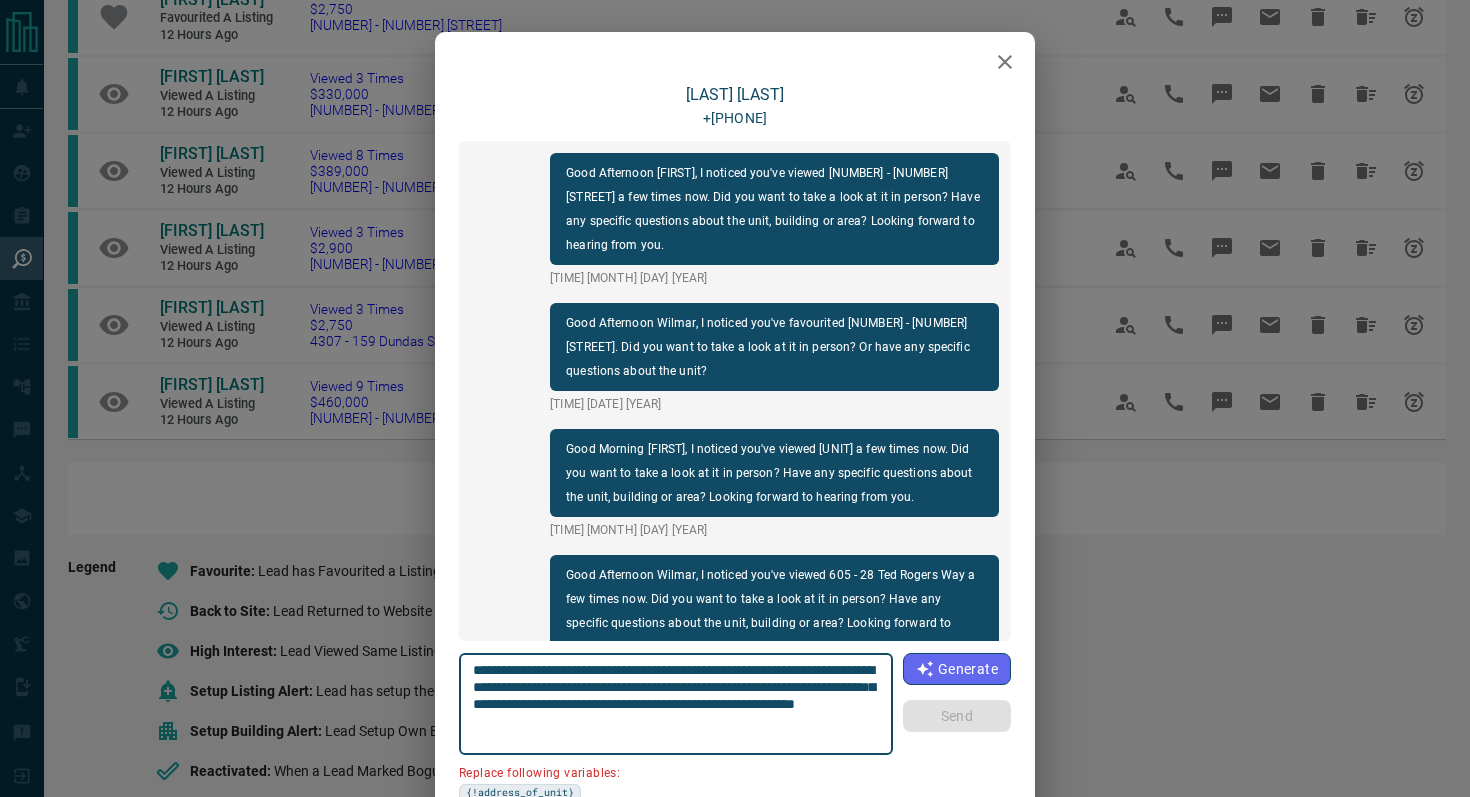 scroll, scrollTop: 534, scrollLeft: 0, axis: vertical 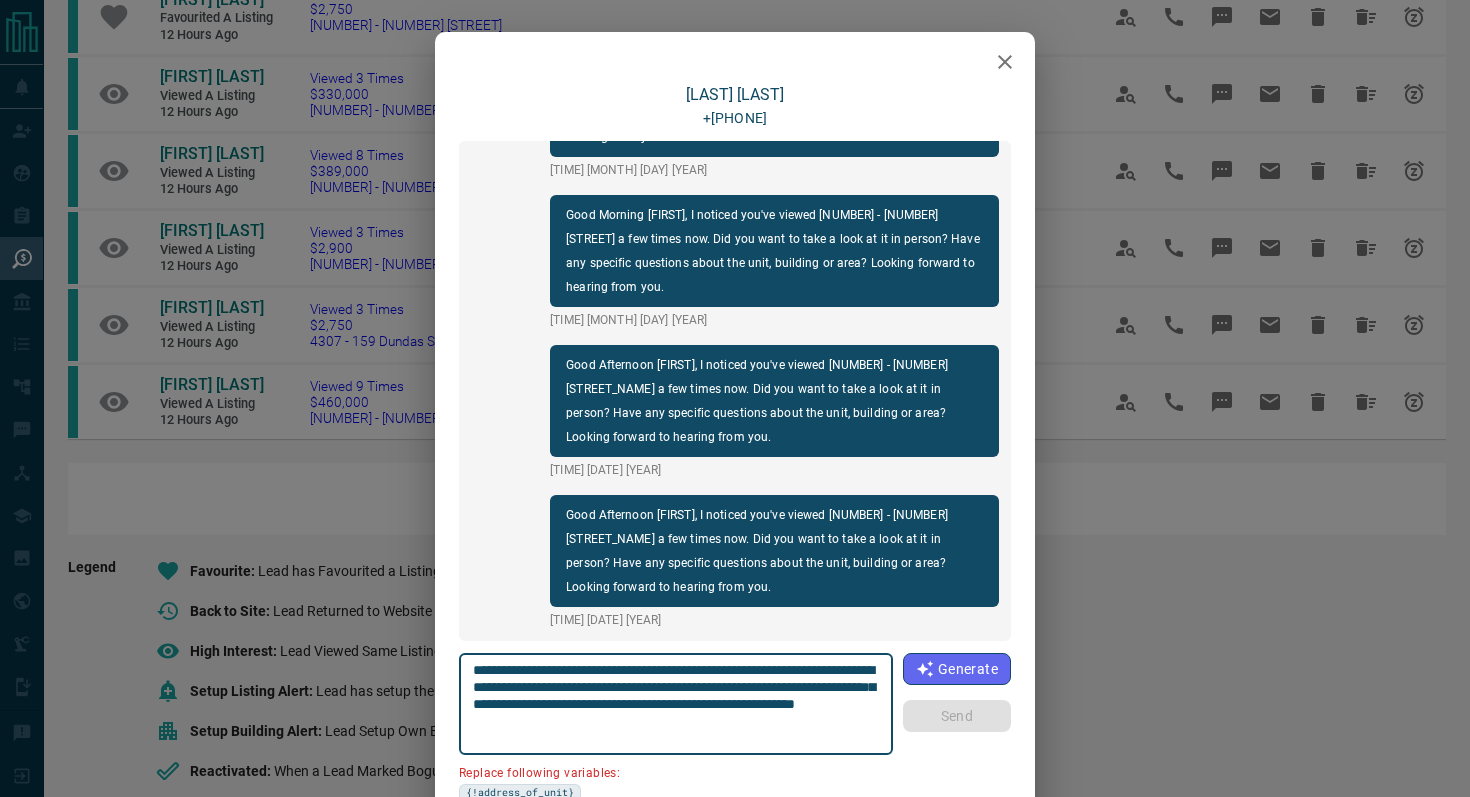 click 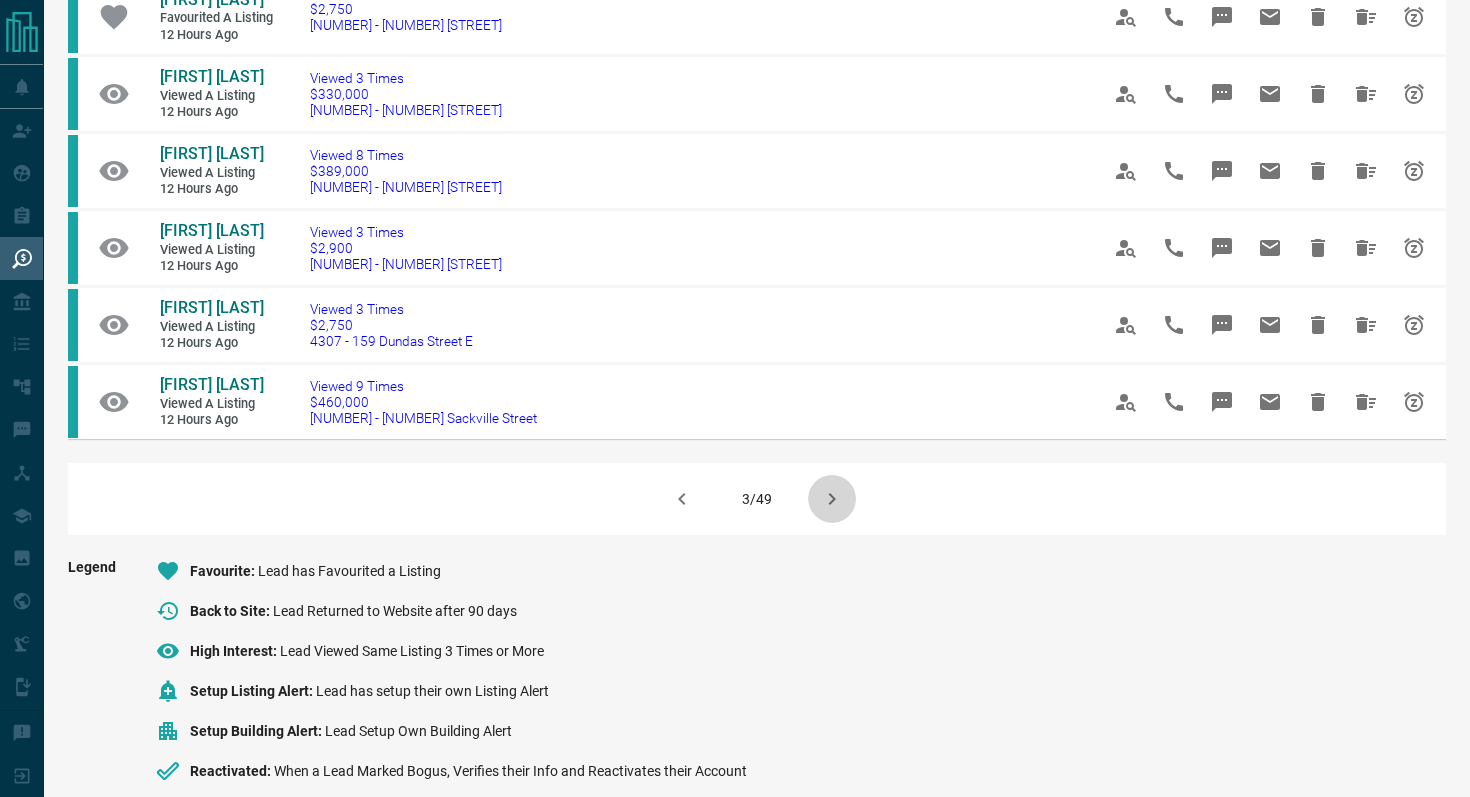 click 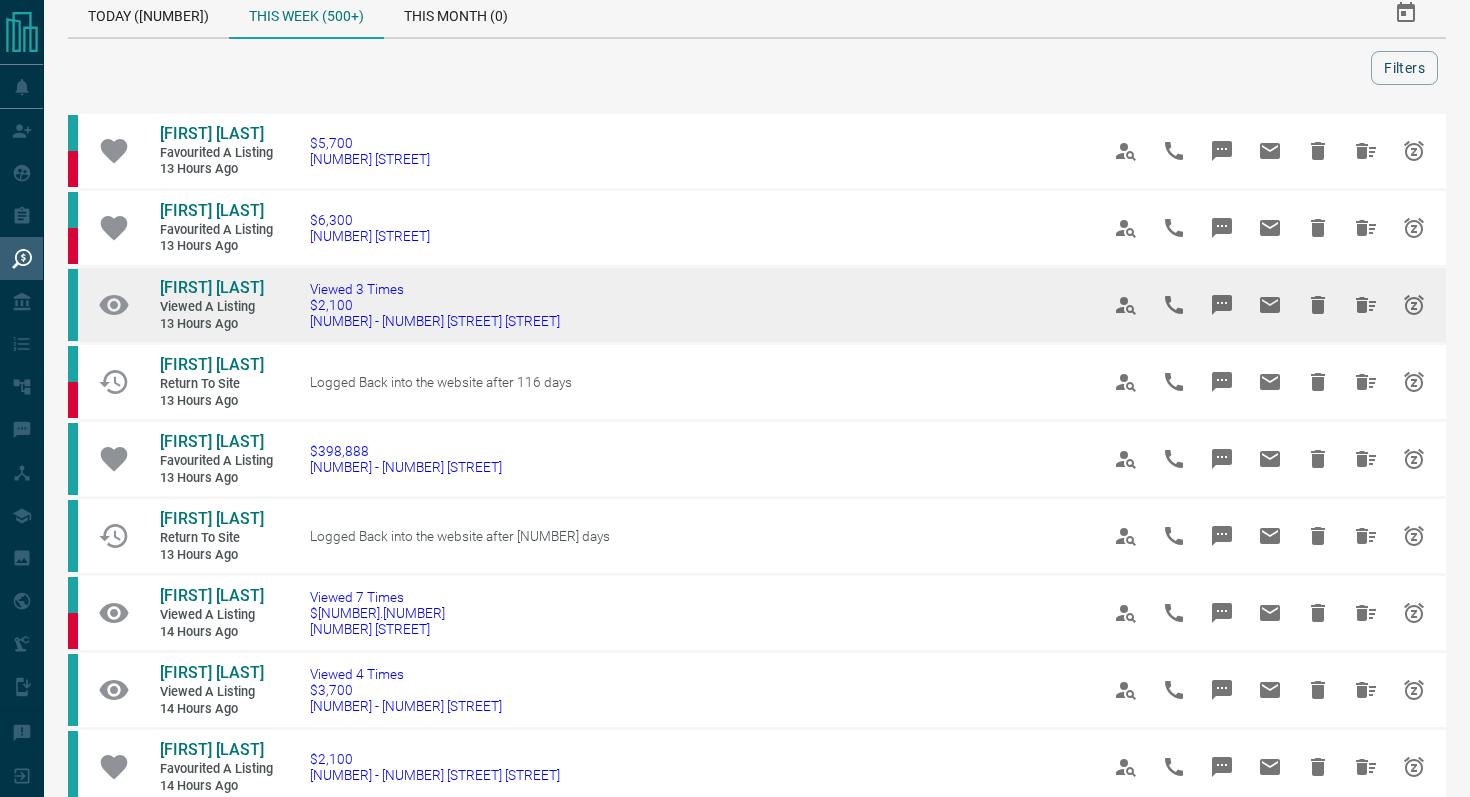 scroll, scrollTop: 32, scrollLeft: 0, axis: vertical 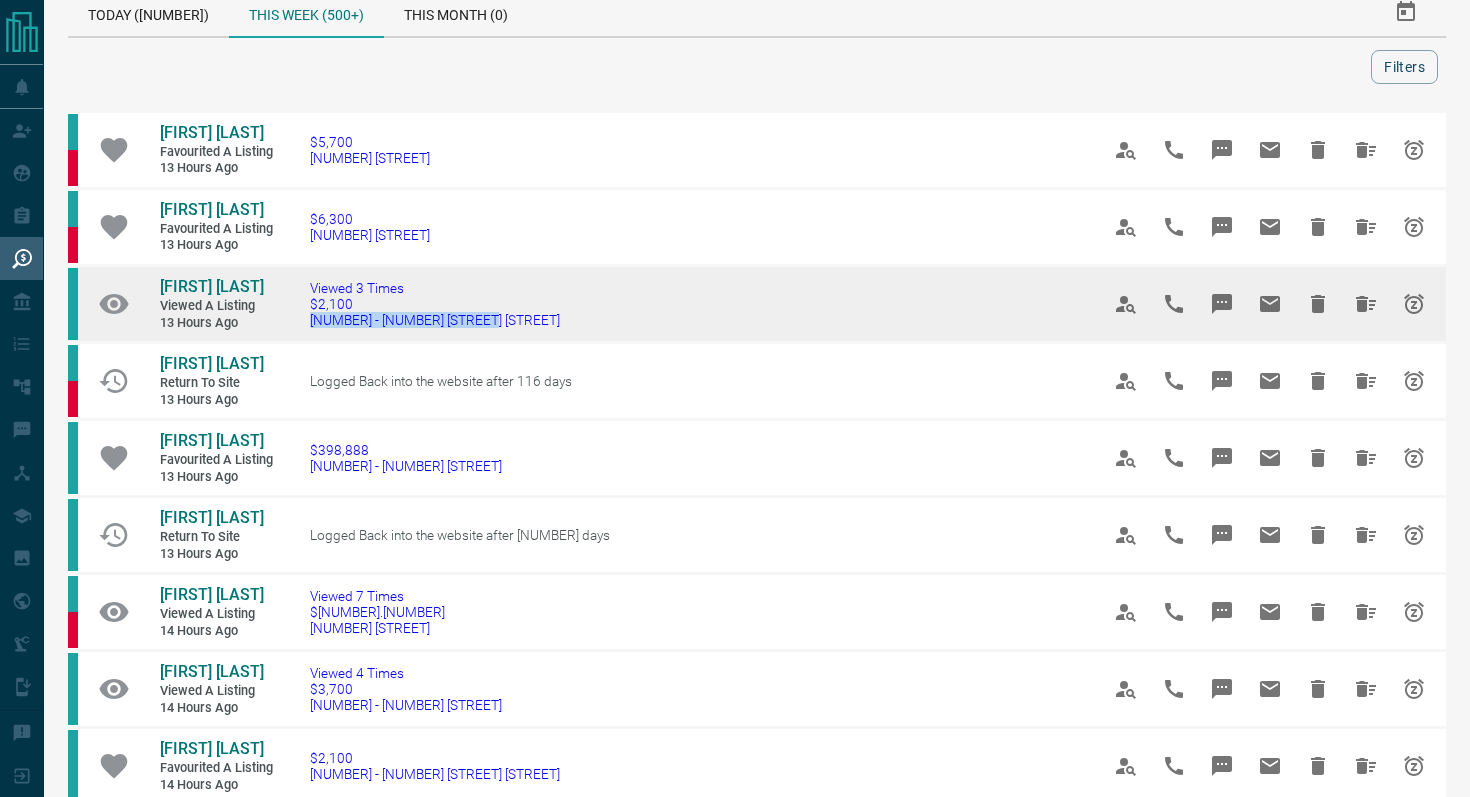 drag, startPoint x: 537, startPoint y: 324, endPoint x: 298, endPoint y: 318, distance: 239.0753 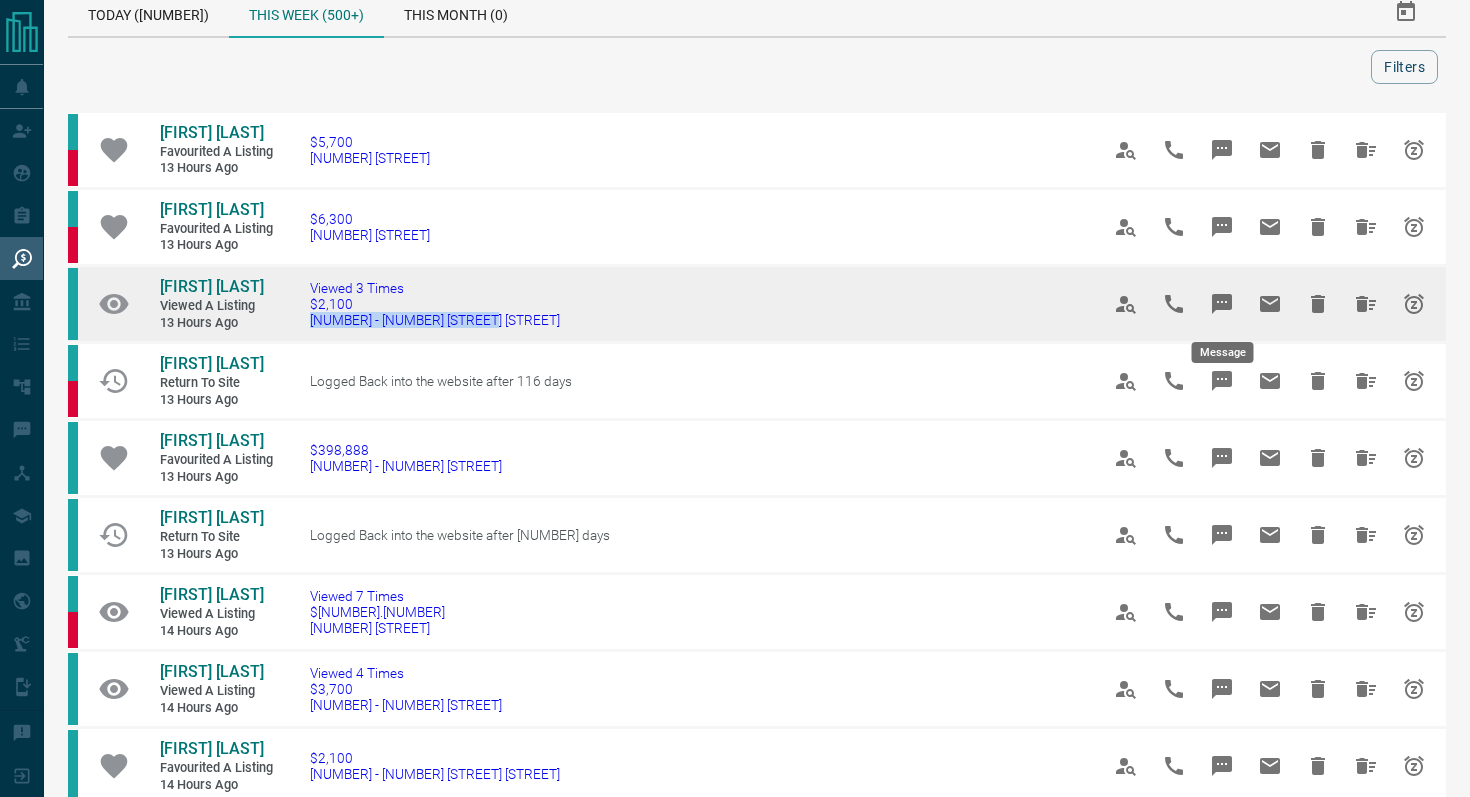 click 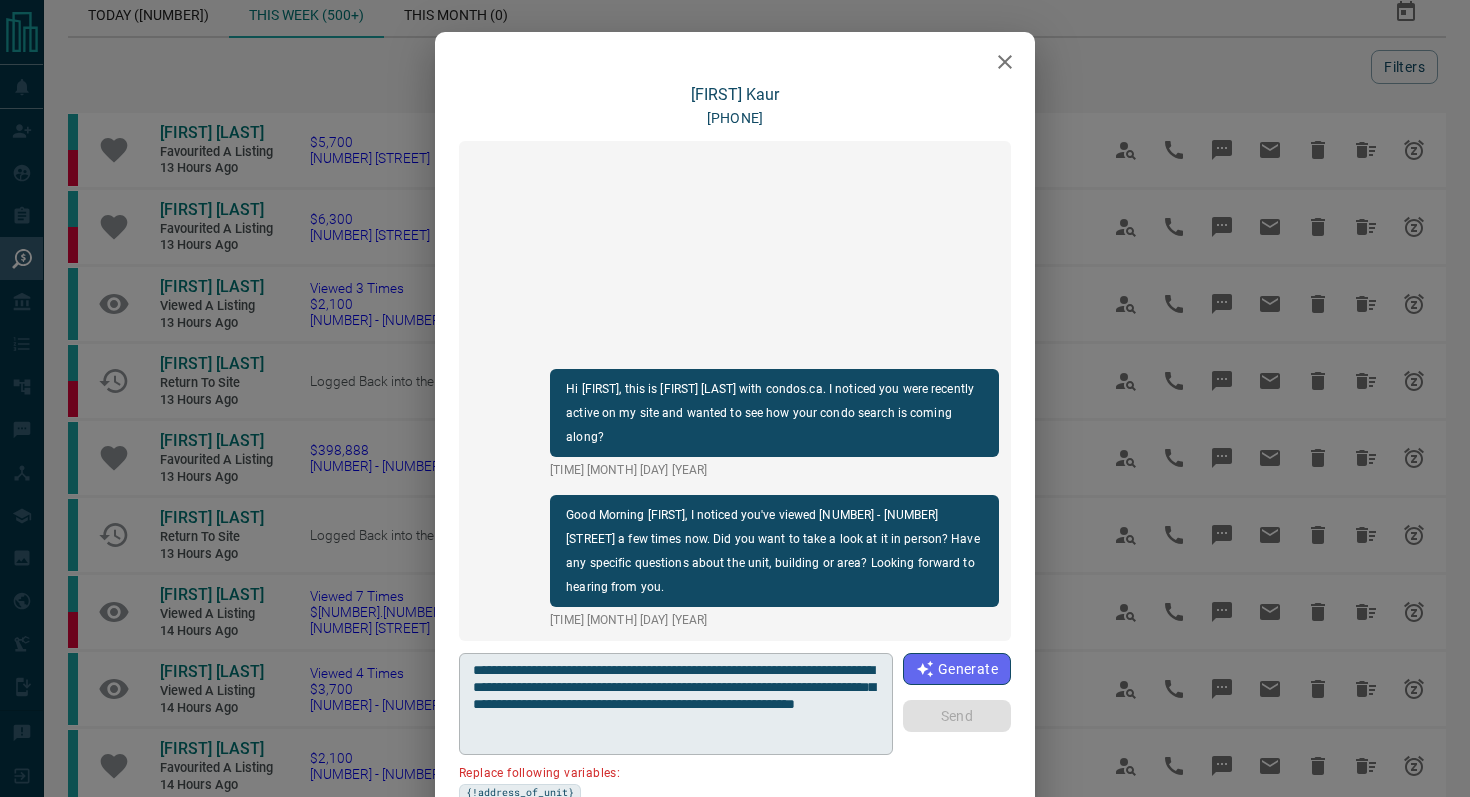drag, startPoint x: 880, startPoint y: 669, endPoint x: 778, endPoint y: 665, distance: 102.0784 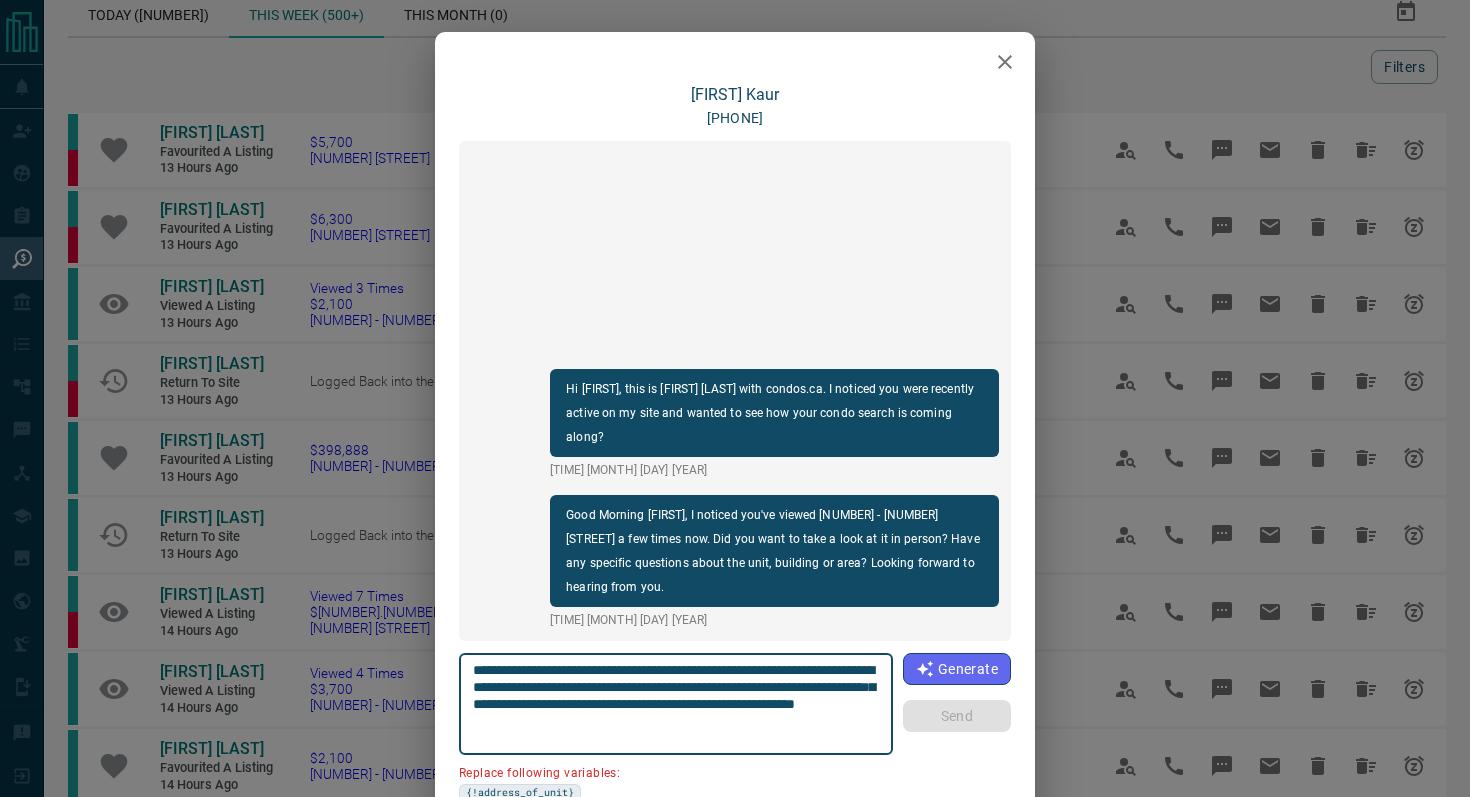 drag, startPoint x: 764, startPoint y: 668, endPoint x: 877, endPoint y: 663, distance: 113.110565 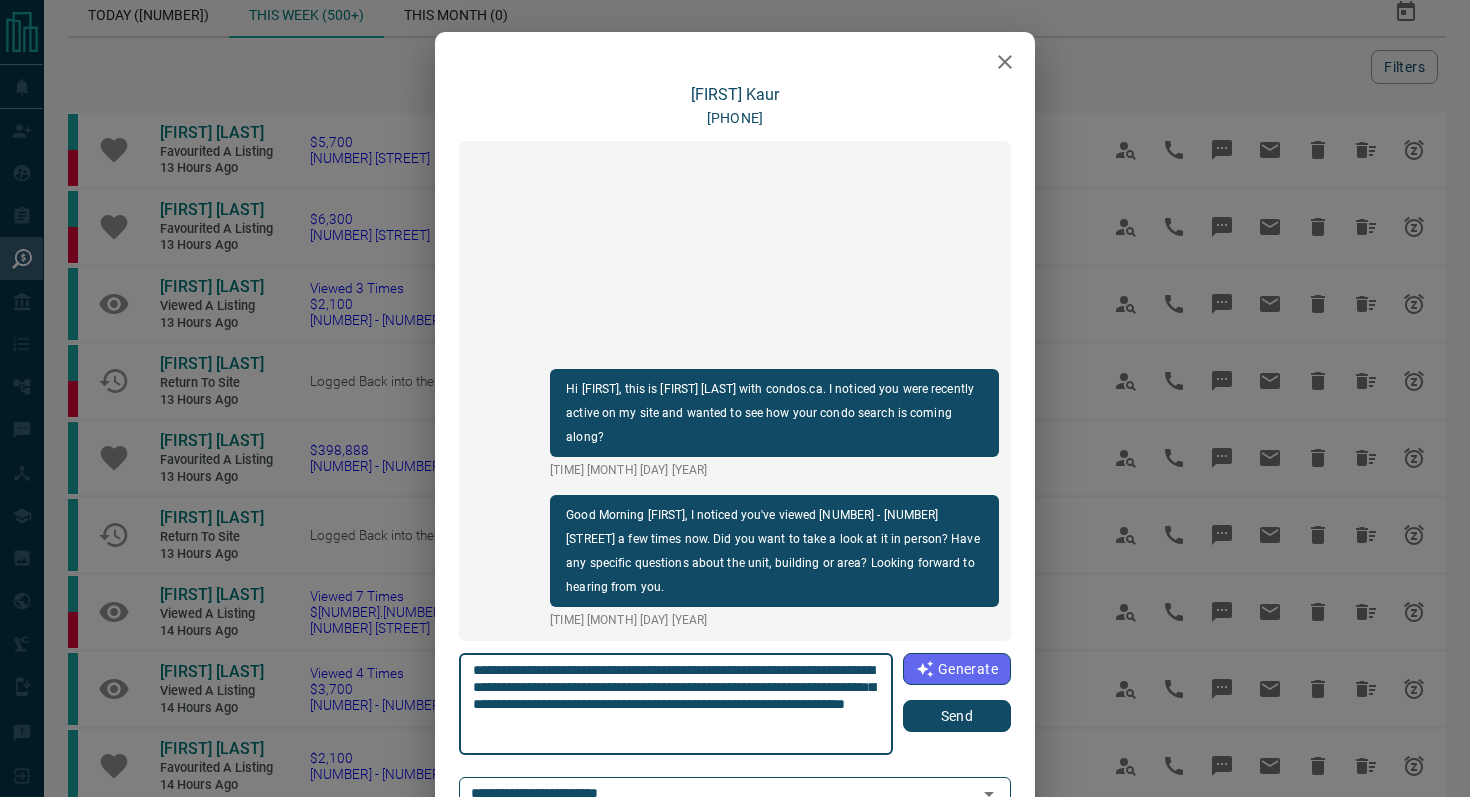 type on "**********" 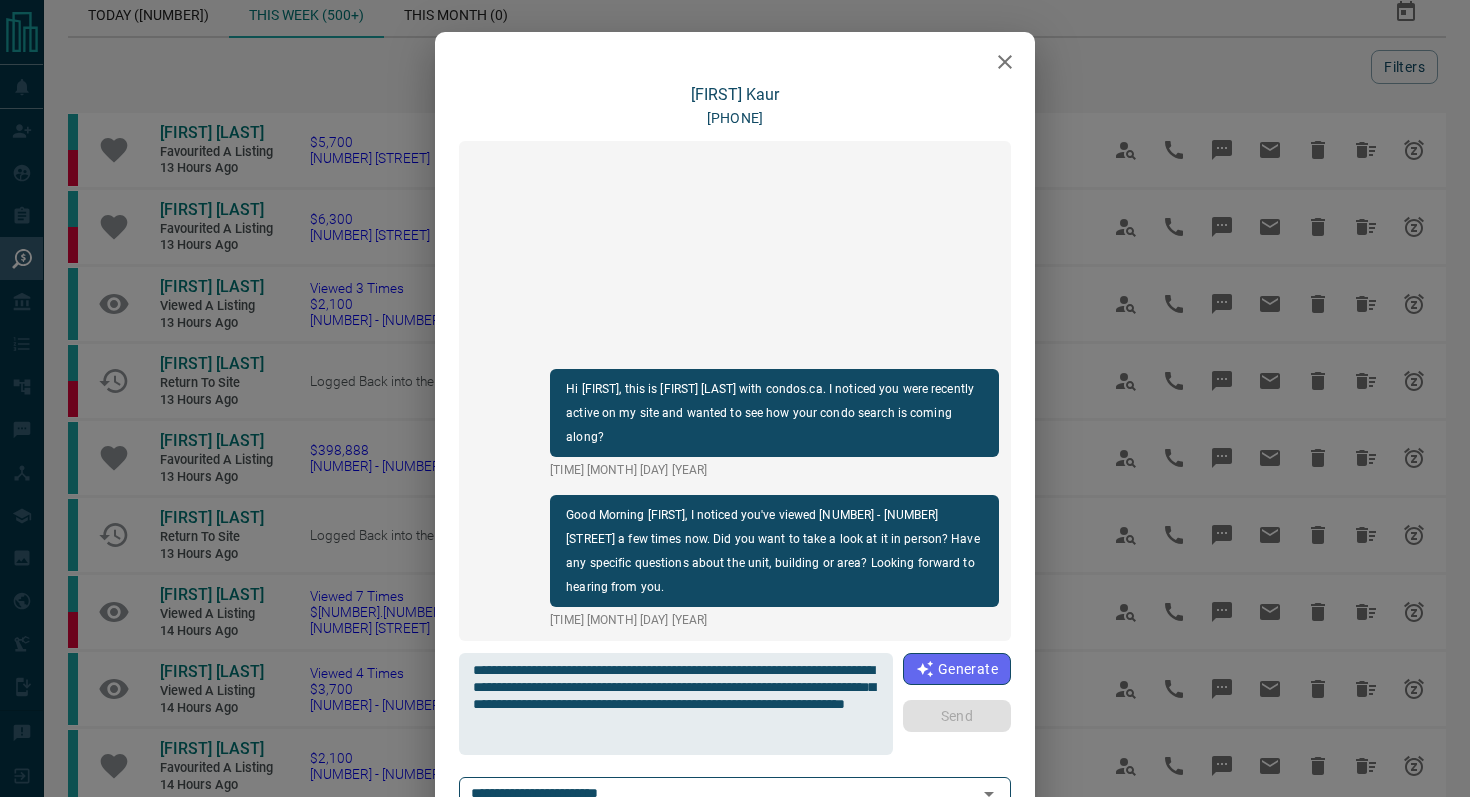 type 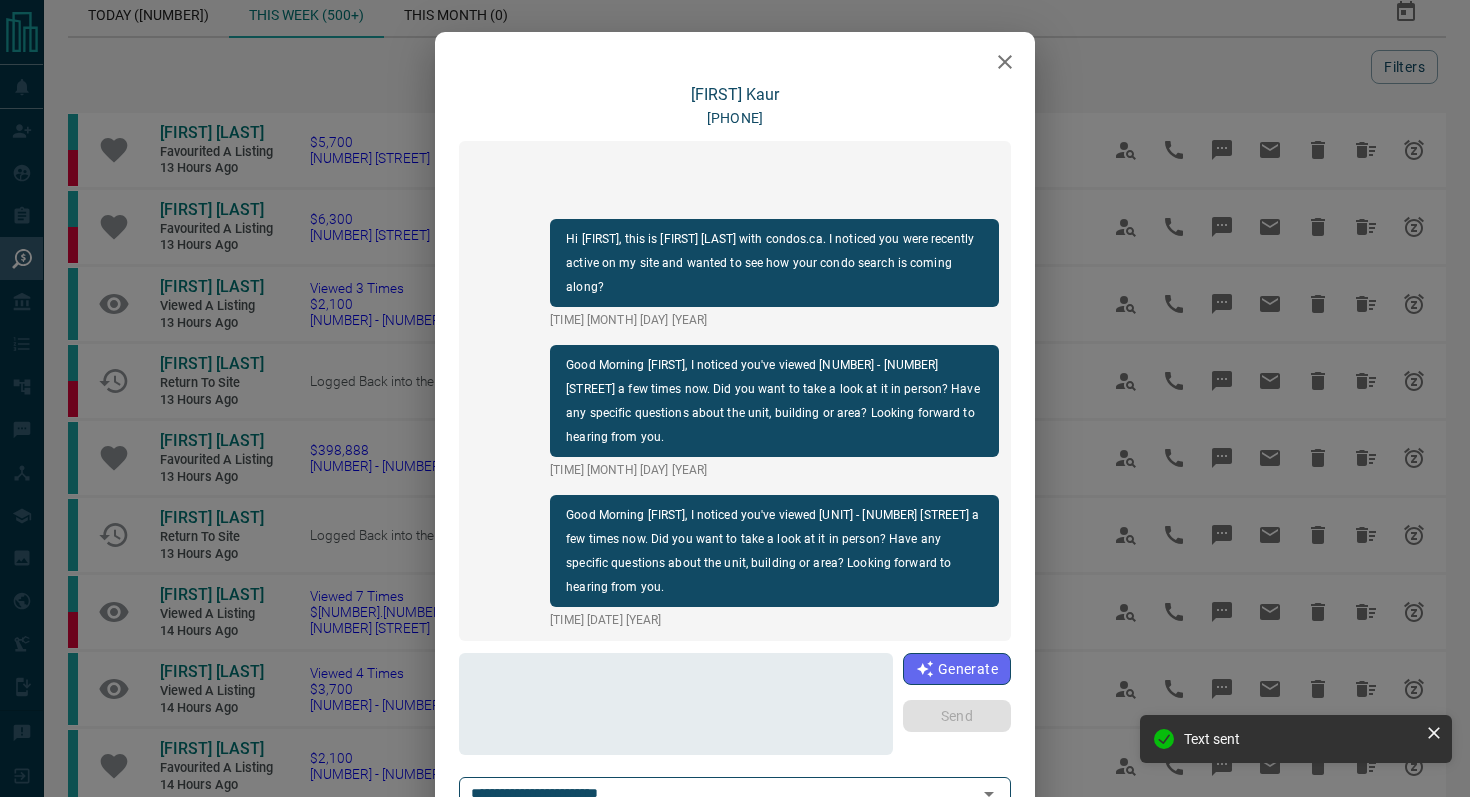 click 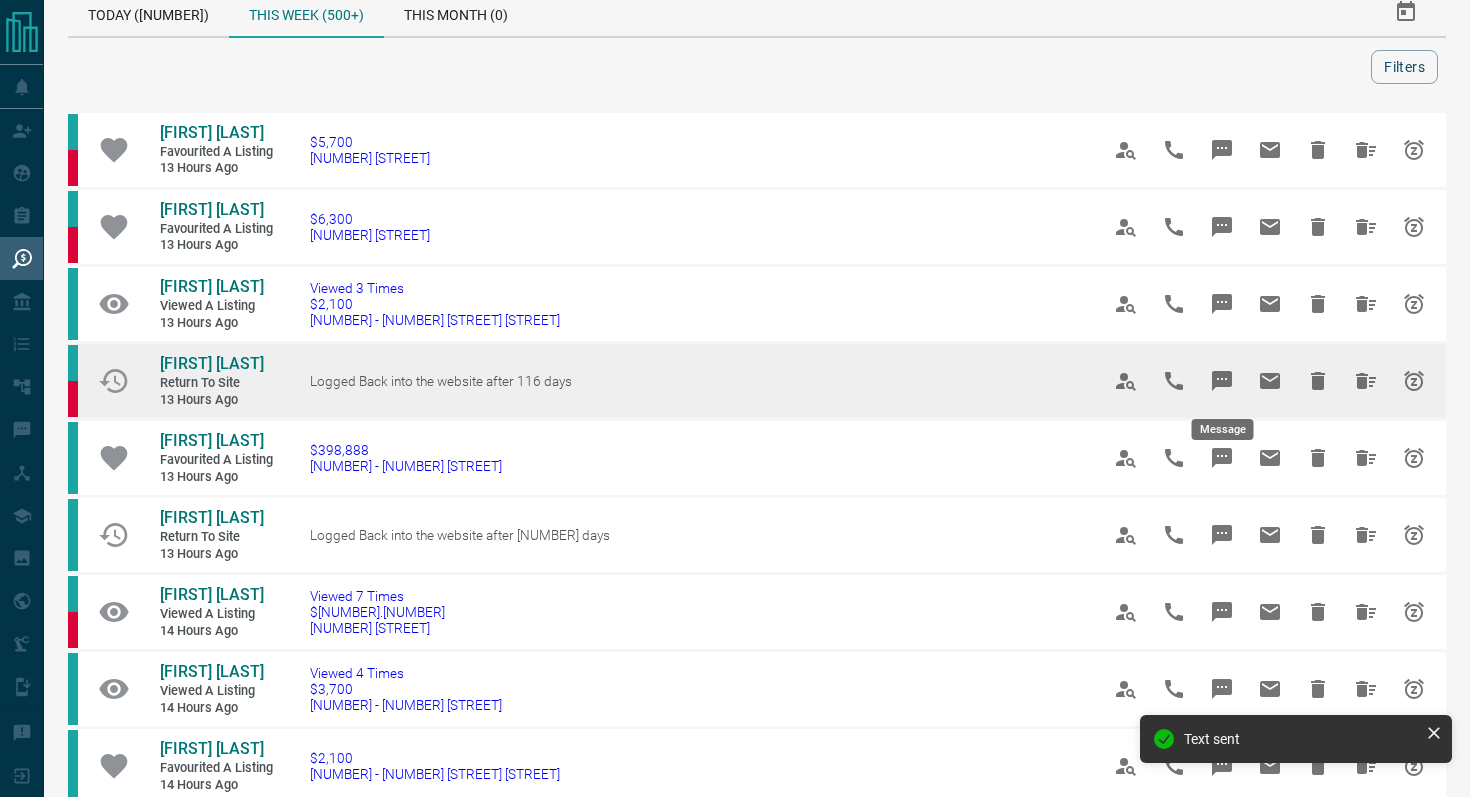 click 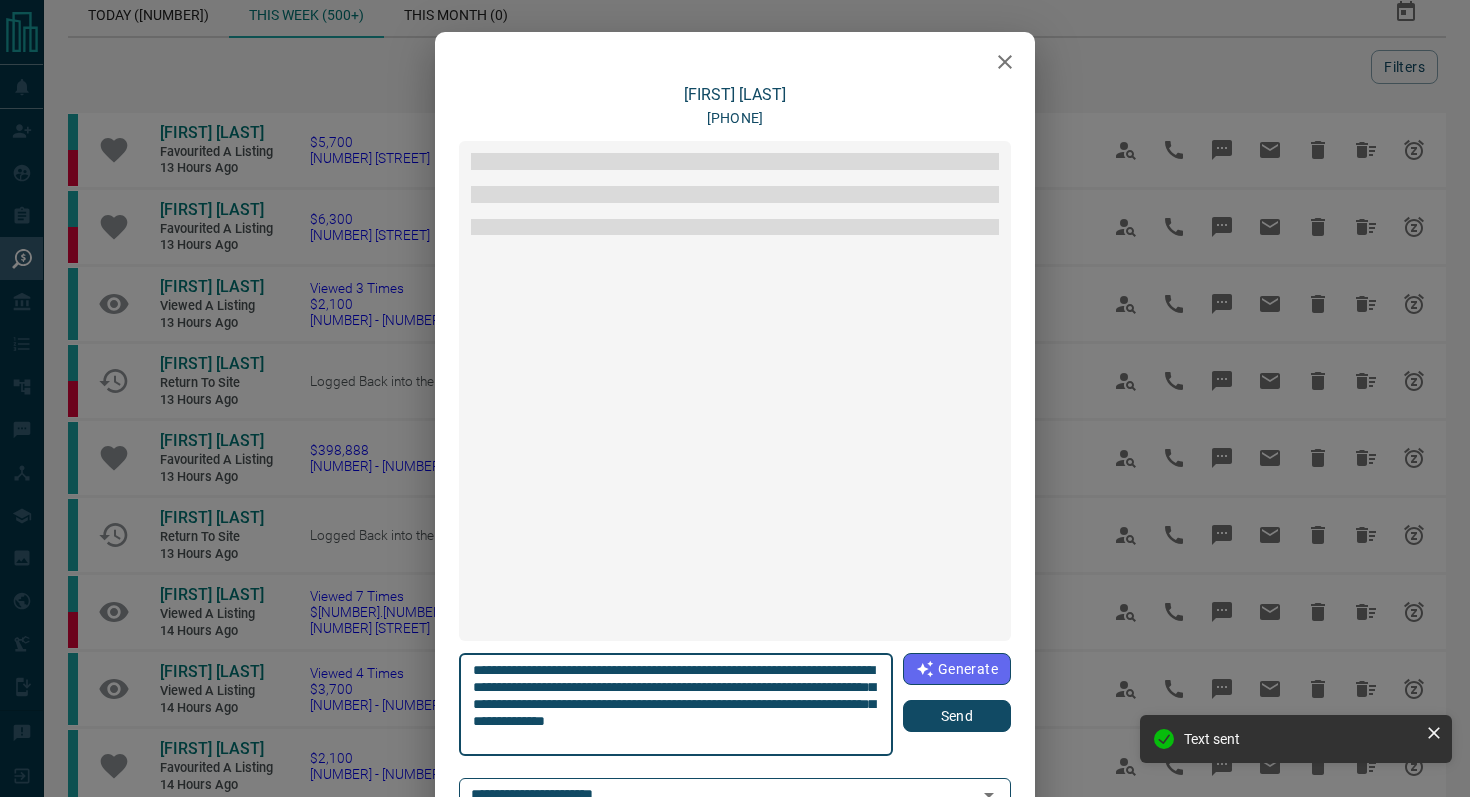 scroll, scrollTop: 636, scrollLeft: 0, axis: vertical 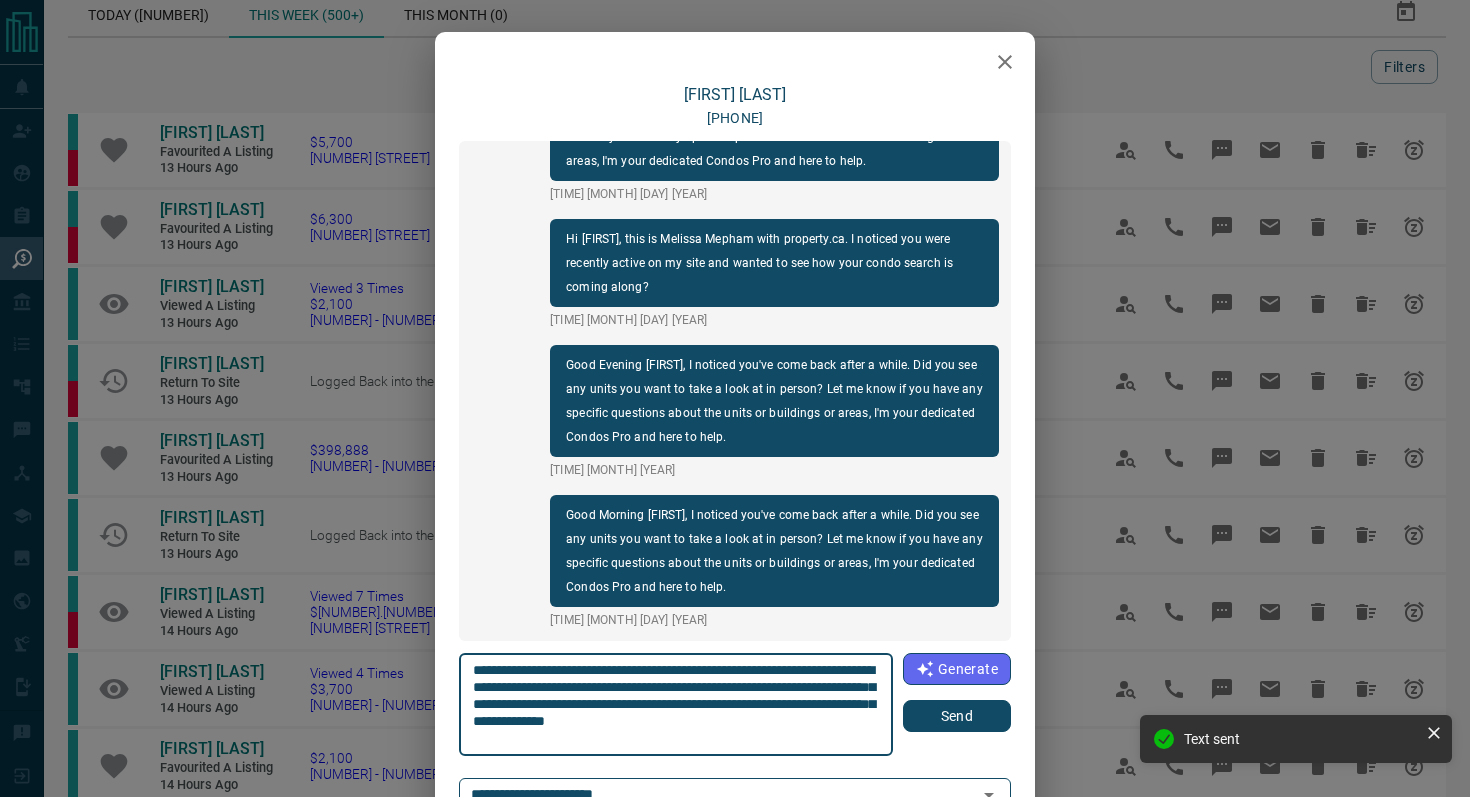 click on "Send" at bounding box center [957, 716] 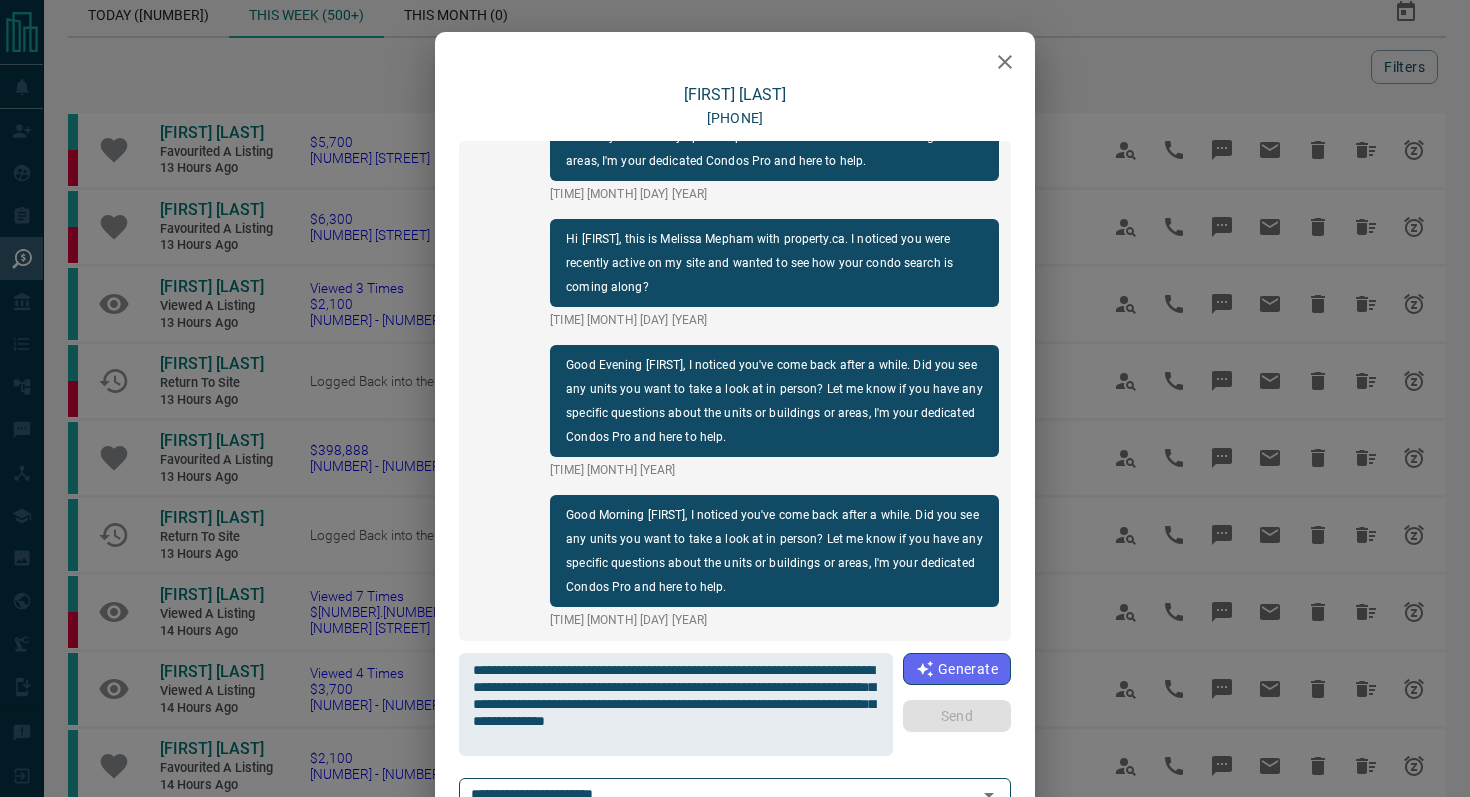 type 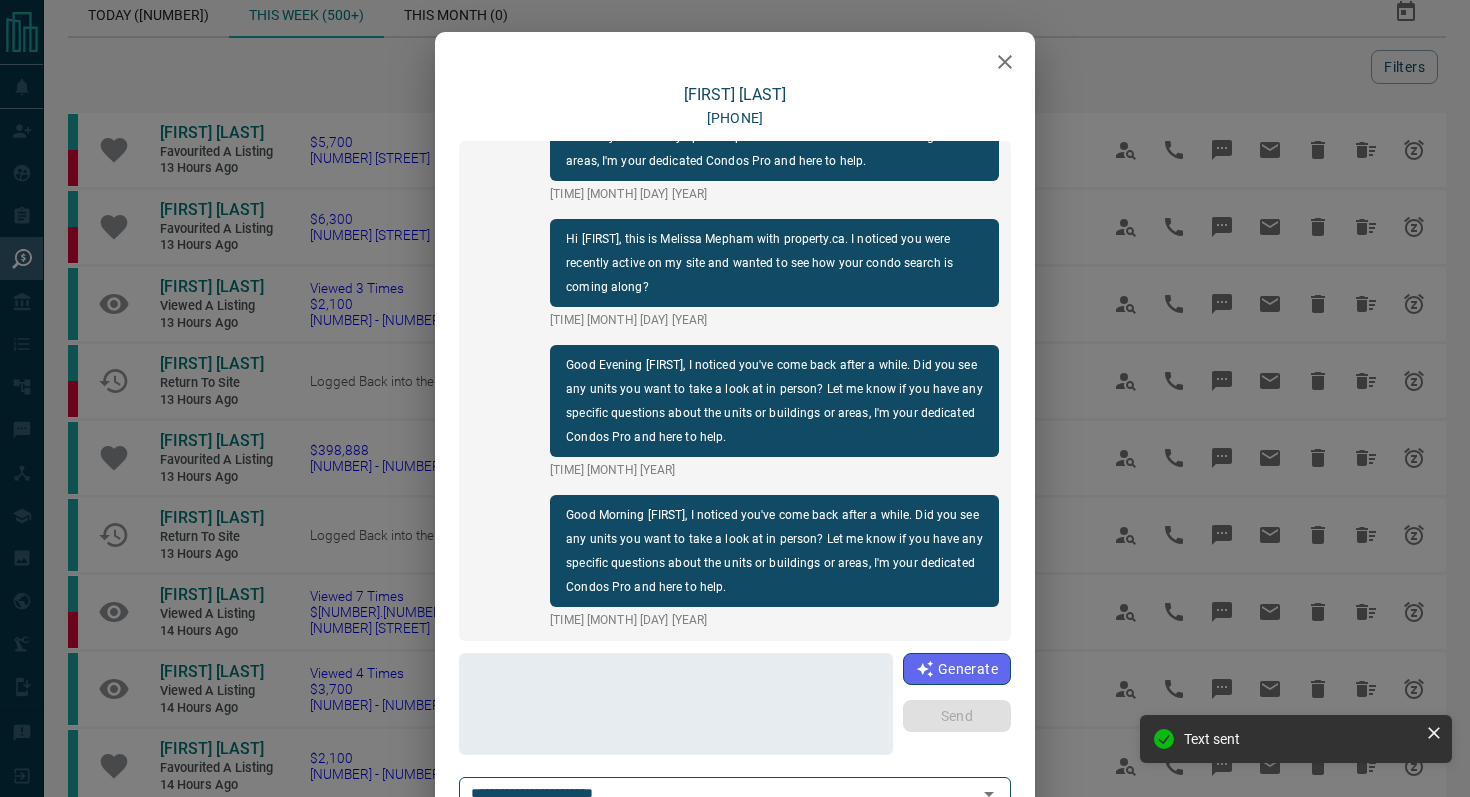 scroll, scrollTop: 786, scrollLeft: 0, axis: vertical 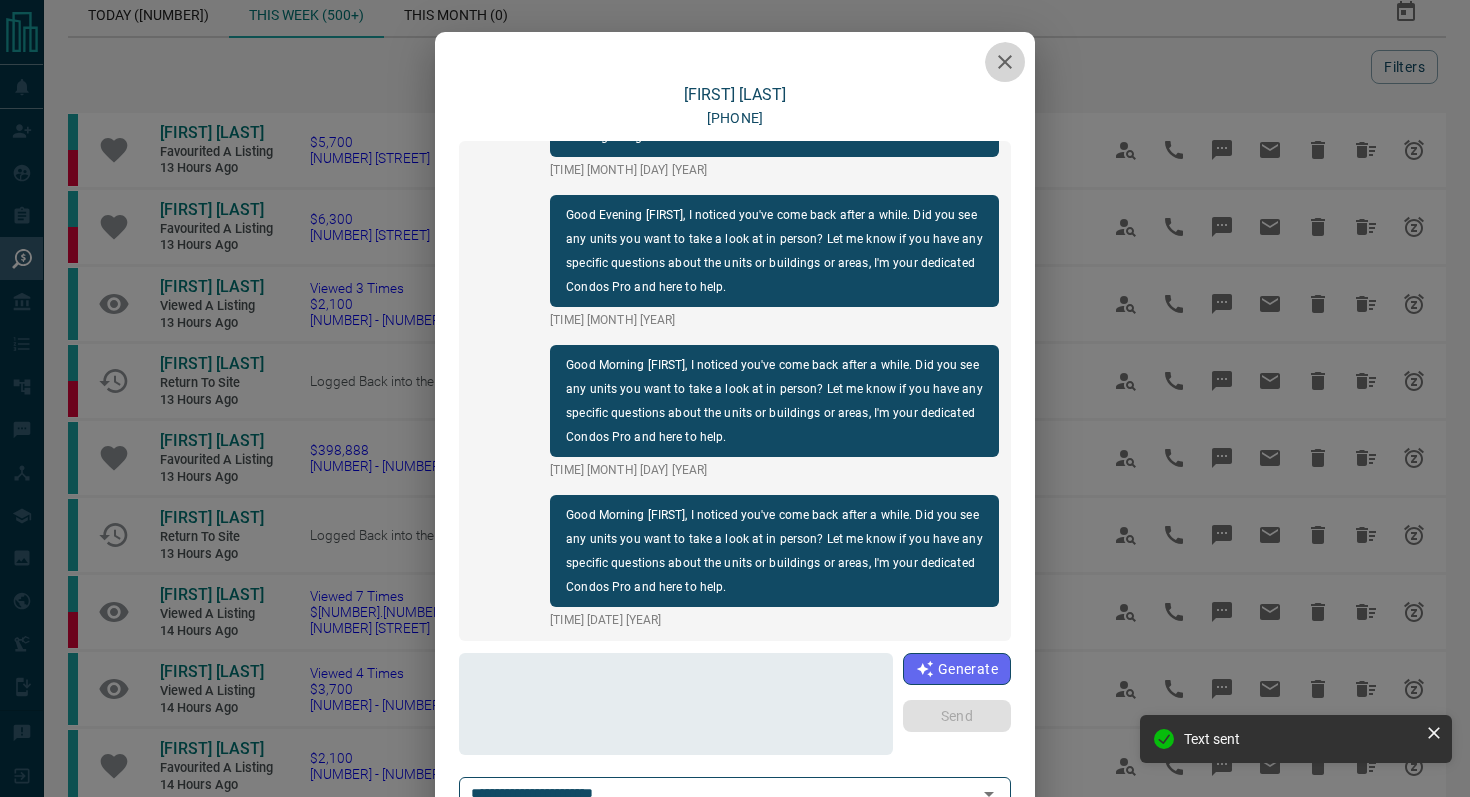 click 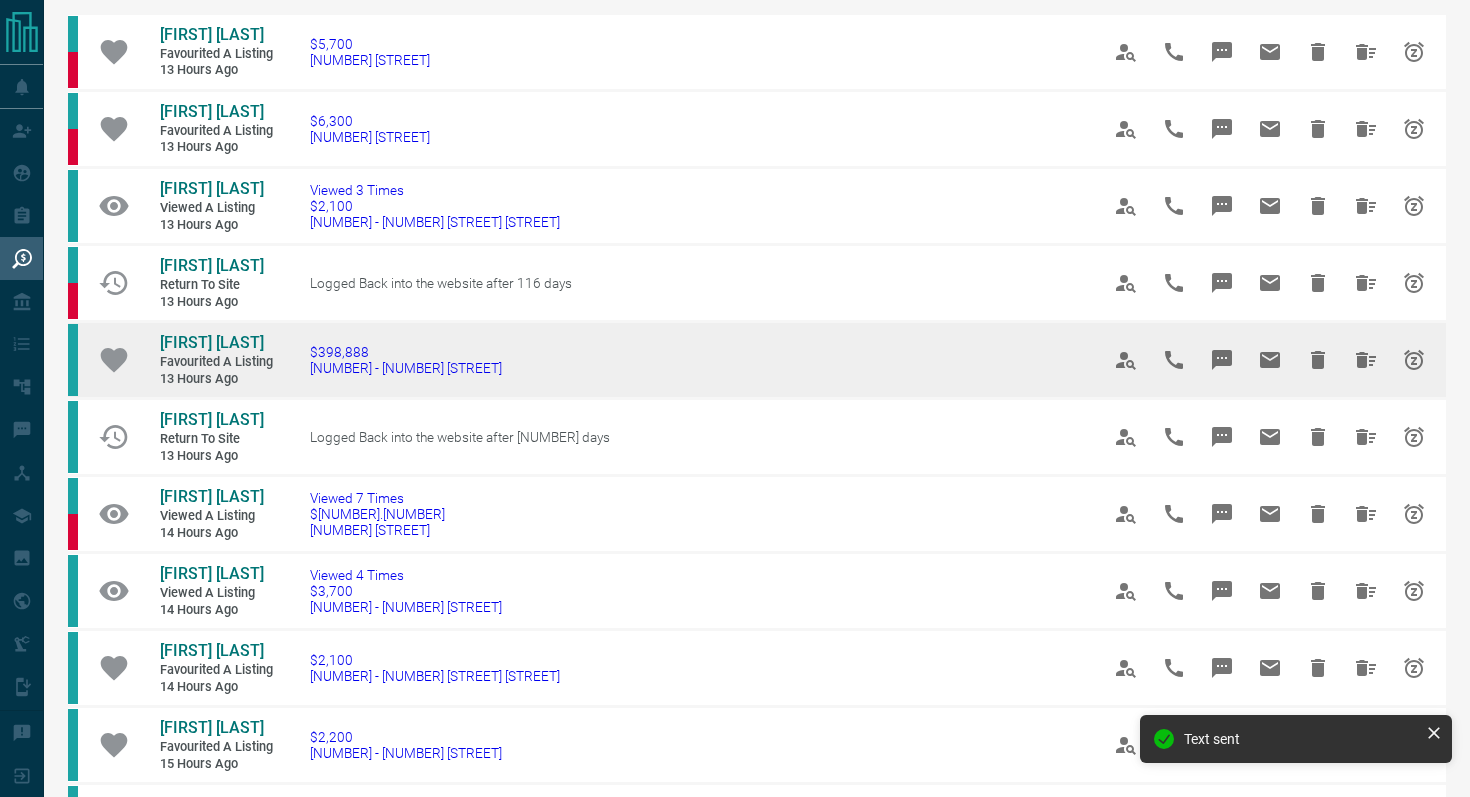 scroll, scrollTop: 134, scrollLeft: 0, axis: vertical 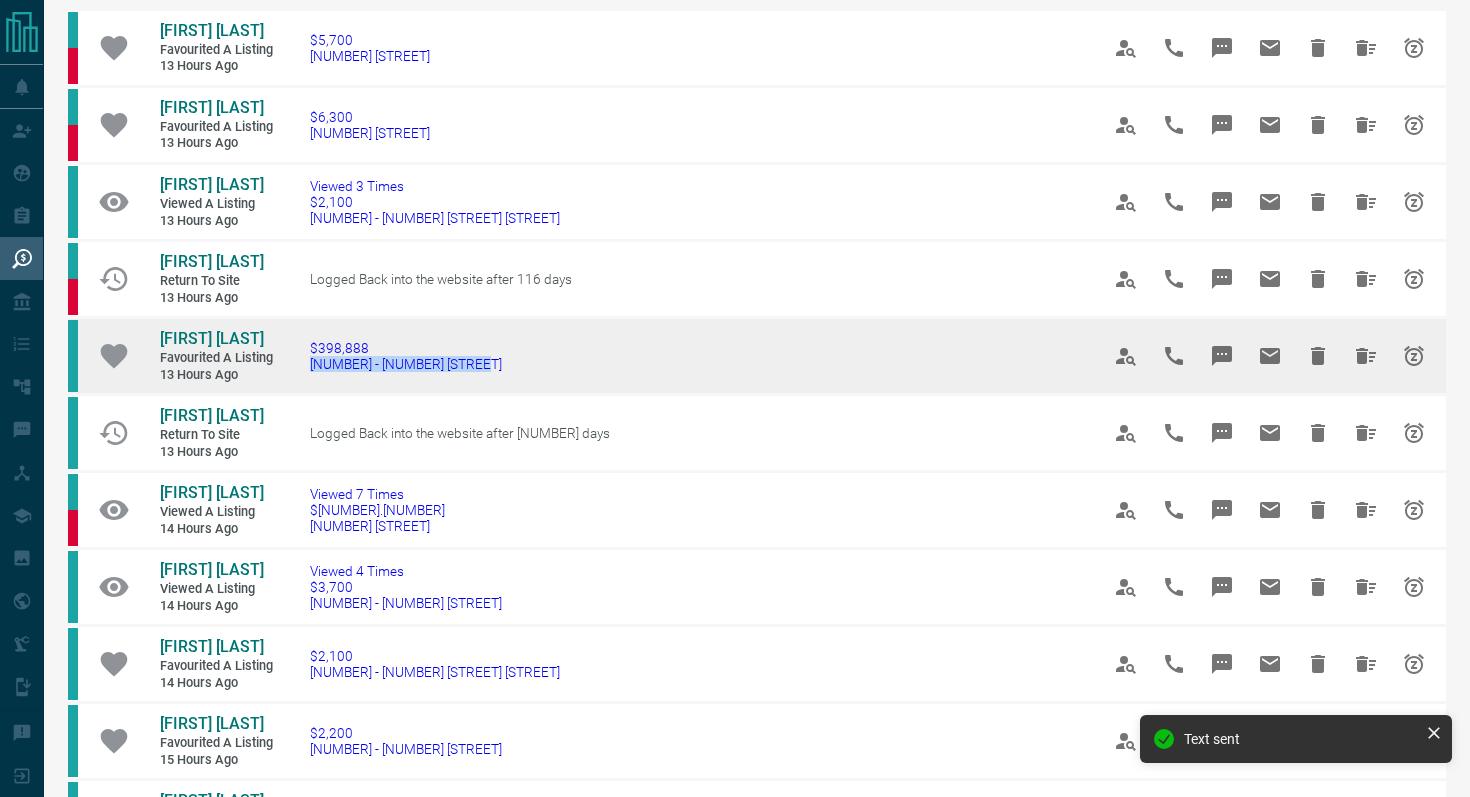 drag, startPoint x: 542, startPoint y: 358, endPoint x: 297, endPoint y: 361, distance: 245.01837 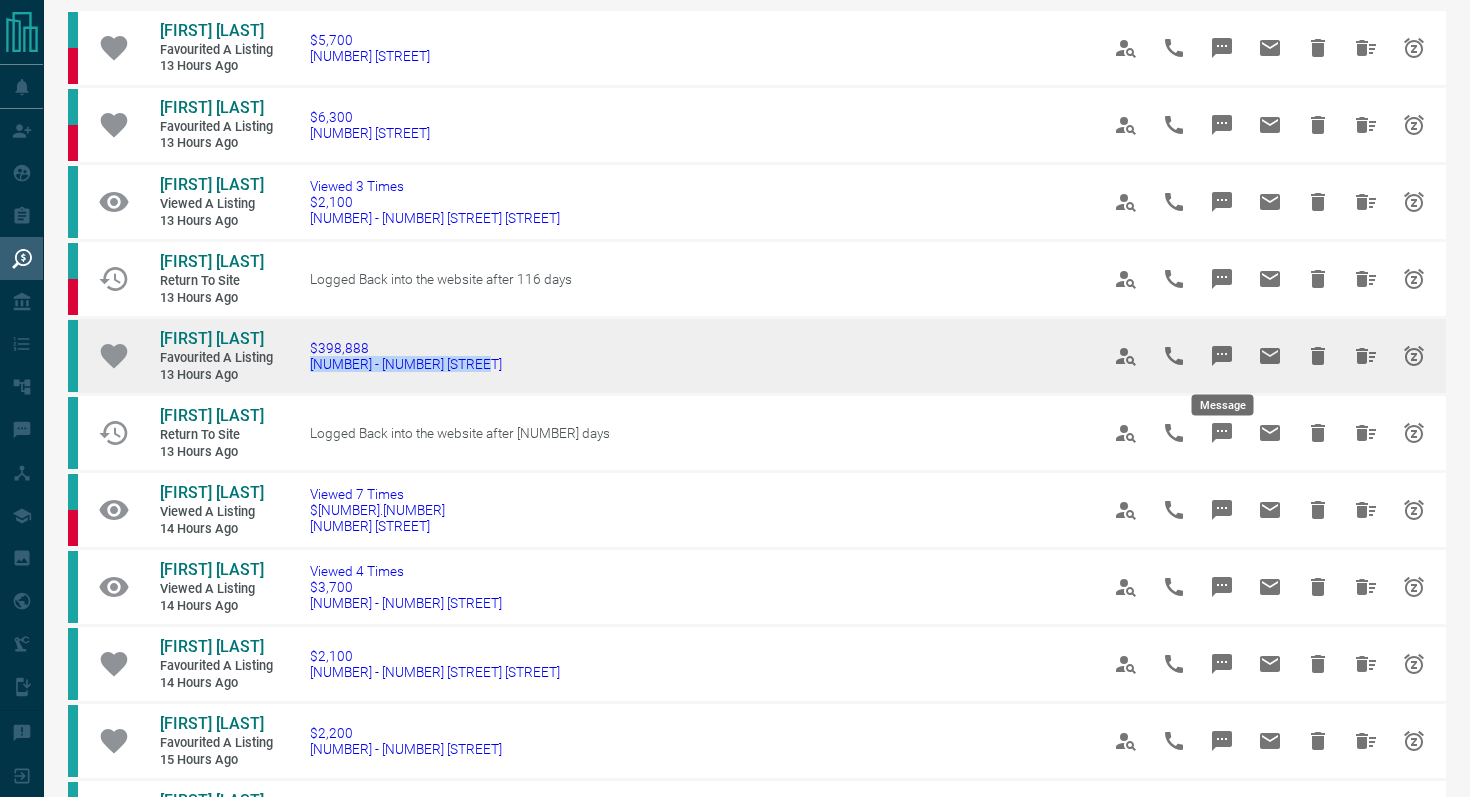 click 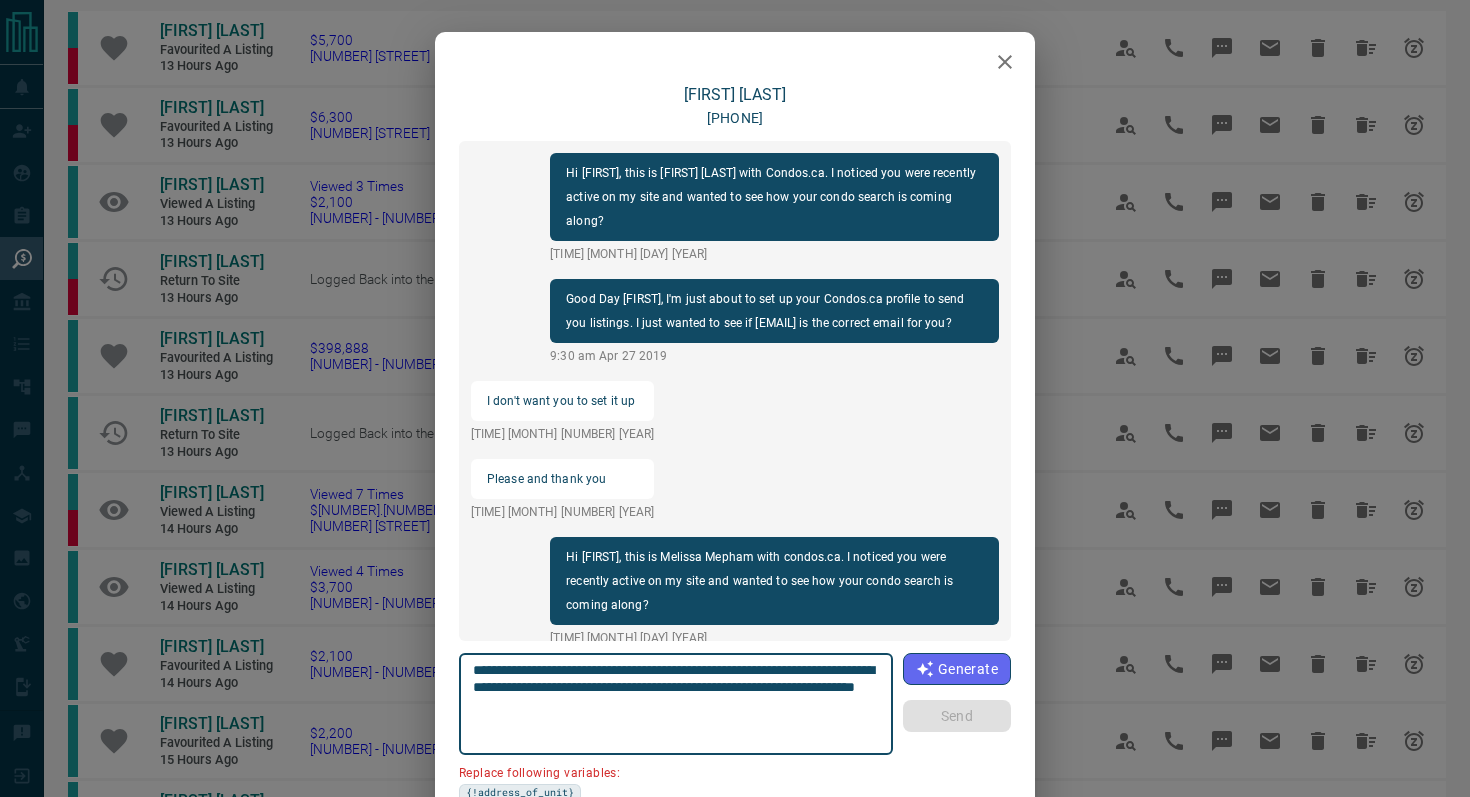 scroll, scrollTop: 1476, scrollLeft: 0, axis: vertical 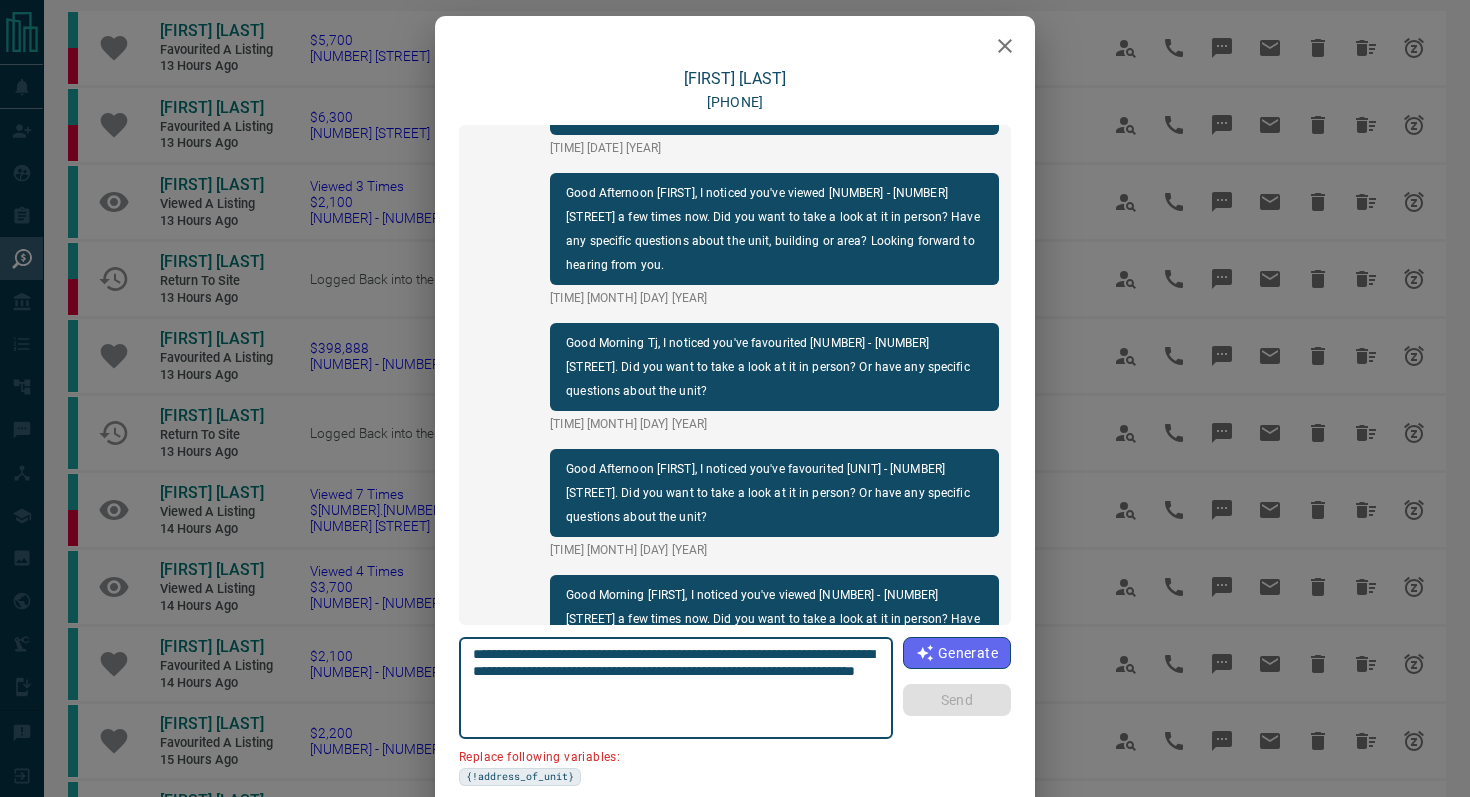 click 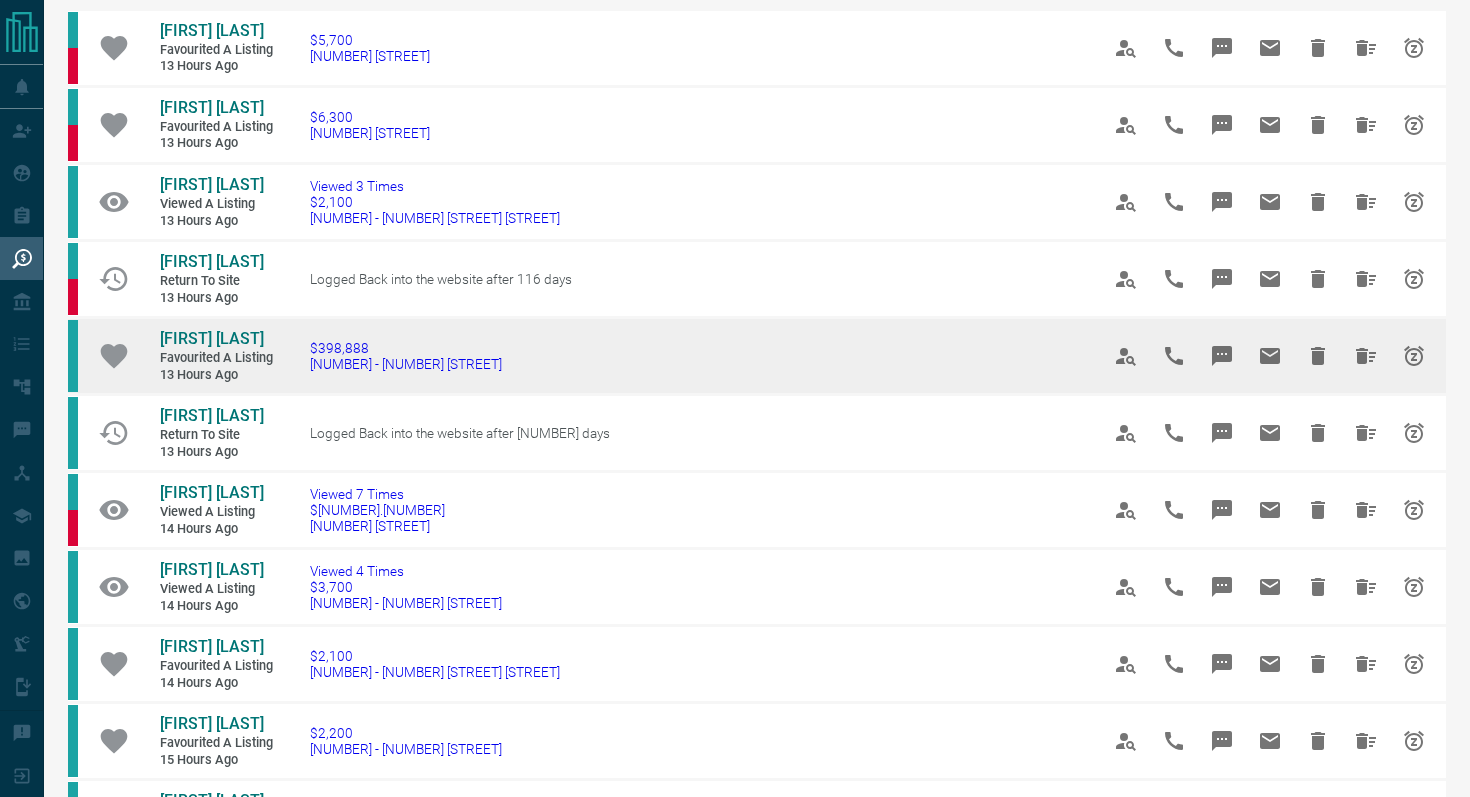 scroll, scrollTop: 268, scrollLeft: 0, axis: vertical 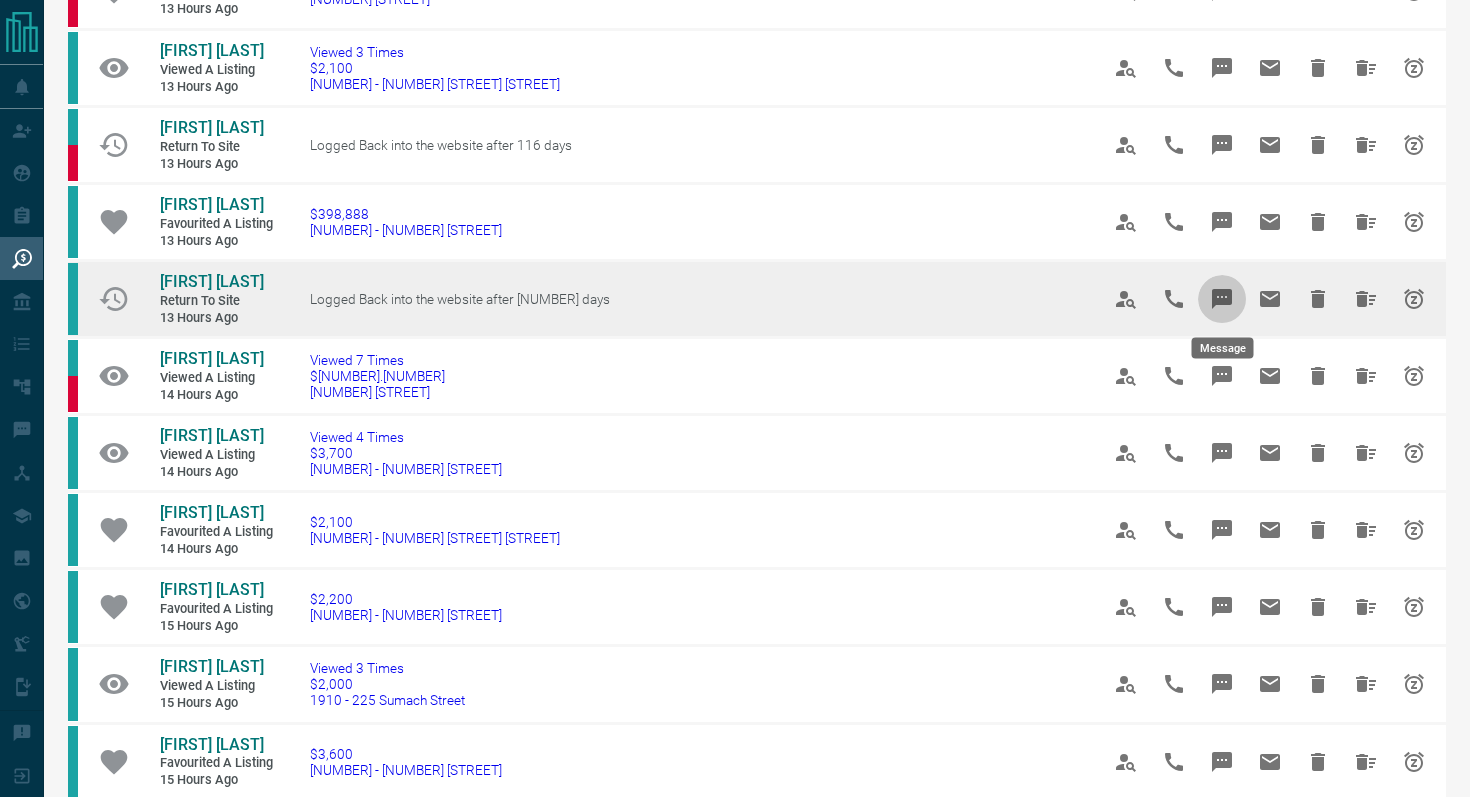 click 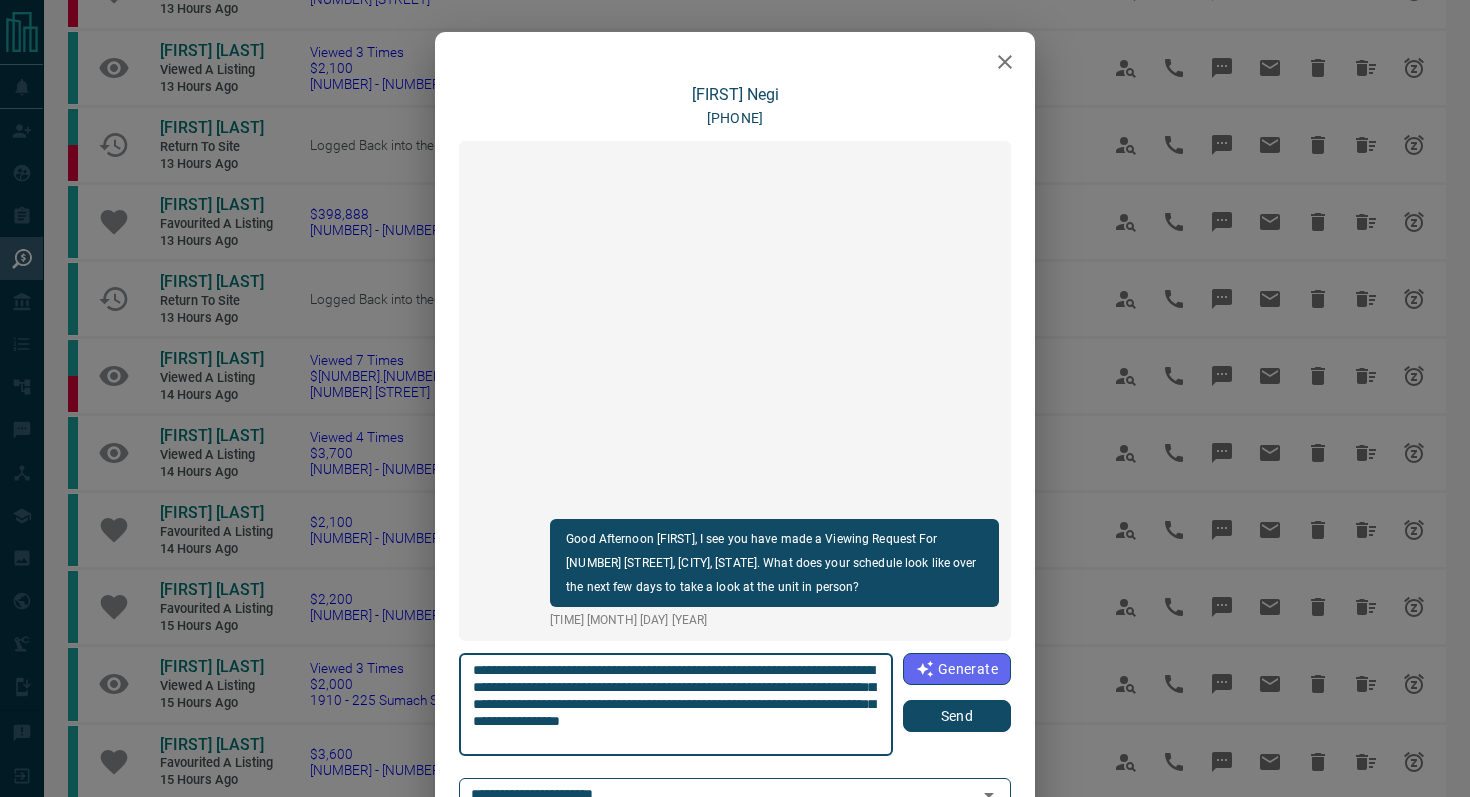 click on "Send" at bounding box center [957, 716] 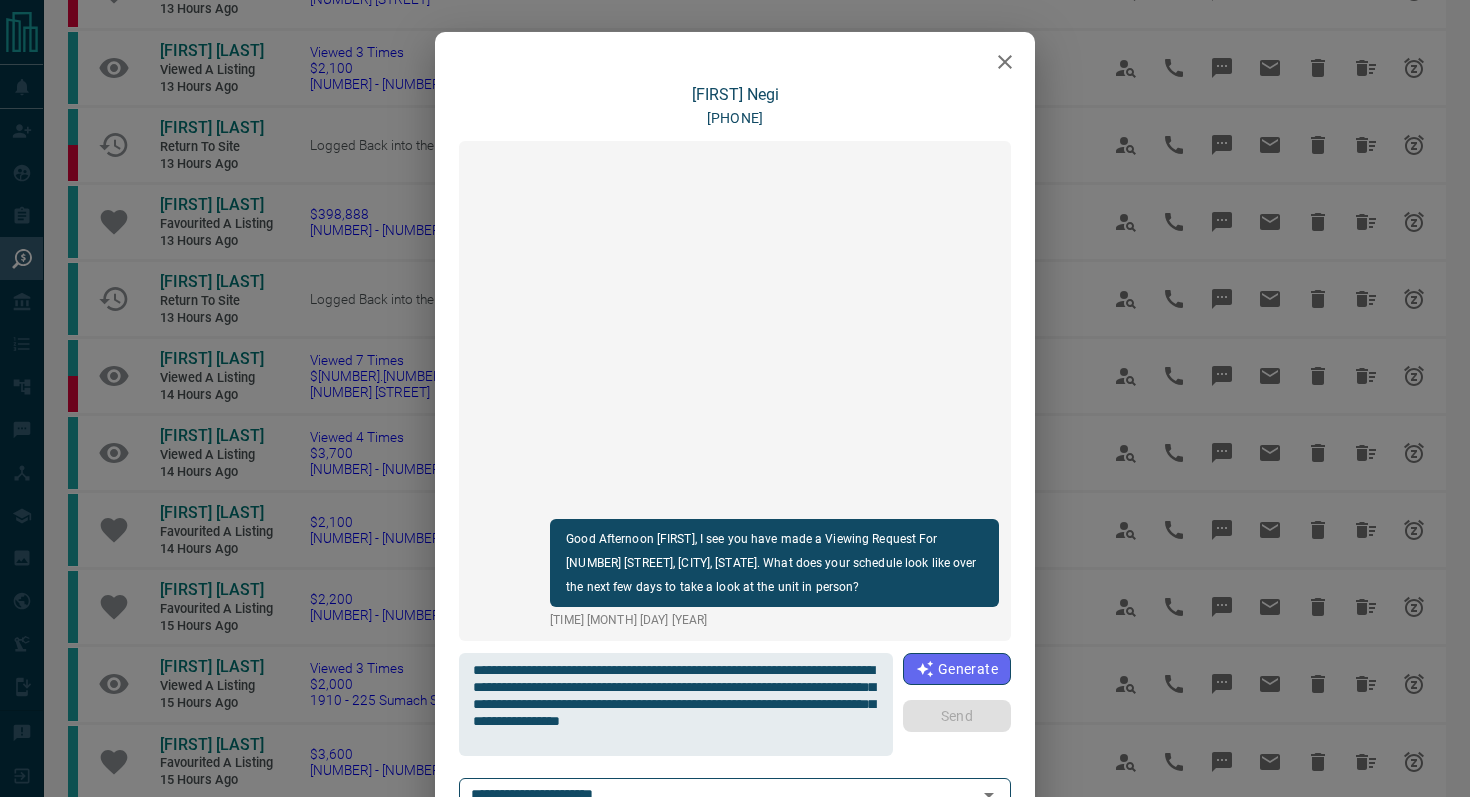 type 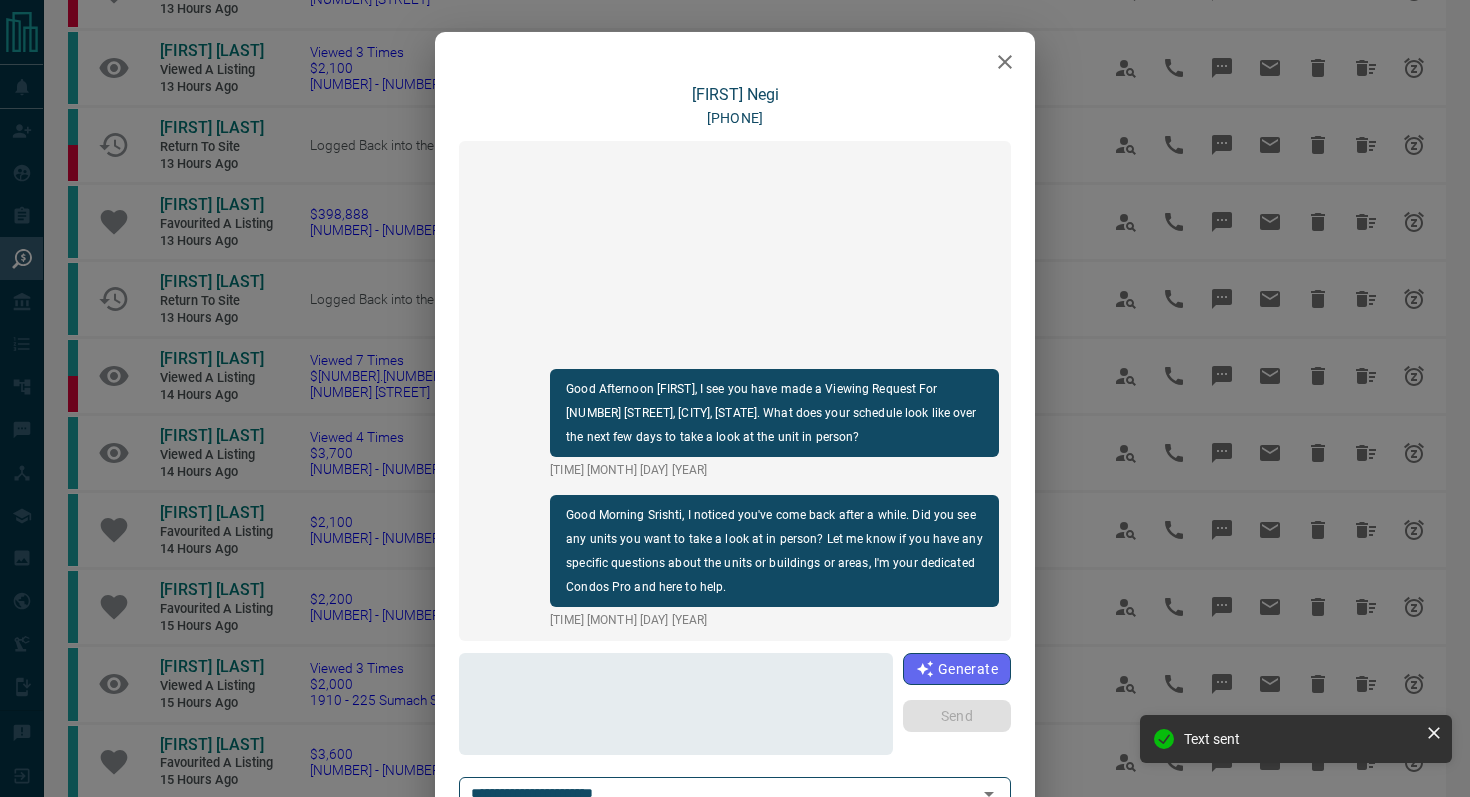 click 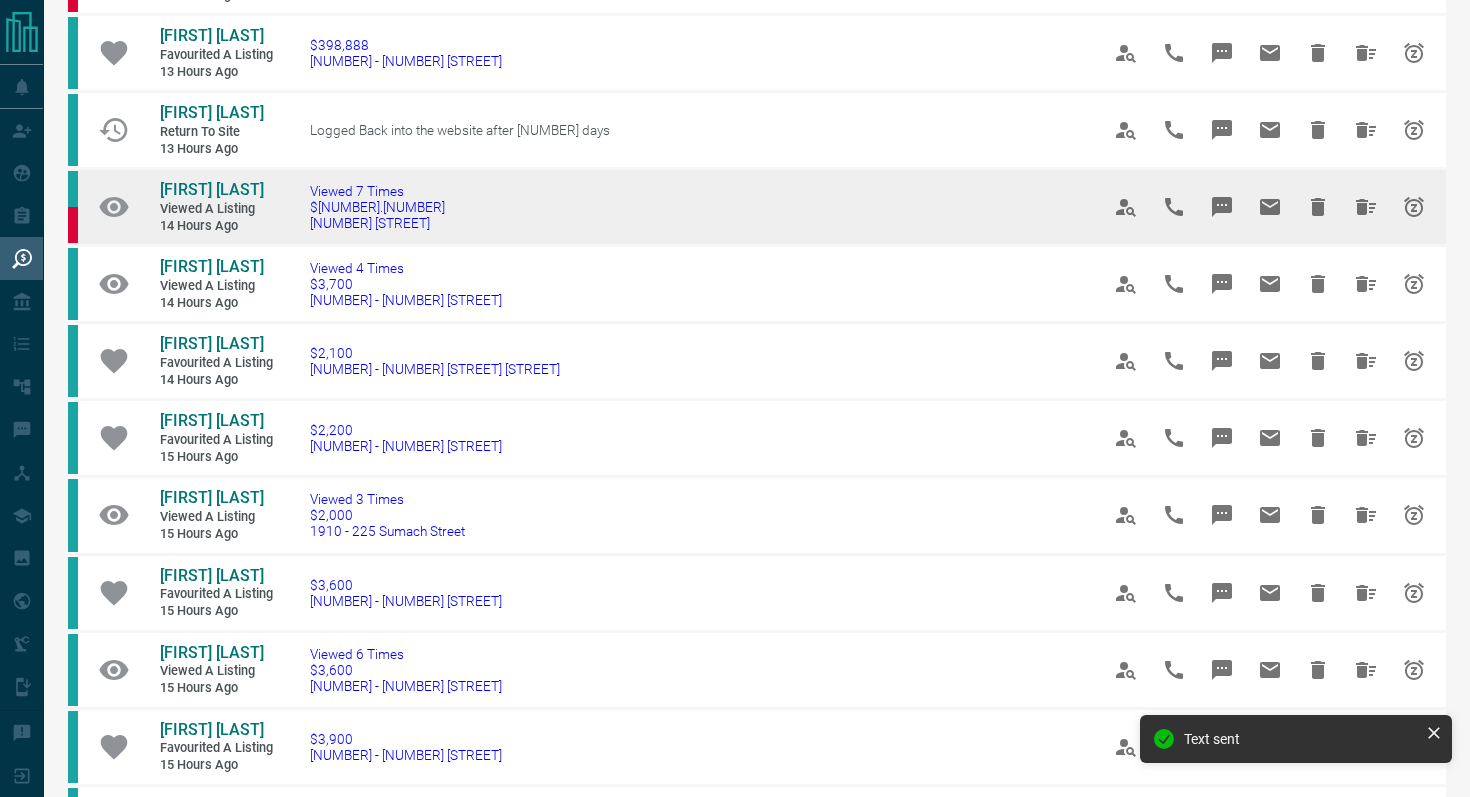 scroll, scrollTop: 441, scrollLeft: 0, axis: vertical 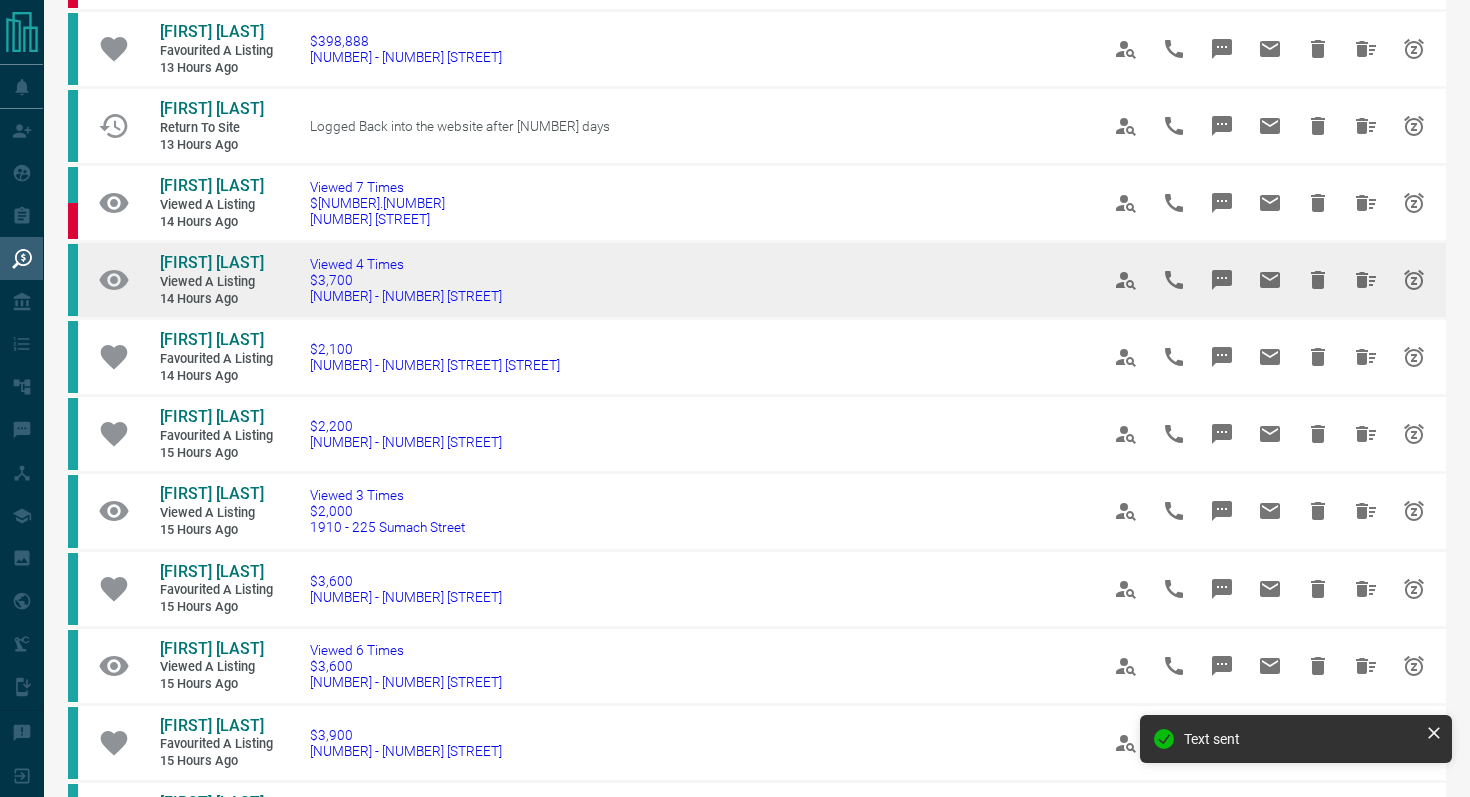 drag, startPoint x: 530, startPoint y: 306, endPoint x: 290, endPoint y: 297, distance: 240.16869 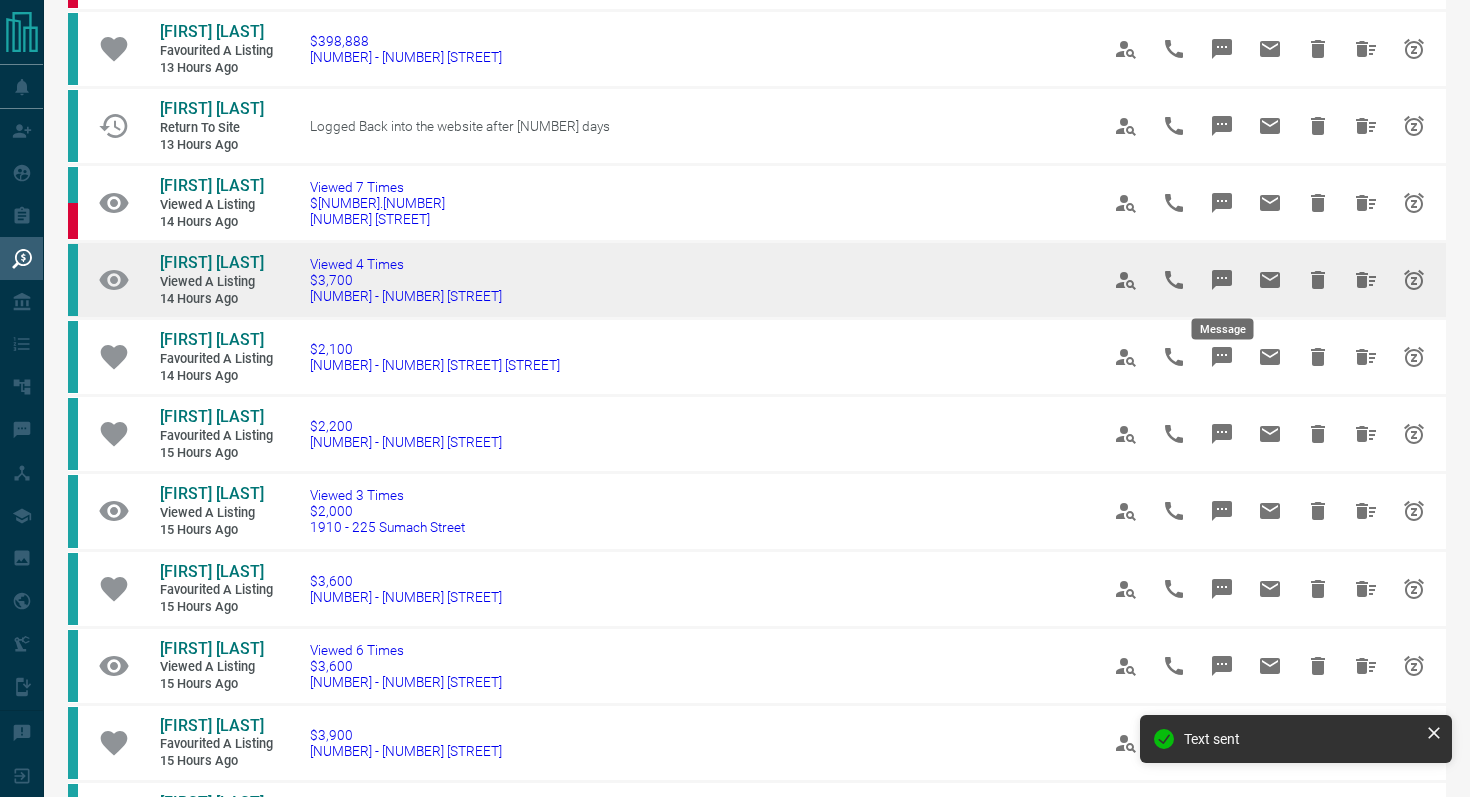 click 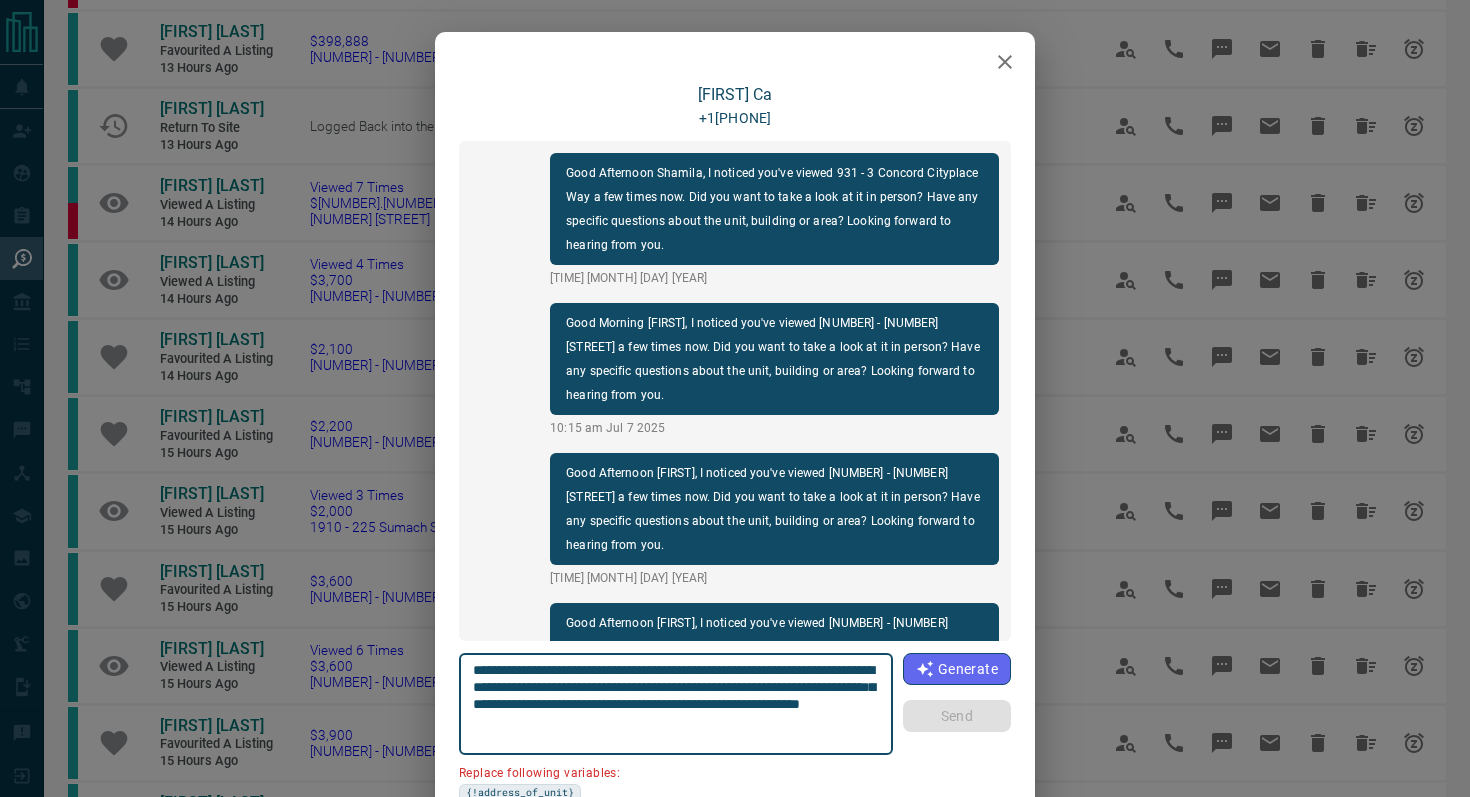 scroll, scrollTop: 384, scrollLeft: 0, axis: vertical 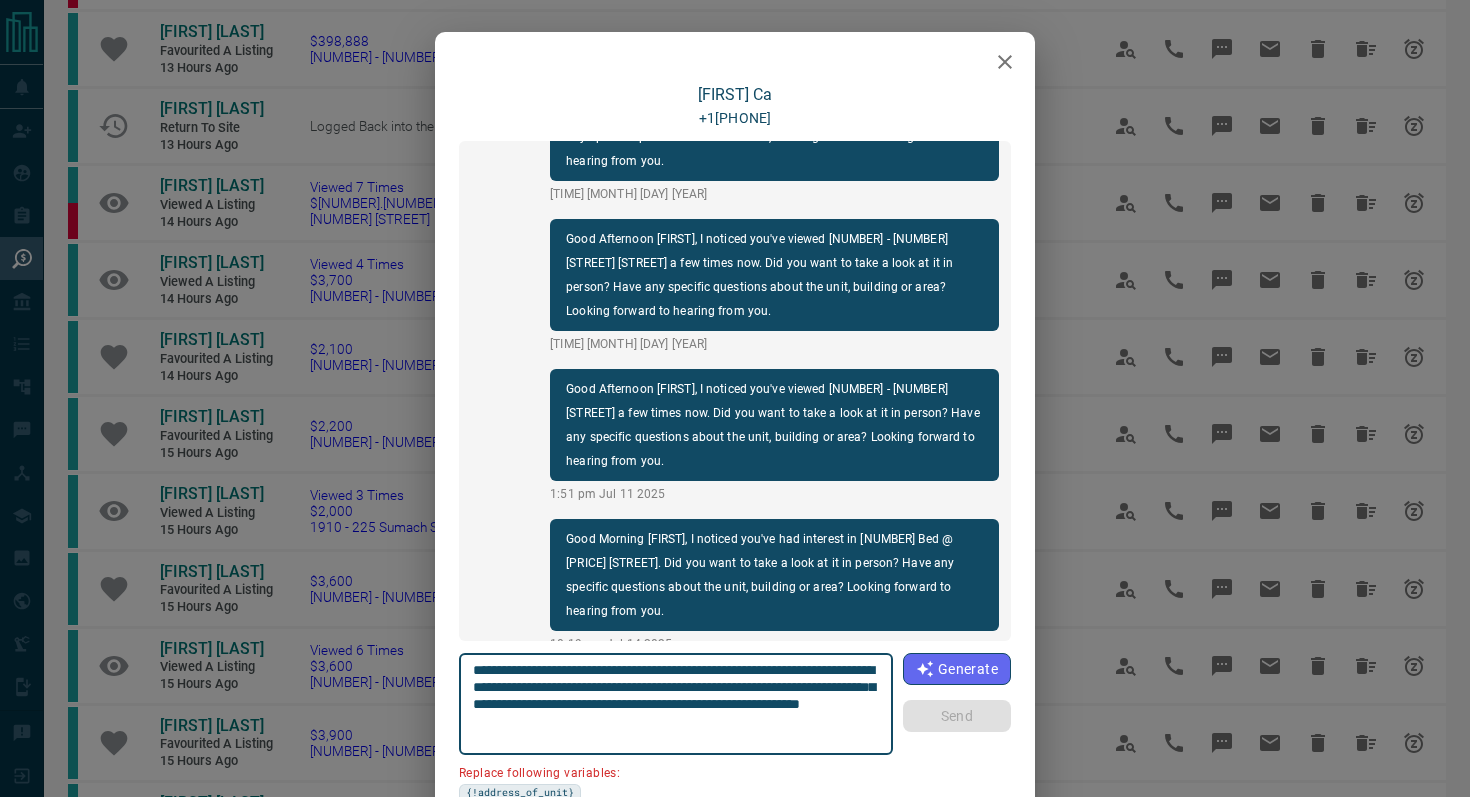 click 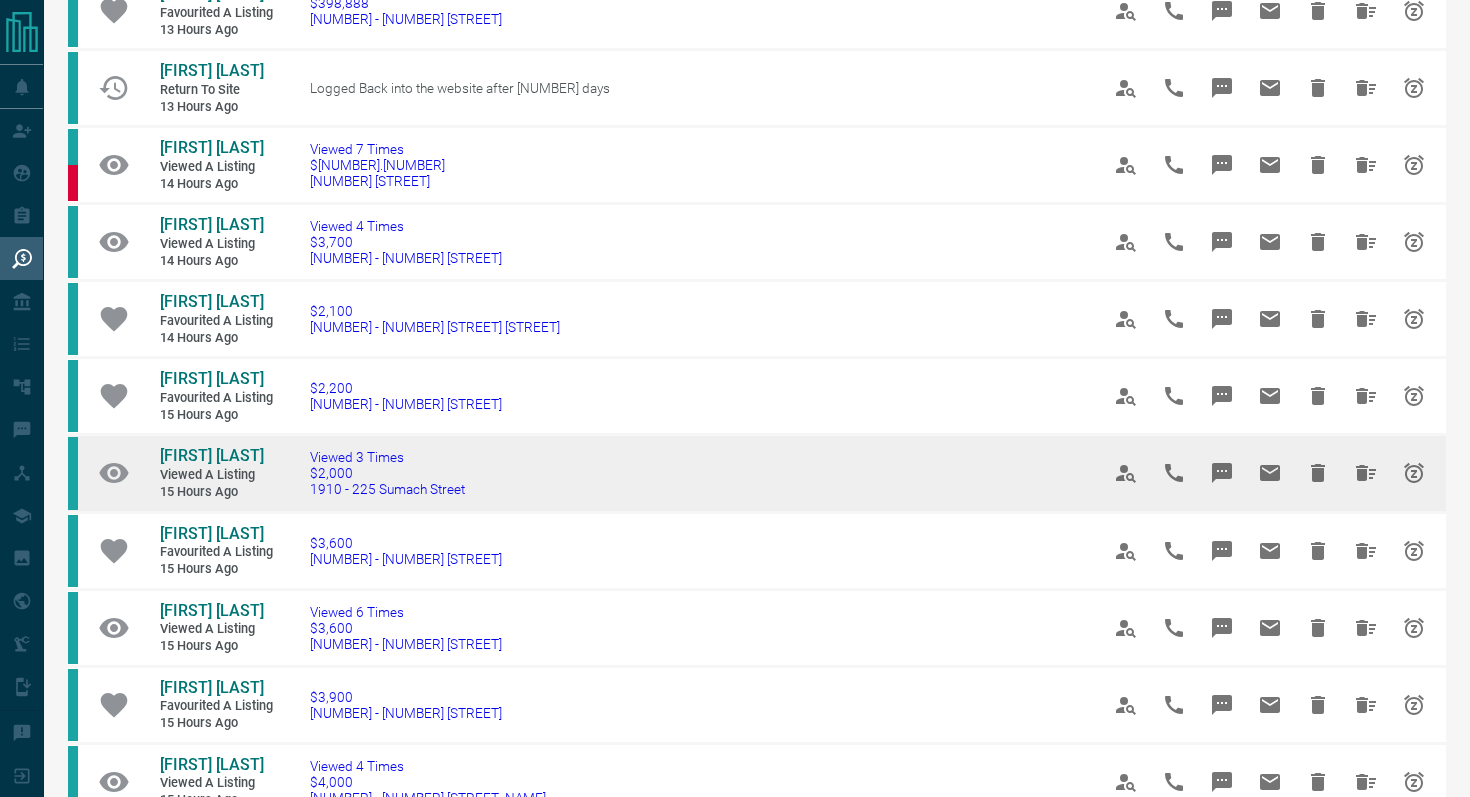 scroll, scrollTop: 488, scrollLeft: 0, axis: vertical 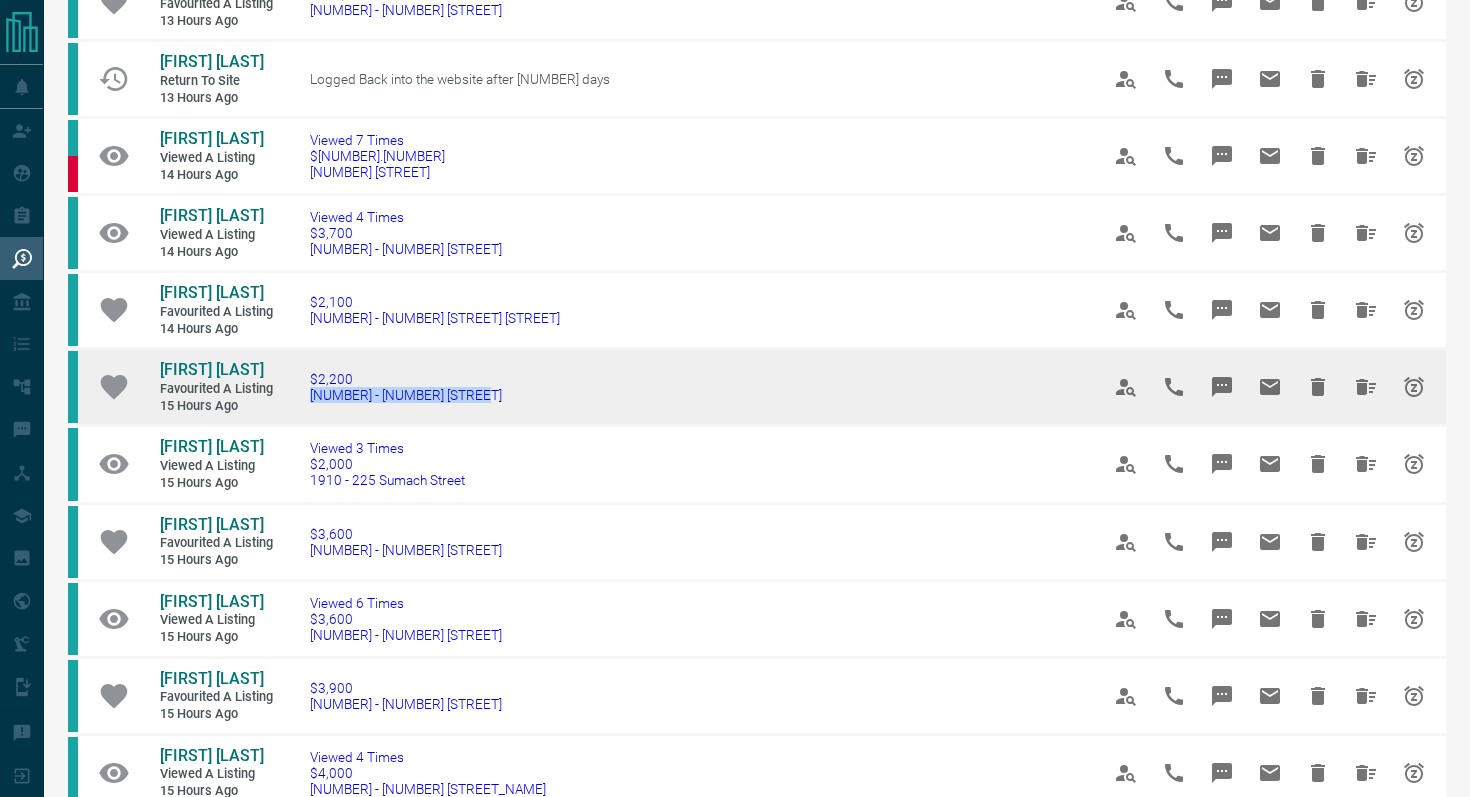 drag, startPoint x: 512, startPoint y: 412, endPoint x: 303, endPoint y: 410, distance: 209.00957 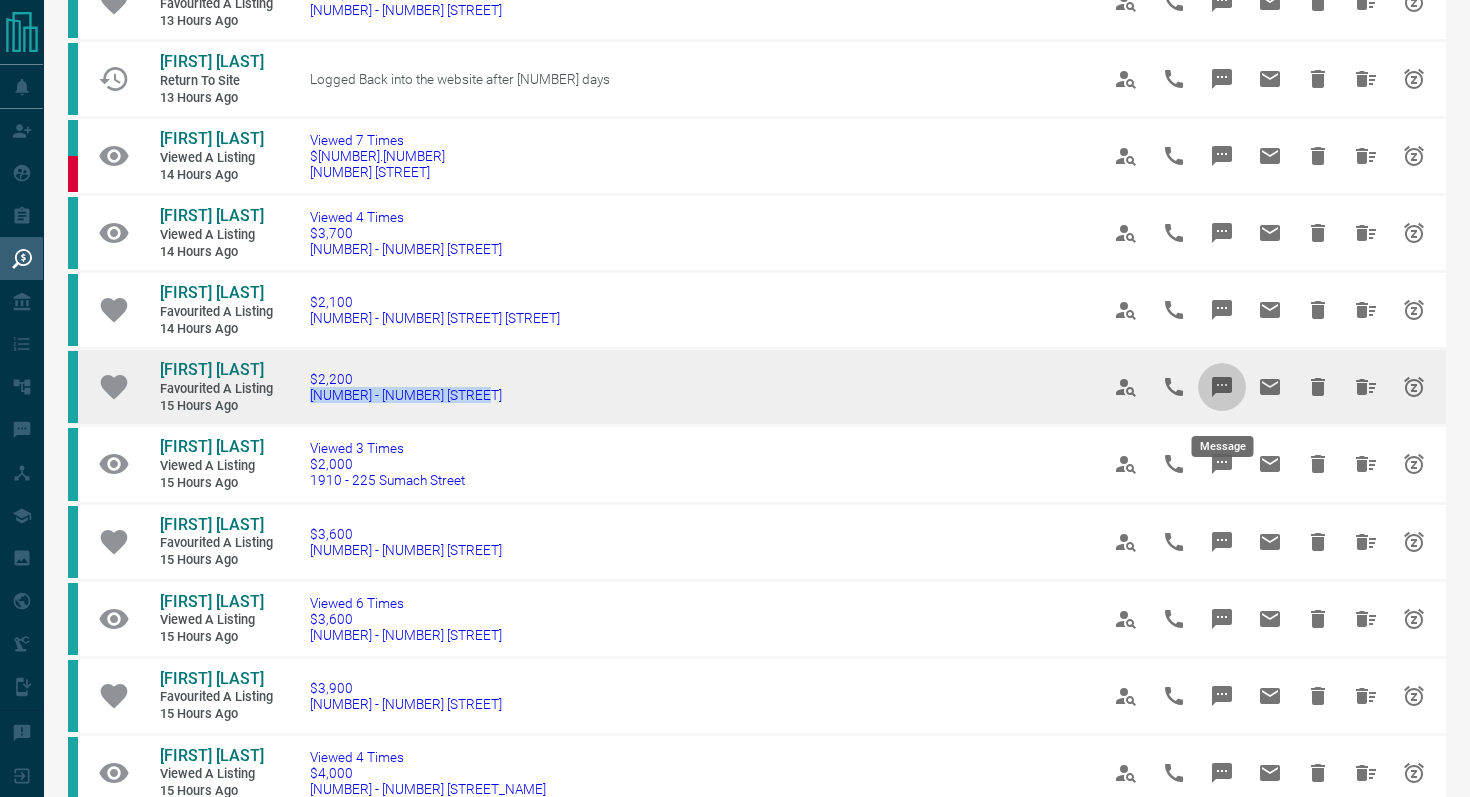 click 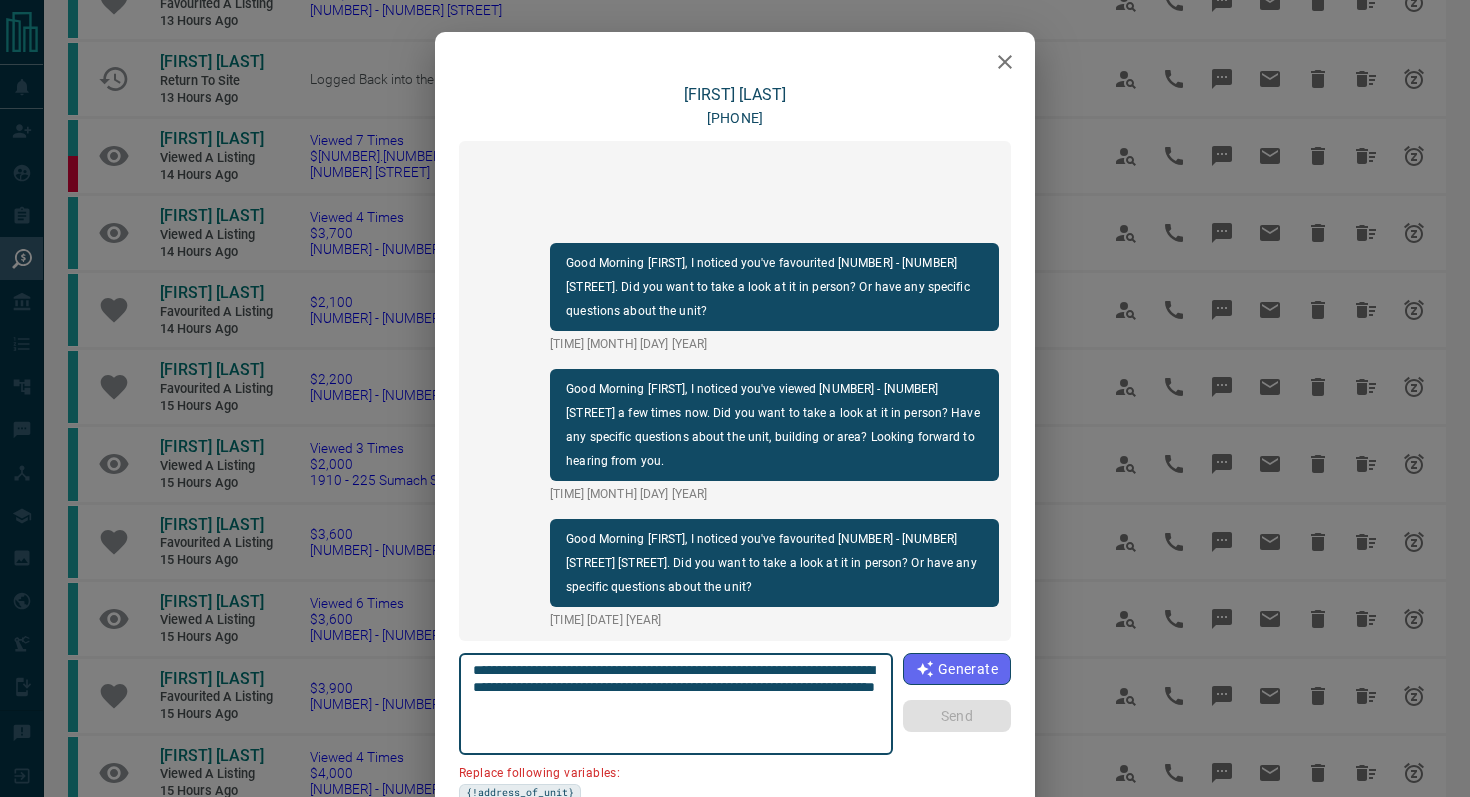 drag, startPoint x: 585, startPoint y: 684, endPoint x: 405, endPoint y: 688, distance: 180.04443 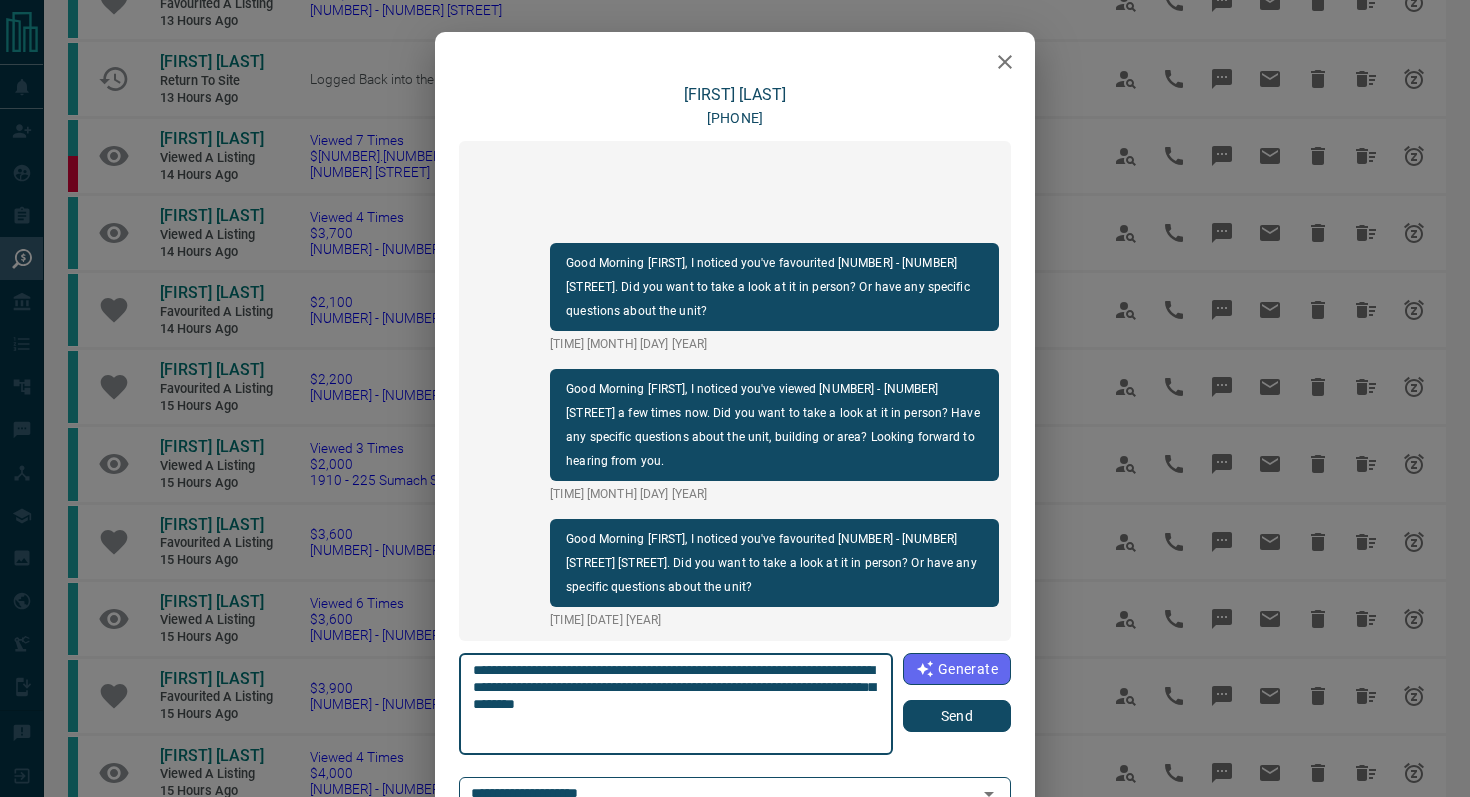 type on "**********" 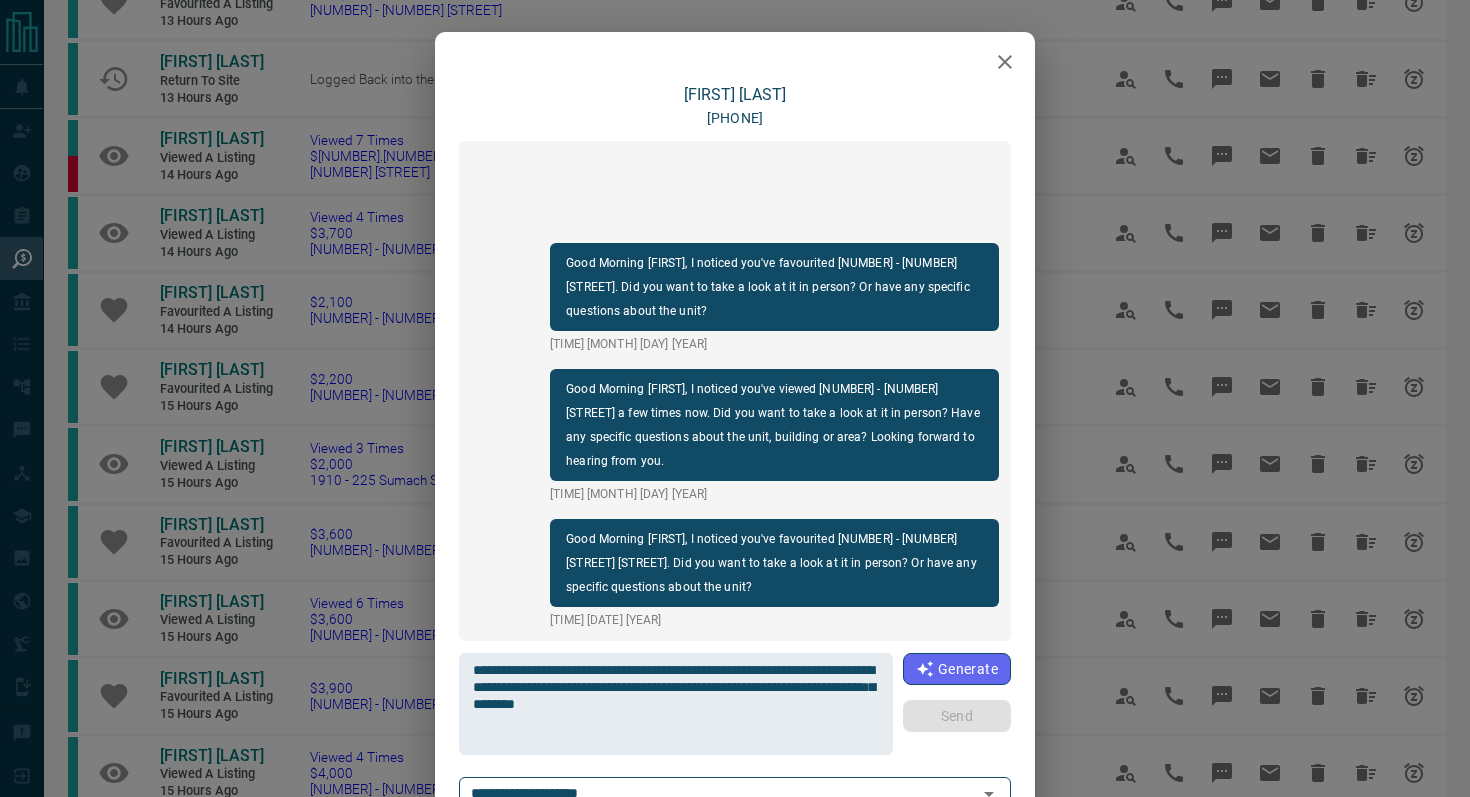 type 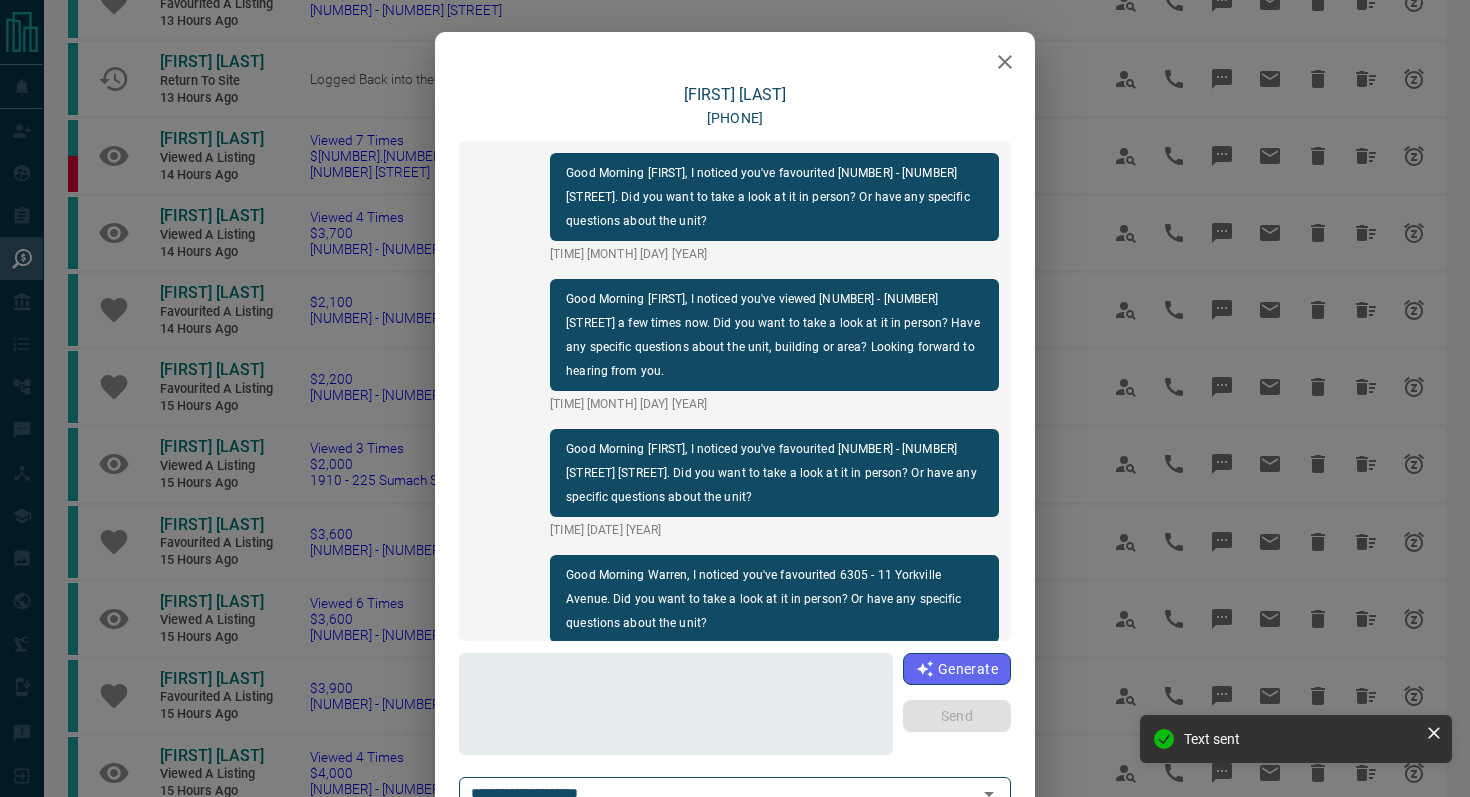 scroll, scrollTop: 36, scrollLeft: 0, axis: vertical 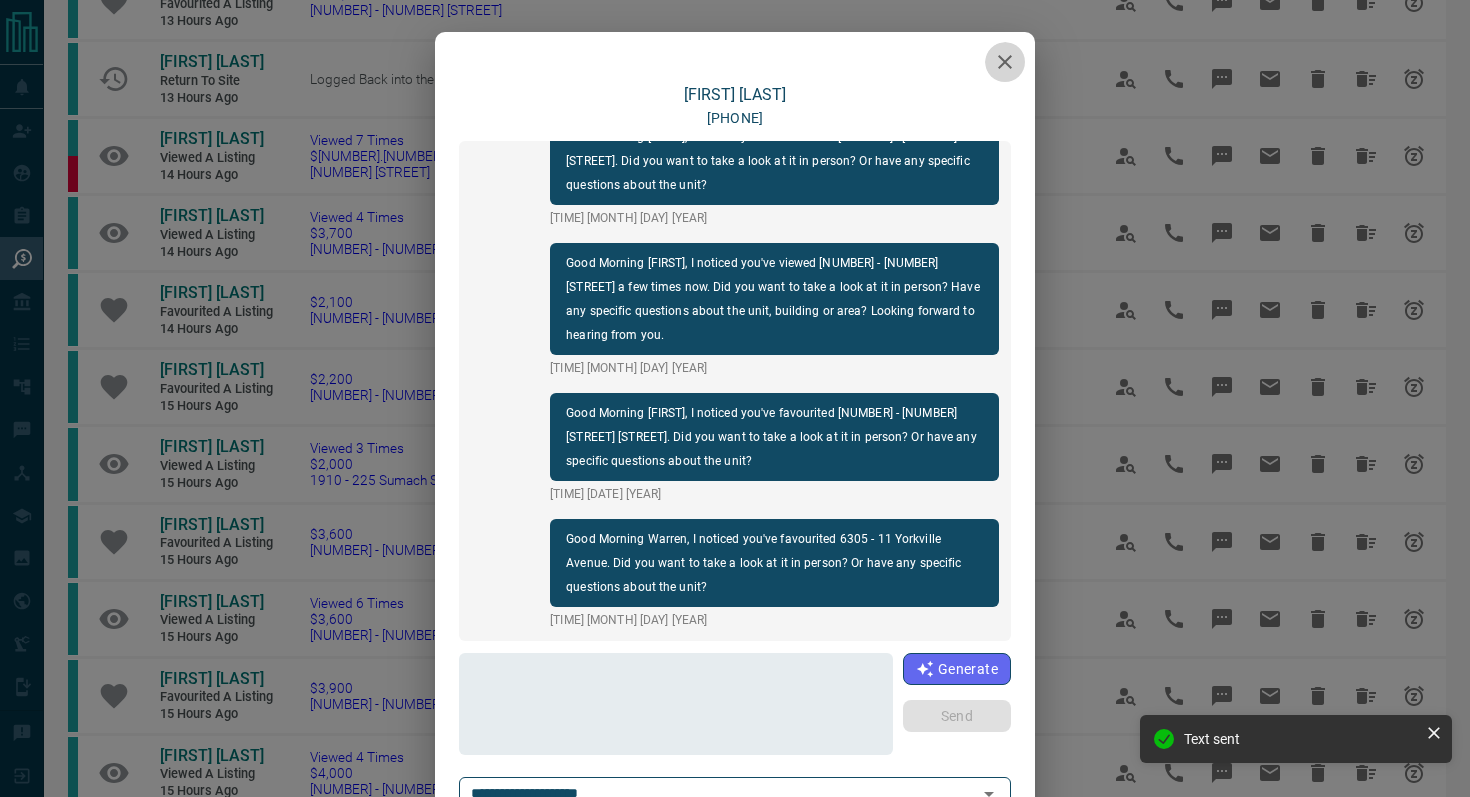 click 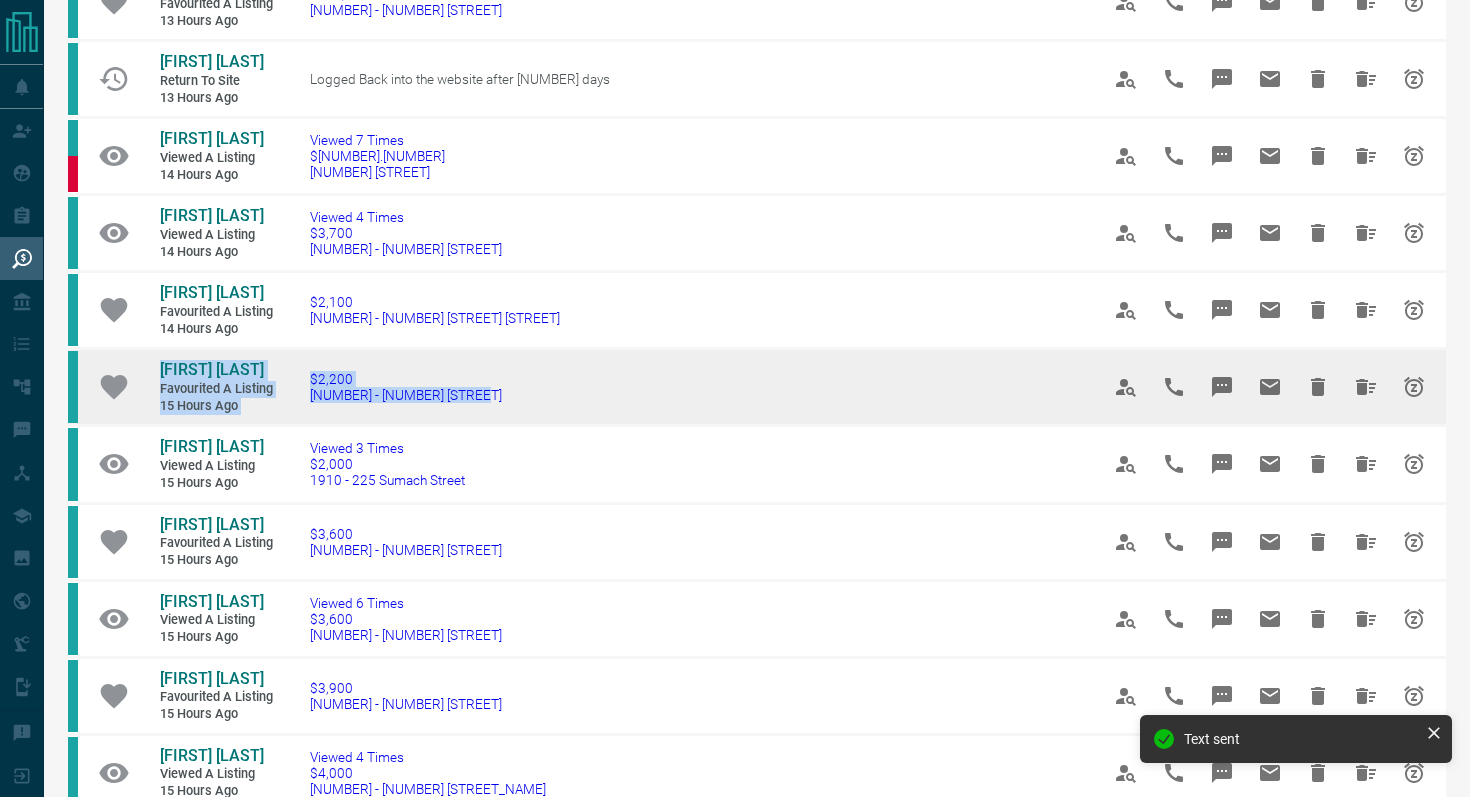 drag, startPoint x: 512, startPoint y: 422, endPoint x: 150, endPoint y: 374, distance: 365.16846 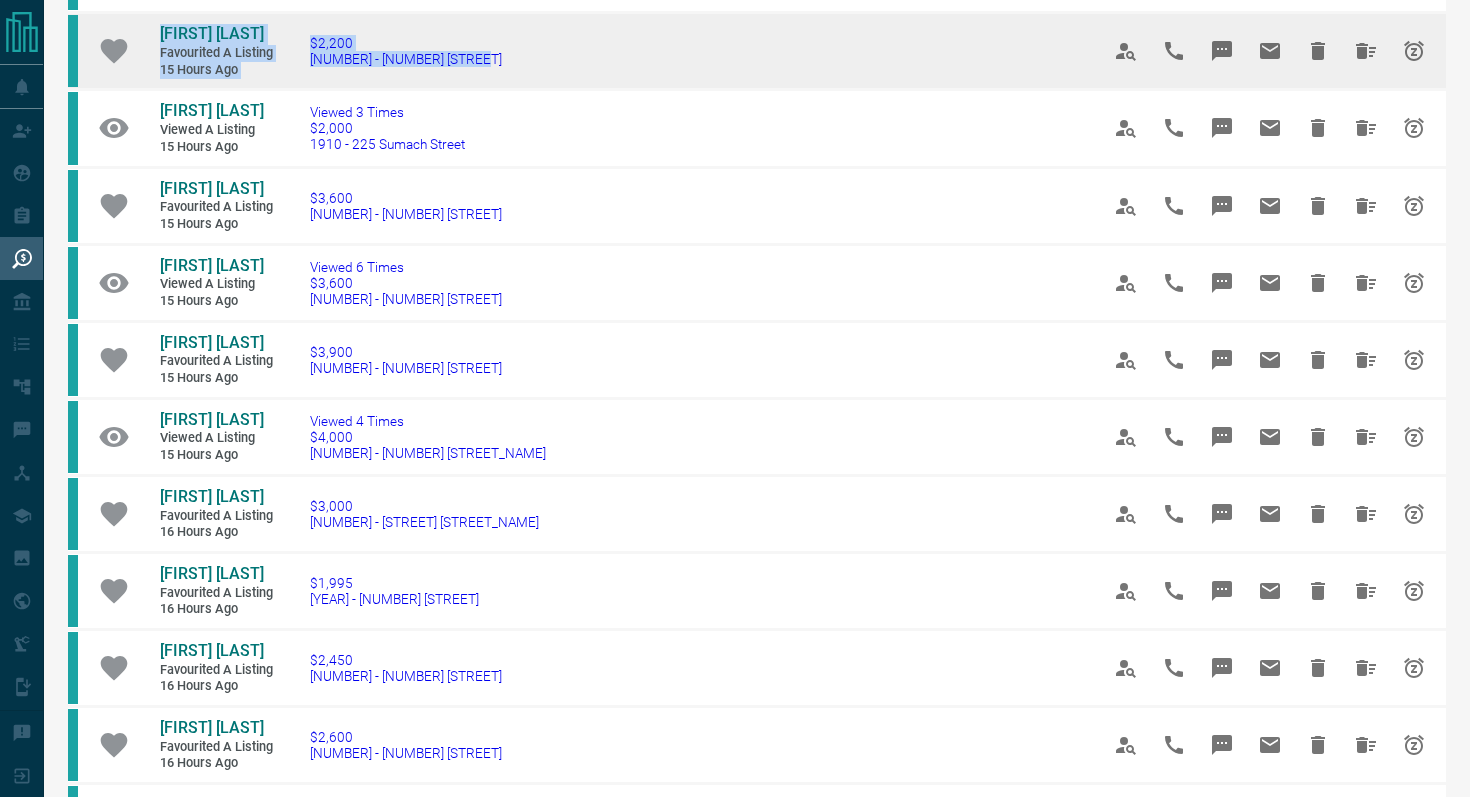 scroll, scrollTop: 827, scrollLeft: 0, axis: vertical 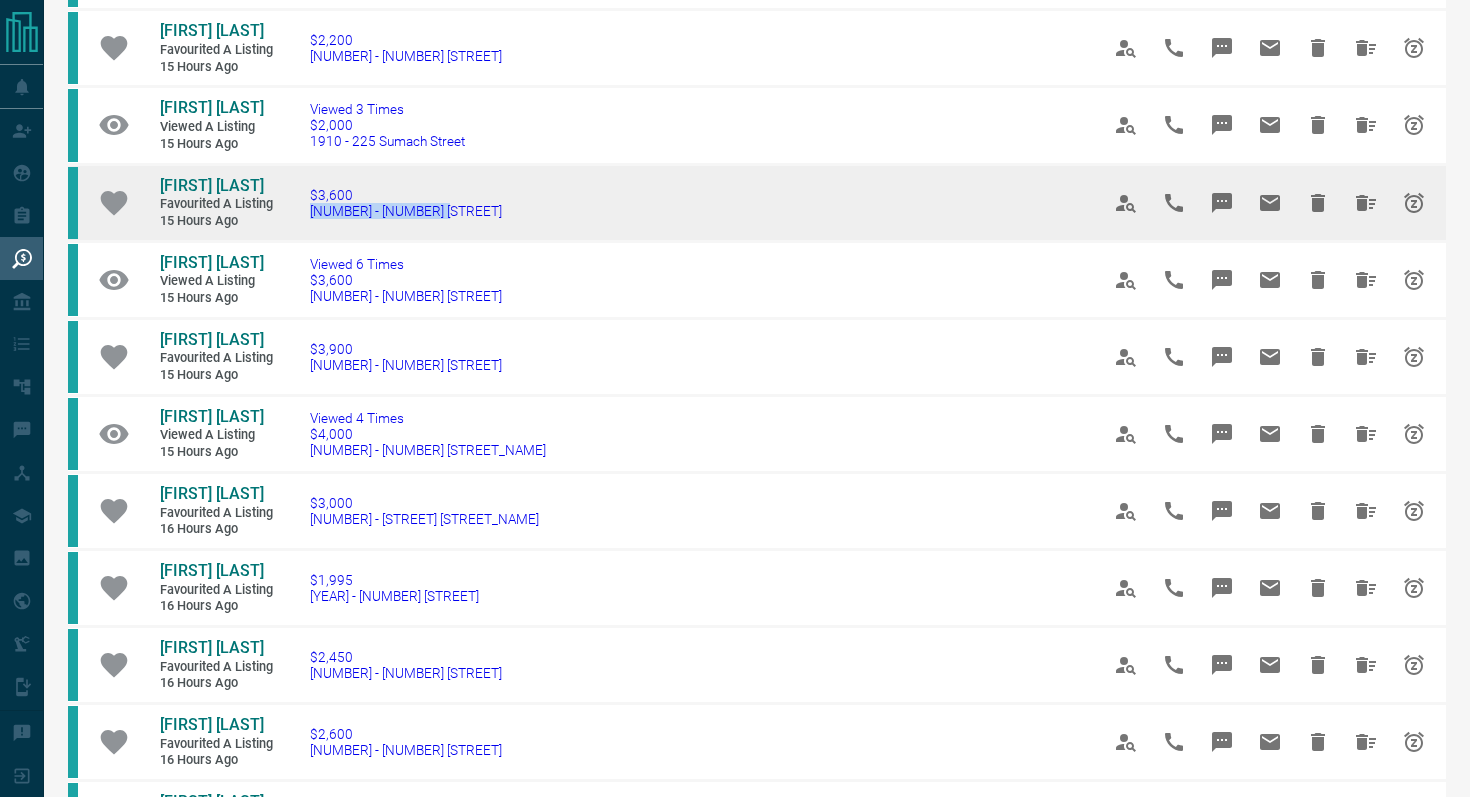 drag, startPoint x: 467, startPoint y: 264, endPoint x: 306, endPoint y: 246, distance: 162.00308 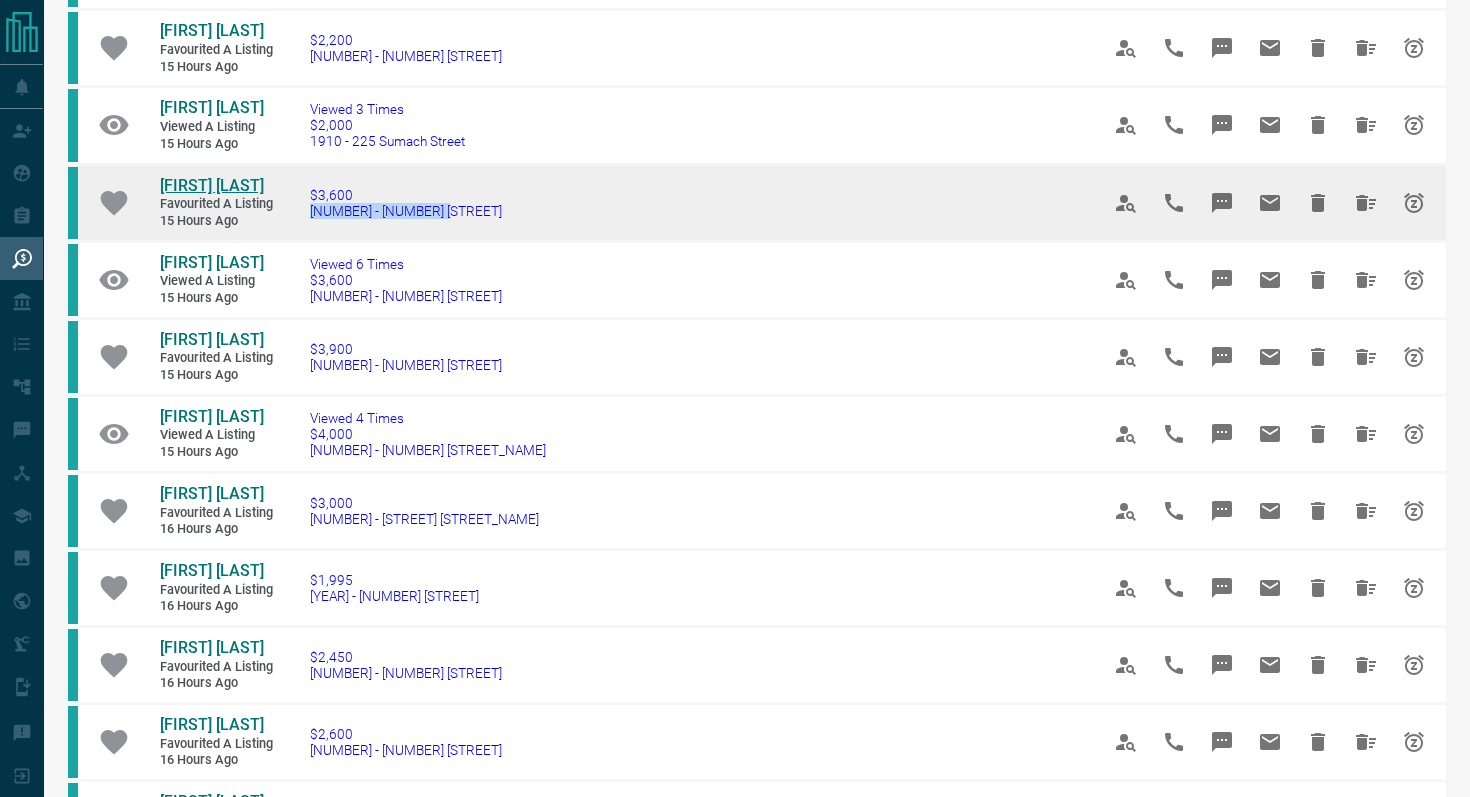 click on "[FIRST] [LAST]" at bounding box center [212, 185] 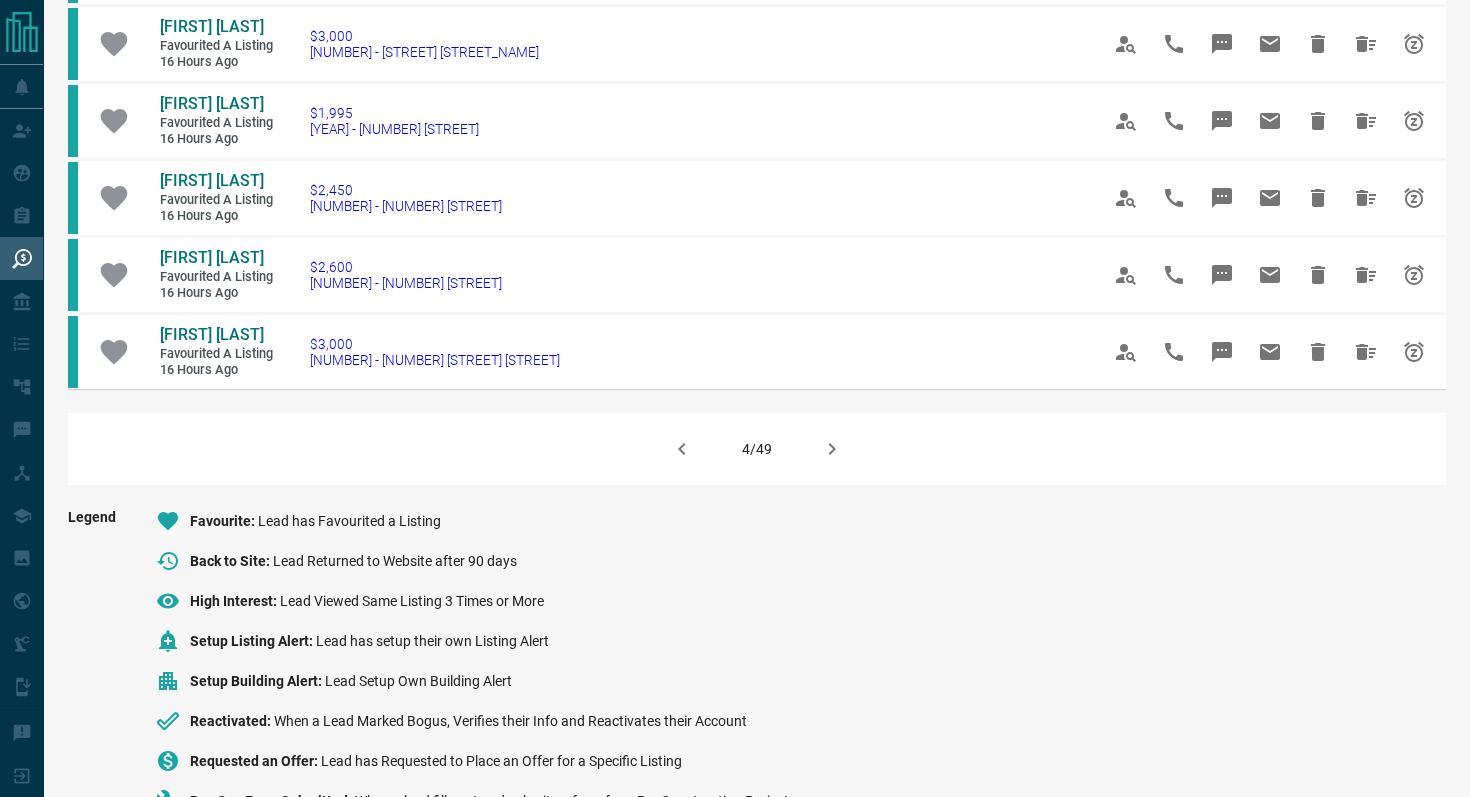 scroll, scrollTop: 1311, scrollLeft: 0, axis: vertical 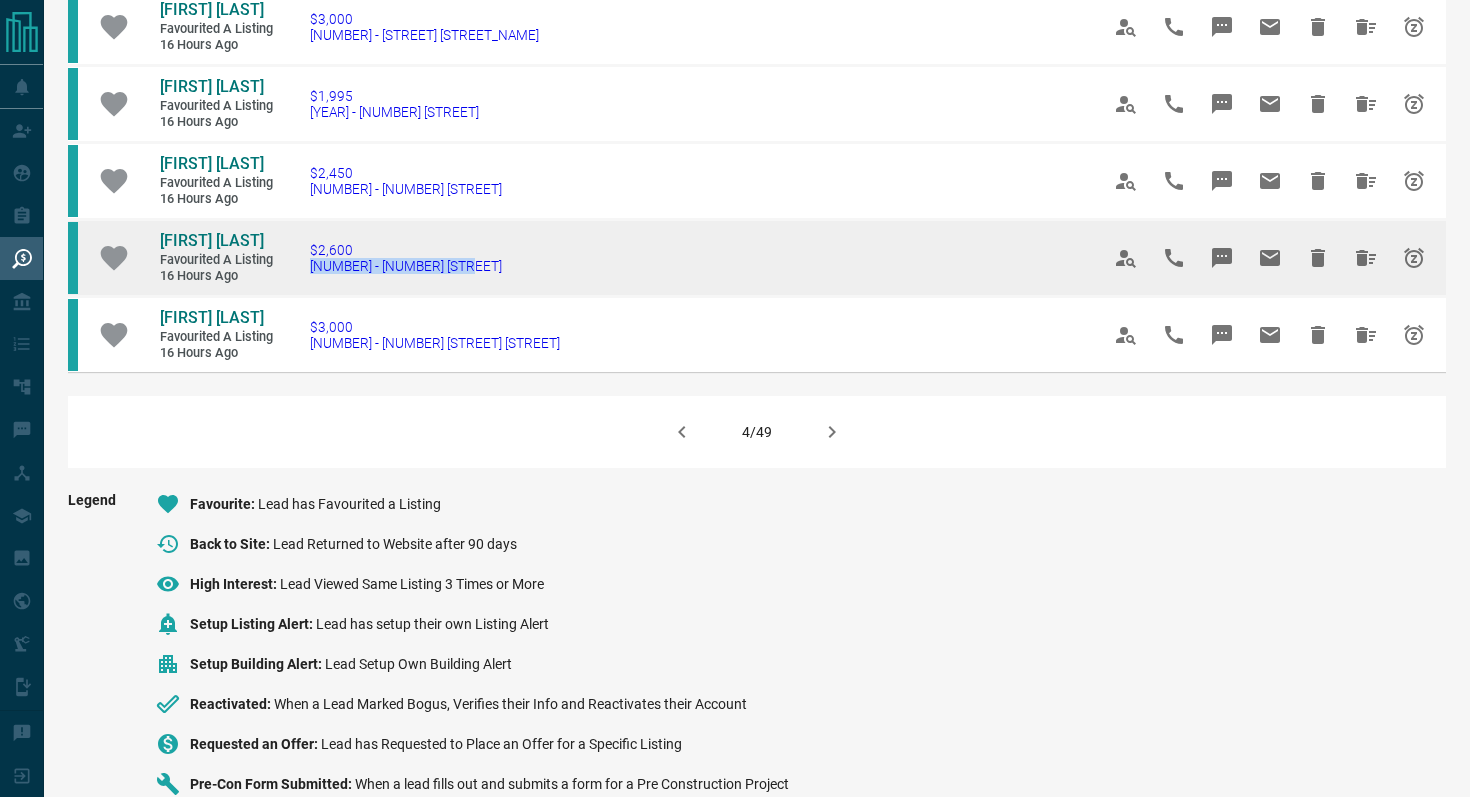 drag, startPoint x: 513, startPoint y: 332, endPoint x: 297, endPoint y: 330, distance: 216.00926 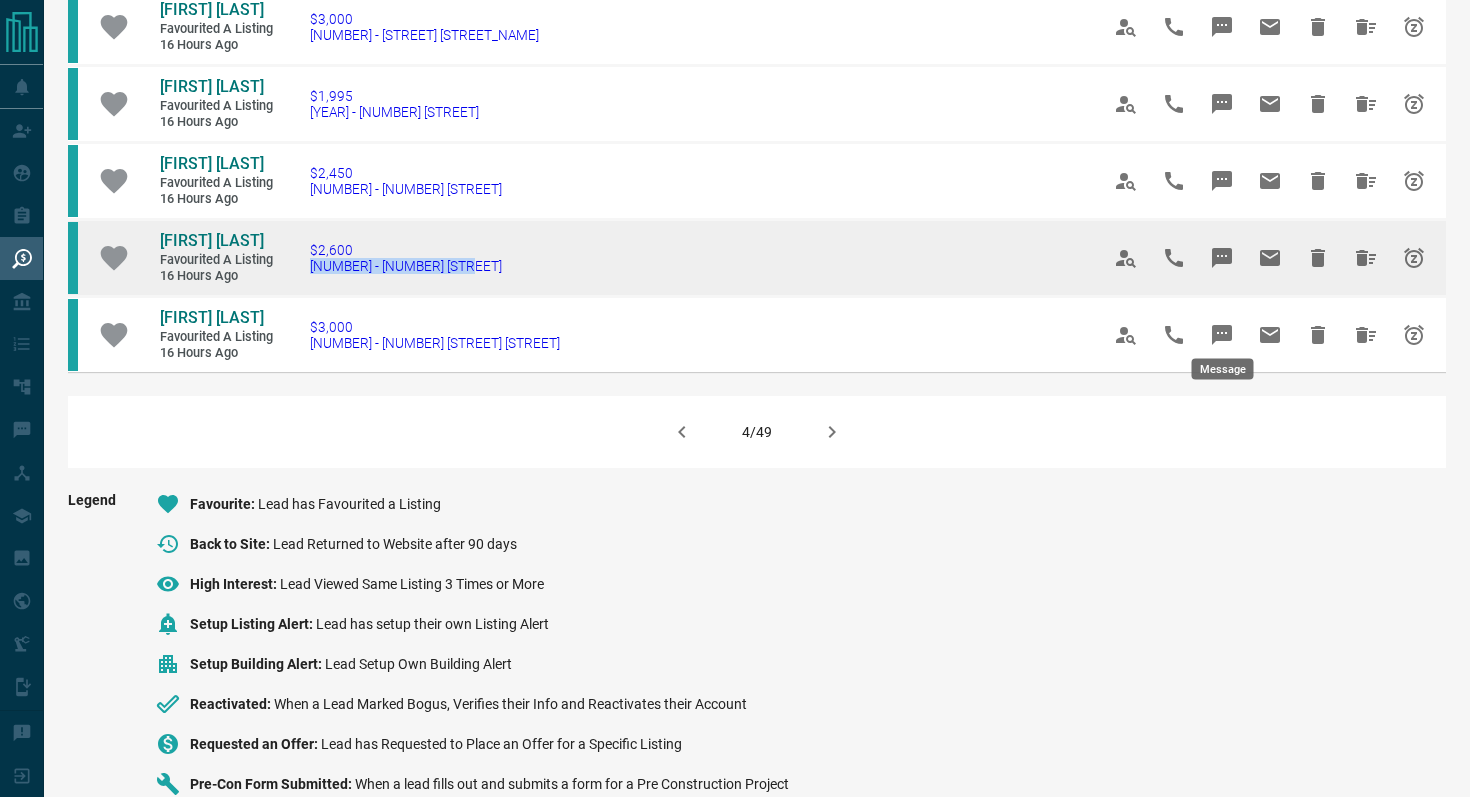 click 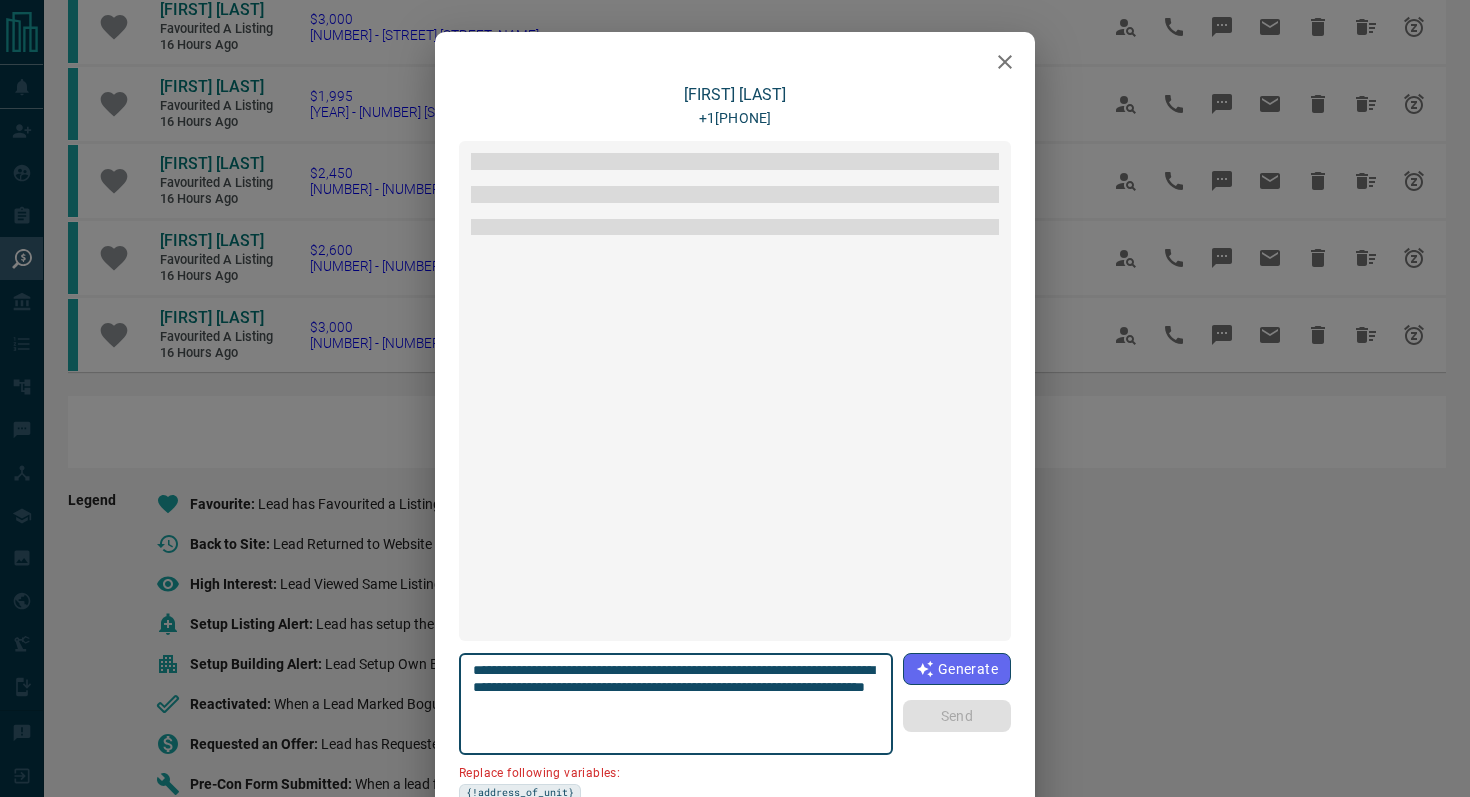 scroll, scrollTop: 3842, scrollLeft: 0, axis: vertical 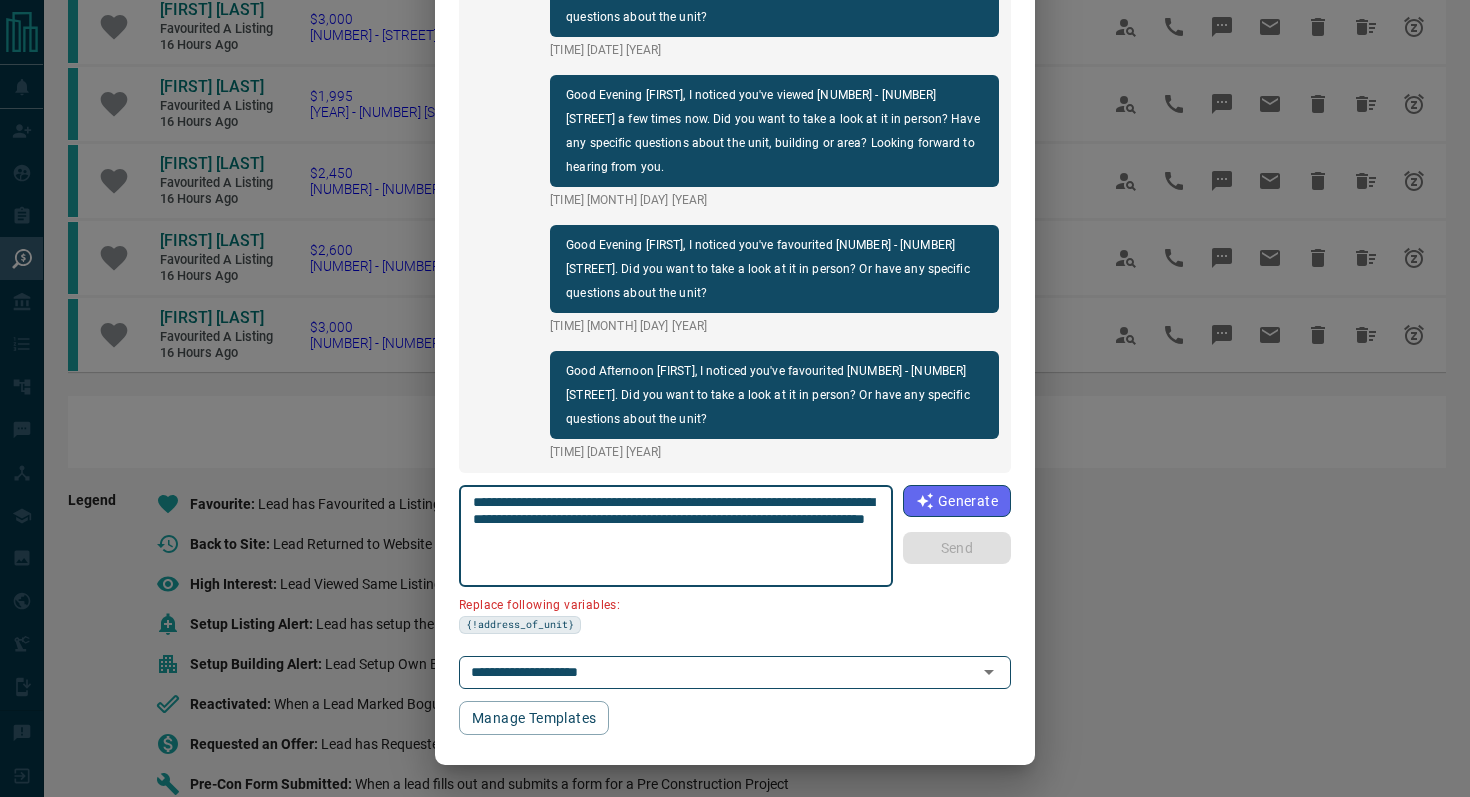 drag, startPoint x: 584, startPoint y: 516, endPoint x: 406, endPoint y: 515, distance: 178.0028 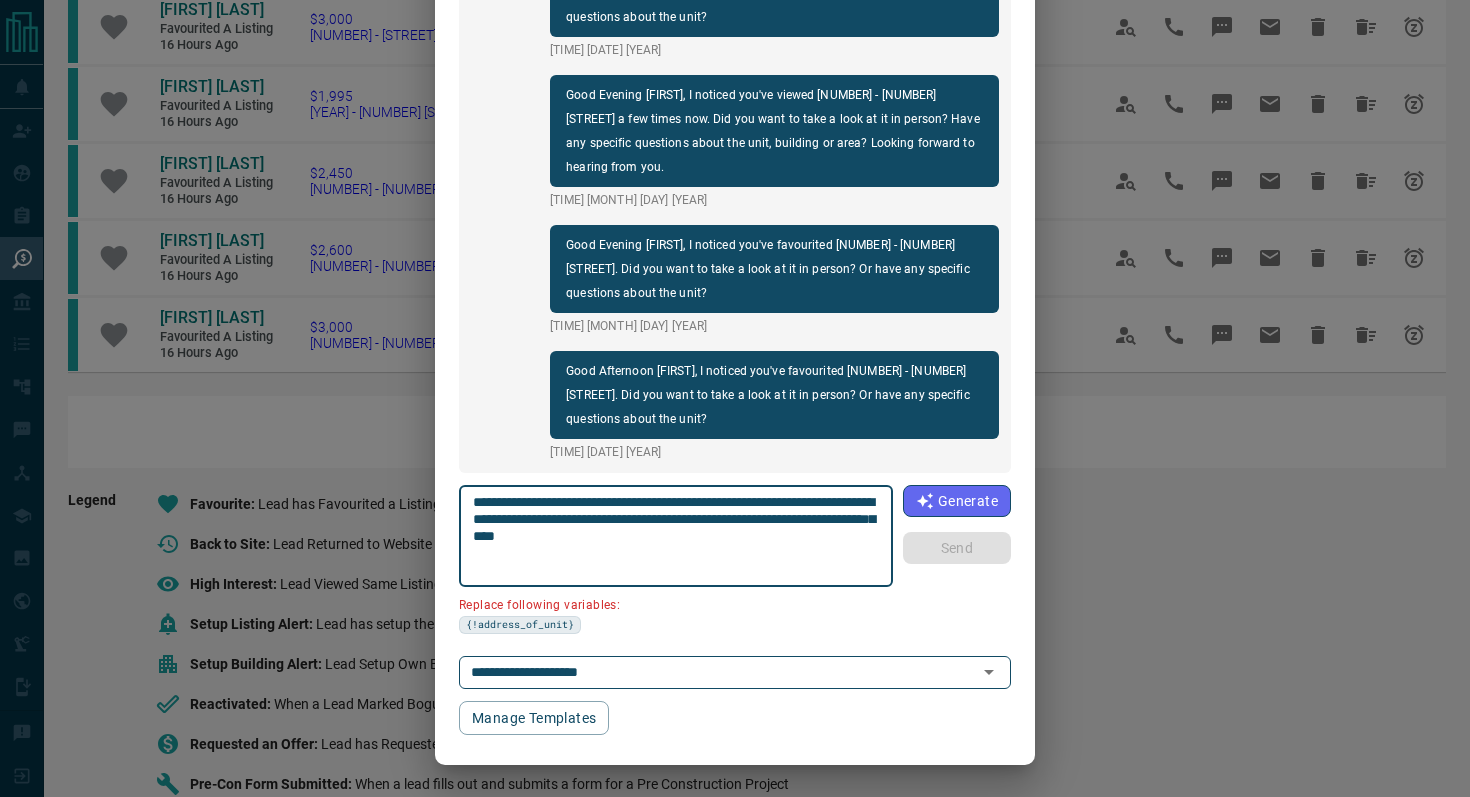 scroll, scrollTop: 121, scrollLeft: 0, axis: vertical 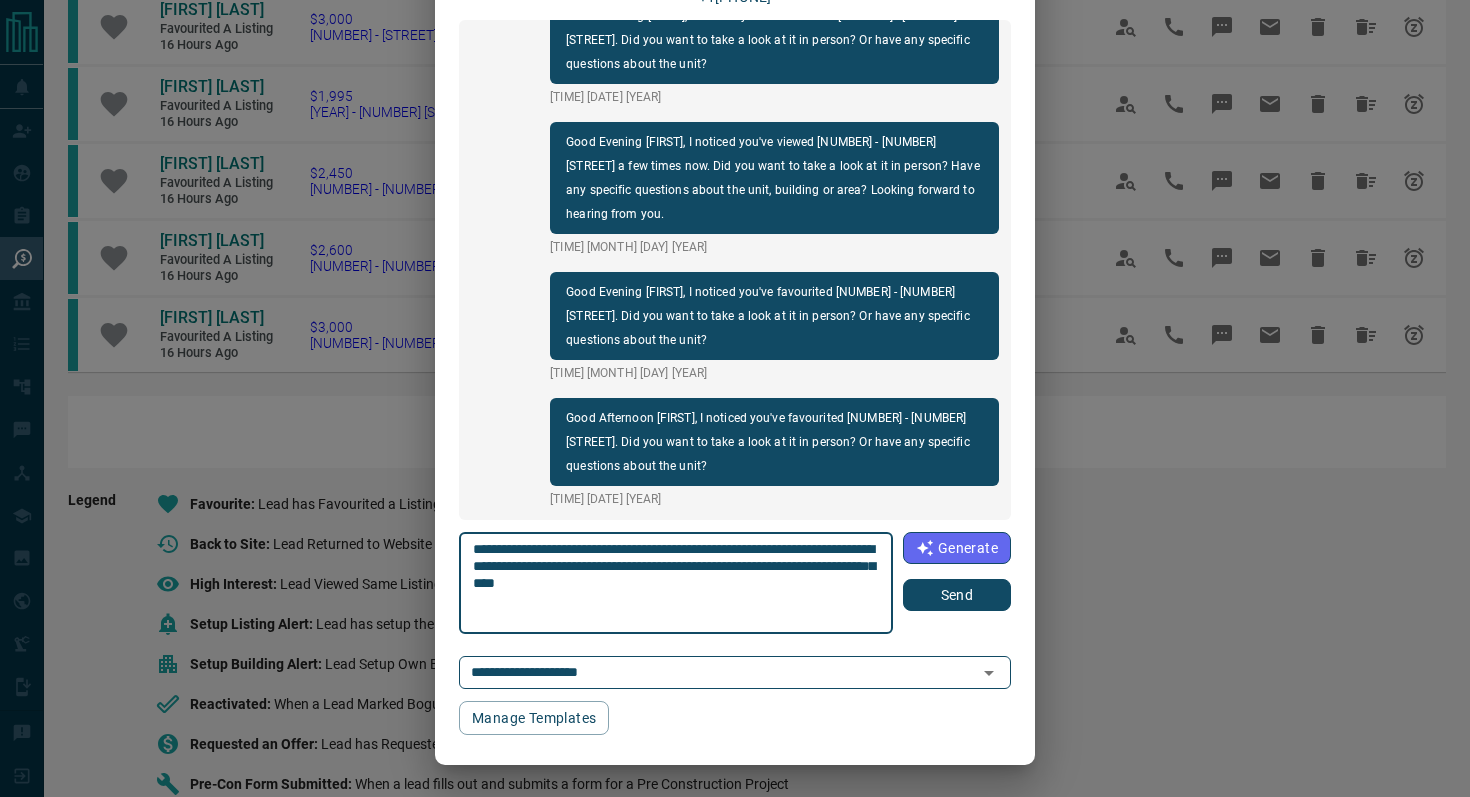type on "**********" 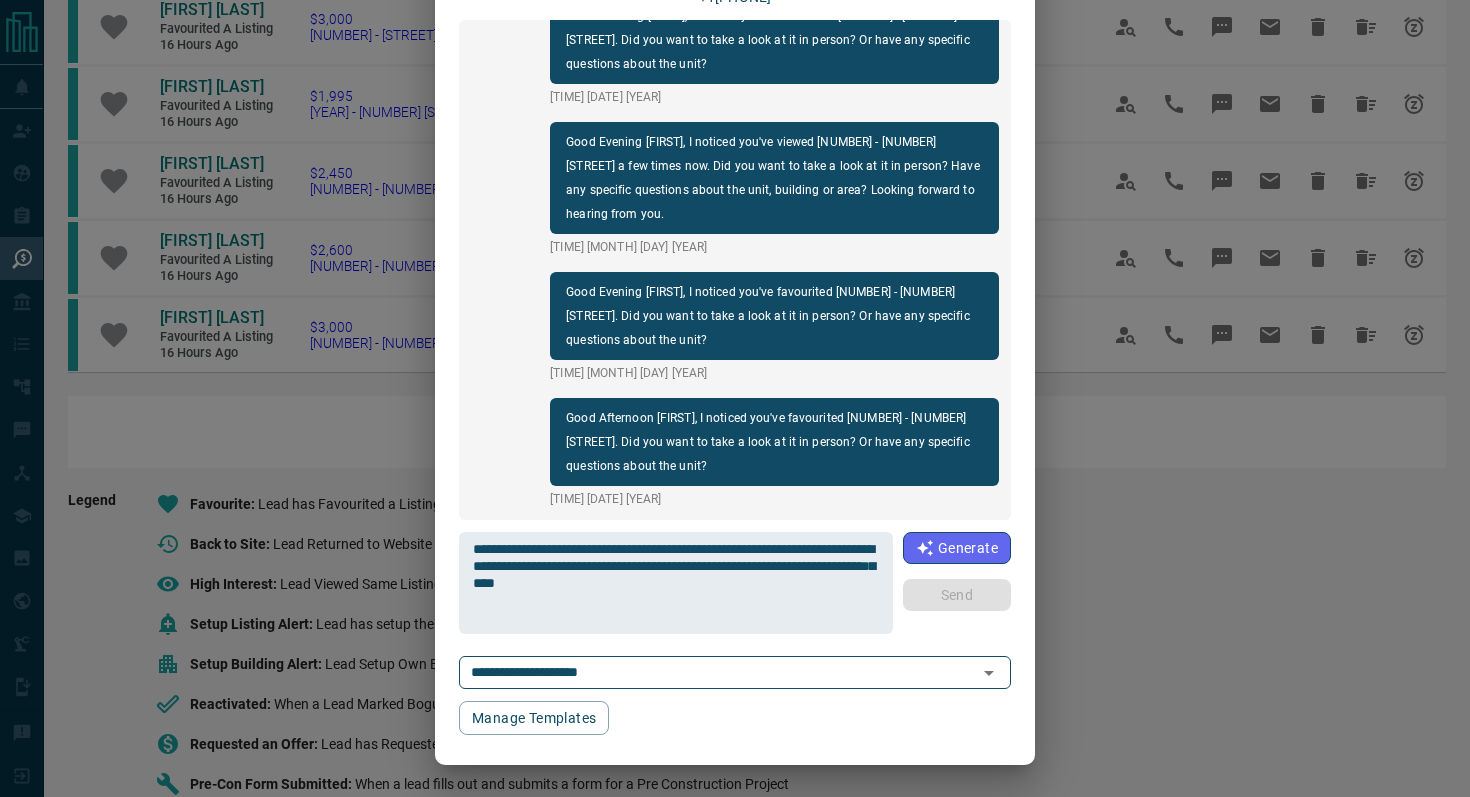 type 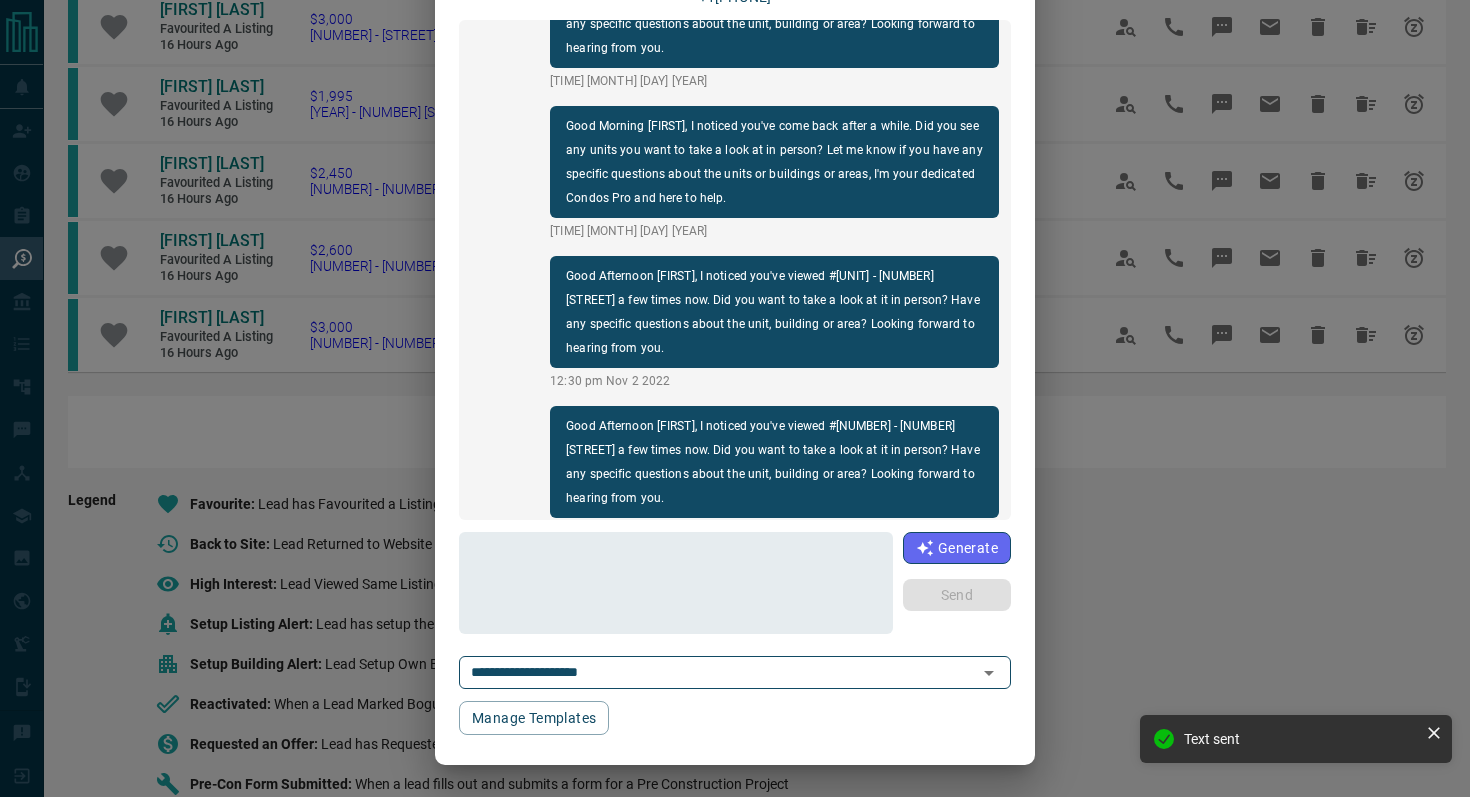 scroll, scrollTop: 0, scrollLeft: 0, axis: both 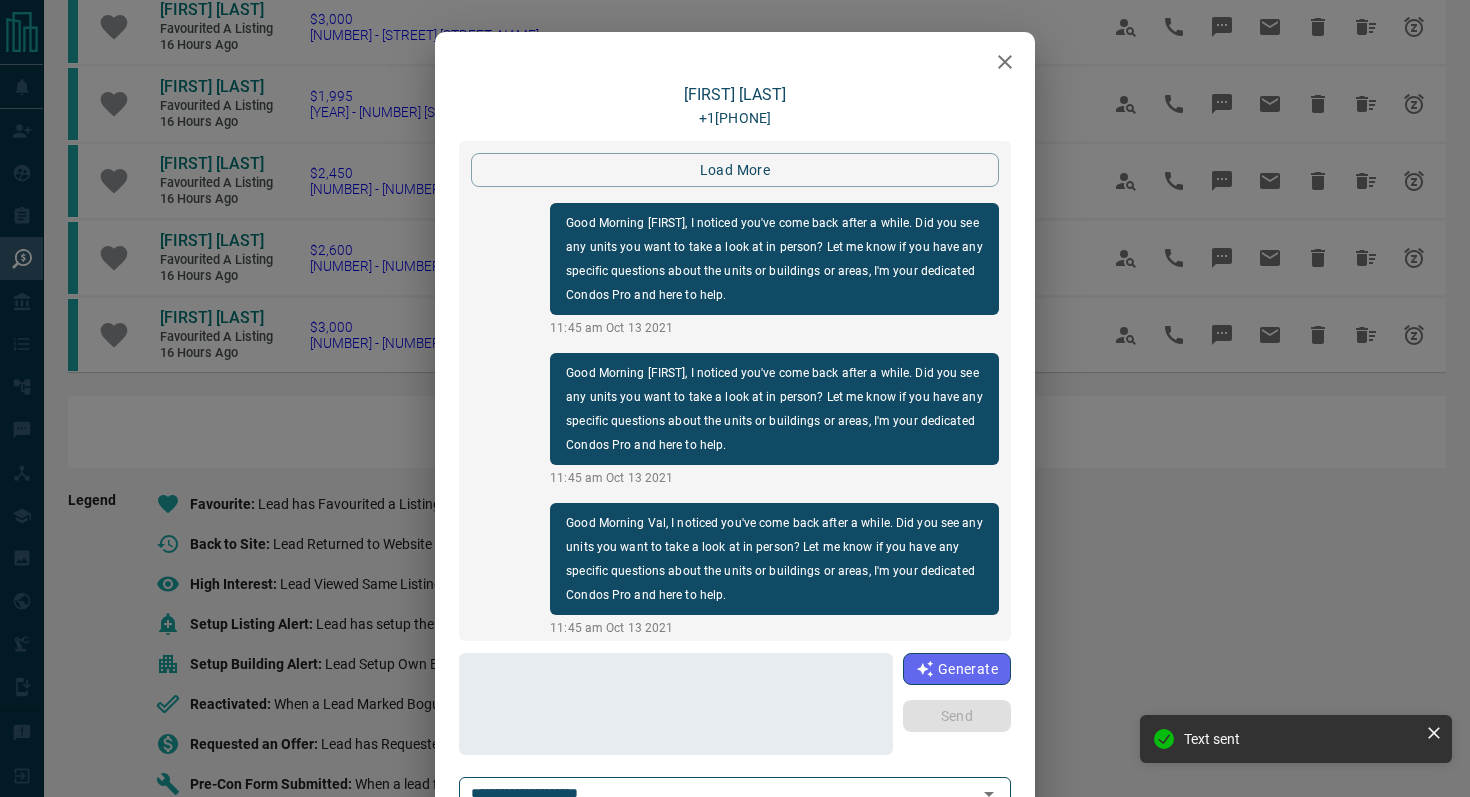 click 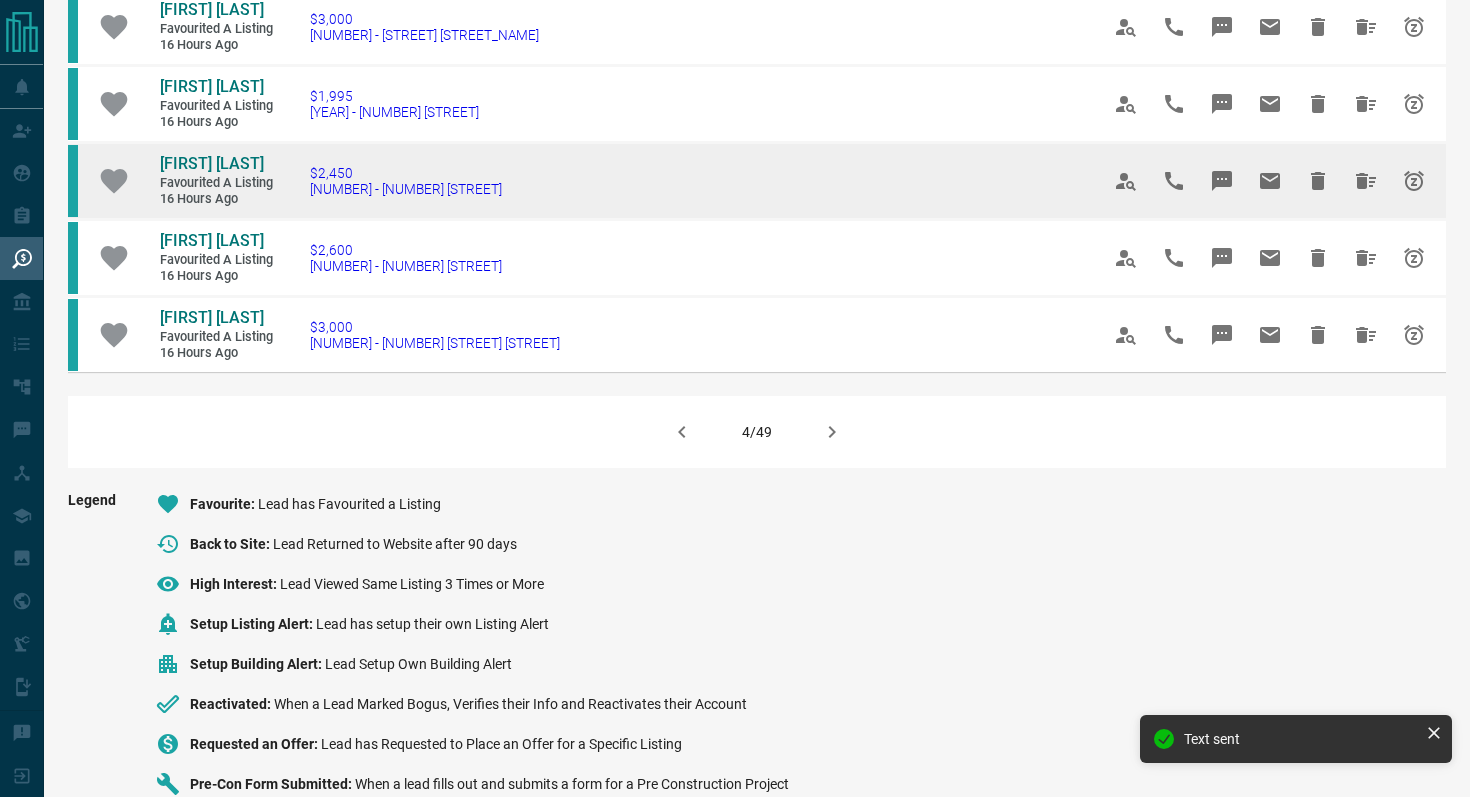 scroll, scrollTop: 1312, scrollLeft: 0, axis: vertical 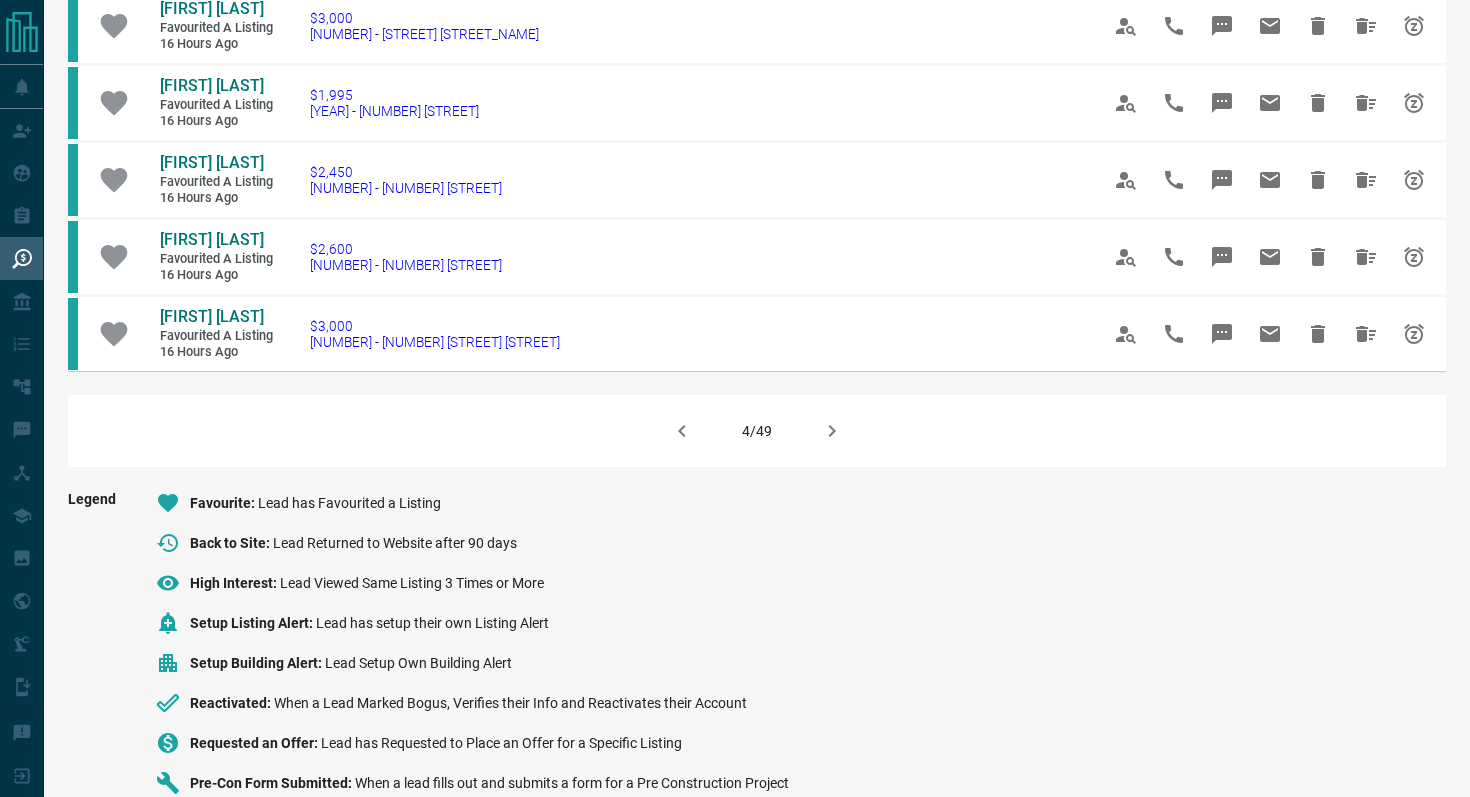 click 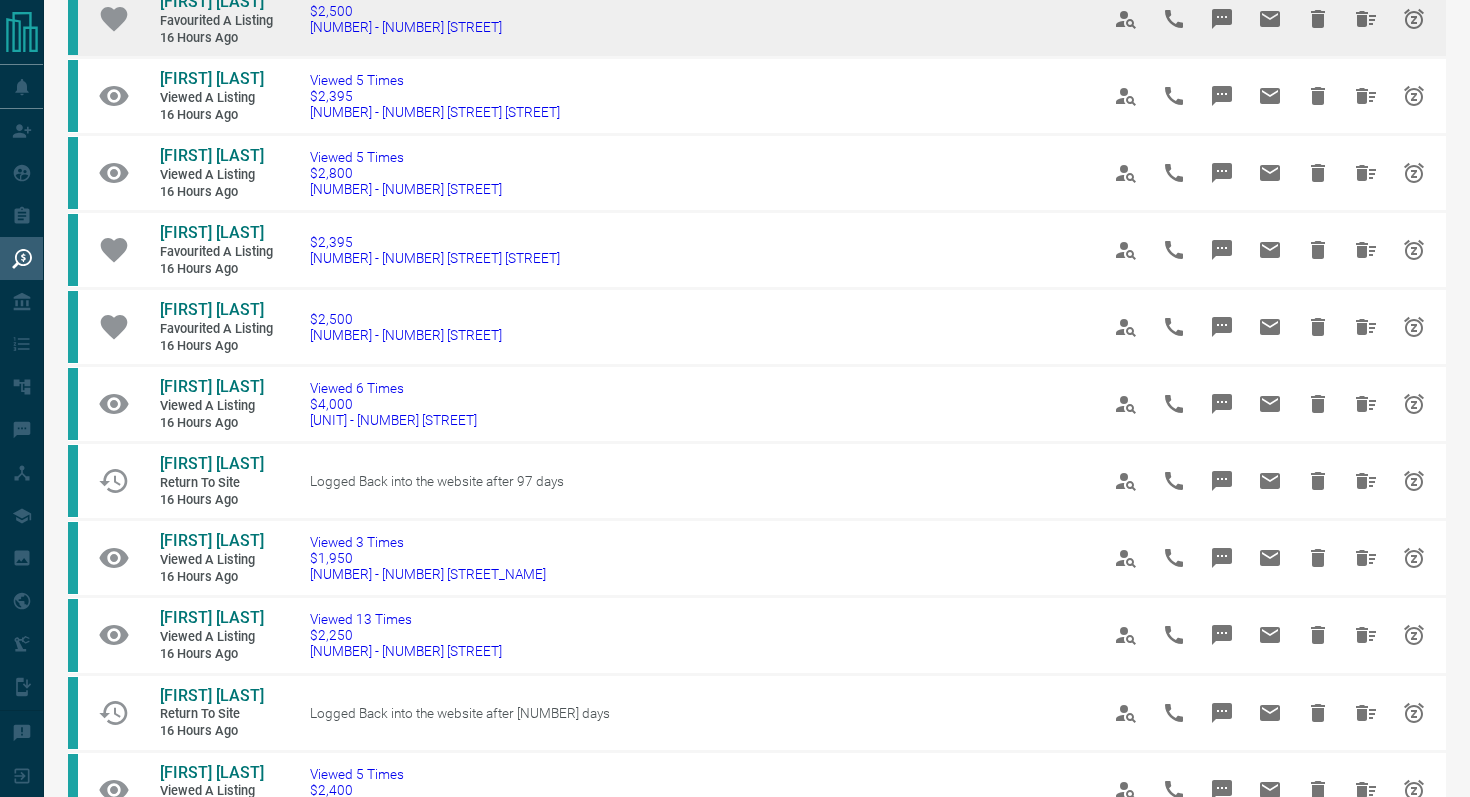 scroll, scrollTop: 400, scrollLeft: 0, axis: vertical 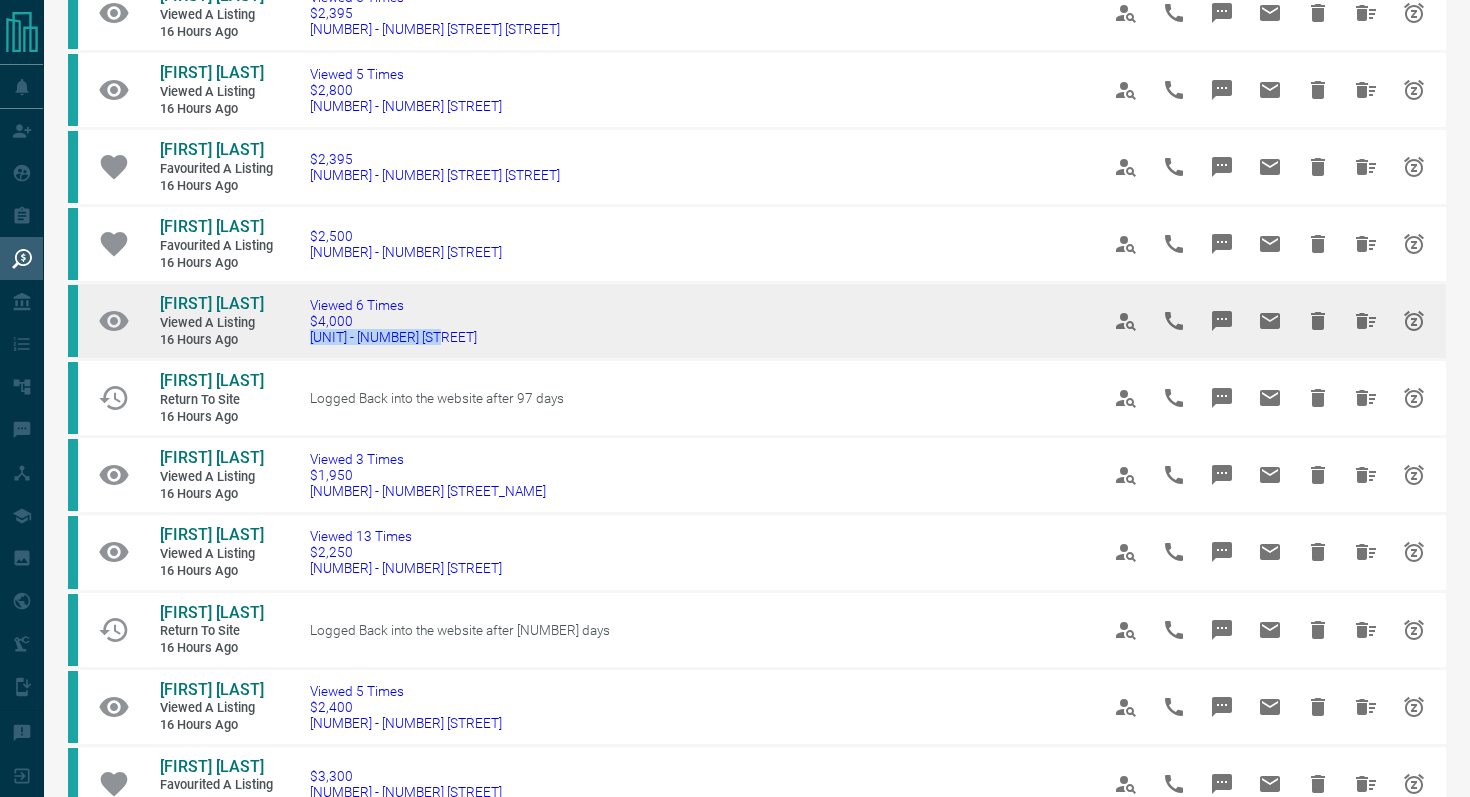 drag, startPoint x: 477, startPoint y: 347, endPoint x: 300, endPoint y: 340, distance: 177.13837 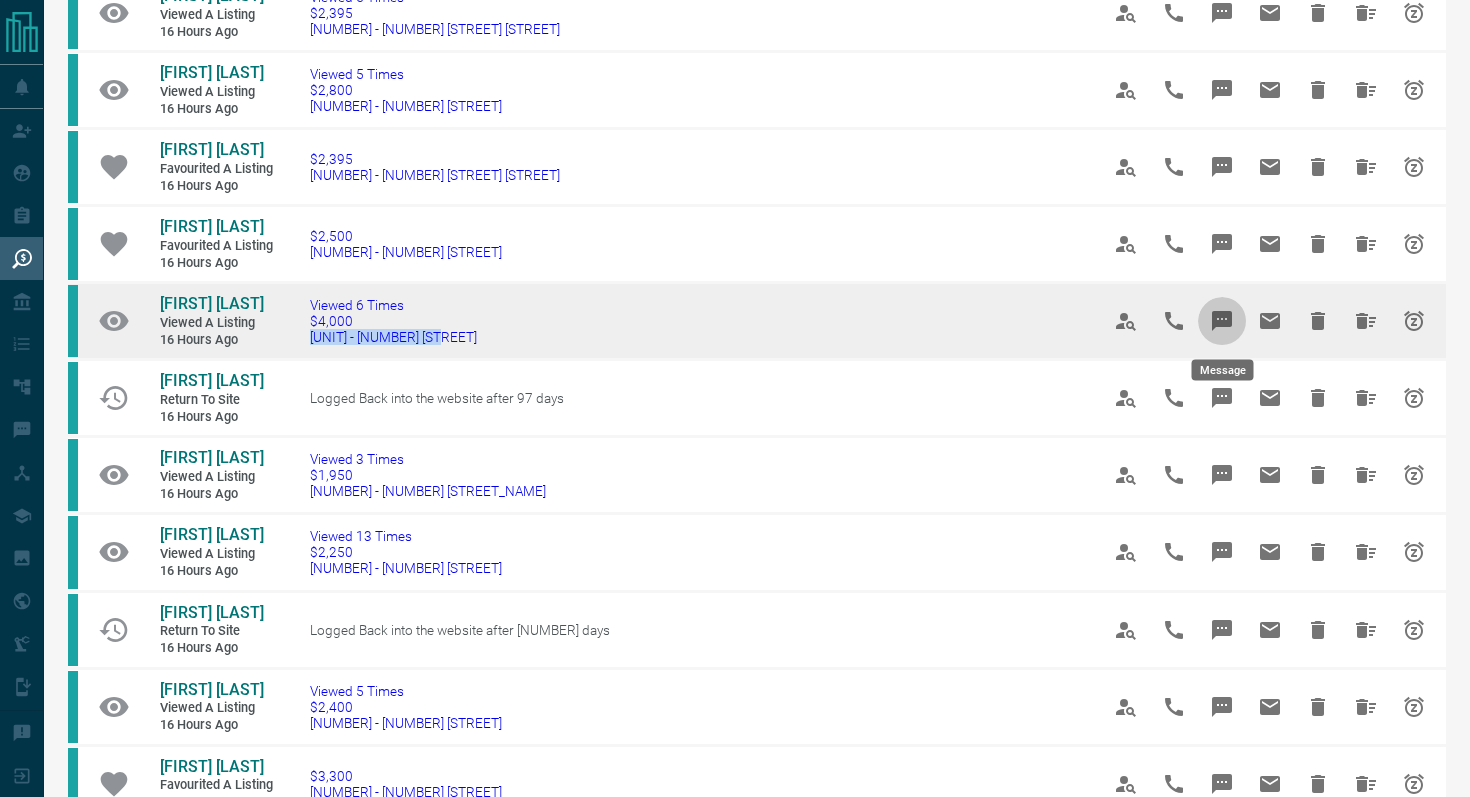 click 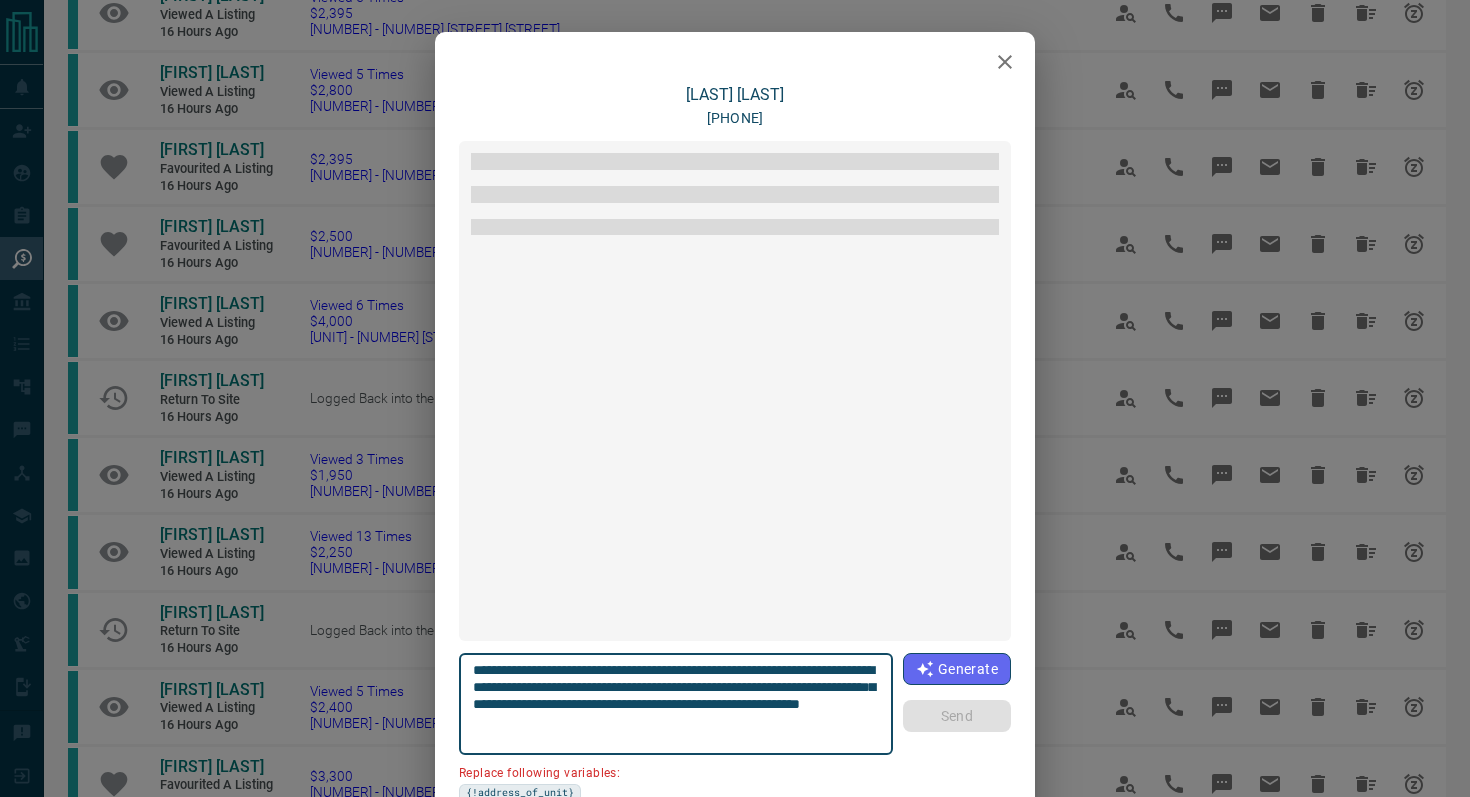 scroll, scrollTop: 84, scrollLeft: 0, axis: vertical 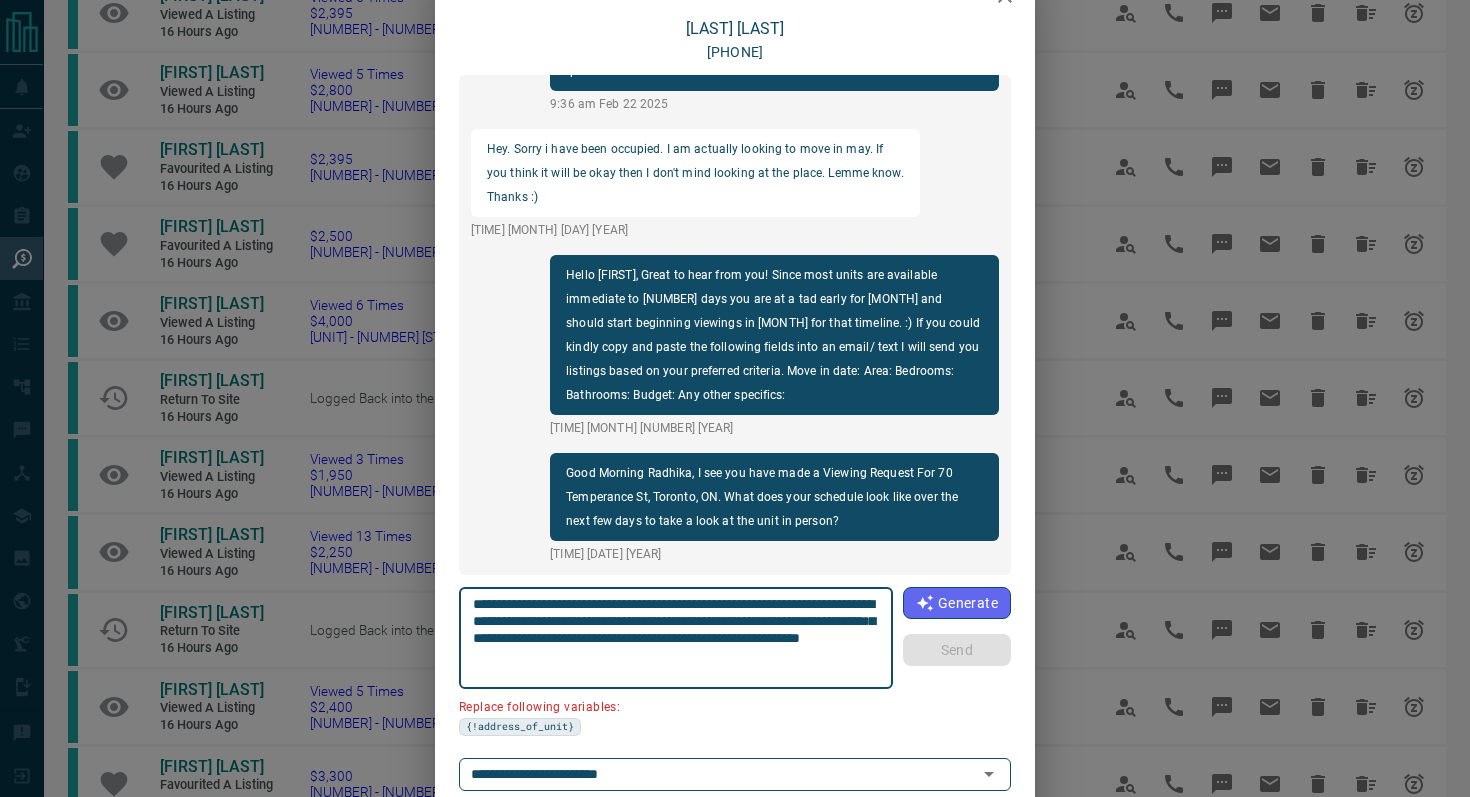 drag, startPoint x: 586, startPoint y: 623, endPoint x: 435, endPoint y: 623, distance: 151 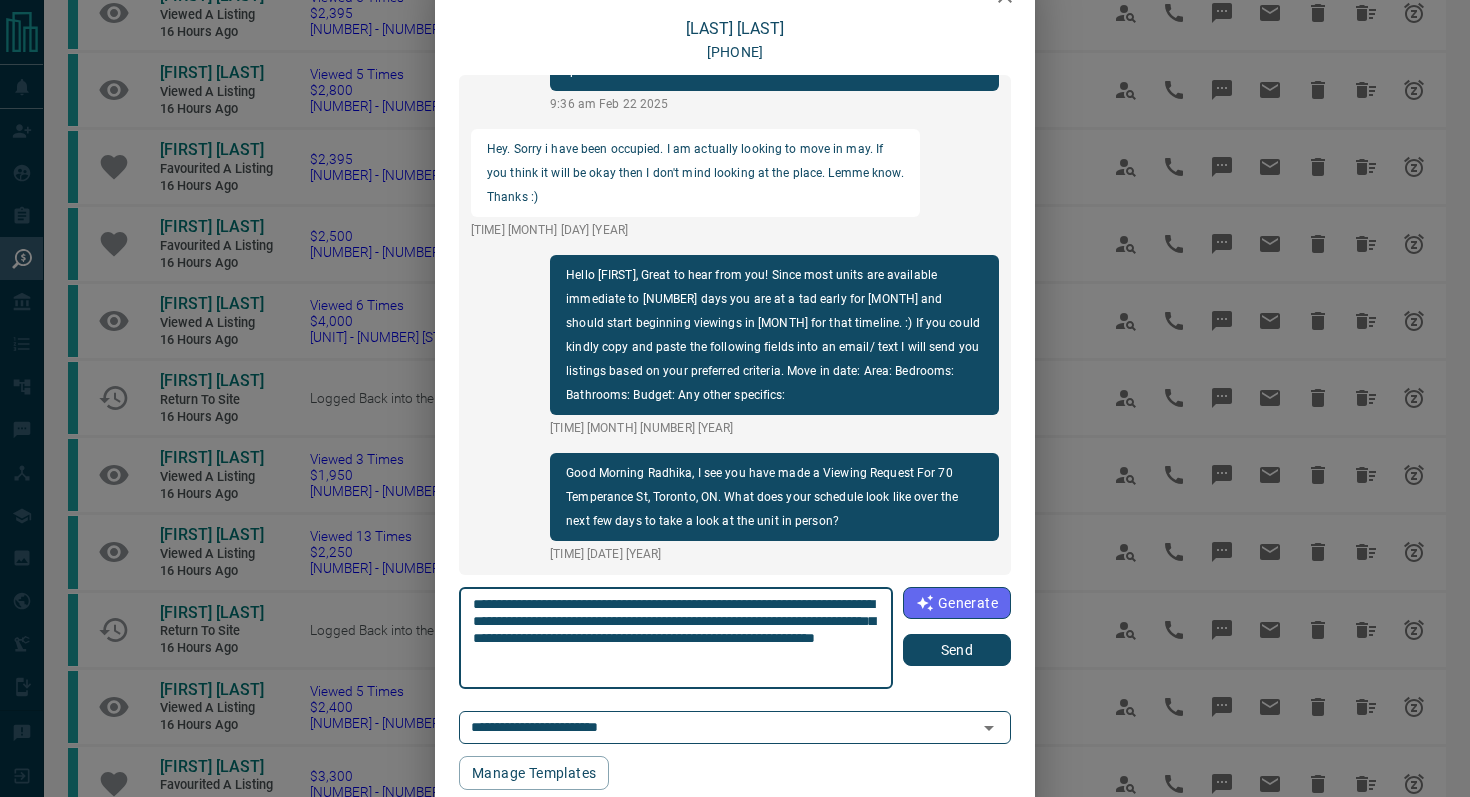 type on "**********" 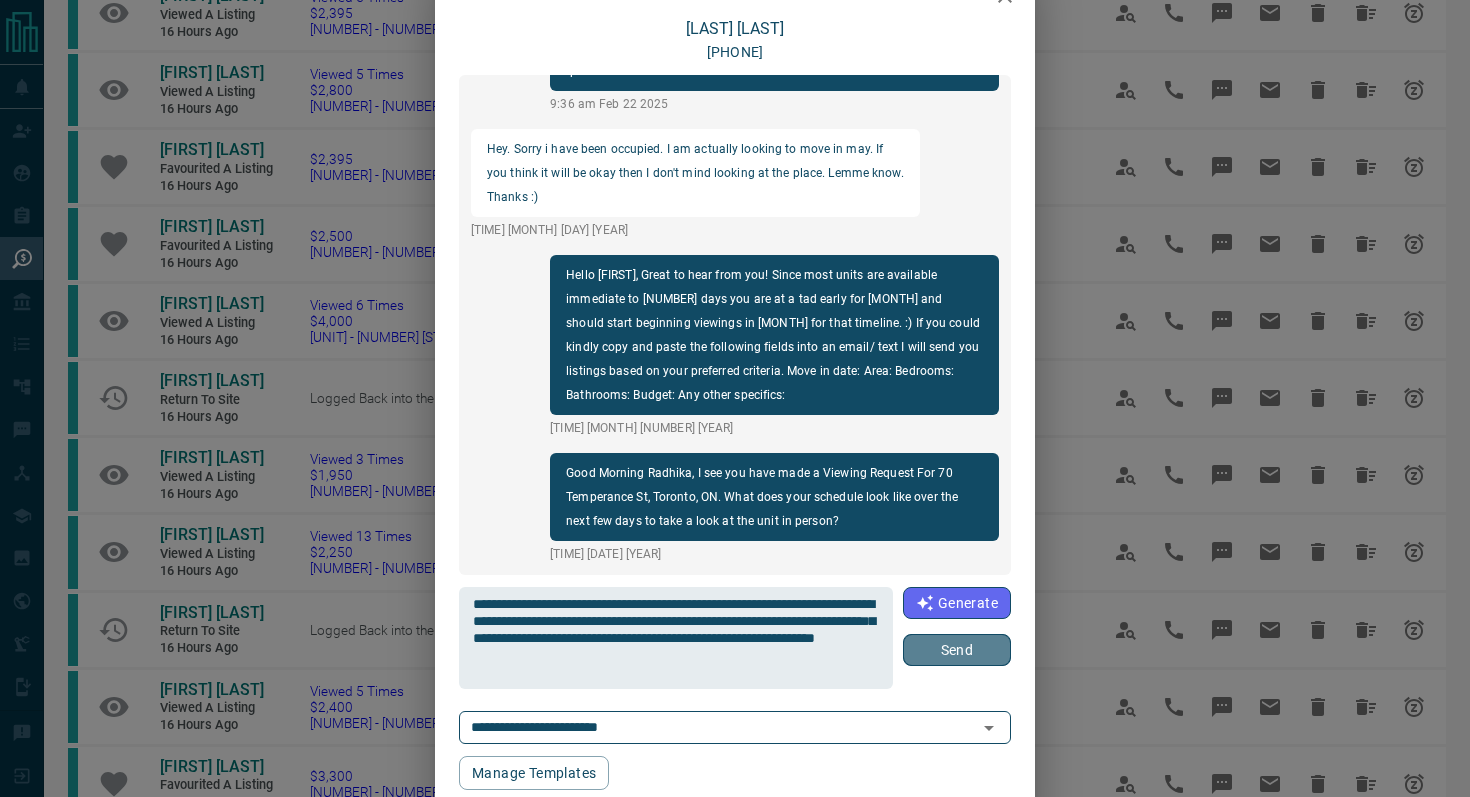 click on "Send" at bounding box center [957, 650] 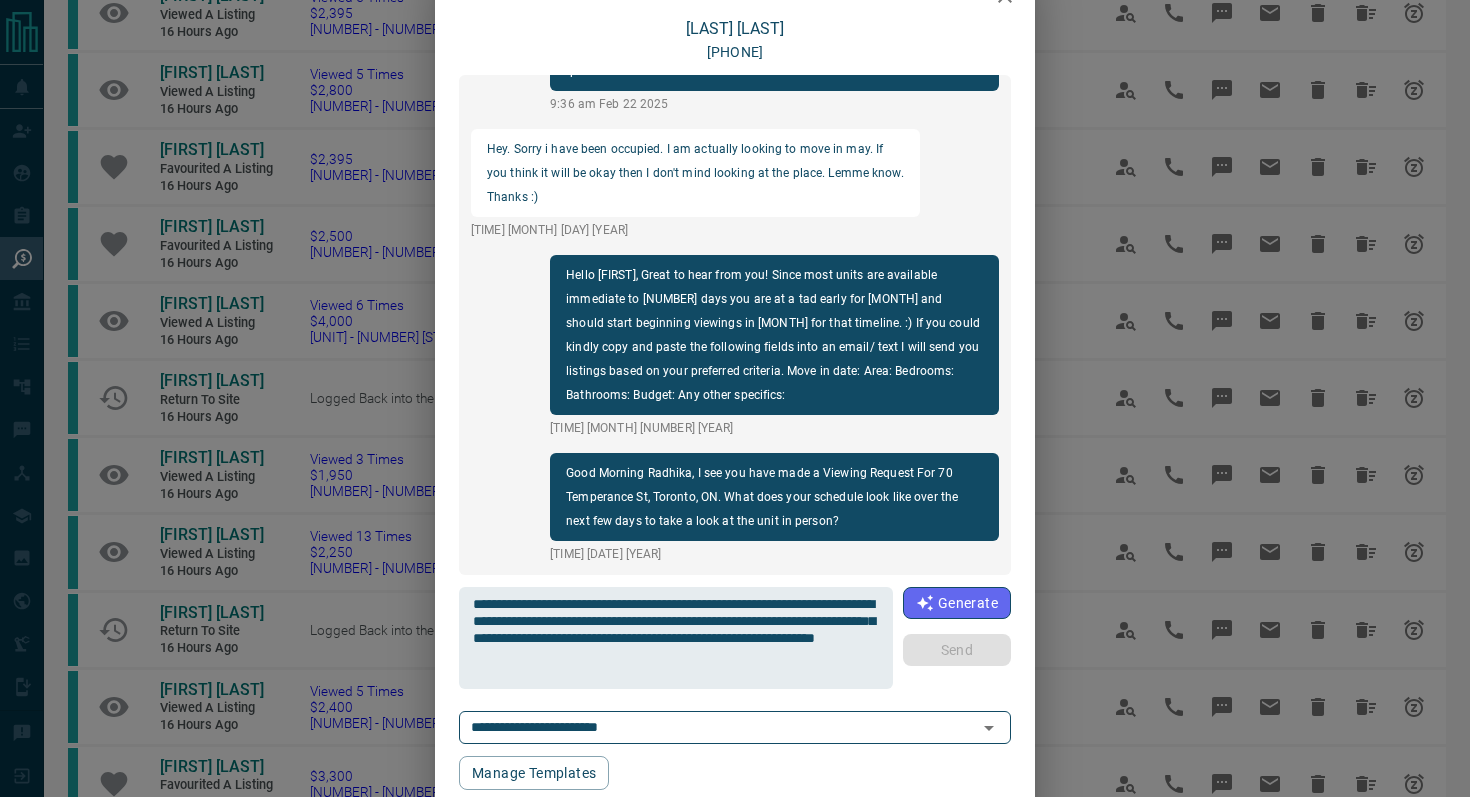 type 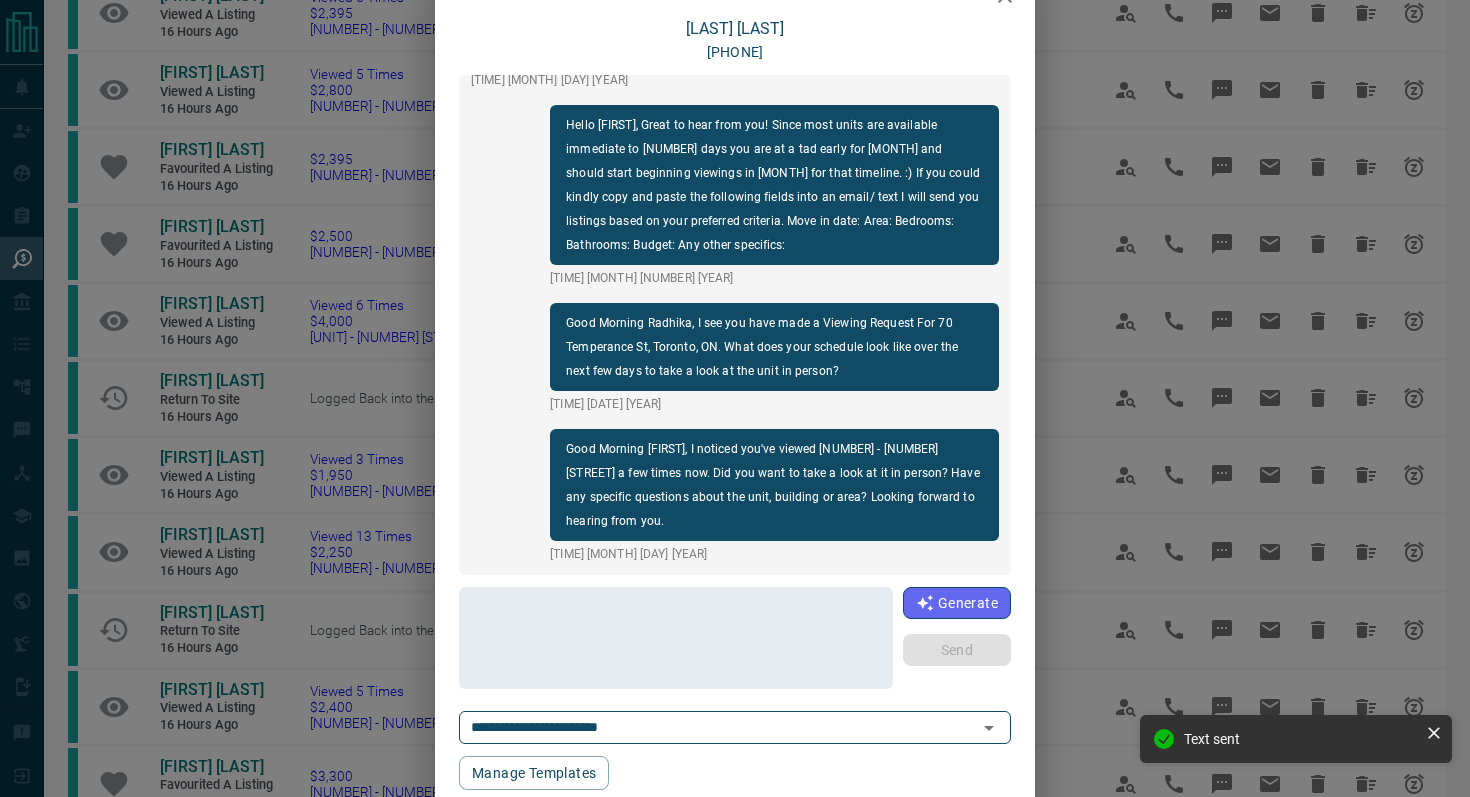 scroll, scrollTop: 0, scrollLeft: 0, axis: both 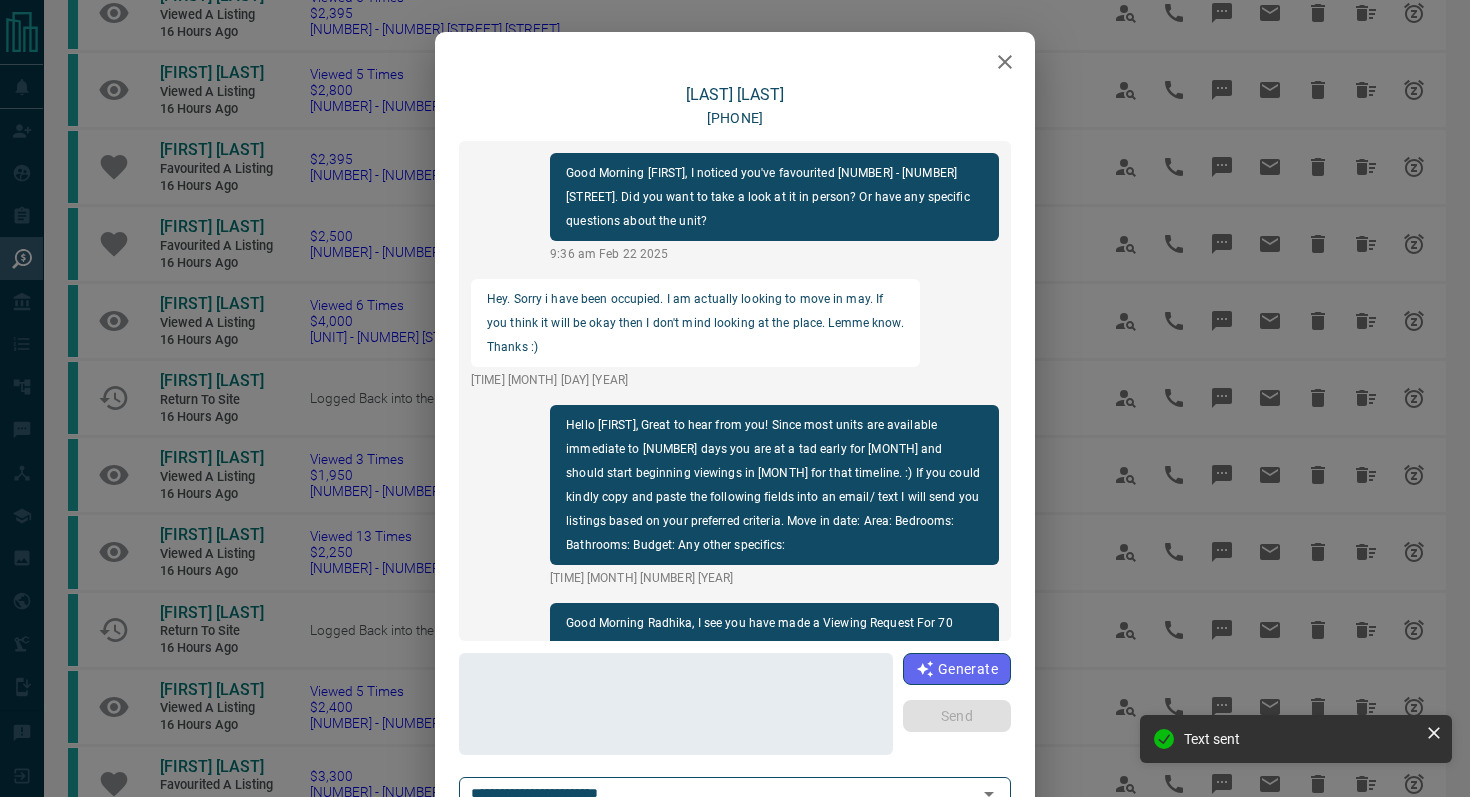 click 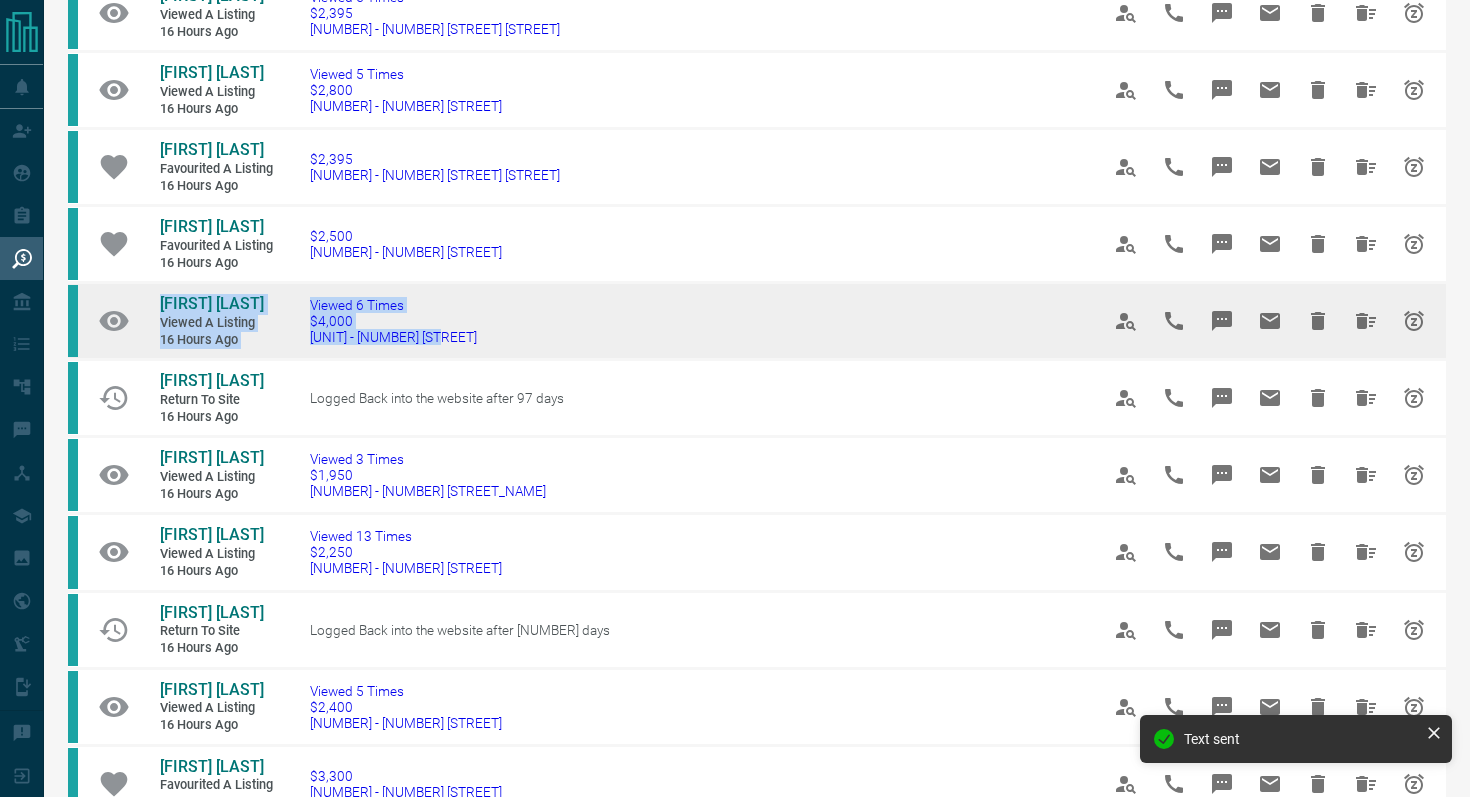 drag, startPoint x: 499, startPoint y: 335, endPoint x: 145, endPoint y: 302, distance: 355.53482 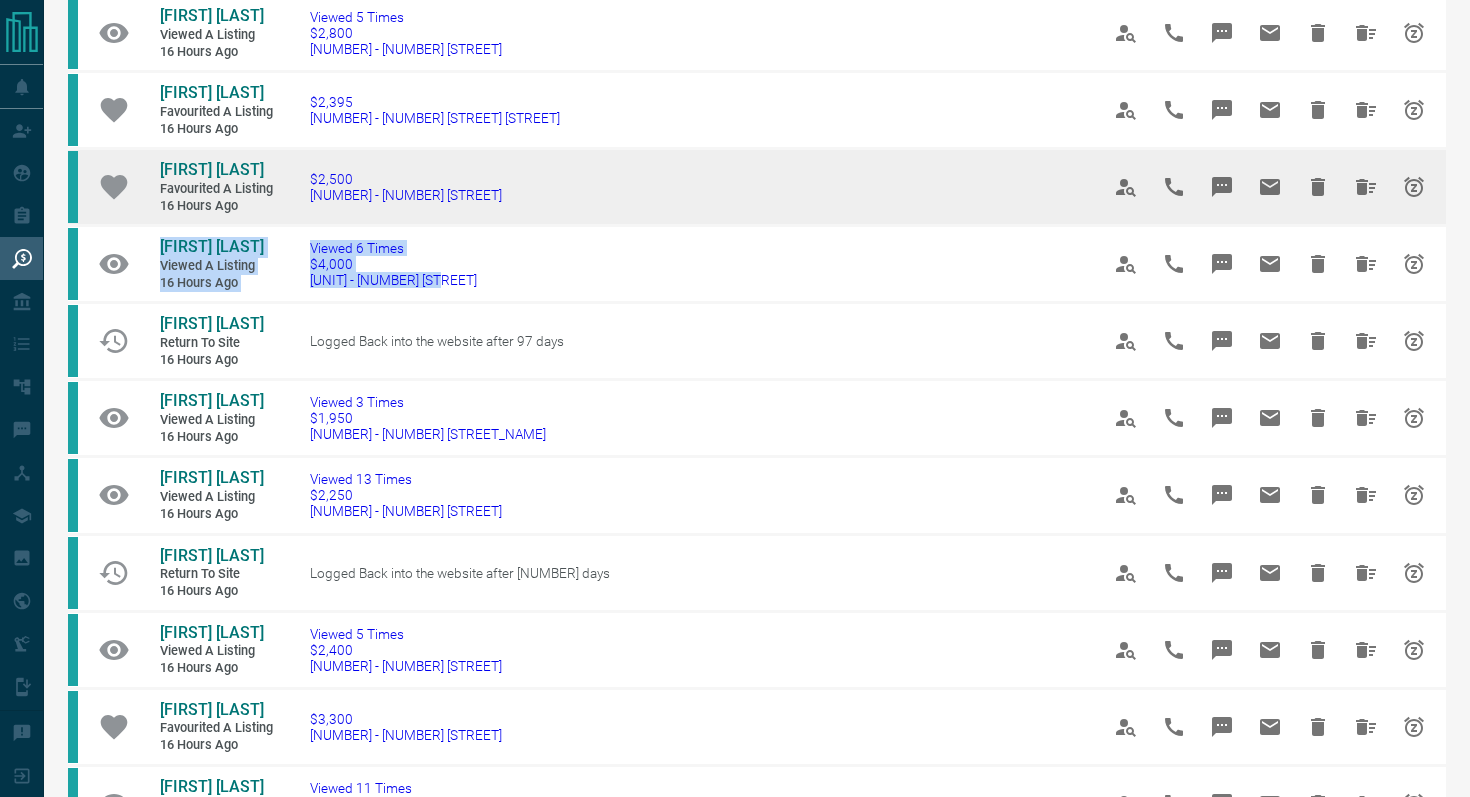 scroll, scrollTop: 458, scrollLeft: 0, axis: vertical 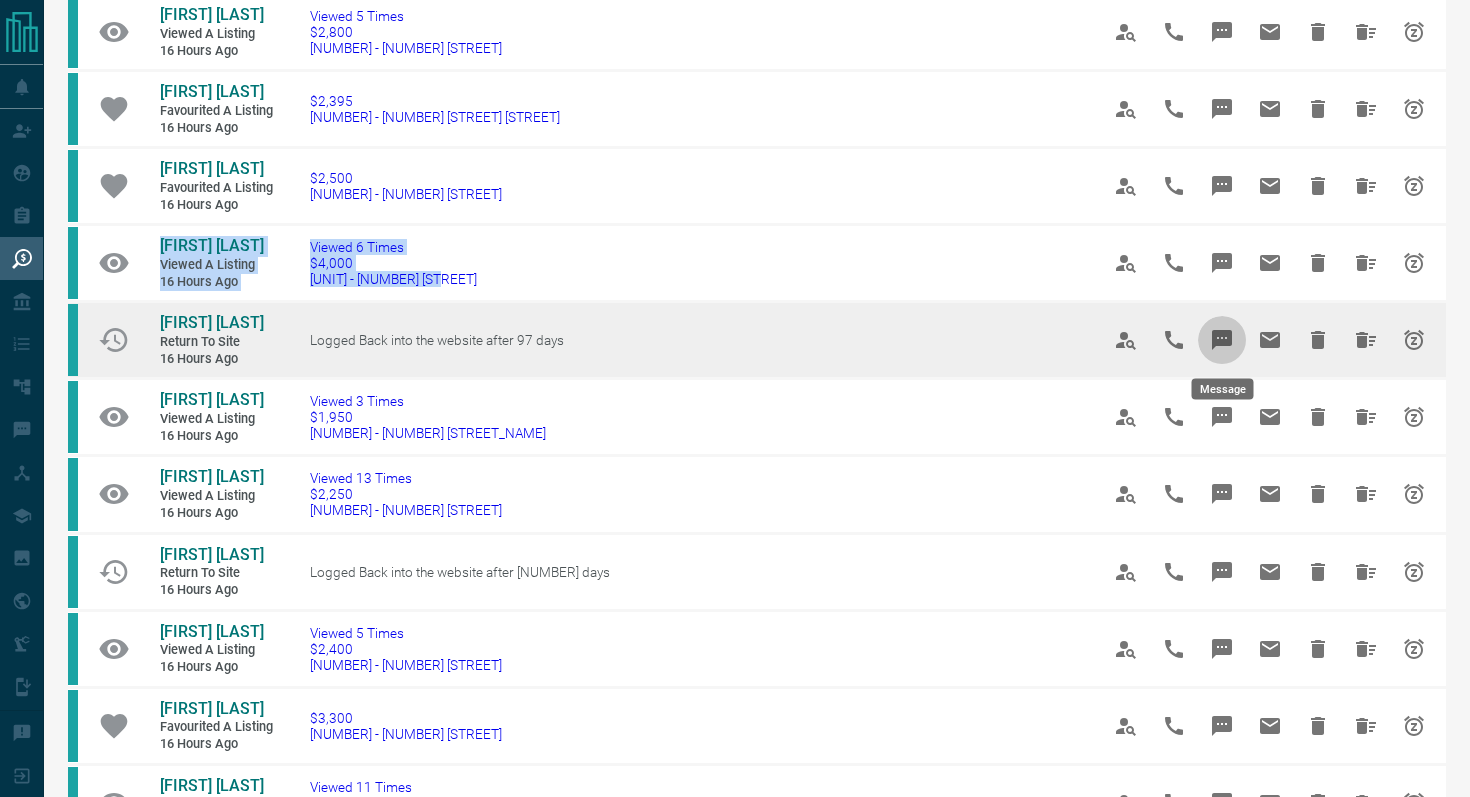click 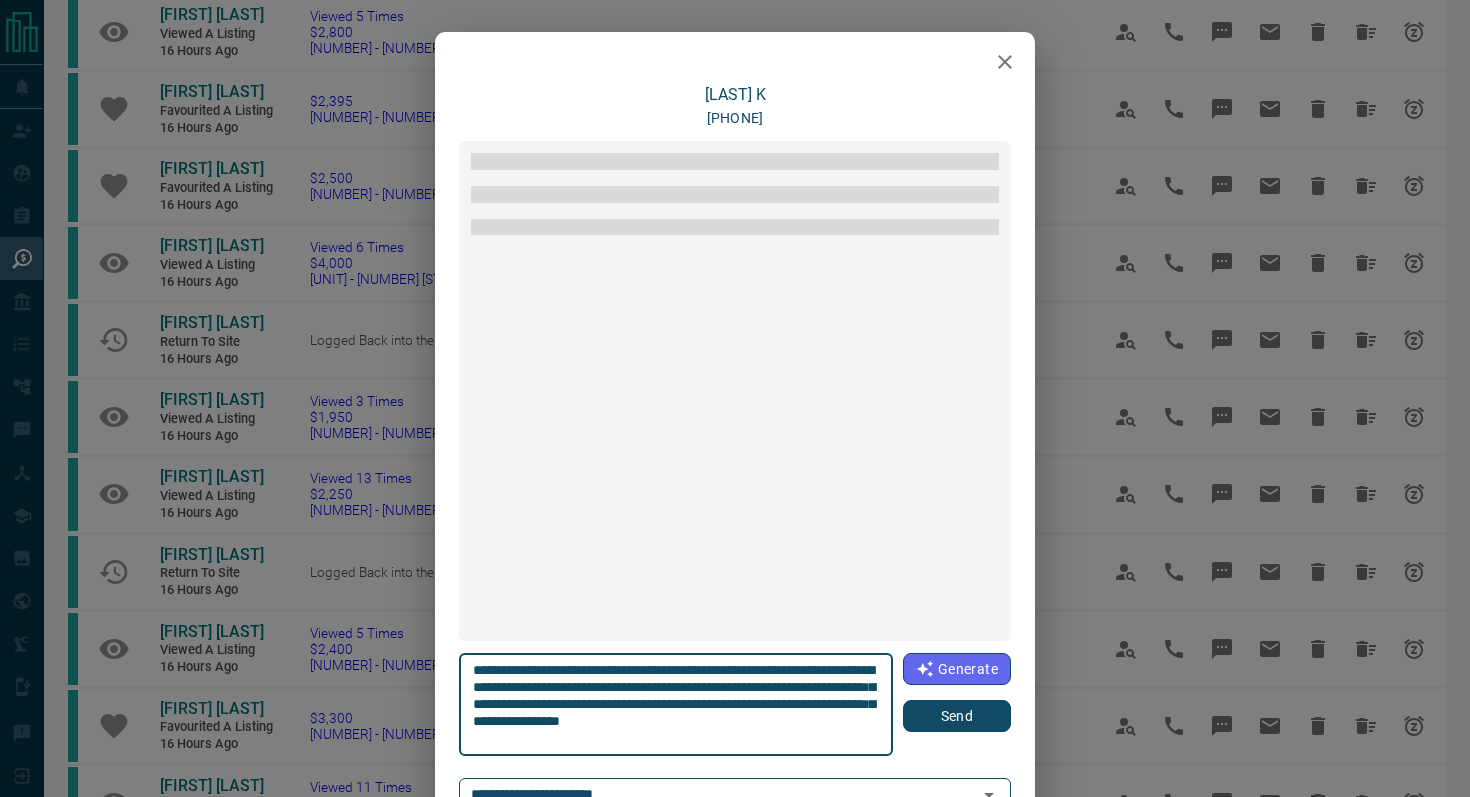 scroll, scrollTop: 186, scrollLeft: 0, axis: vertical 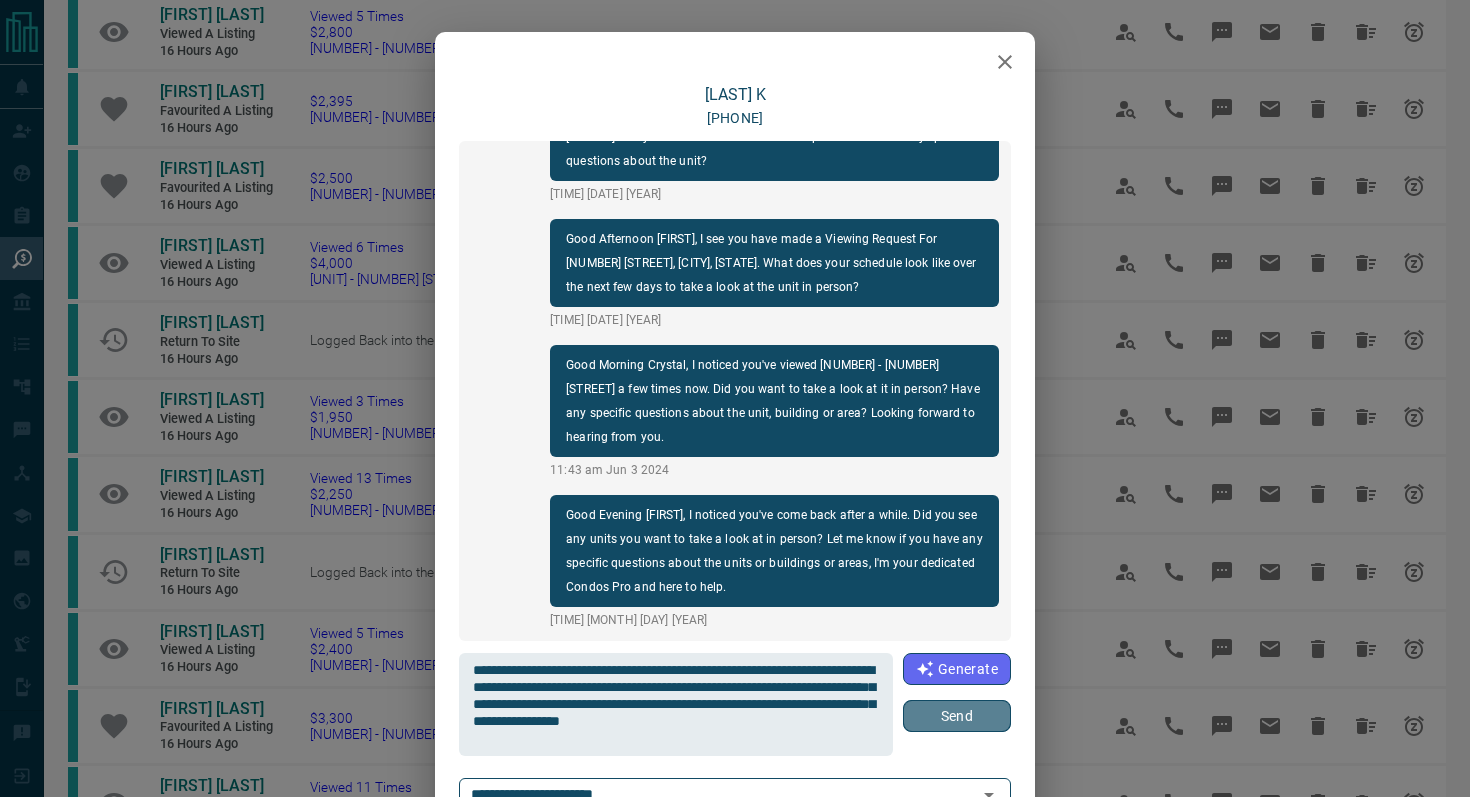 click on "Send" at bounding box center [957, 716] 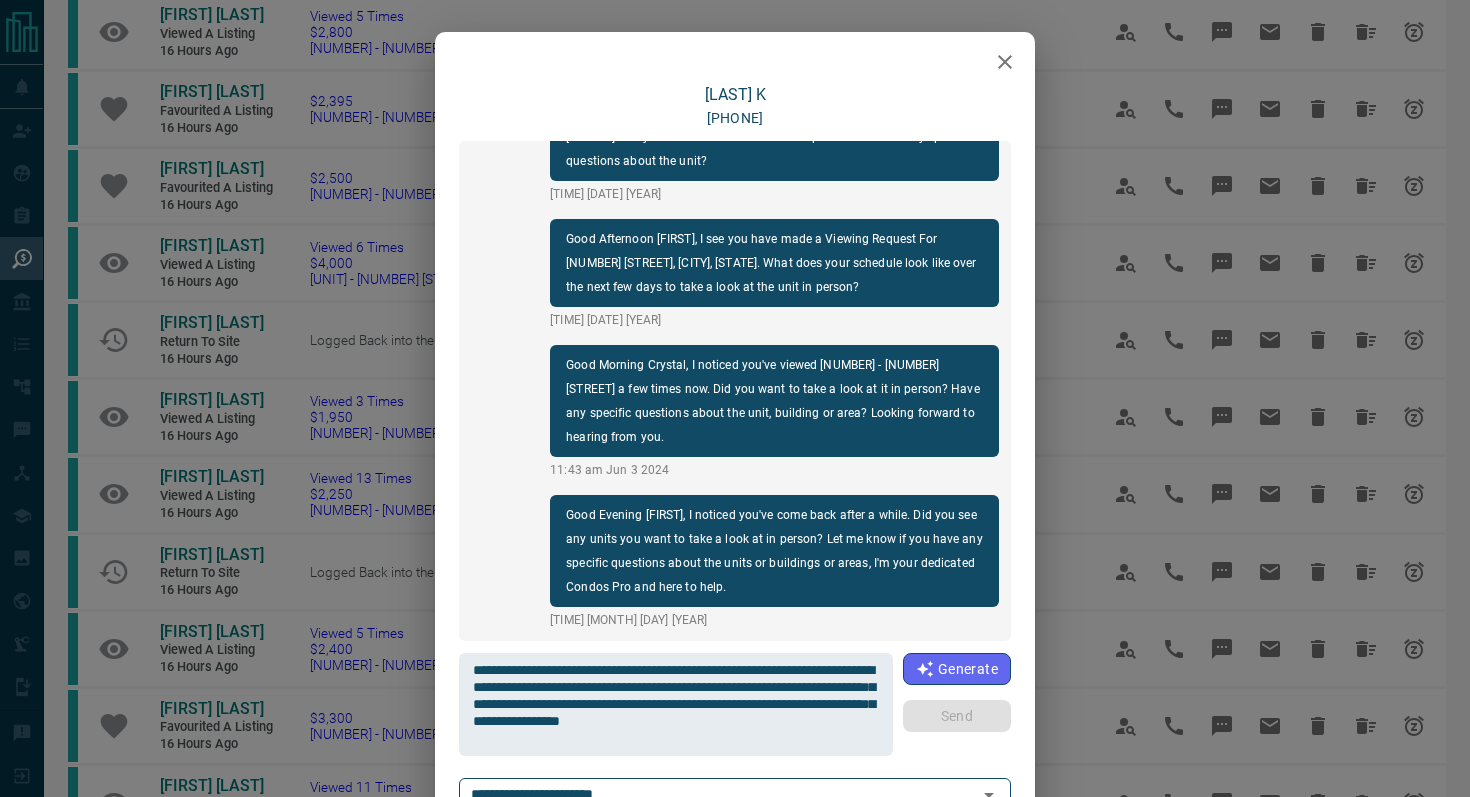type 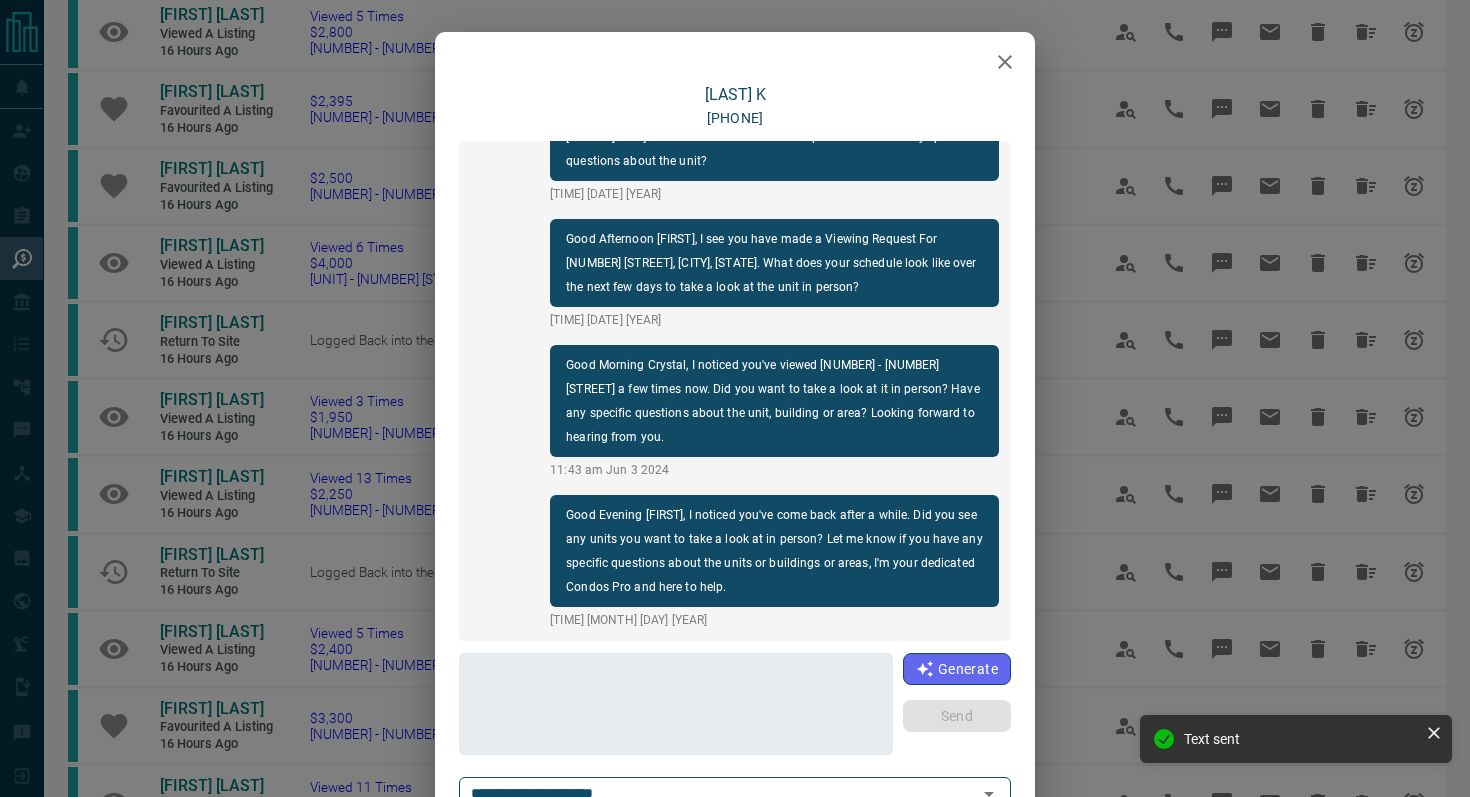 scroll, scrollTop: 336, scrollLeft: 0, axis: vertical 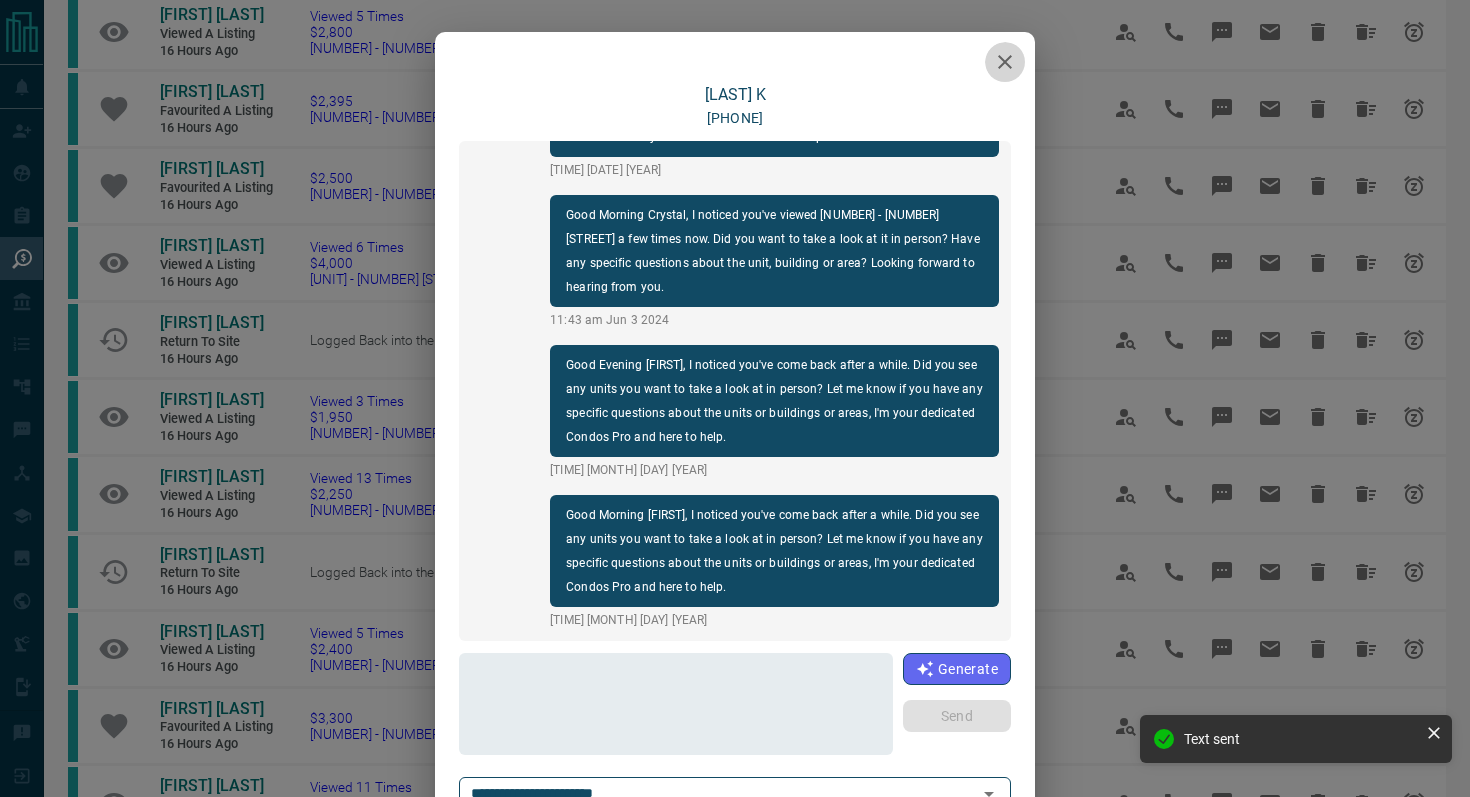 click 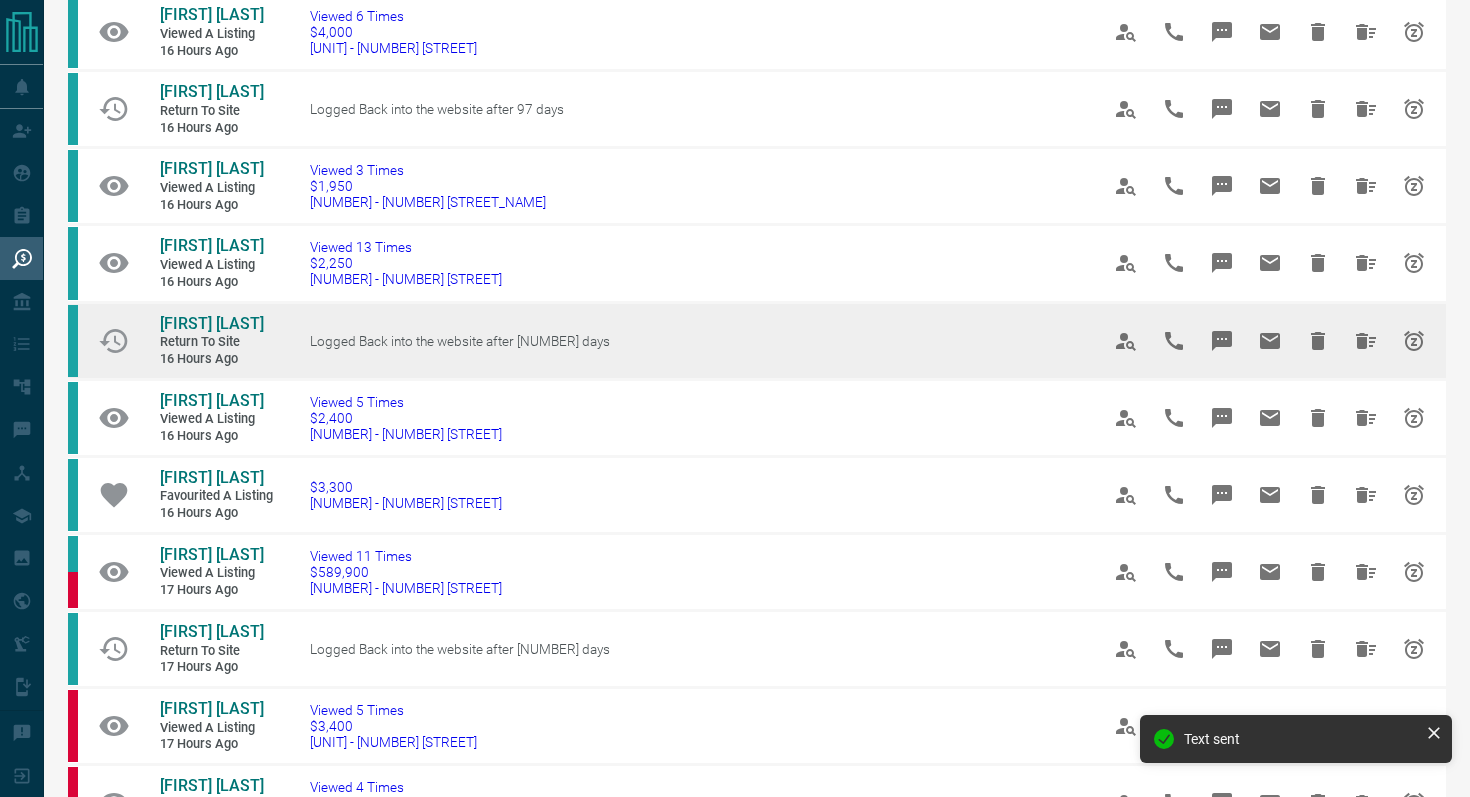 scroll, scrollTop: 707, scrollLeft: 0, axis: vertical 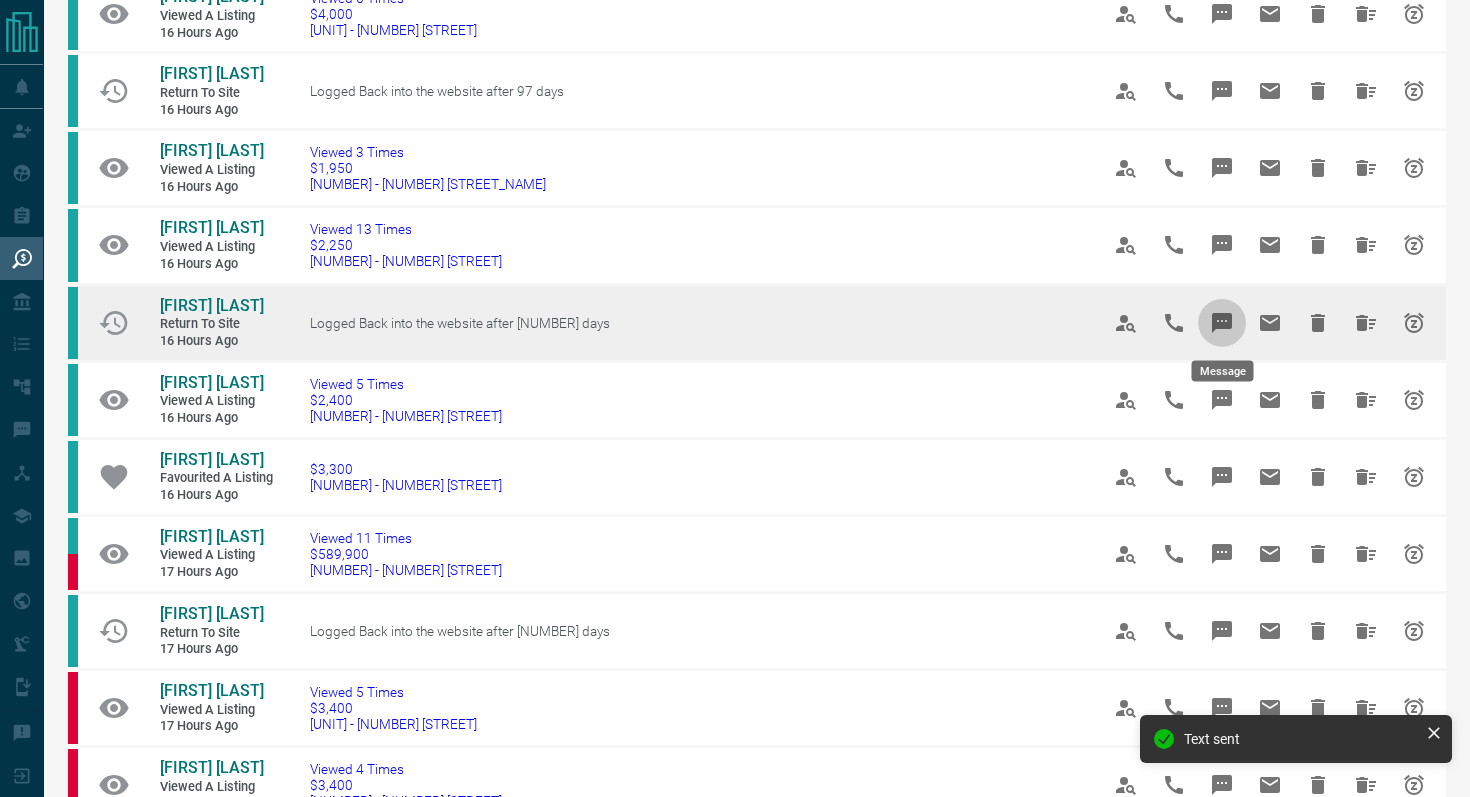 click 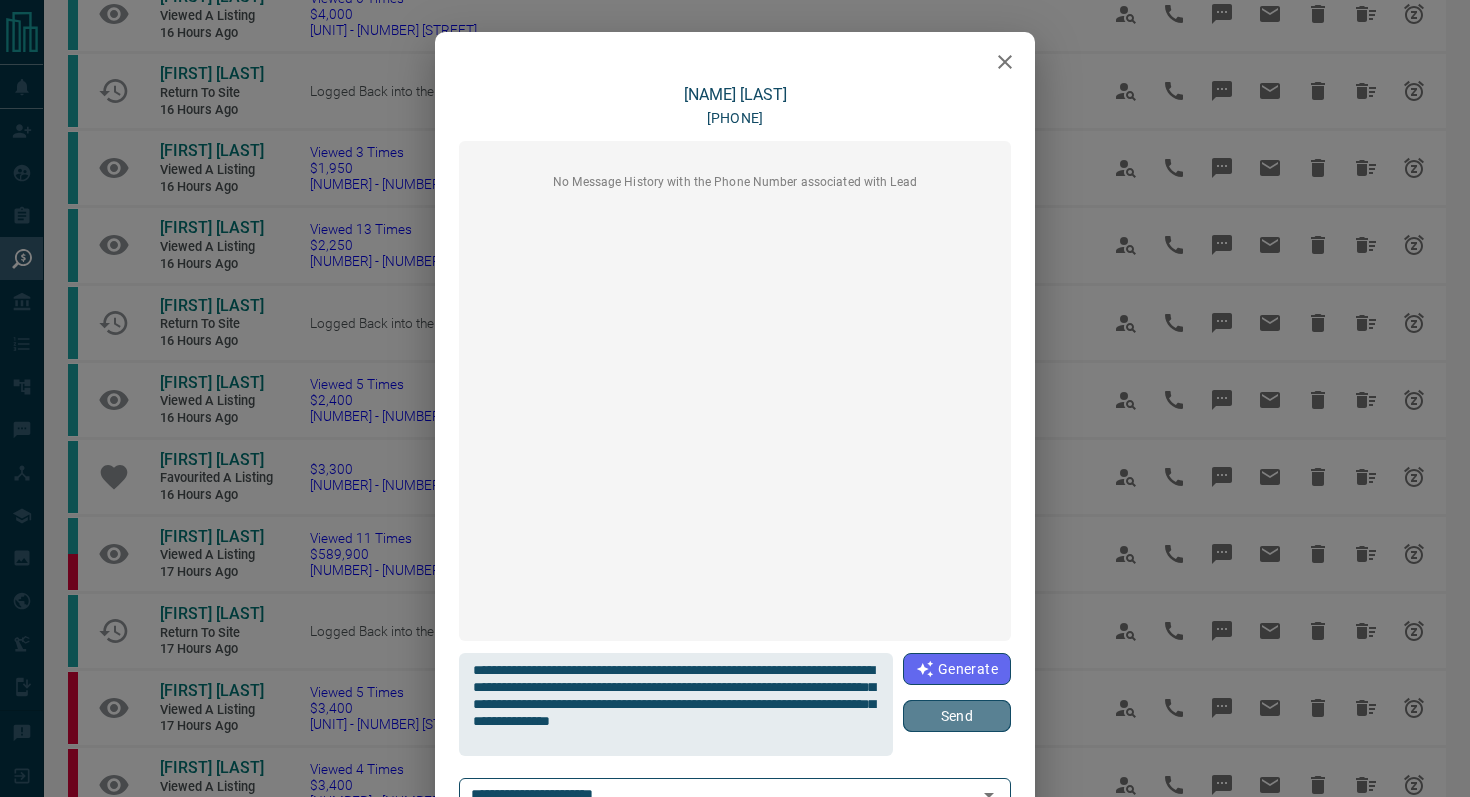 click on "Send" at bounding box center (957, 716) 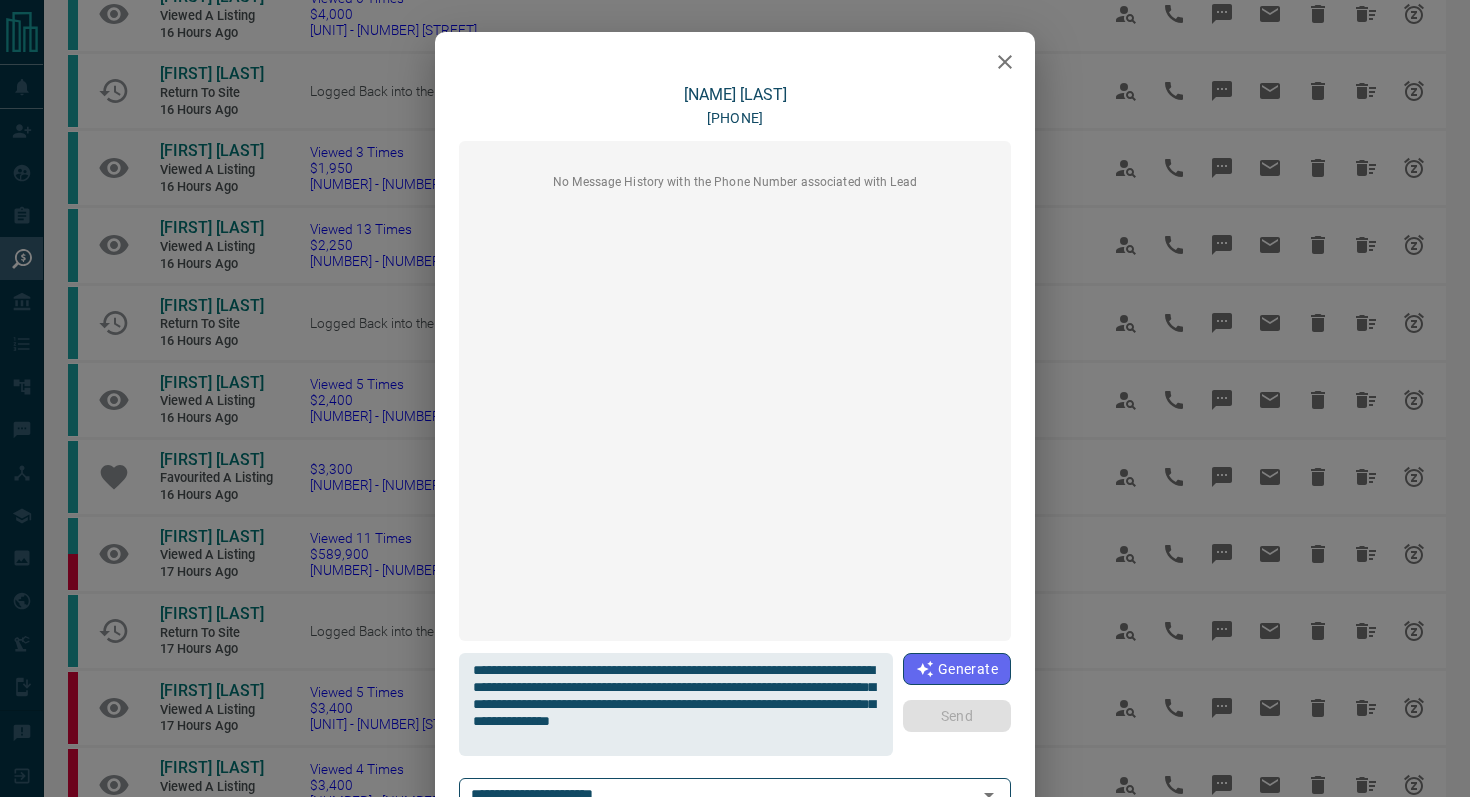 type 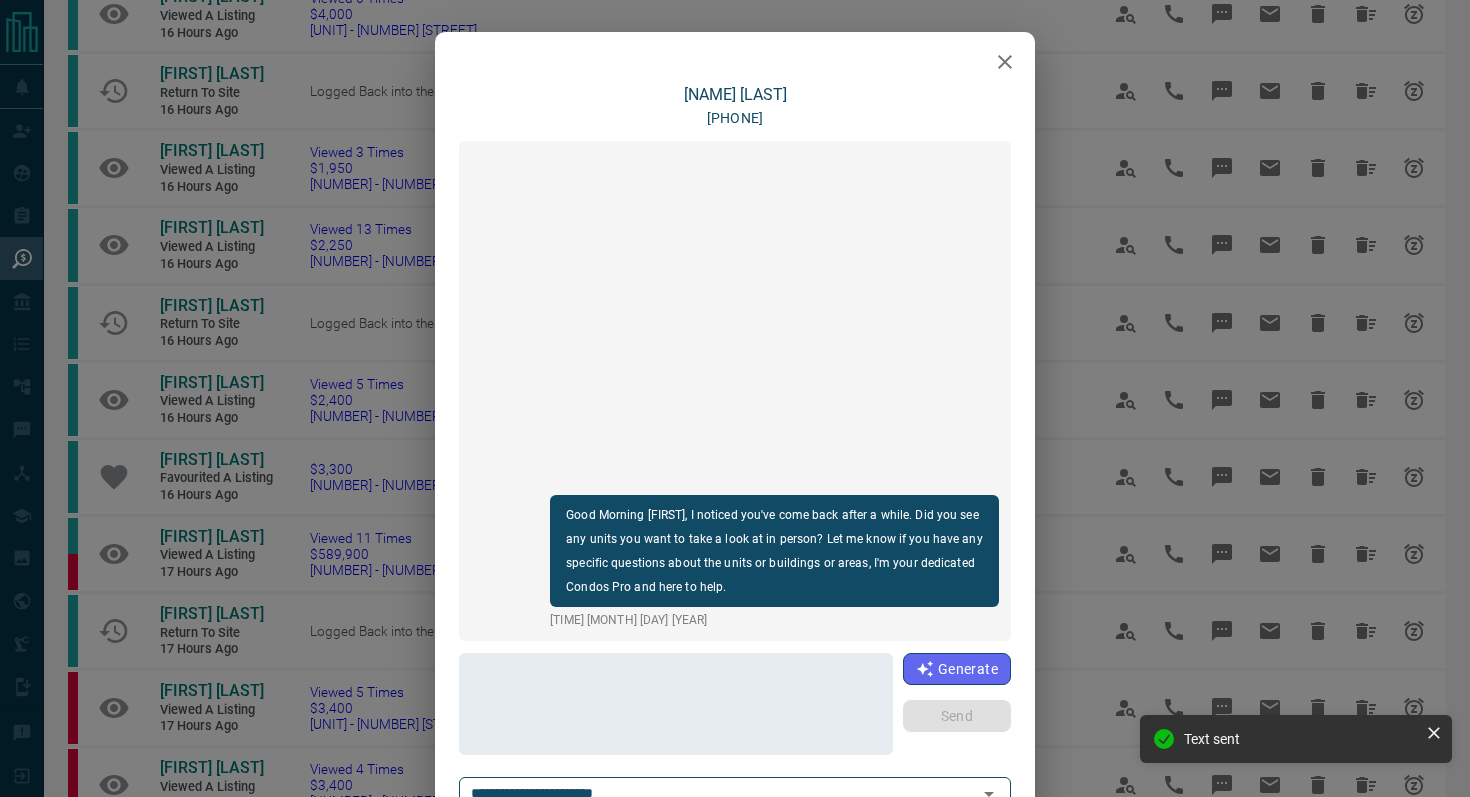 click 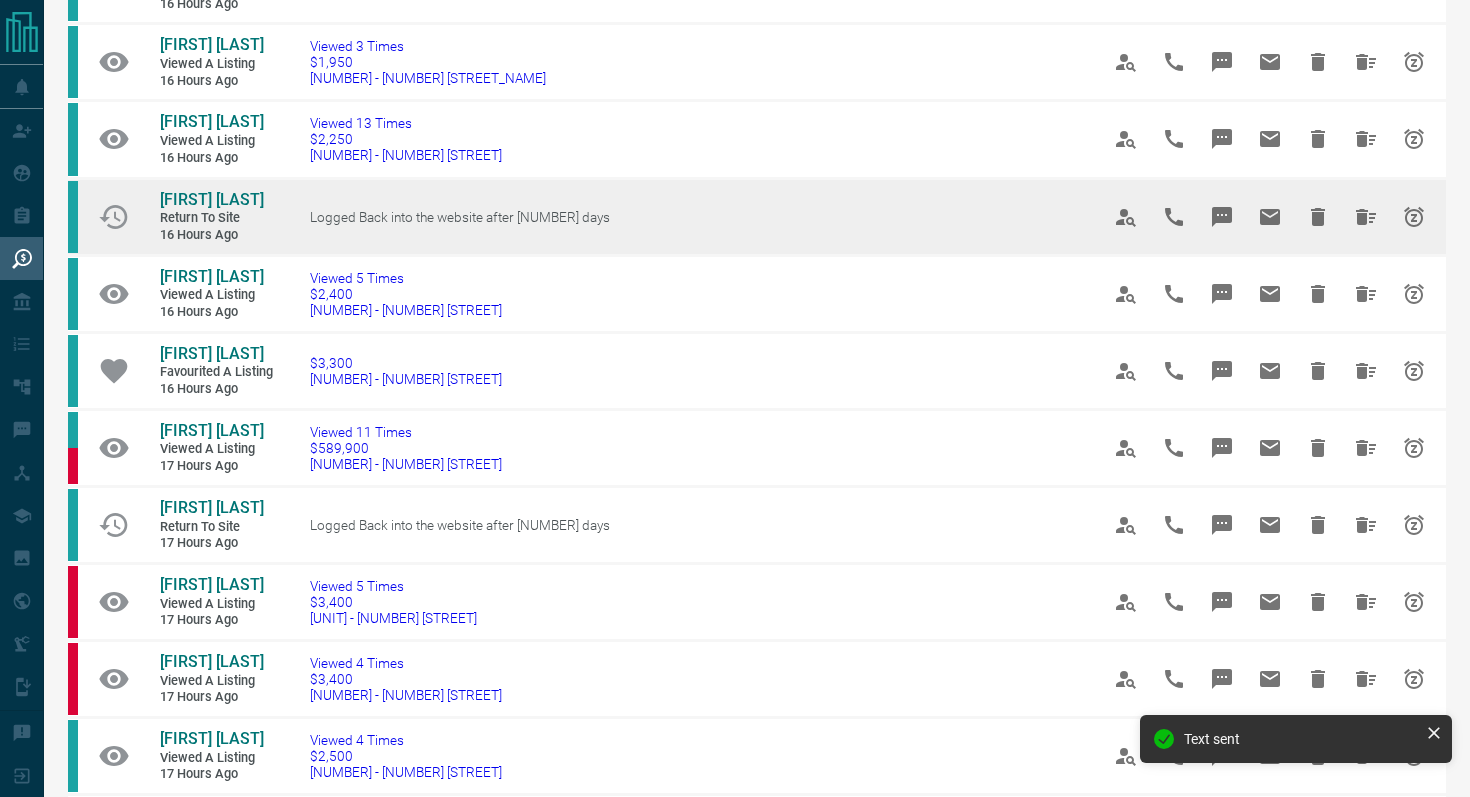 scroll, scrollTop: 815, scrollLeft: 0, axis: vertical 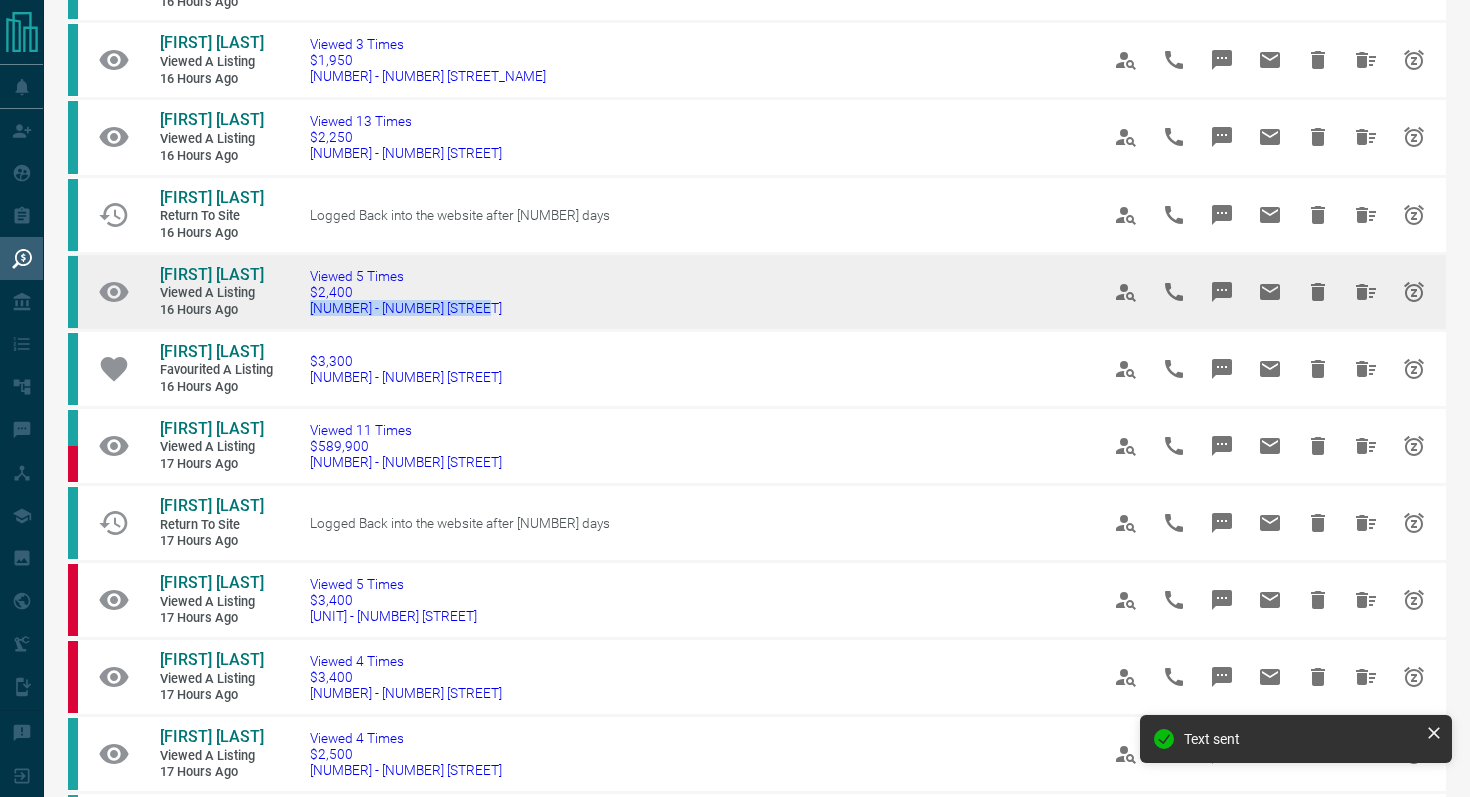 drag, startPoint x: 543, startPoint y: 317, endPoint x: 293, endPoint y: 308, distance: 250.16194 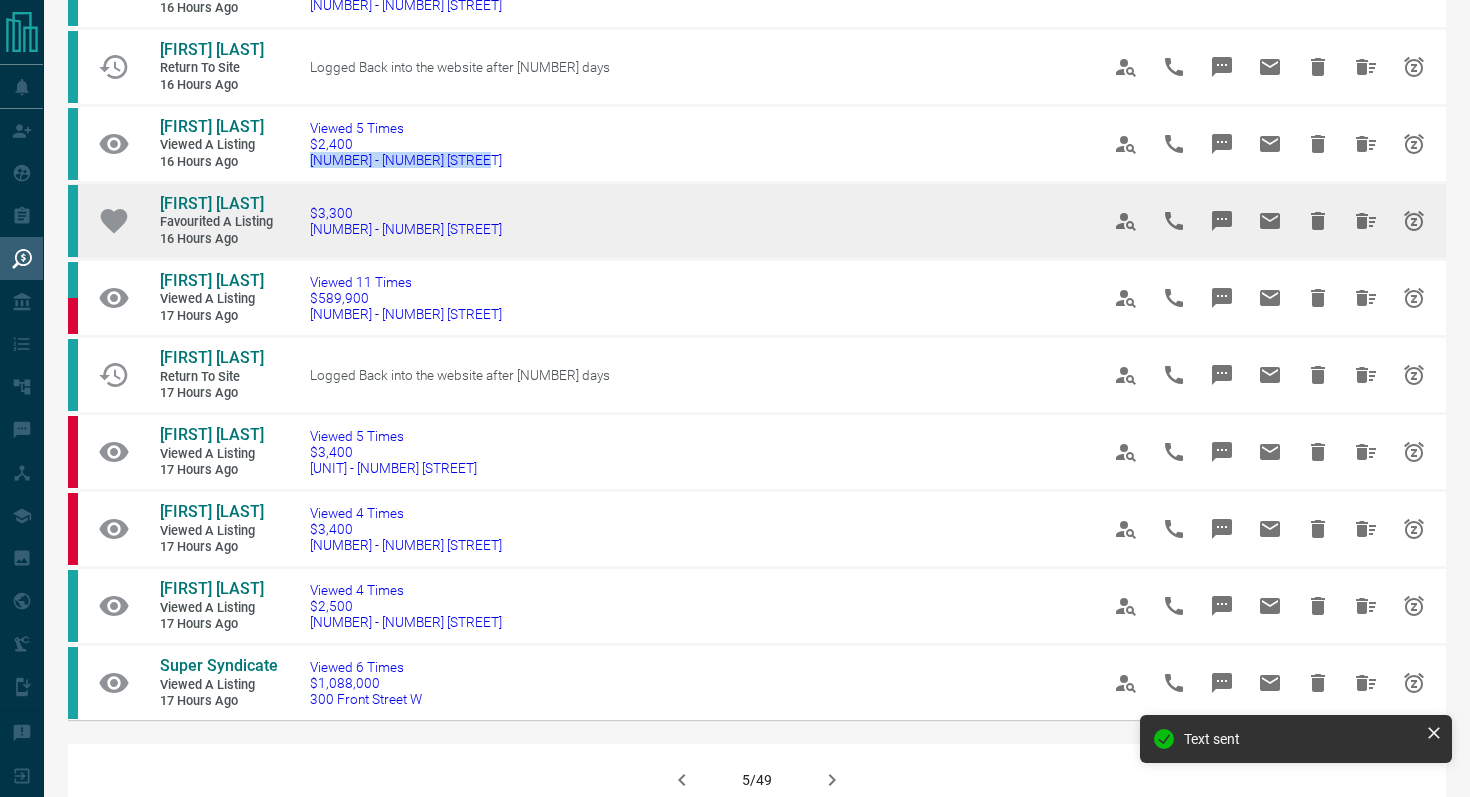 scroll, scrollTop: 964, scrollLeft: 0, axis: vertical 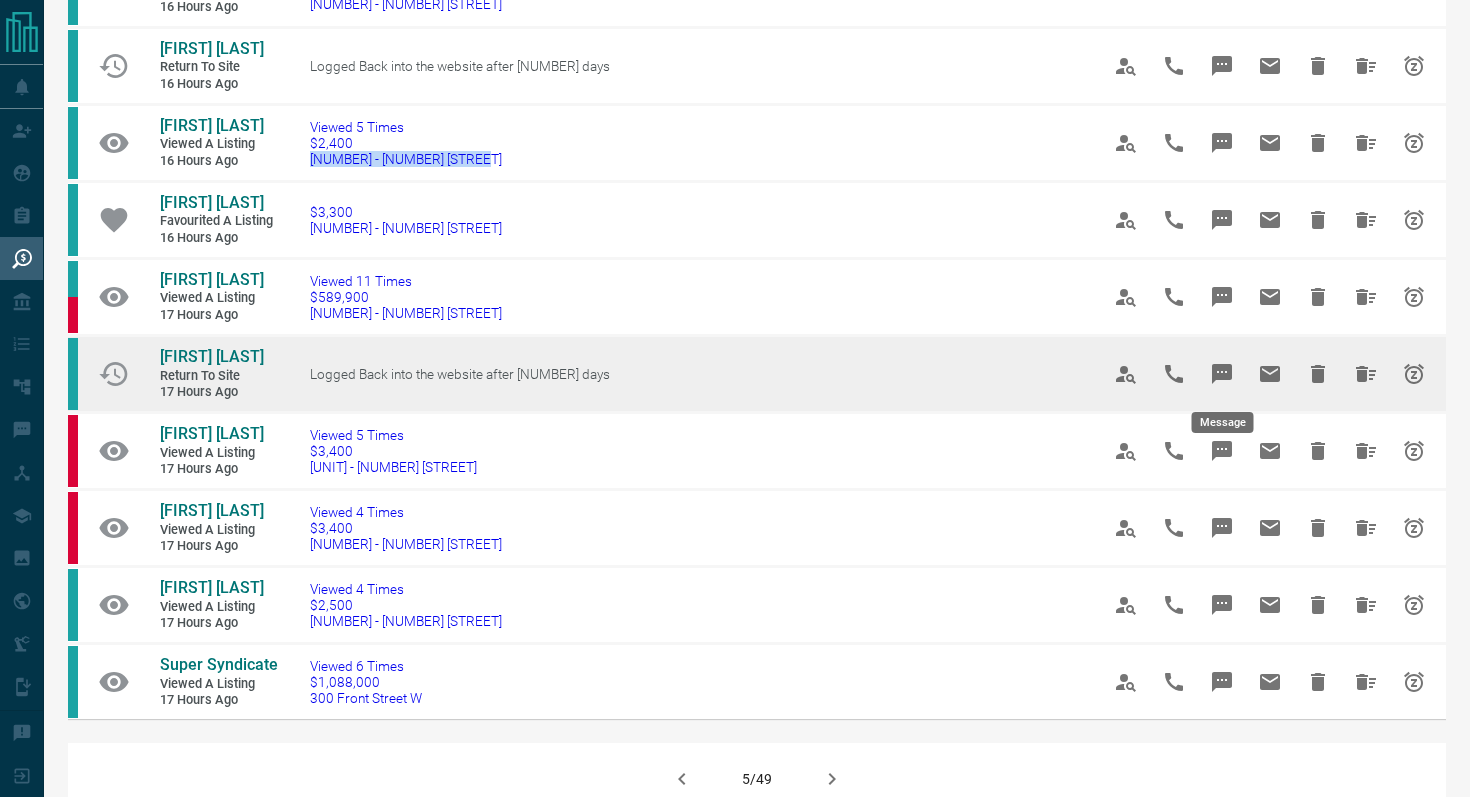 click 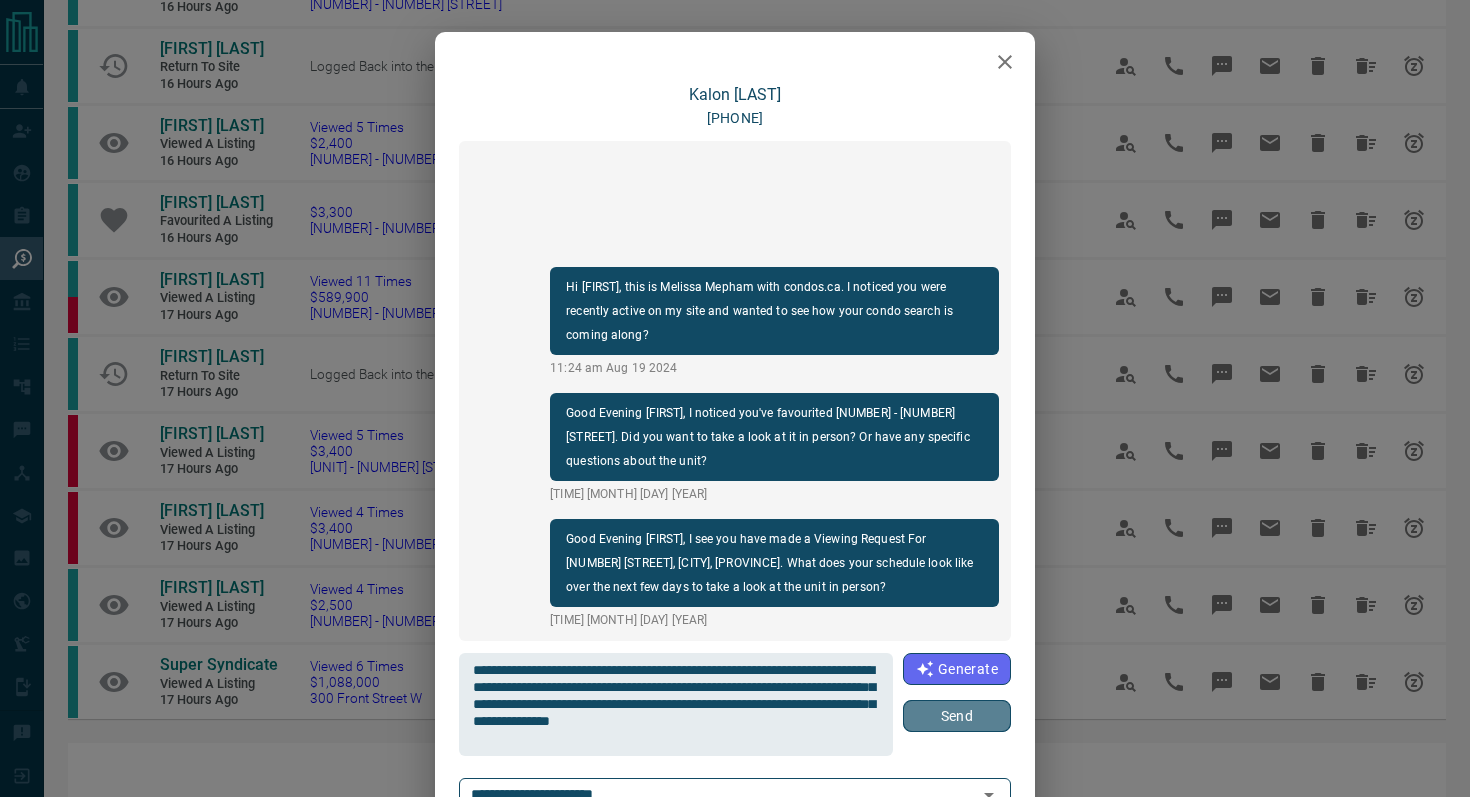 click on "Send" at bounding box center [957, 716] 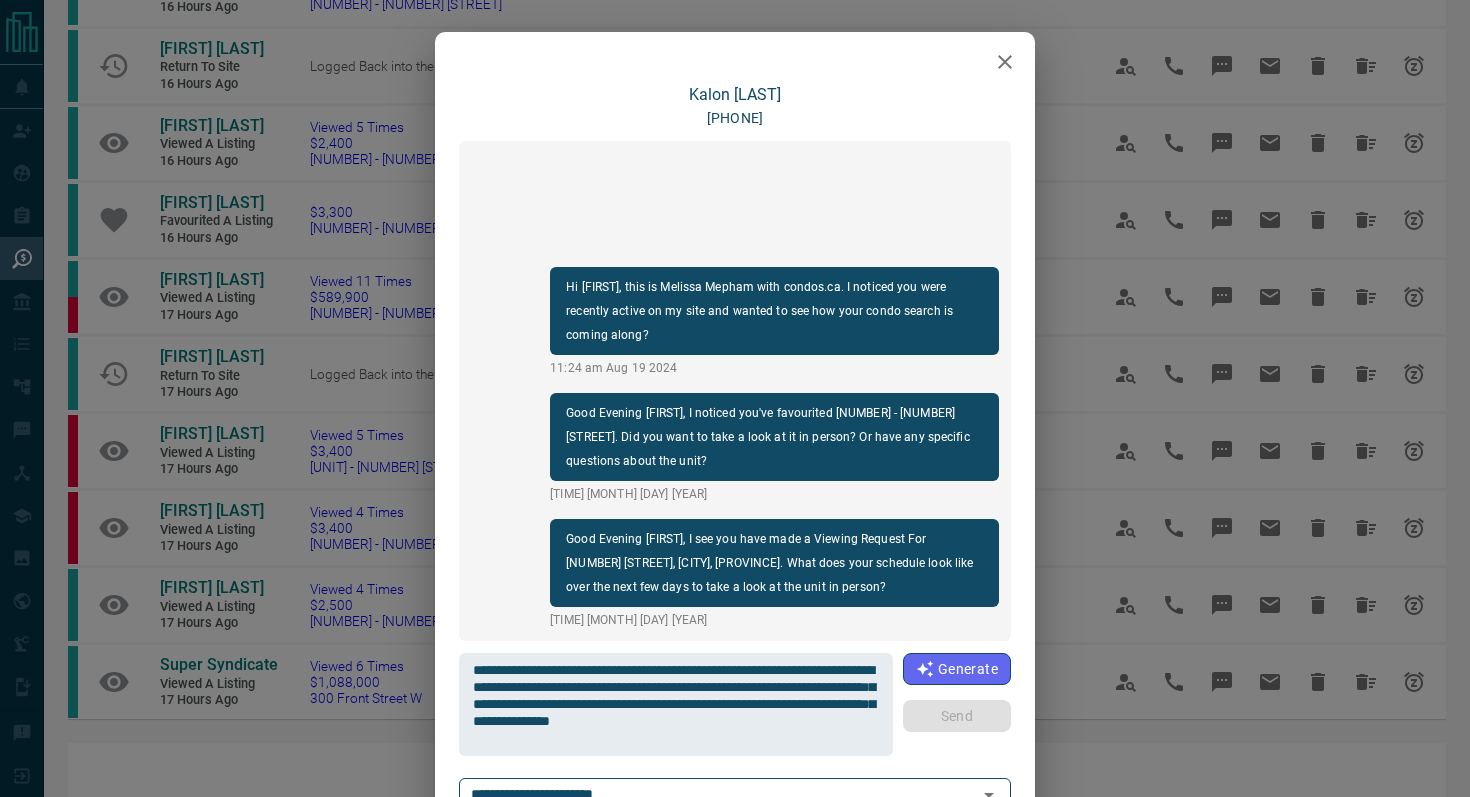 type 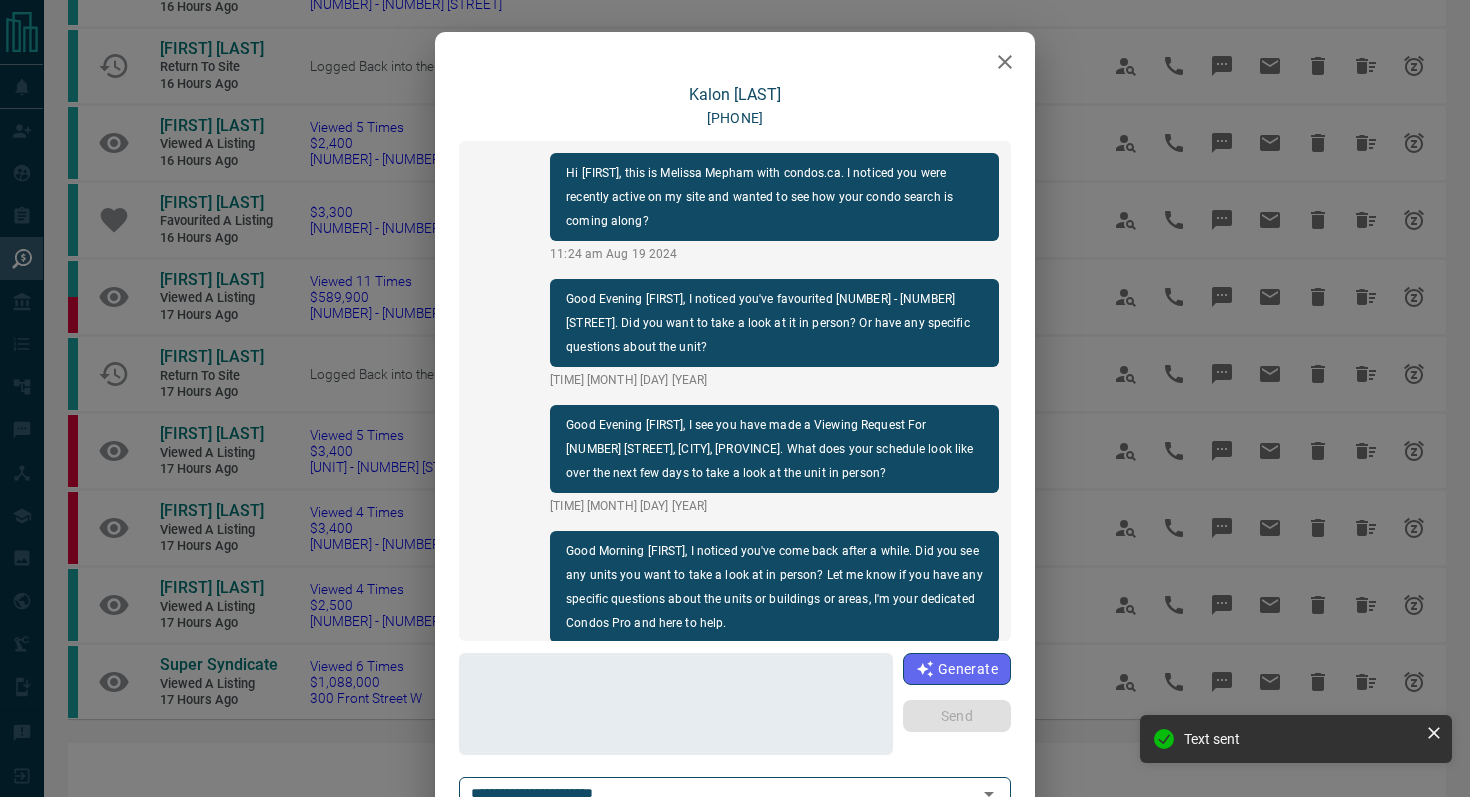 scroll, scrollTop: 36, scrollLeft: 0, axis: vertical 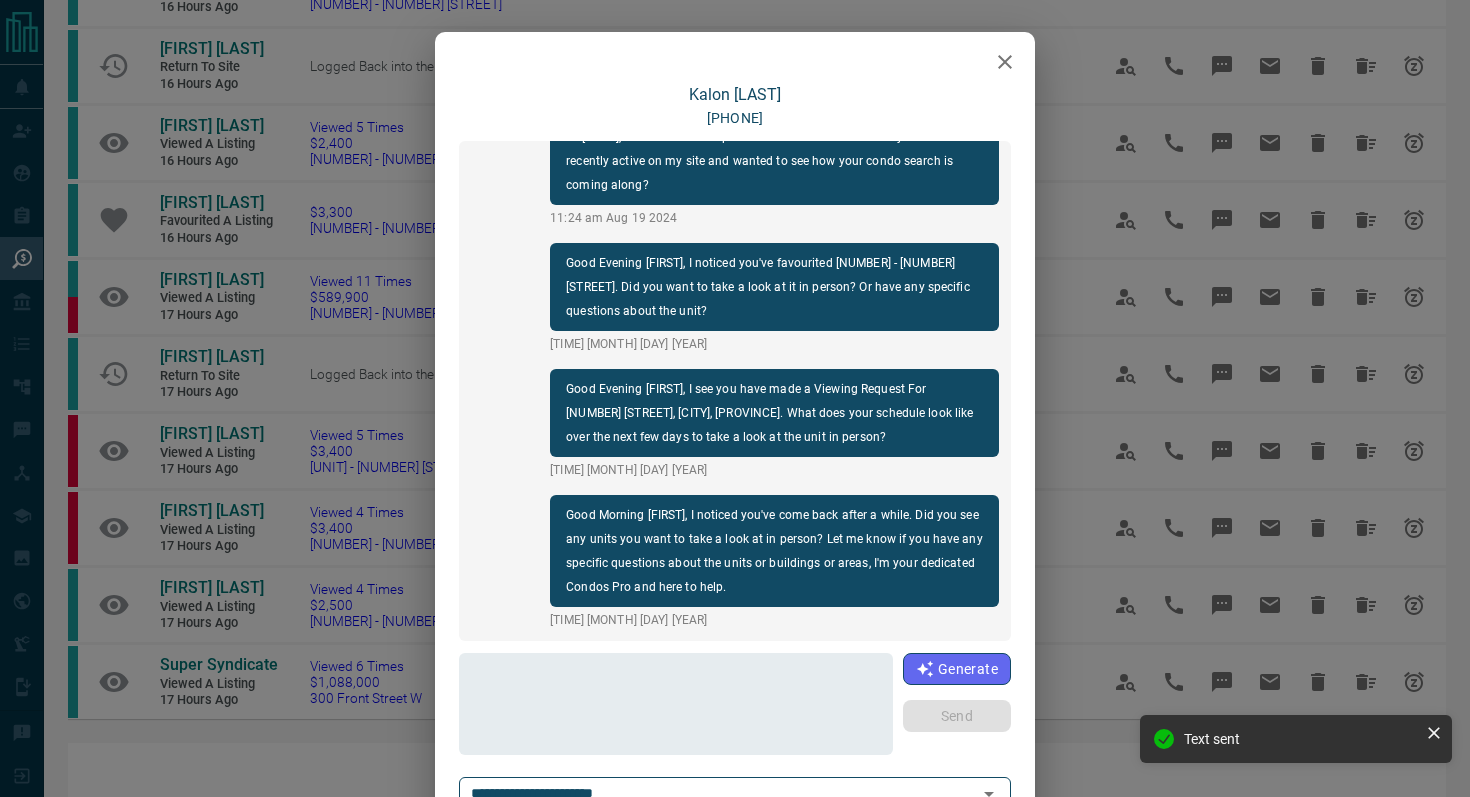 click 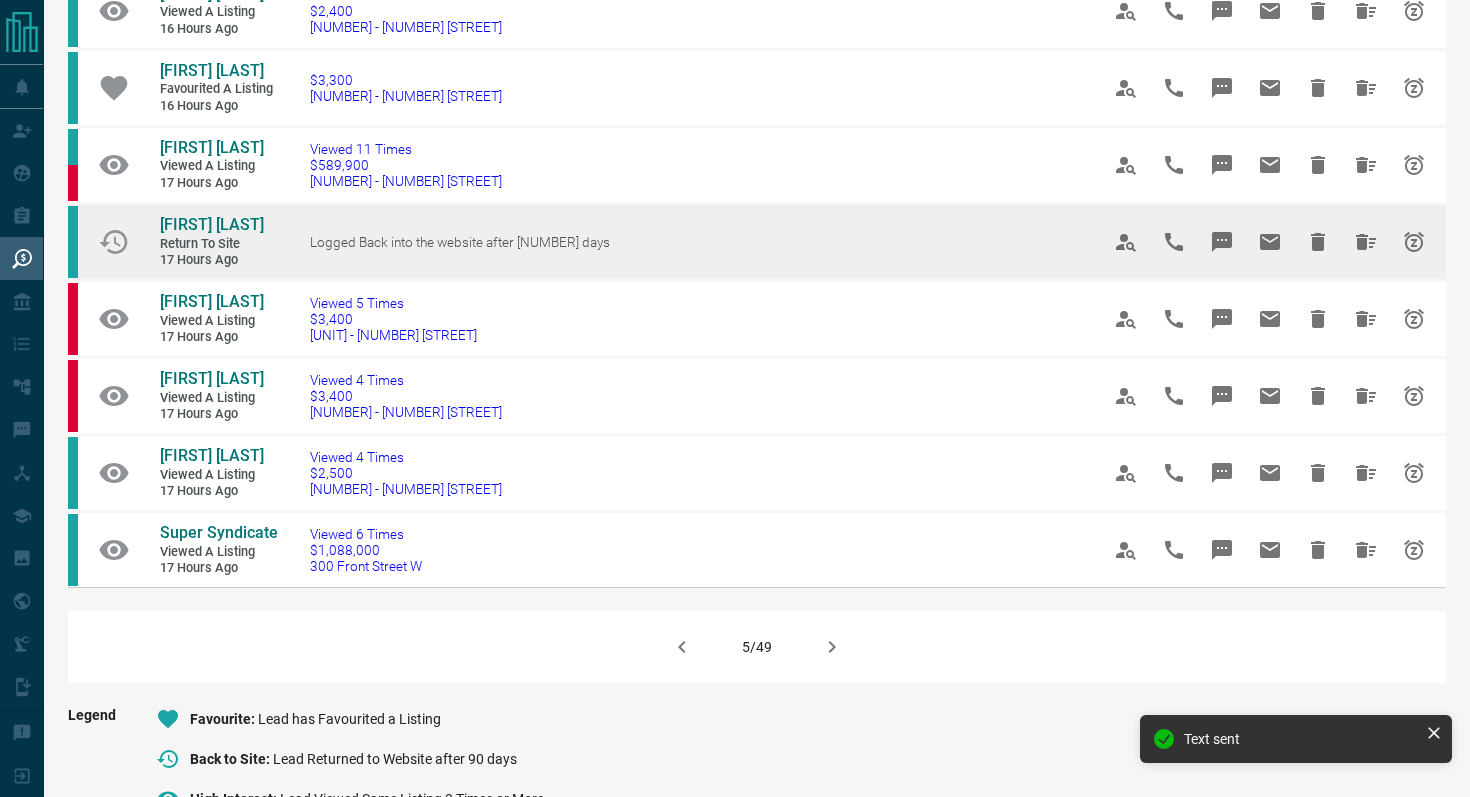 scroll, scrollTop: 1107, scrollLeft: 0, axis: vertical 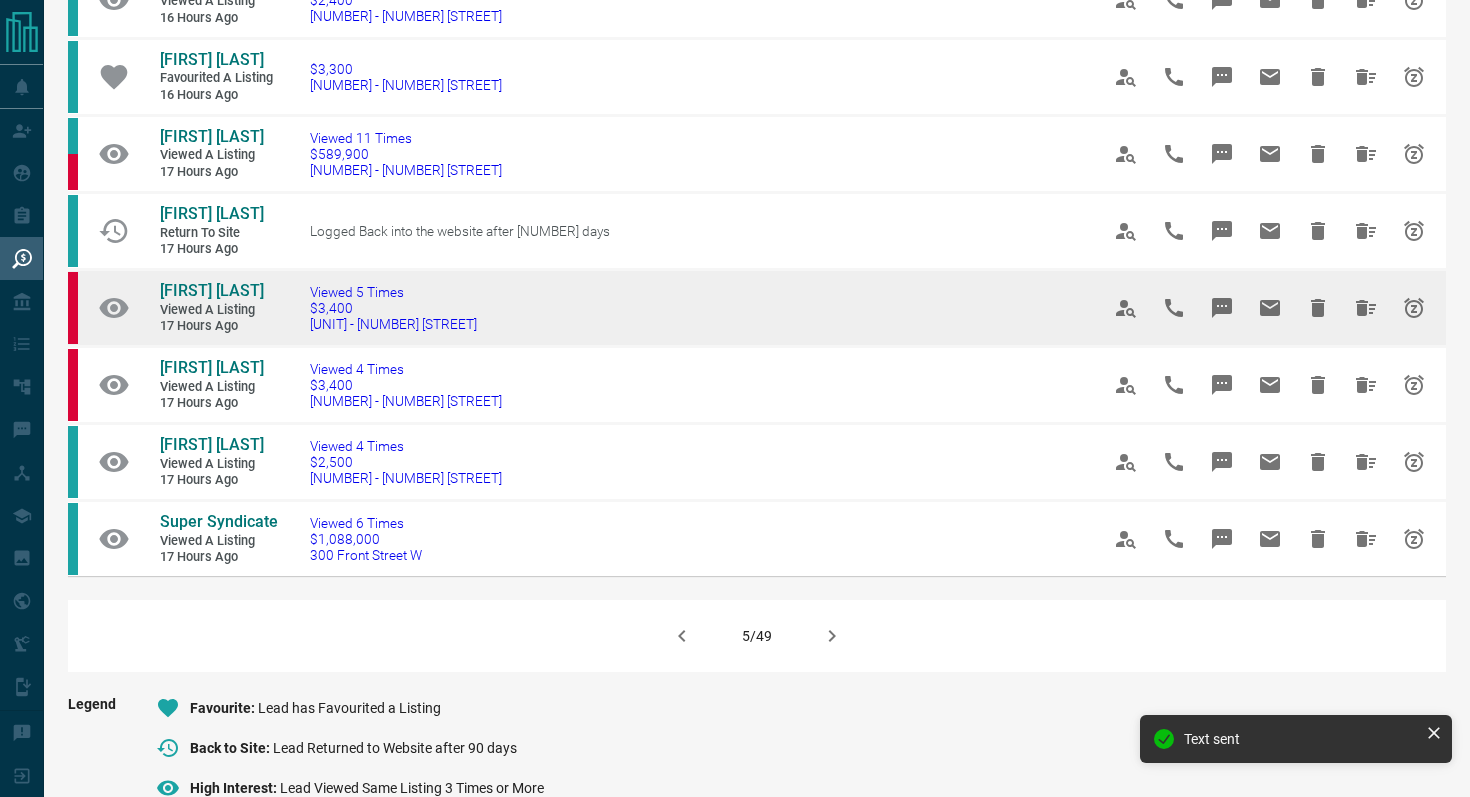 drag, startPoint x: 495, startPoint y: 322, endPoint x: 287, endPoint y: 321, distance: 208.00241 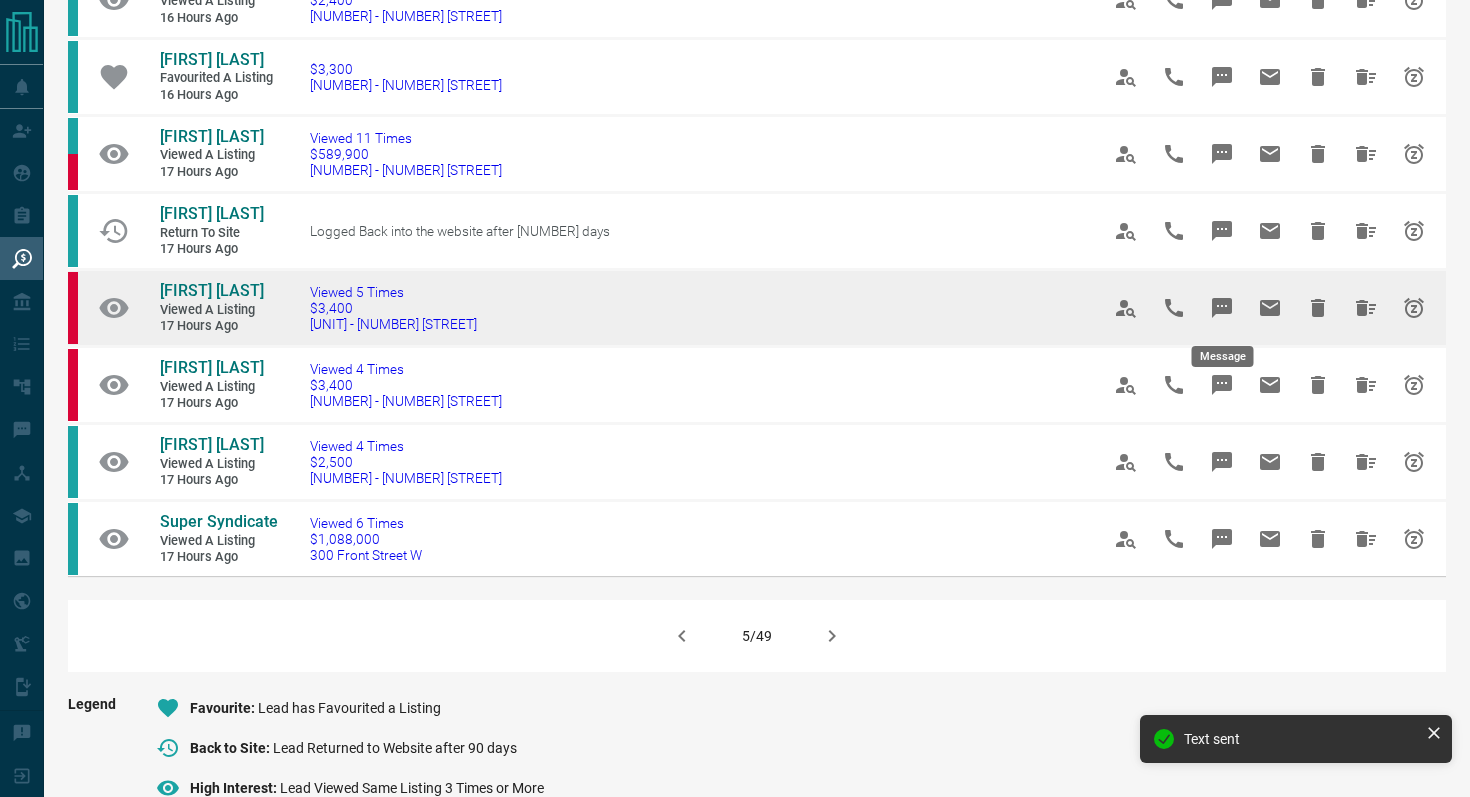click 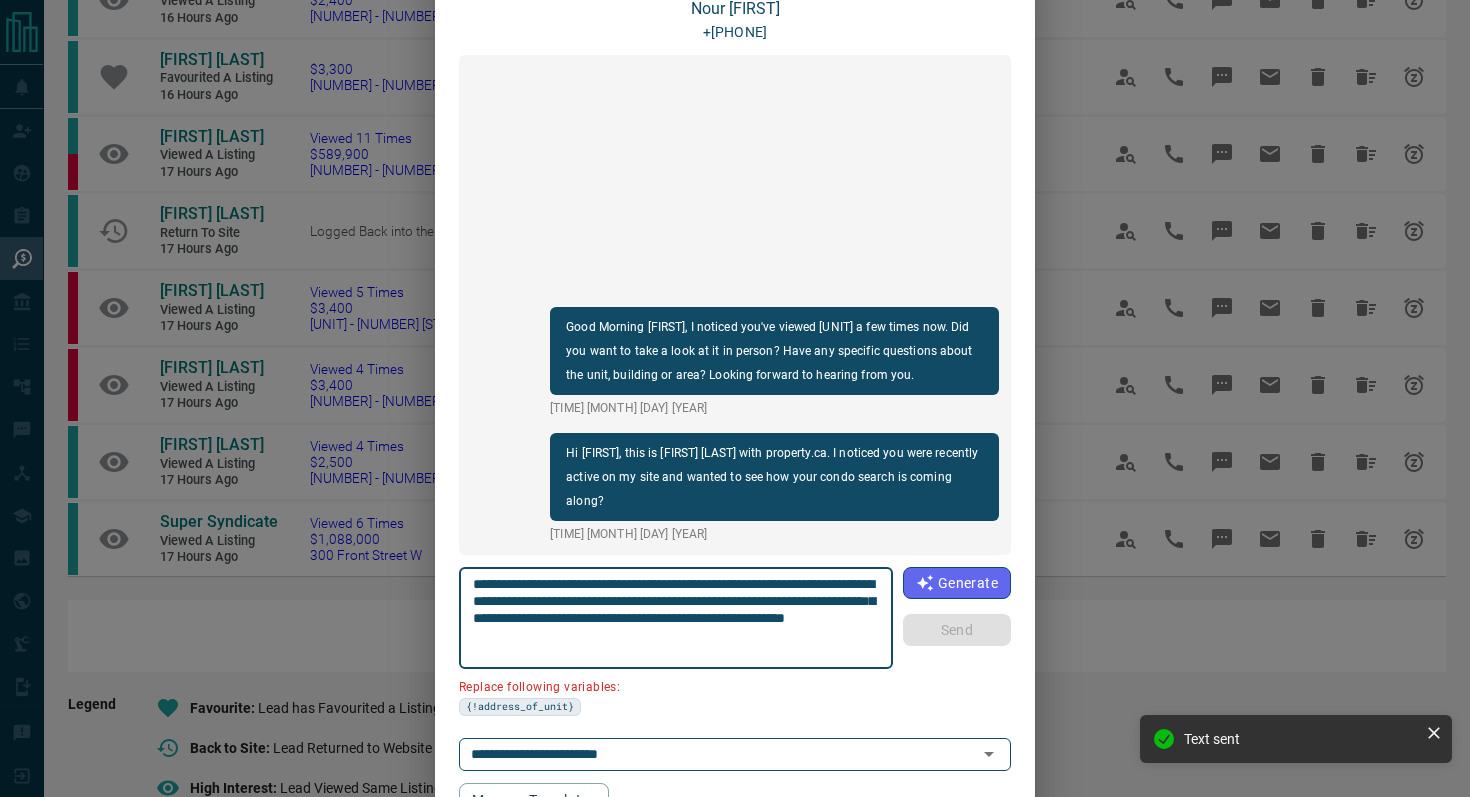 scroll, scrollTop: 168, scrollLeft: 0, axis: vertical 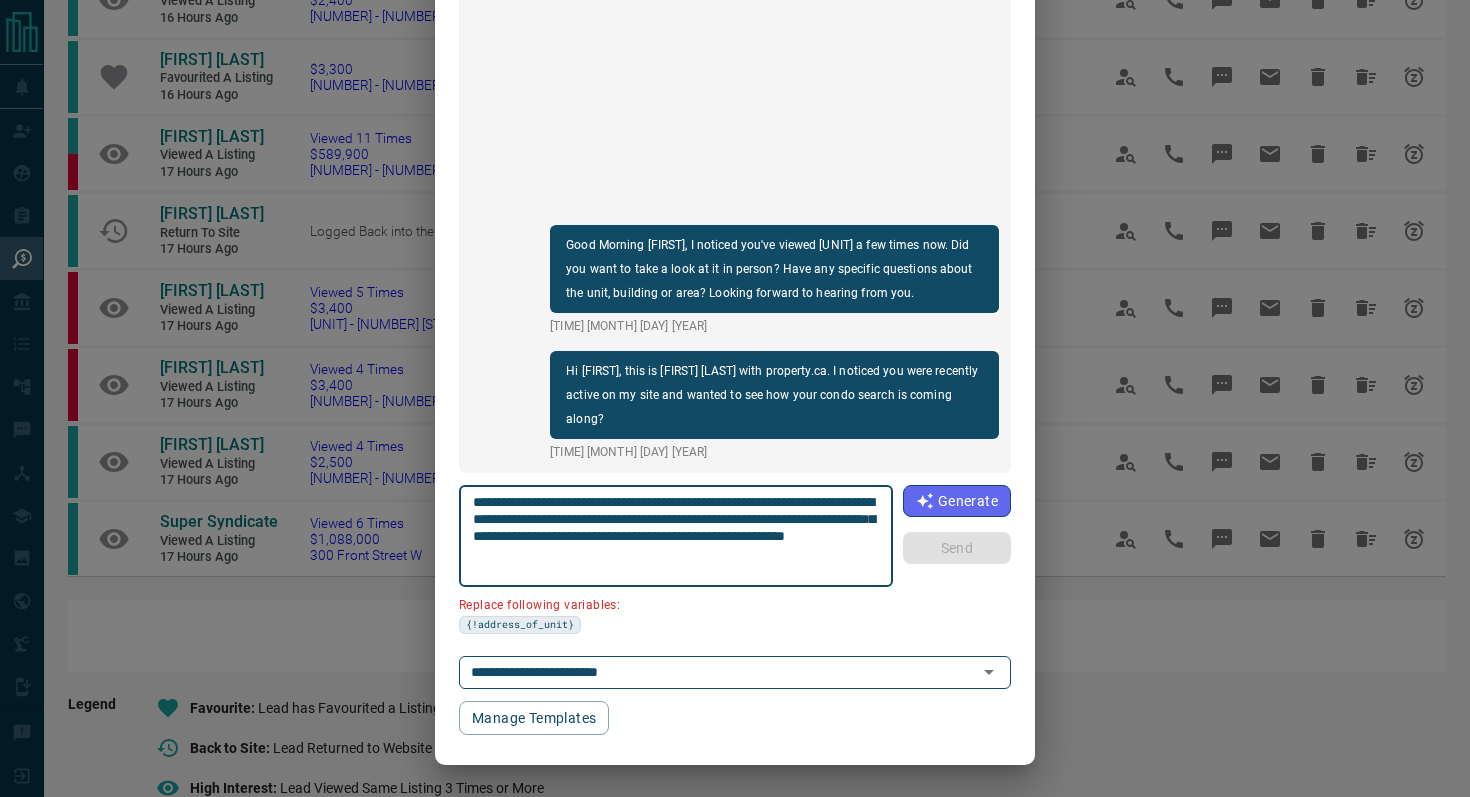drag, startPoint x: 866, startPoint y: 502, endPoint x: 751, endPoint y: 499, distance: 115.03912 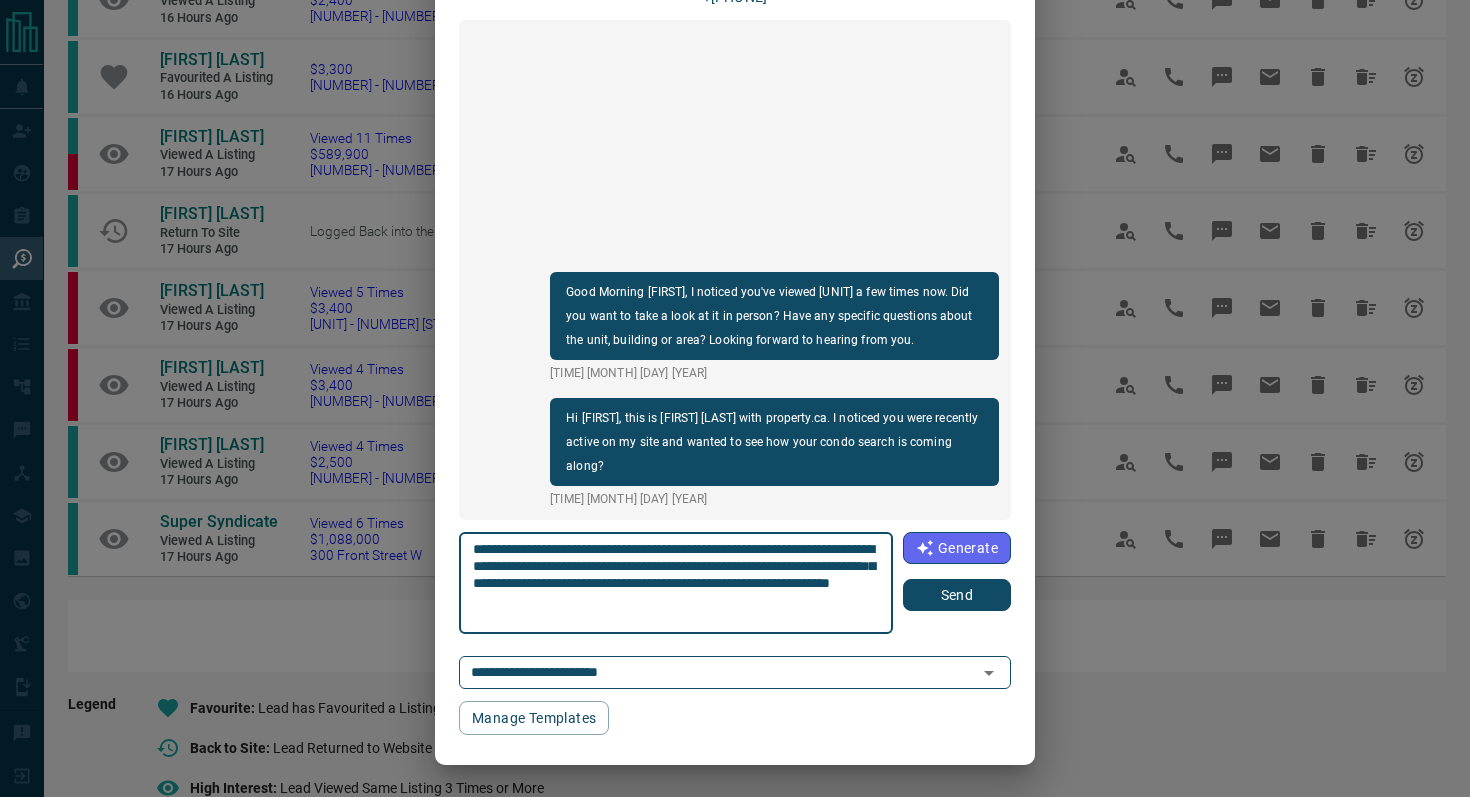 scroll, scrollTop: 121, scrollLeft: 0, axis: vertical 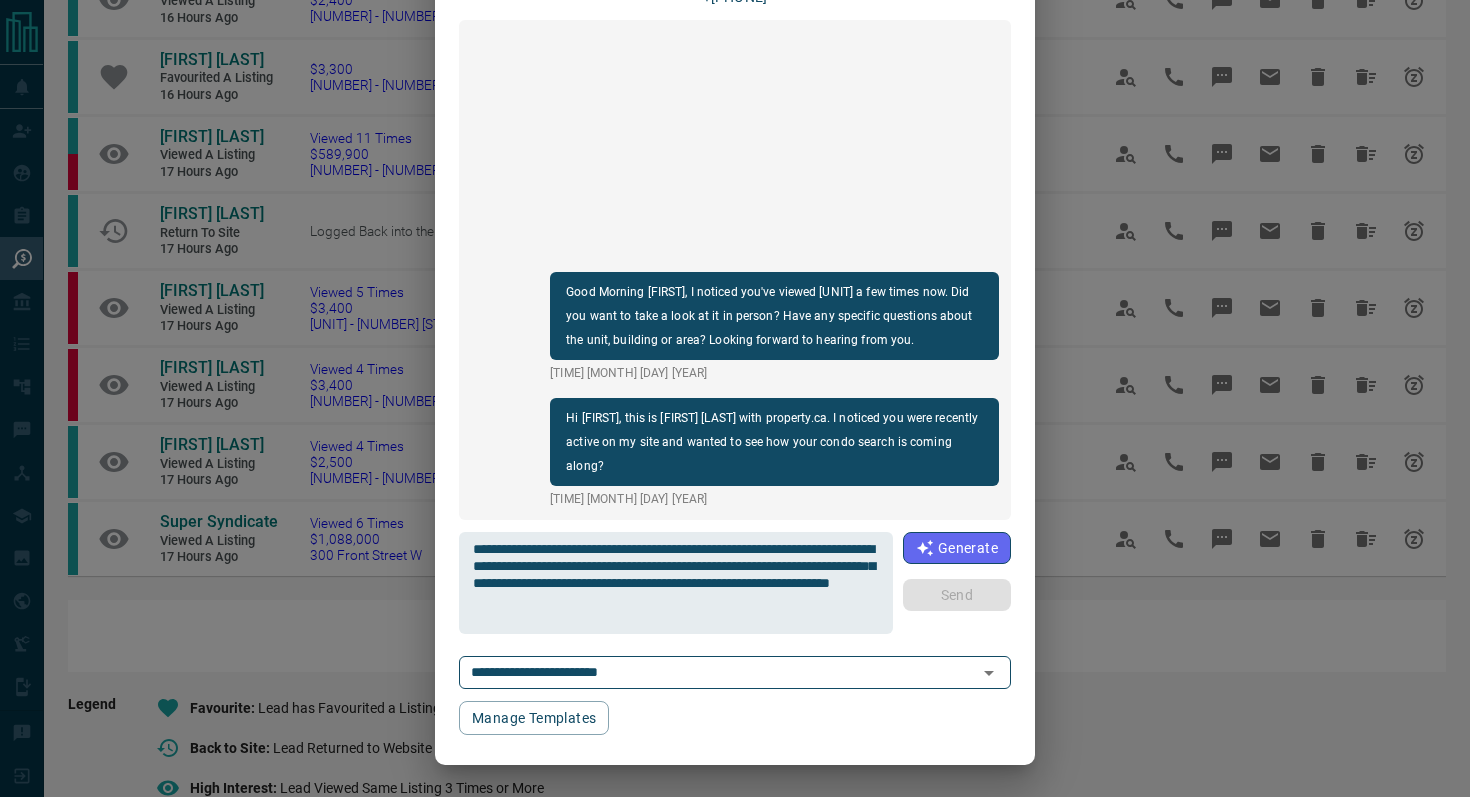 type 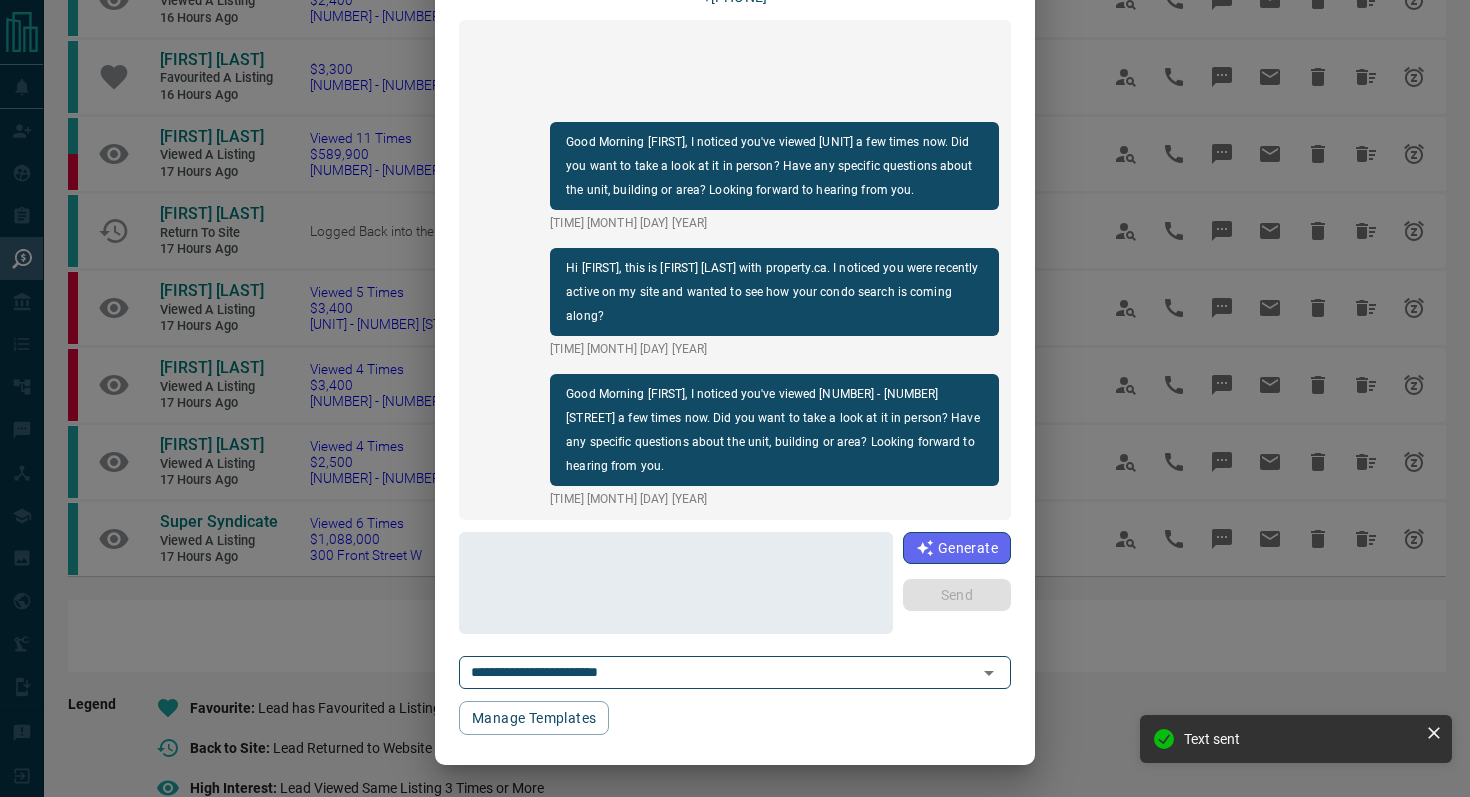 scroll, scrollTop: 0, scrollLeft: 0, axis: both 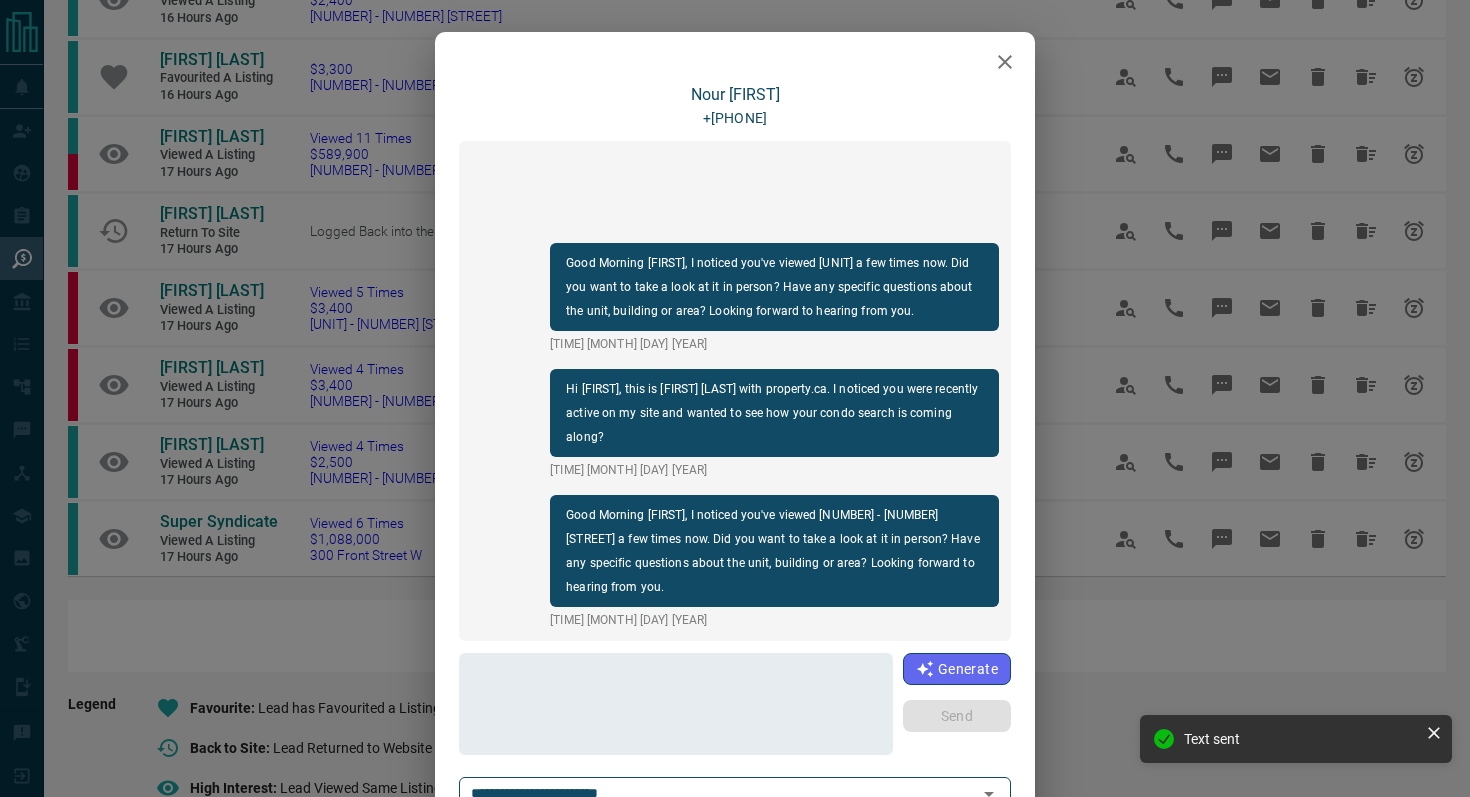 click 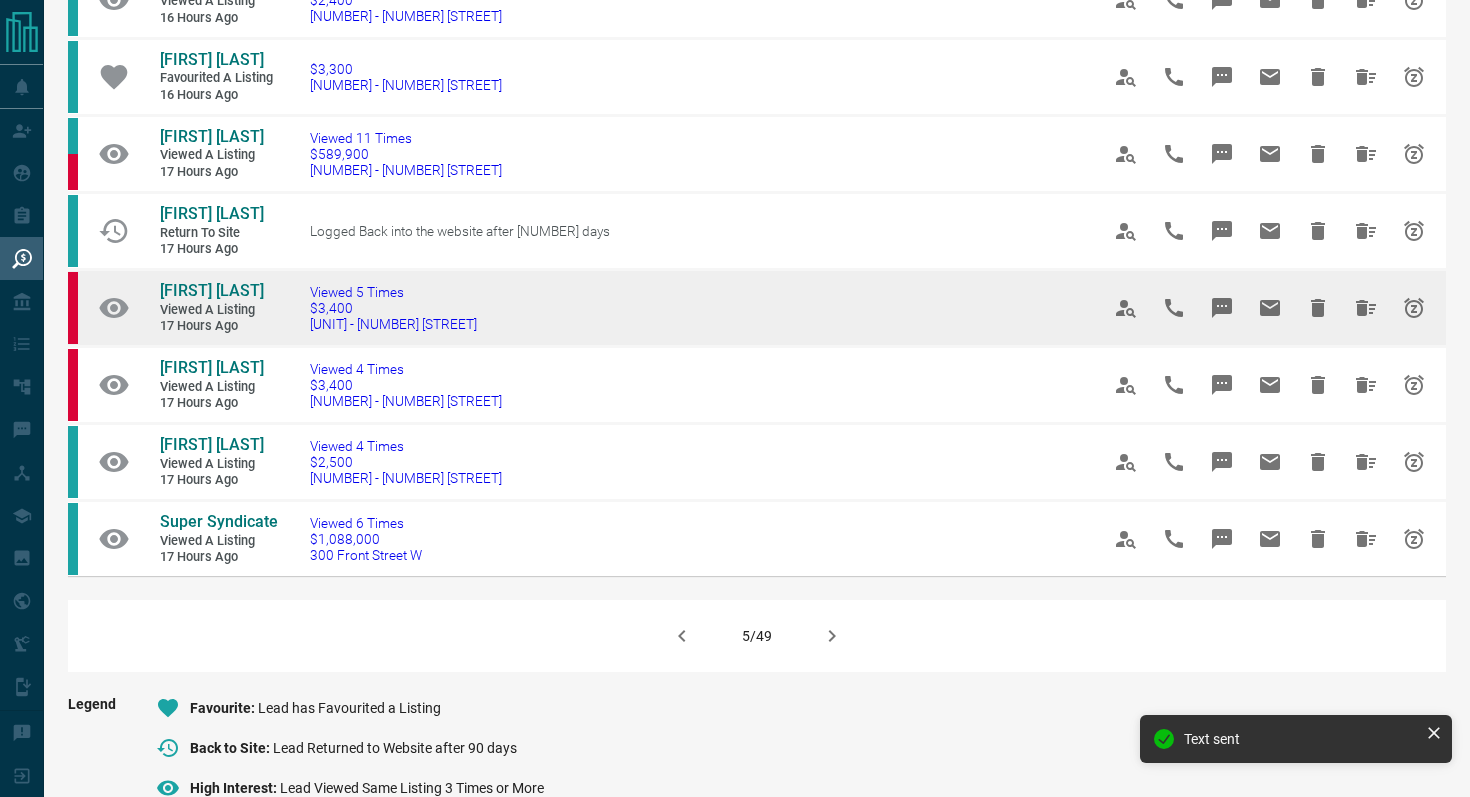 drag, startPoint x: 509, startPoint y: 324, endPoint x: 135, endPoint y: 287, distance: 375.82574 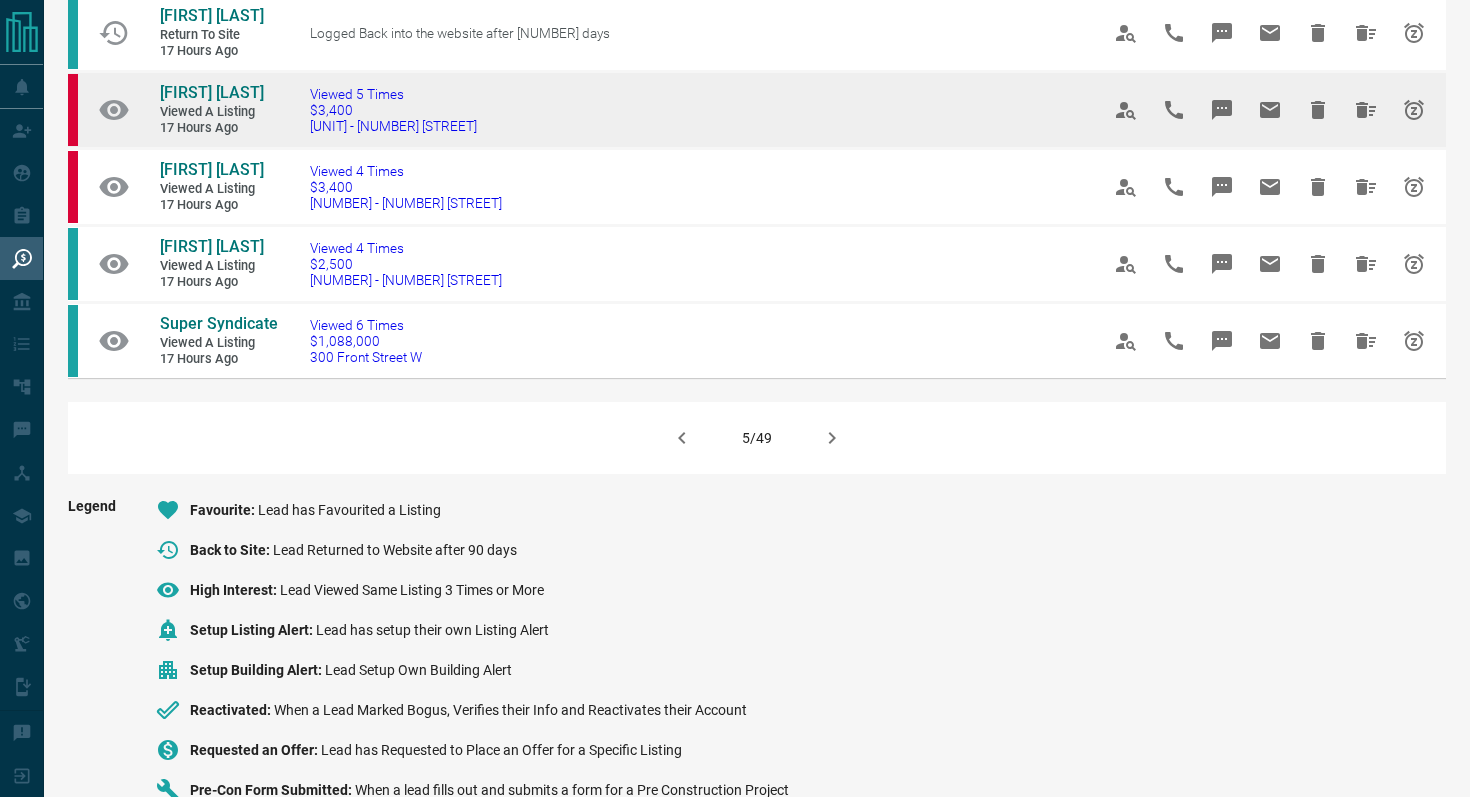 scroll, scrollTop: 1313, scrollLeft: 0, axis: vertical 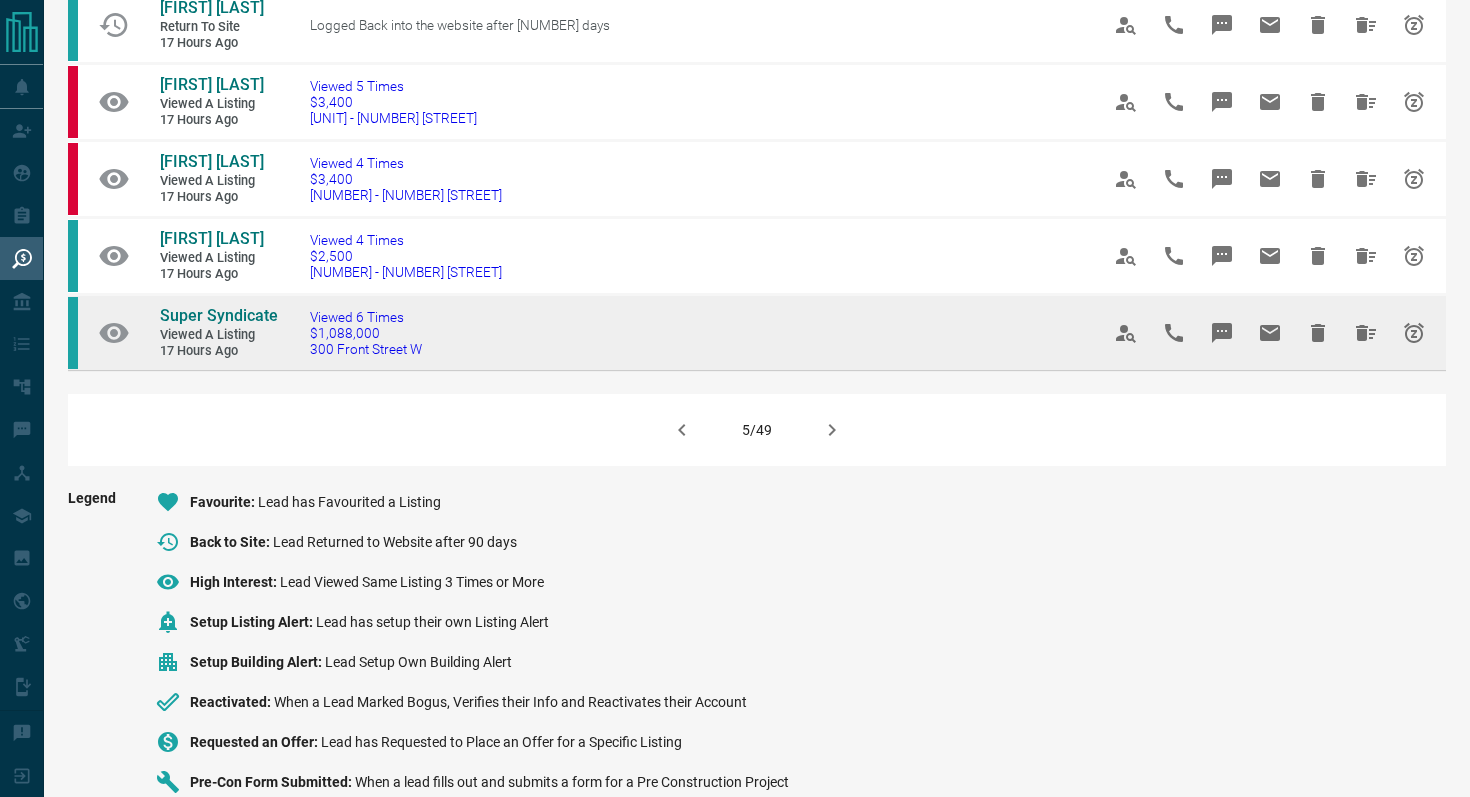 drag, startPoint x: 505, startPoint y: 354, endPoint x: 291, endPoint y: 352, distance: 214.00934 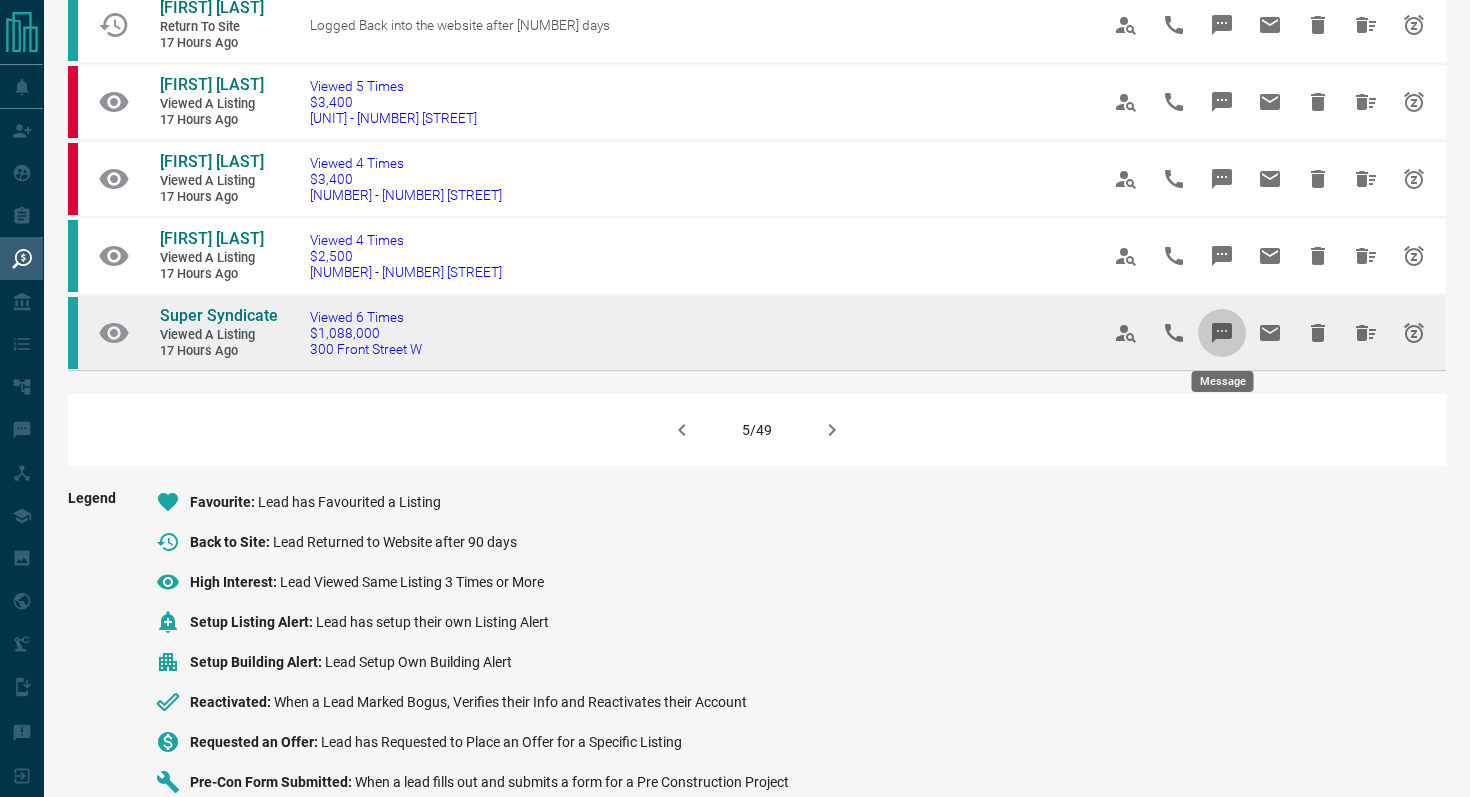 click 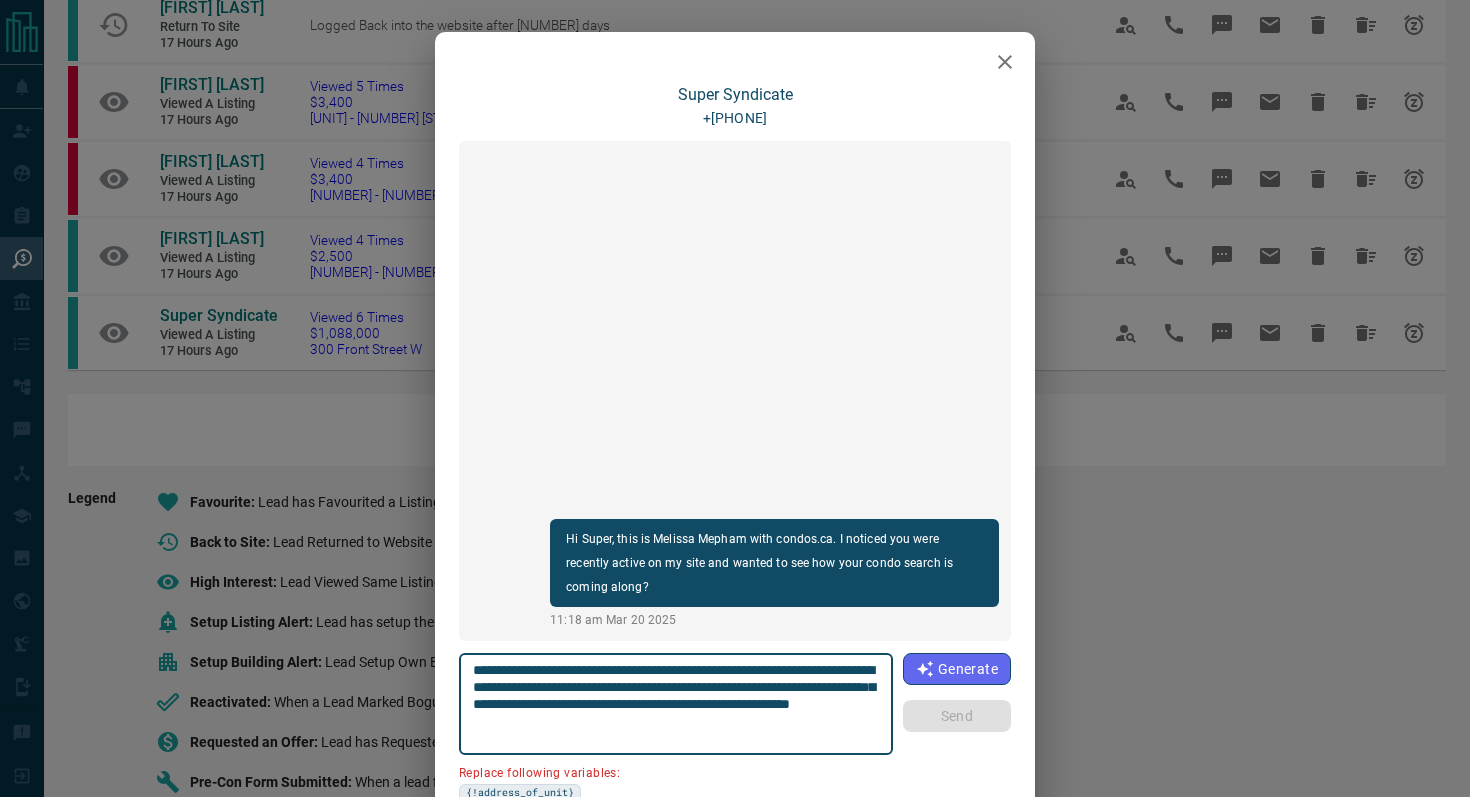drag, startPoint x: 872, startPoint y: 669, endPoint x: 761, endPoint y: 664, distance: 111.11256 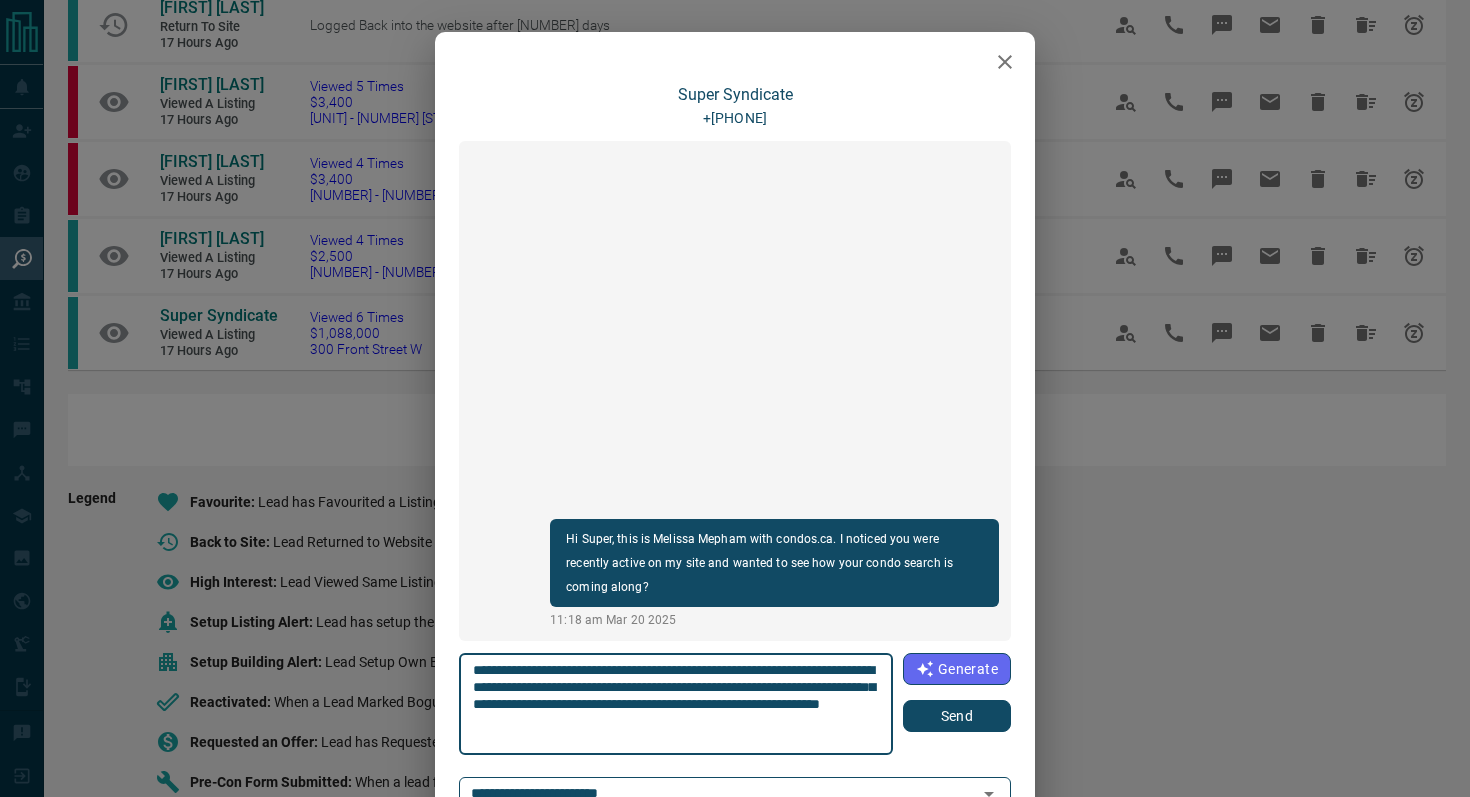 type on "**********" 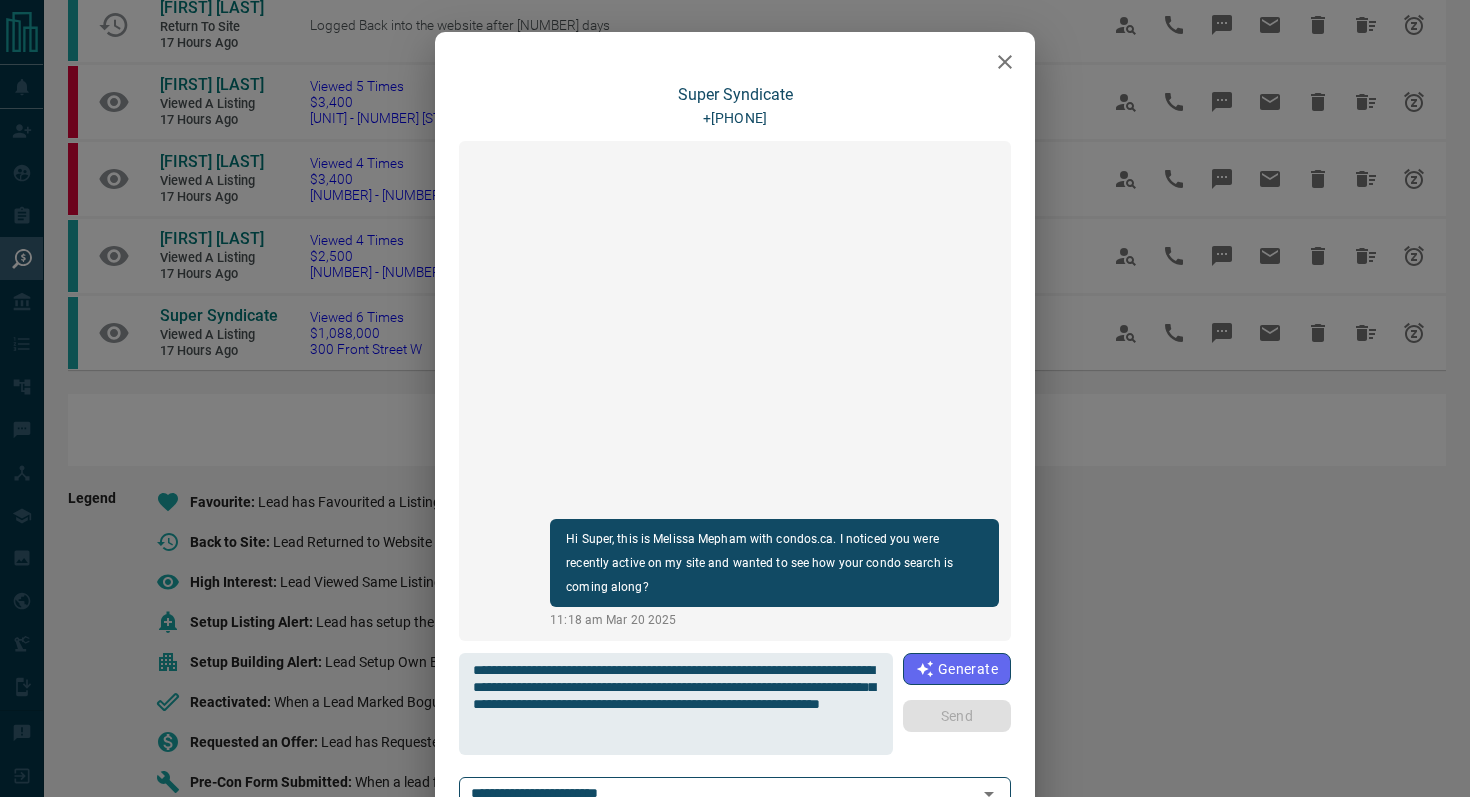 type 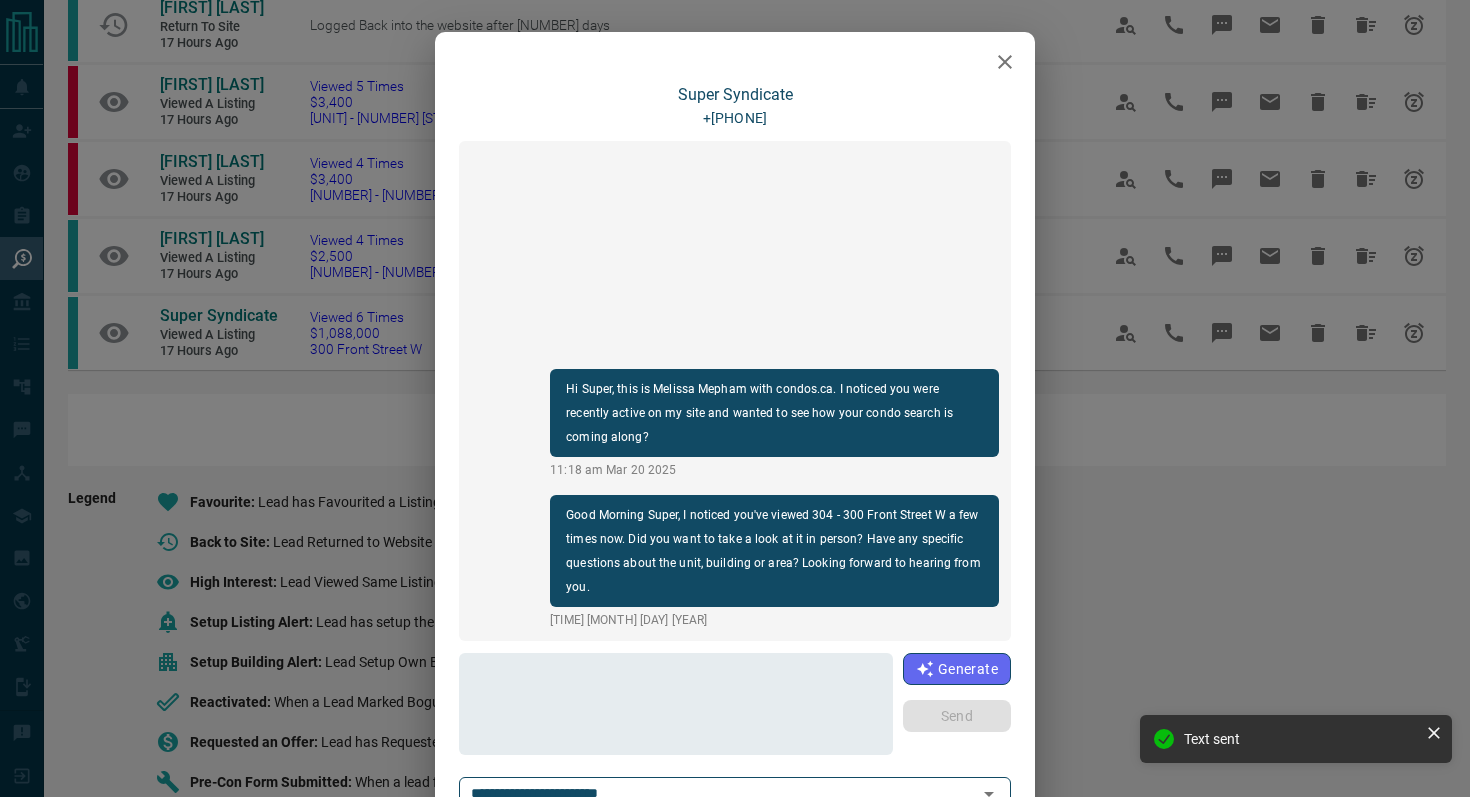click 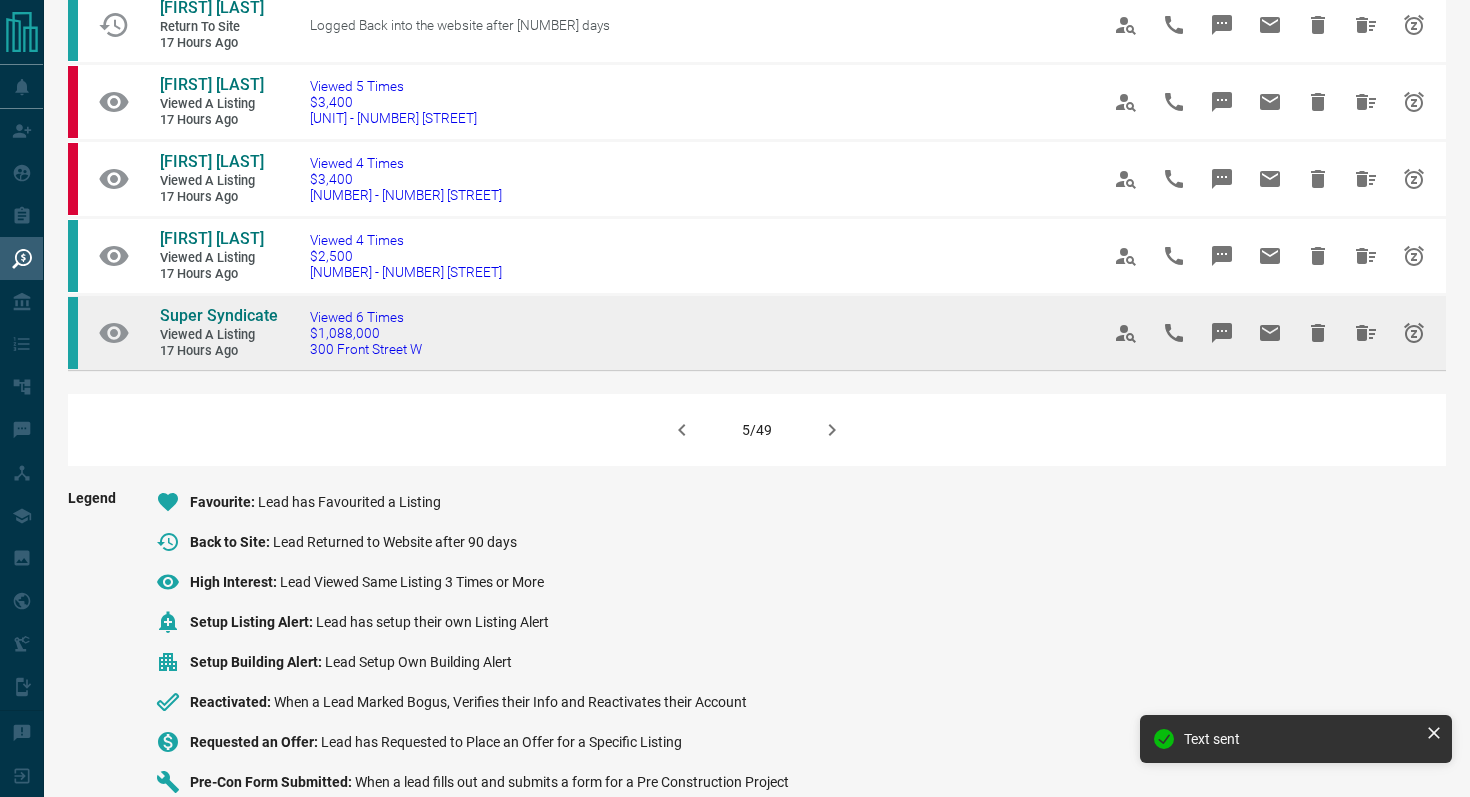 drag, startPoint x: 480, startPoint y: 348, endPoint x: 145, endPoint y: 309, distance: 337.2625 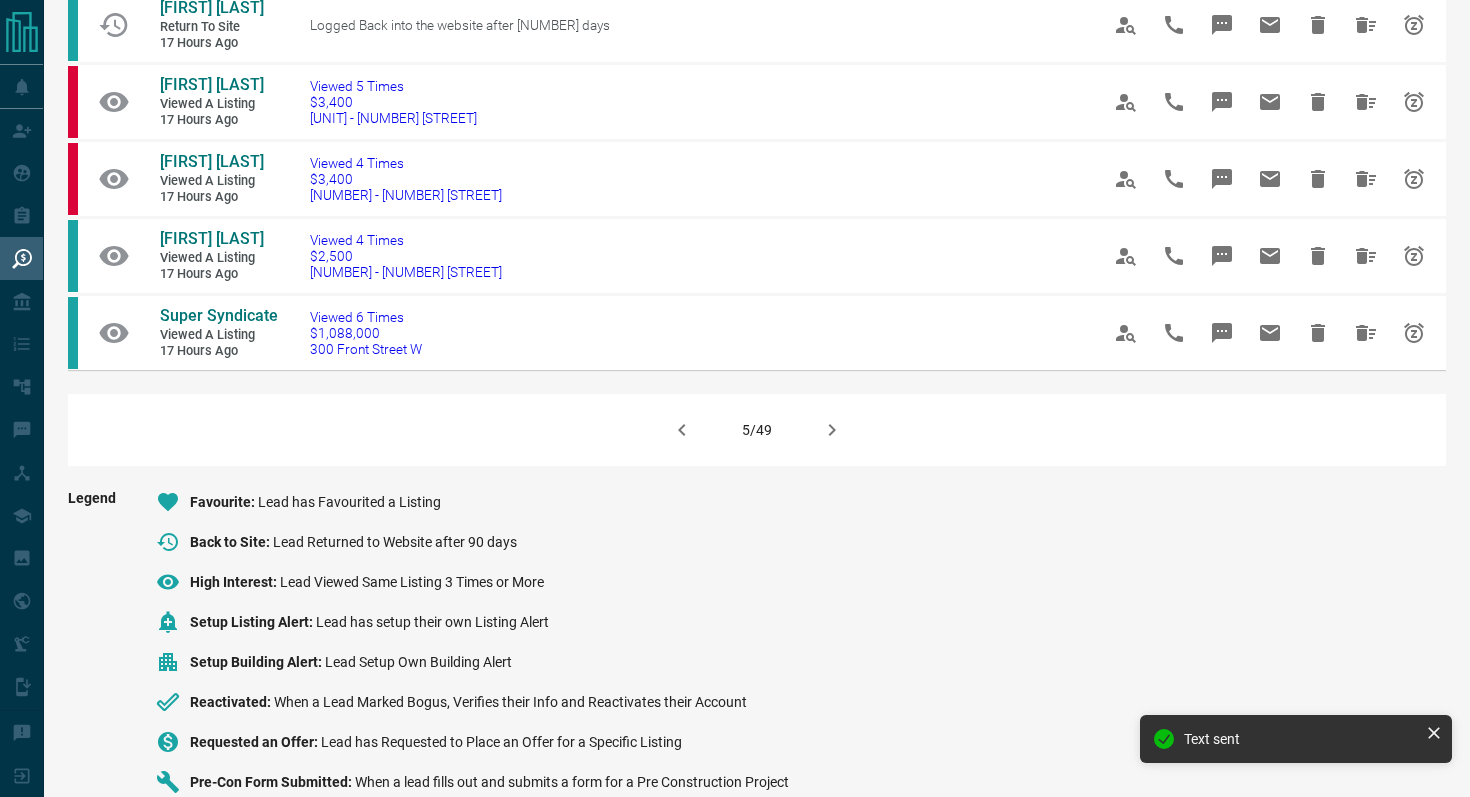 click 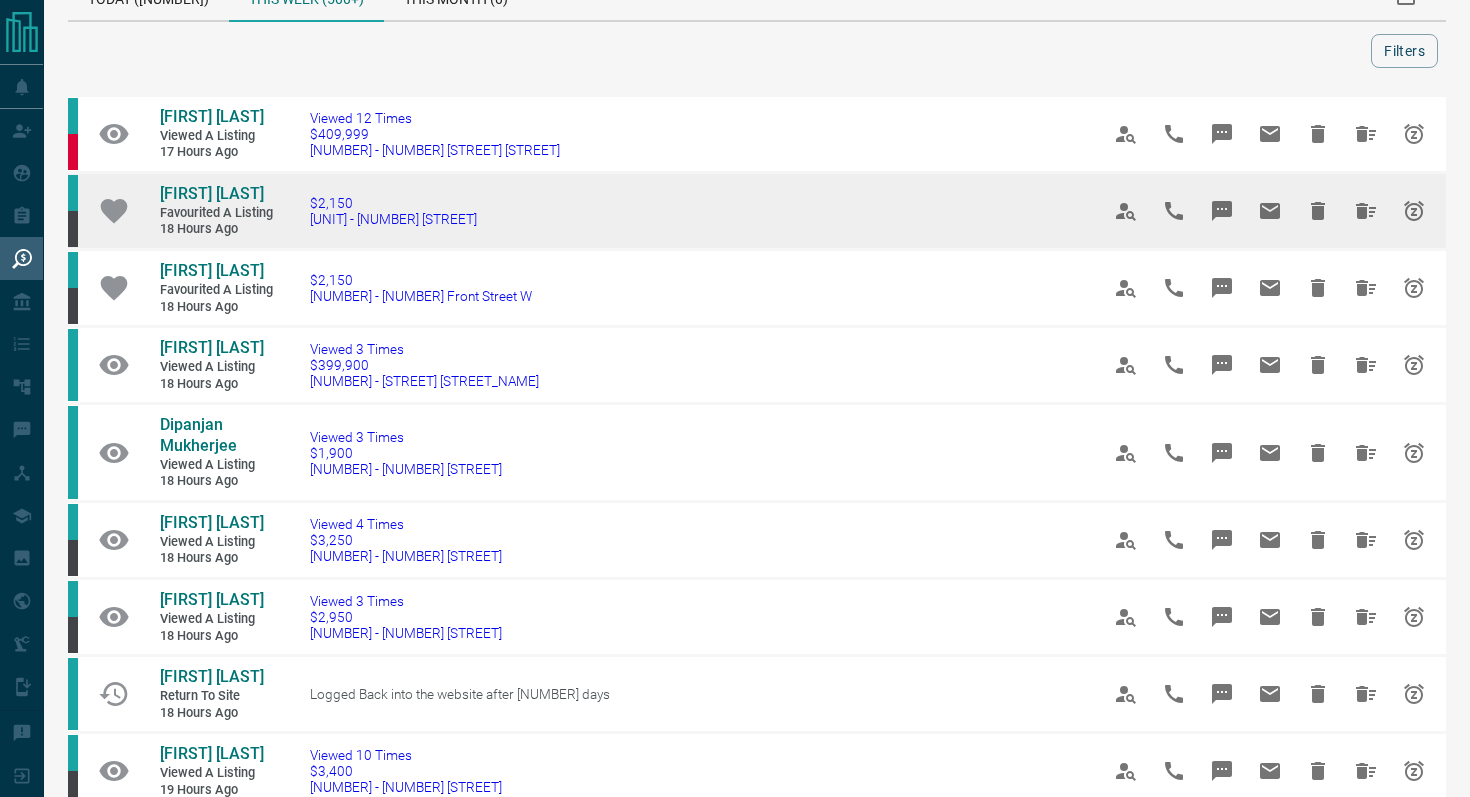 scroll, scrollTop: 51, scrollLeft: 0, axis: vertical 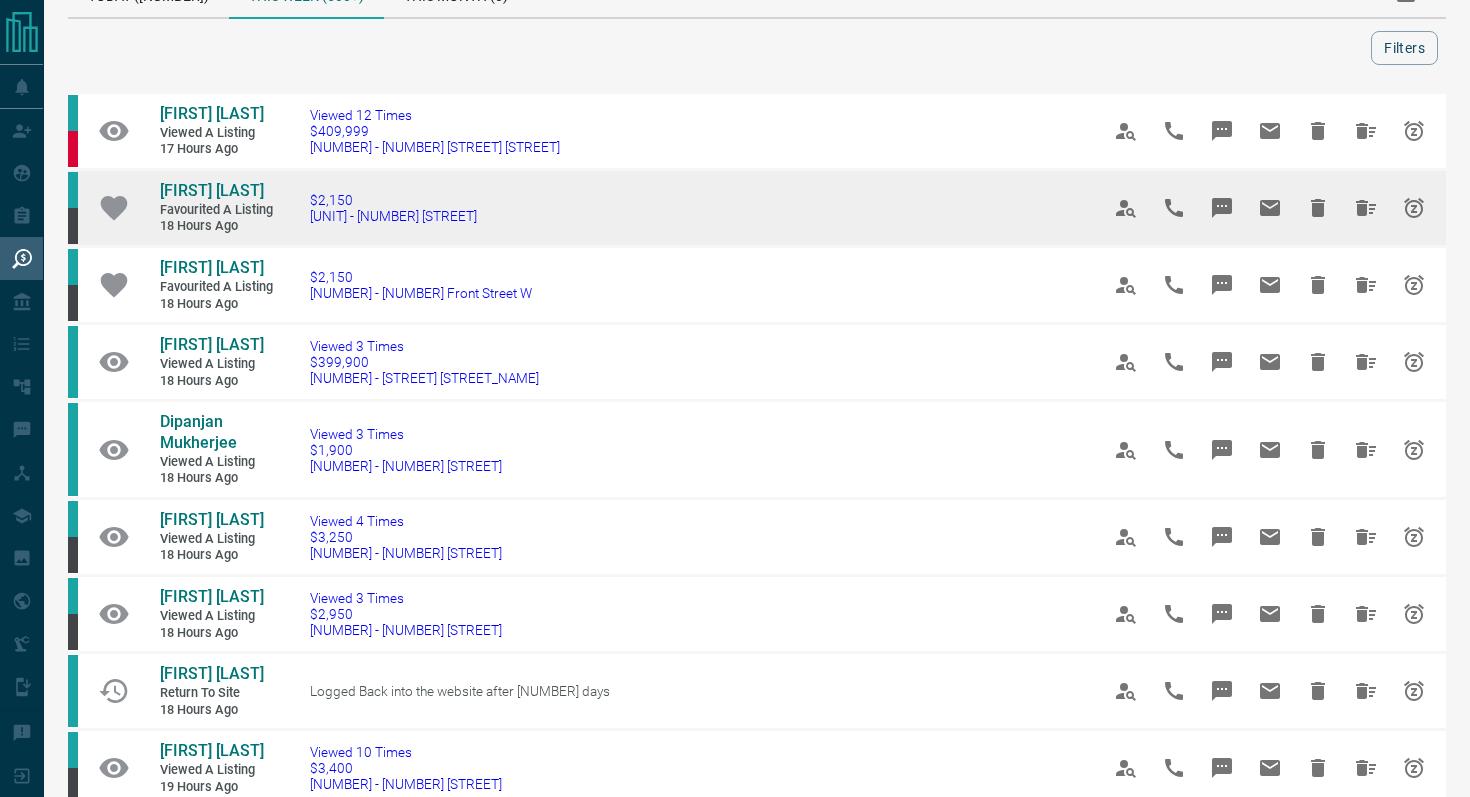 click 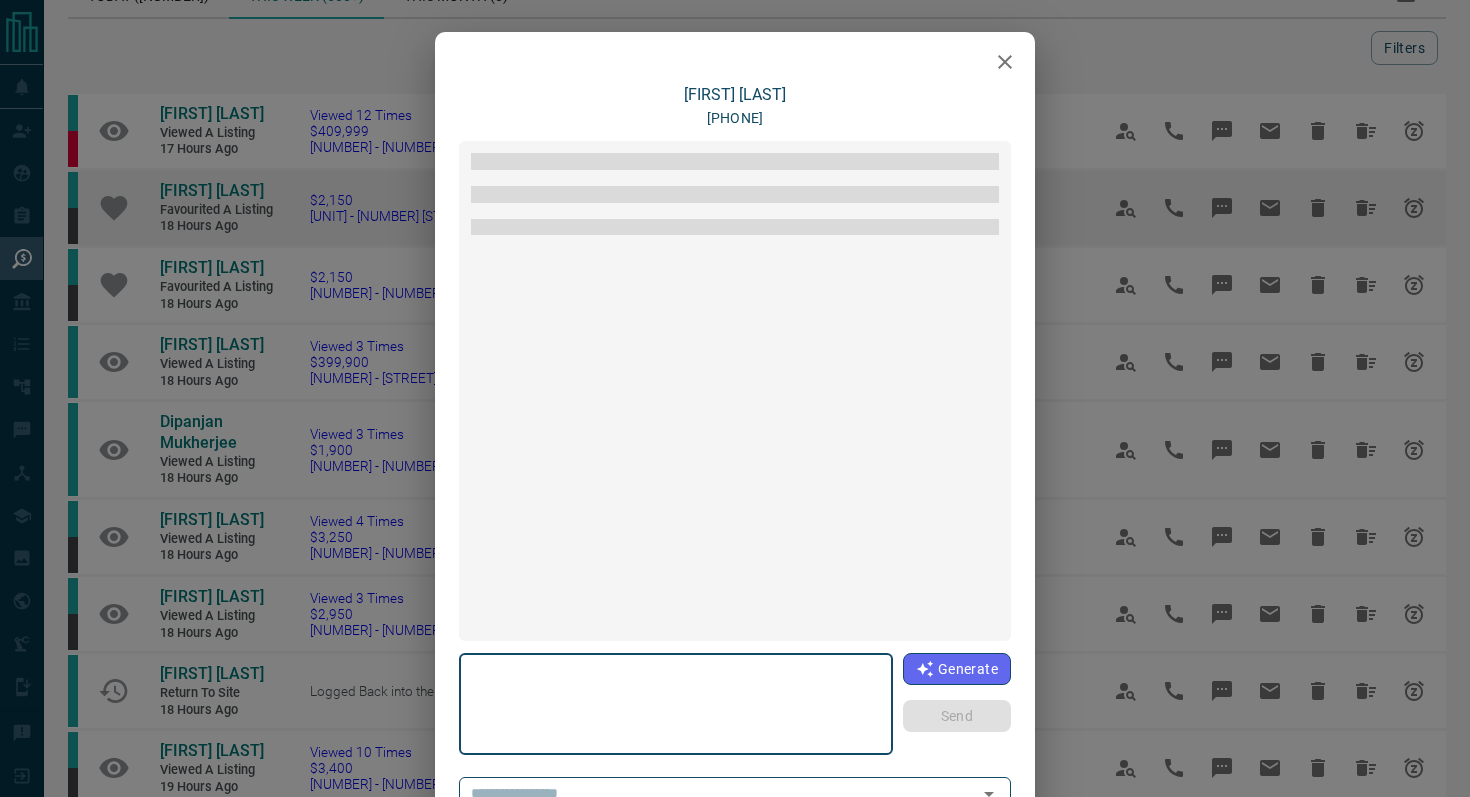 type on "**********" 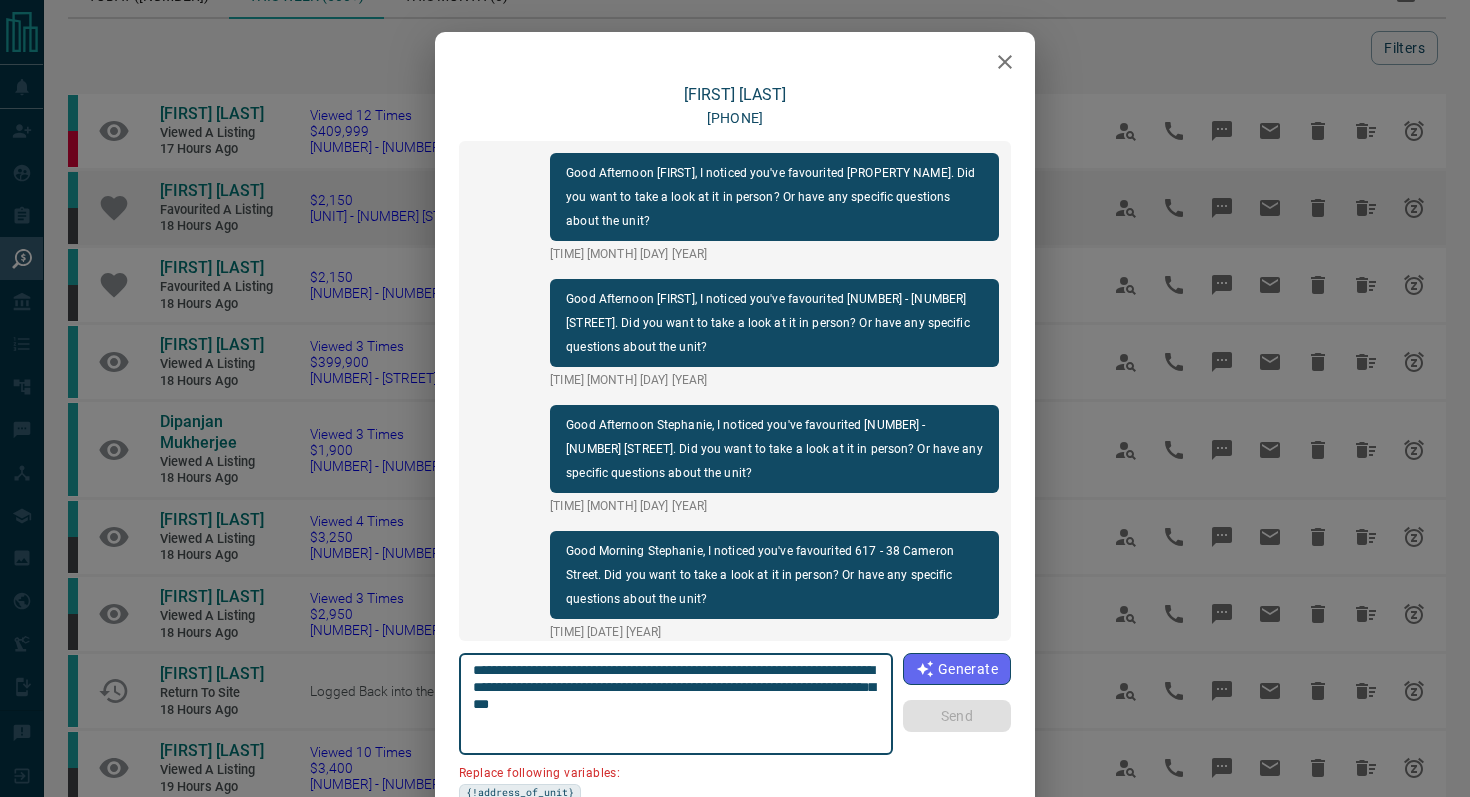 scroll, scrollTop: 12, scrollLeft: 0, axis: vertical 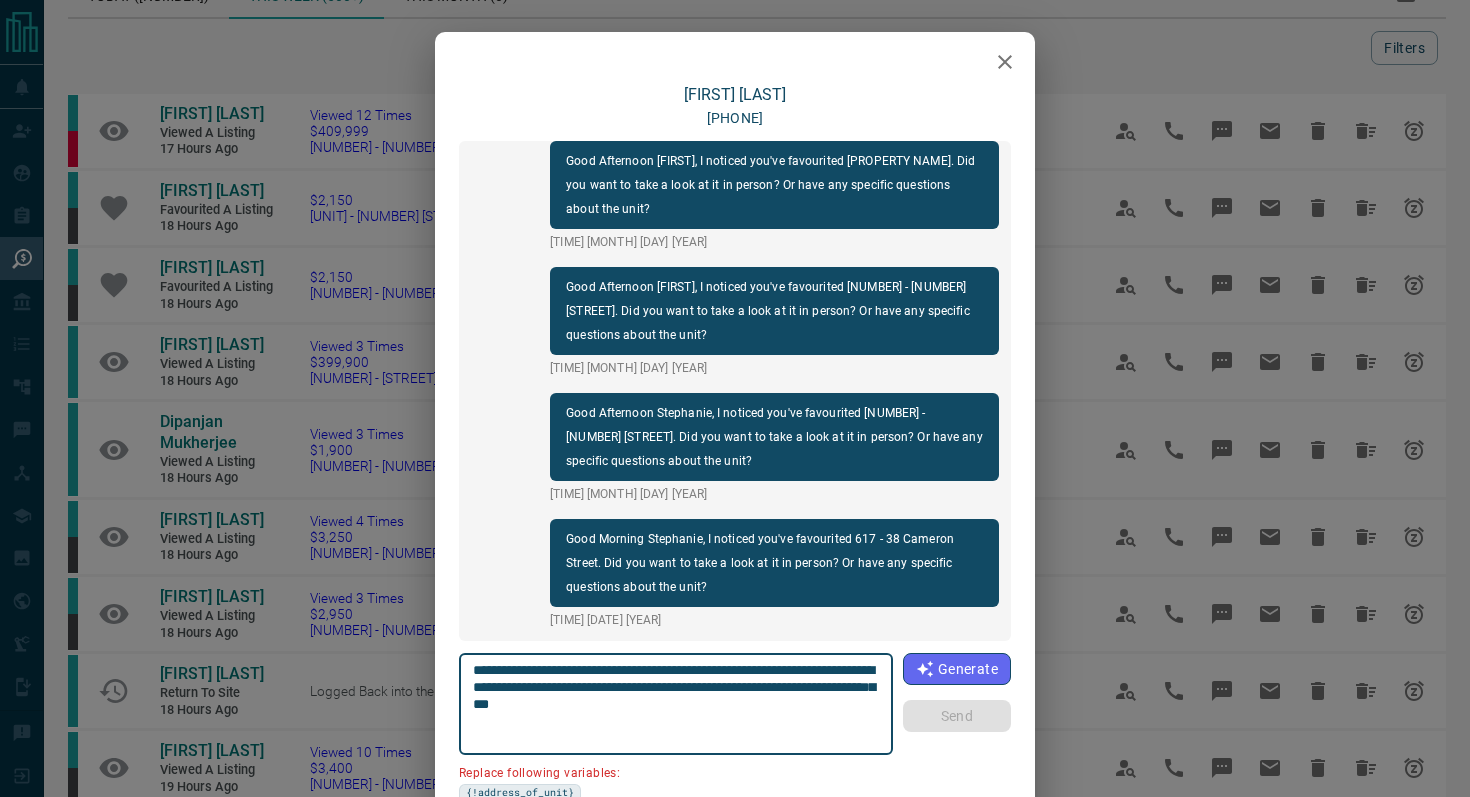 click 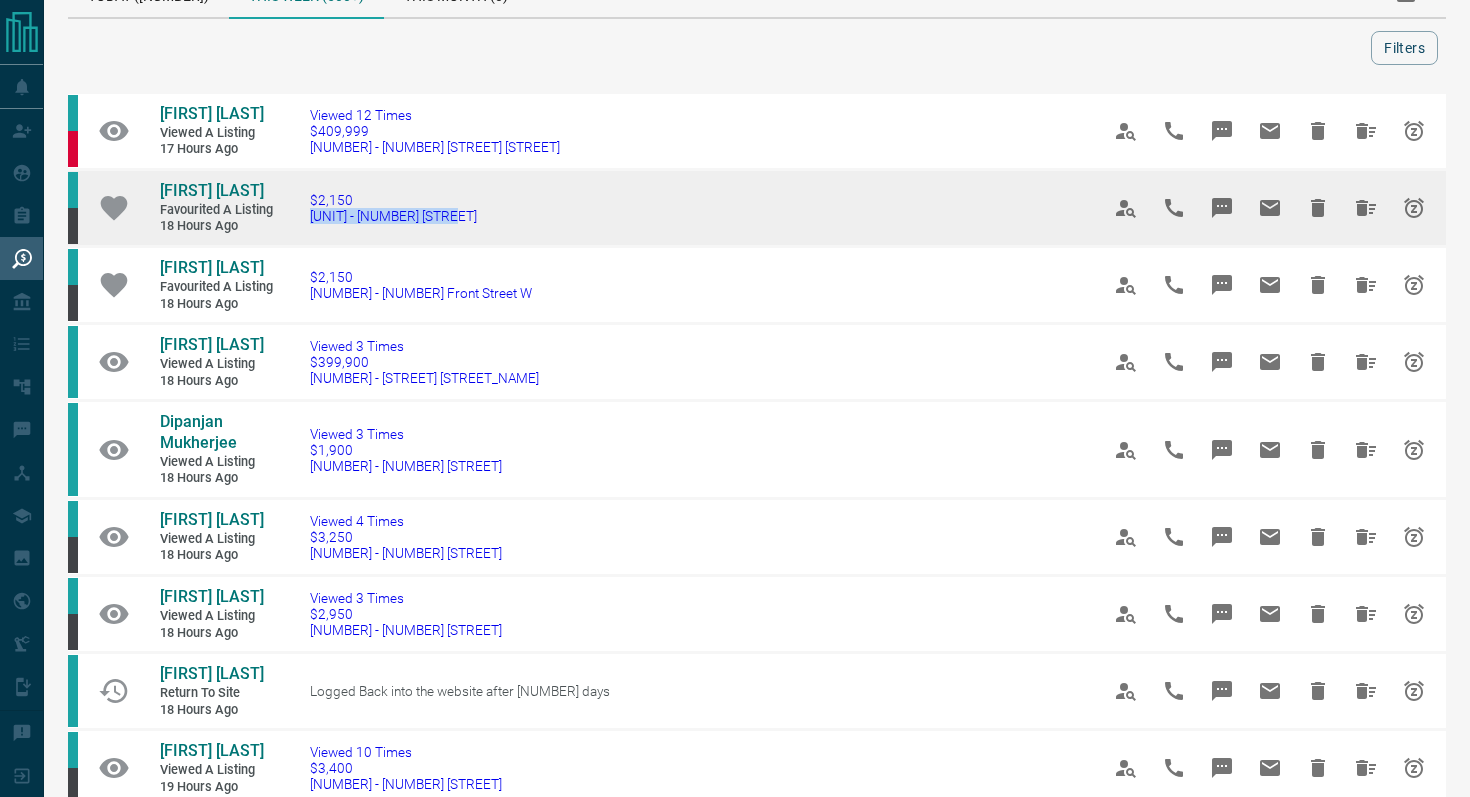 drag, startPoint x: 528, startPoint y: 238, endPoint x: 296, endPoint y: 228, distance: 232.21542 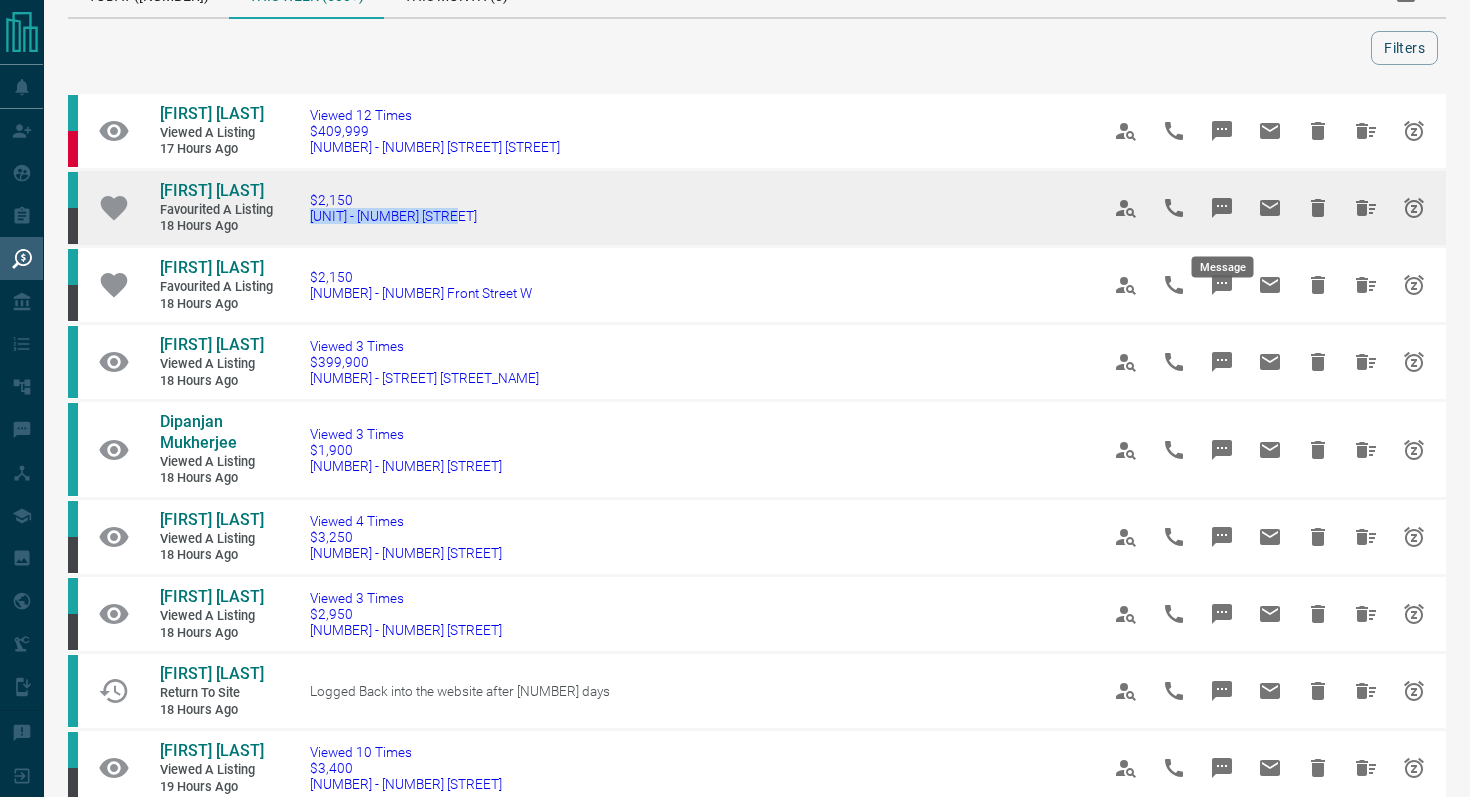 click 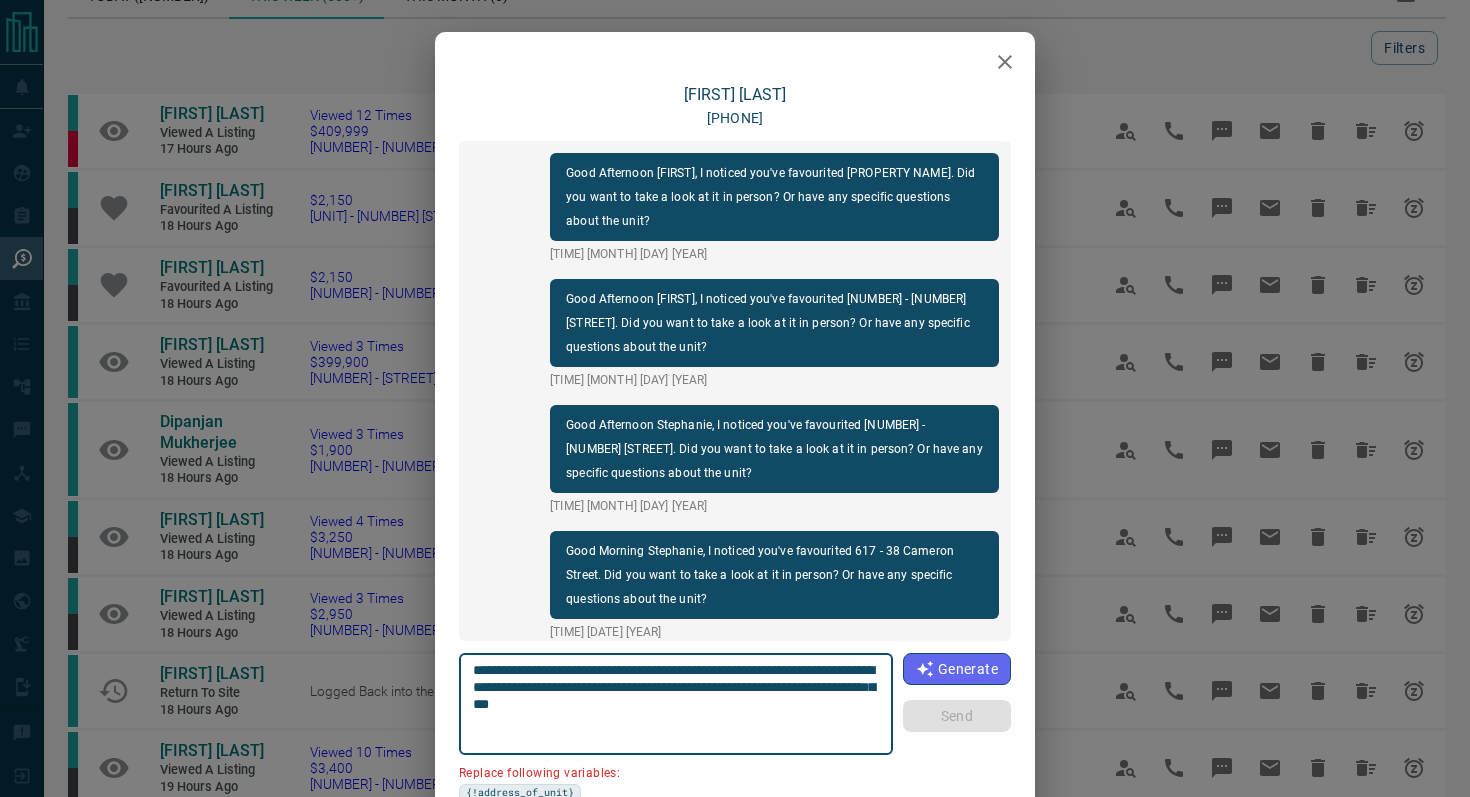 scroll, scrollTop: 12, scrollLeft: 0, axis: vertical 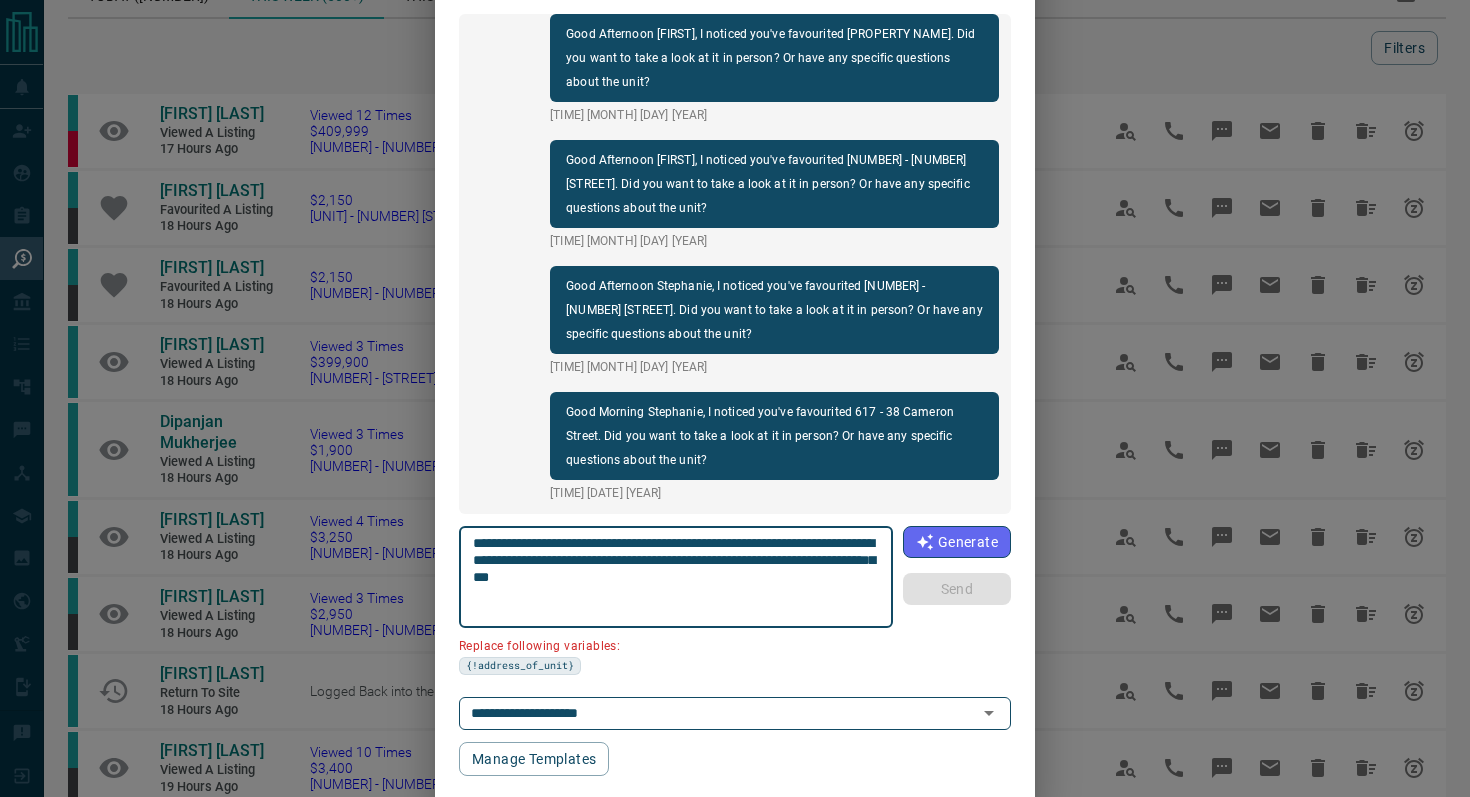 drag, startPoint x: 586, startPoint y: 565, endPoint x: 457, endPoint y: 561, distance: 129.062 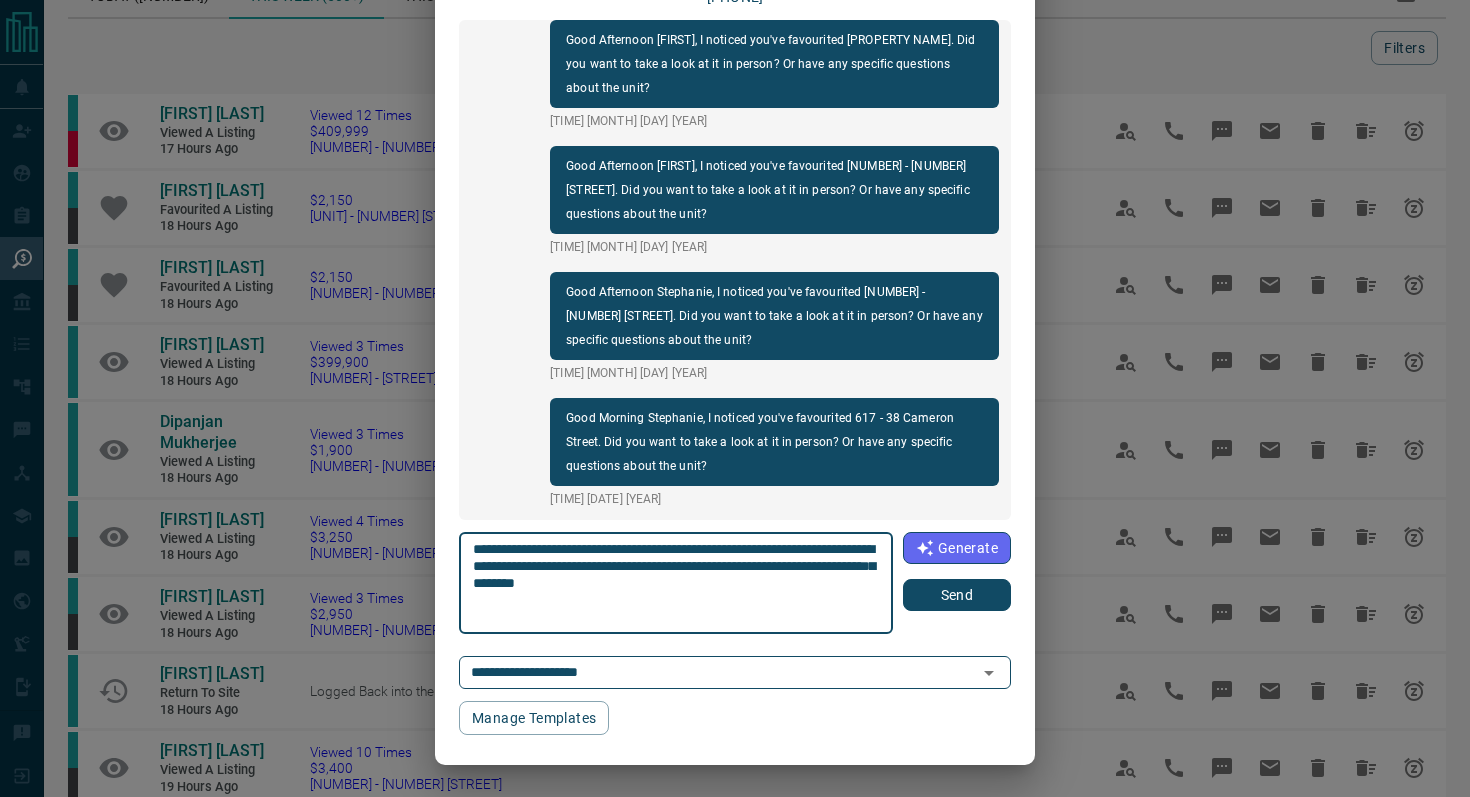 scroll, scrollTop: 121, scrollLeft: 0, axis: vertical 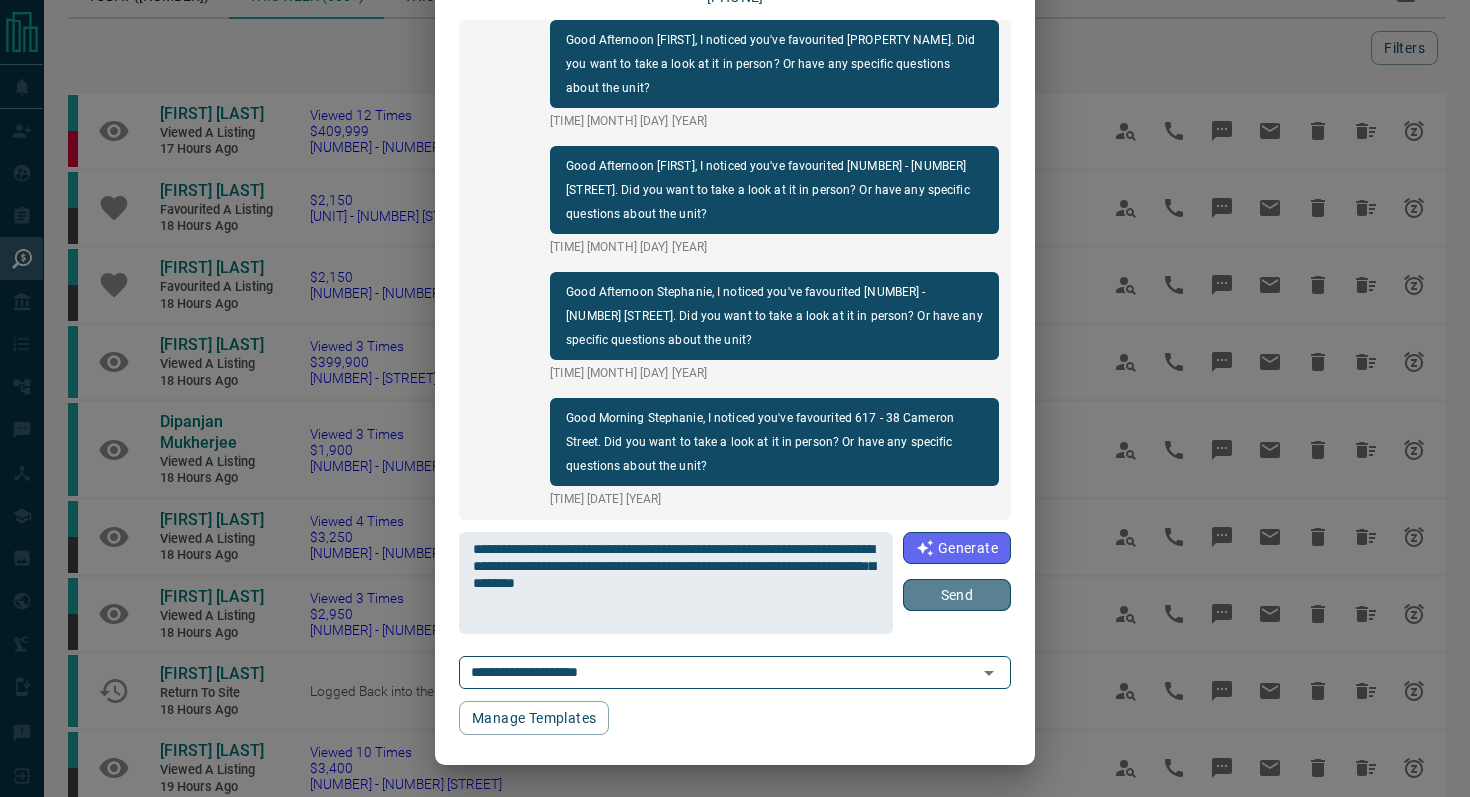 click on "Send" at bounding box center (957, 595) 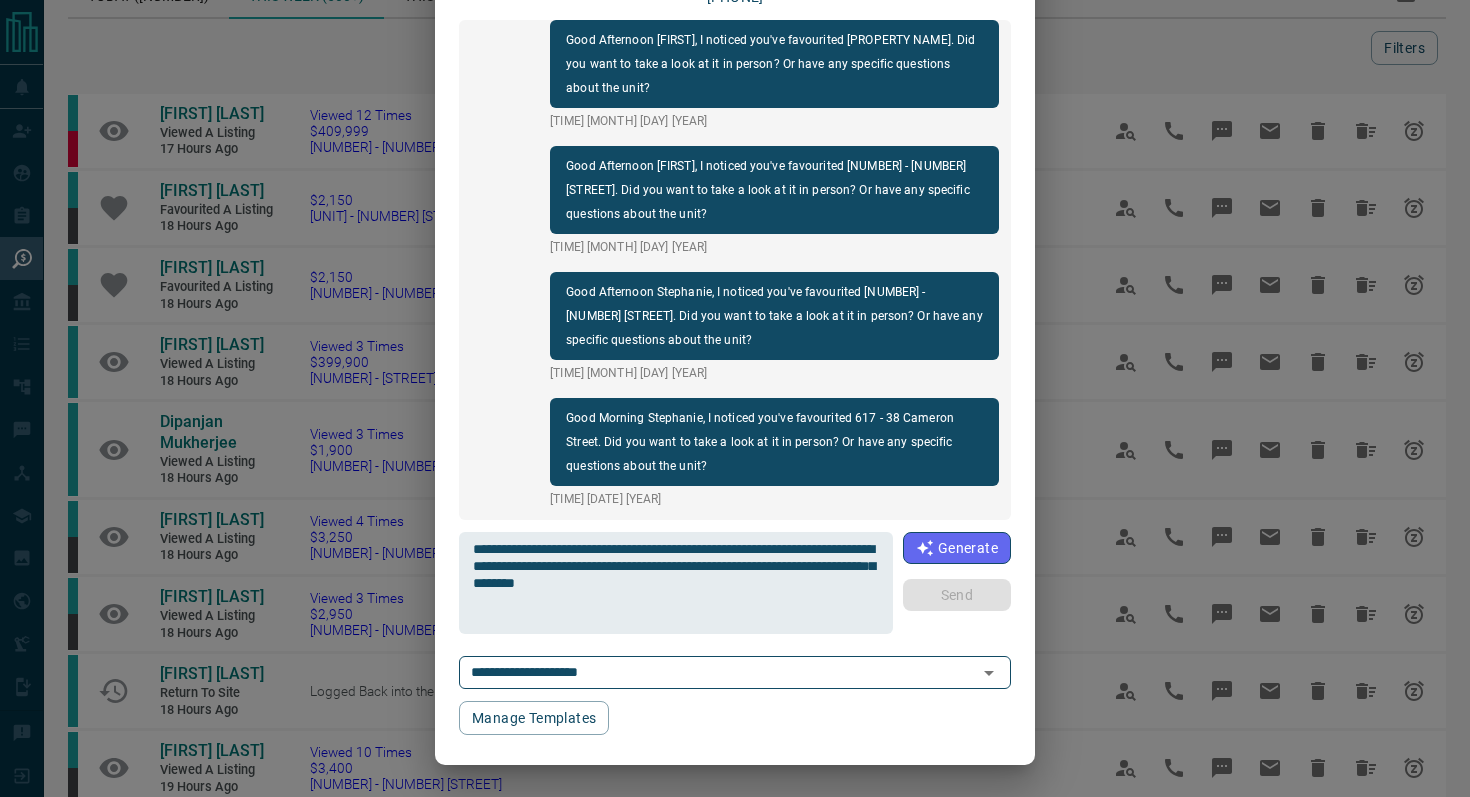 type 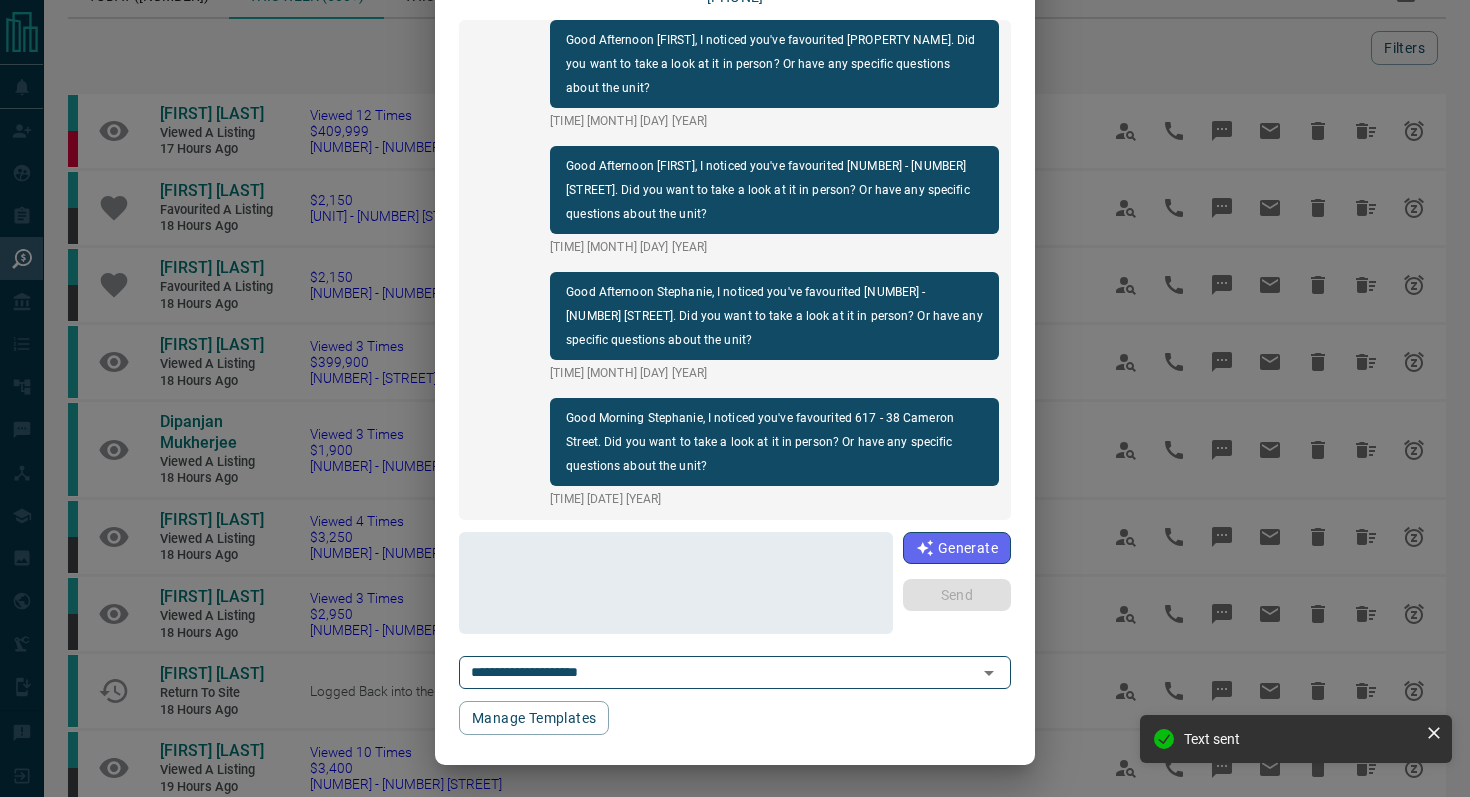 scroll, scrollTop: 0, scrollLeft: 0, axis: both 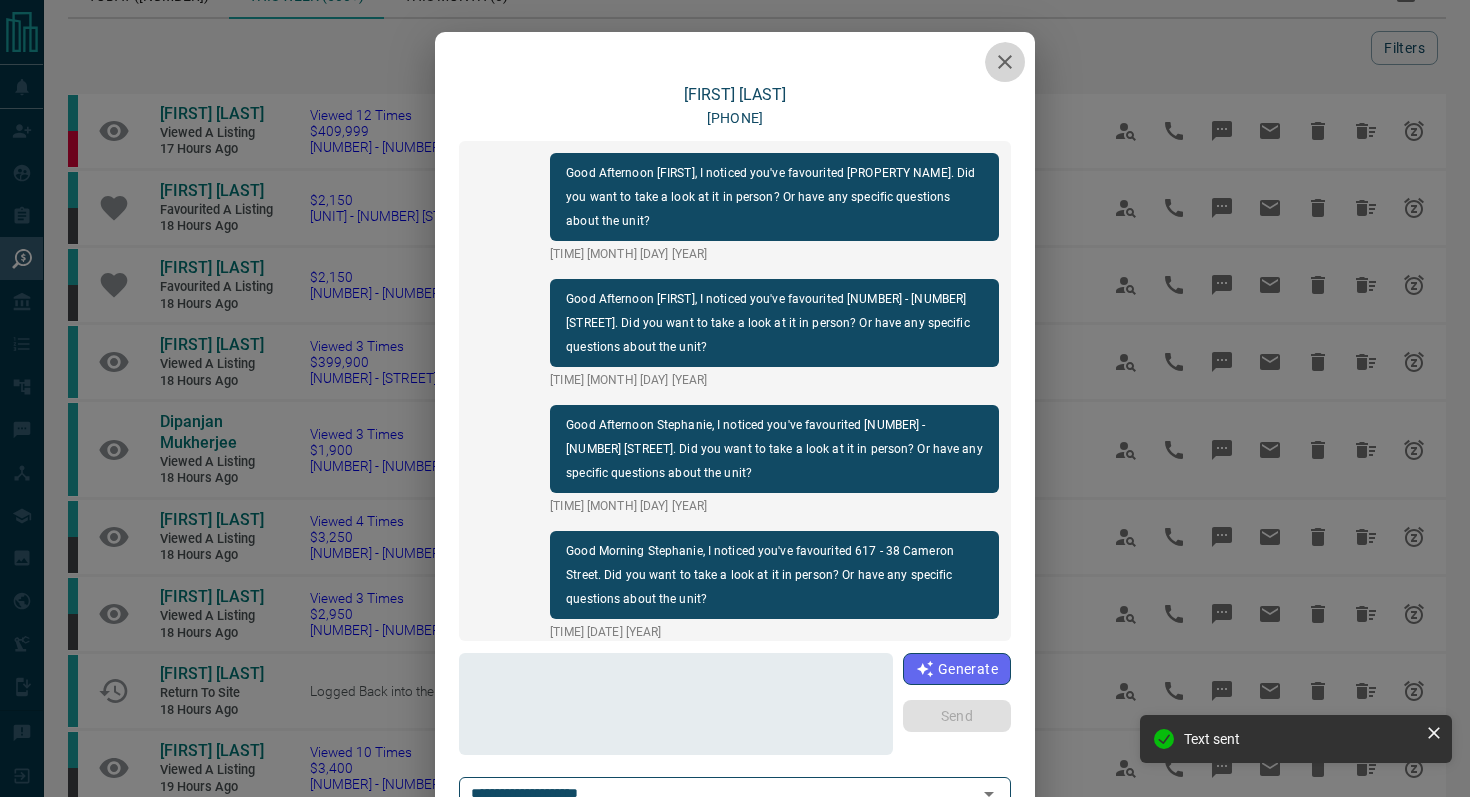 click 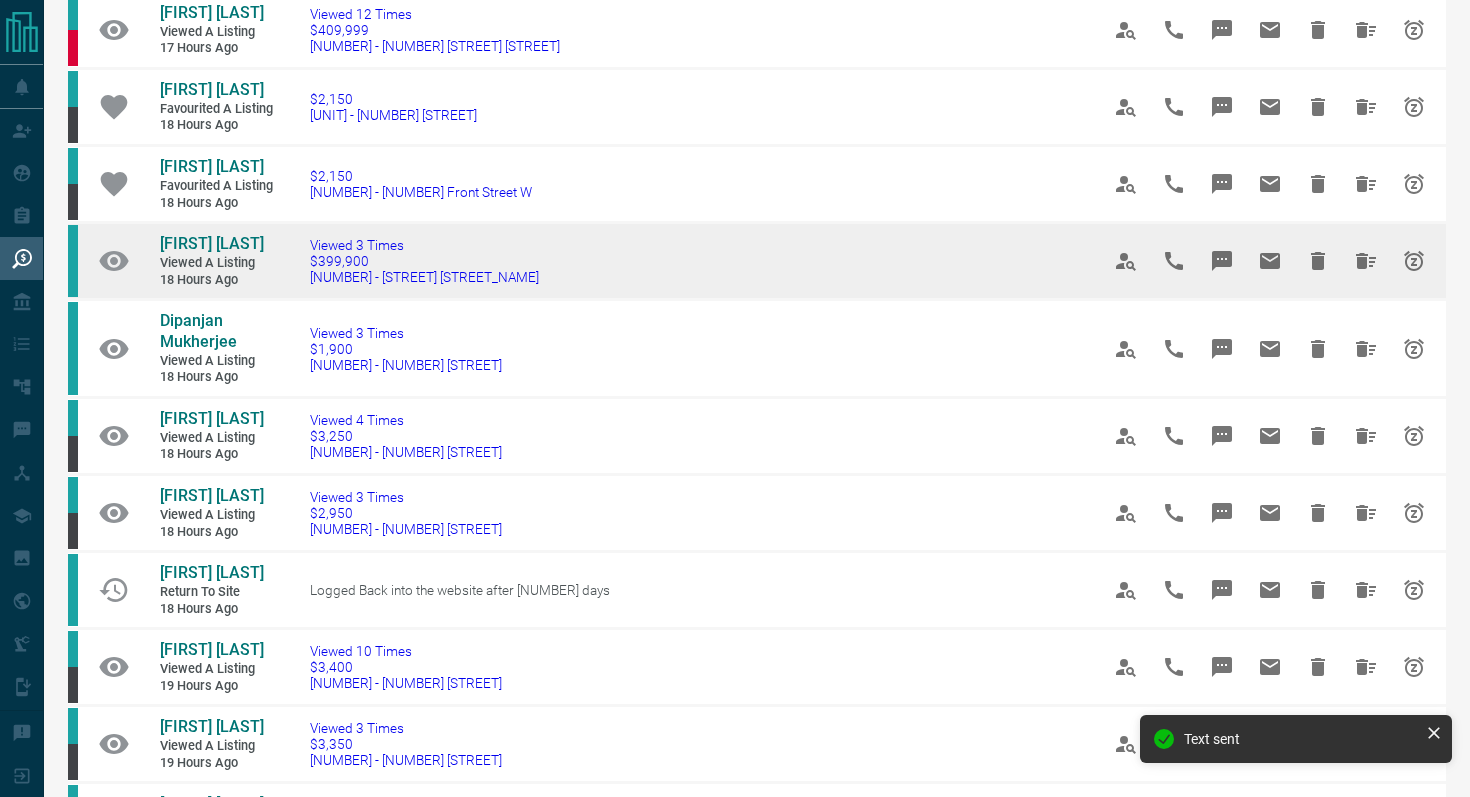 scroll, scrollTop: 157, scrollLeft: 0, axis: vertical 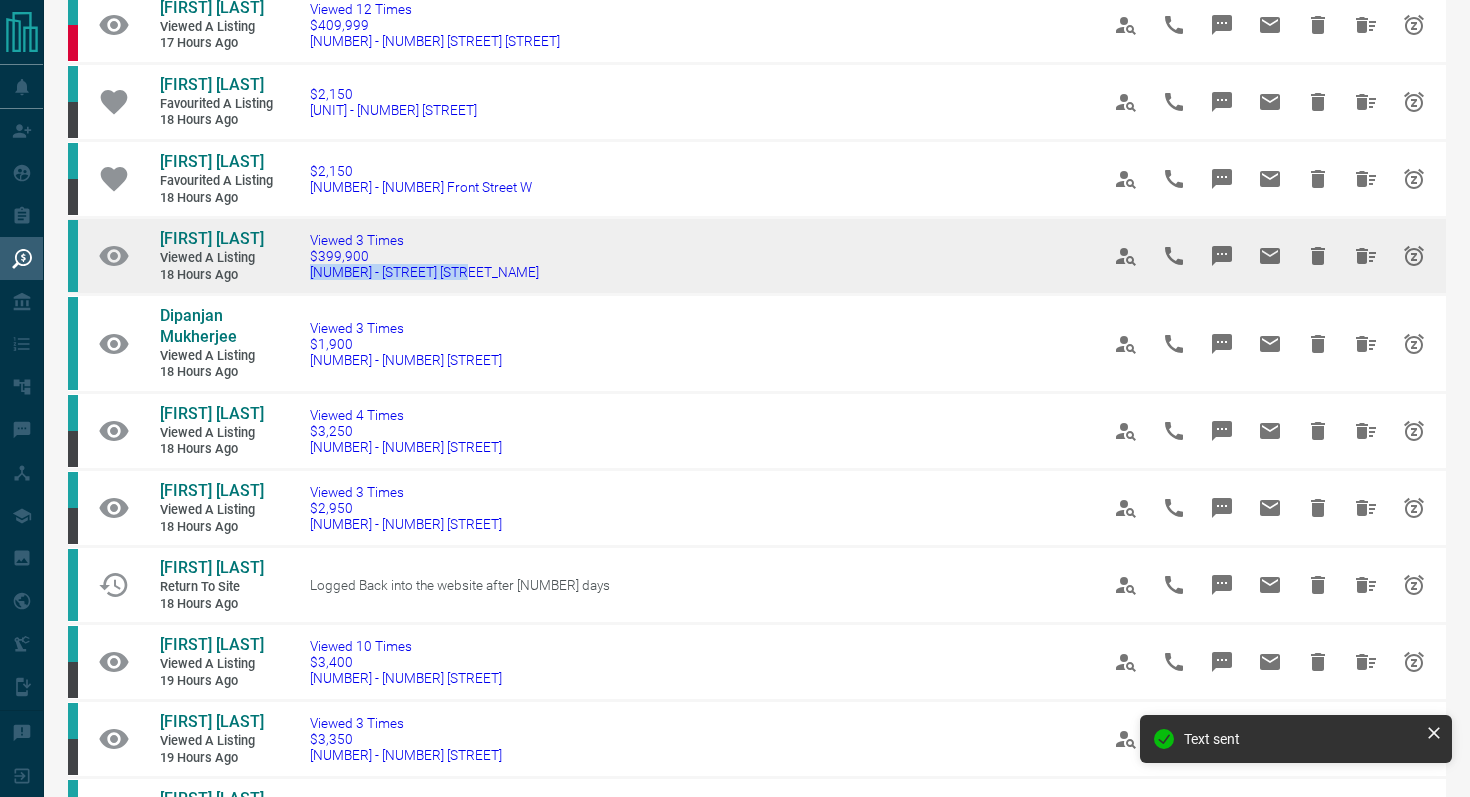 drag, startPoint x: 497, startPoint y: 323, endPoint x: 288, endPoint y: 315, distance: 209.15306 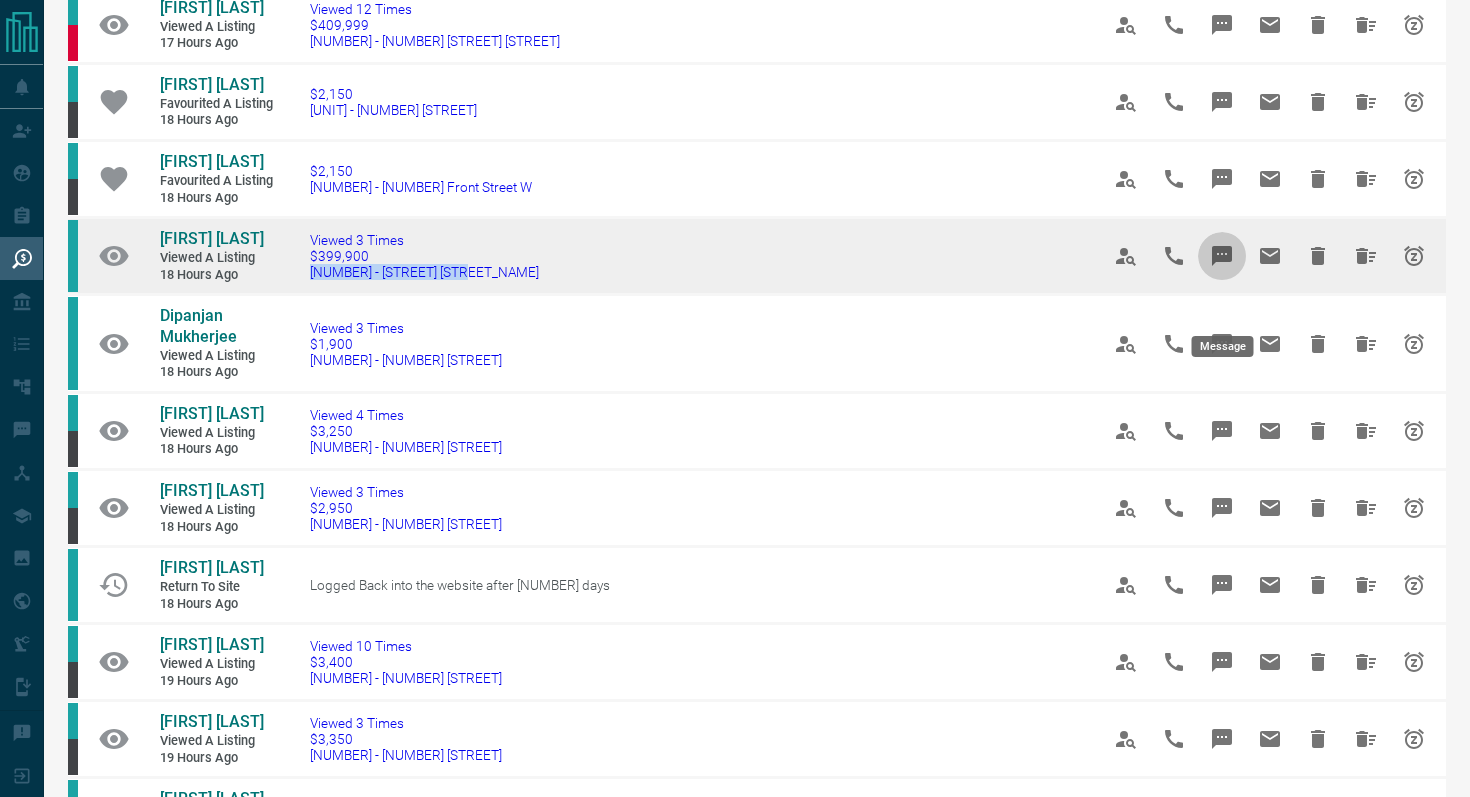 click 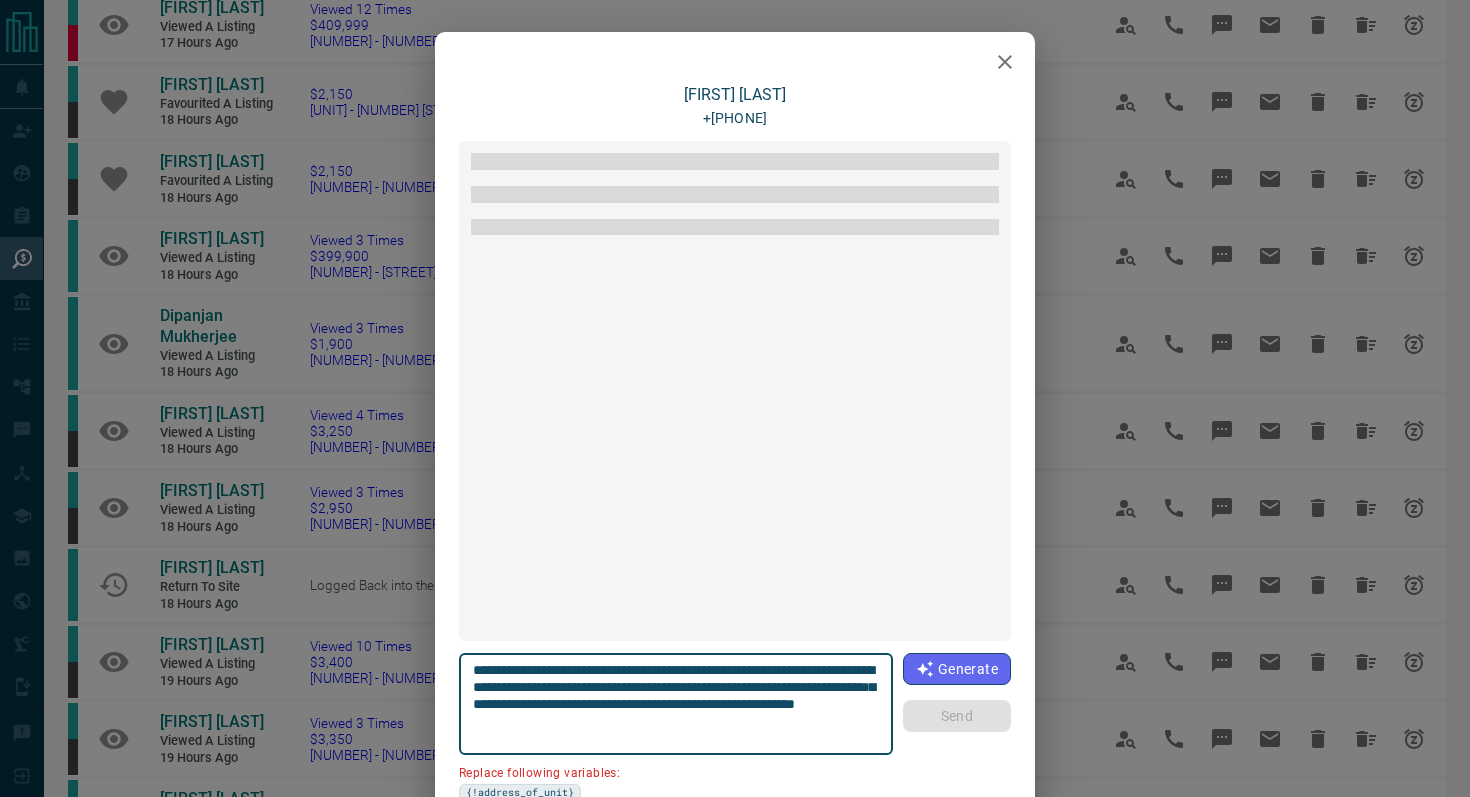 scroll, scrollTop: 156, scrollLeft: 0, axis: vertical 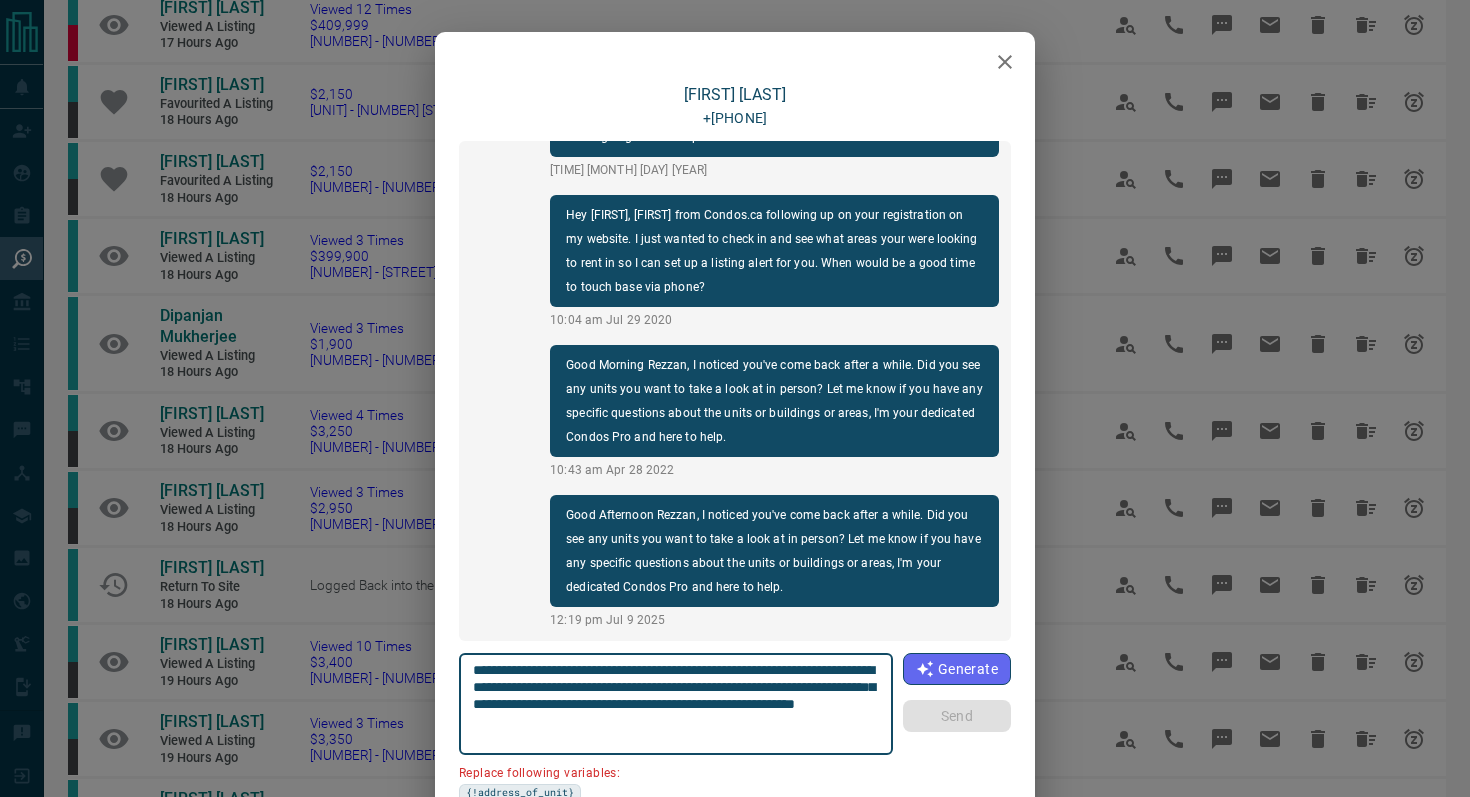 drag, startPoint x: 586, startPoint y: 689, endPoint x: 361, endPoint y: 689, distance: 225 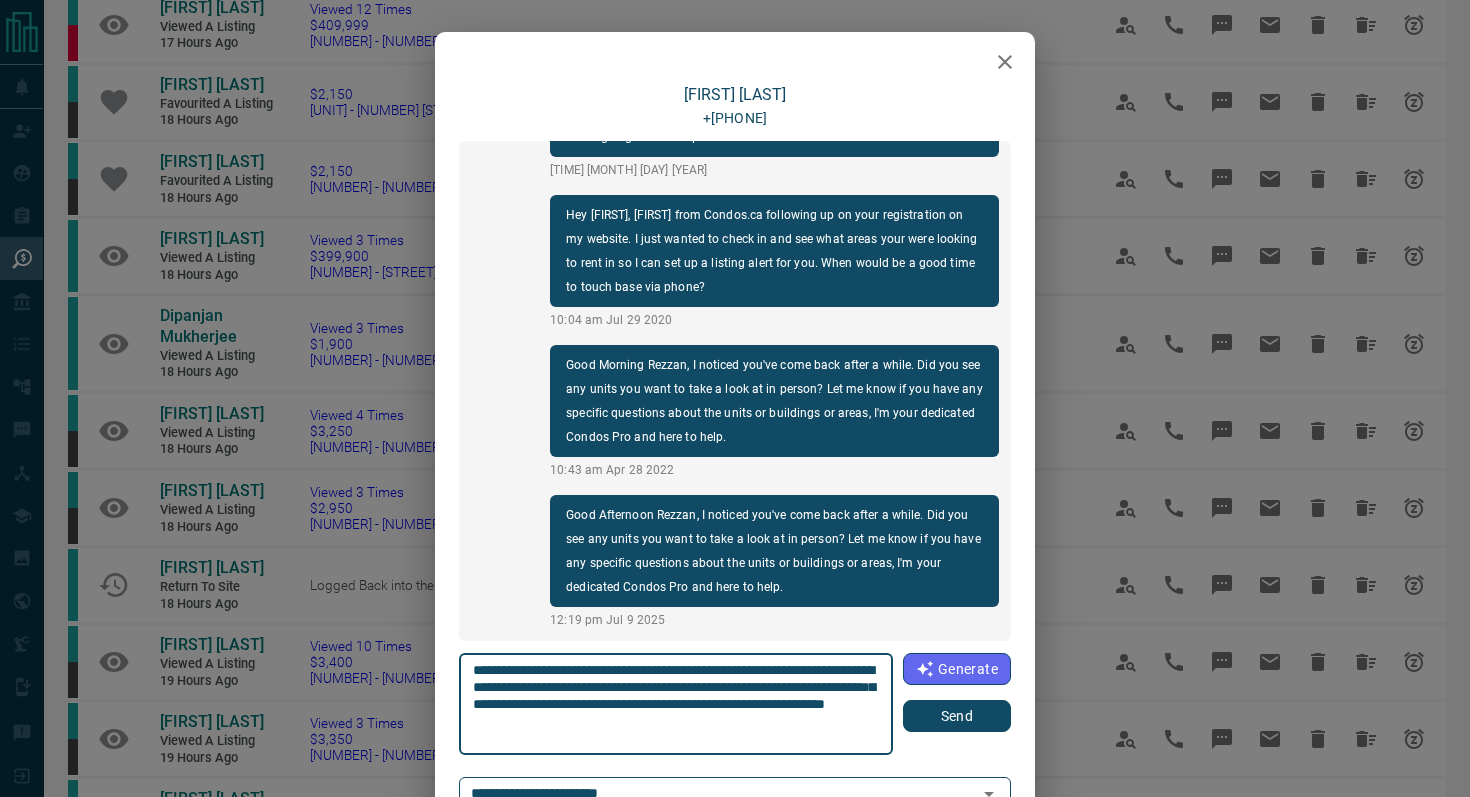 type on "**********" 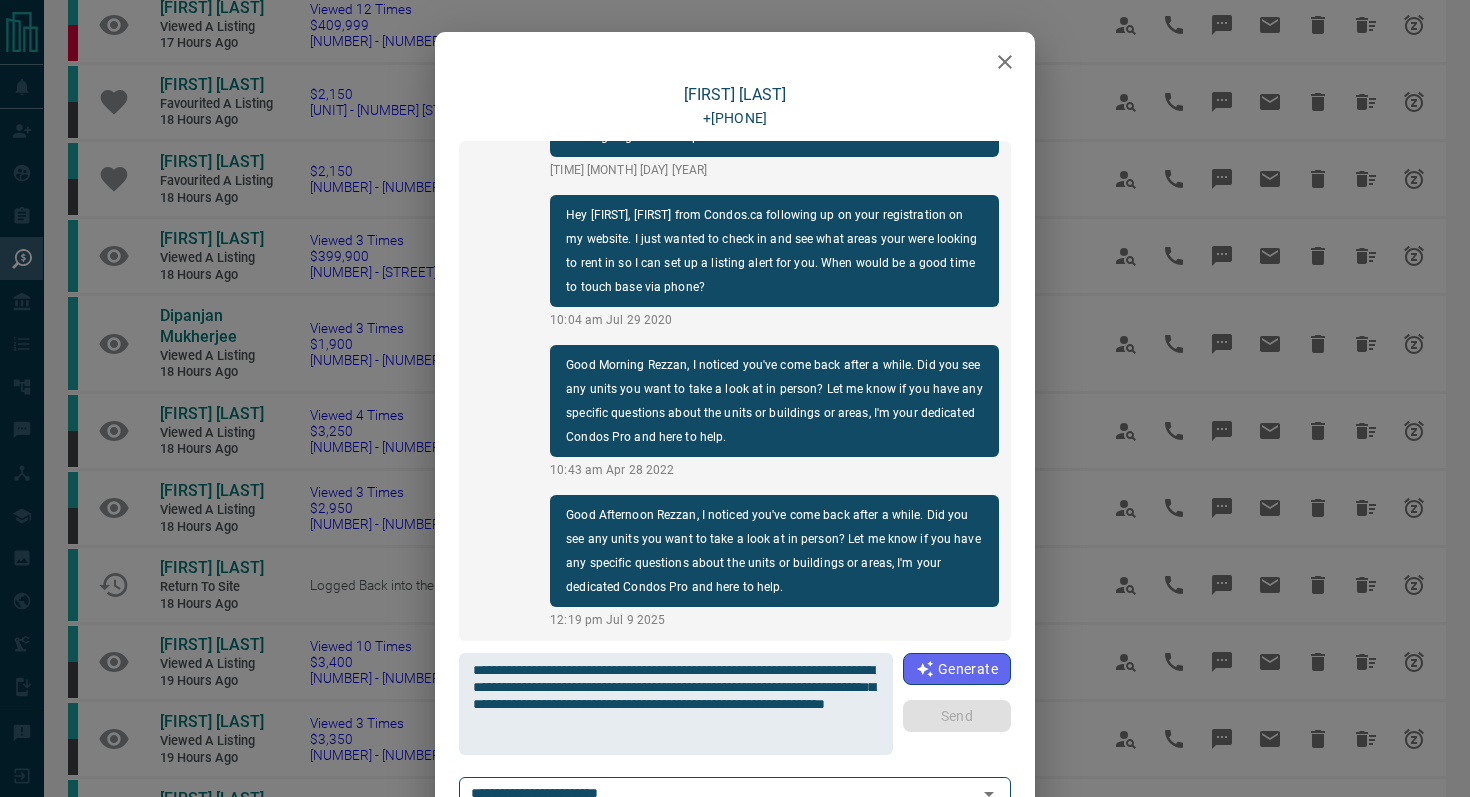type 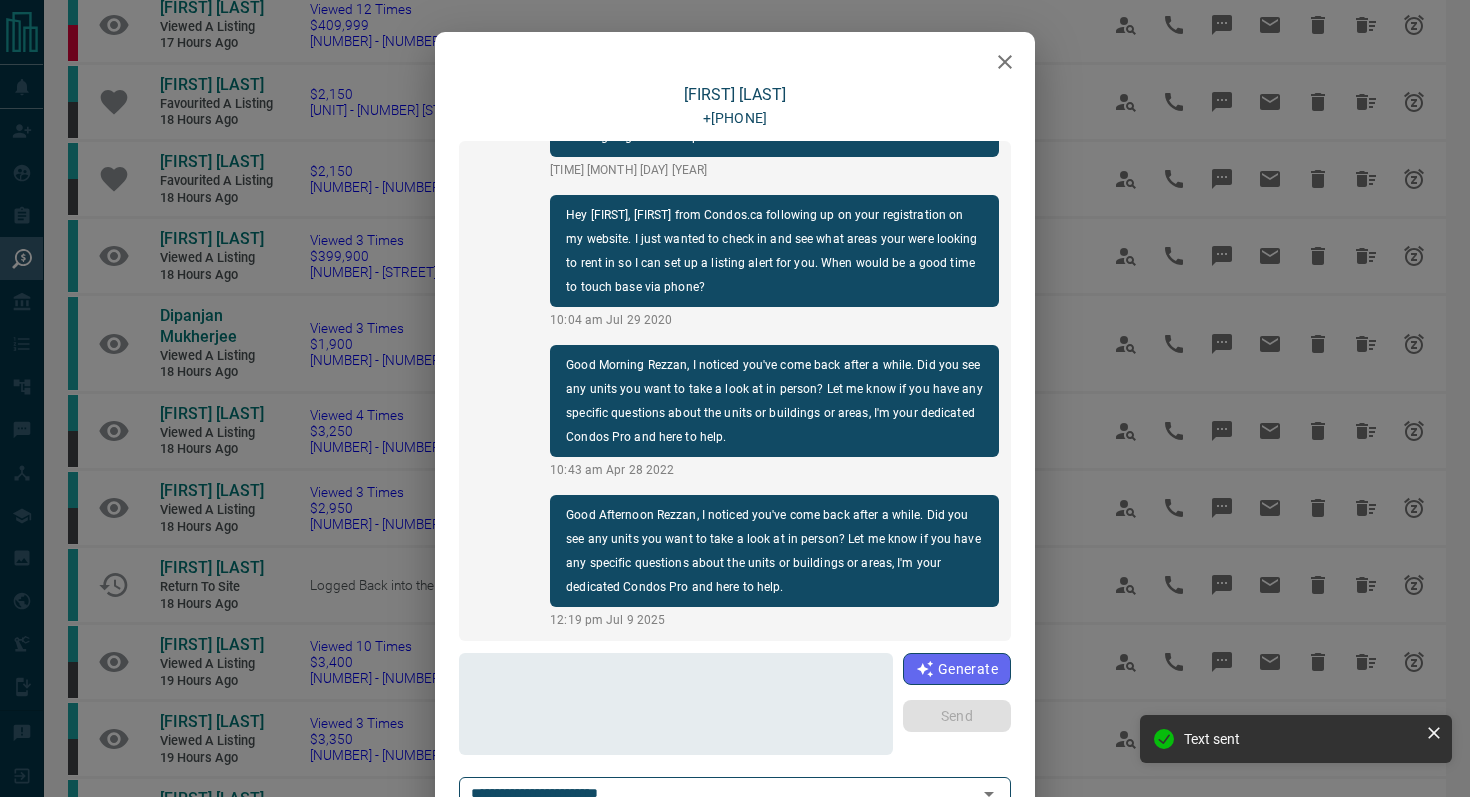 scroll, scrollTop: 306, scrollLeft: 0, axis: vertical 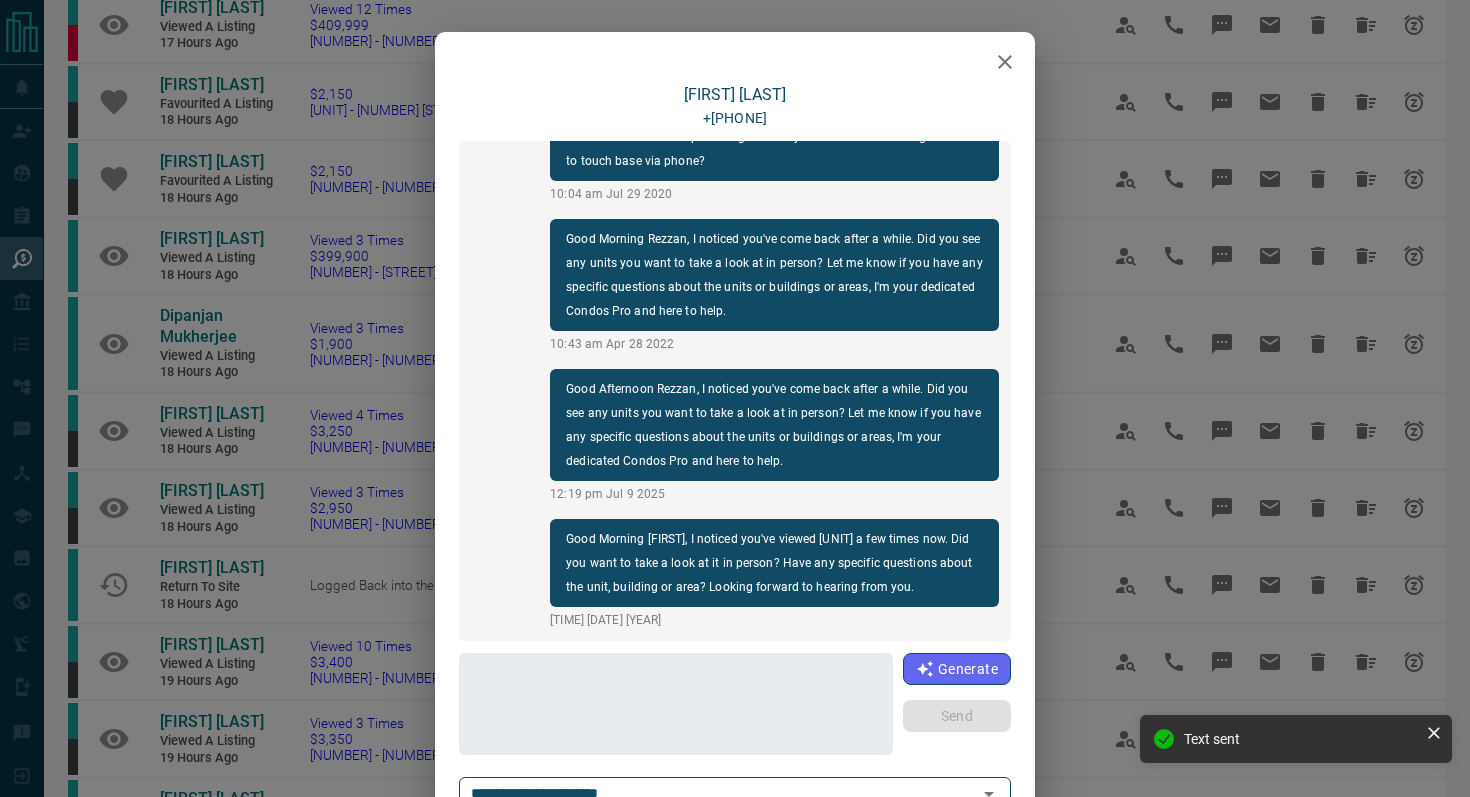 click 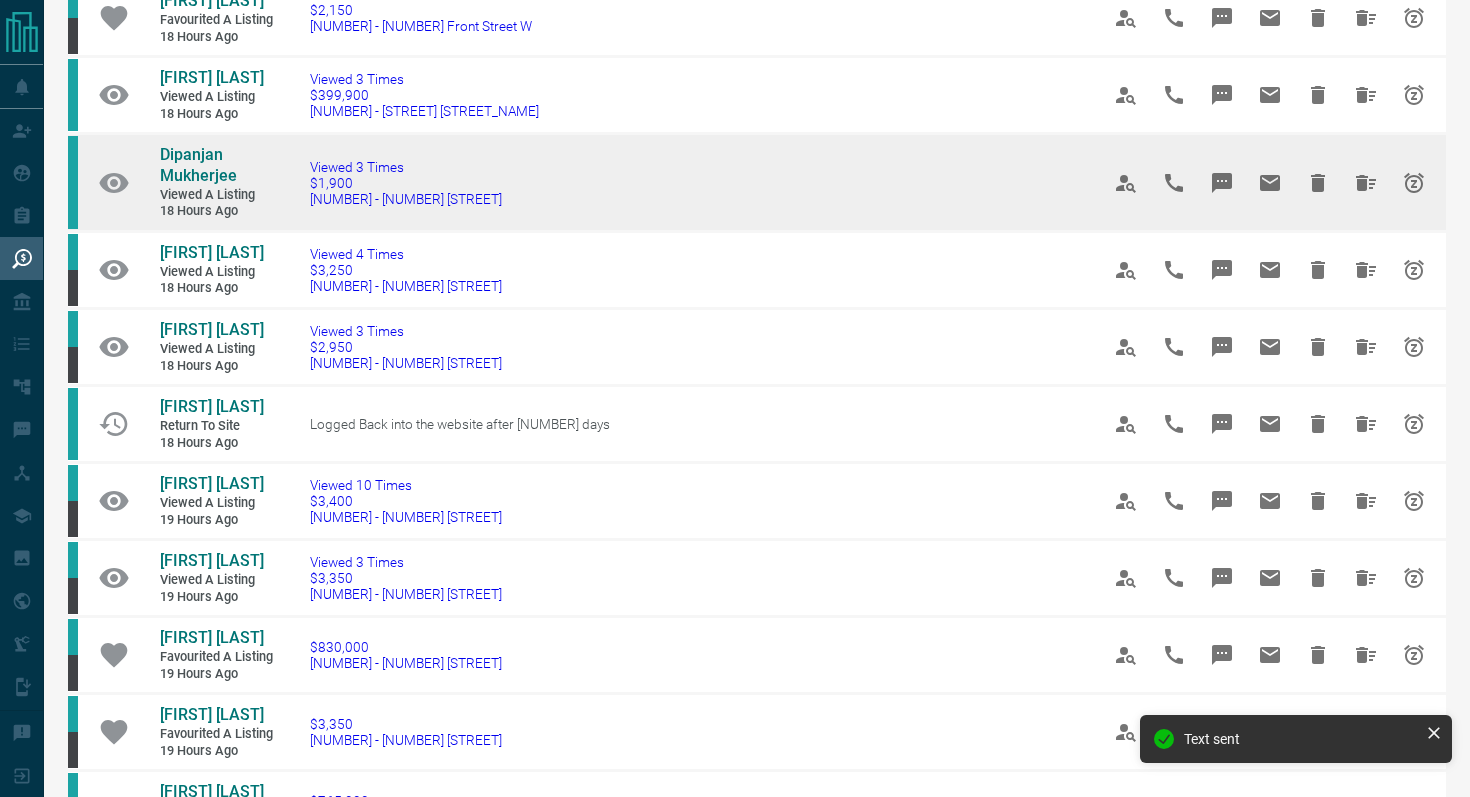 scroll, scrollTop: 322, scrollLeft: 0, axis: vertical 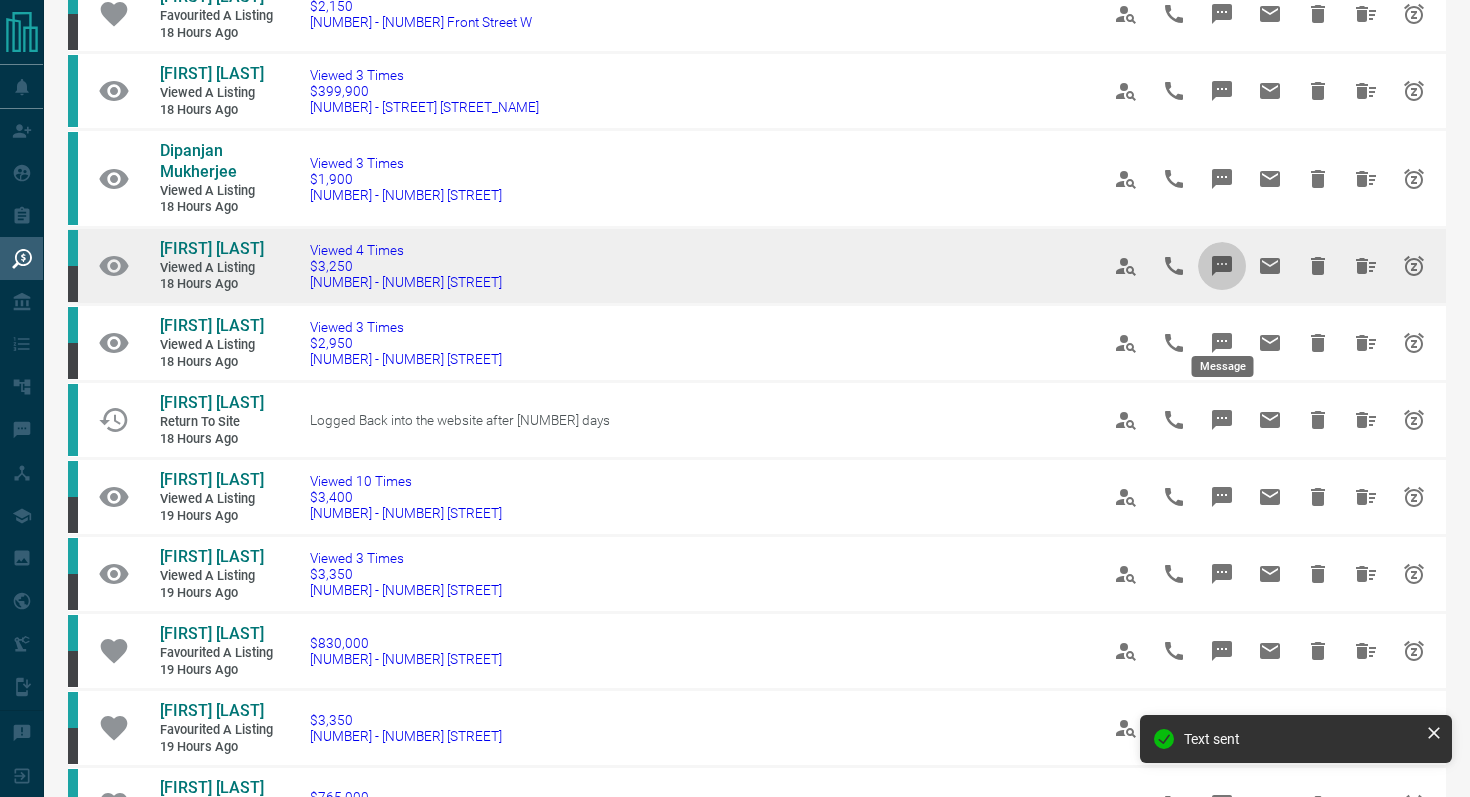 click at bounding box center [1222, 266] 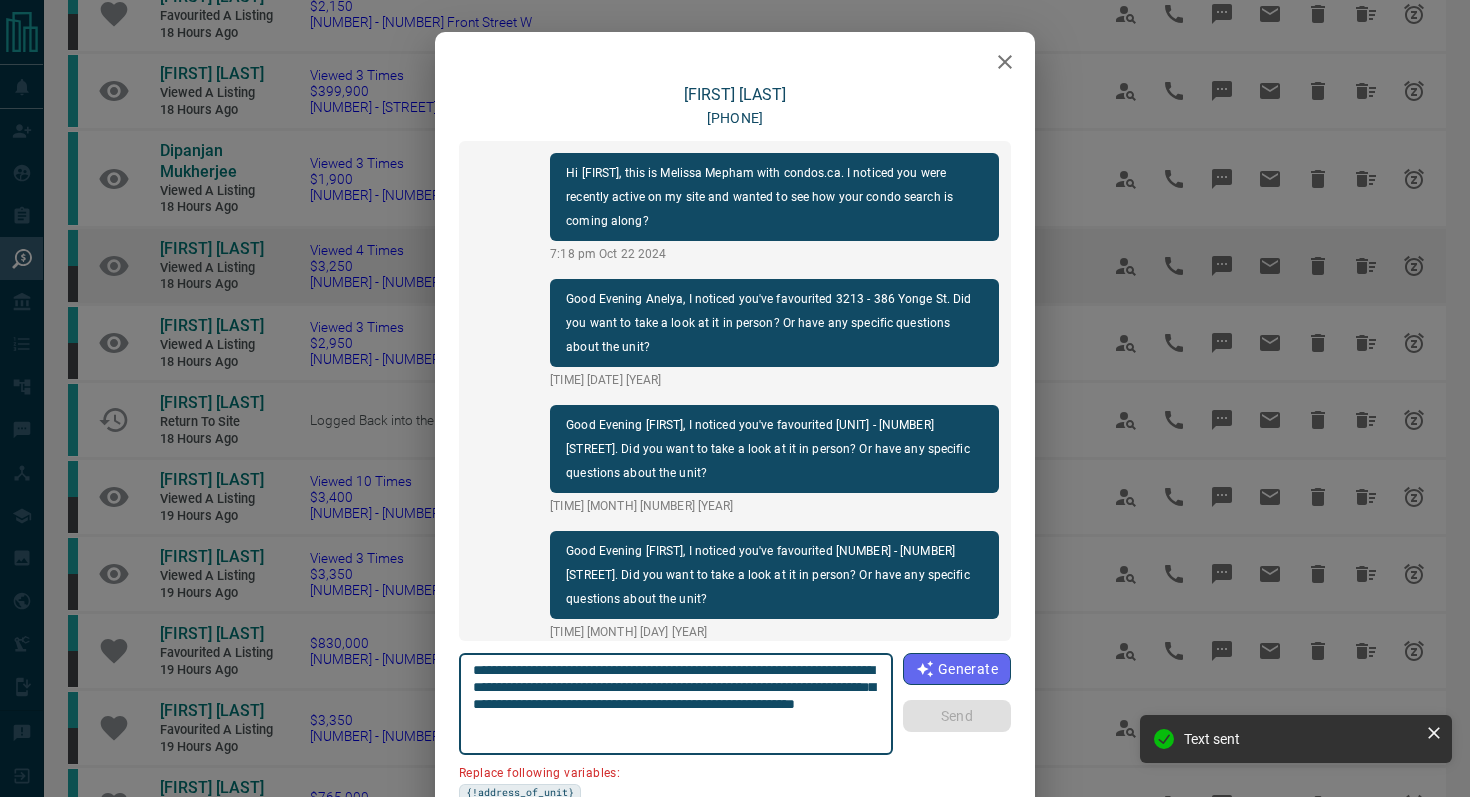 scroll, scrollTop: 1266, scrollLeft: 0, axis: vertical 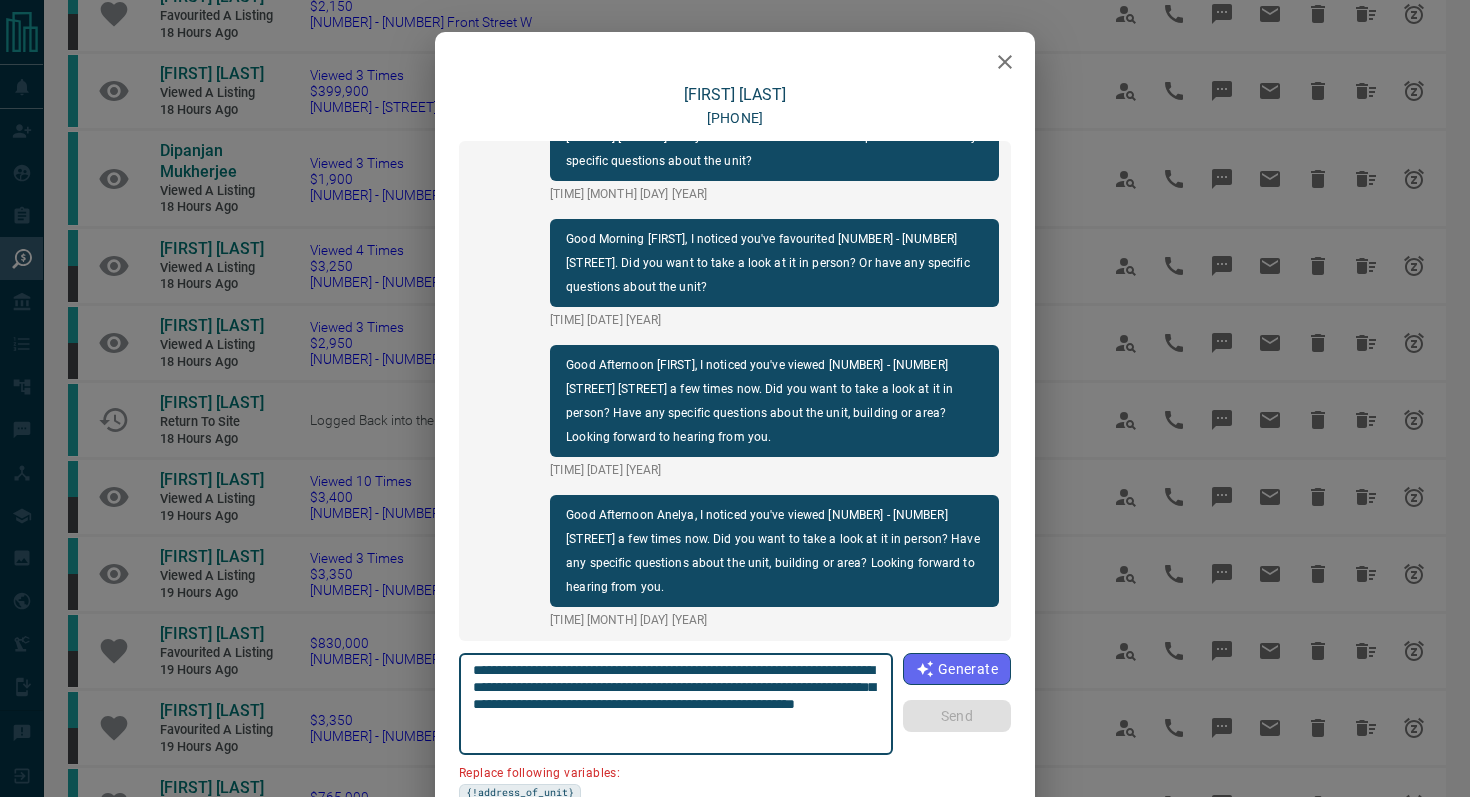 click 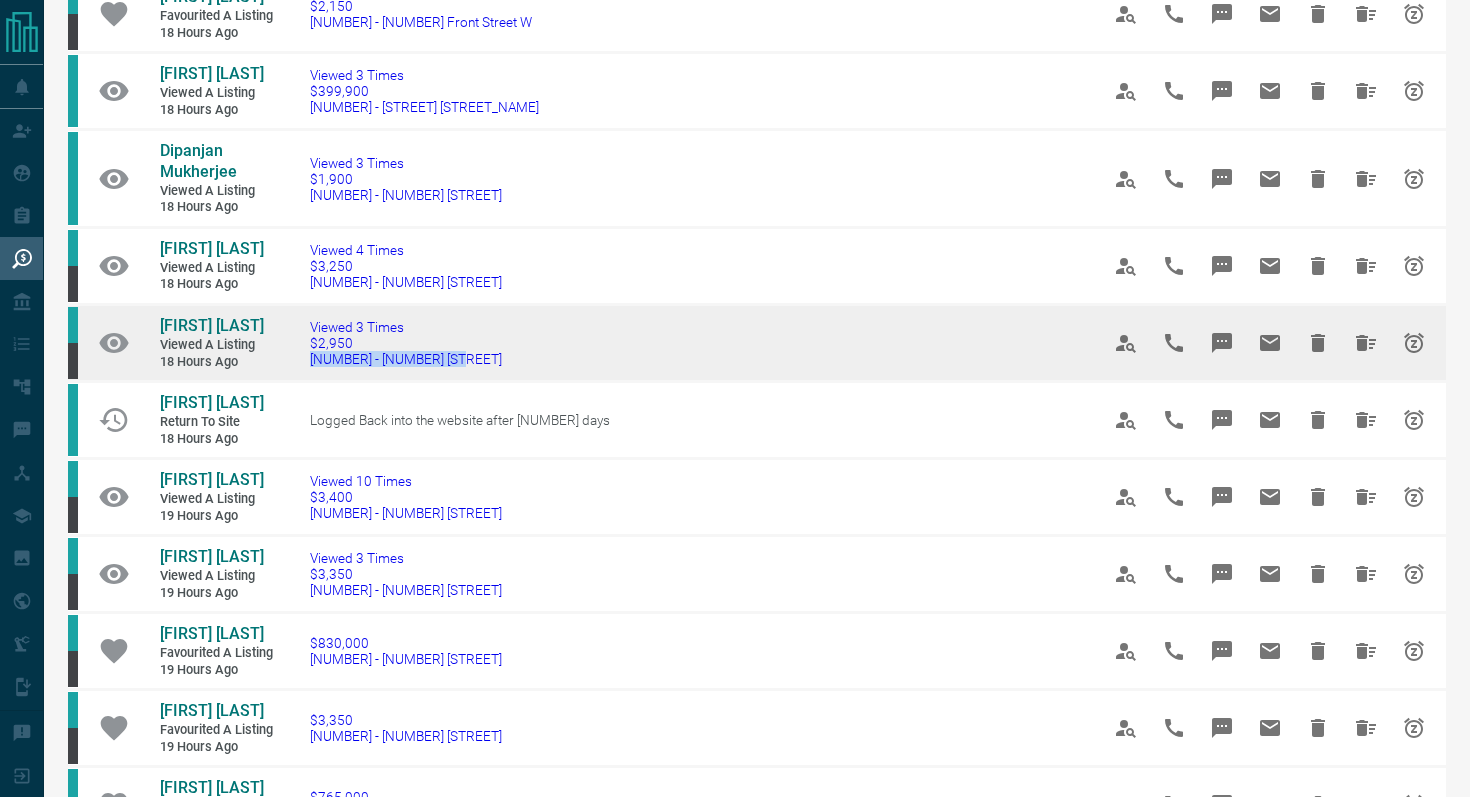 drag, startPoint x: 482, startPoint y: 435, endPoint x: 293, endPoint y: 430, distance: 189.06613 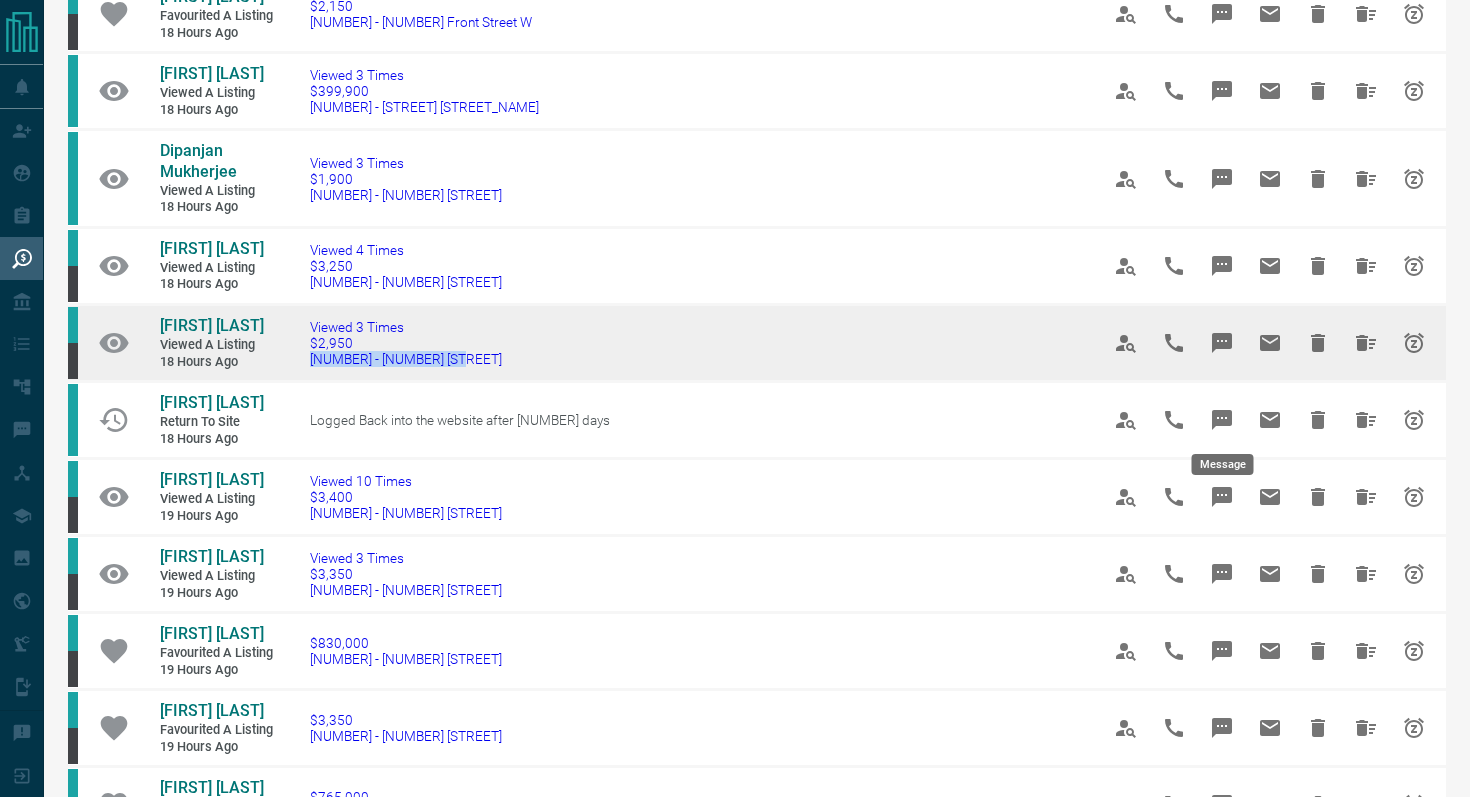 click 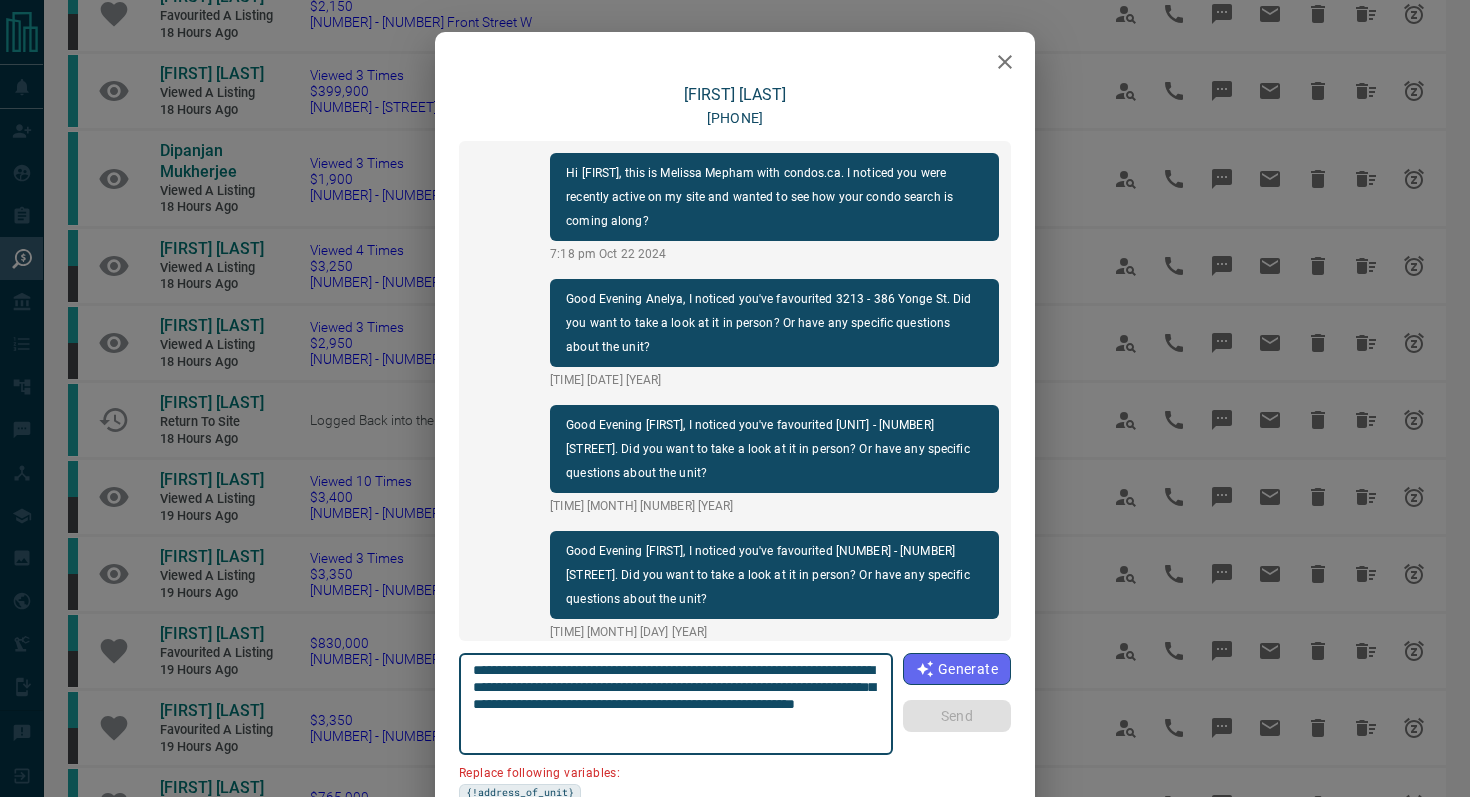 scroll, scrollTop: 1266, scrollLeft: 0, axis: vertical 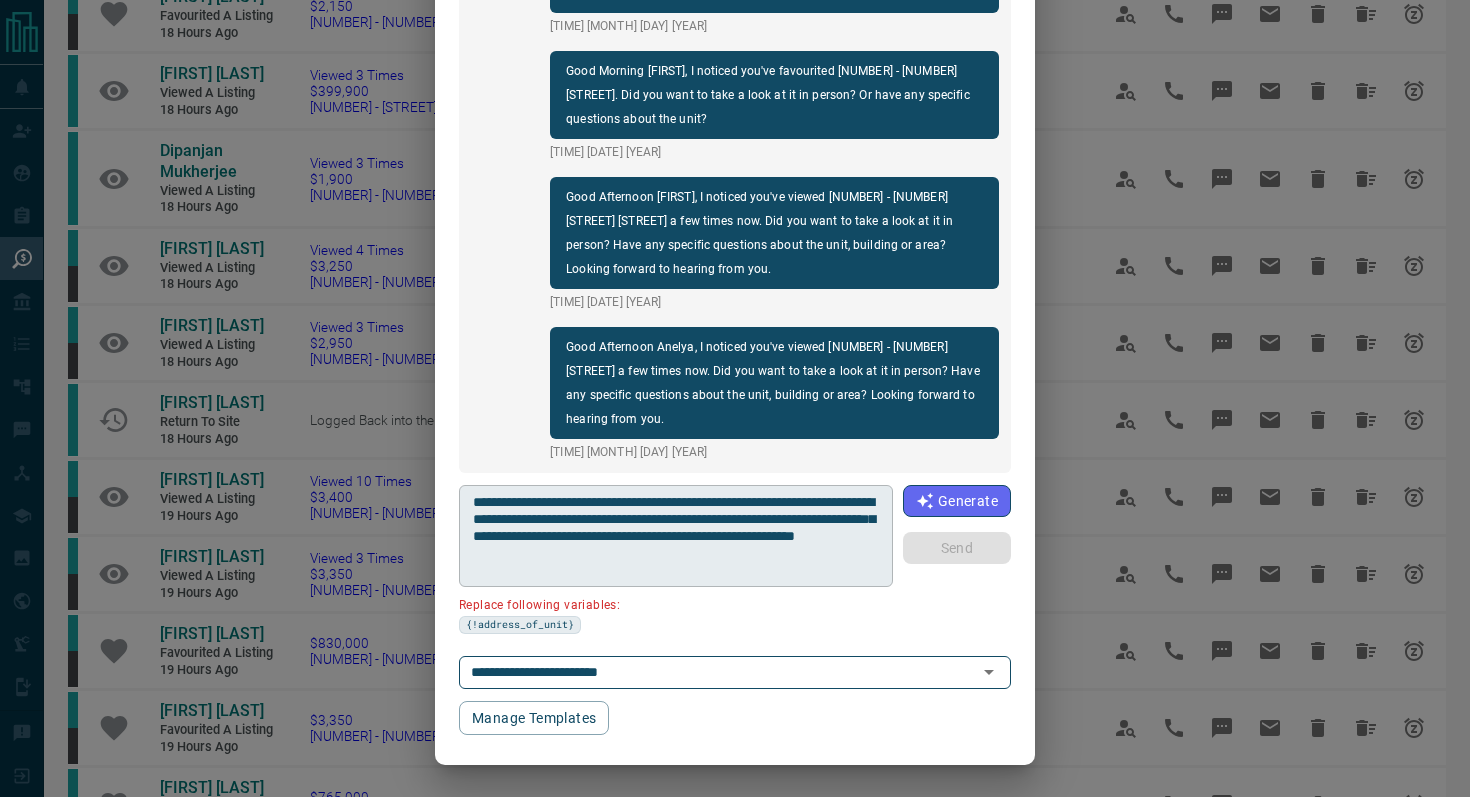 drag, startPoint x: 880, startPoint y: 503, endPoint x: 802, endPoint y: 500, distance: 78.05767 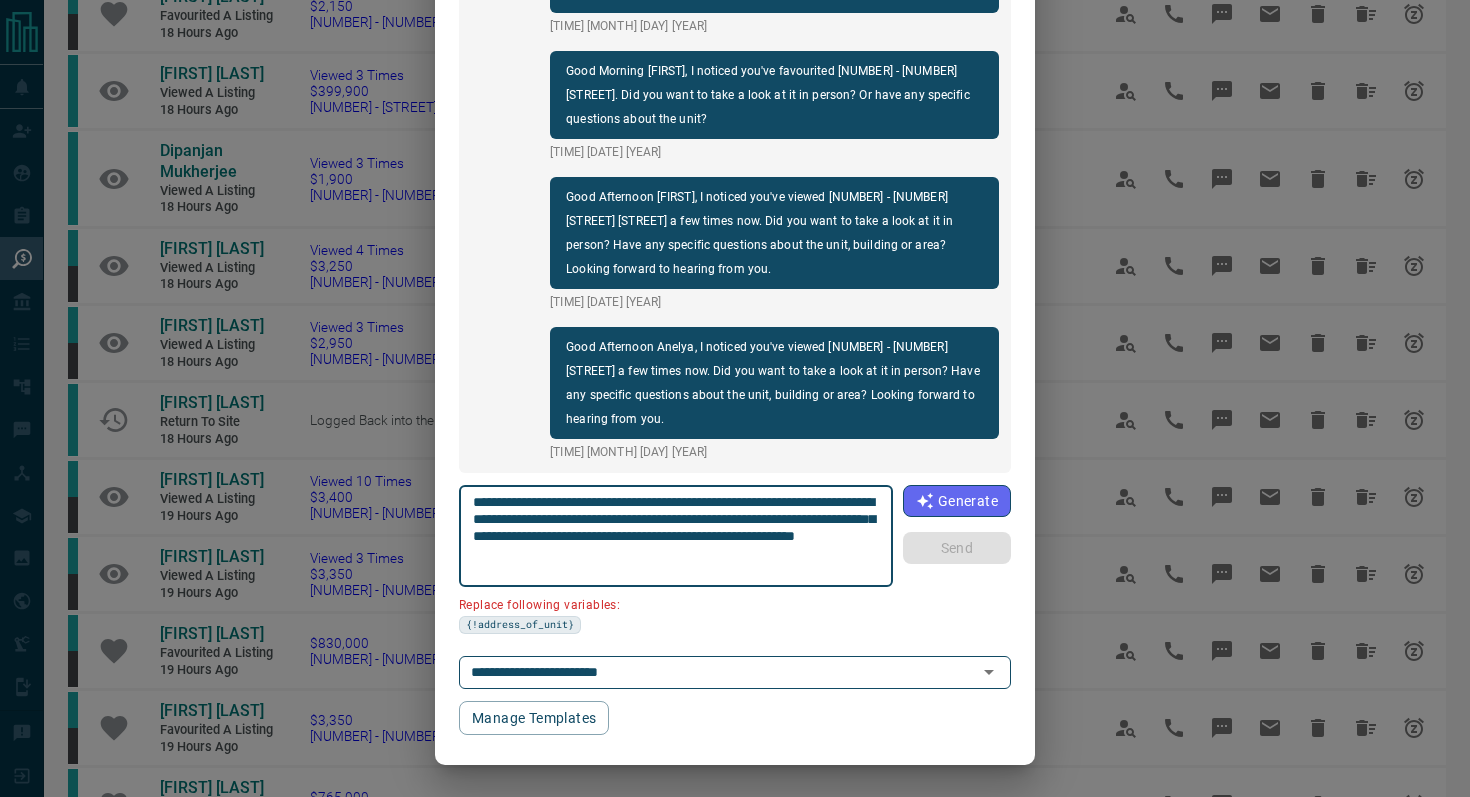 drag, startPoint x: 763, startPoint y: 499, endPoint x: 877, endPoint y: 498, distance: 114.00439 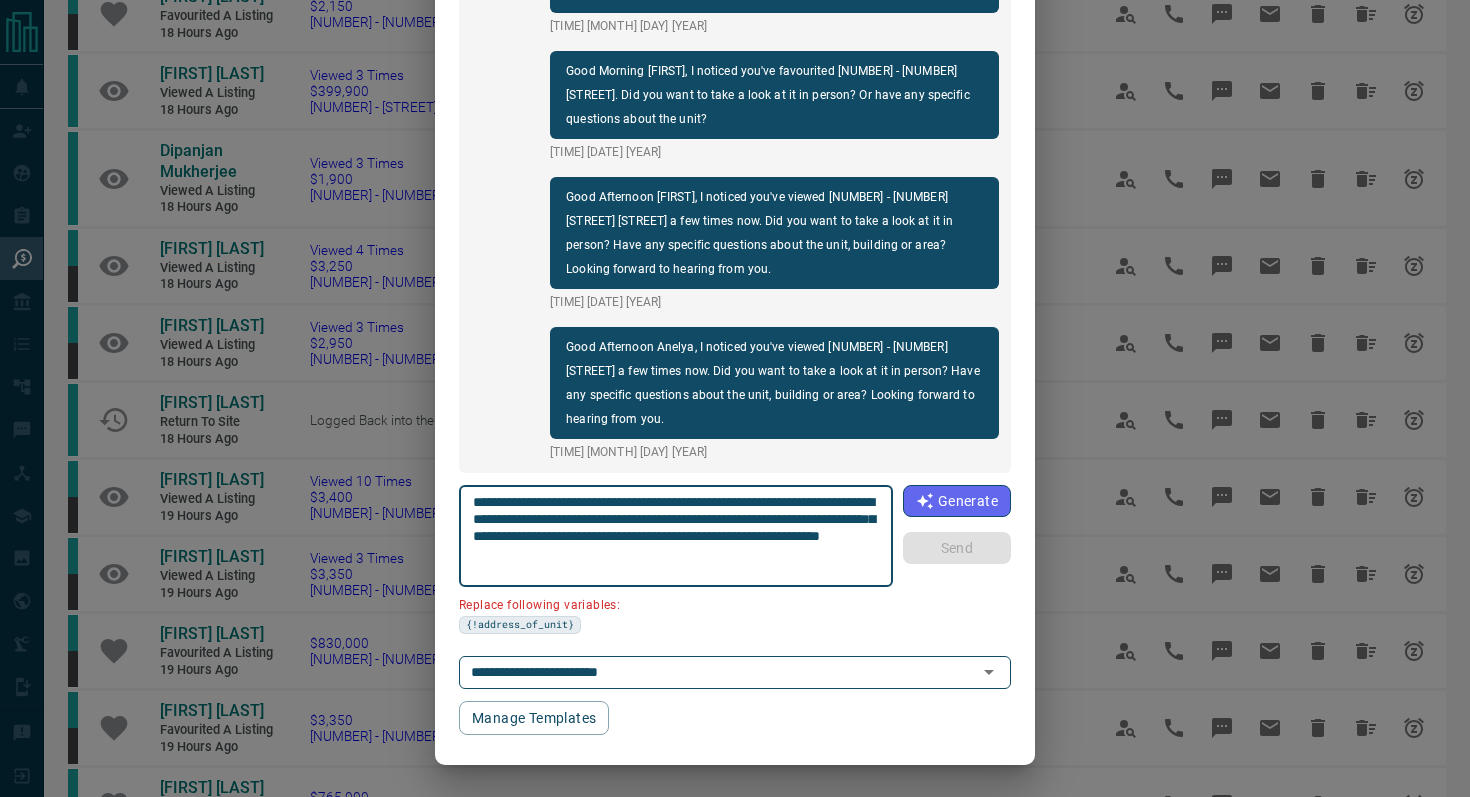 scroll, scrollTop: 121, scrollLeft: 0, axis: vertical 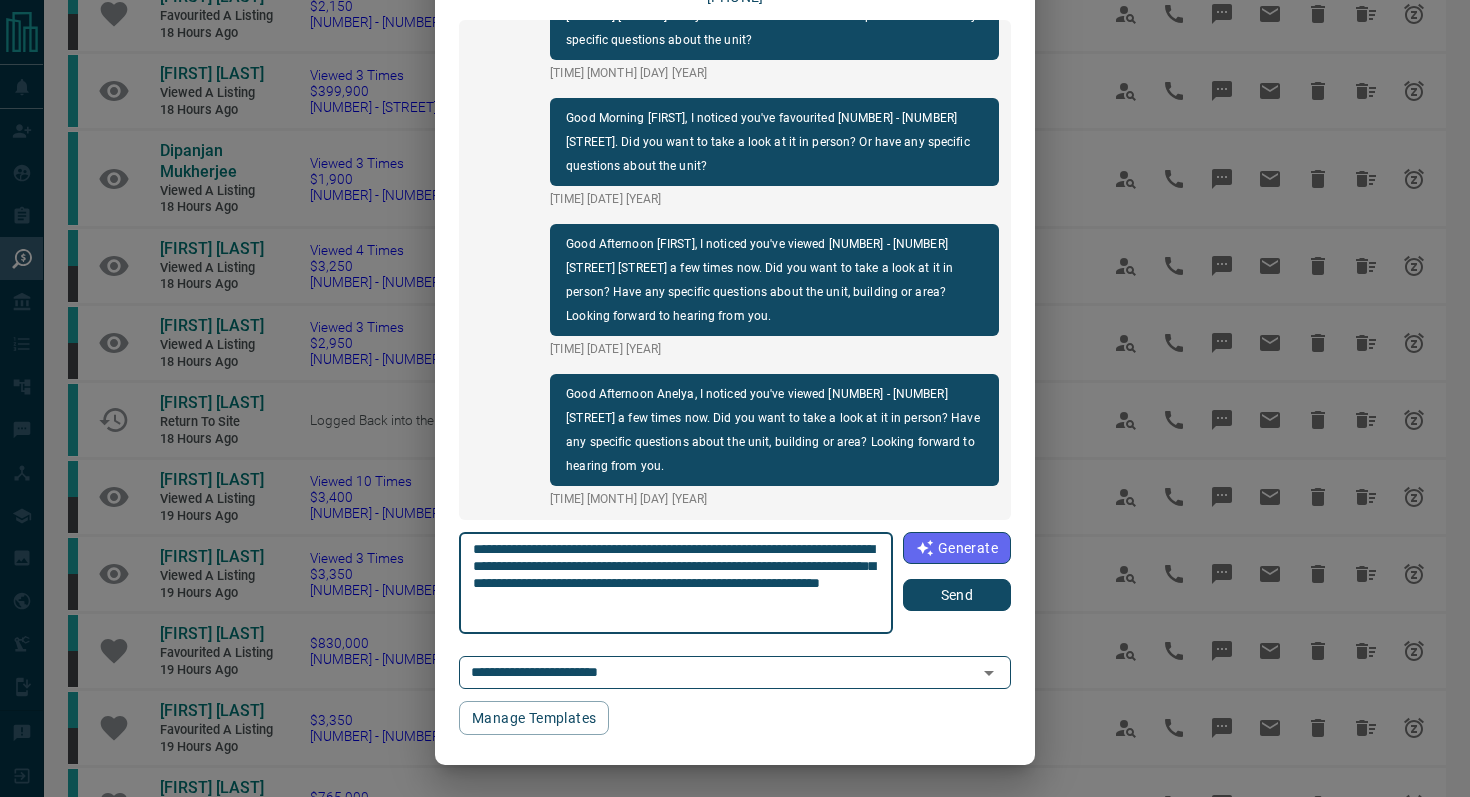 type on "**********" 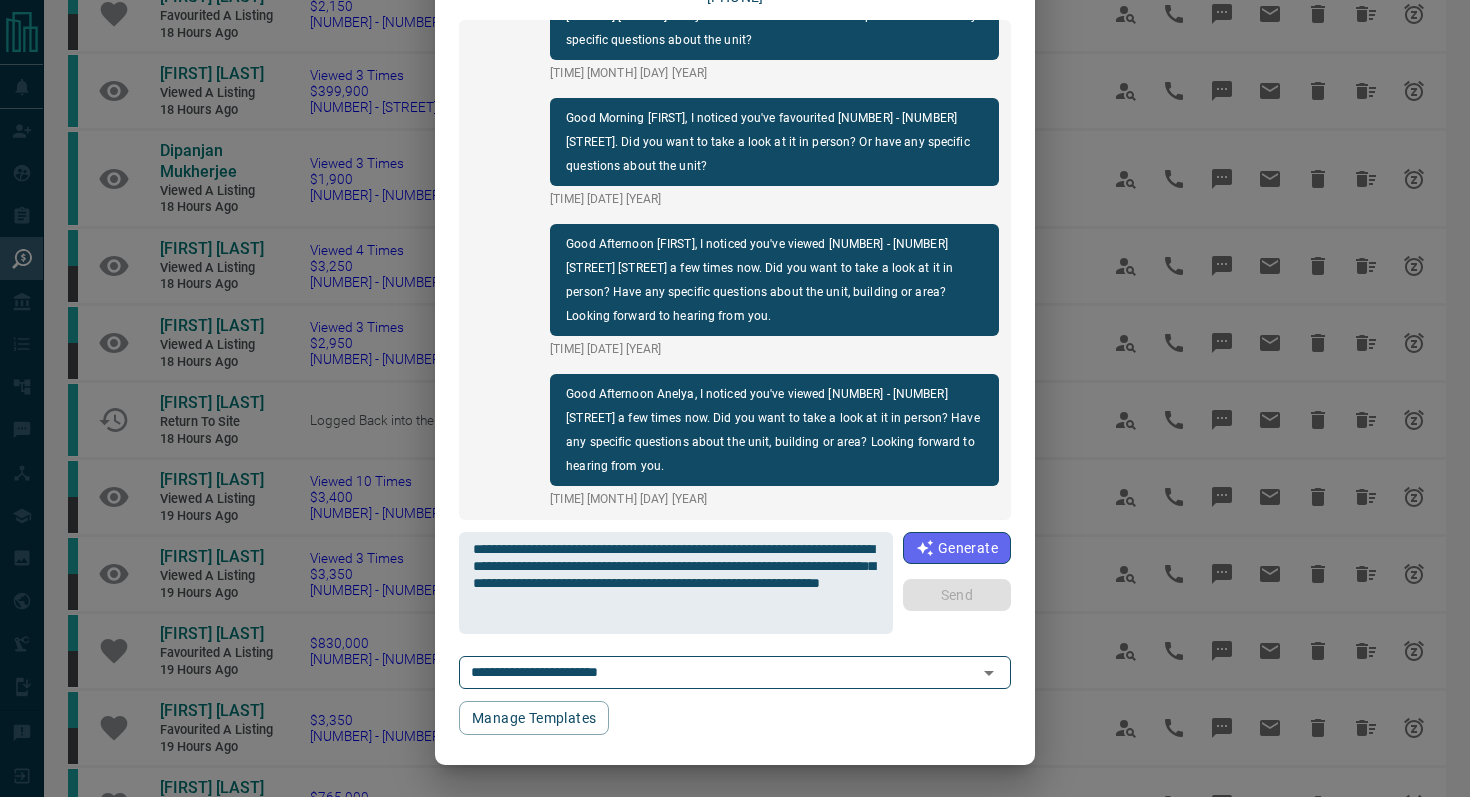 type 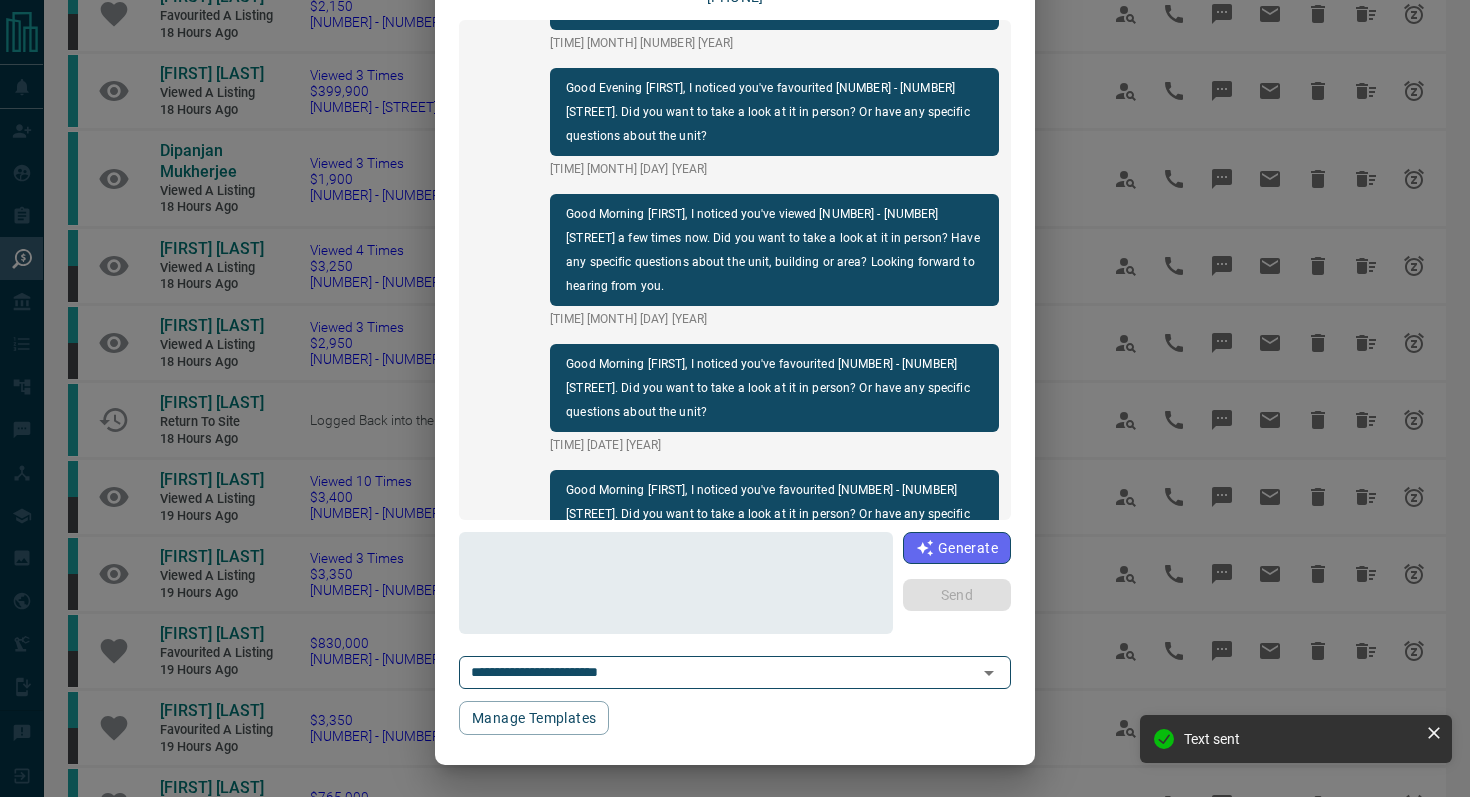 scroll, scrollTop: 0, scrollLeft: 0, axis: both 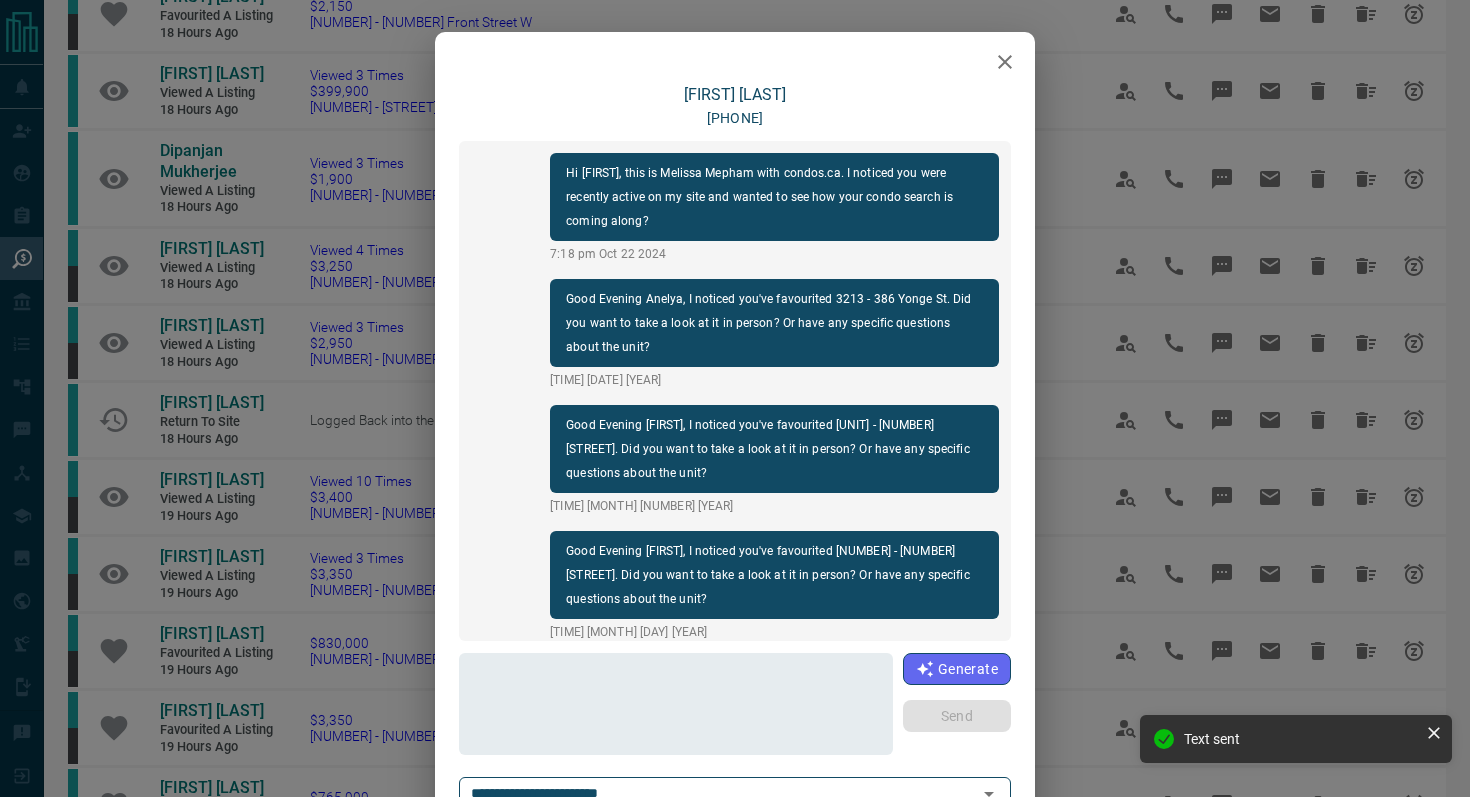 click 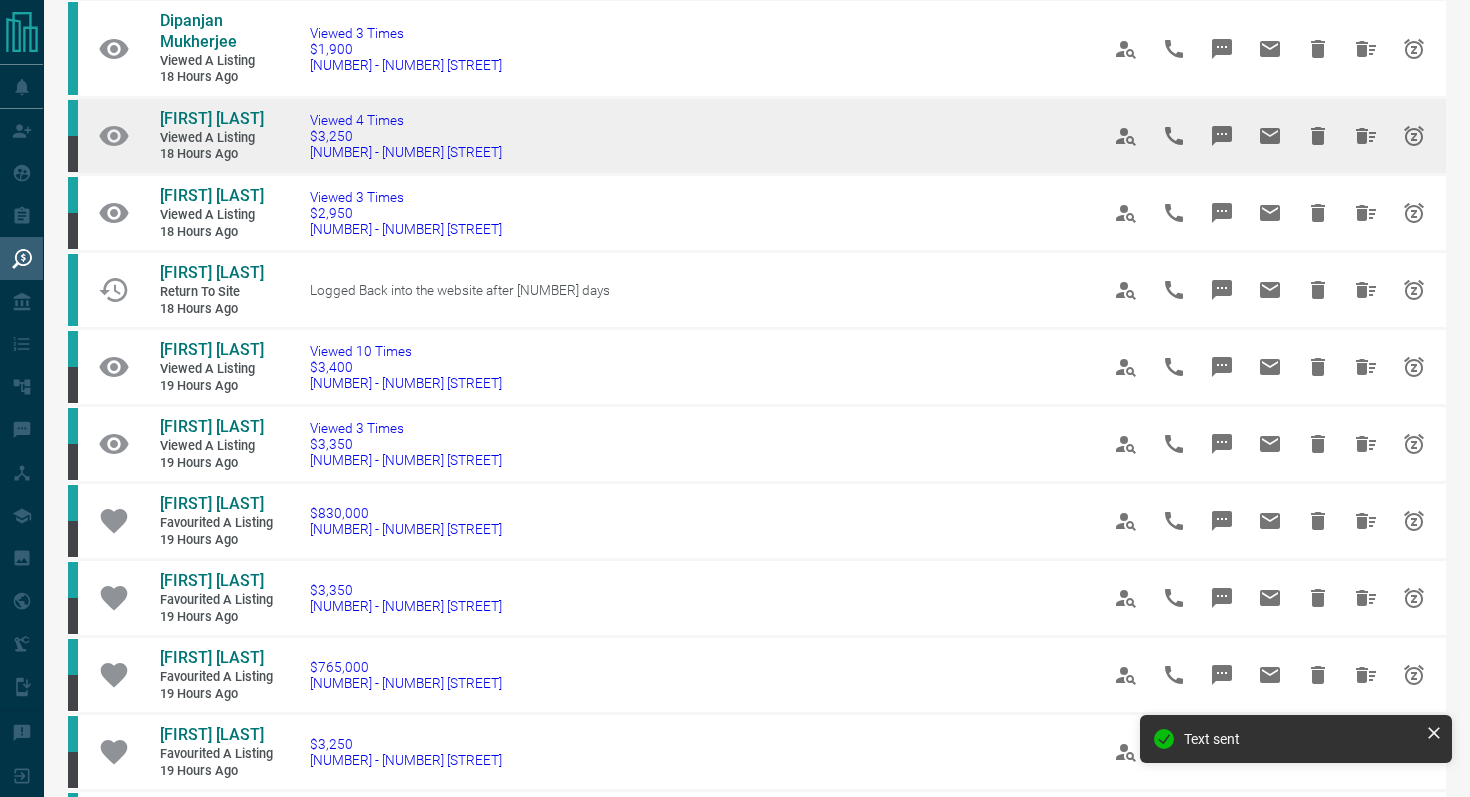 scroll, scrollTop: 495, scrollLeft: 0, axis: vertical 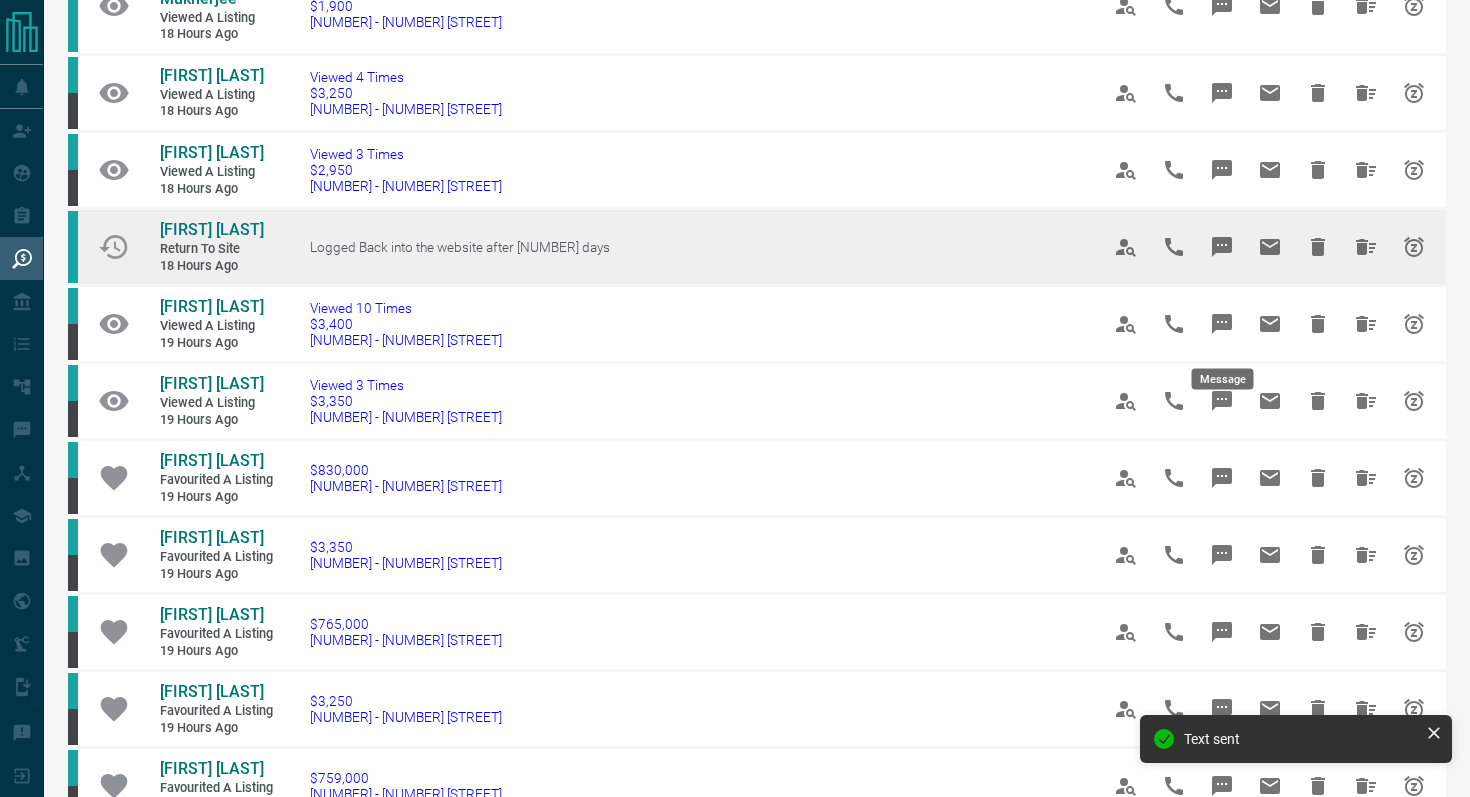 click 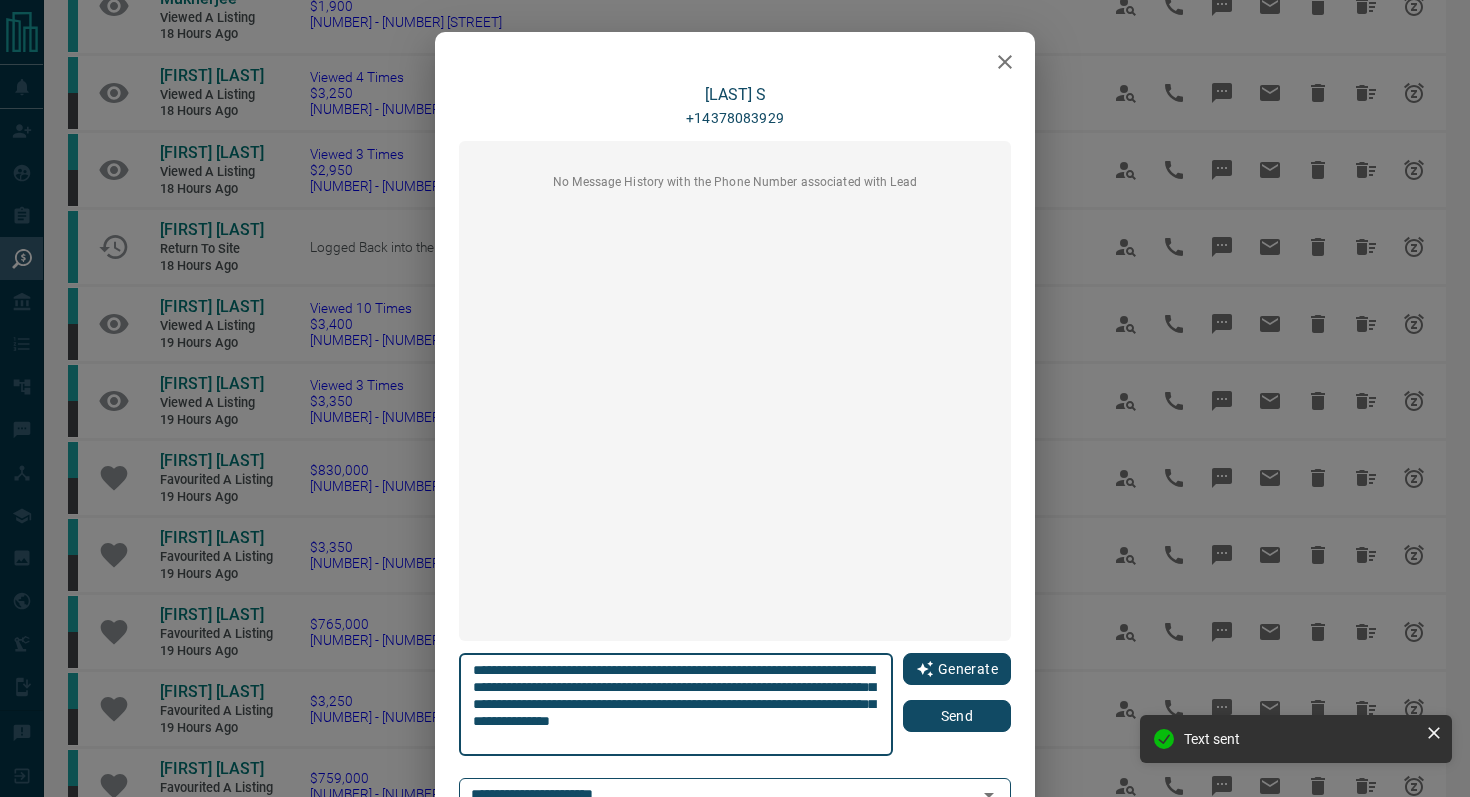 drag, startPoint x: 974, startPoint y: 726, endPoint x: 974, endPoint y: 666, distance: 60 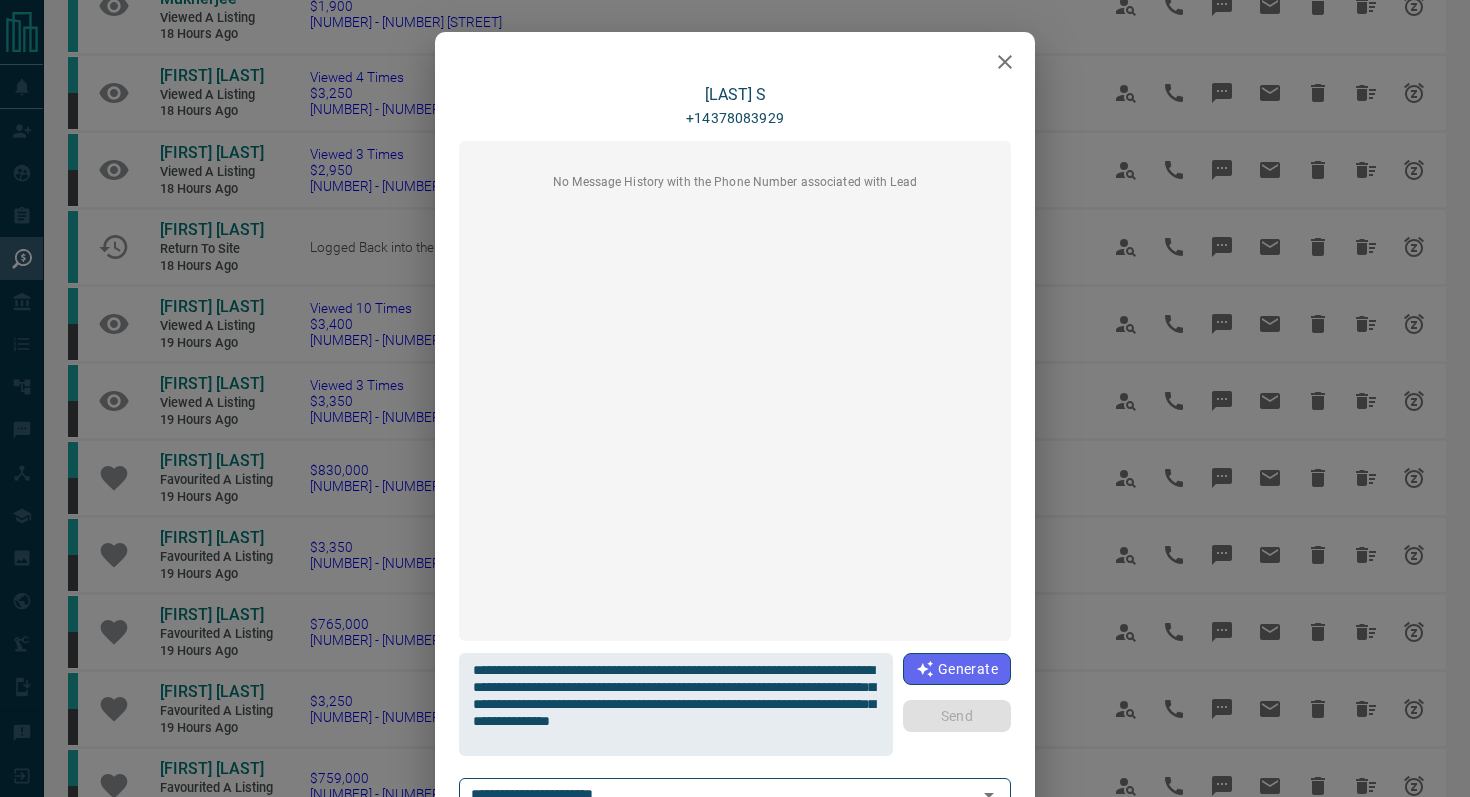 type 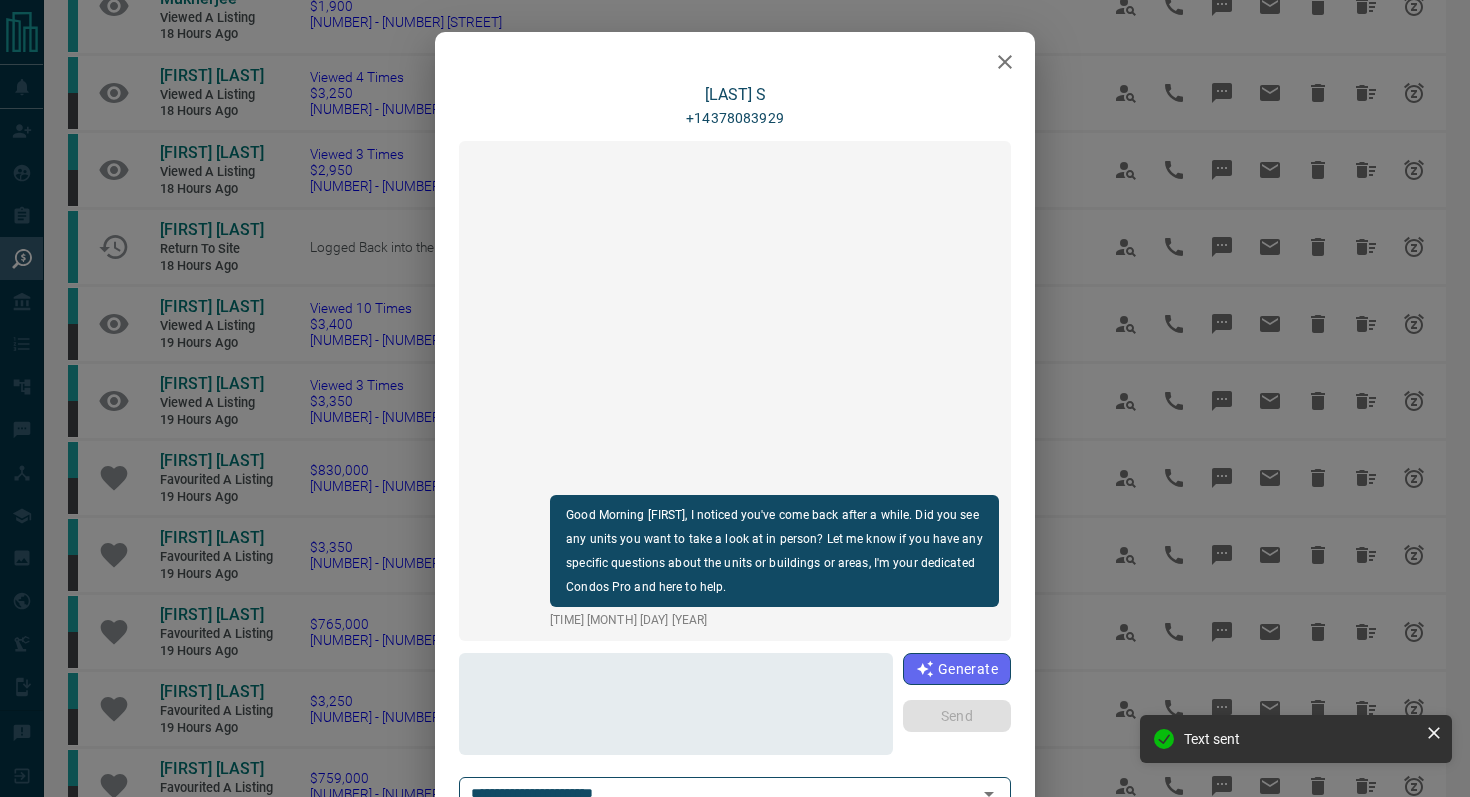 click 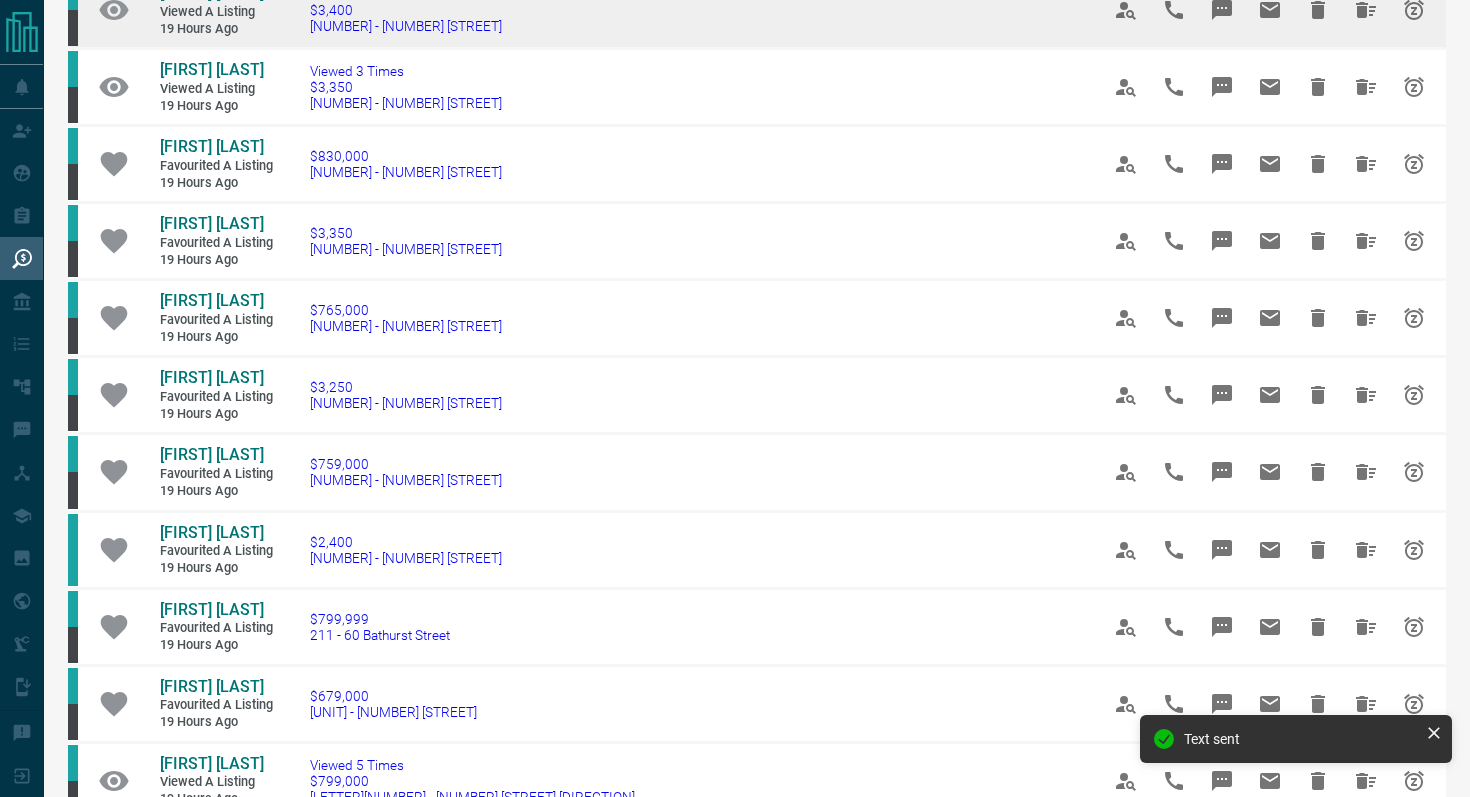 scroll, scrollTop: 810, scrollLeft: 0, axis: vertical 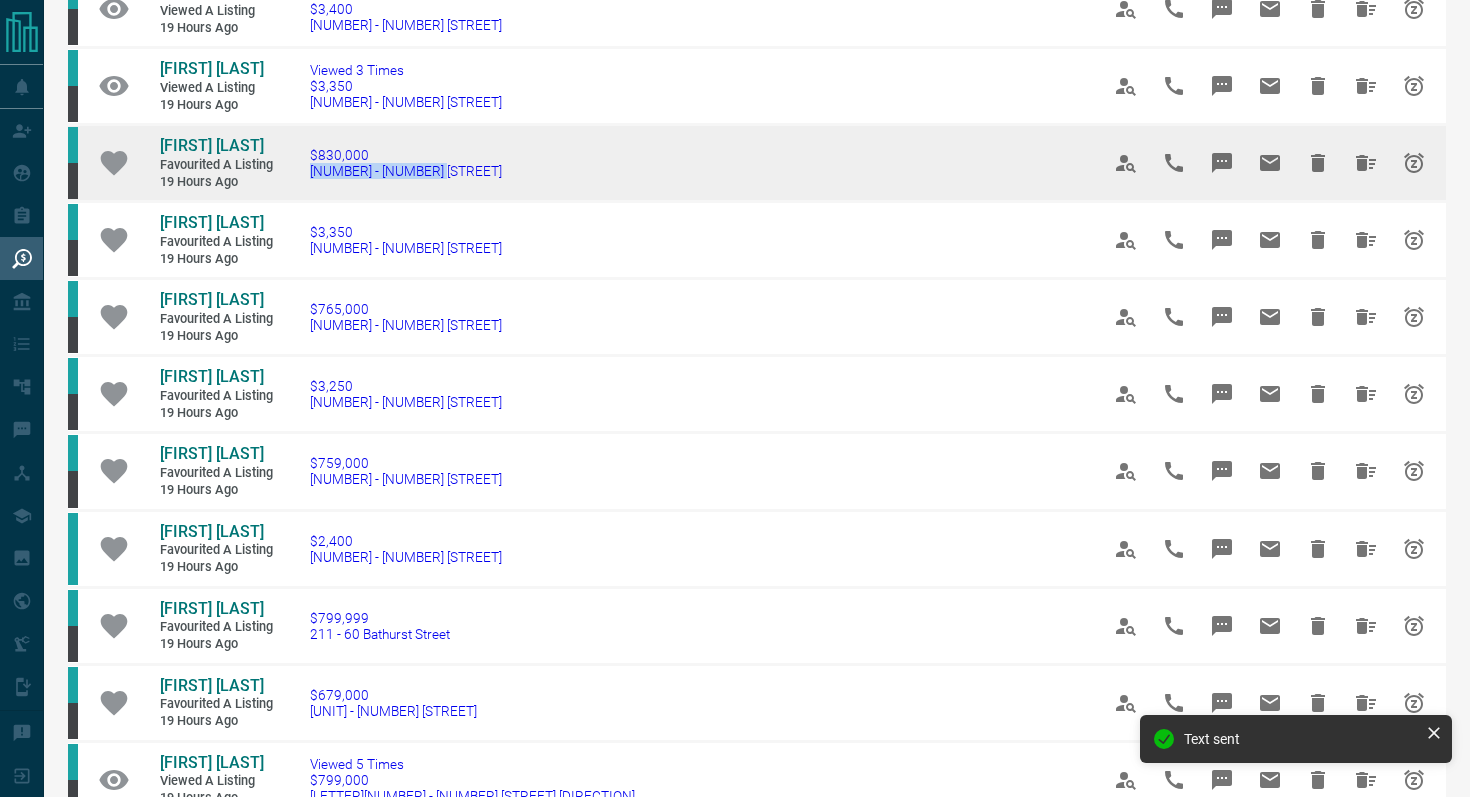 drag, startPoint x: 461, startPoint y: 291, endPoint x: 300, endPoint y: 293, distance: 161.01242 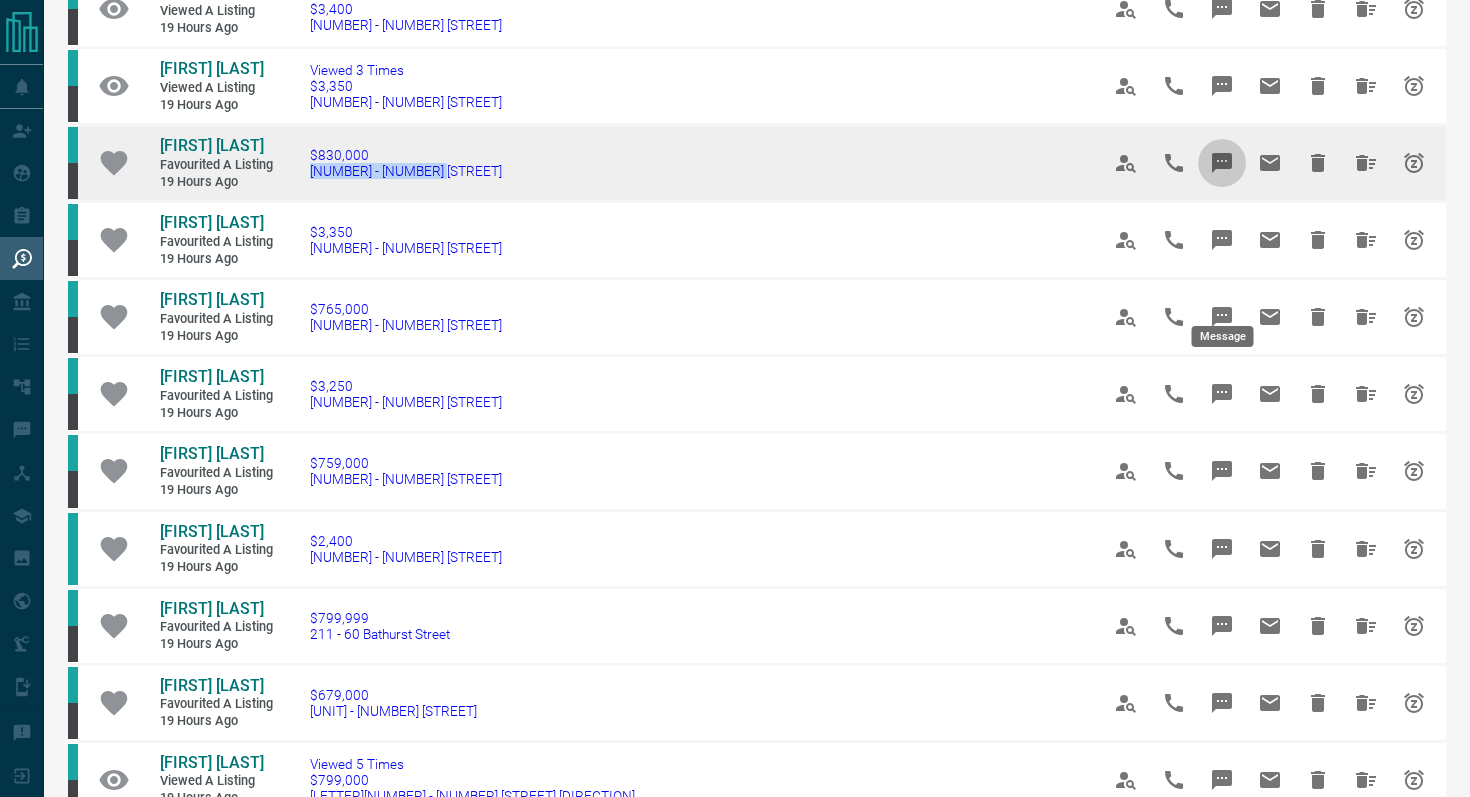 click 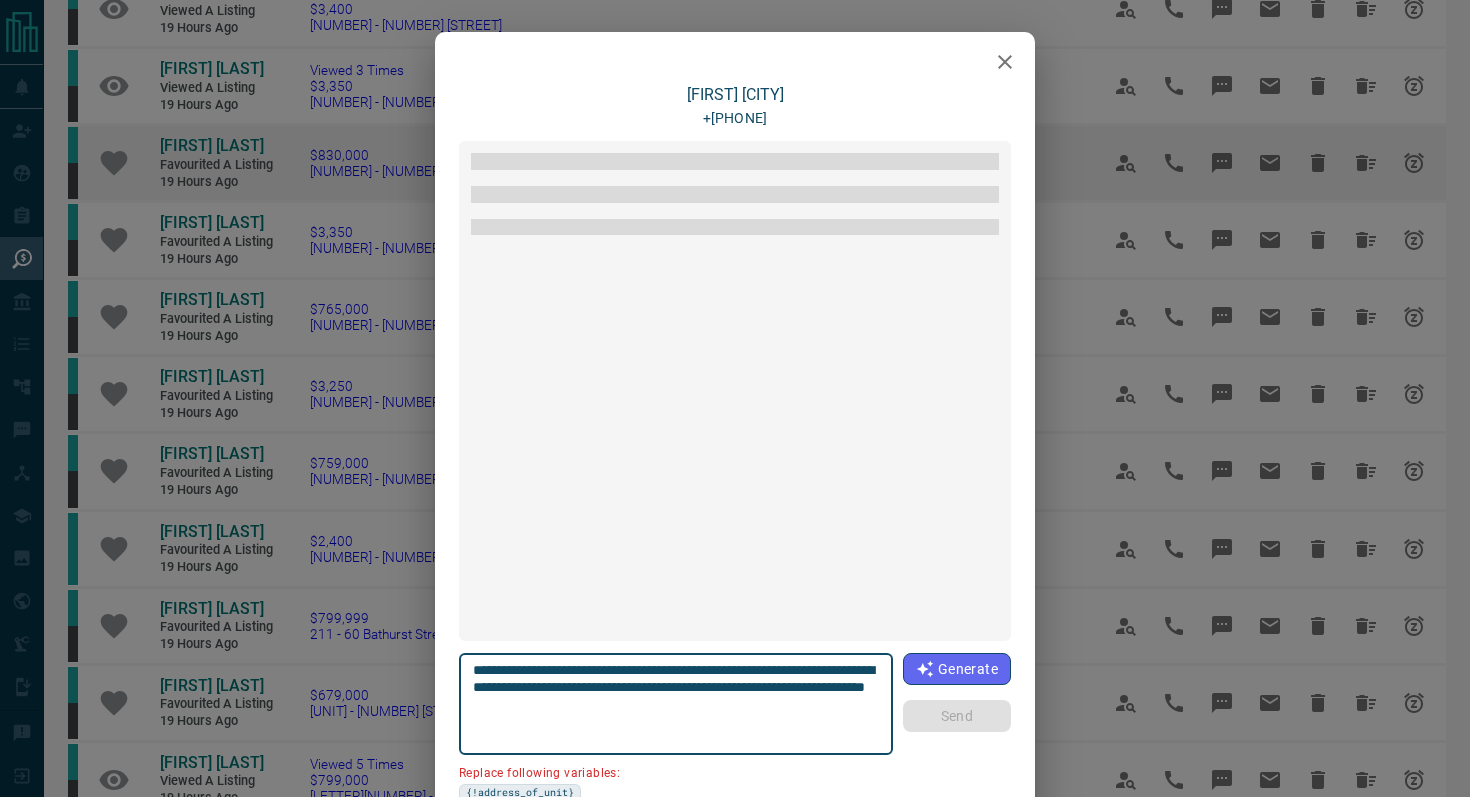 scroll, scrollTop: 12, scrollLeft: 0, axis: vertical 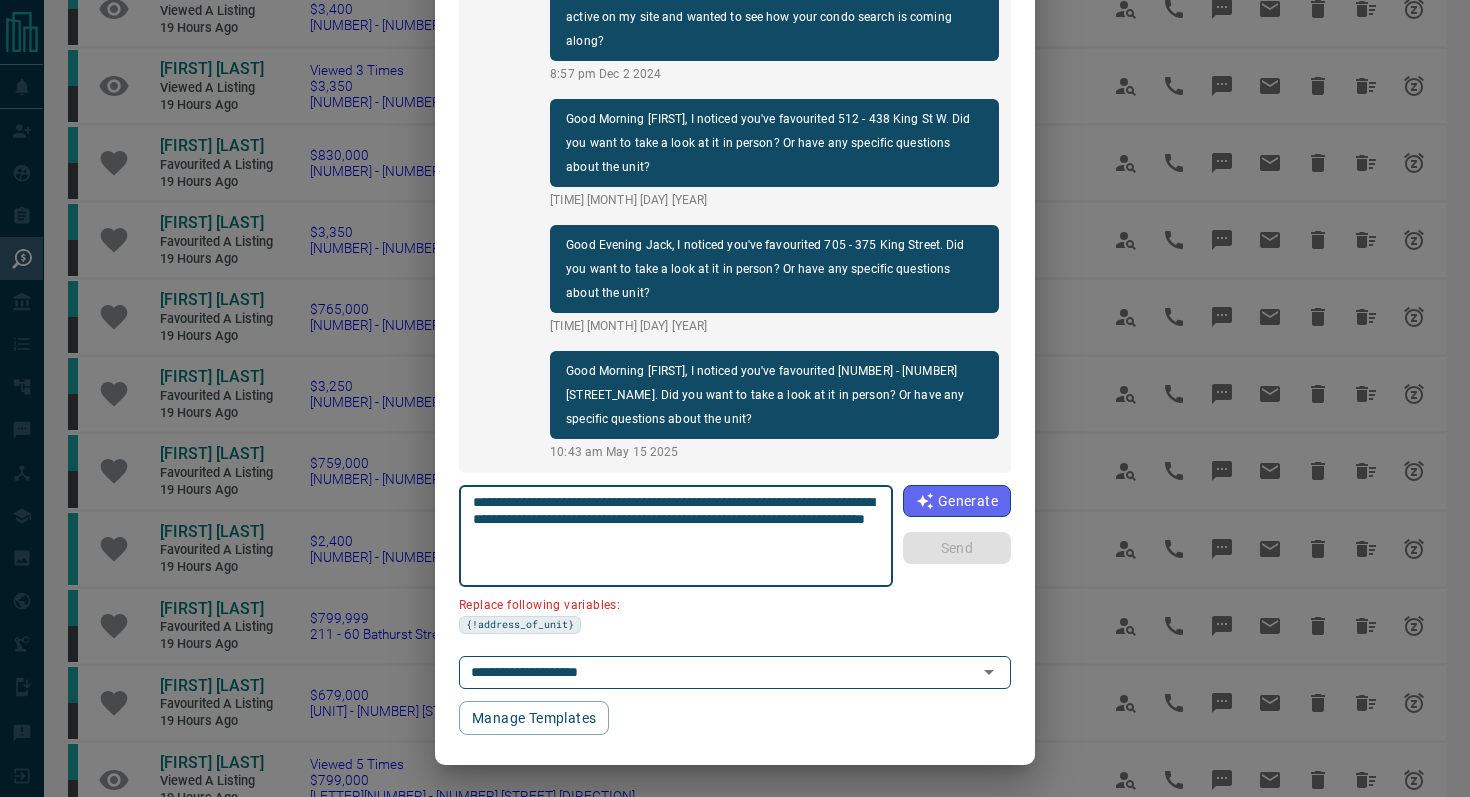 drag, startPoint x: 584, startPoint y: 516, endPoint x: 383, endPoint y: 516, distance: 201 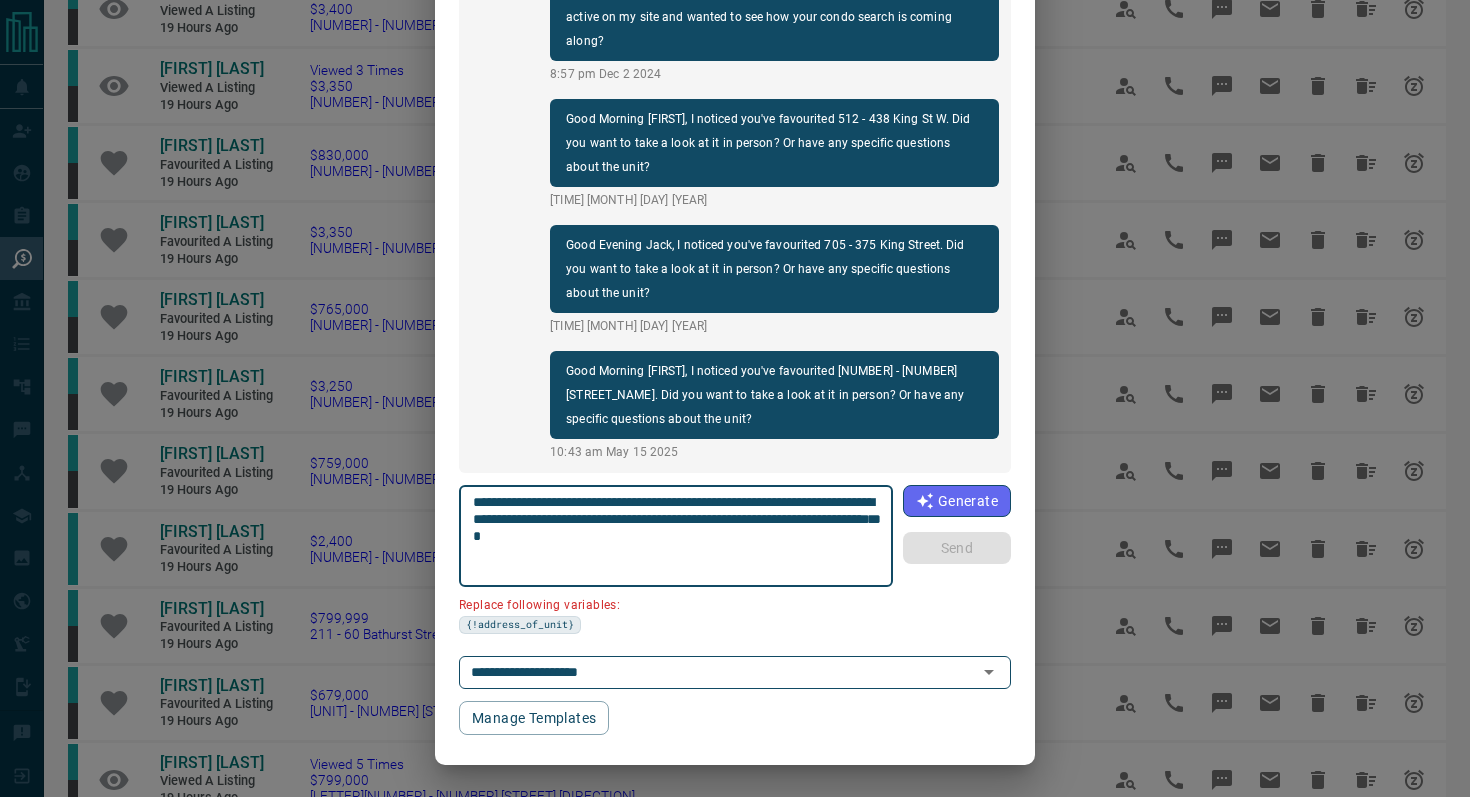 scroll, scrollTop: 121, scrollLeft: 0, axis: vertical 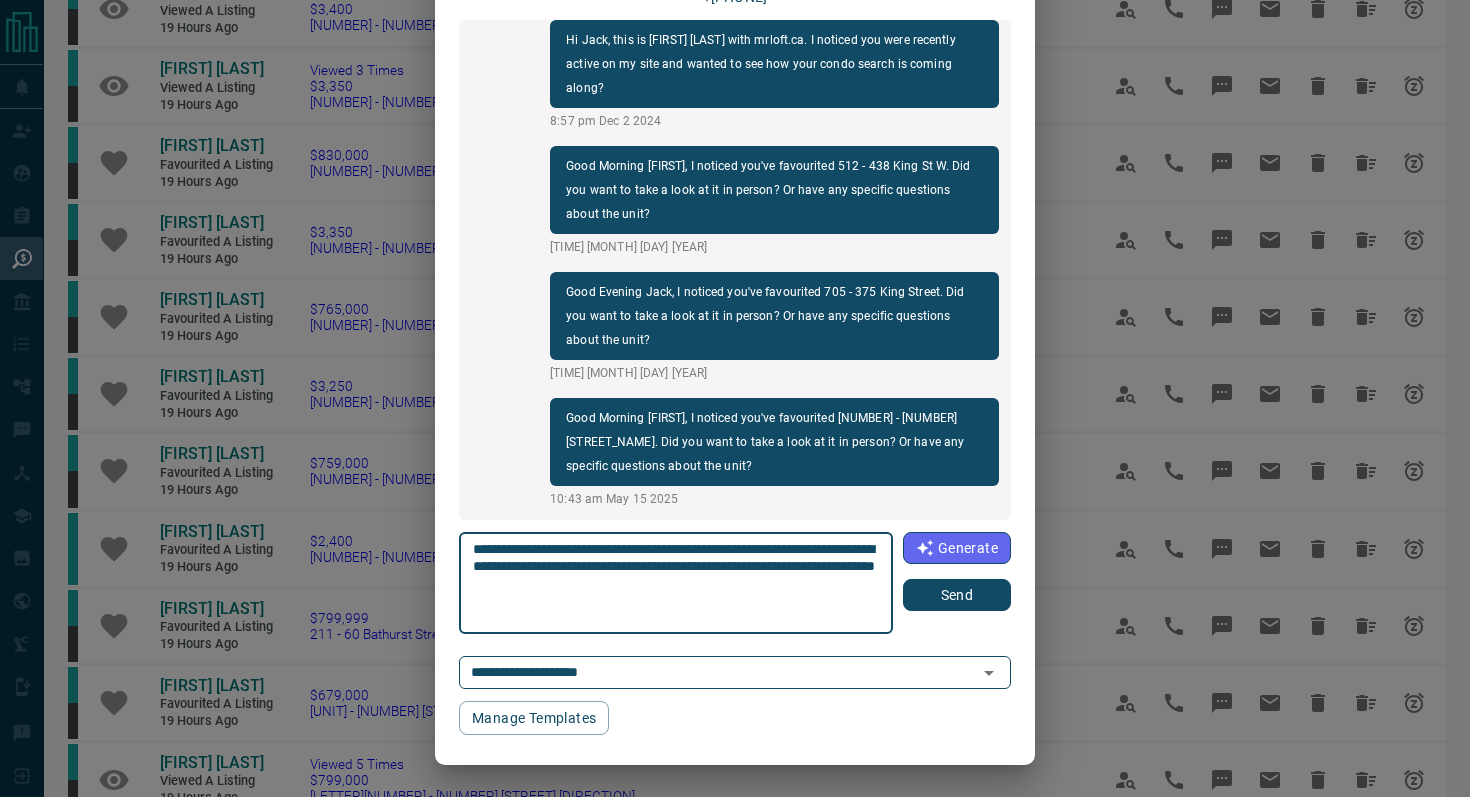 type on "**********" 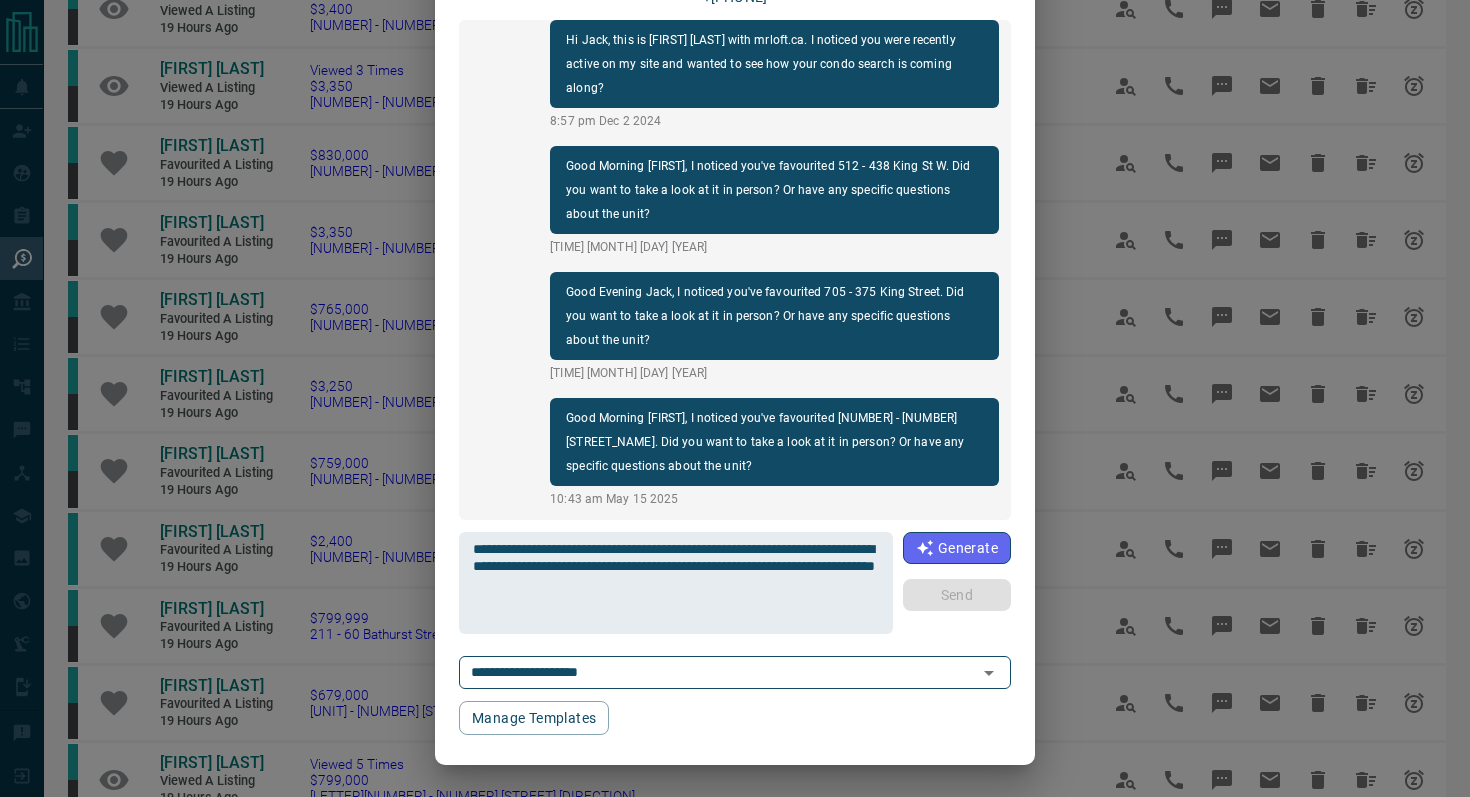 type 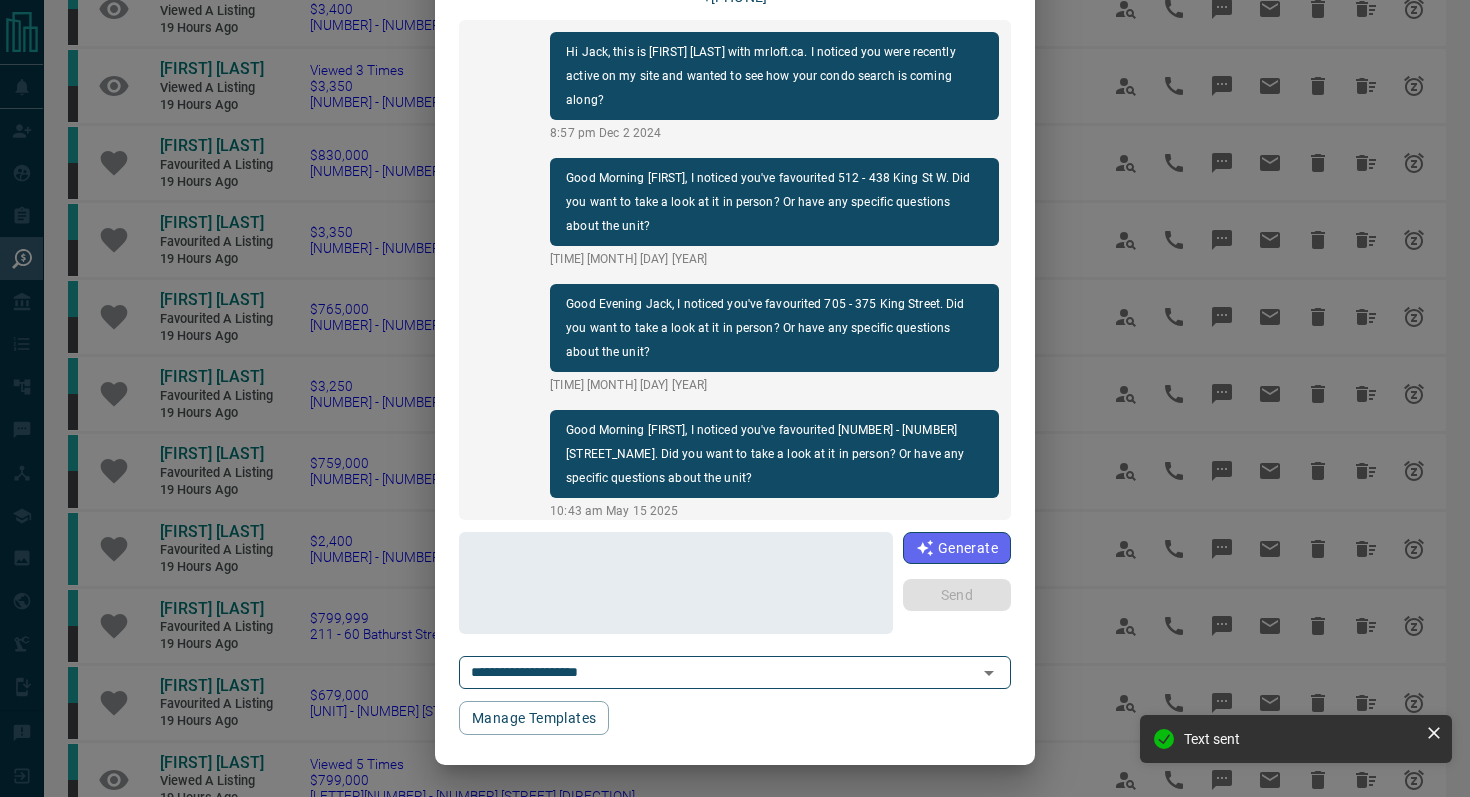scroll, scrollTop: 0, scrollLeft: 0, axis: both 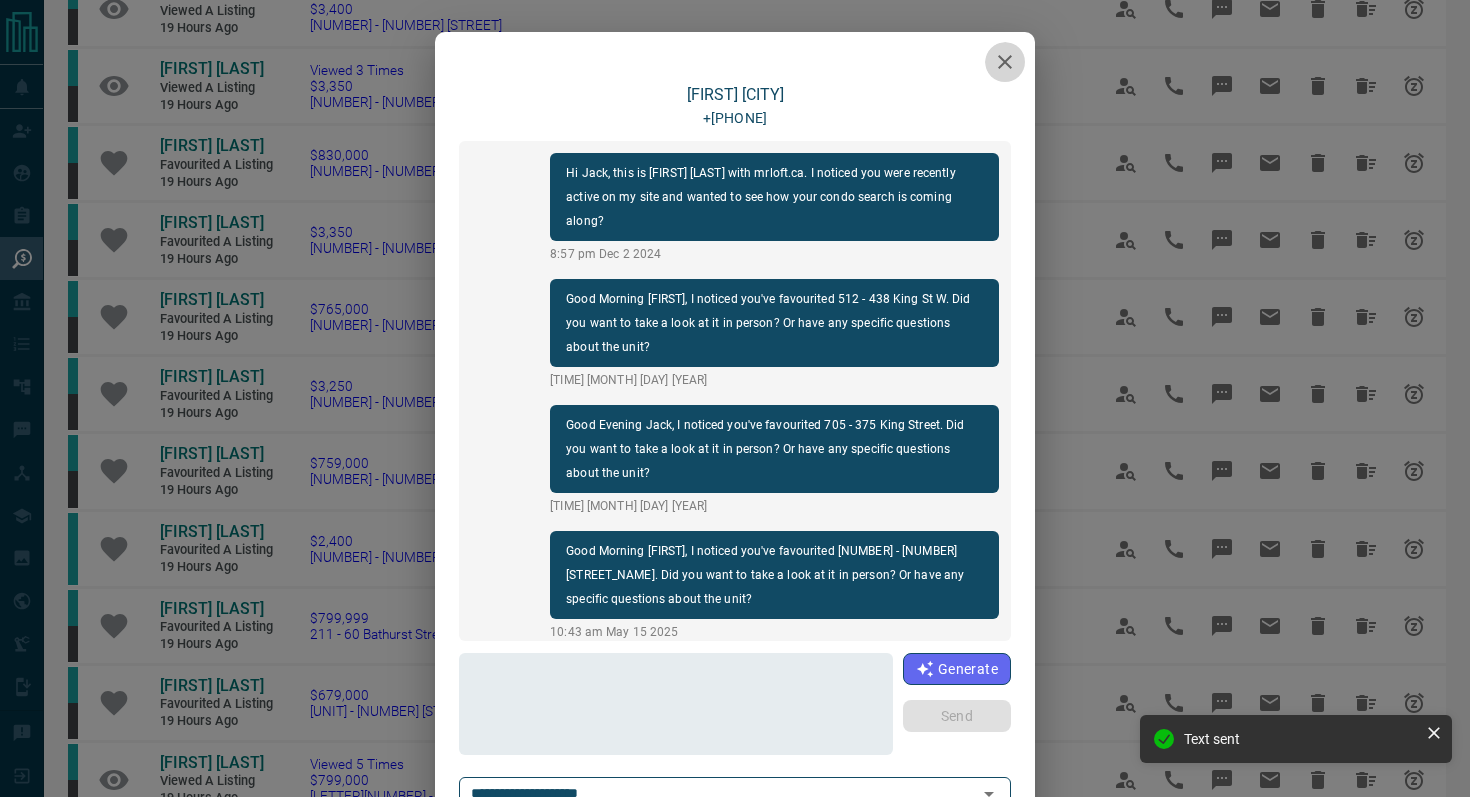 click 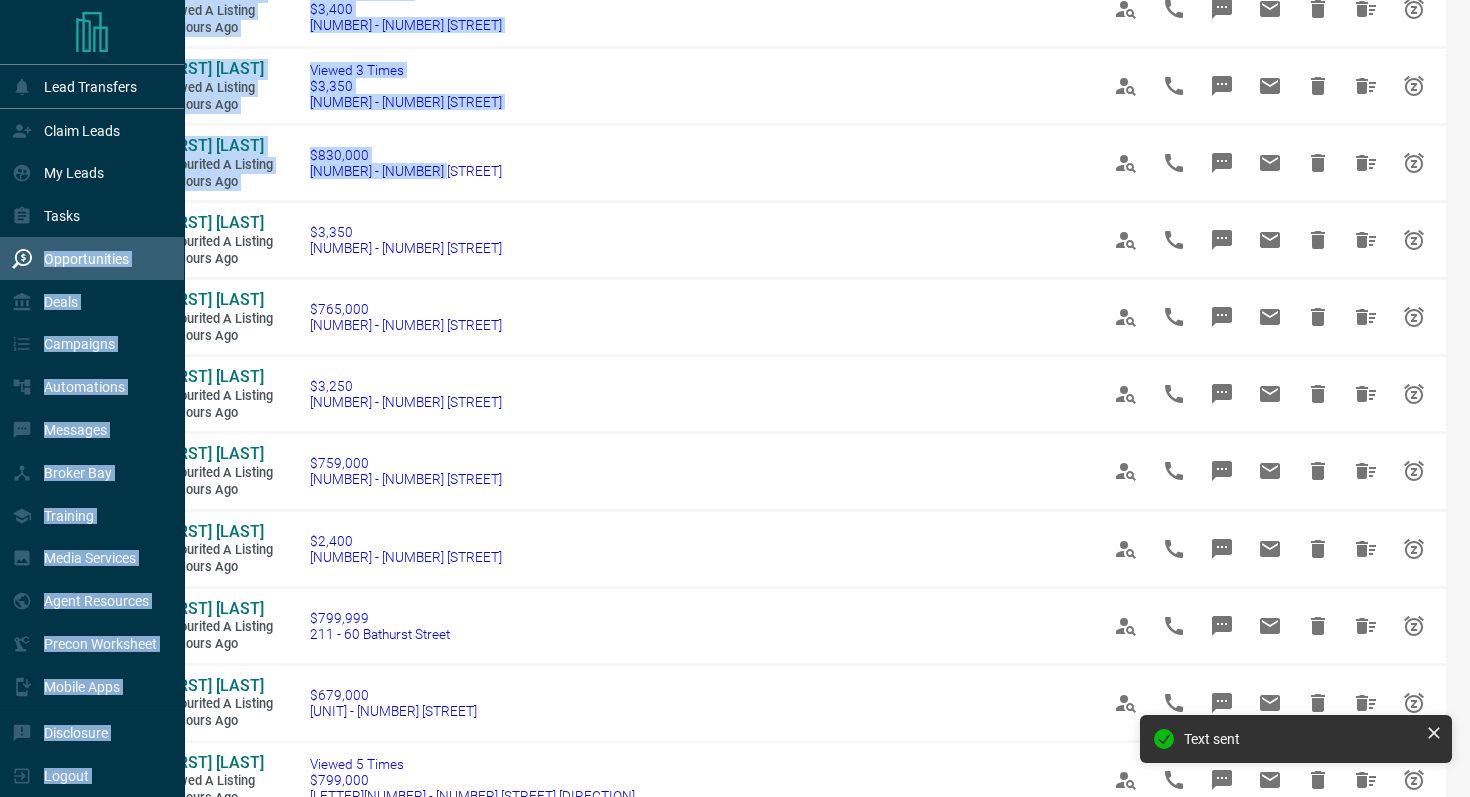 drag, startPoint x: 463, startPoint y: 306, endPoint x: 47, endPoint y: 263, distance: 418.21646 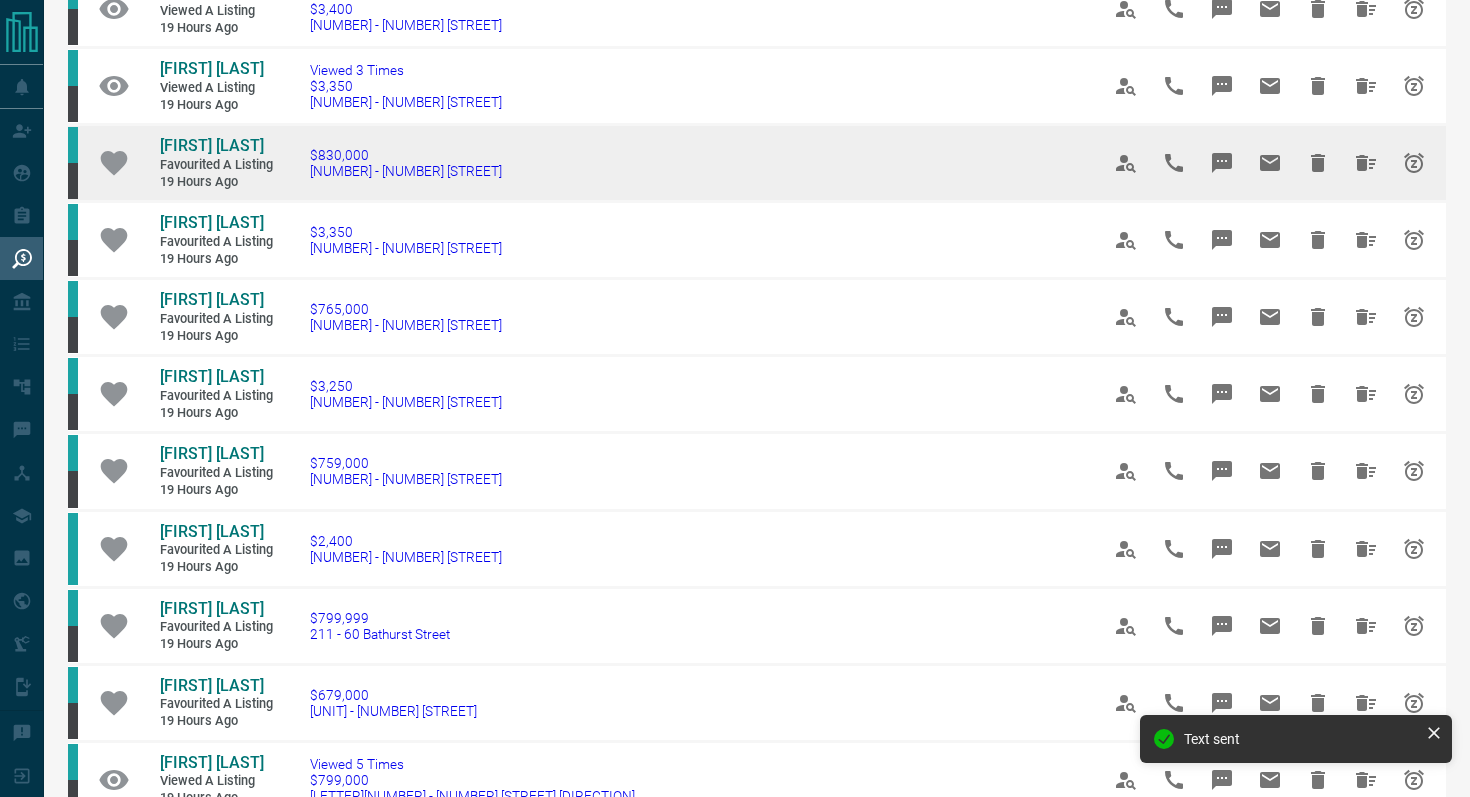 click on "$830,000 1504 - 33 Bay Street" at bounding box center (674, 163) 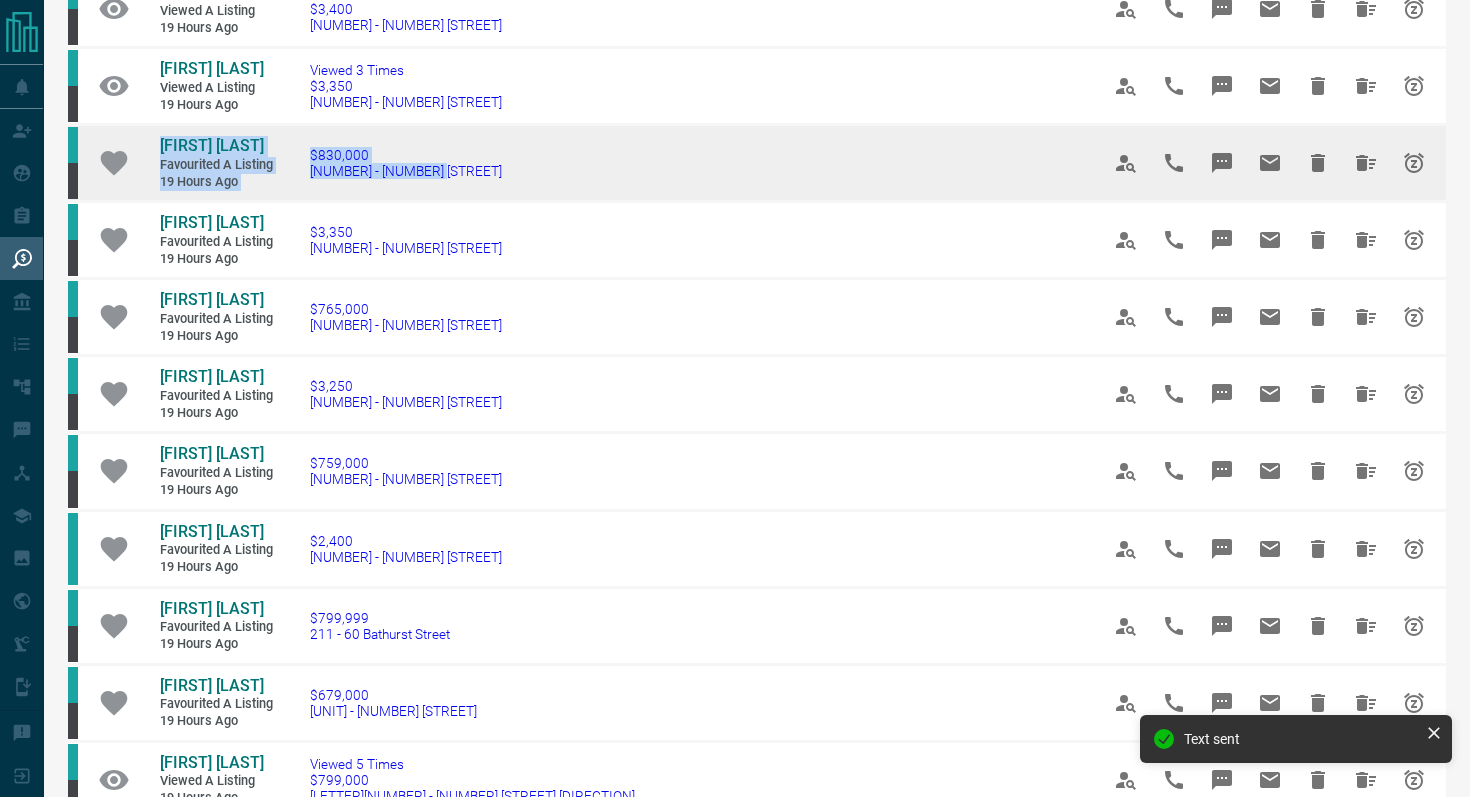 drag, startPoint x: 498, startPoint y: 303, endPoint x: 126, endPoint y: 276, distance: 372.97855 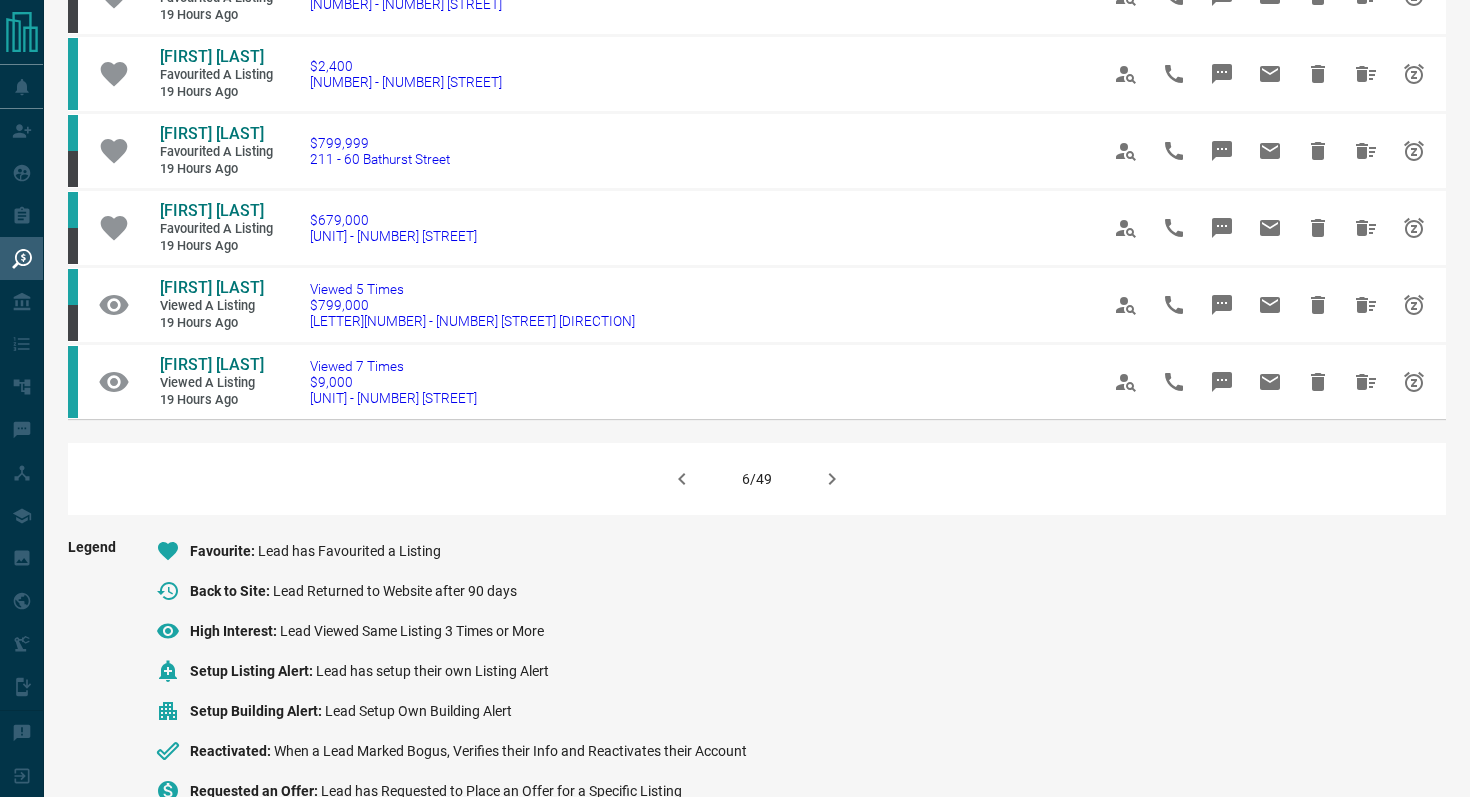 scroll, scrollTop: 1287, scrollLeft: 0, axis: vertical 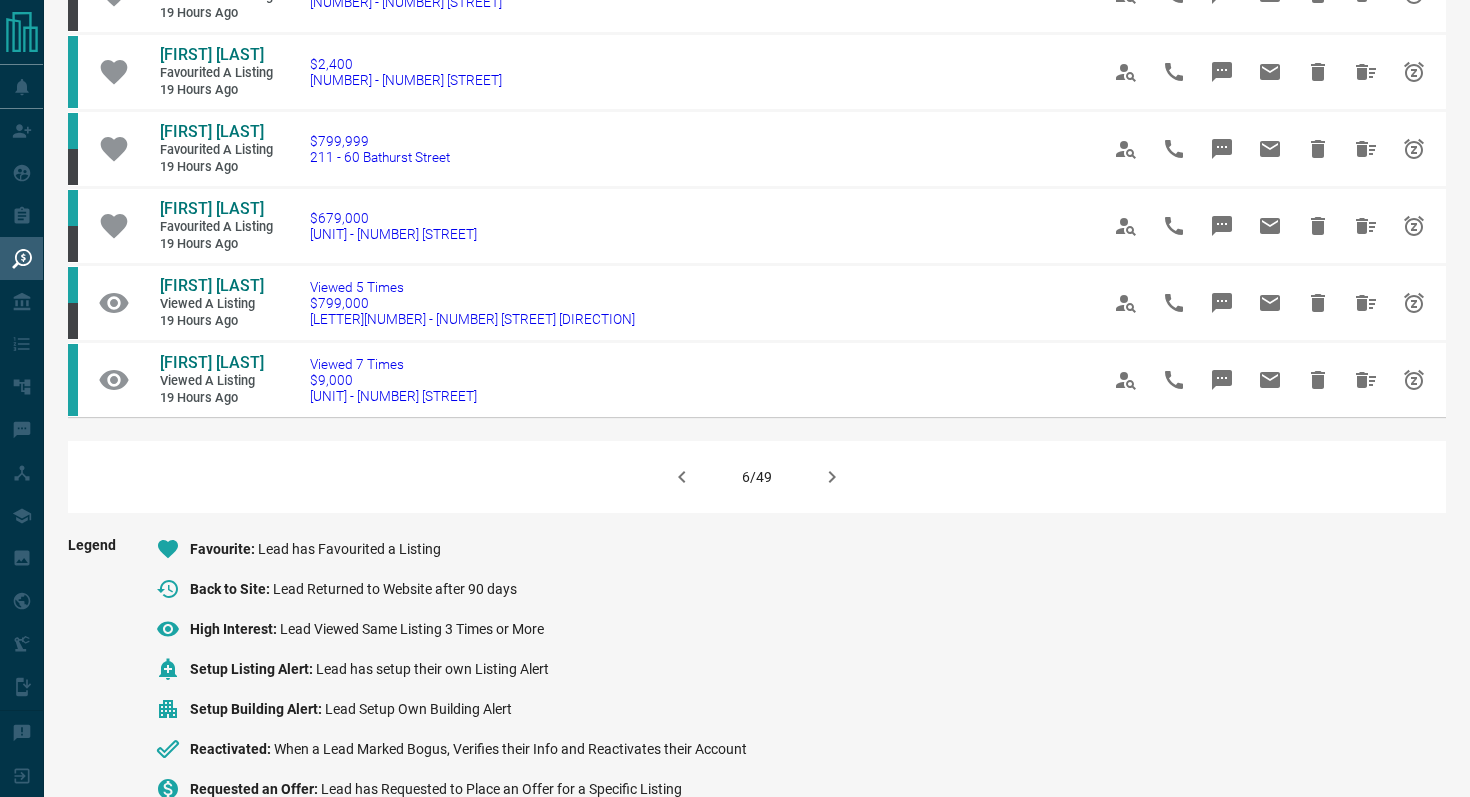 click 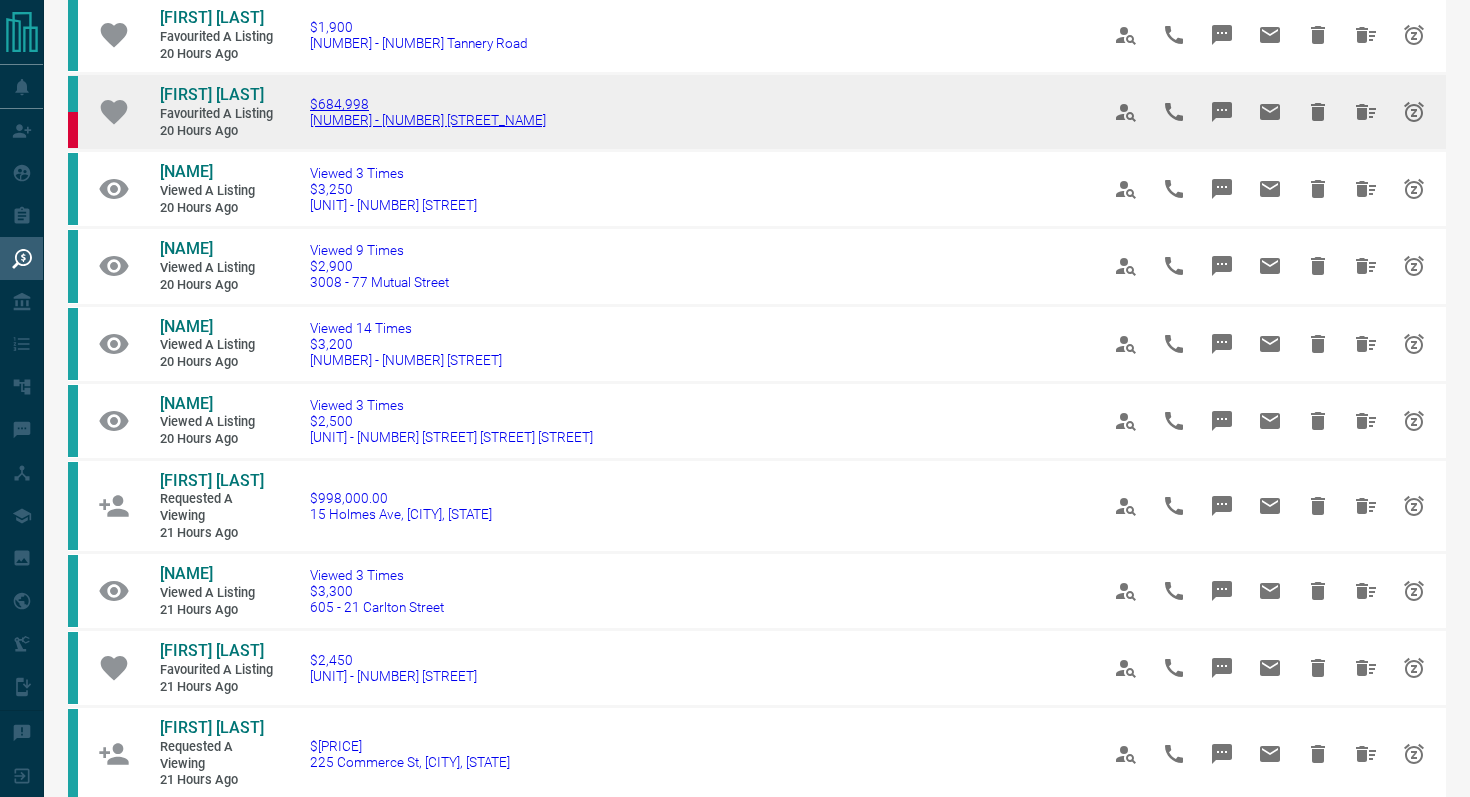 scroll, scrollTop: 696, scrollLeft: 0, axis: vertical 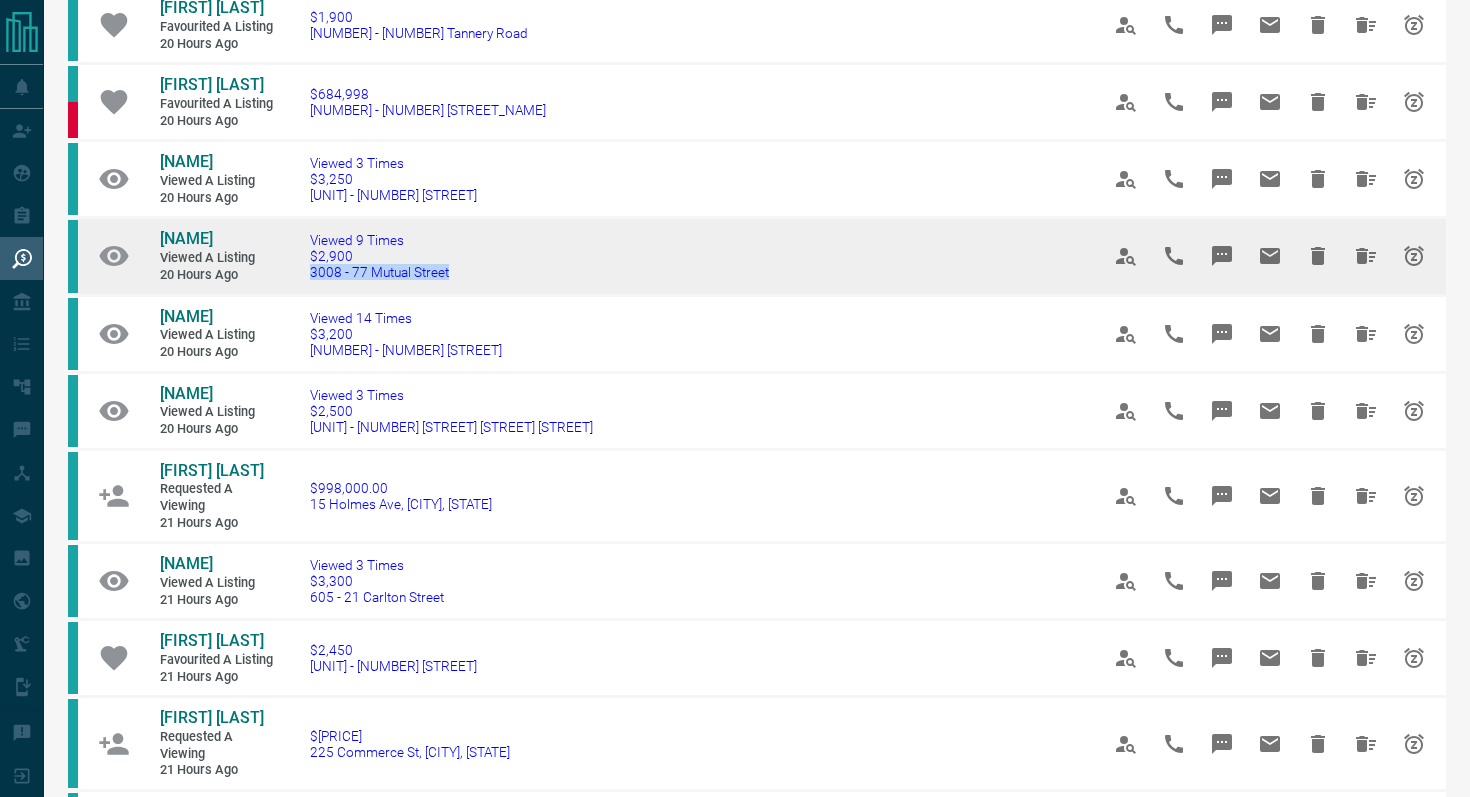 drag, startPoint x: 479, startPoint y: 341, endPoint x: 302, endPoint y: 338, distance: 177.02542 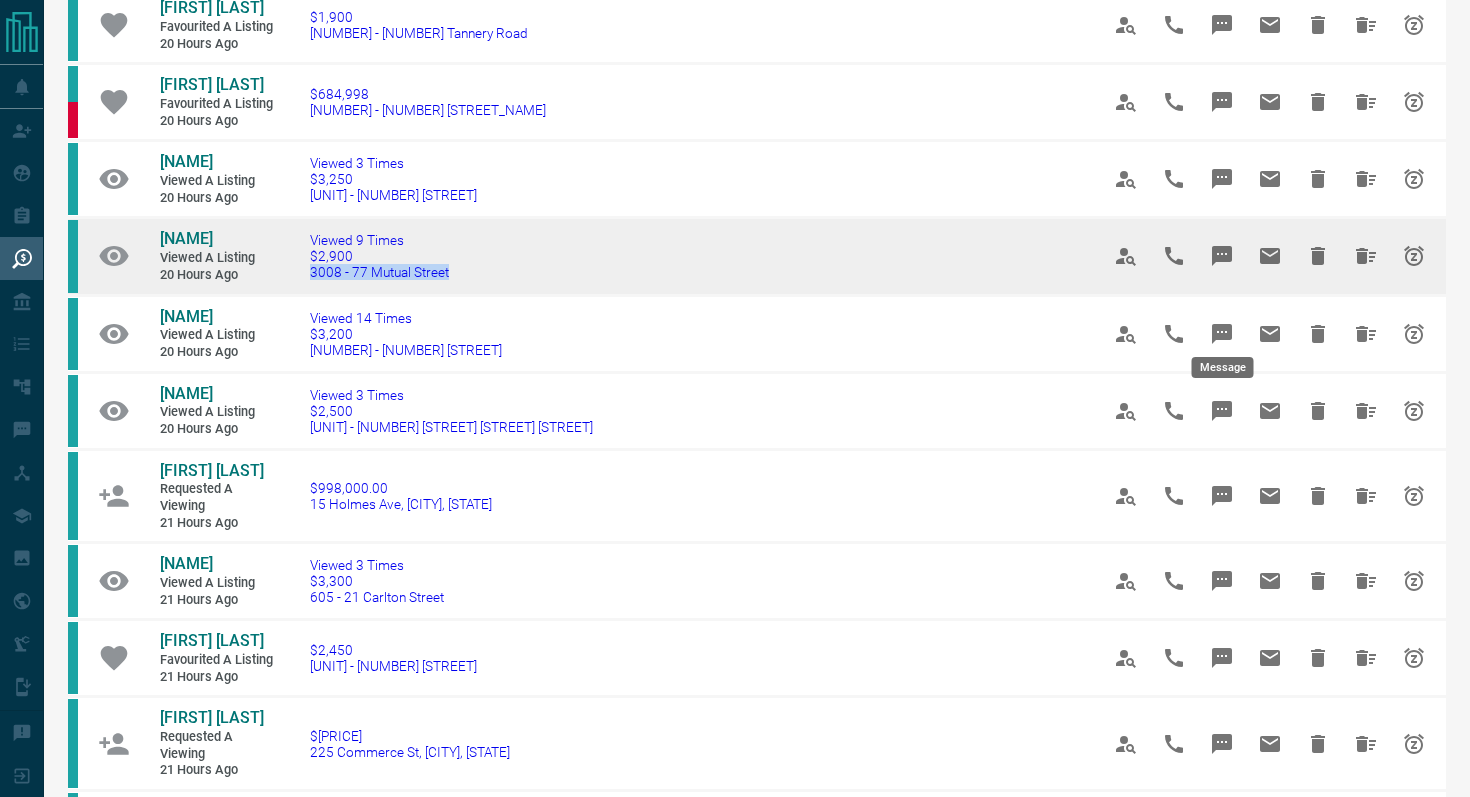 click 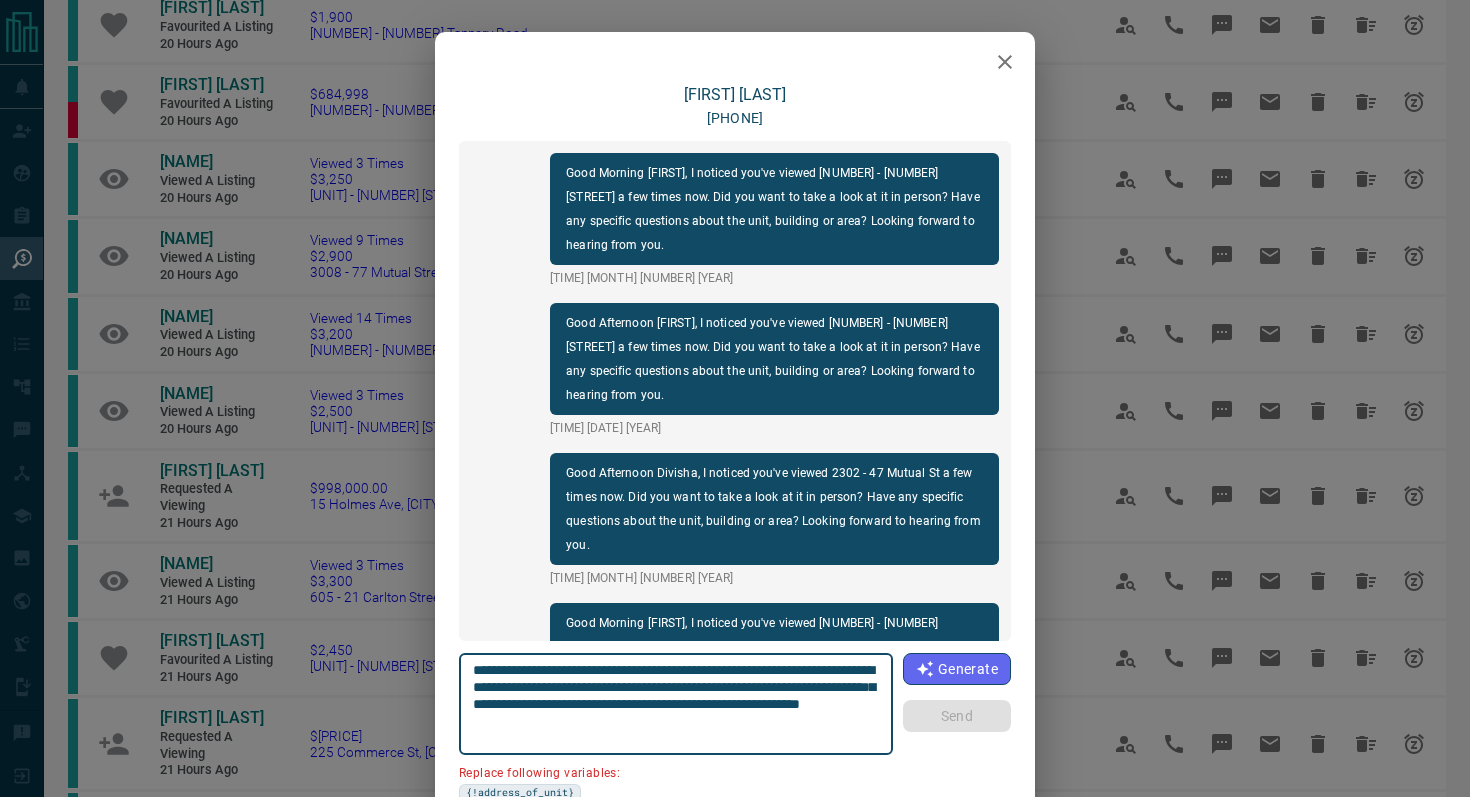scroll, scrollTop: 2124, scrollLeft: 0, axis: vertical 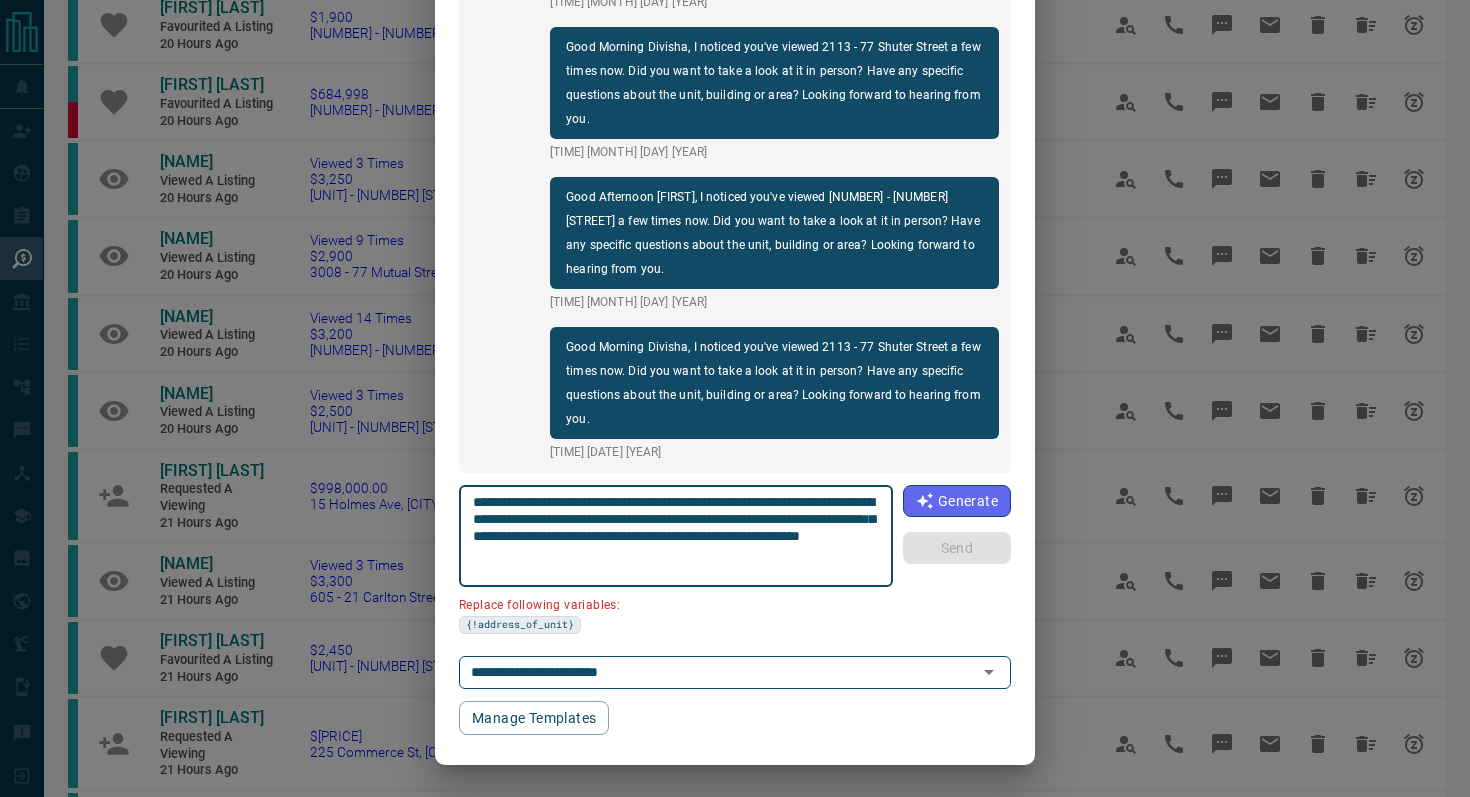 drag, startPoint x: 587, startPoint y: 520, endPoint x: 435, endPoint y: 523, distance: 152.0296 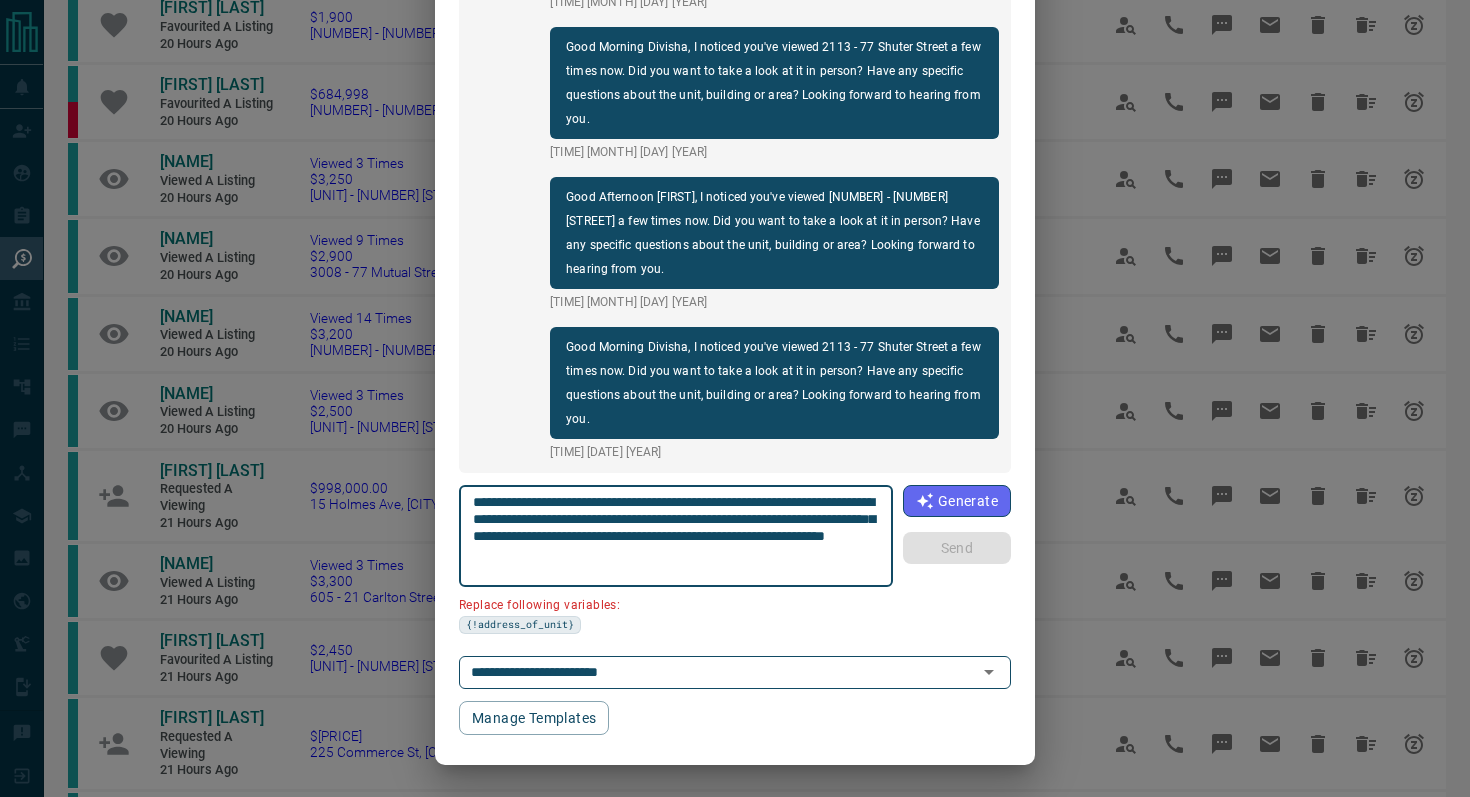 scroll, scrollTop: 121, scrollLeft: 0, axis: vertical 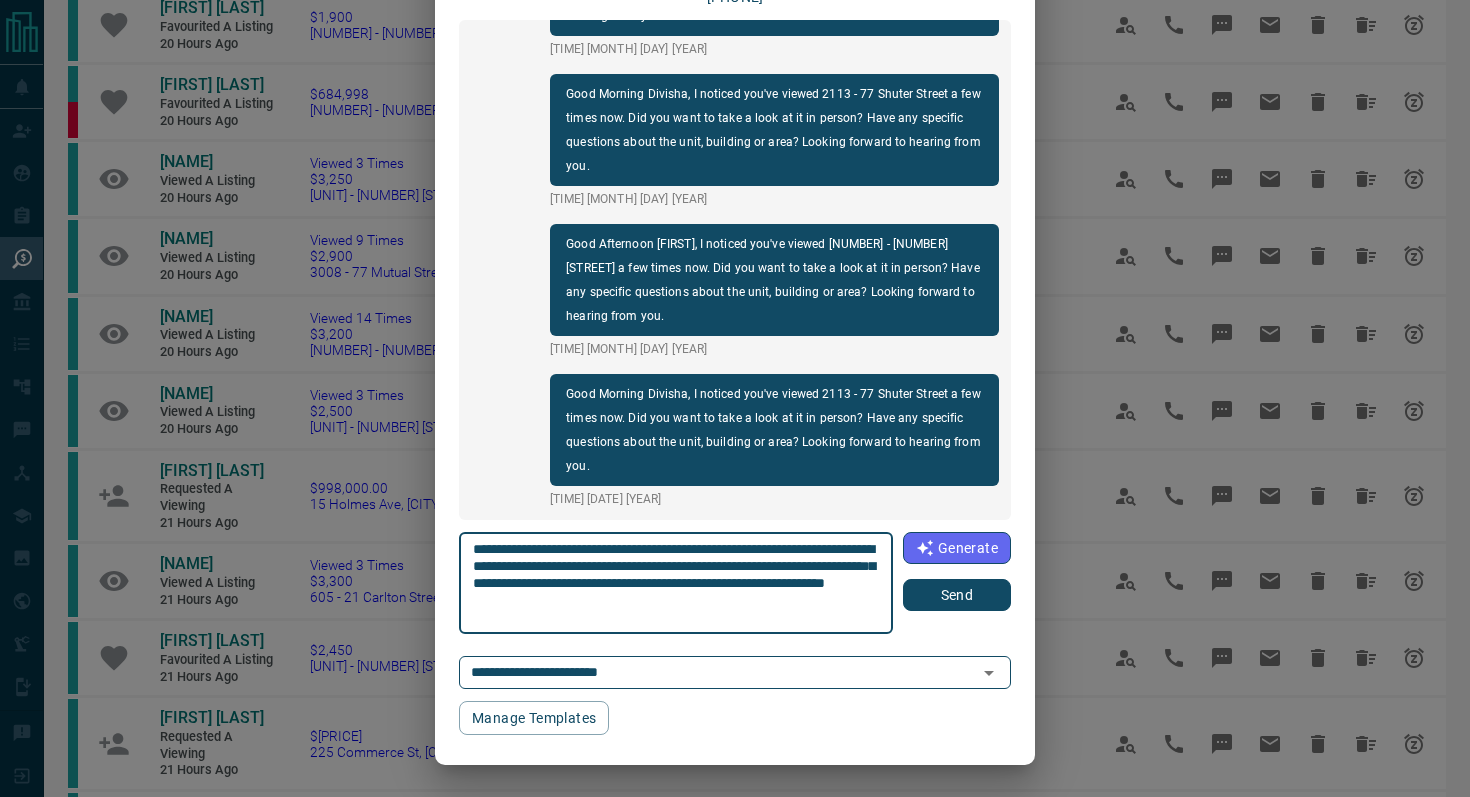 type on "**********" 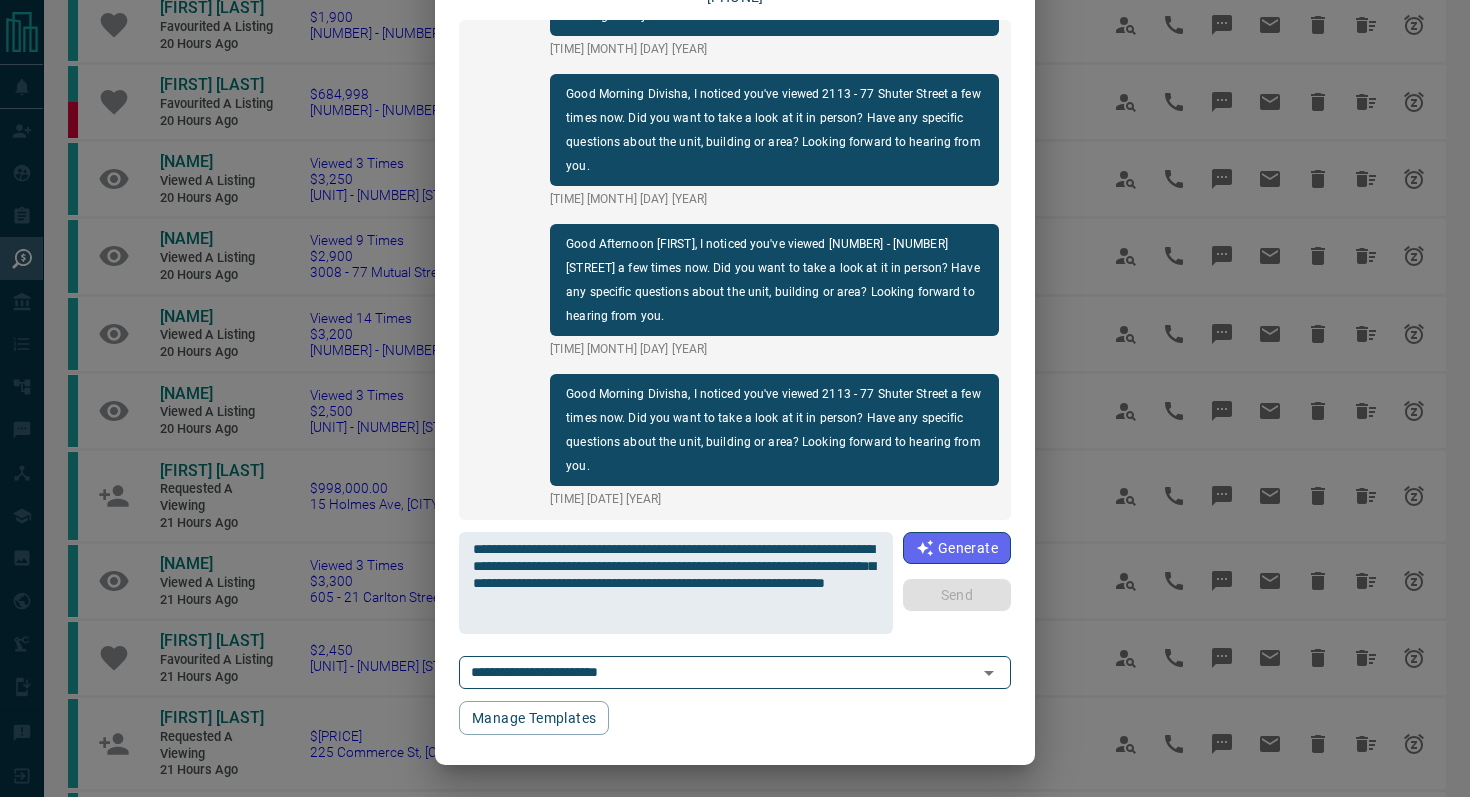 type 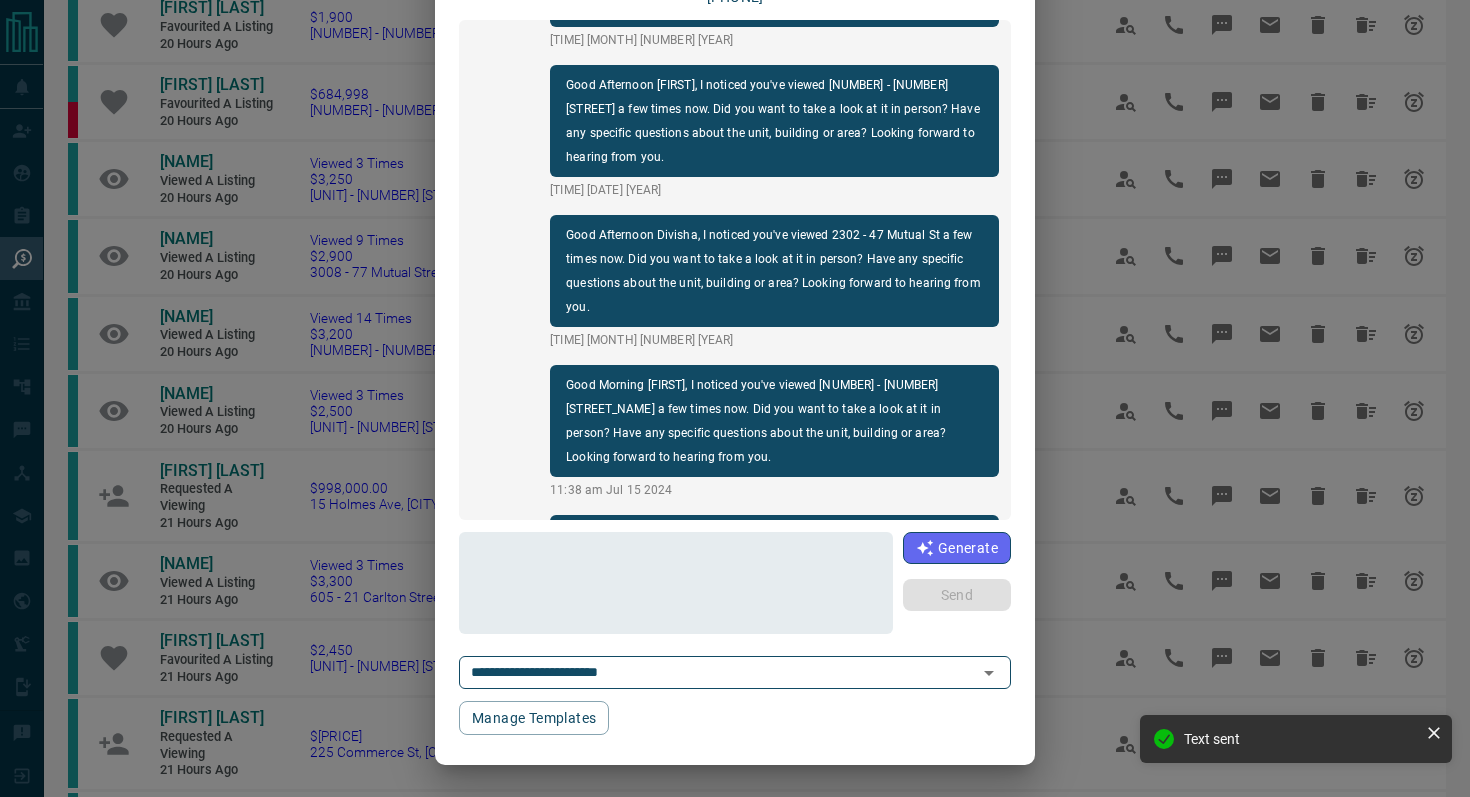 scroll, scrollTop: 0, scrollLeft: 0, axis: both 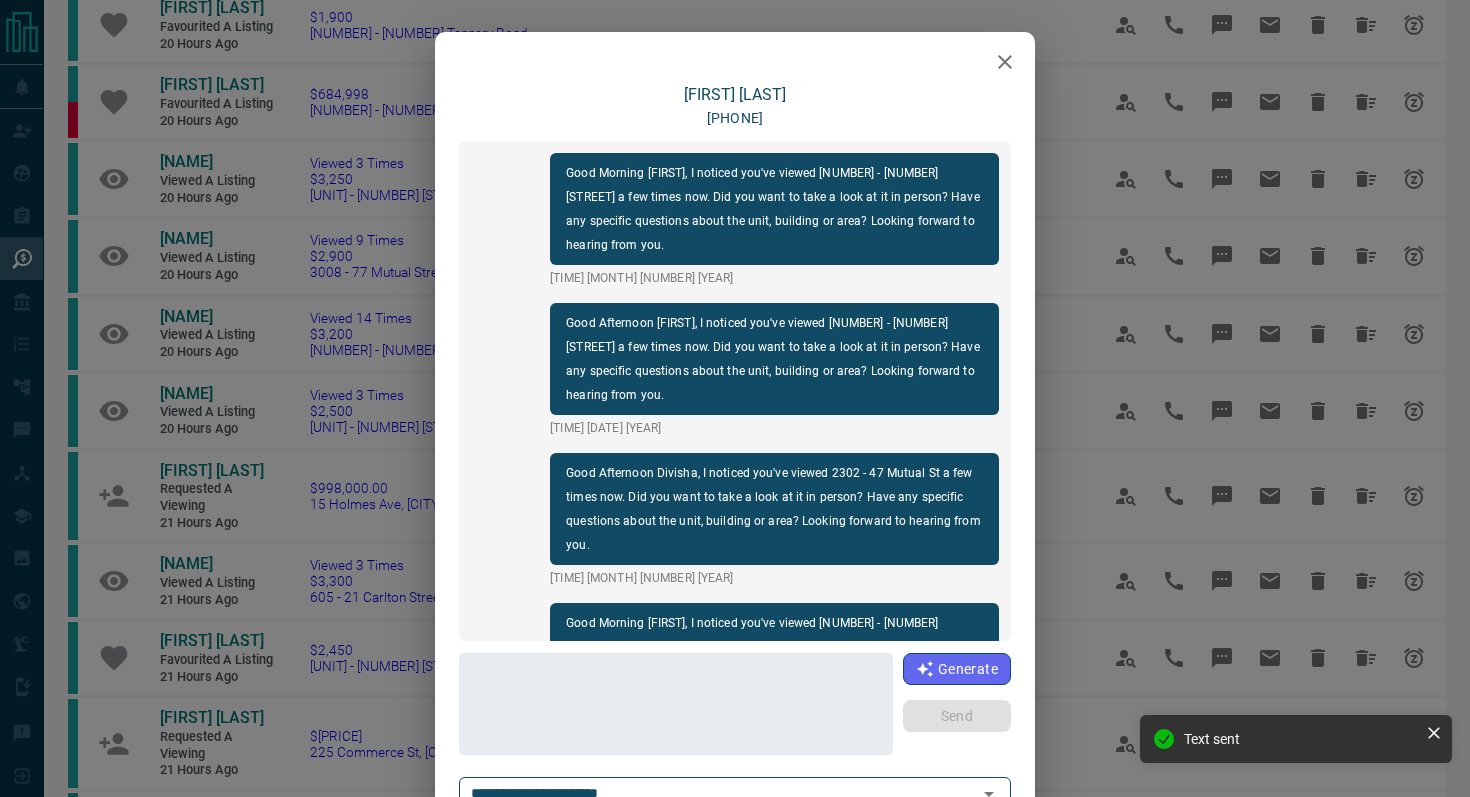 click 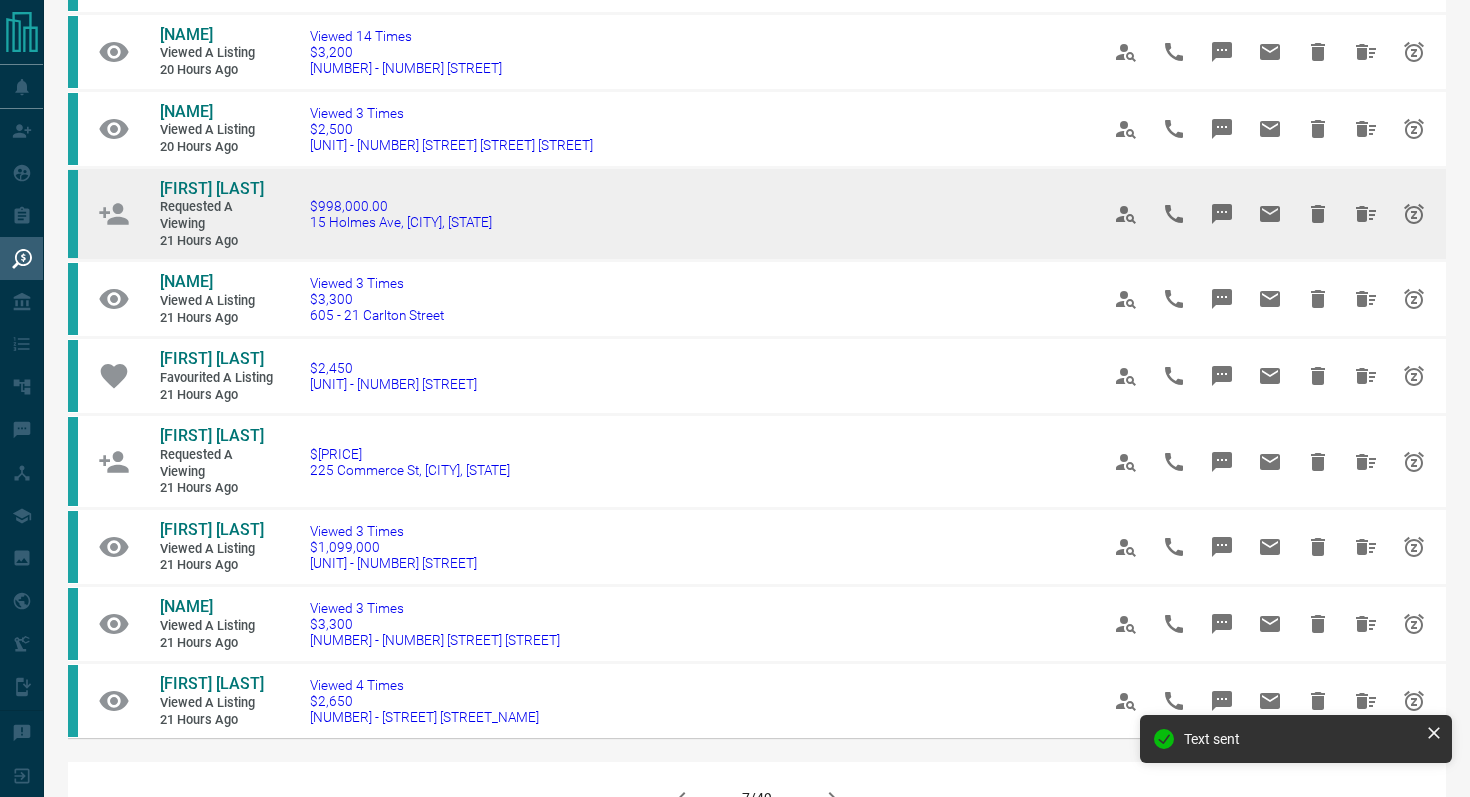 scroll, scrollTop: 981, scrollLeft: 0, axis: vertical 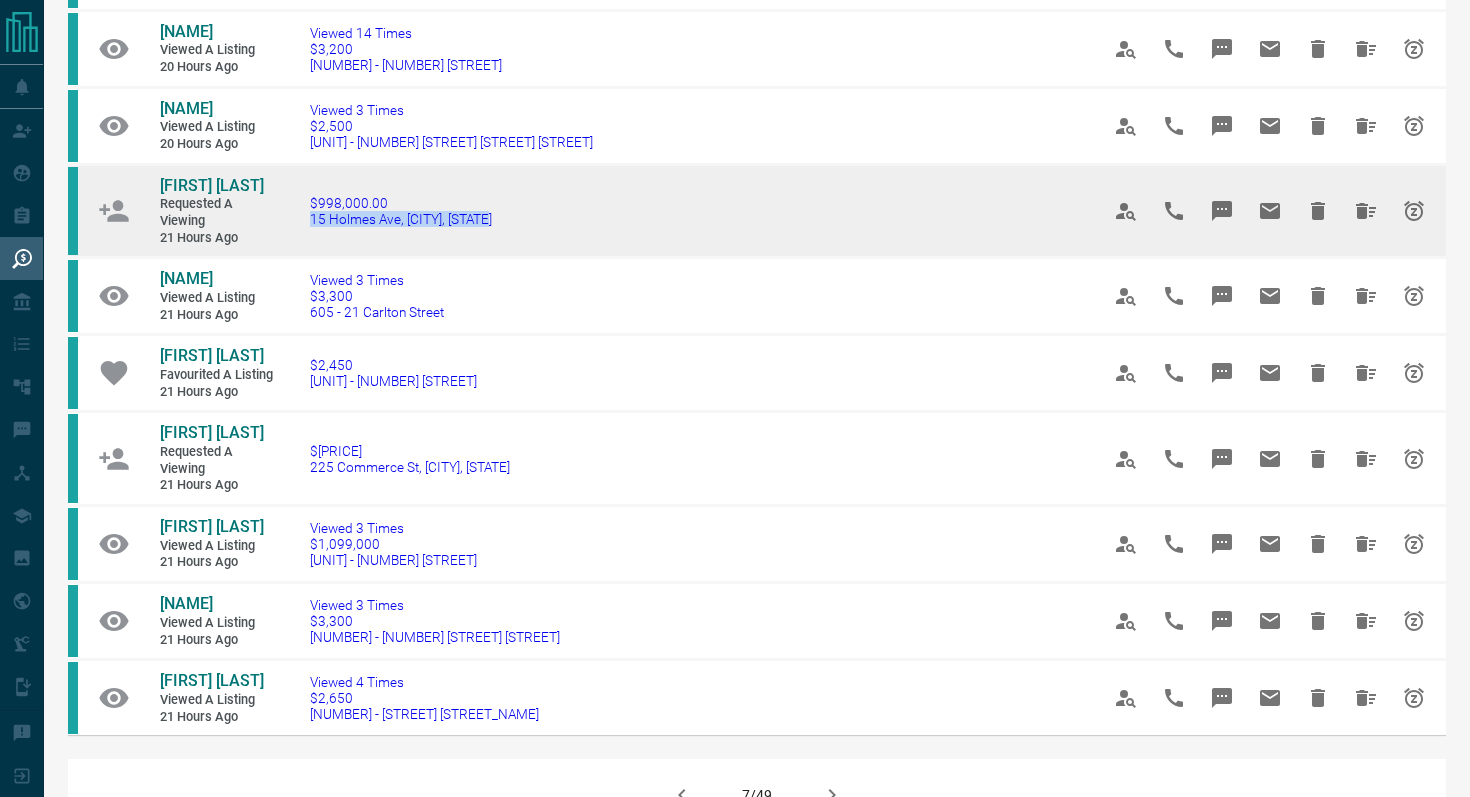 drag, startPoint x: 541, startPoint y: 280, endPoint x: 296, endPoint y: 276, distance: 245.03265 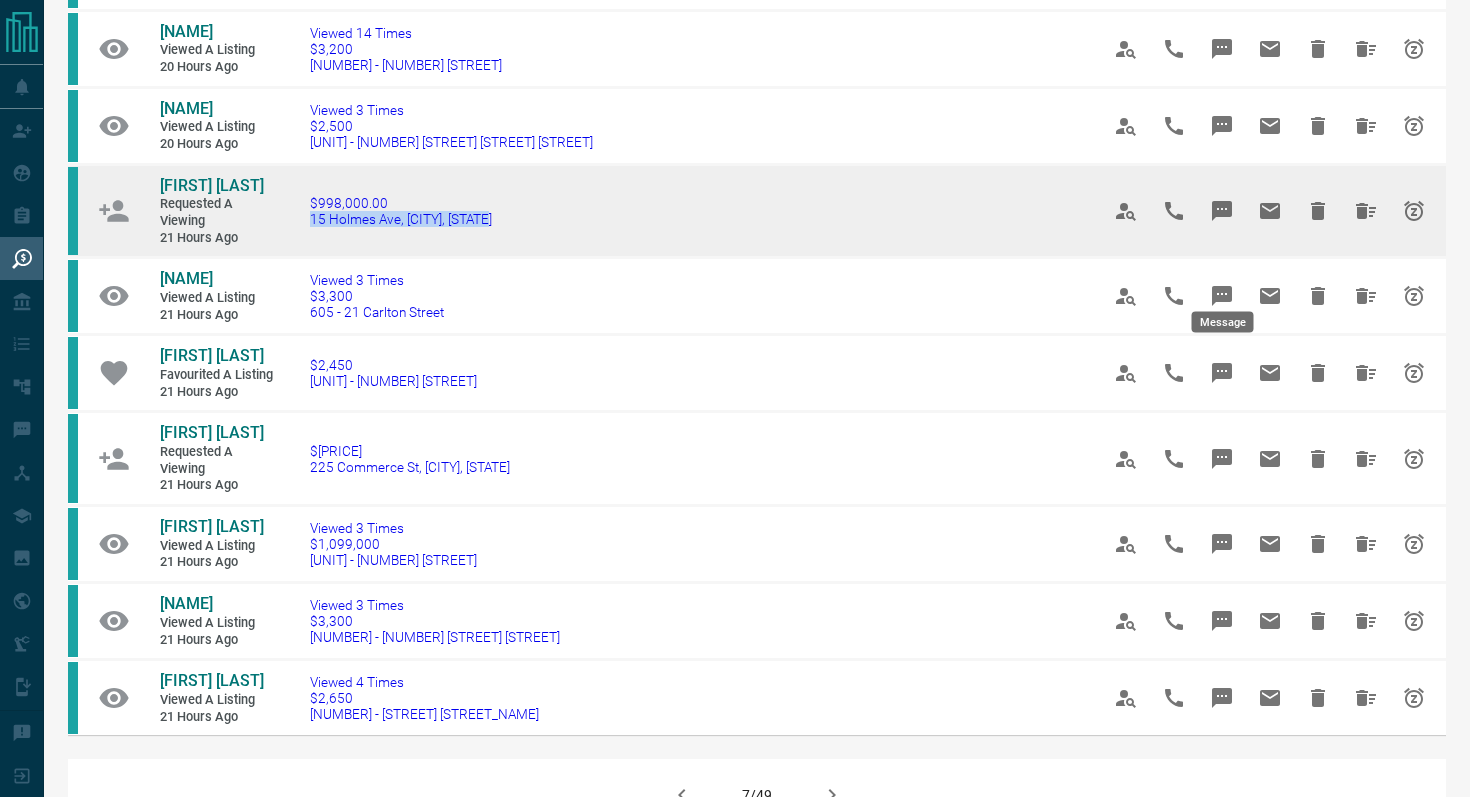 click 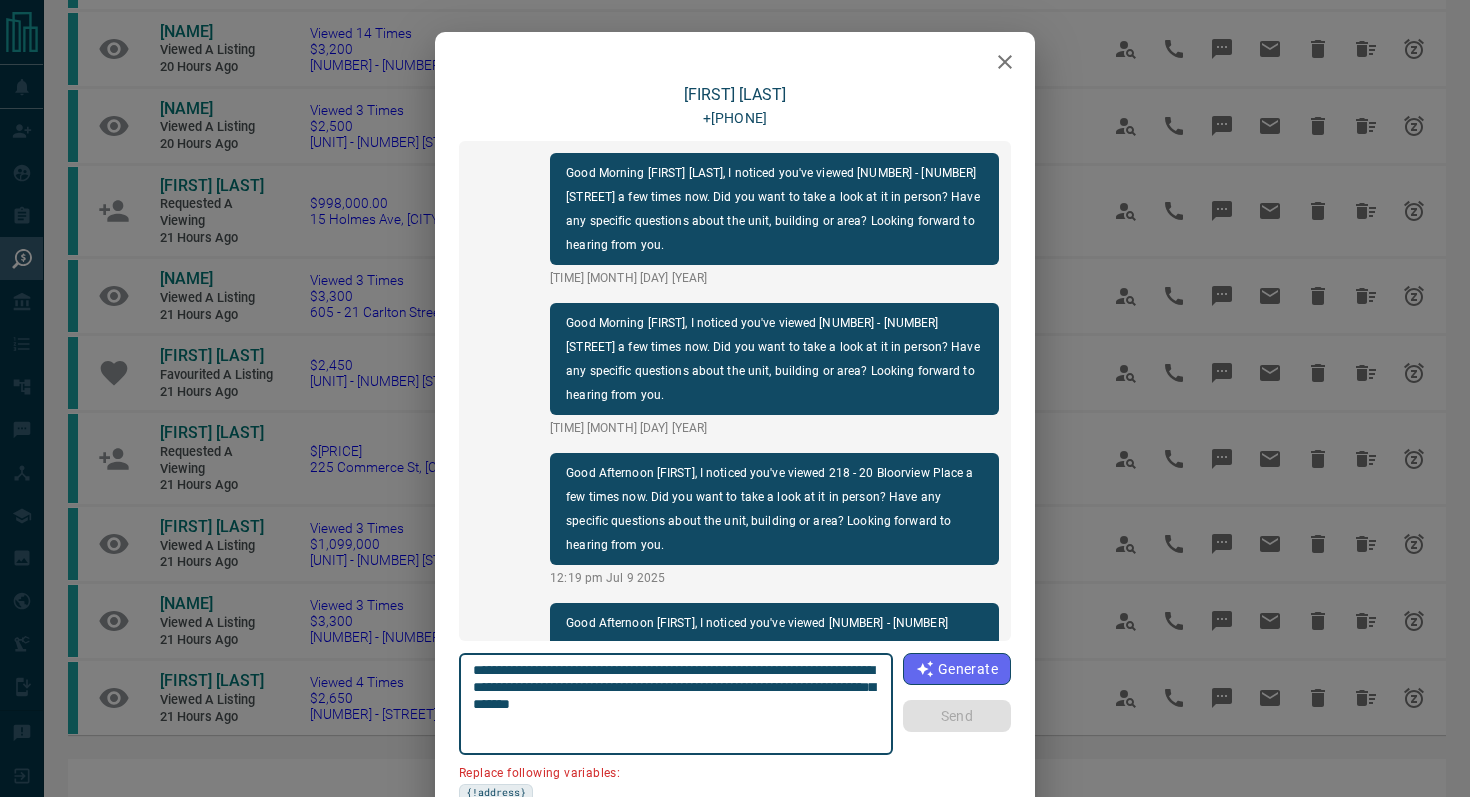 scroll, scrollTop: 108, scrollLeft: 0, axis: vertical 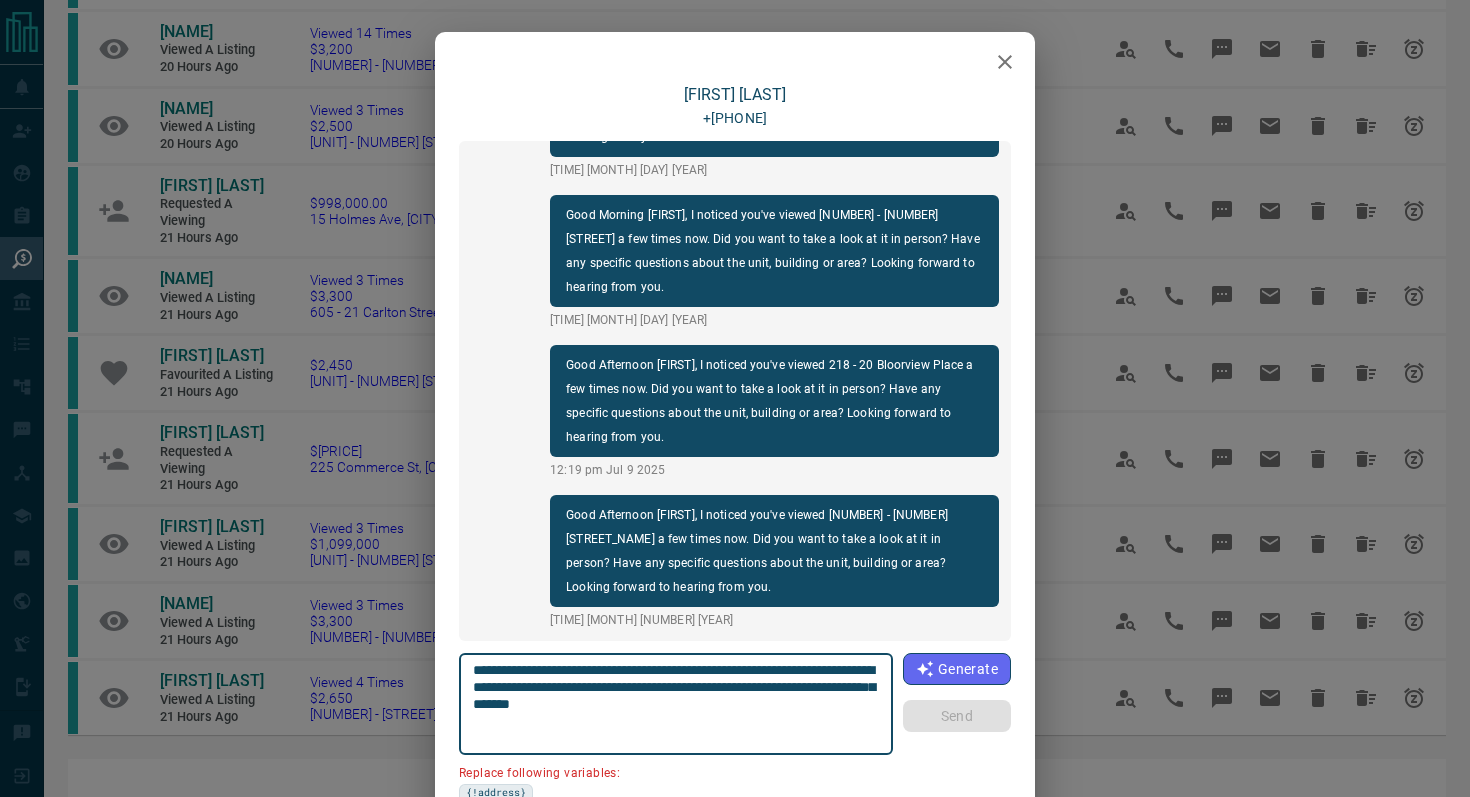 drag, startPoint x: 533, startPoint y: 687, endPoint x: 419, endPoint y: 685, distance: 114.01754 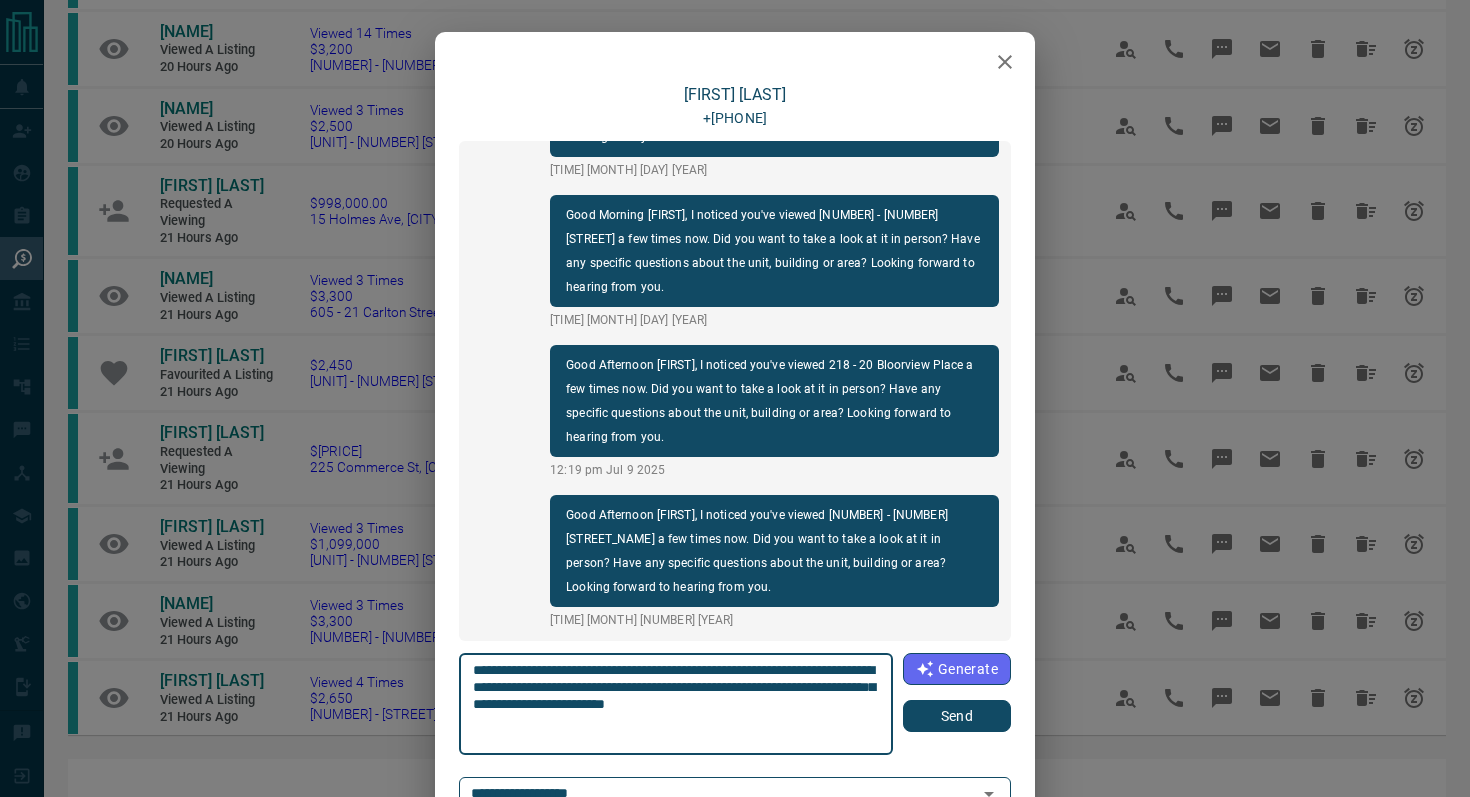 type on "**********" 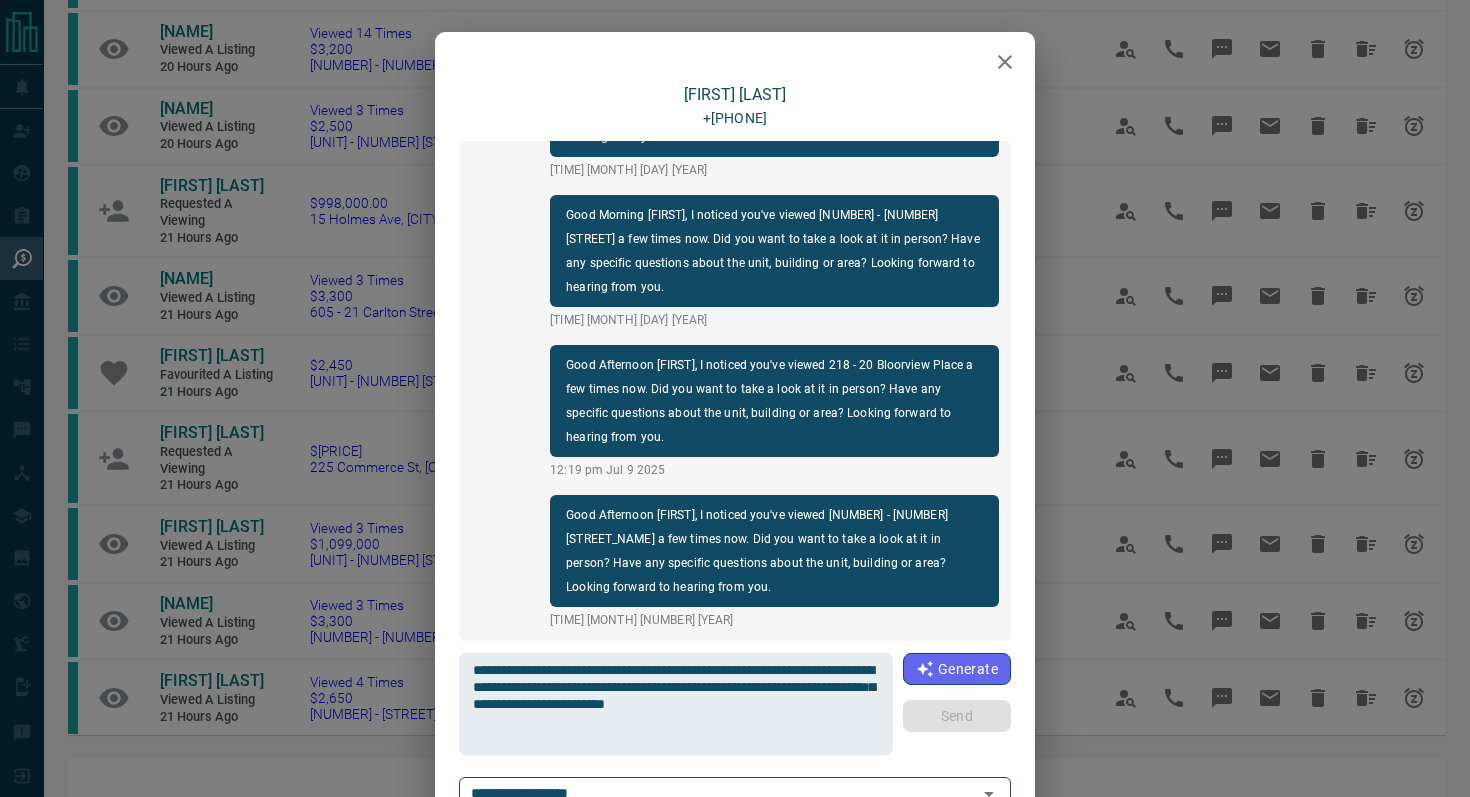type 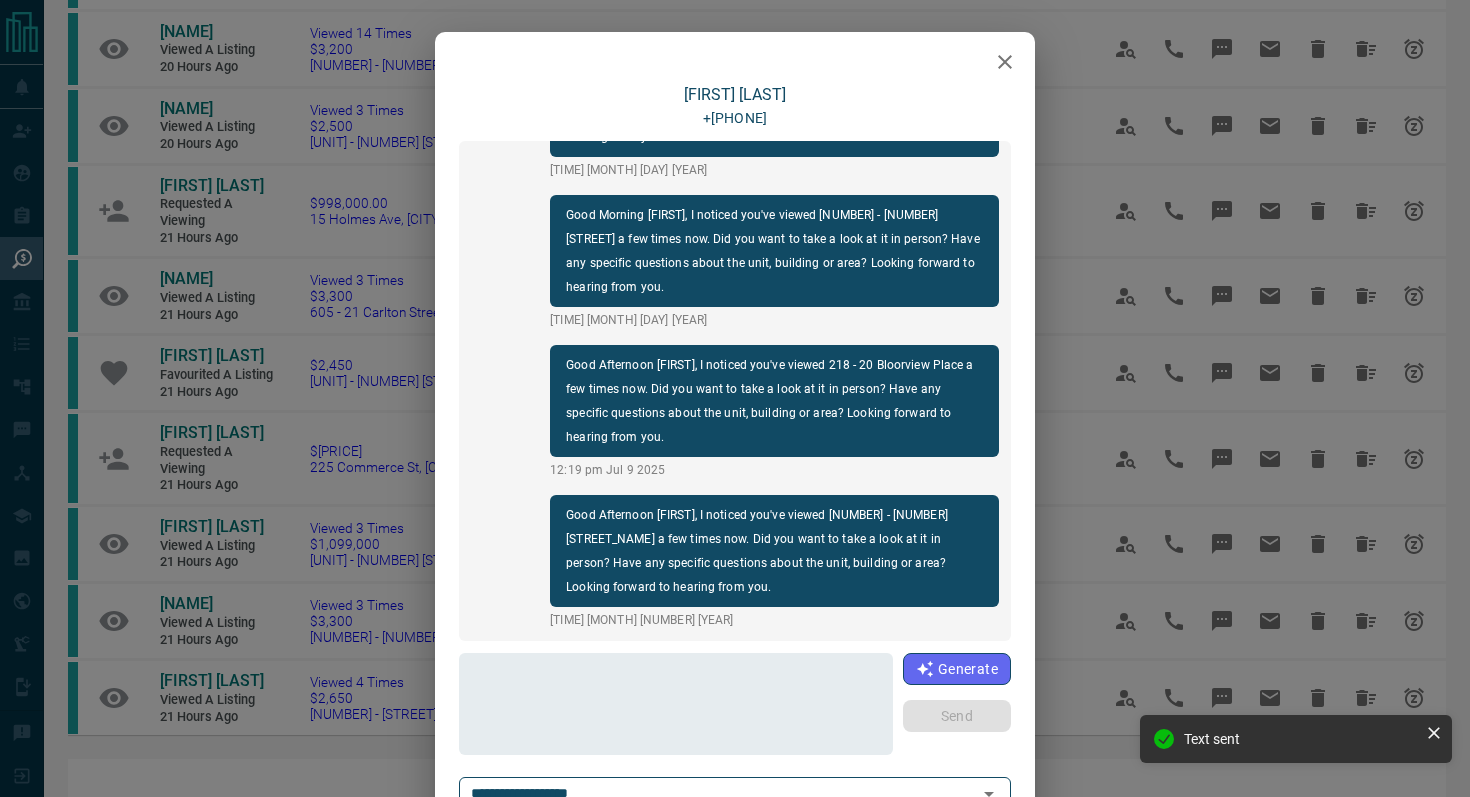scroll, scrollTop: 234, scrollLeft: 0, axis: vertical 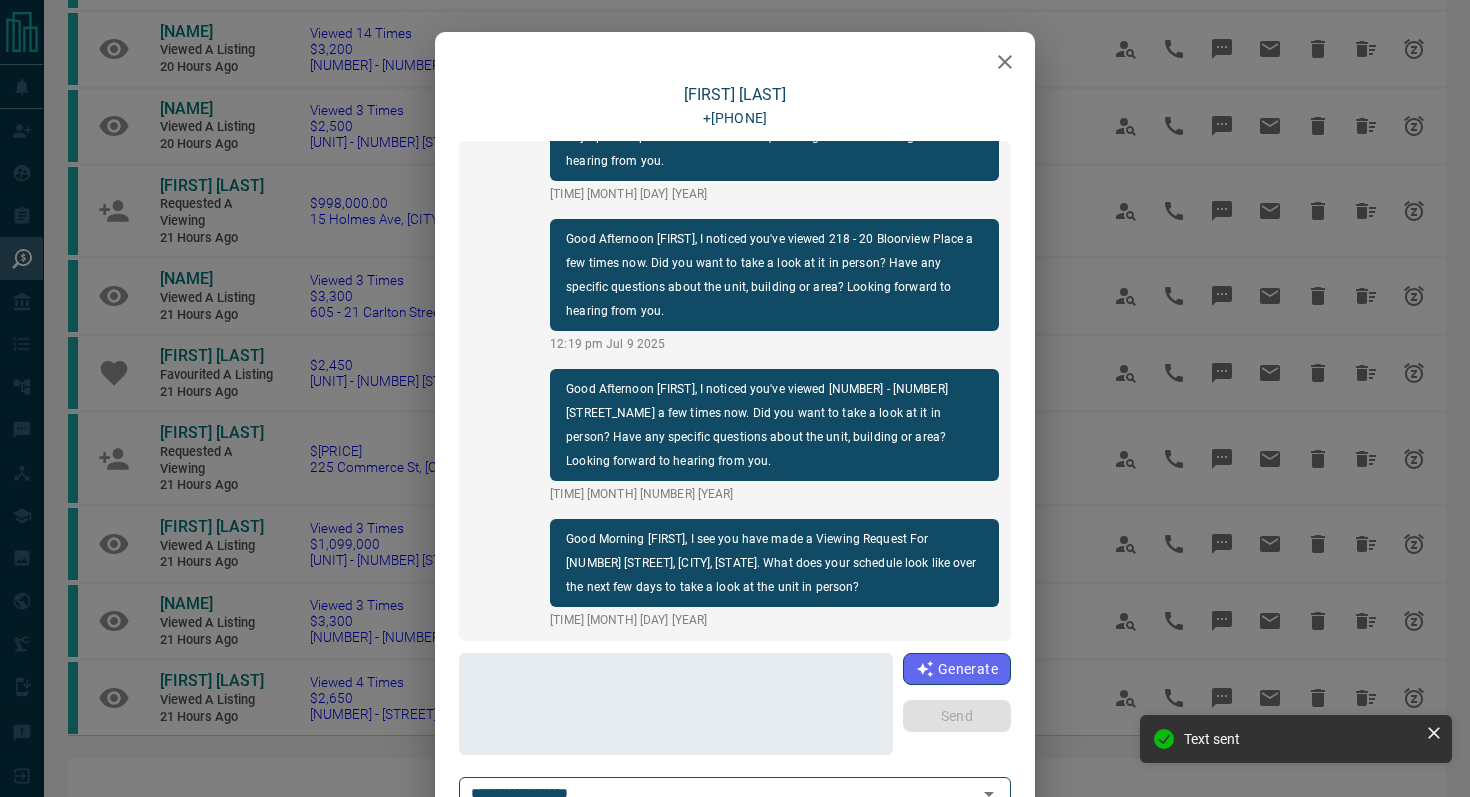 click 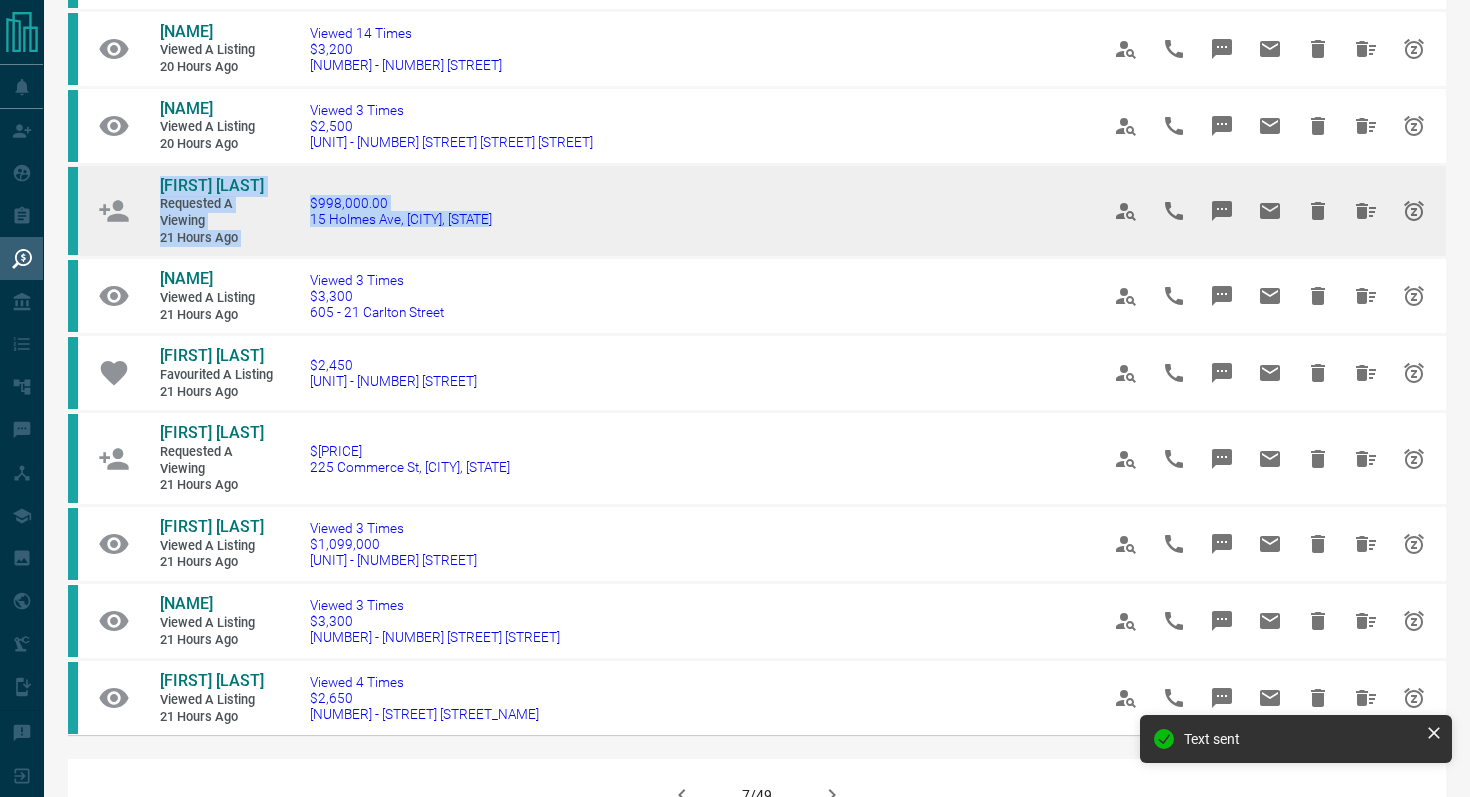 drag, startPoint x: 579, startPoint y: 296, endPoint x: 129, endPoint y: 259, distance: 451.51855 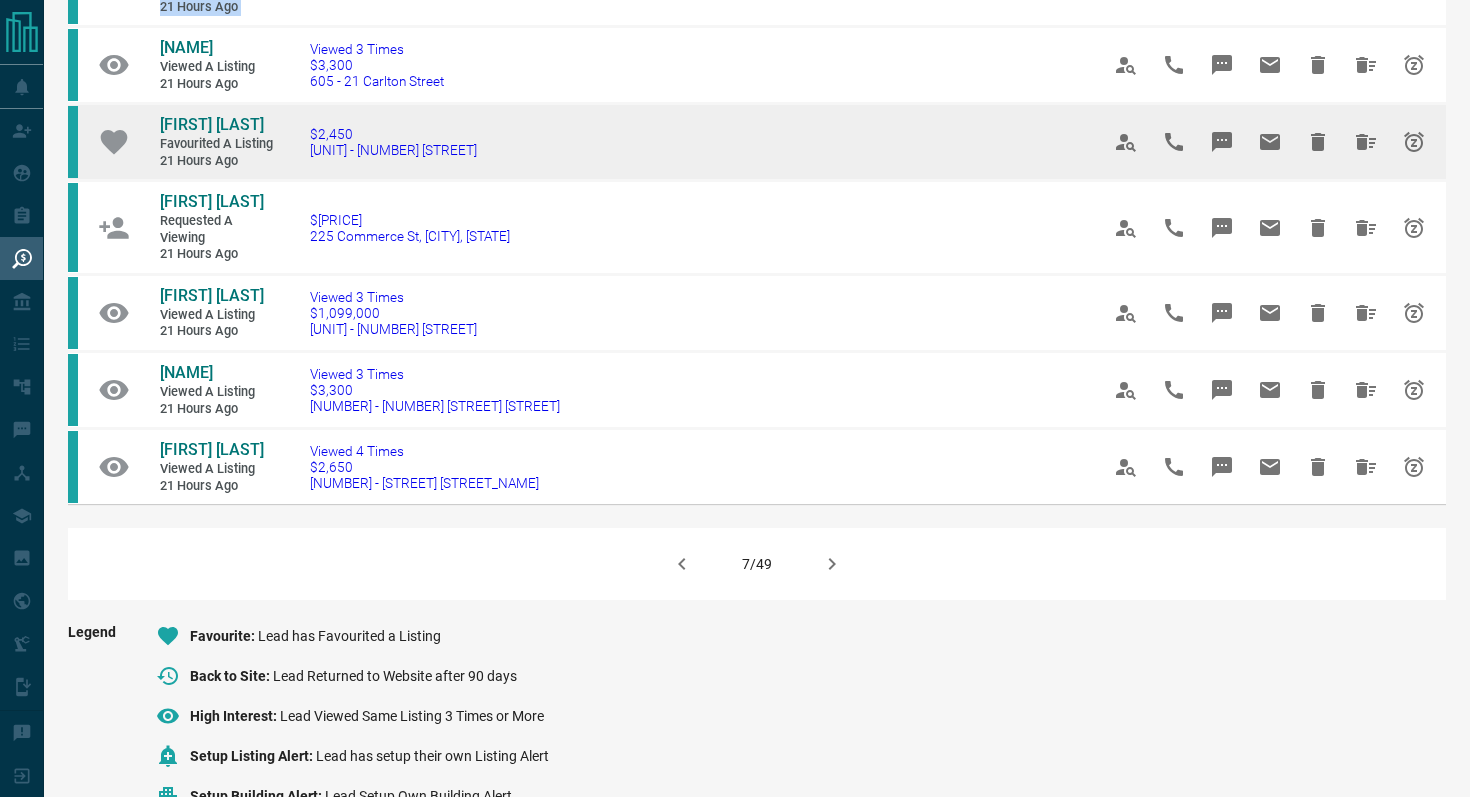scroll, scrollTop: 1211, scrollLeft: 0, axis: vertical 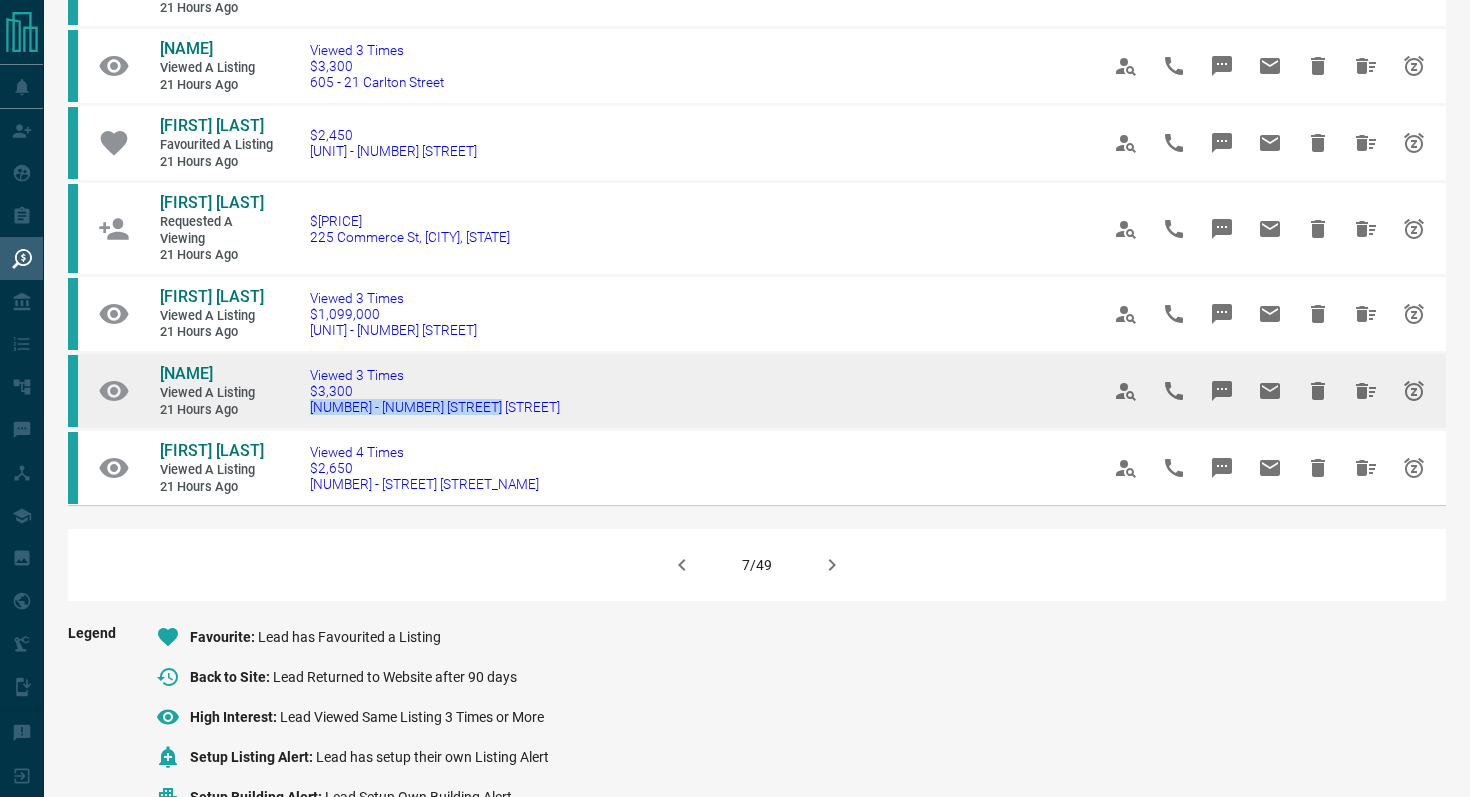drag, startPoint x: 521, startPoint y: 470, endPoint x: 303, endPoint y: 473, distance: 218.02065 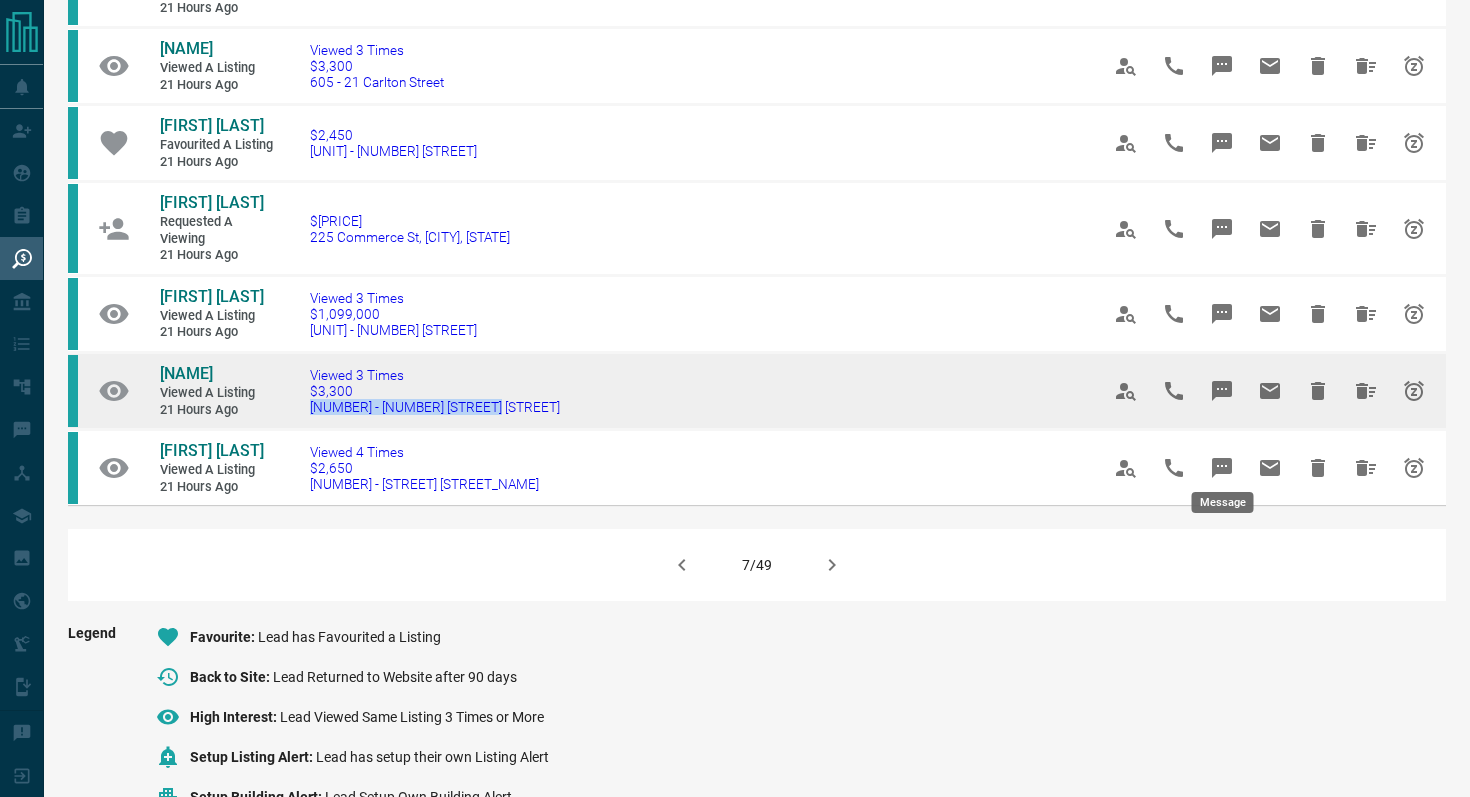 click 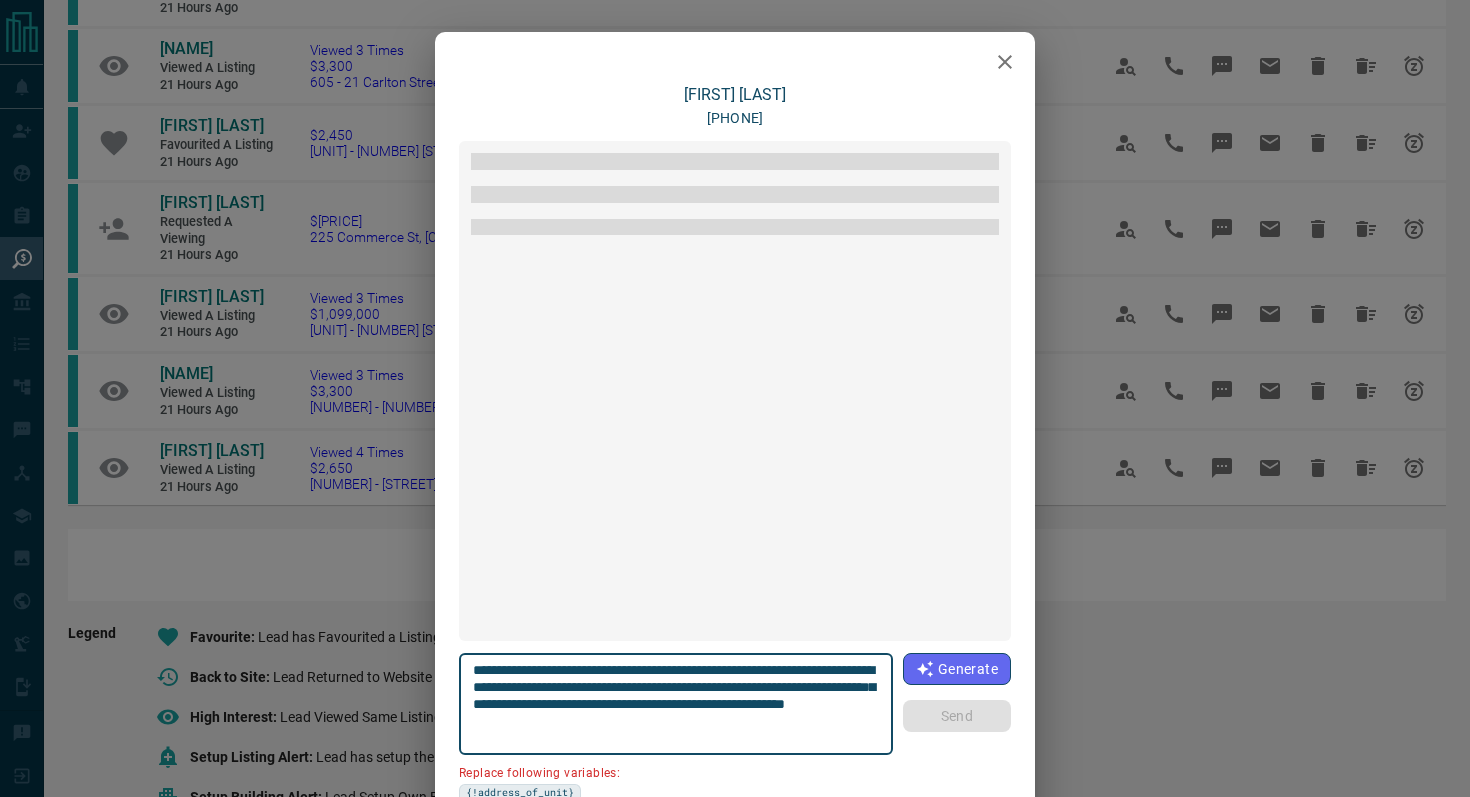 scroll, scrollTop: 636, scrollLeft: 0, axis: vertical 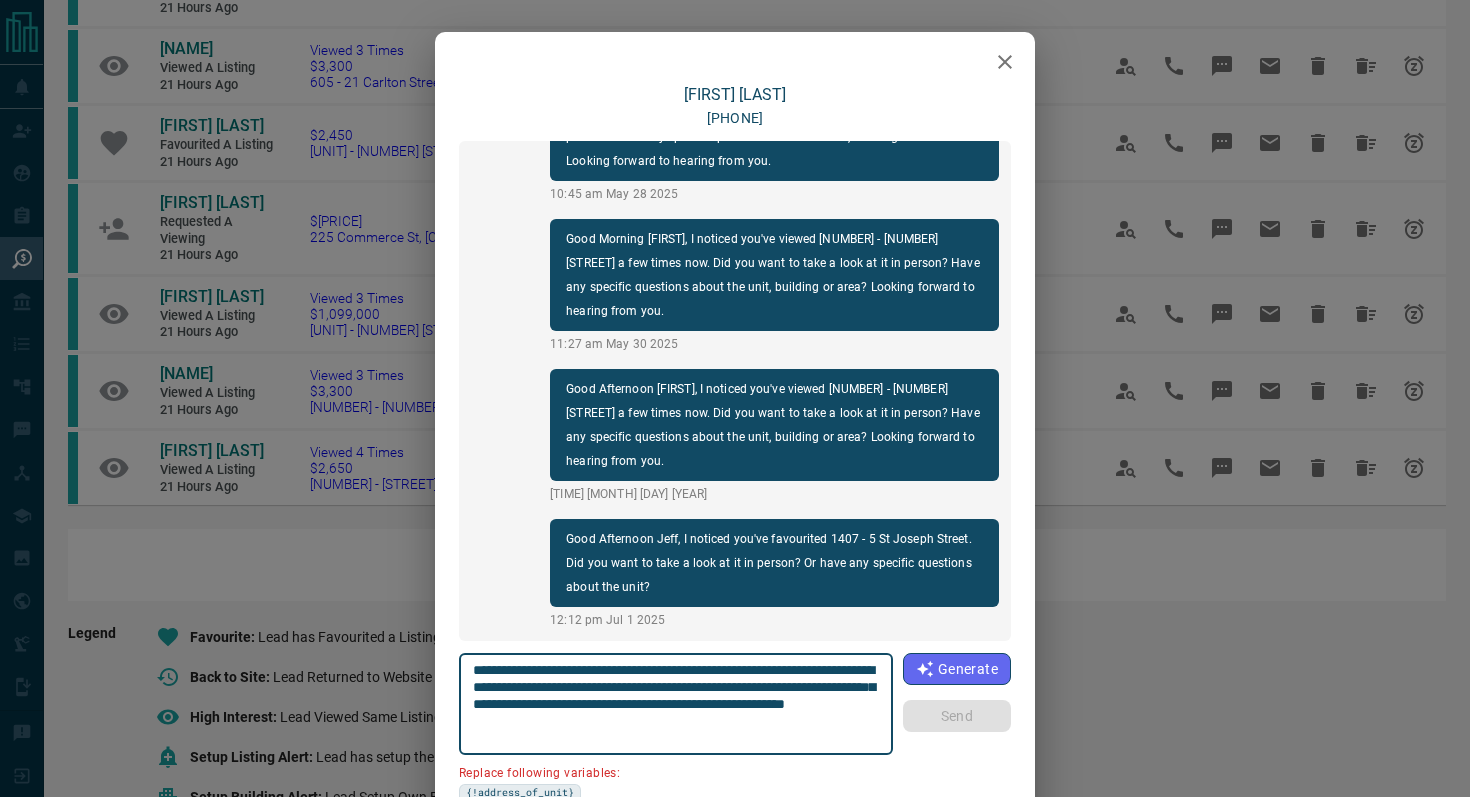 drag, startPoint x: 858, startPoint y: 668, endPoint x: 749, endPoint y: 665, distance: 109.041275 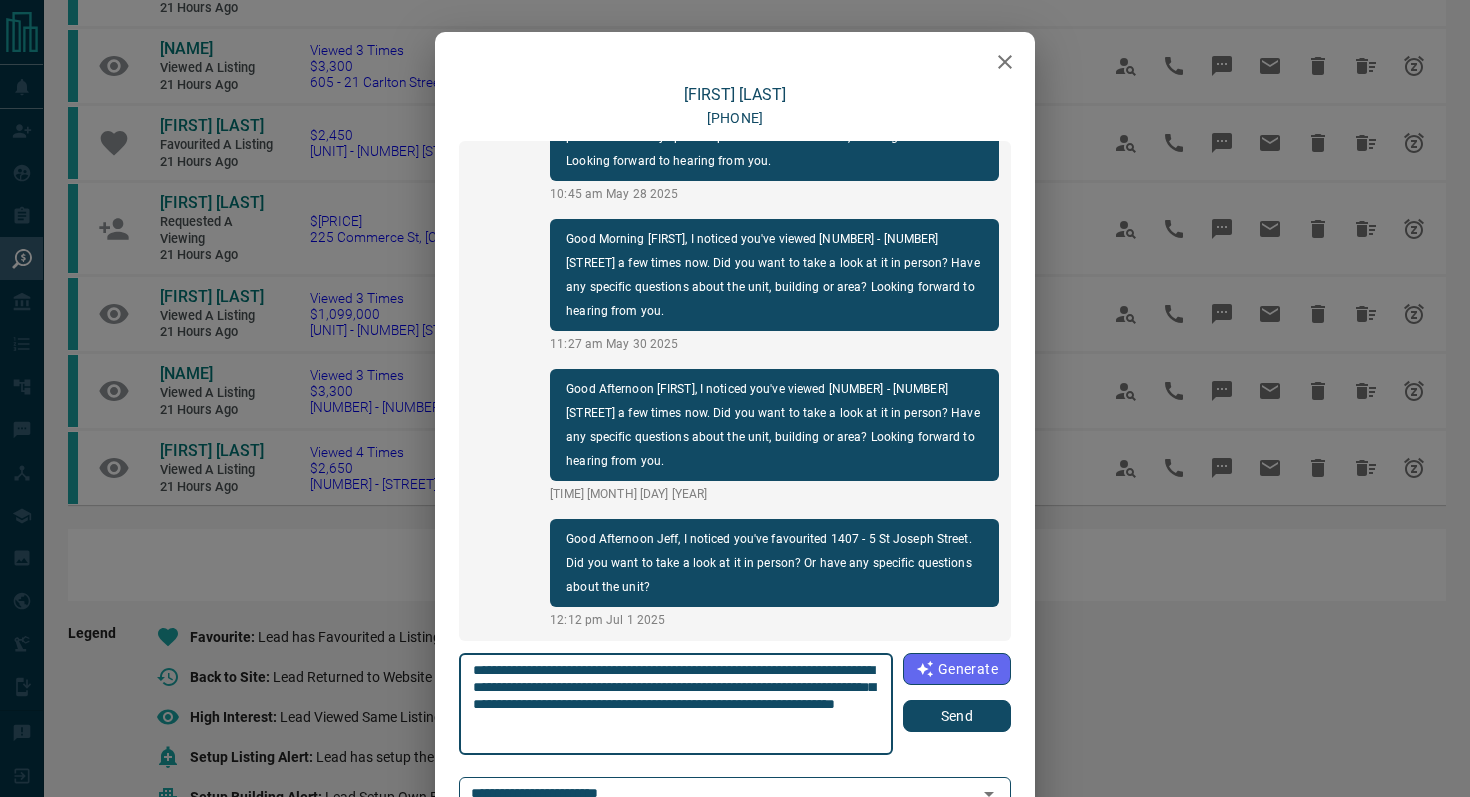 type on "**********" 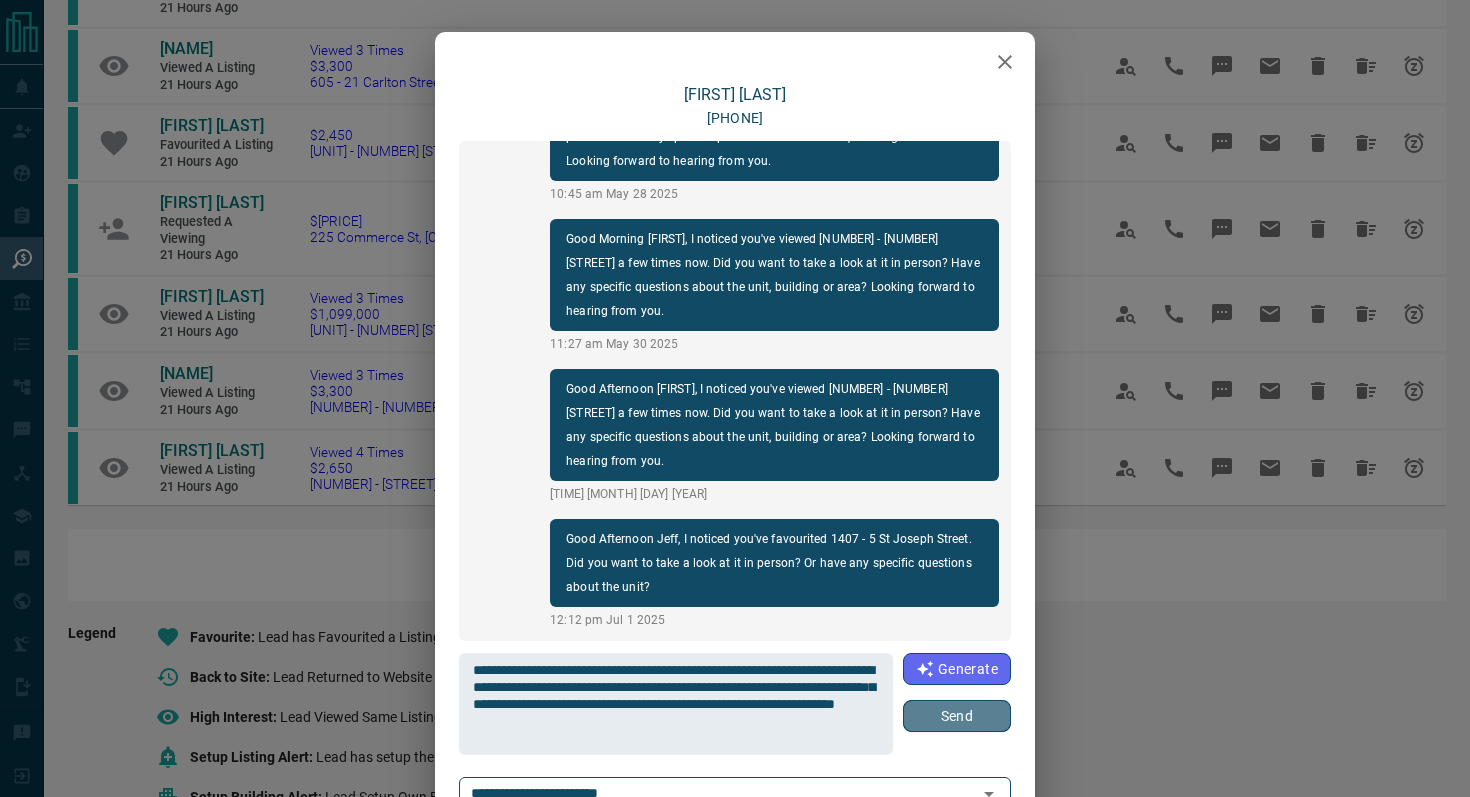 click on "Send" at bounding box center [957, 716] 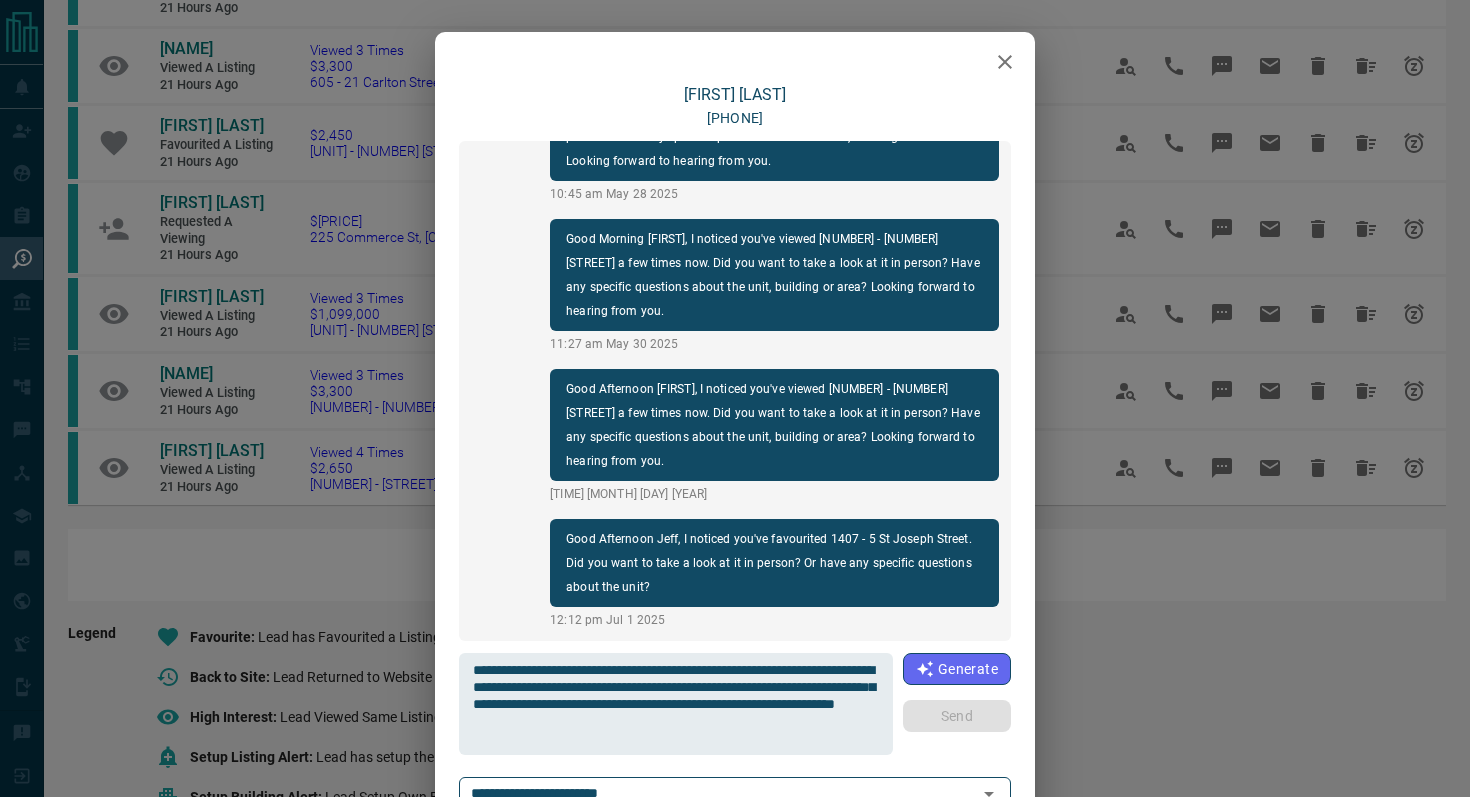 type 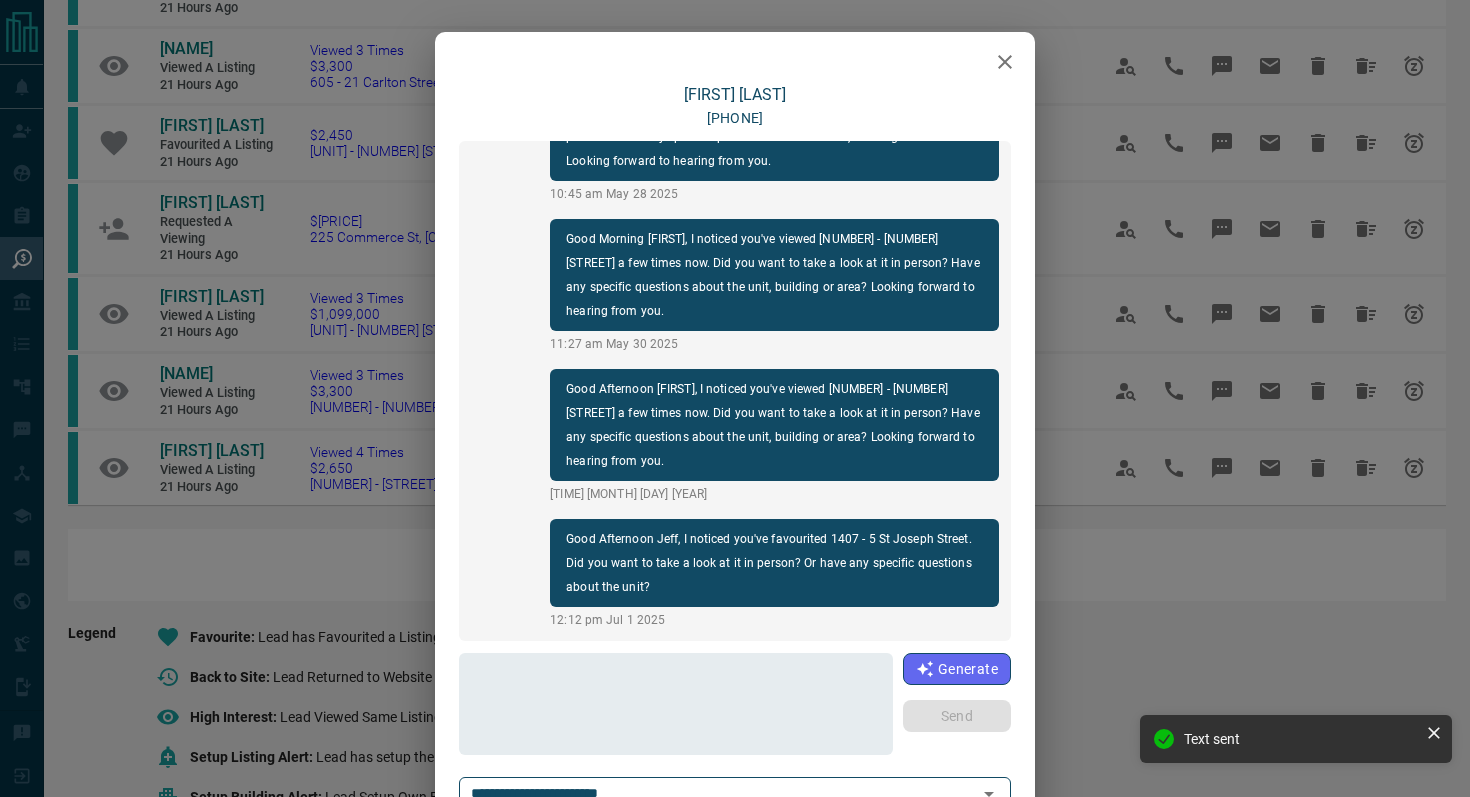 scroll, scrollTop: 786, scrollLeft: 0, axis: vertical 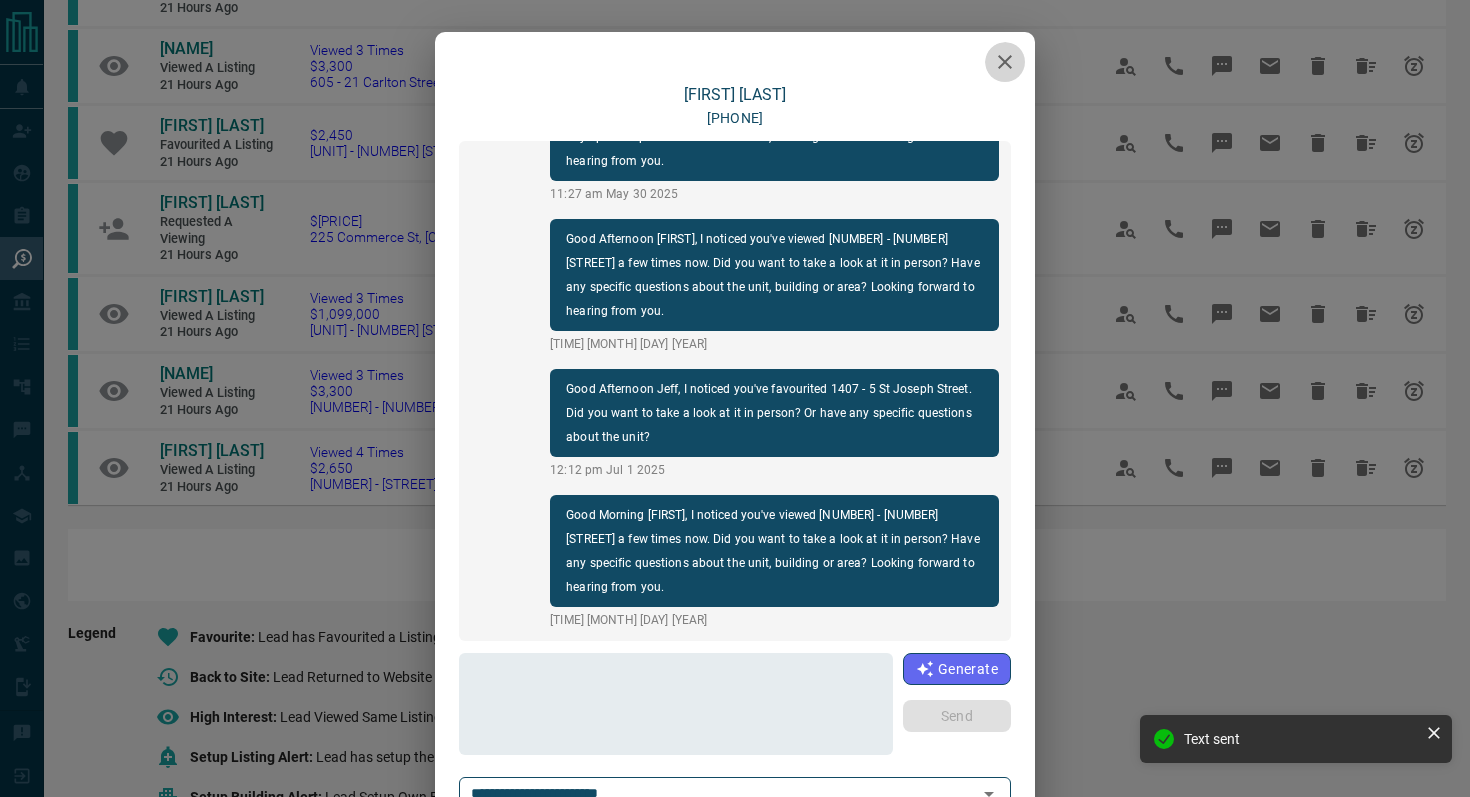 click 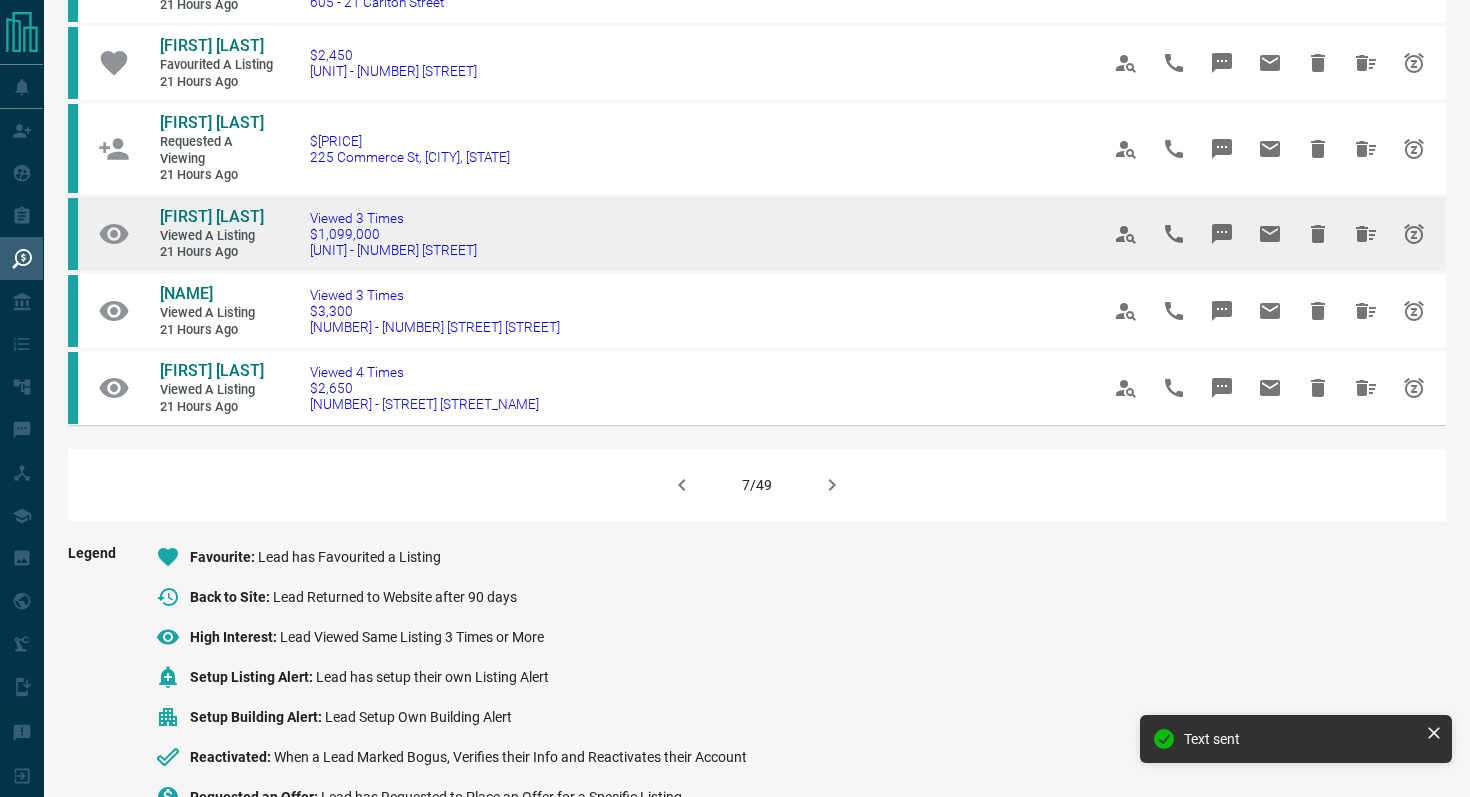scroll, scrollTop: 1318, scrollLeft: 0, axis: vertical 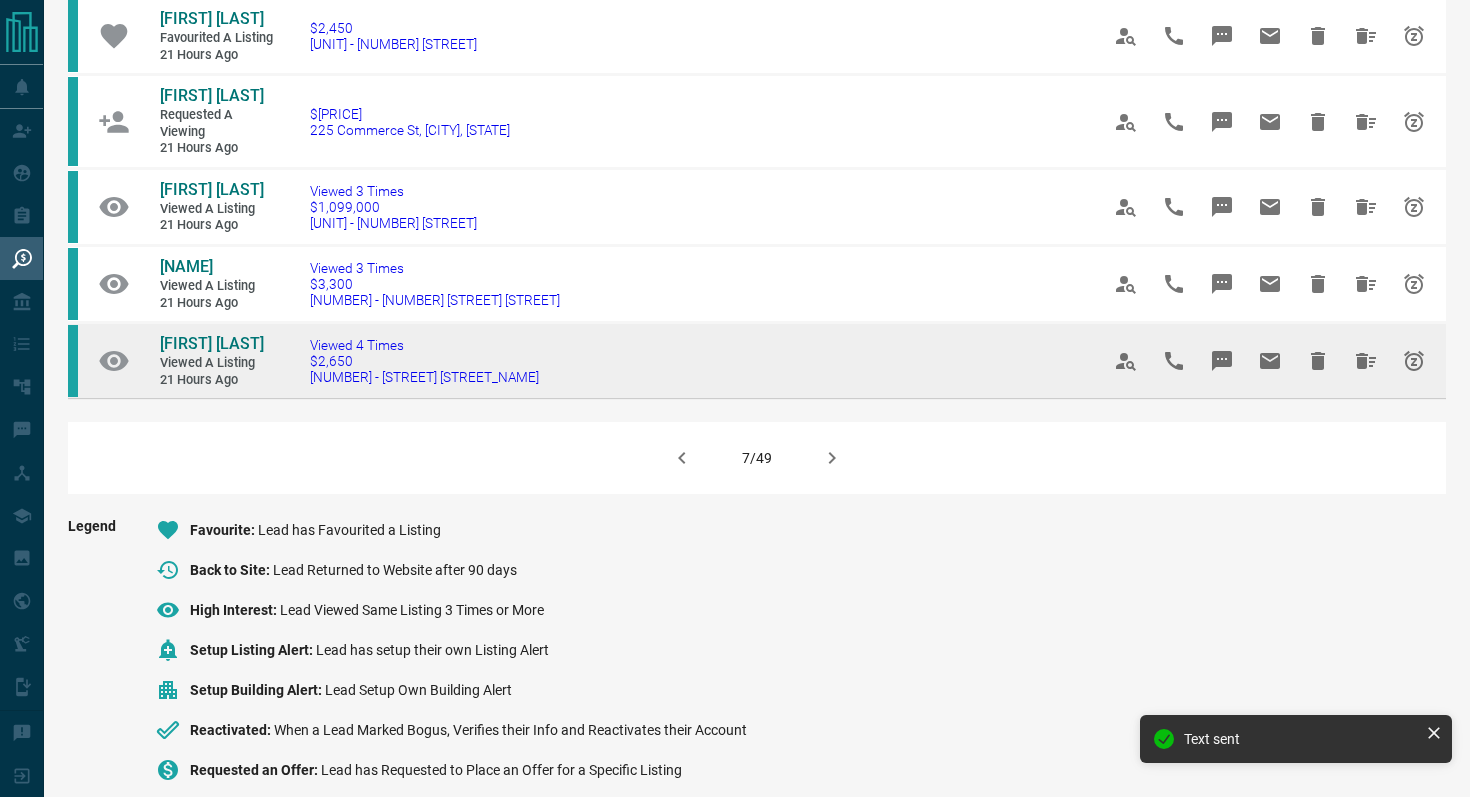drag, startPoint x: 563, startPoint y: 443, endPoint x: 293, endPoint y: 444, distance: 270.00186 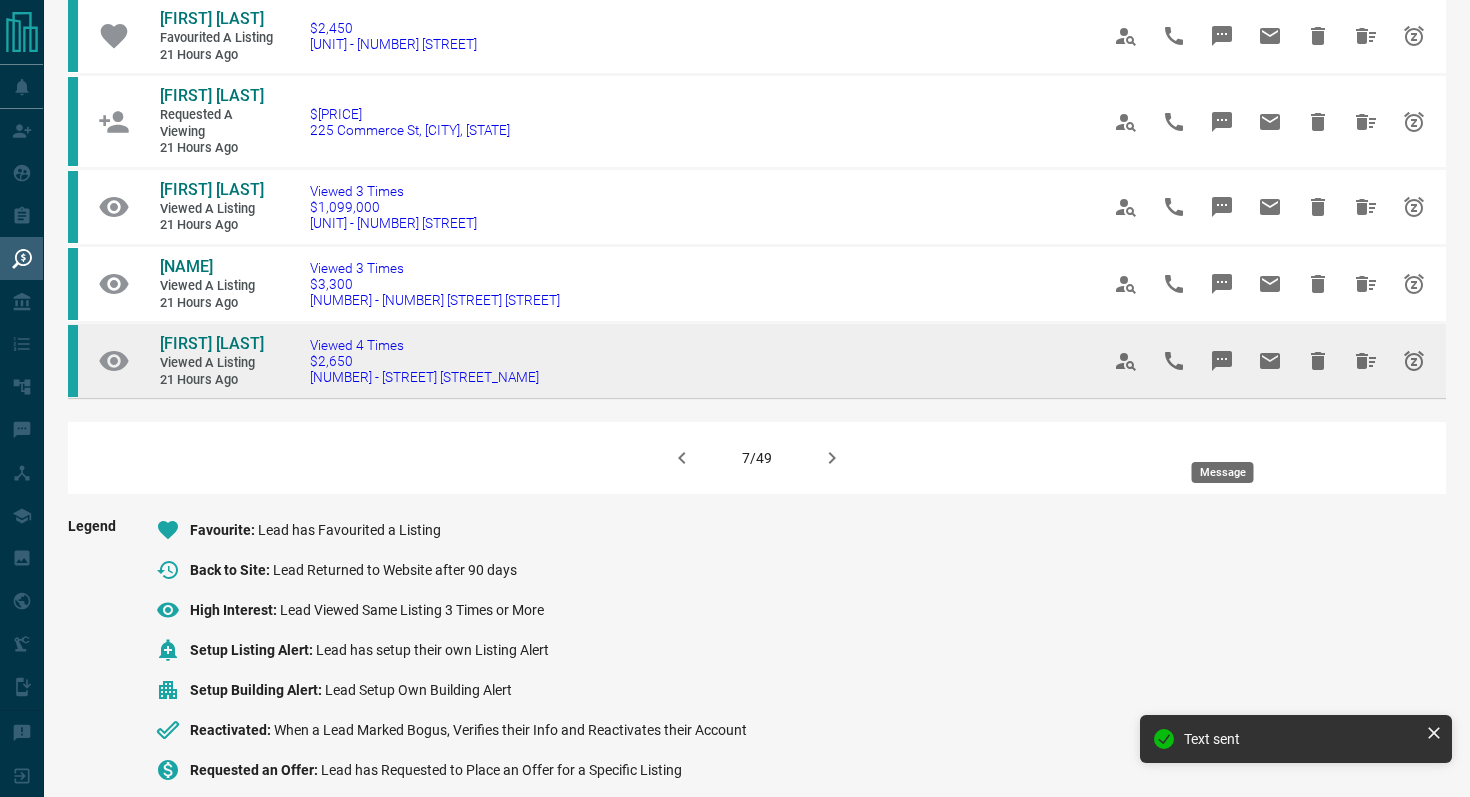 click at bounding box center (1222, 361) 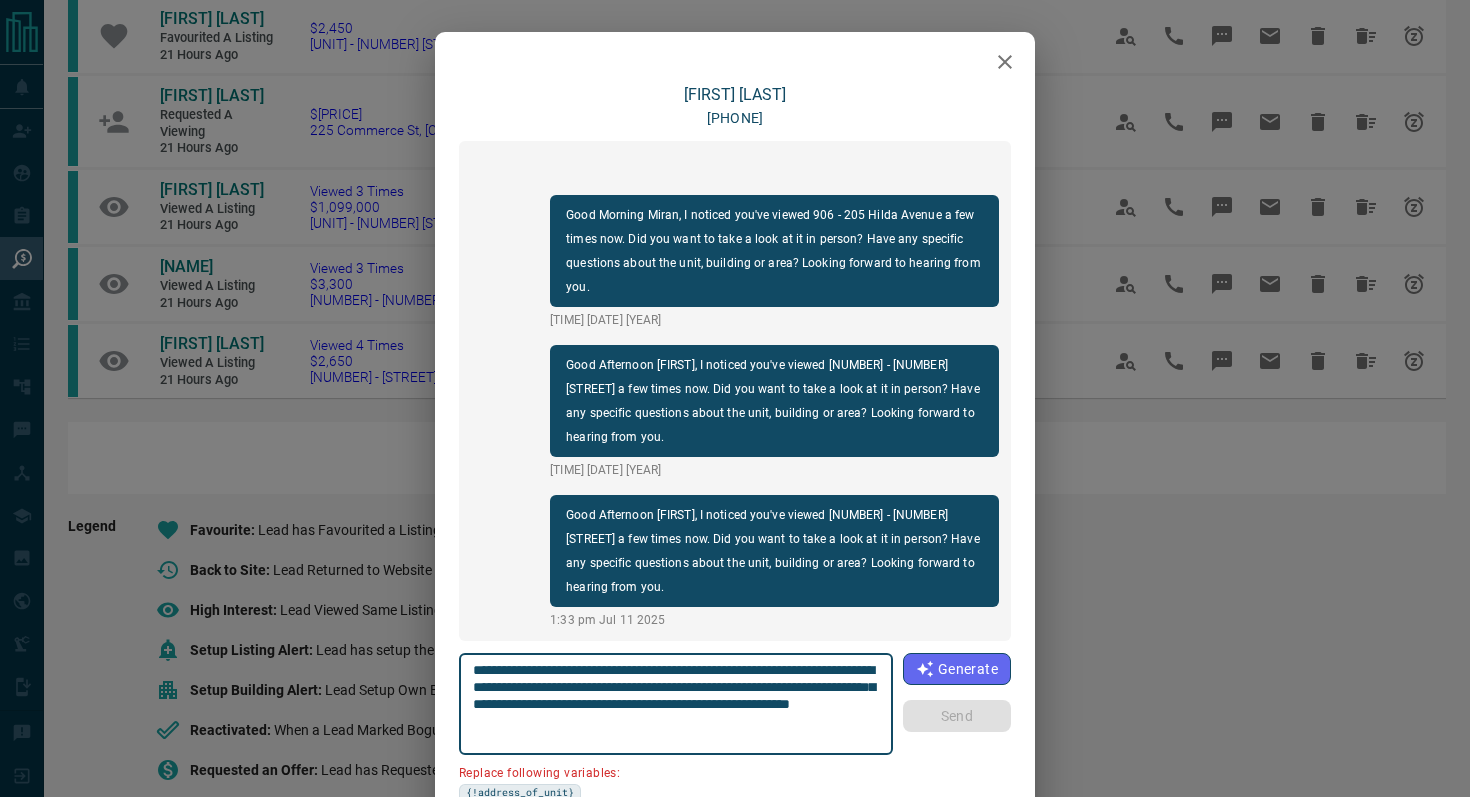 drag, startPoint x: 868, startPoint y: 668, endPoint x: 760, endPoint y: 666, distance: 108.01852 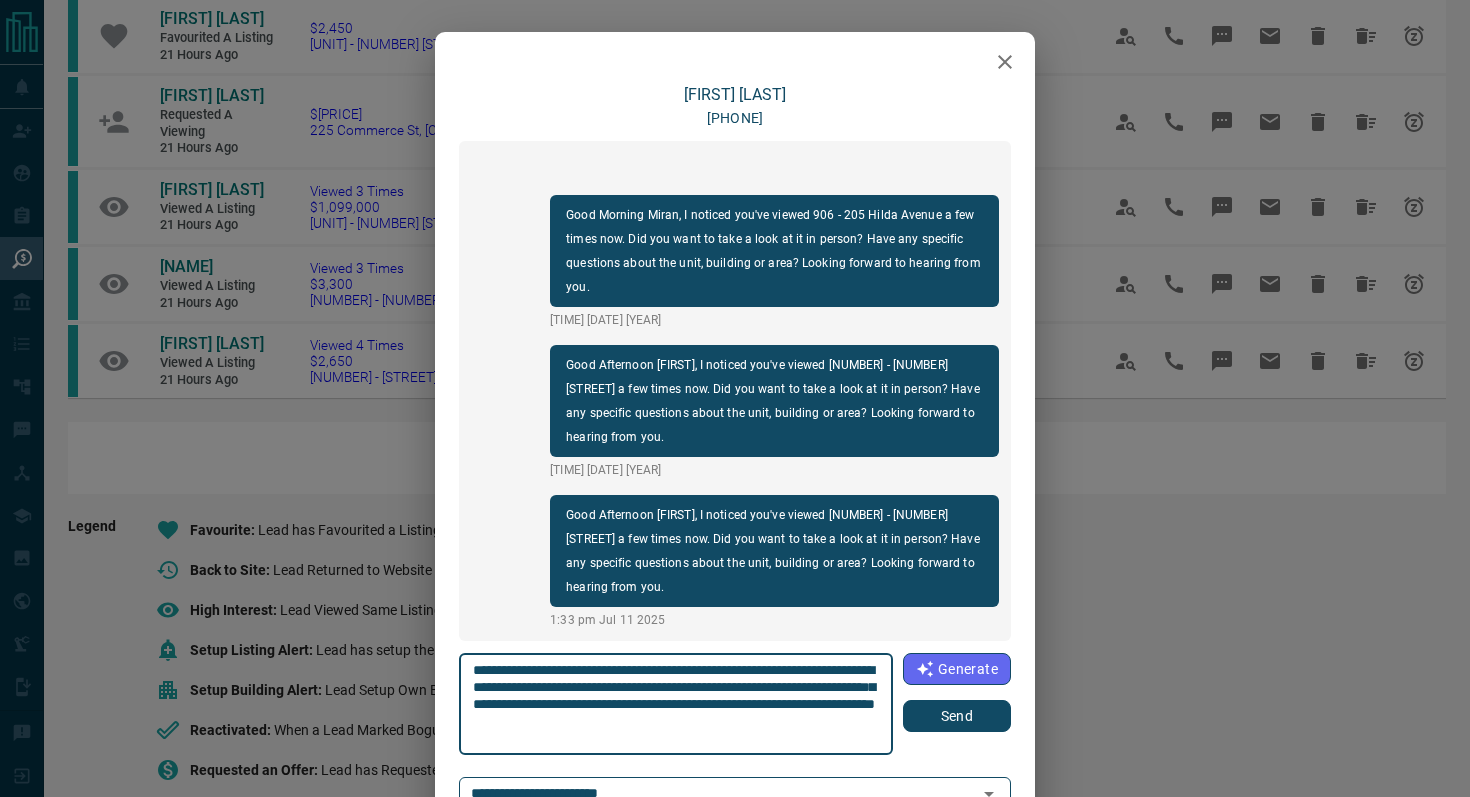 type on "**********" 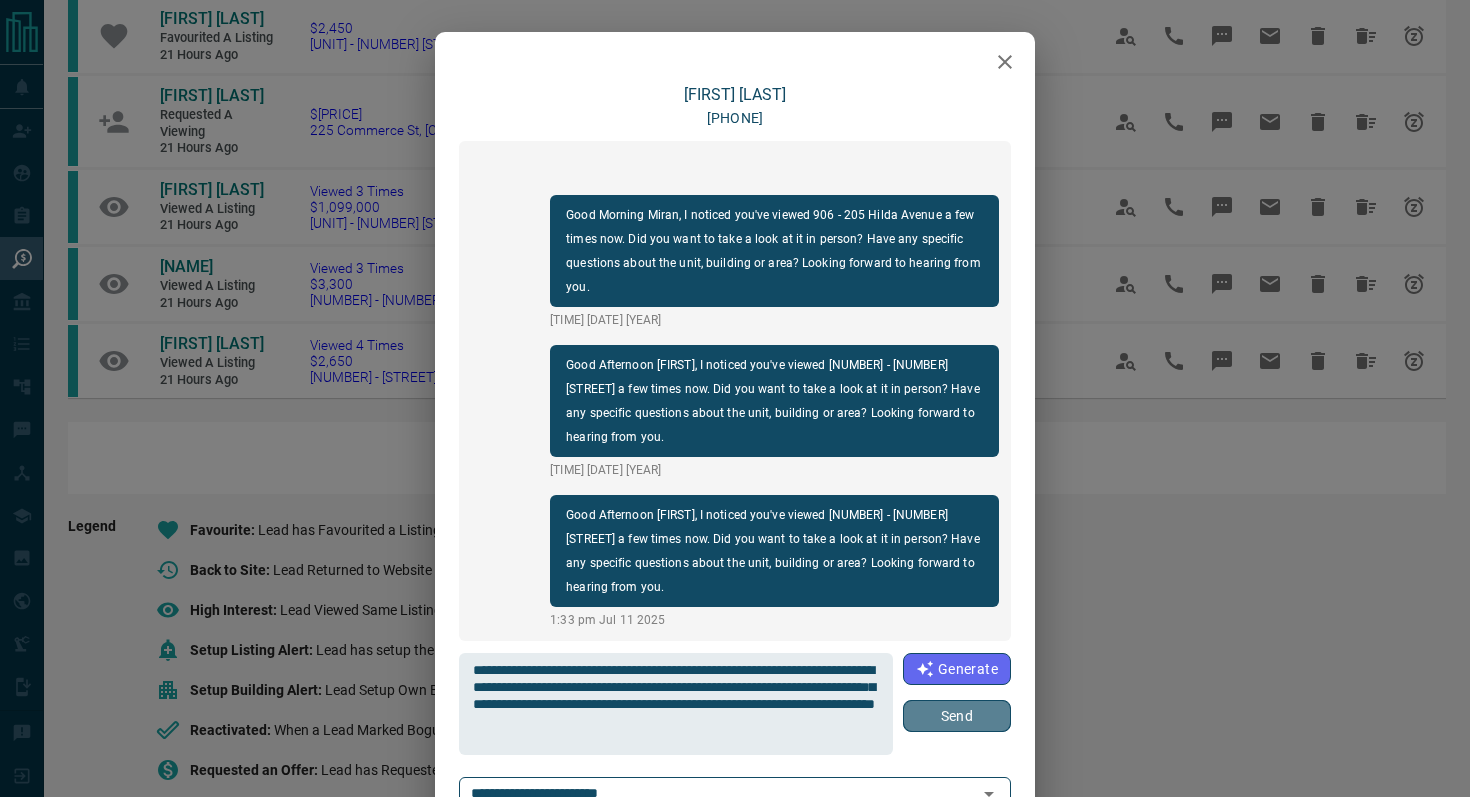 click on "Send" at bounding box center [957, 716] 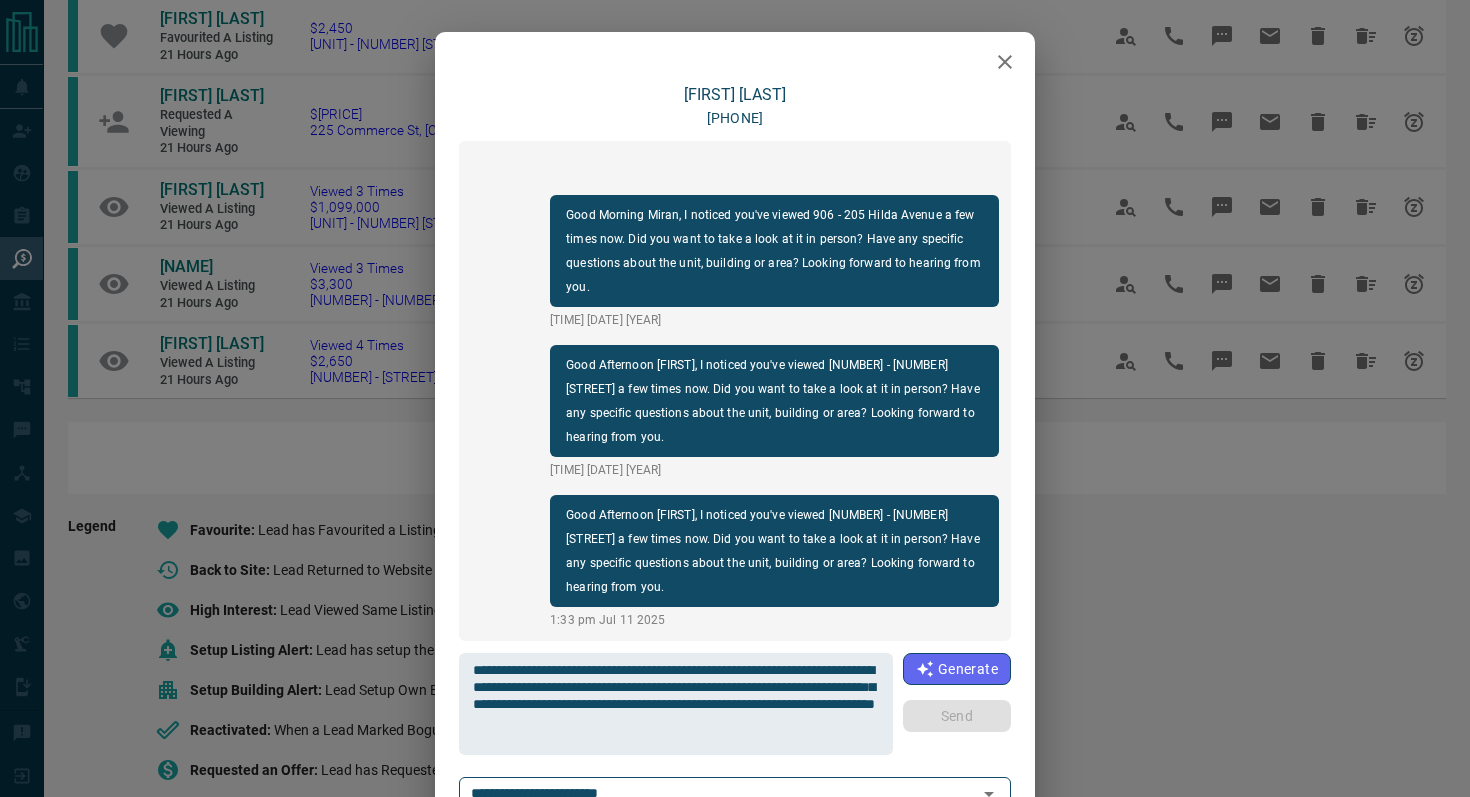 type 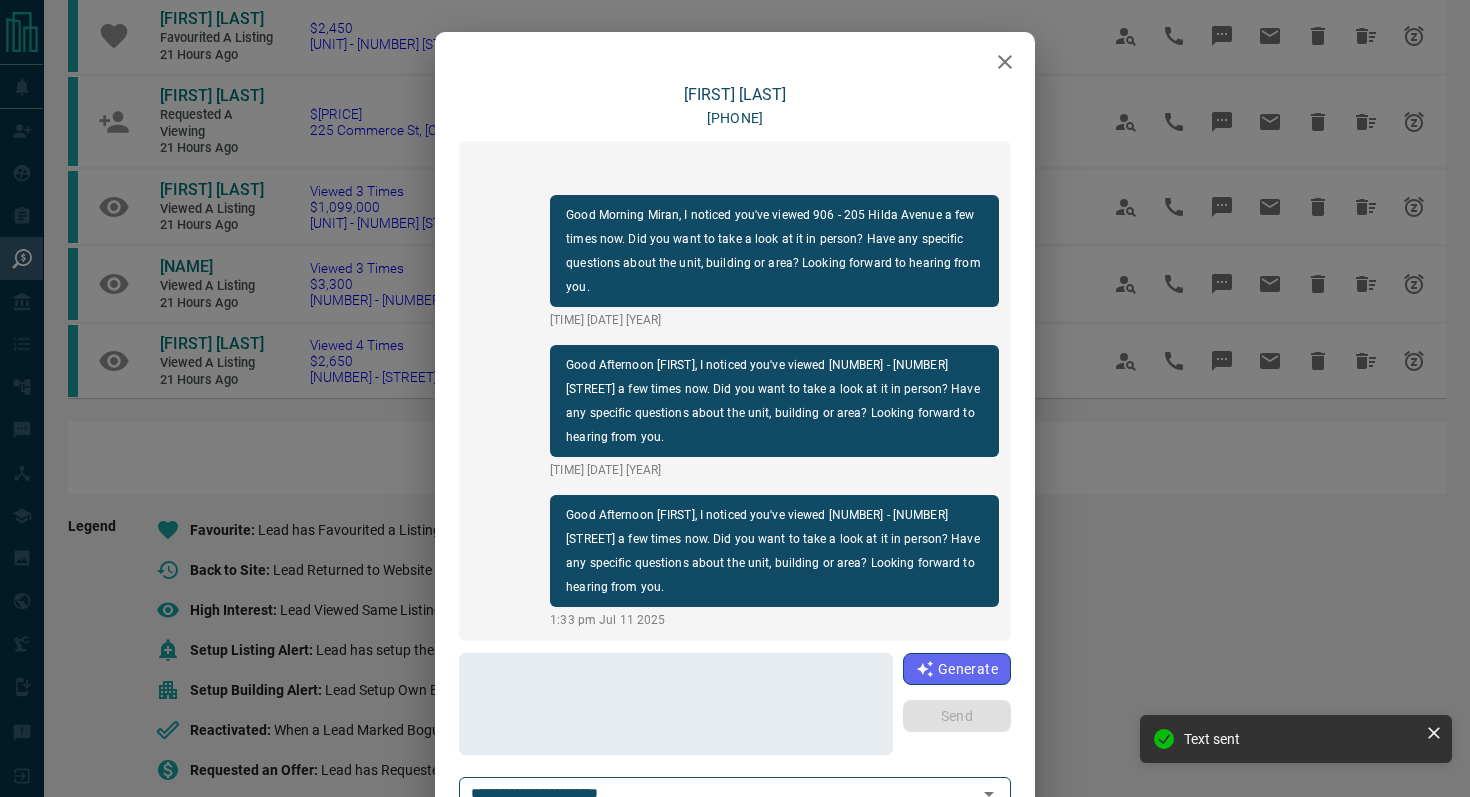 scroll, scrollTop: 108, scrollLeft: 0, axis: vertical 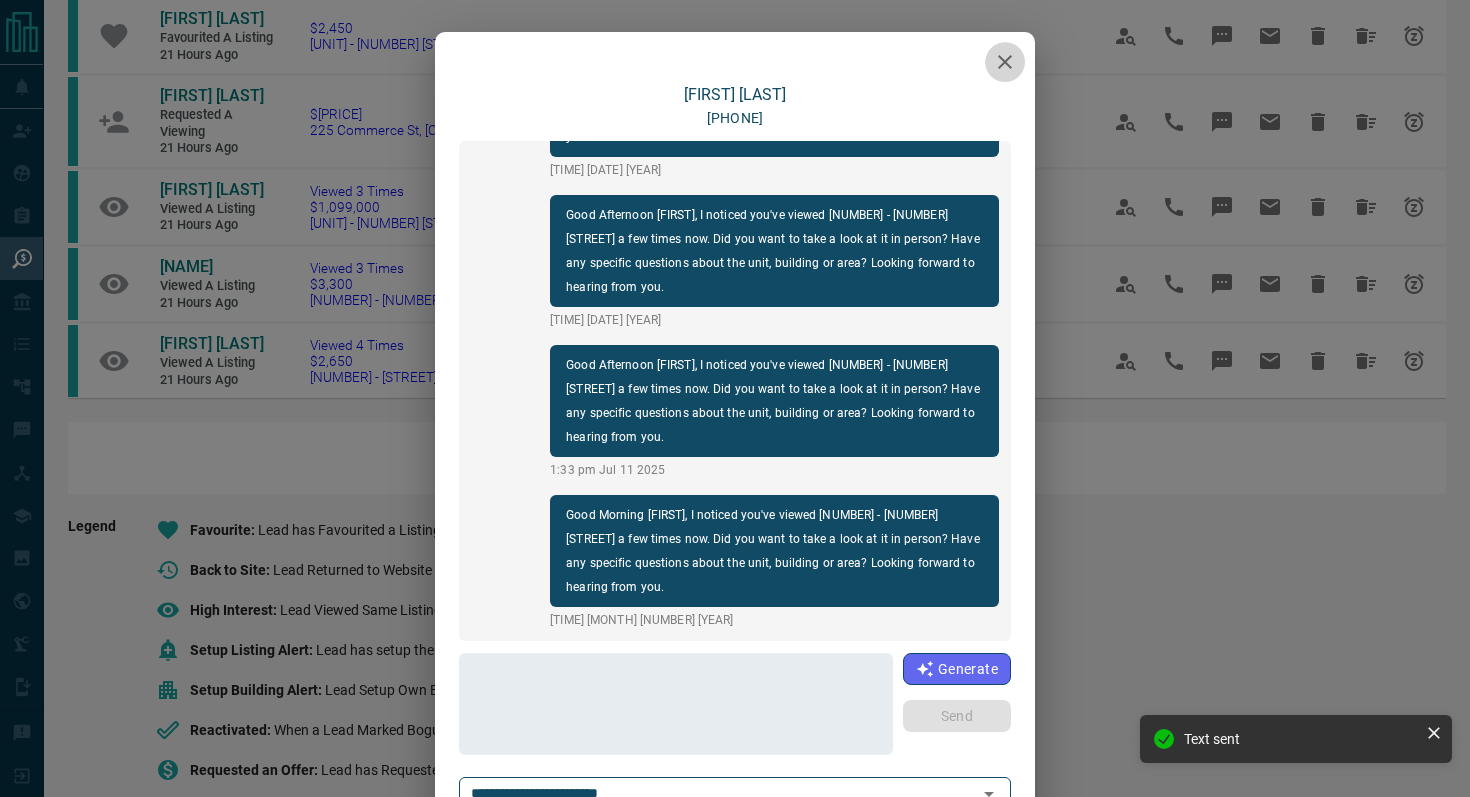 click 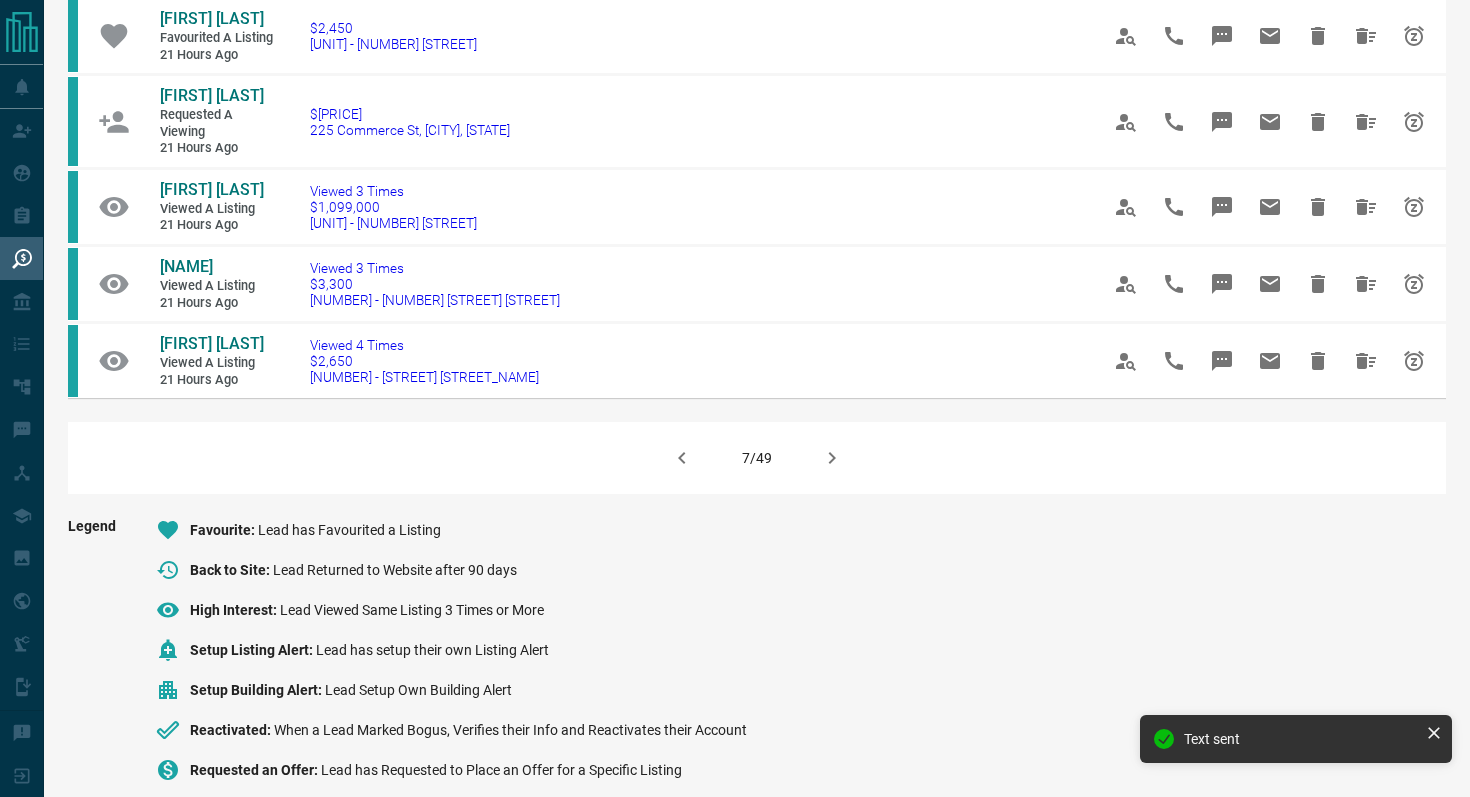 click 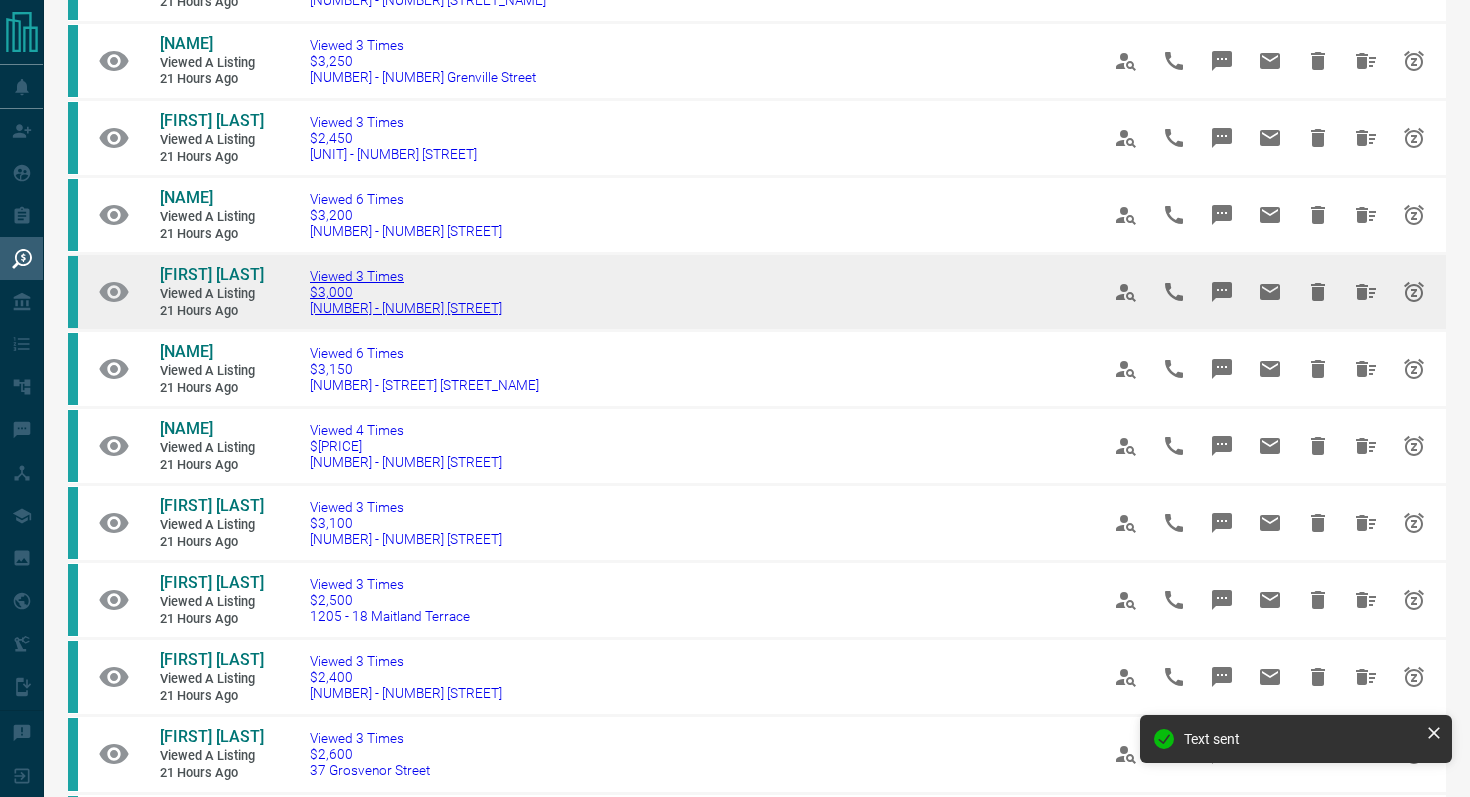 scroll, scrollTop: 214, scrollLeft: 0, axis: vertical 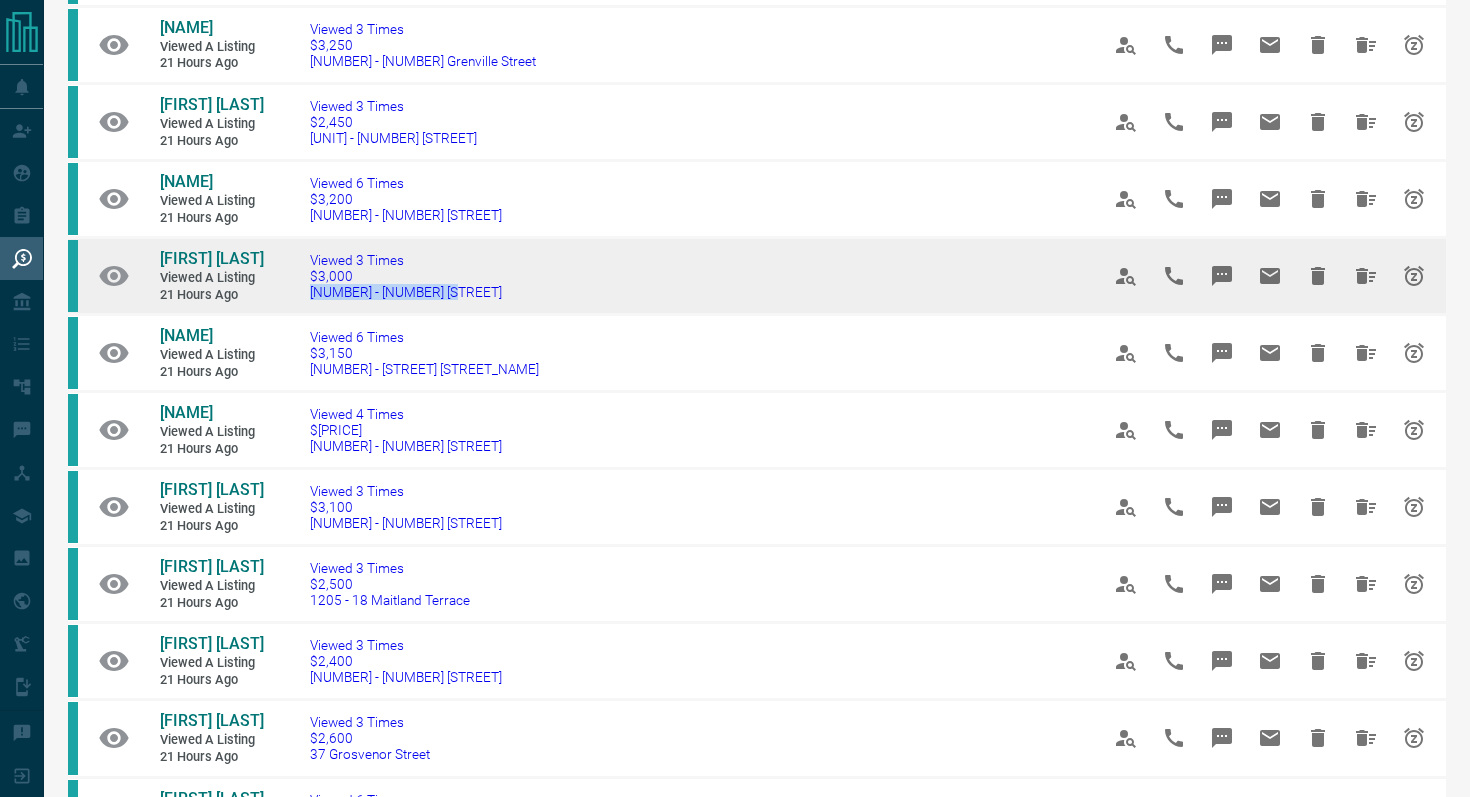 drag, startPoint x: 468, startPoint y: 301, endPoint x: 292, endPoint y: 292, distance: 176.22997 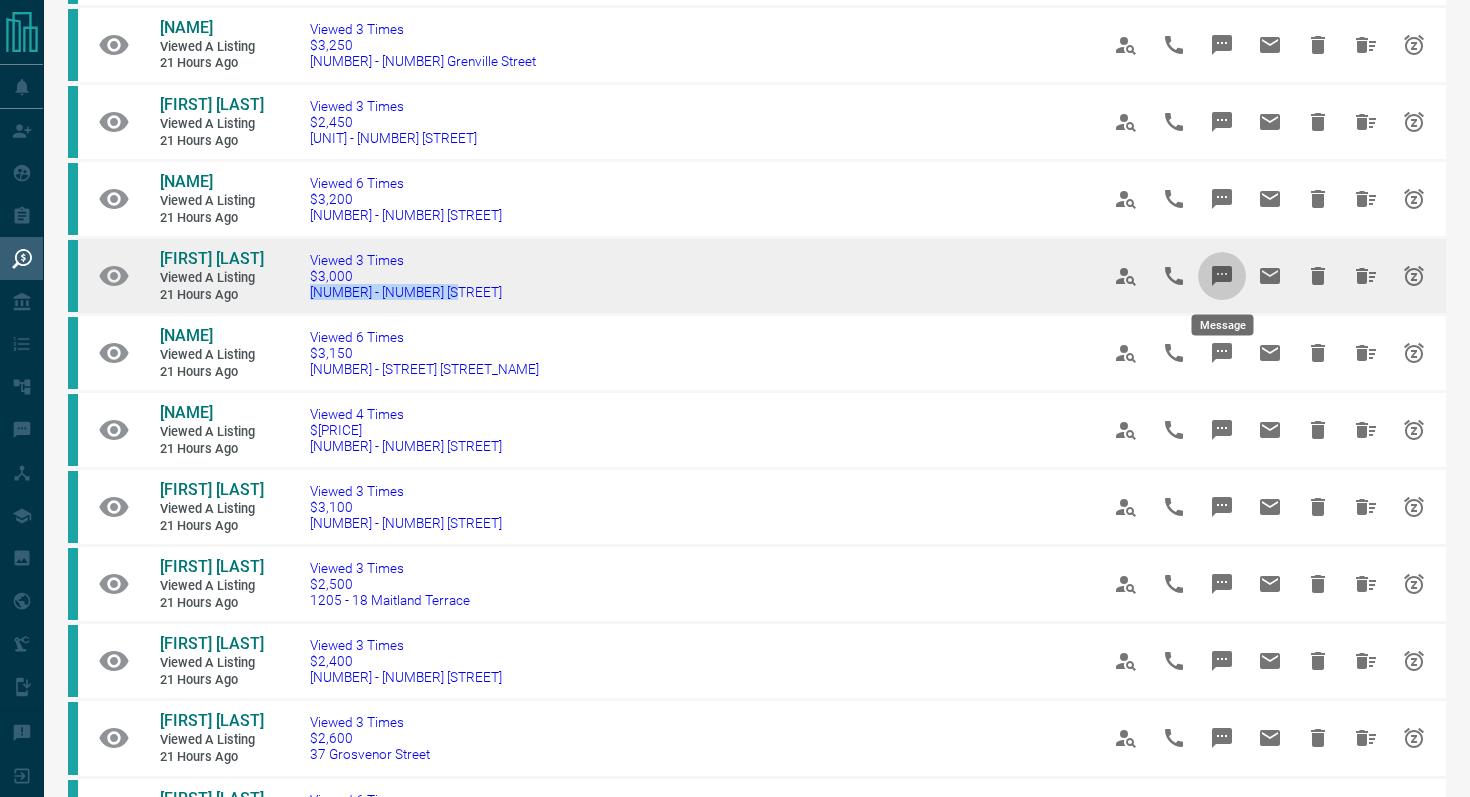 click 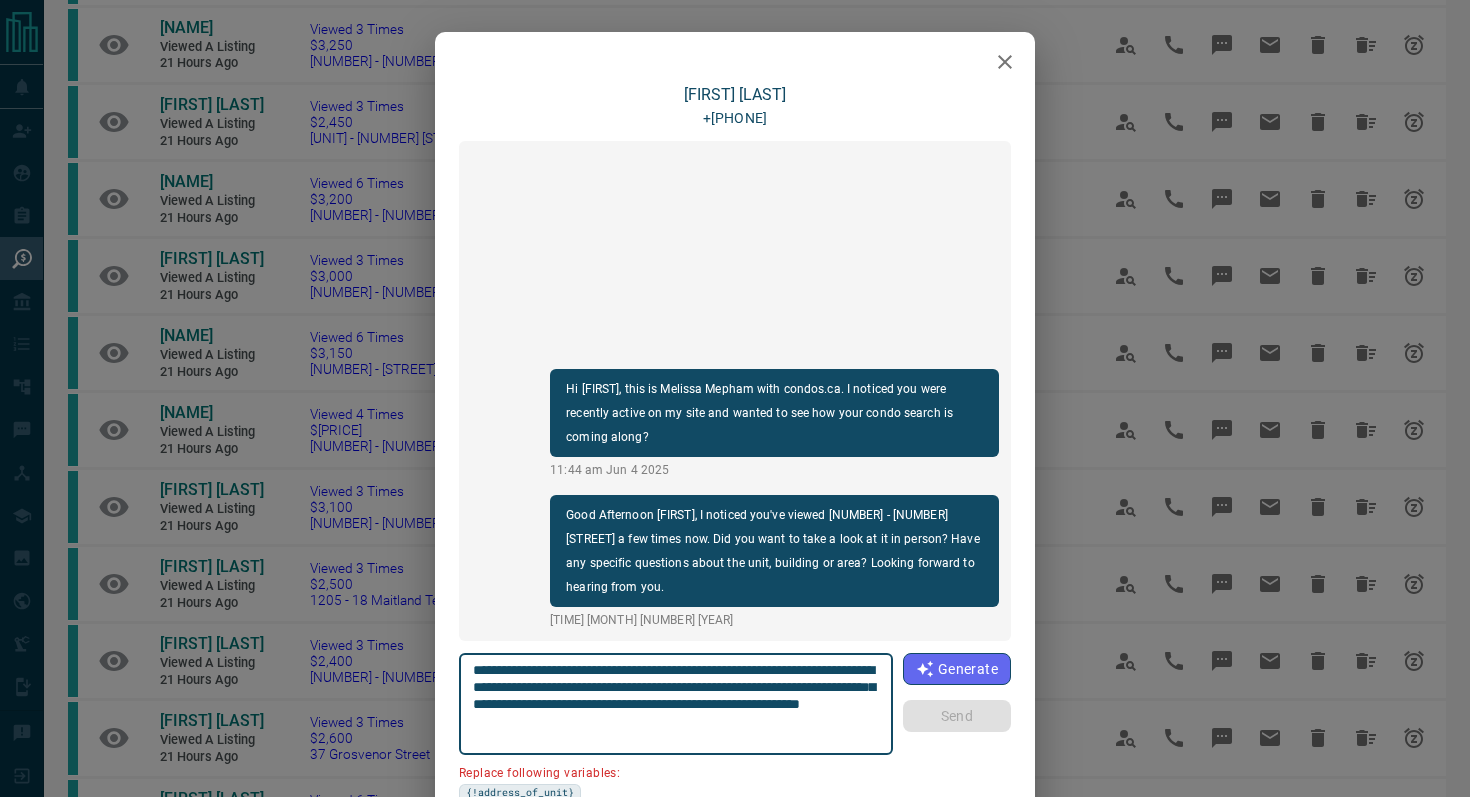 drag, startPoint x: 586, startPoint y: 683, endPoint x: 423, endPoint y: 683, distance: 163 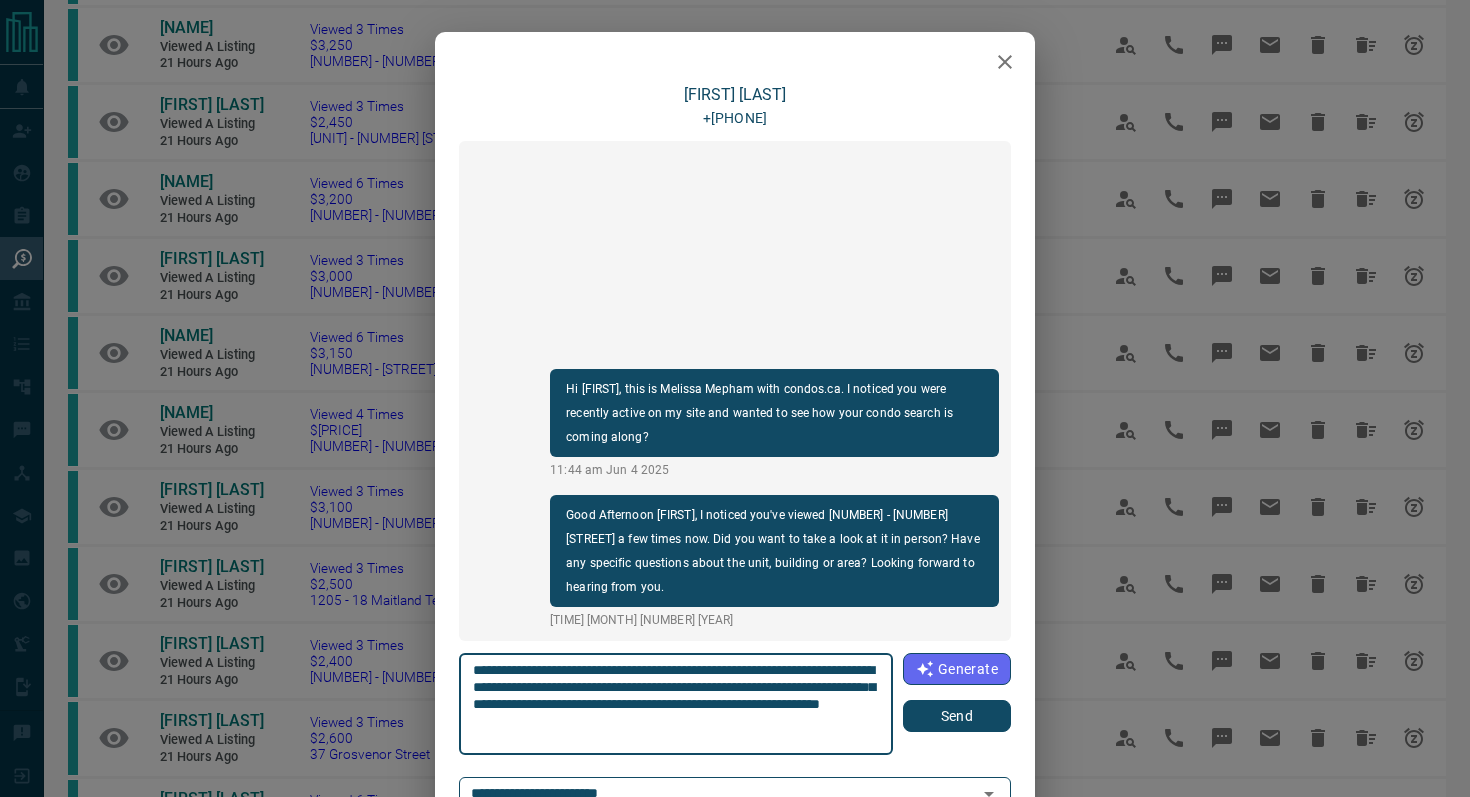 type on "**********" 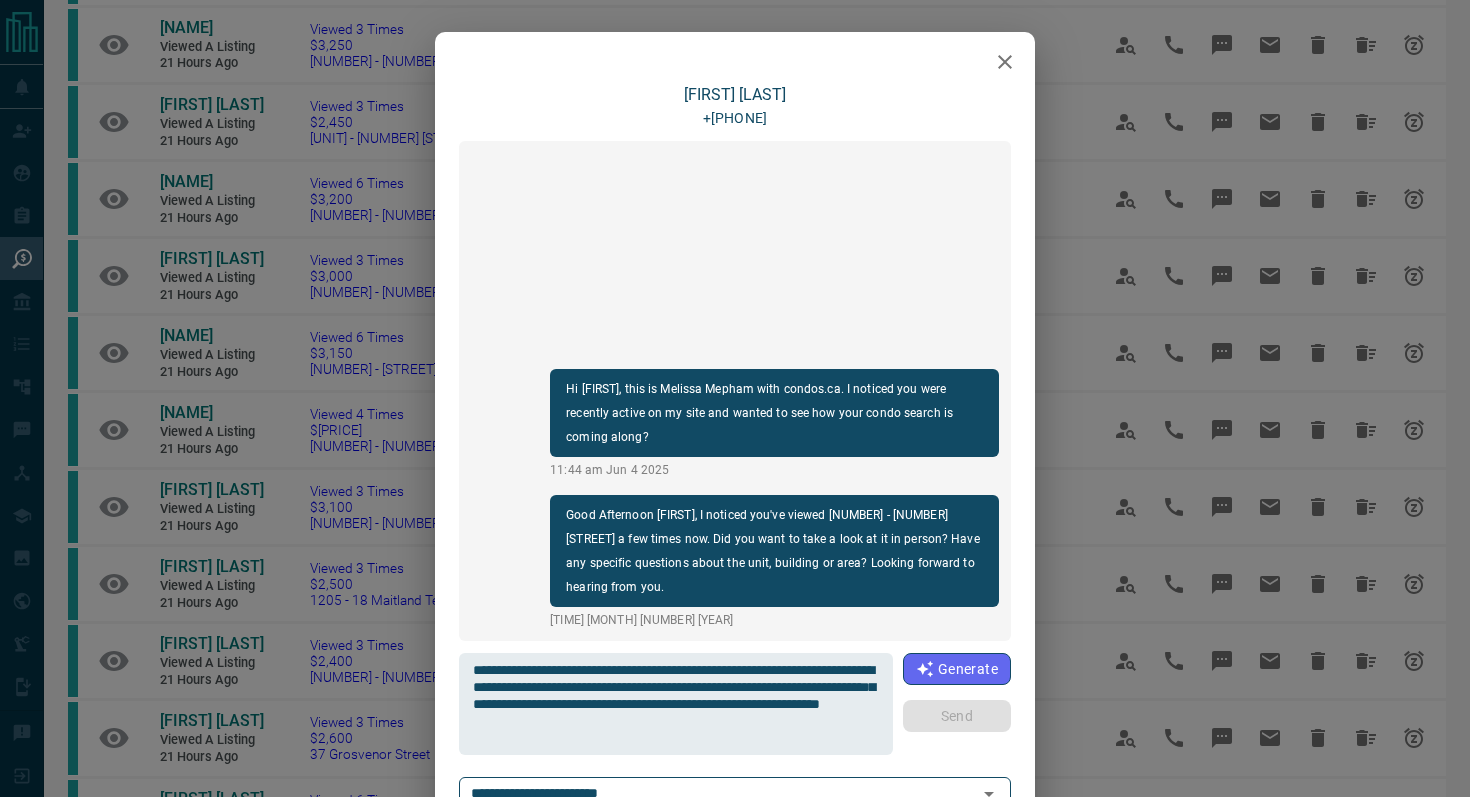 type 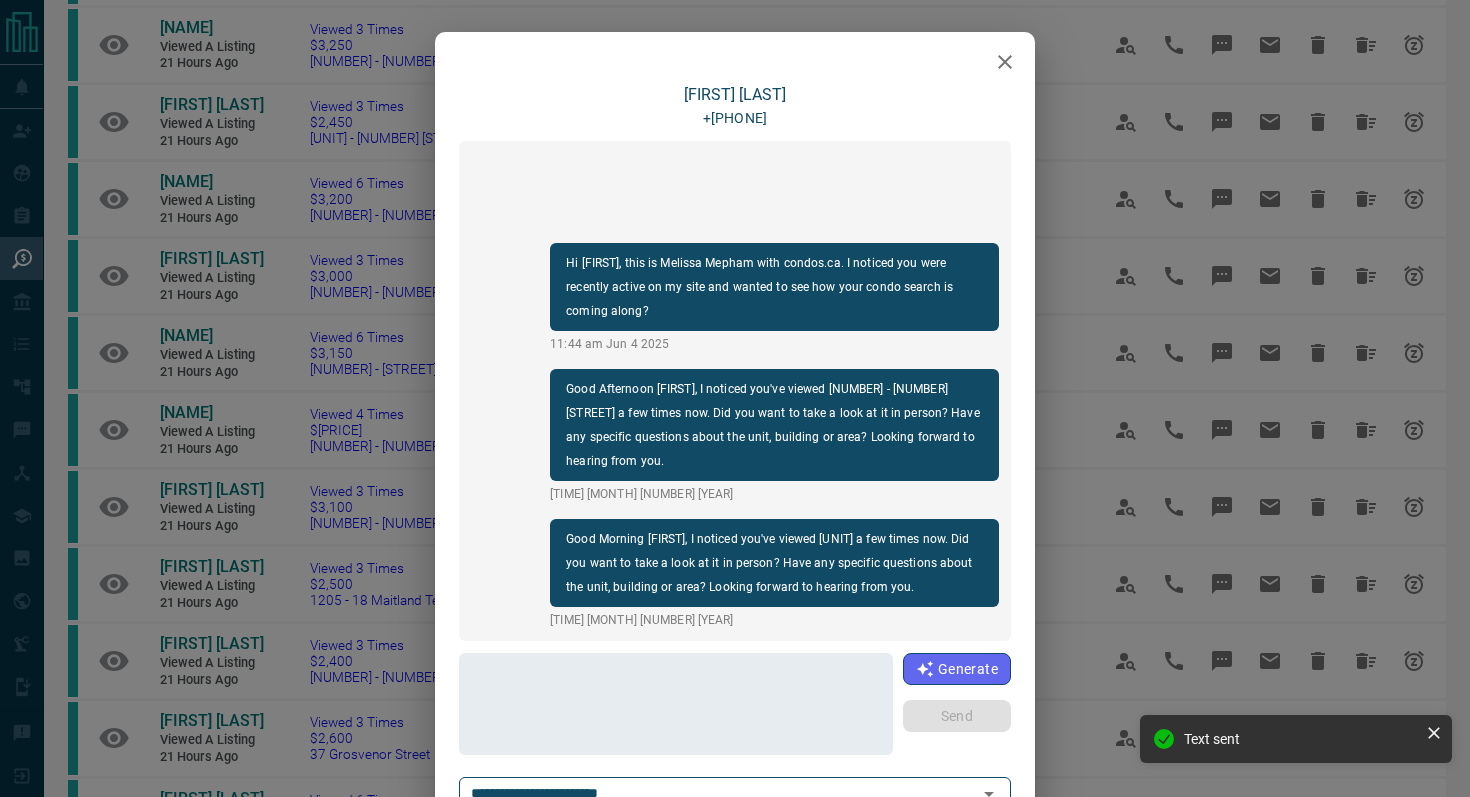 click 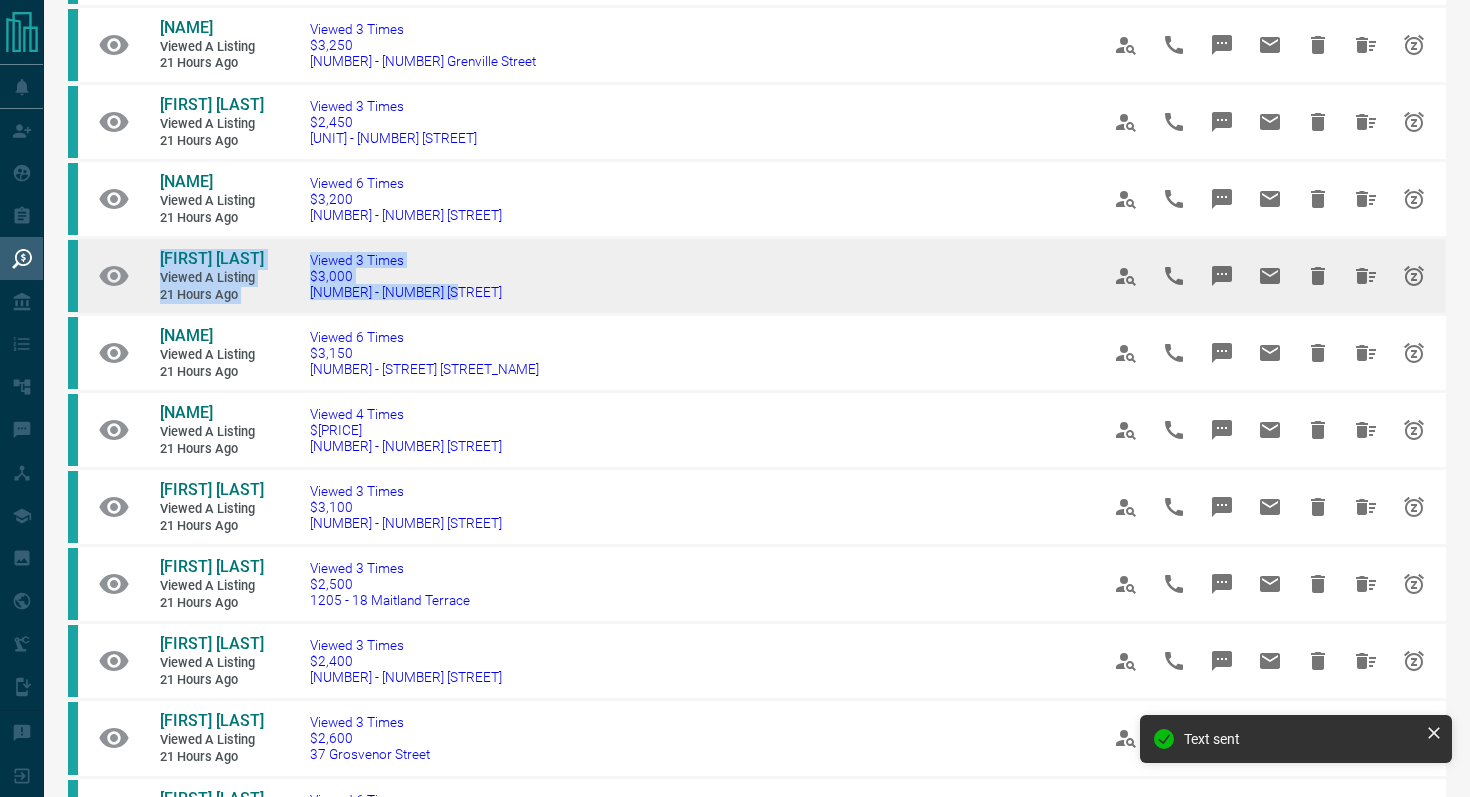drag, startPoint x: 478, startPoint y: 297, endPoint x: 123, endPoint y: 262, distance: 356.7212 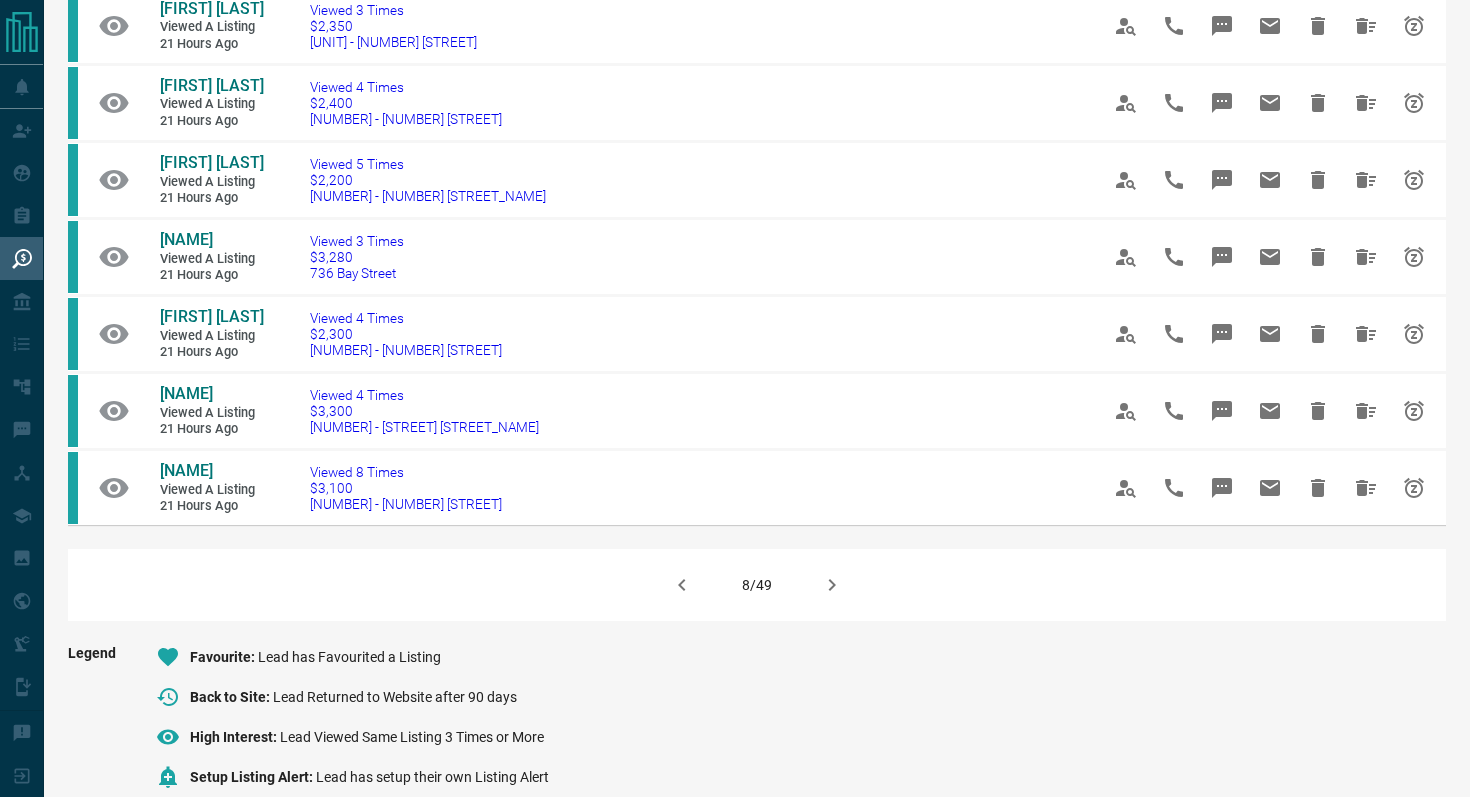 scroll, scrollTop: 1176, scrollLeft: 0, axis: vertical 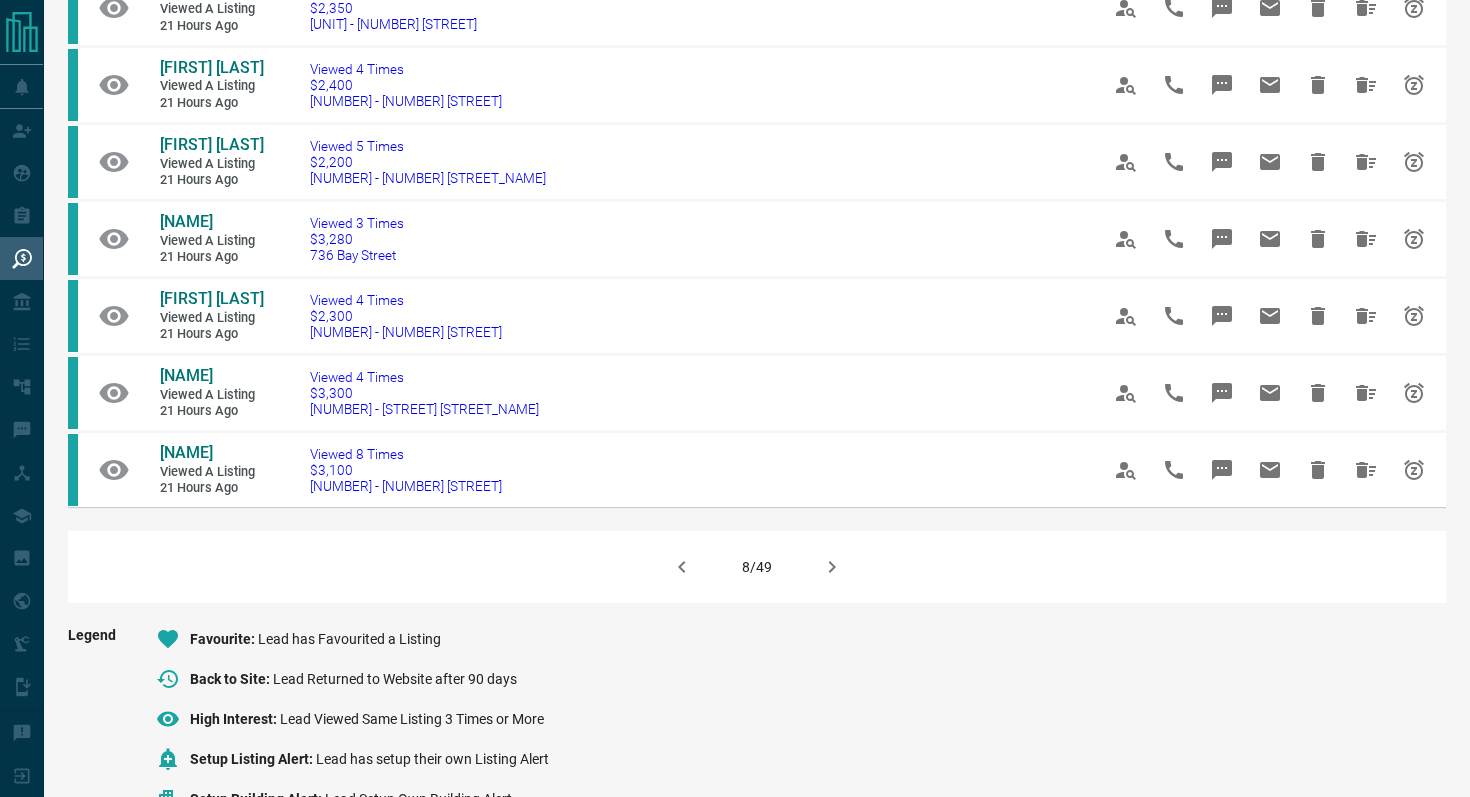 click at bounding box center (832, 567) 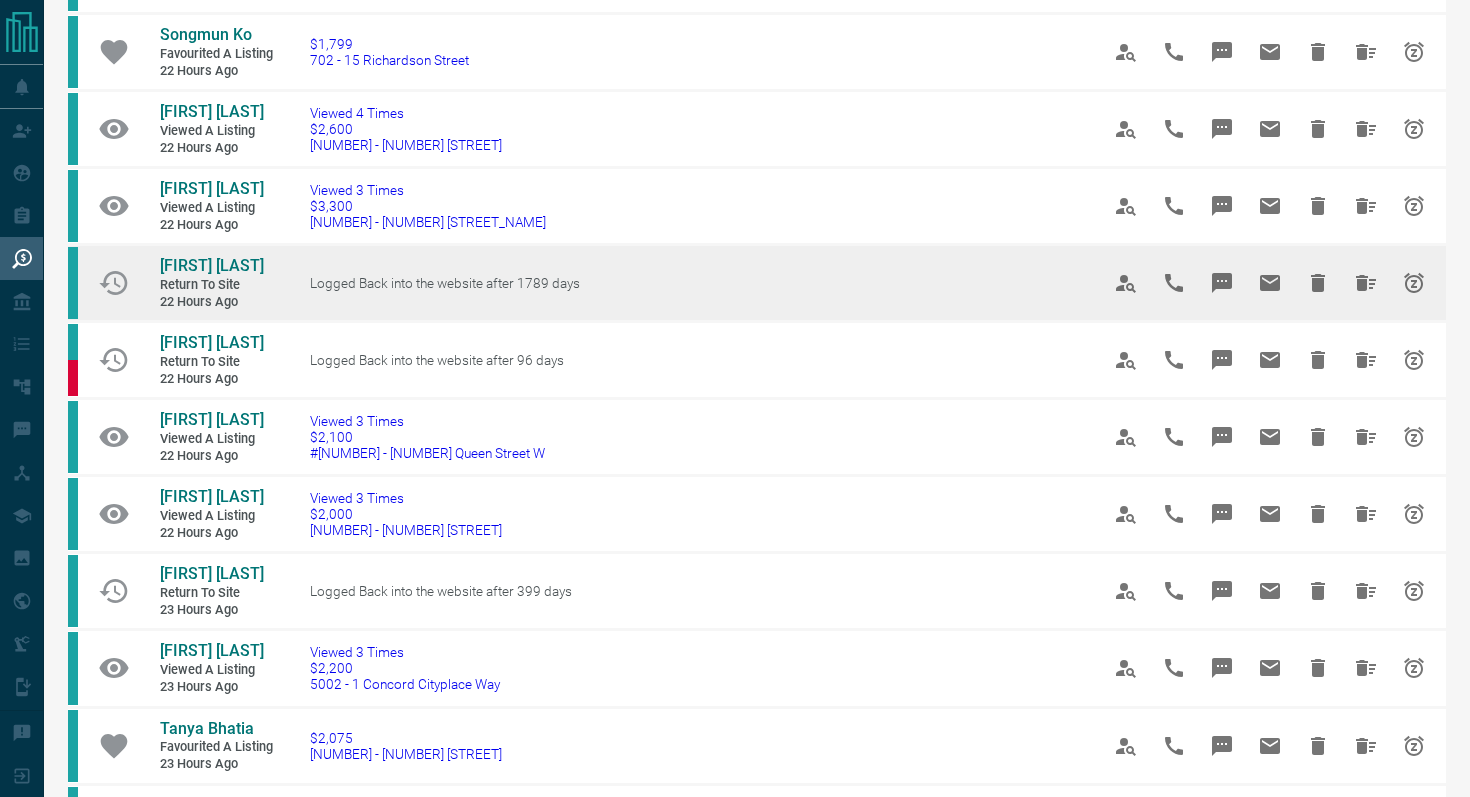 scroll, scrollTop: 290, scrollLeft: 0, axis: vertical 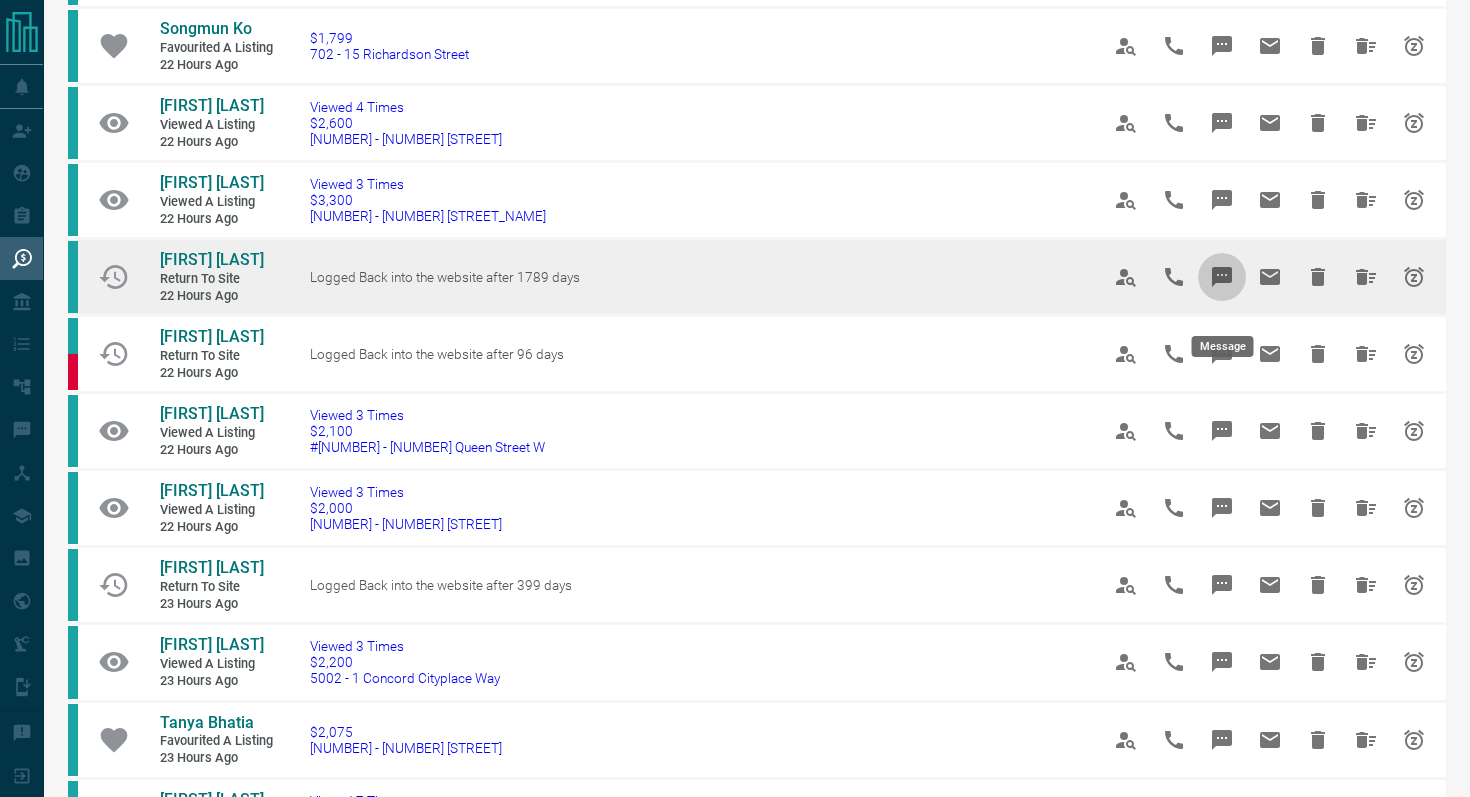 click 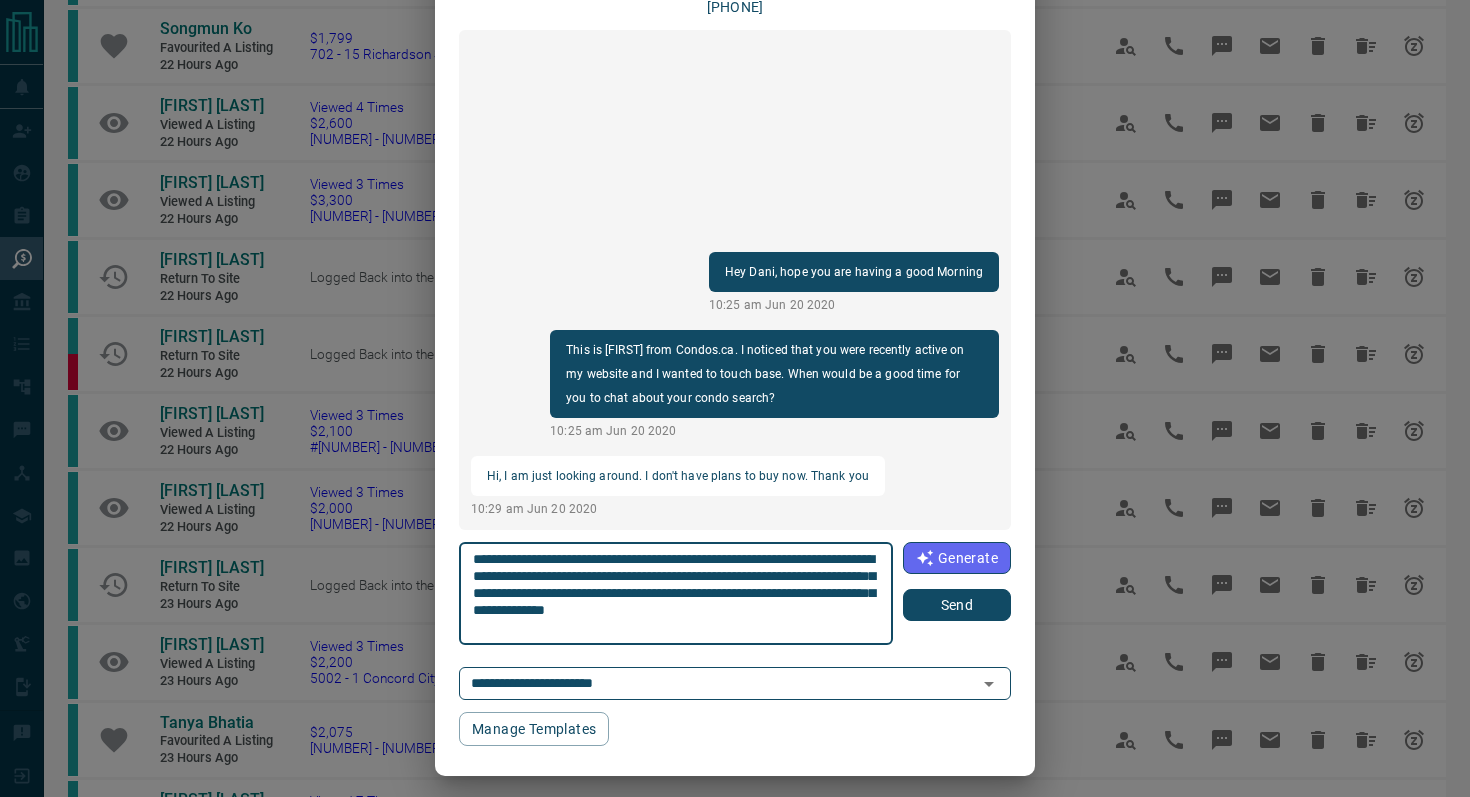 scroll, scrollTop: 108, scrollLeft: 0, axis: vertical 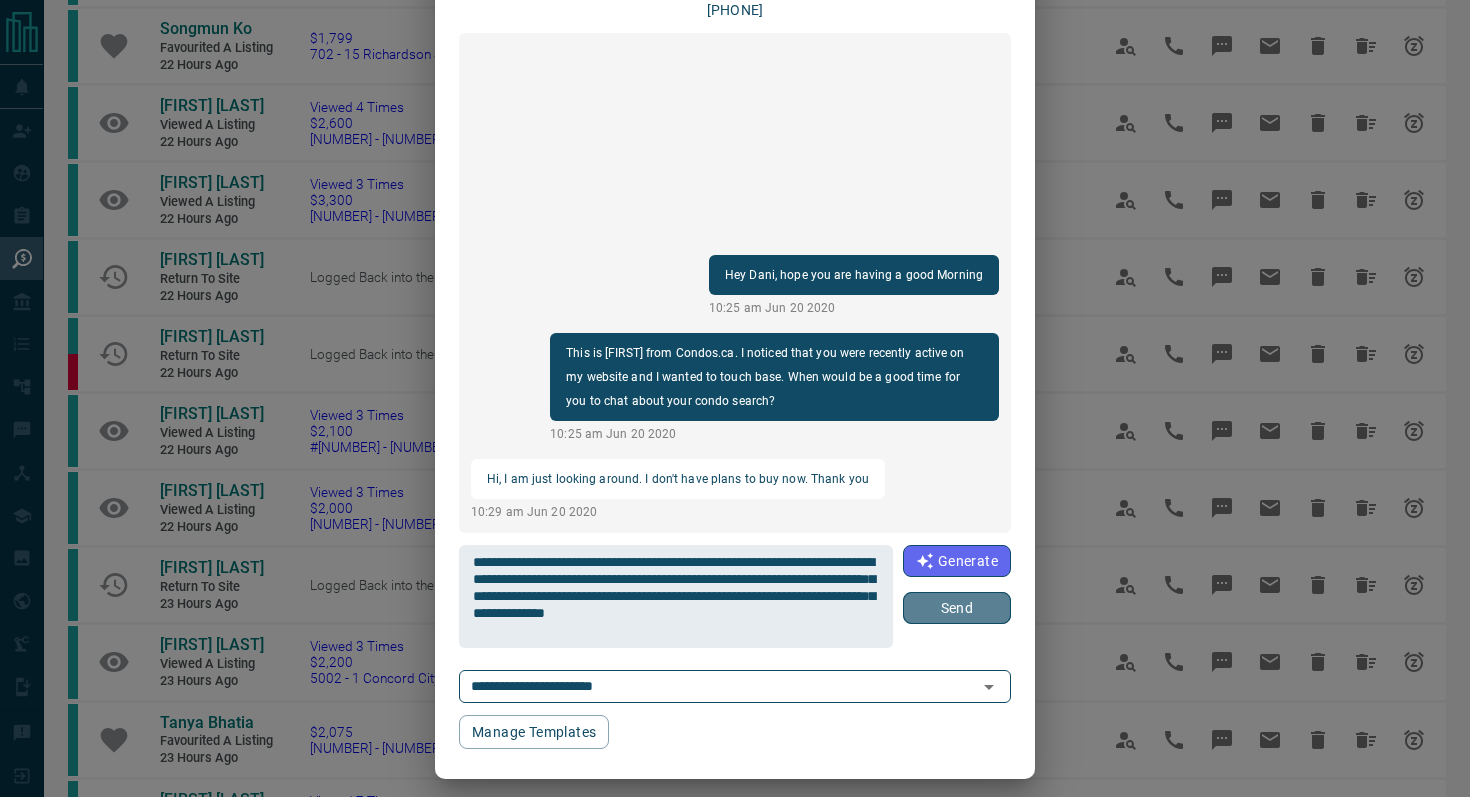 click on "Send" at bounding box center (957, 608) 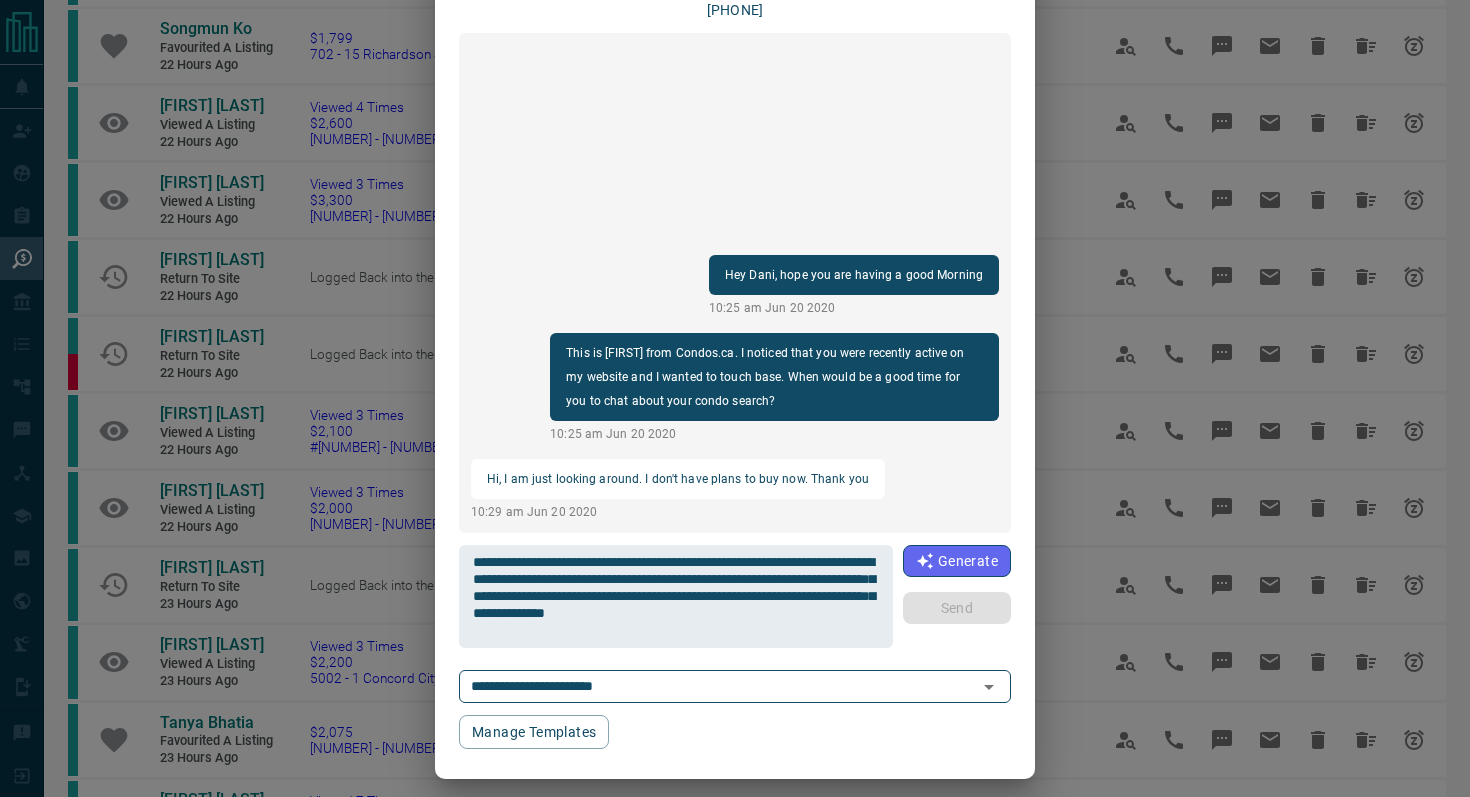 type 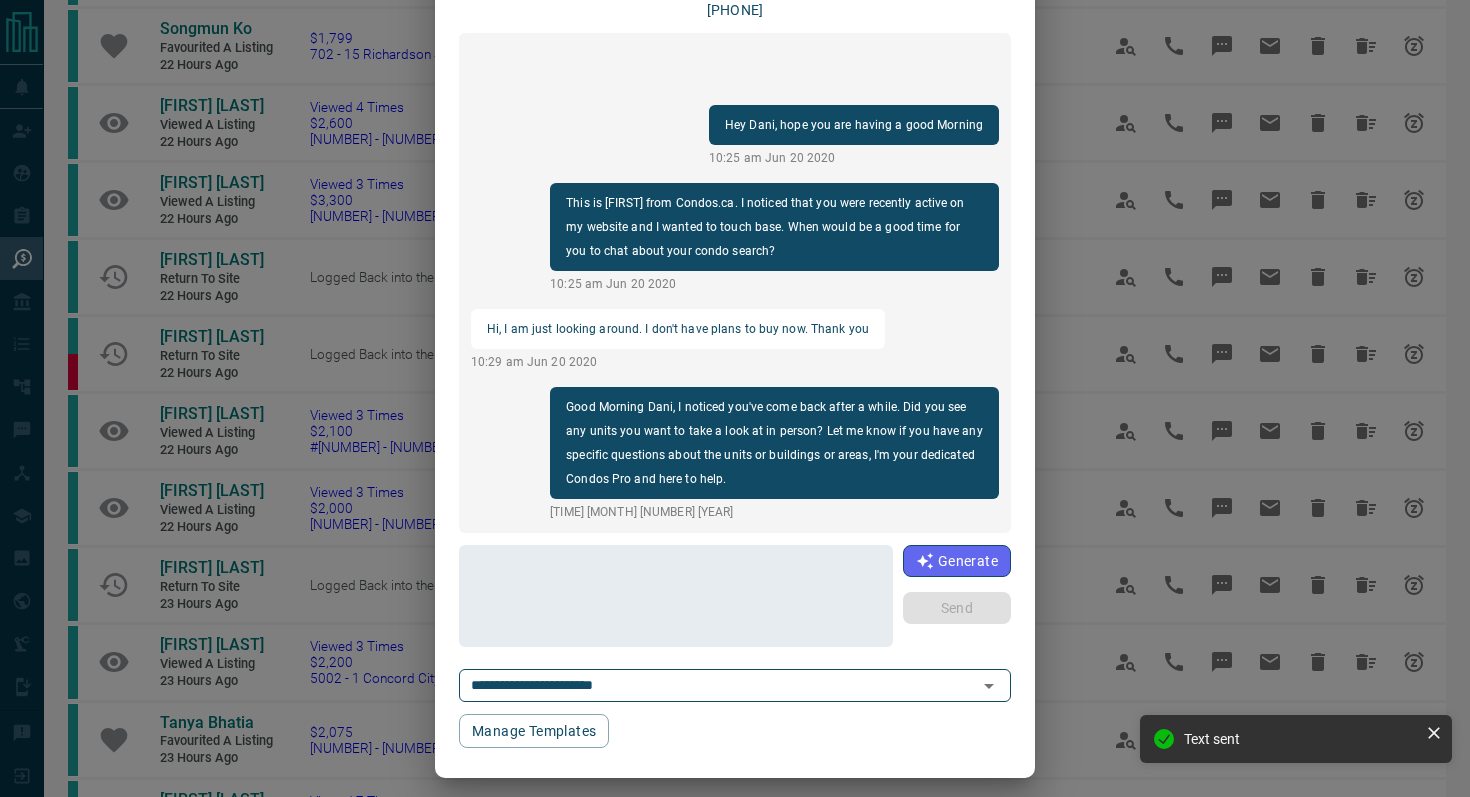 scroll, scrollTop: 0, scrollLeft: 0, axis: both 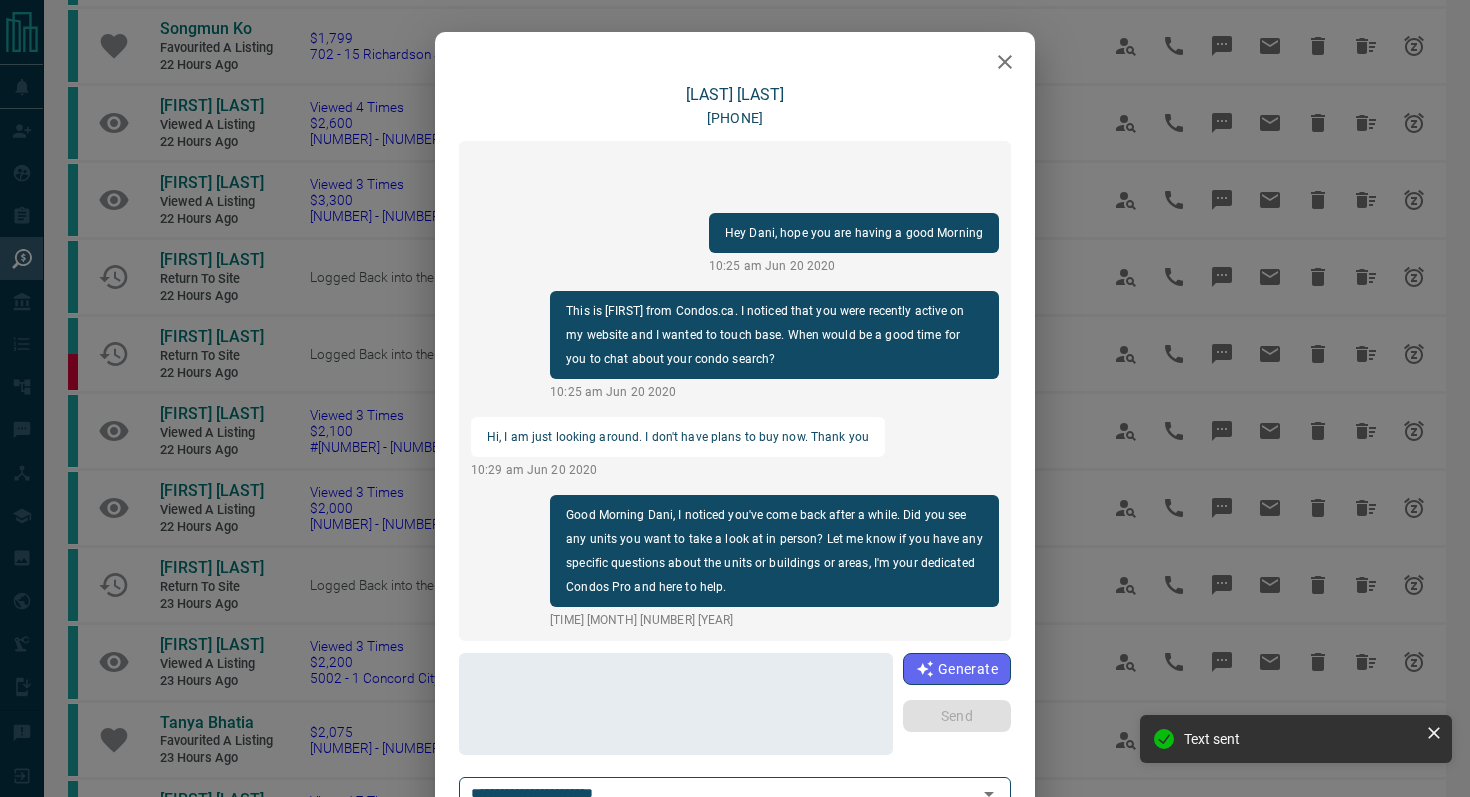 click at bounding box center [1005, 62] 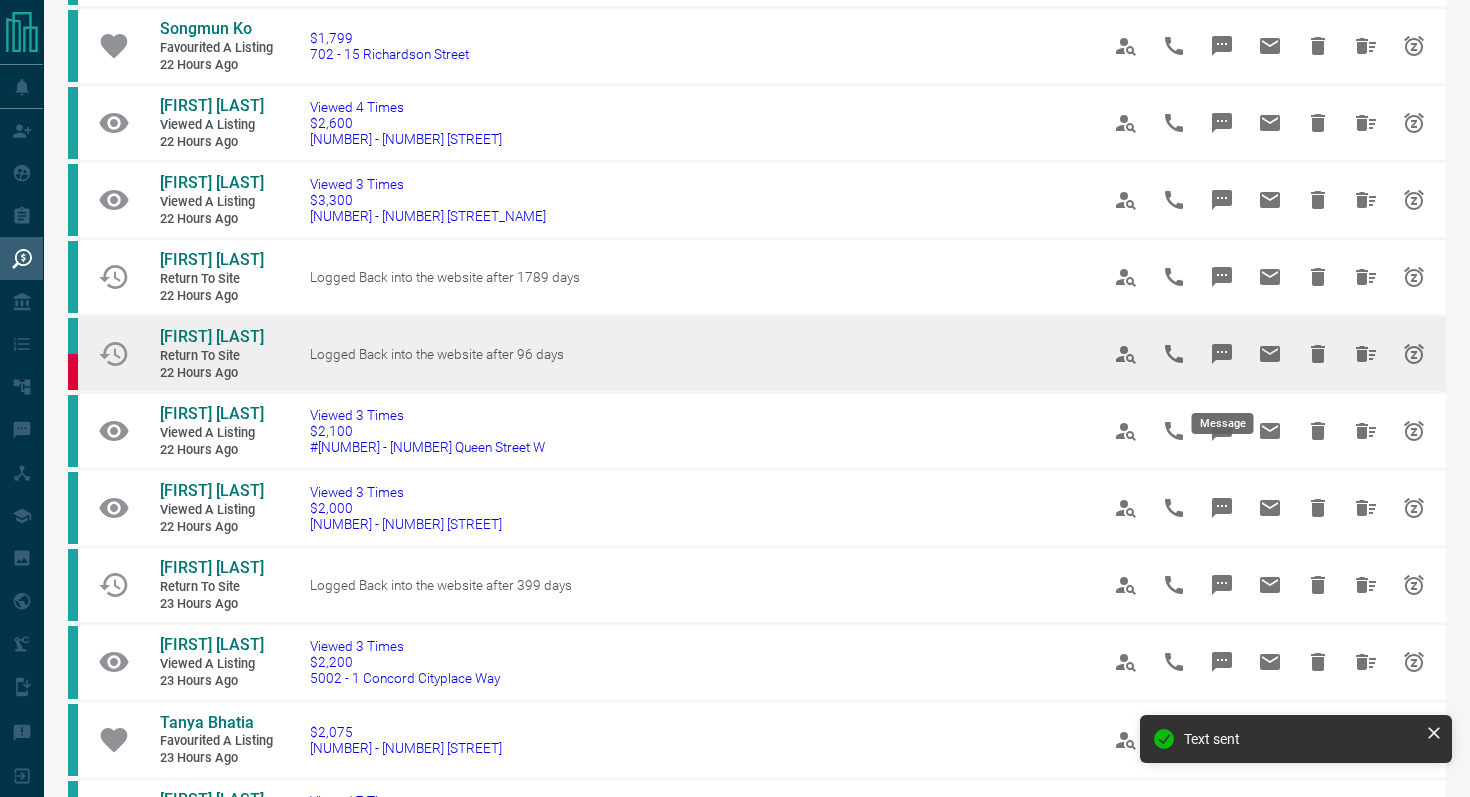 click 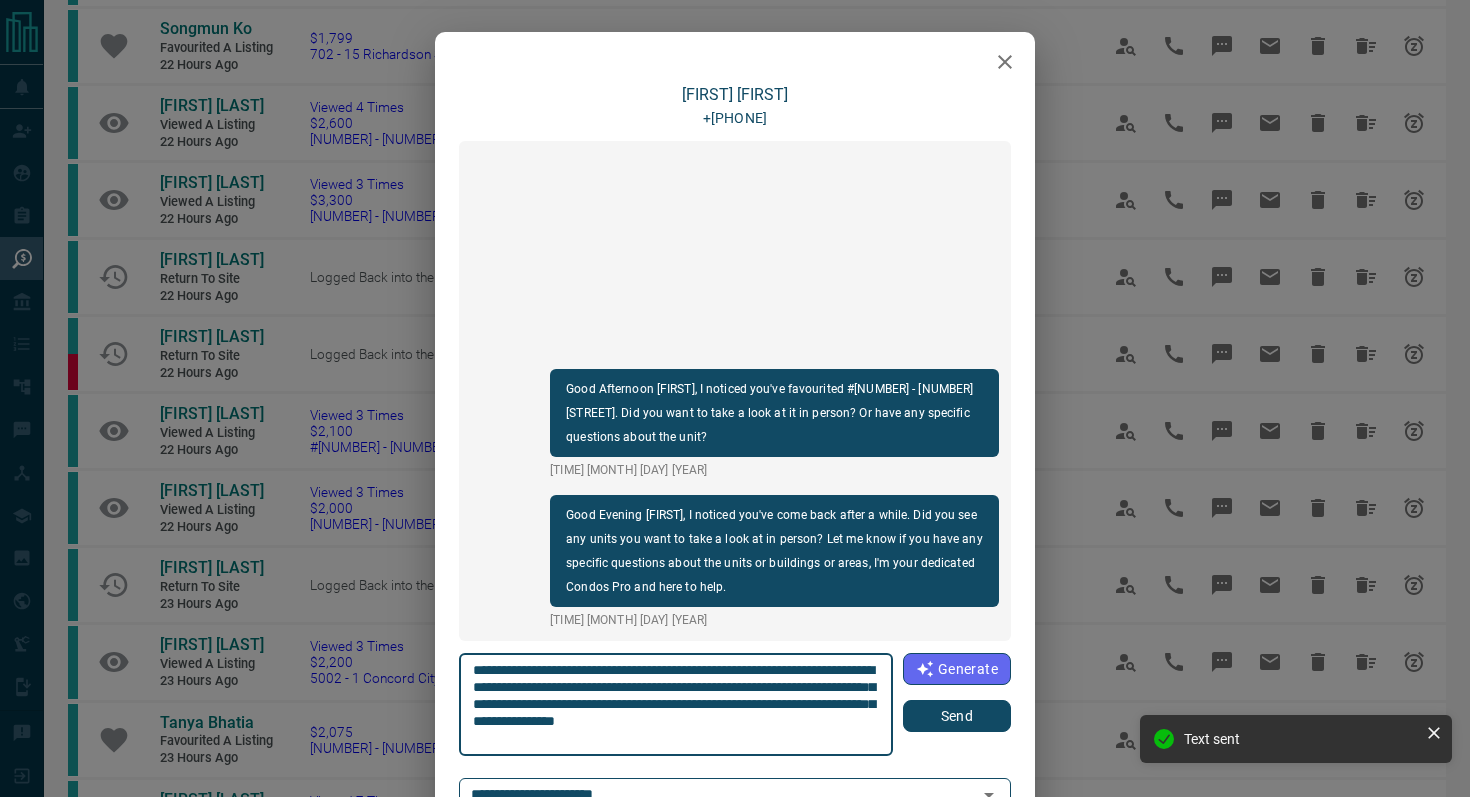 click on "Send" at bounding box center (957, 716) 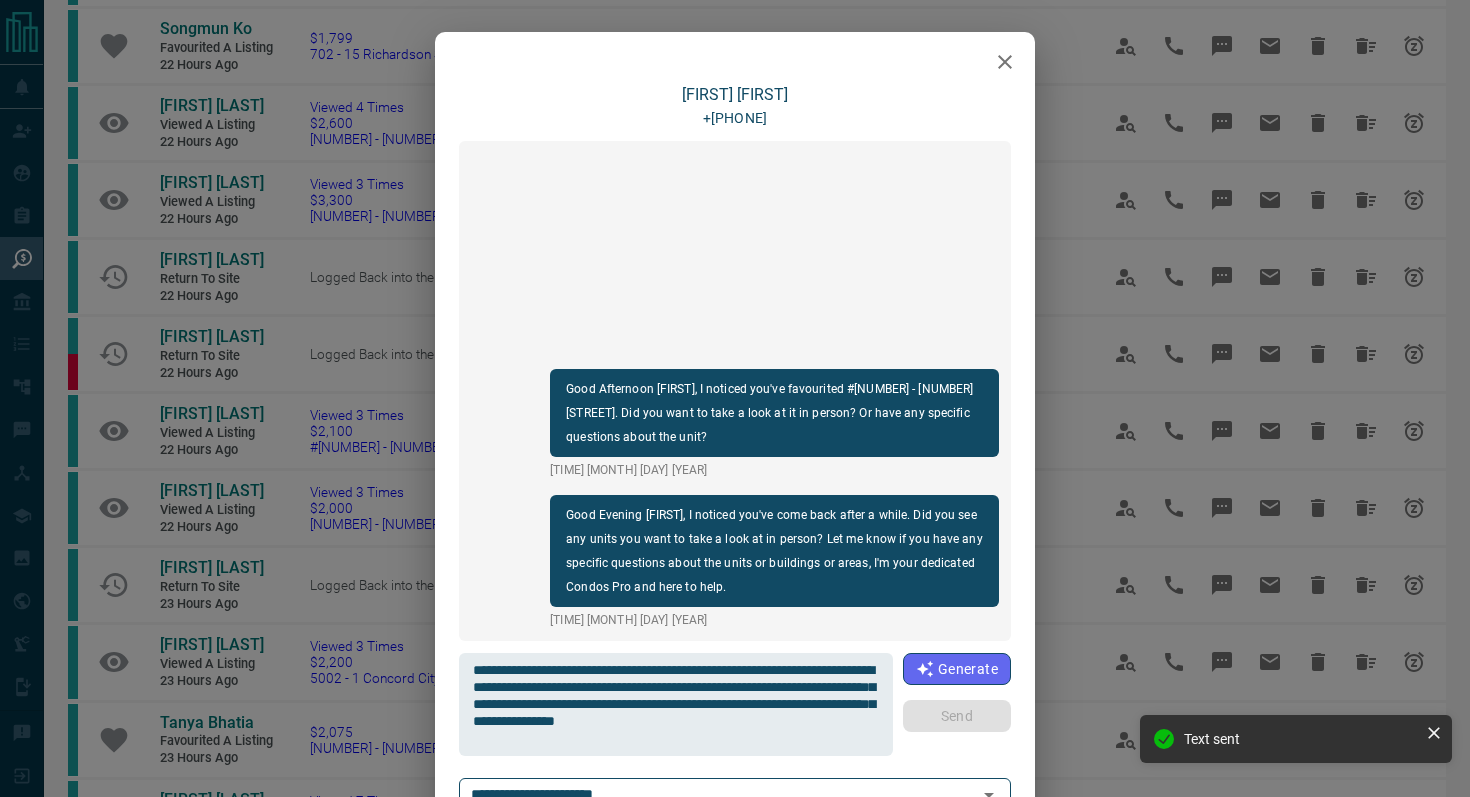 type 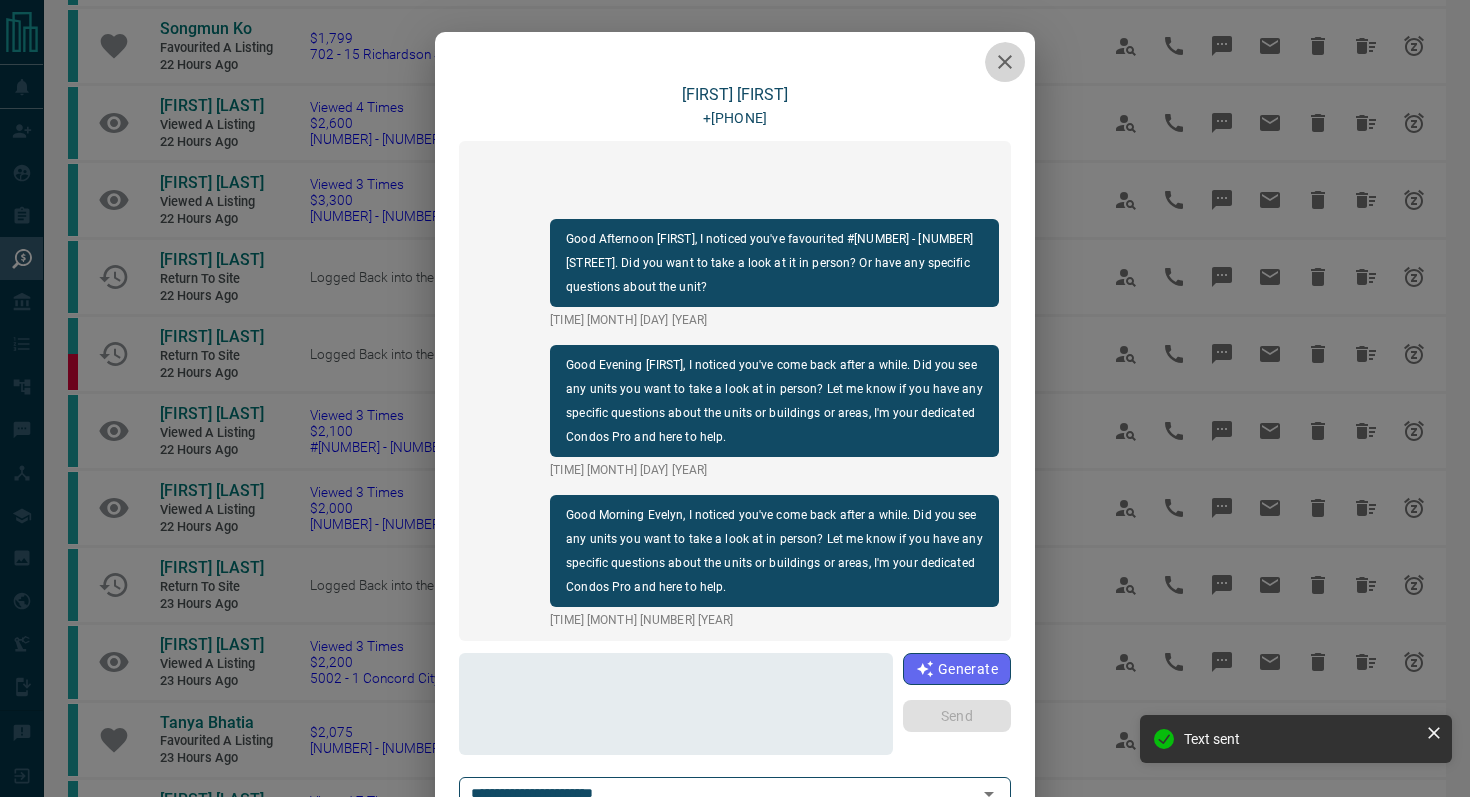 click 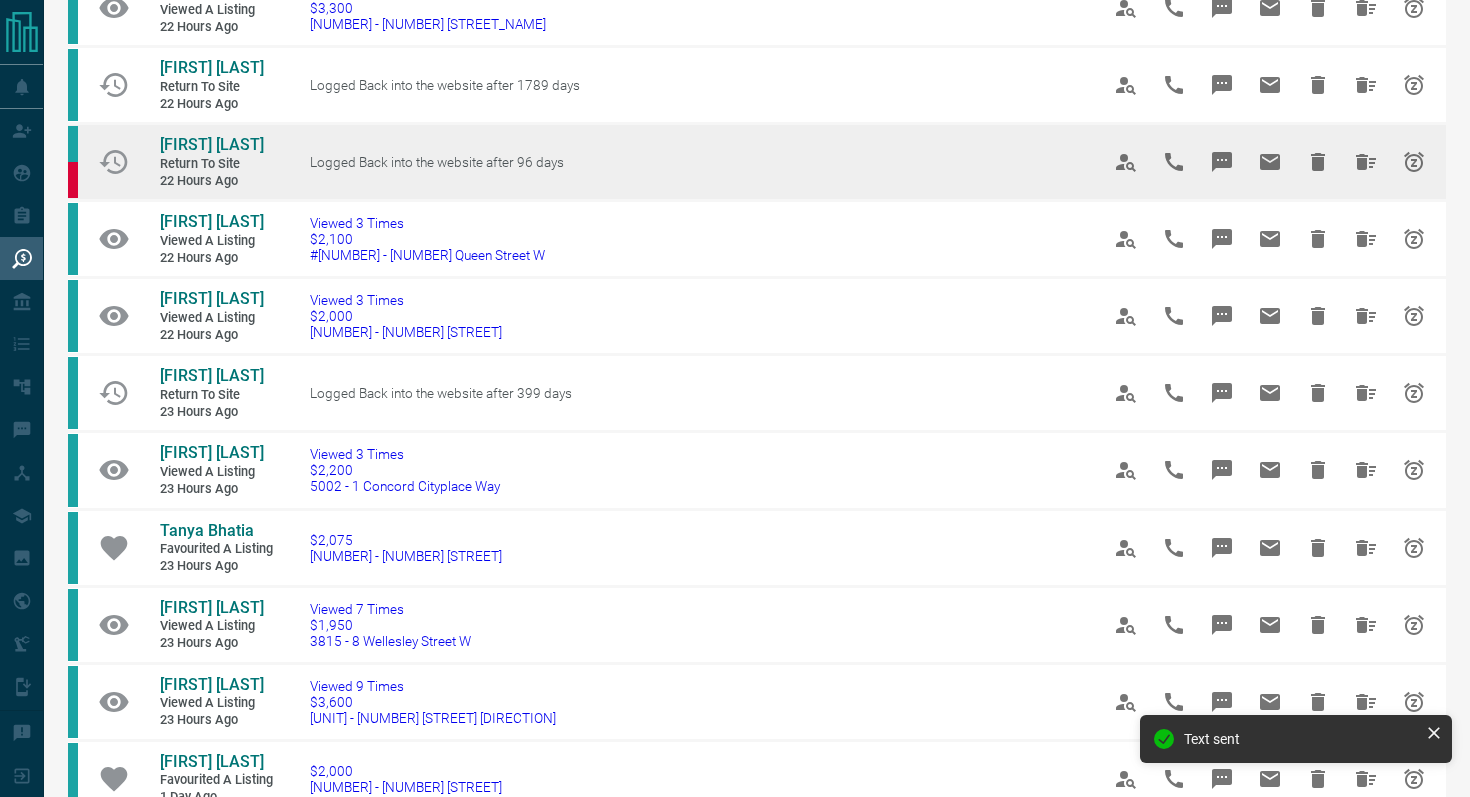 scroll, scrollTop: 501, scrollLeft: 0, axis: vertical 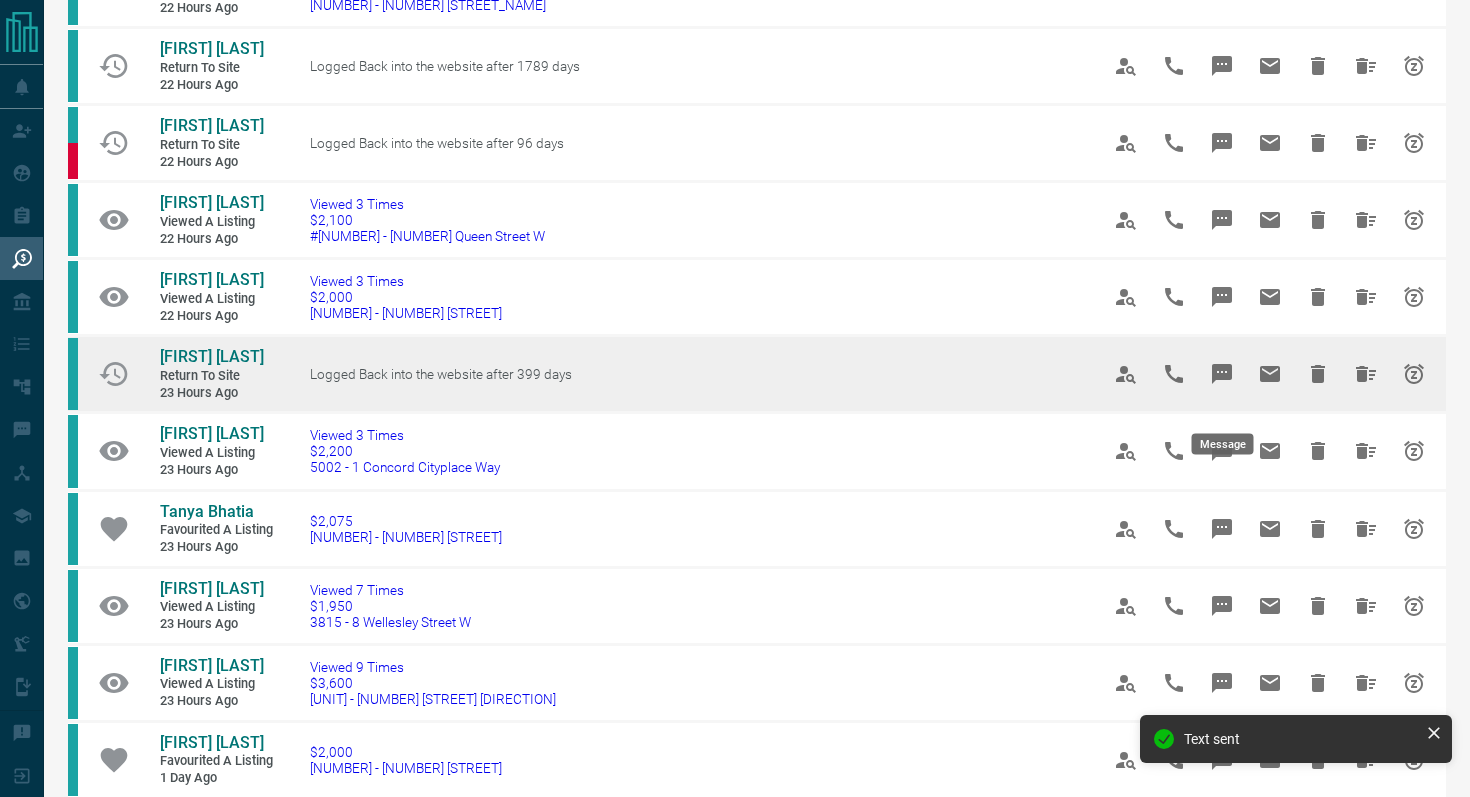 click 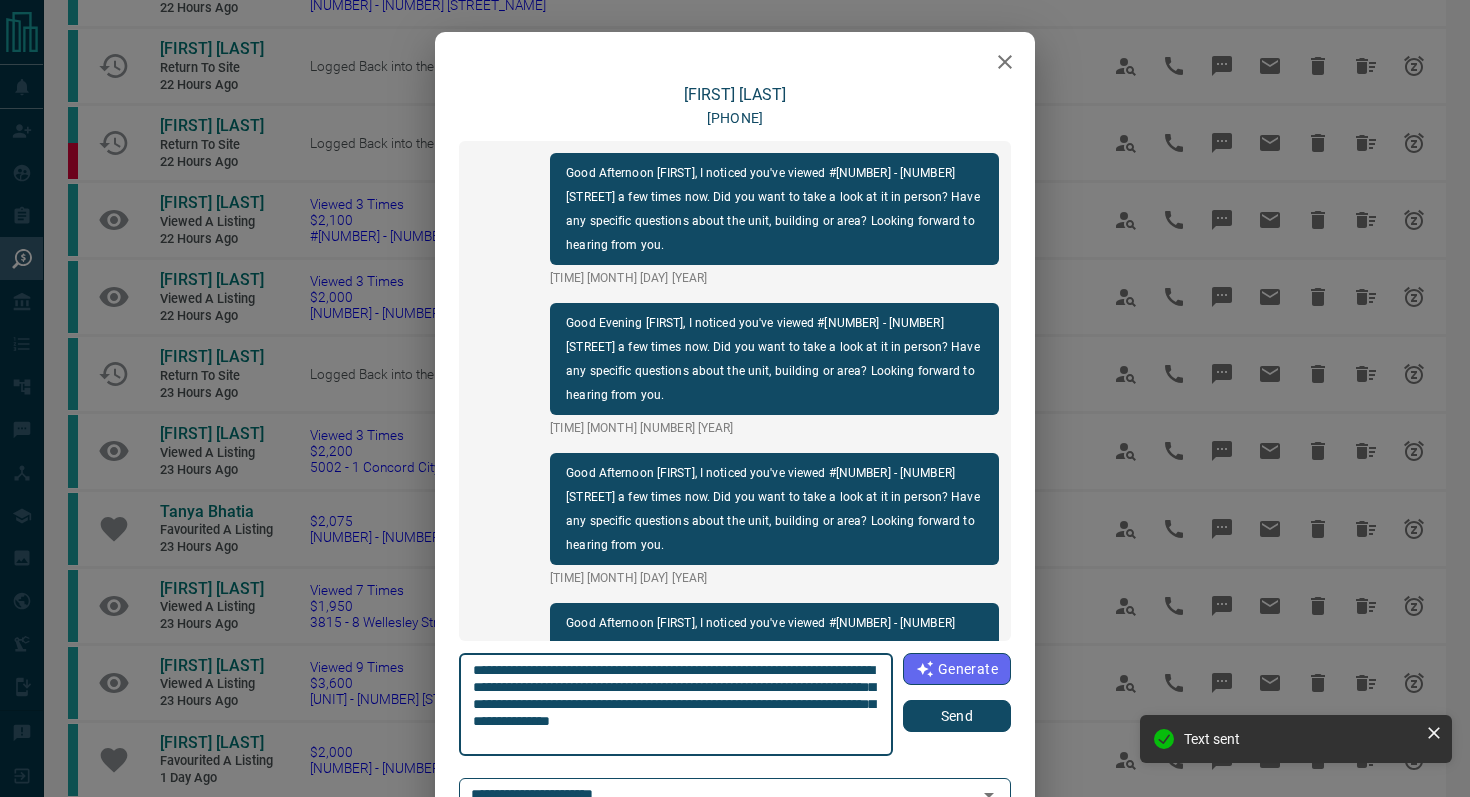scroll, scrollTop: 408, scrollLeft: 0, axis: vertical 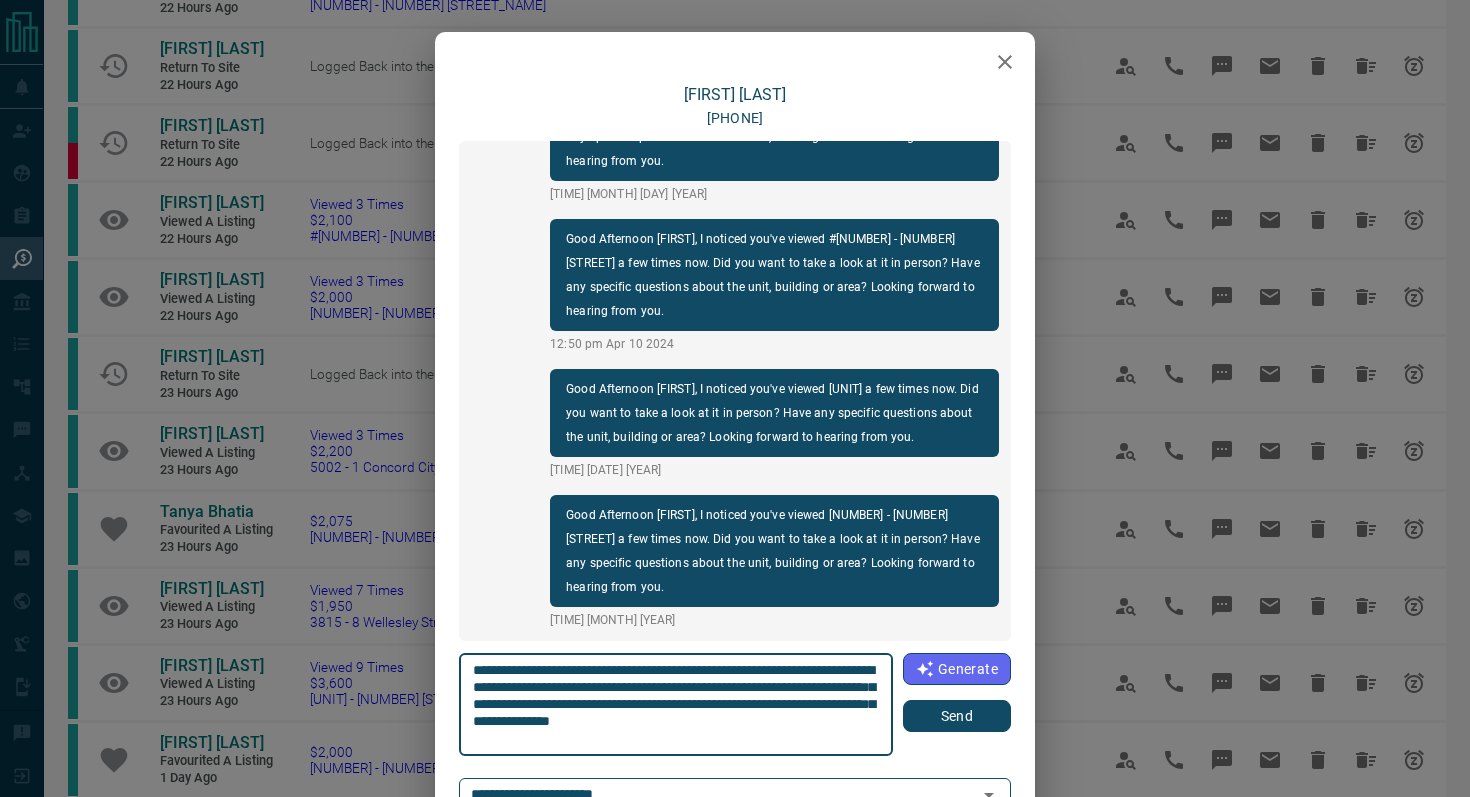 click on "Send" at bounding box center [957, 716] 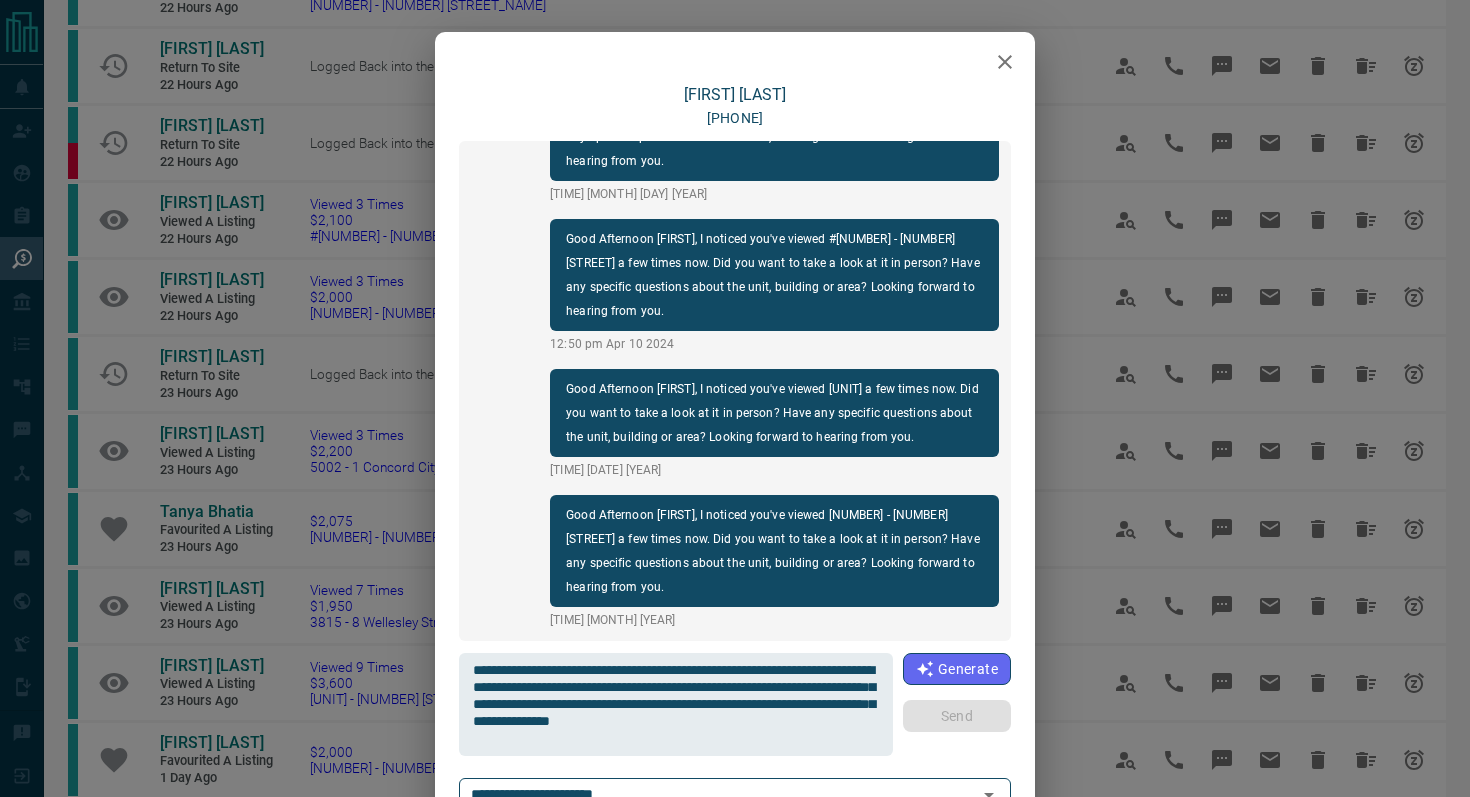 type 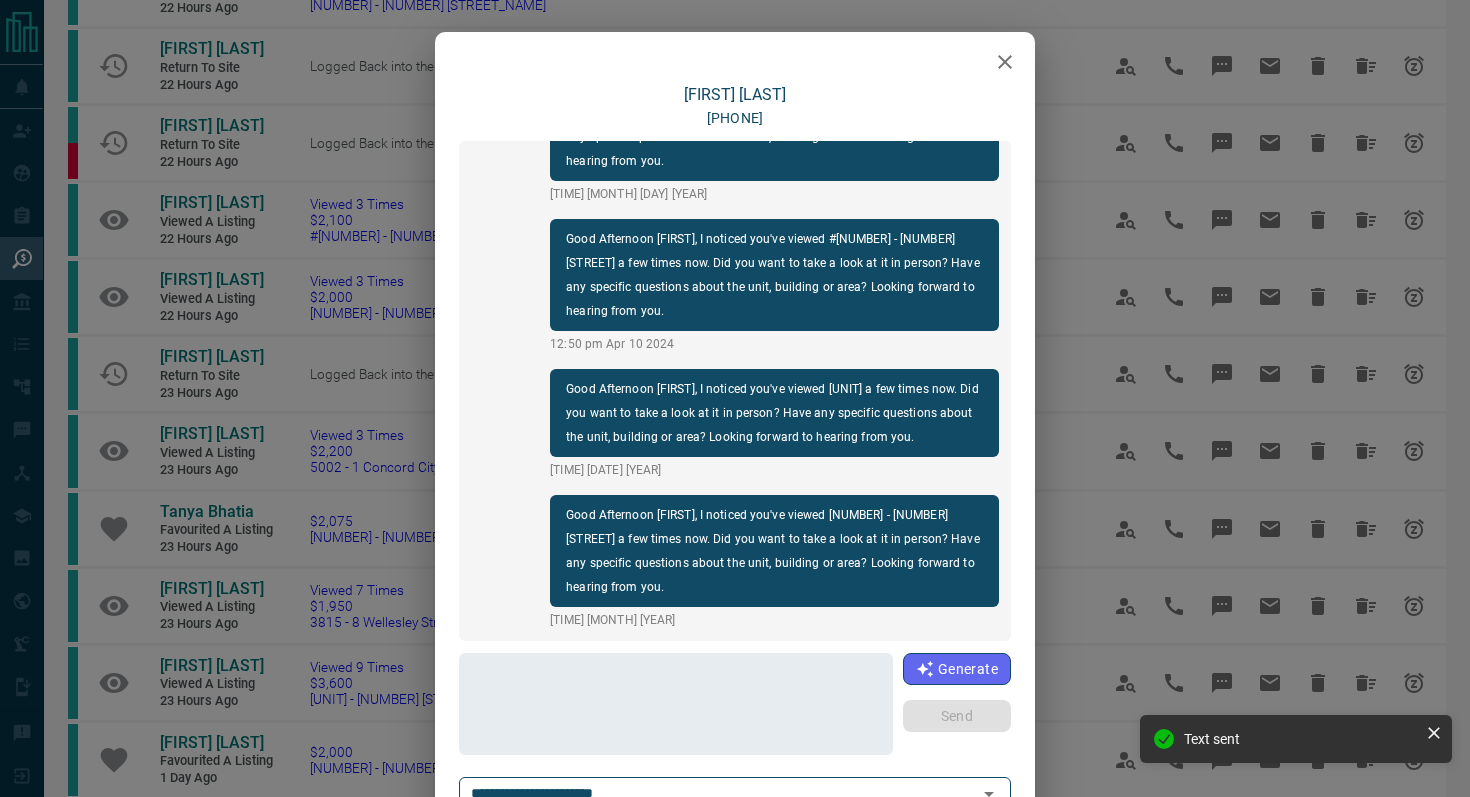 scroll, scrollTop: 558, scrollLeft: 0, axis: vertical 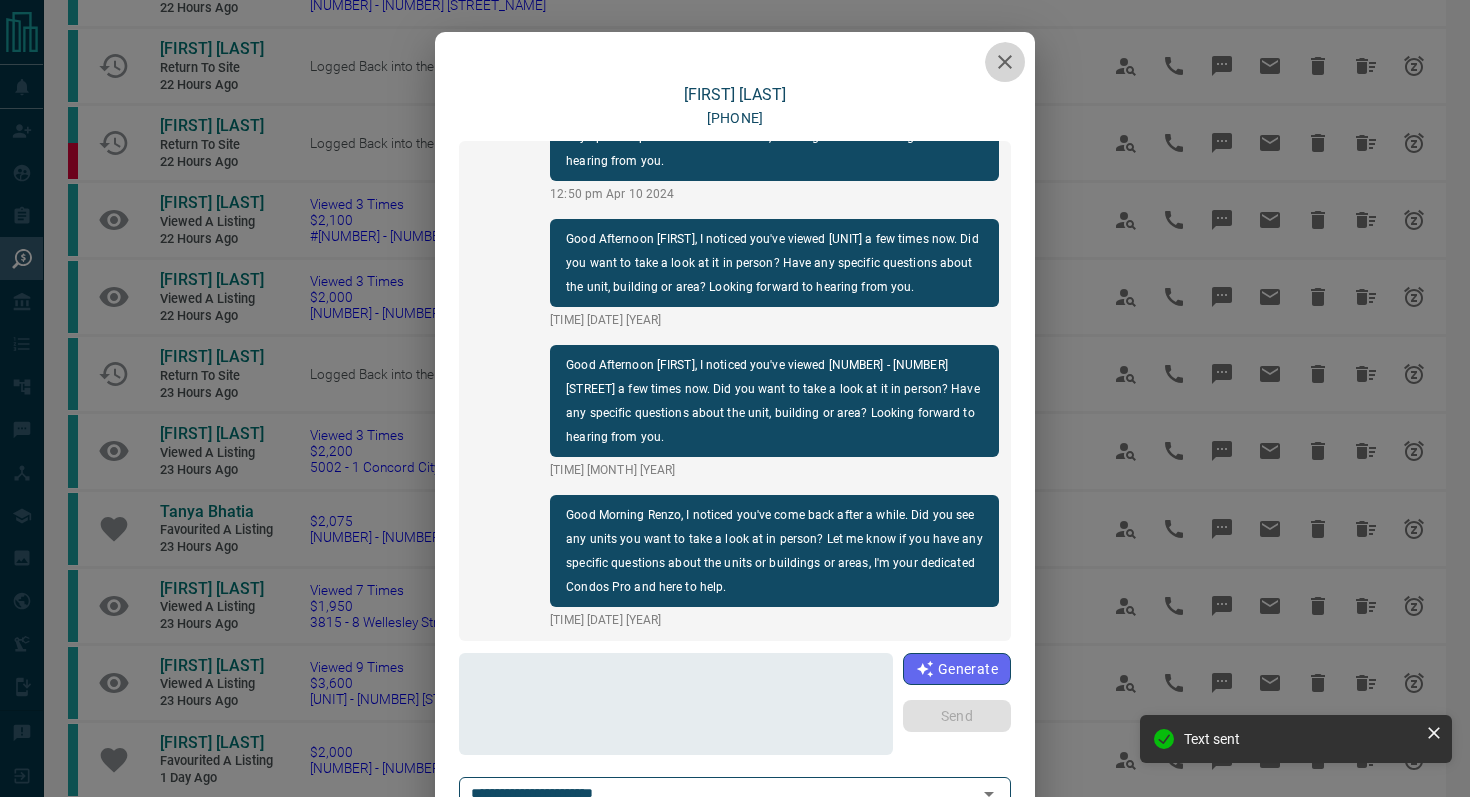 click at bounding box center [1005, 62] 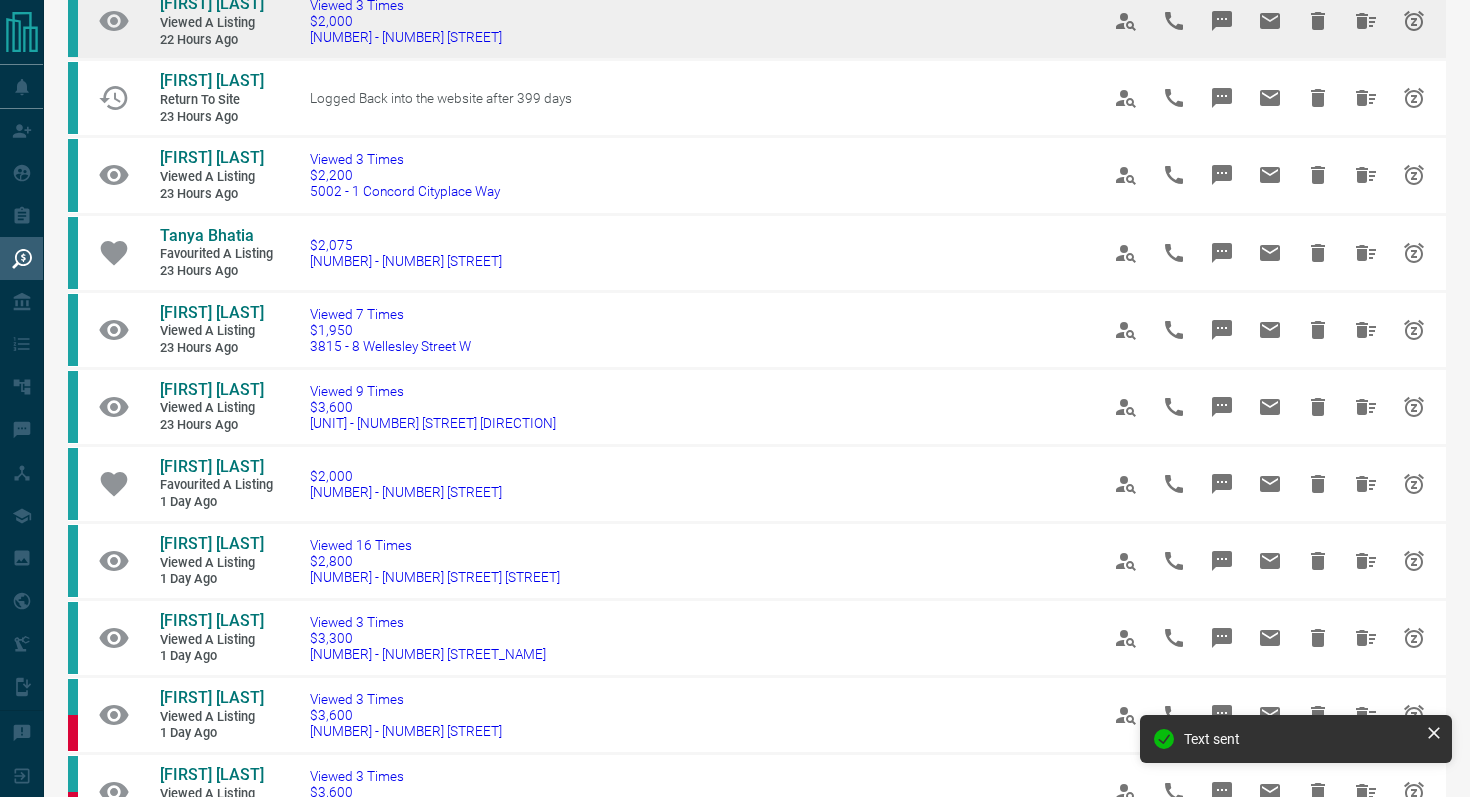 scroll, scrollTop: 775, scrollLeft: 0, axis: vertical 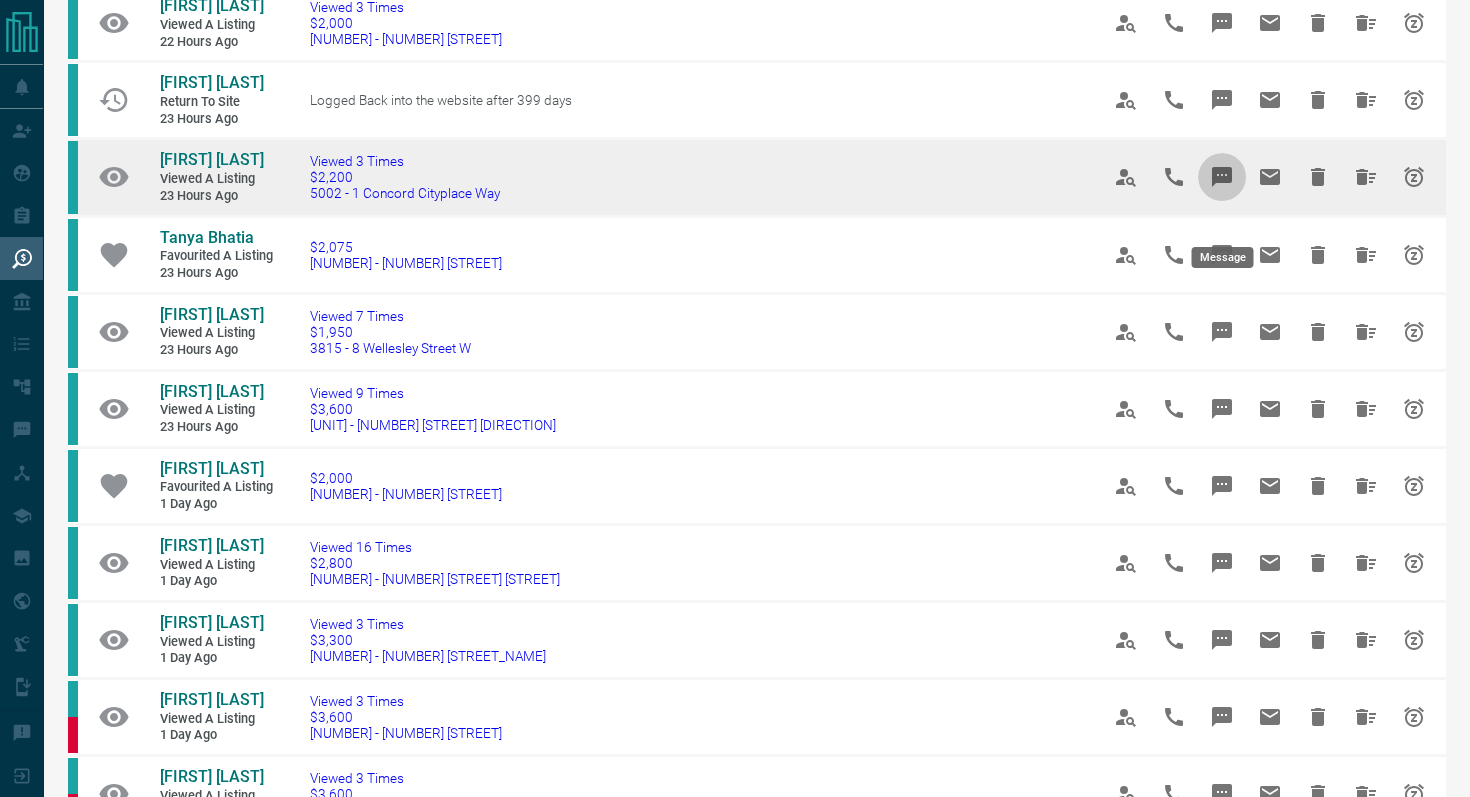 click 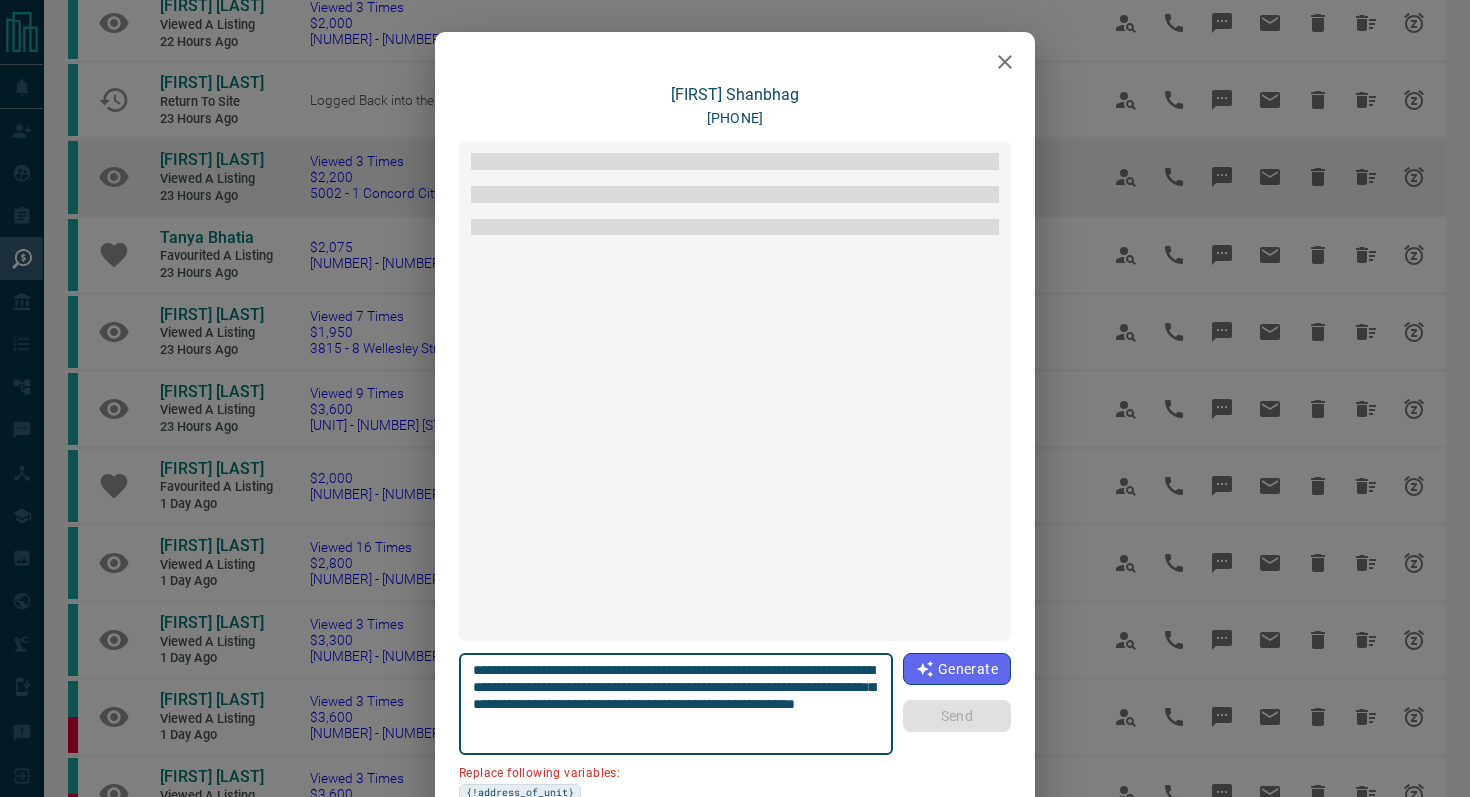 scroll, scrollTop: 846, scrollLeft: 0, axis: vertical 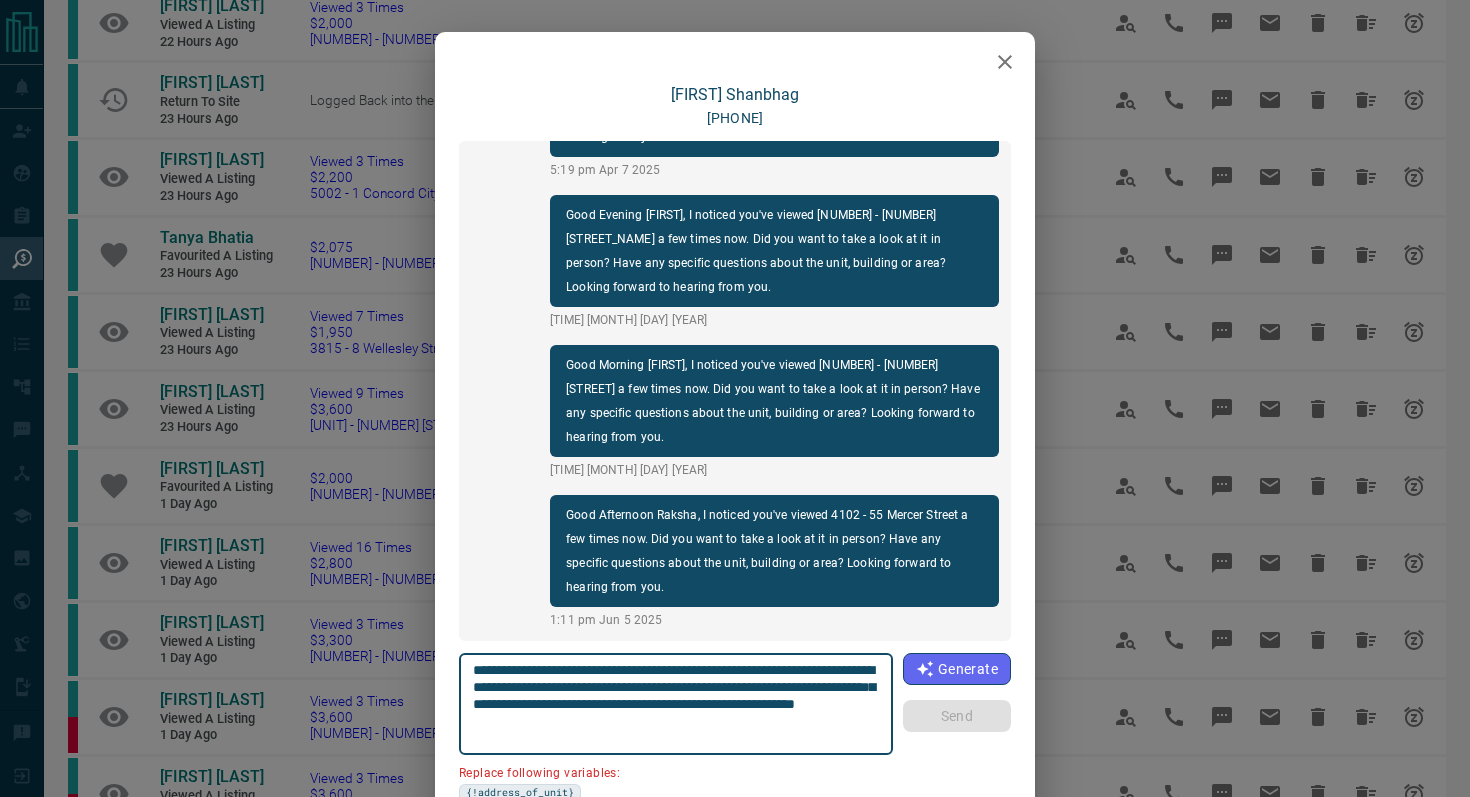 click 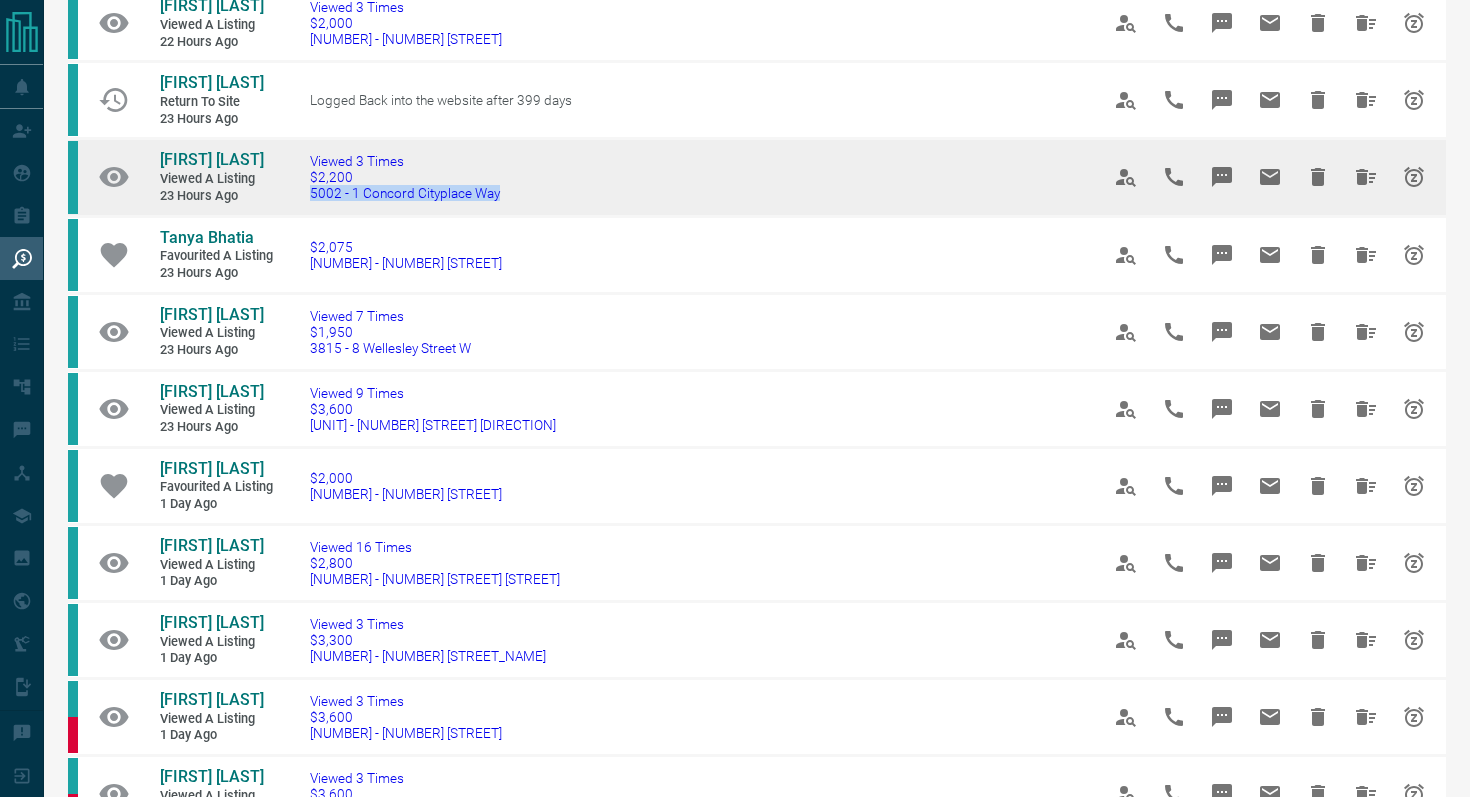drag, startPoint x: 516, startPoint y: 222, endPoint x: 303, endPoint y: 224, distance: 213.00938 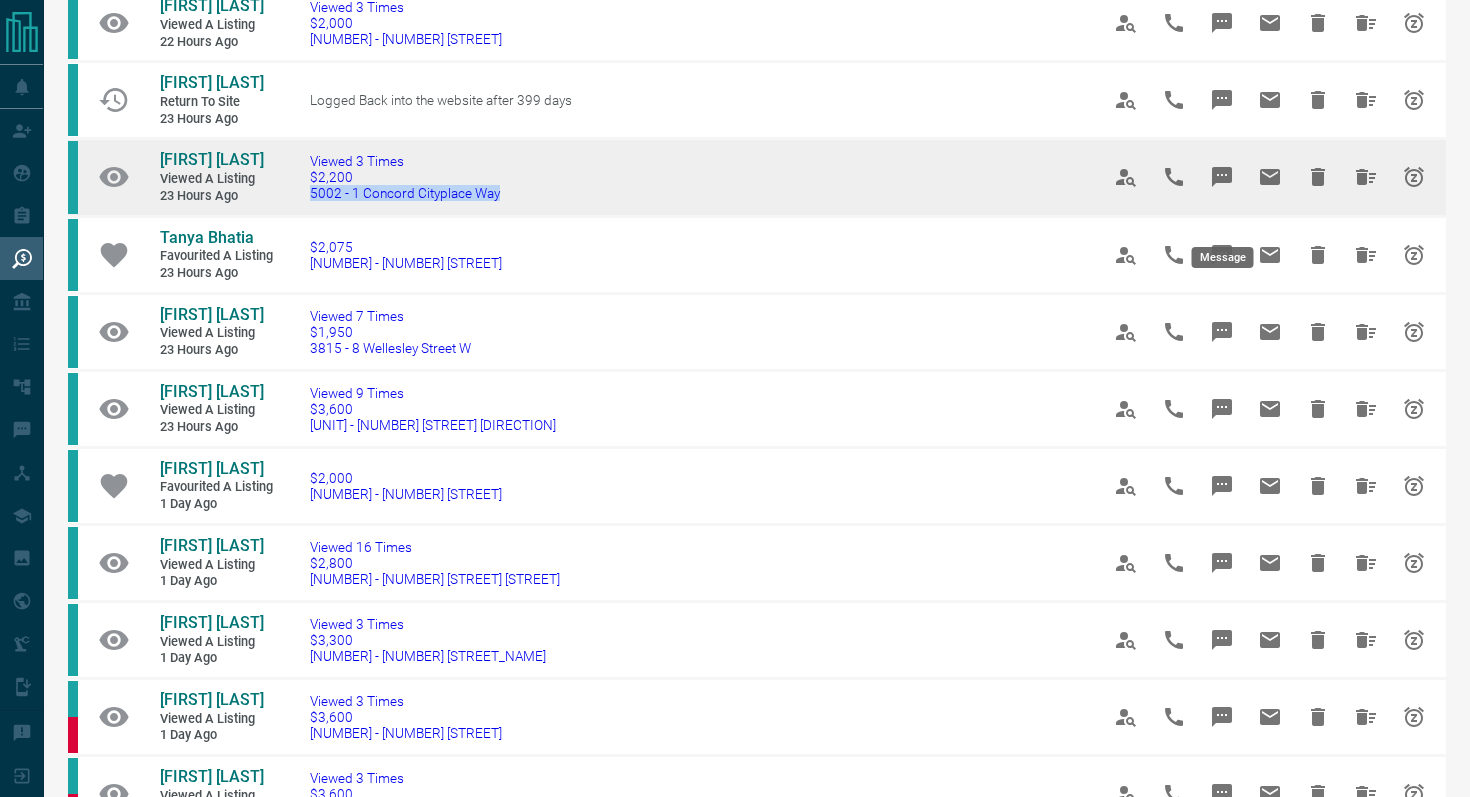 click 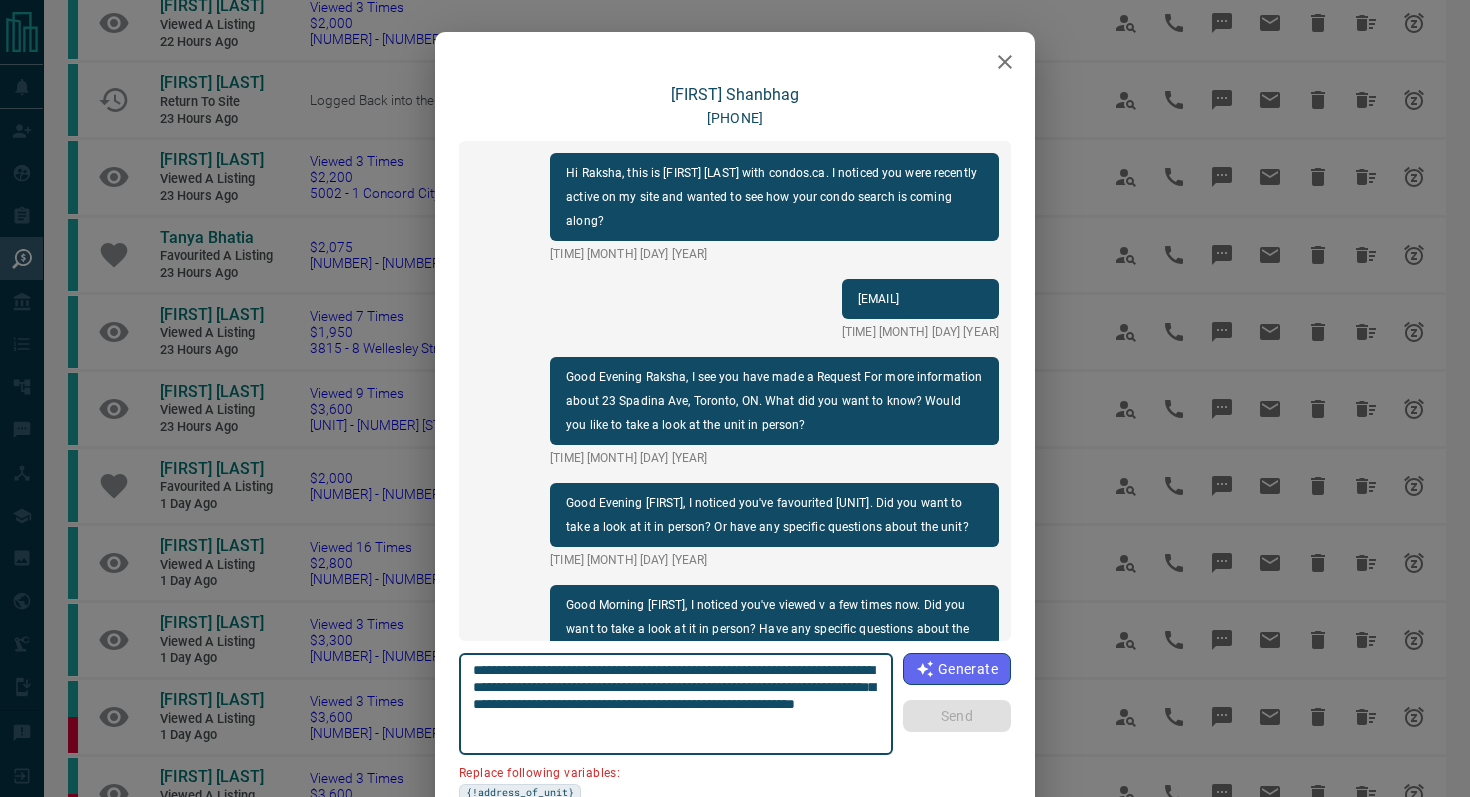 scroll, scrollTop: 846, scrollLeft: 0, axis: vertical 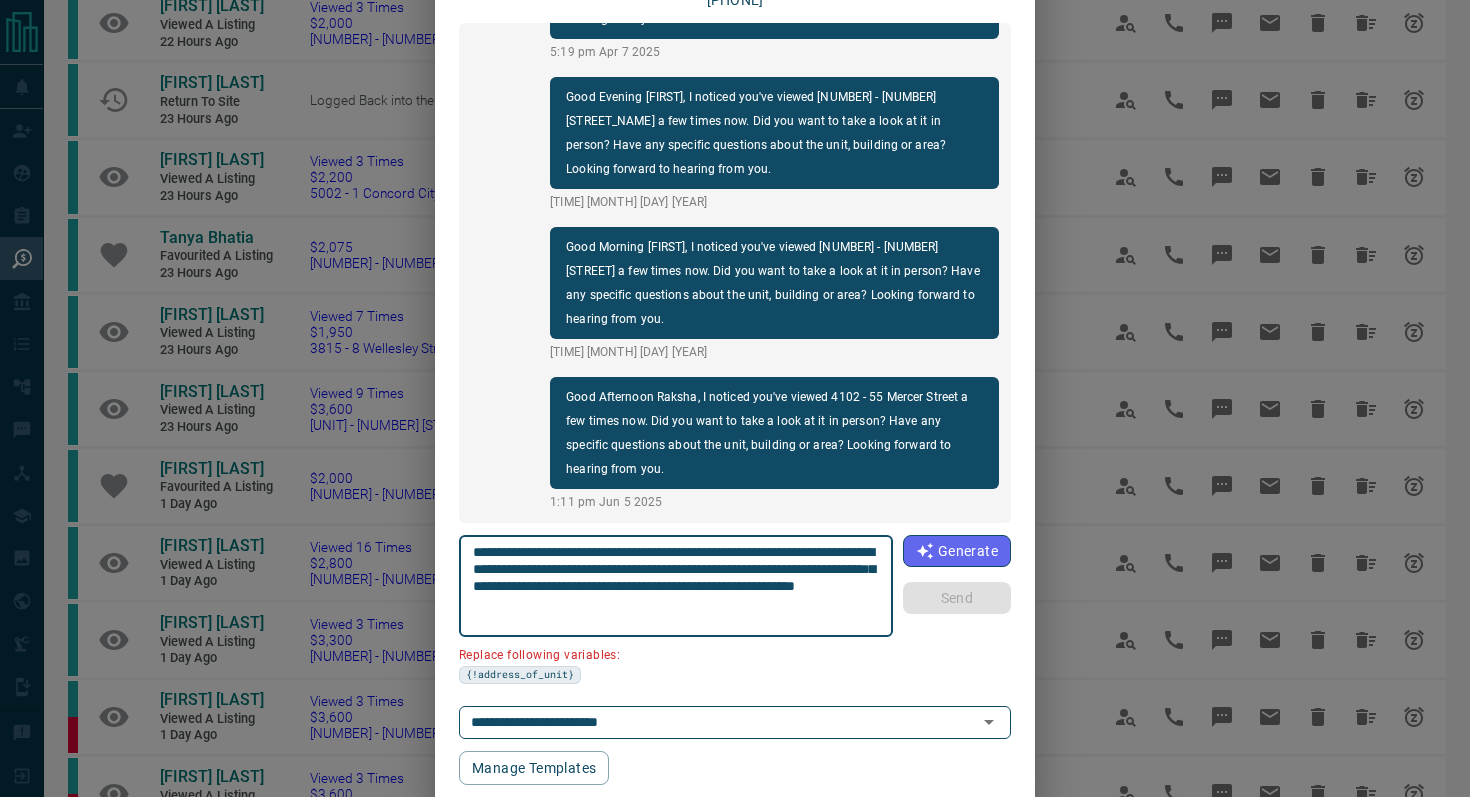 drag, startPoint x: 585, startPoint y: 571, endPoint x: 441, endPoint y: 571, distance: 144 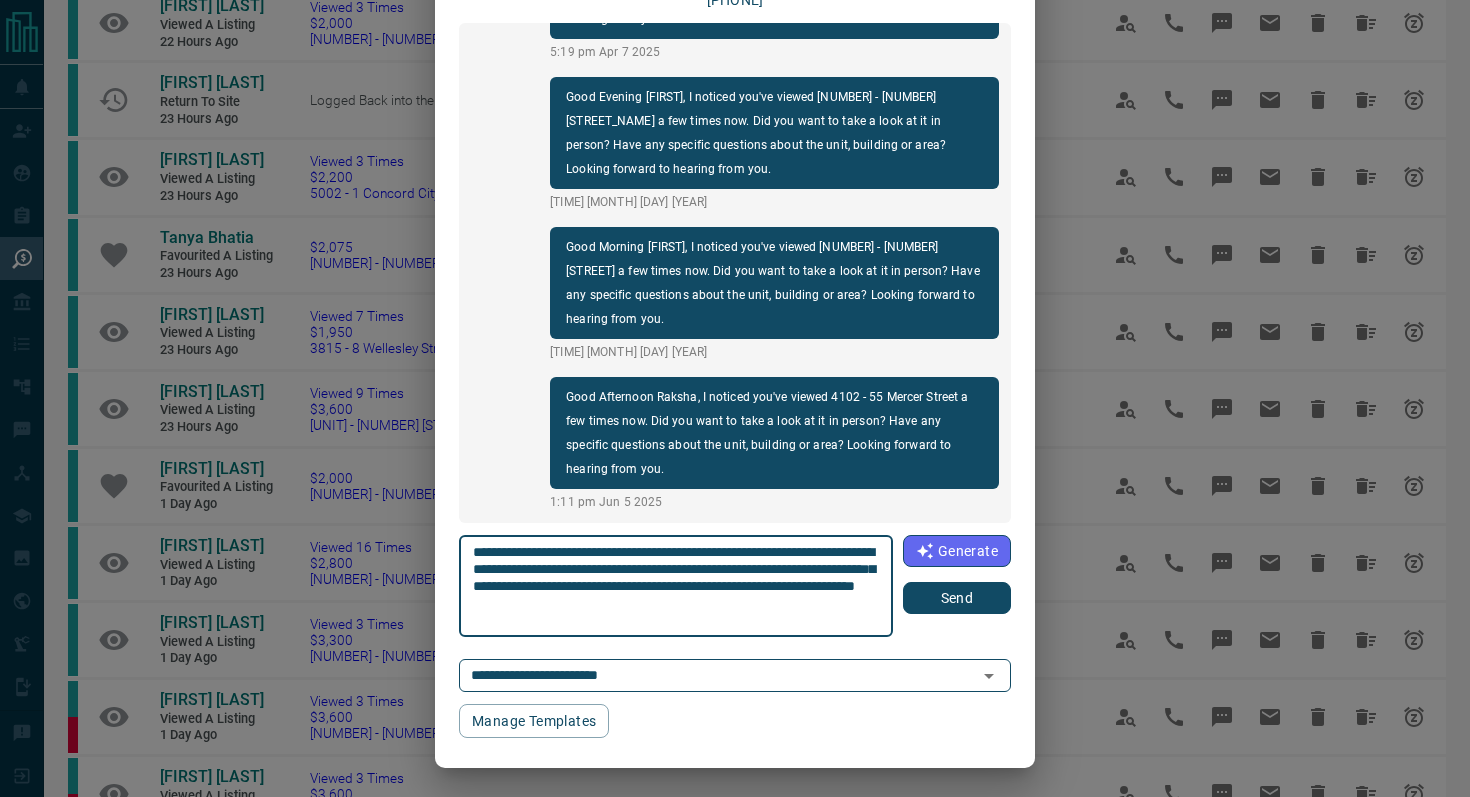 type on "**********" 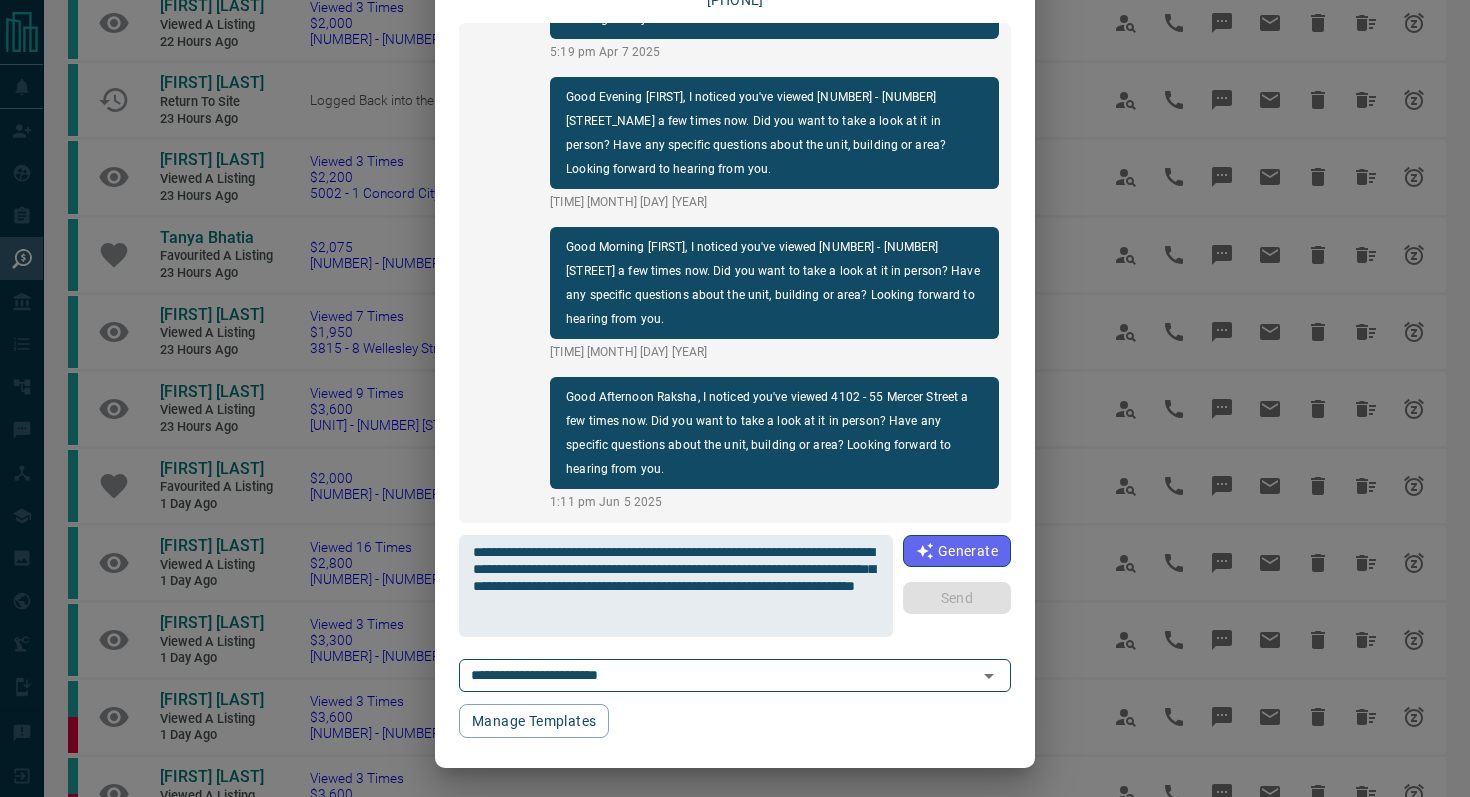 type 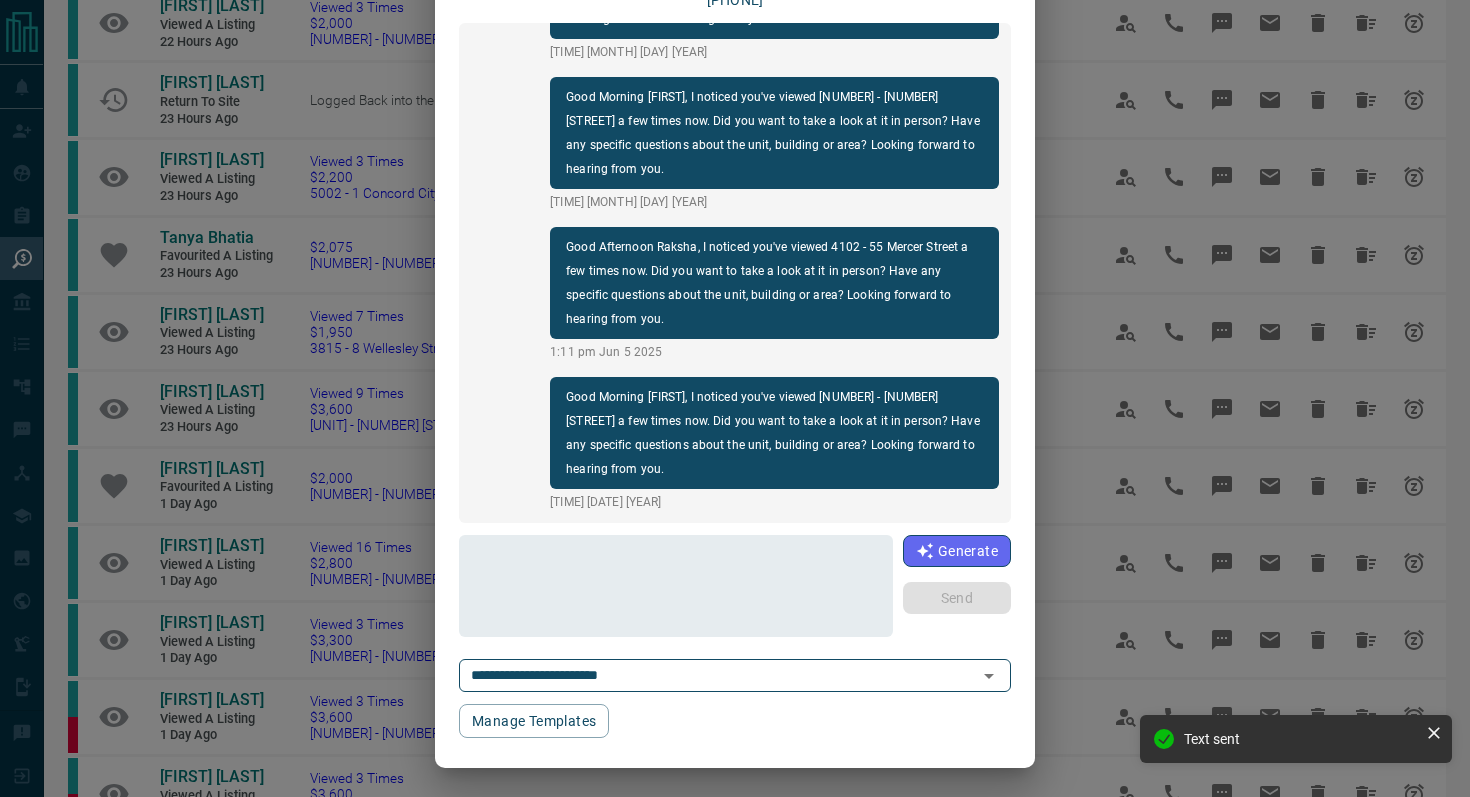 scroll, scrollTop: 0, scrollLeft: 0, axis: both 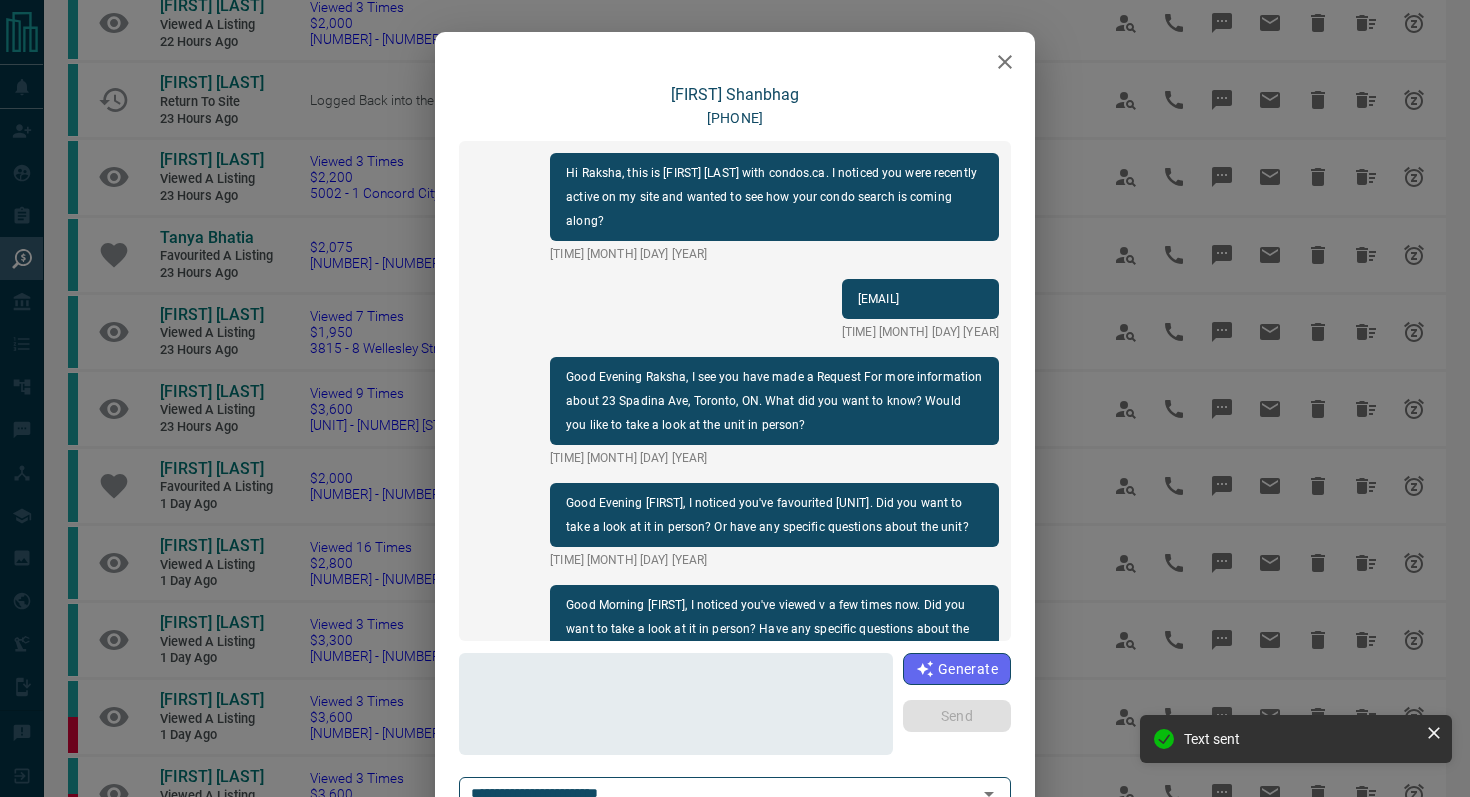 click 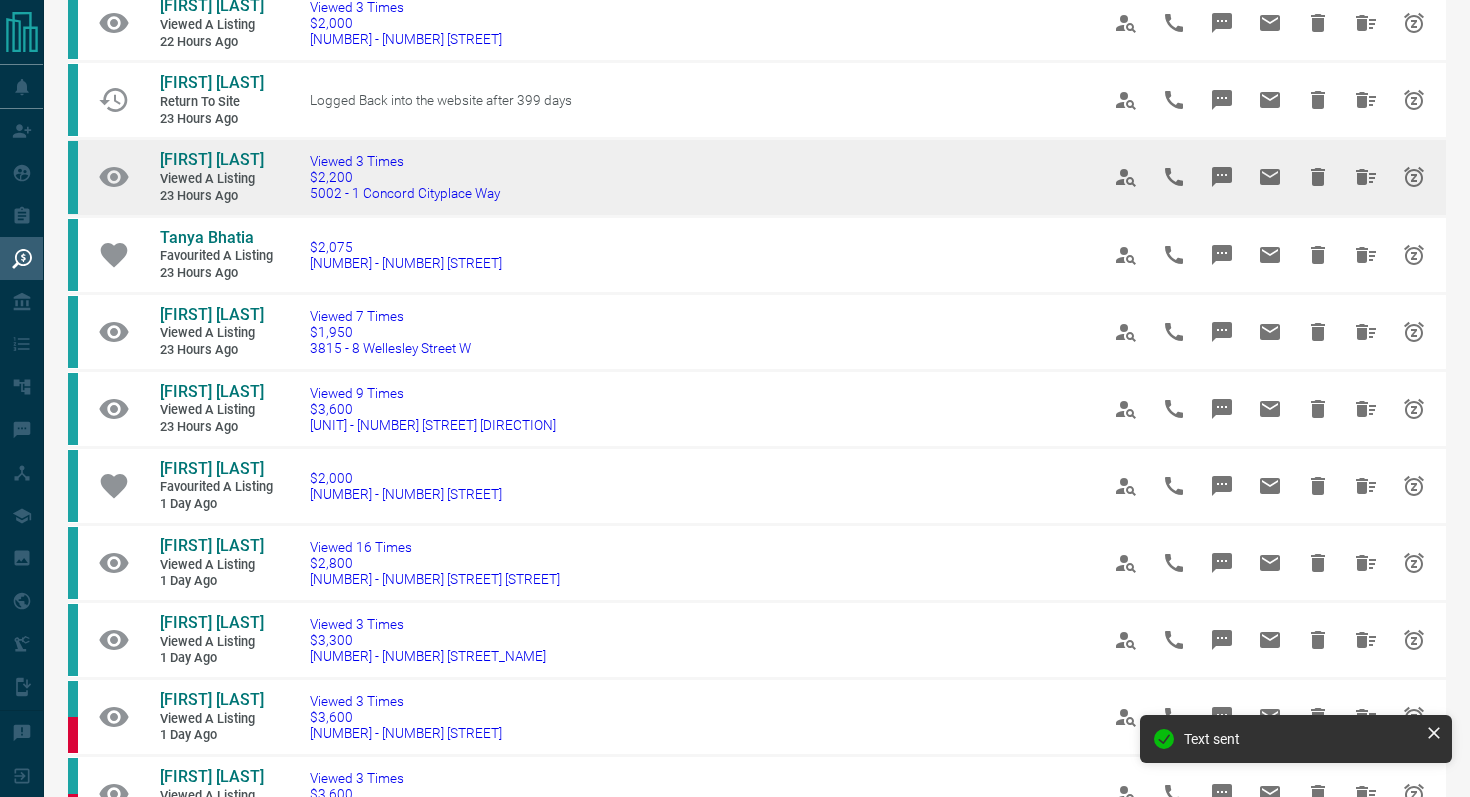 click on "Viewed 3 Times $[PRICE] [NUMBER] - [NUMBER] [STREET]" at bounding box center [674, 177] 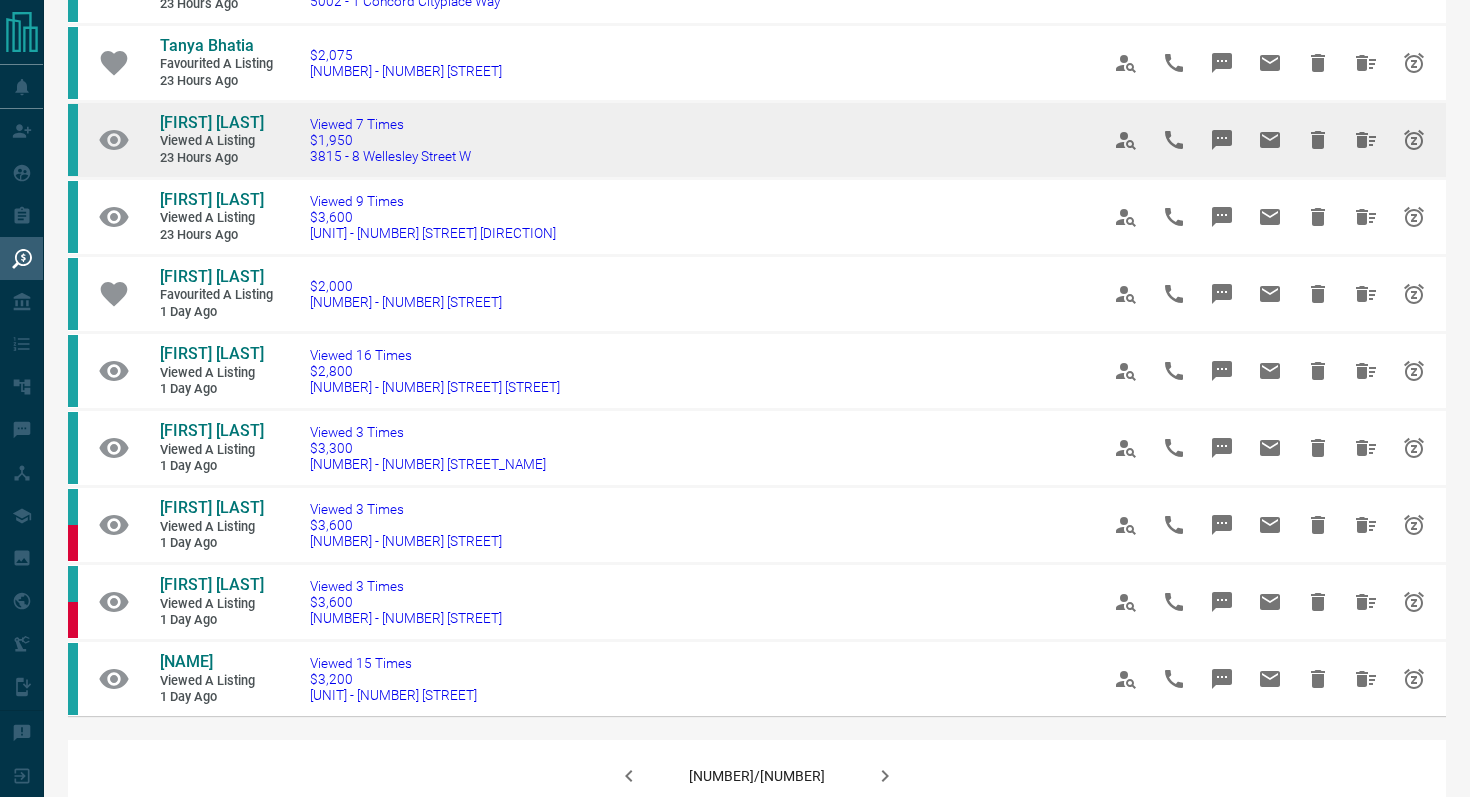 scroll, scrollTop: 973, scrollLeft: 0, axis: vertical 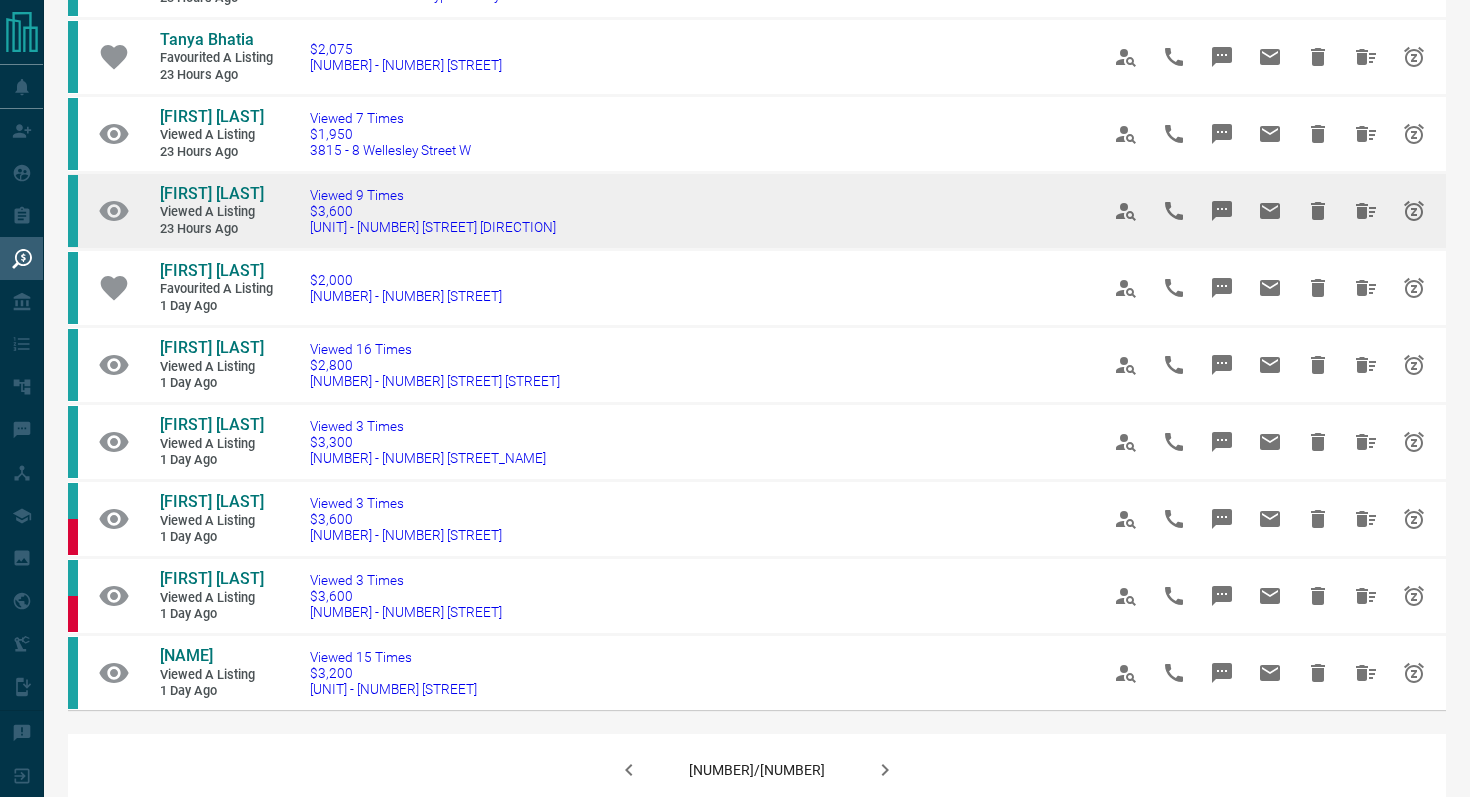 drag, startPoint x: 605, startPoint y: 271, endPoint x: 304, endPoint y: 269, distance: 301.00665 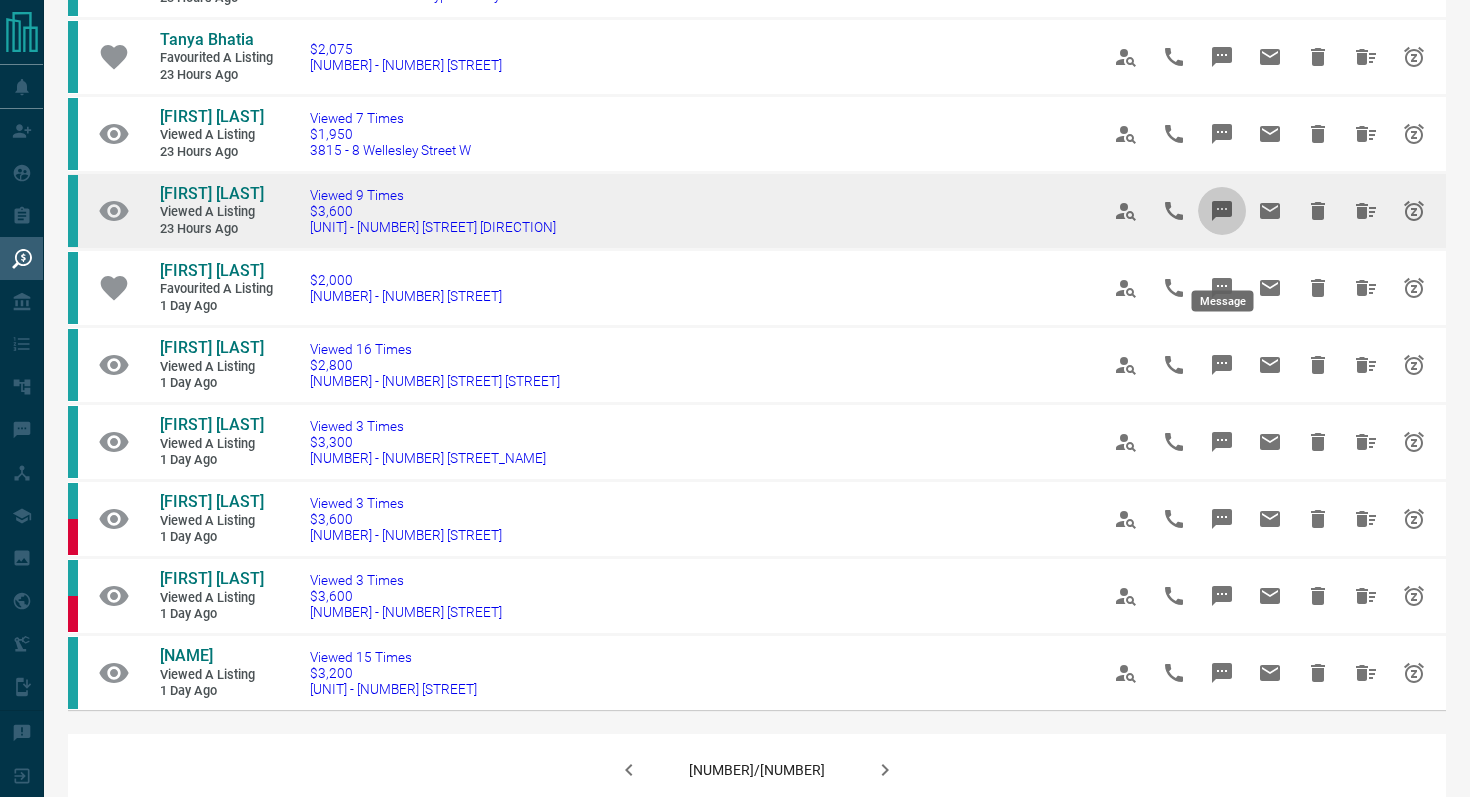 click 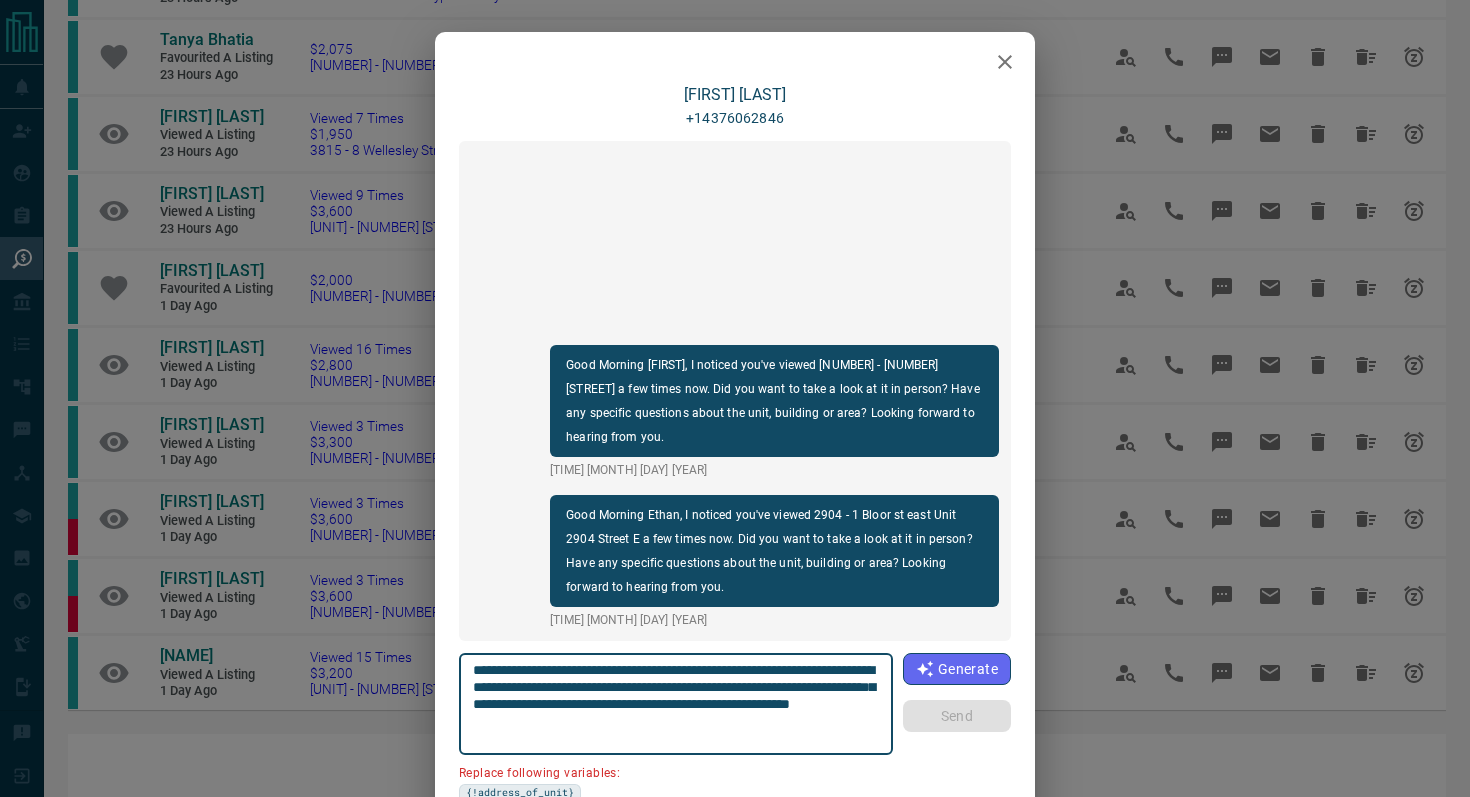 scroll, scrollTop: 168, scrollLeft: 0, axis: vertical 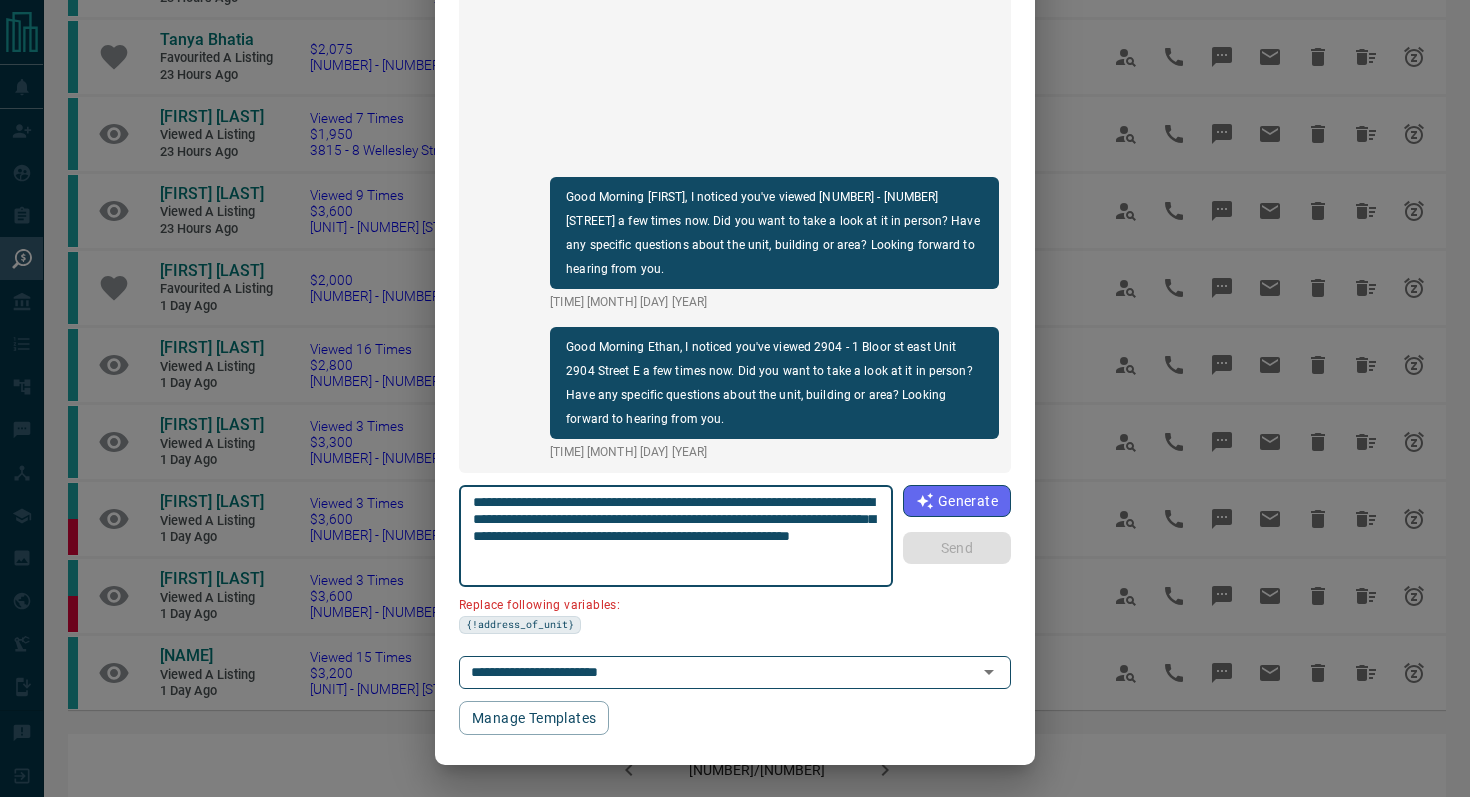 drag, startPoint x: 871, startPoint y: 498, endPoint x: 759, endPoint y: 495, distance: 112.04017 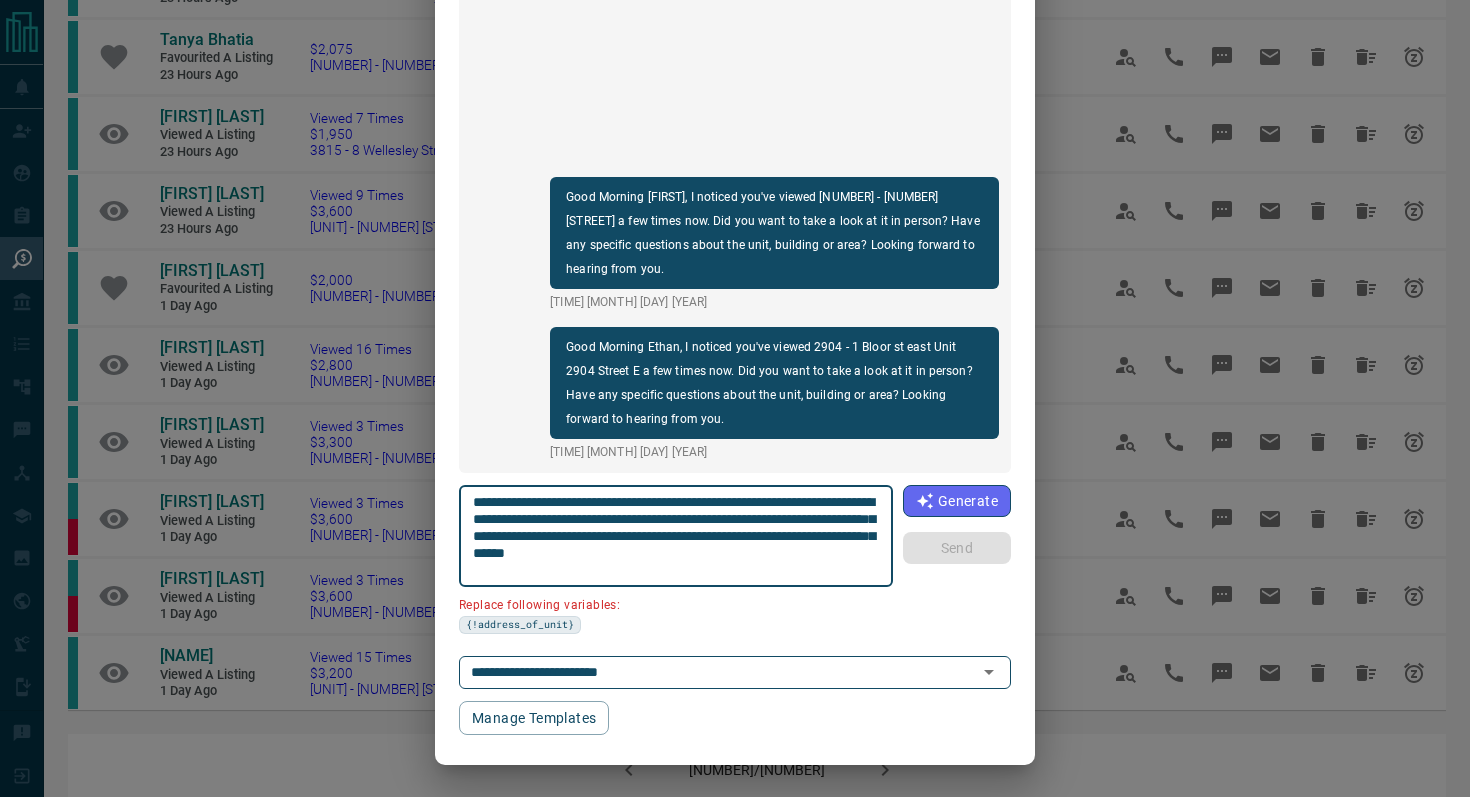 scroll, scrollTop: 121, scrollLeft: 0, axis: vertical 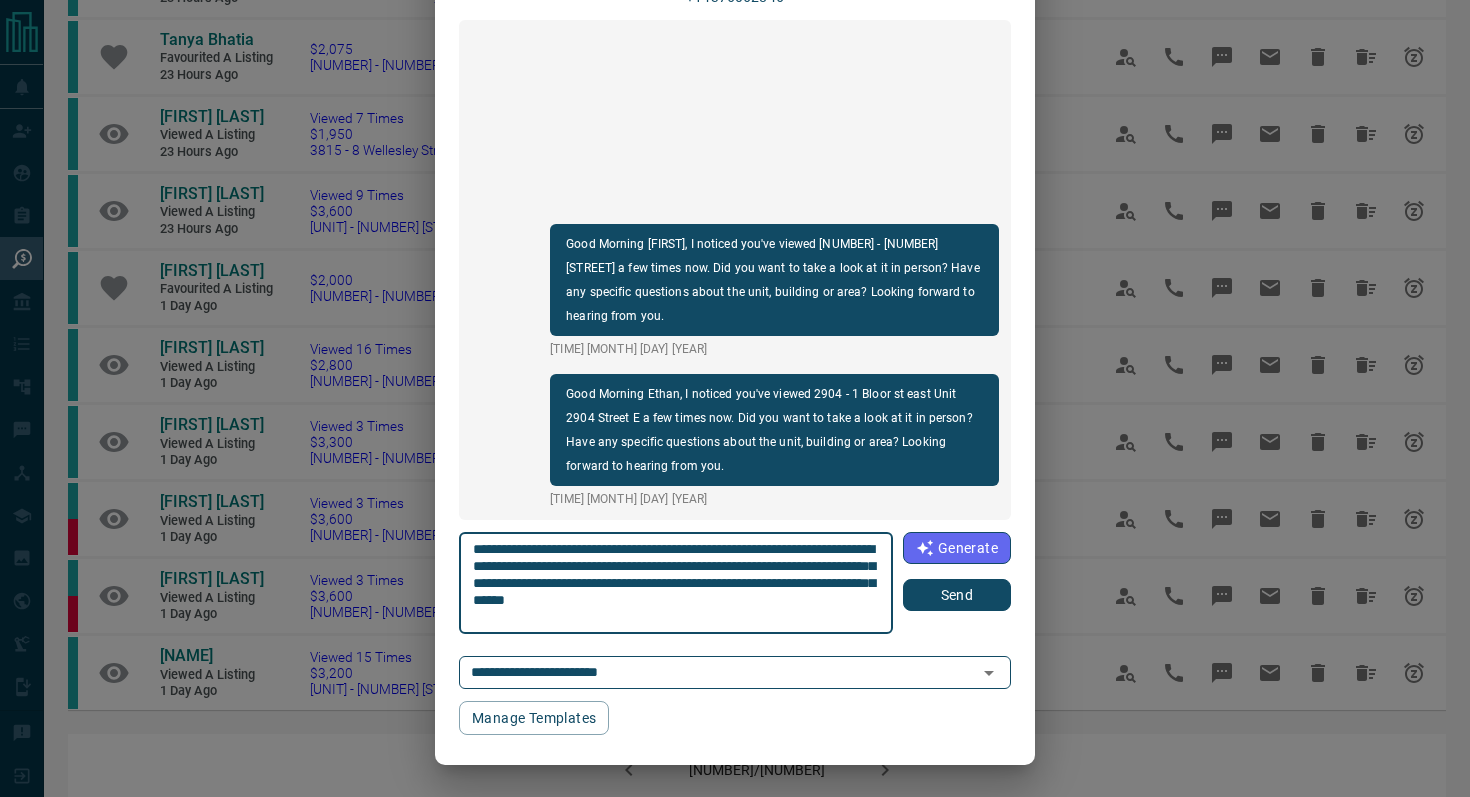 type on "**********" 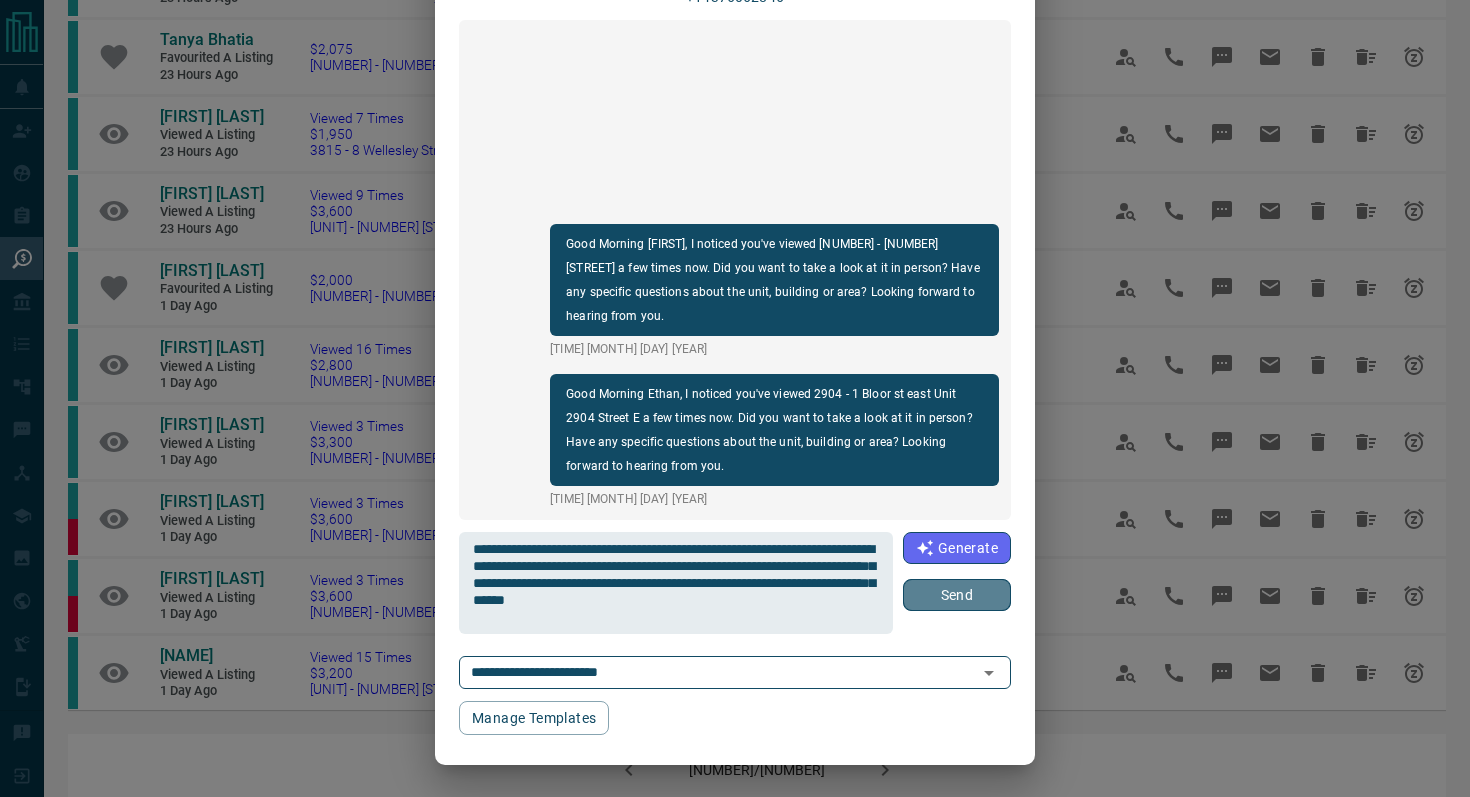 click on "Send" at bounding box center (957, 595) 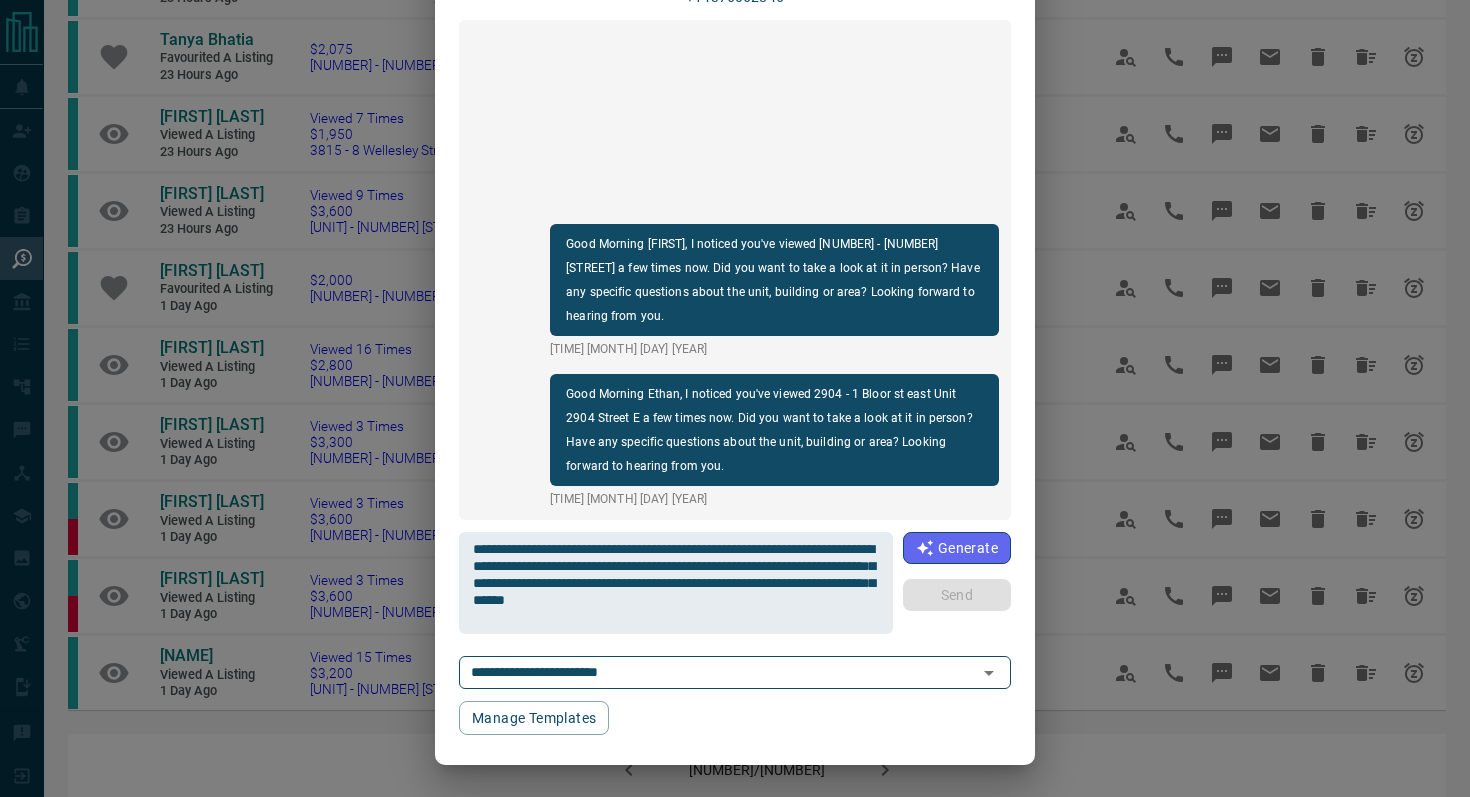 type 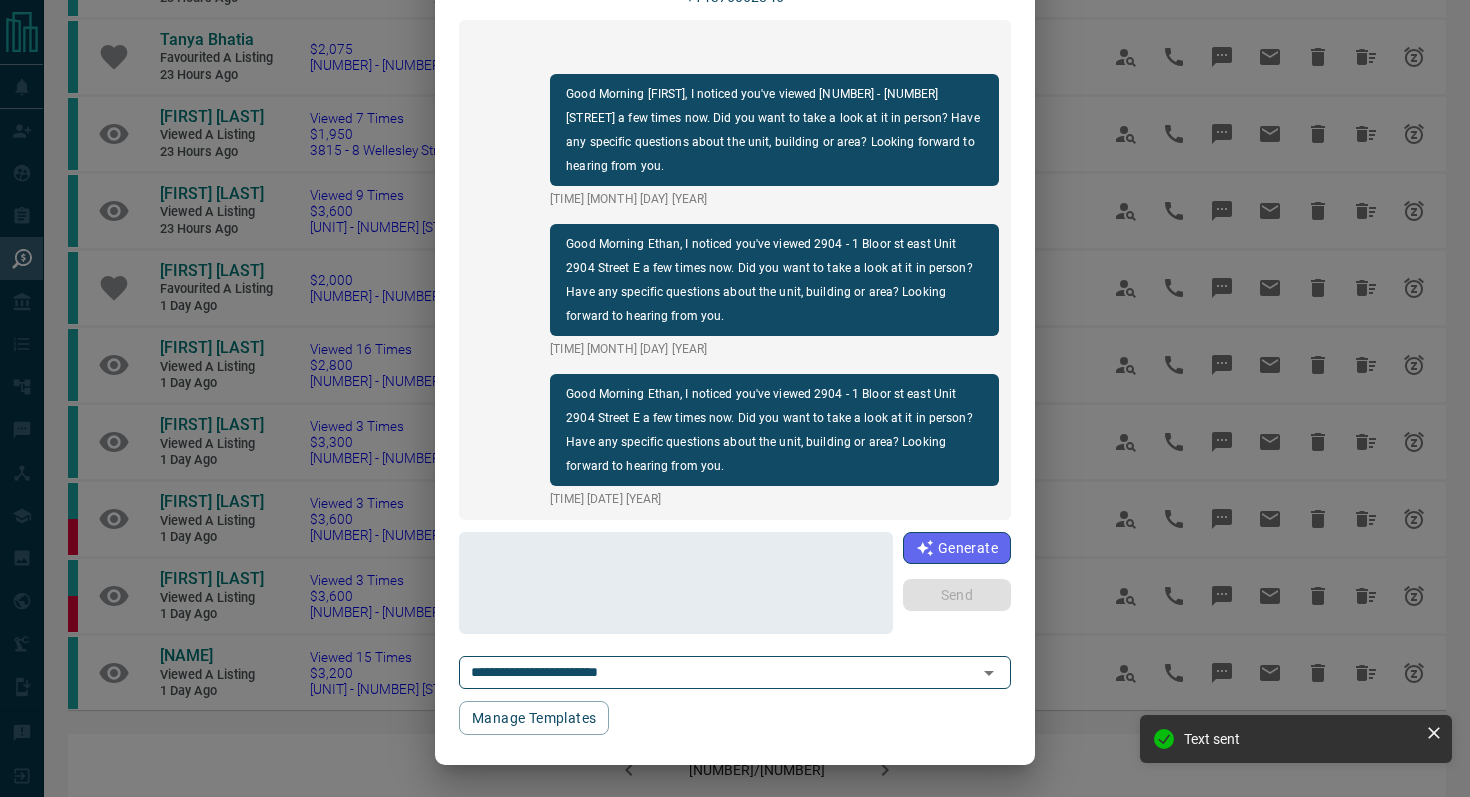 scroll, scrollTop: 0, scrollLeft: 0, axis: both 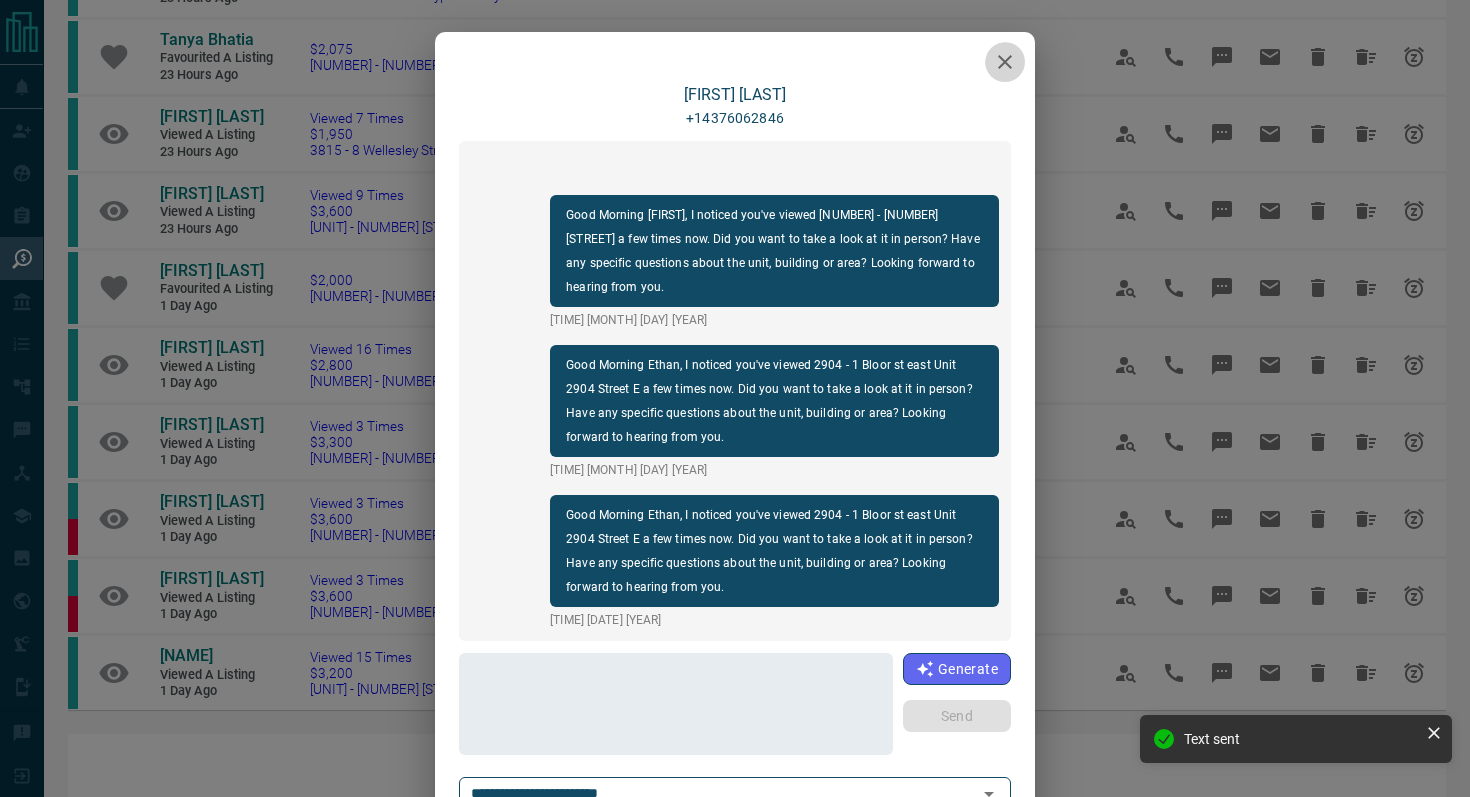 click at bounding box center [1005, 62] 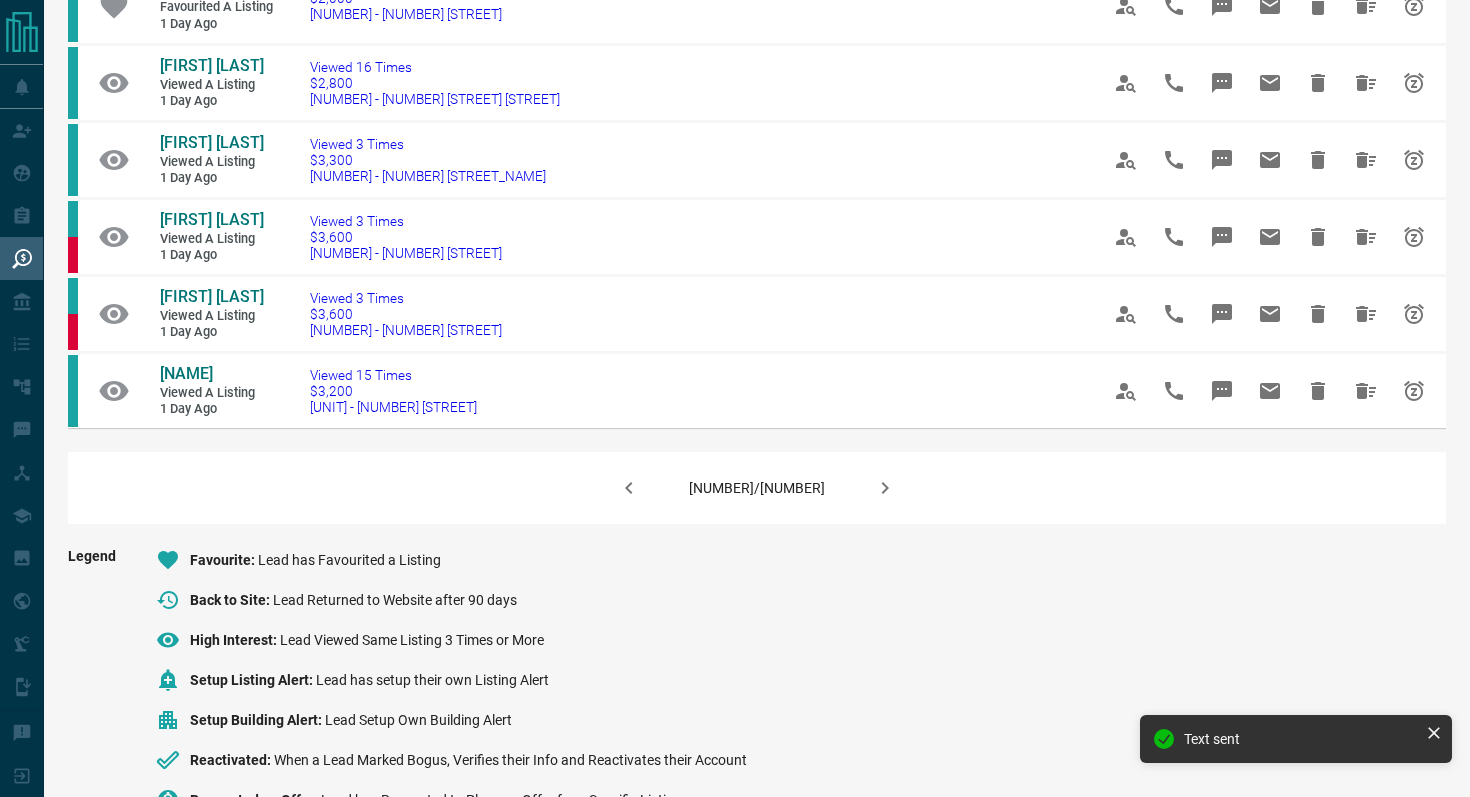 scroll, scrollTop: 1277, scrollLeft: 0, axis: vertical 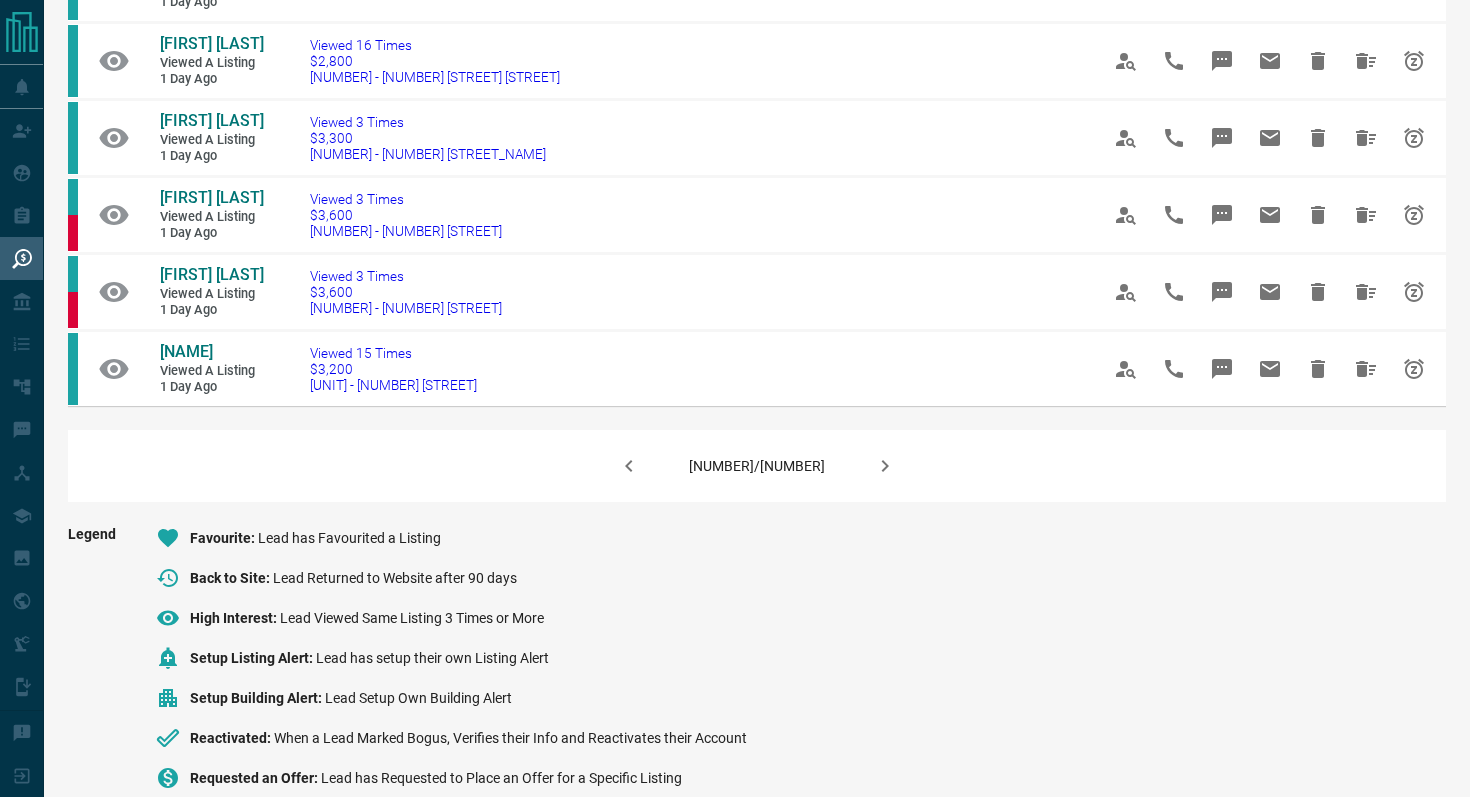 click 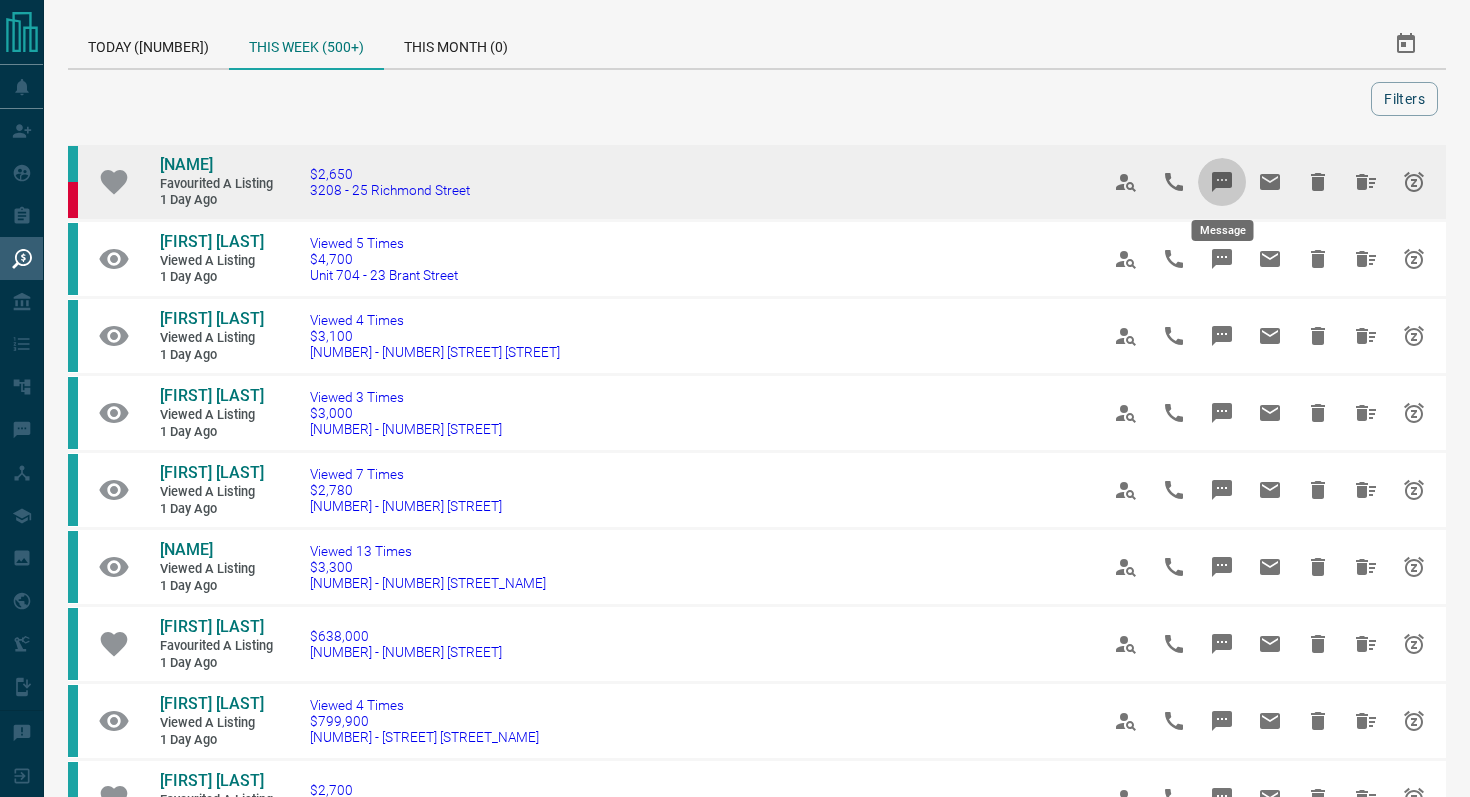 click 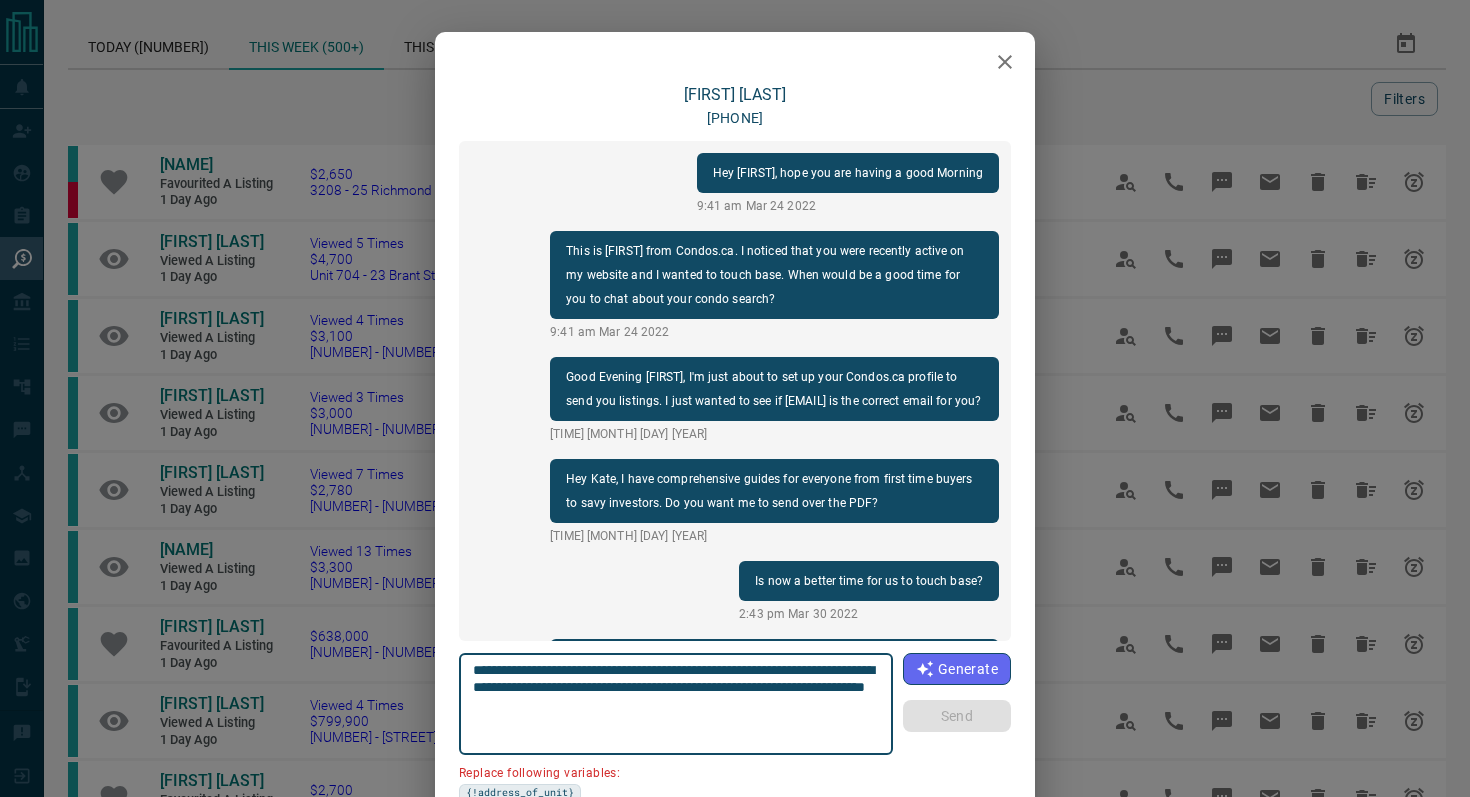 scroll, scrollTop: 2202, scrollLeft: 0, axis: vertical 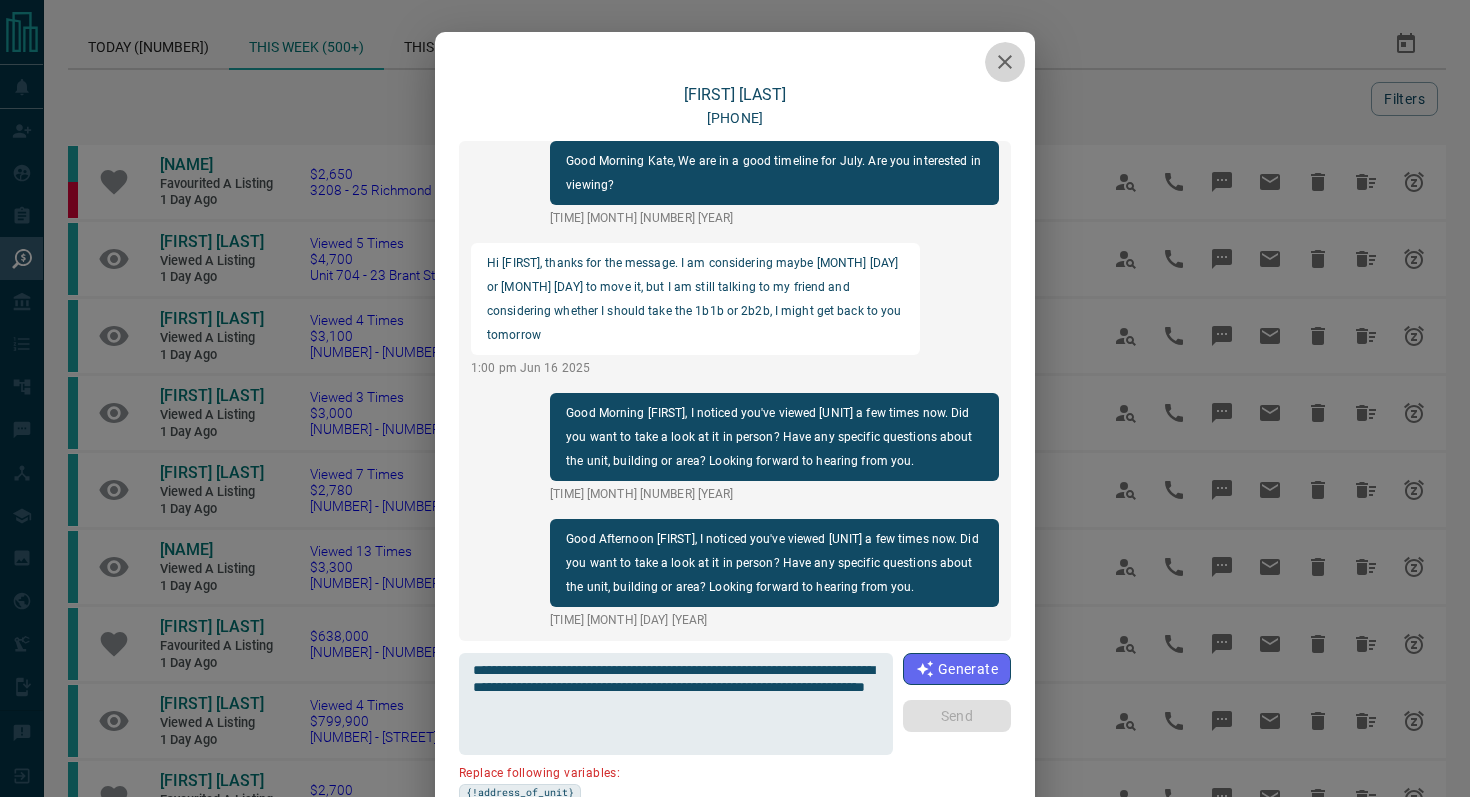 click 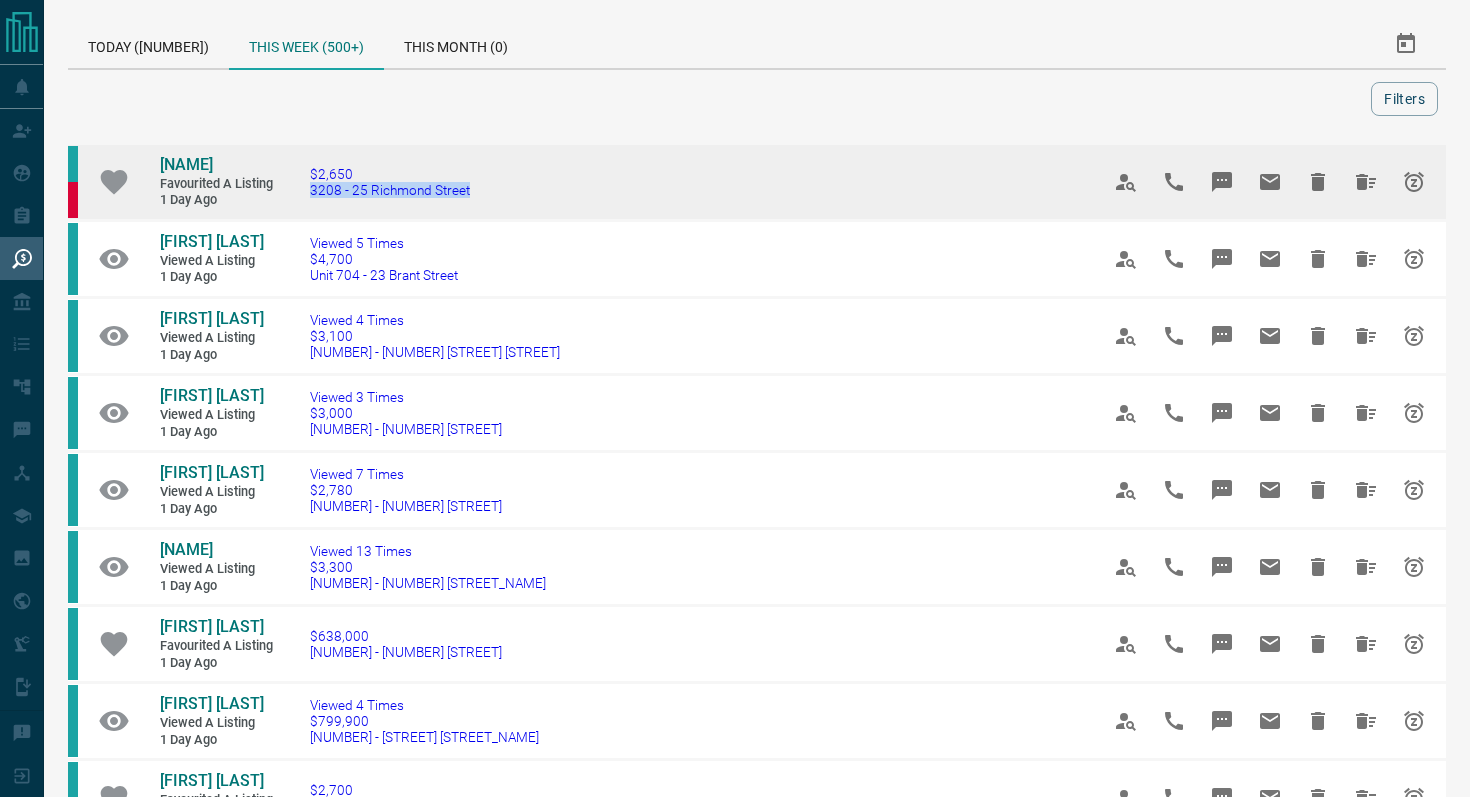 drag, startPoint x: 542, startPoint y: 198, endPoint x: 287, endPoint y: 188, distance: 255.196 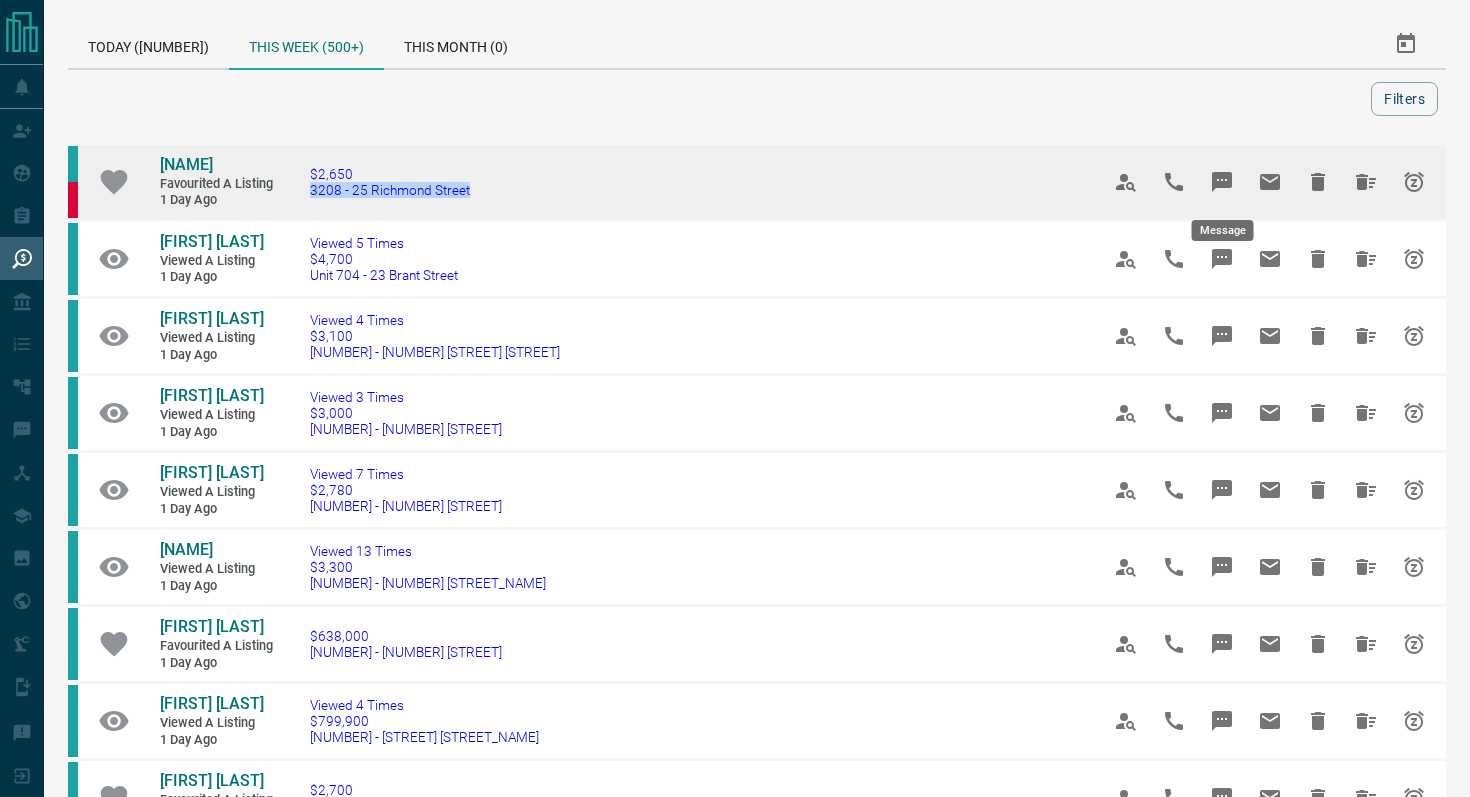 click 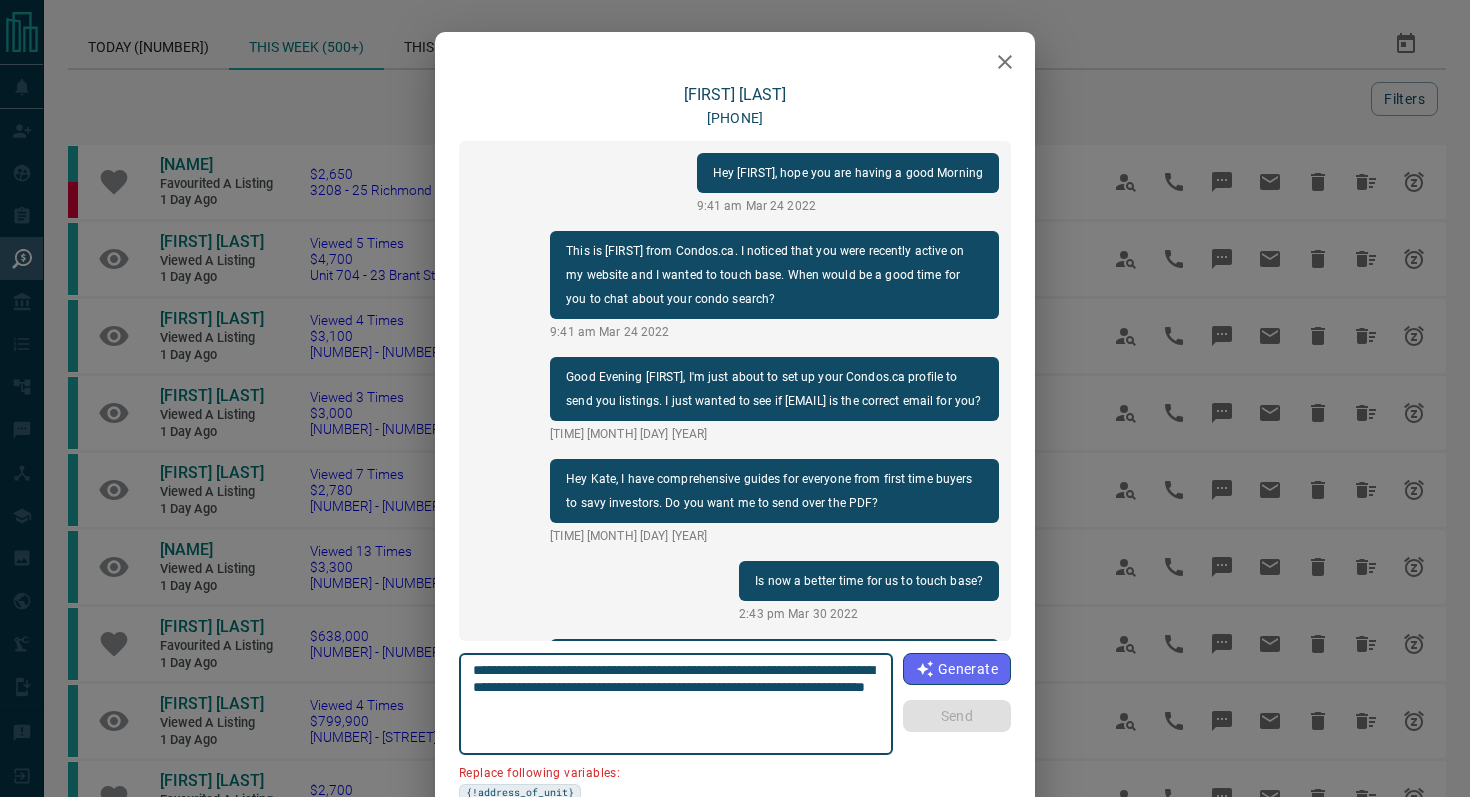 scroll, scrollTop: 2202, scrollLeft: 0, axis: vertical 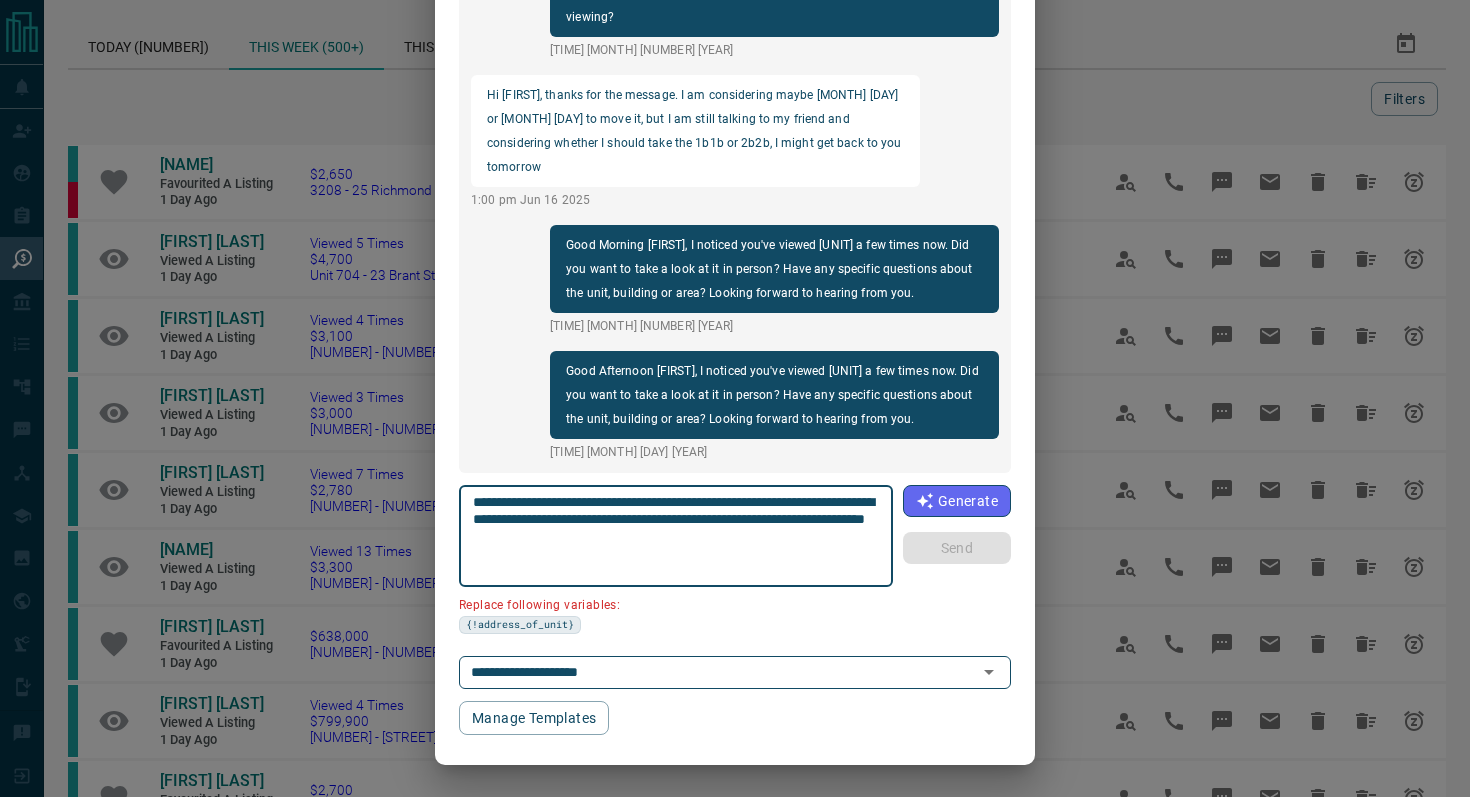 drag, startPoint x: 584, startPoint y: 516, endPoint x: 407, endPoint y: 516, distance: 177 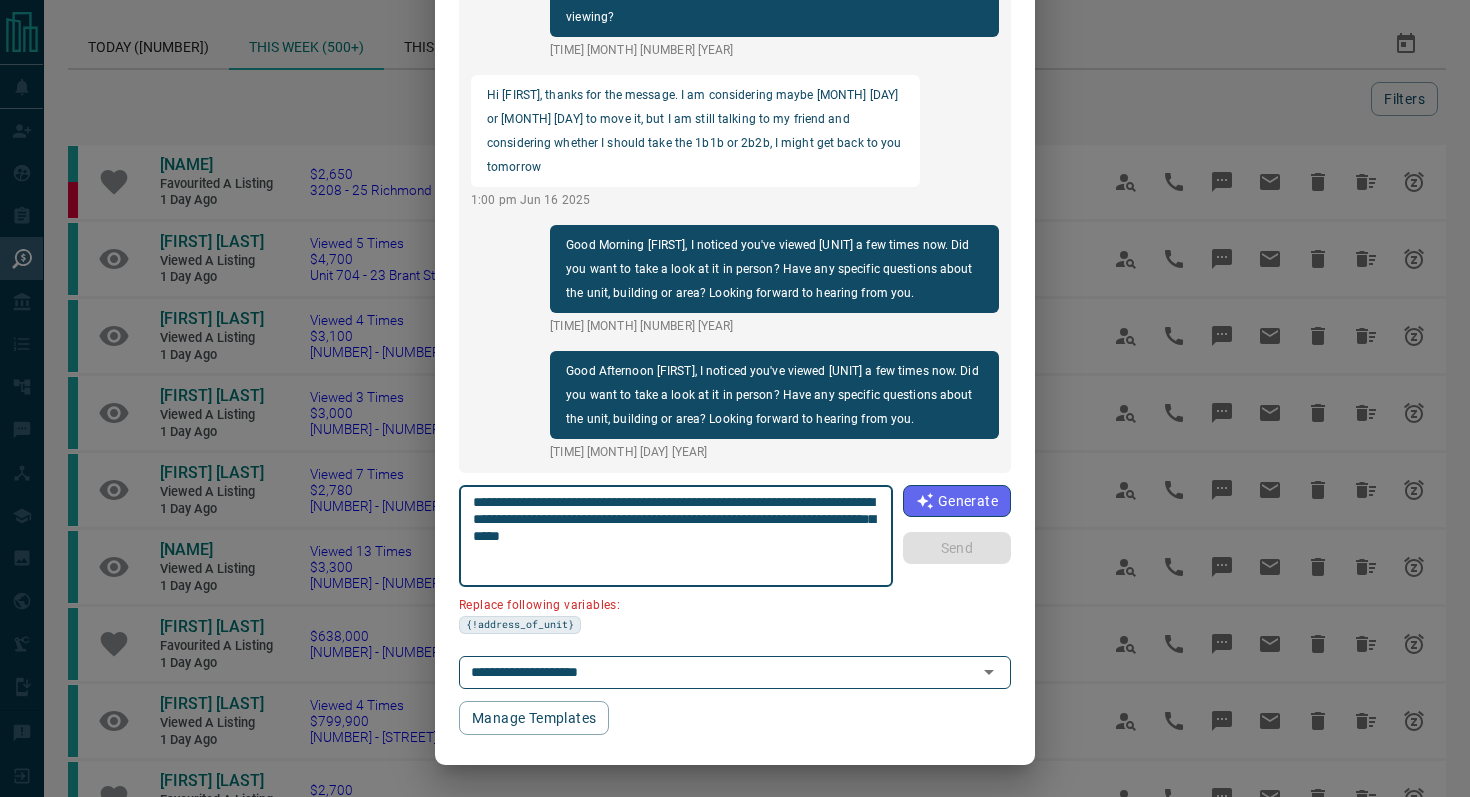 scroll, scrollTop: 121, scrollLeft: 0, axis: vertical 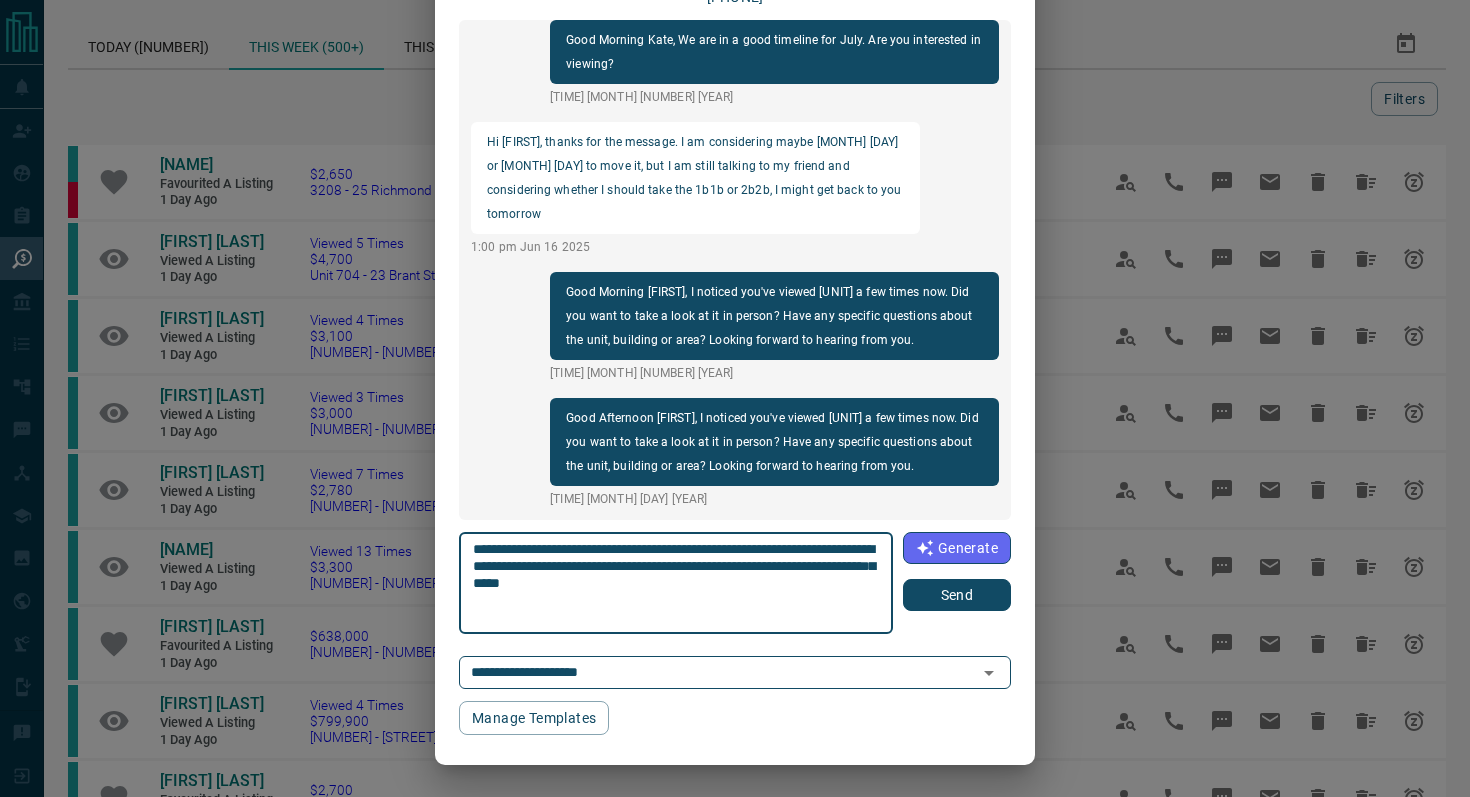 type on "**********" 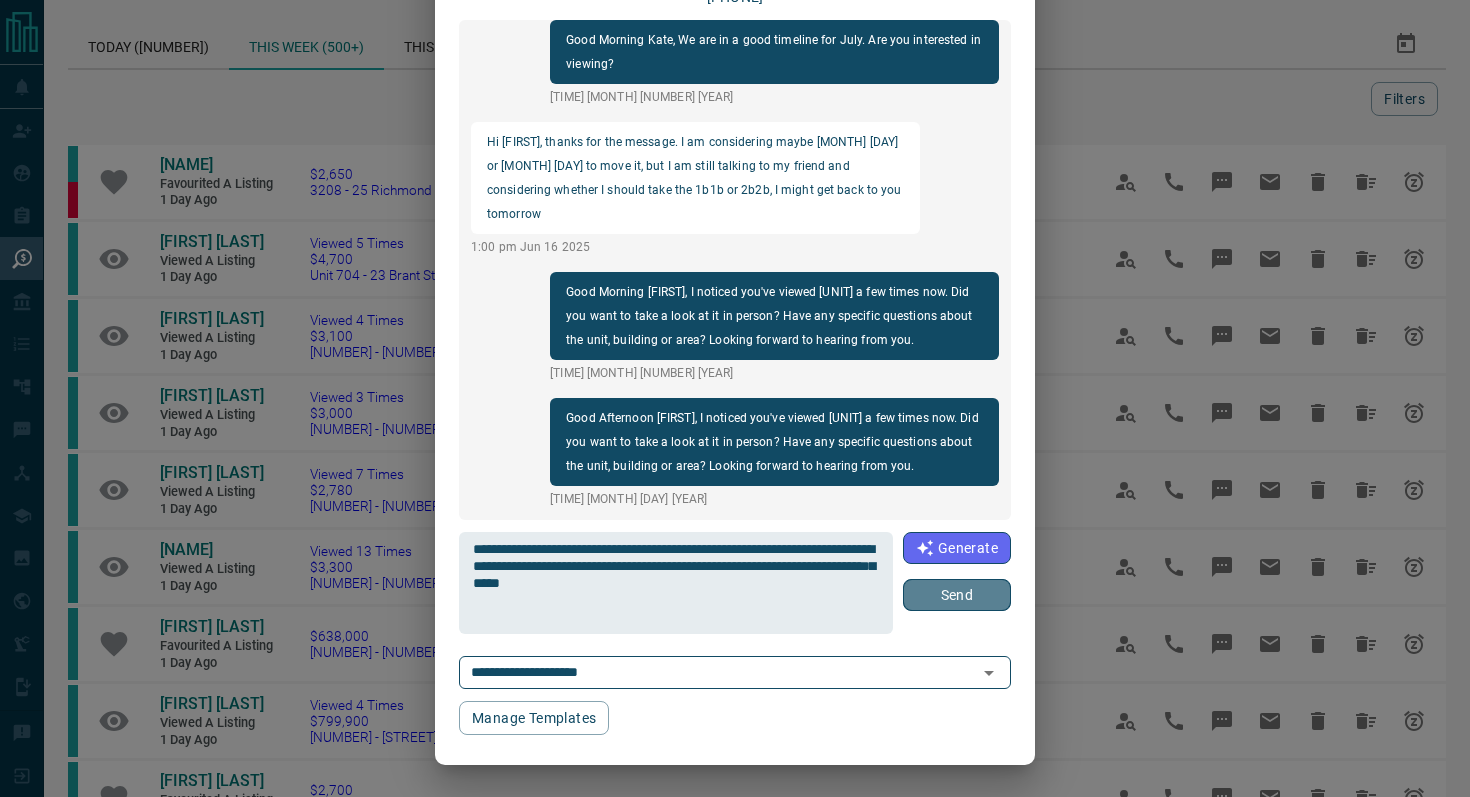 click on "Send" at bounding box center (957, 595) 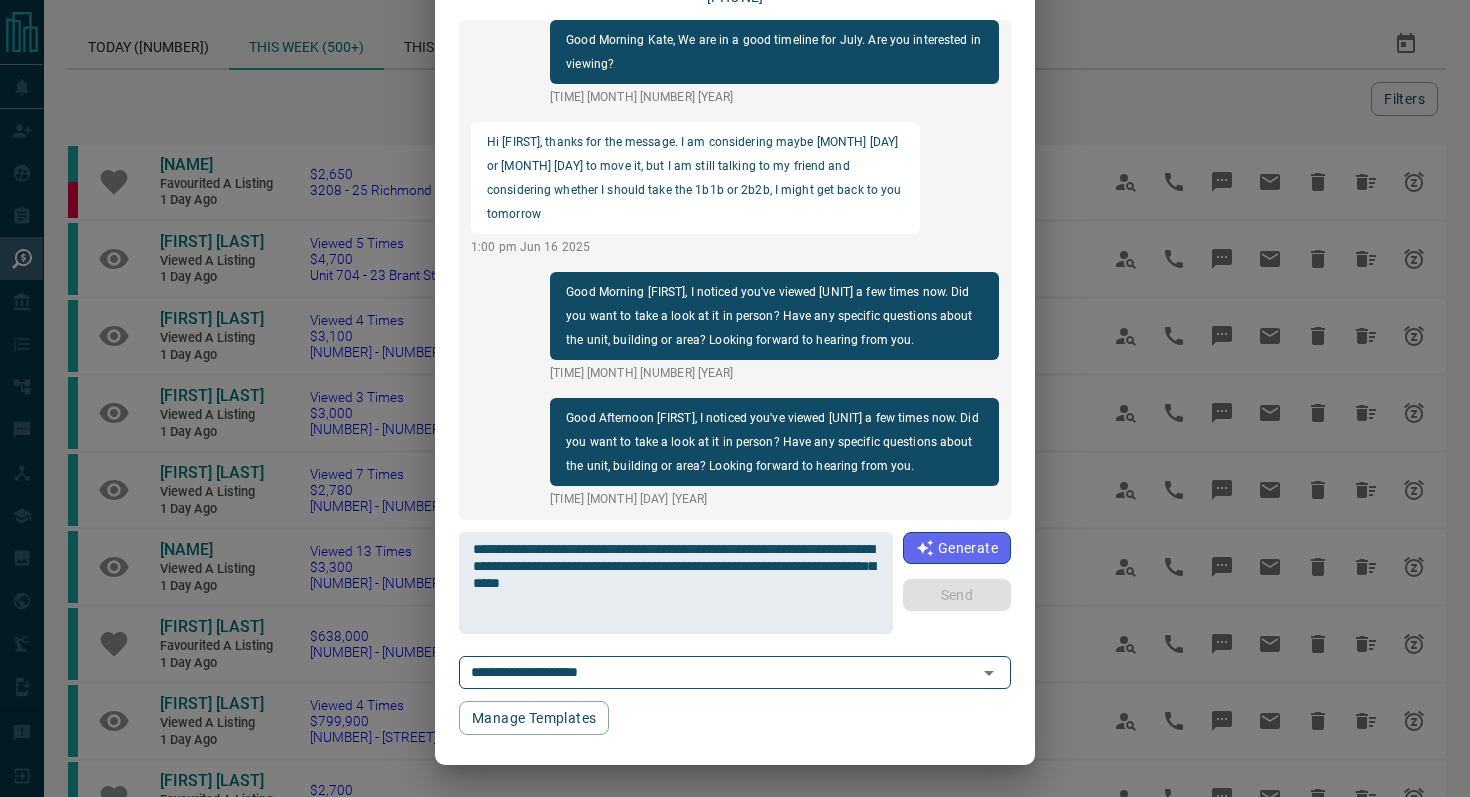 type 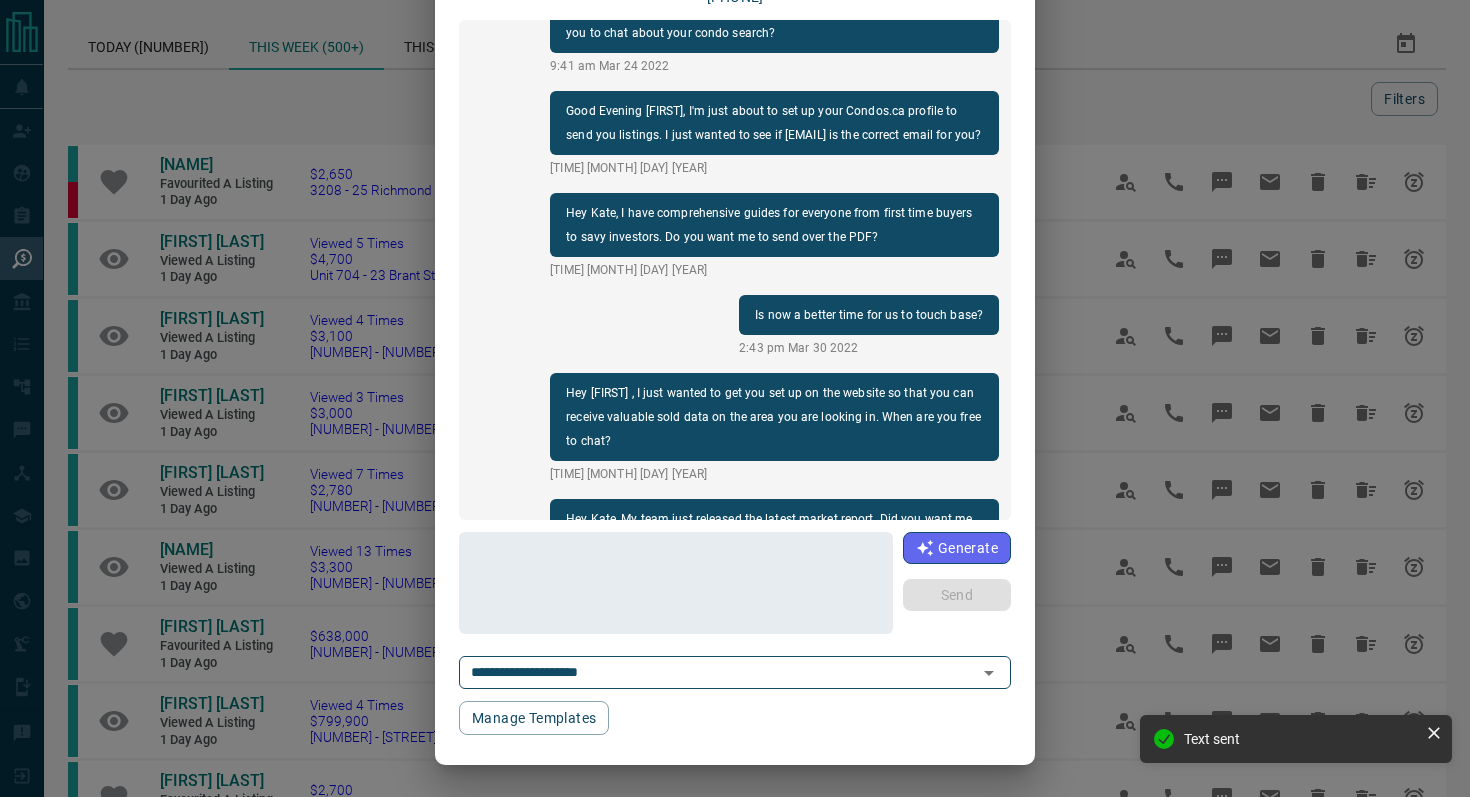 scroll, scrollTop: 0, scrollLeft: 0, axis: both 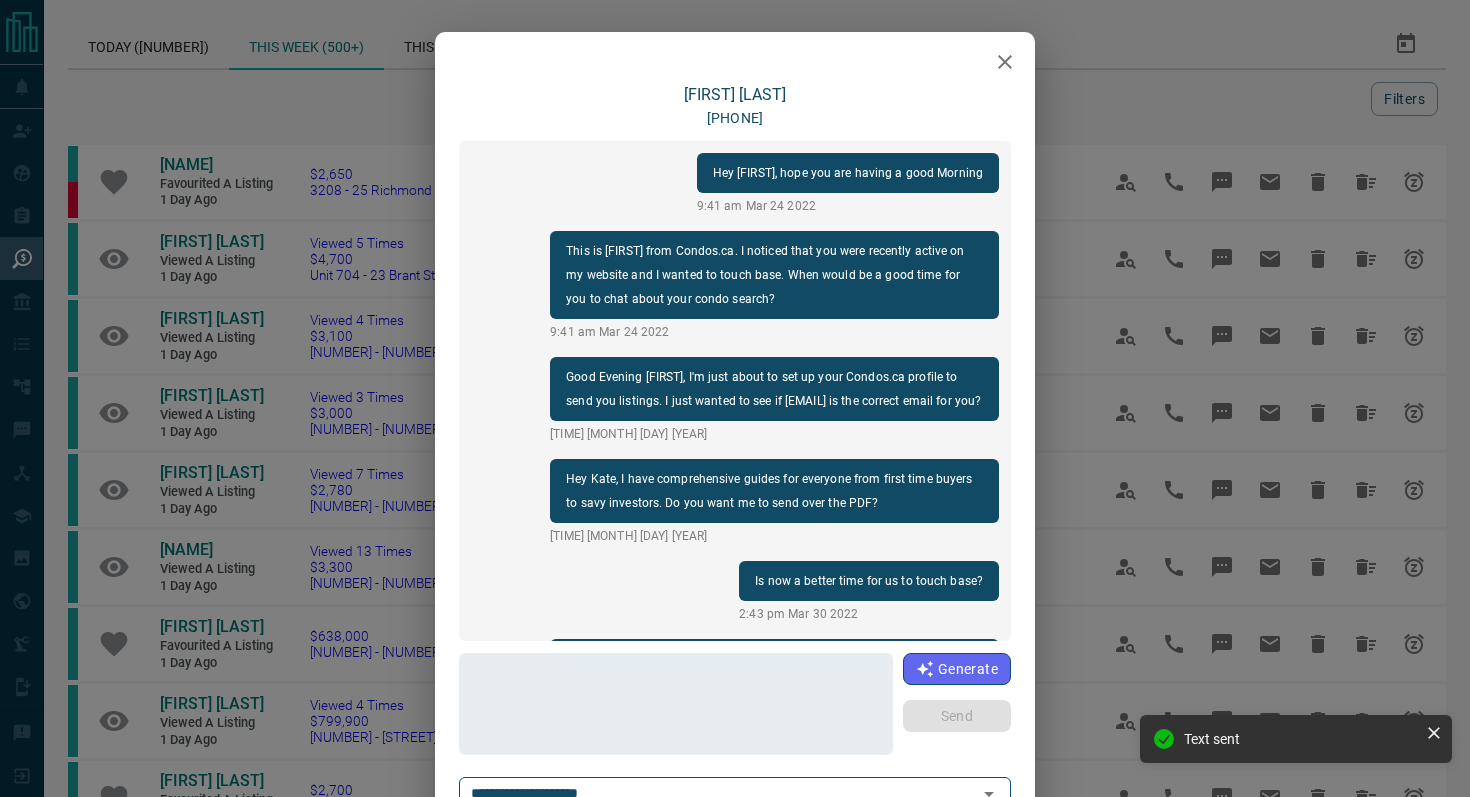 click 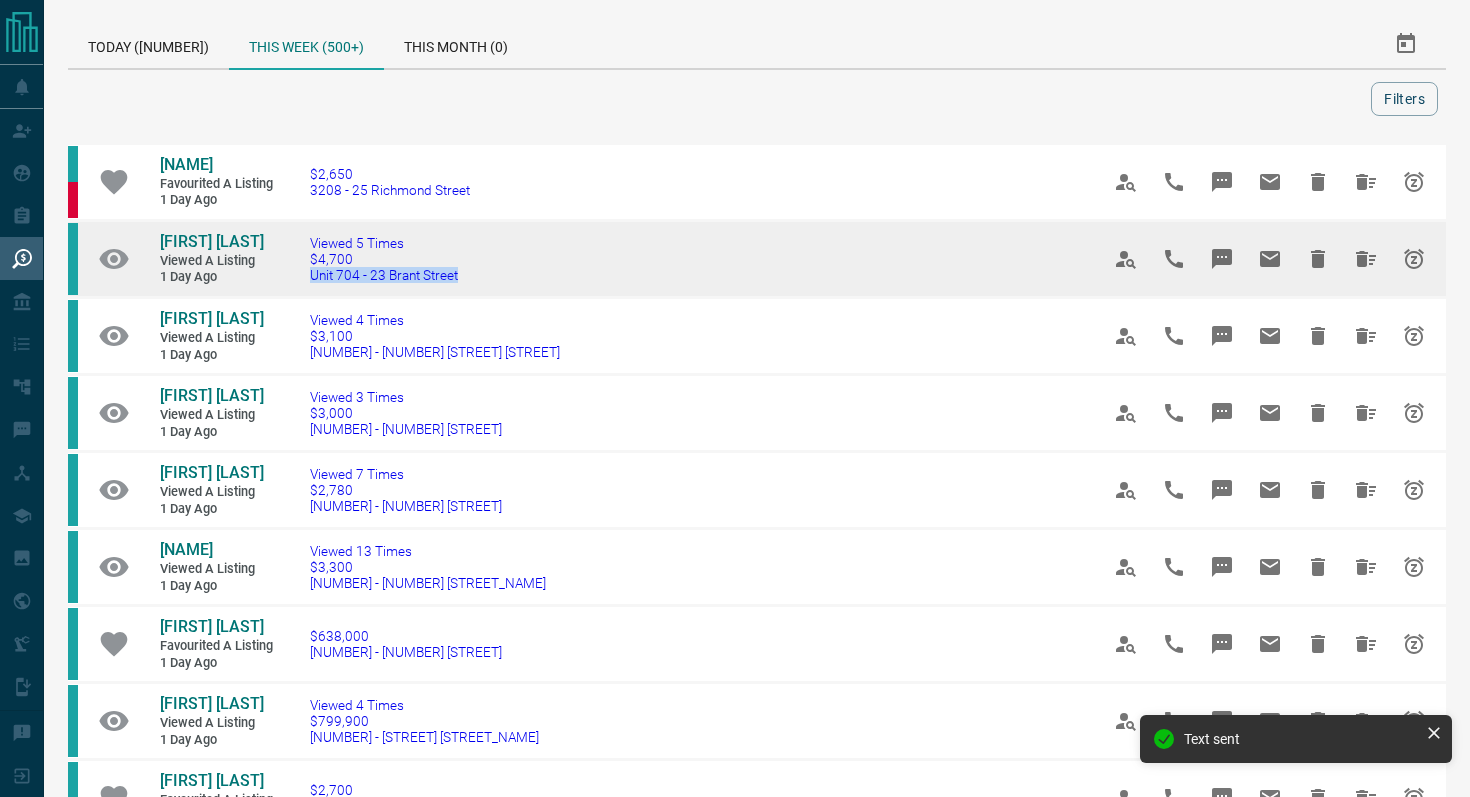 drag, startPoint x: 519, startPoint y: 272, endPoint x: 299, endPoint y: 277, distance: 220.05681 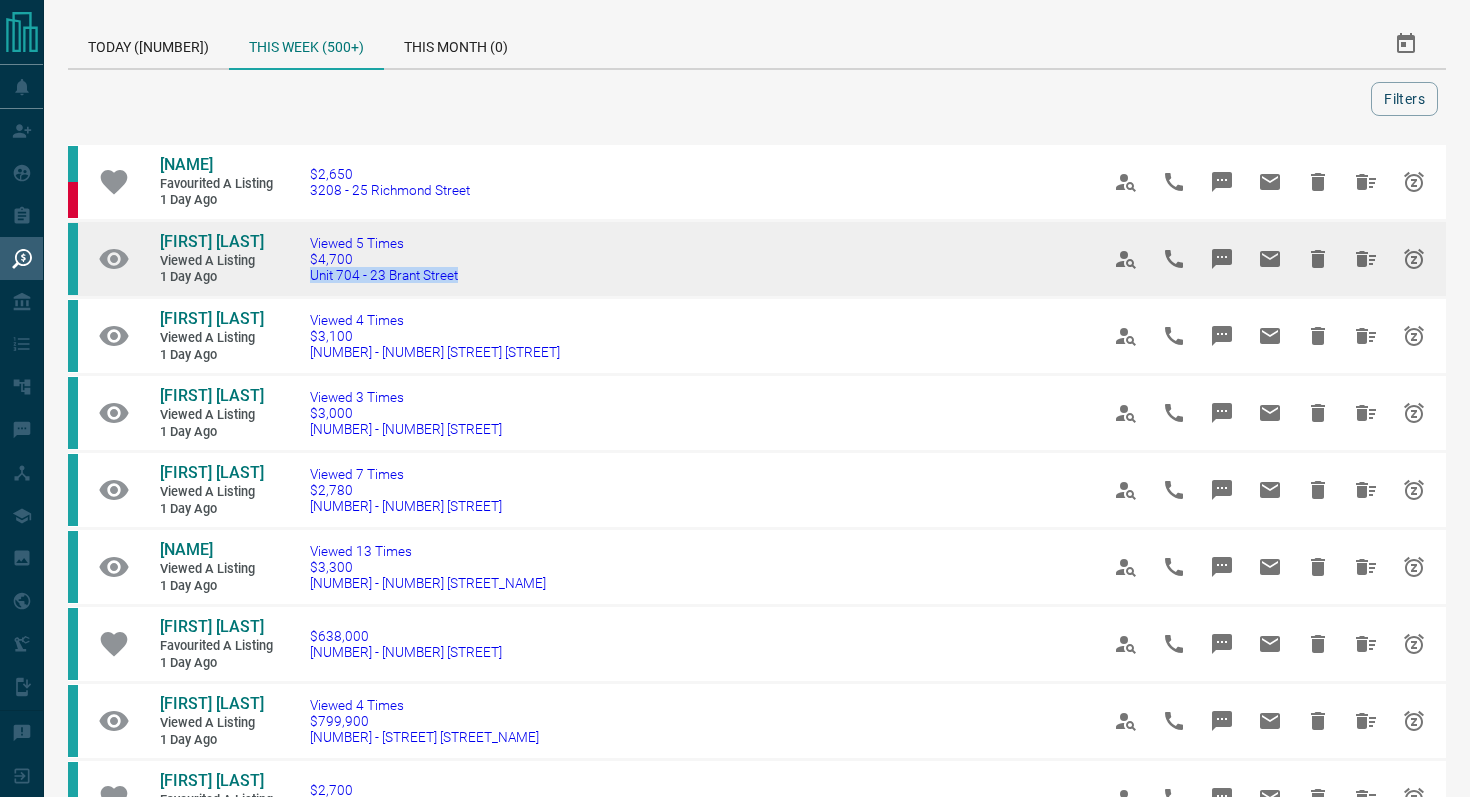 click at bounding box center [1222, 259] 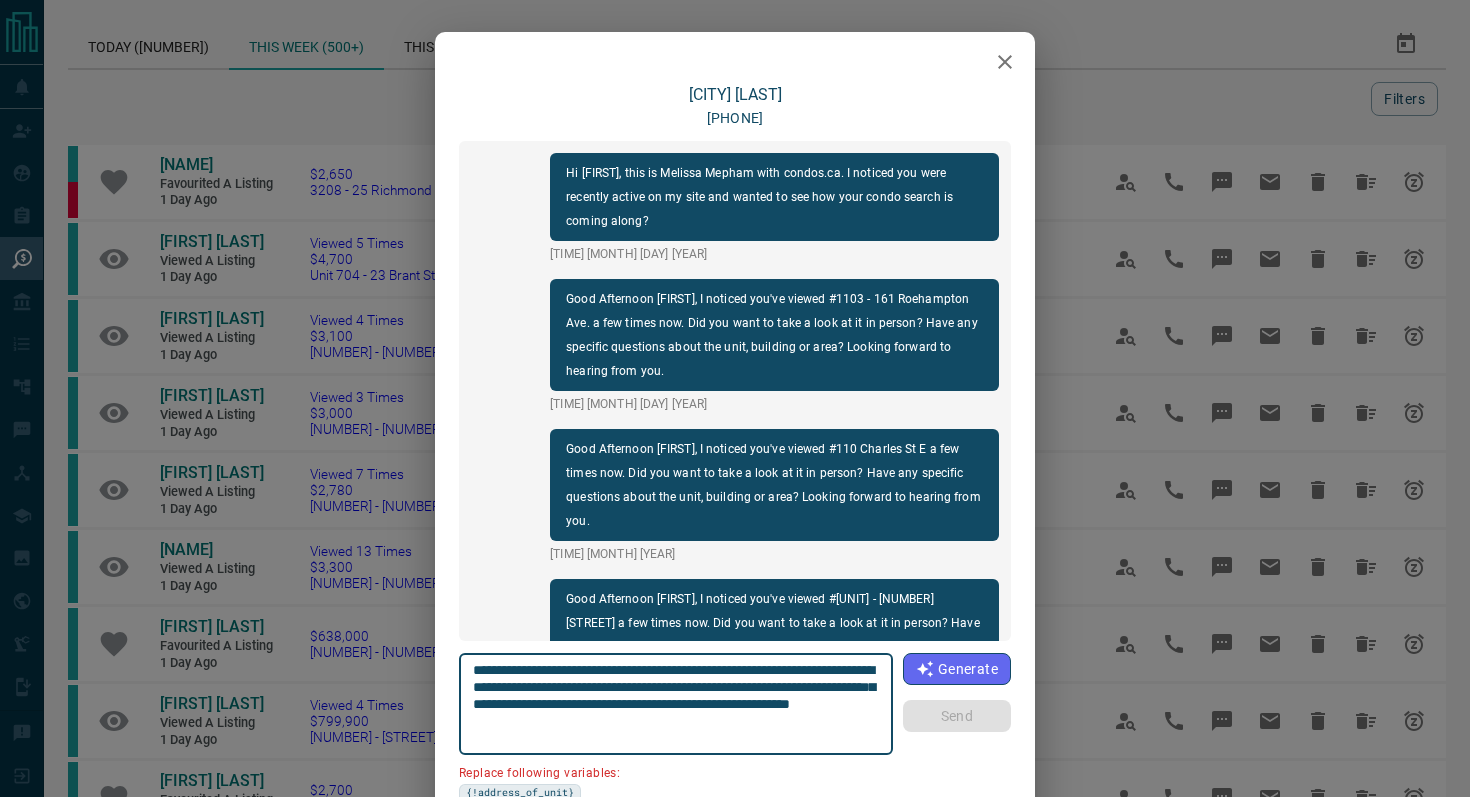 scroll, scrollTop: 3144, scrollLeft: 0, axis: vertical 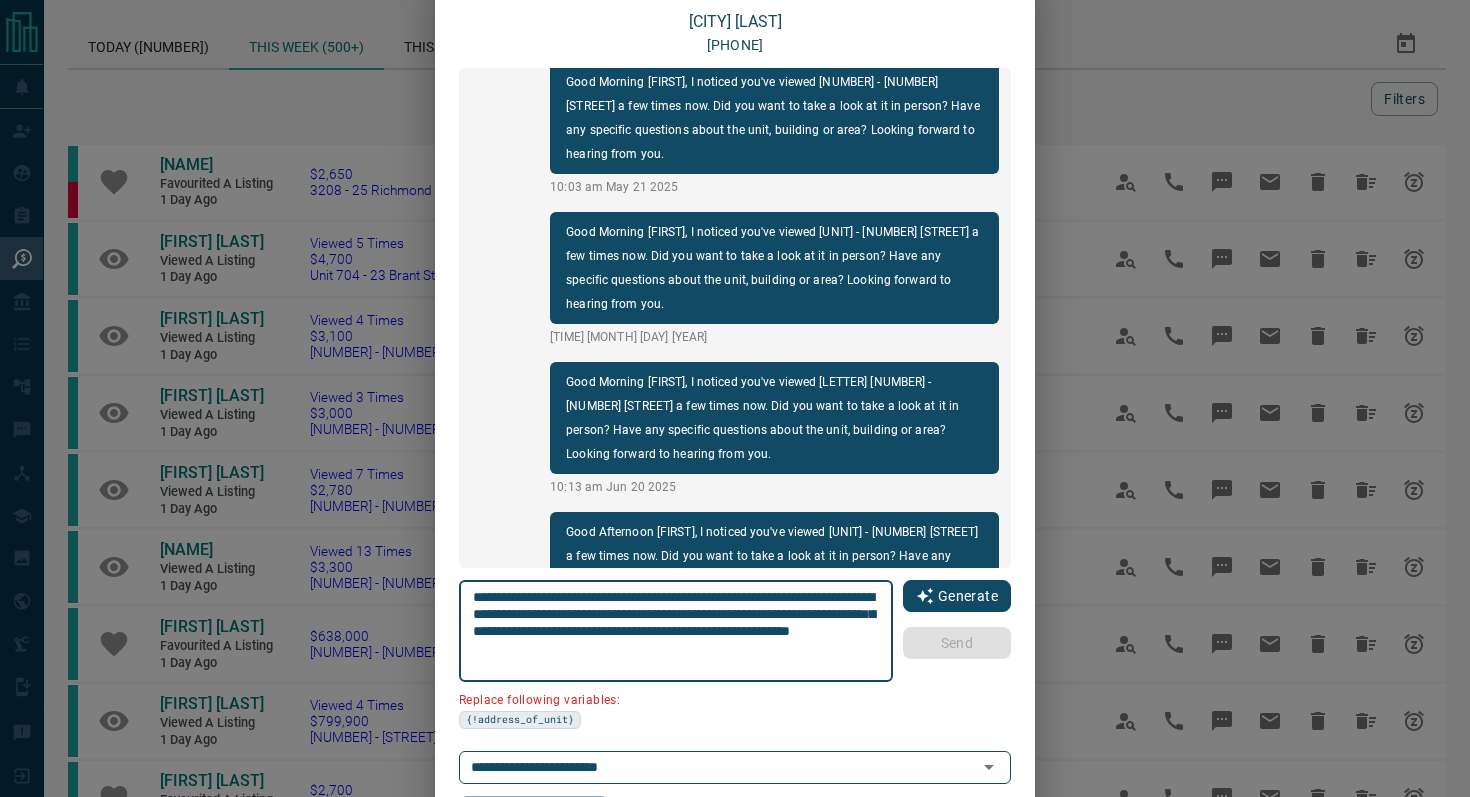 drag, startPoint x: 754, startPoint y: 594, endPoint x: 928, endPoint y: 594, distance: 174 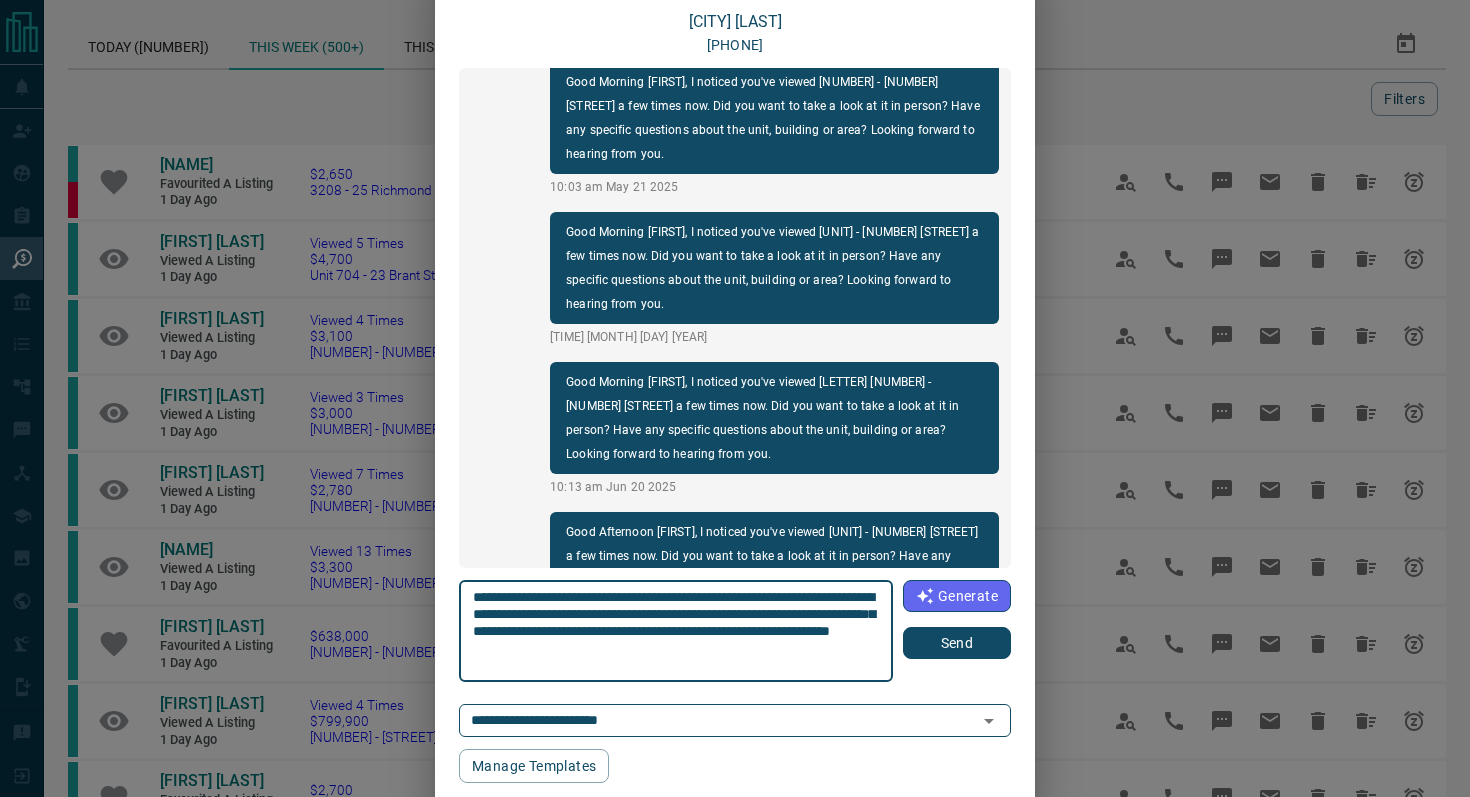 type on "**********" 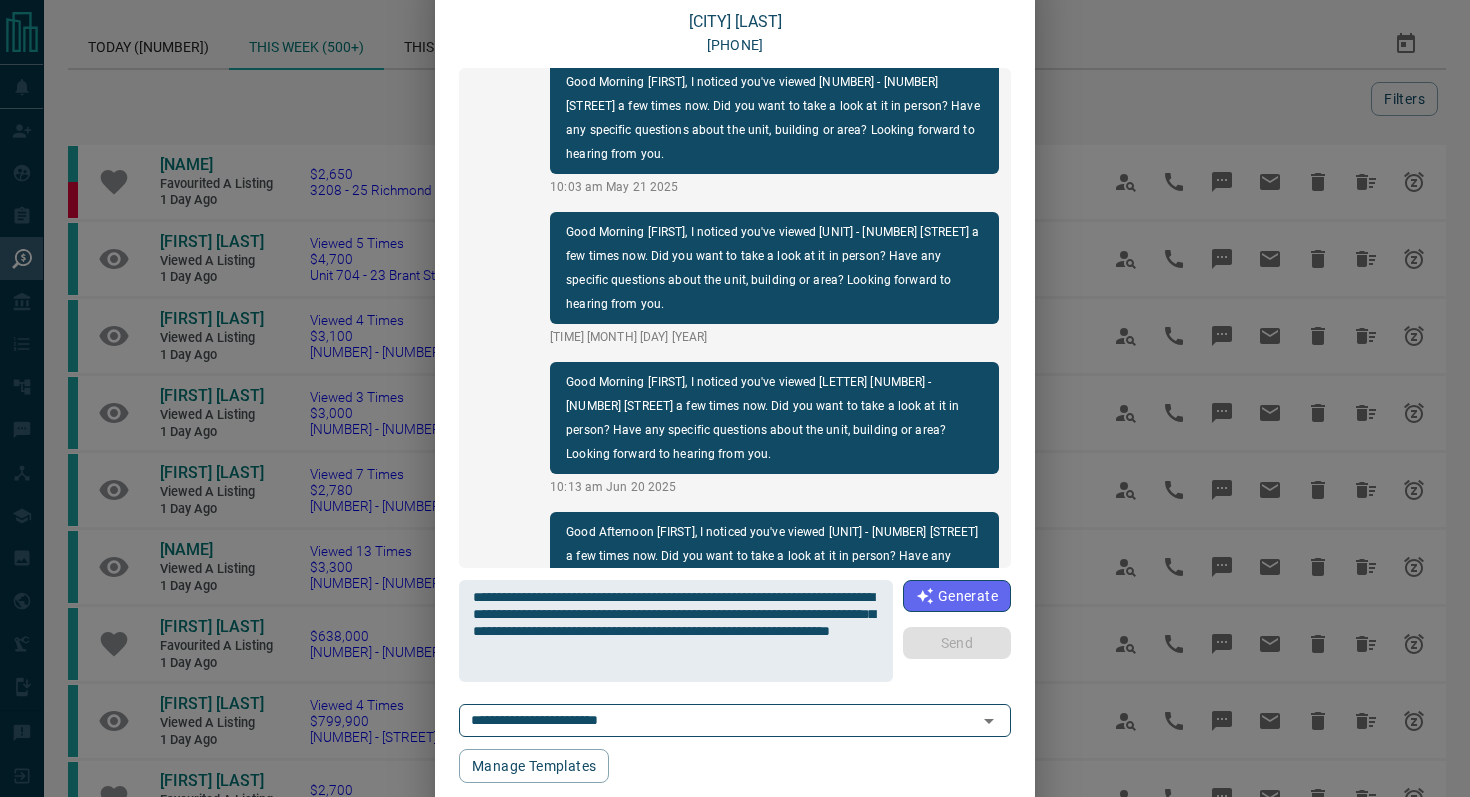type 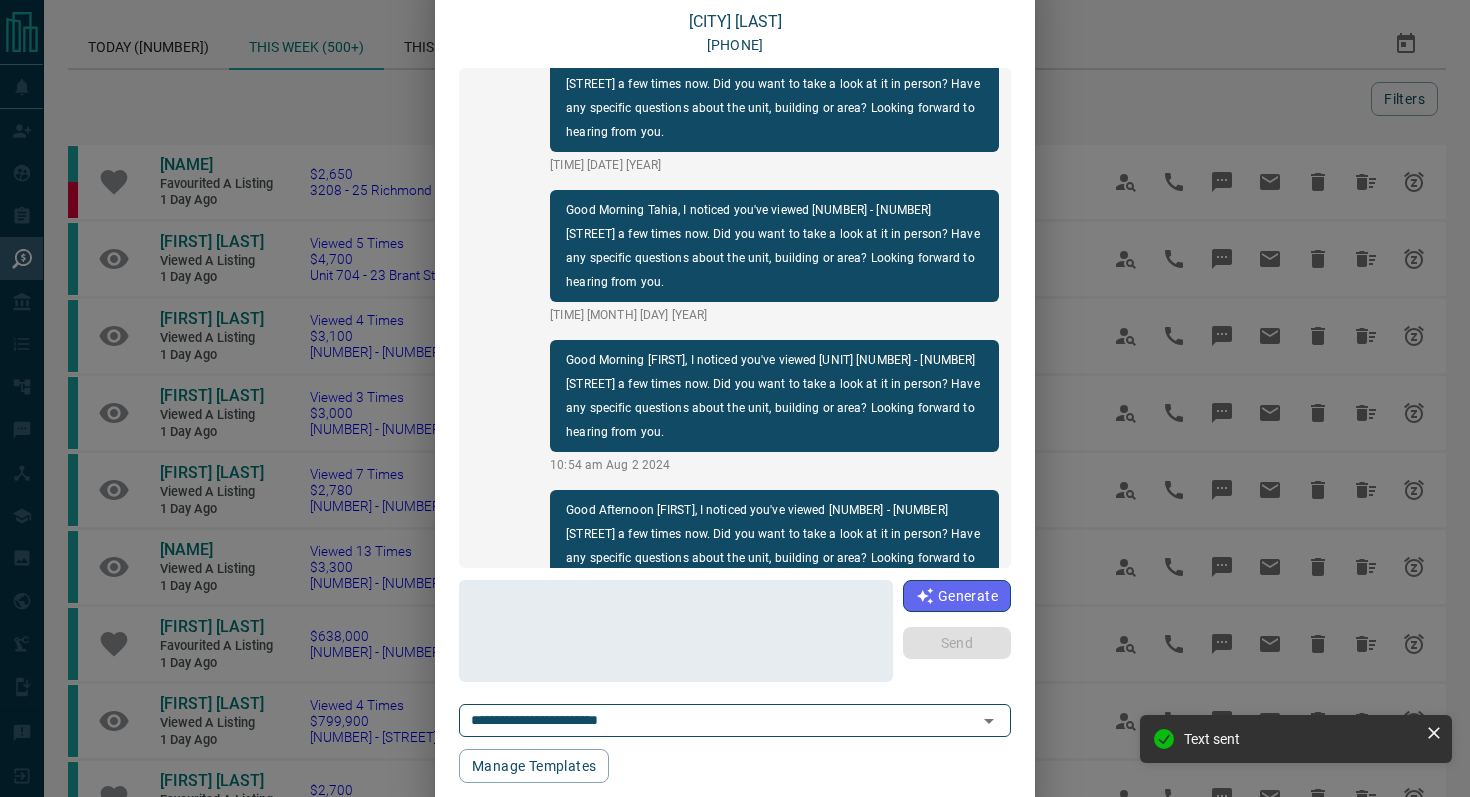 scroll, scrollTop: 0, scrollLeft: 0, axis: both 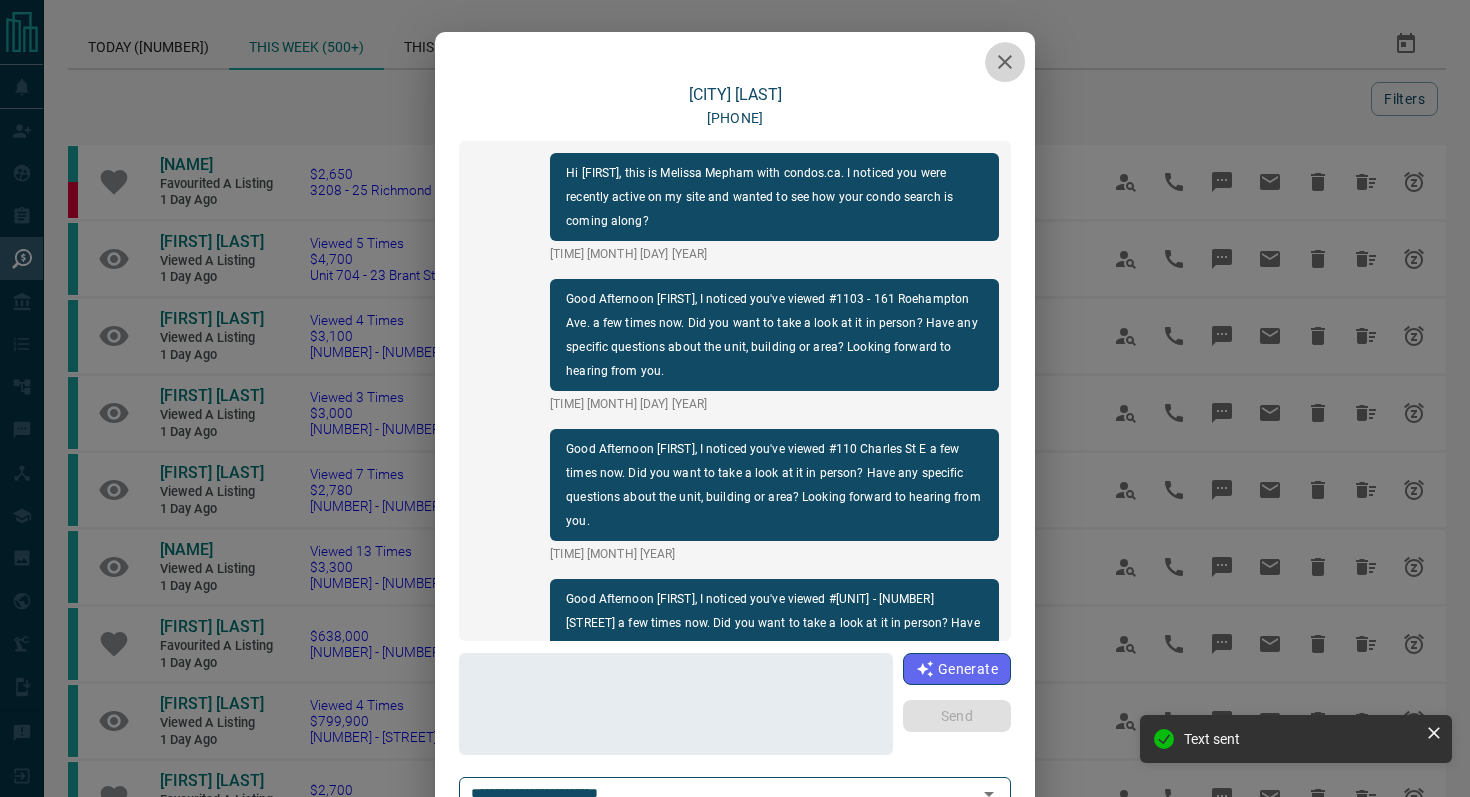 click 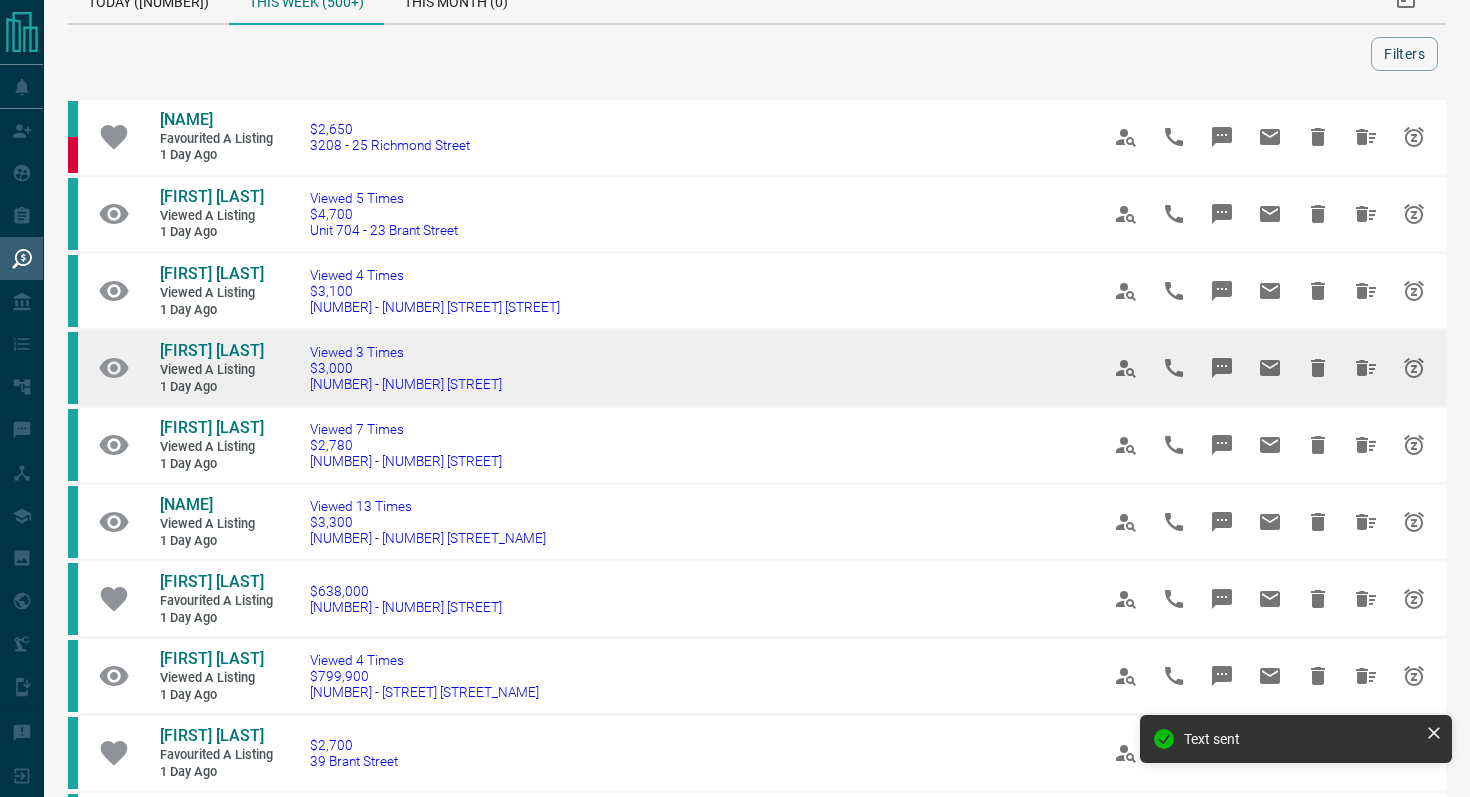 scroll, scrollTop: 46, scrollLeft: 0, axis: vertical 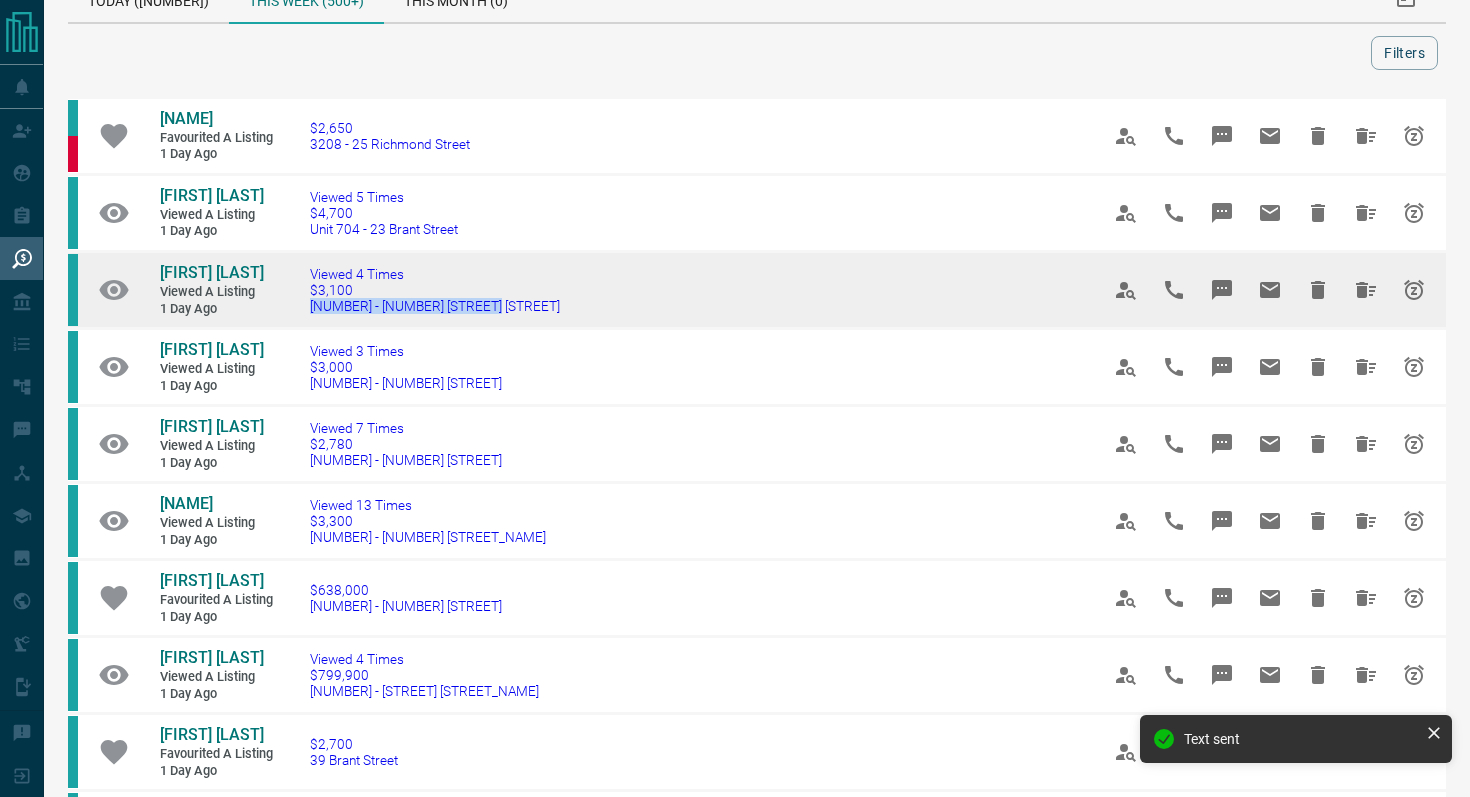 drag, startPoint x: 530, startPoint y: 308, endPoint x: 284, endPoint y: 305, distance: 246.0183 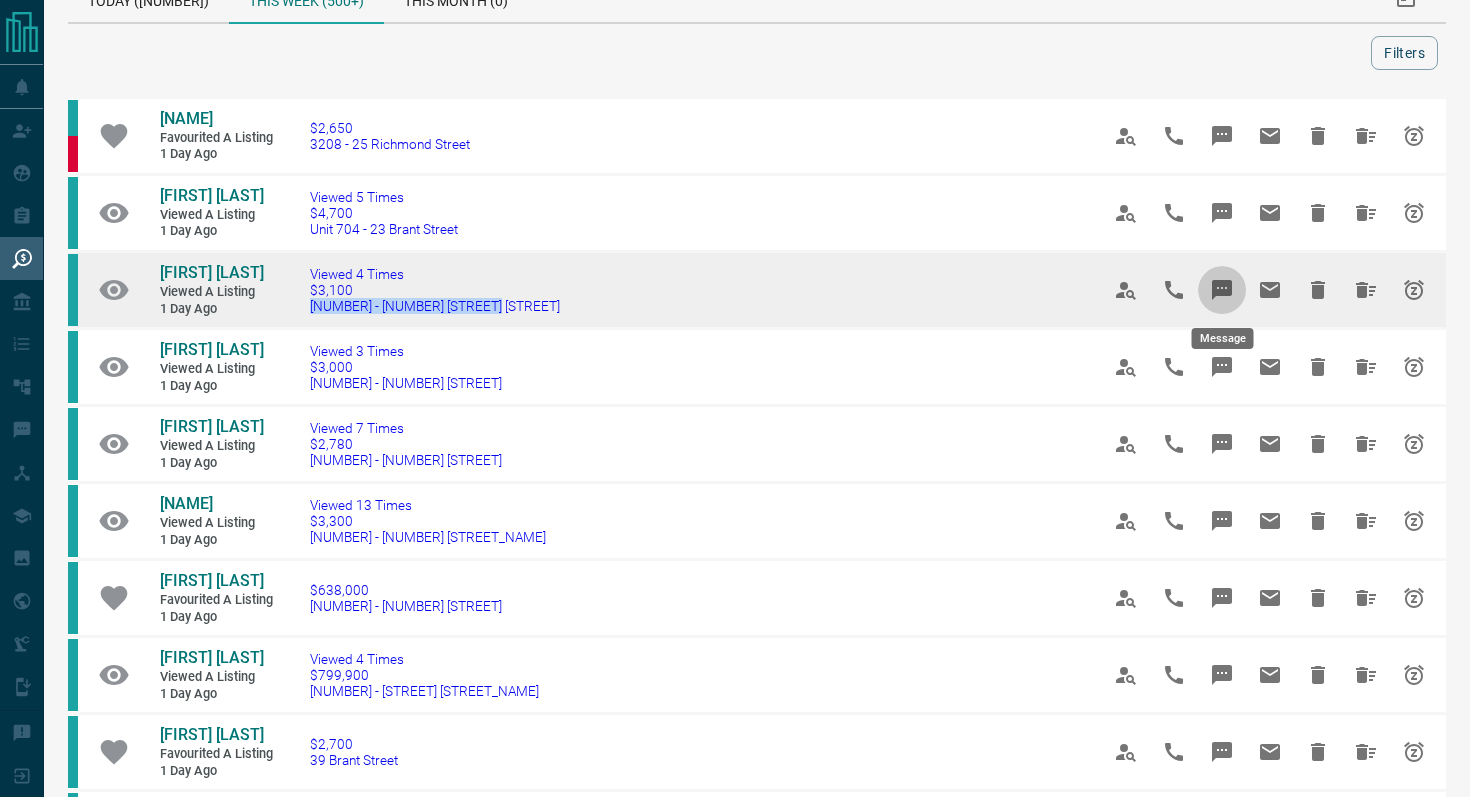 click at bounding box center (1222, 290) 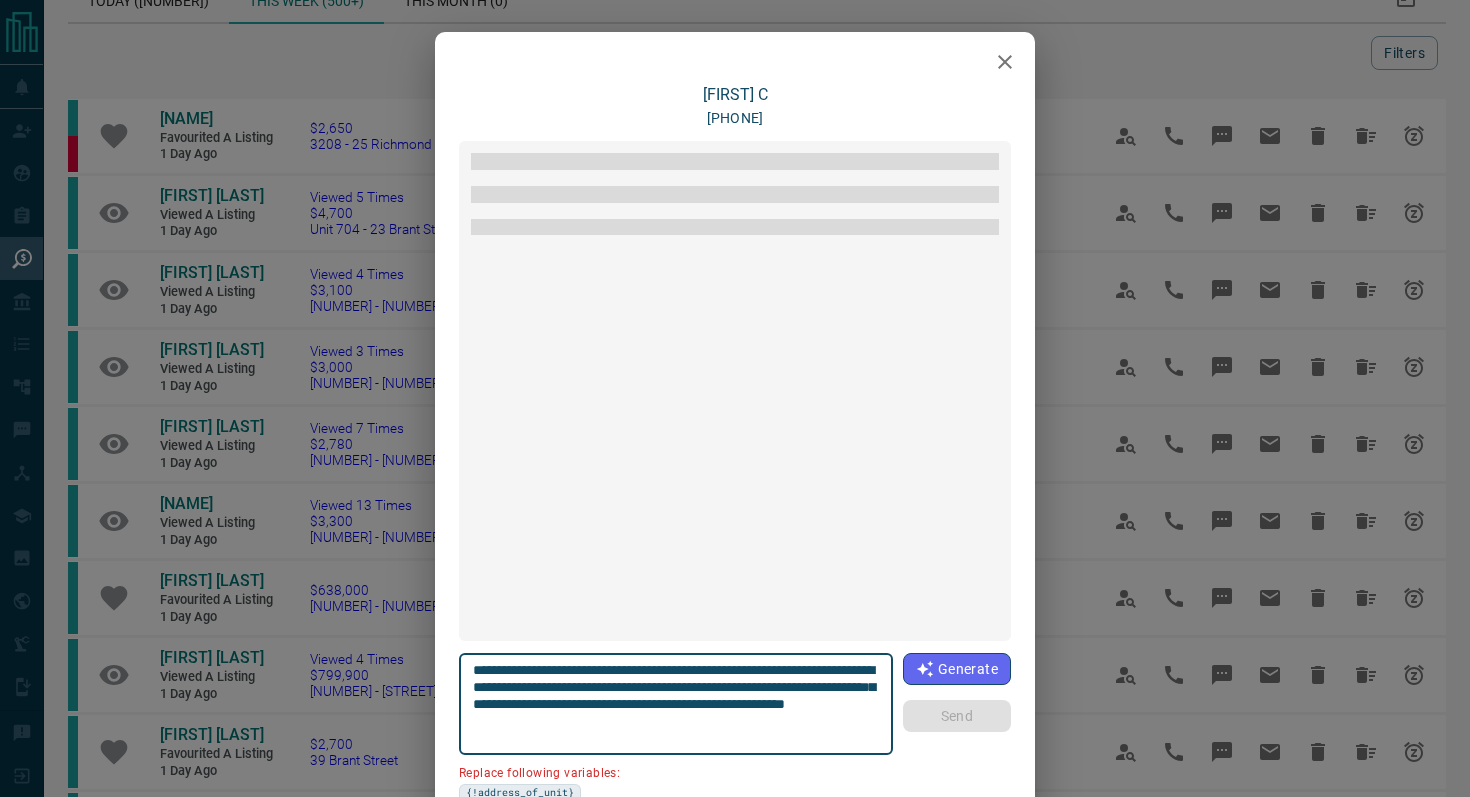 scroll, scrollTop: 1482, scrollLeft: 0, axis: vertical 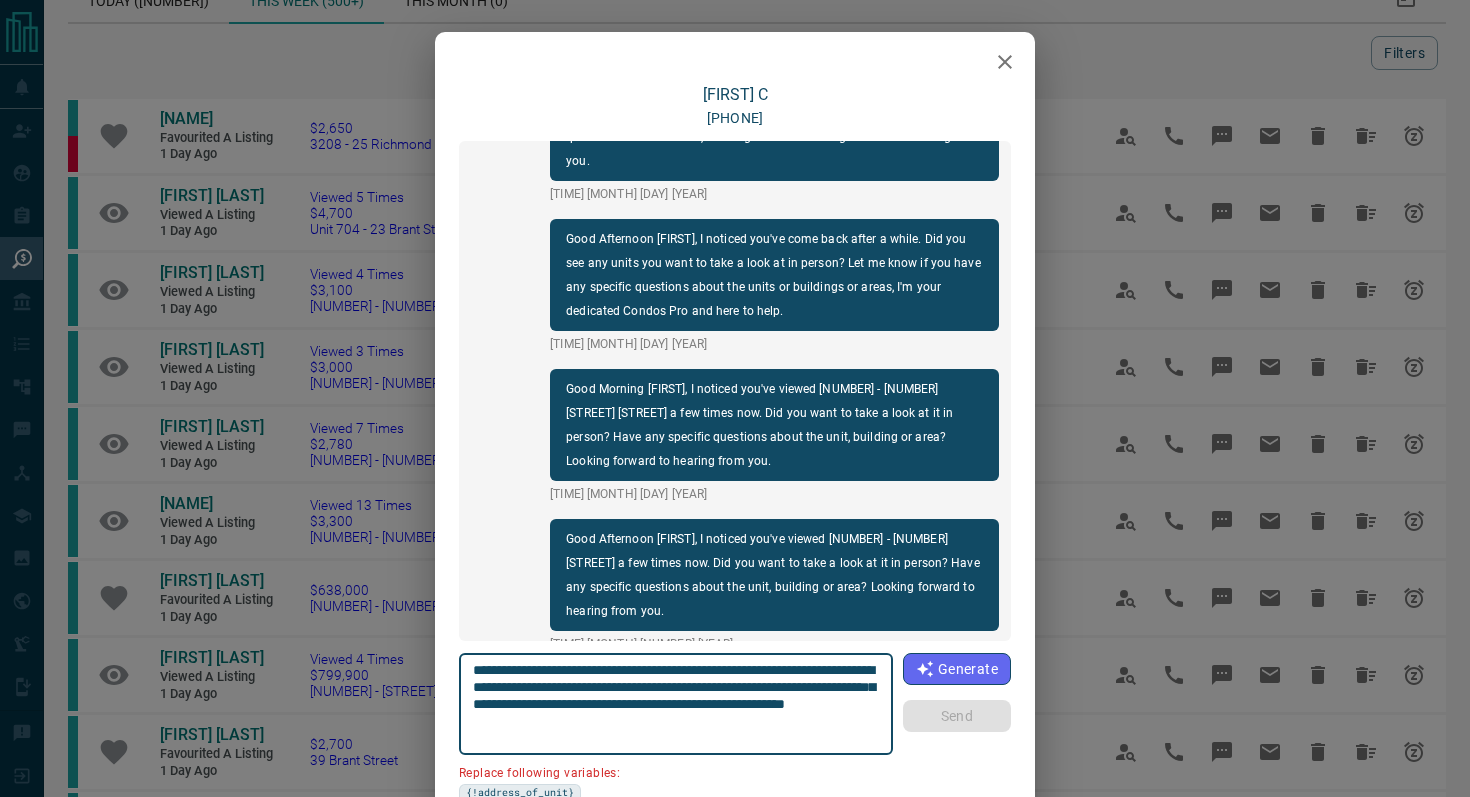 click on "**********" at bounding box center [676, 704] 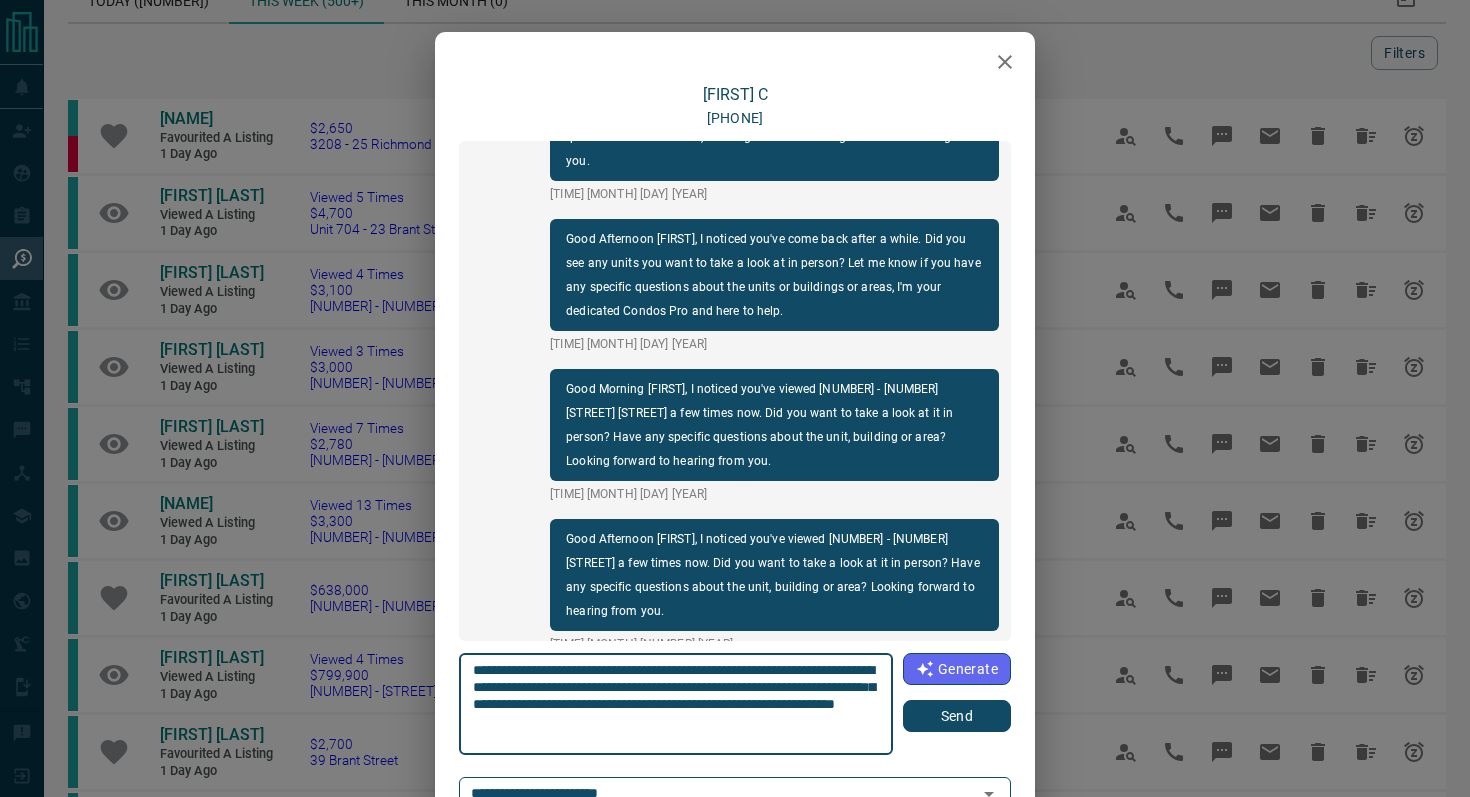 type on "**********" 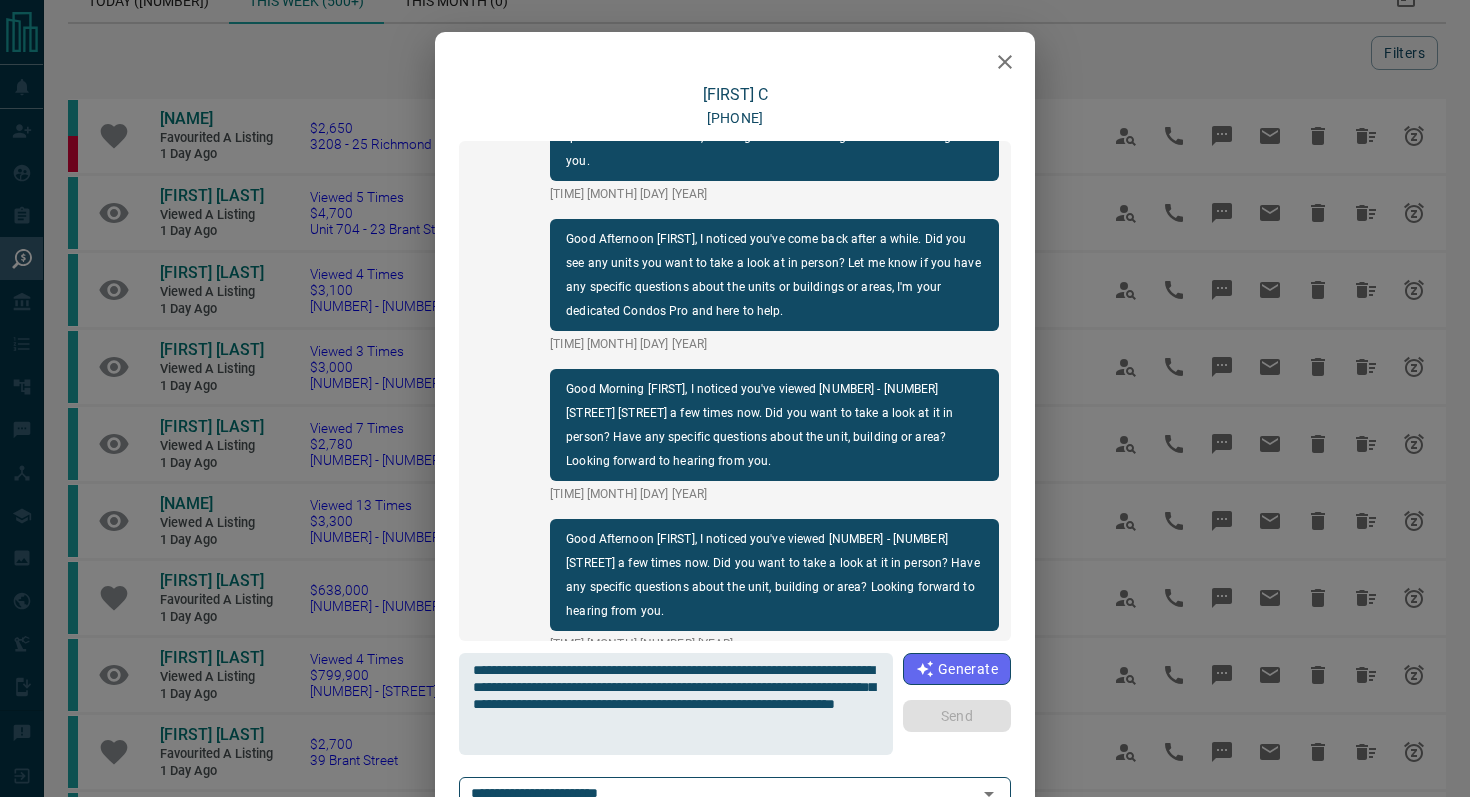 type 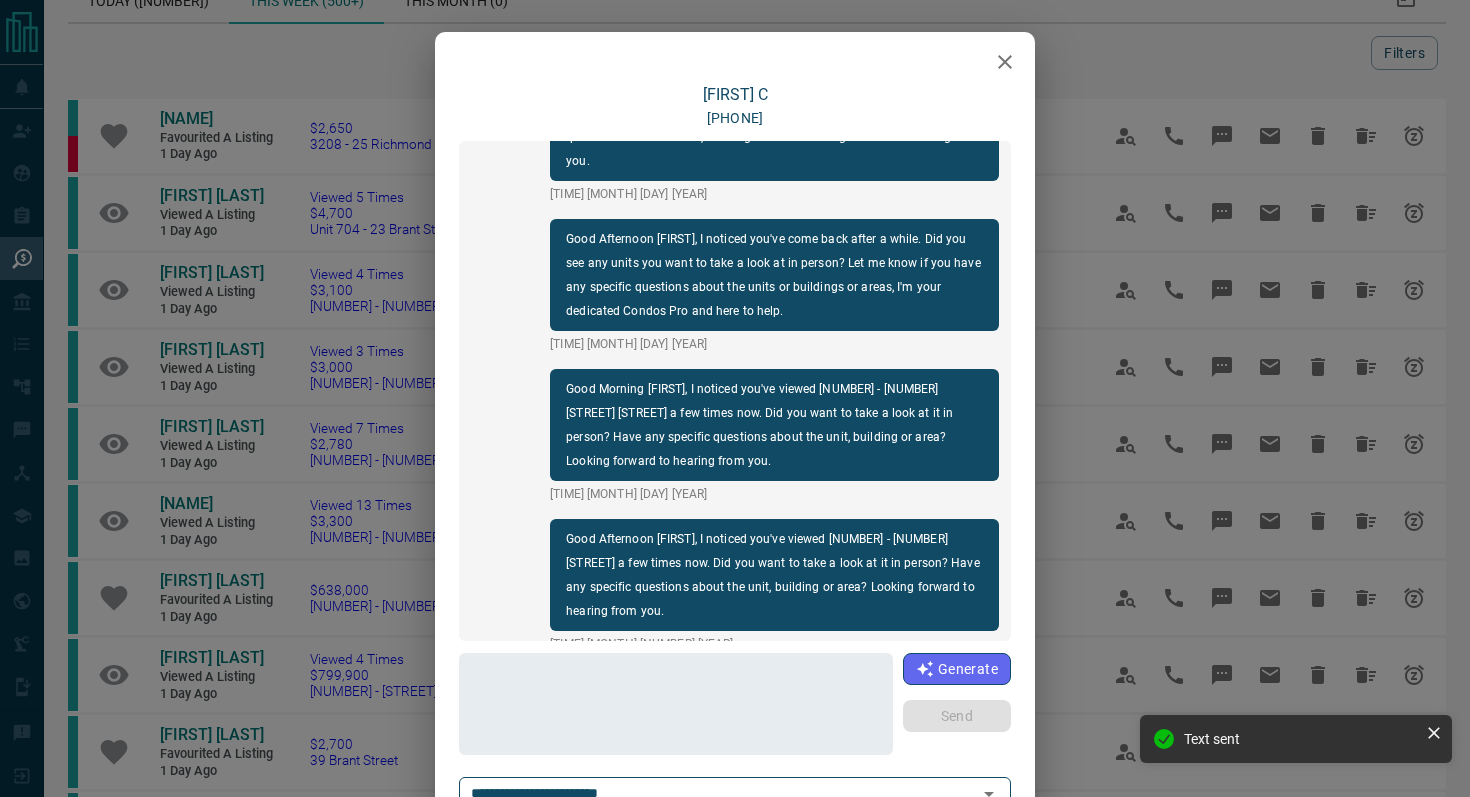 scroll, scrollTop: 1632, scrollLeft: 0, axis: vertical 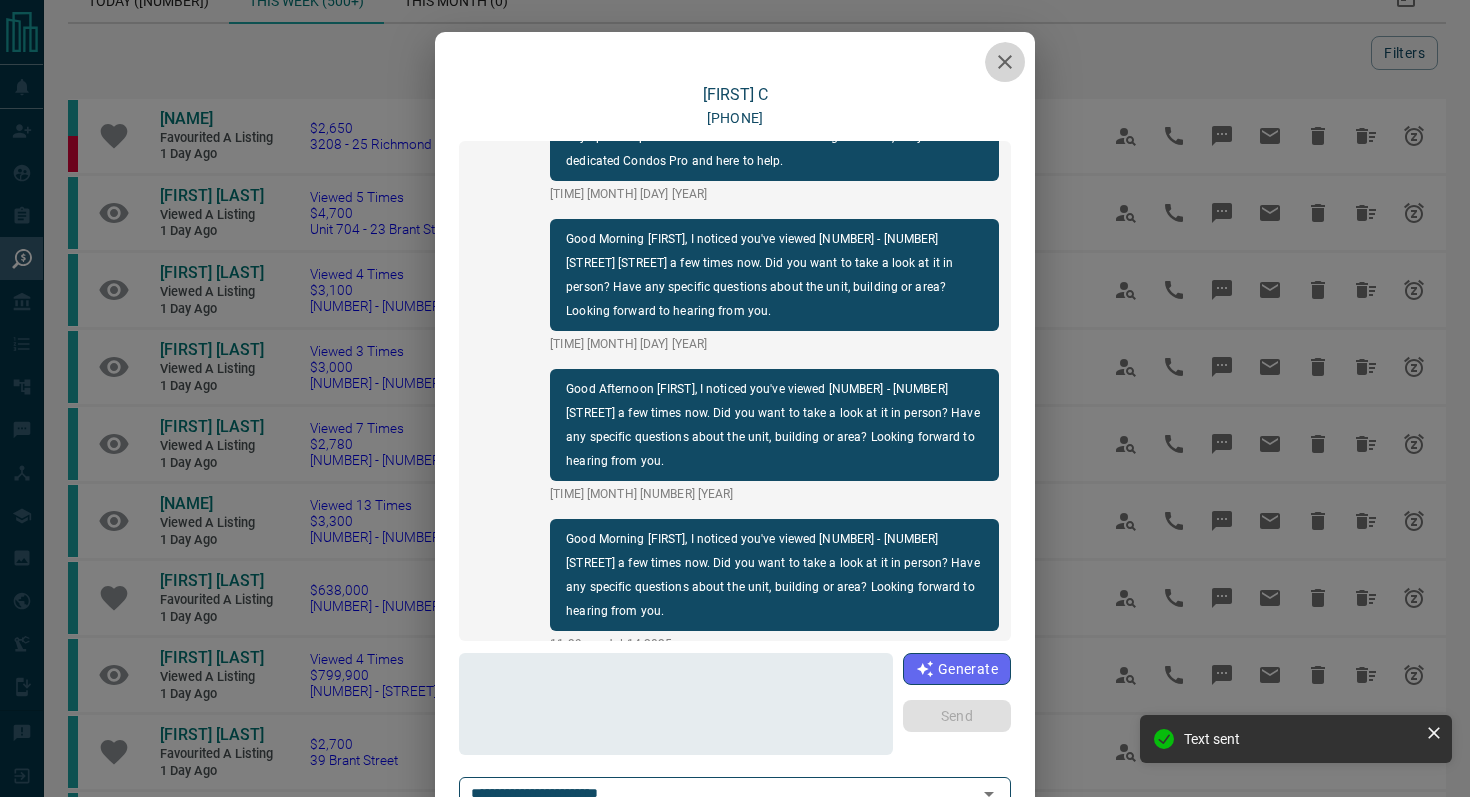 click at bounding box center [1005, 62] 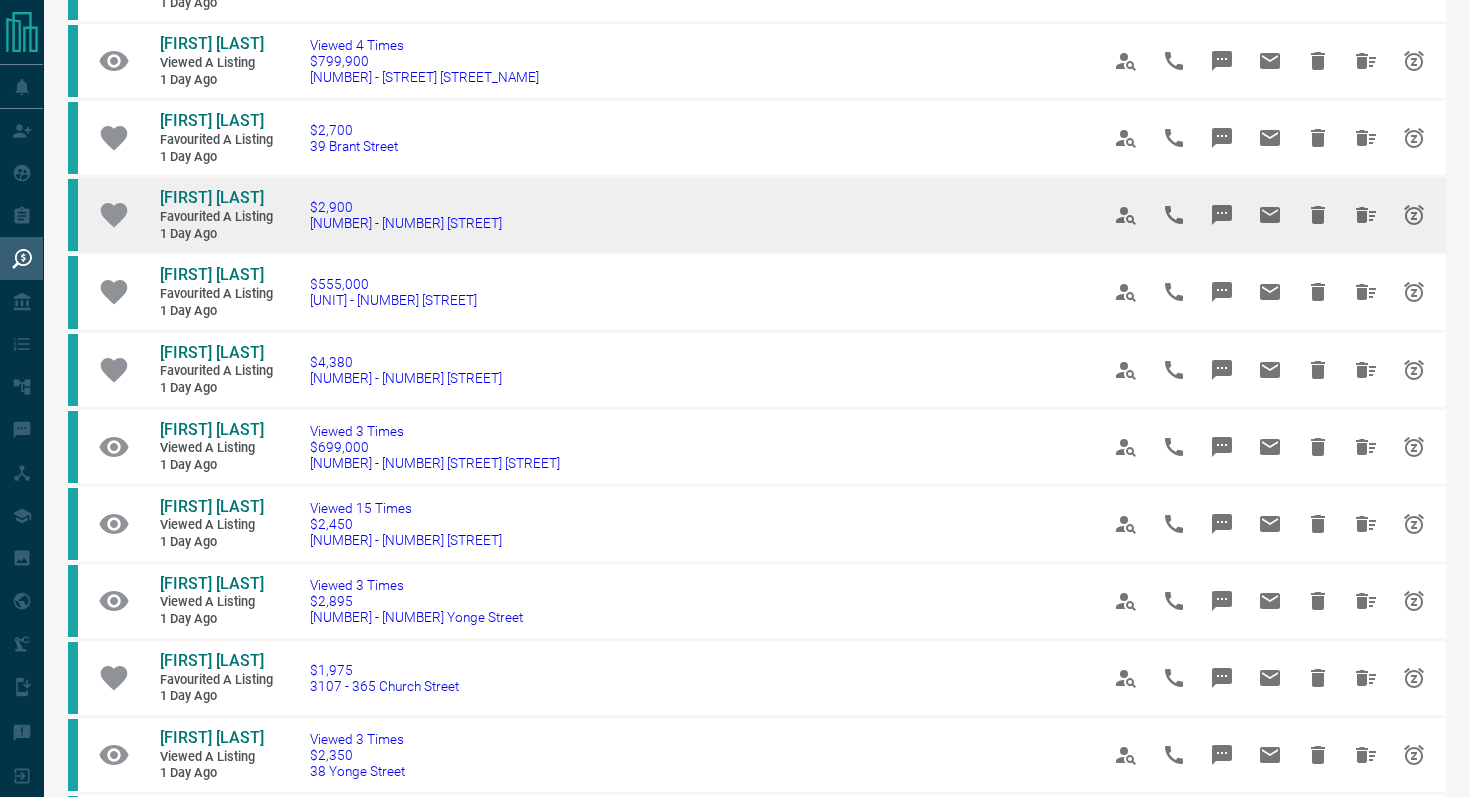 scroll, scrollTop: 658, scrollLeft: 0, axis: vertical 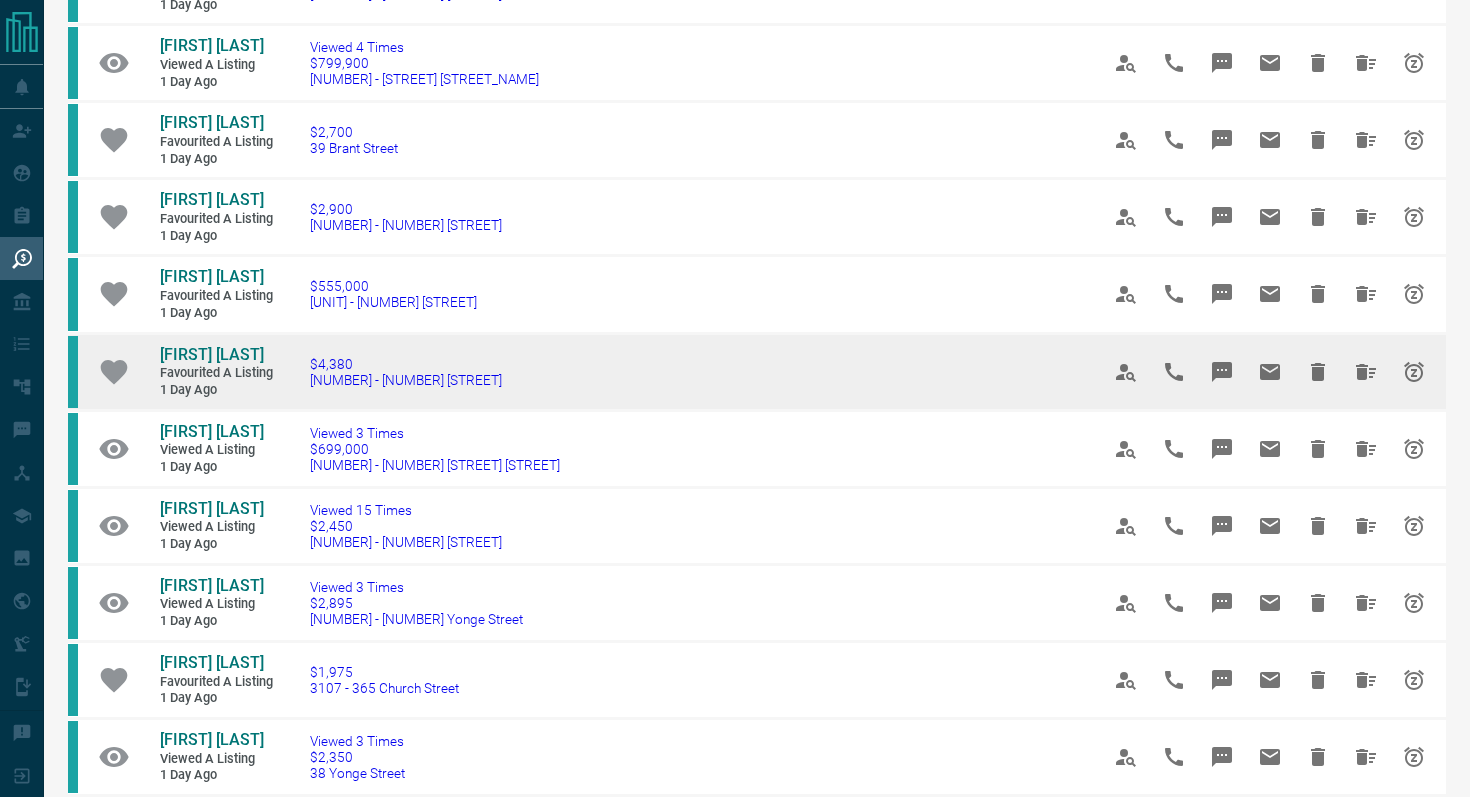 drag, startPoint x: 547, startPoint y: 387, endPoint x: 297, endPoint y: 383, distance: 250.032 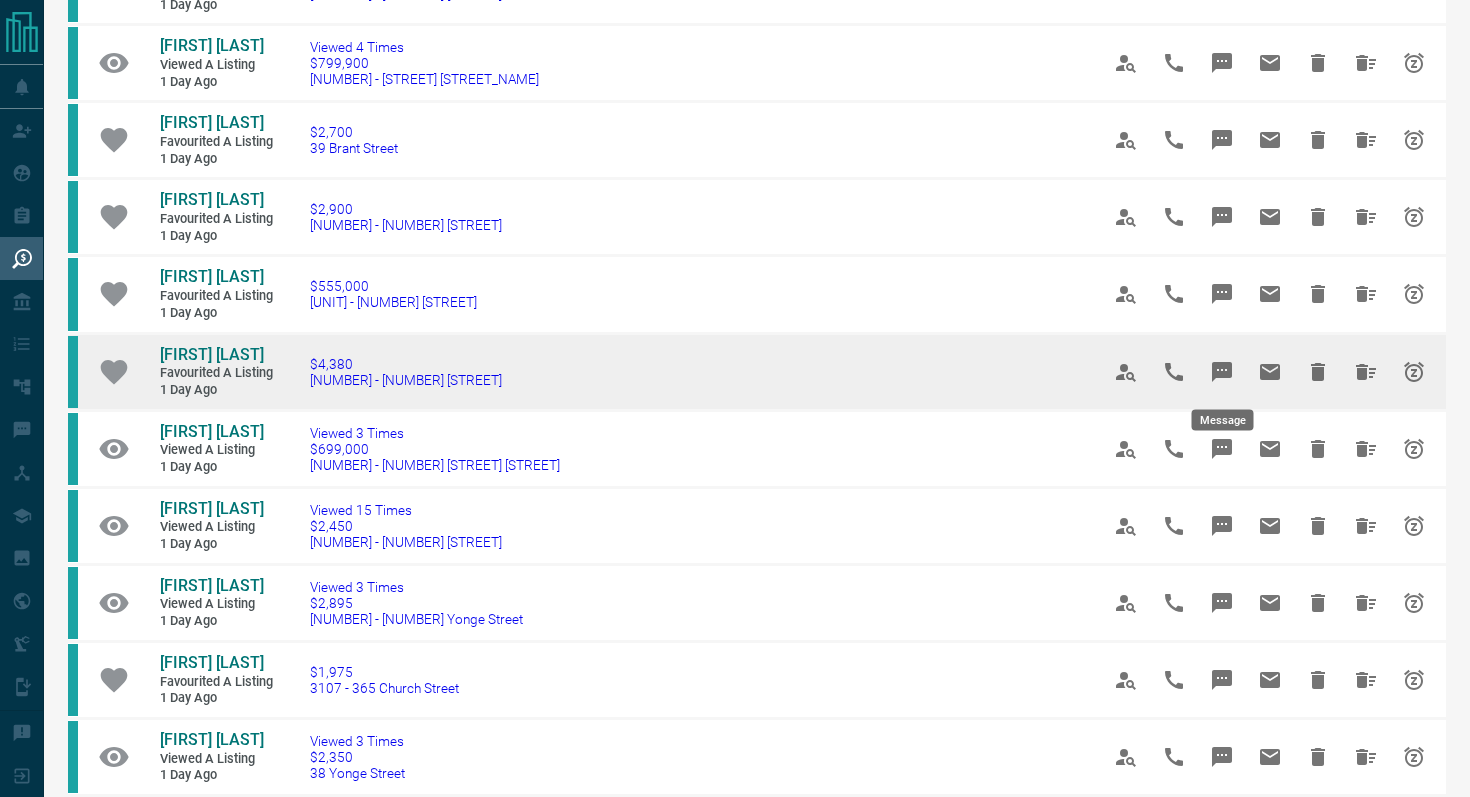 click 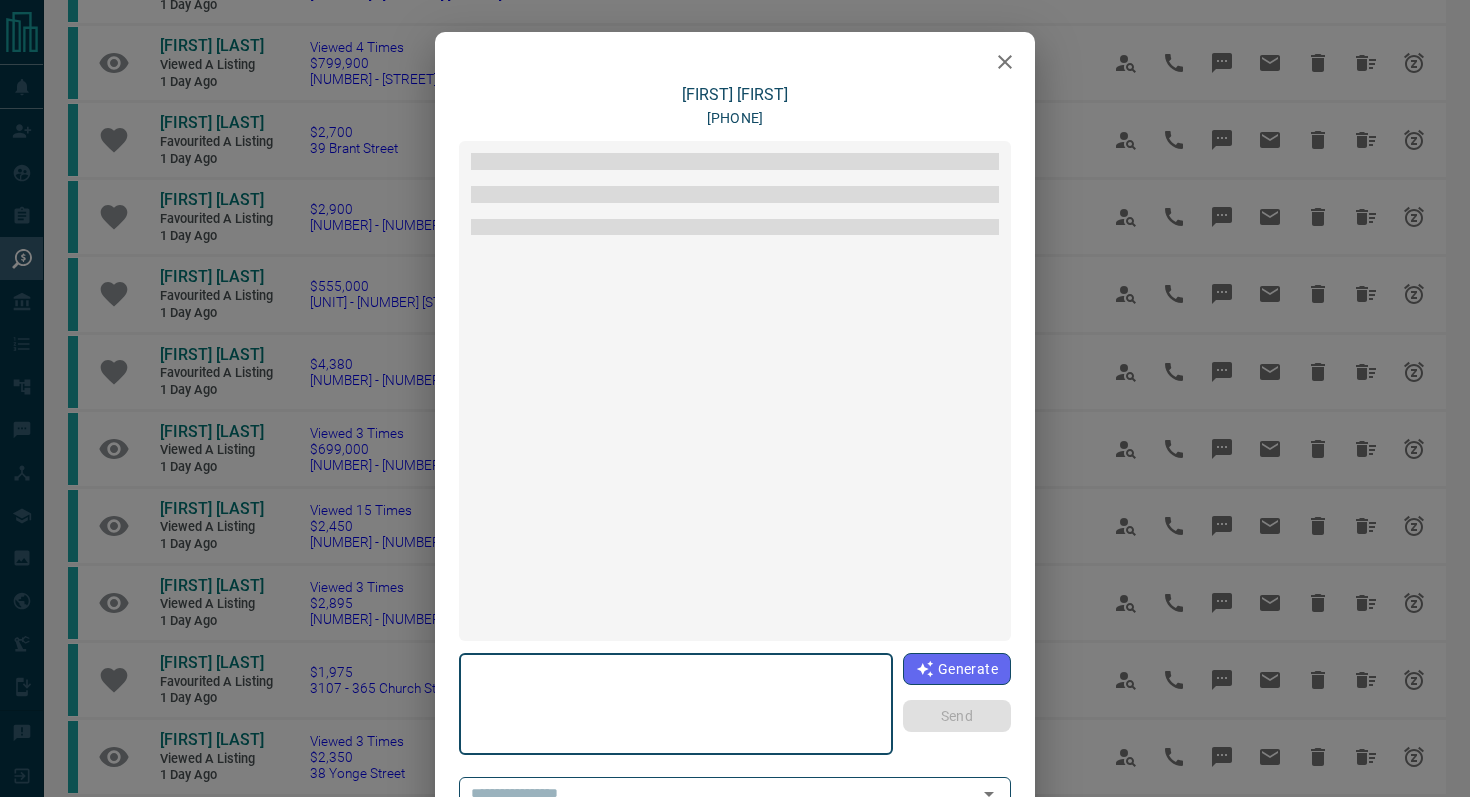 type on "**********" 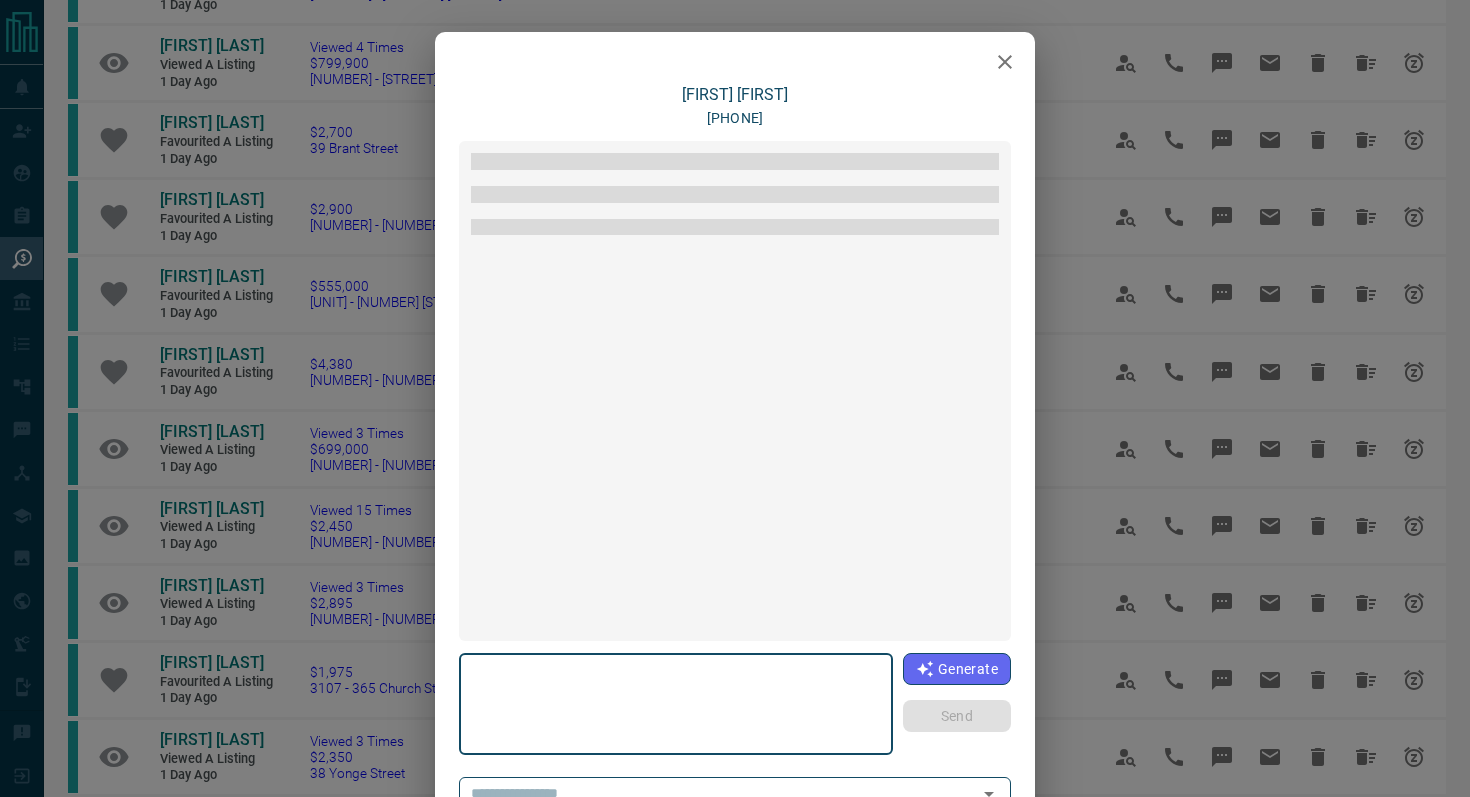 type on "**********" 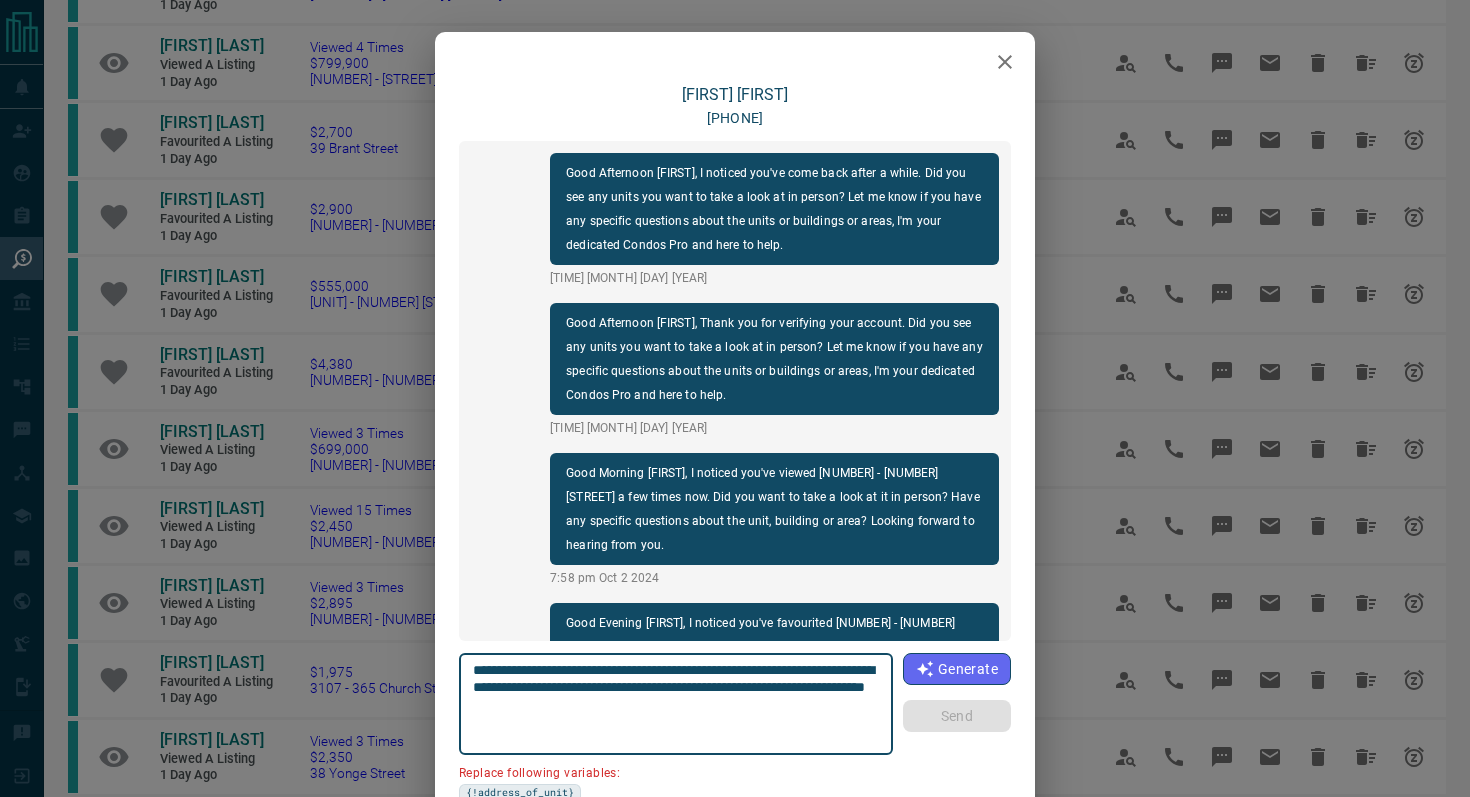 scroll, scrollTop: 1344, scrollLeft: 0, axis: vertical 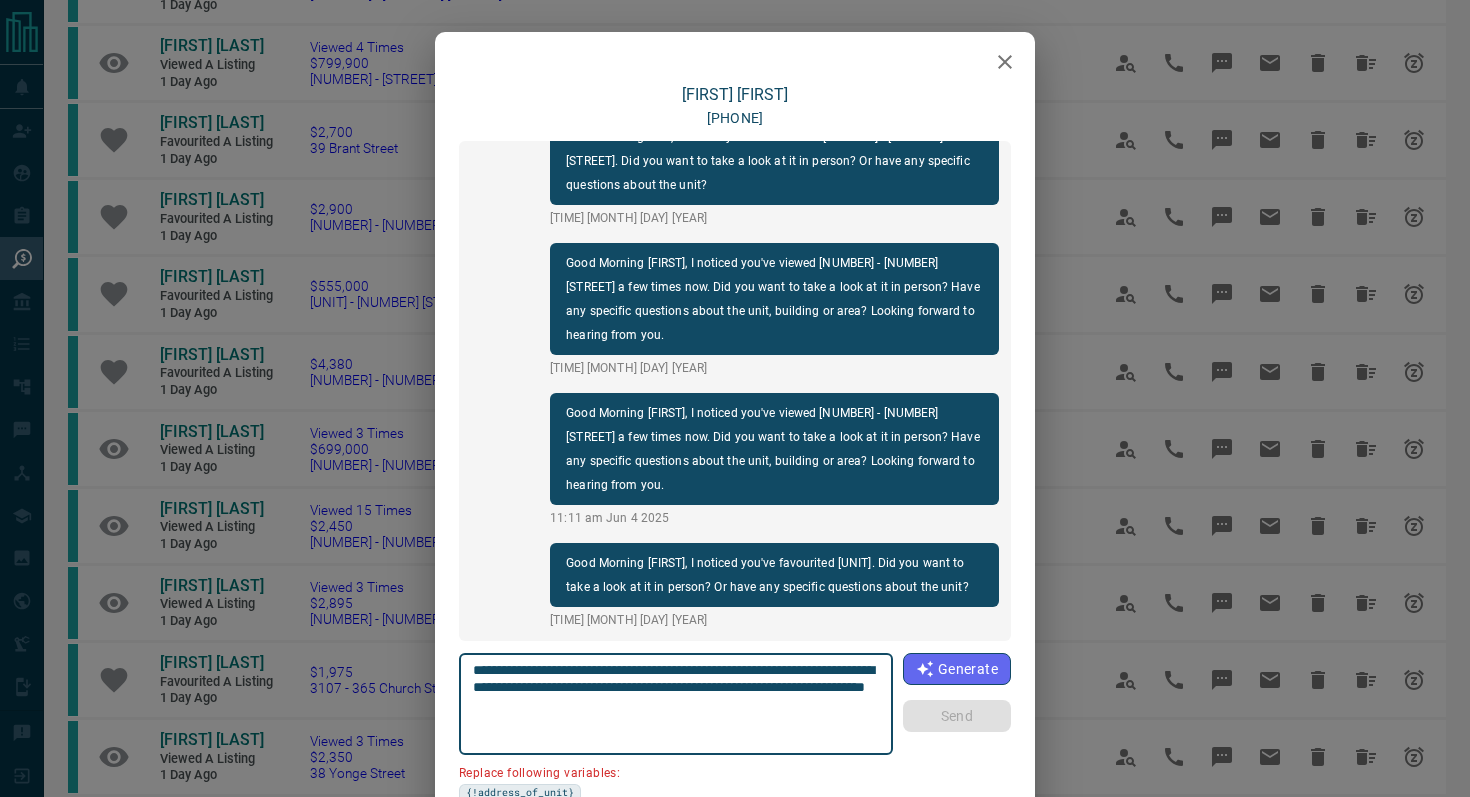 drag, startPoint x: 585, startPoint y: 685, endPoint x: 394, endPoint y: 682, distance: 191.02356 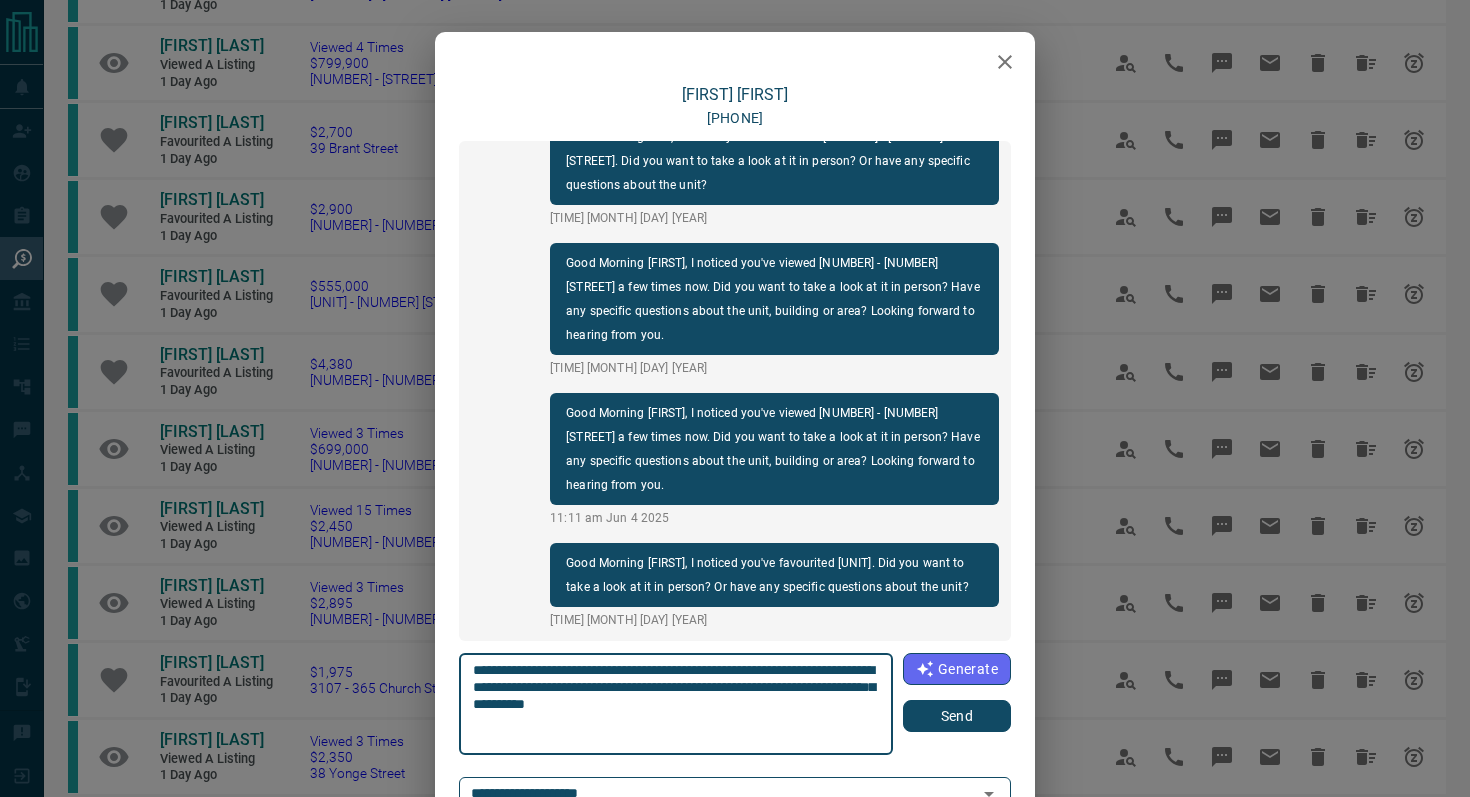 type on "**********" 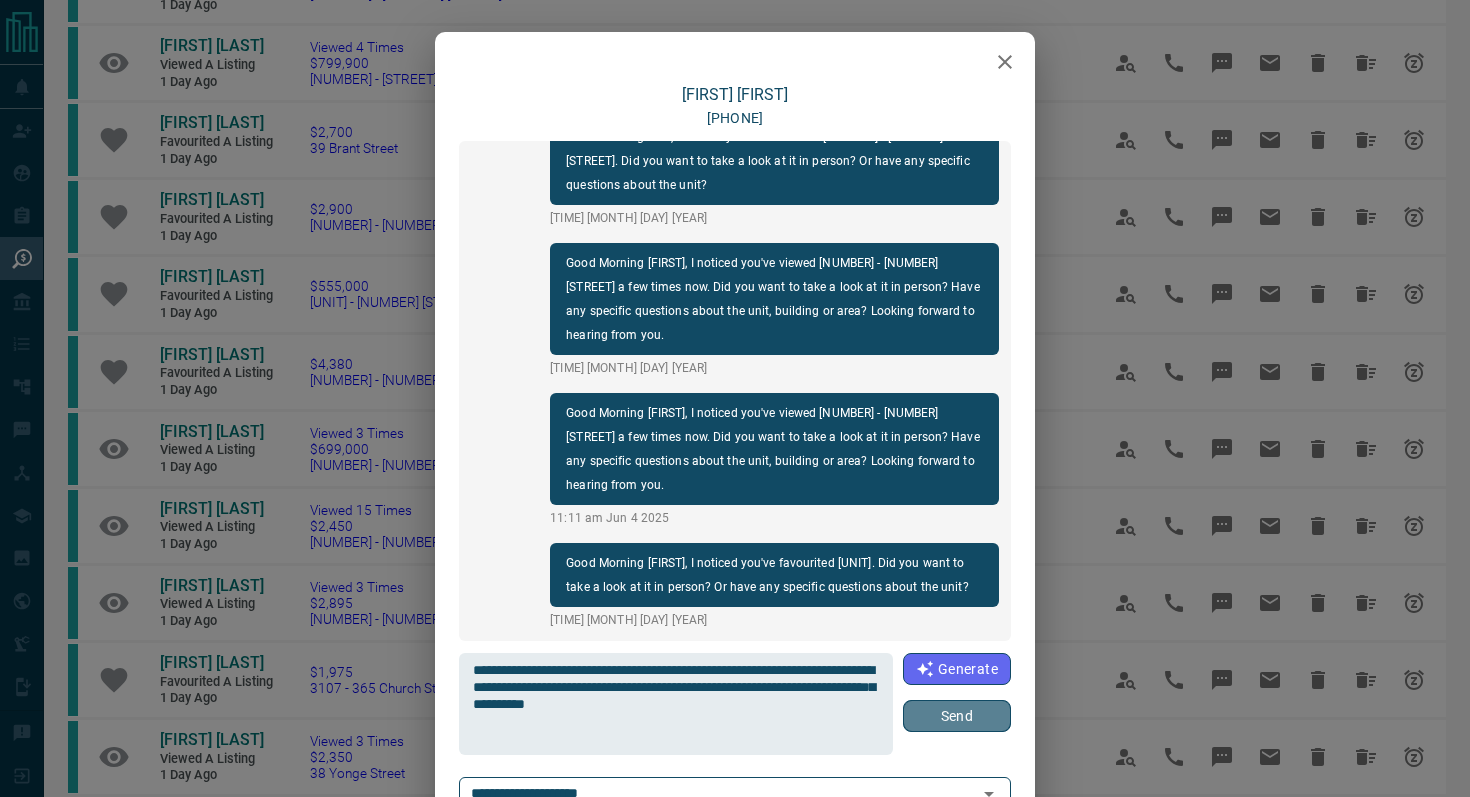 click on "Send" at bounding box center [957, 716] 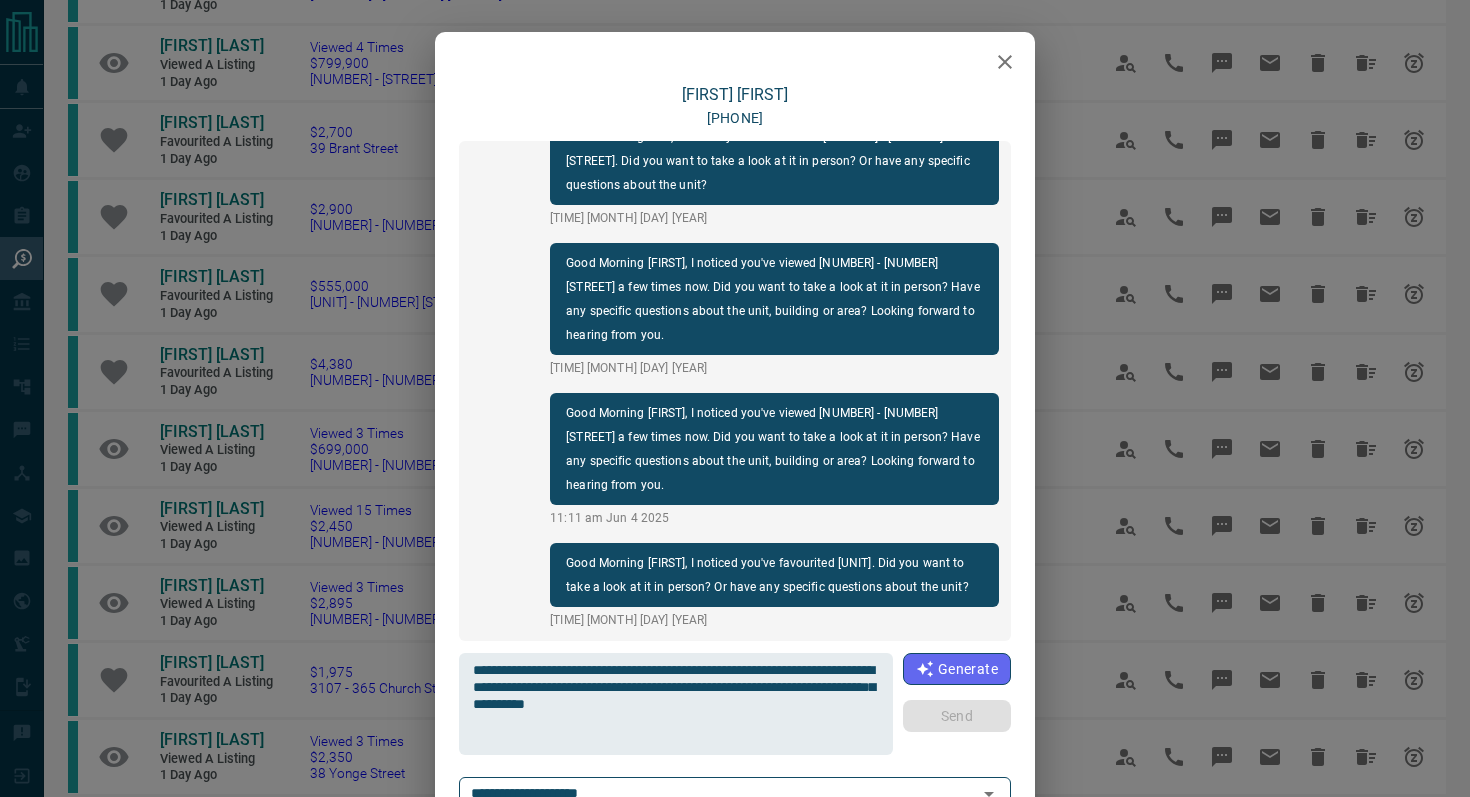 type 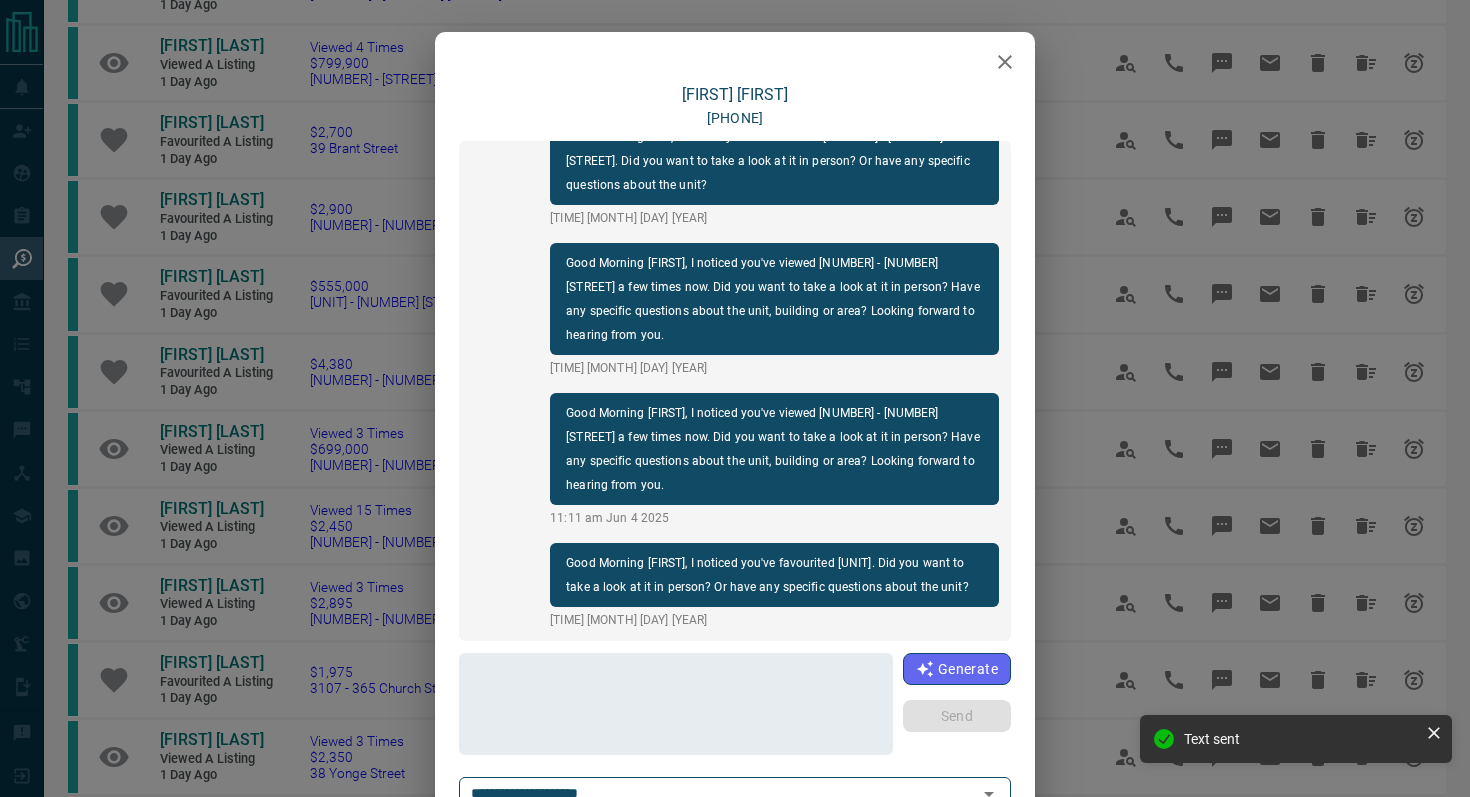 scroll, scrollTop: 1470, scrollLeft: 0, axis: vertical 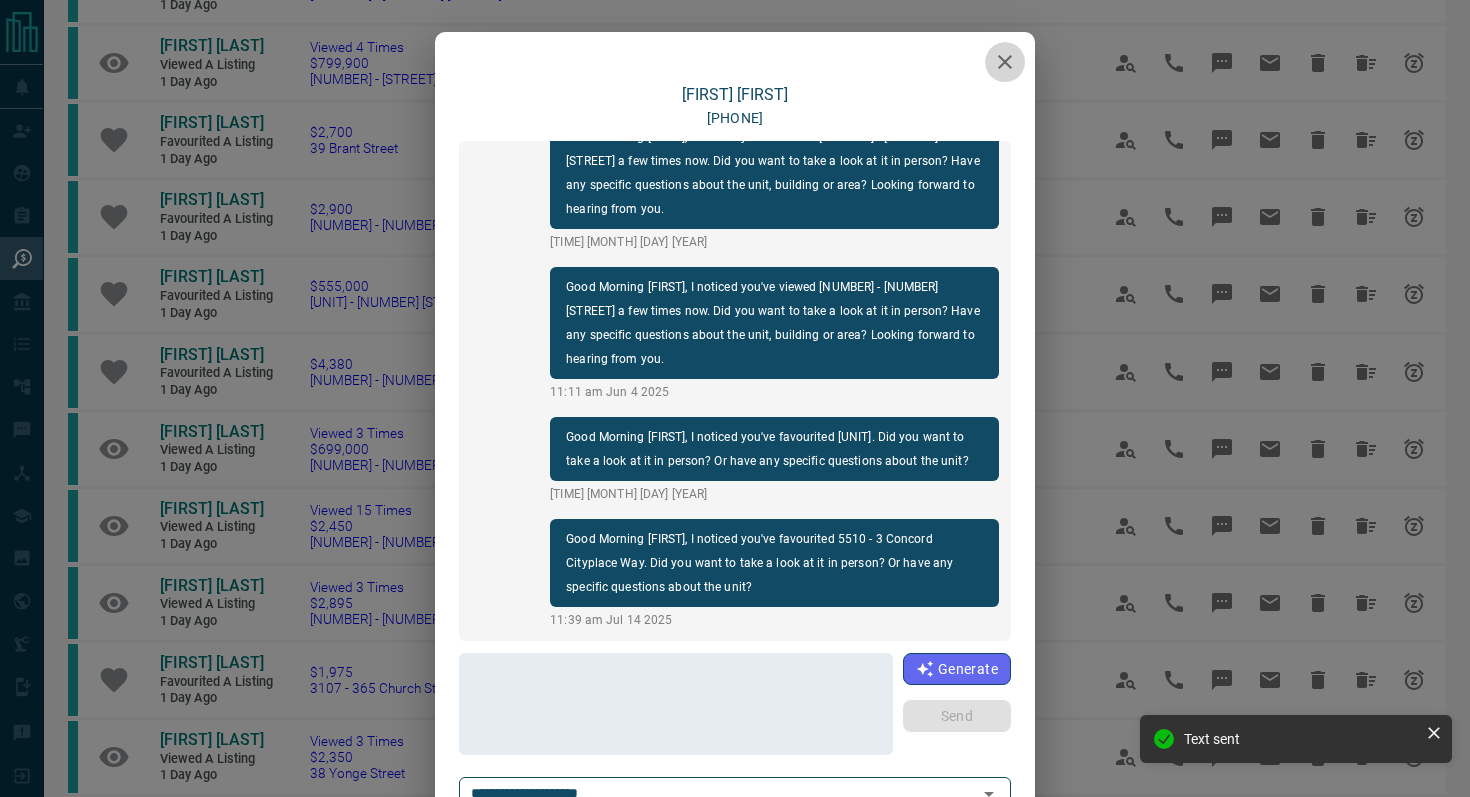 click 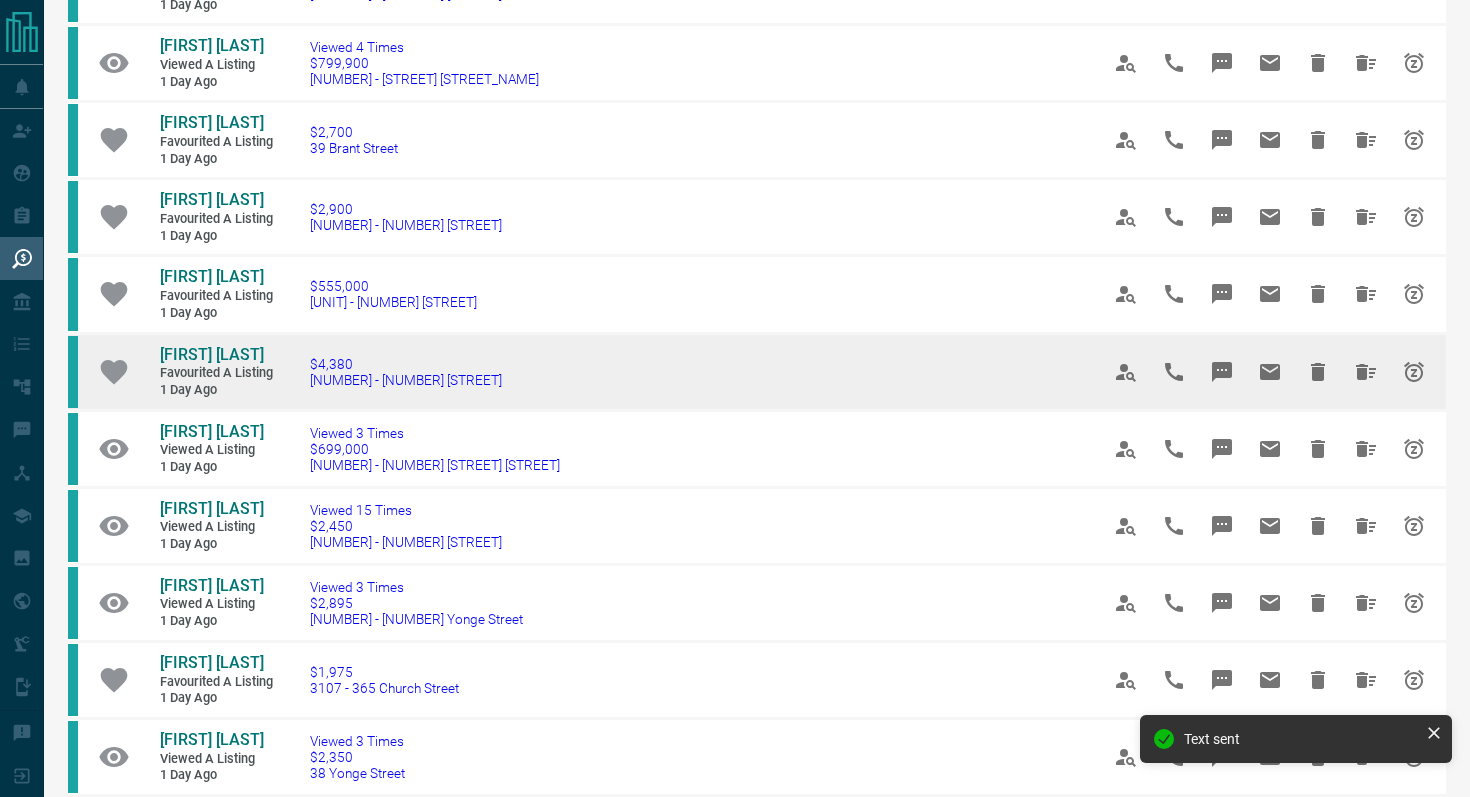 drag, startPoint x: 543, startPoint y: 391, endPoint x: 129, endPoint y: 346, distance: 416.43848 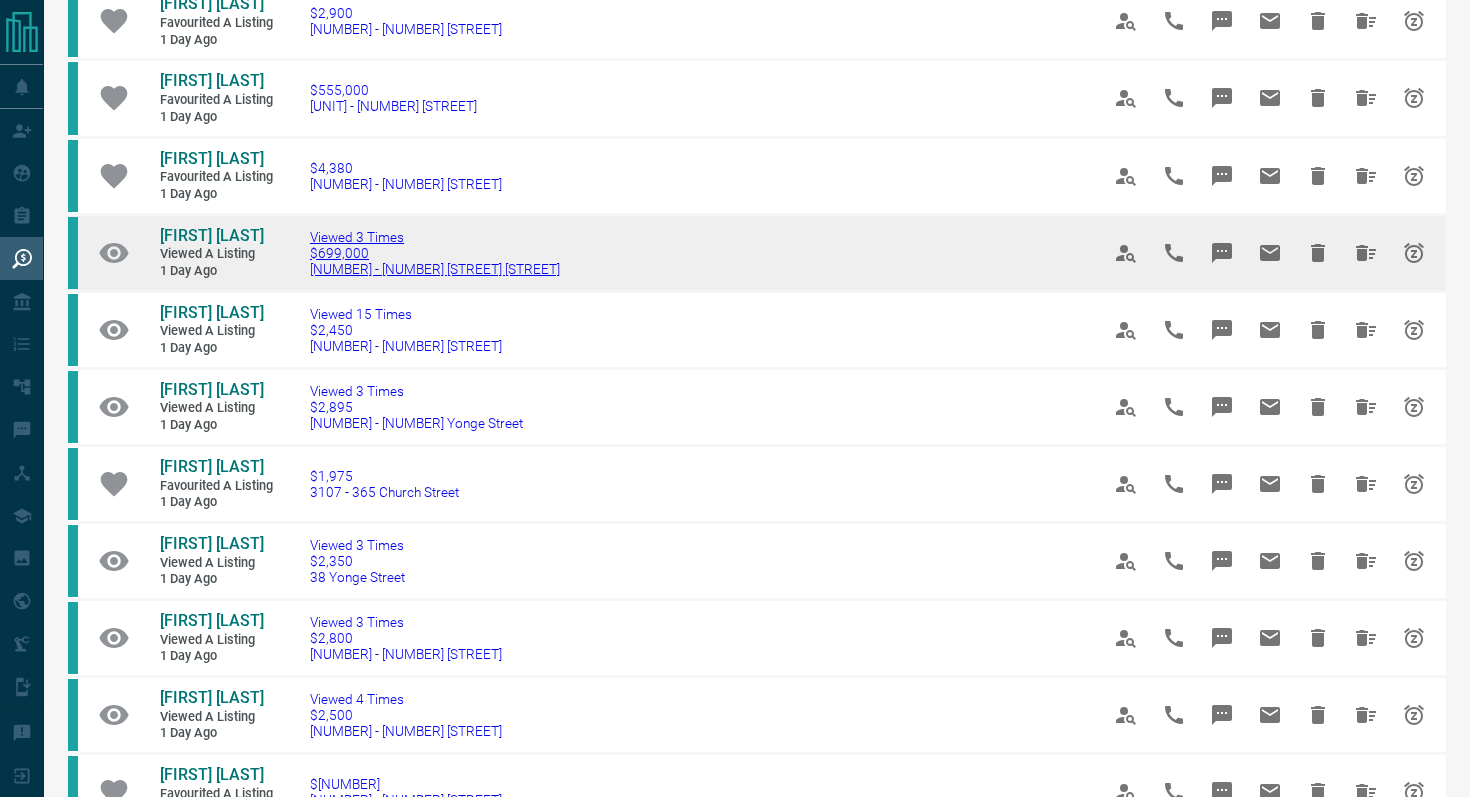 scroll, scrollTop: 853, scrollLeft: 0, axis: vertical 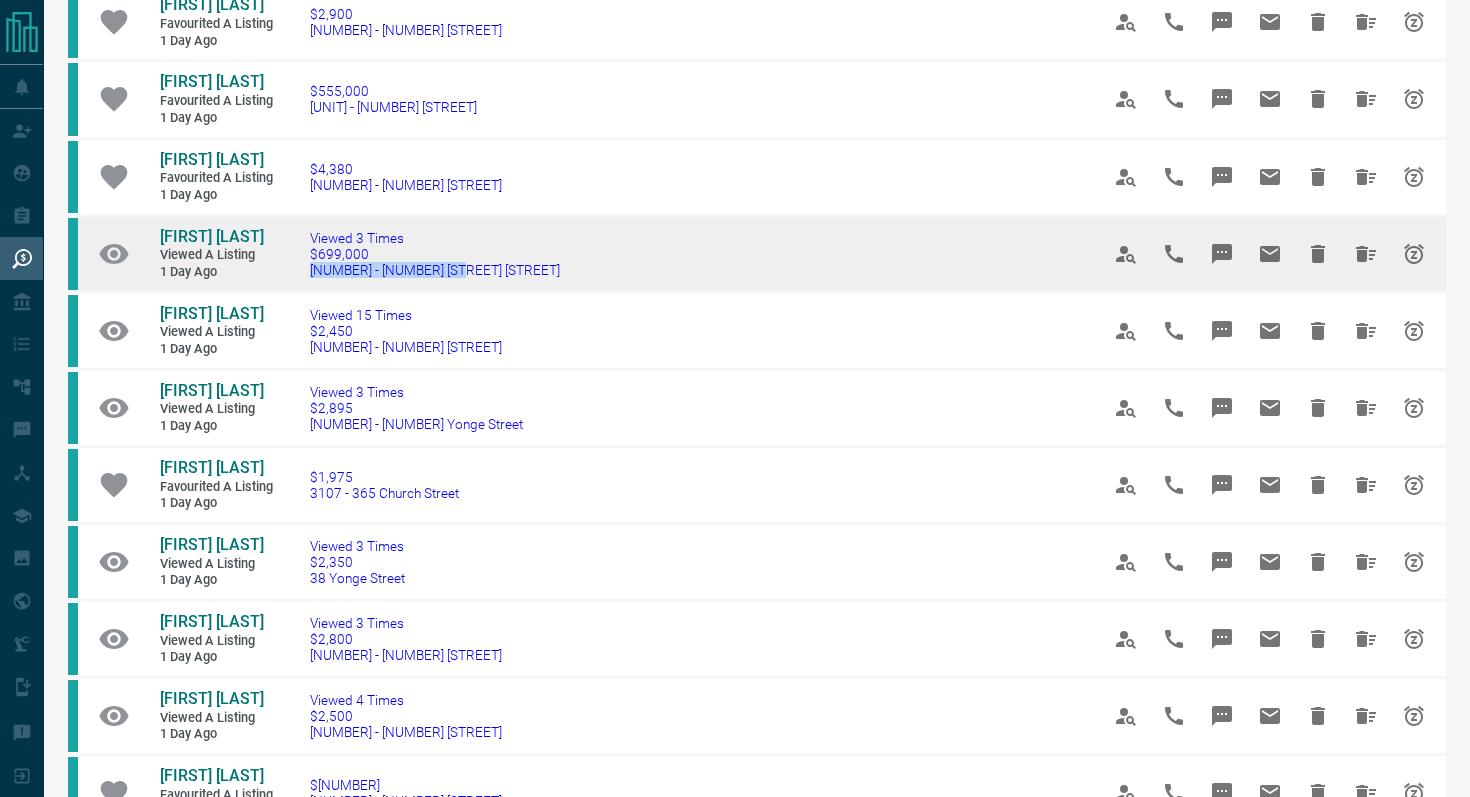 drag, startPoint x: 494, startPoint y: 278, endPoint x: 287, endPoint y: 269, distance: 207.19556 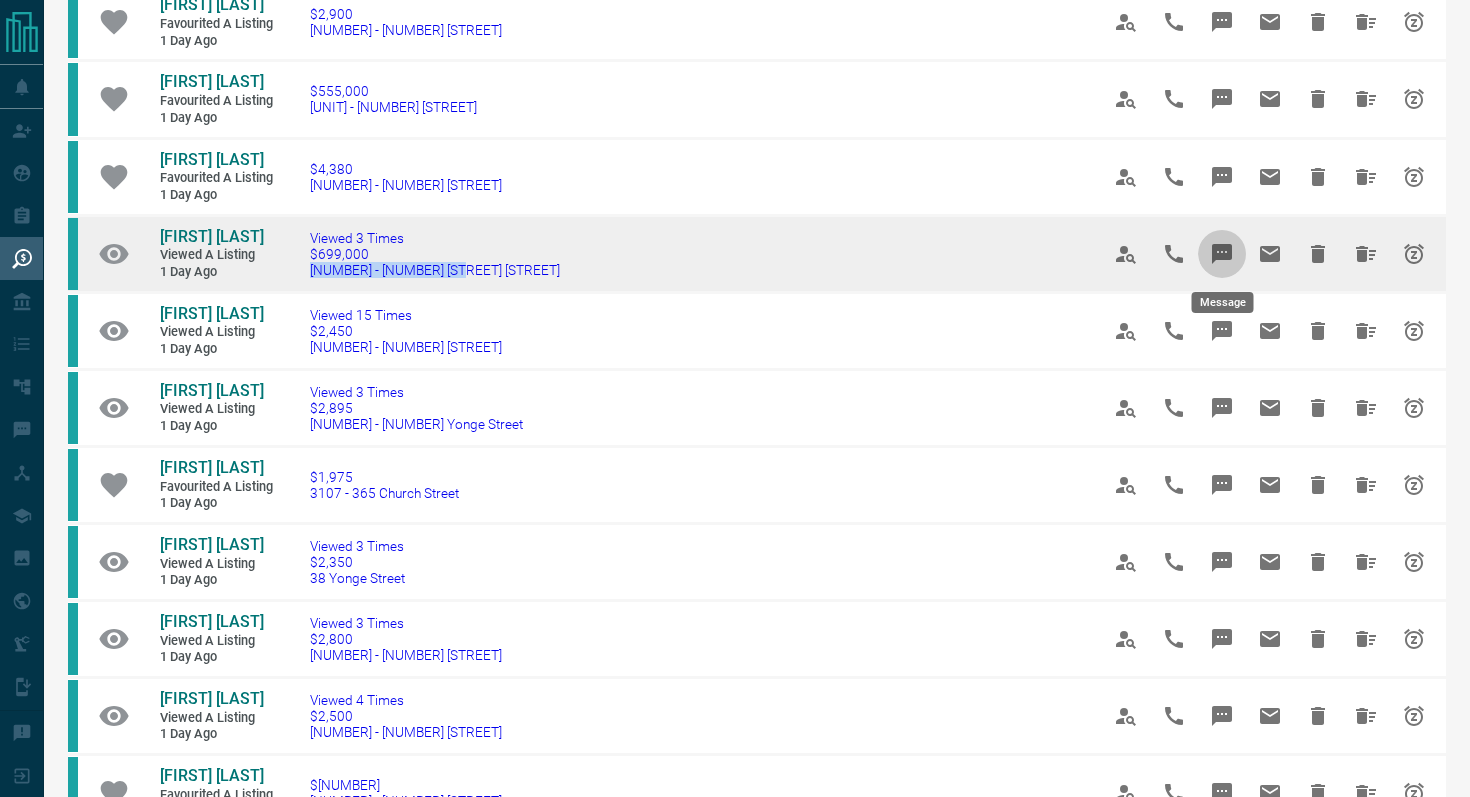 click 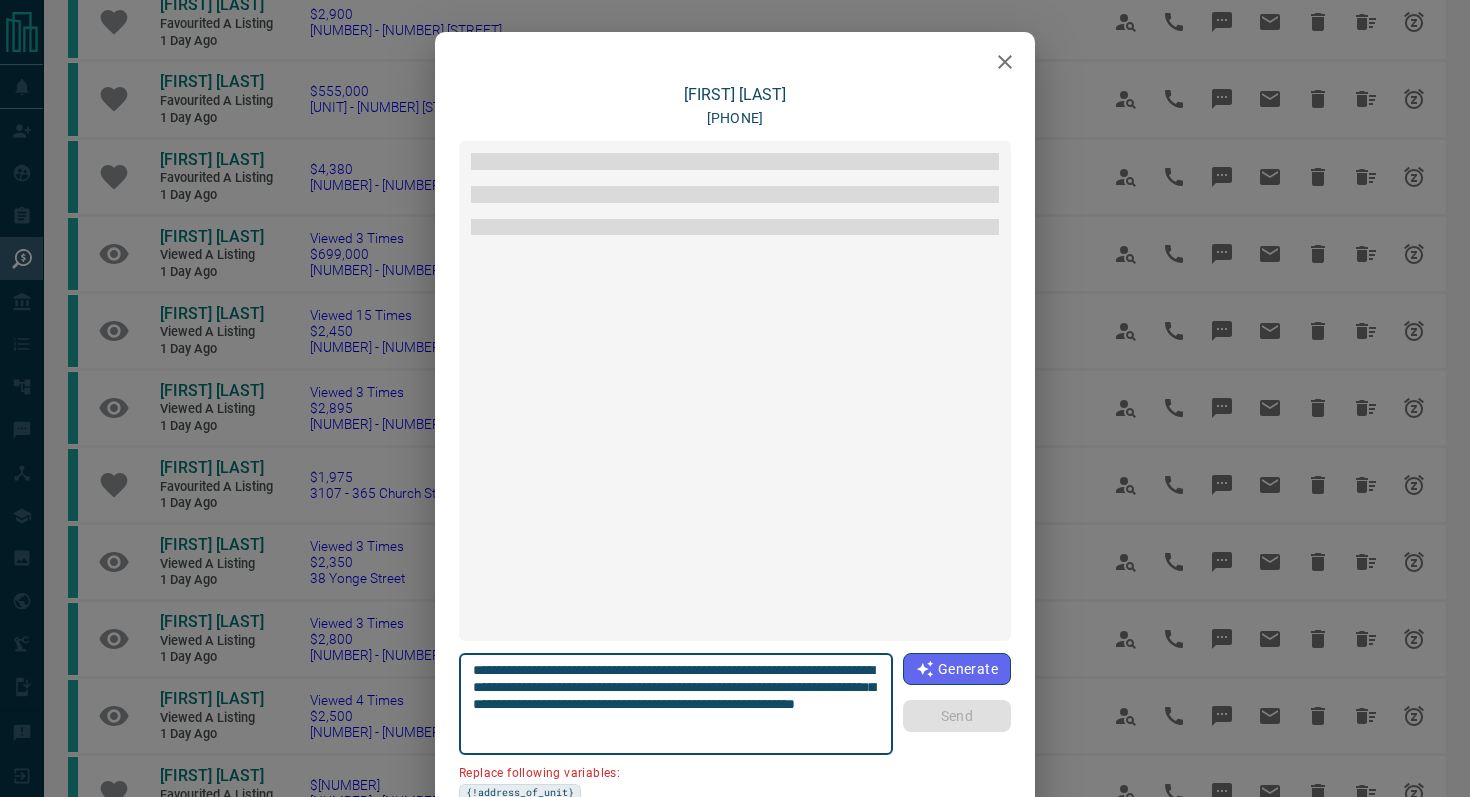 scroll, scrollTop: 888, scrollLeft: 0, axis: vertical 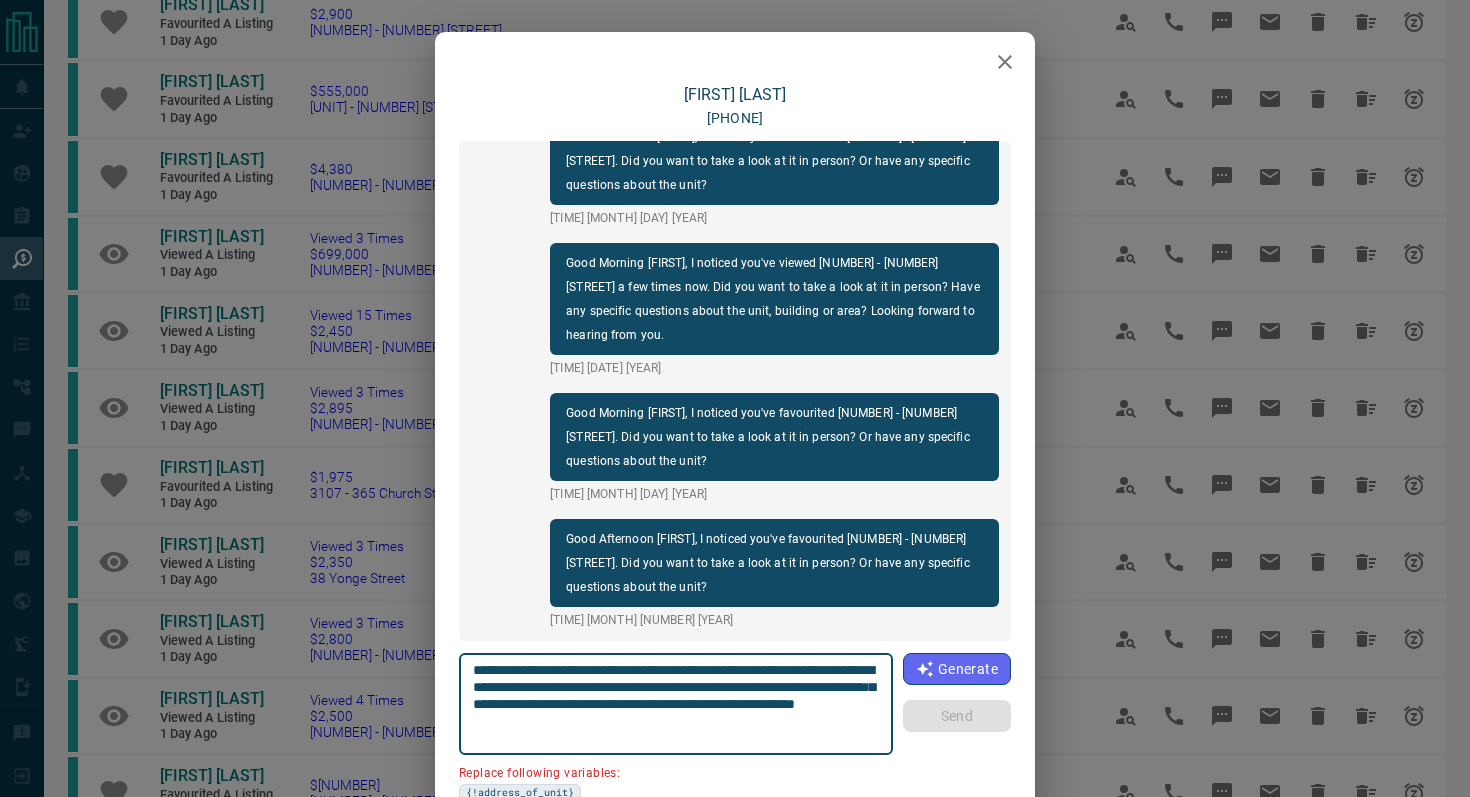 click 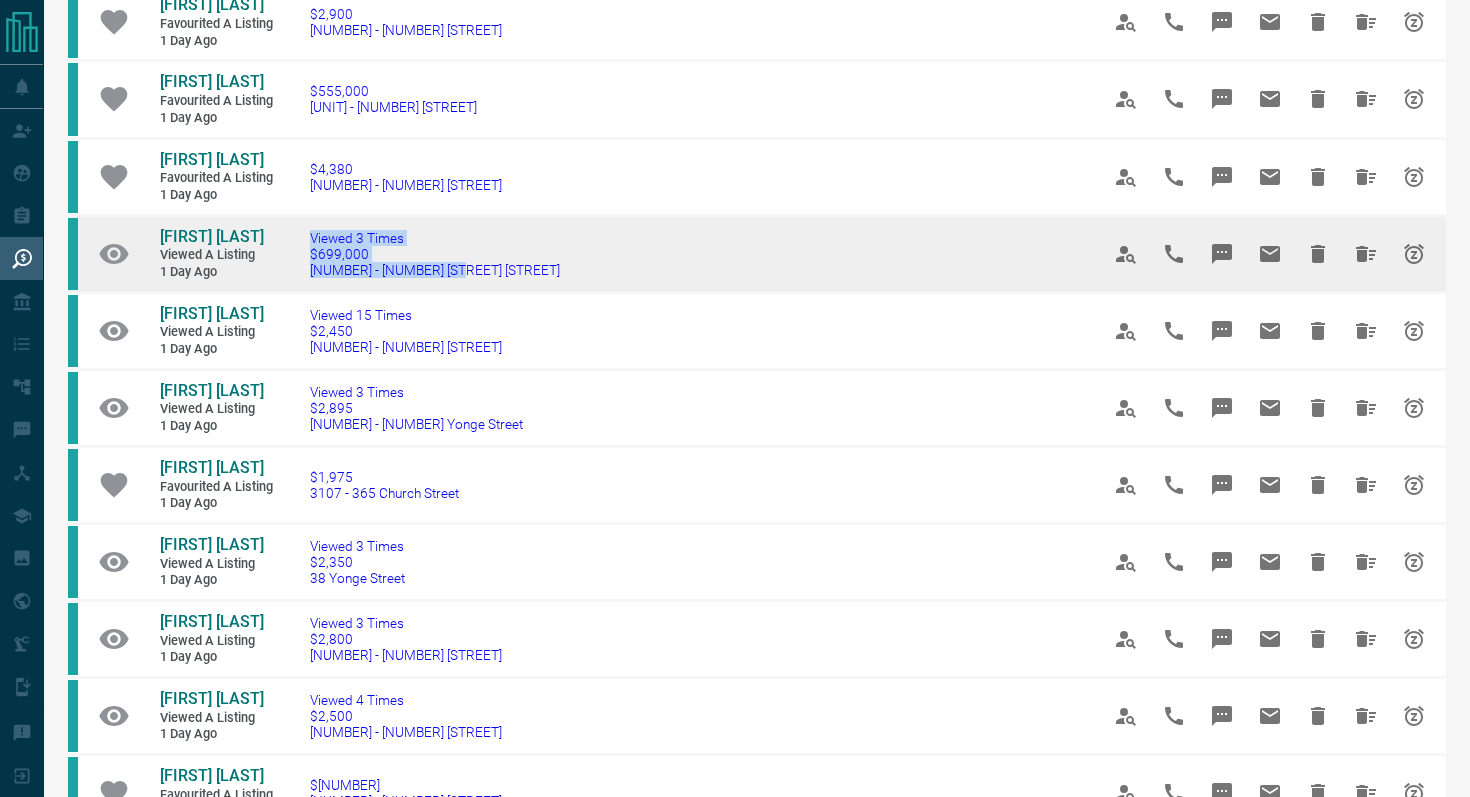 drag, startPoint x: 497, startPoint y: 272, endPoint x: 272, endPoint y: 269, distance: 225.02 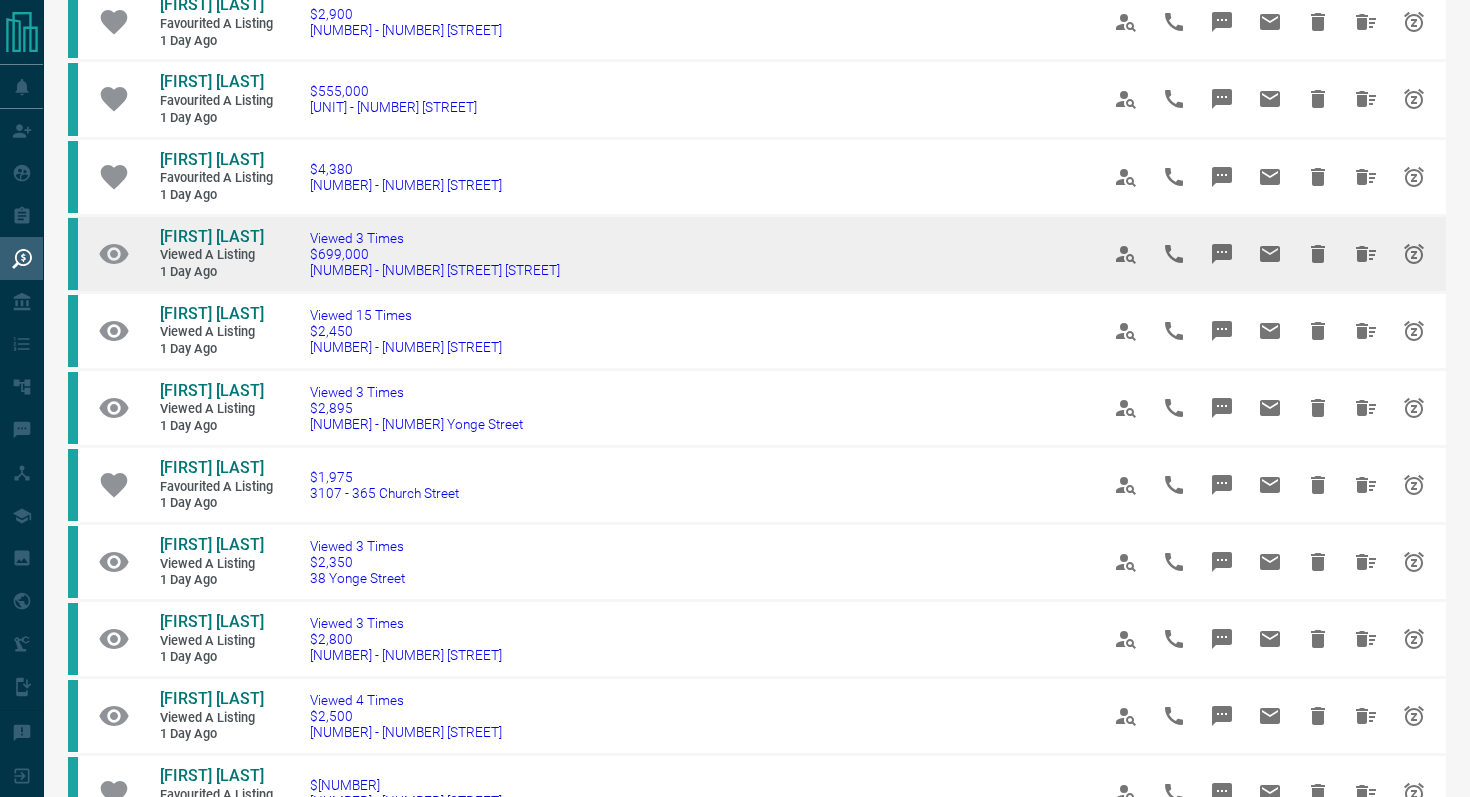 click on "Viewed 3 Times $699,000 2511 - 101 Peter Street" at bounding box center (674, 253) 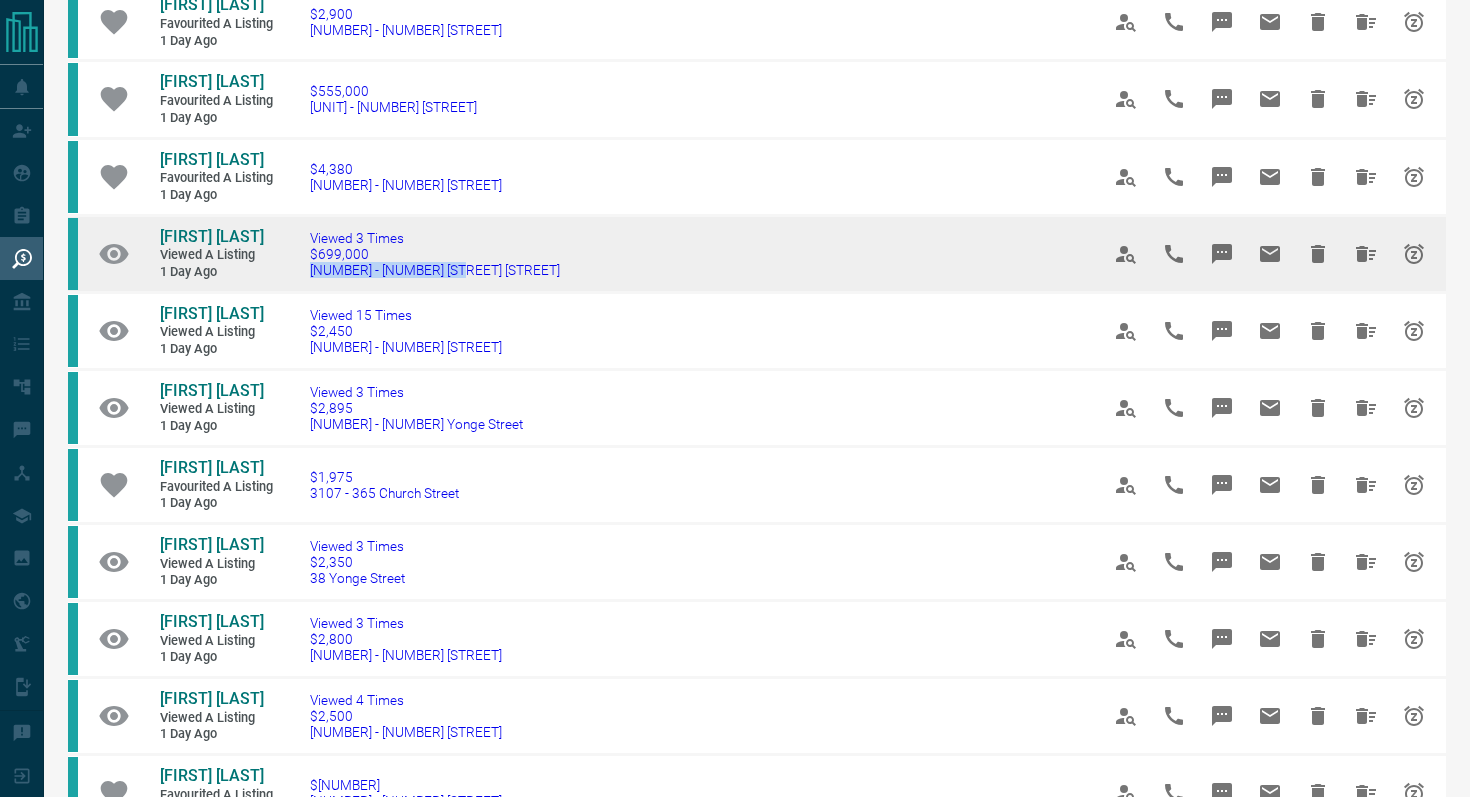 drag, startPoint x: 494, startPoint y: 275, endPoint x: 298, endPoint y: 273, distance: 196.01021 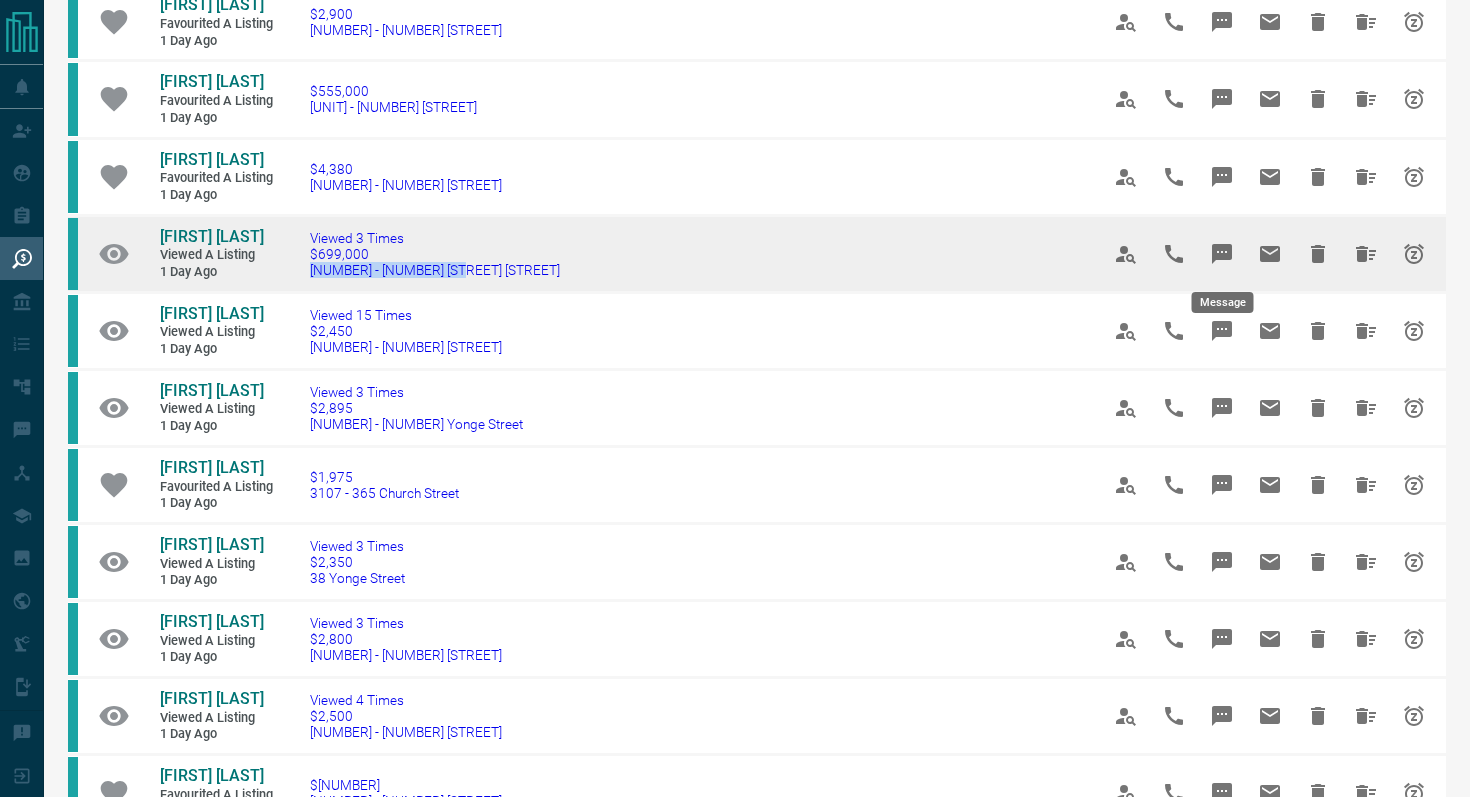 click 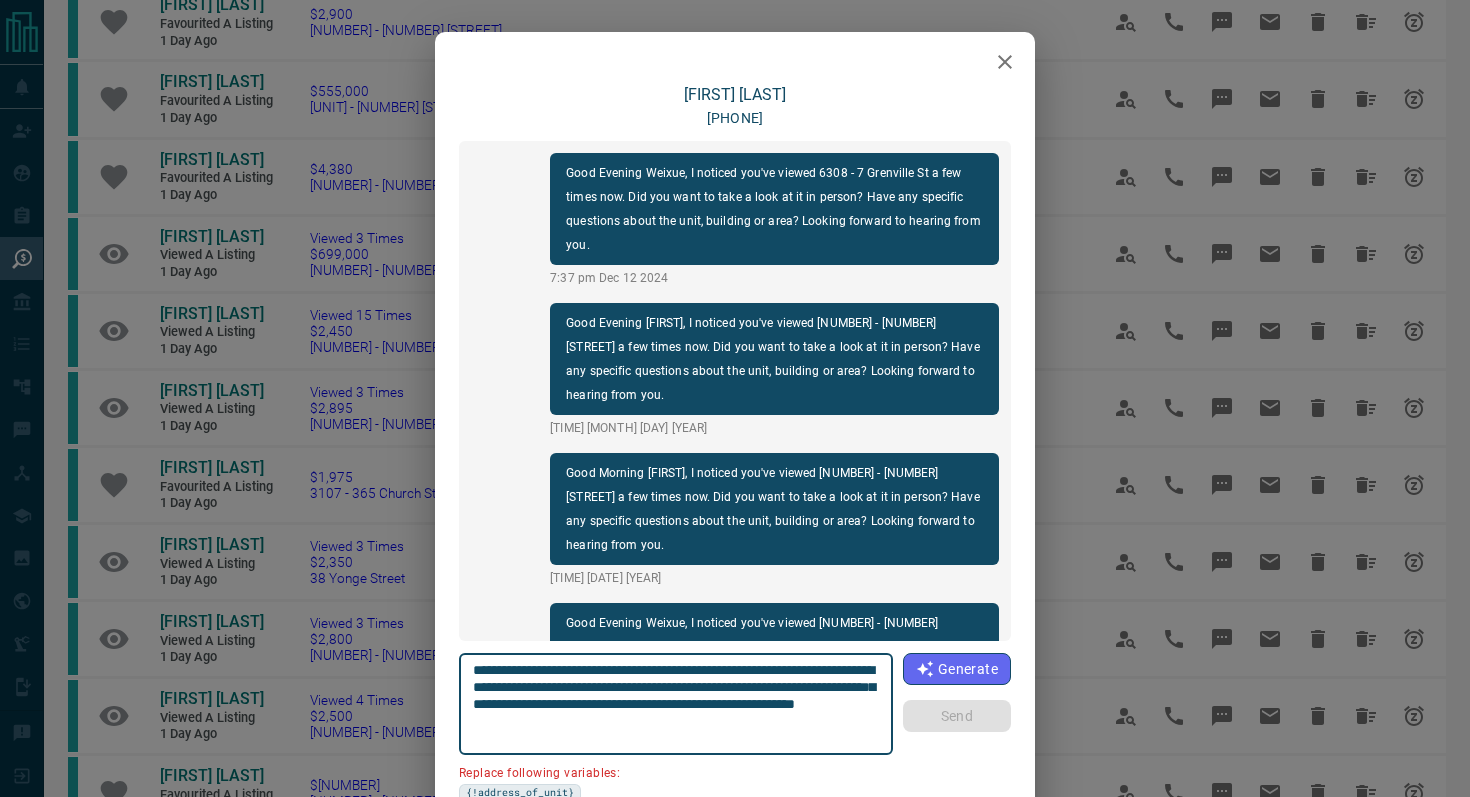 scroll, scrollTop: 888, scrollLeft: 0, axis: vertical 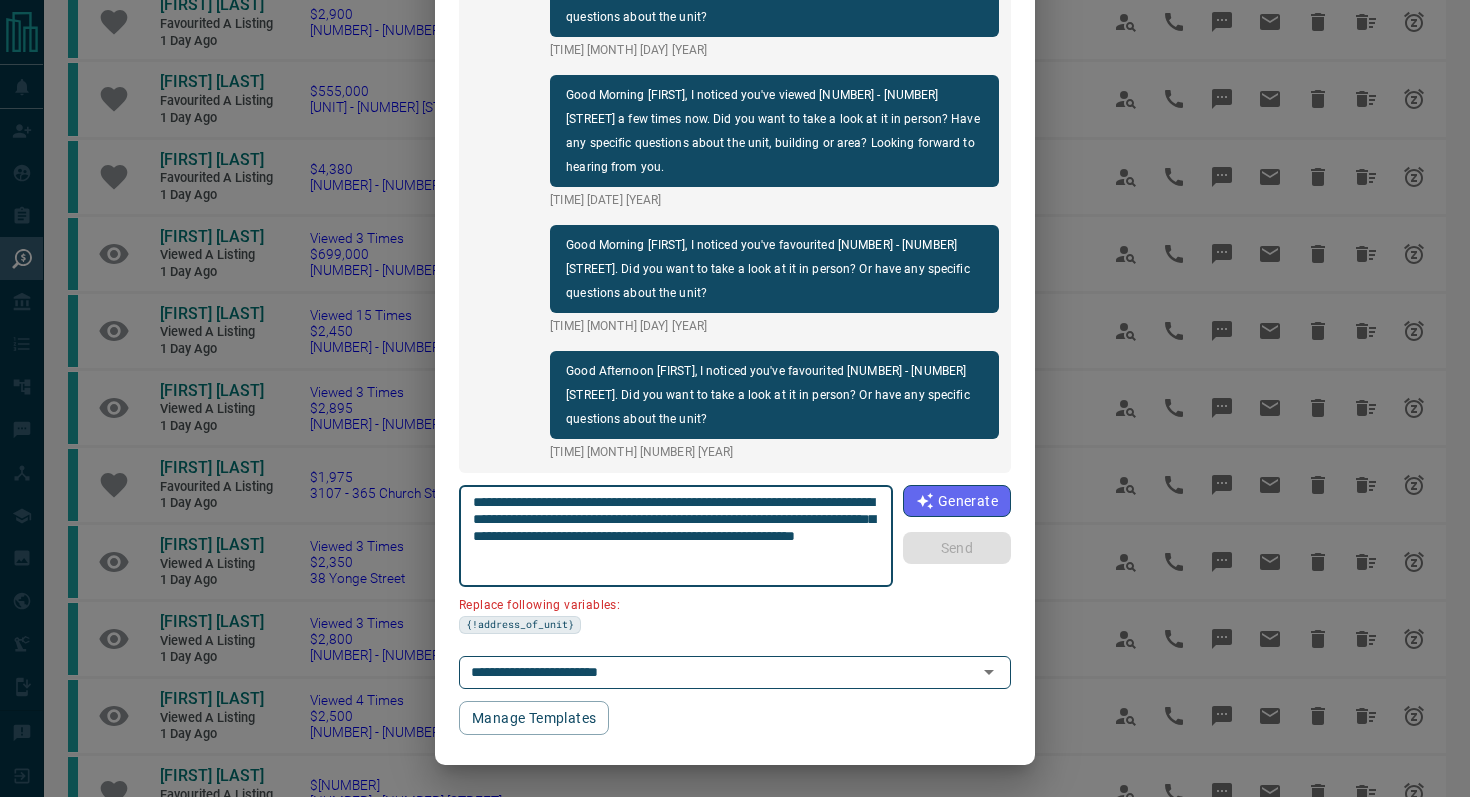 drag, startPoint x: 587, startPoint y: 518, endPoint x: 221, endPoint y: 518, distance: 366 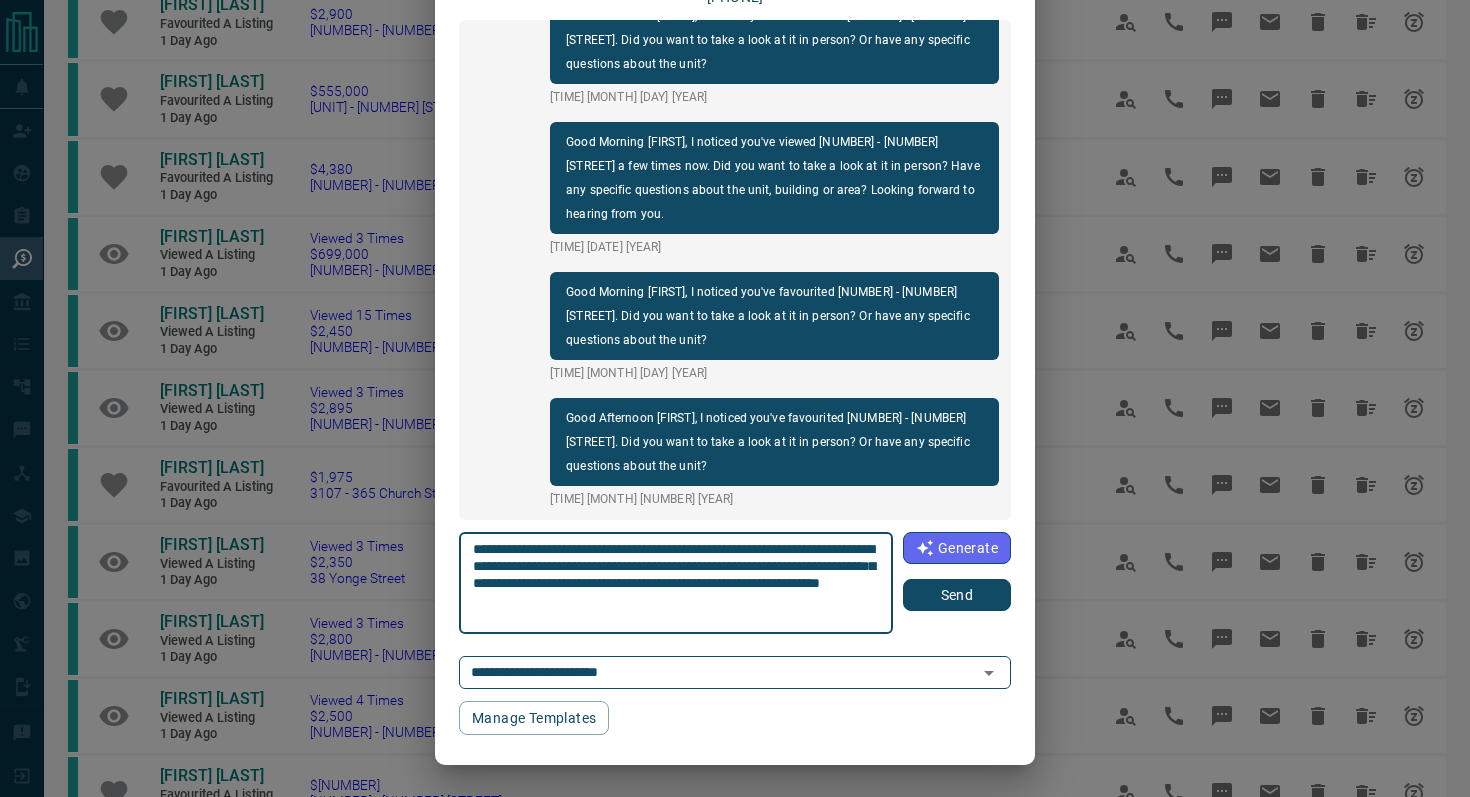 scroll, scrollTop: 121, scrollLeft: 0, axis: vertical 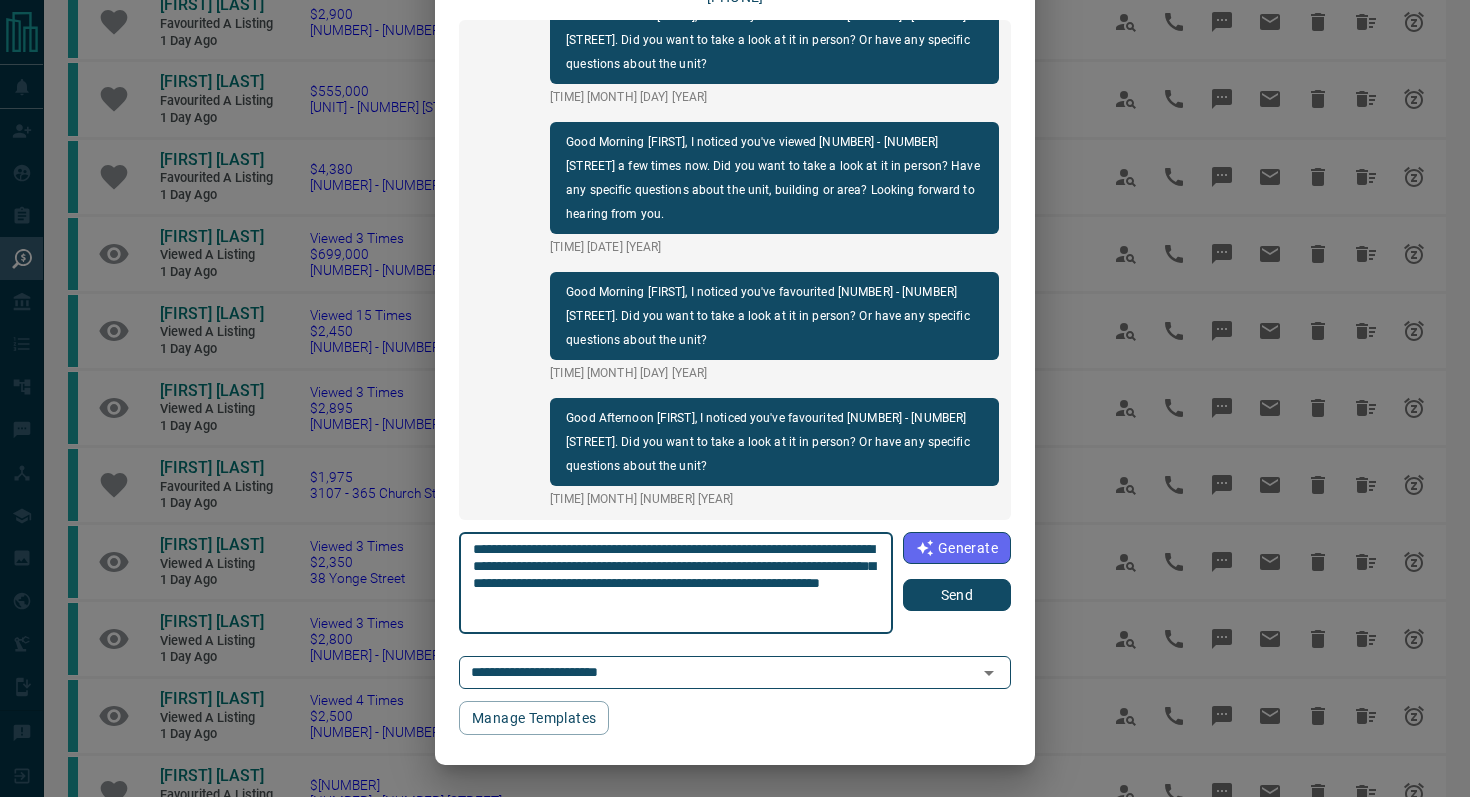 type on "**********" 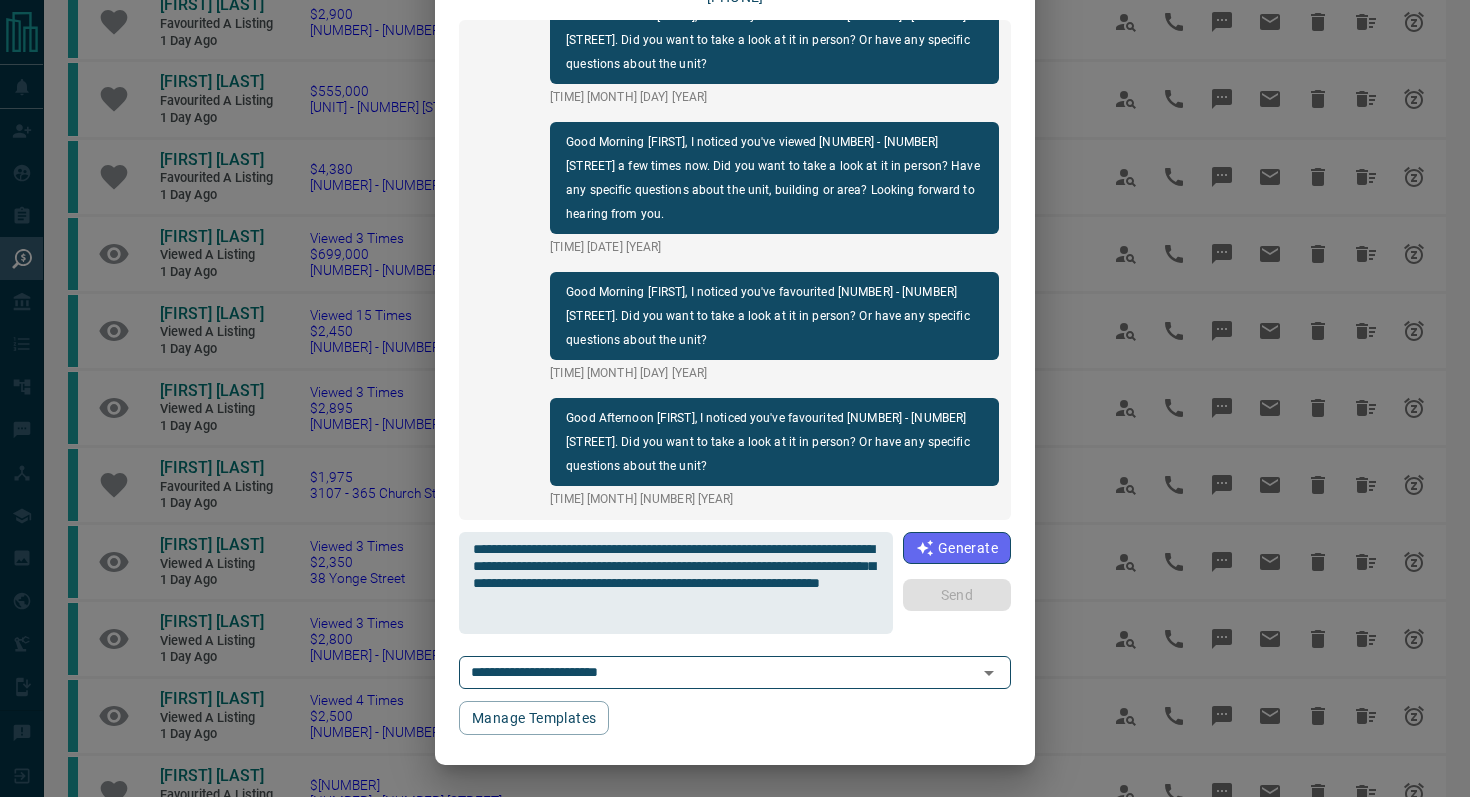 type 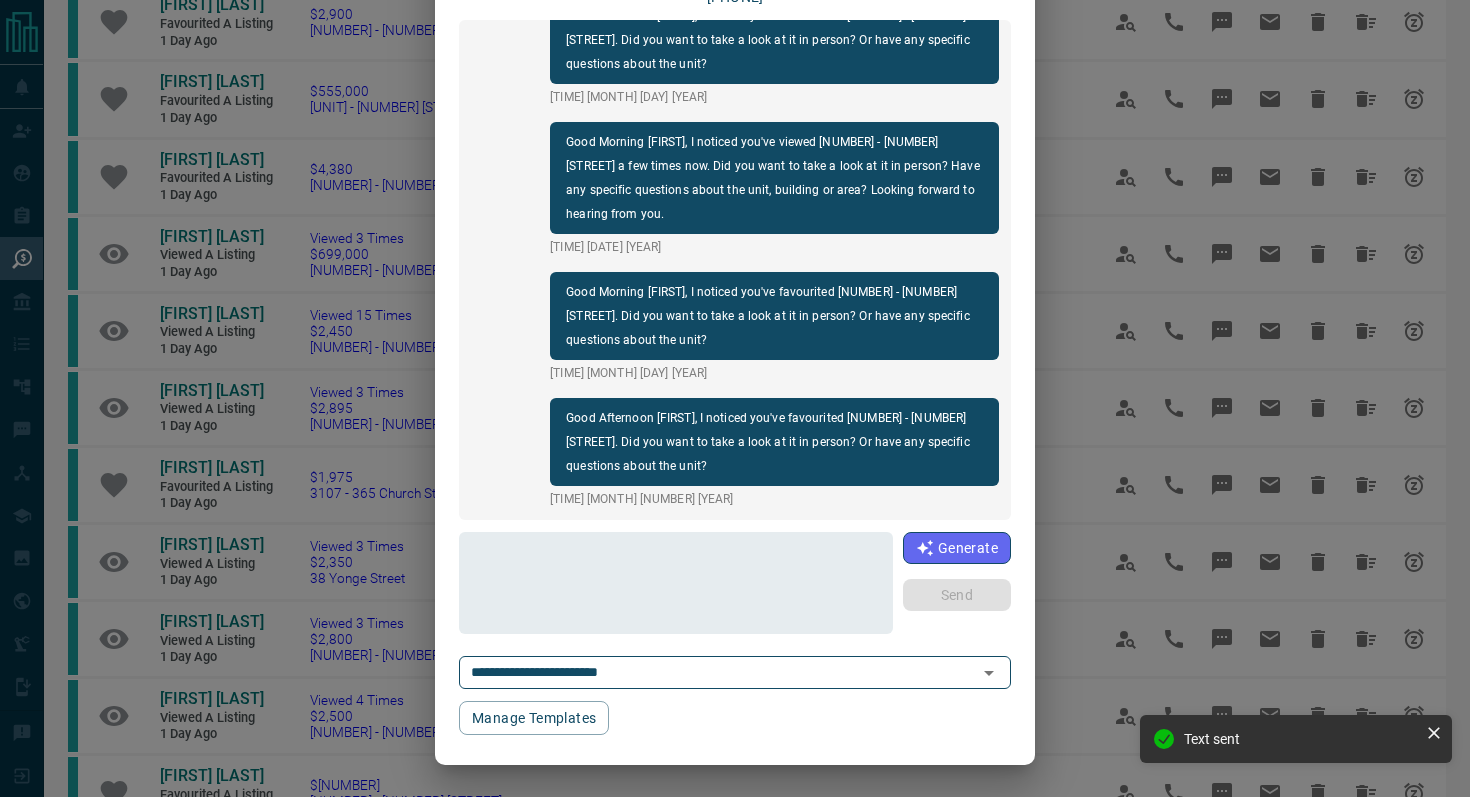 scroll, scrollTop: 1038, scrollLeft: 0, axis: vertical 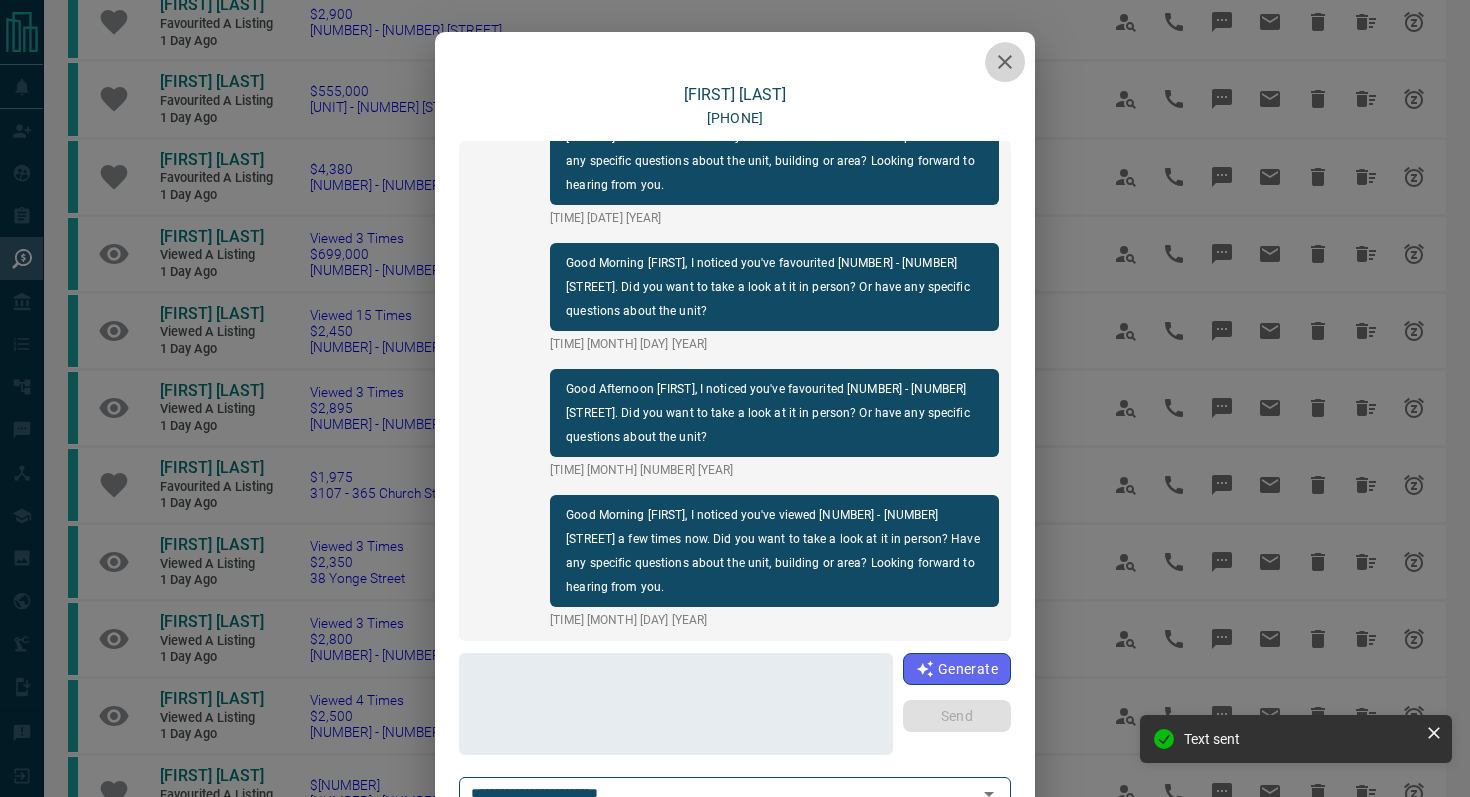 click 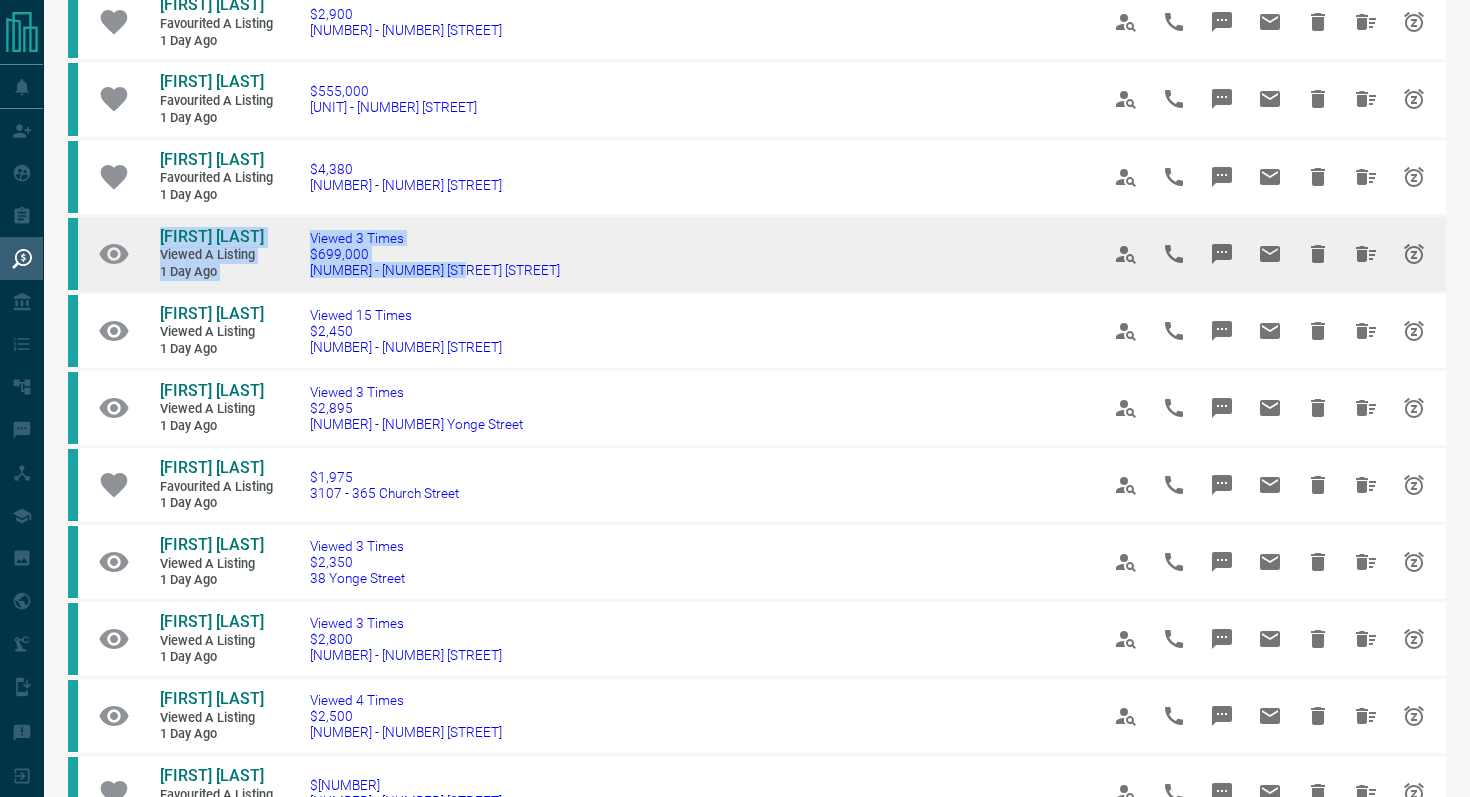 drag, startPoint x: 488, startPoint y: 274, endPoint x: 102, endPoint y: 244, distance: 387.16406 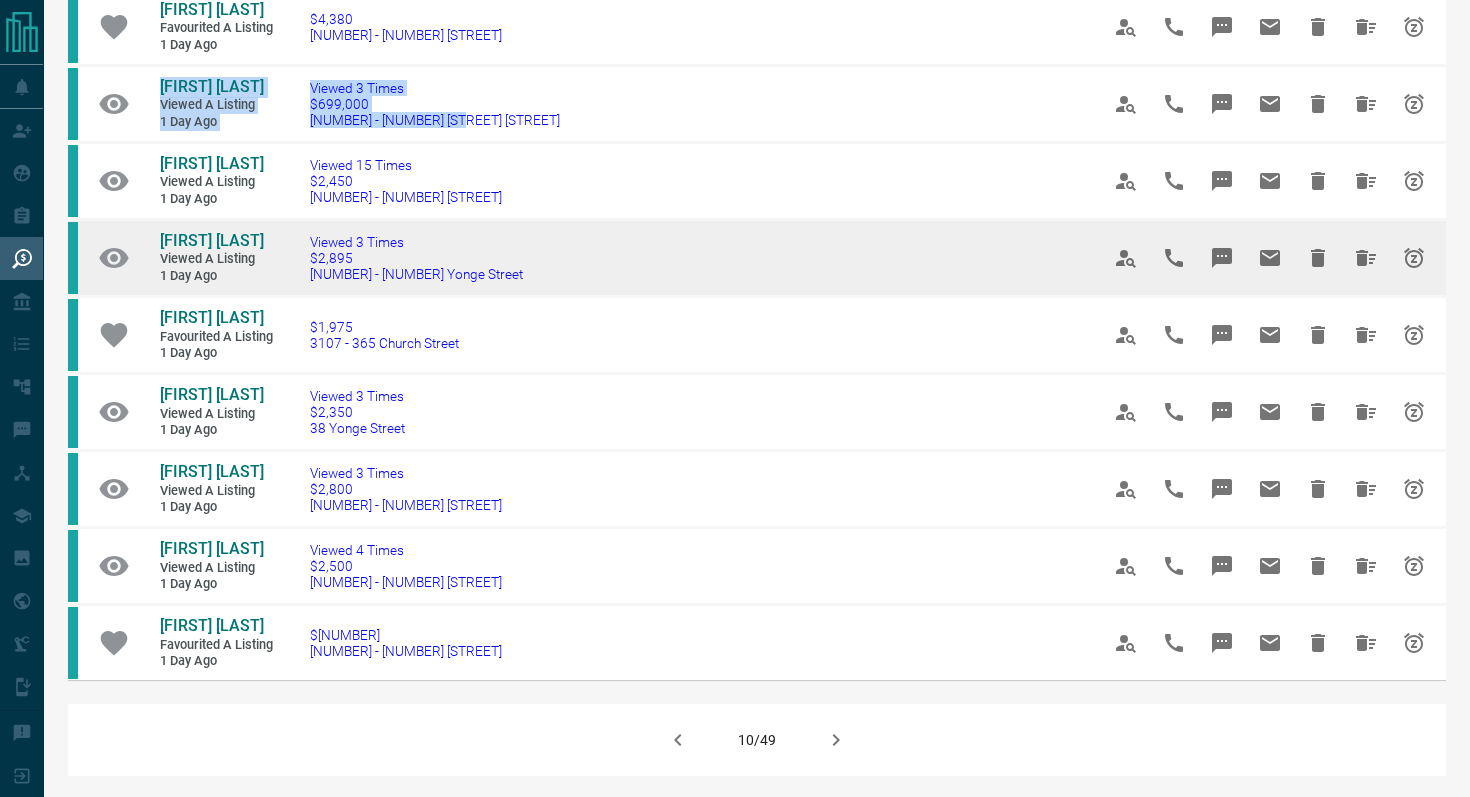 scroll, scrollTop: 1006, scrollLeft: 0, axis: vertical 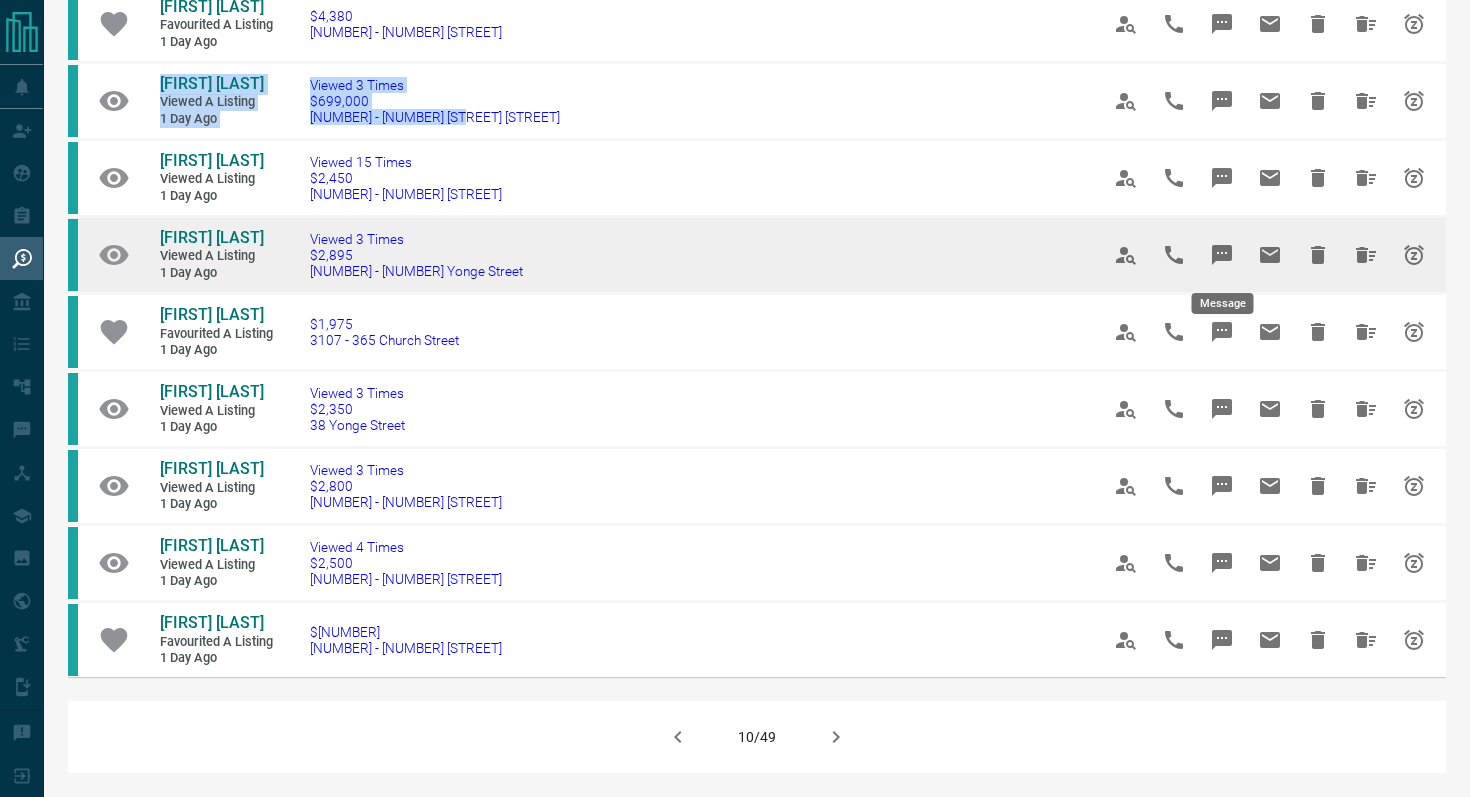 click 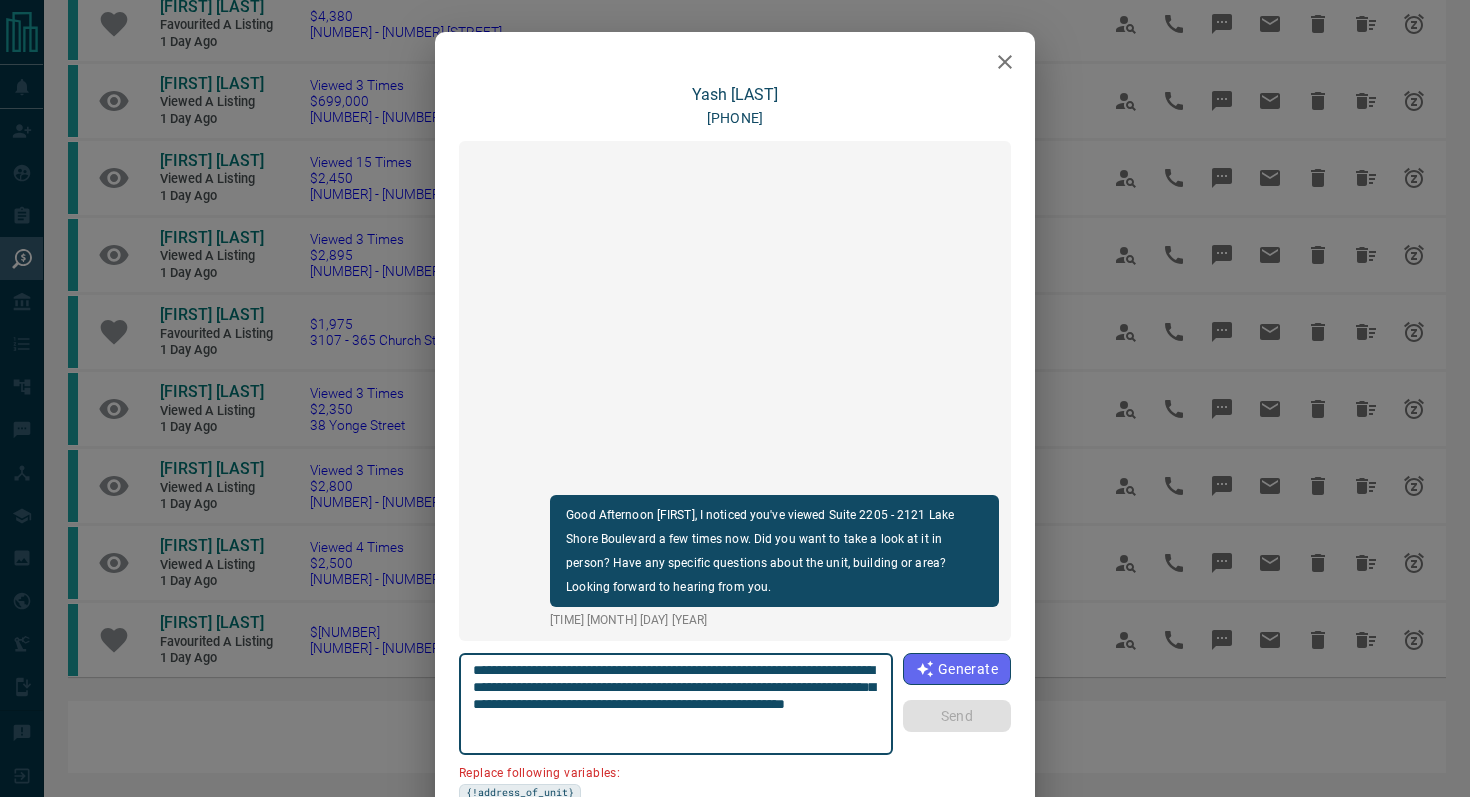 click at bounding box center [1005, 62] 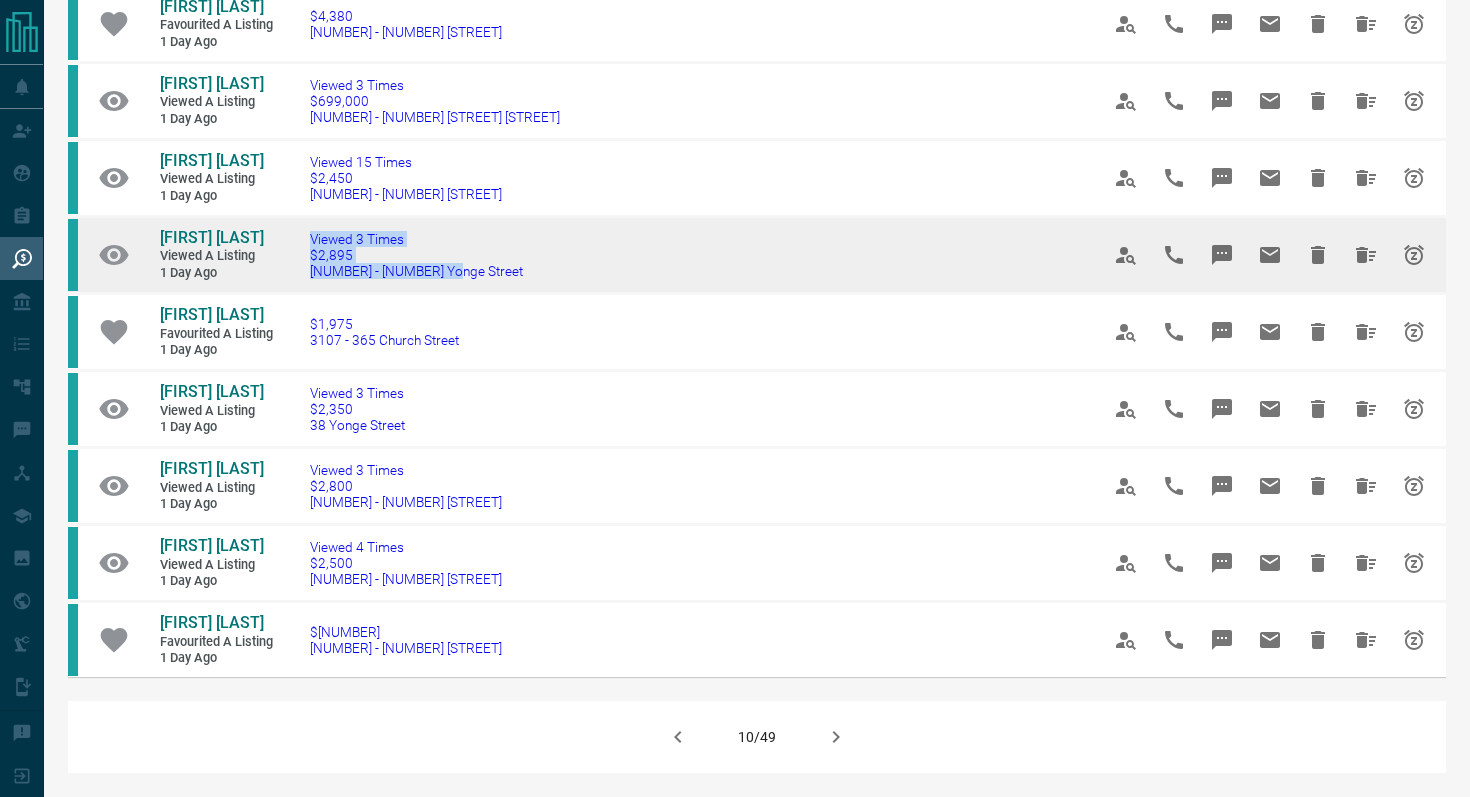 drag, startPoint x: 487, startPoint y: 272, endPoint x: 266, endPoint y: 270, distance: 221.00905 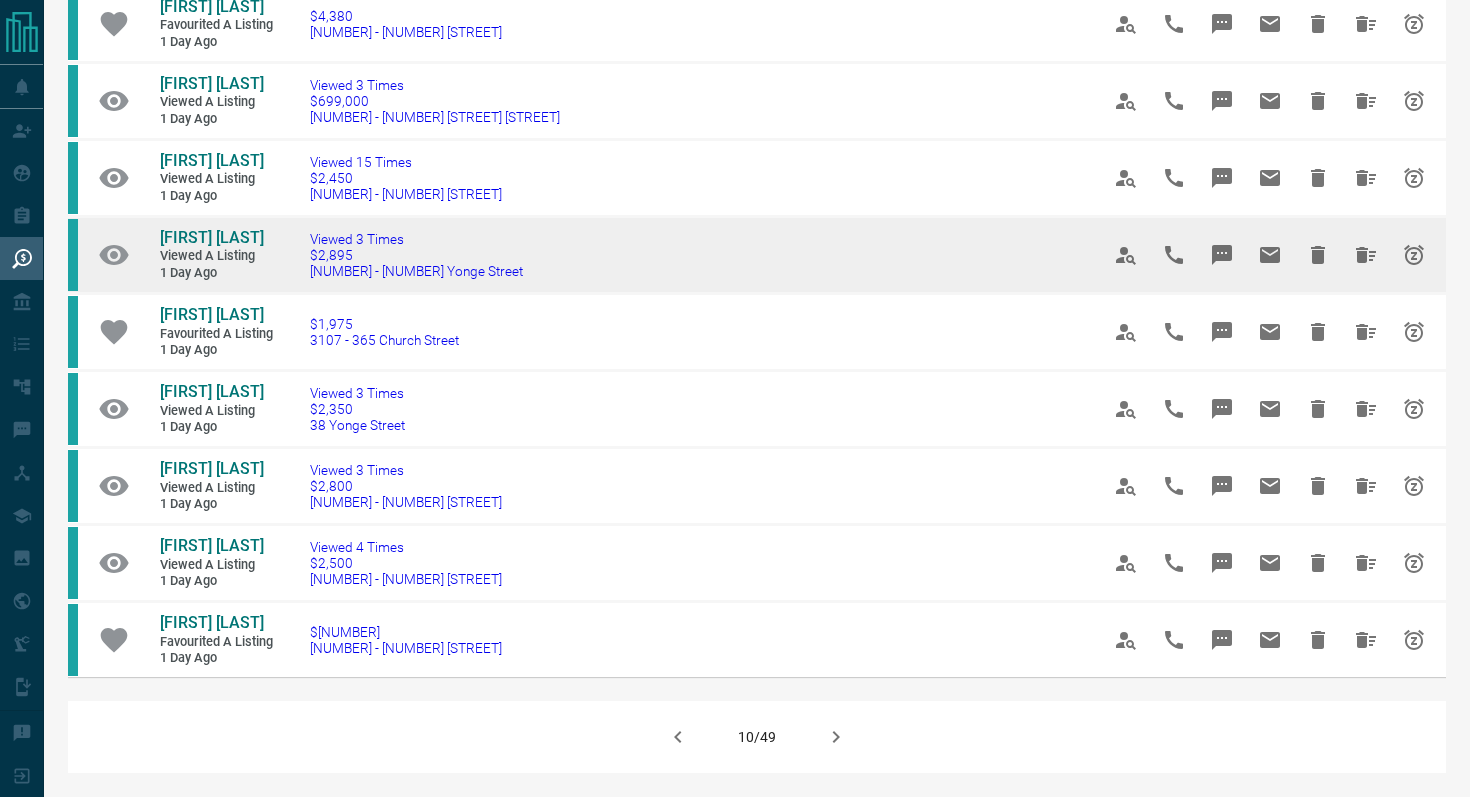 click on "1514 - 18 Yonge Street" at bounding box center [674, 254] 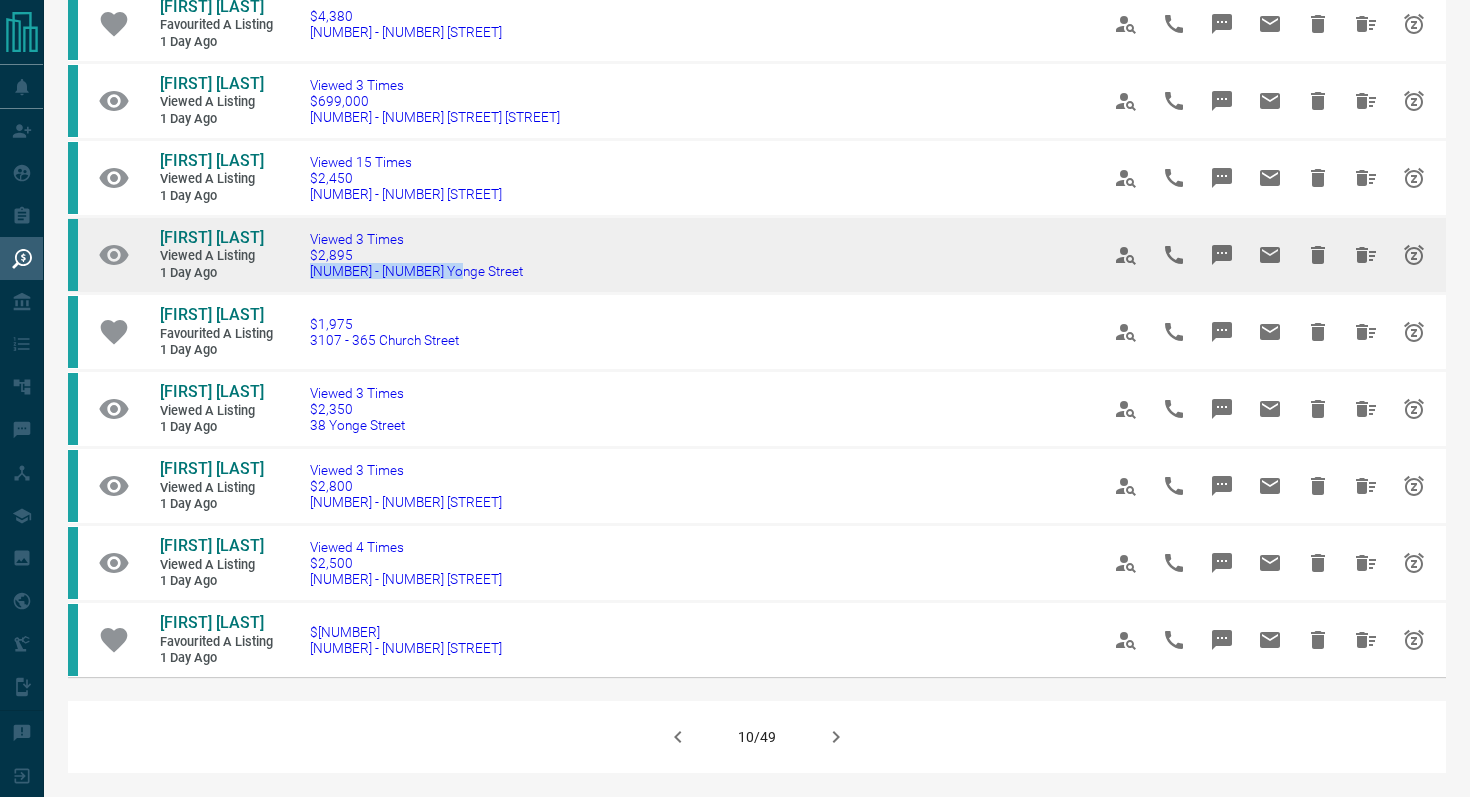 drag, startPoint x: 563, startPoint y: 278, endPoint x: 304, endPoint y: 274, distance: 259.03088 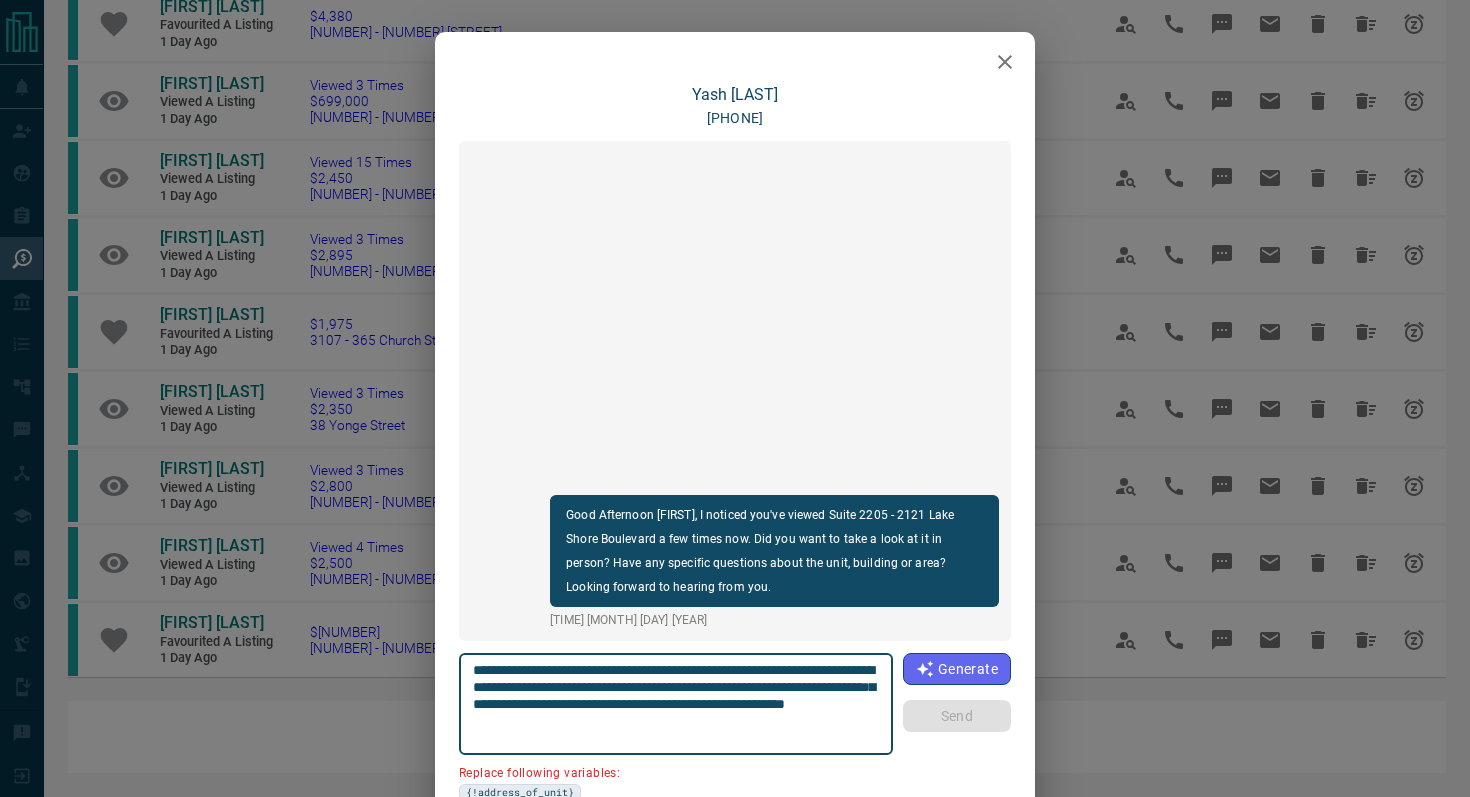 scroll, scrollTop: 168, scrollLeft: 0, axis: vertical 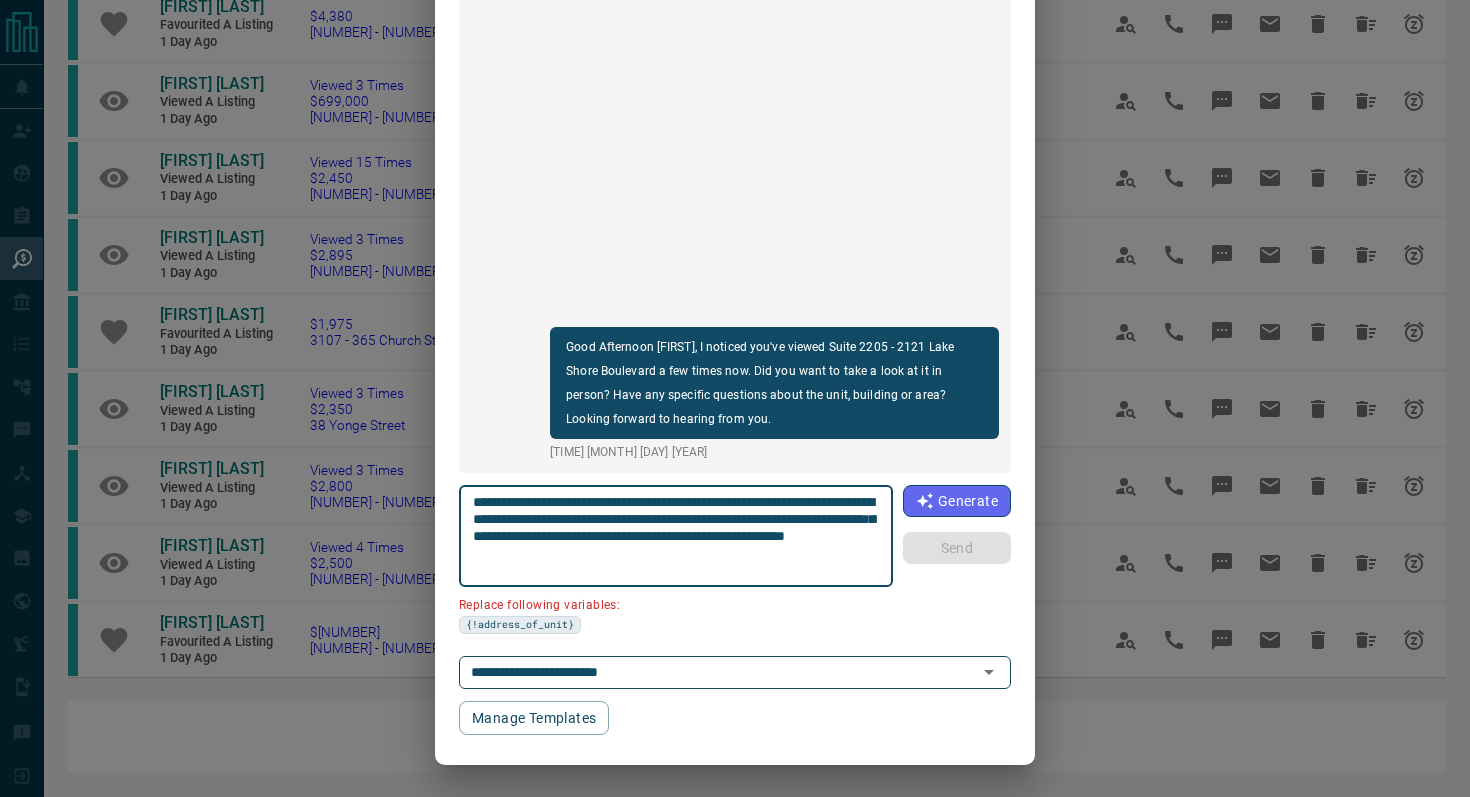 drag, startPoint x: 866, startPoint y: 498, endPoint x: 752, endPoint y: 496, distance: 114.01754 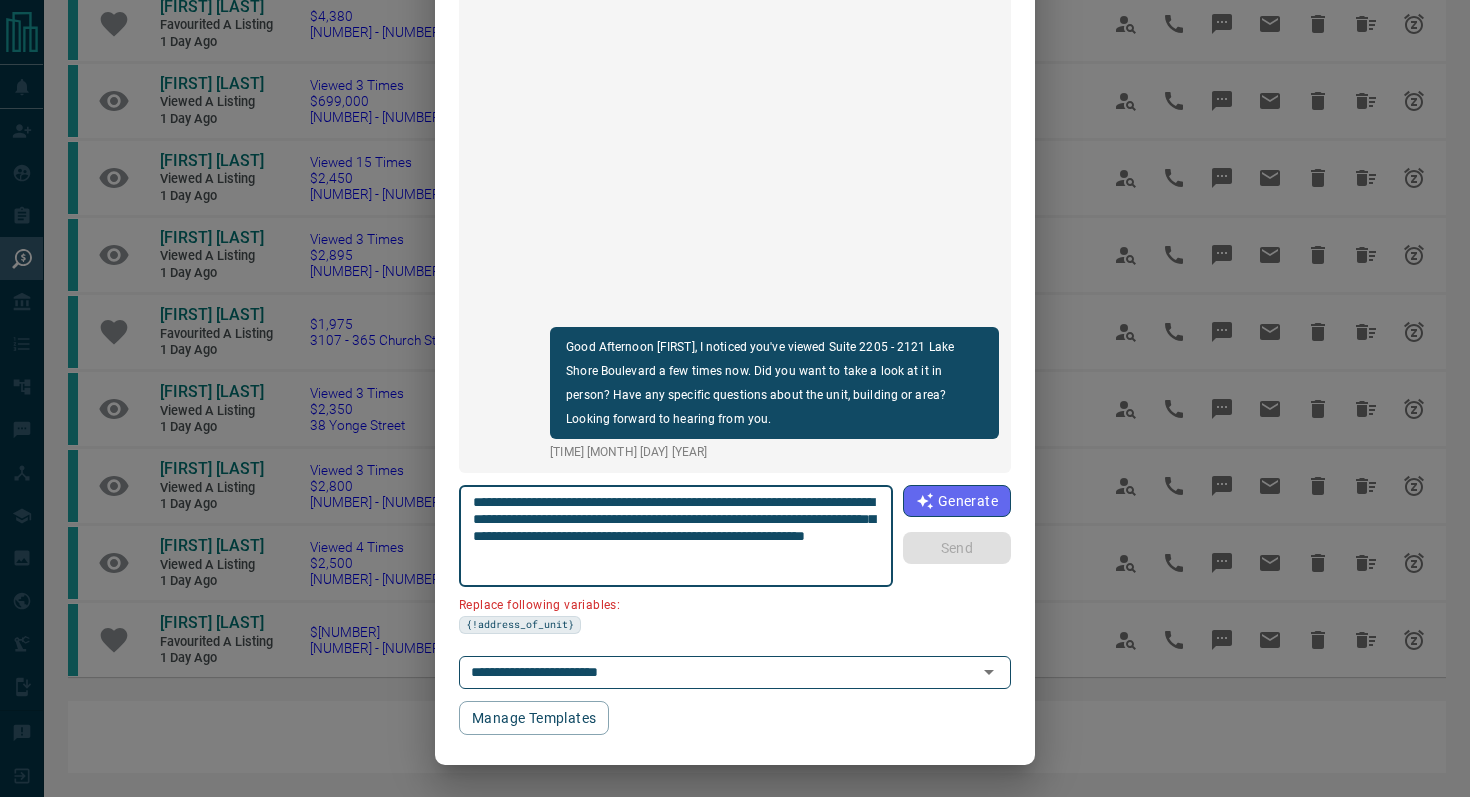 scroll, scrollTop: 121, scrollLeft: 0, axis: vertical 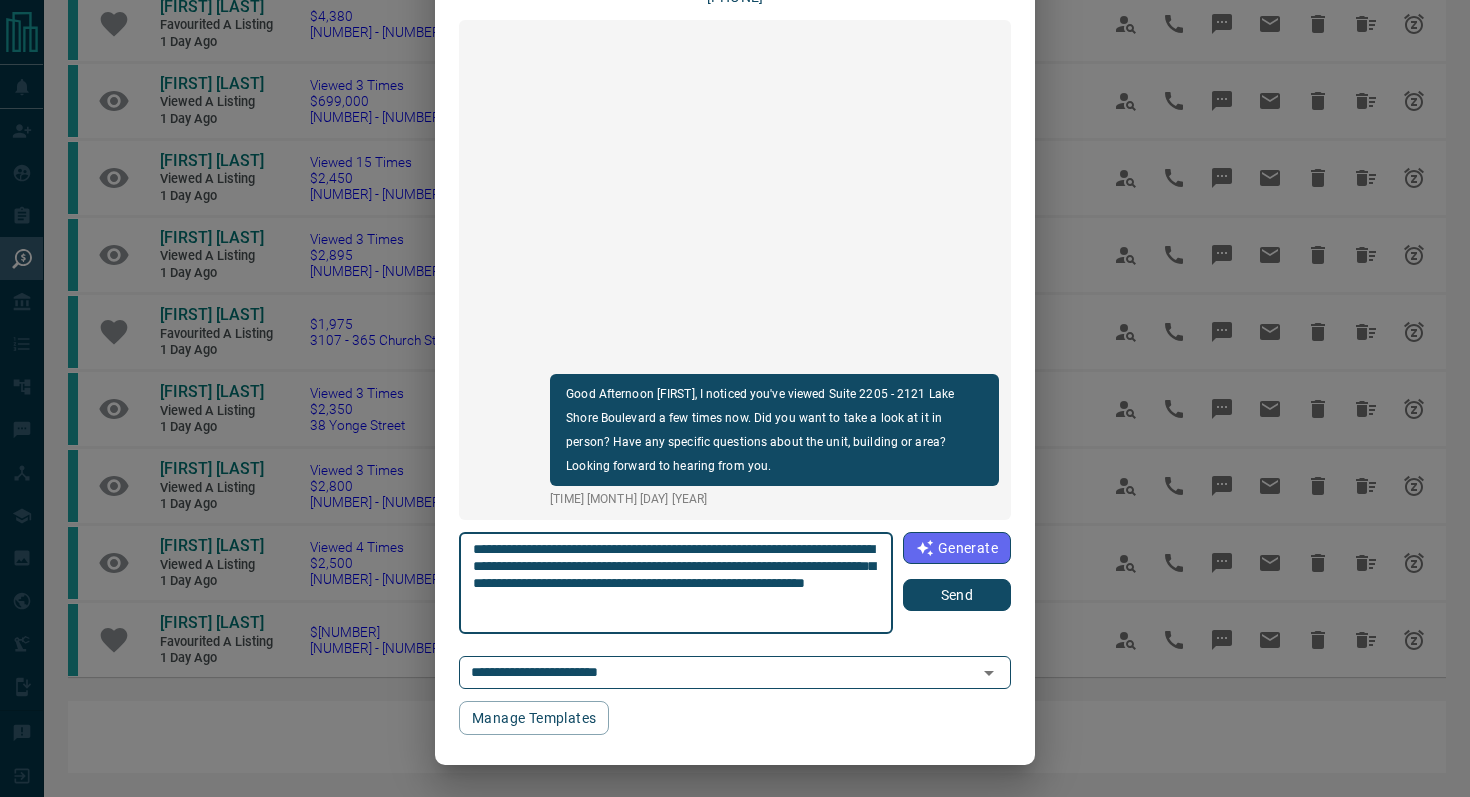 type on "**********" 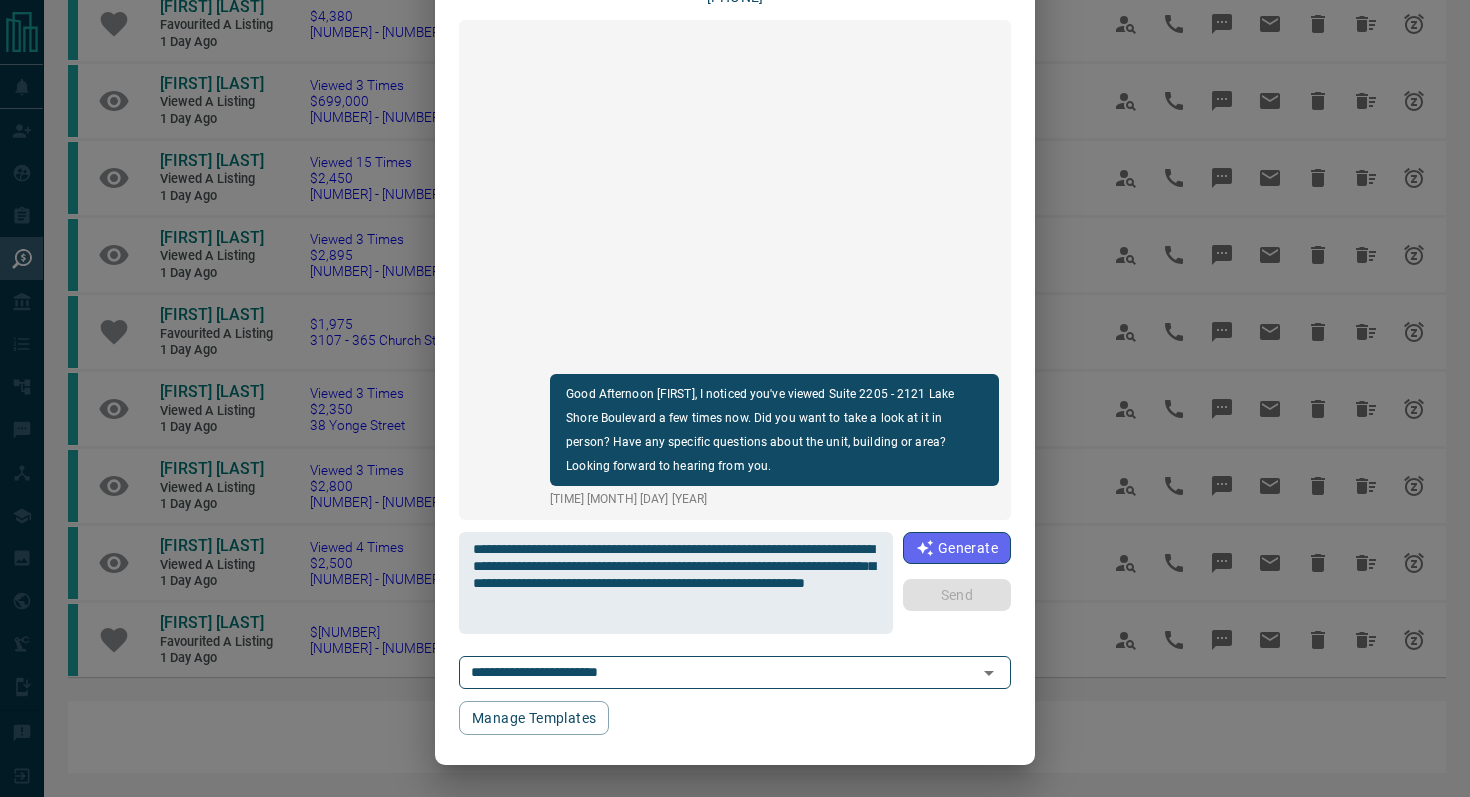 type 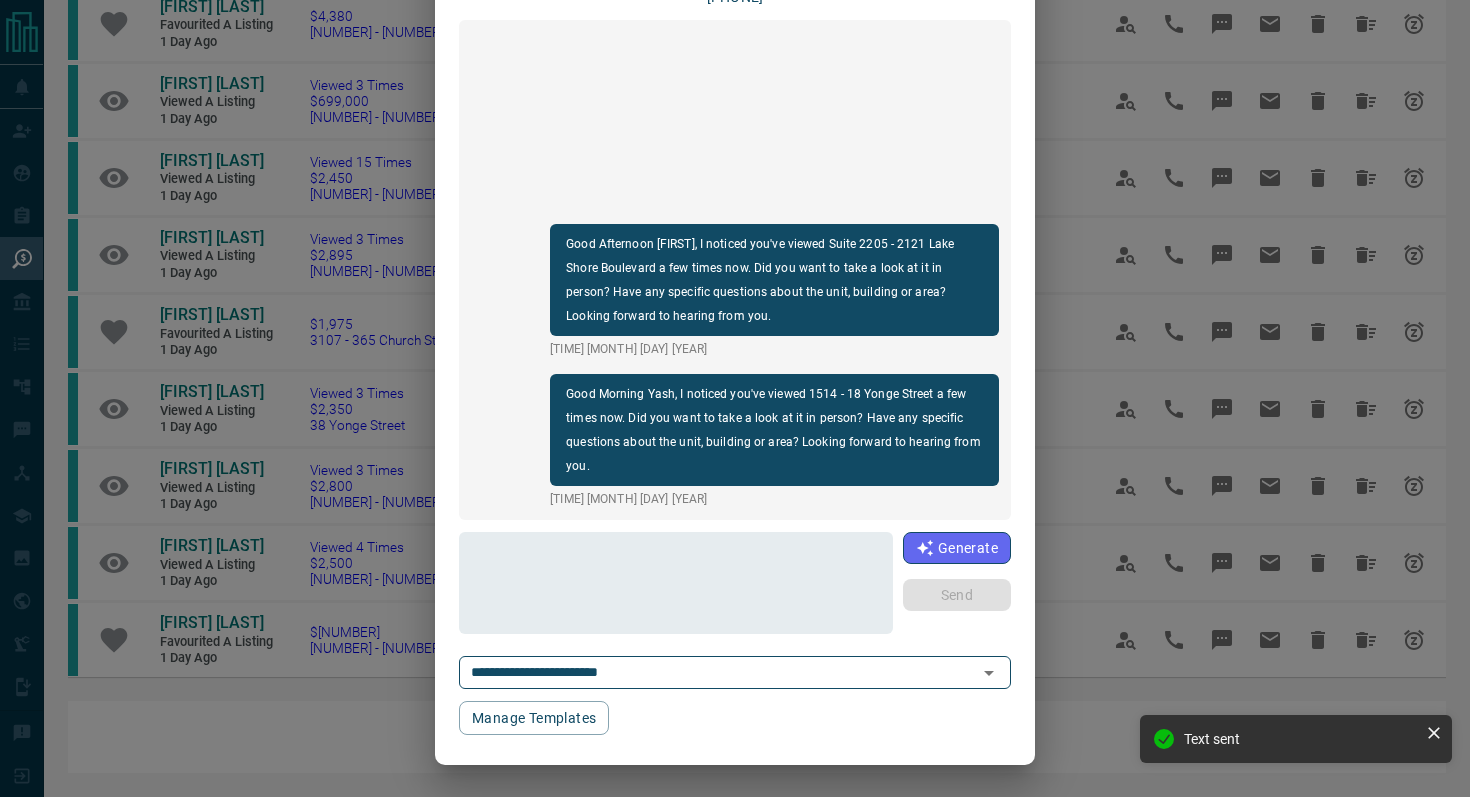 scroll, scrollTop: 0, scrollLeft: 0, axis: both 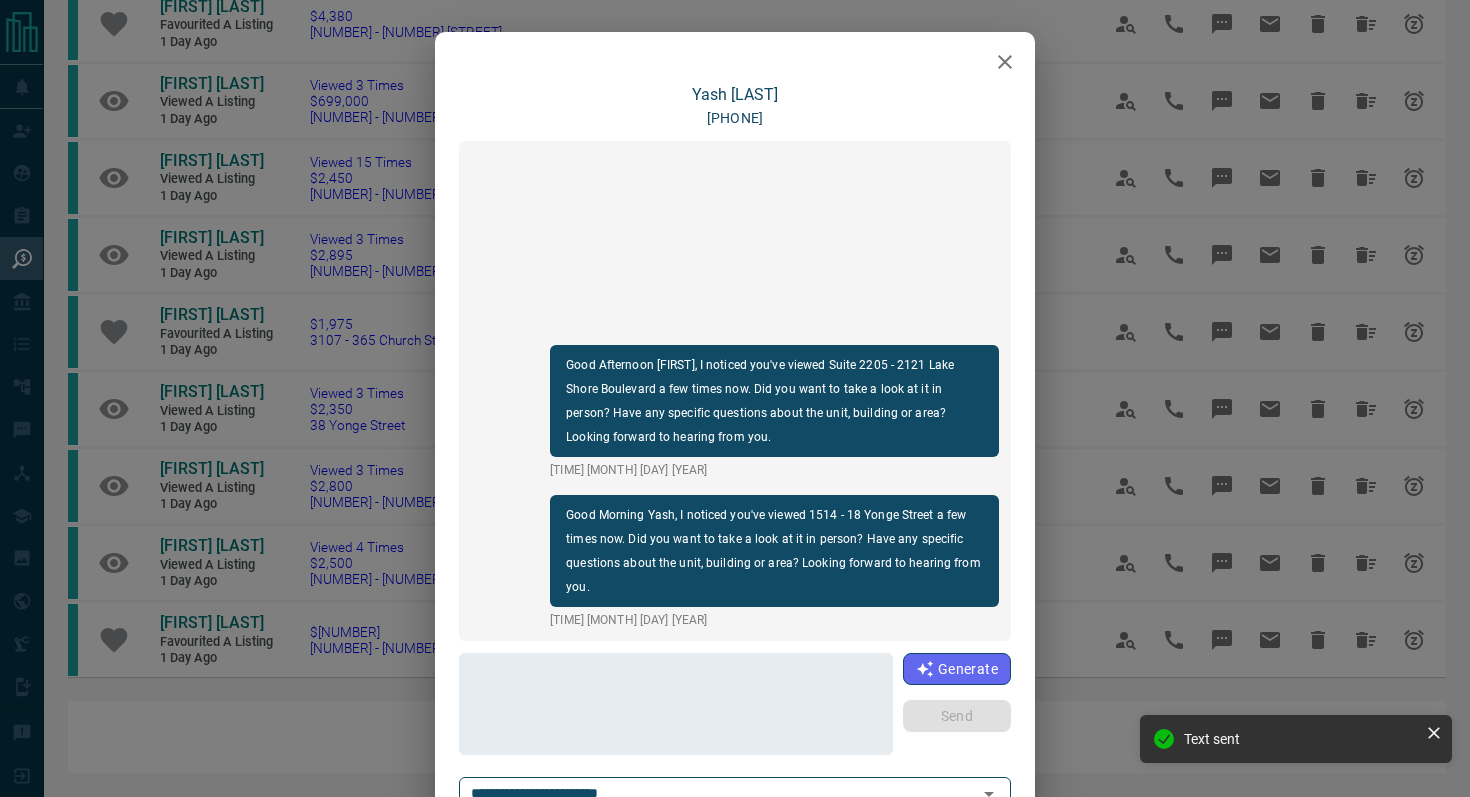 click 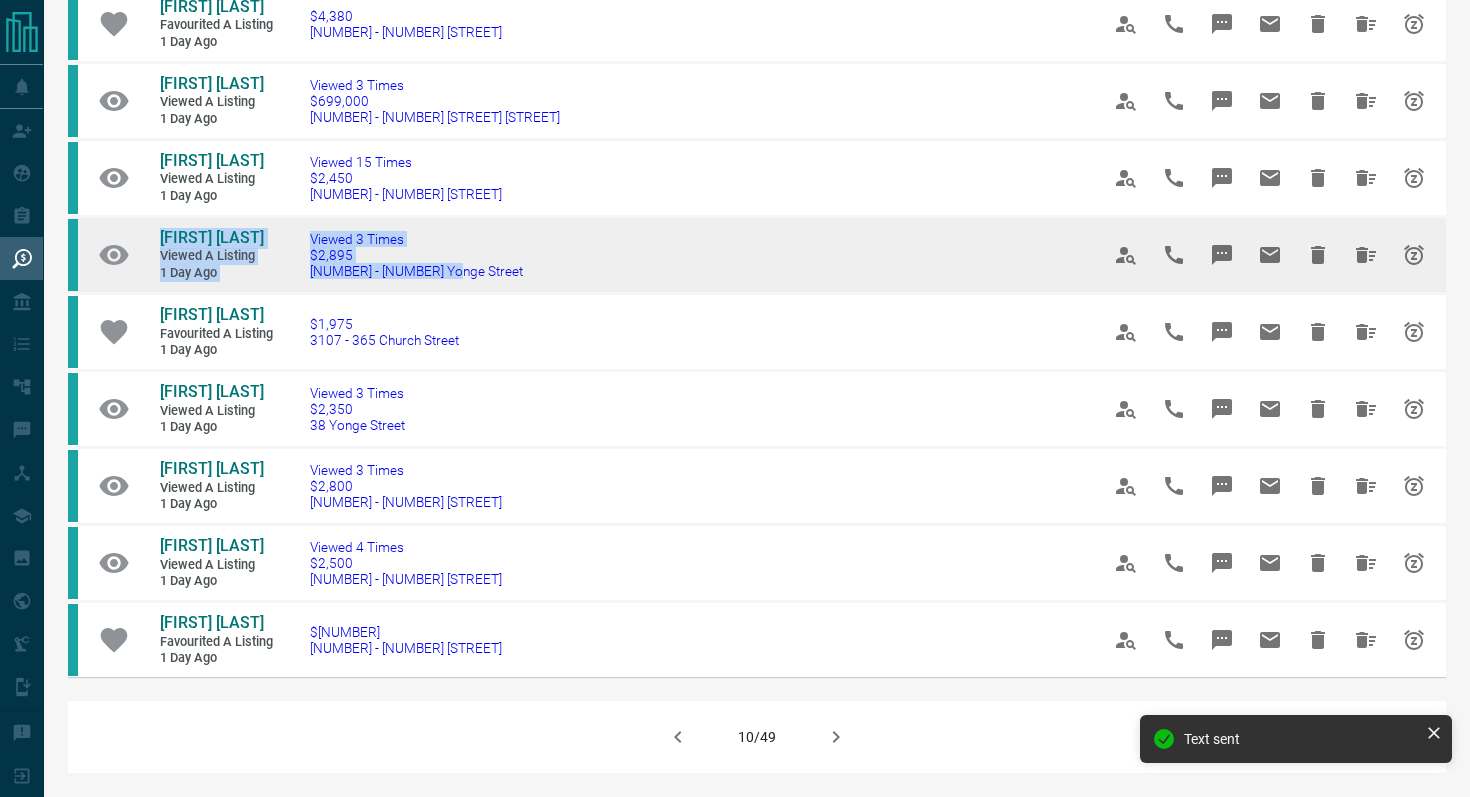drag, startPoint x: 497, startPoint y: 272, endPoint x: 132, endPoint y: 231, distance: 367.29553 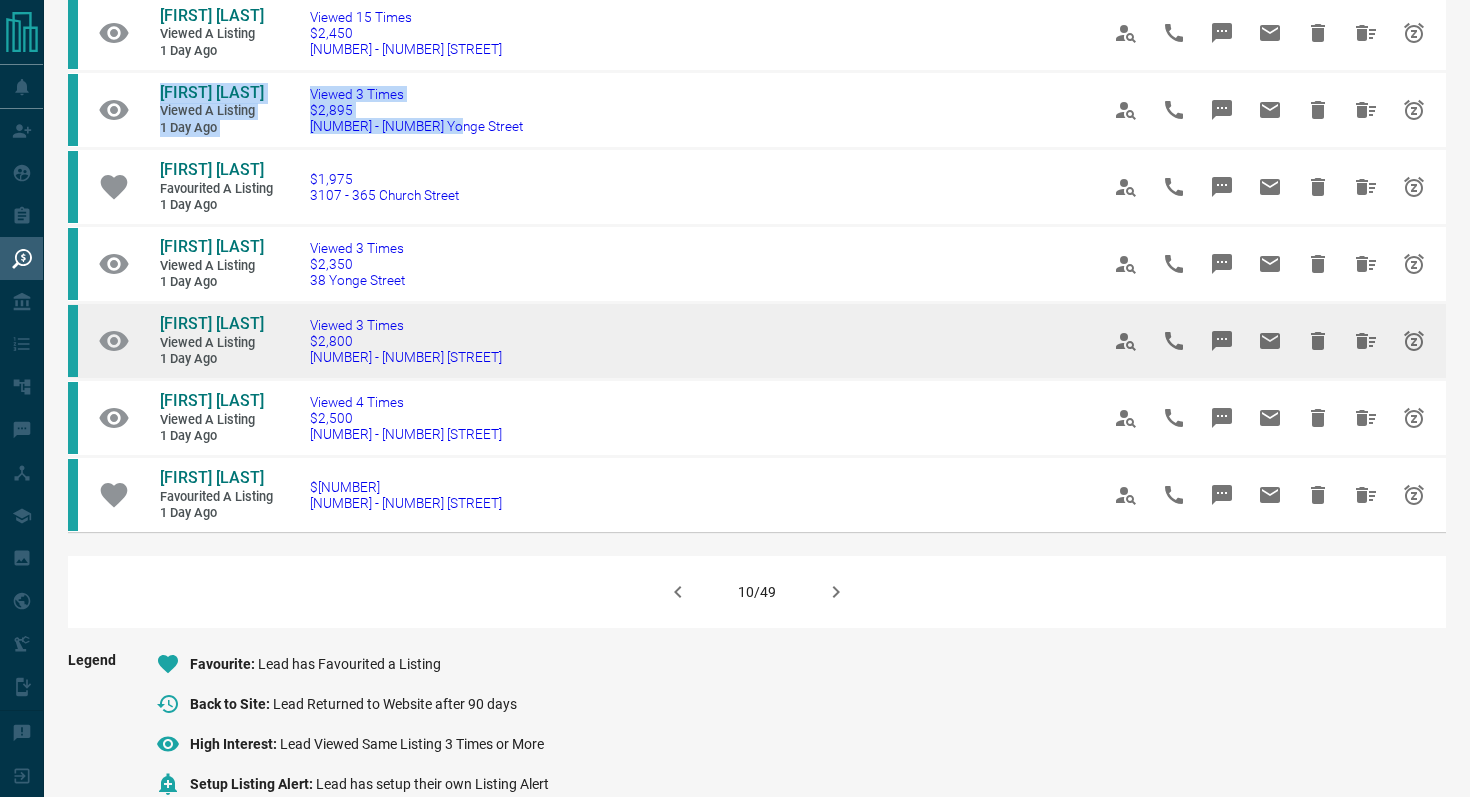 scroll, scrollTop: 1159, scrollLeft: 0, axis: vertical 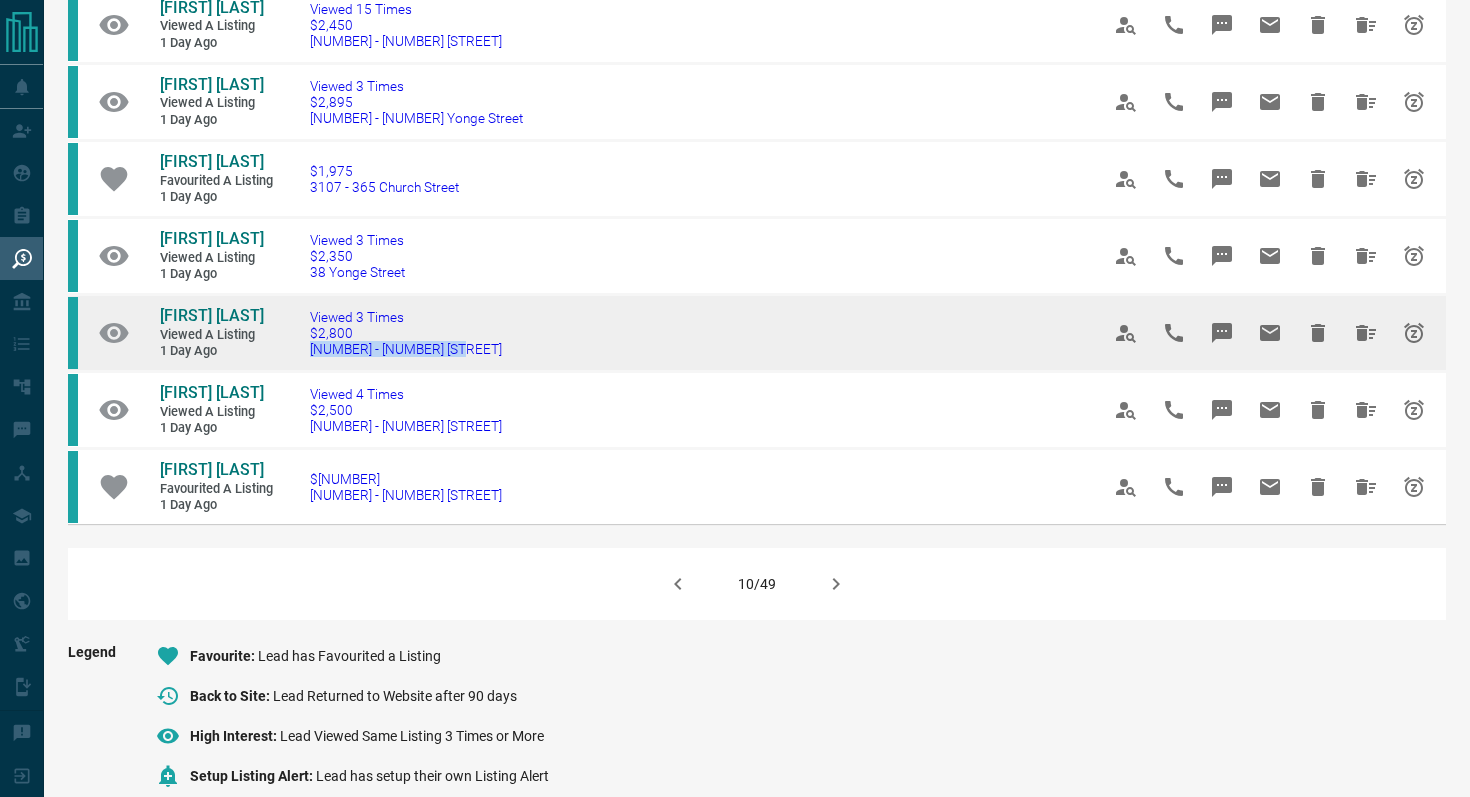 drag, startPoint x: 480, startPoint y: 355, endPoint x: 304, endPoint y: 352, distance: 176.02557 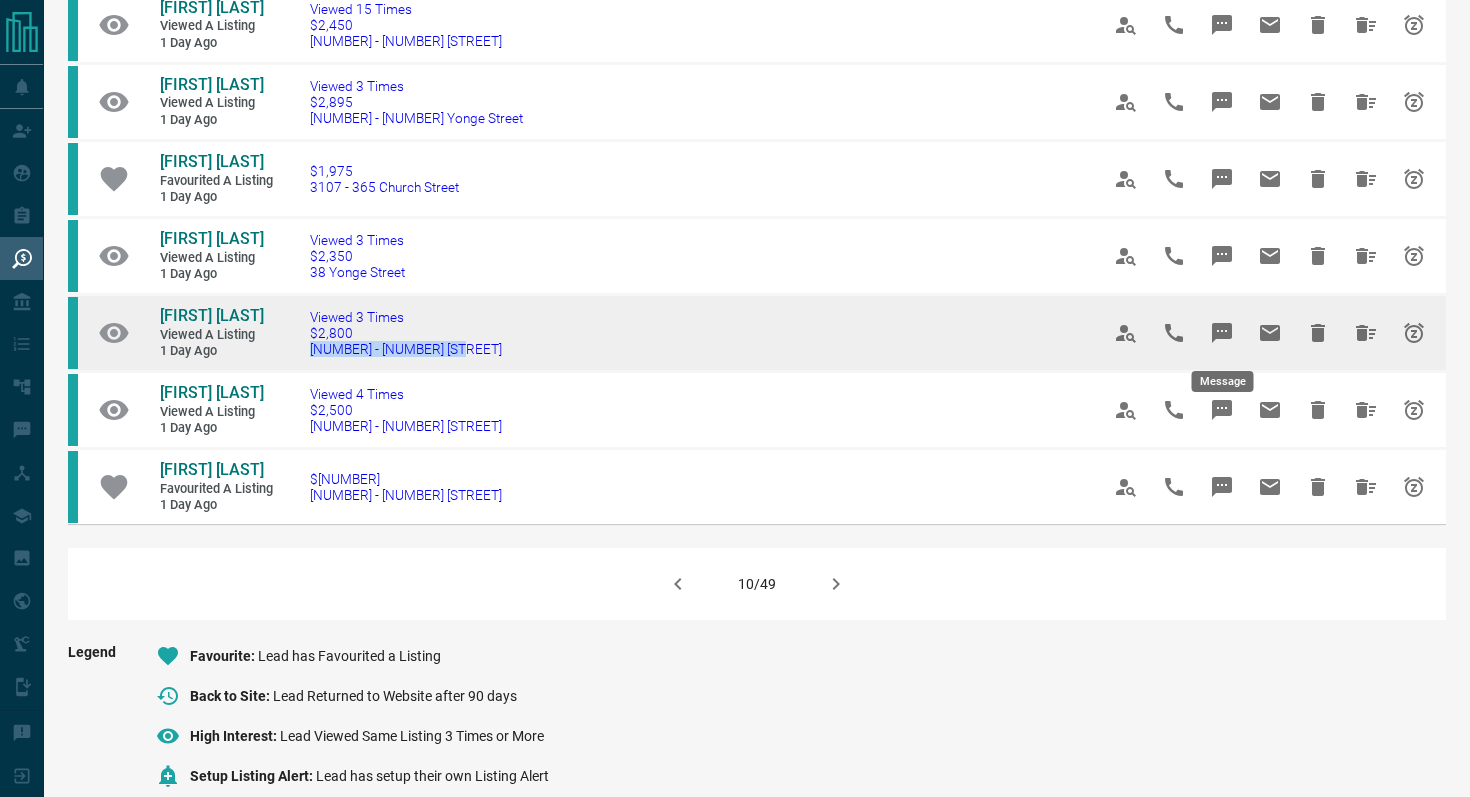 click 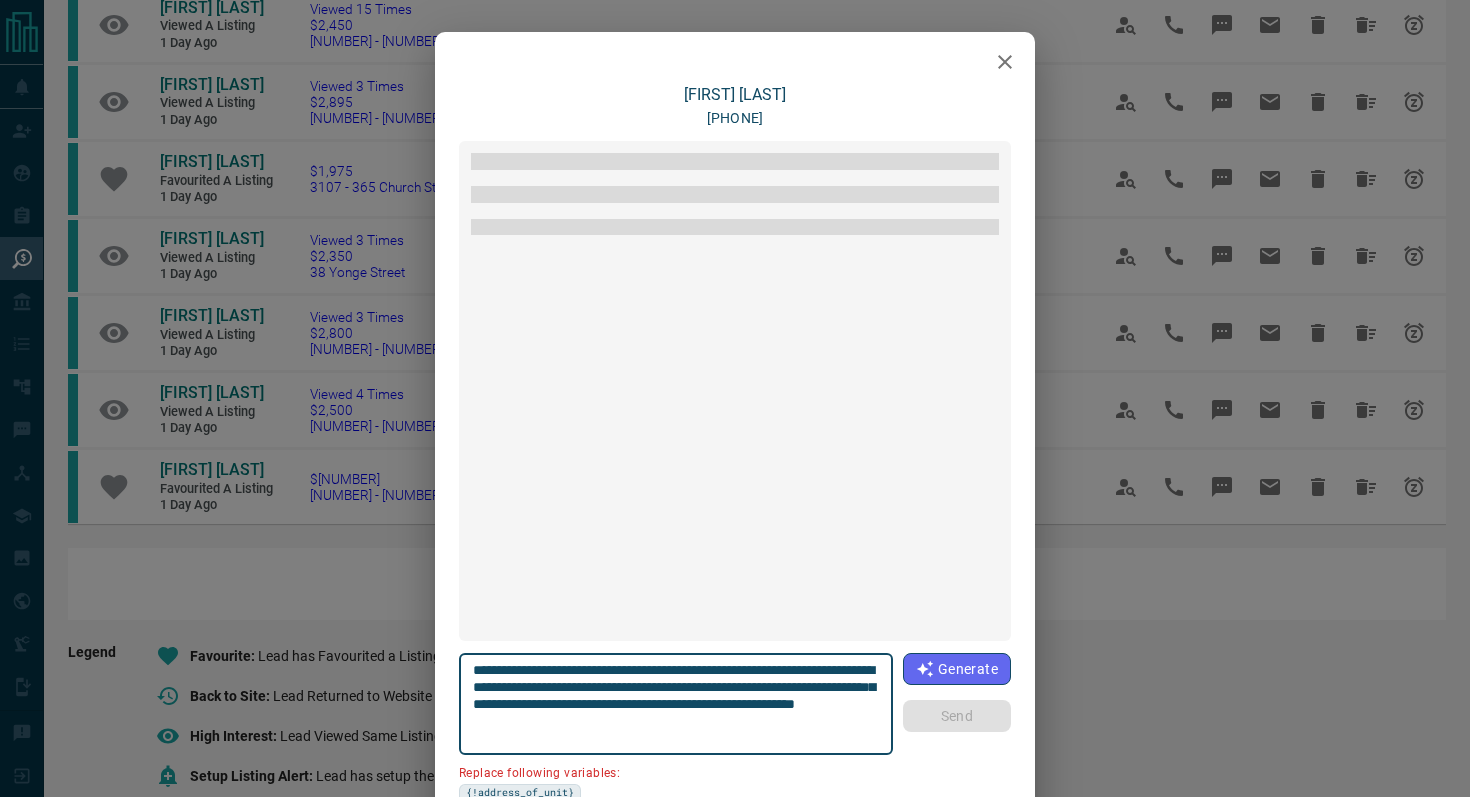 scroll, scrollTop: 84, scrollLeft: 0, axis: vertical 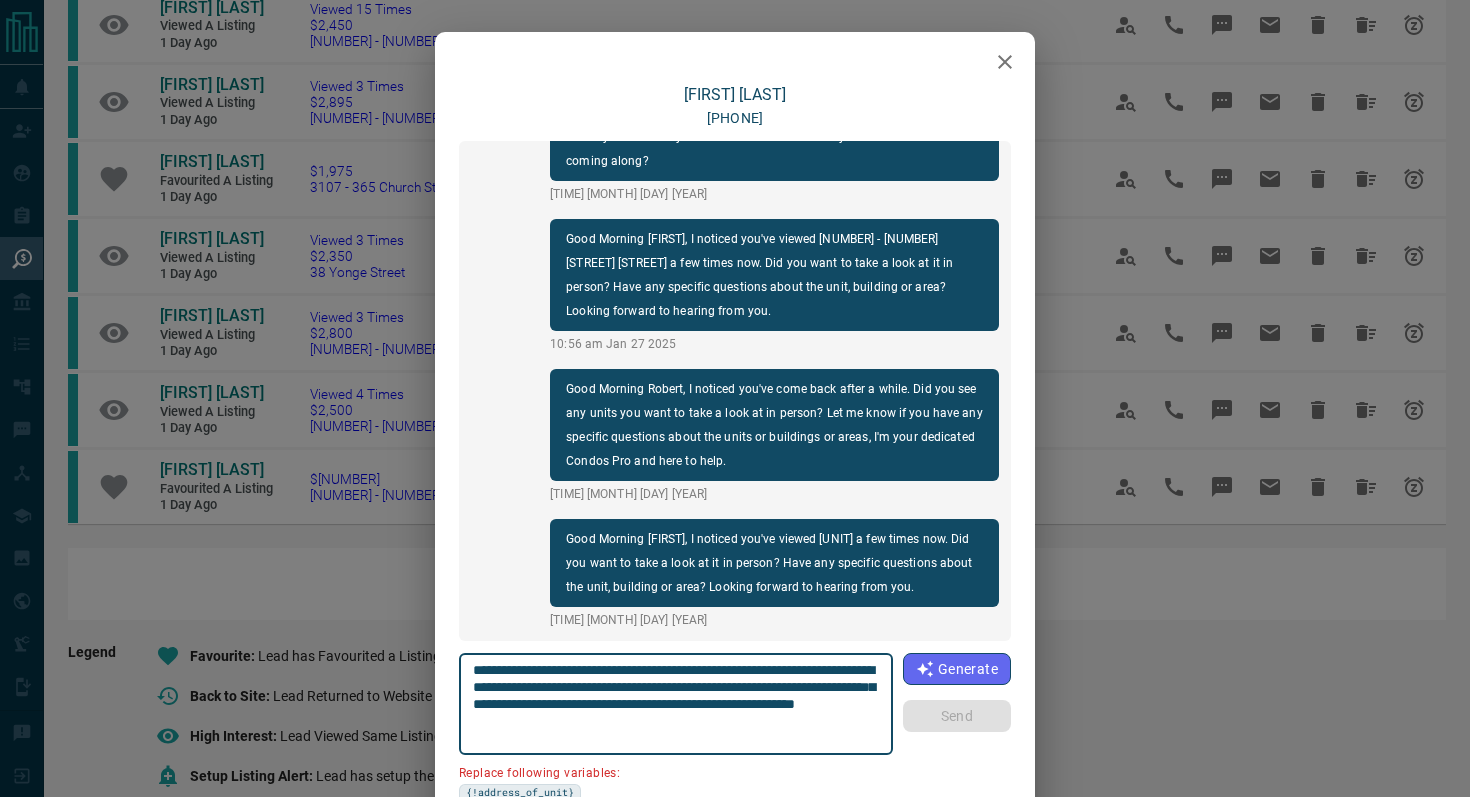 click 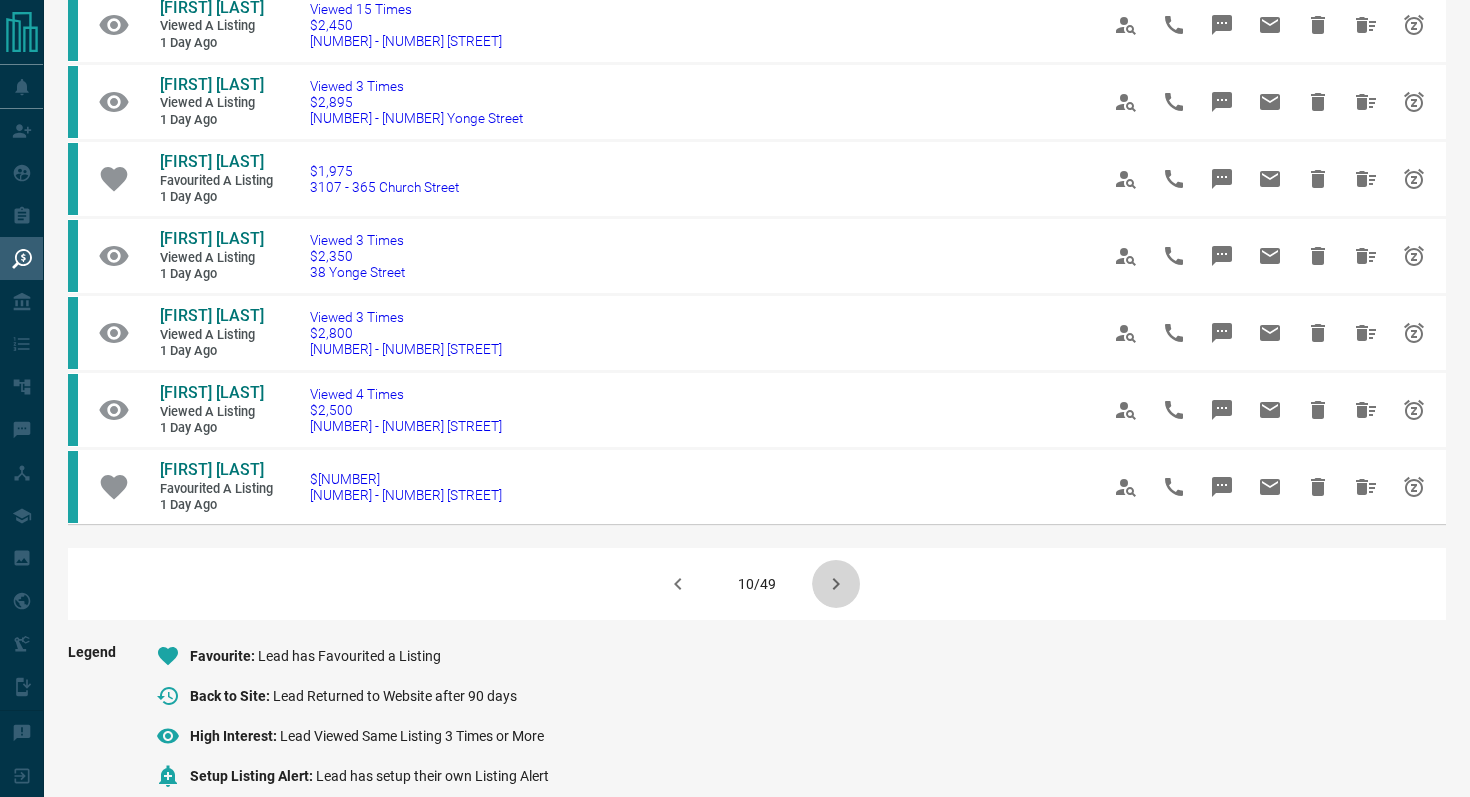 click 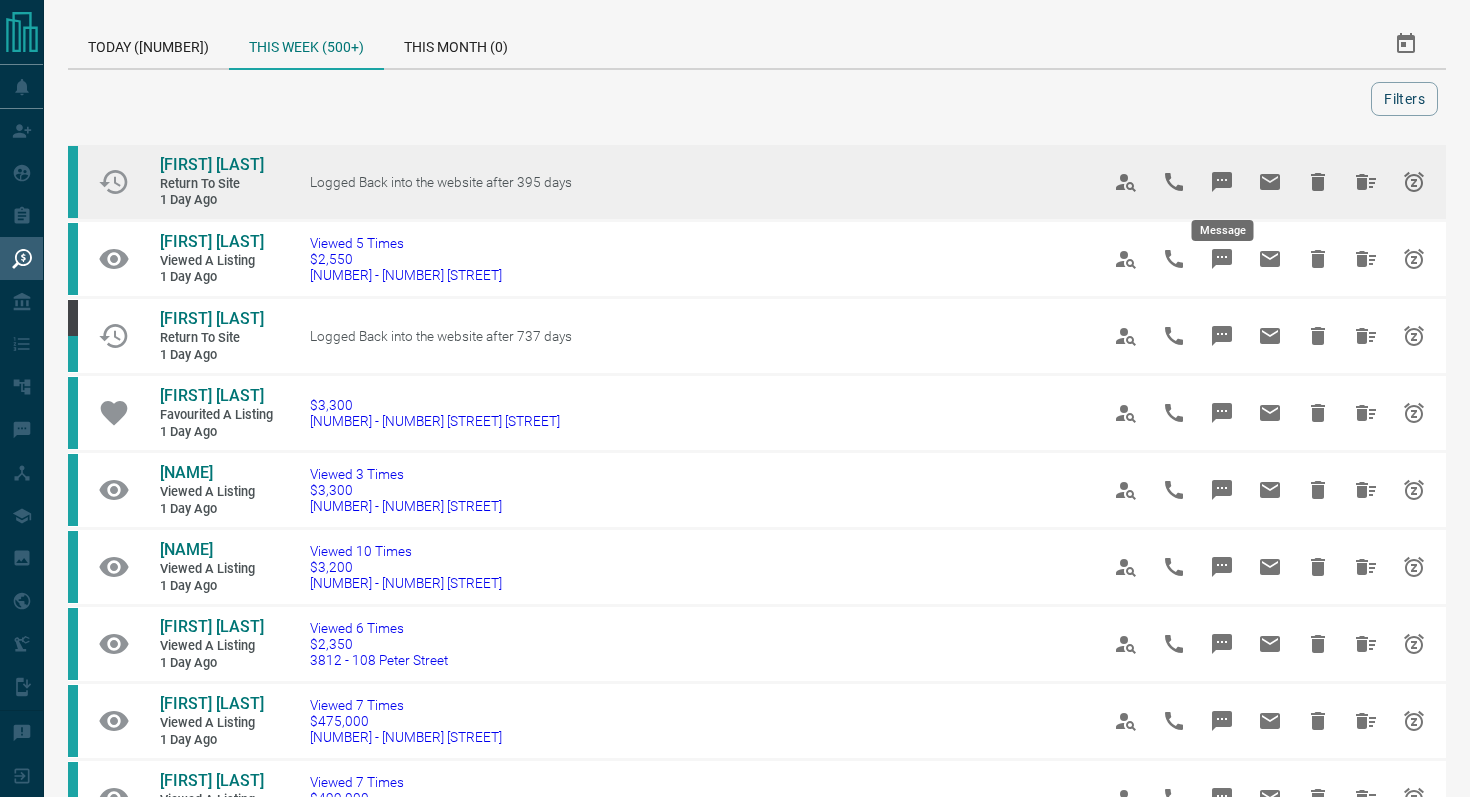 click 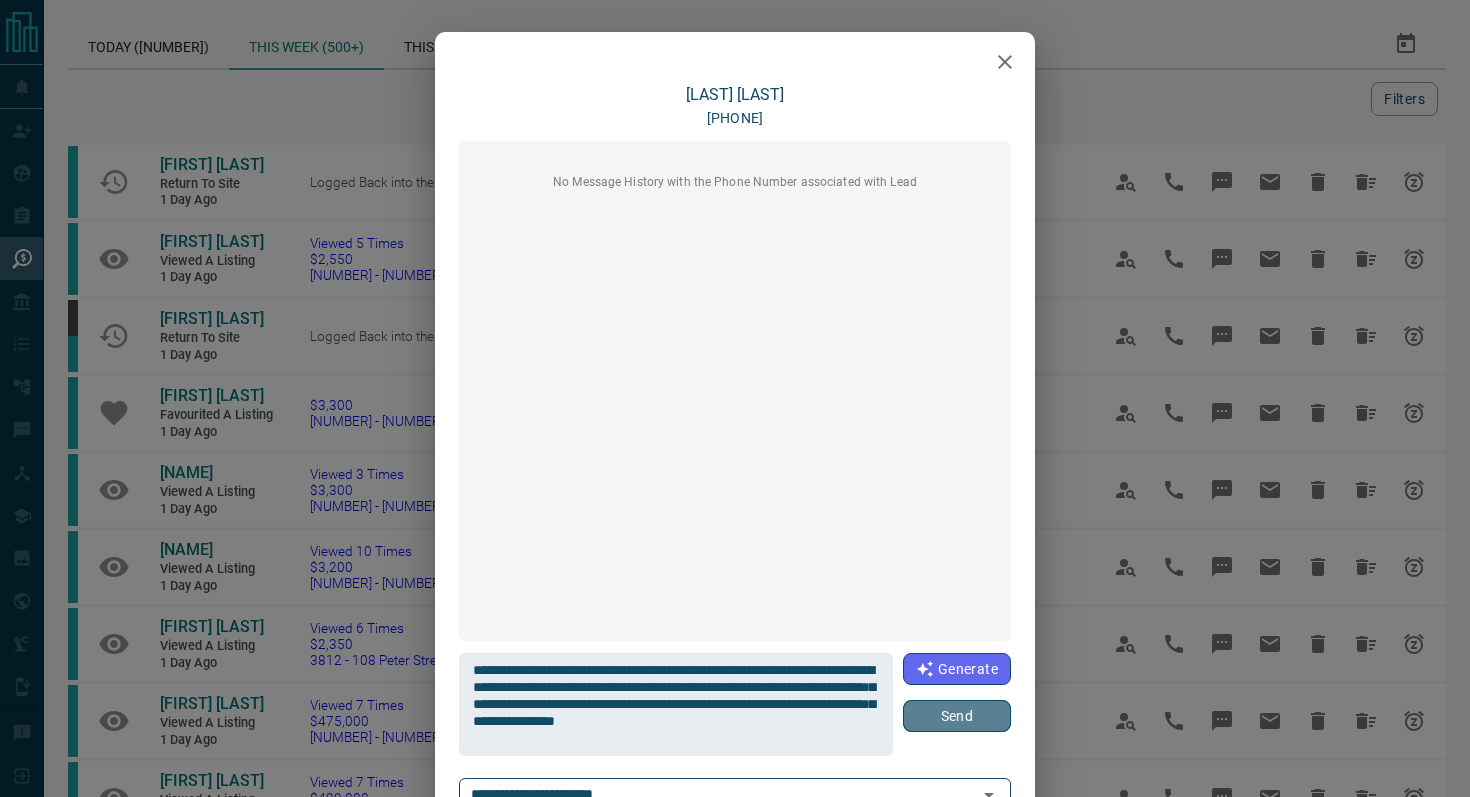 click on "Send" at bounding box center [957, 716] 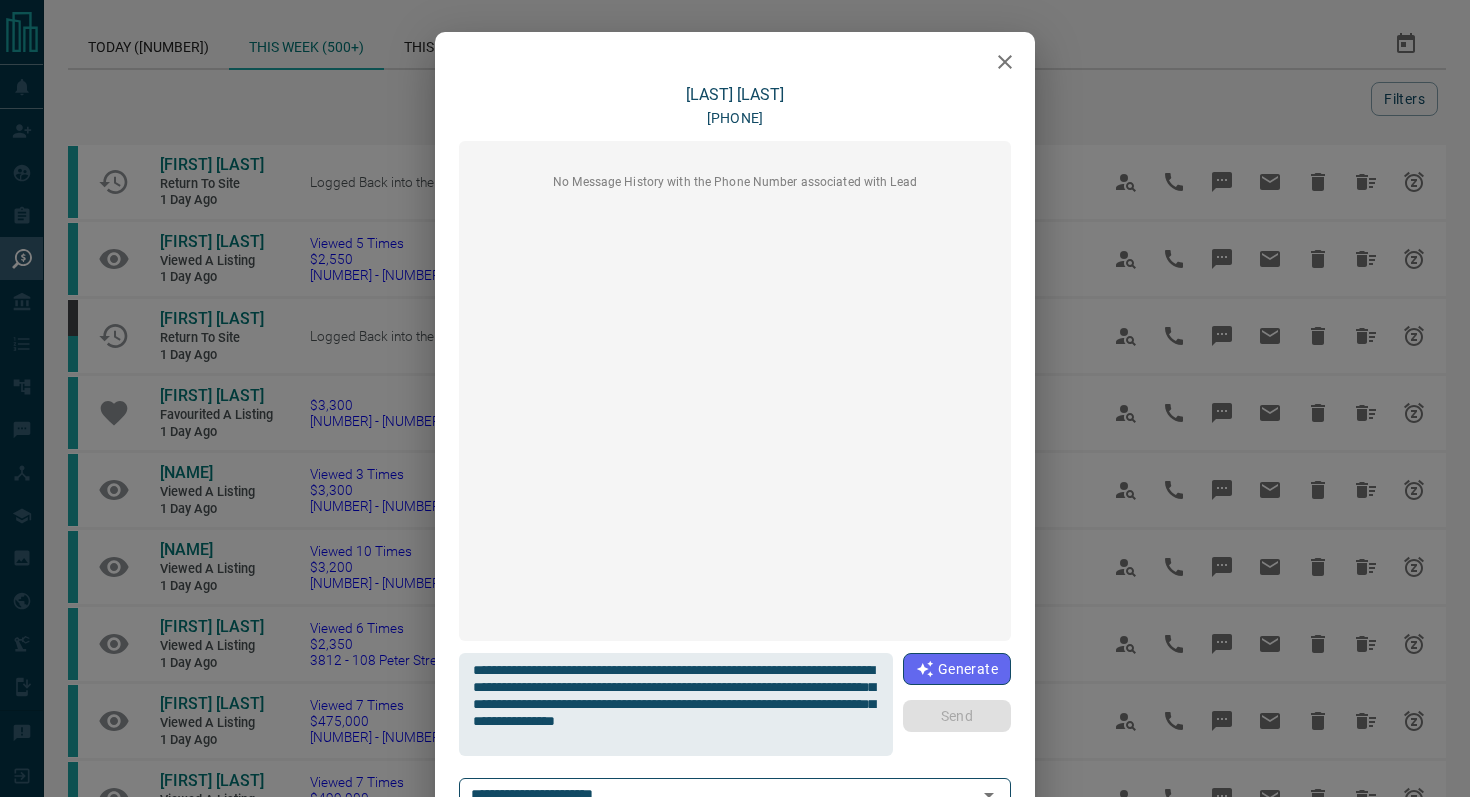 type 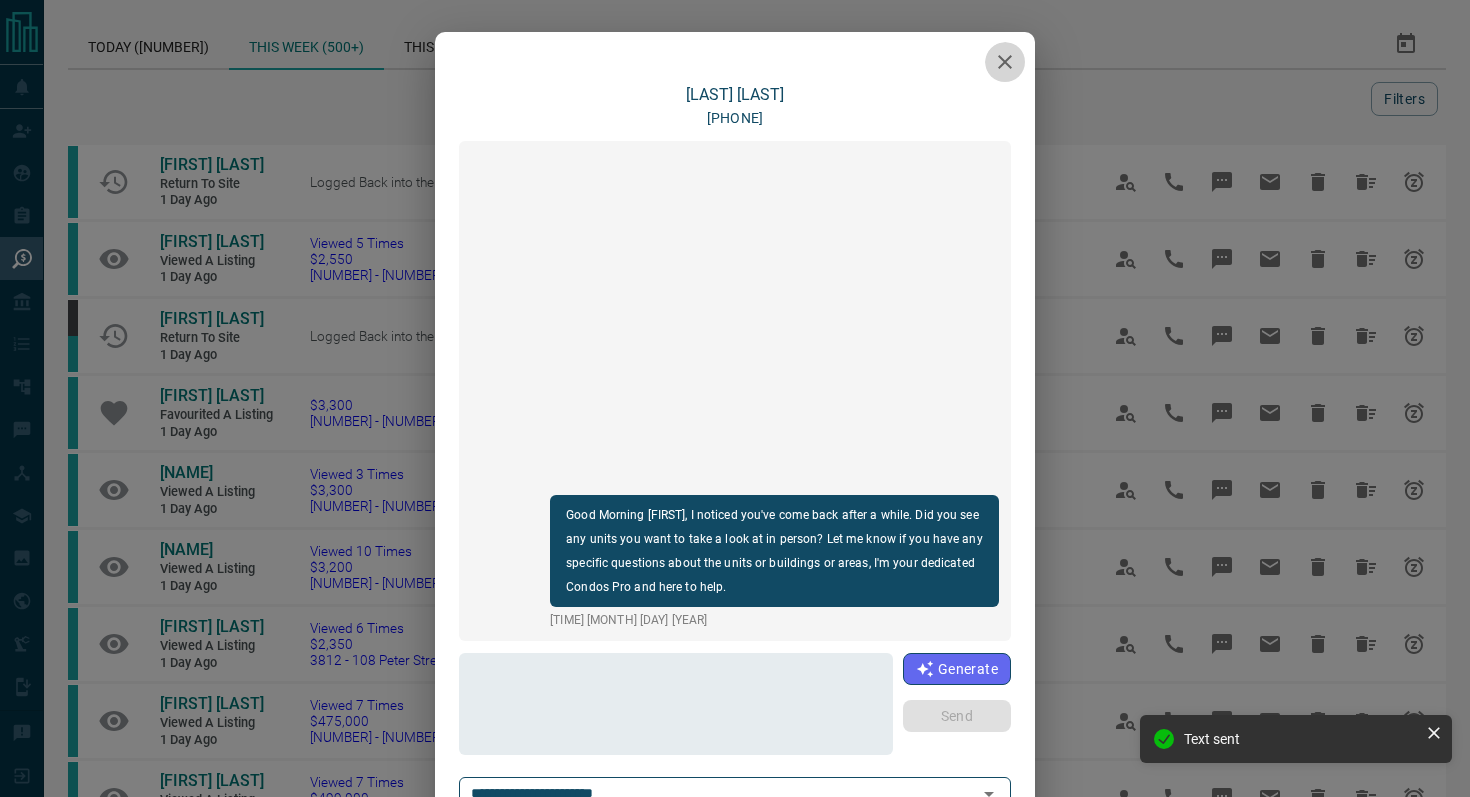 click 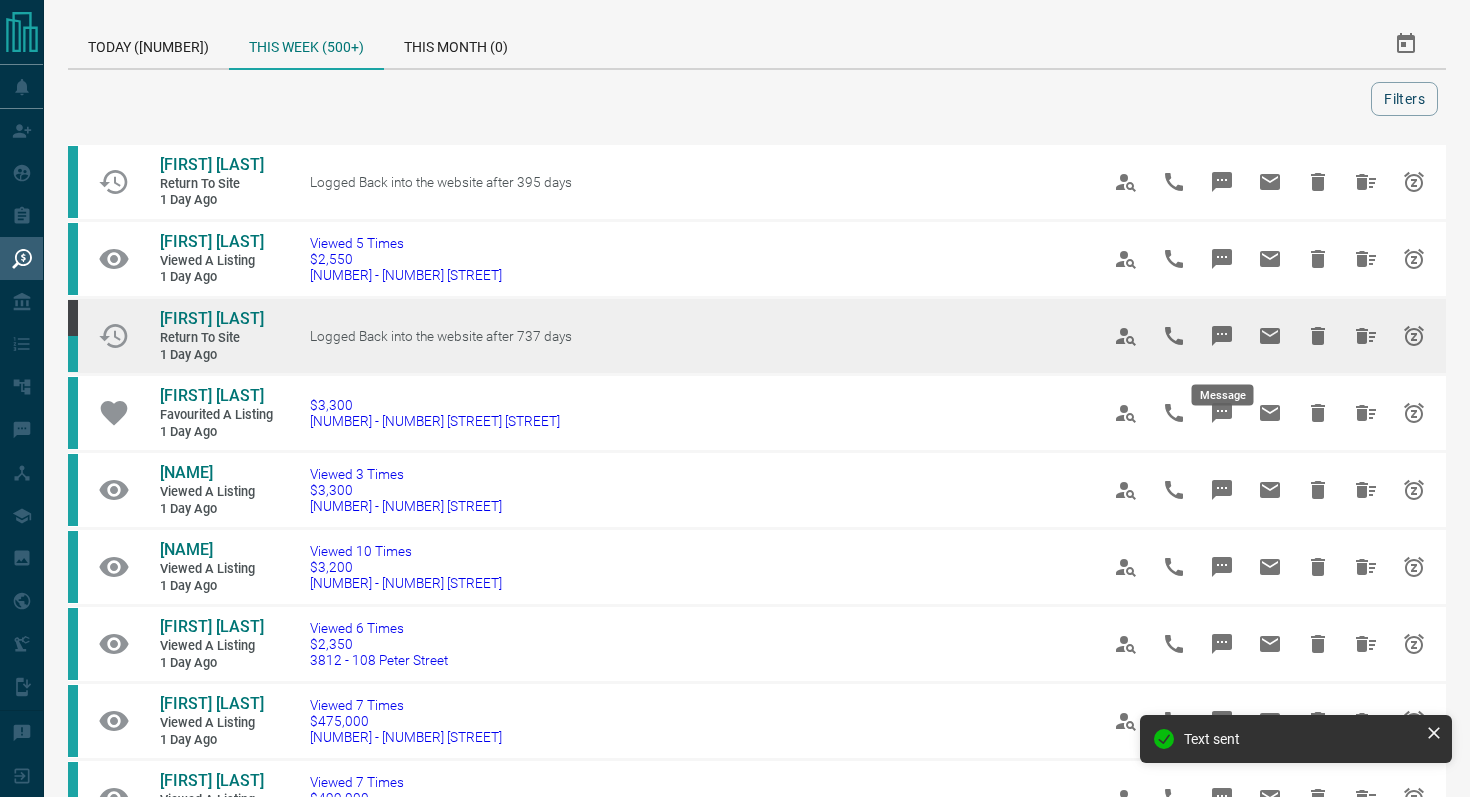 click 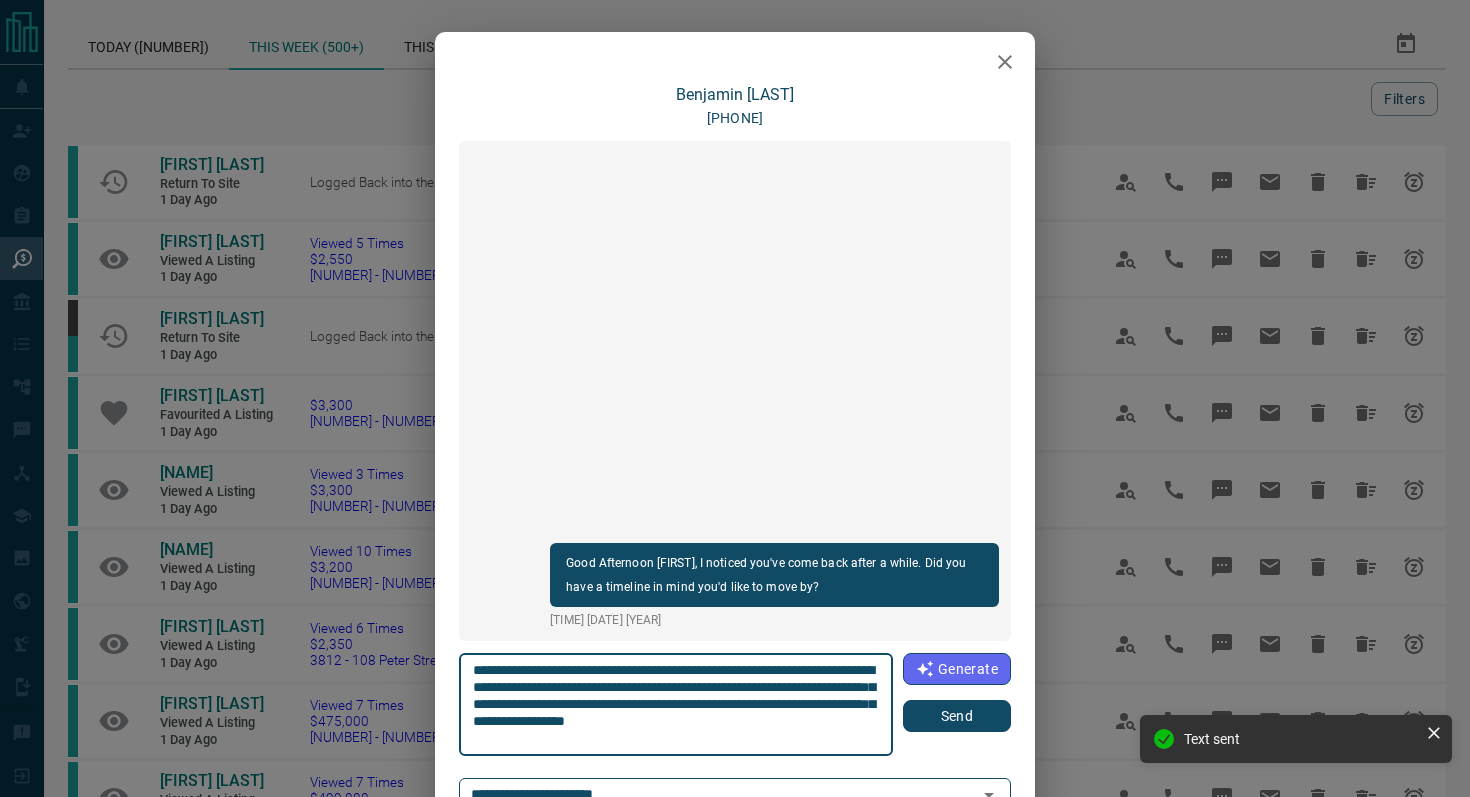 click on "Send" at bounding box center [957, 716] 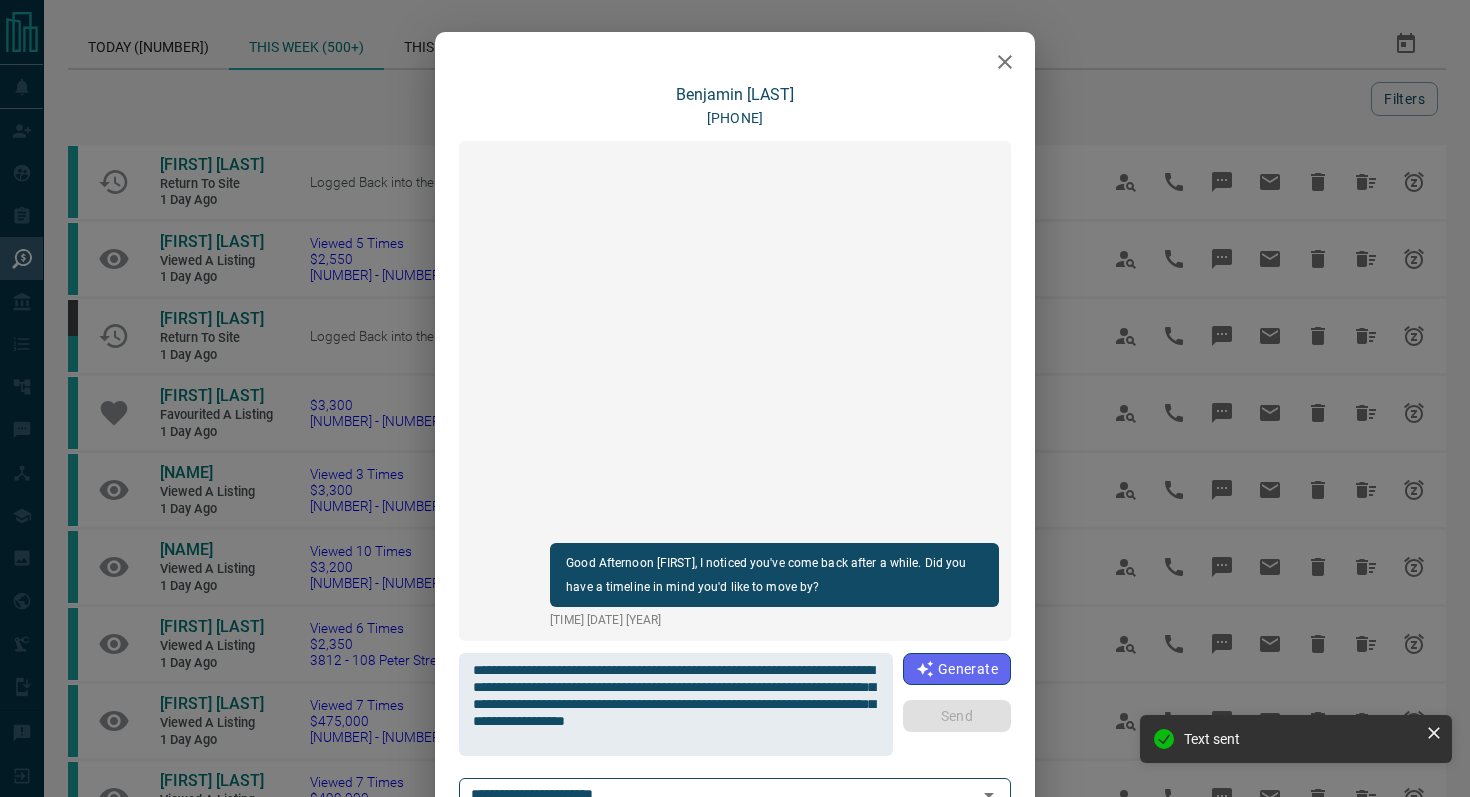 type 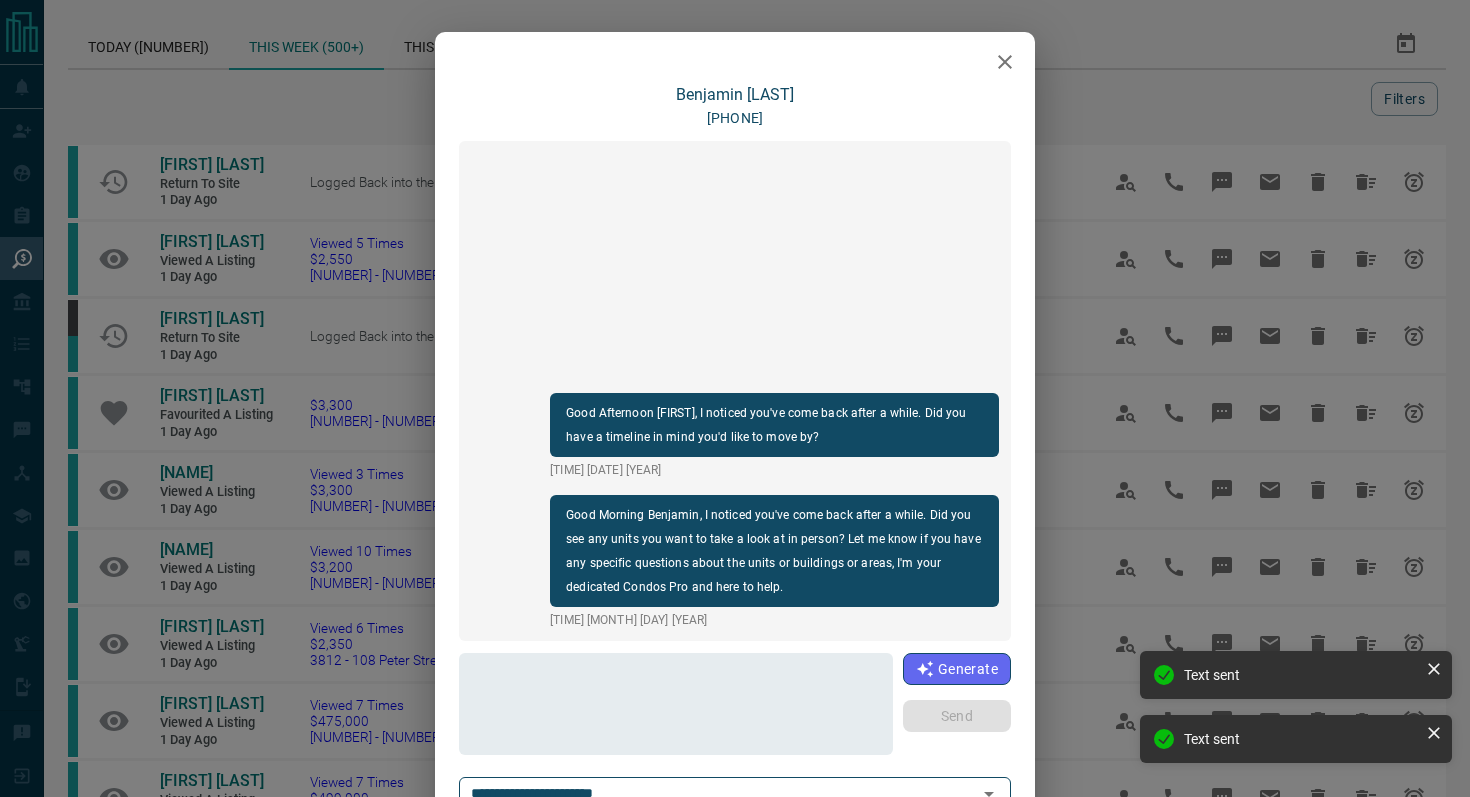 click 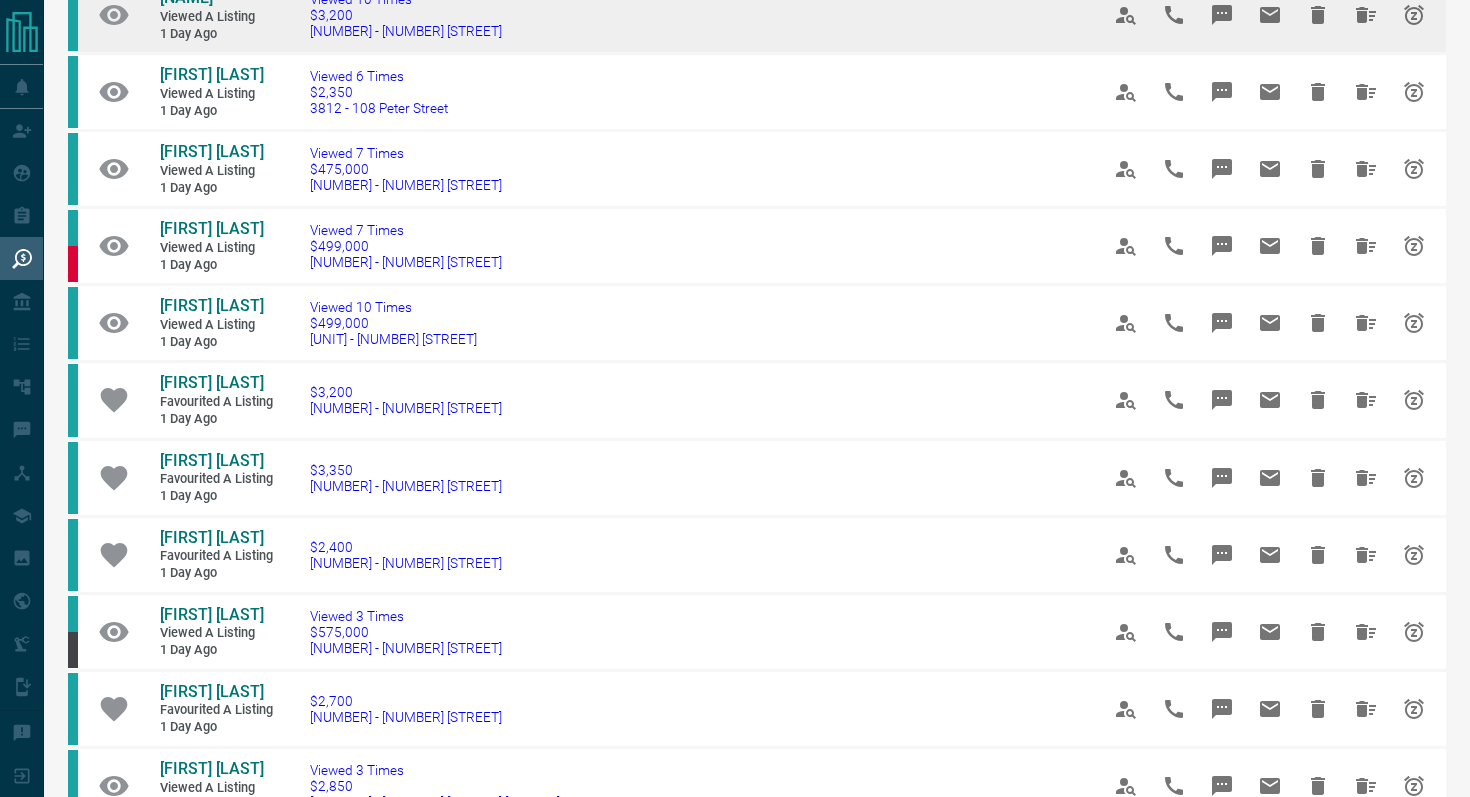 scroll, scrollTop: 549, scrollLeft: 0, axis: vertical 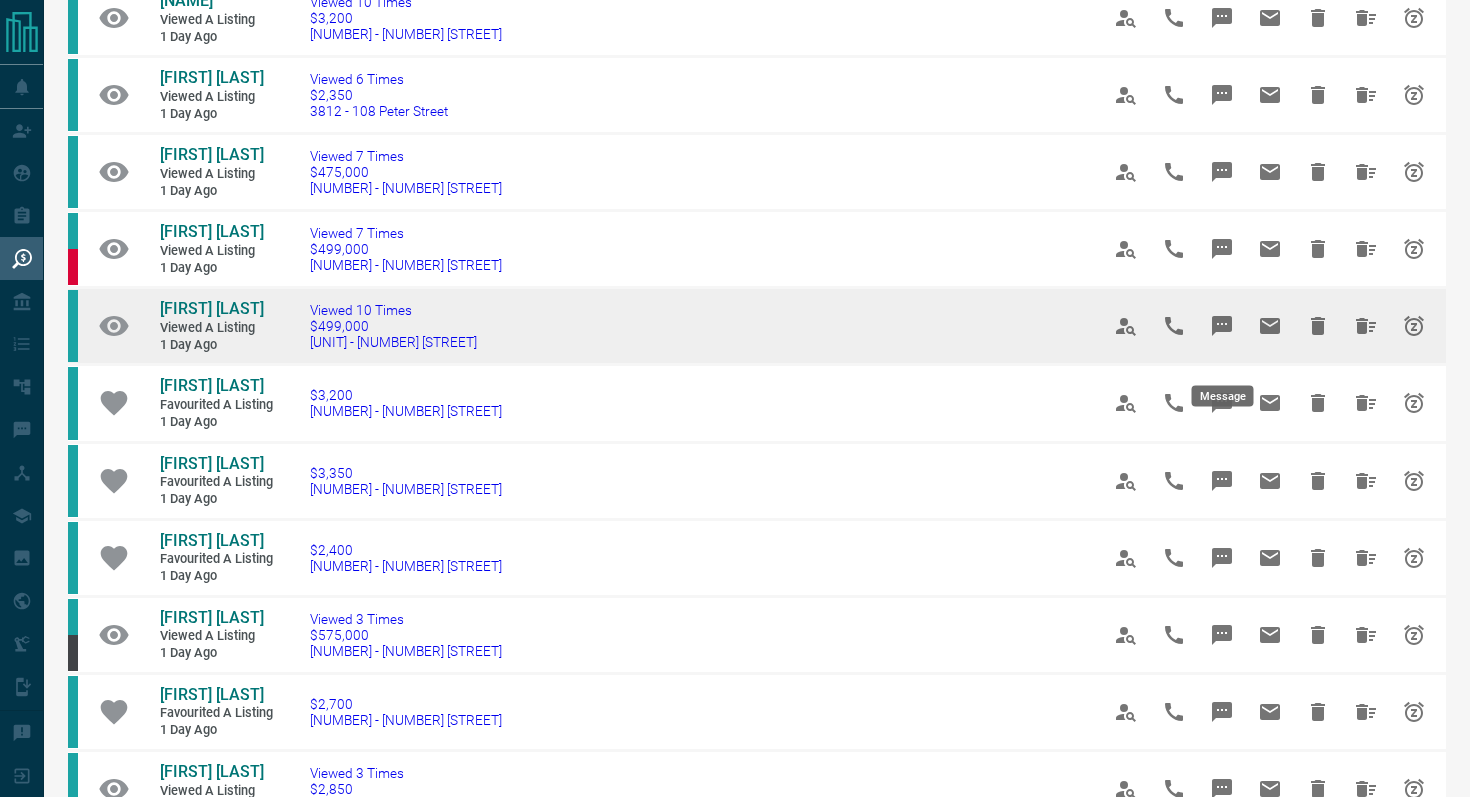 click 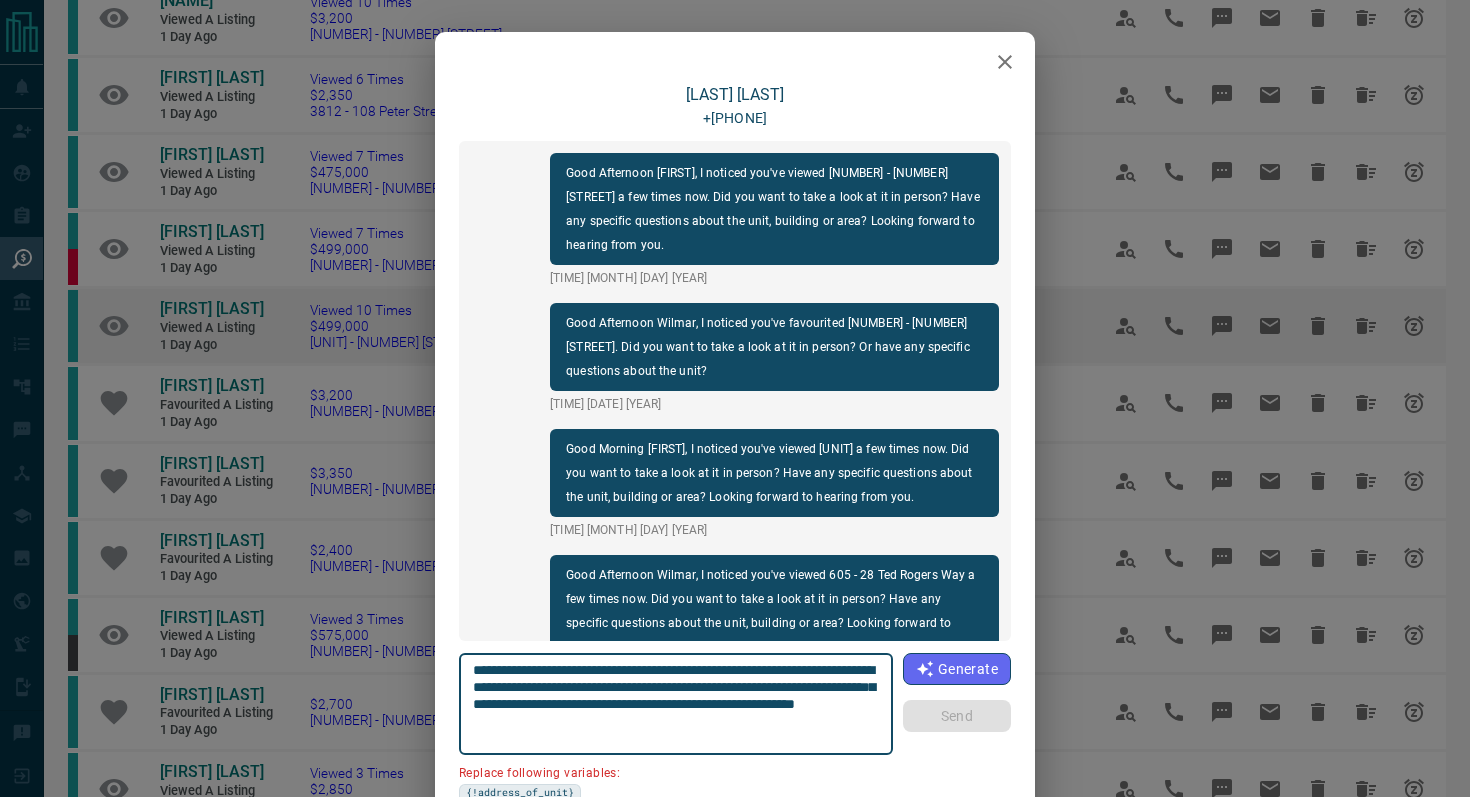 scroll, scrollTop: 534, scrollLeft: 0, axis: vertical 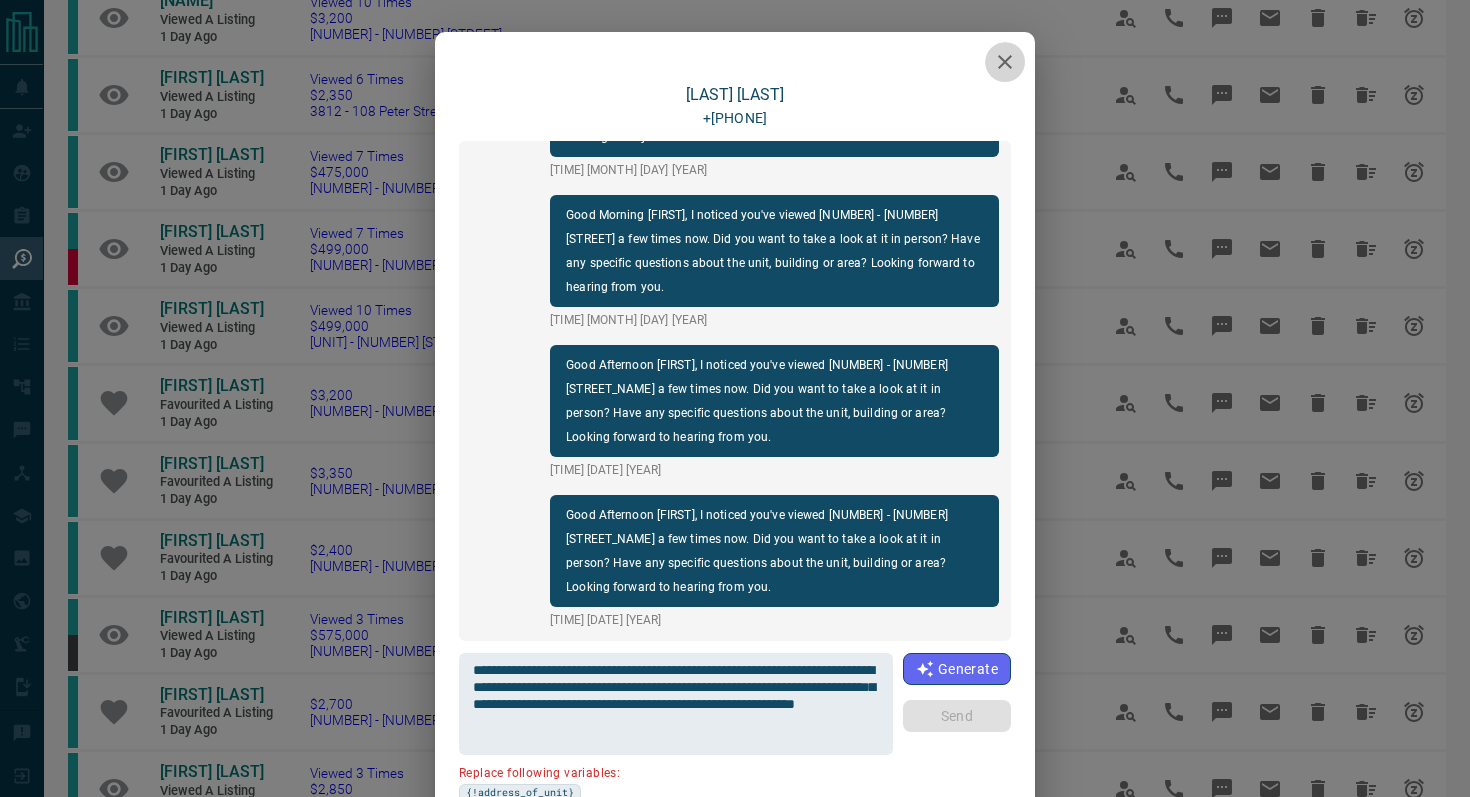 click 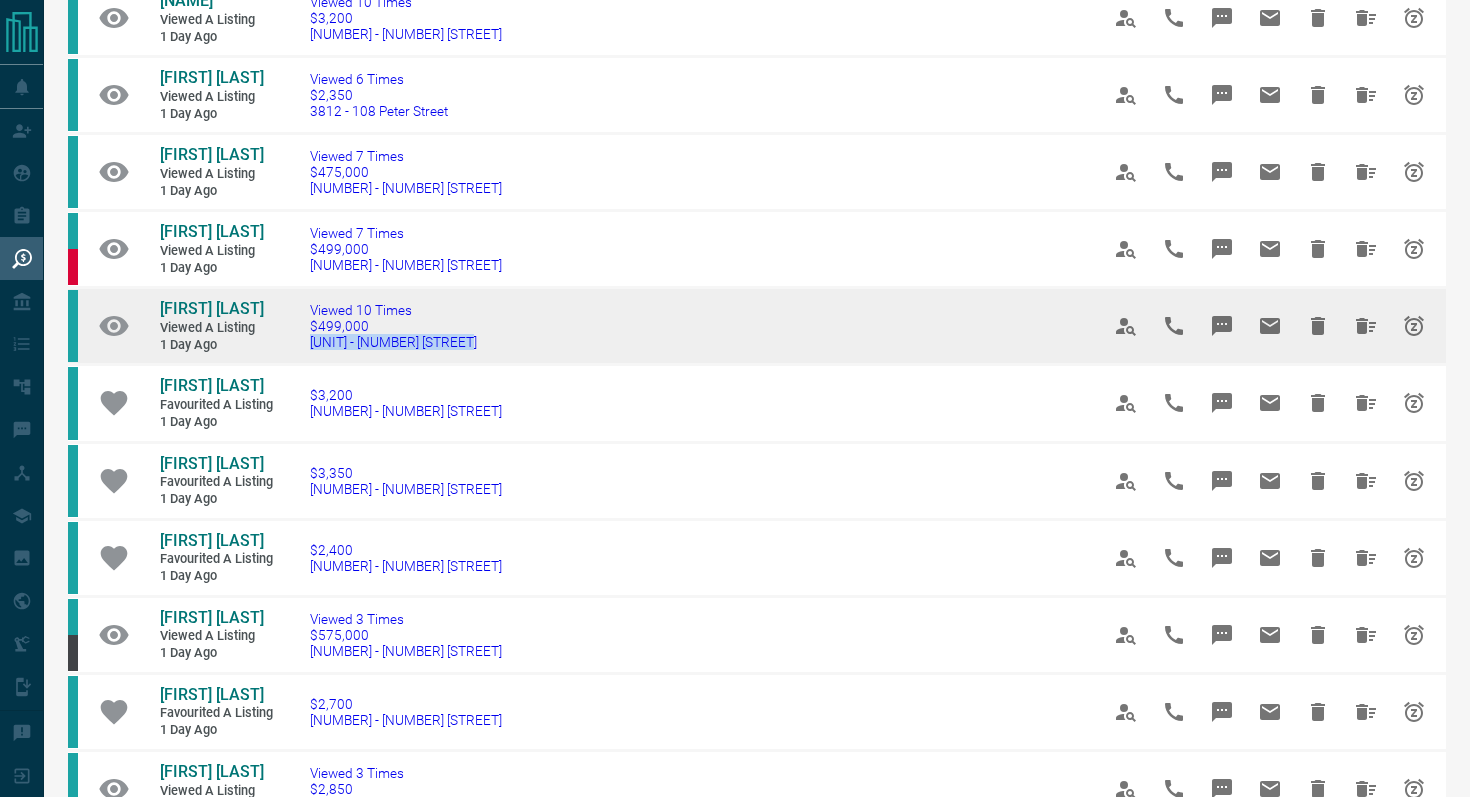 drag, startPoint x: 497, startPoint y: 370, endPoint x: 283, endPoint y: 368, distance: 214.00934 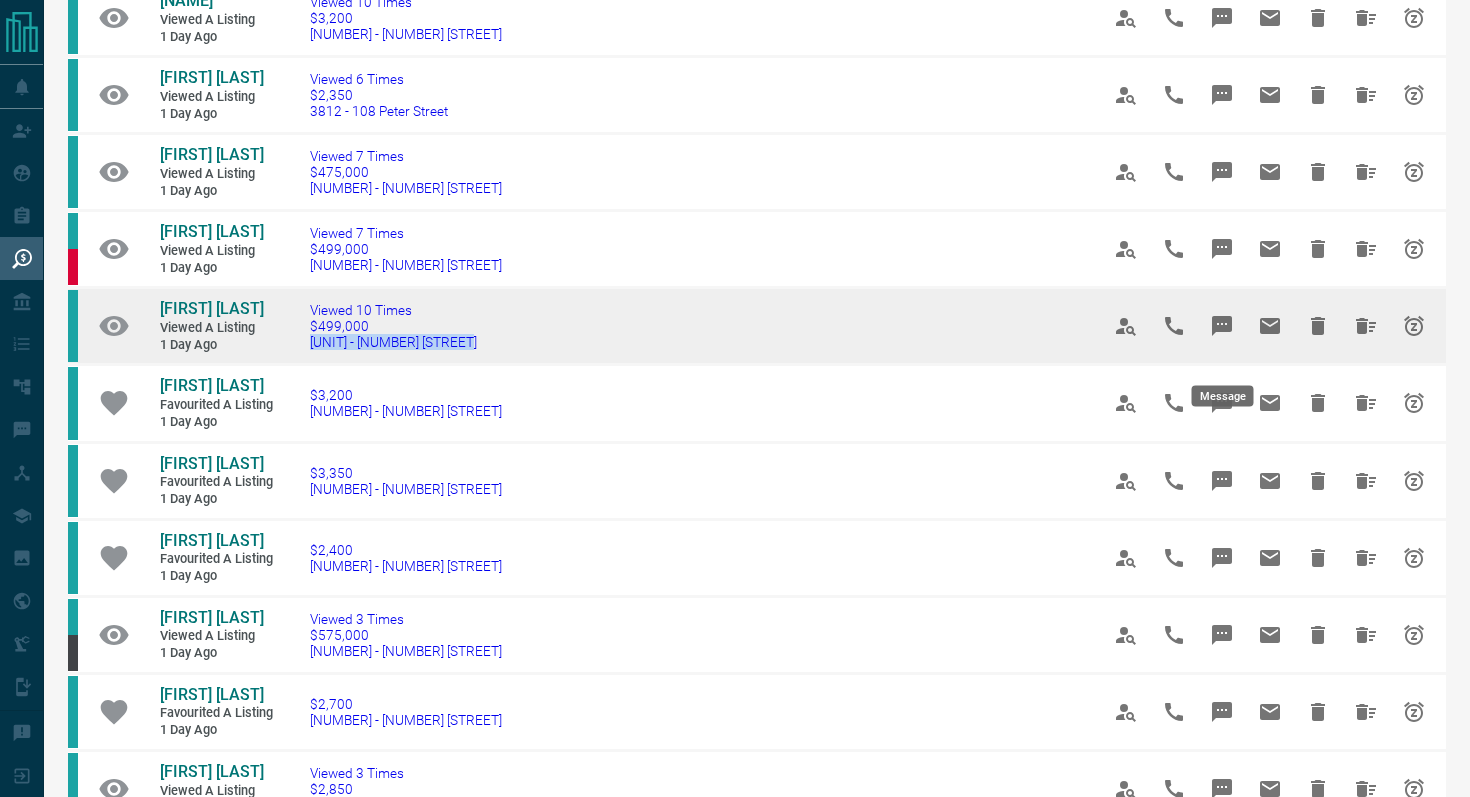 click at bounding box center (1222, 326) 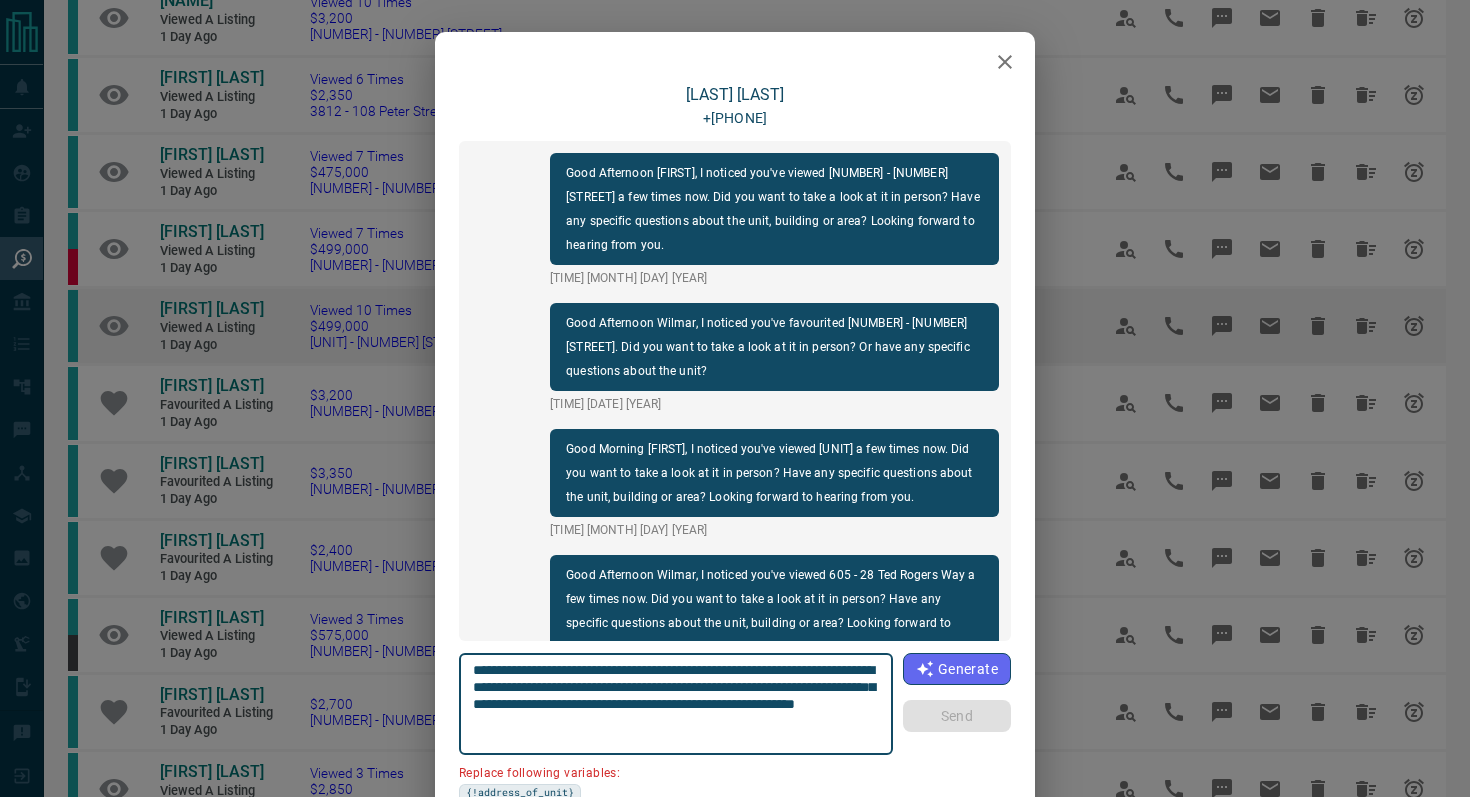 scroll, scrollTop: 534, scrollLeft: 0, axis: vertical 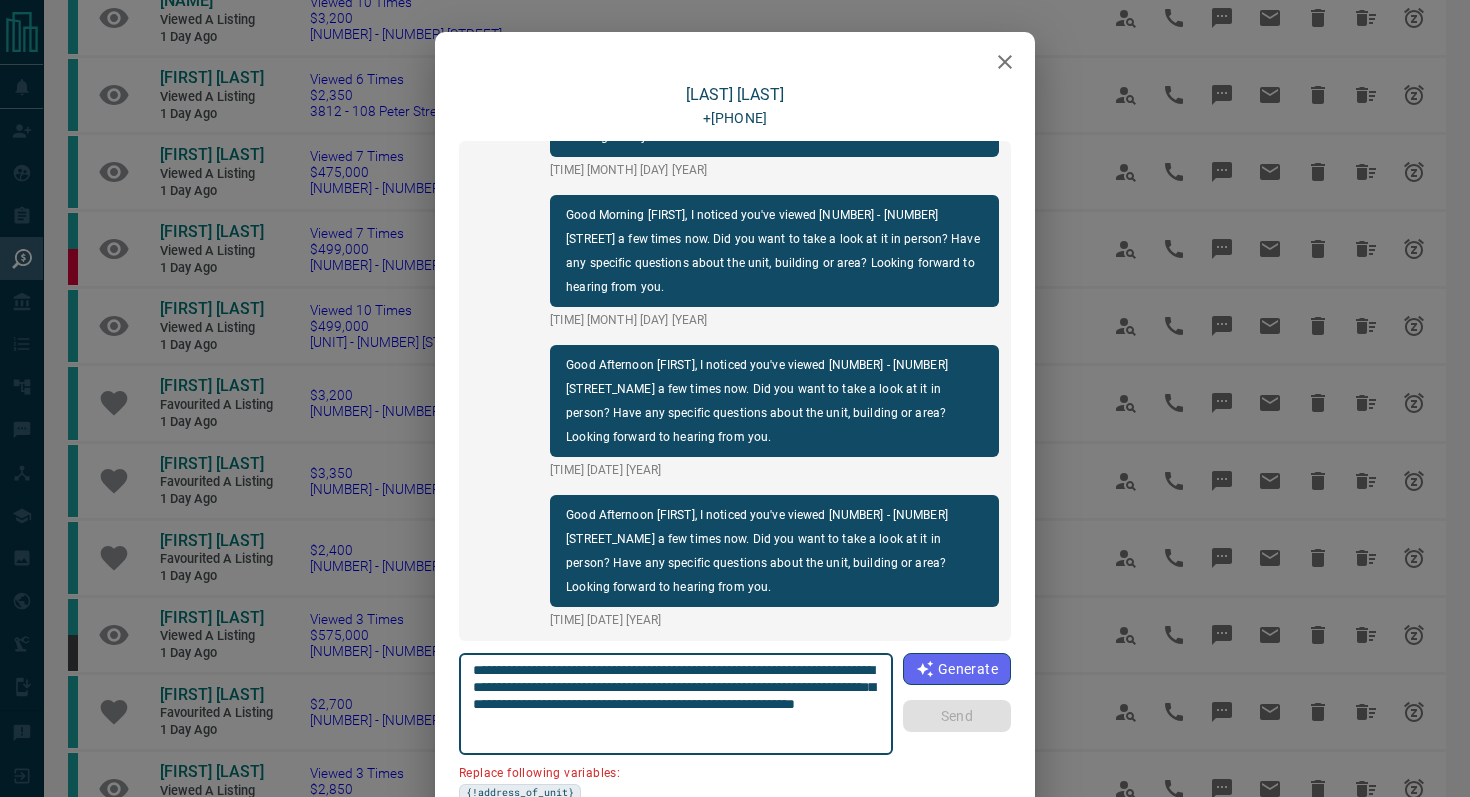 drag, startPoint x: 765, startPoint y: 666, endPoint x: 883, endPoint y: 666, distance: 118 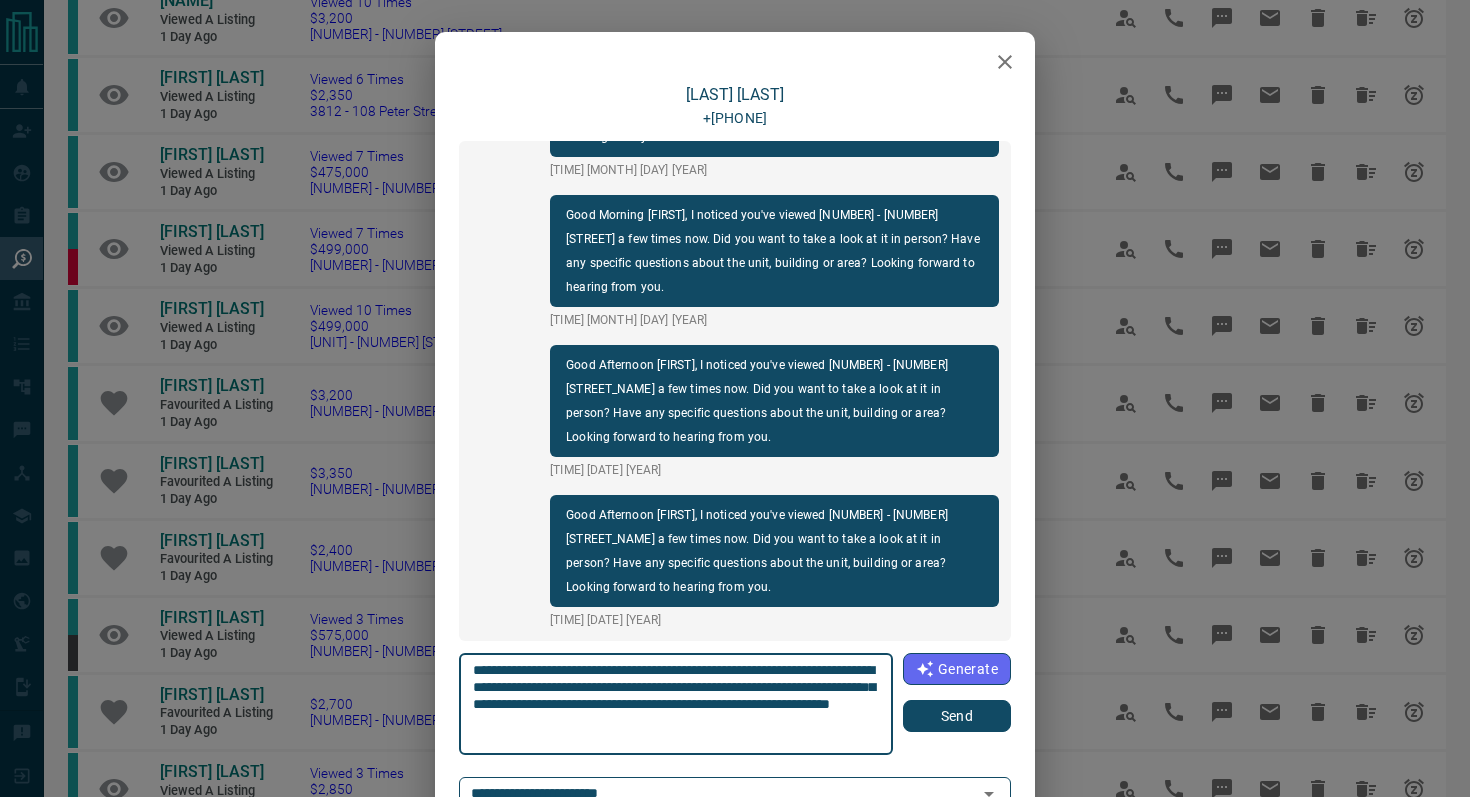 type on "**********" 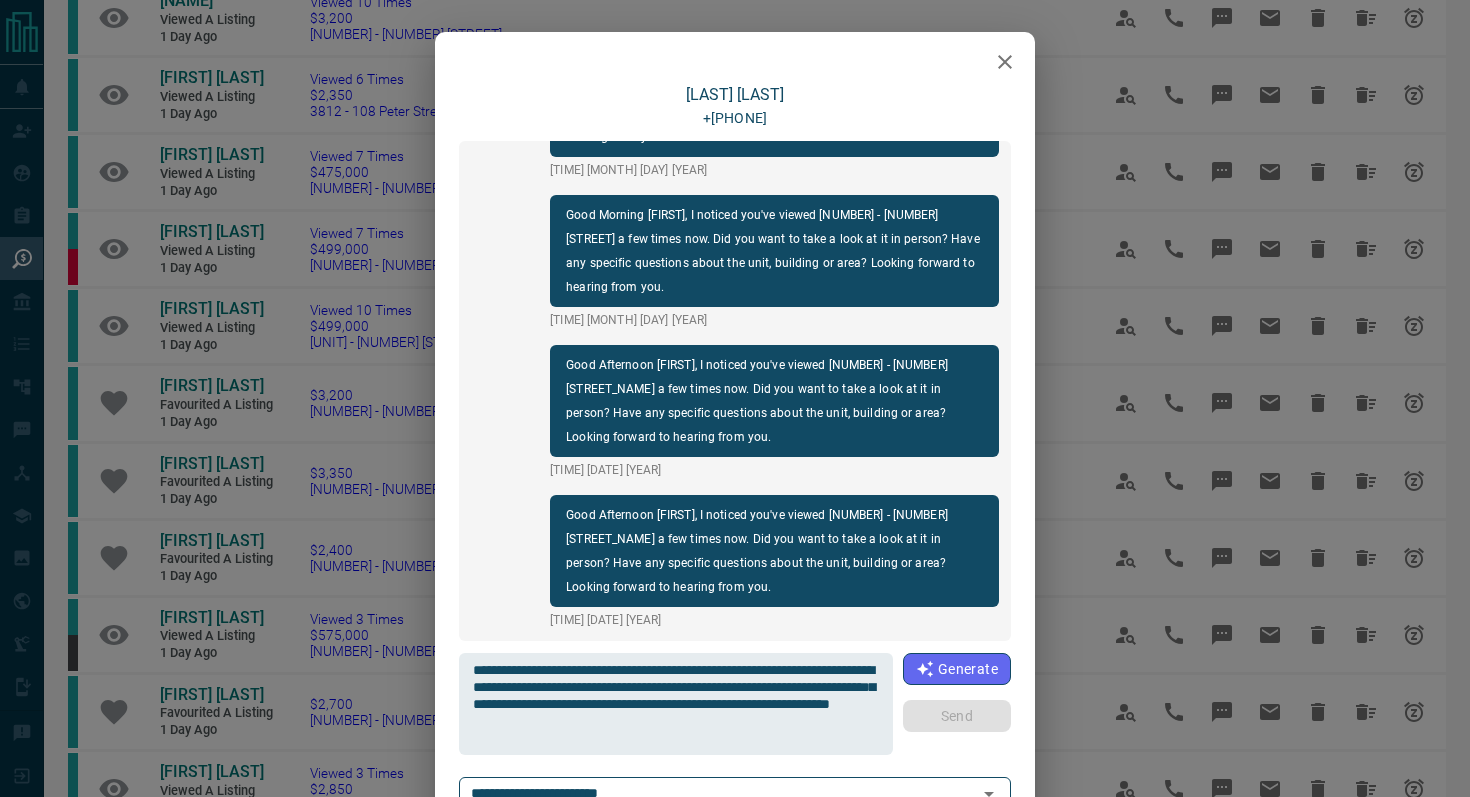 type 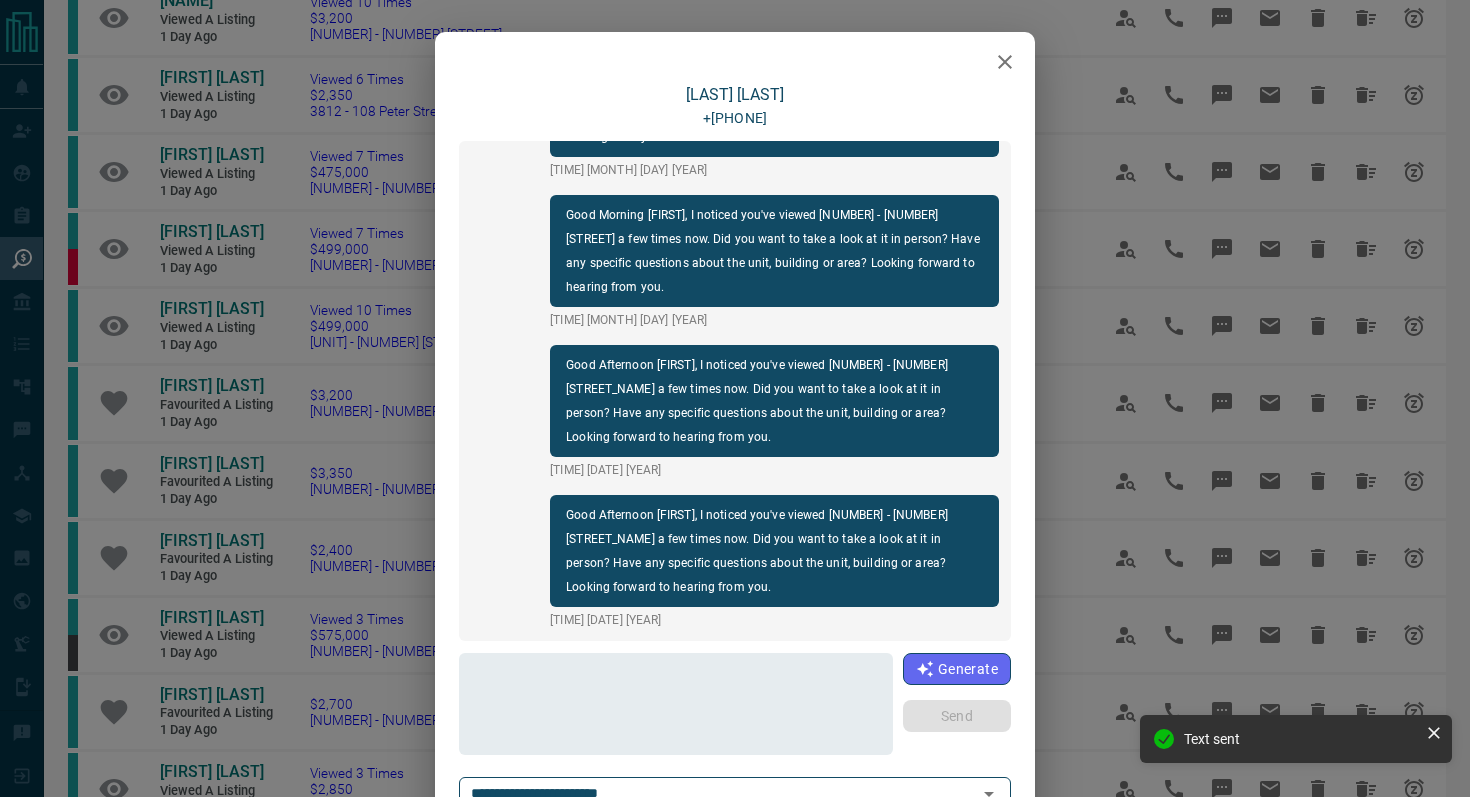 scroll, scrollTop: 684, scrollLeft: 0, axis: vertical 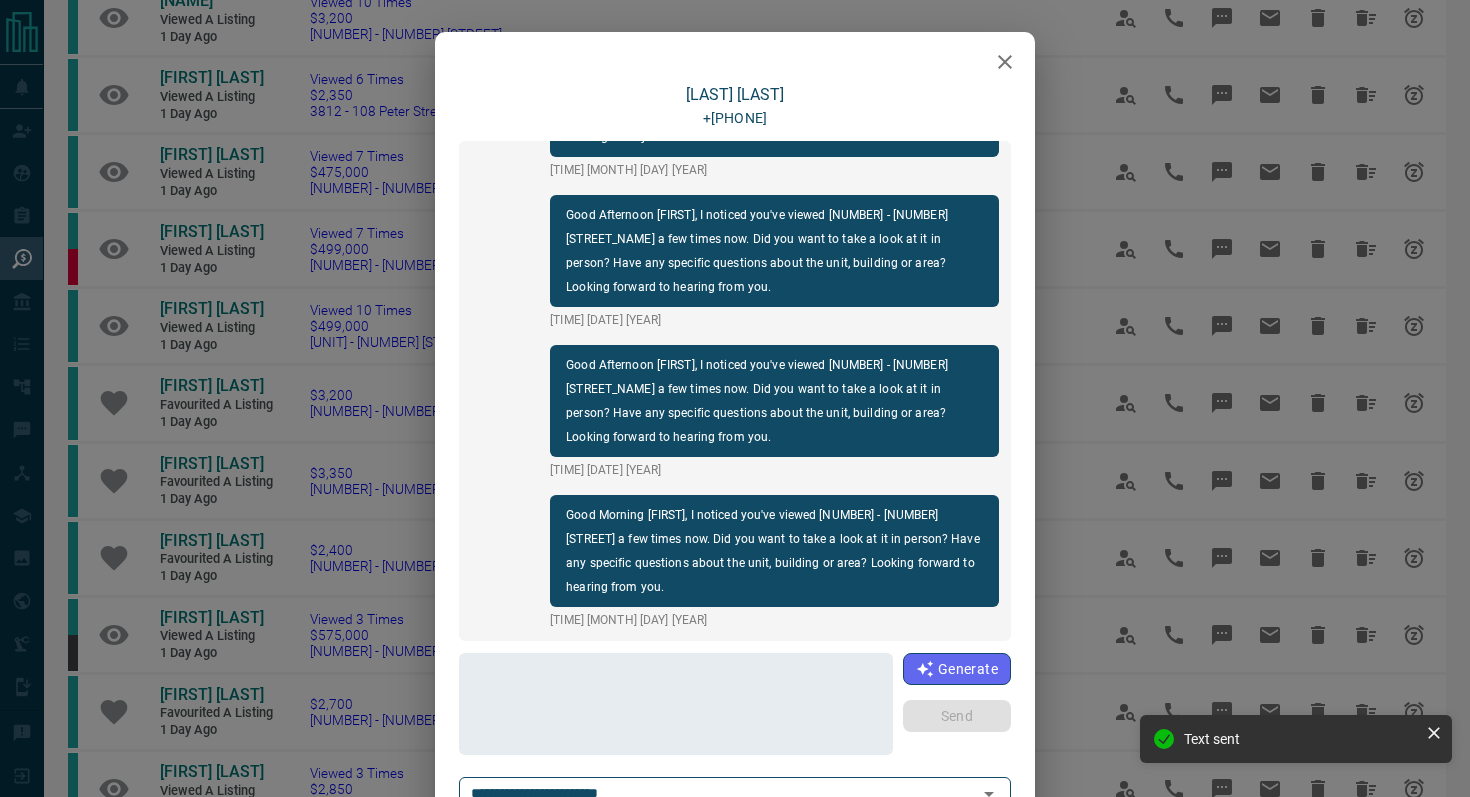 click 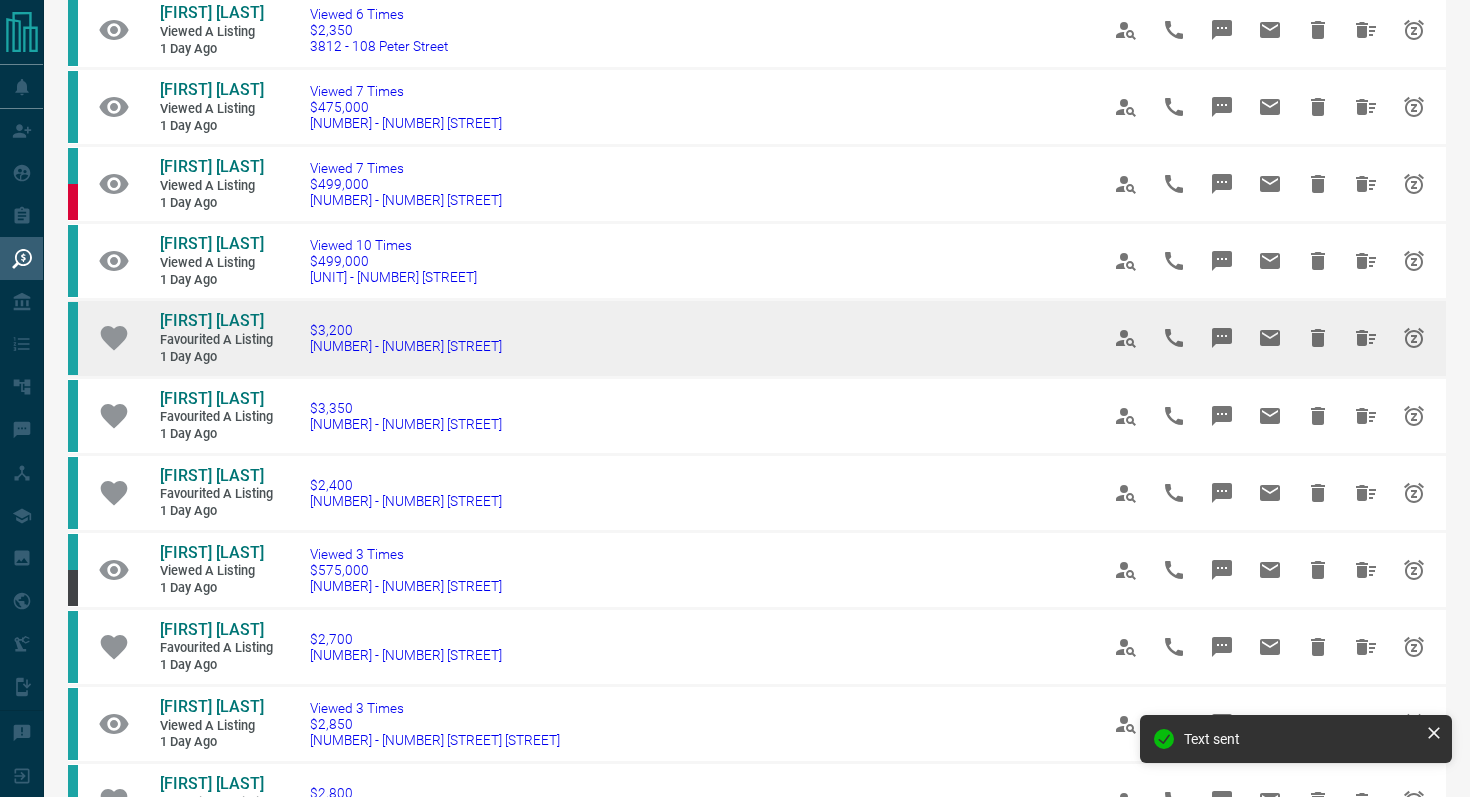 scroll, scrollTop: 620, scrollLeft: 0, axis: vertical 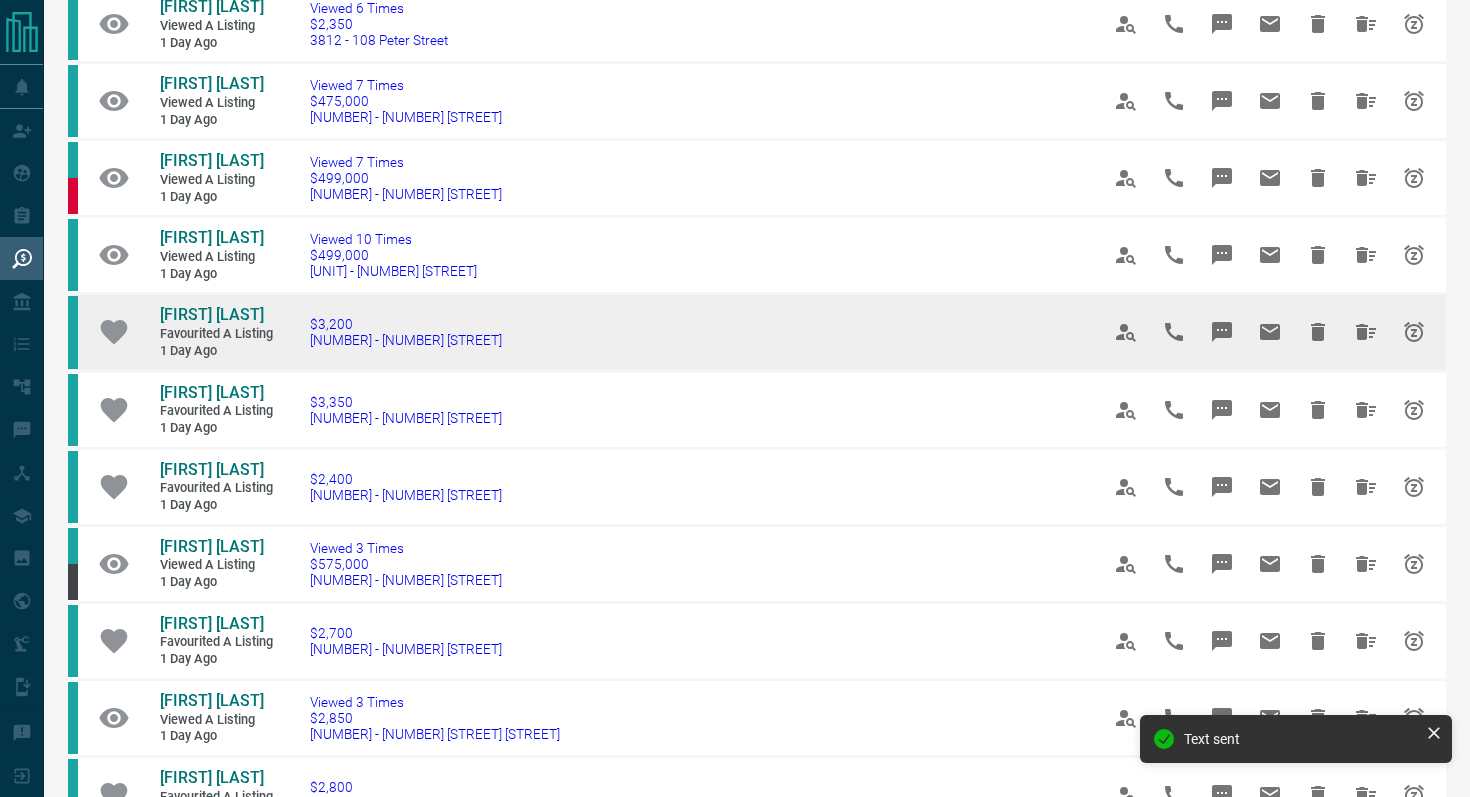 drag, startPoint x: 593, startPoint y: 371, endPoint x: 292, endPoint y: 366, distance: 301.04153 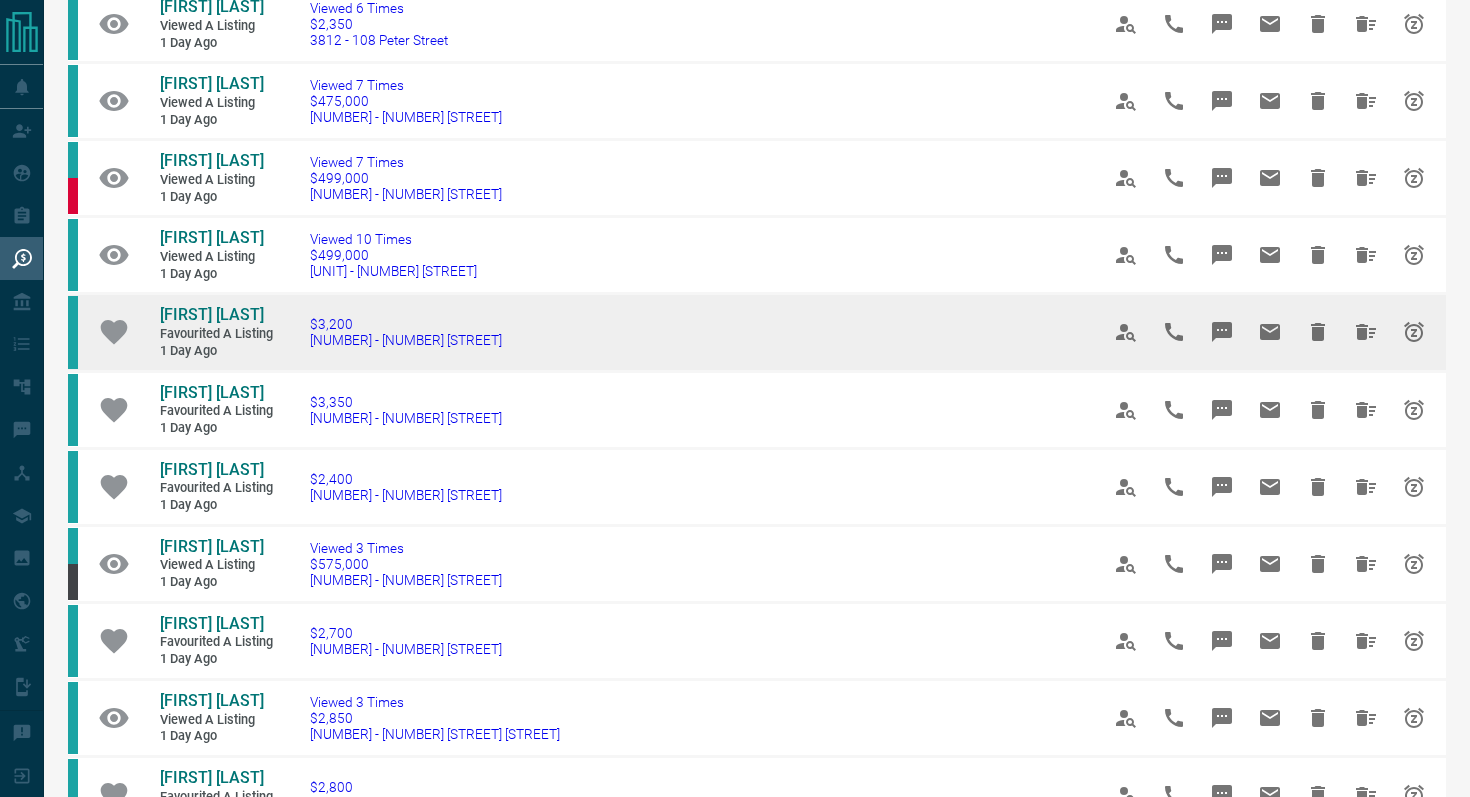 click at bounding box center [1222, 332] 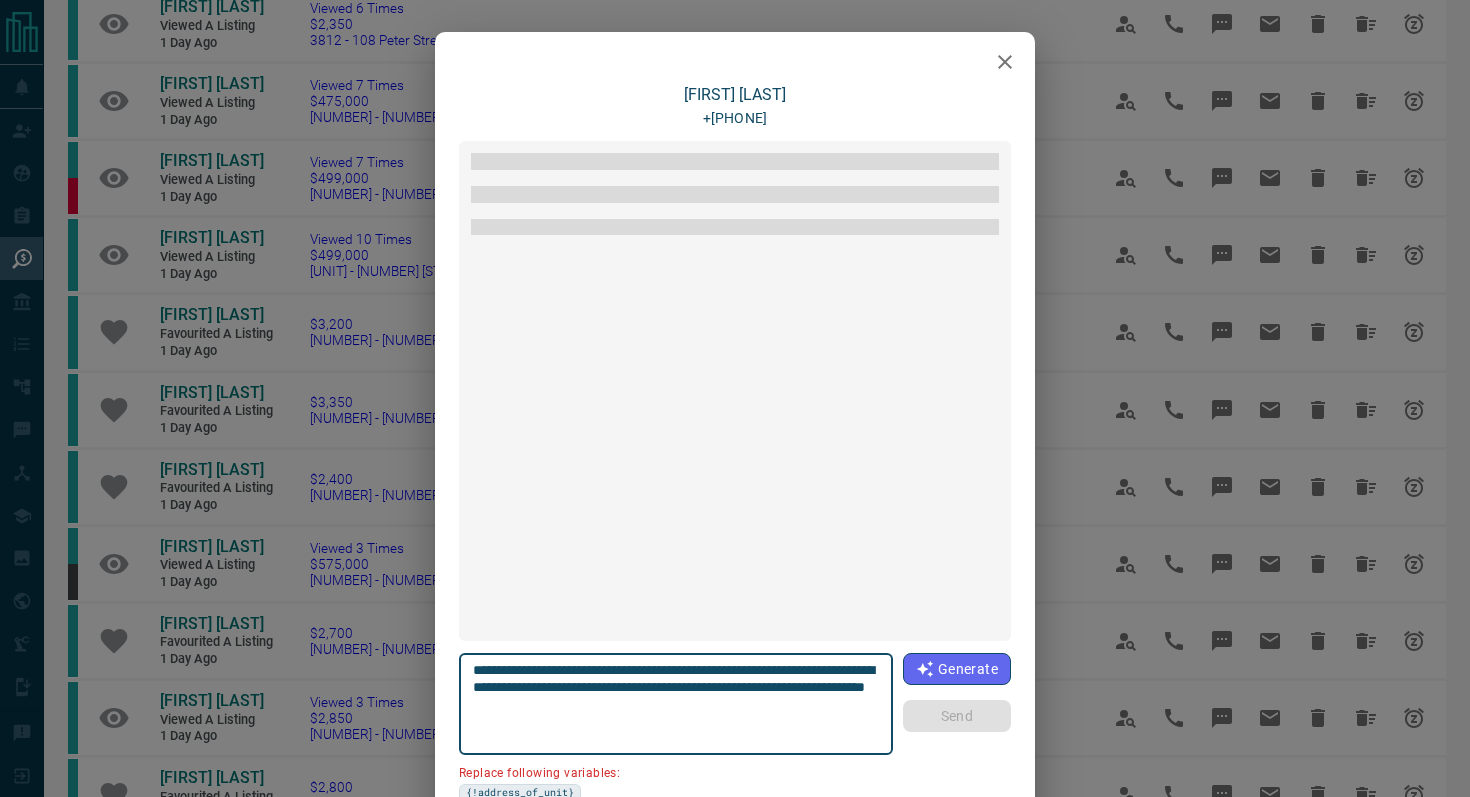 click on "**********" at bounding box center [735, 398] 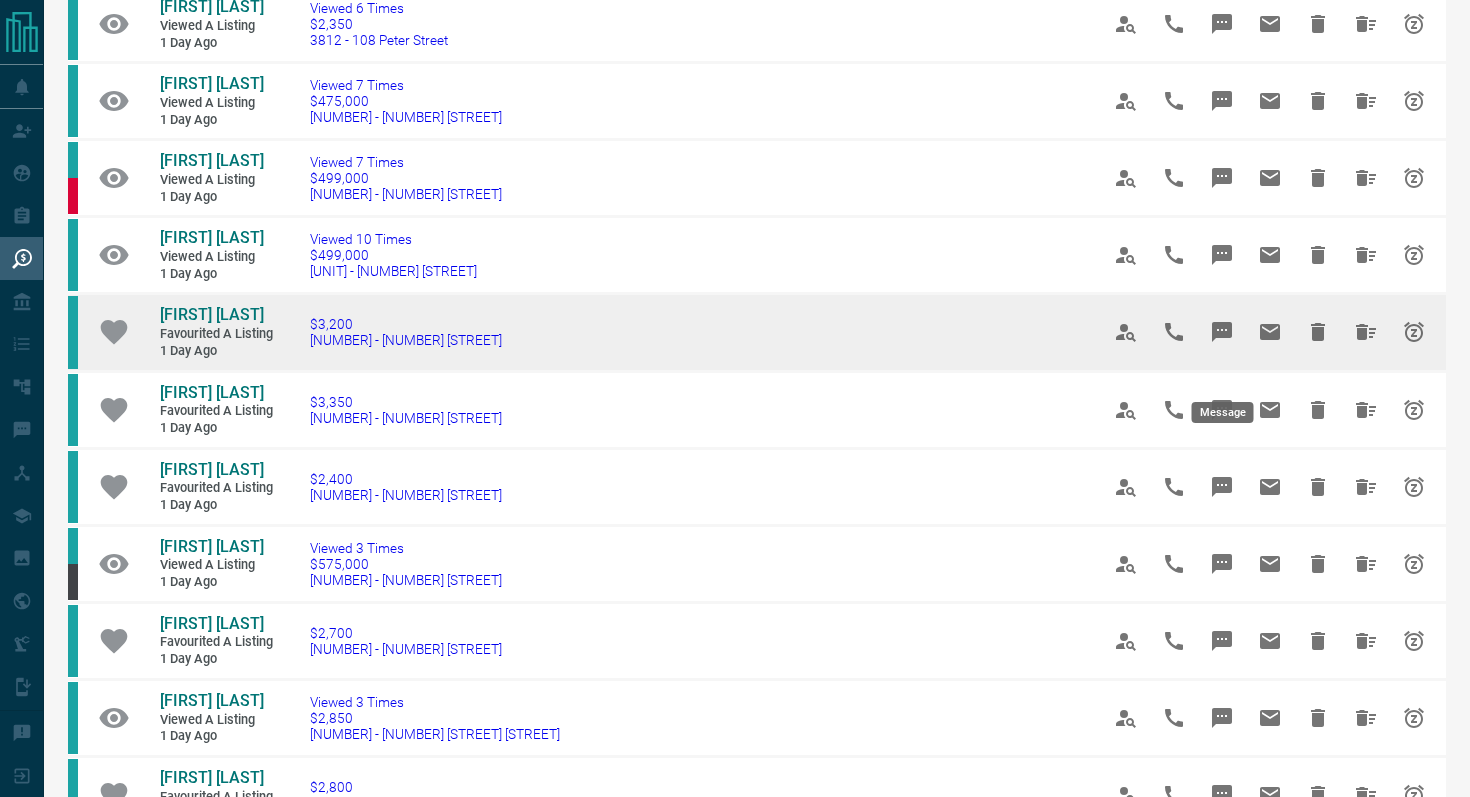 click 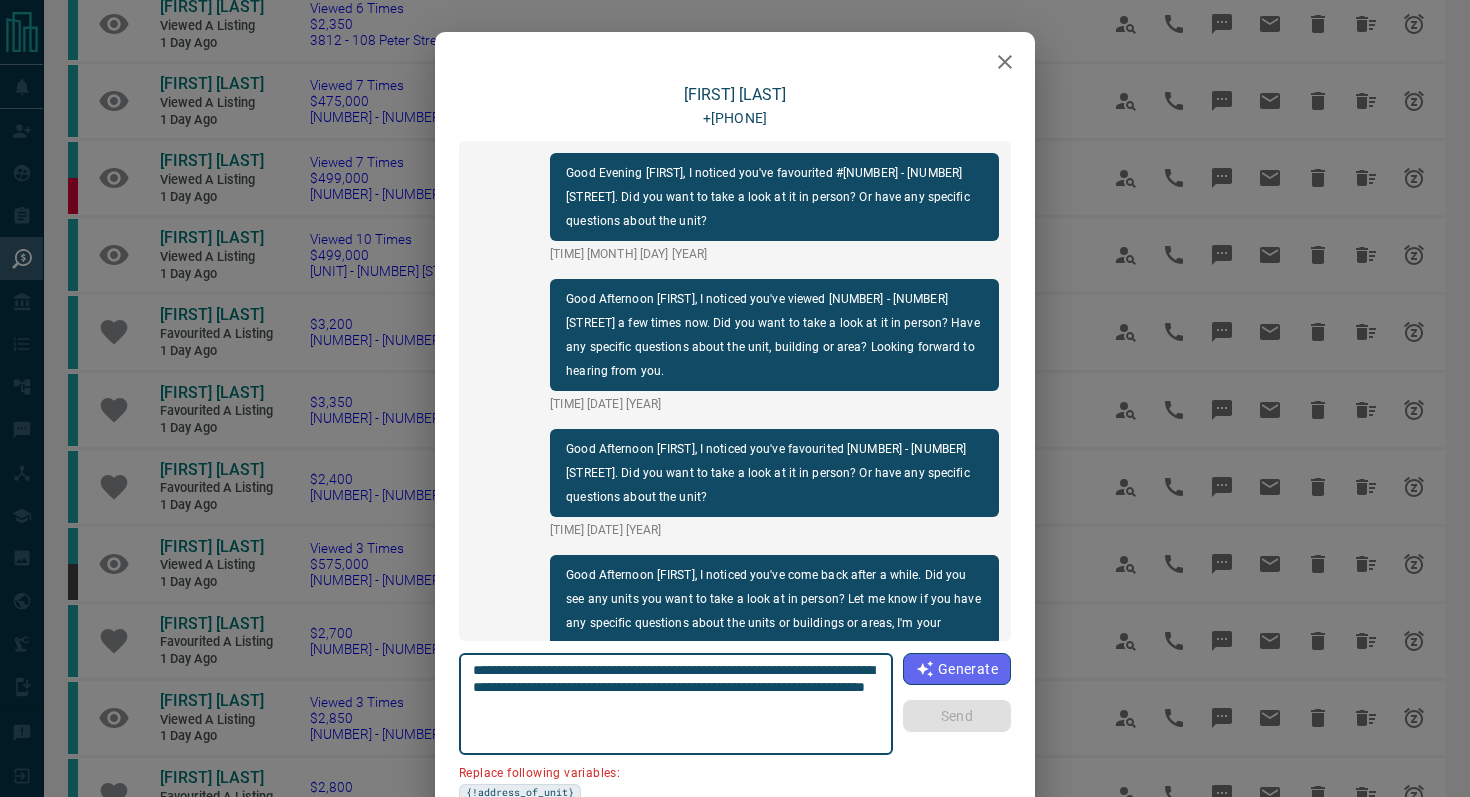 scroll, scrollTop: 438, scrollLeft: 0, axis: vertical 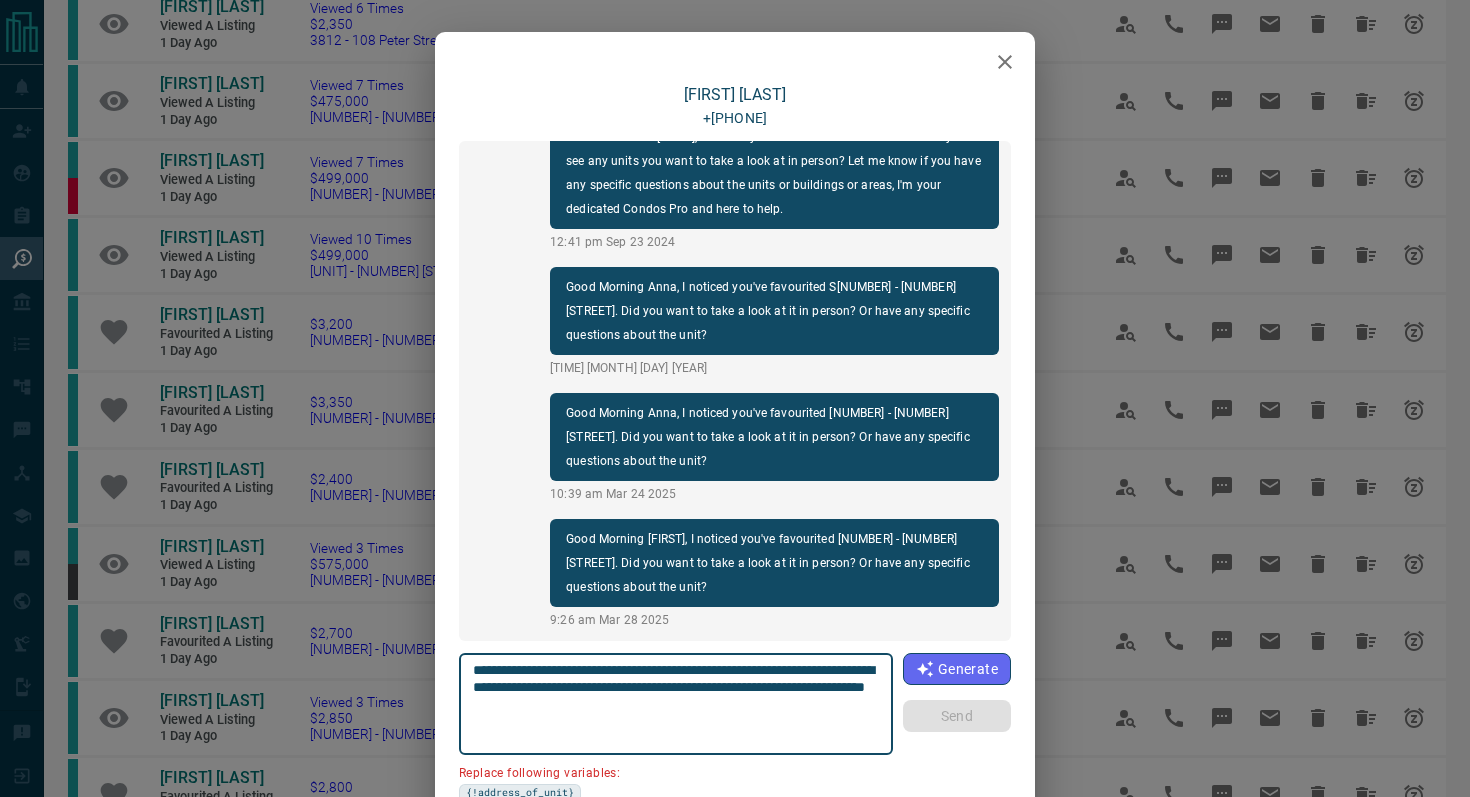 drag, startPoint x: 586, startPoint y: 683, endPoint x: 345, endPoint y: 683, distance: 241 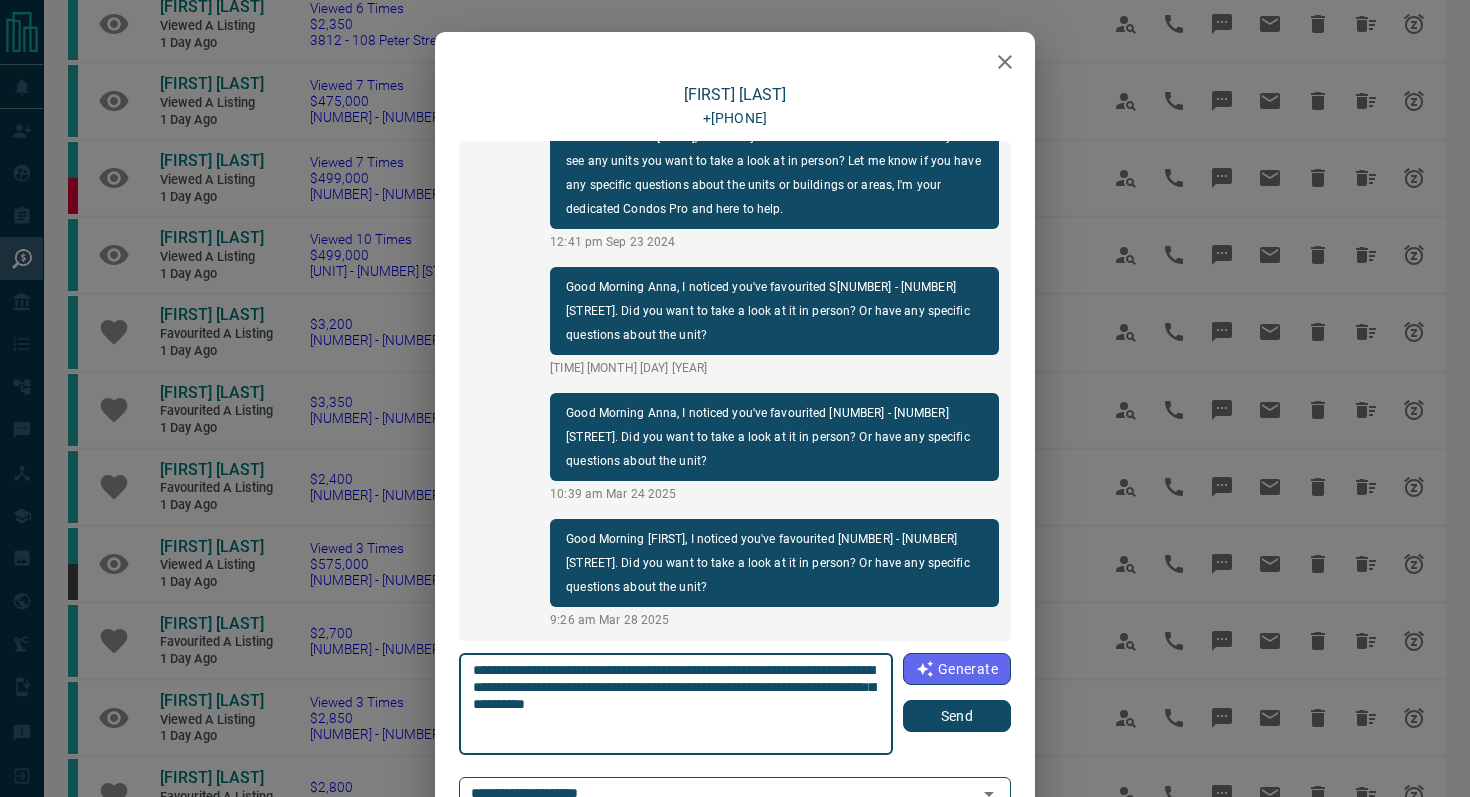 type on "**********" 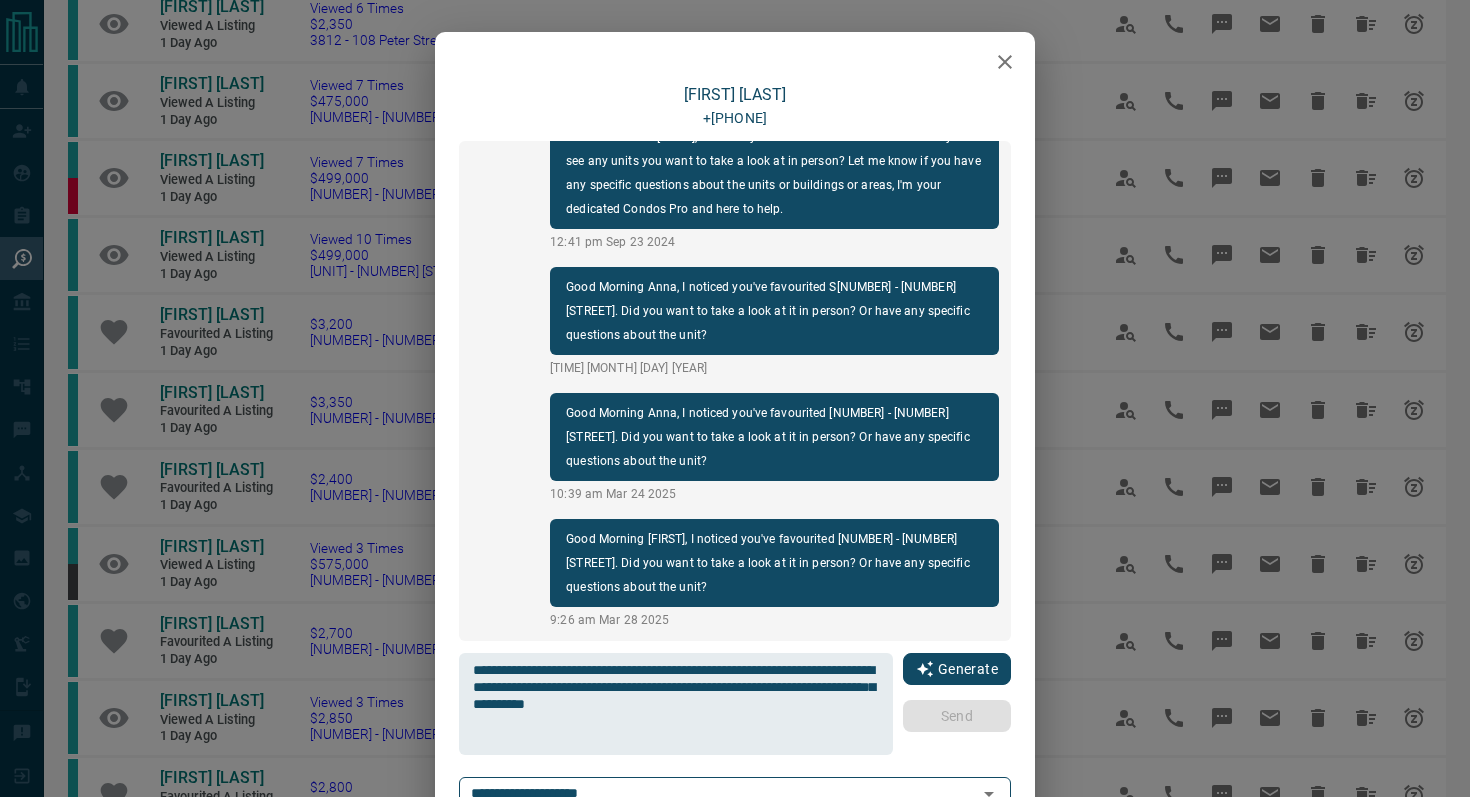 type 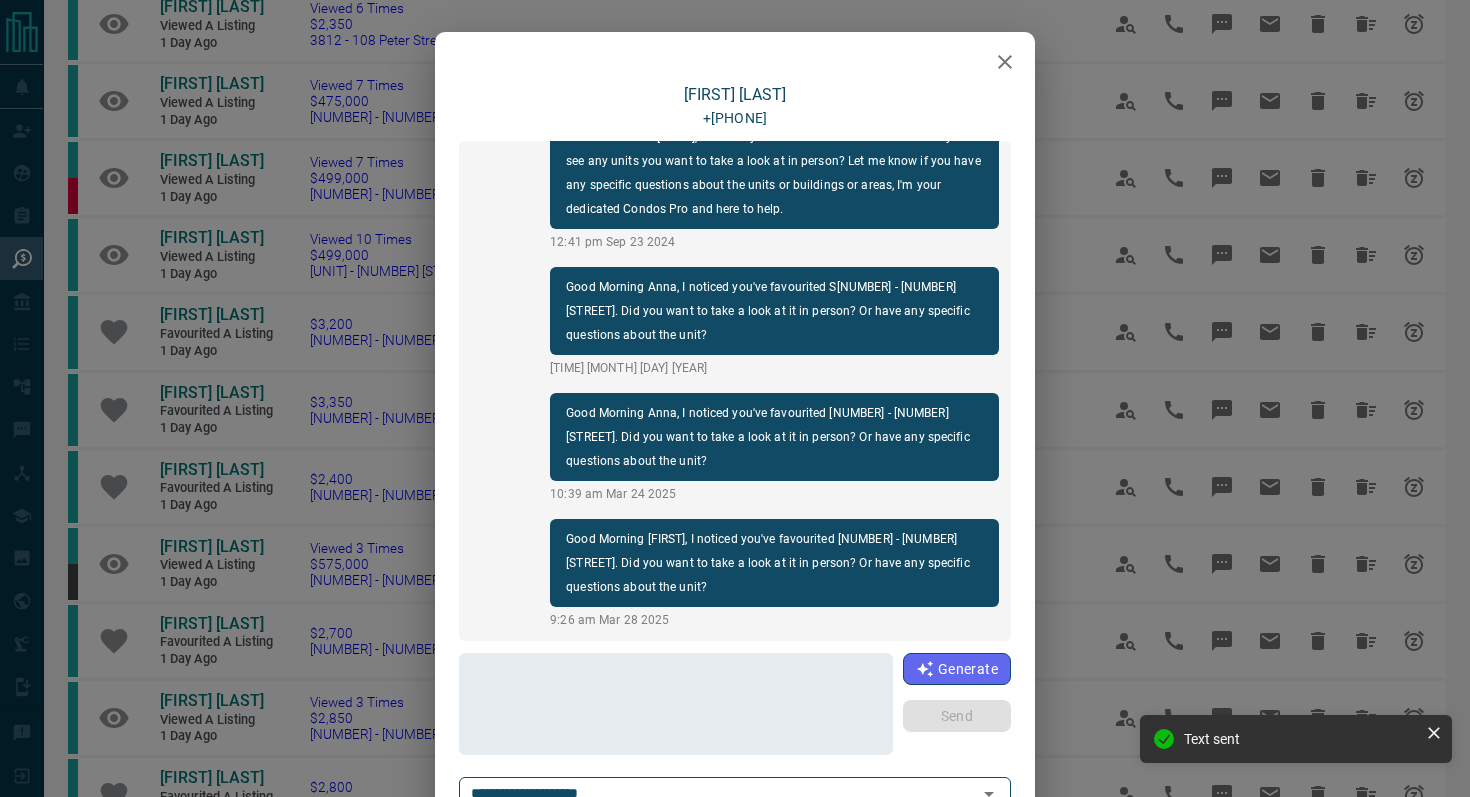scroll, scrollTop: 564, scrollLeft: 0, axis: vertical 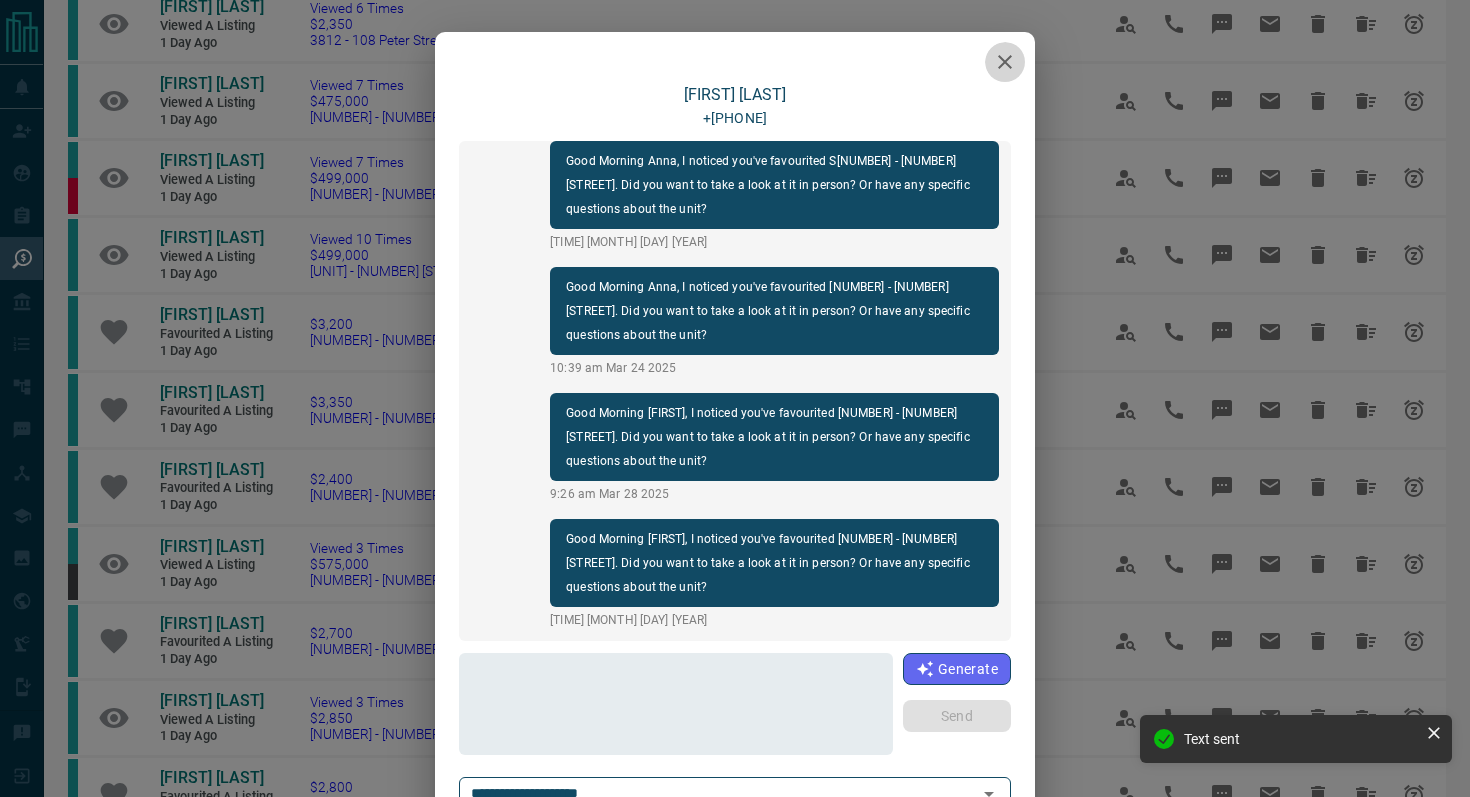 click 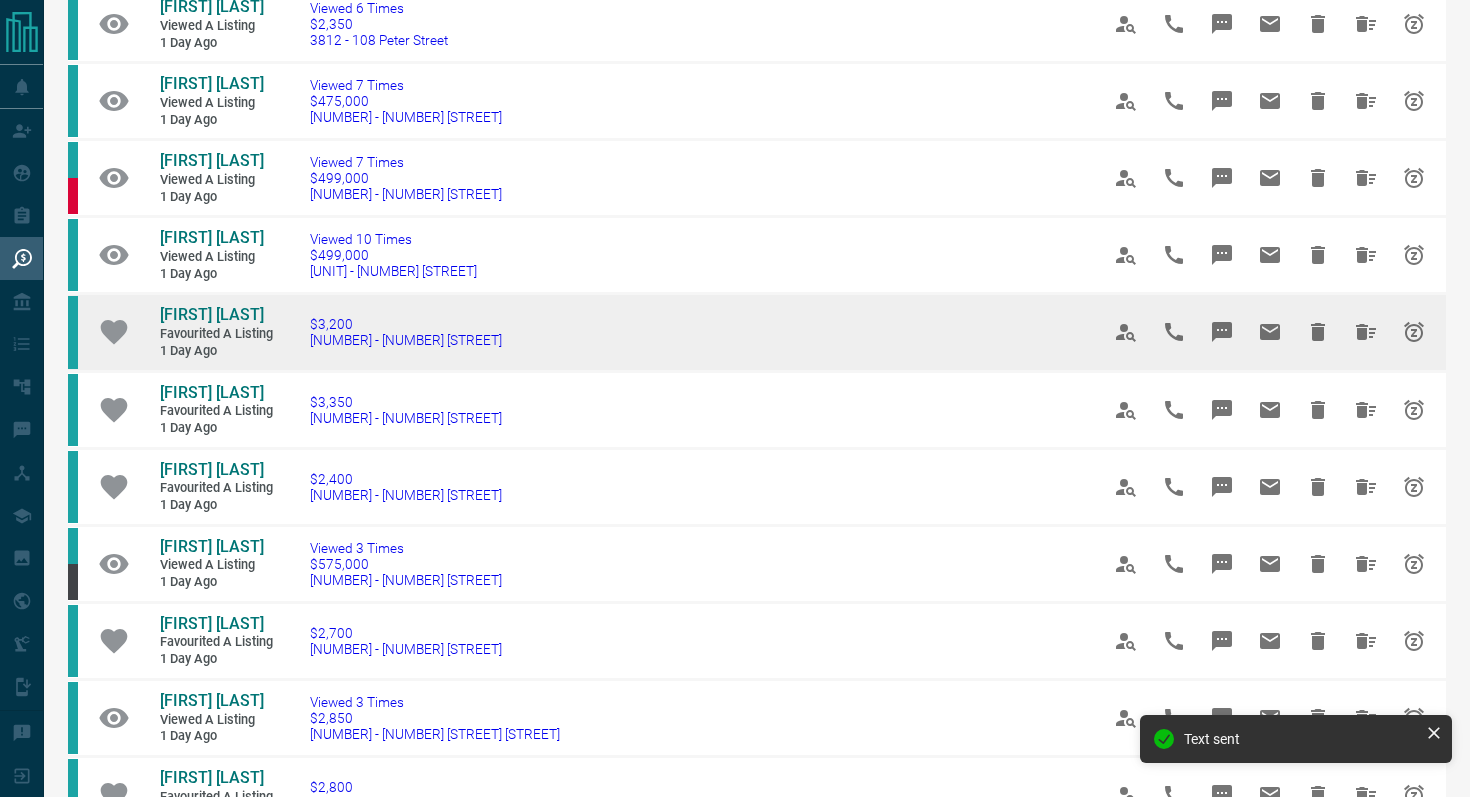 drag, startPoint x: 528, startPoint y: 388, endPoint x: 108, endPoint y: 329, distance: 424.1238 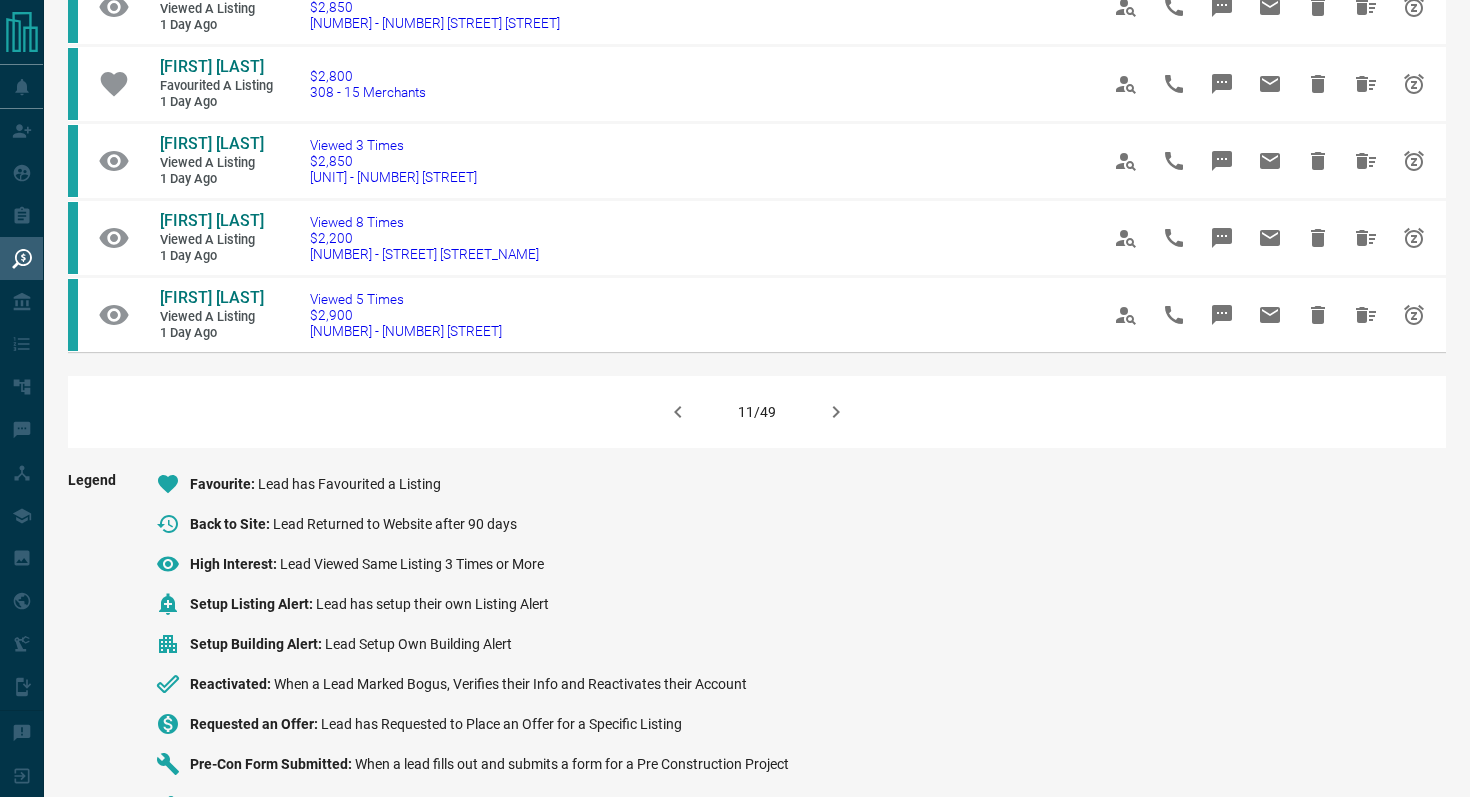 scroll, scrollTop: 1332, scrollLeft: 0, axis: vertical 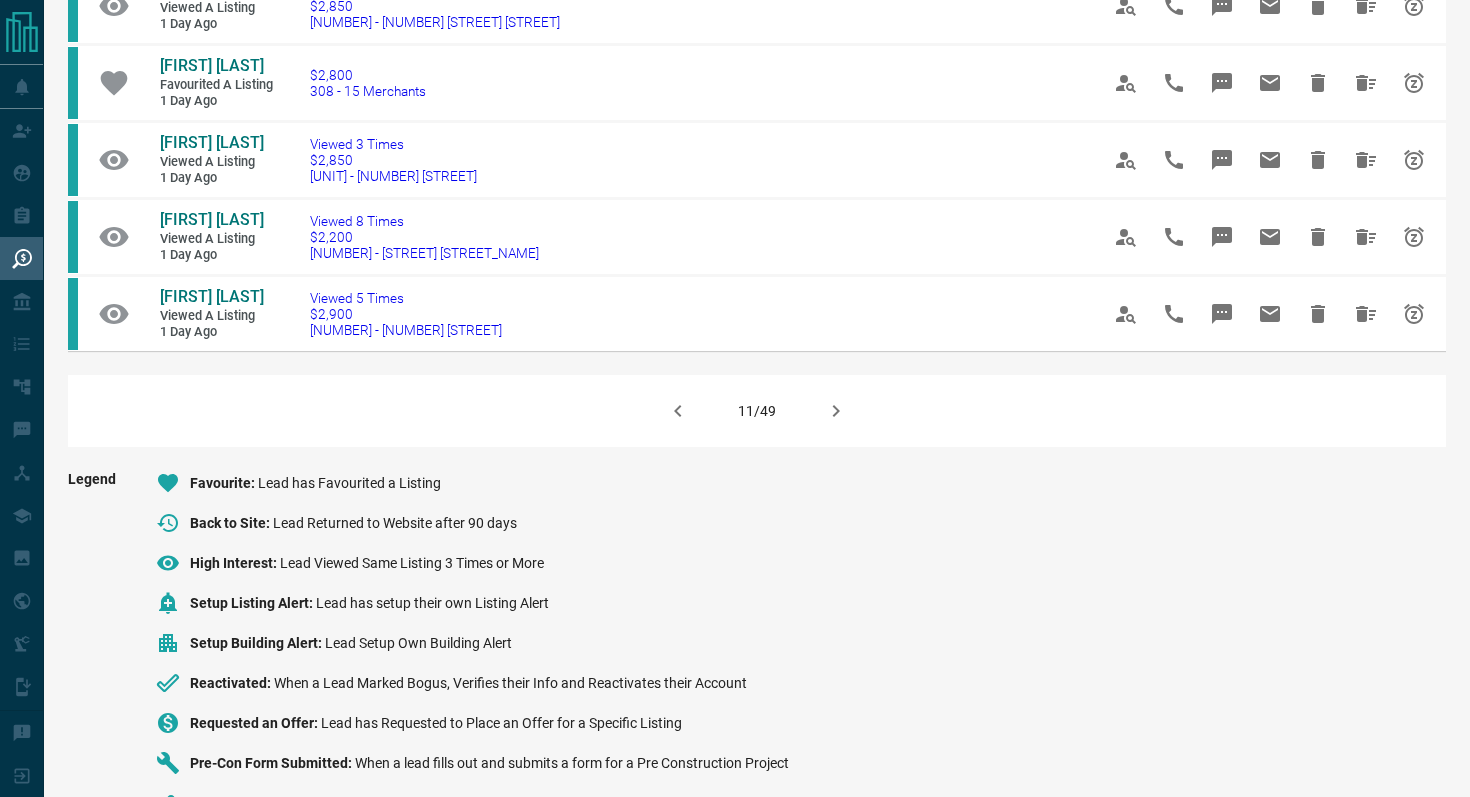 click at bounding box center (836, 411) 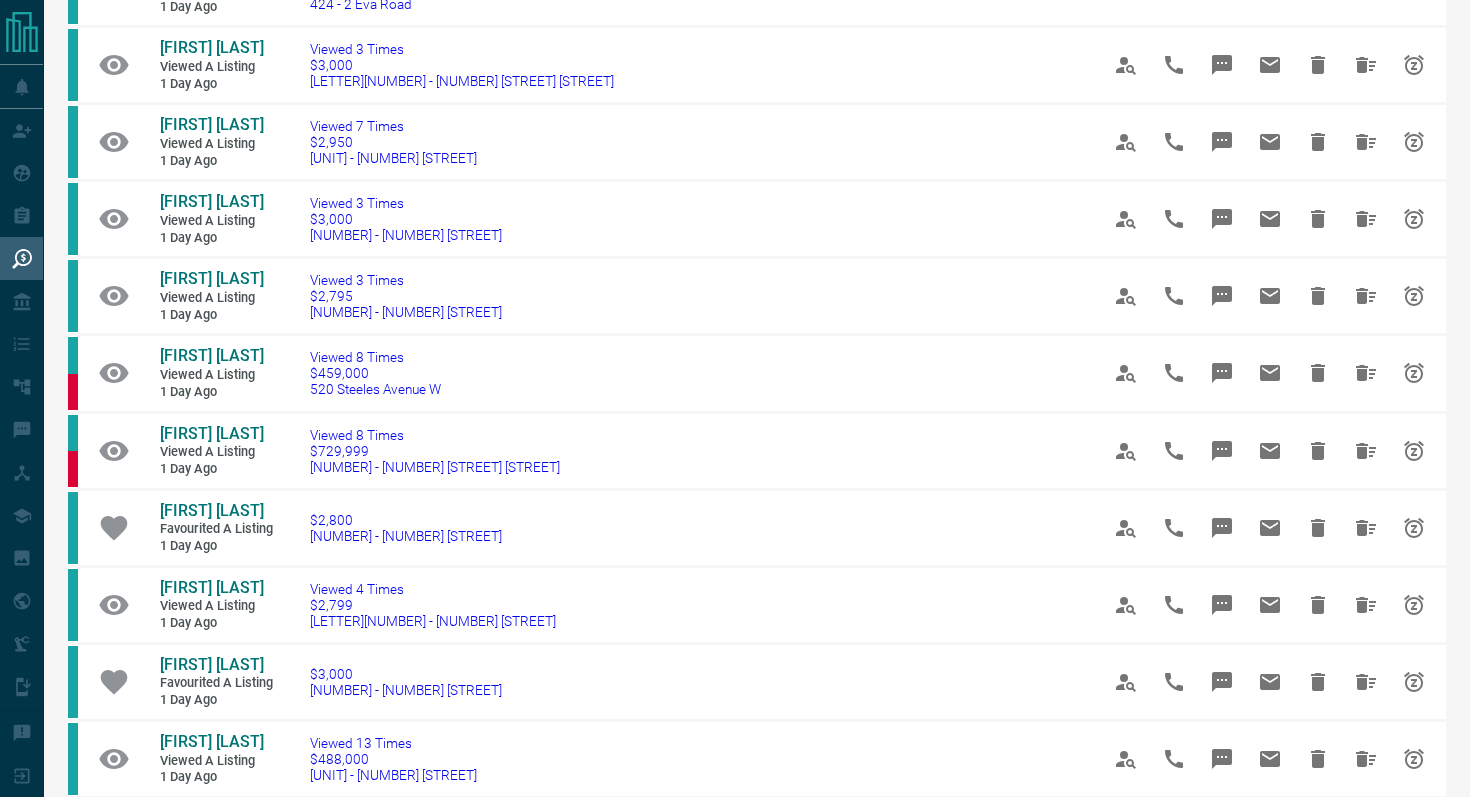 scroll, scrollTop: 582, scrollLeft: 0, axis: vertical 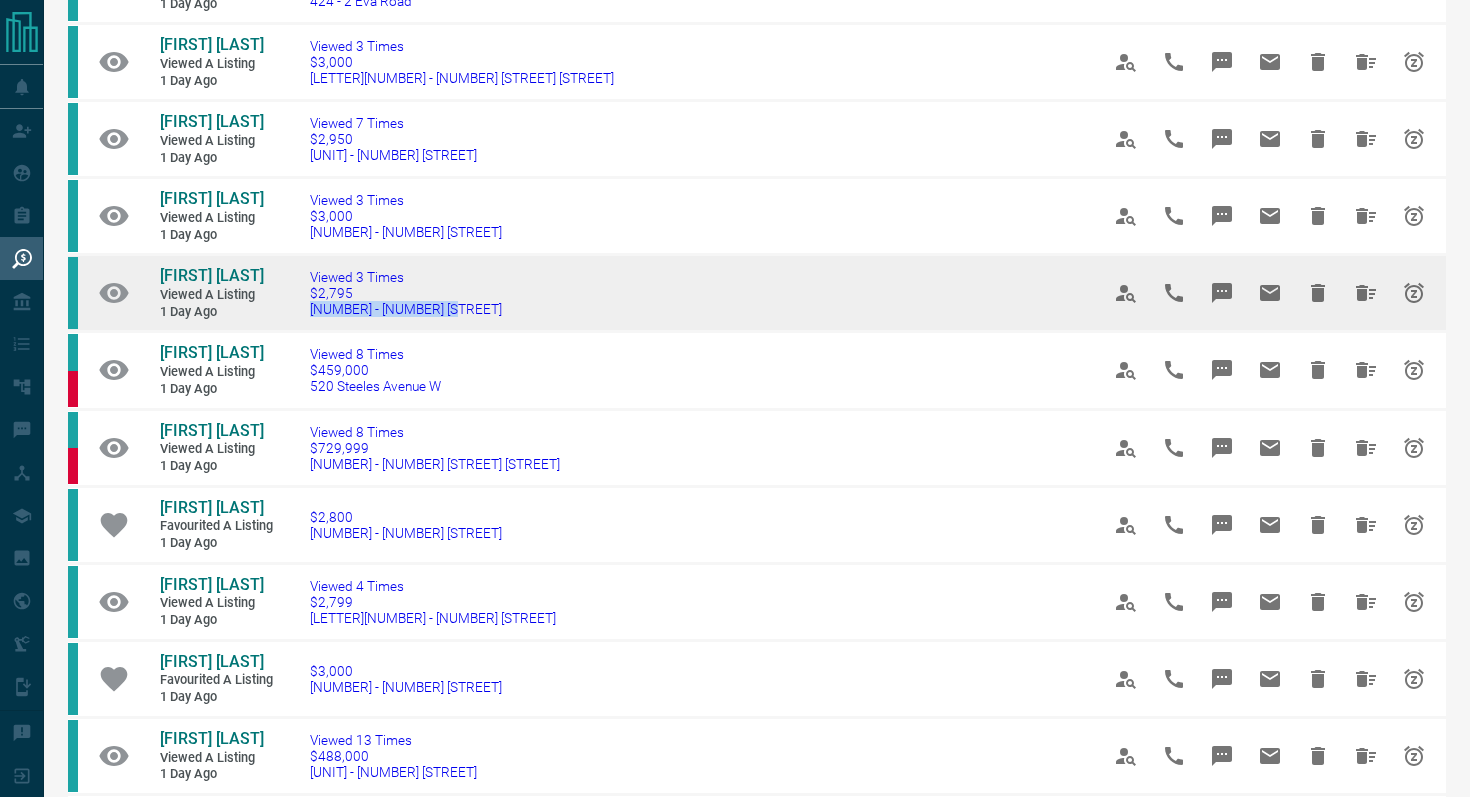 drag, startPoint x: 472, startPoint y: 456, endPoint x: 288, endPoint y: 456, distance: 184 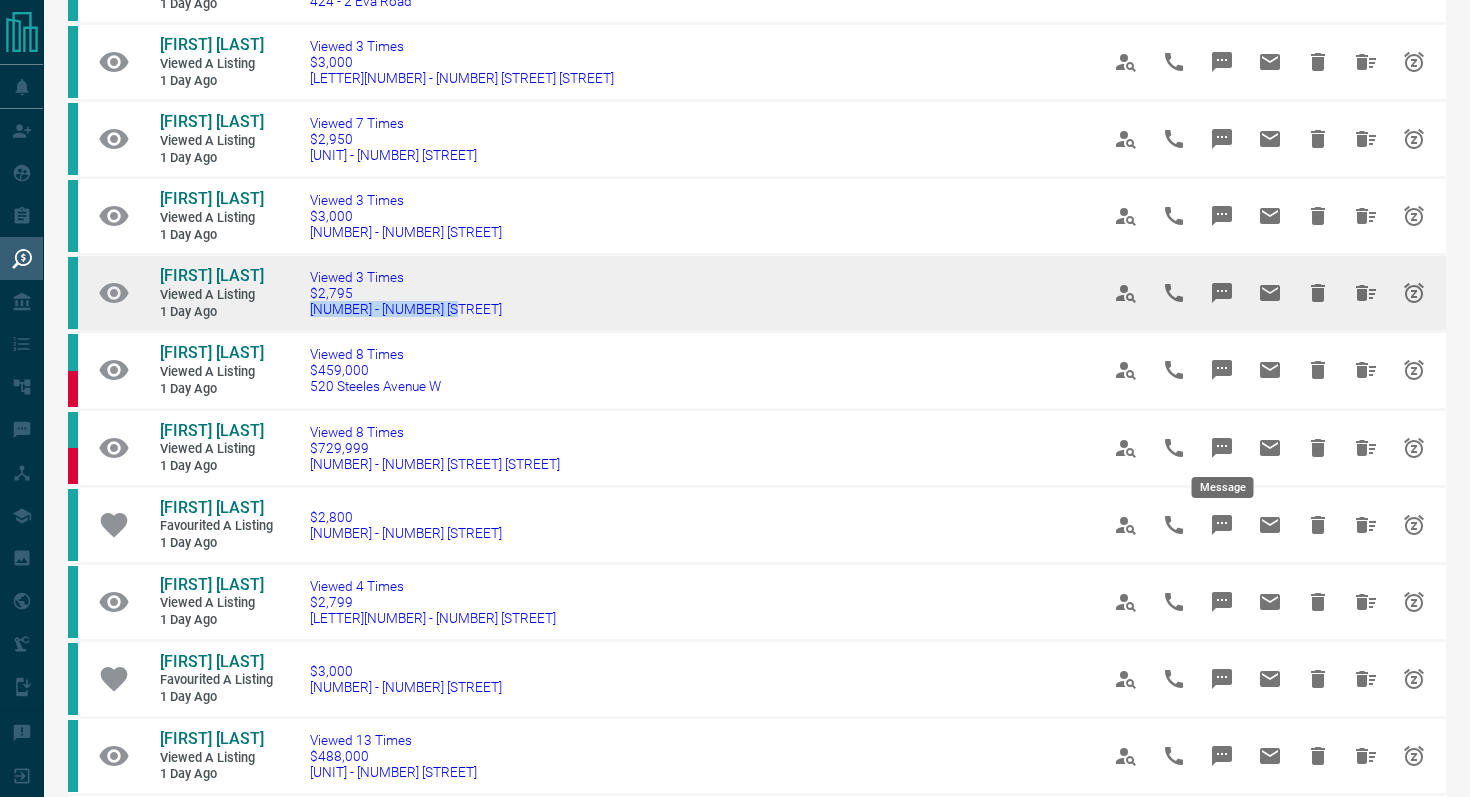 click 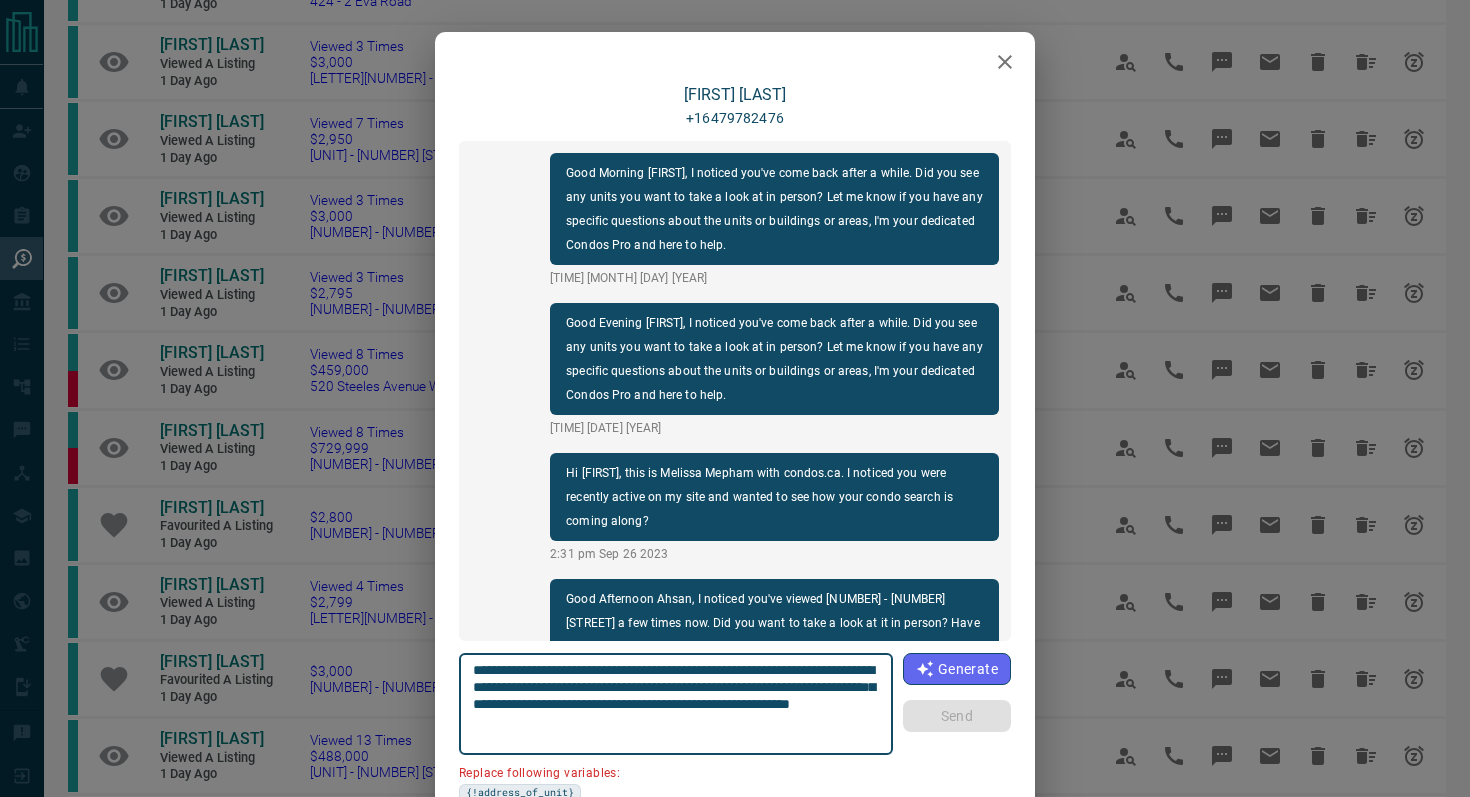 scroll, scrollTop: 360, scrollLeft: 0, axis: vertical 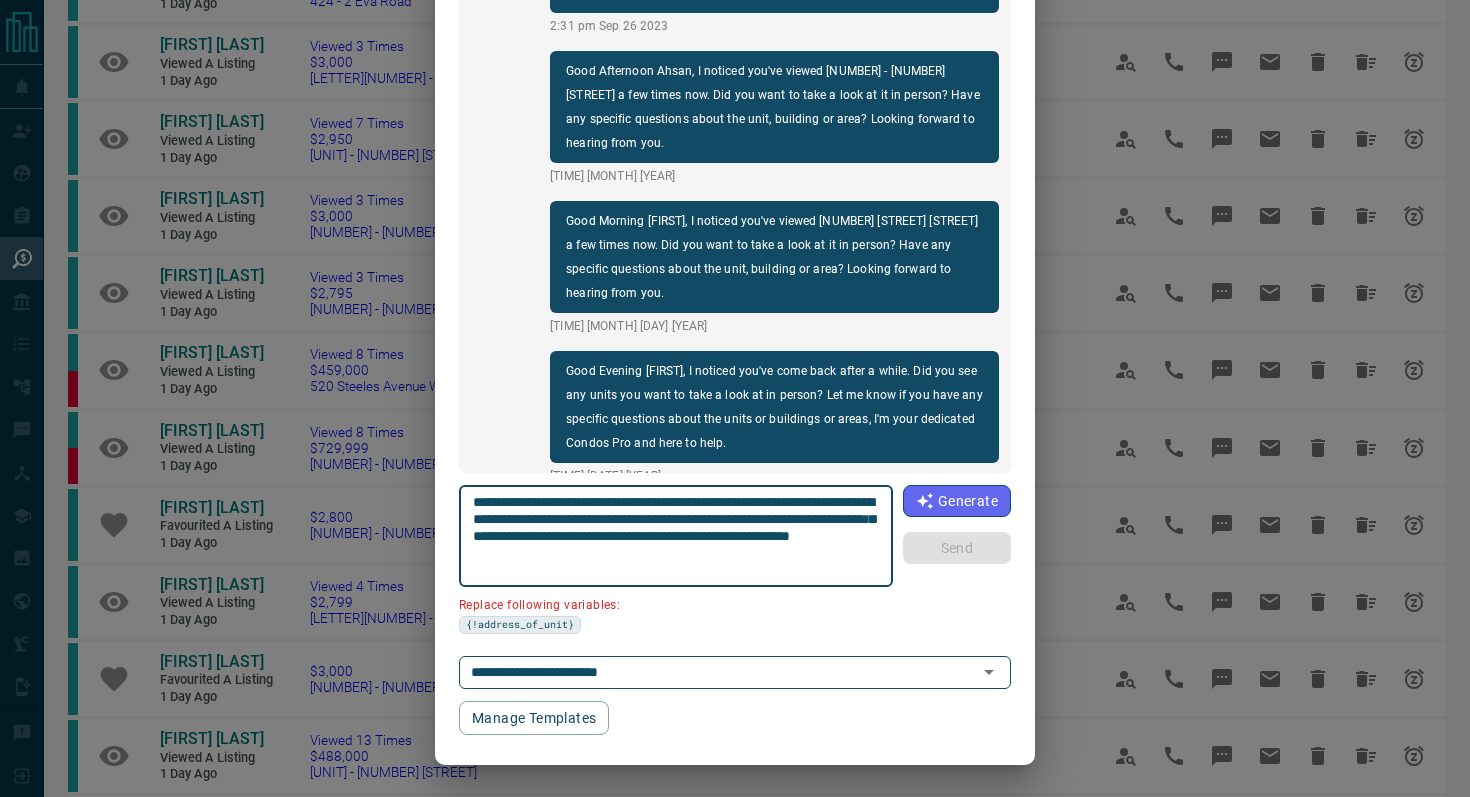 drag, startPoint x: 763, startPoint y: 499, endPoint x: 878, endPoint y: 497, distance: 115.01739 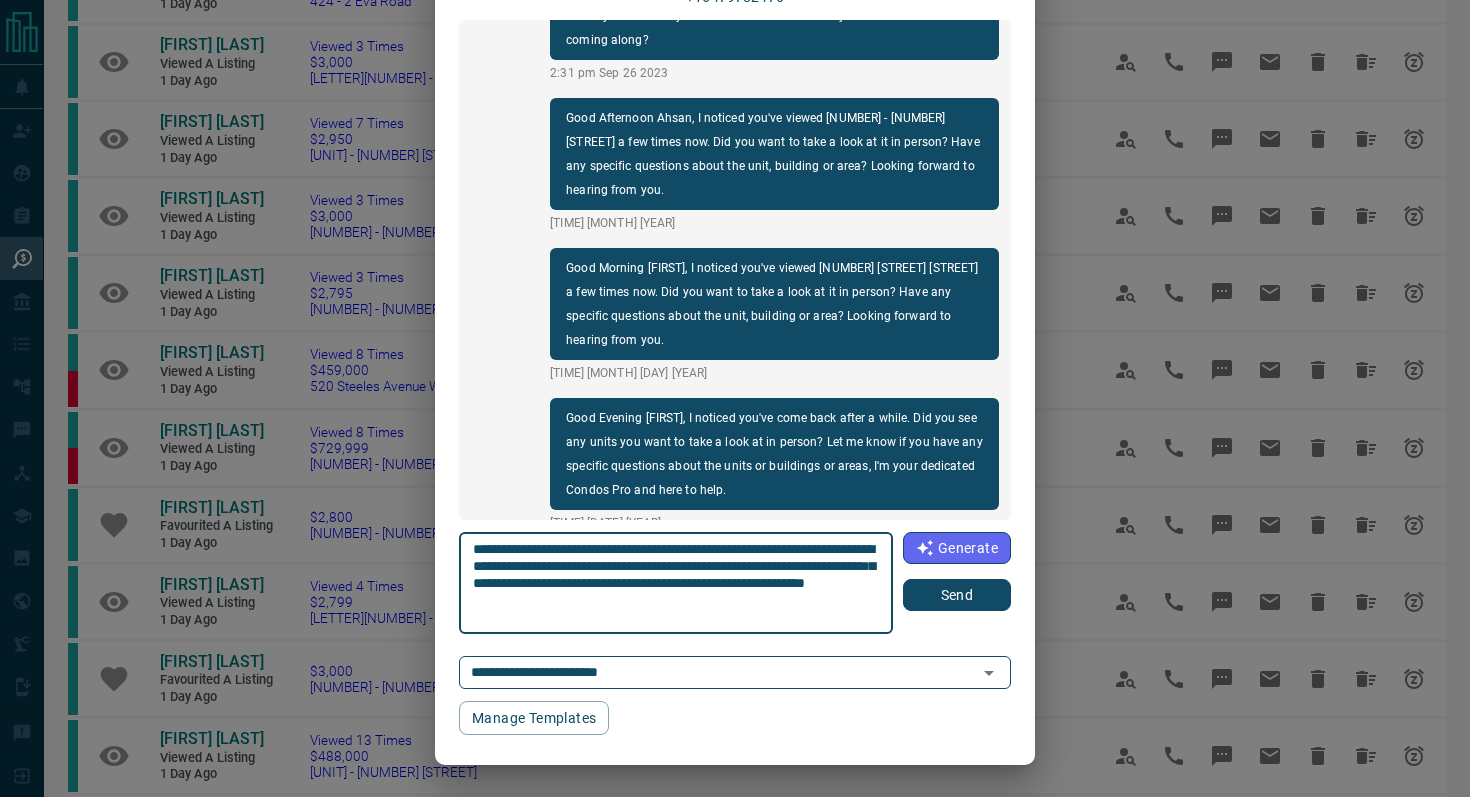 scroll, scrollTop: 121, scrollLeft: 0, axis: vertical 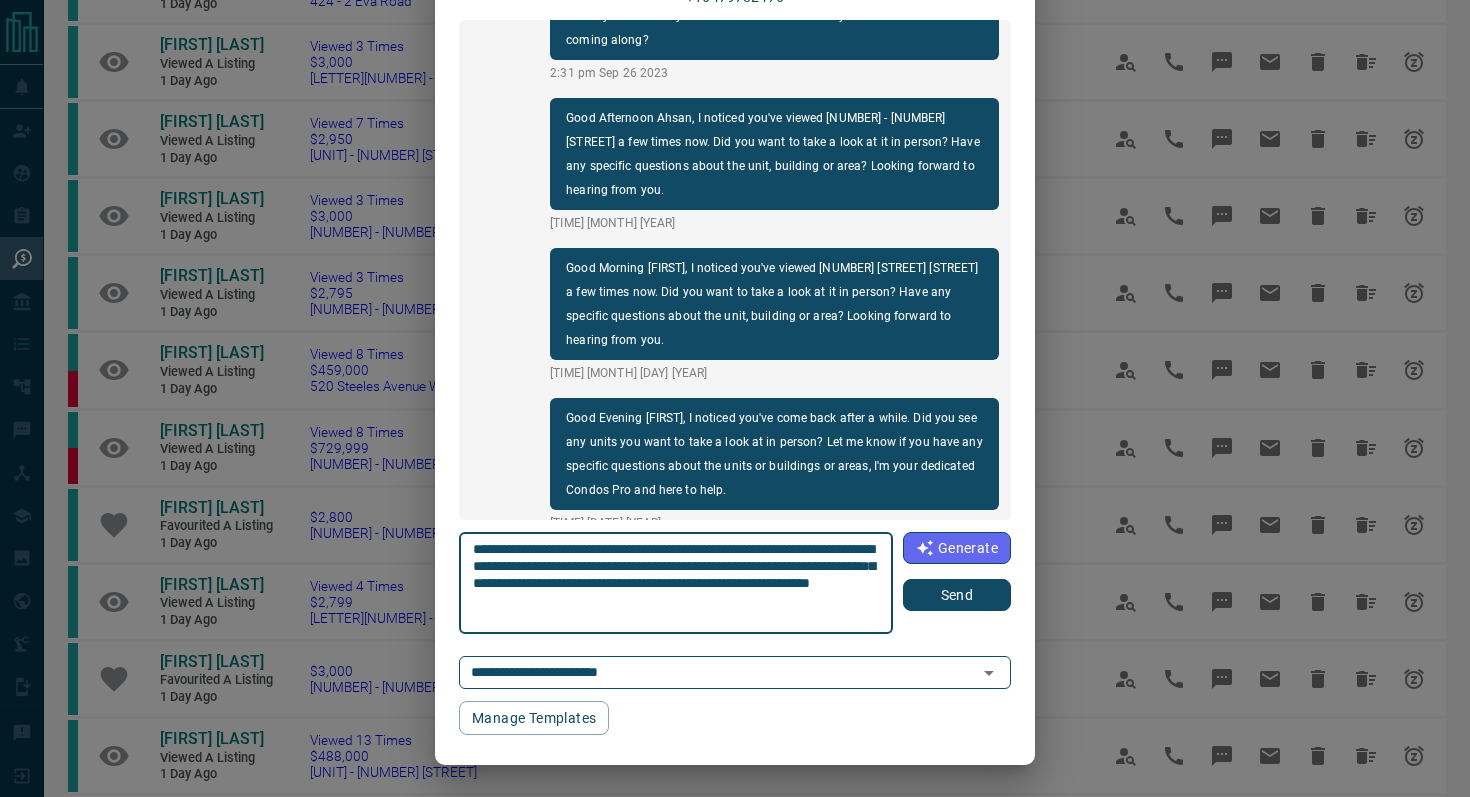 type on "**********" 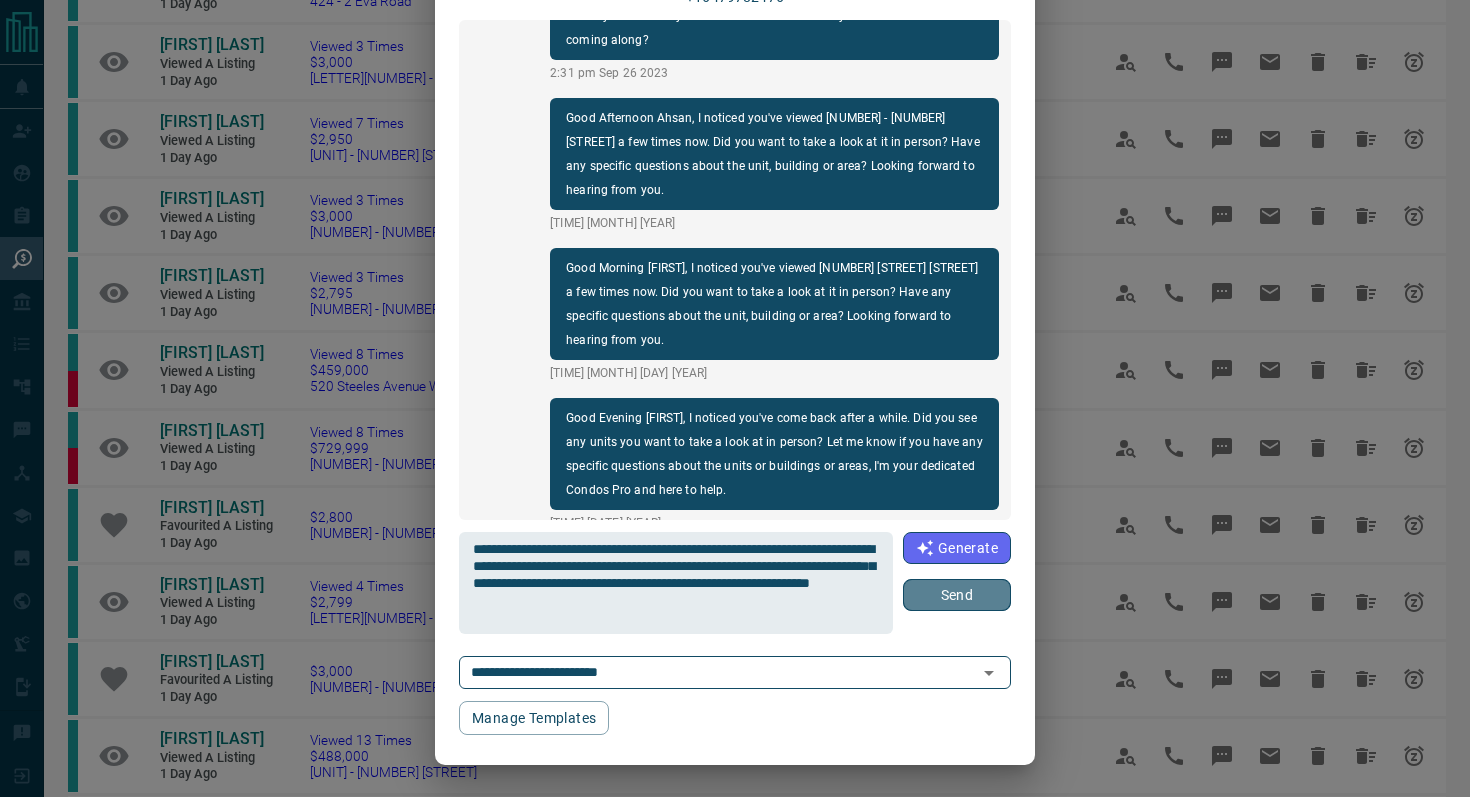 click on "Send" at bounding box center [957, 595] 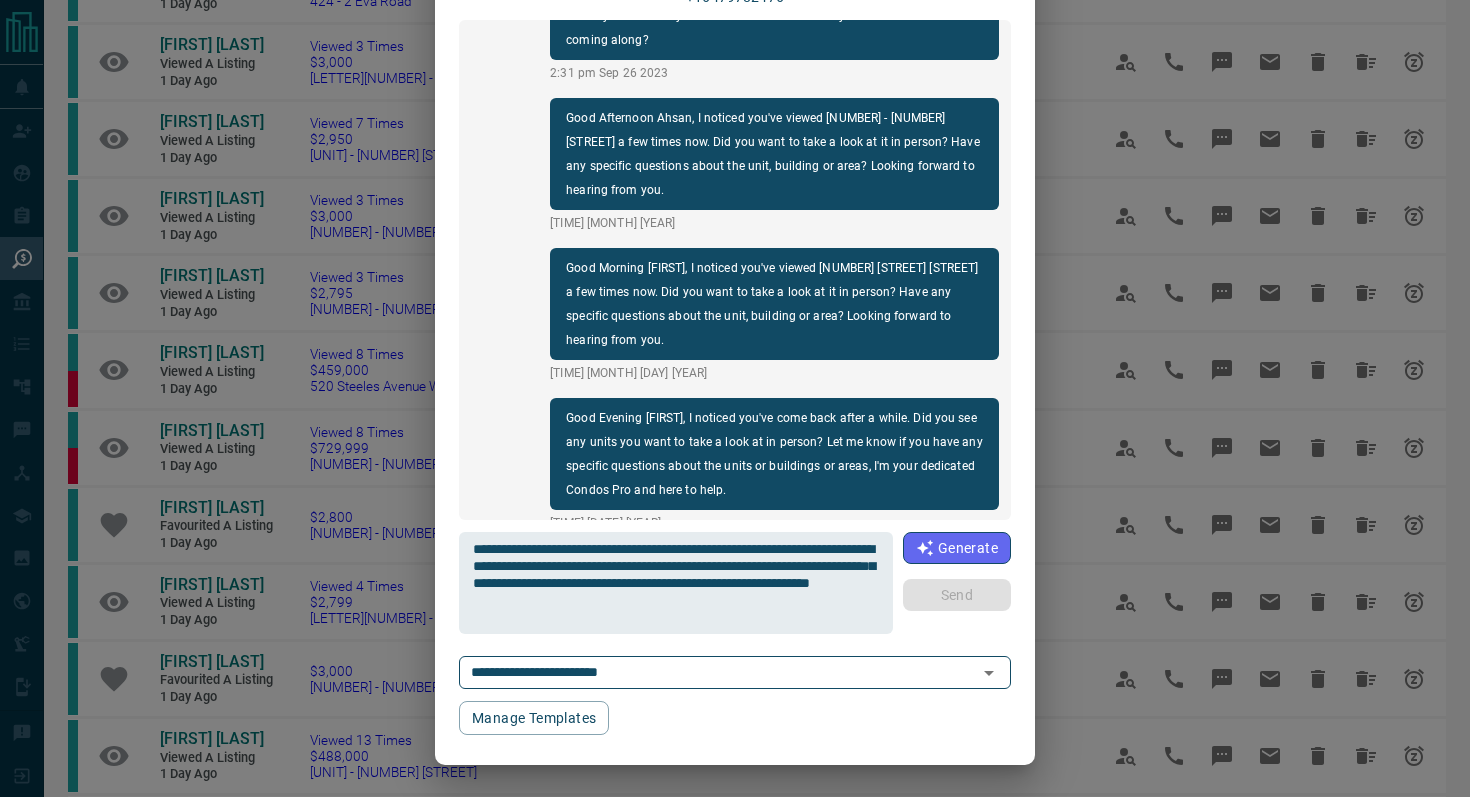 type 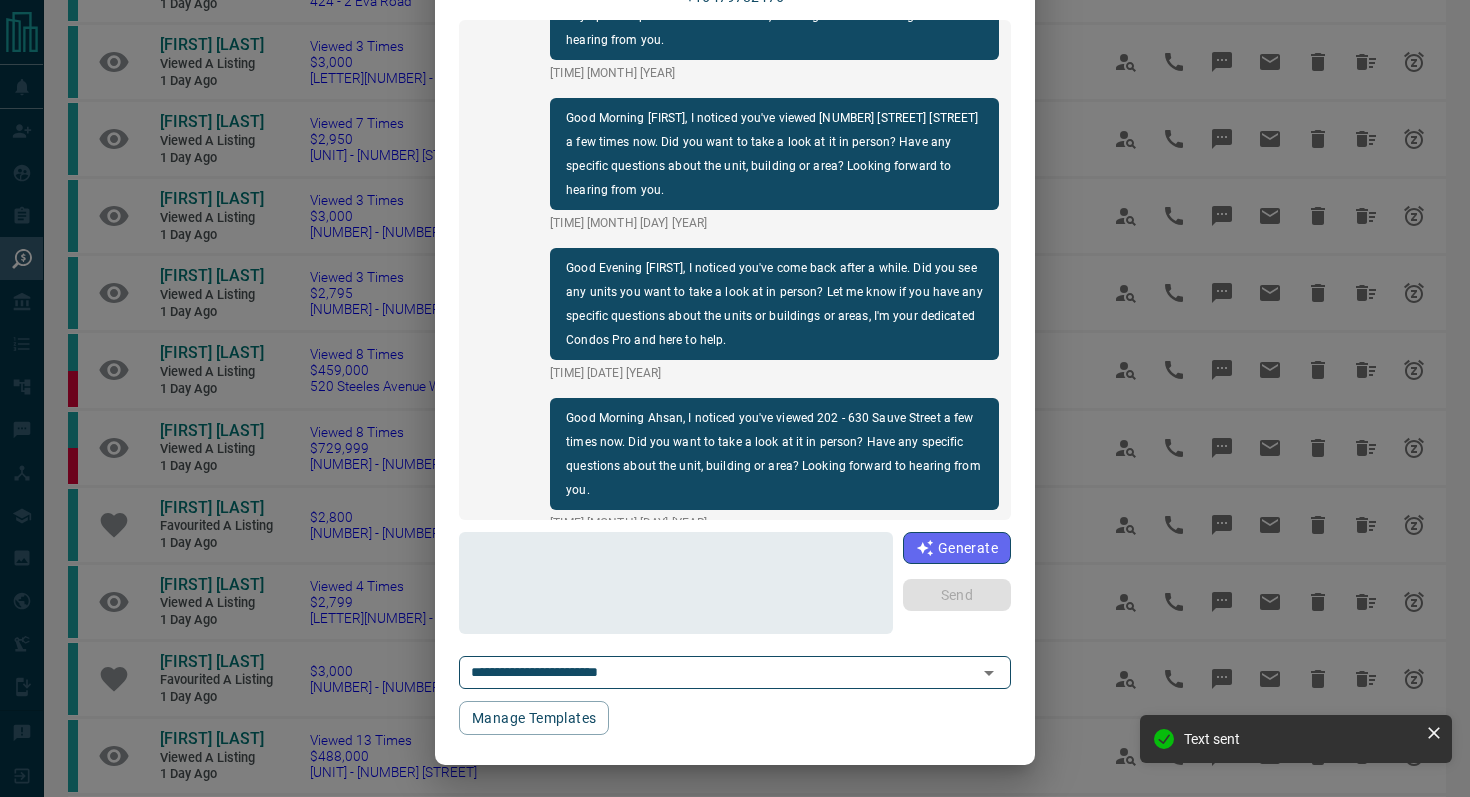 scroll, scrollTop: 0, scrollLeft: 0, axis: both 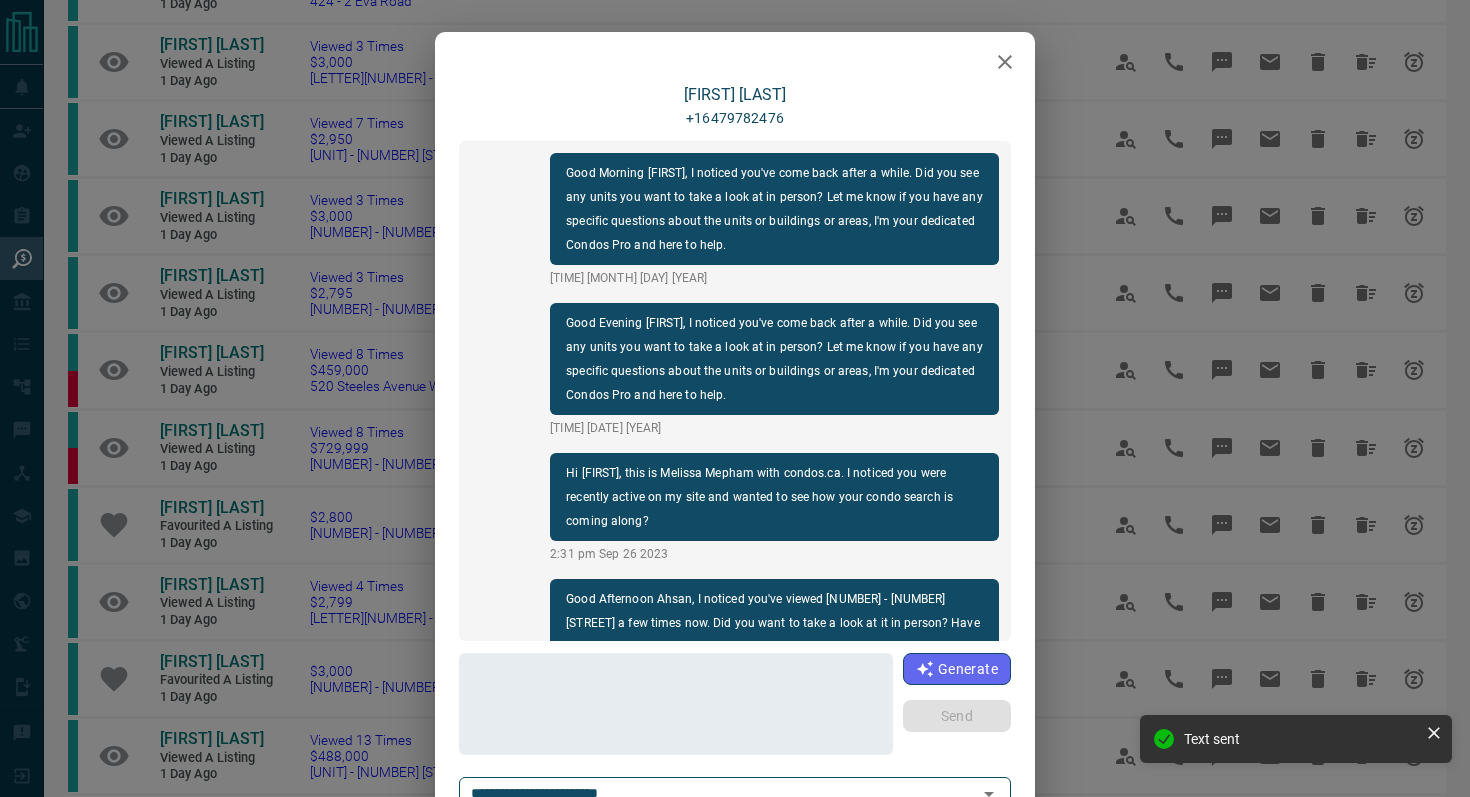 click 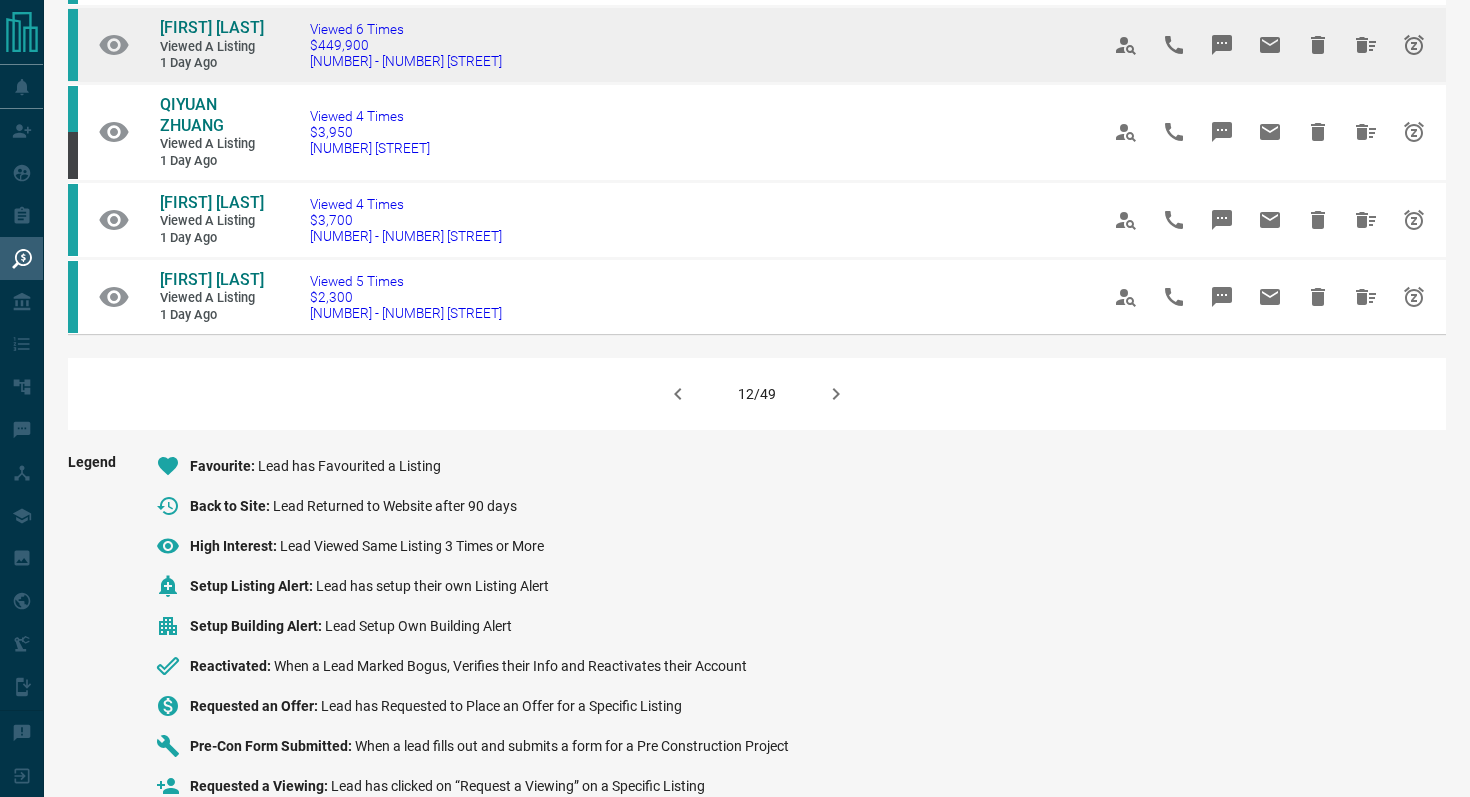 scroll, scrollTop: 1371, scrollLeft: 0, axis: vertical 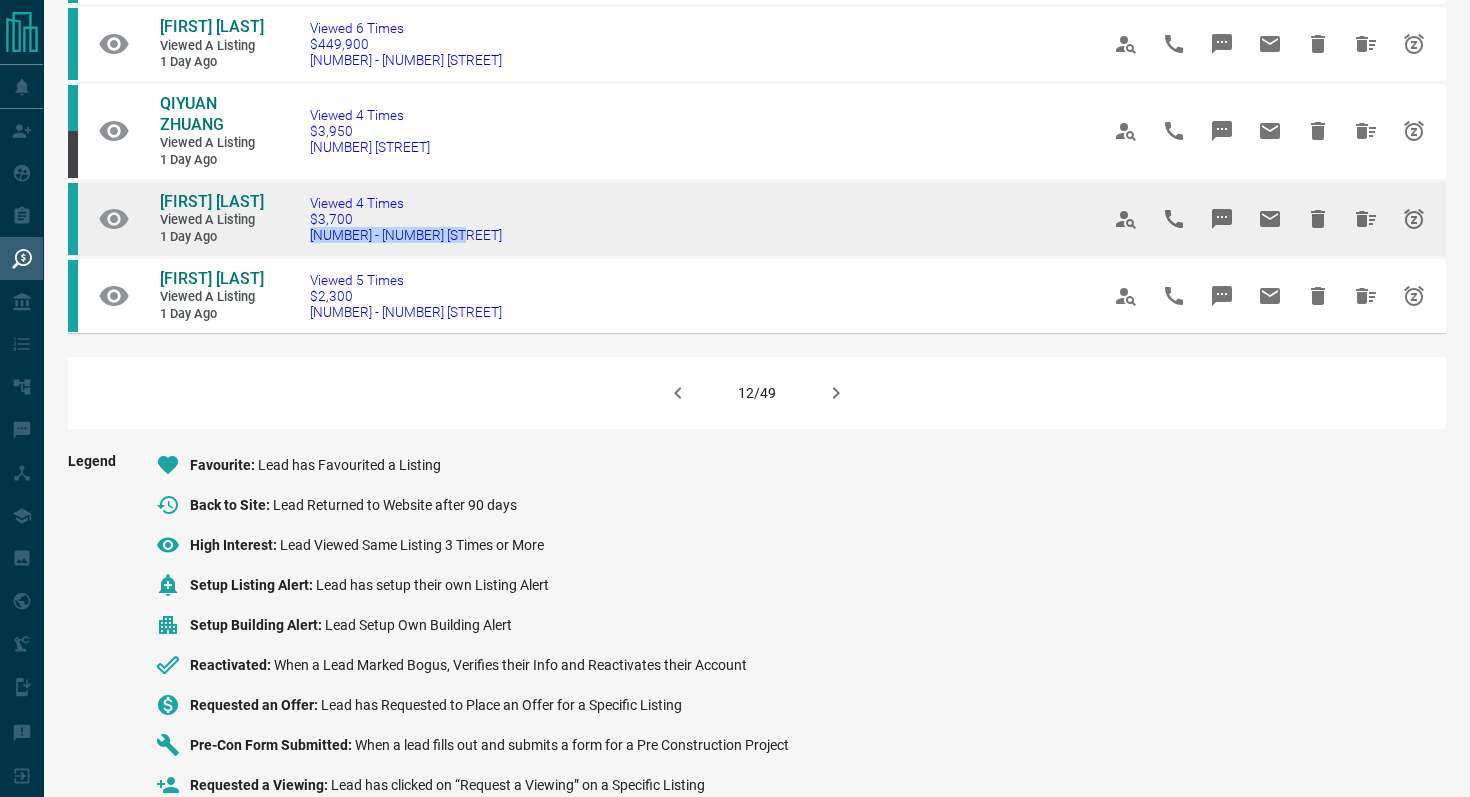 drag, startPoint x: 494, startPoint y: 444, endPoint x: 307, endPoint y: 444, distance: 187 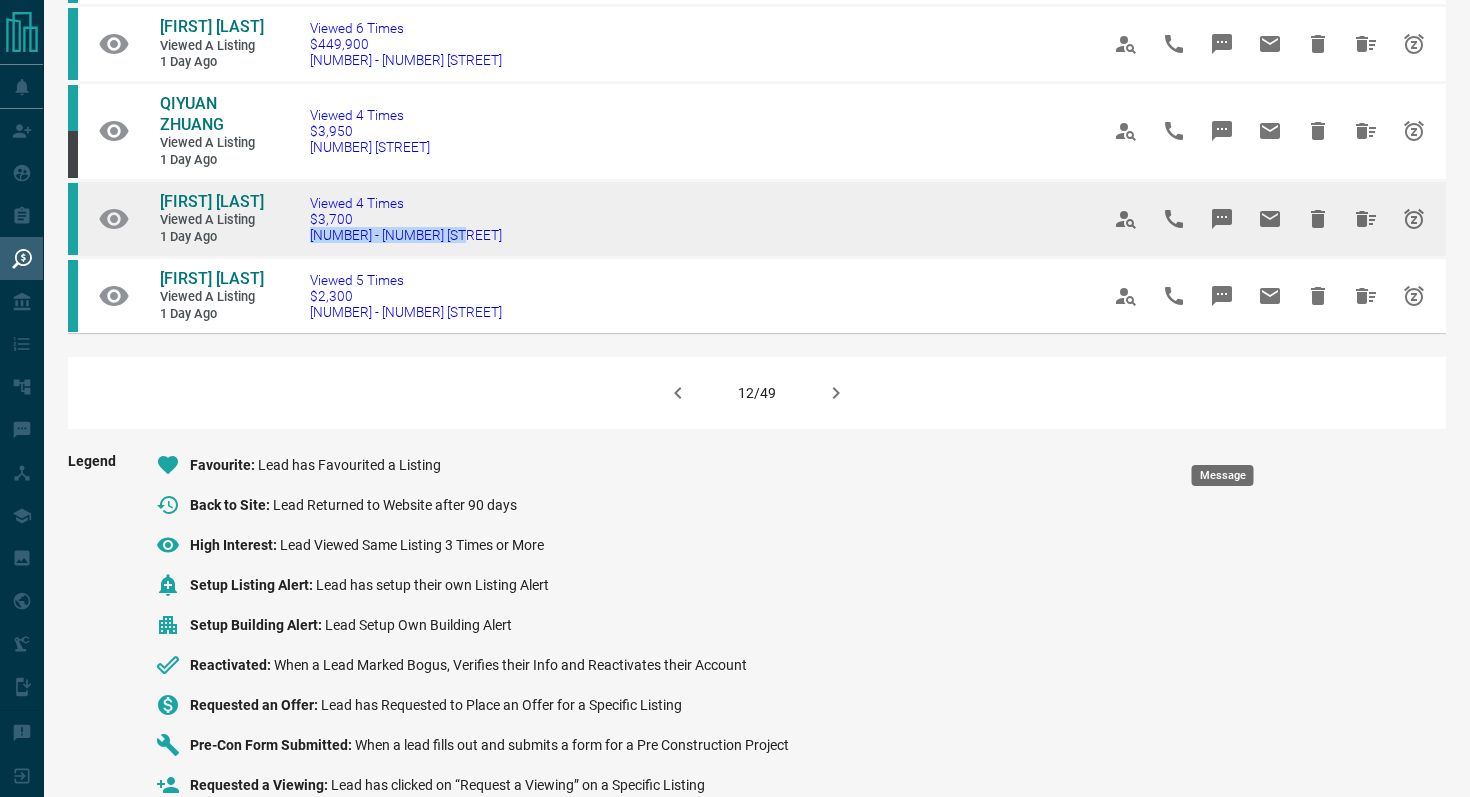 click 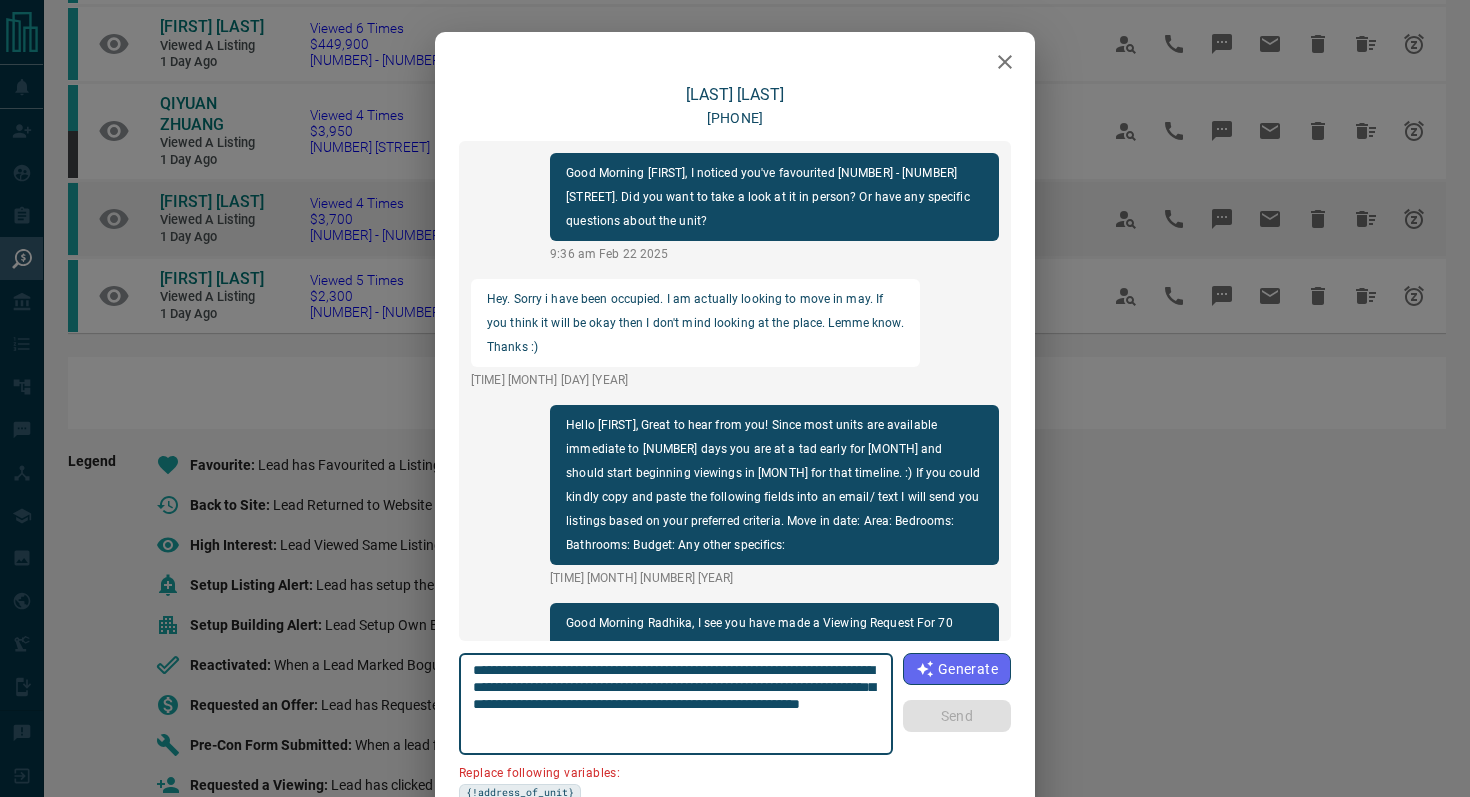 scroll, scrollTop: 234, scrollLeft: 0, axis: vertical 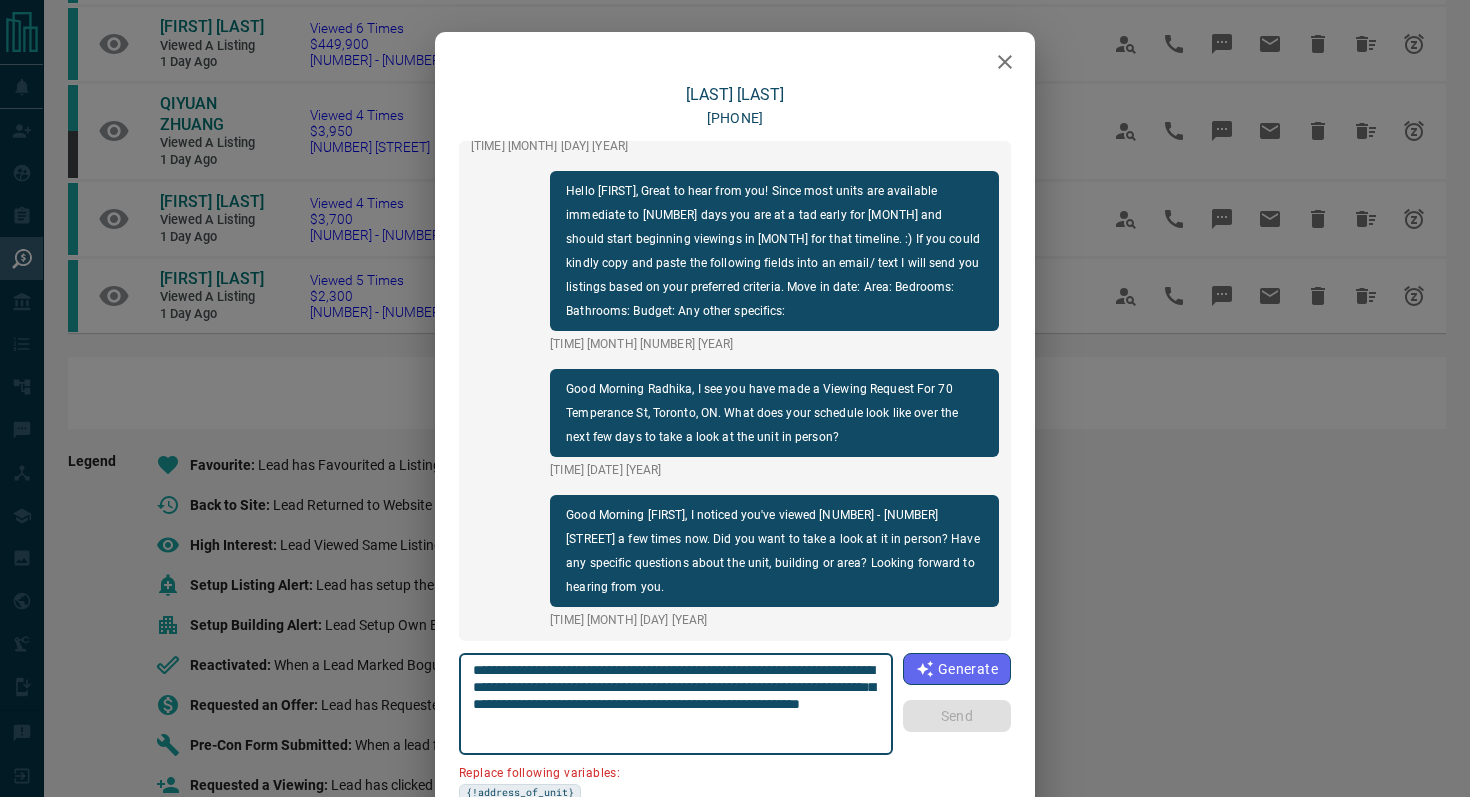 click 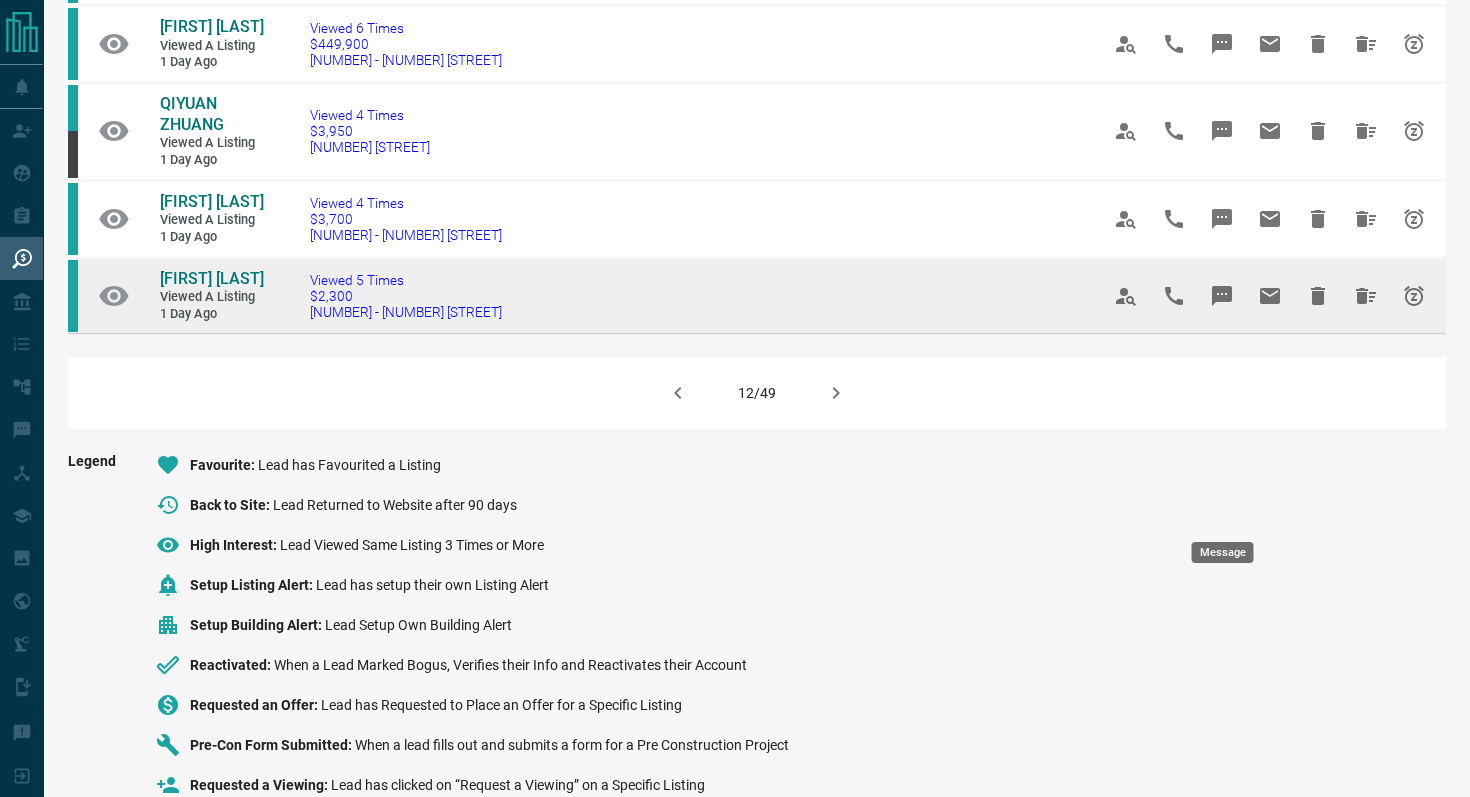 click 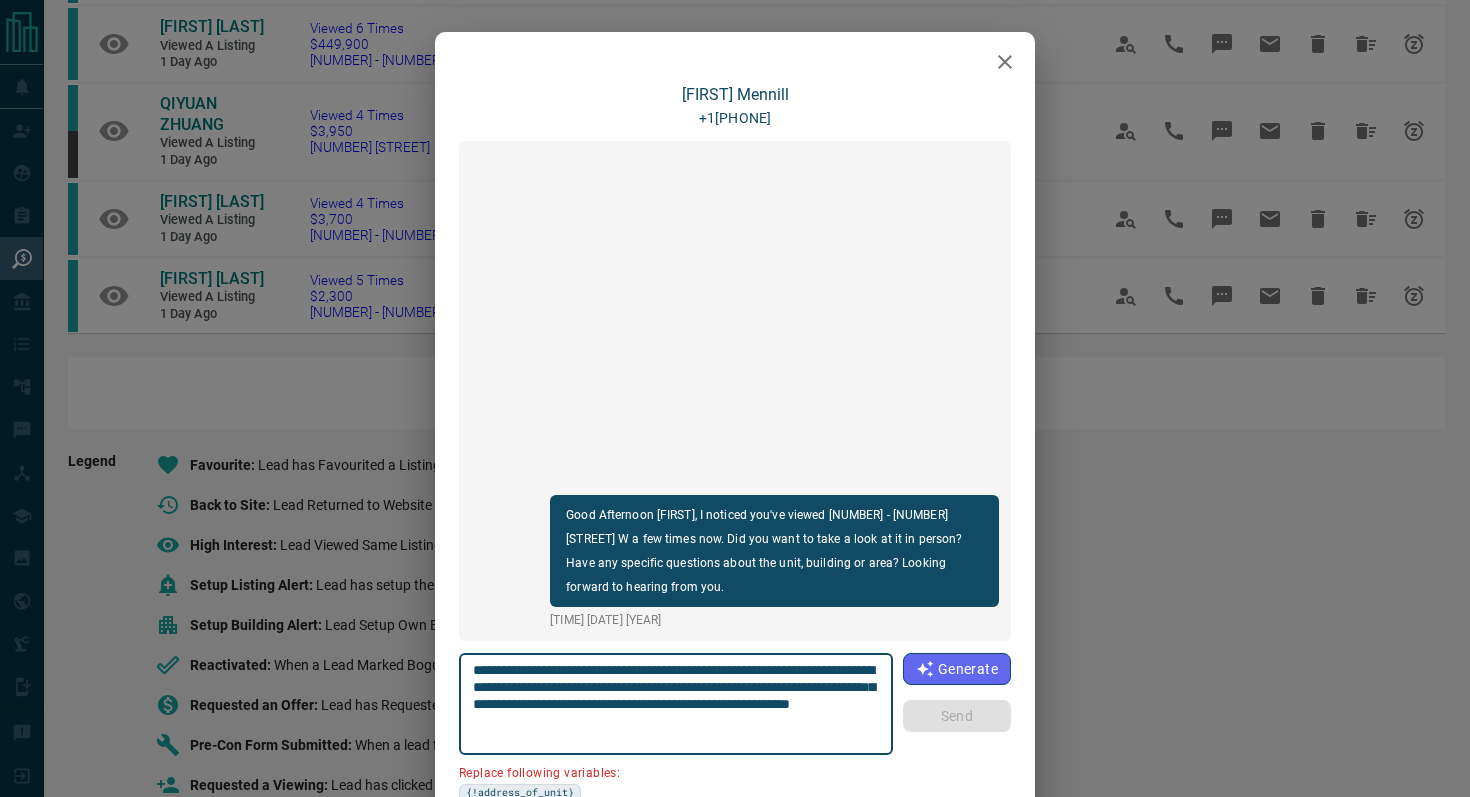 click at bounding box center (1005, 62) 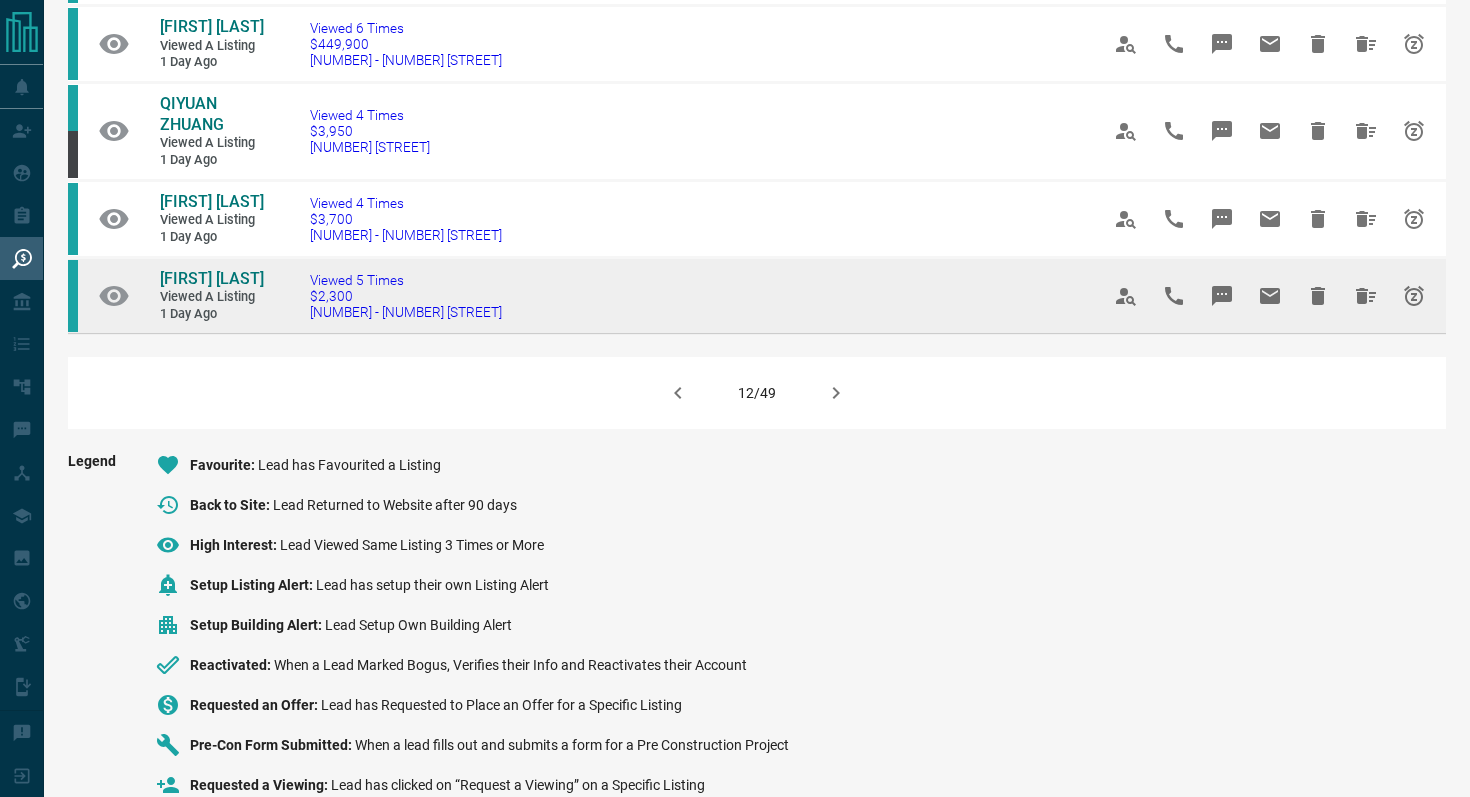 drag, startPoint x: 545, startPoint y: 509, endPoint x: 535, endPoint y: 519, distance: 14.142136 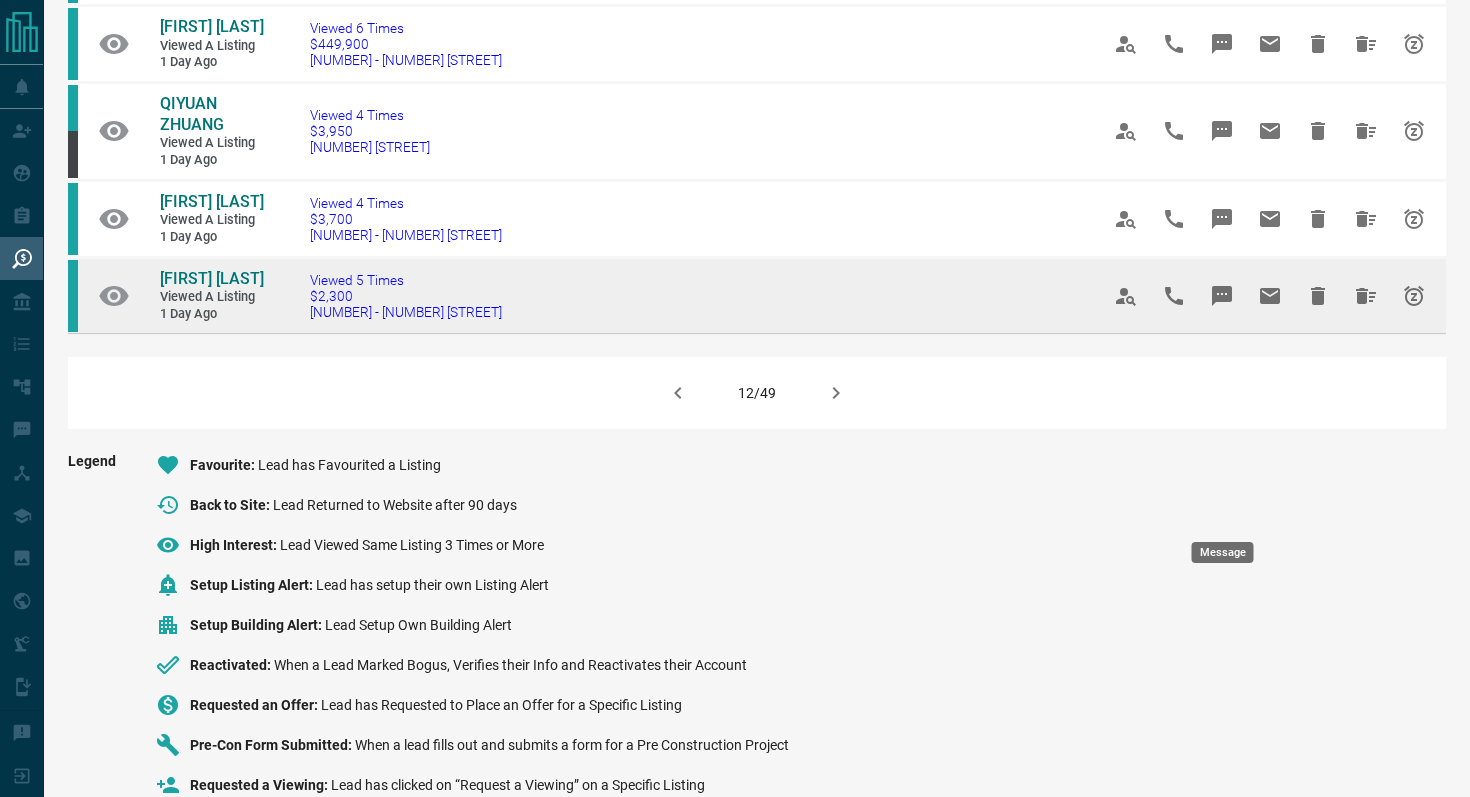 click at bounding box center (1222, 296) 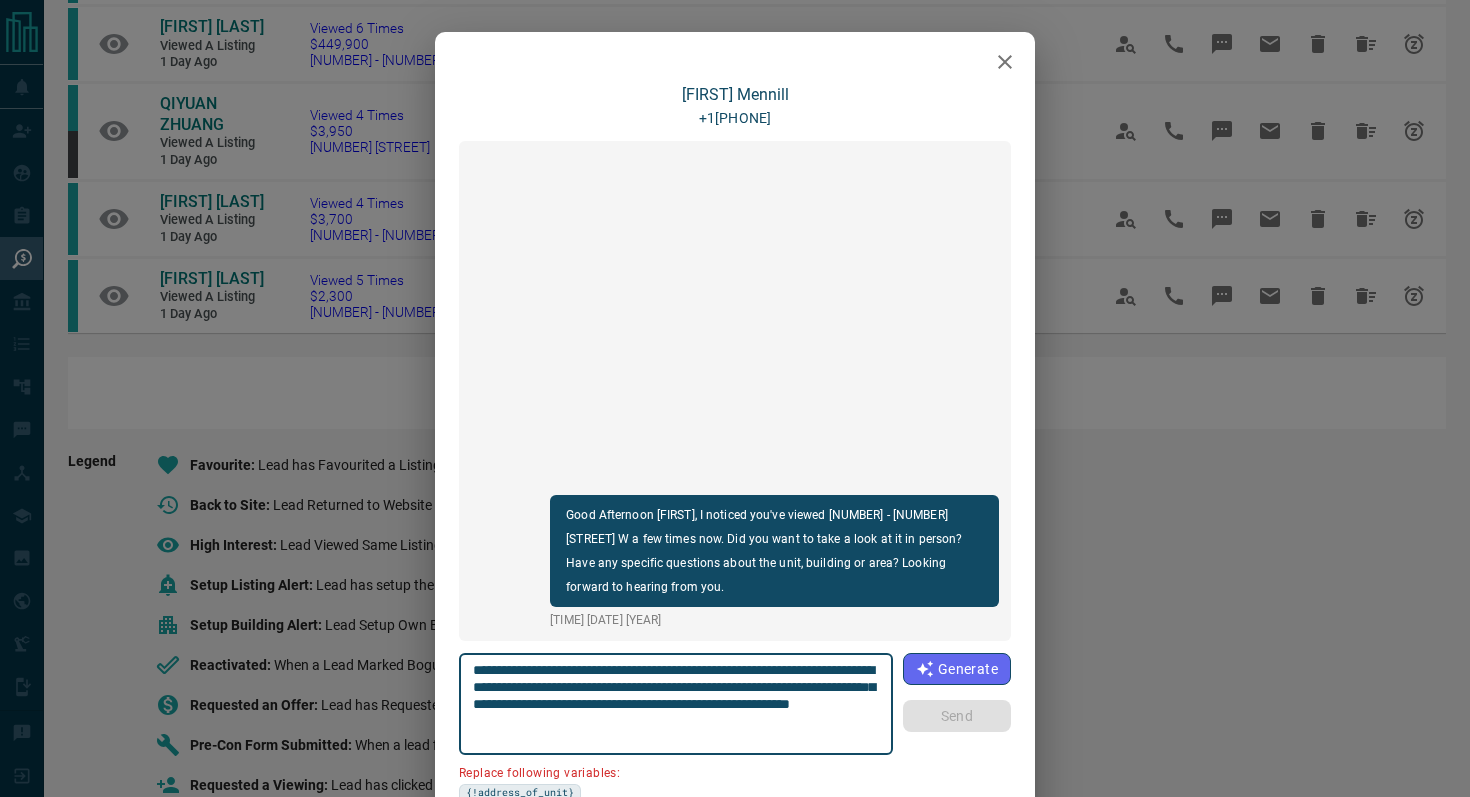 drag, startPoint x: 757, startPoint y: 669, endPoint x: 879, endPoint y: 665, distance: 122.06556 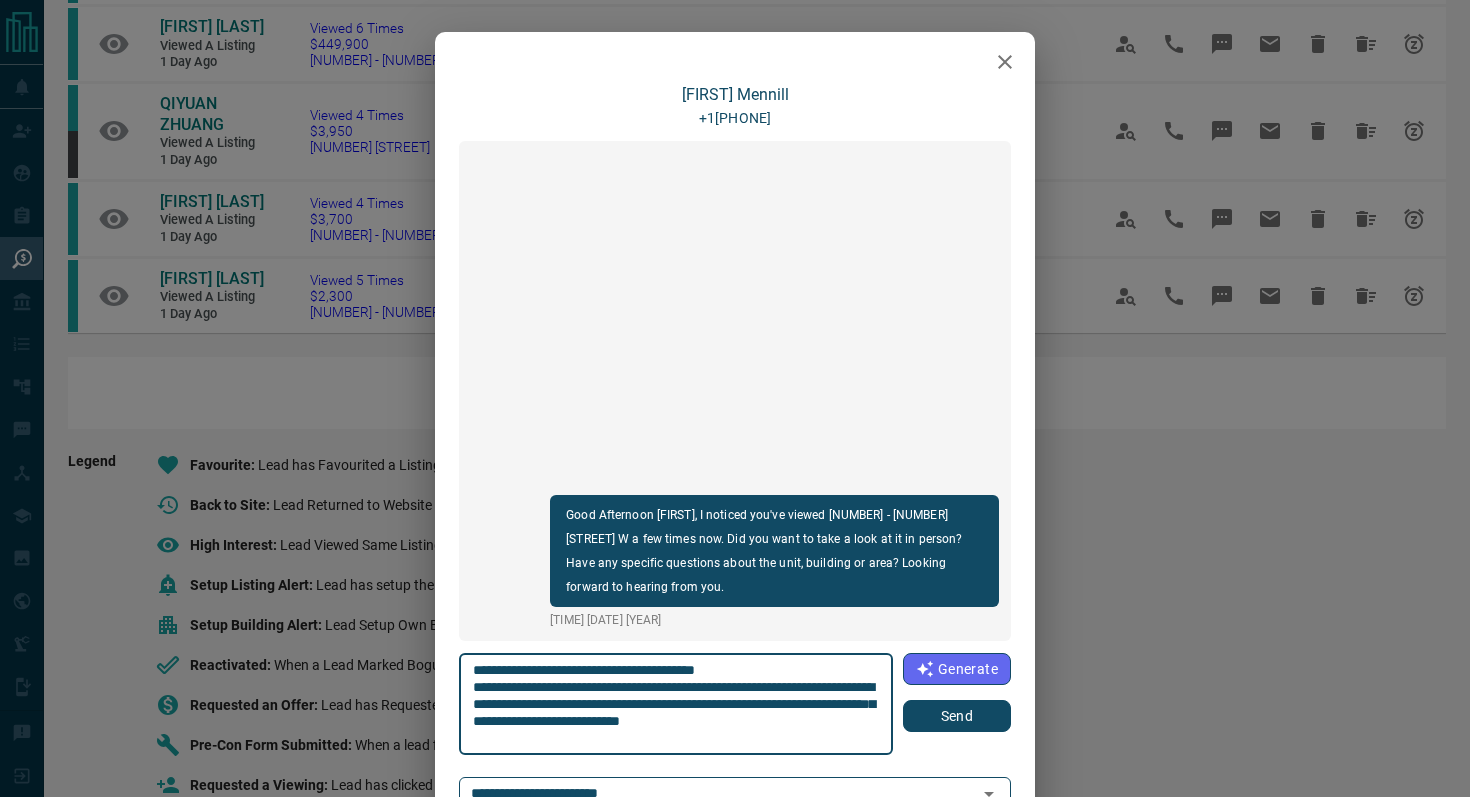 type on "**********" 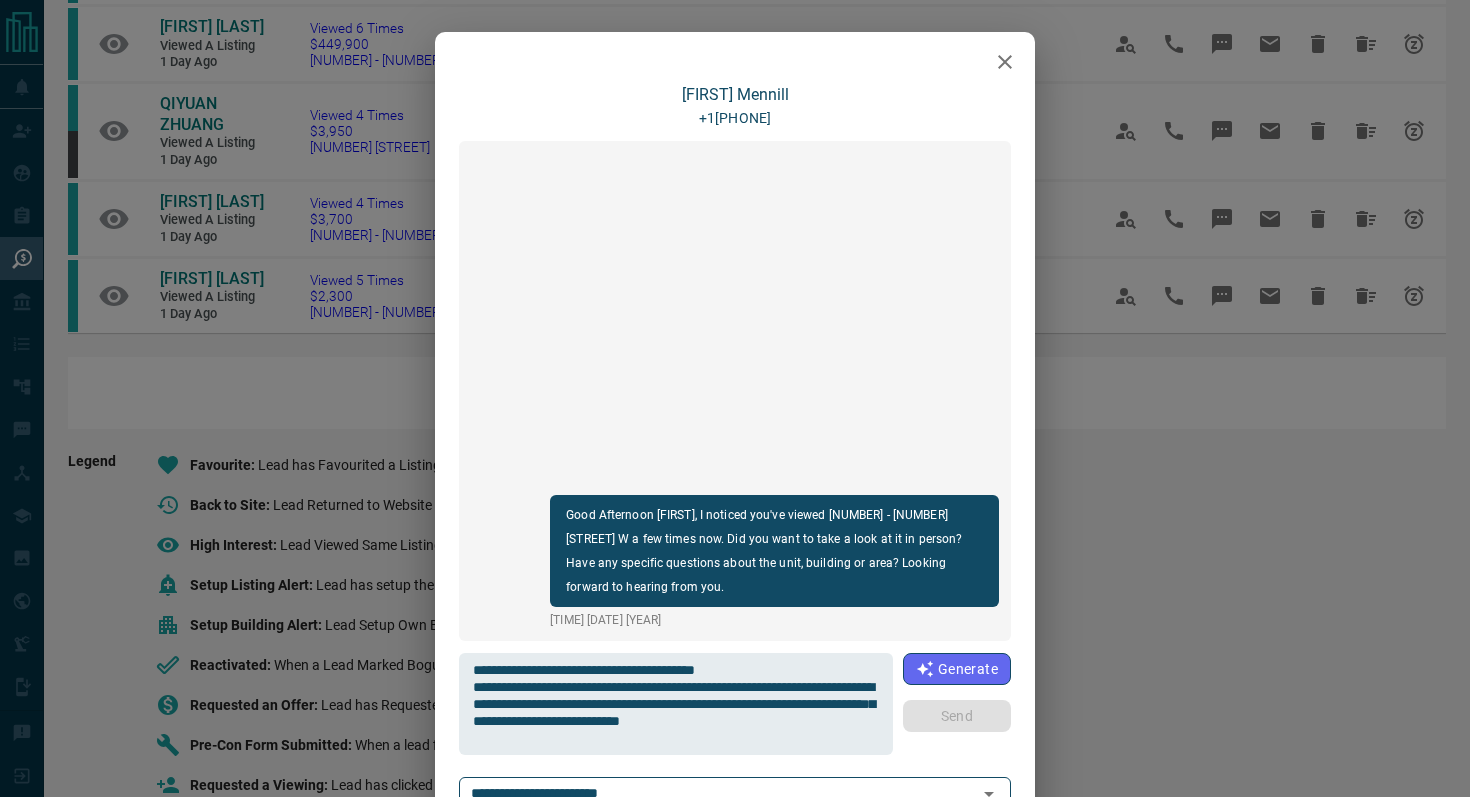 type 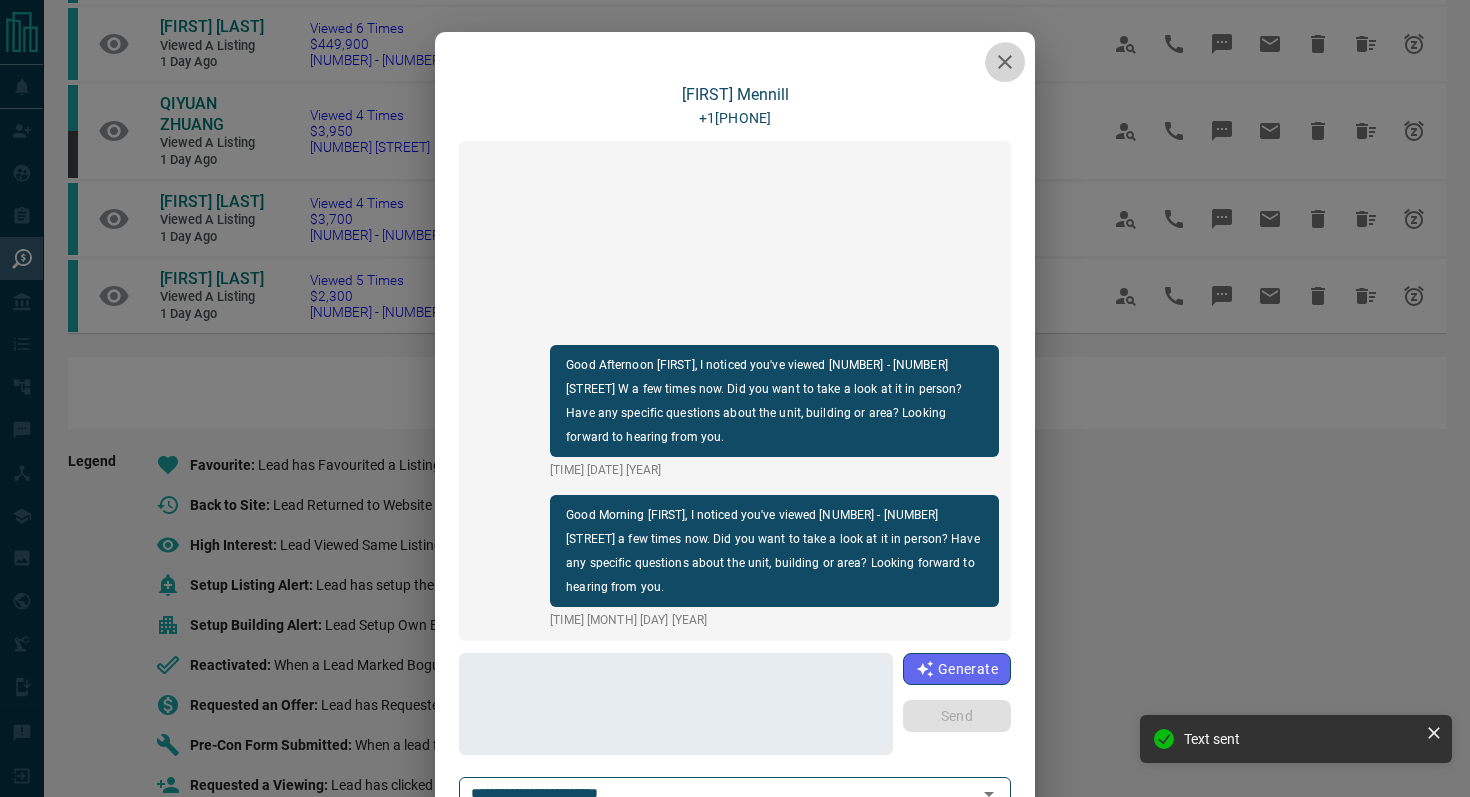 click 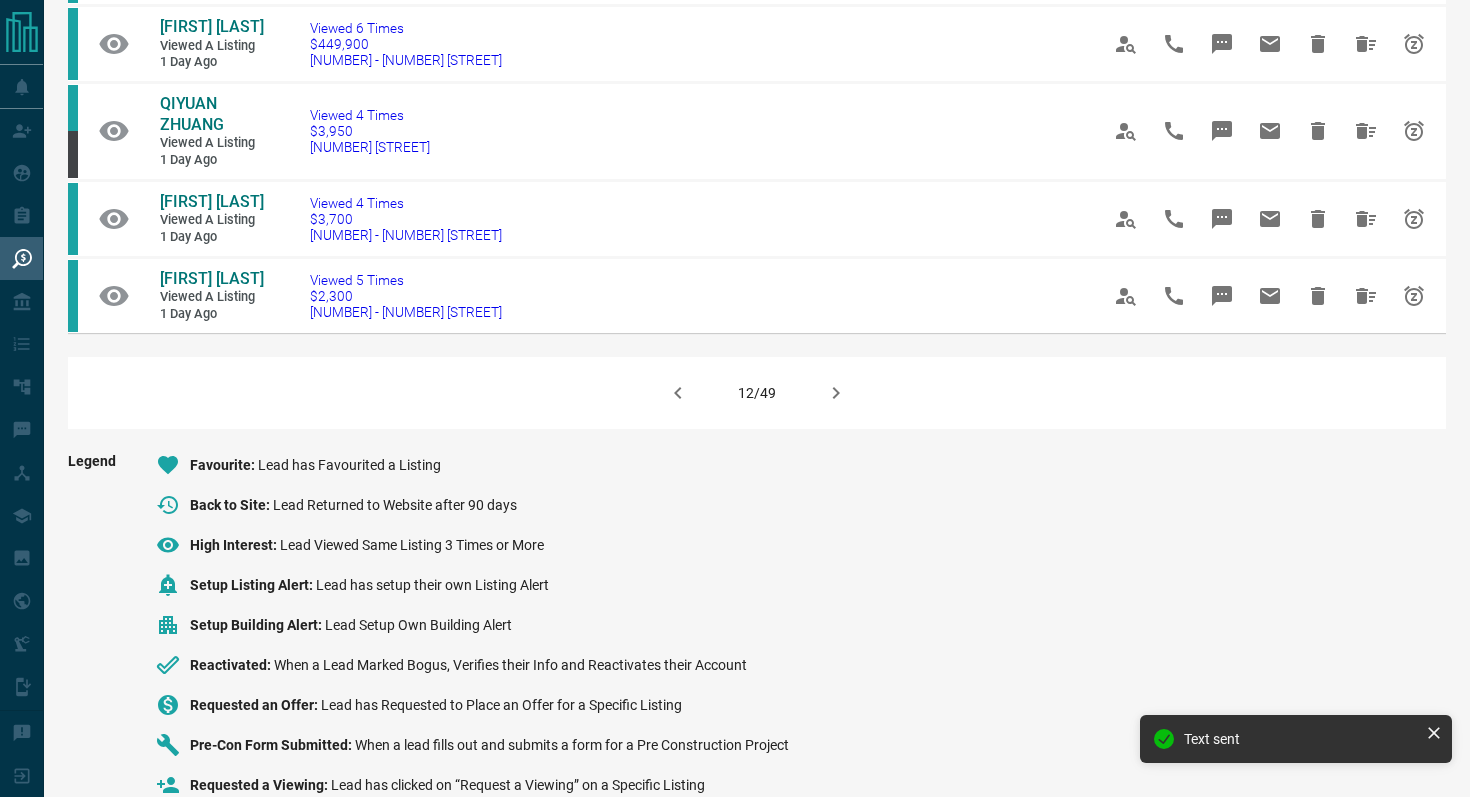 click 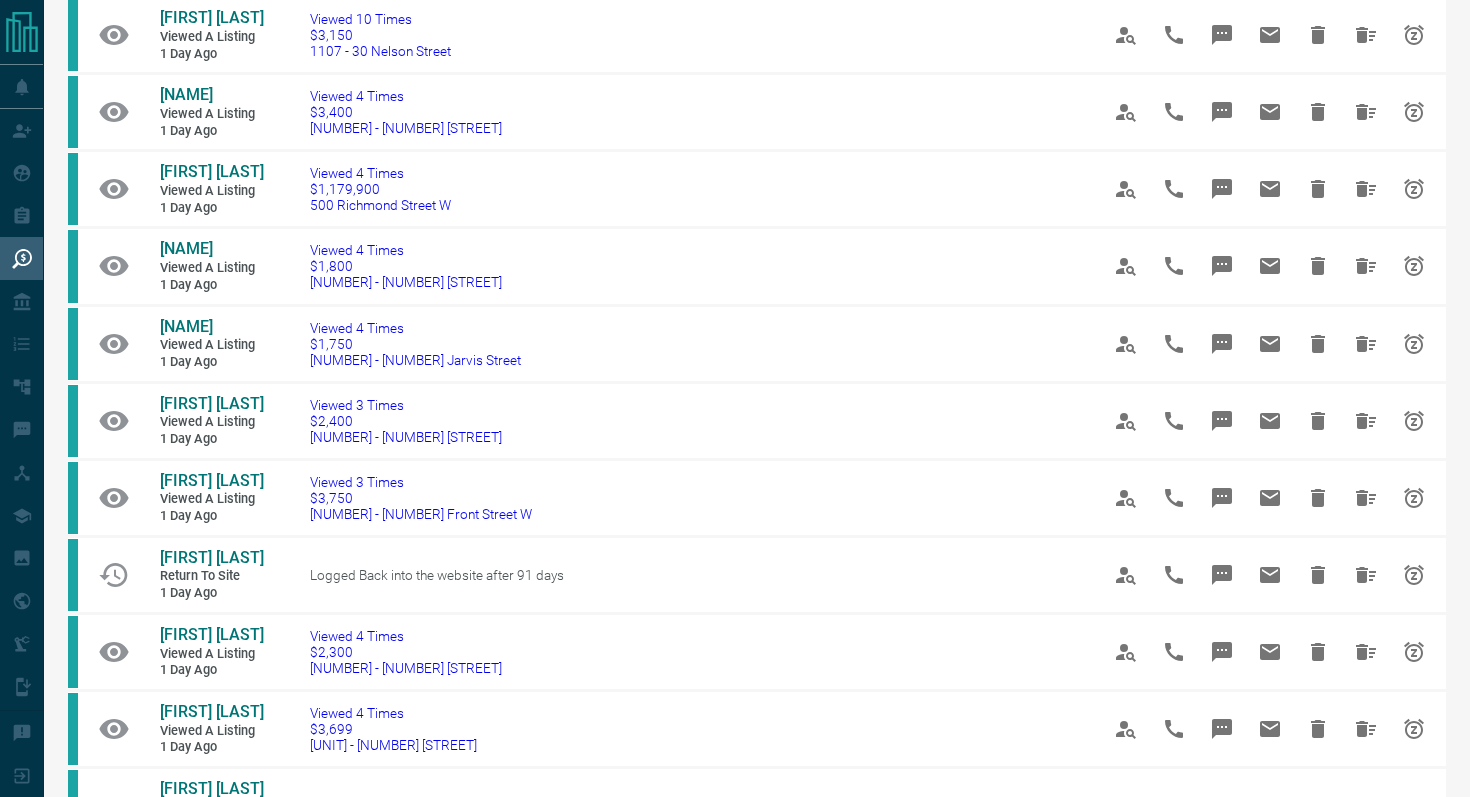 scroll, scrollTop: 689, scrollLeft: 0, axis: vertical 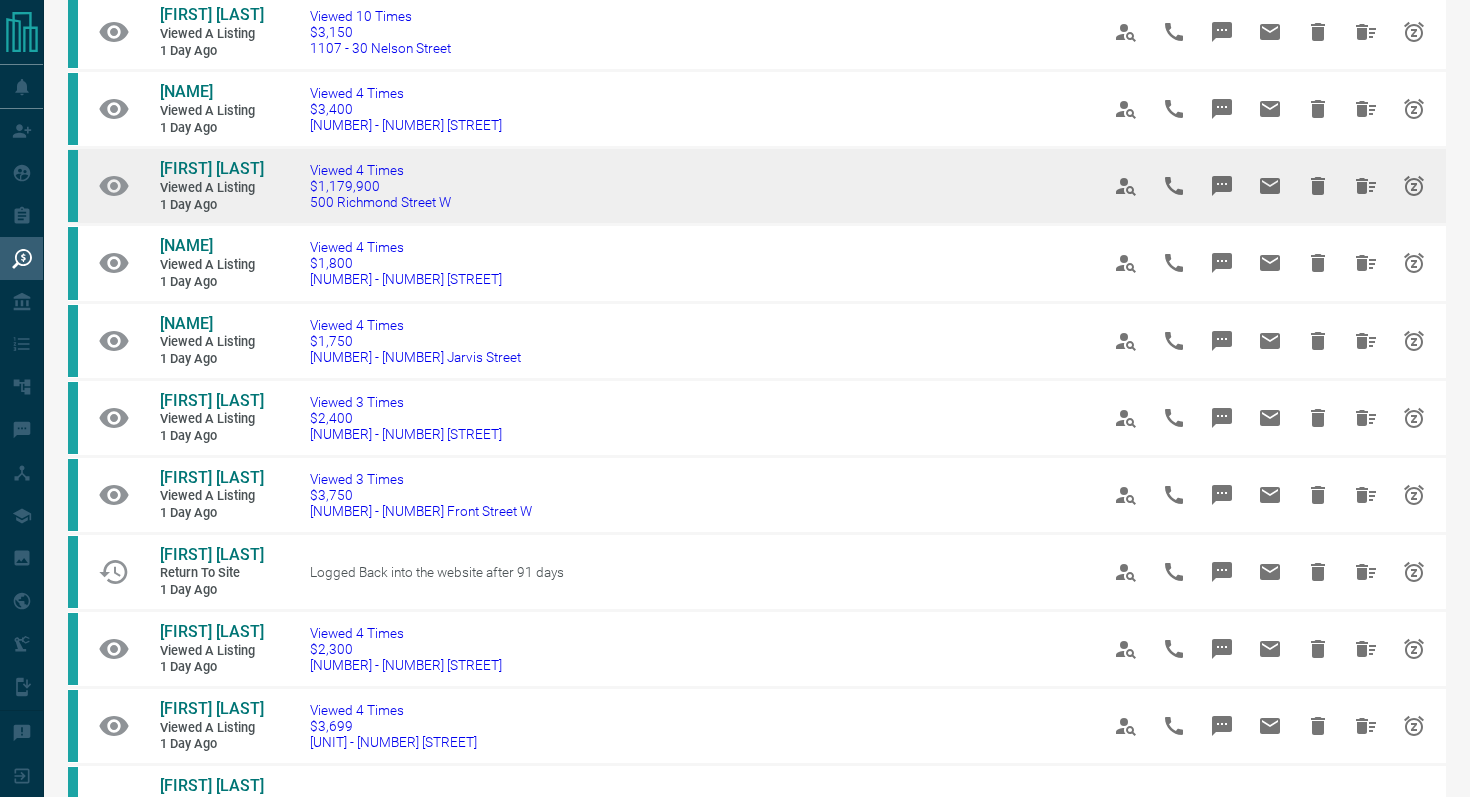drag, startPoint x: 519, startPoint y: 292, endPoint x: 299, endPoint y: 291, distance: 220.00227 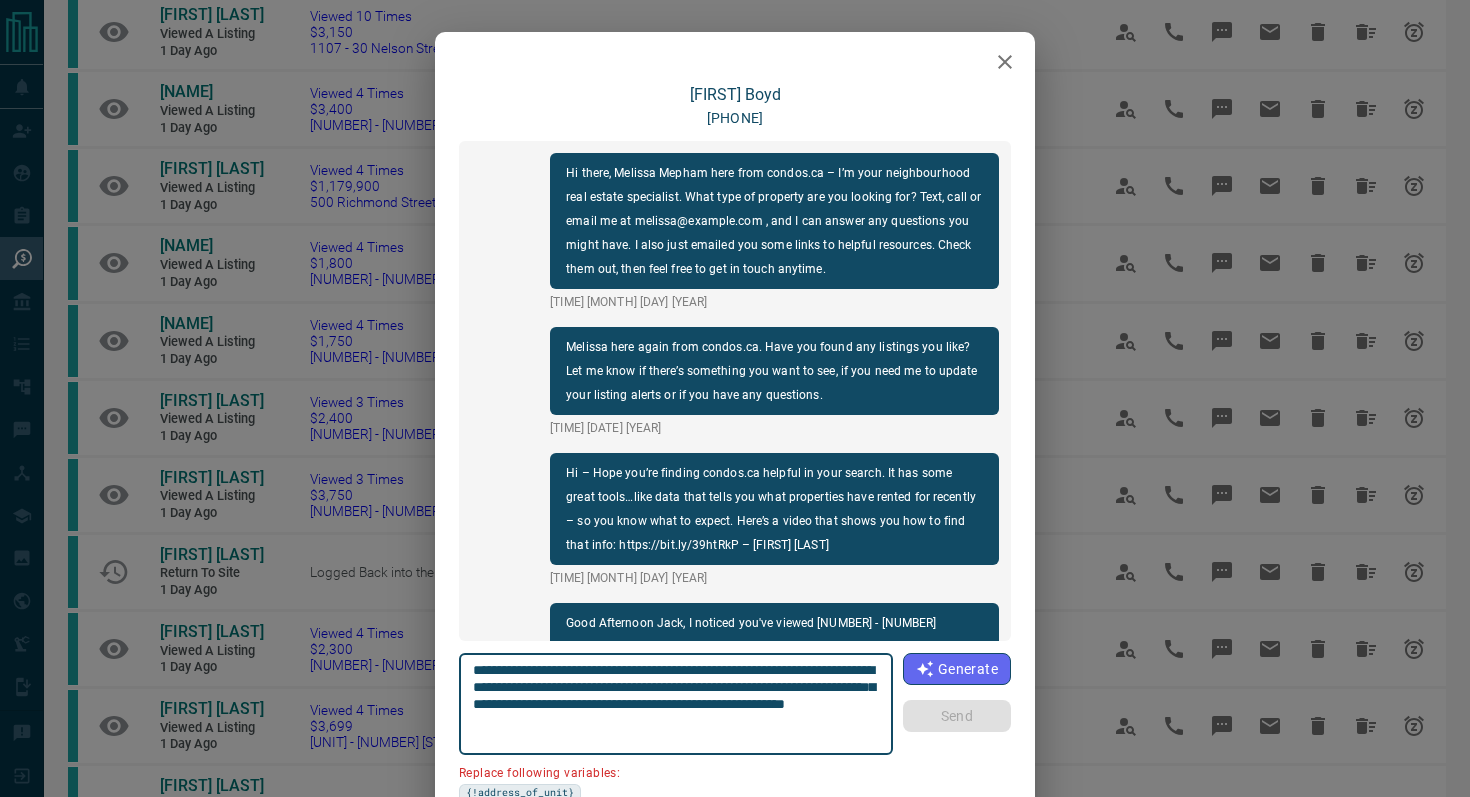scroll, scrollTop: 108, scrollLeft: 0, axis: vertical 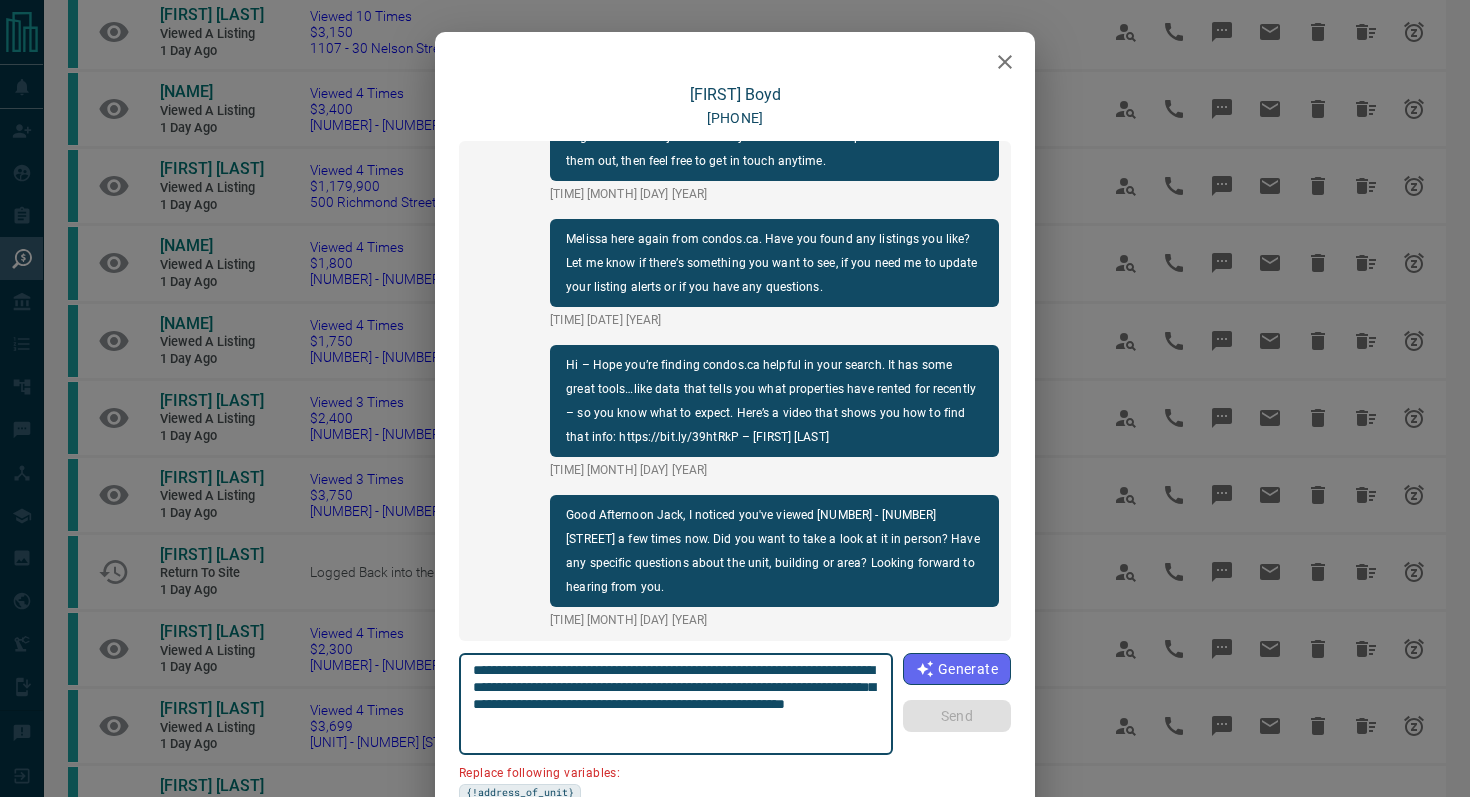 drag, startPoint x: 753, startPoint y: 669, endPoint x: 864, endPoint y: 669, distance: 111 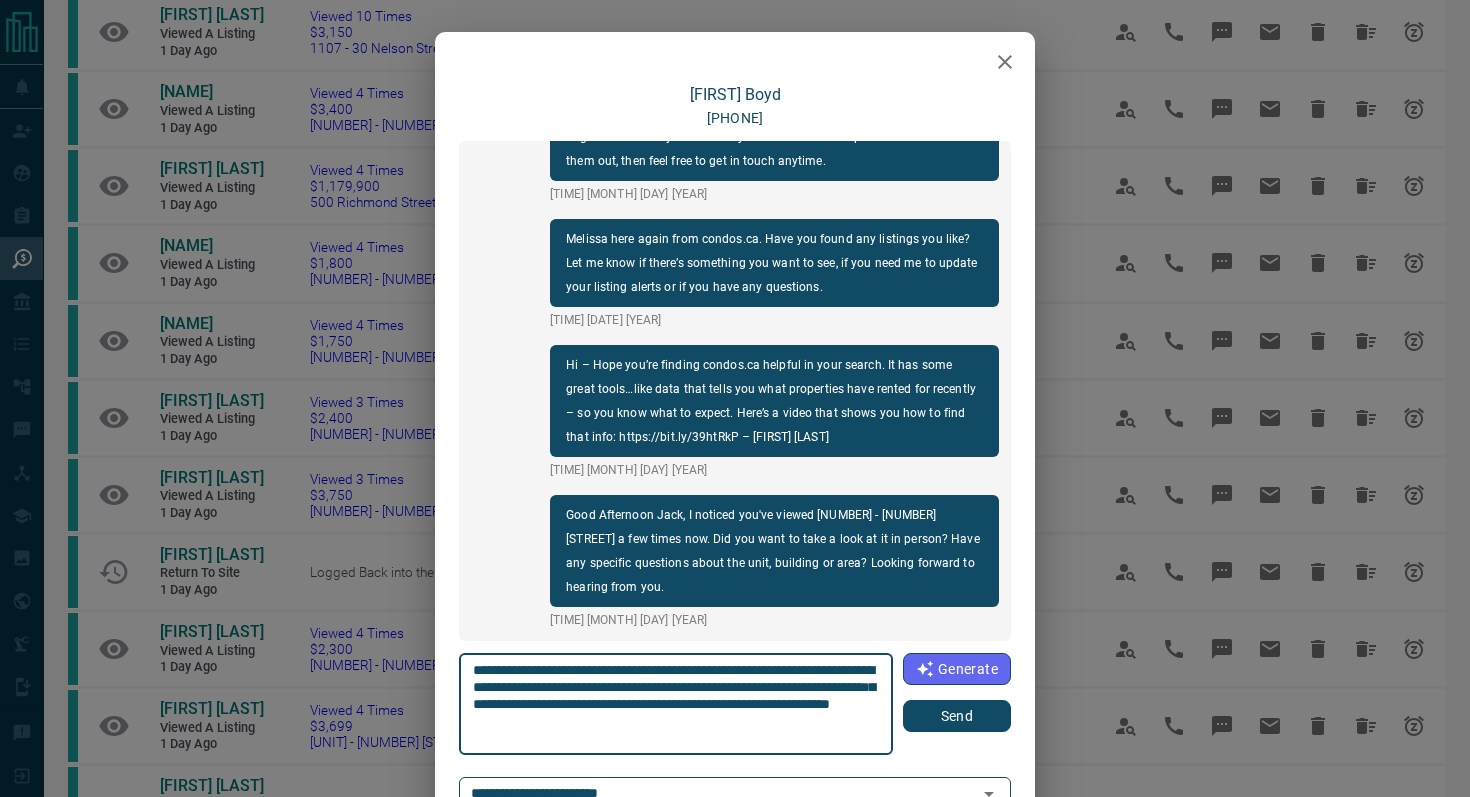 type on "**********" 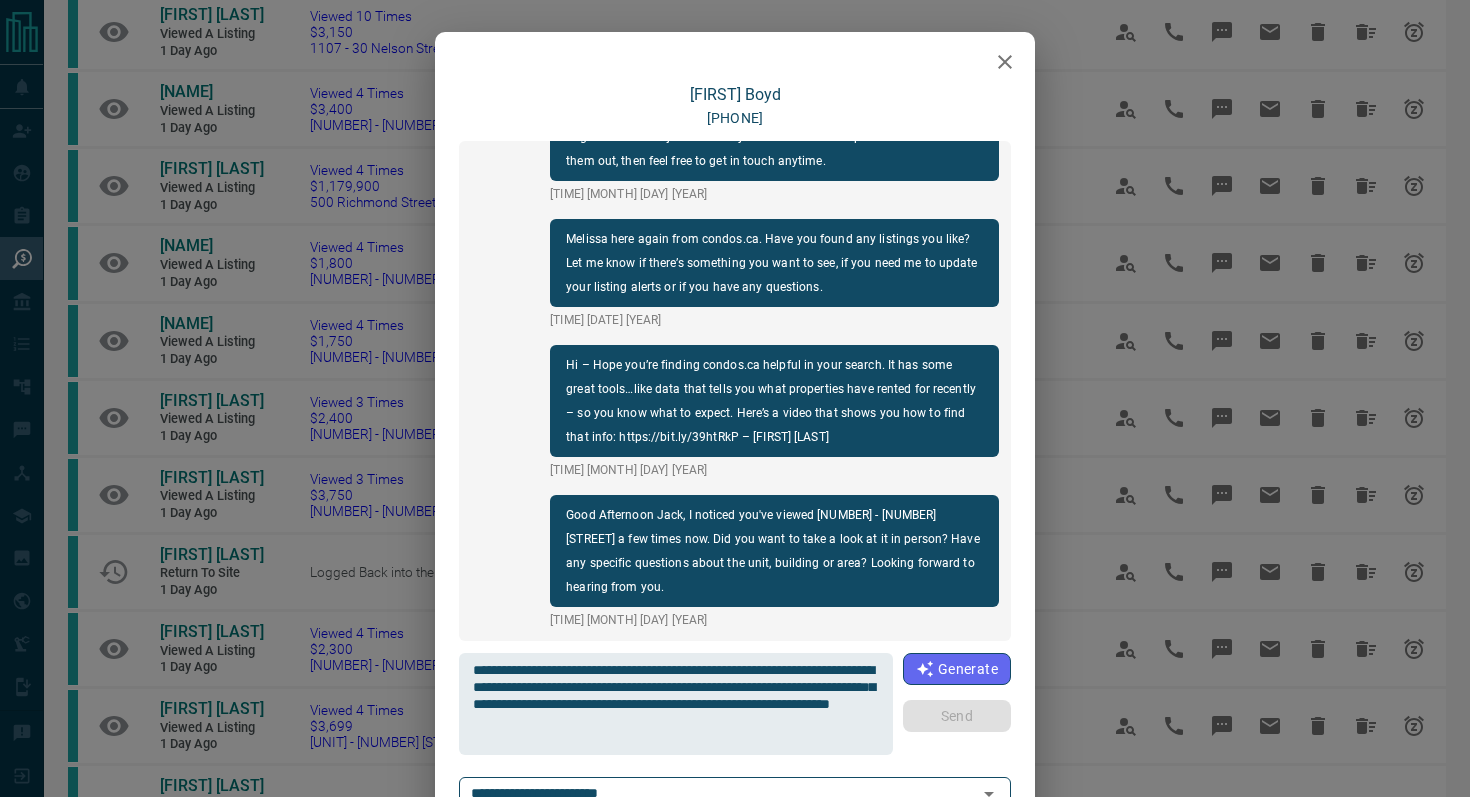 type 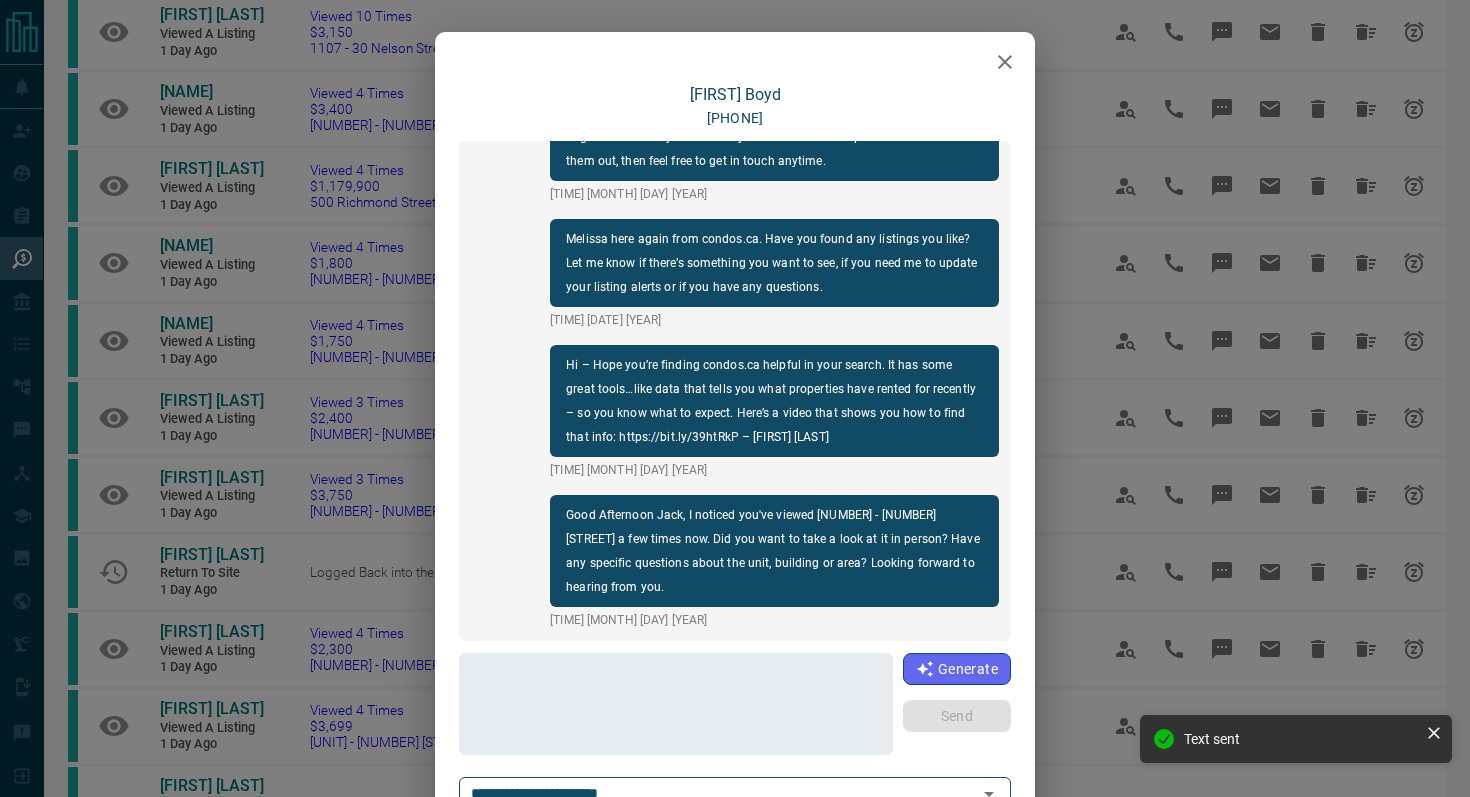 scroll, scrollTop: 258, scrollLeft: 0, axis: vertical 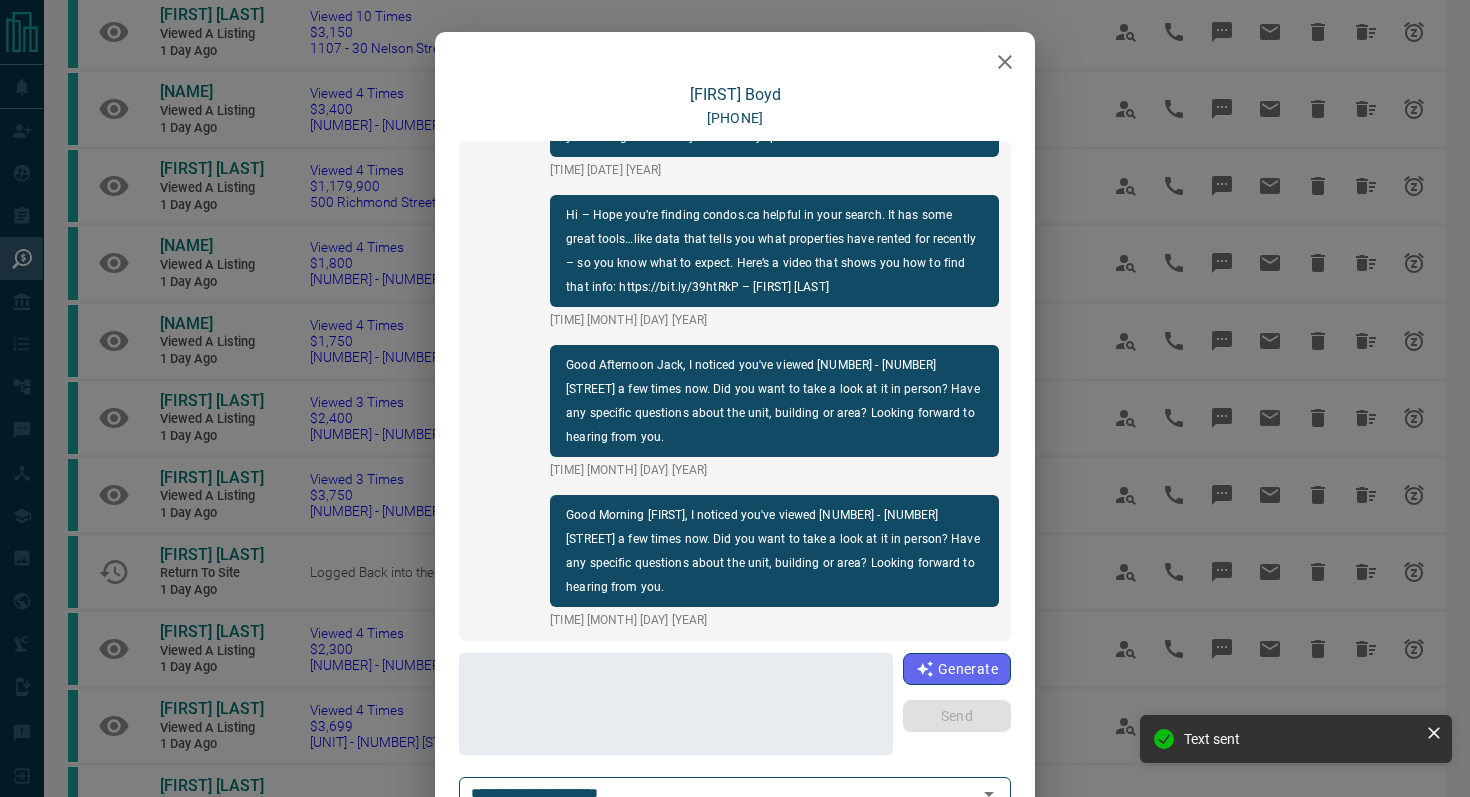 click 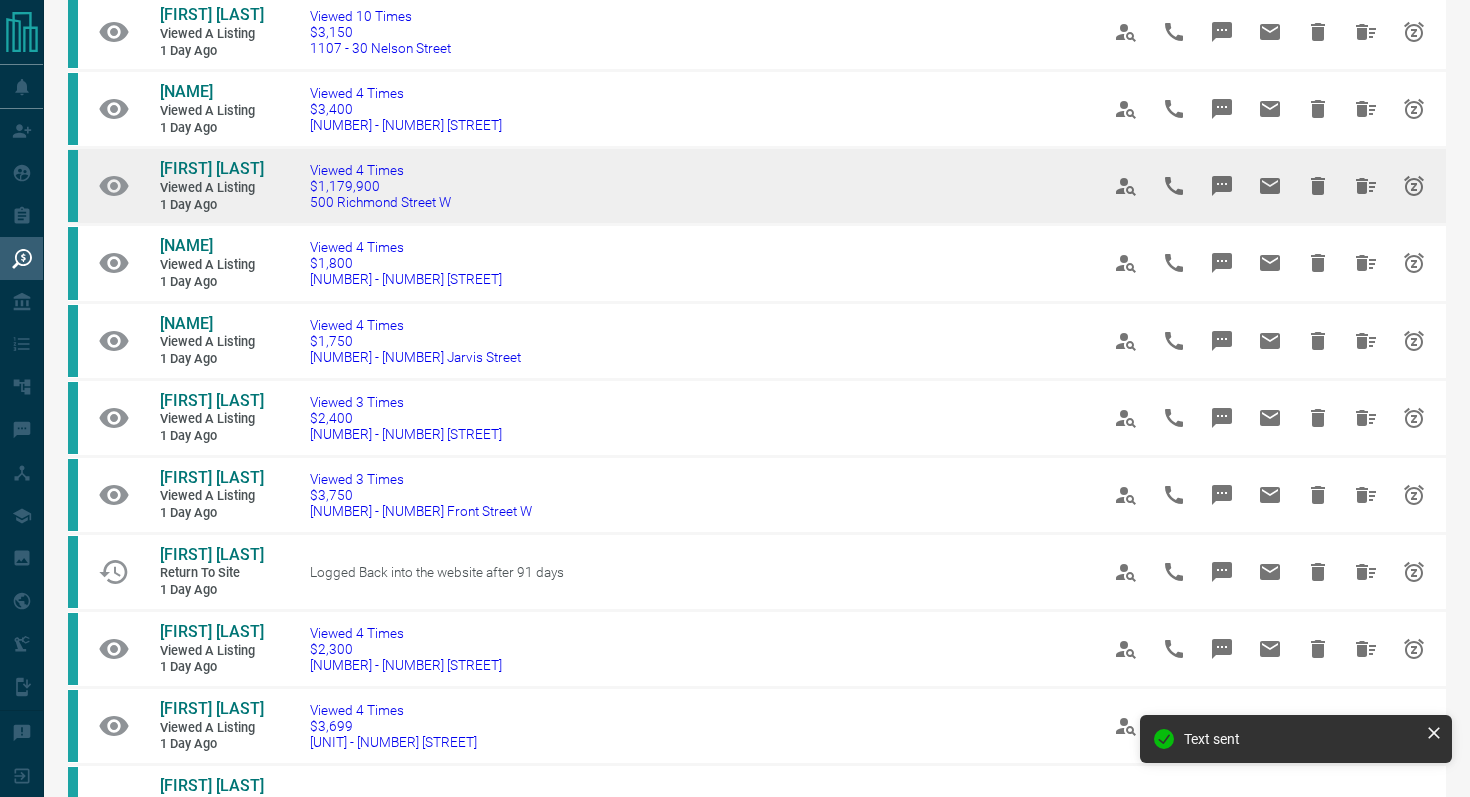 drag, startPoint x: 515, startPoint y: 289, endPoint x: 153, endPoint y: 251, distance: 363.989 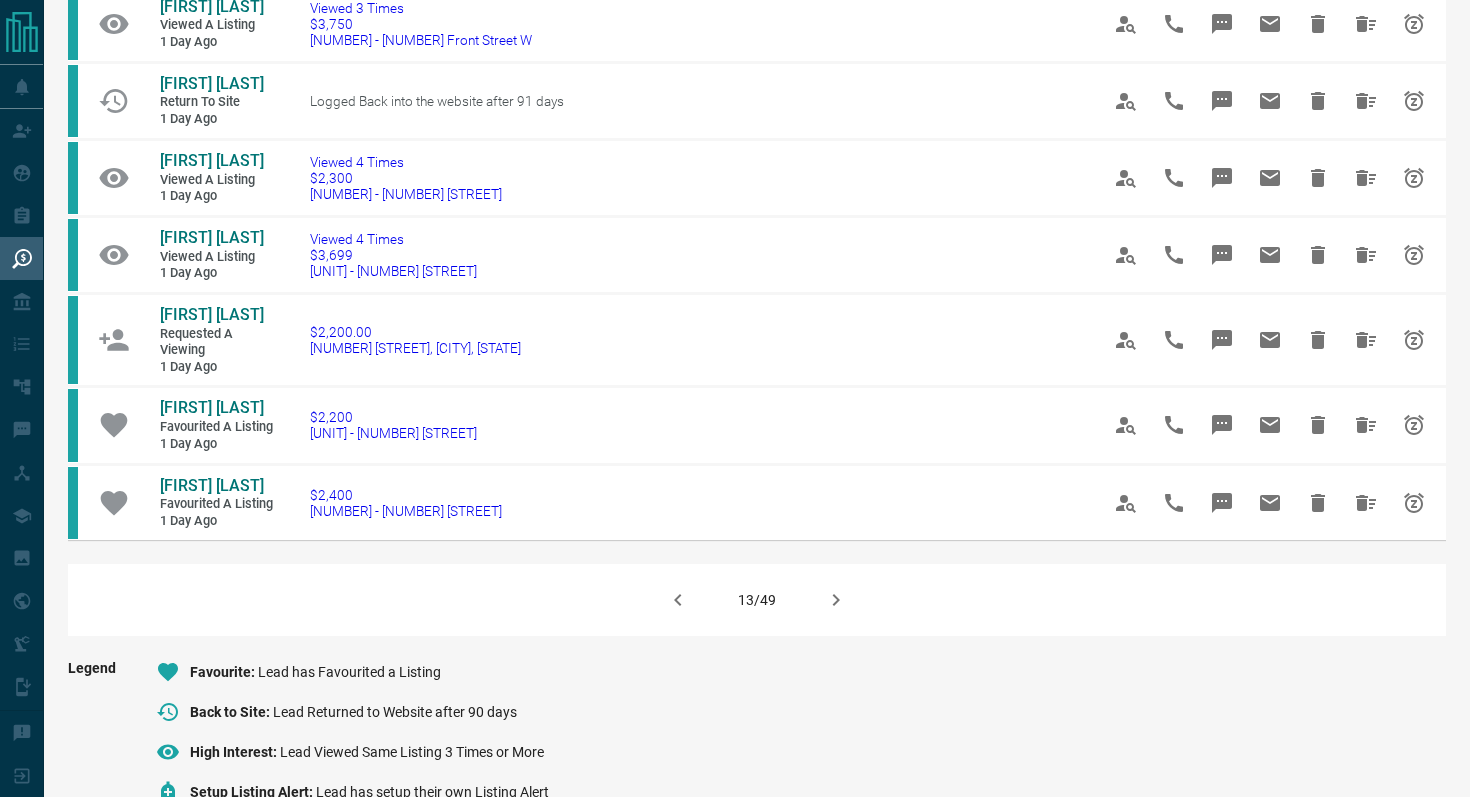 scroll, scrollTop: 1164, scrollLeft: 0, axis: vertical 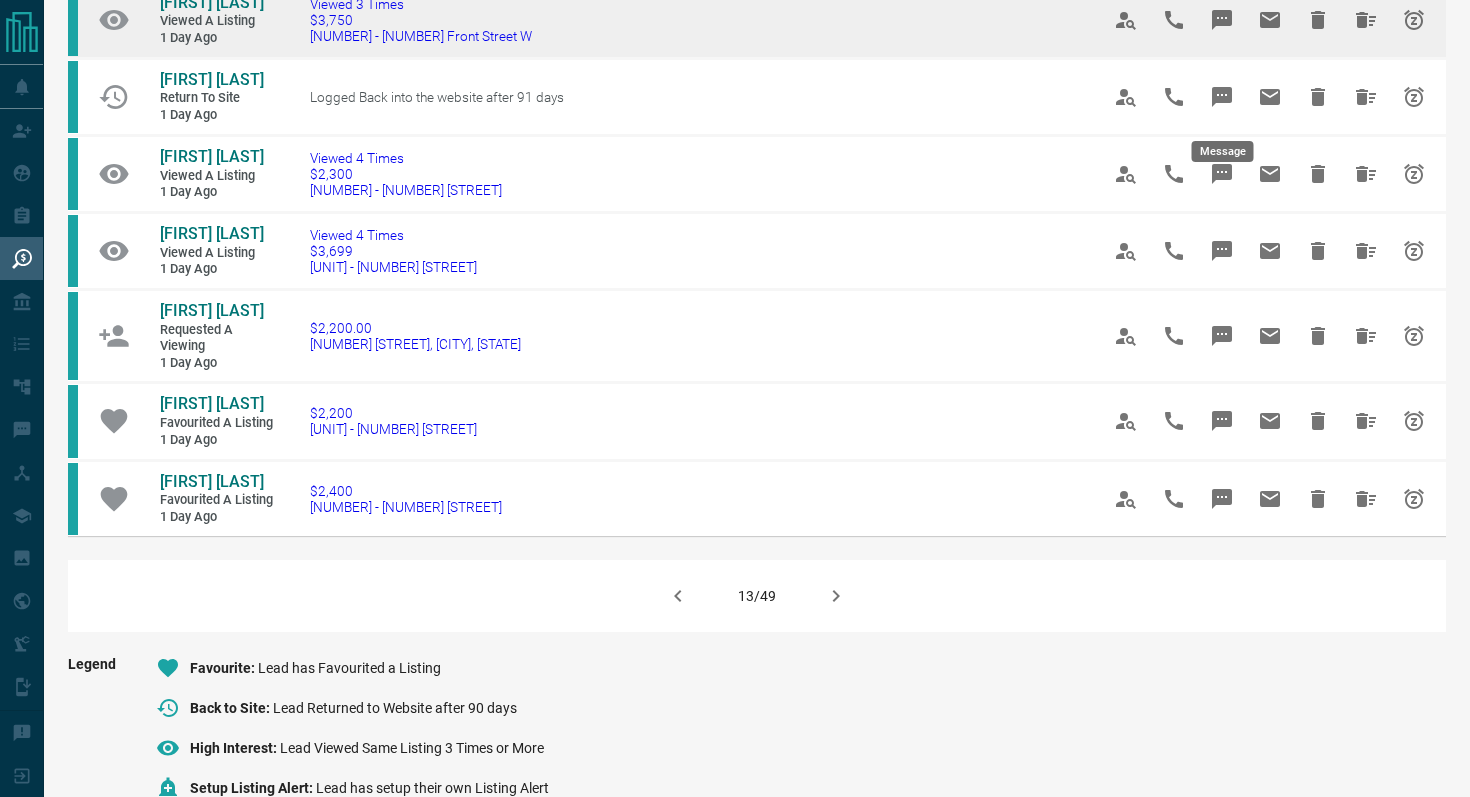 click 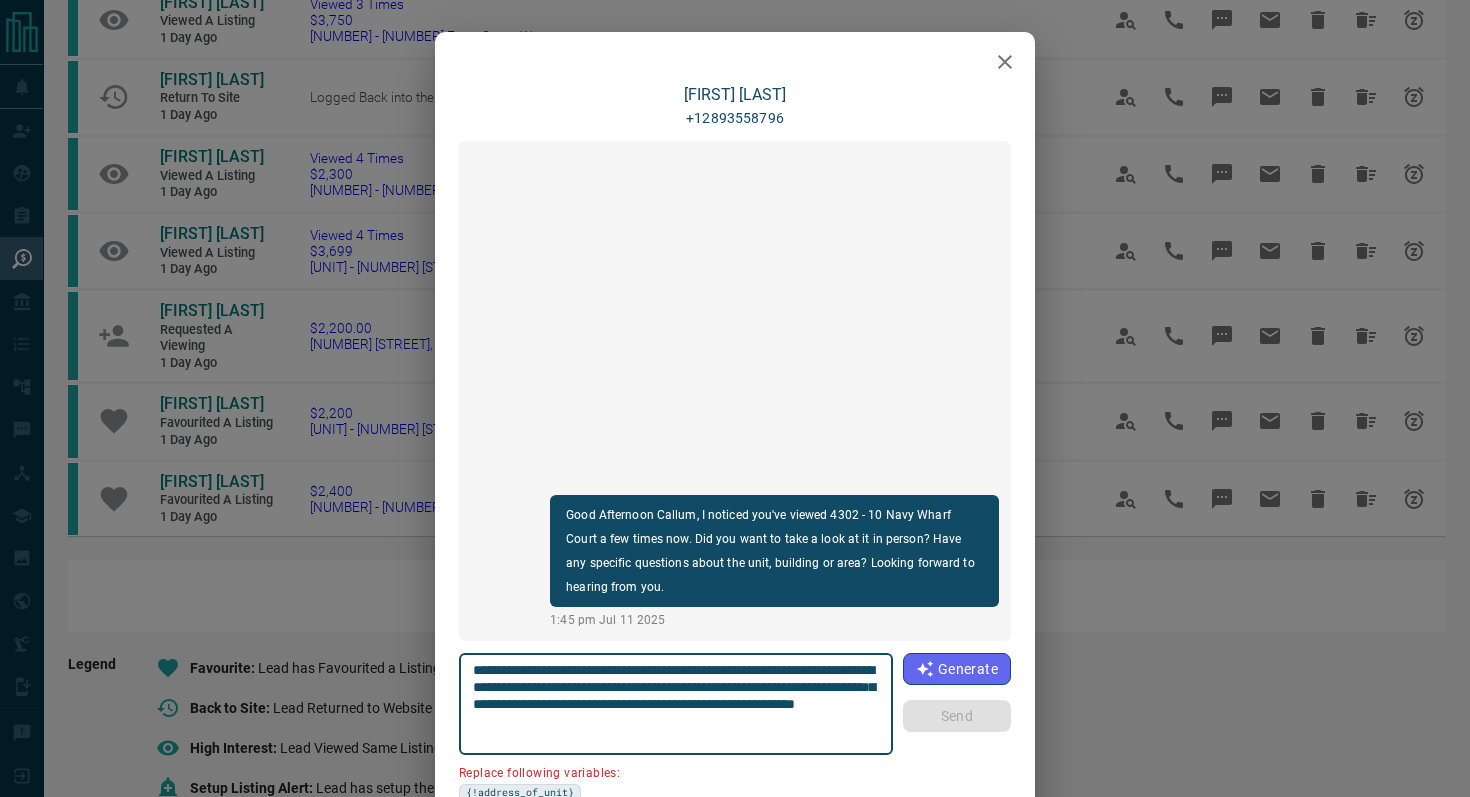 click 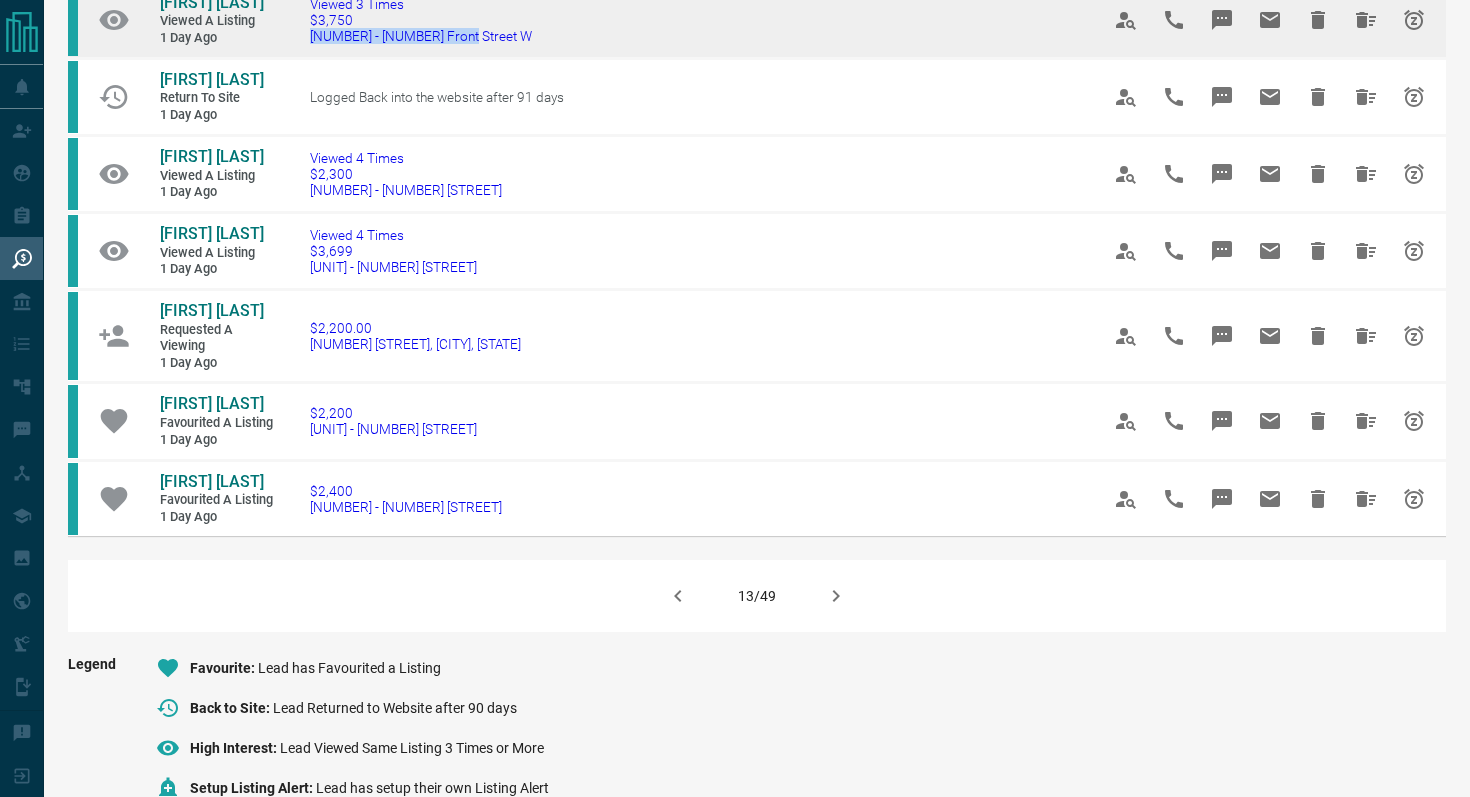 drag, startPoint x: 484, startPoint y: 121, endPoint x: 305, endPoint y: 118, distance: 179.02513 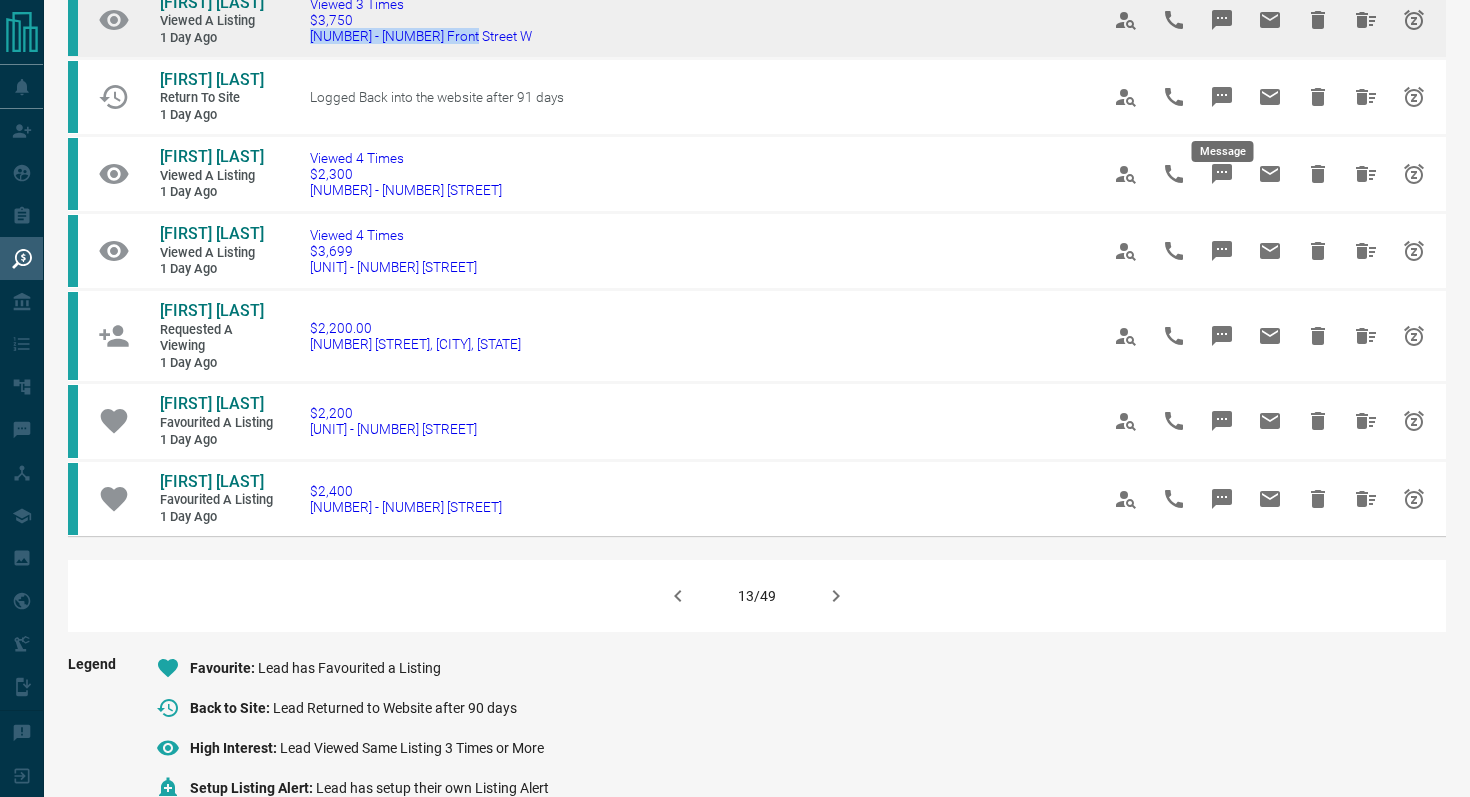 click 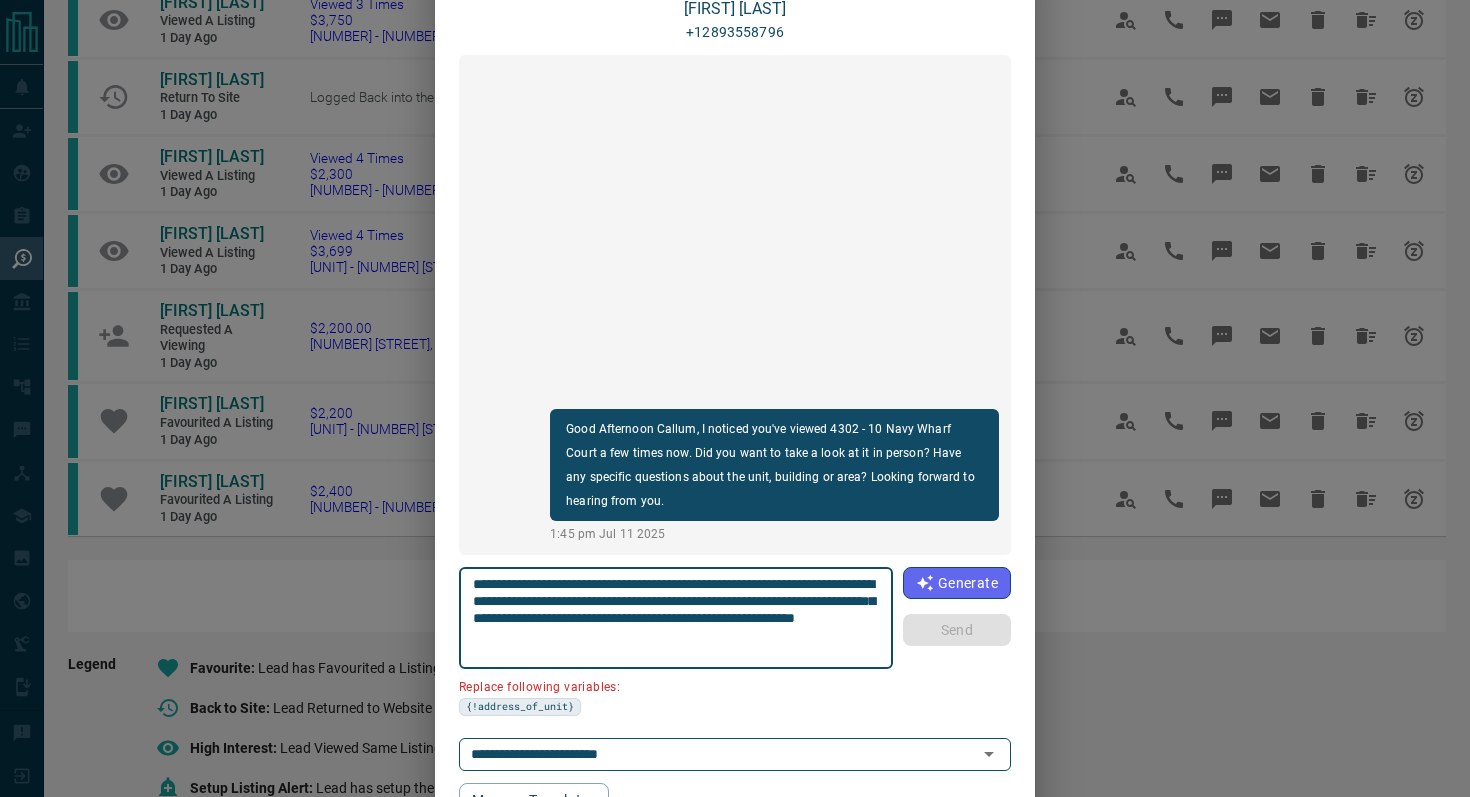 scroll, scrollTop: 168, scrollLeft: 0, axis: vertical 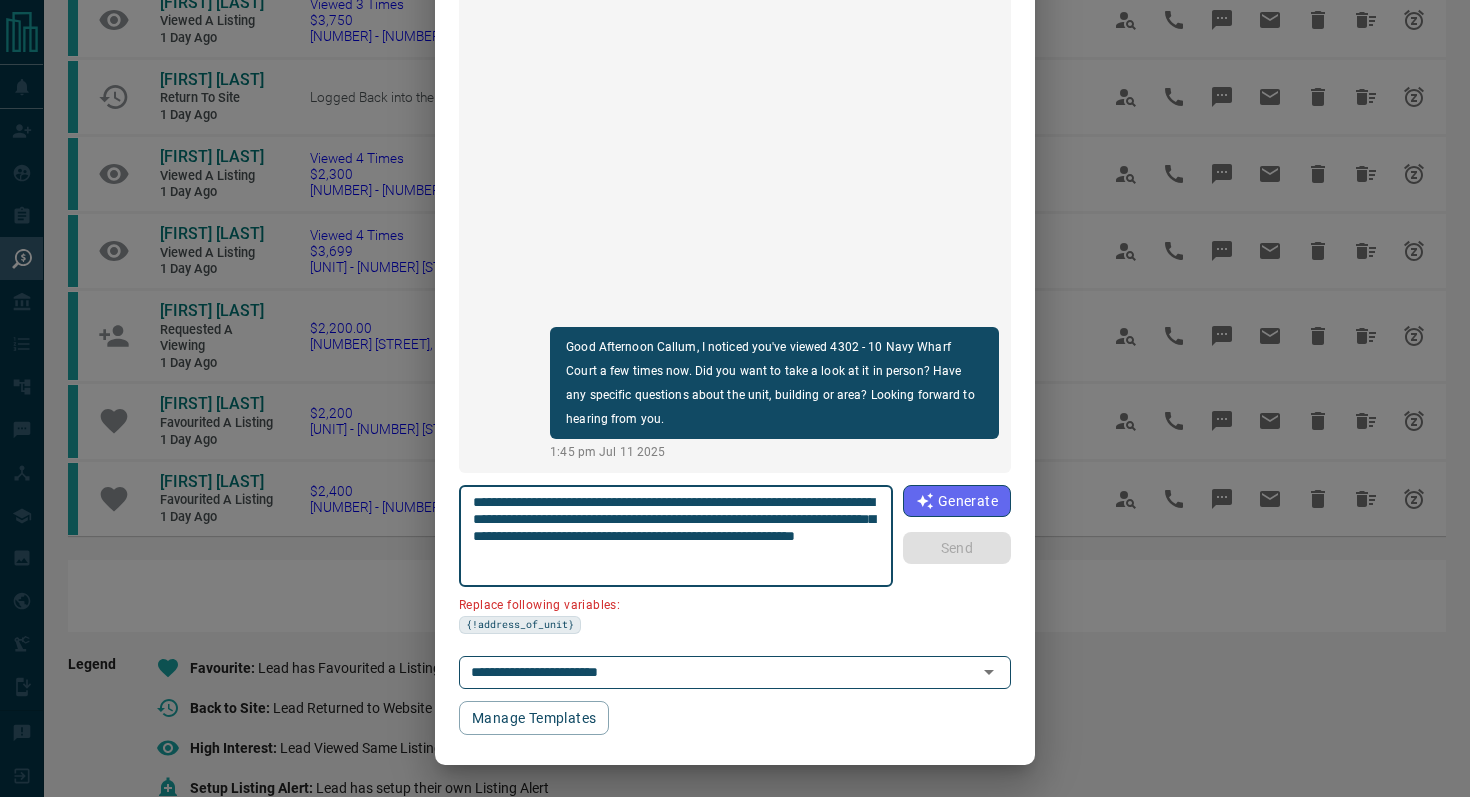 drag, startPoint x: 587, startPoint y: 519, endPoint x: 434, endPoint y: 520, distance: 153.00327 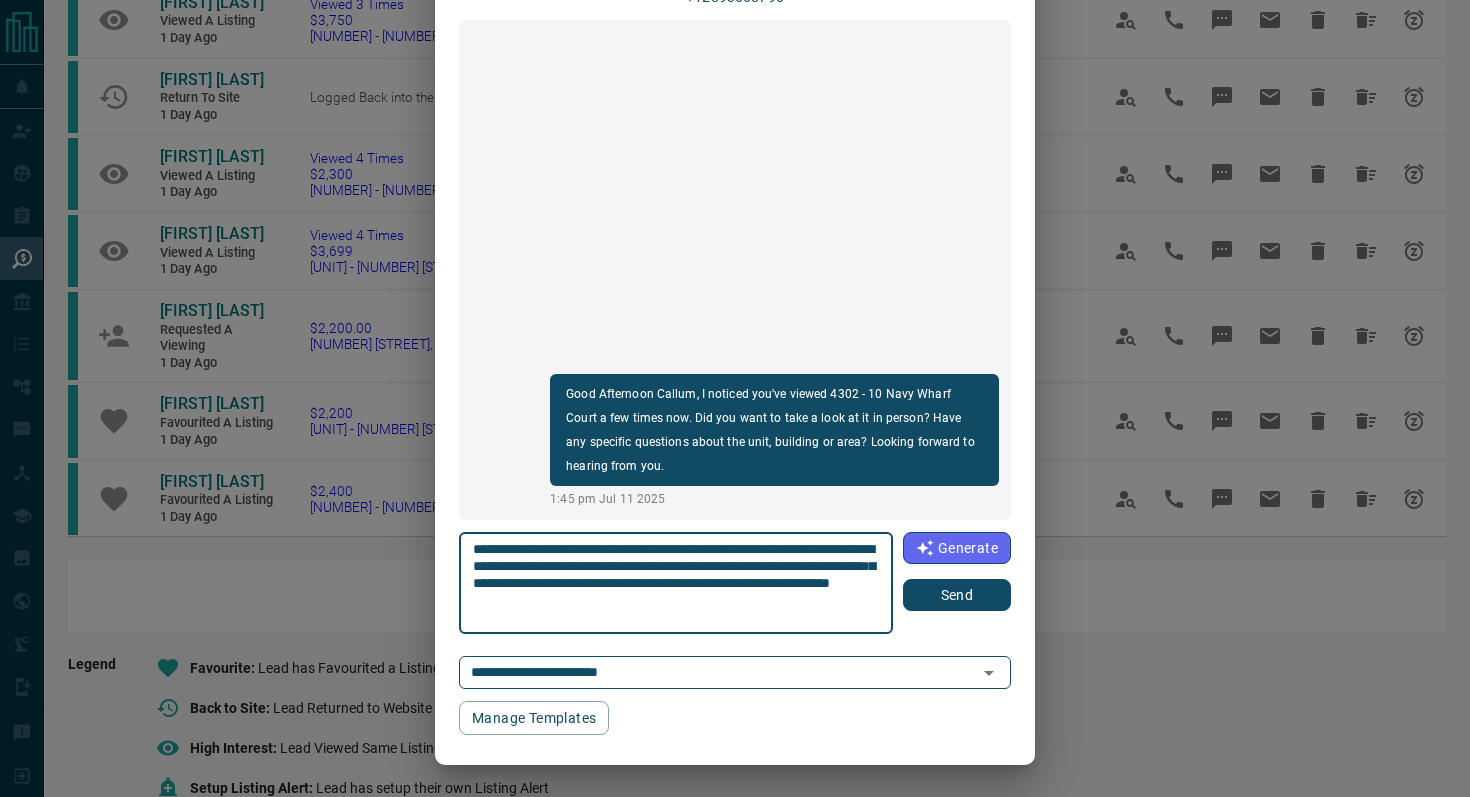 scroll, scrollTop: 121, scrollLeft: 0, axis: vertical 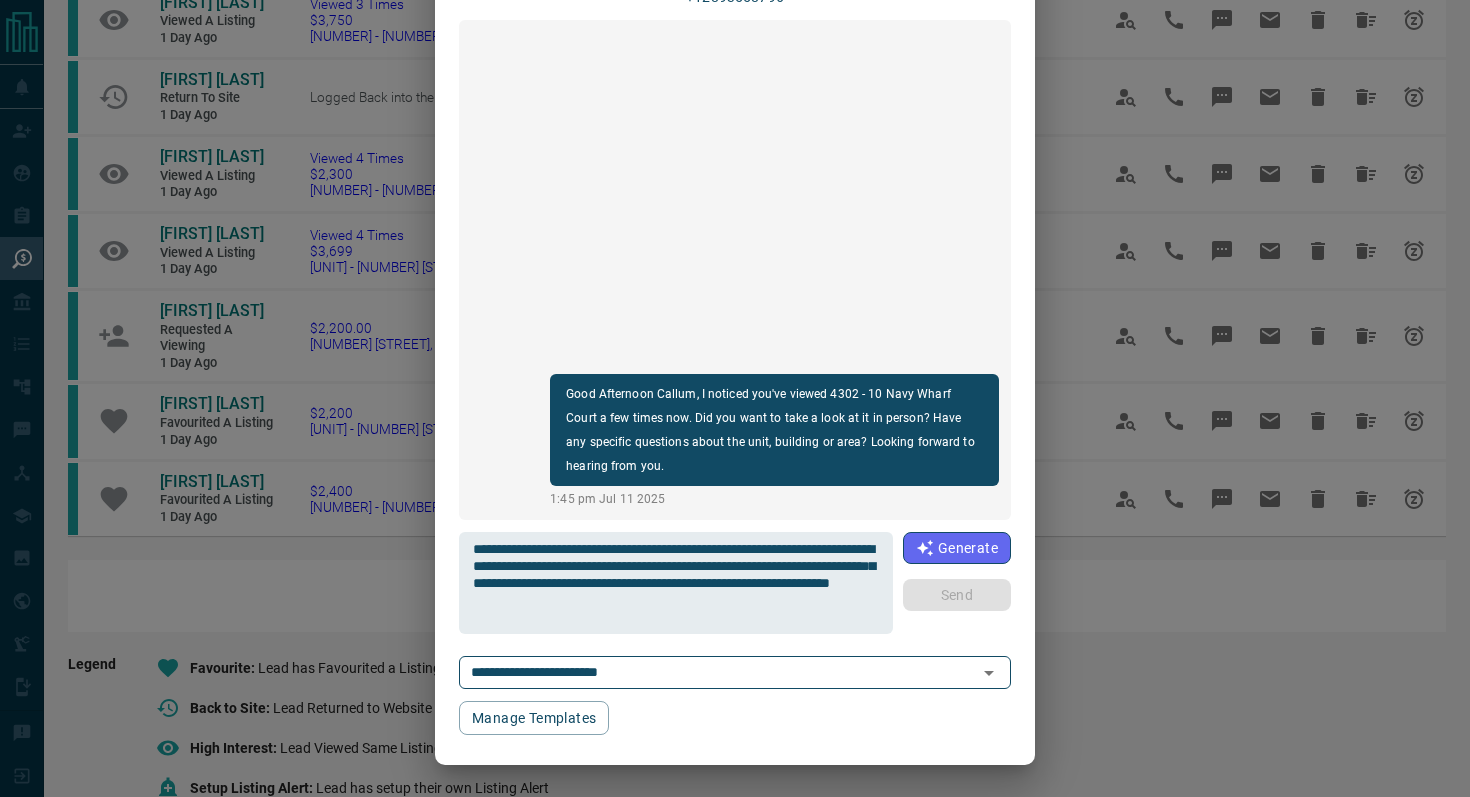 type 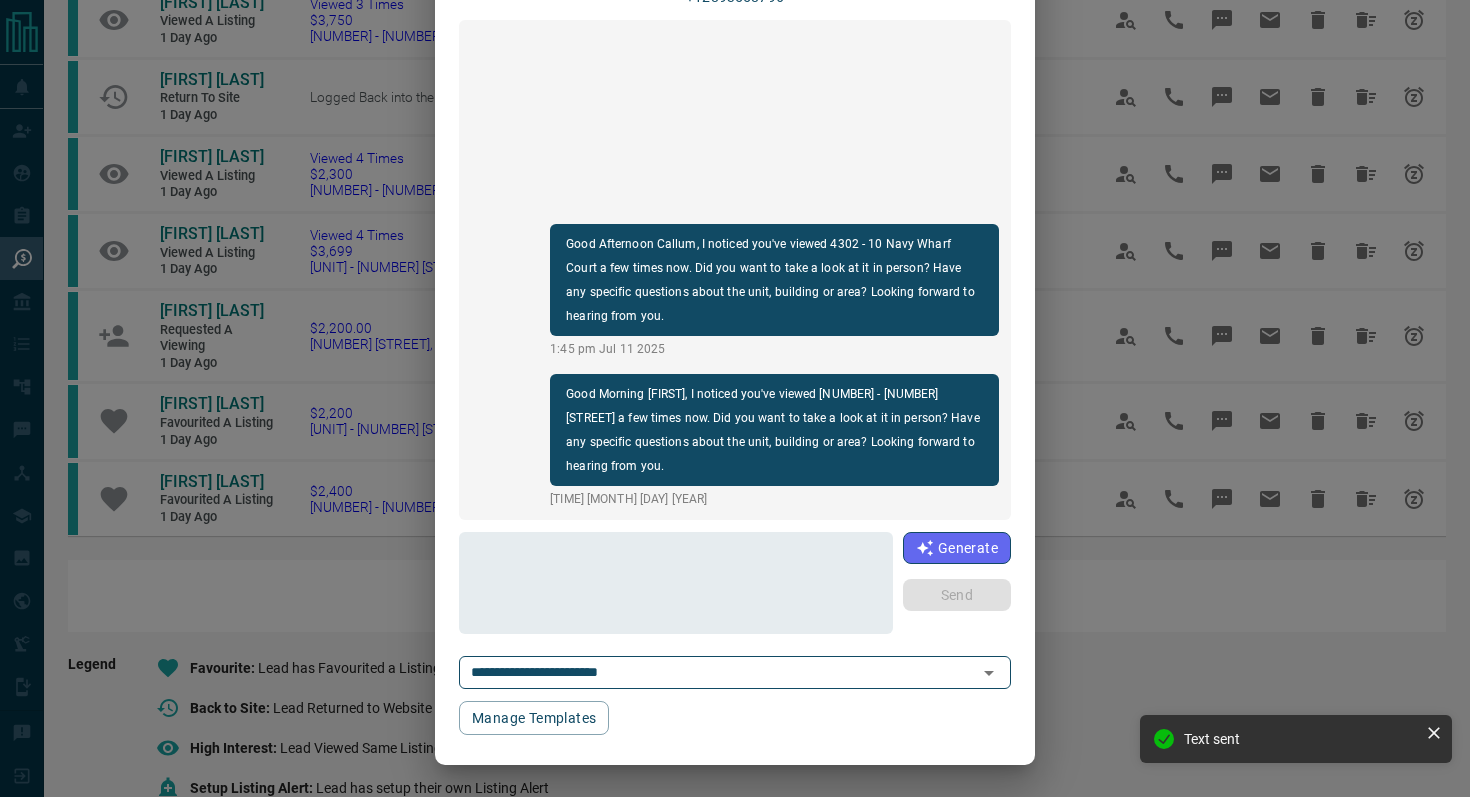 scroll, scrollTop: 0, scrollLeft: 0, axis: both 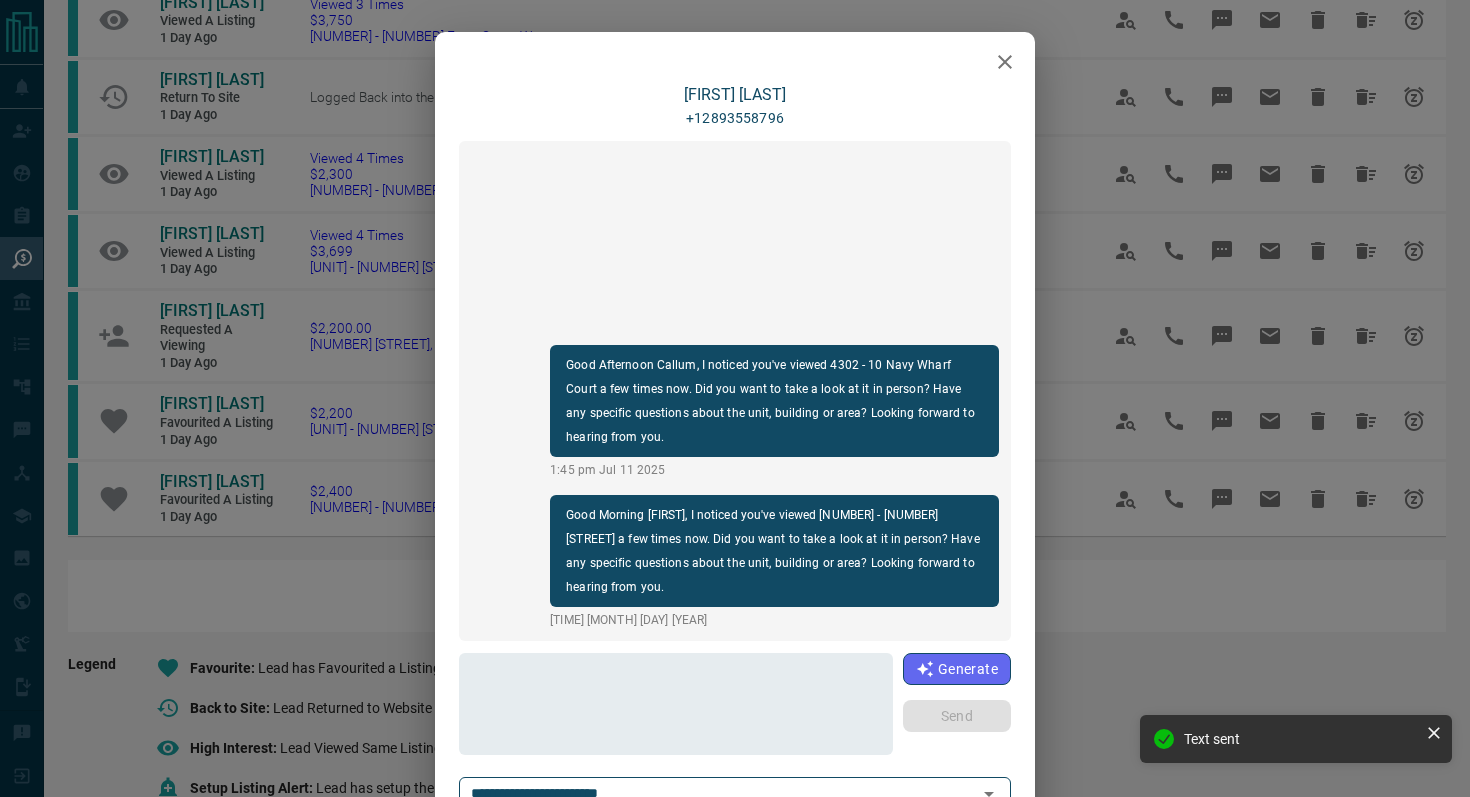 click 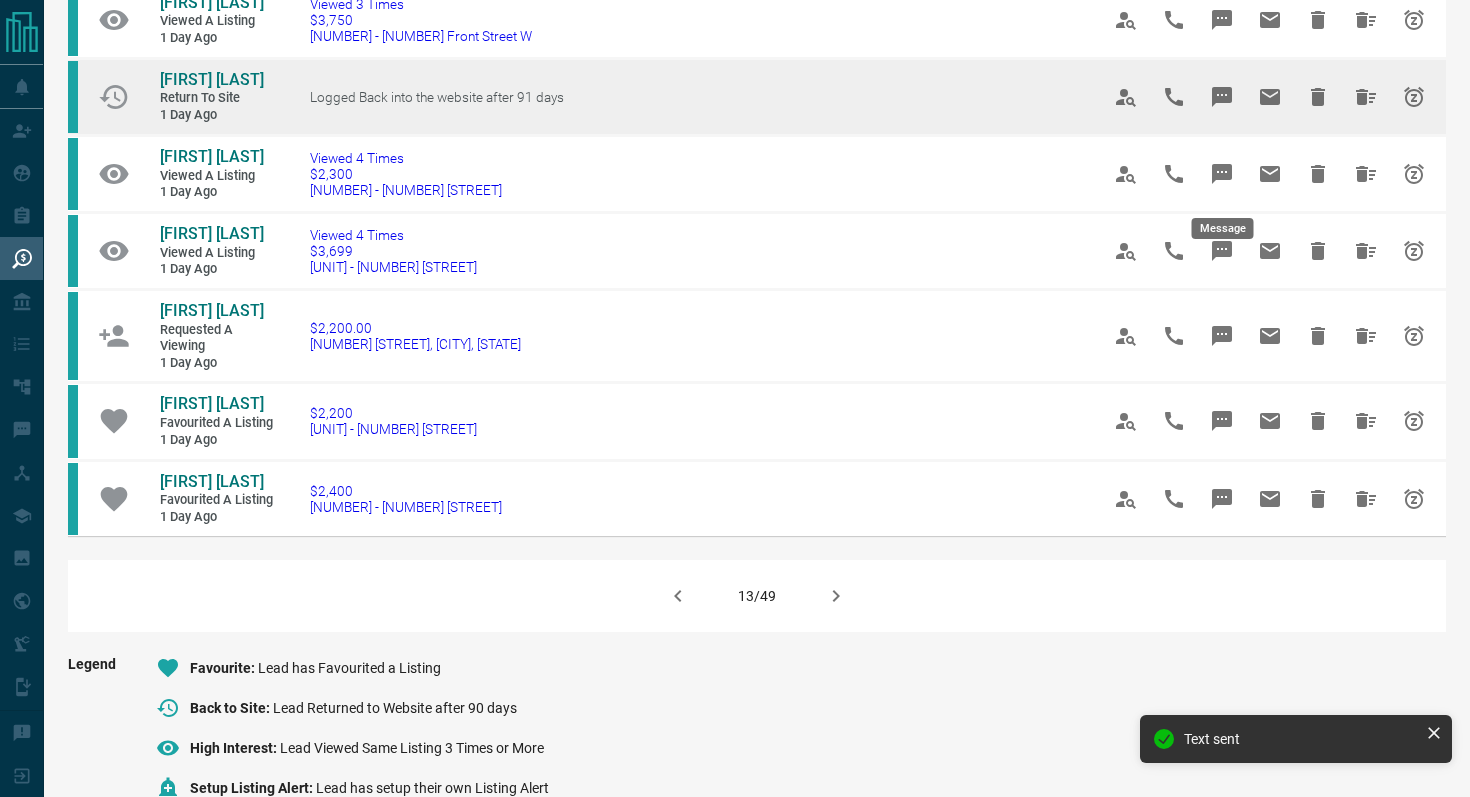 click 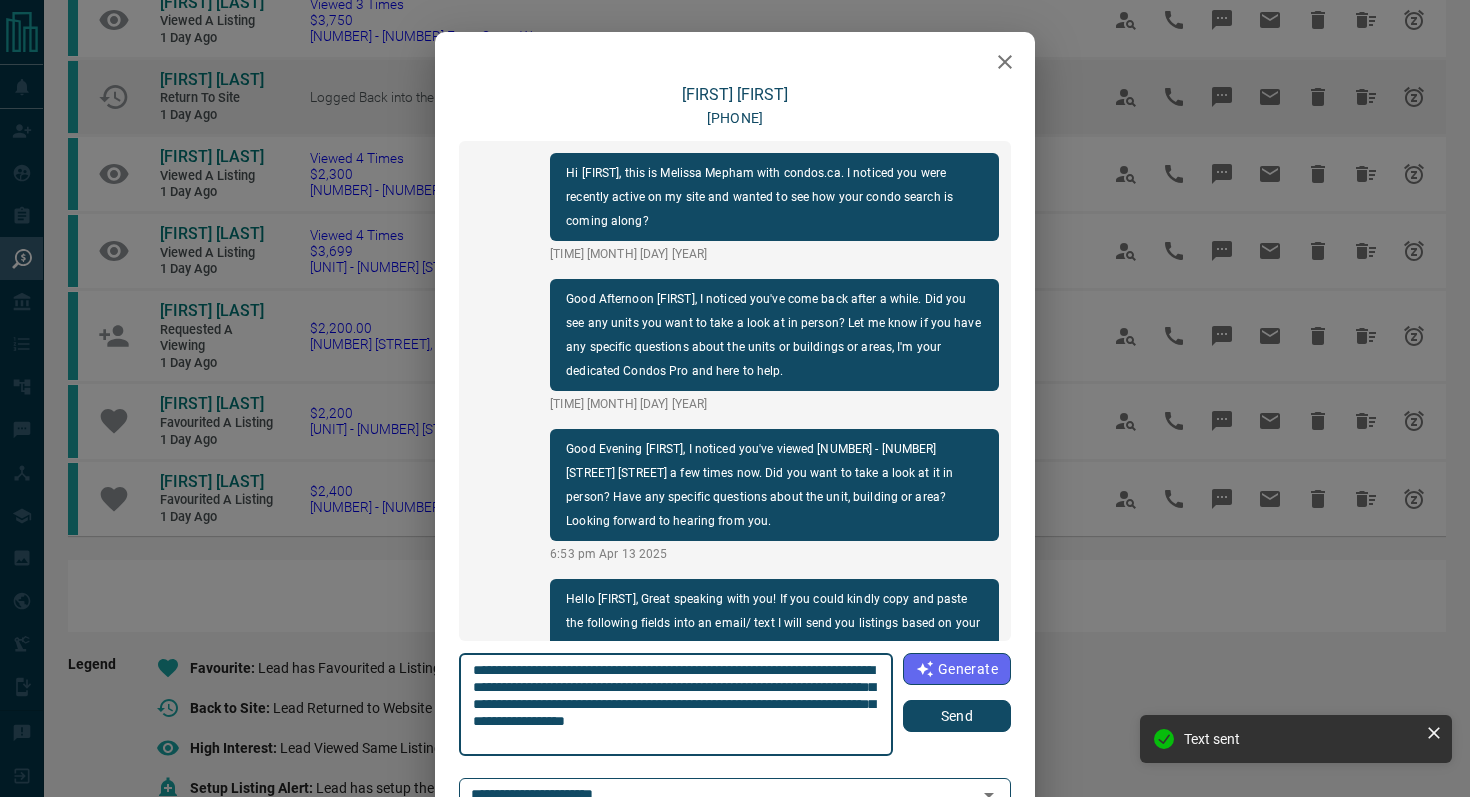 scroll, scrollTop: 84, scrollLeft: 0, axis: vertical 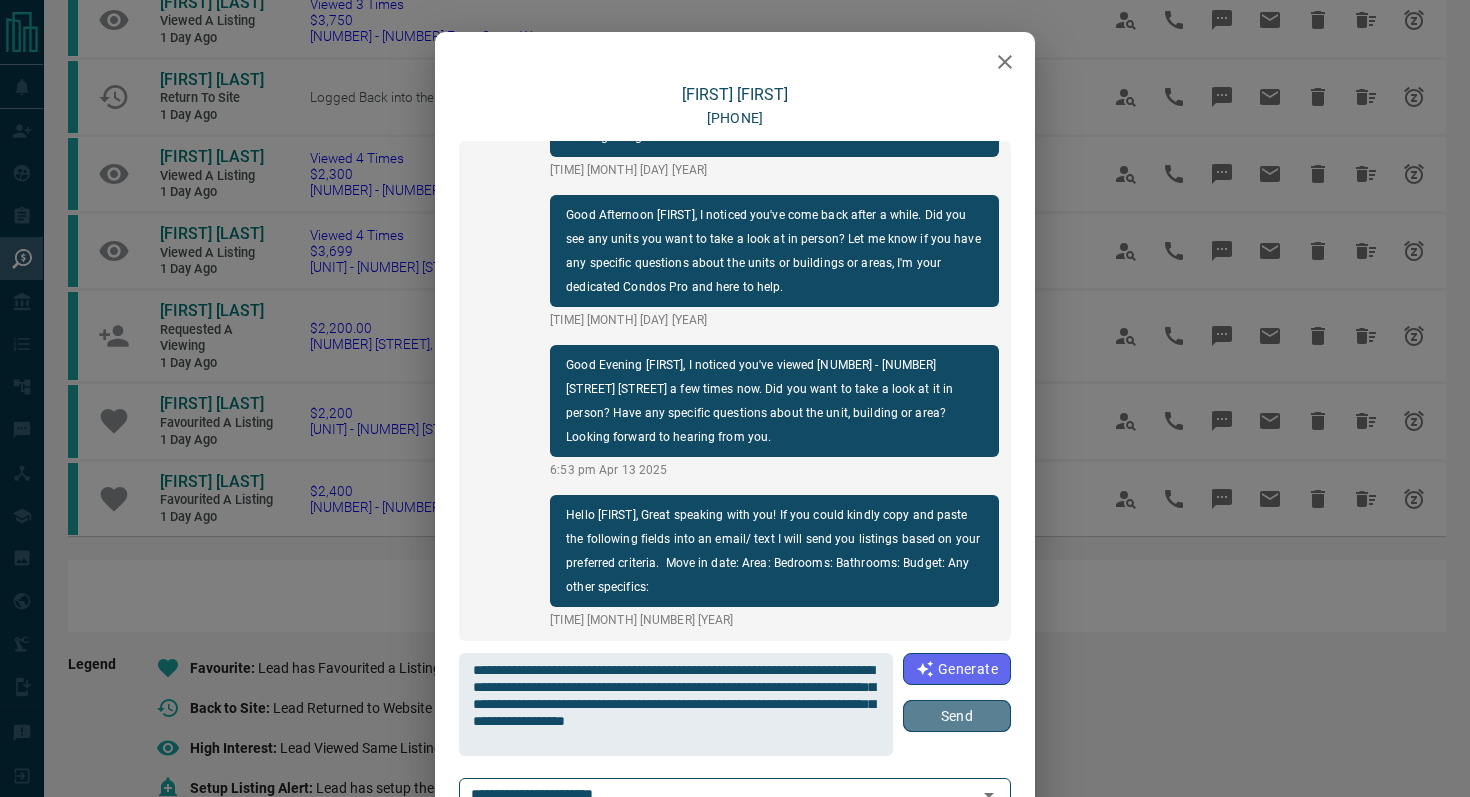 click on "Send" at bounding box center (957, 716) 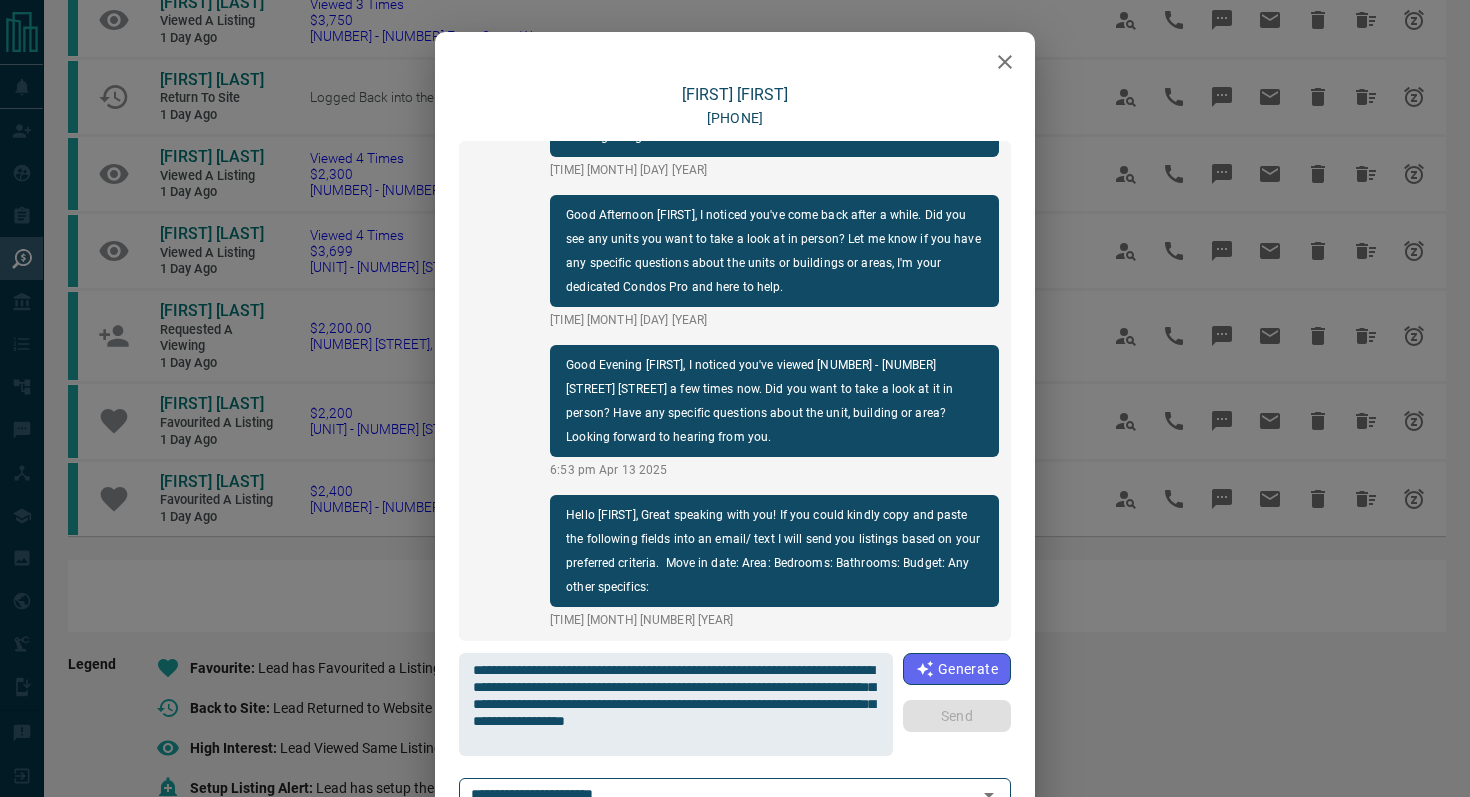 type 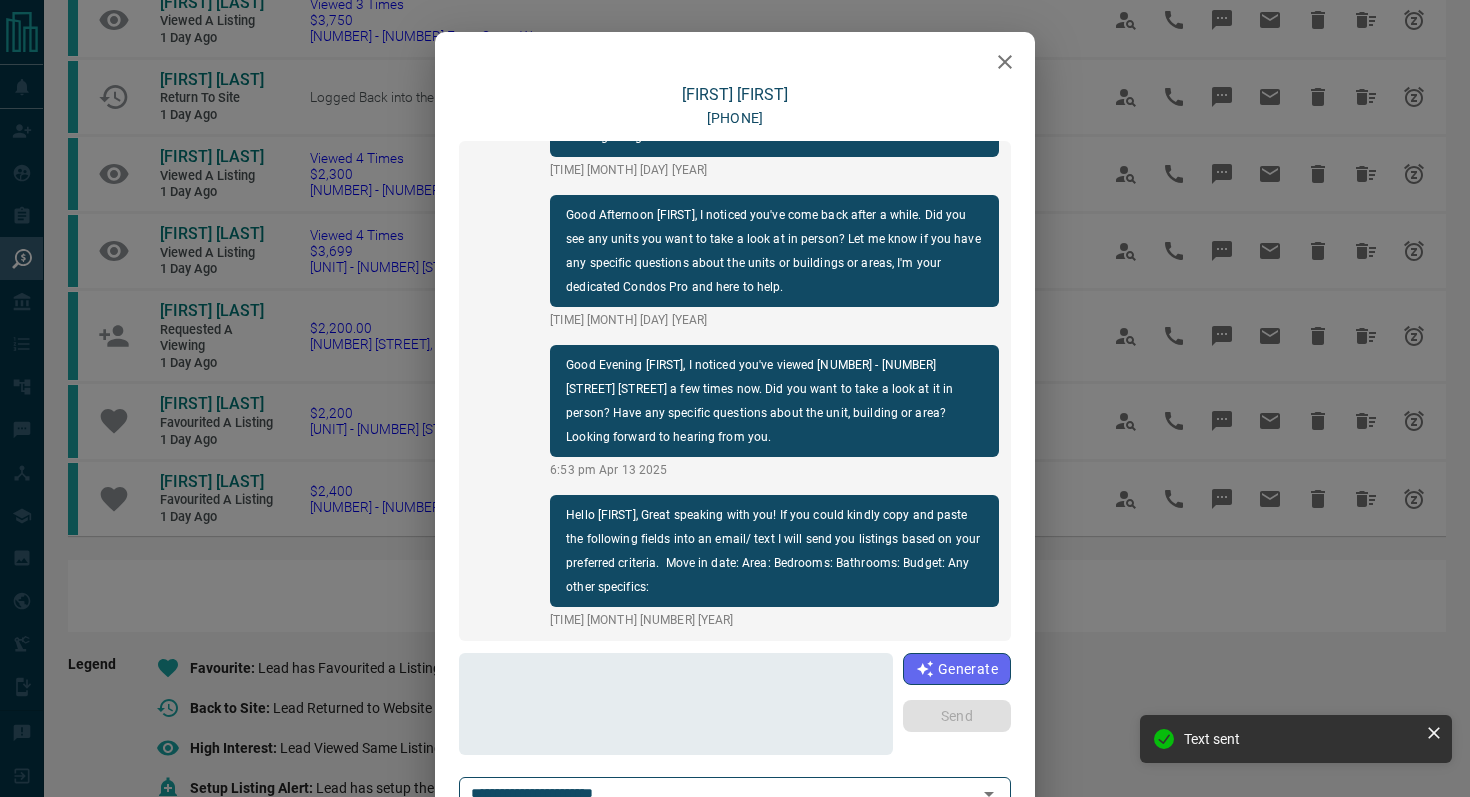 scroll, scrollTop: 234, scrollLeft: 0, axis: vertical 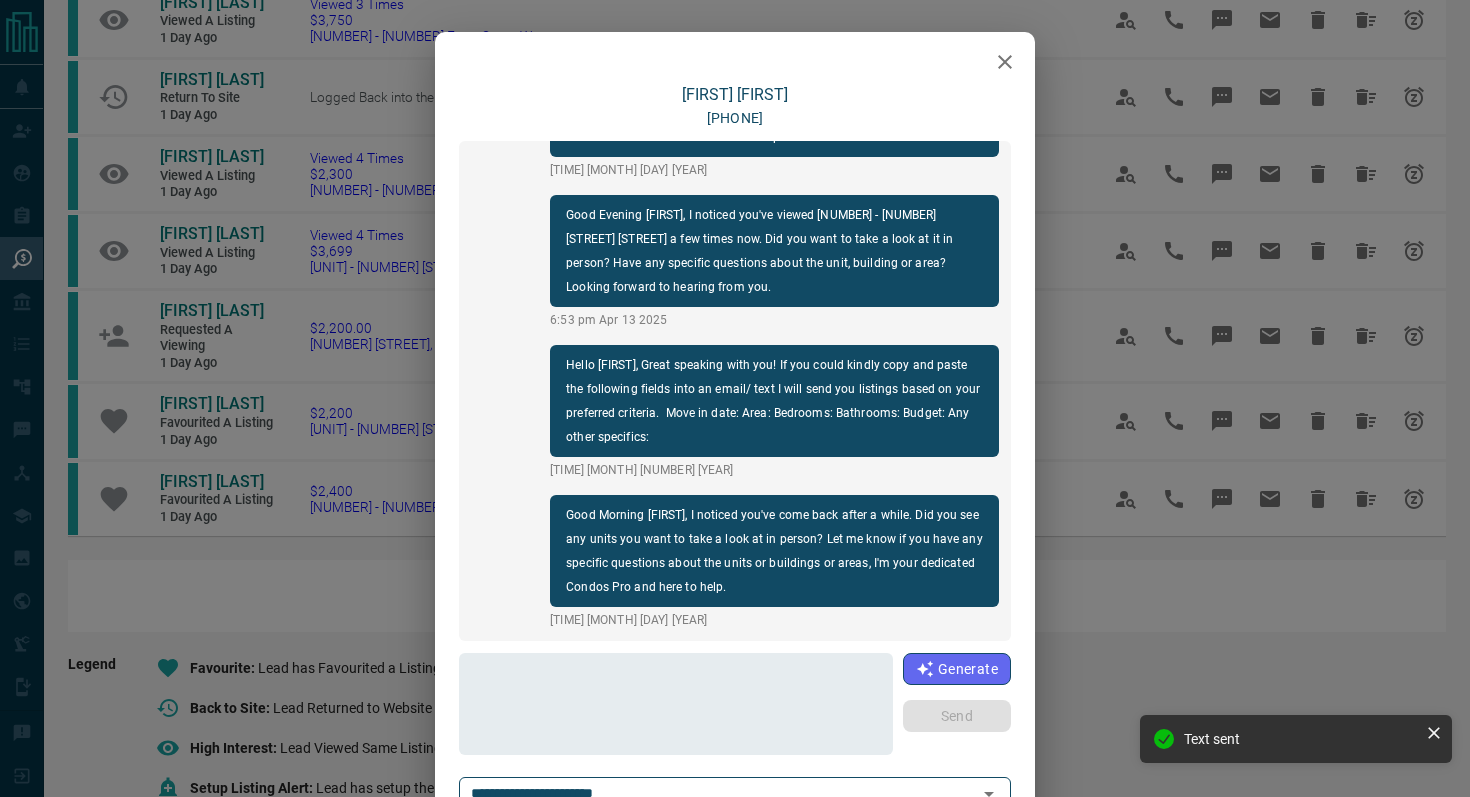 click 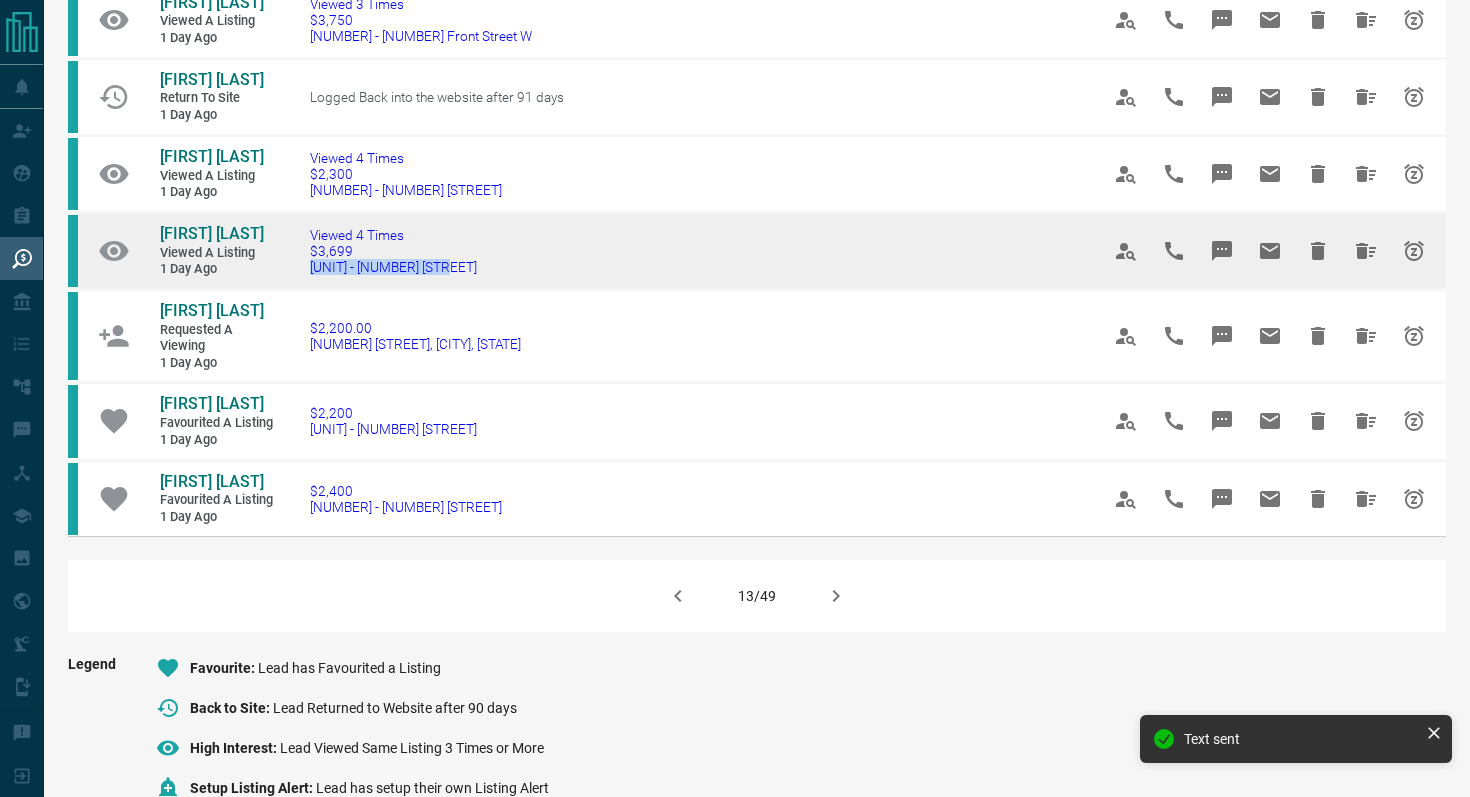 drag, startPoint x: 504, startPoint y: 355, endPoint x: 287, endPoint y: 353, distance: 217.00922 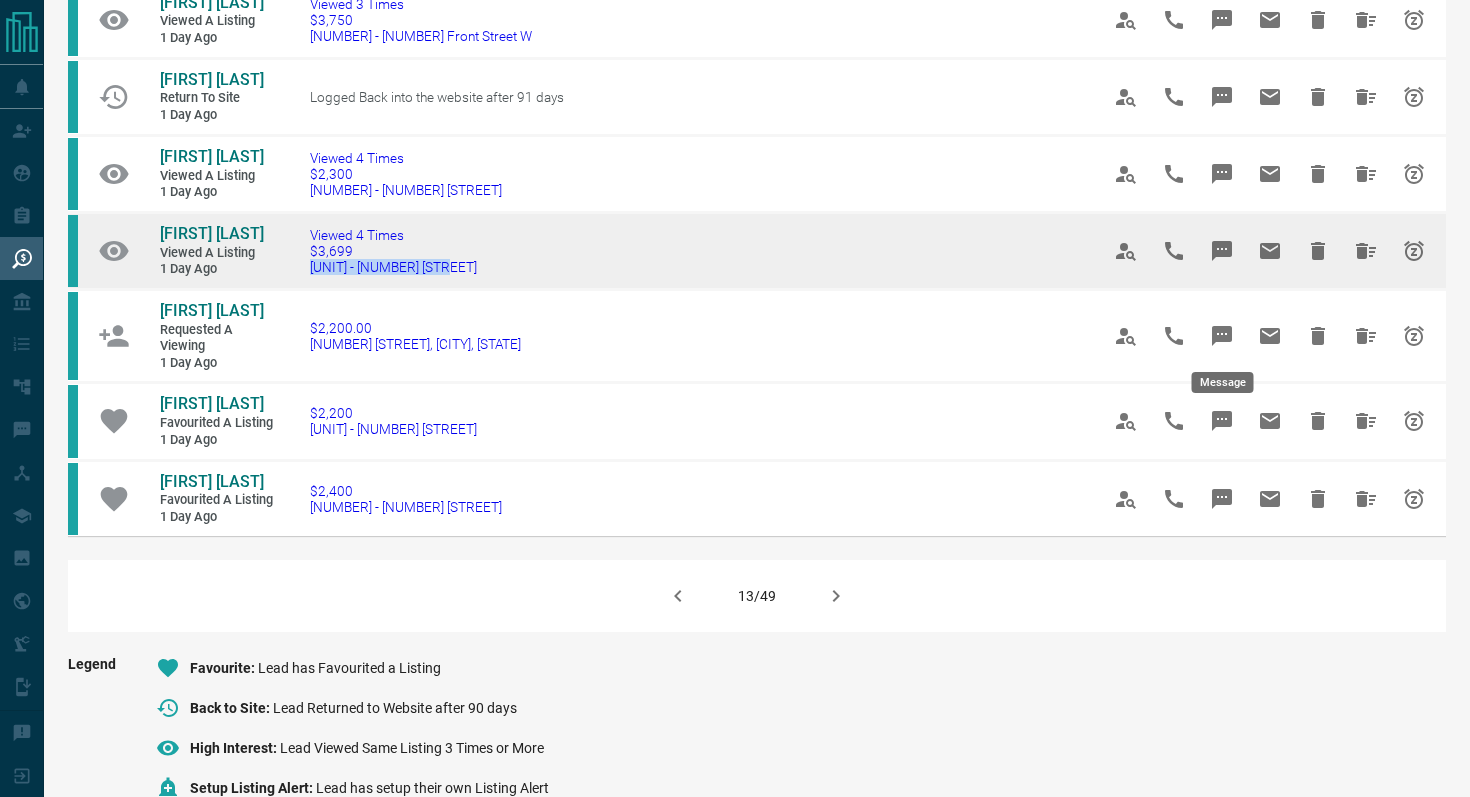 click 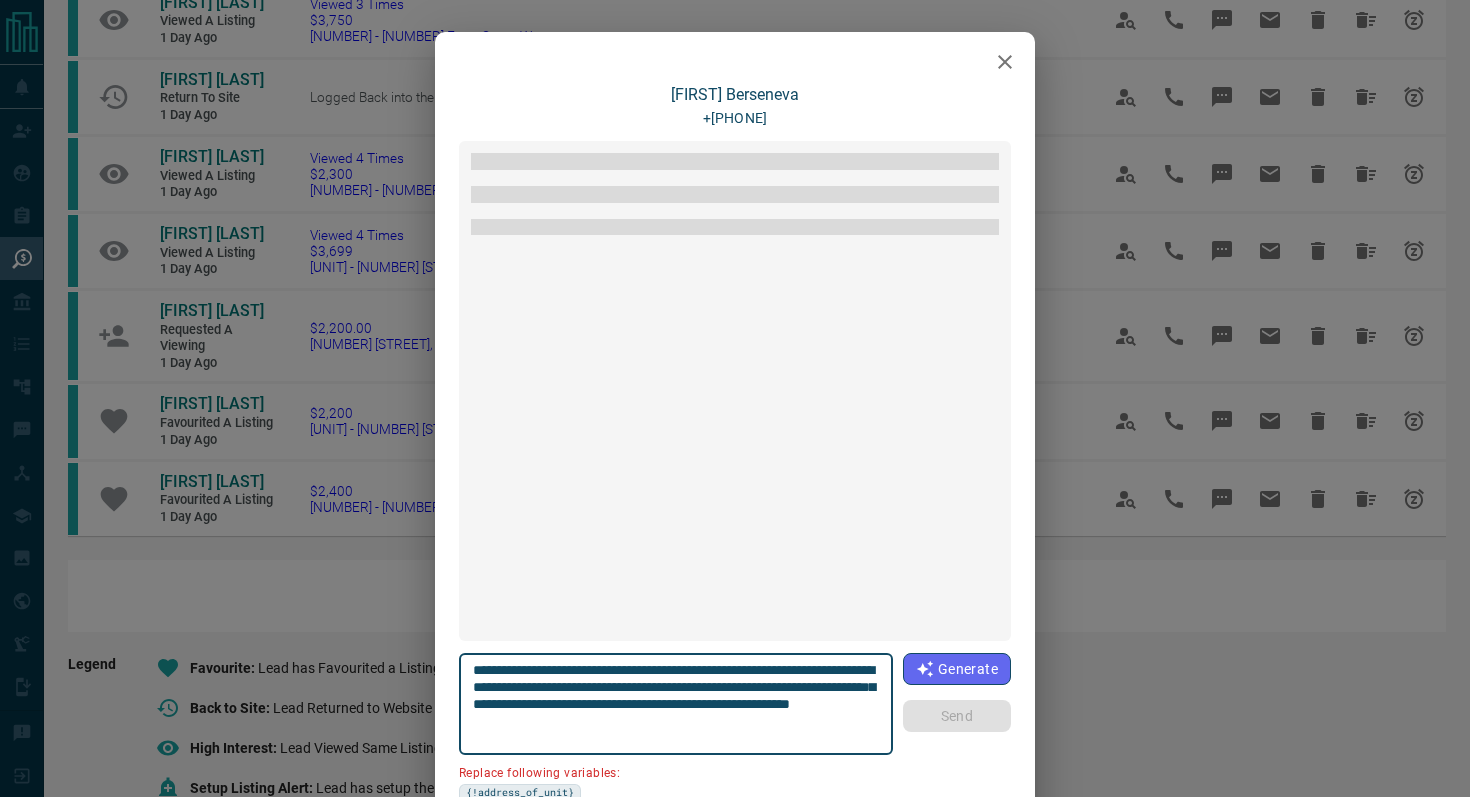 scroll, scrollTop: 2148, scrollLeft: 0, axis: vertical 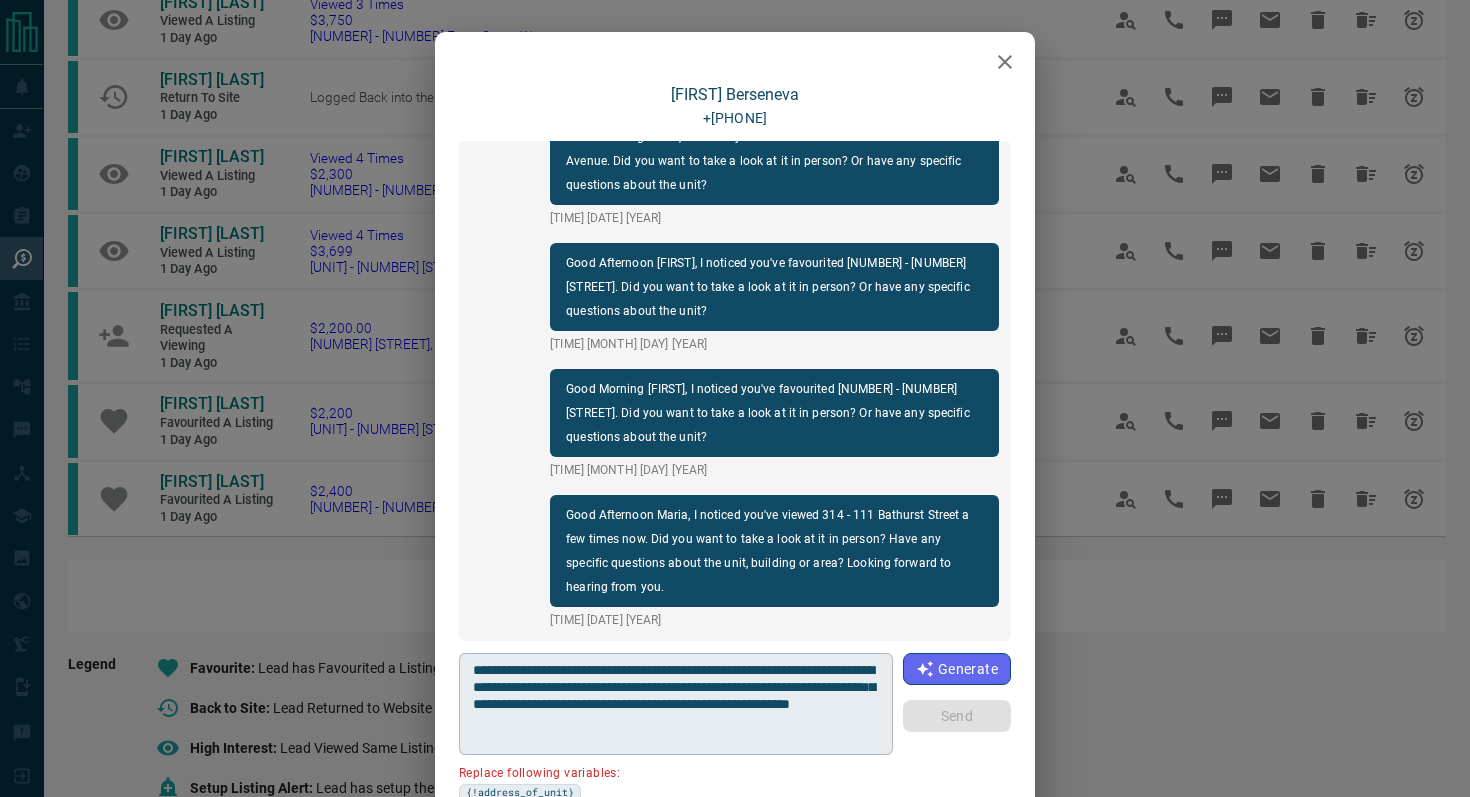 drag, startPoint x: 880, startPoint y: 668, endPoint x: 779, endPoint y: 665, distance: 101.04455 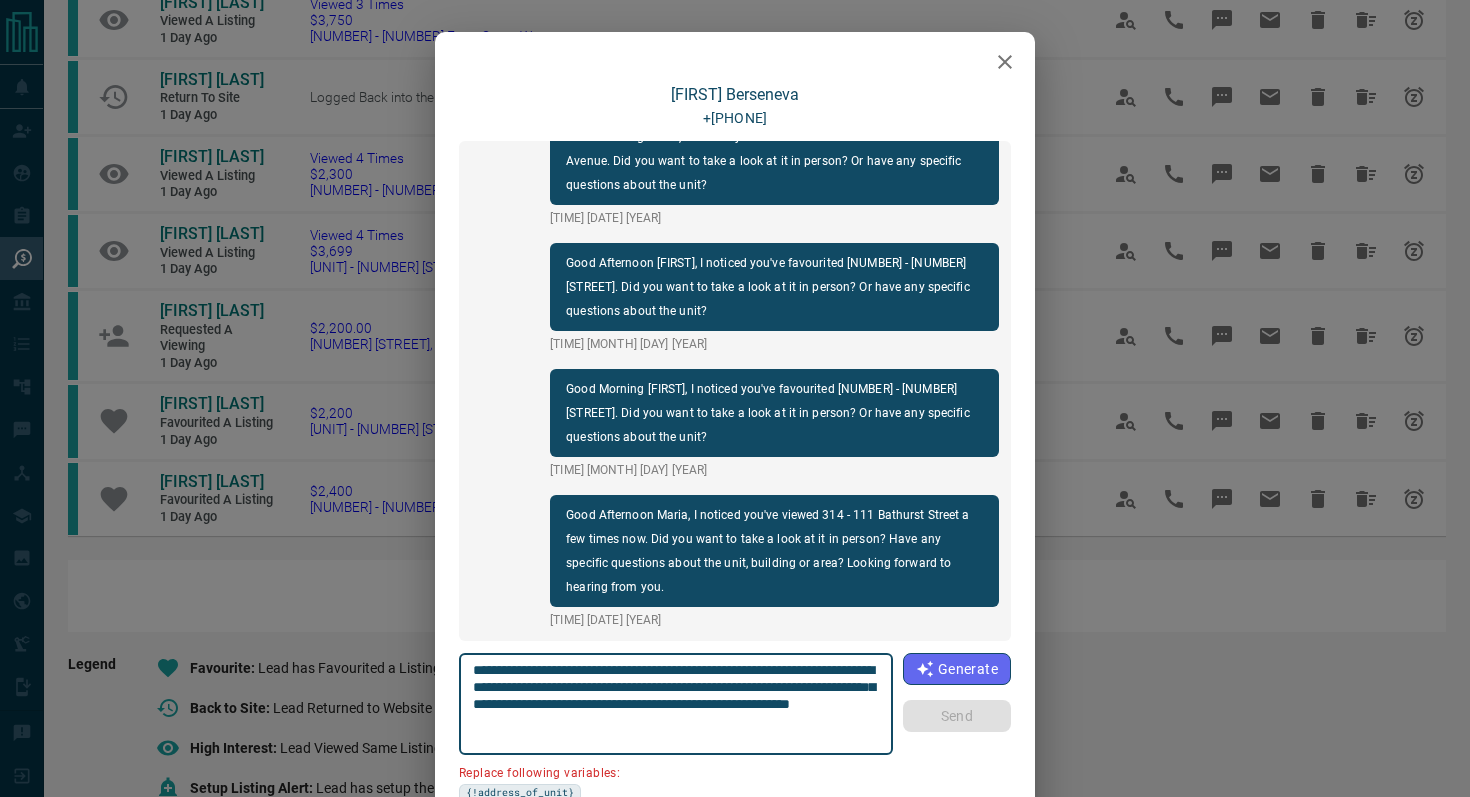 drag, startPoint x: 756, startPoint y: 667, endPoint x: 876, endPoint y: 666, distance: 120.004166 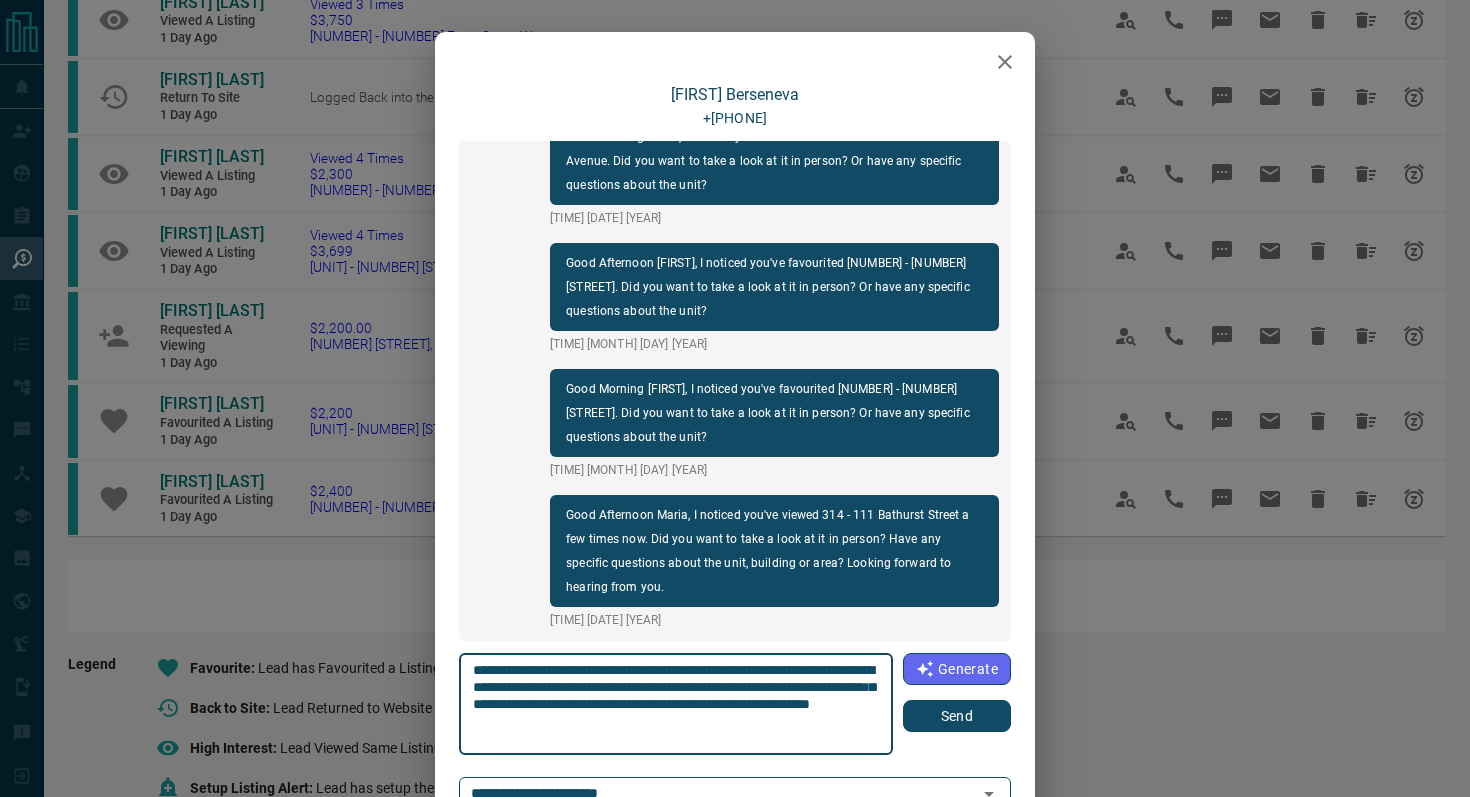 type on "**********" 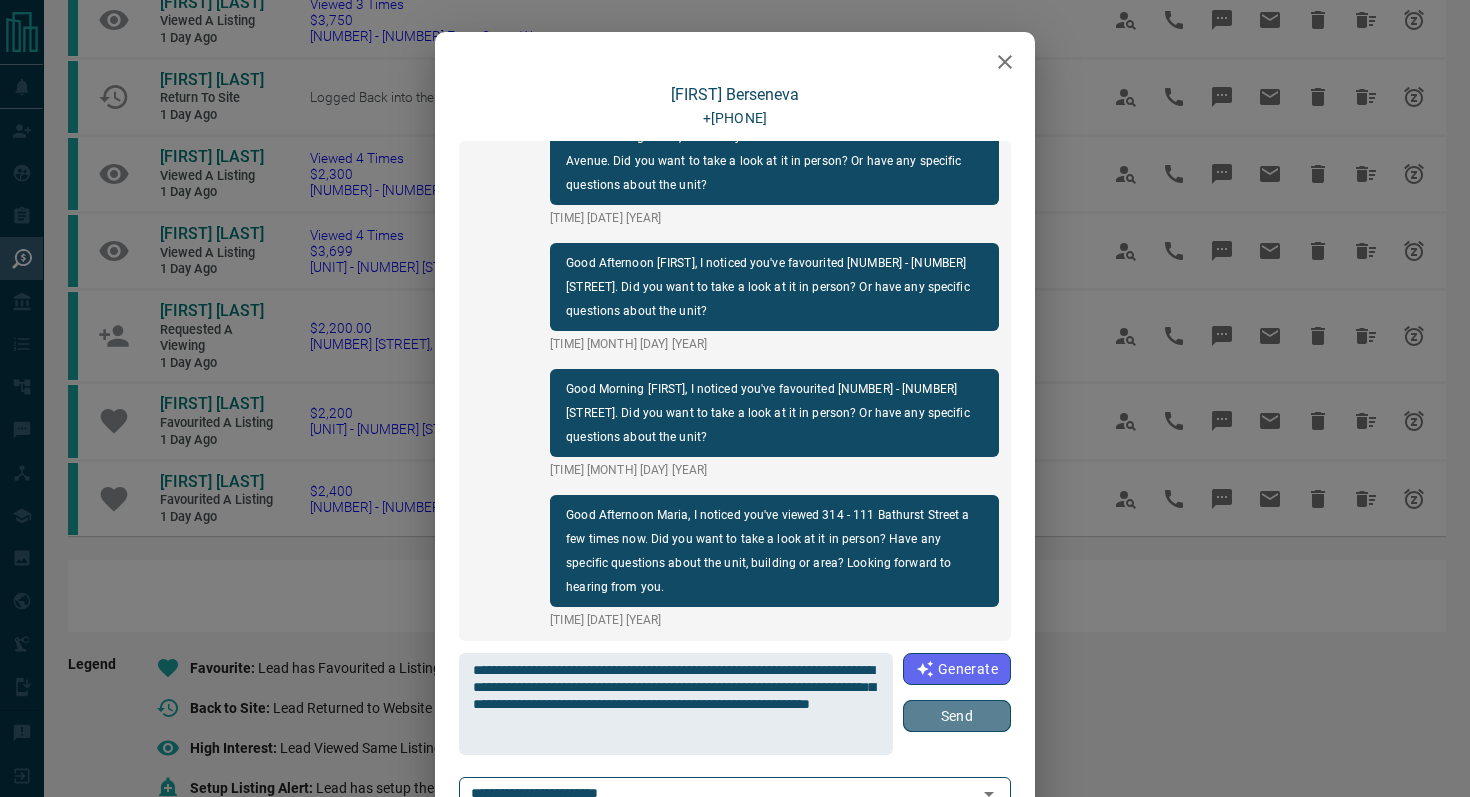 click on "Send" at bounding box center (957, 716) 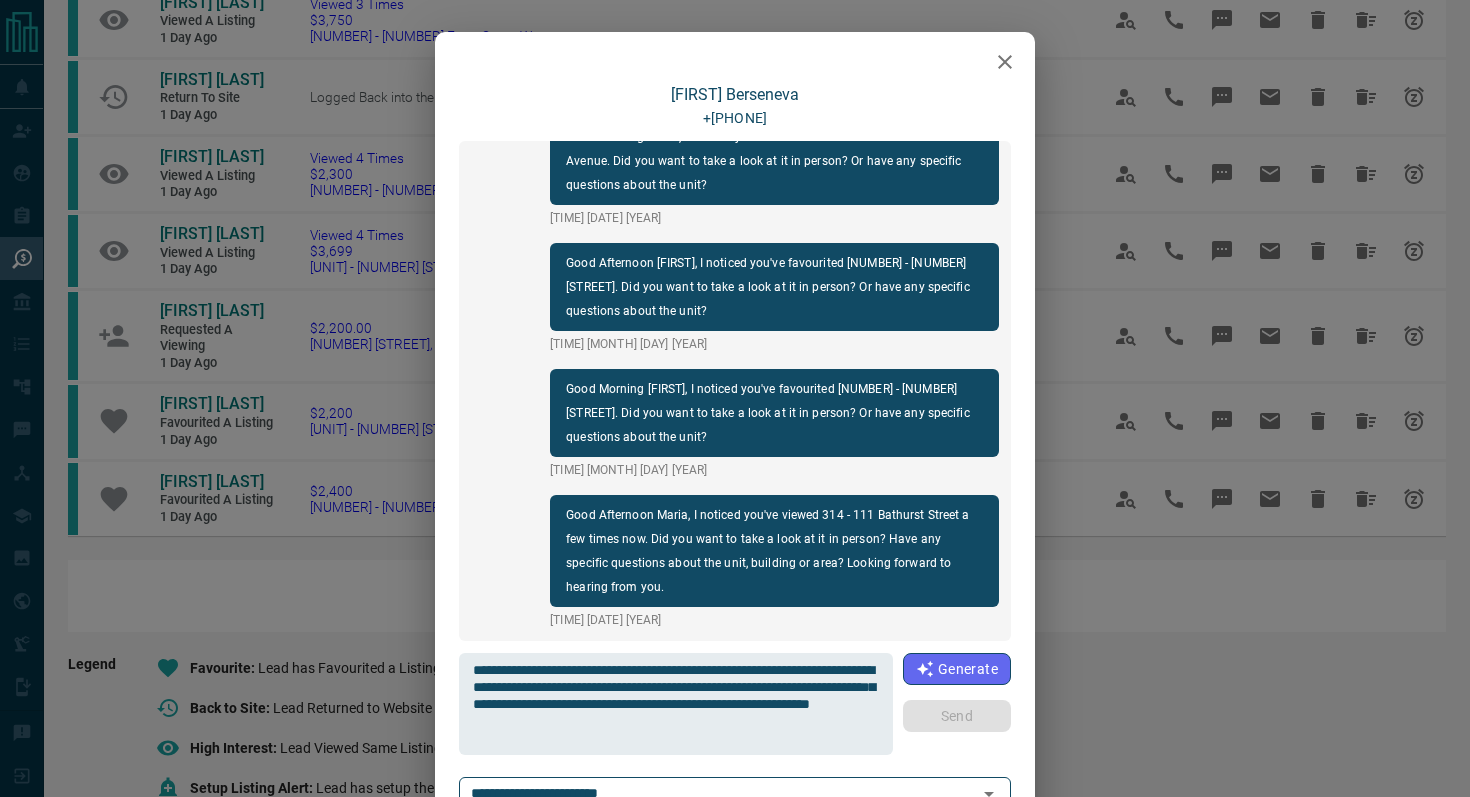 type 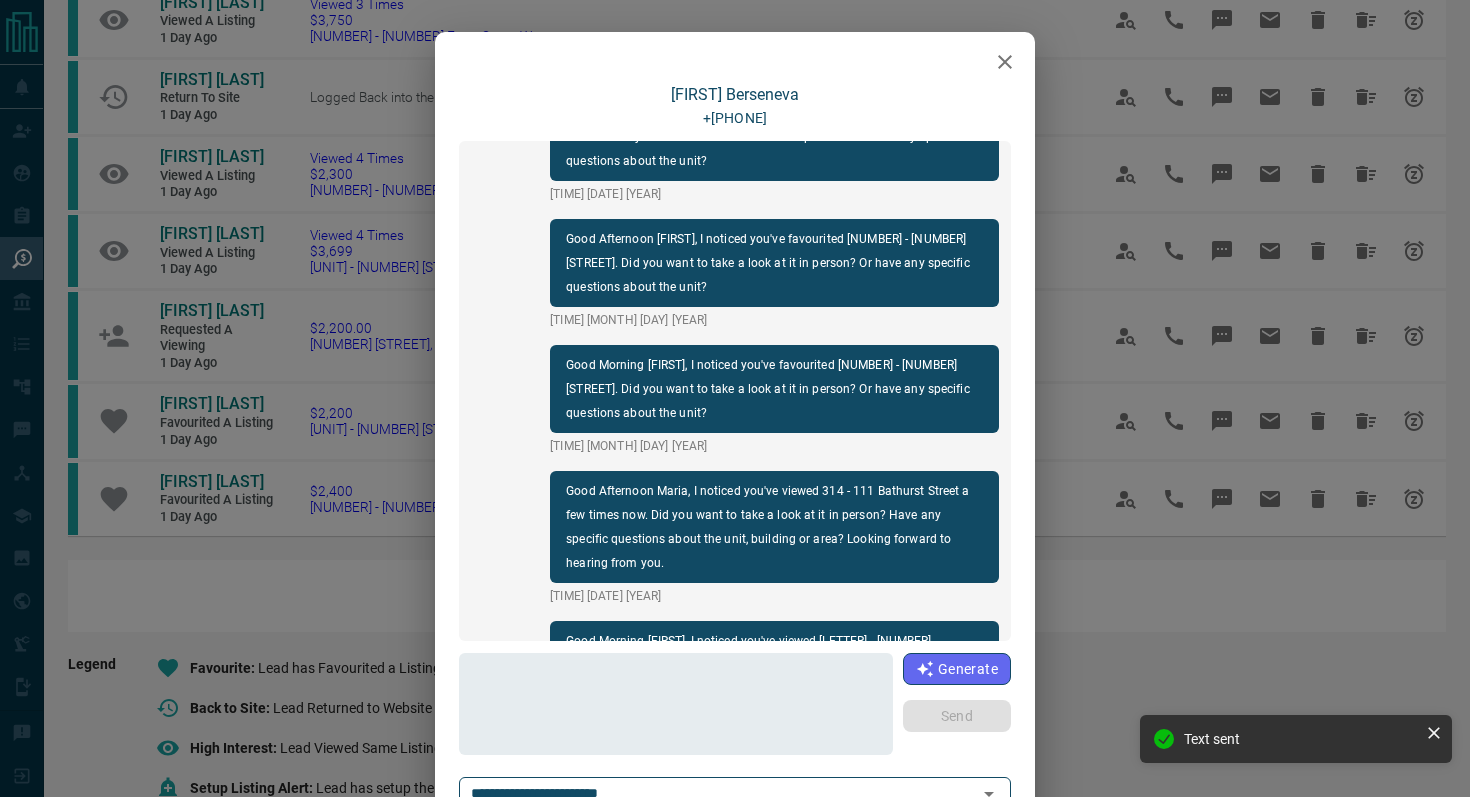scroll, scrollTop: 2298, scrollLeft: 0, axis: vertical 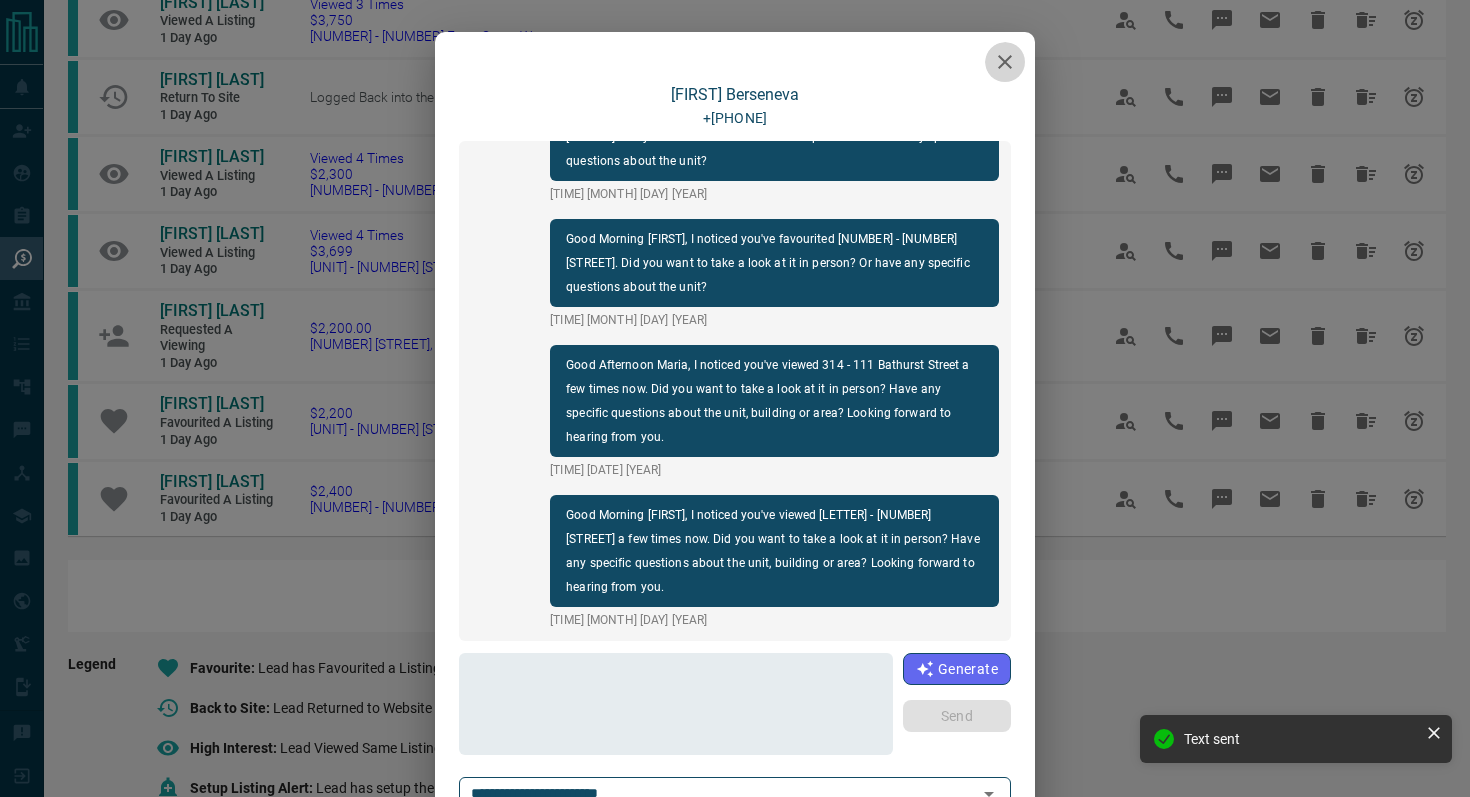 click 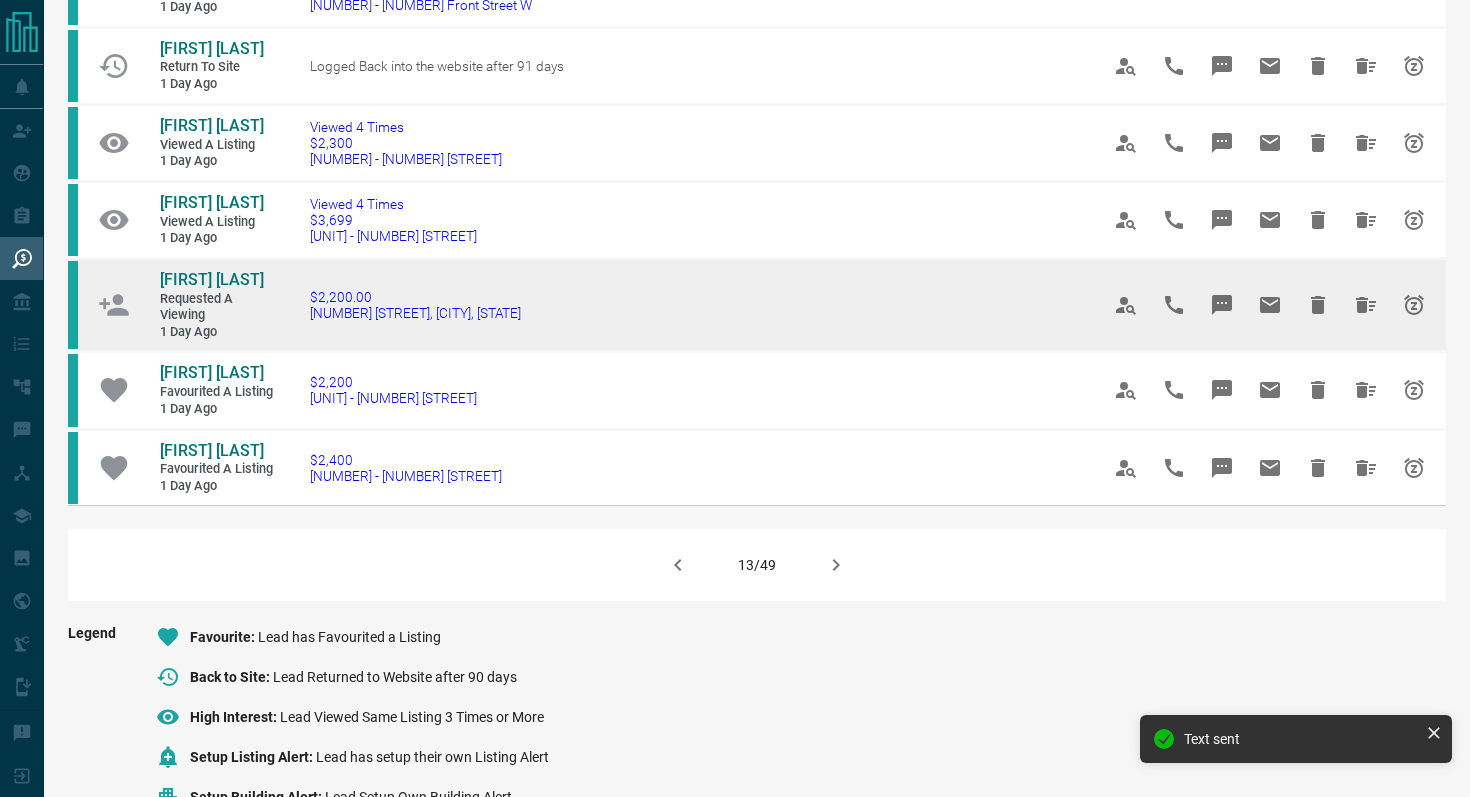 scroll, scrollTop: 1205, scrollLeft: 0, axis: vertical 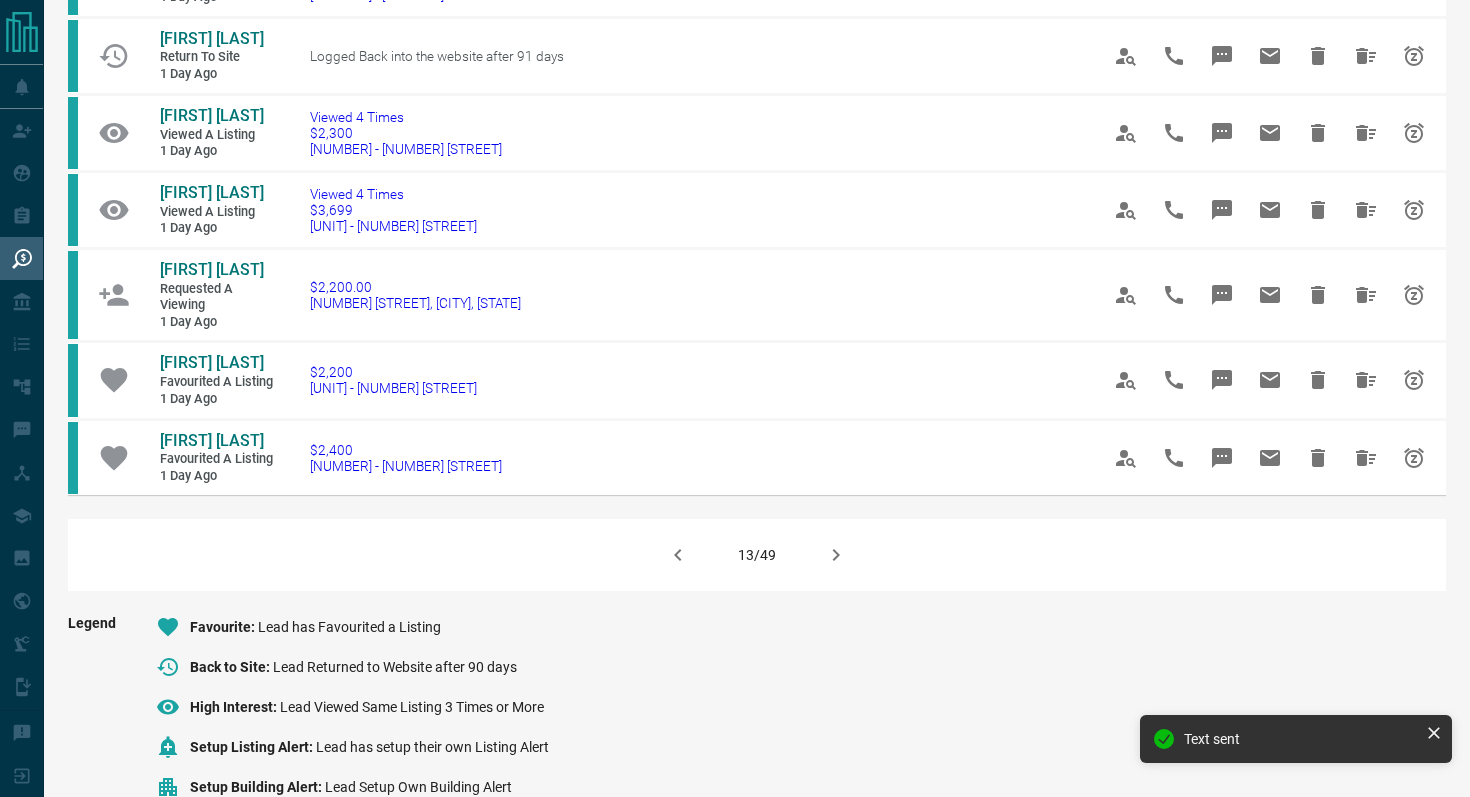 click 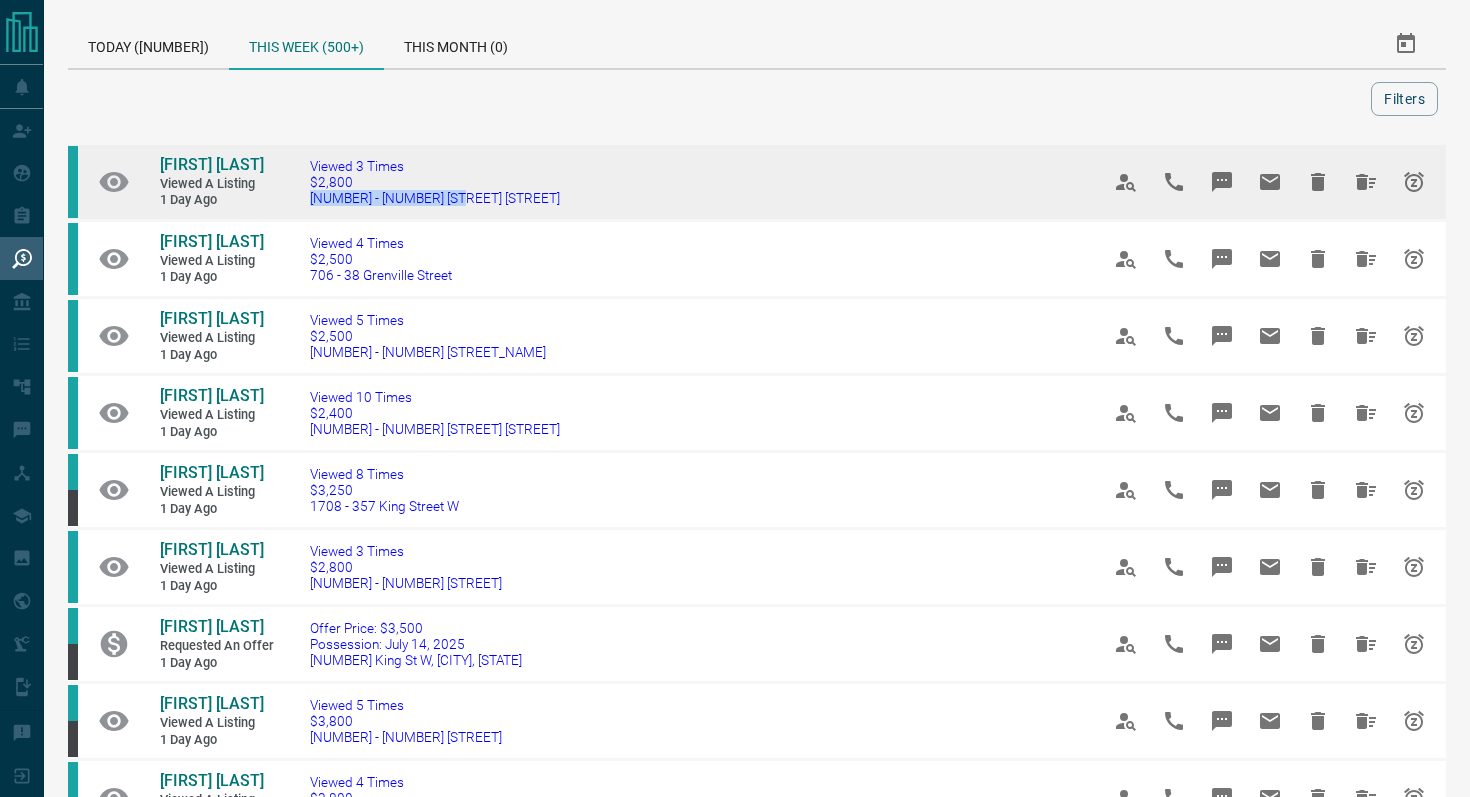 drag, startPoint x: 491, startPoint y: 203, endPoint x: 304, endPoint y: 200, distance: 187.02406 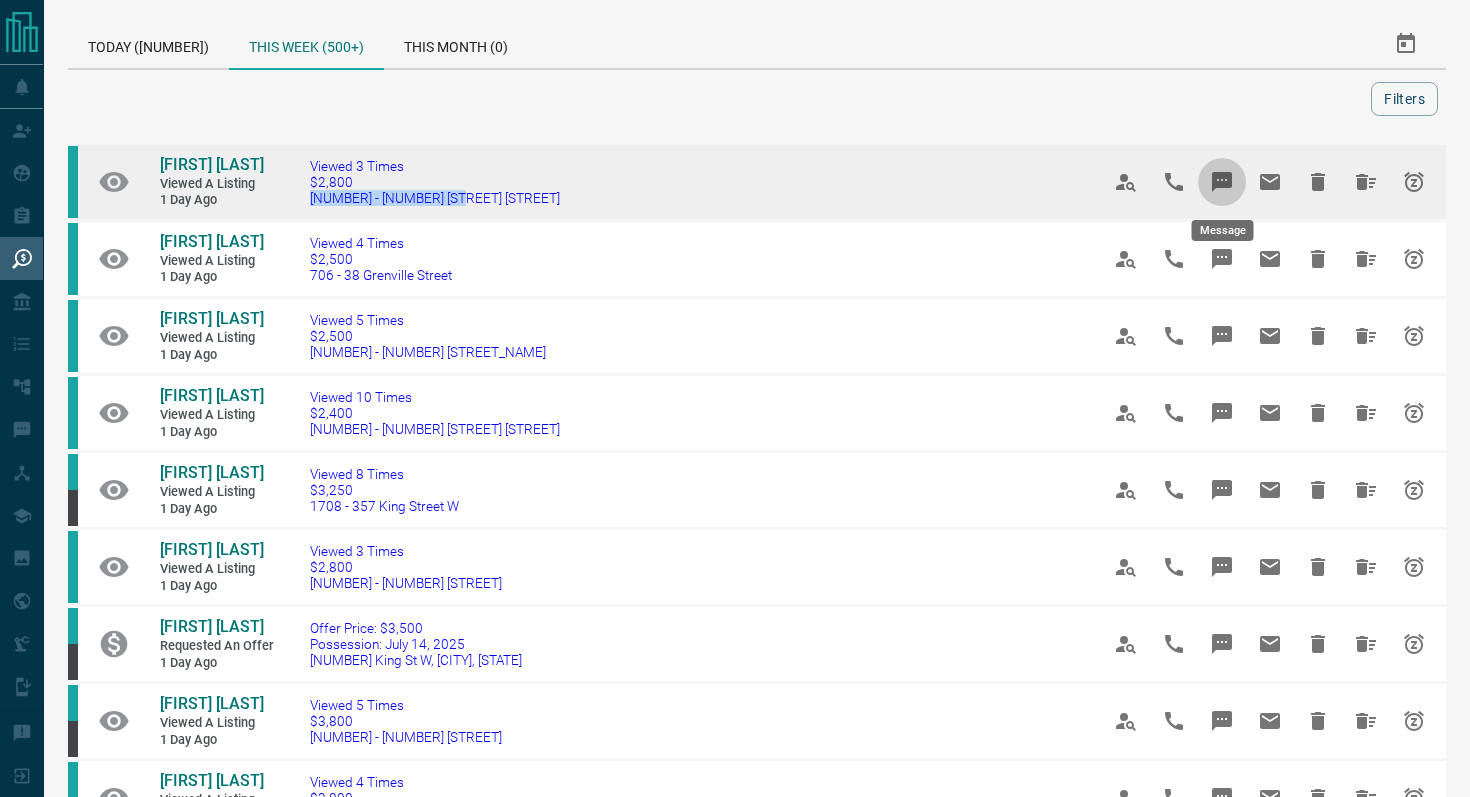 click 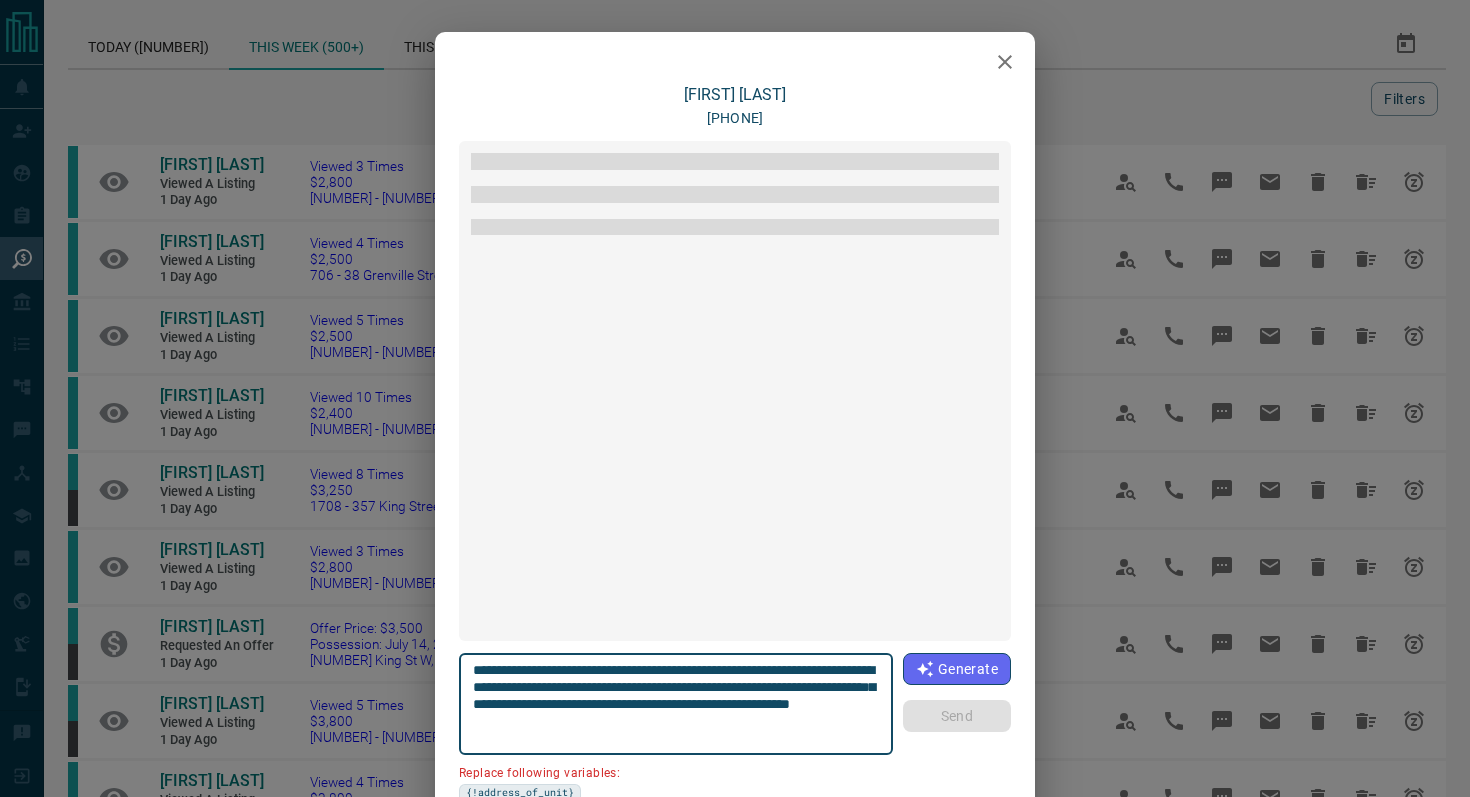 scroll, scrollTop: 108, scrollLeft: 0, axis: vertical 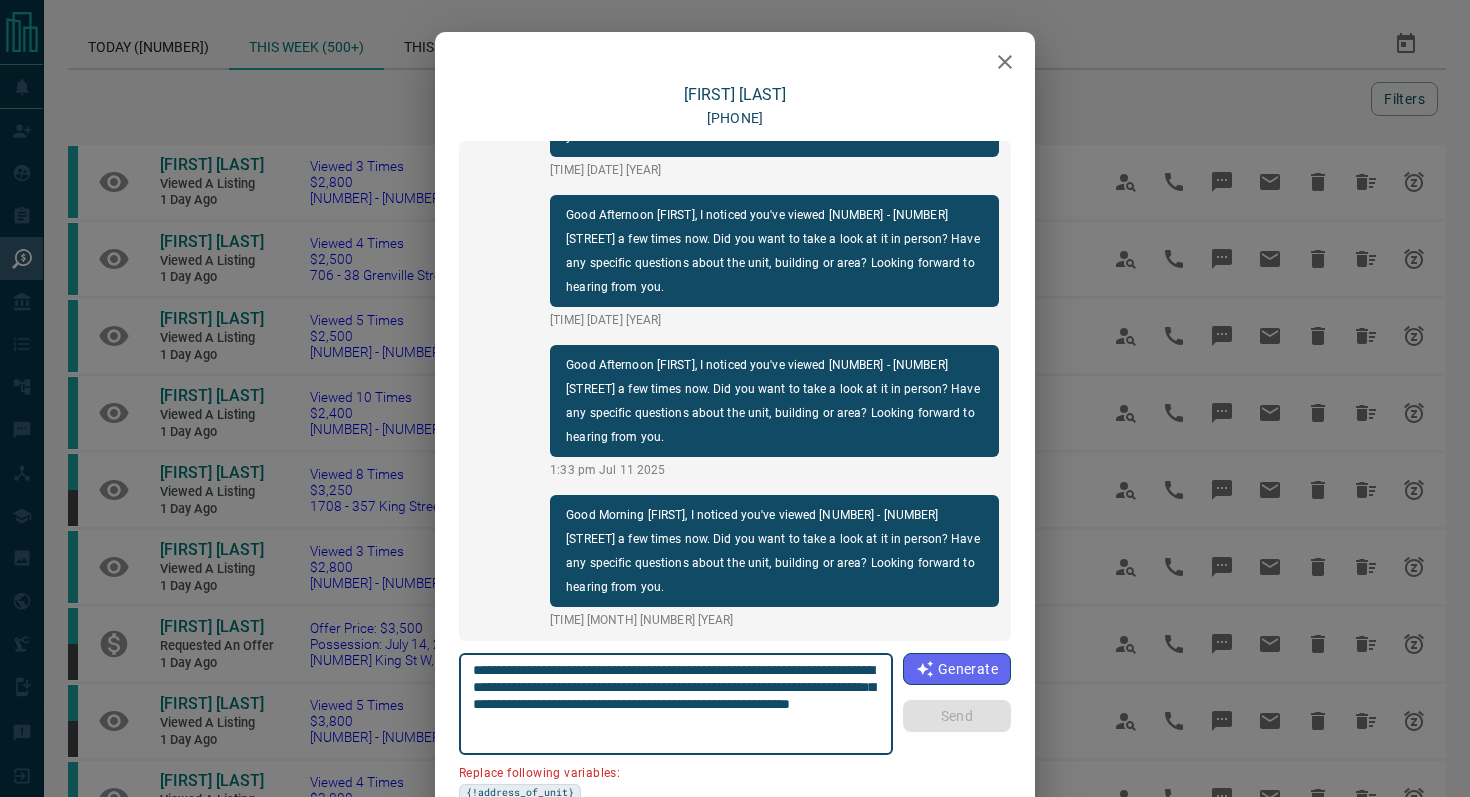 drag, startPoint x: 871, startPoint y: 668, endPoint x: 759, endPoint y: 671, distance: 112.04017 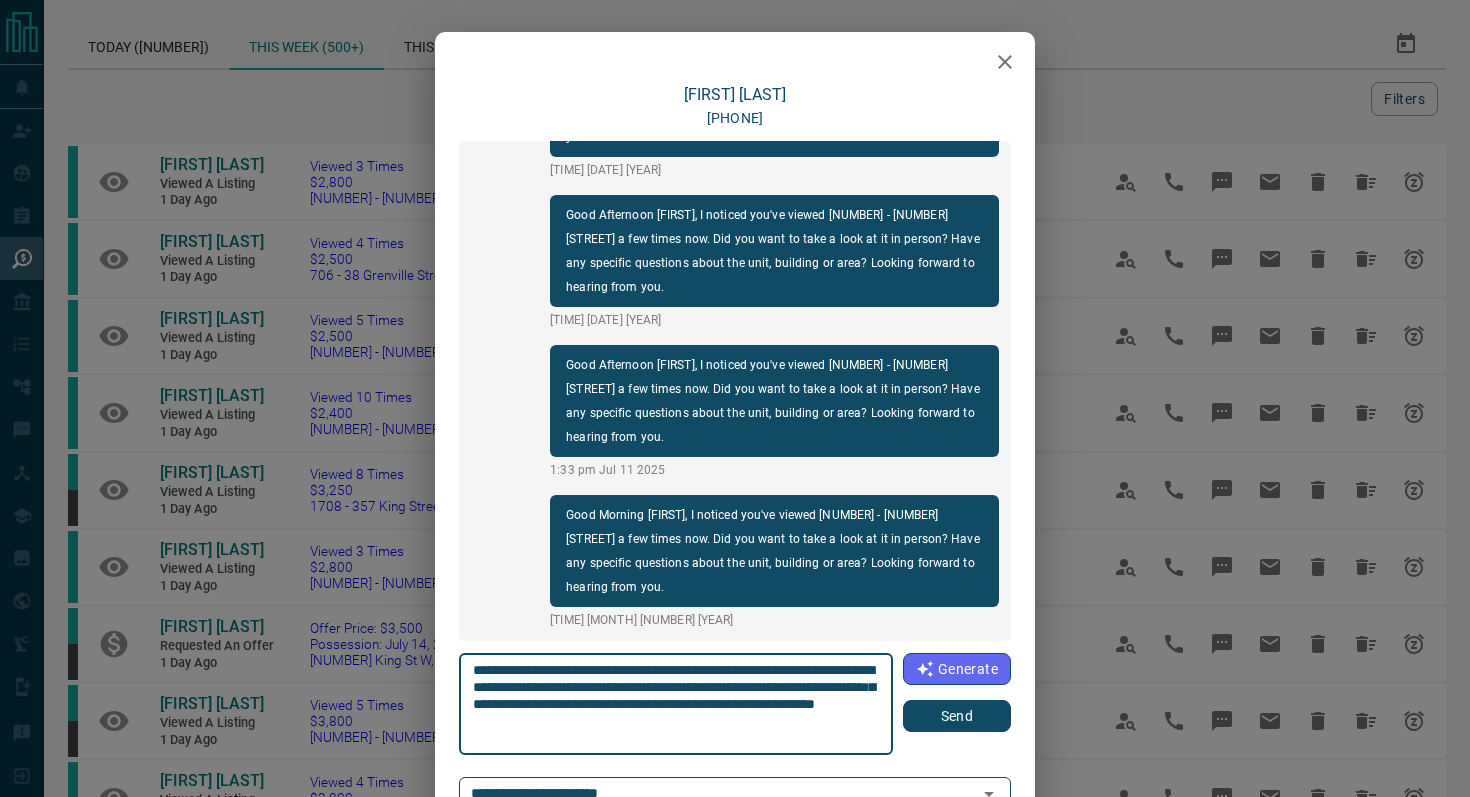 type on "**********" 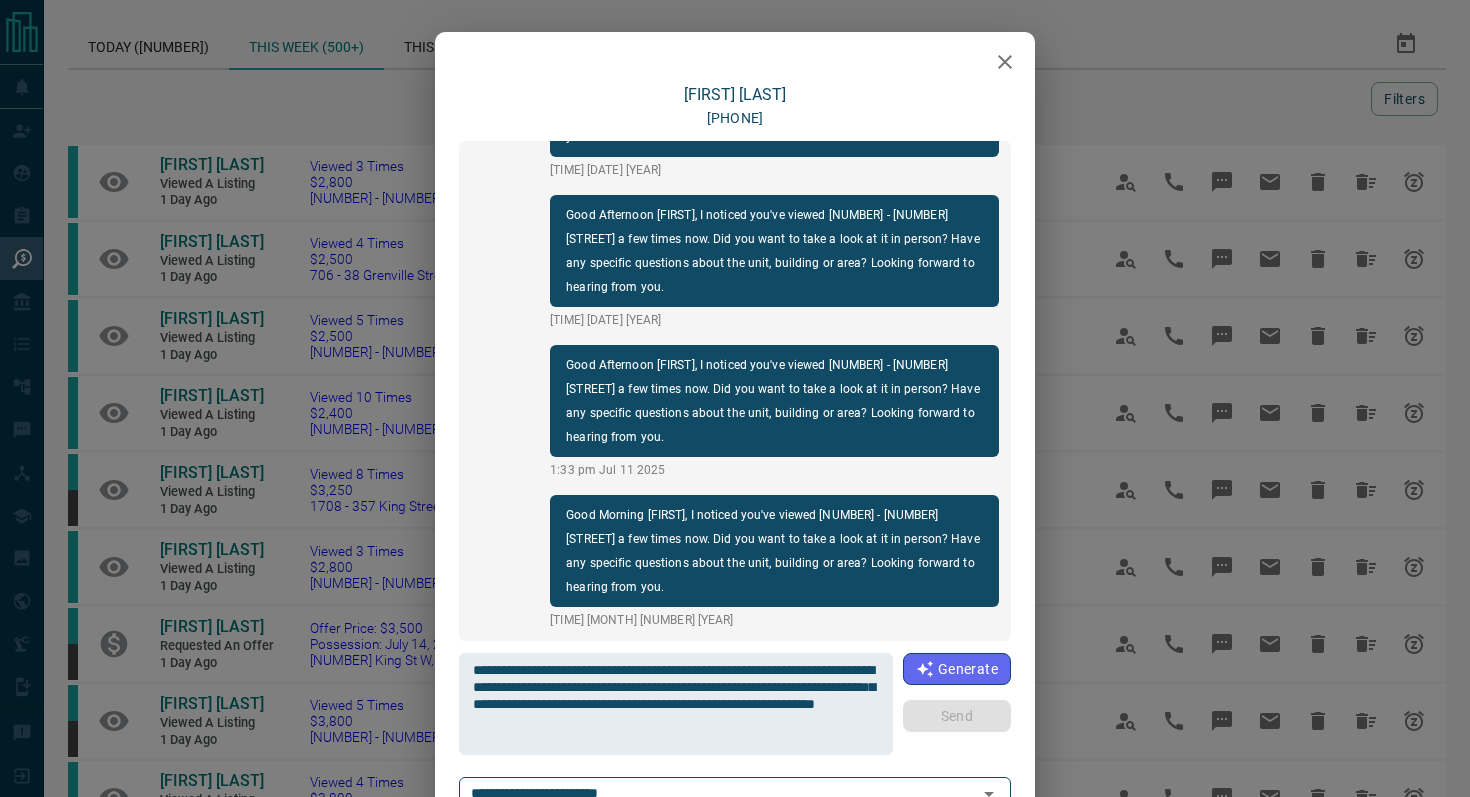 type 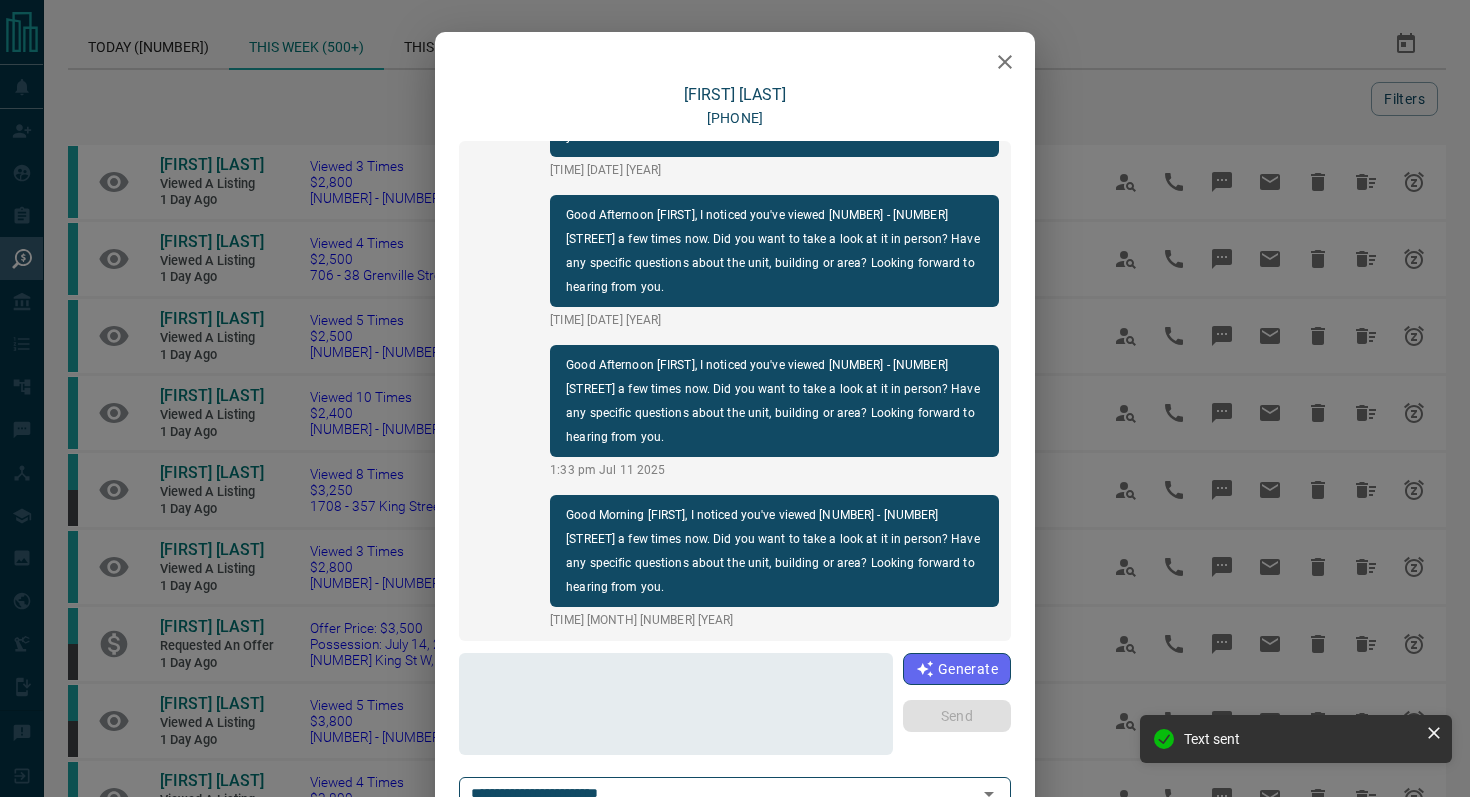 scroll, scrollTop: 258, scrollLeft: 0, axis: vertical 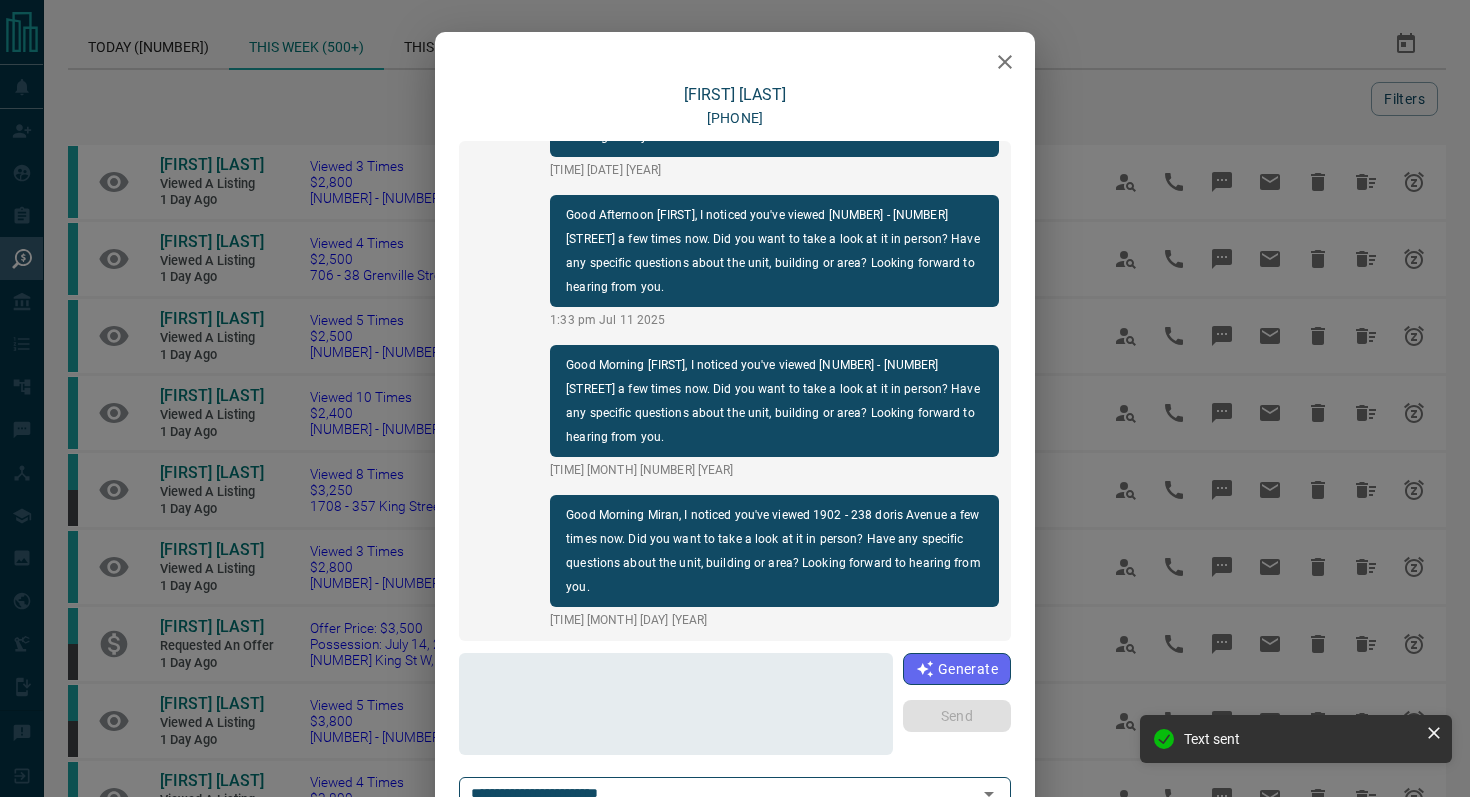 click 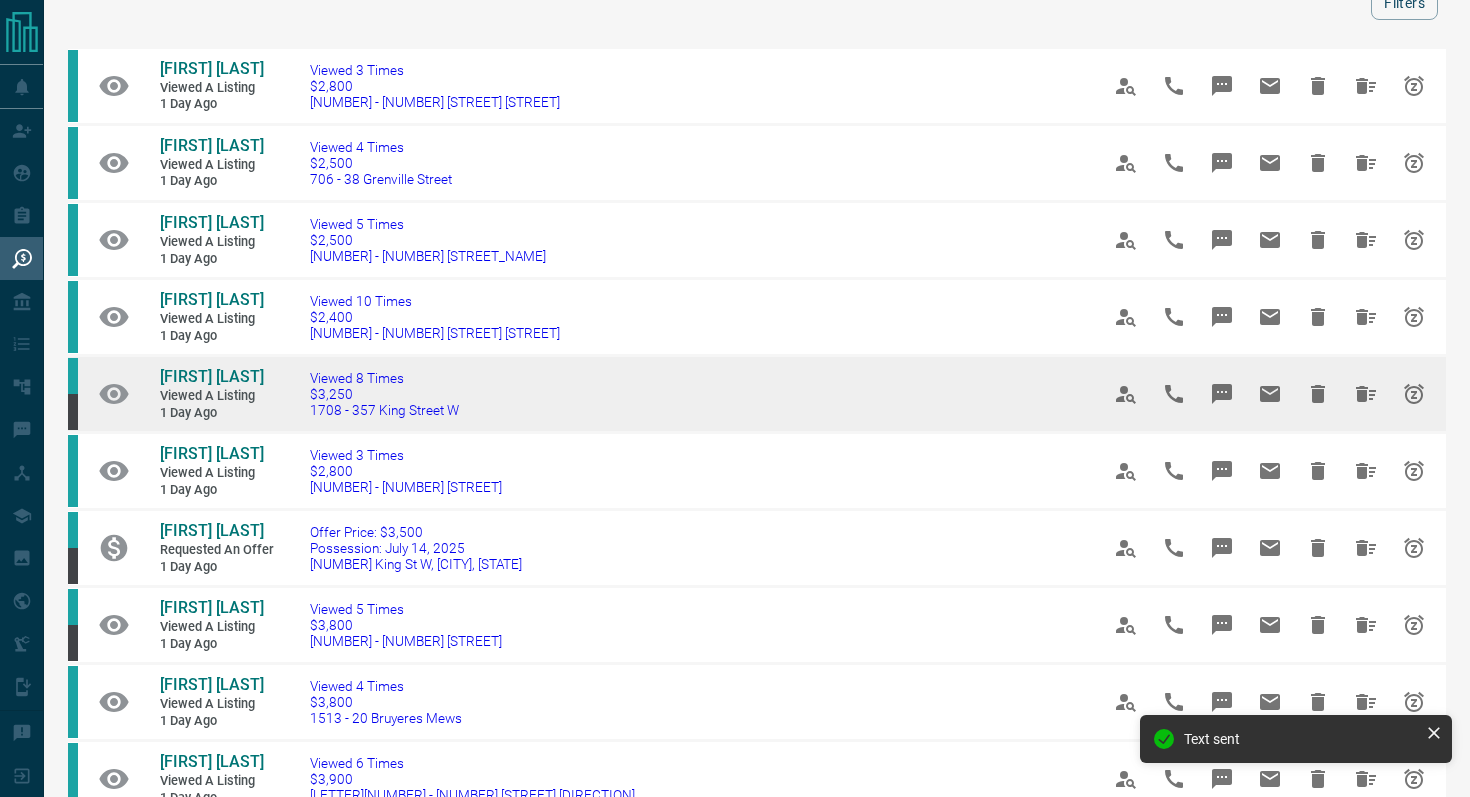 scroll, scrollTop: 102, scrollLeft: 0, axis: vertical 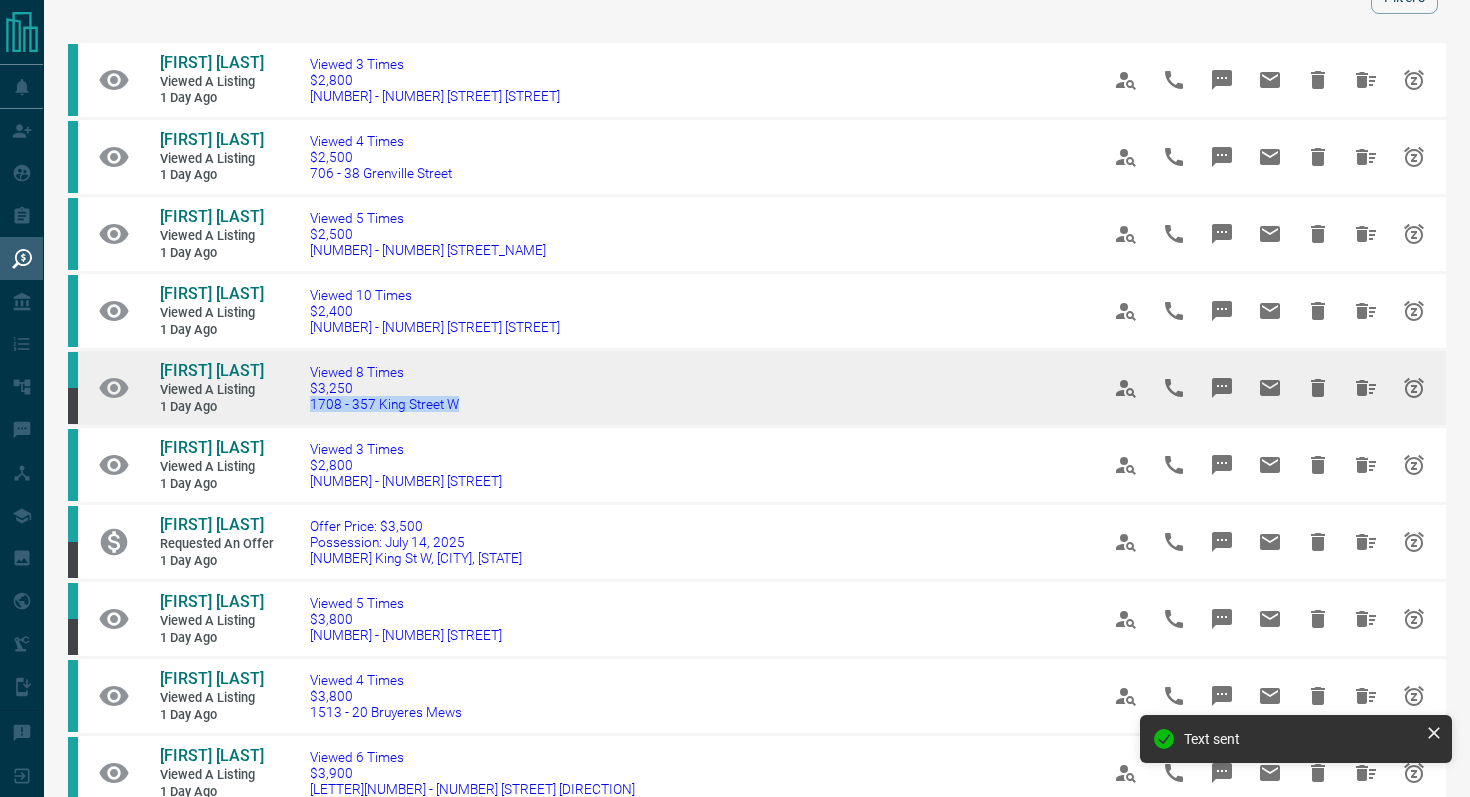 drag, startPoint x: 517, startPoint y: 413, endPoint x: 300, endPoint y: 414, distance: 217.0023 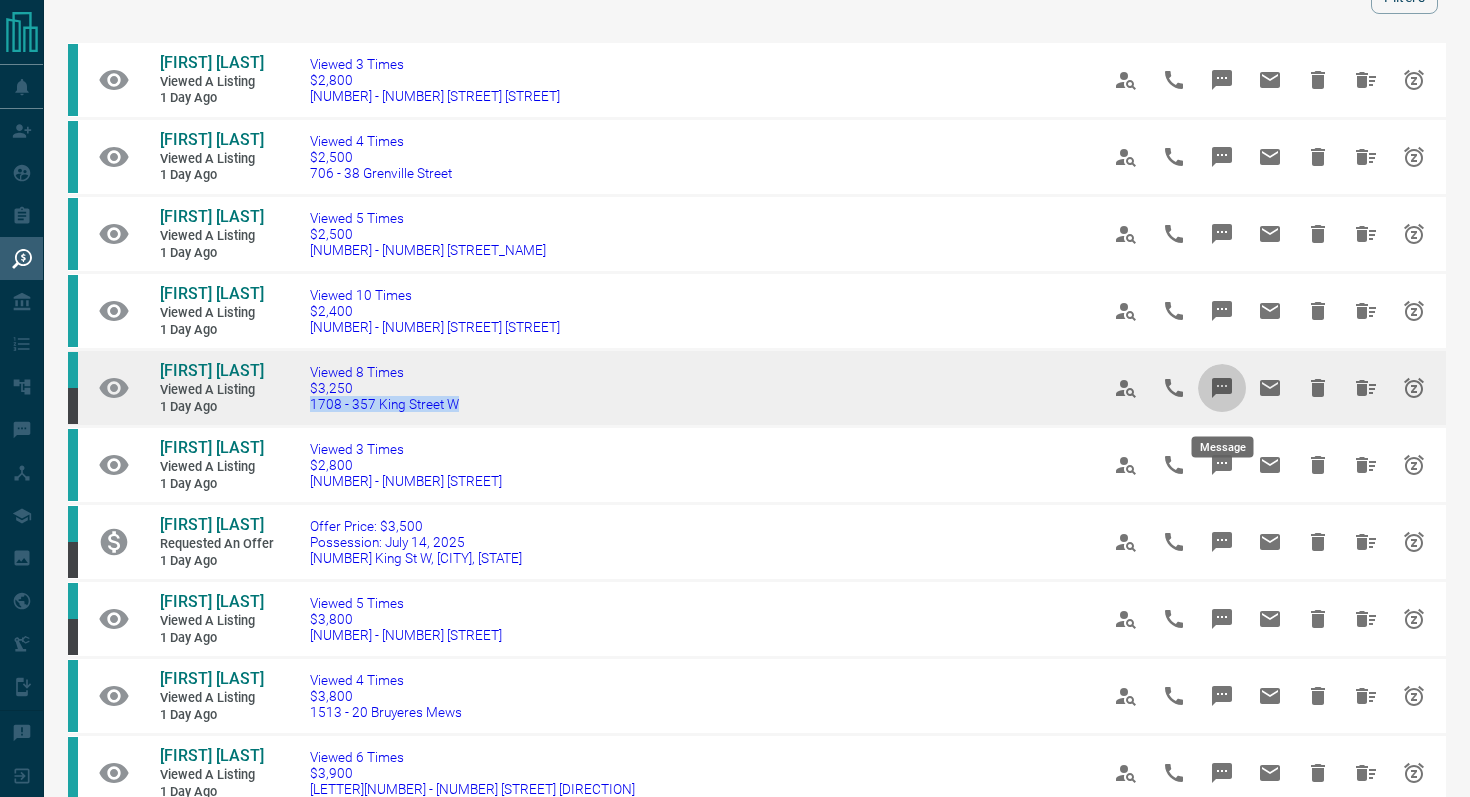 click 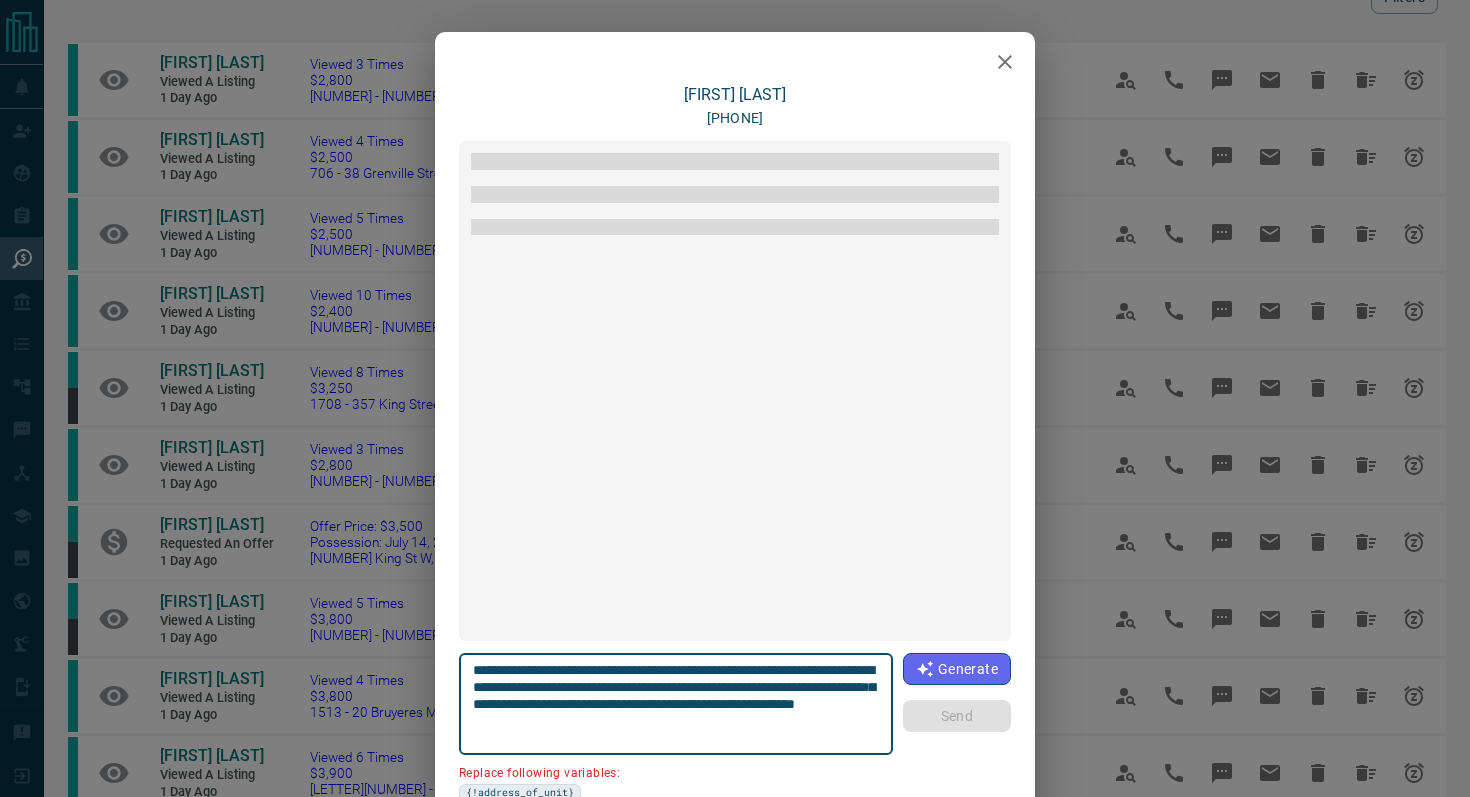 scroll, scrollTop: 1416, scrollLeft: 0, axis: vertical 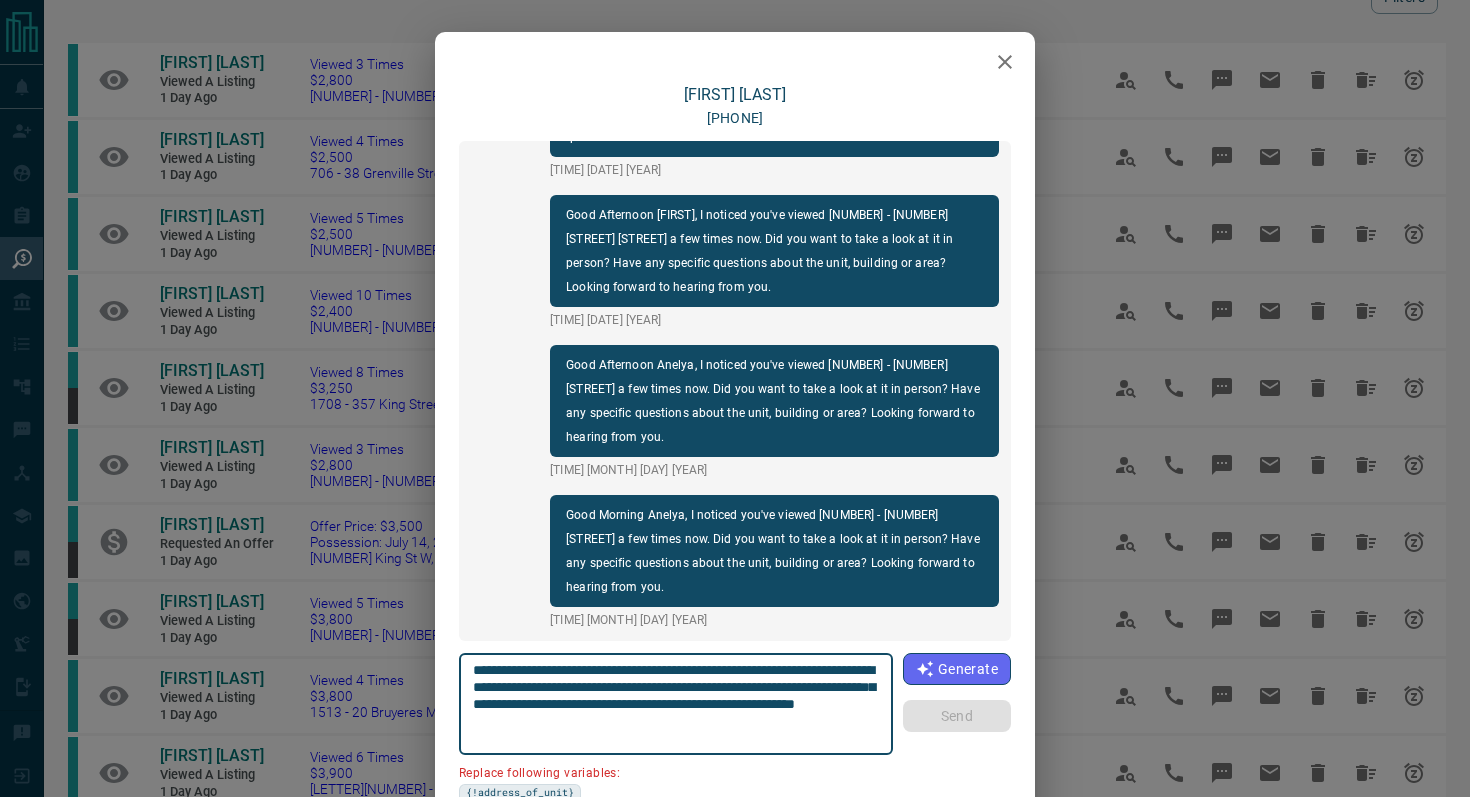 click at bounding box center (1005, 62) 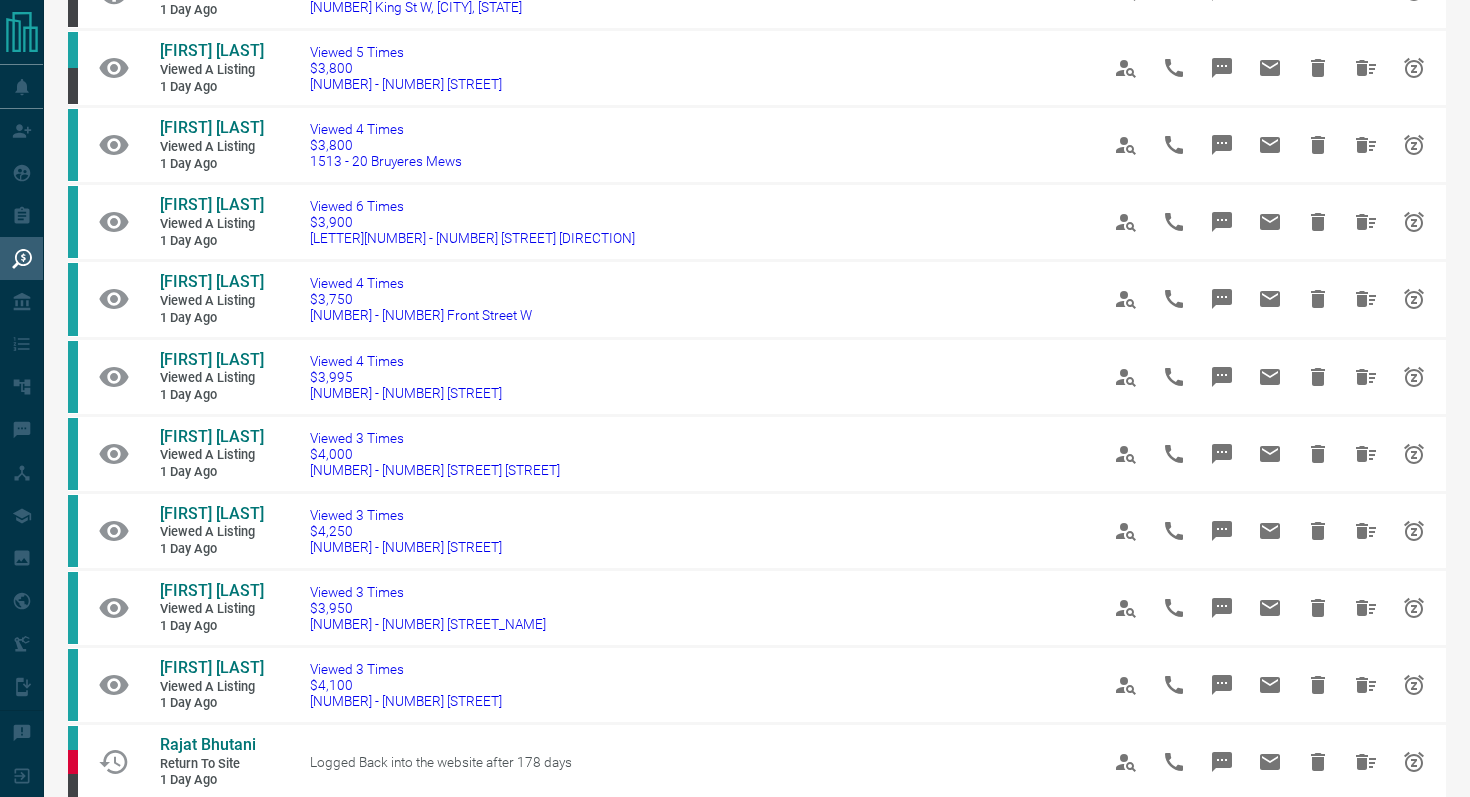 scroll, scrollTop: 655, scrollLeft: 0, axis: vertical 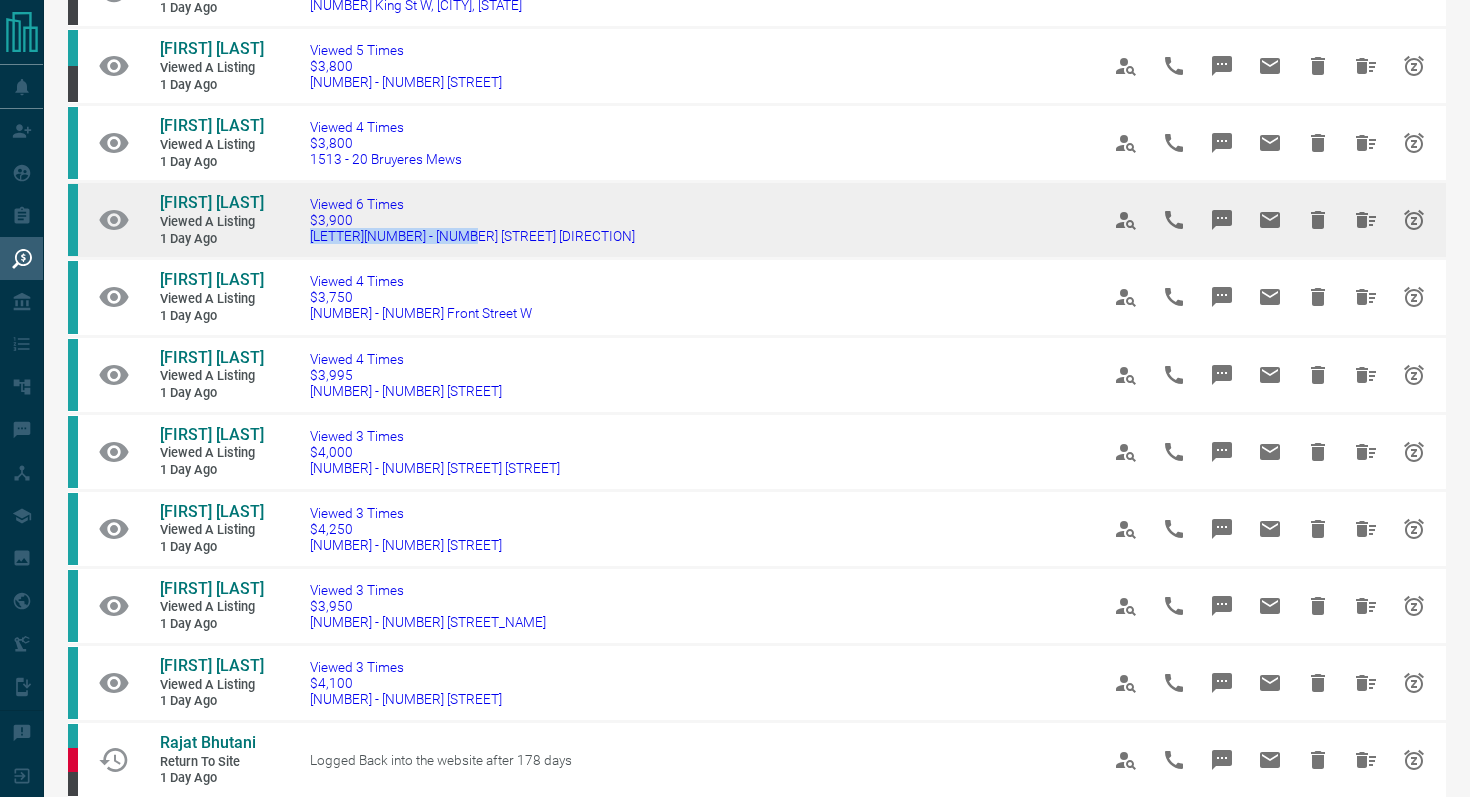 drag, startPoint x: 467, startPoint y: 300, endPoint x: 308, endPoint y: 299, distance: 159.00314 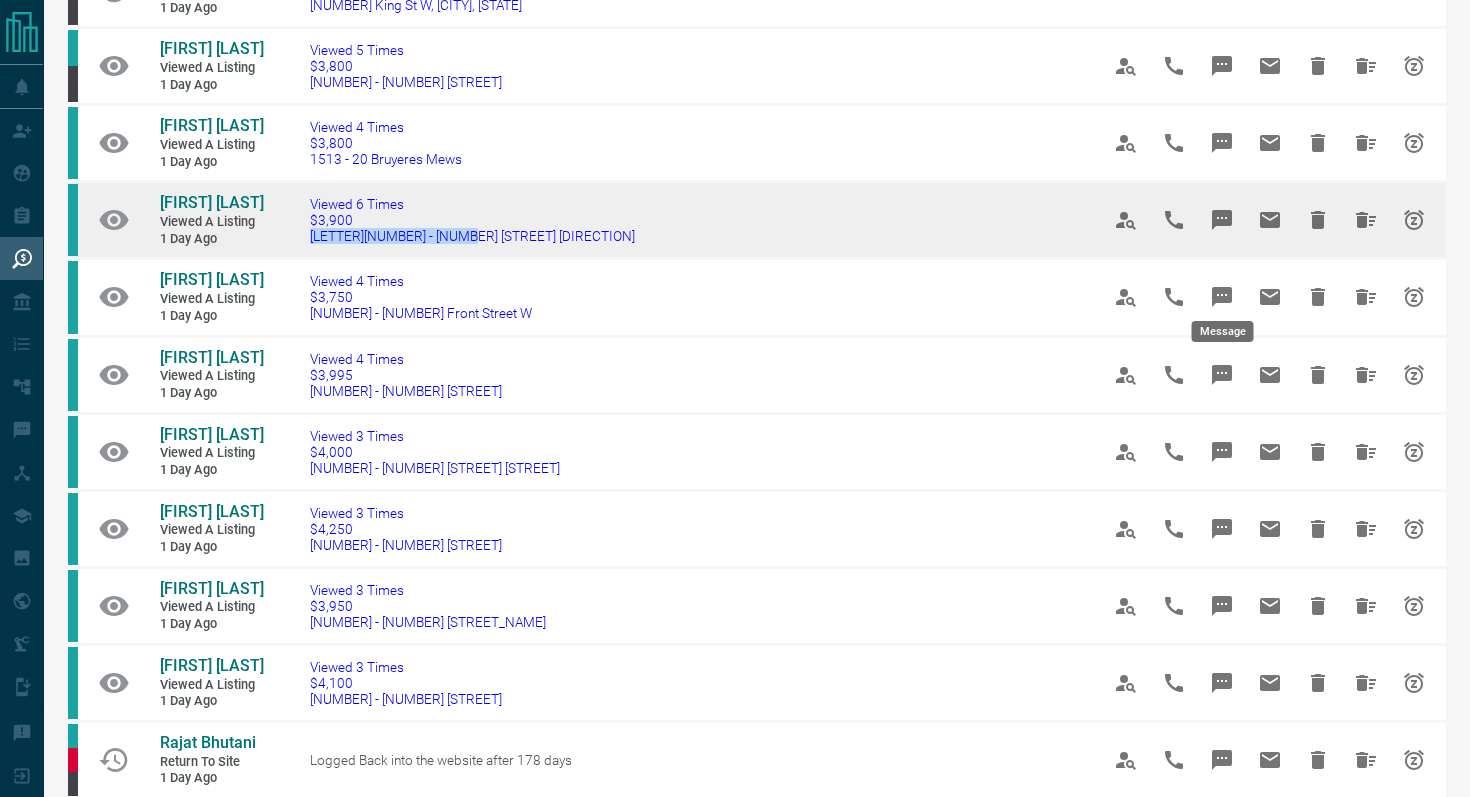 click at bounding box center (1222, 220) 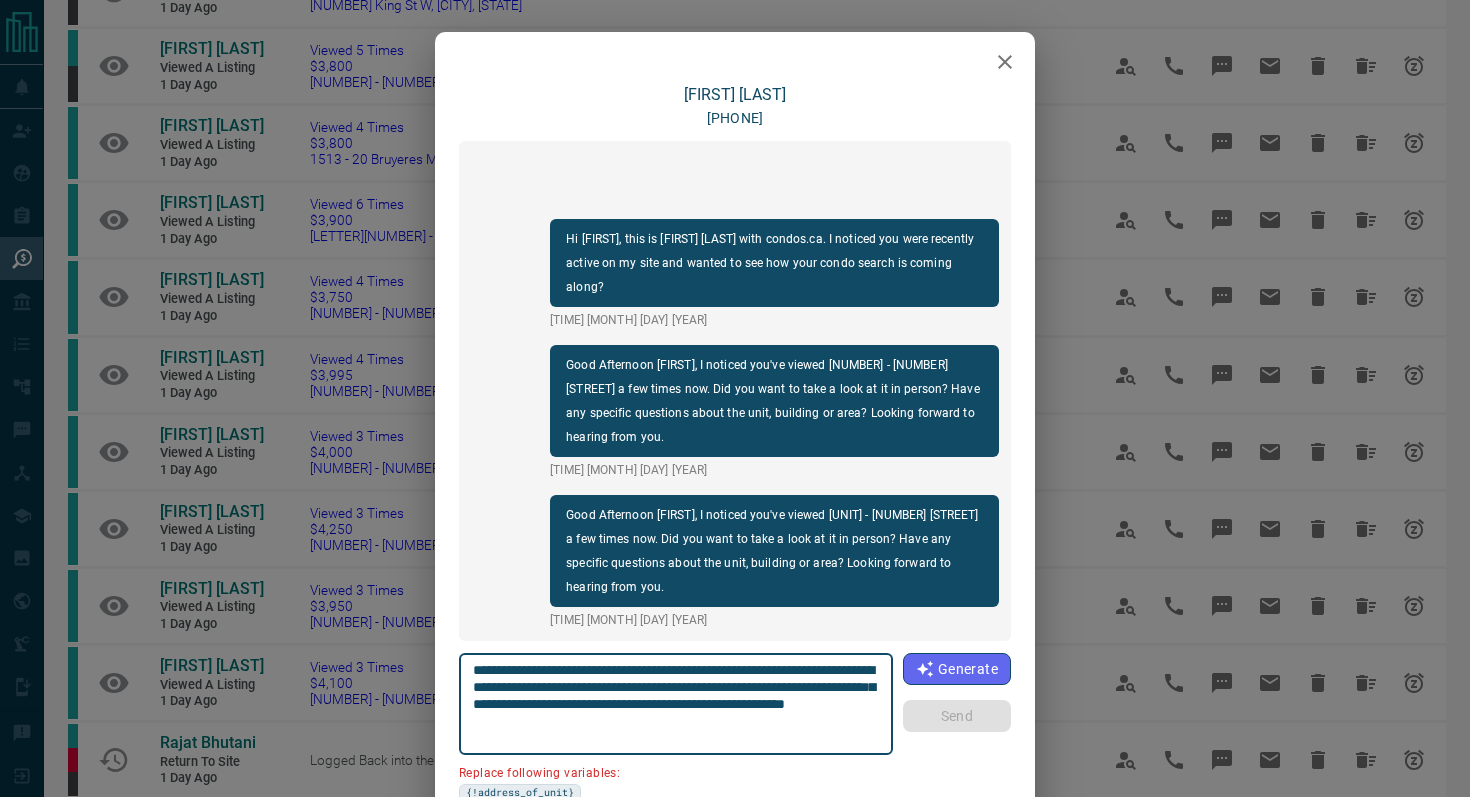 drag, startPoint x: 864, startPoint y: 670, endPoint x: 750, endPoint y: 674, distance: 114.07015 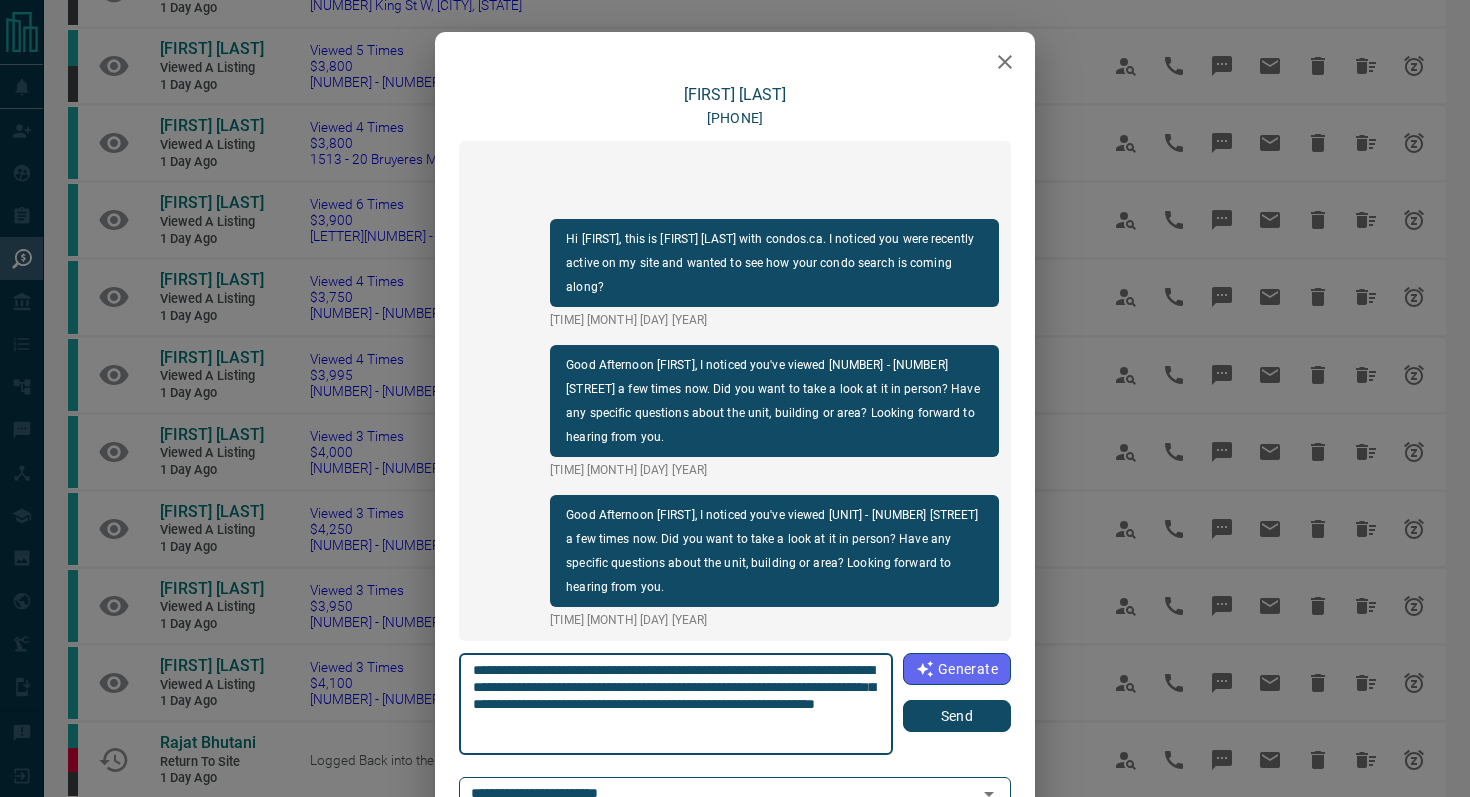 type on "**********" 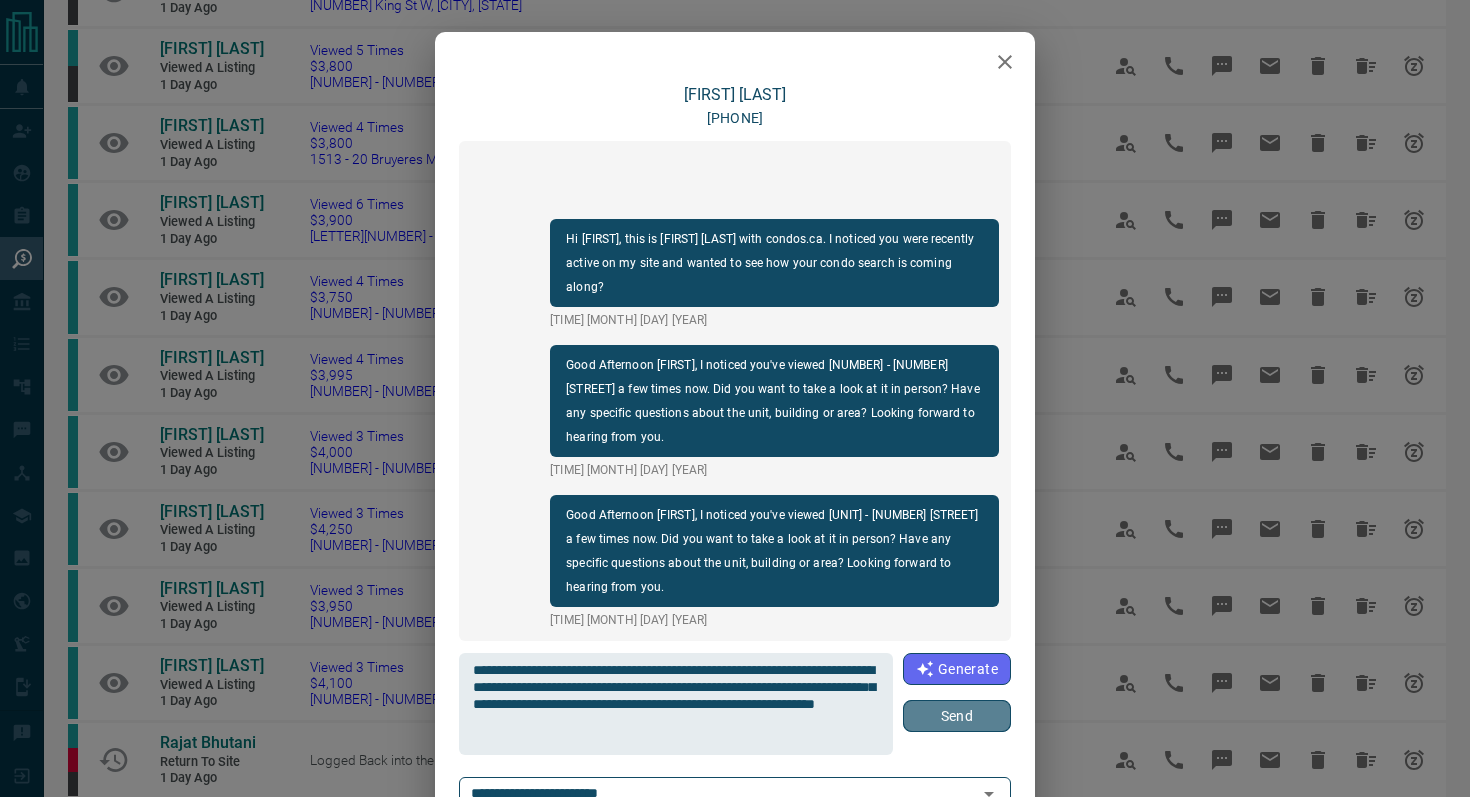 click on "Send" at bounding box center [957, 716] 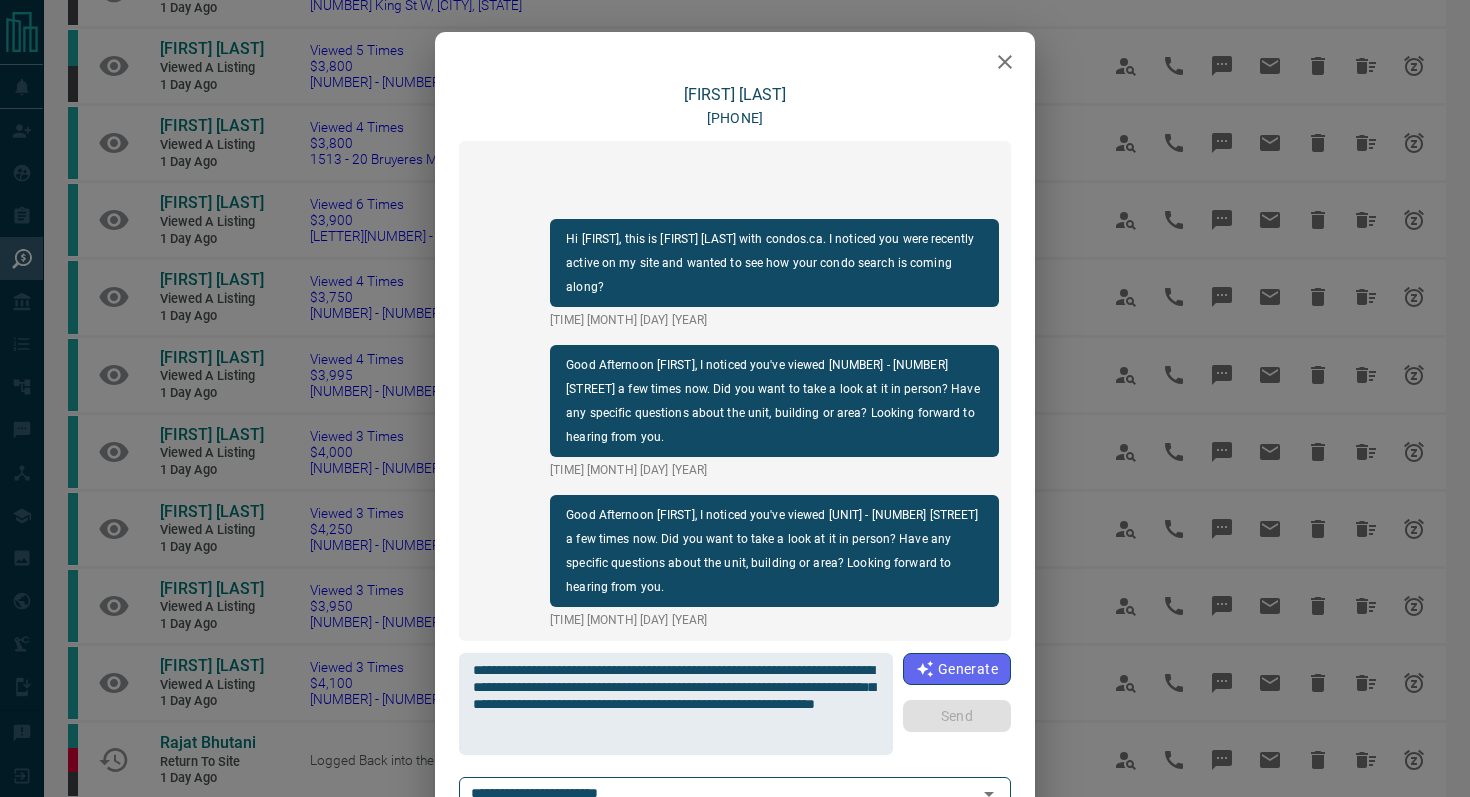 type 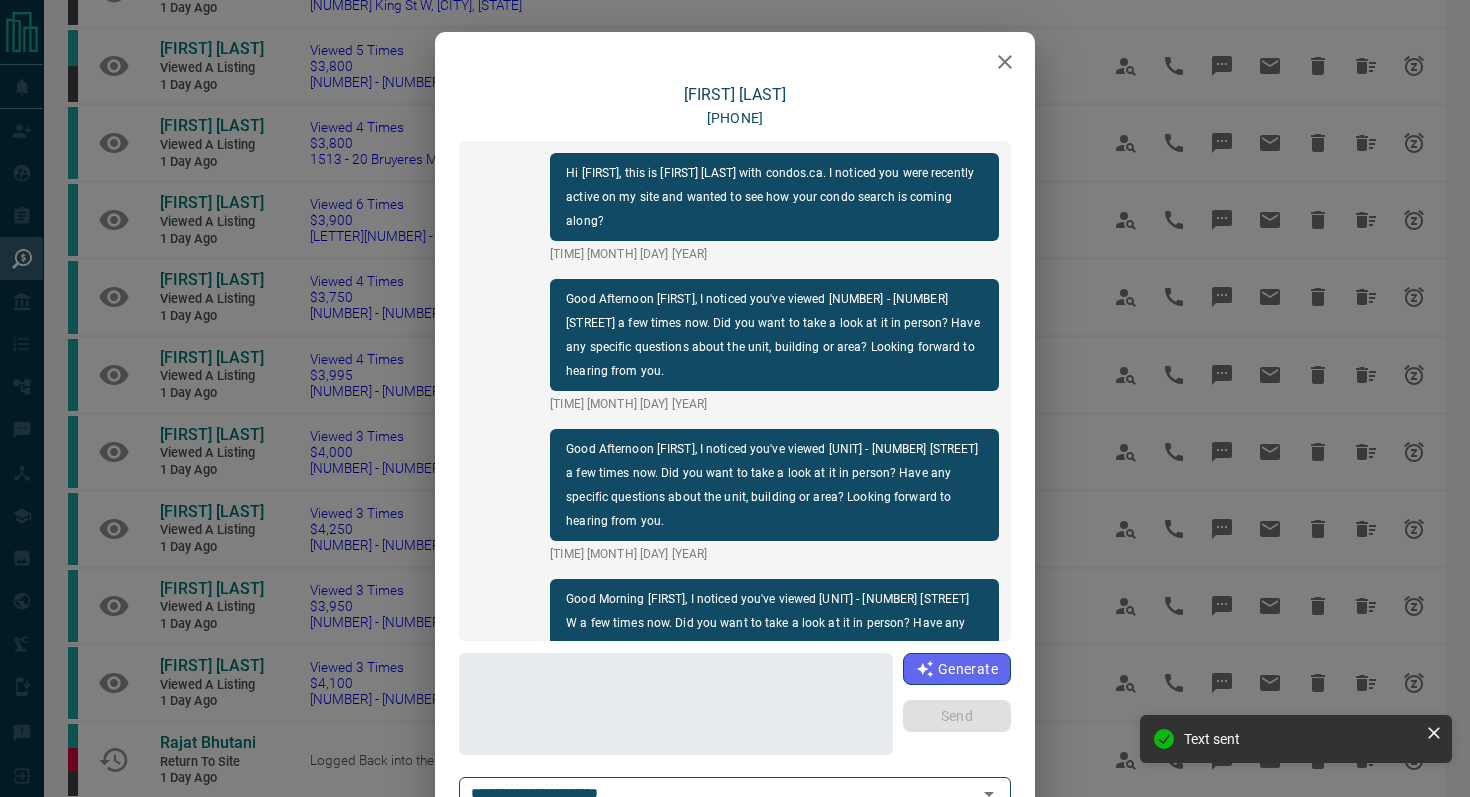scroll, scrollTop: 84, scrollLeft: 0, axis: vertical 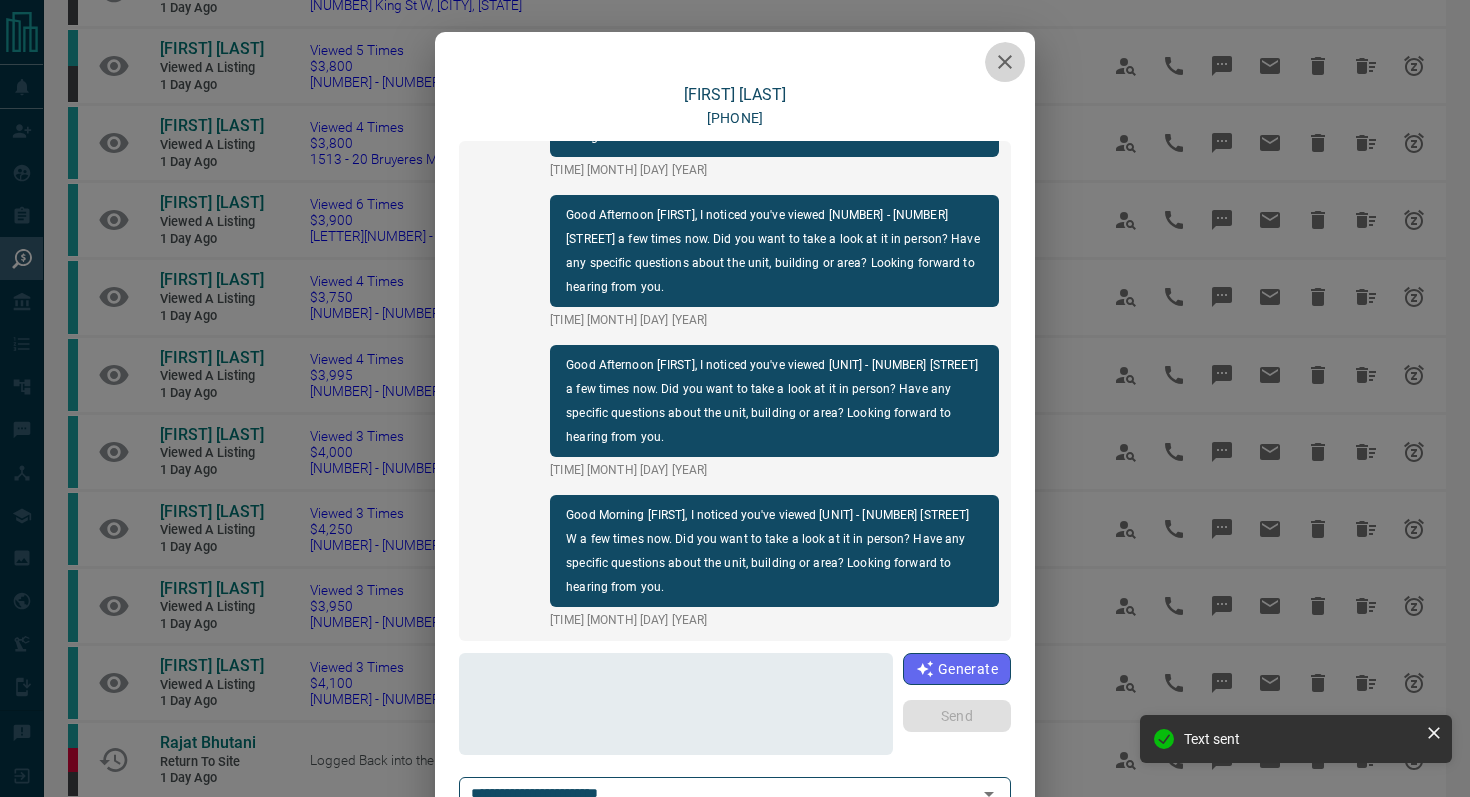 click 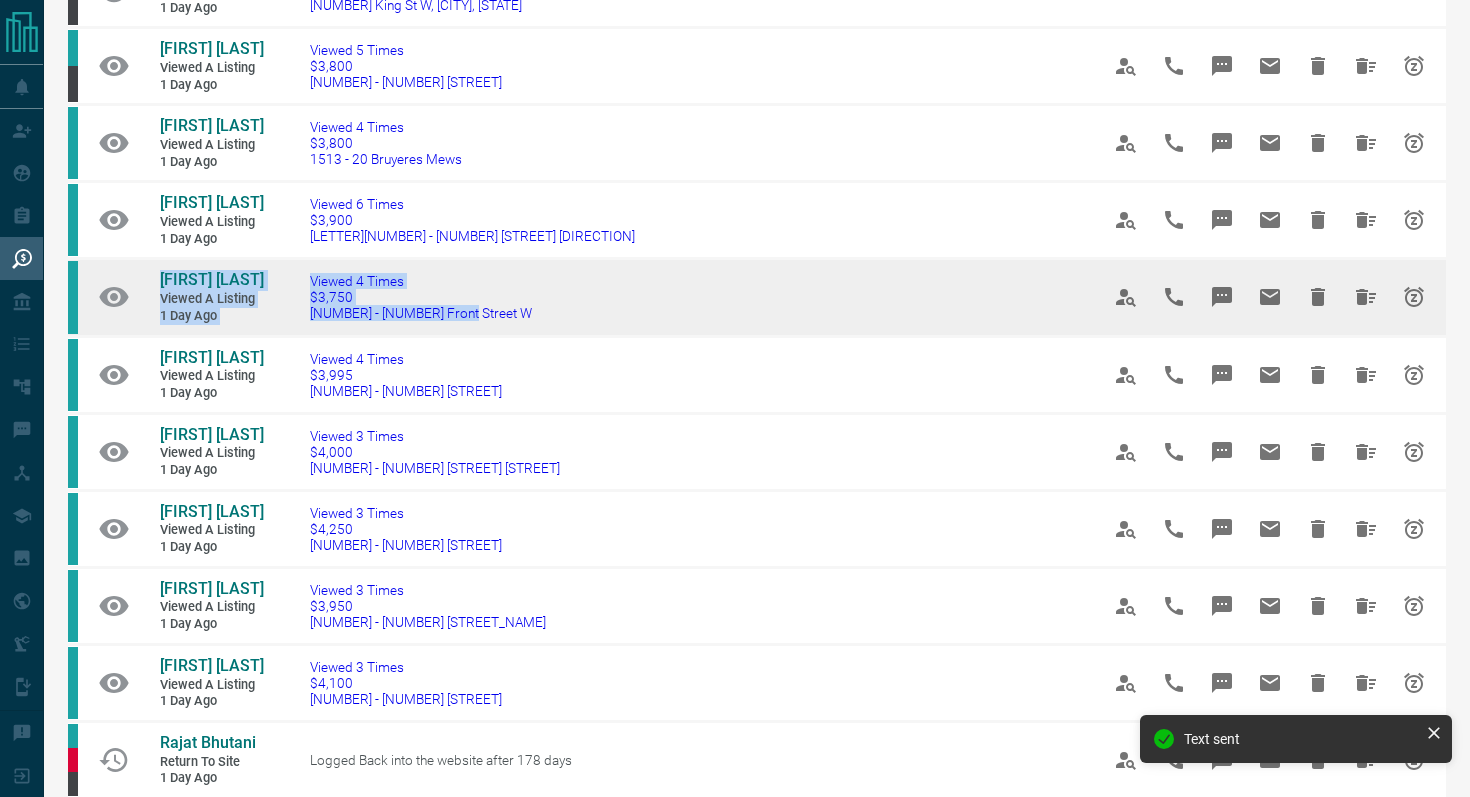 drag, startPoint x: 506, startPoint y: 386, endPoint x: 134, endPoint y: 343, distance: 374.47696 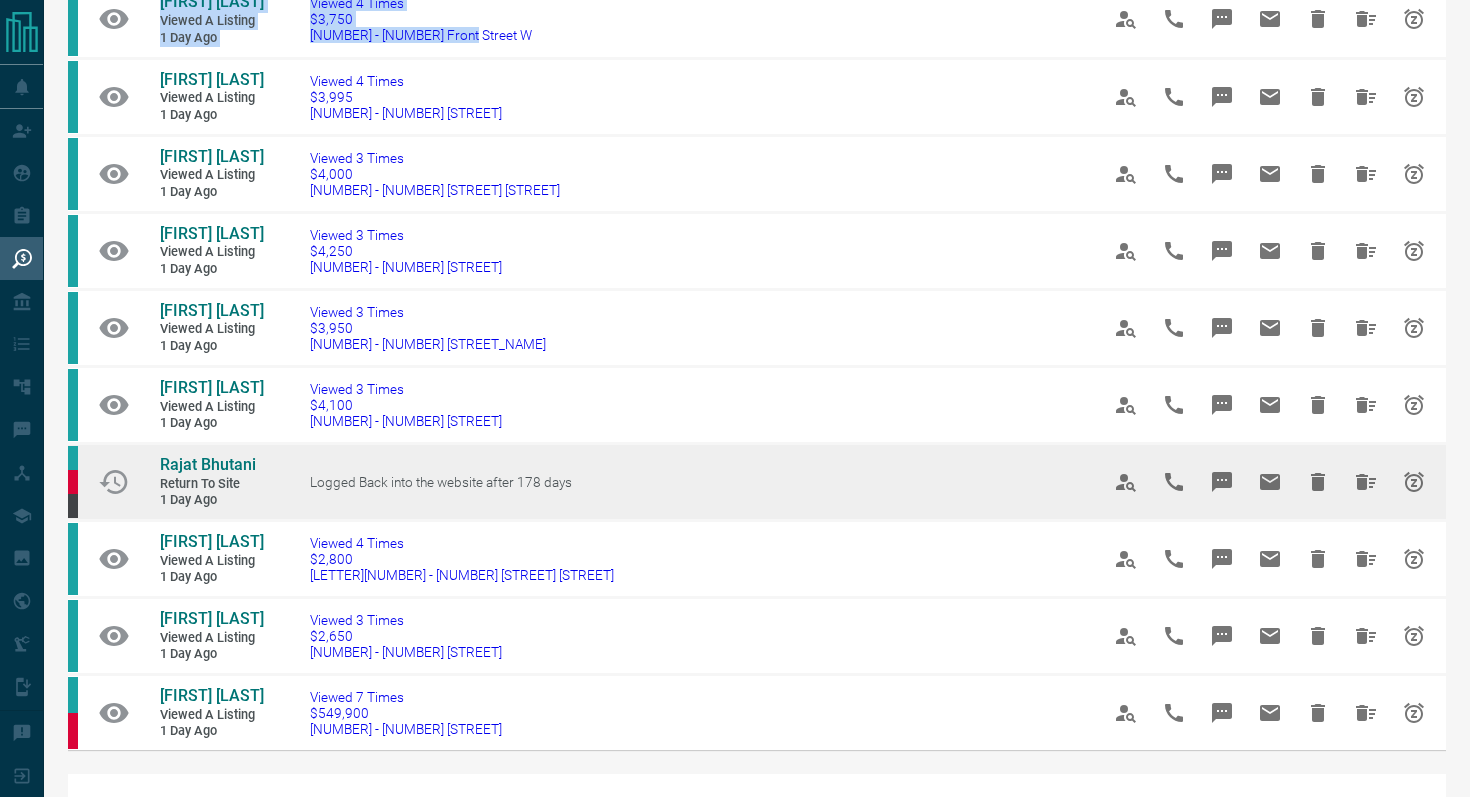 scroll, scrollTop: 937, scrollLeft: 0, axis: vertical 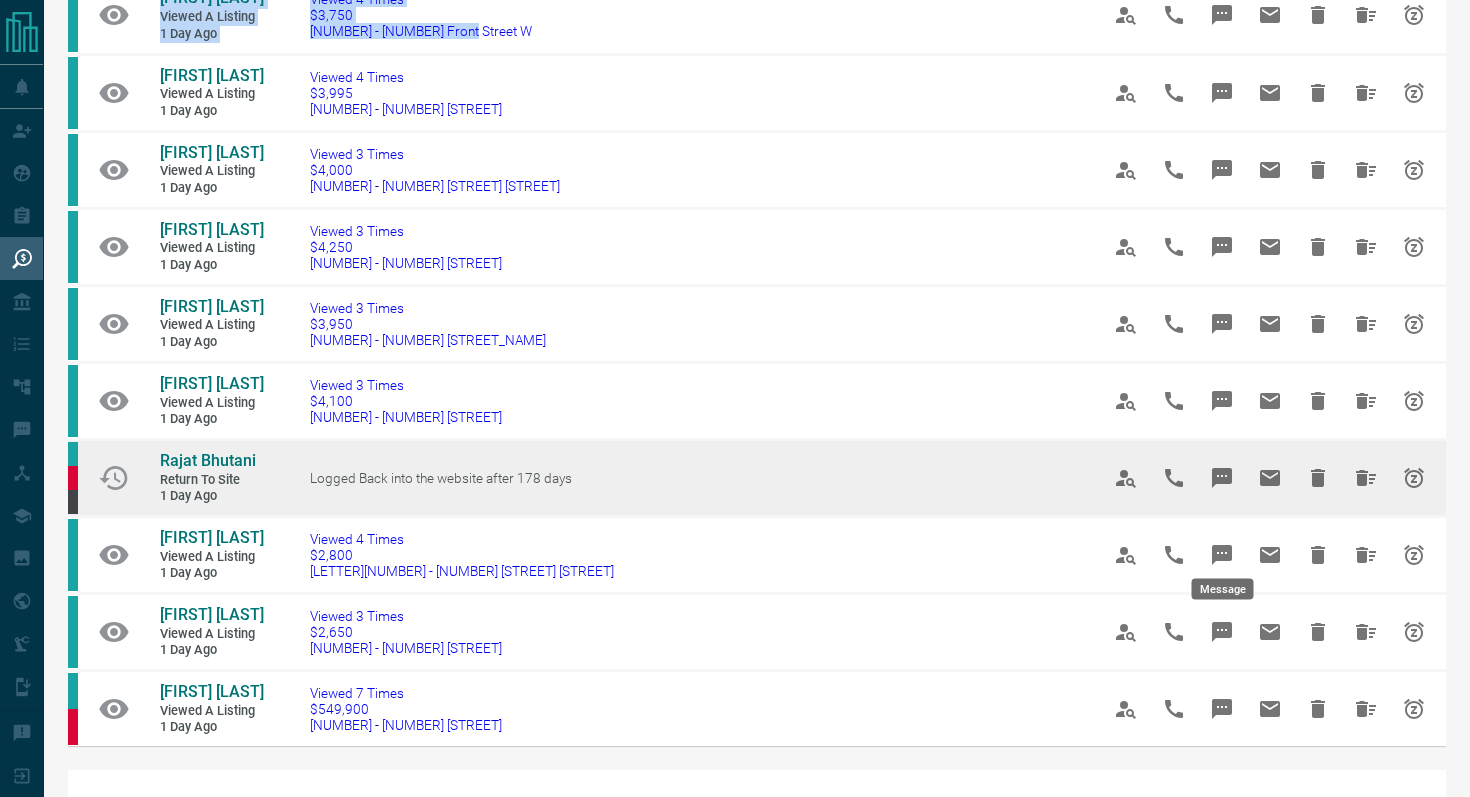 click 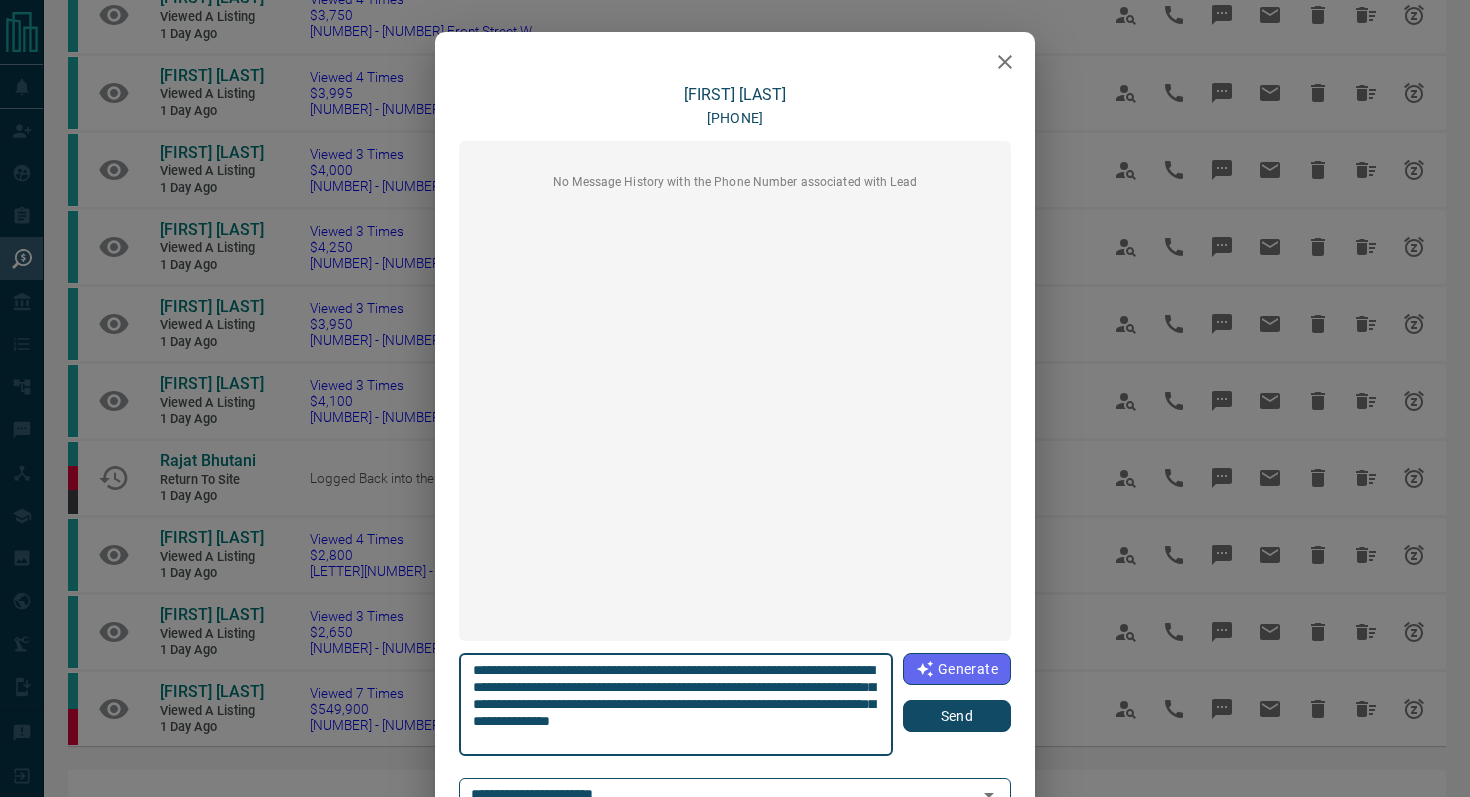 click on "Send" at bounding box center [957, 716] 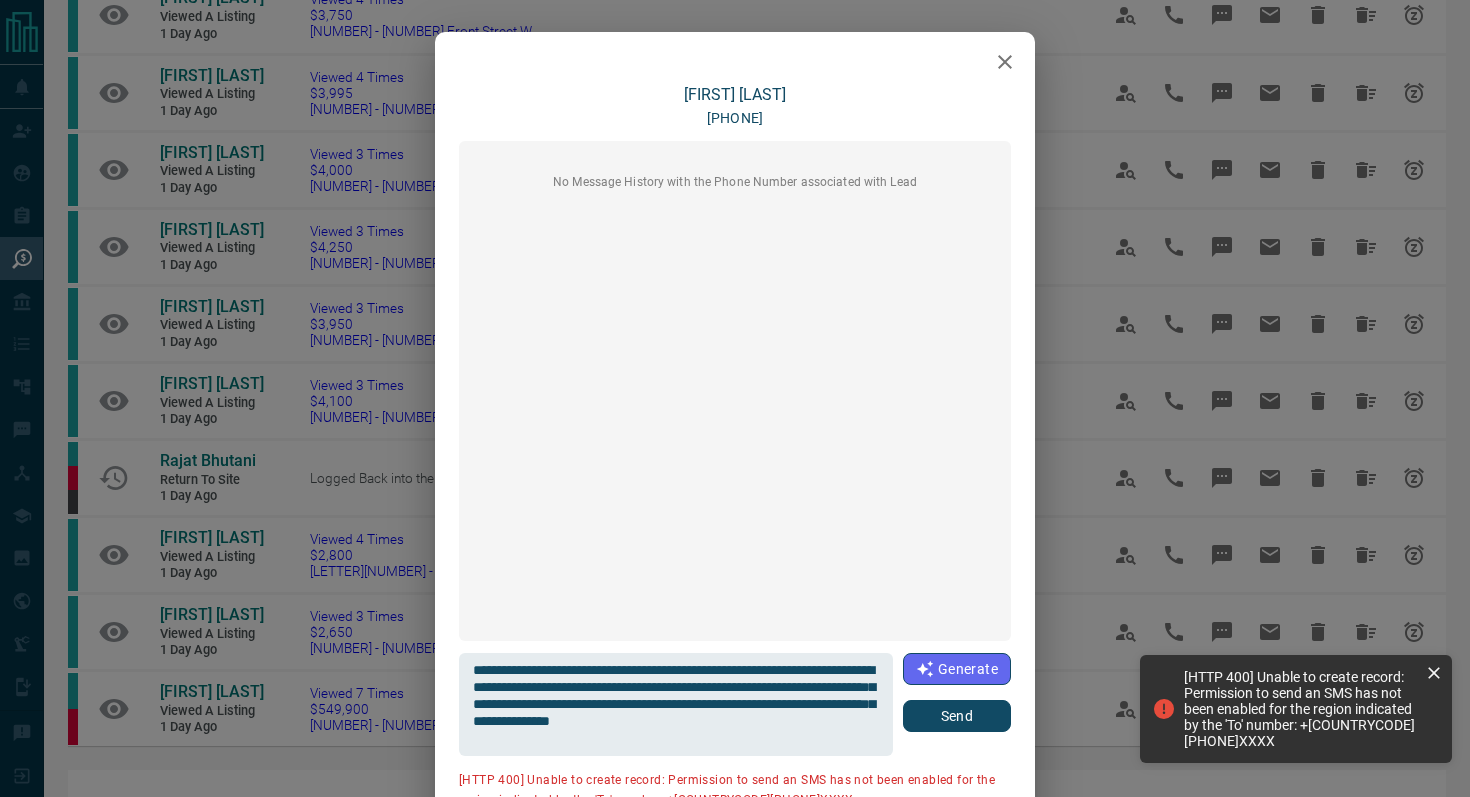 click 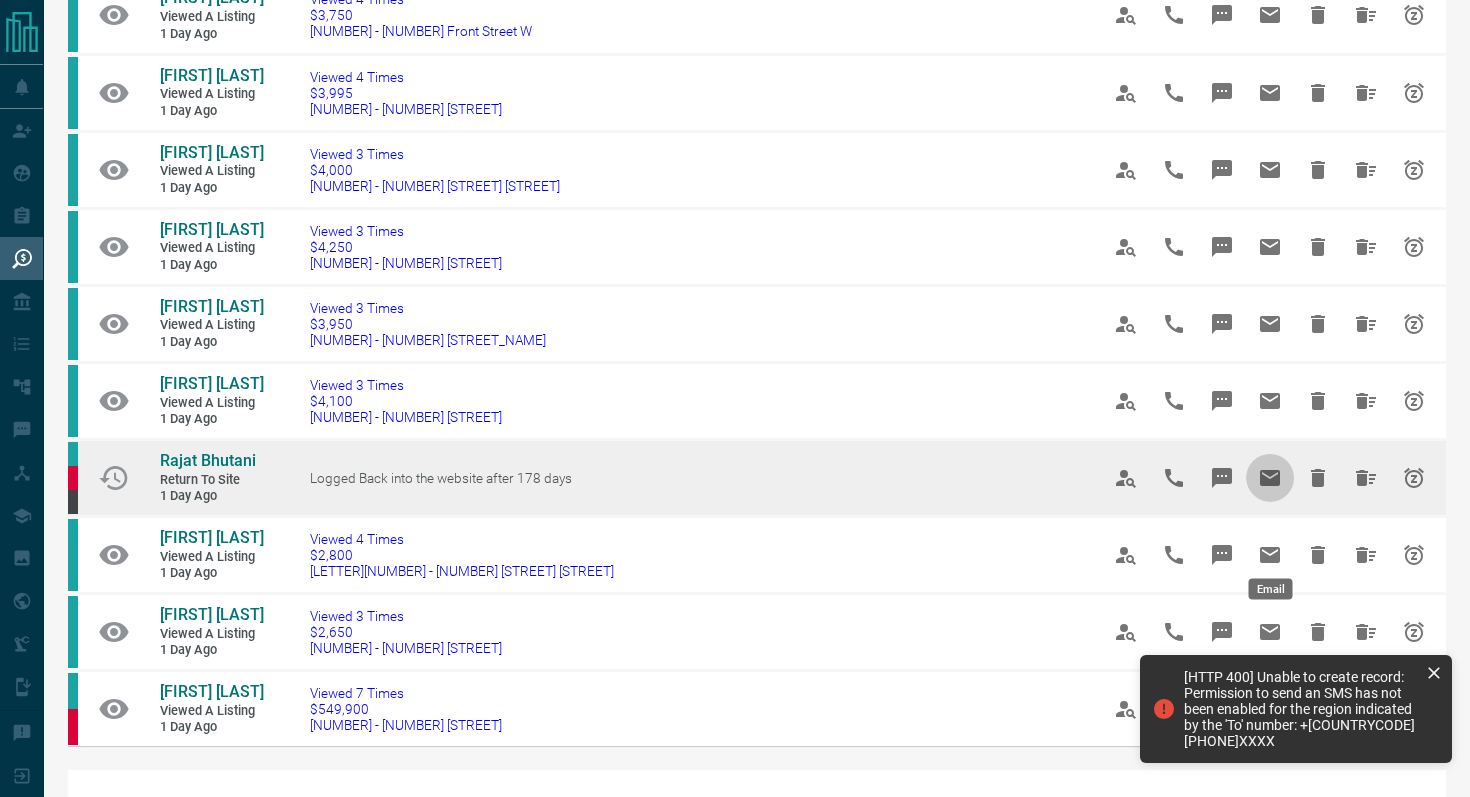 click 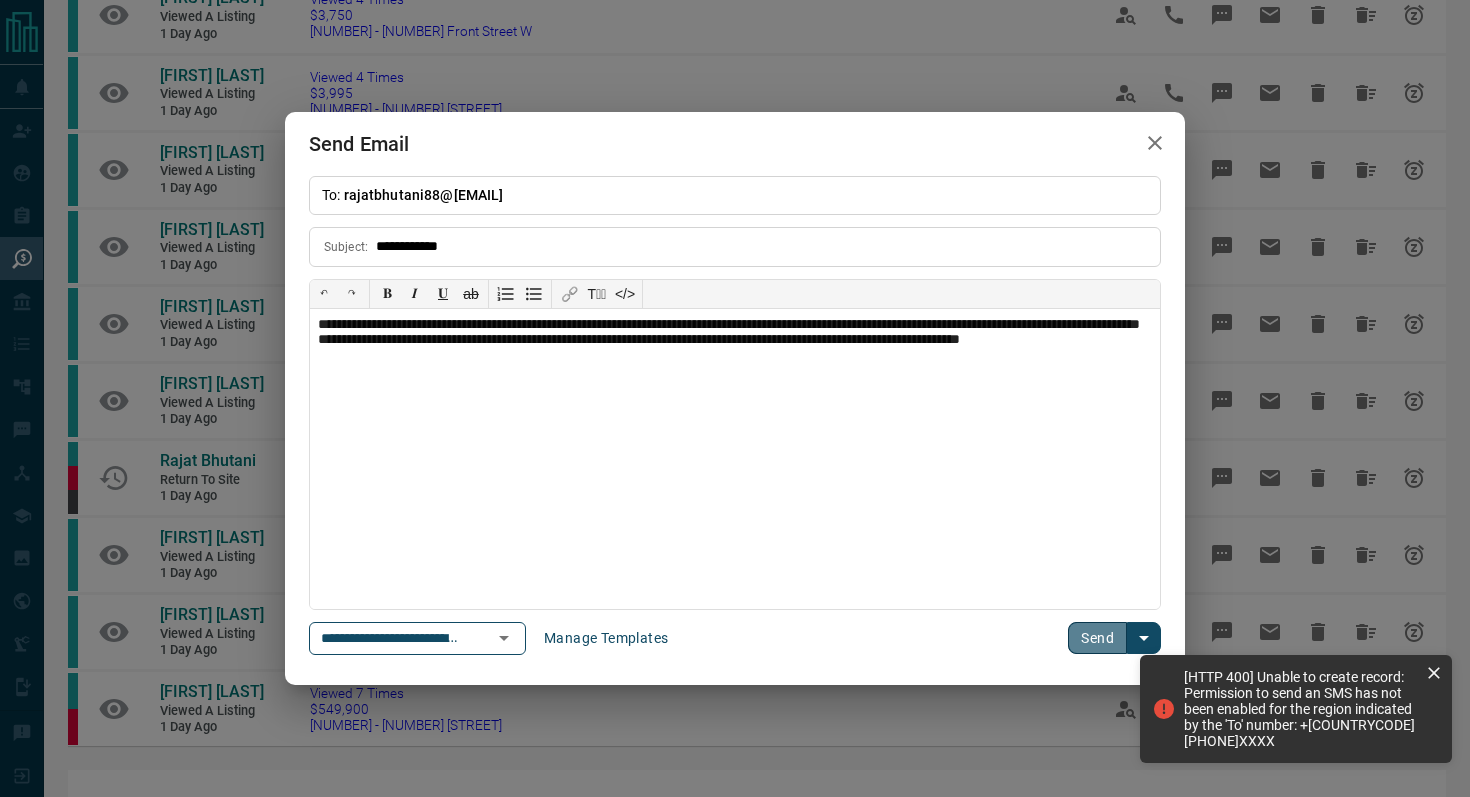click on "Send" at bounding box center (1097, 638) 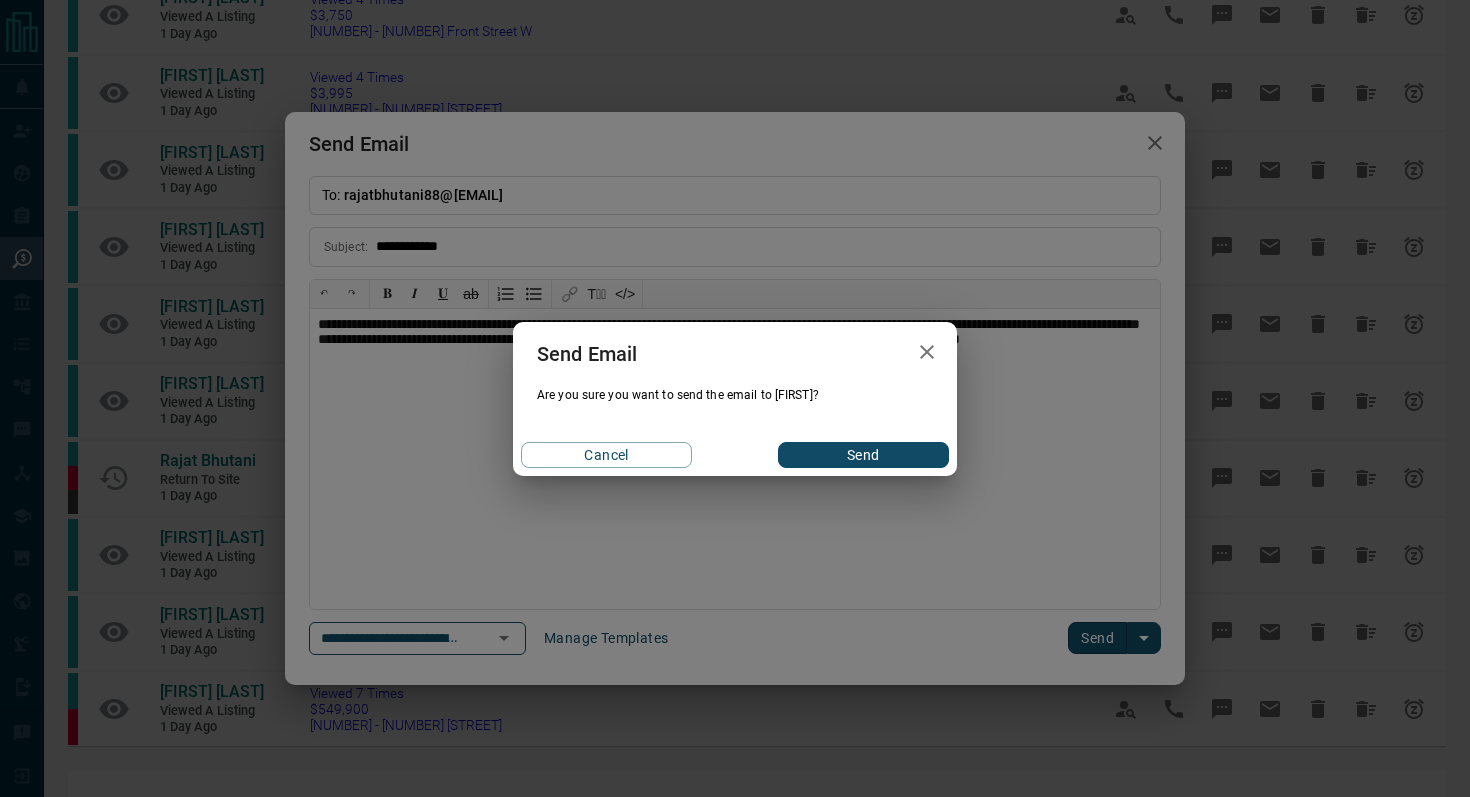 click on "Send" at bounding box center (863, 455) 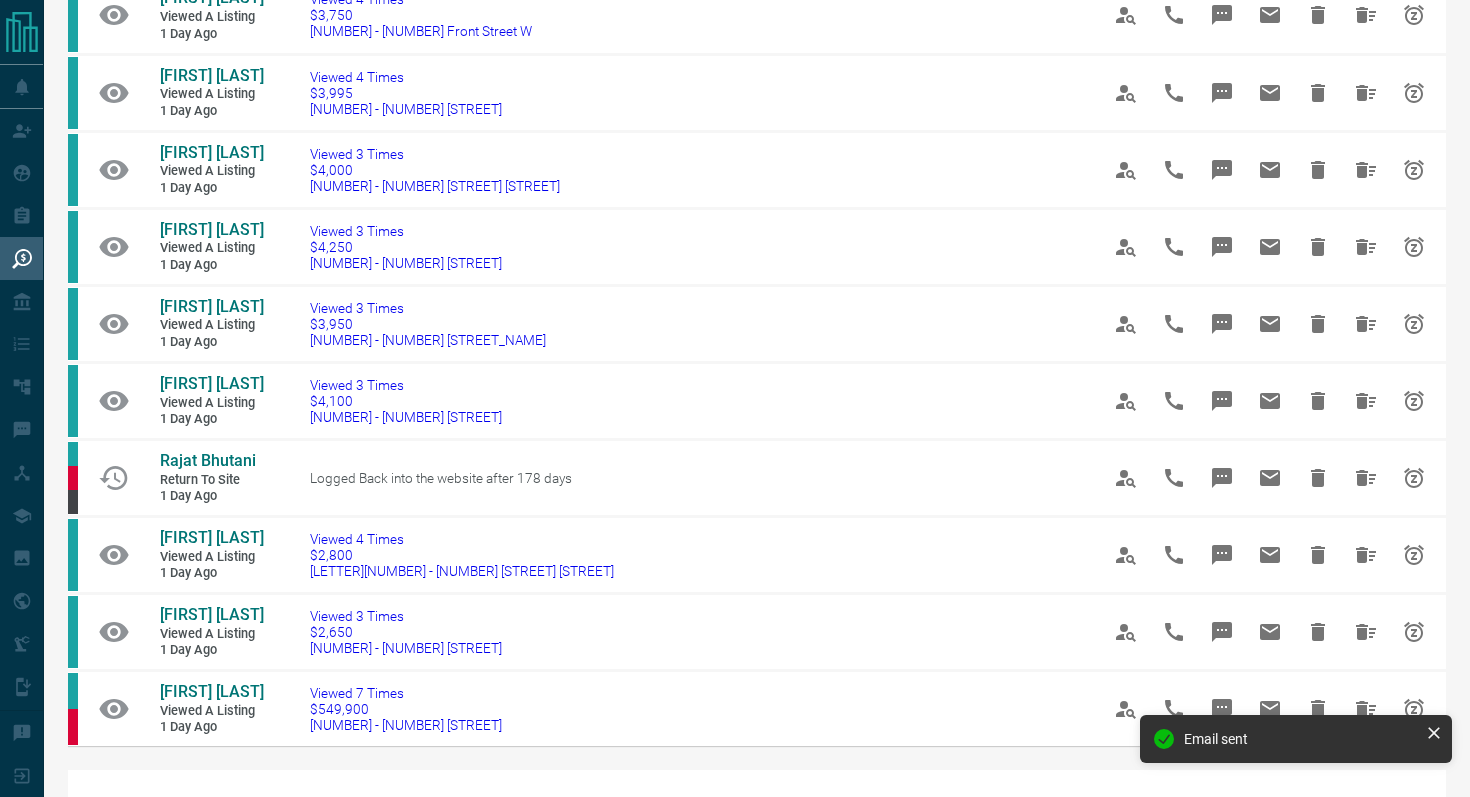 click on "Send Email" at bounding box center [735, 398] 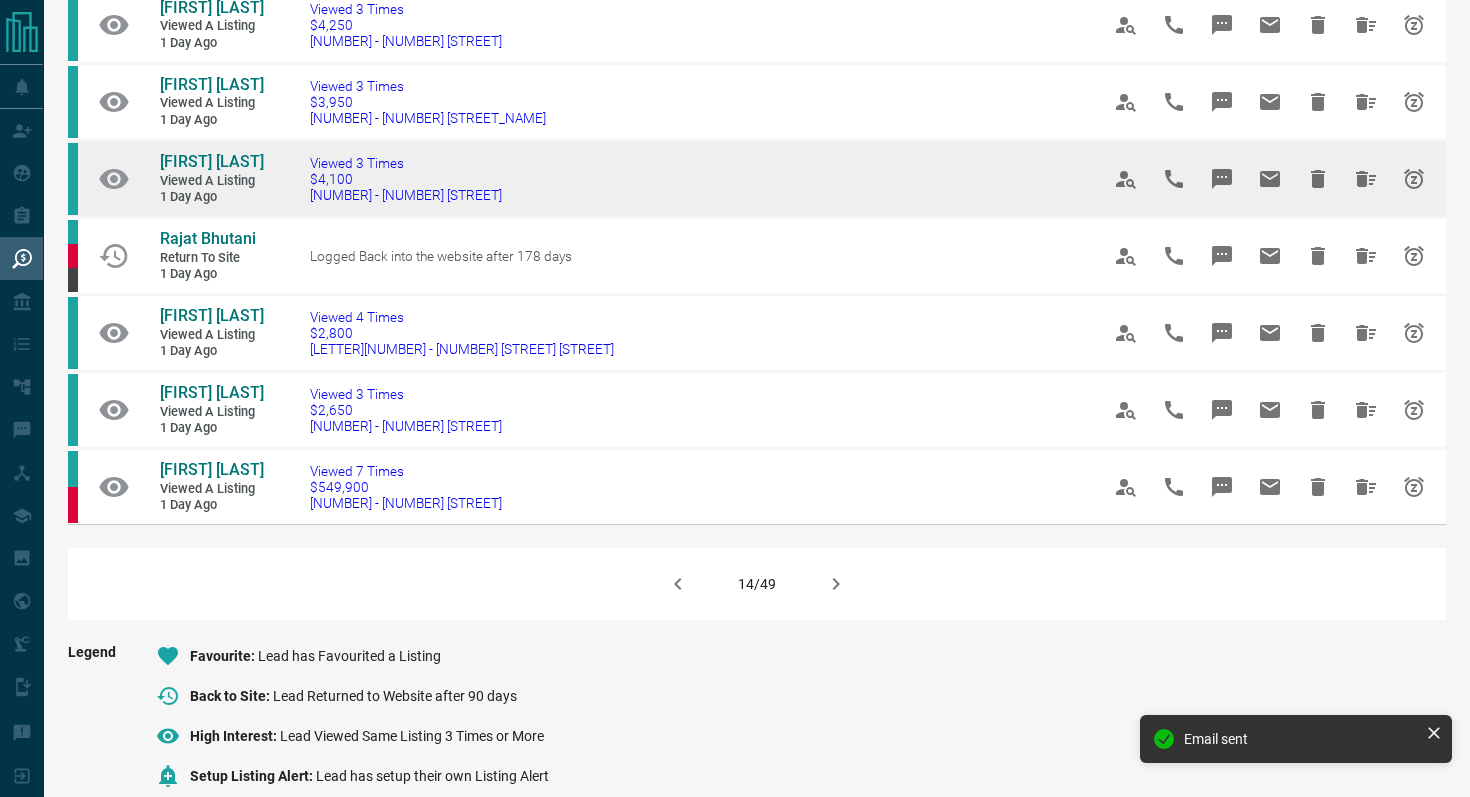 scroll, scrollTop: 1160, scrollLeft: 0, axis: vertical 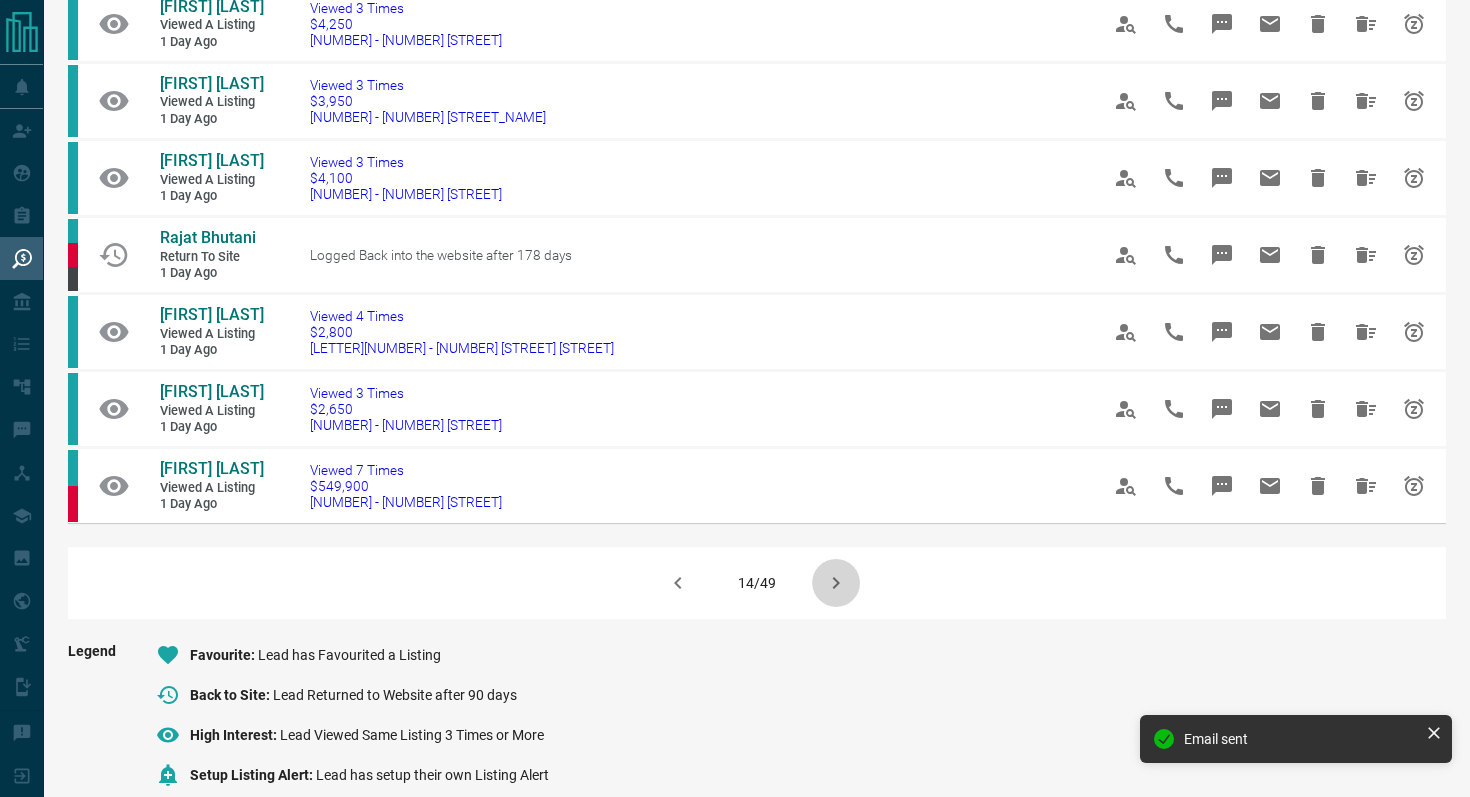 click 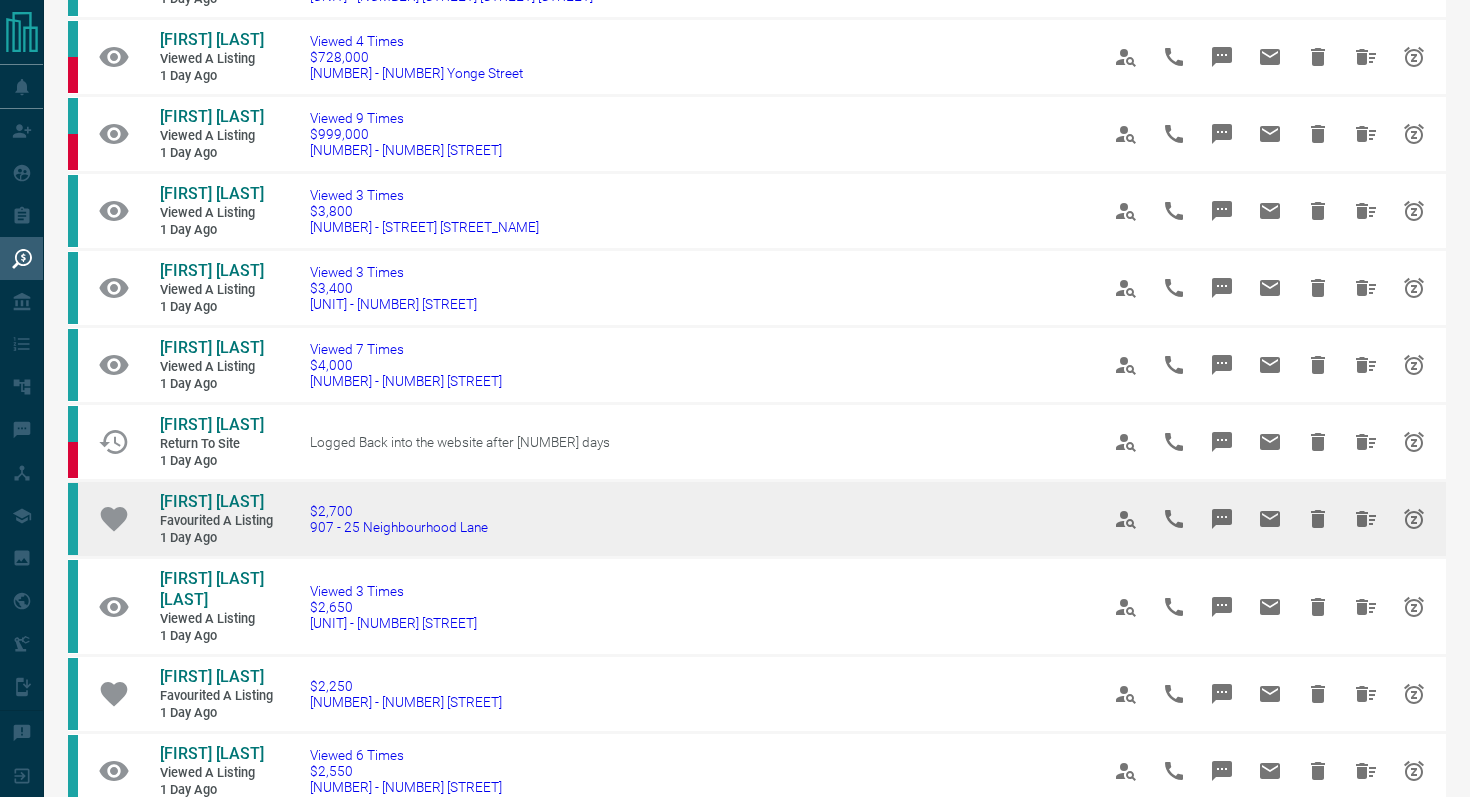 scroll, scrollTop: 370, scrollLeft: 0, axis: vertical 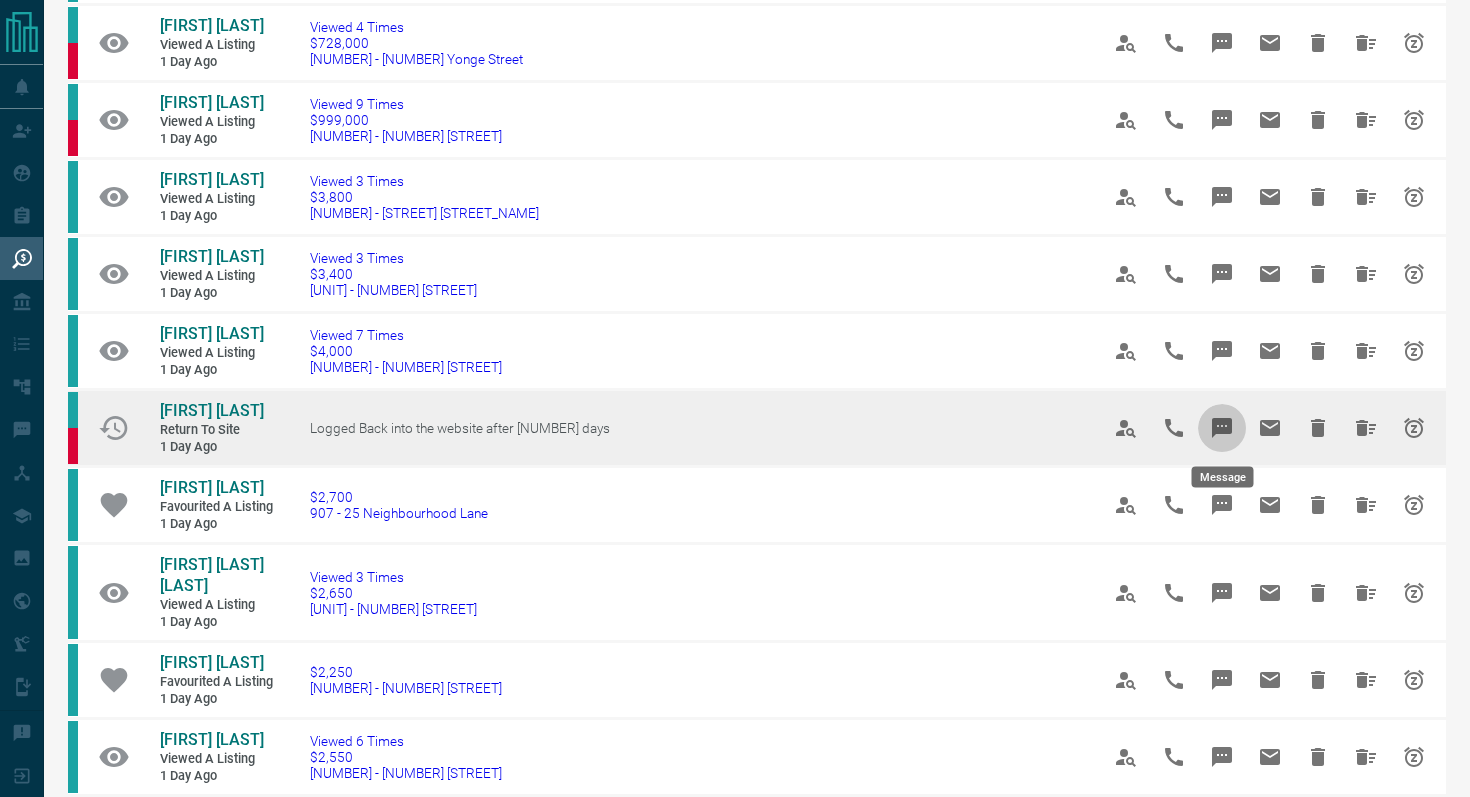 click 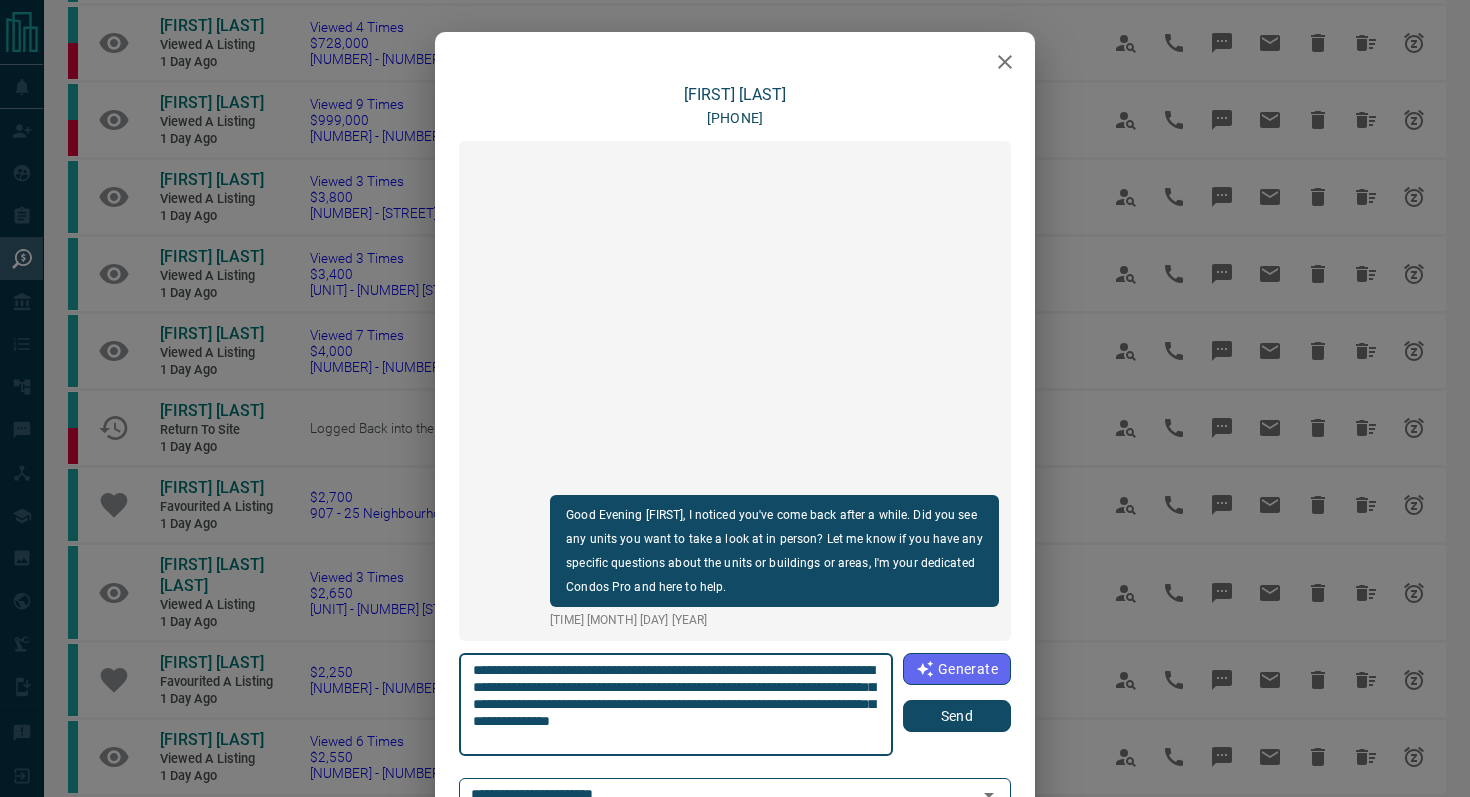 click on "Send" at bounding box center [957, 716] 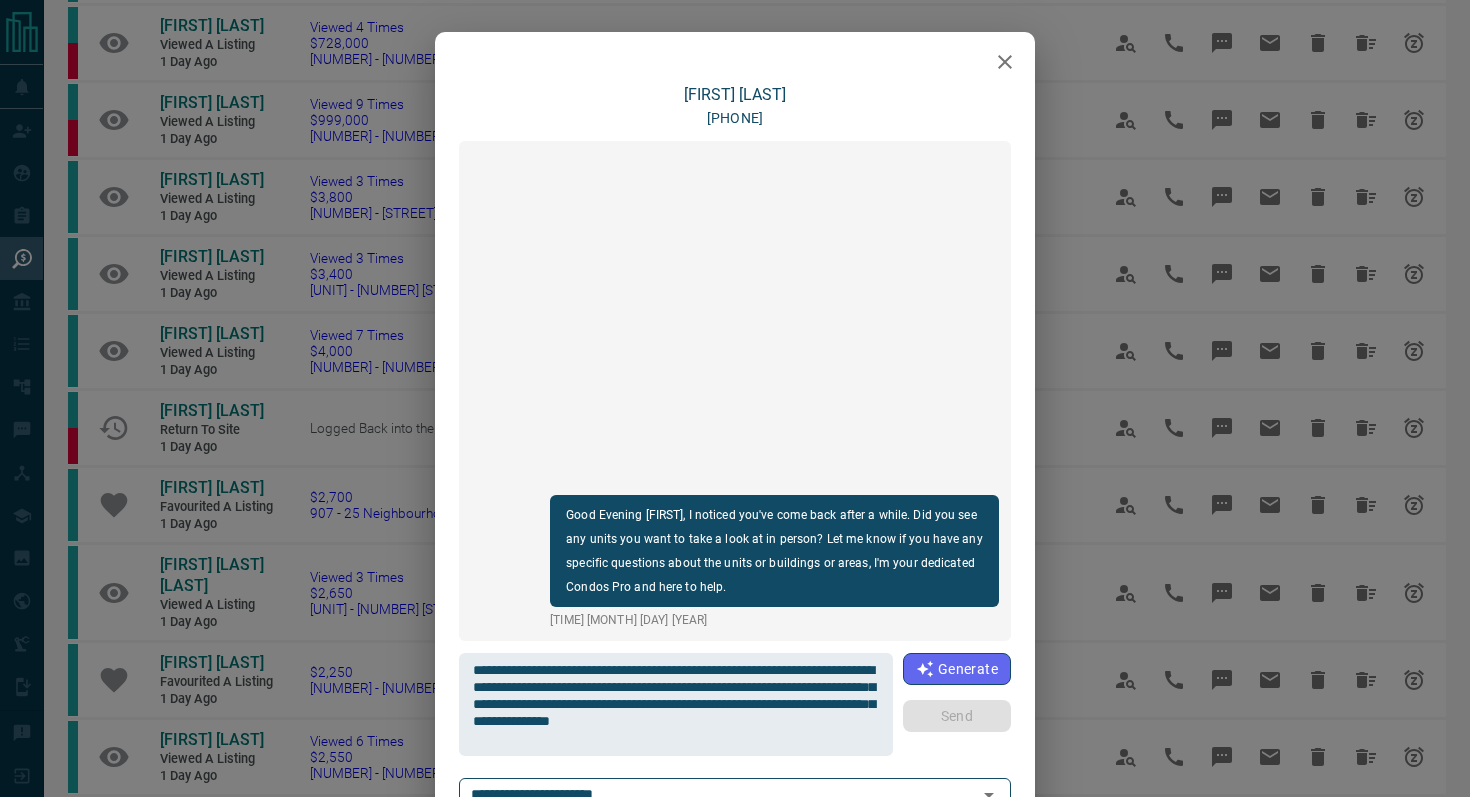 type 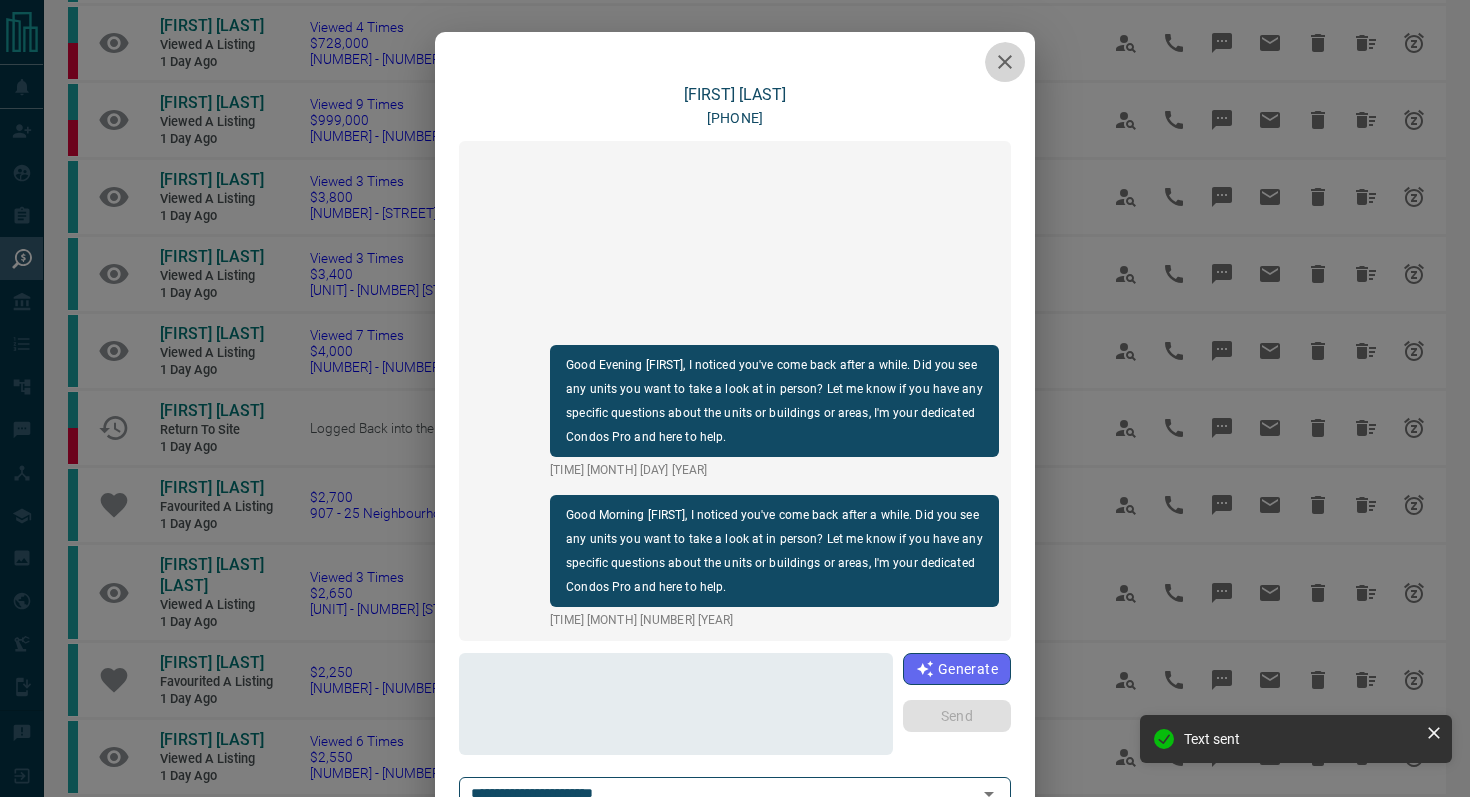 click 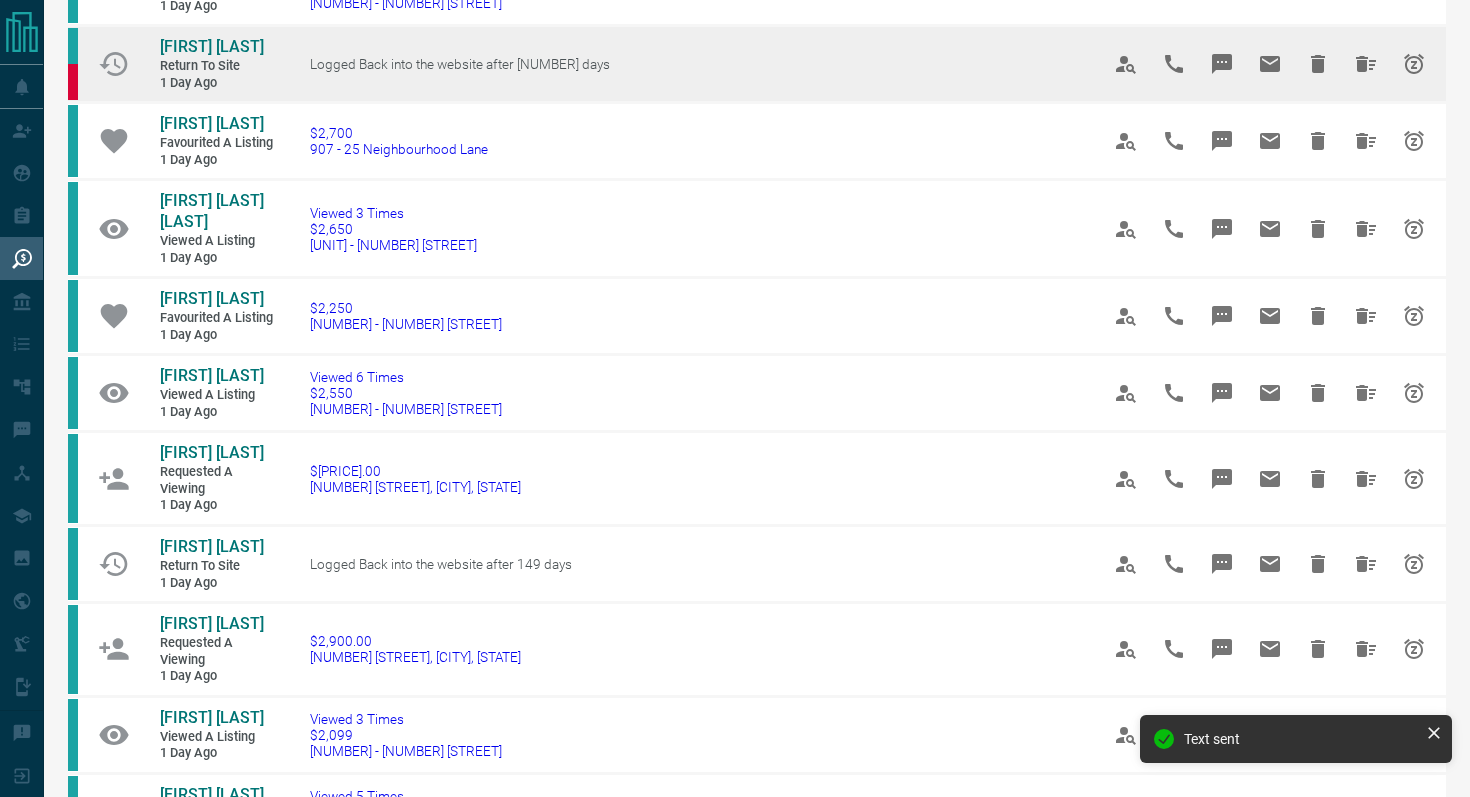 scroll, scrollTop: 735, scrollLeft: 0, axis: vertical 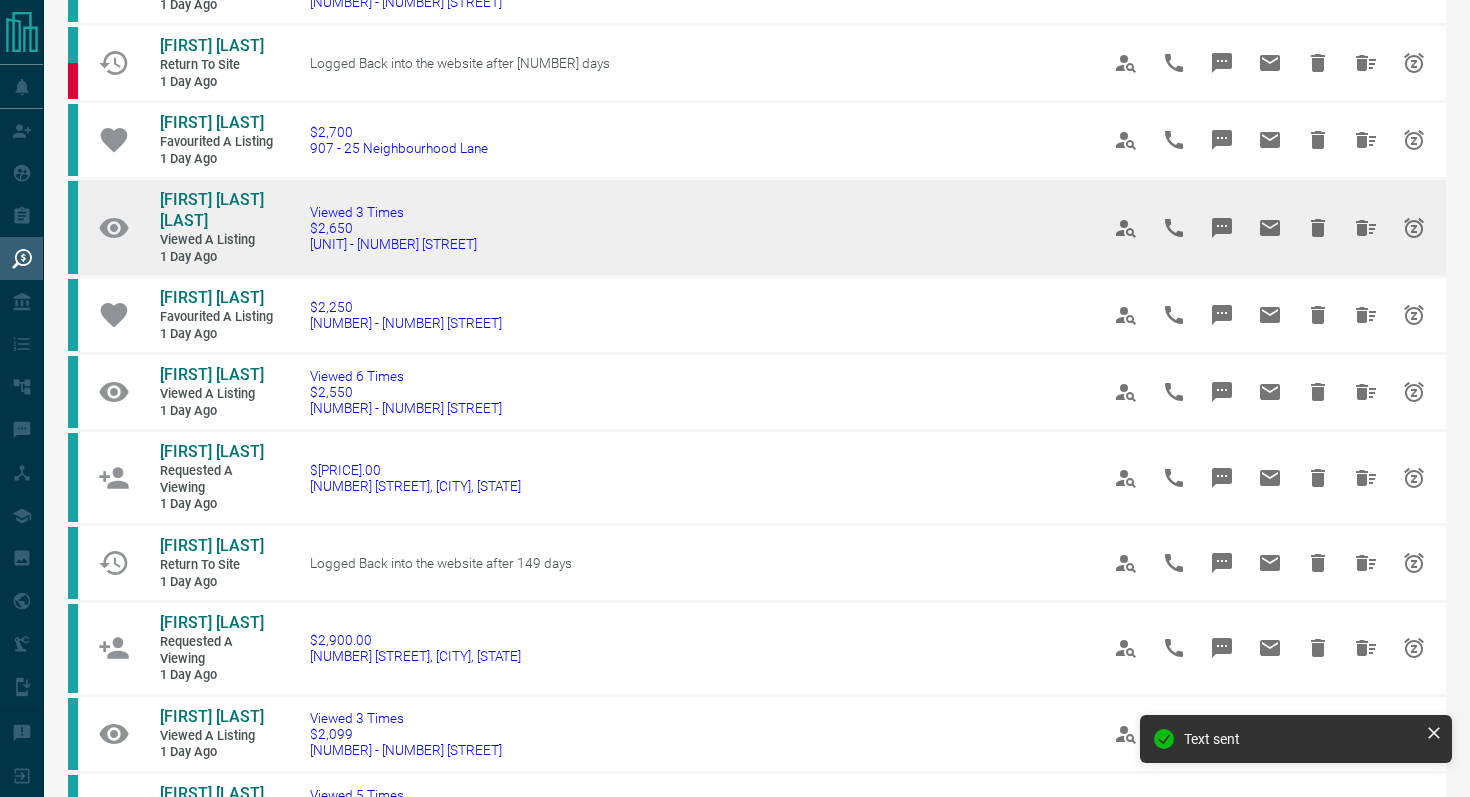 drag, startPoint x: 528, startPoint y: 245, endPoint x: 301, endPoint y: 244, distance: 227.0022 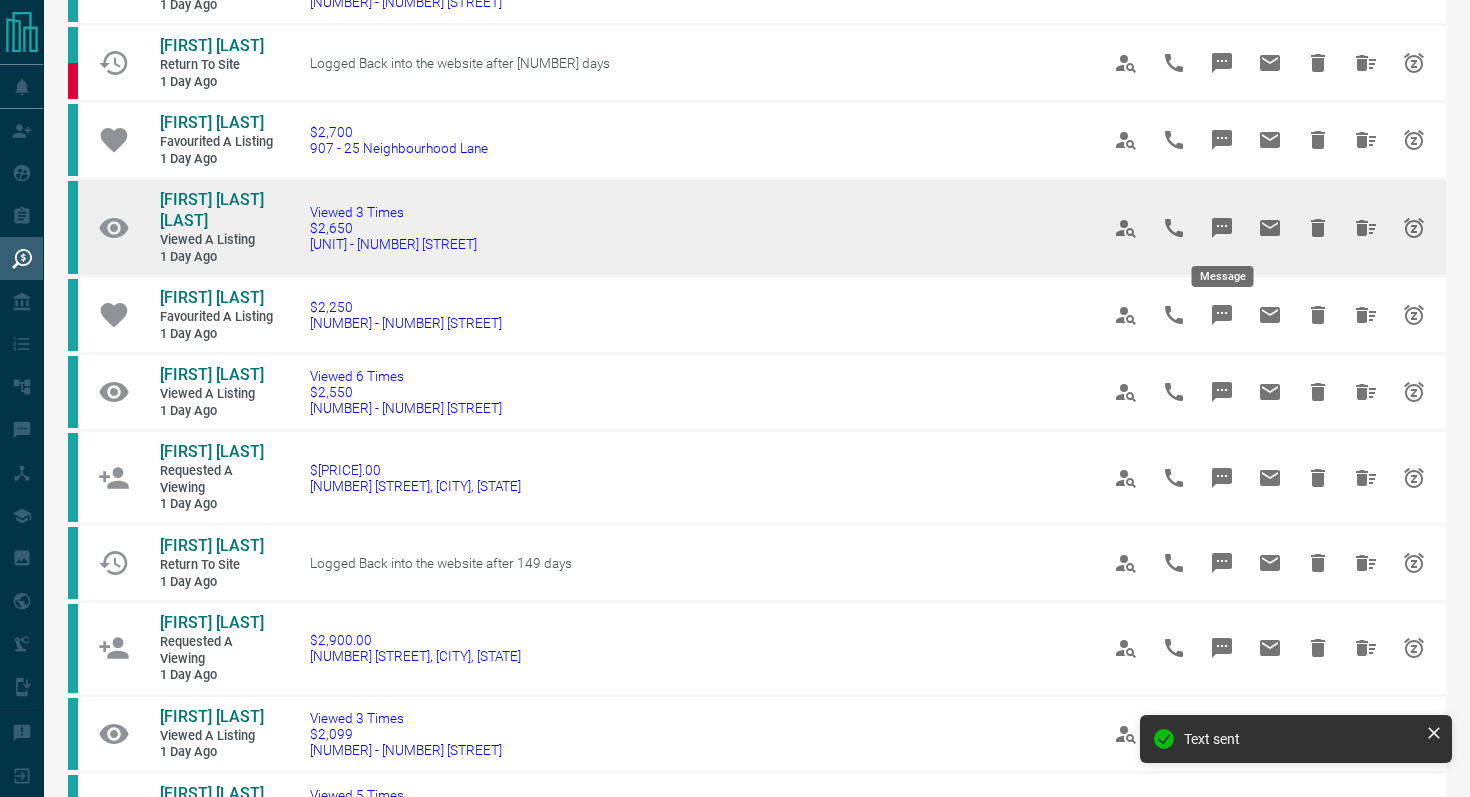 click 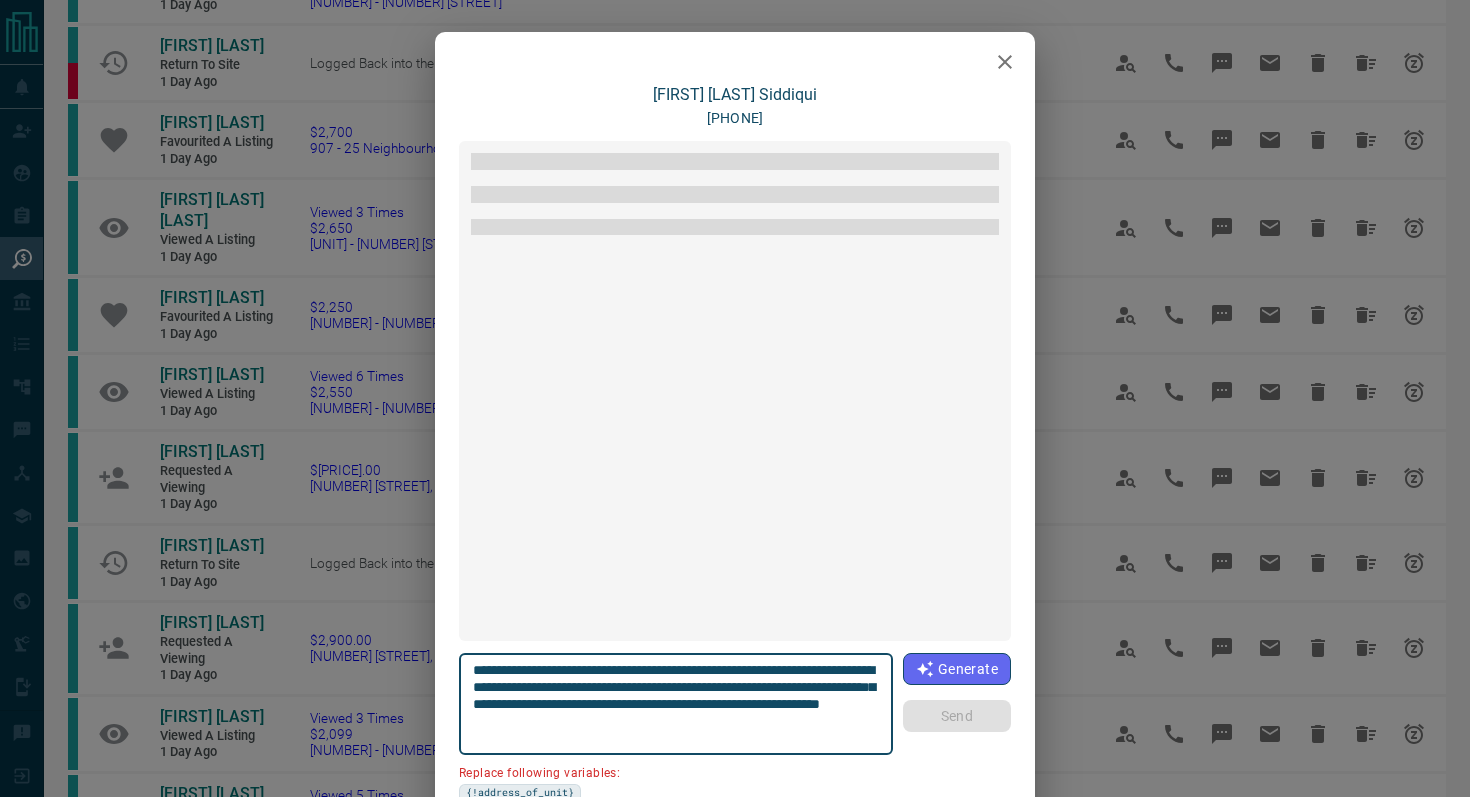 scroll, scrollTop: 3612, scrollLeft: 0, axis: vertical 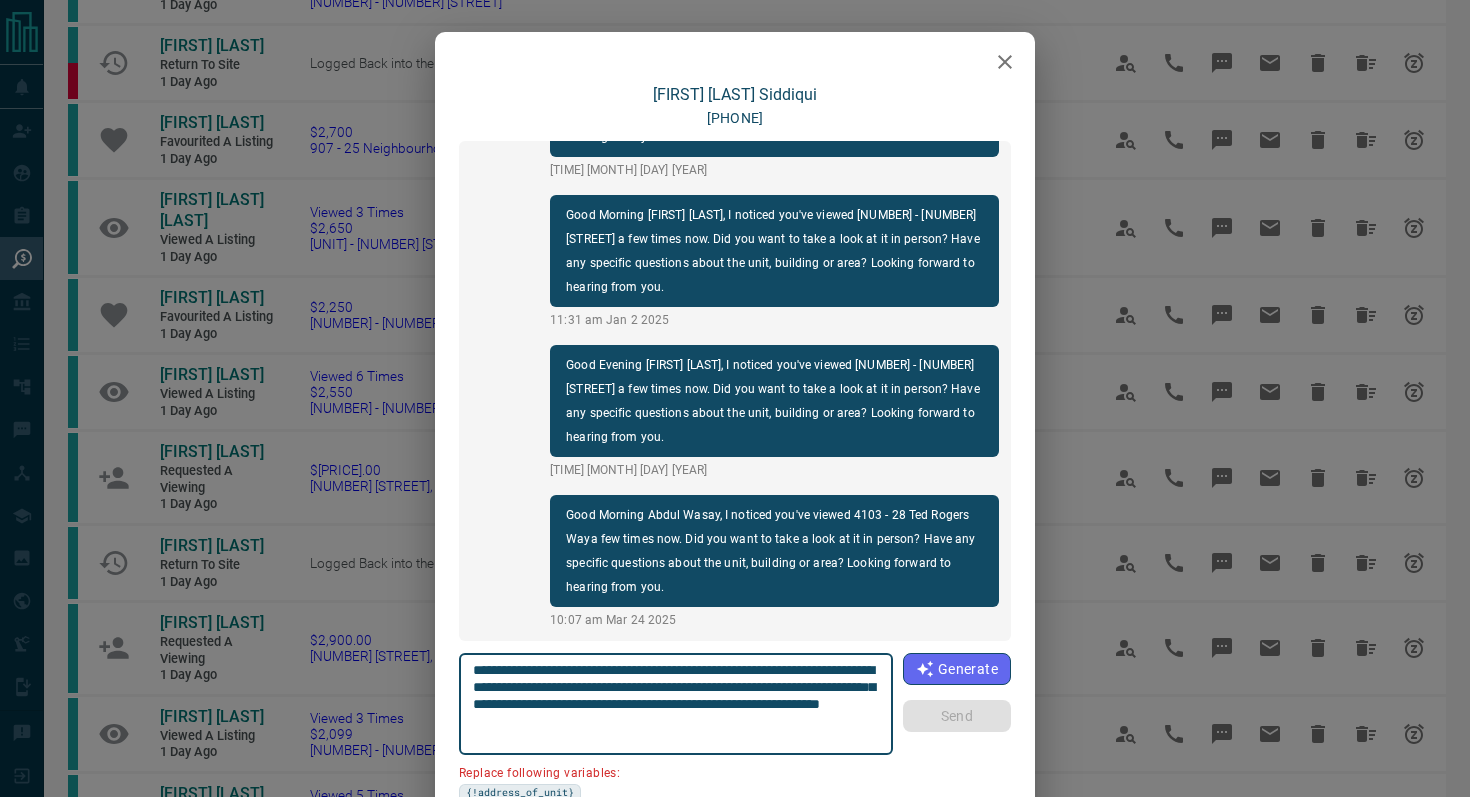 drag, startPoint x: 584, startPoint y: 688, endPoint x: 426, endPoint y: 688, distance: 158 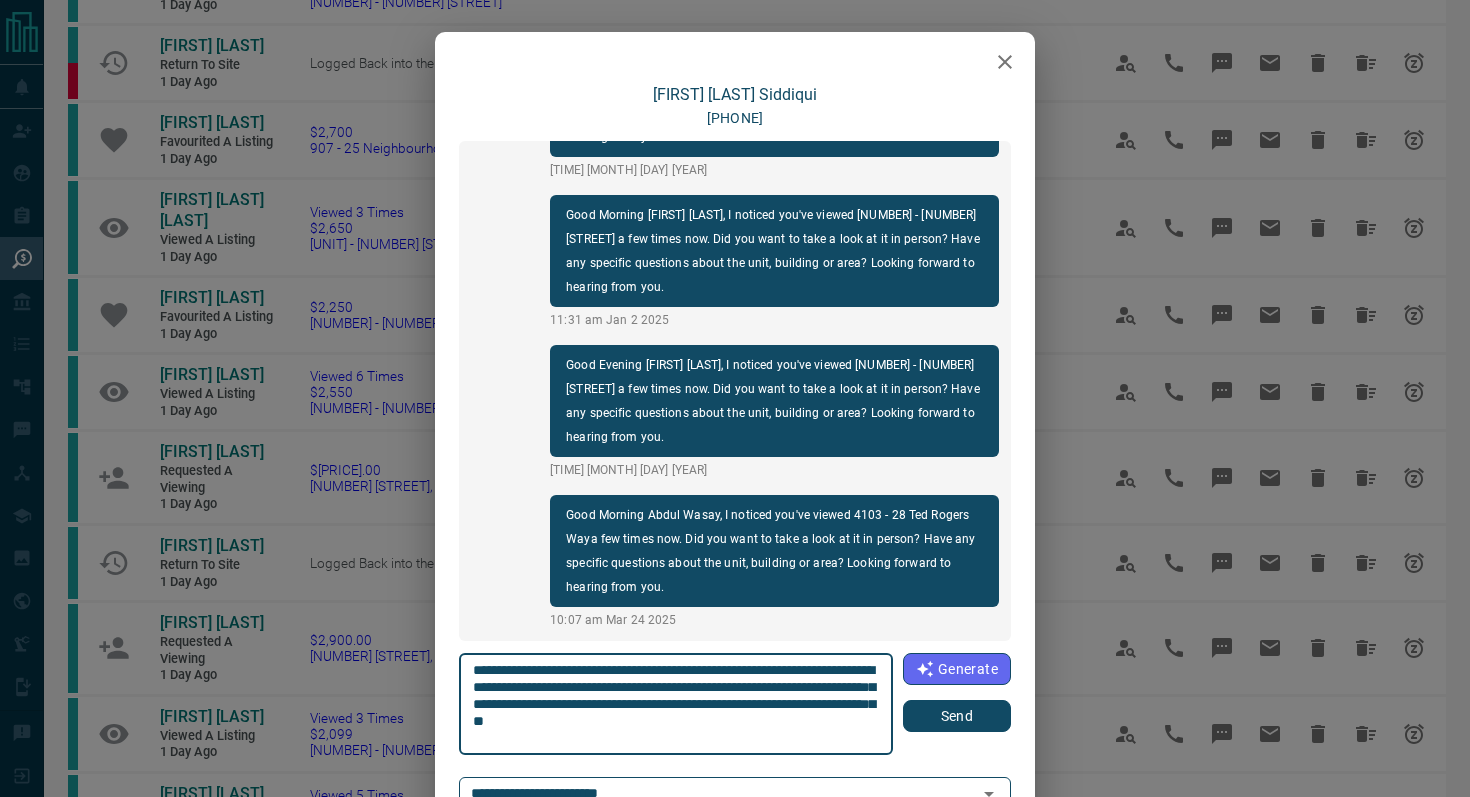 type on "**********" 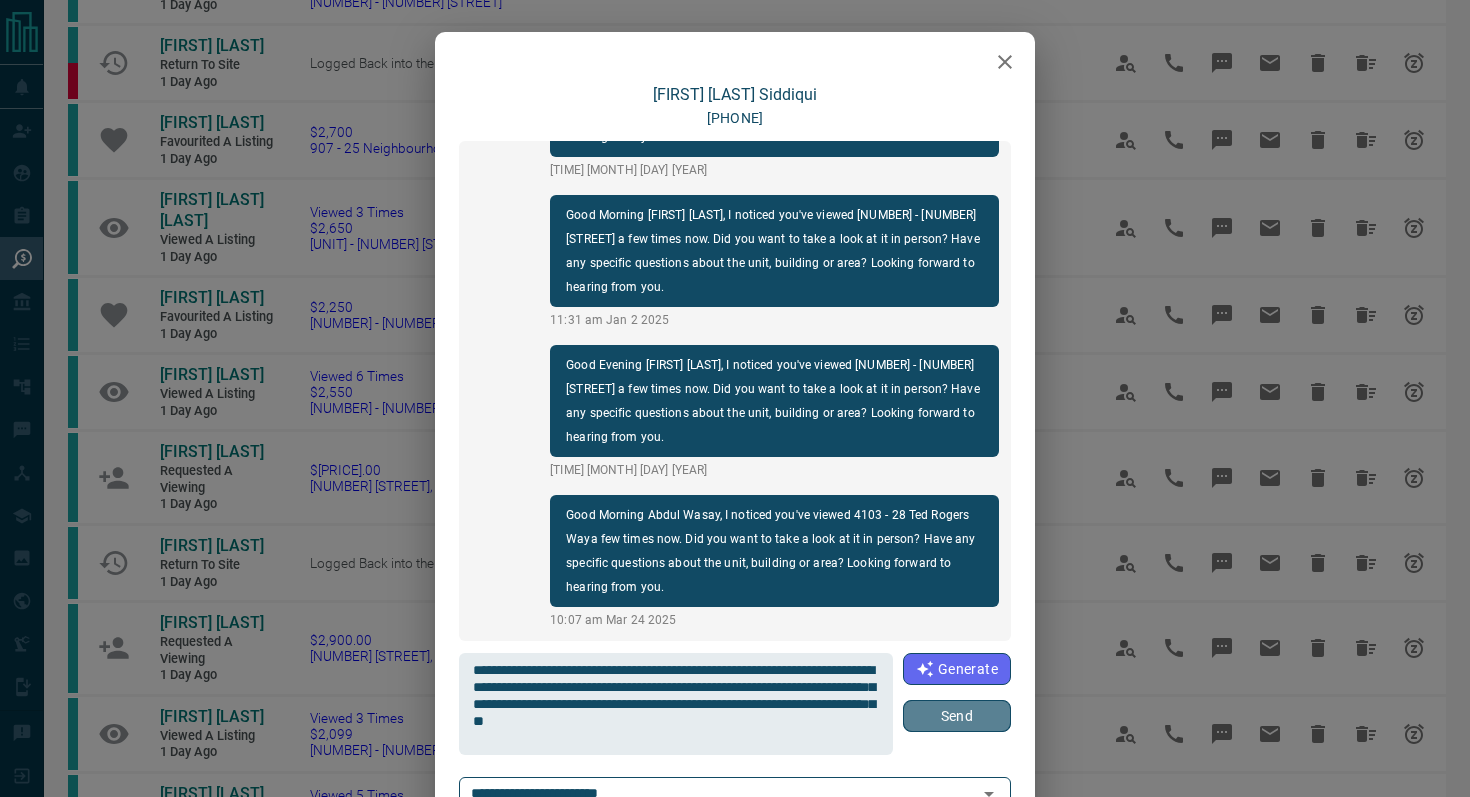 click on "Send" at bounding box center (957, 716) 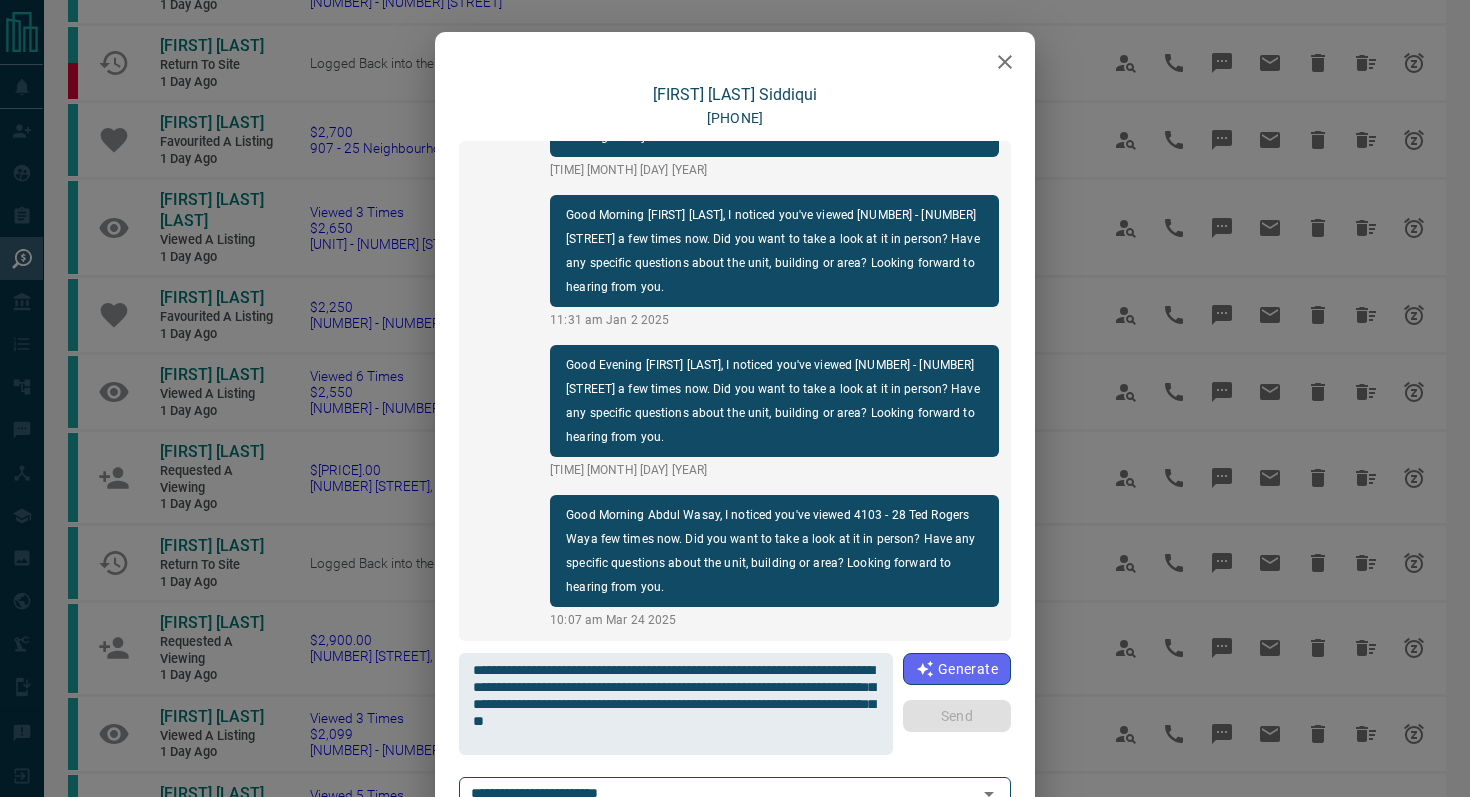 type 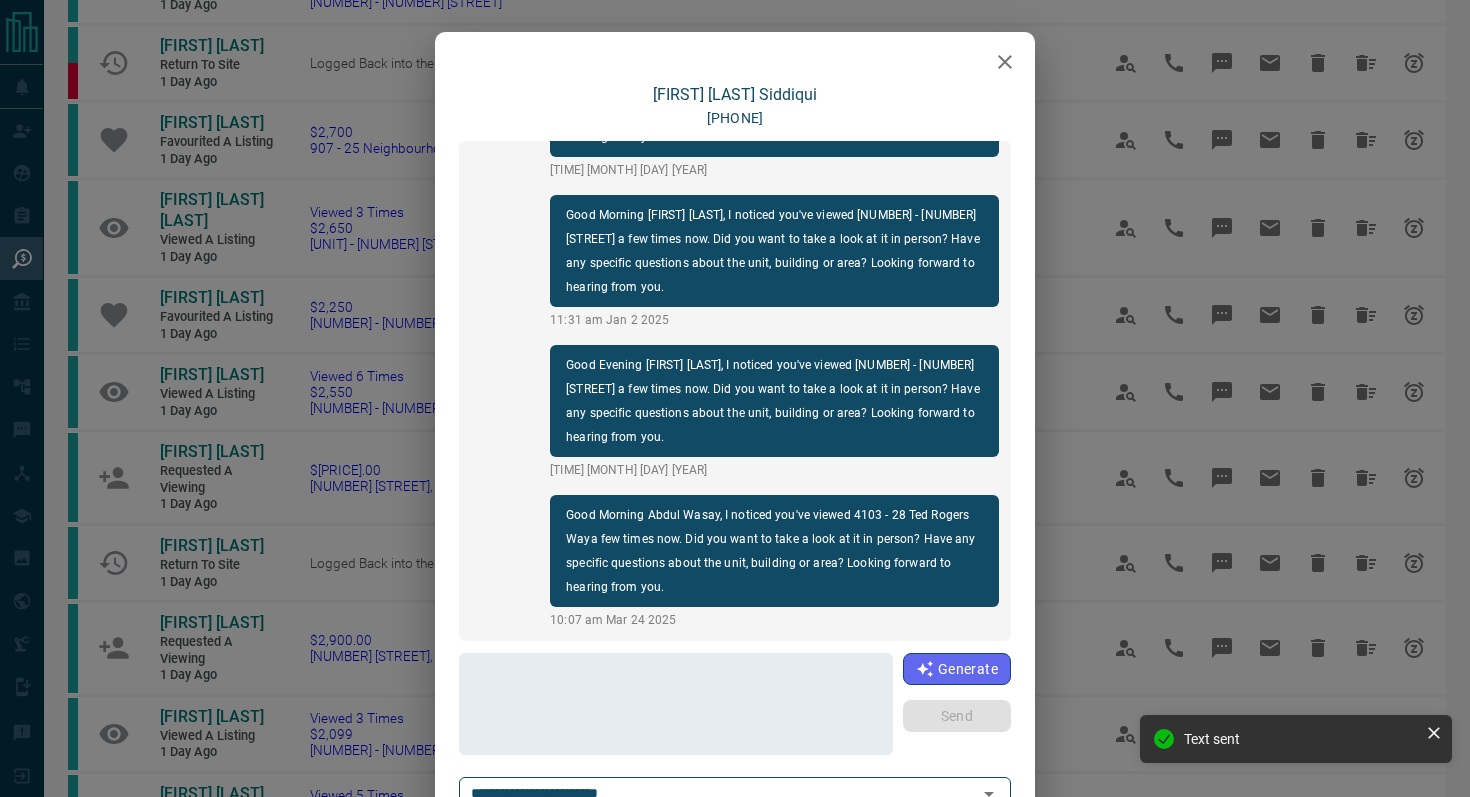 scroll, scrollTop: 3762, scrollLeft: 0, axis: vertical 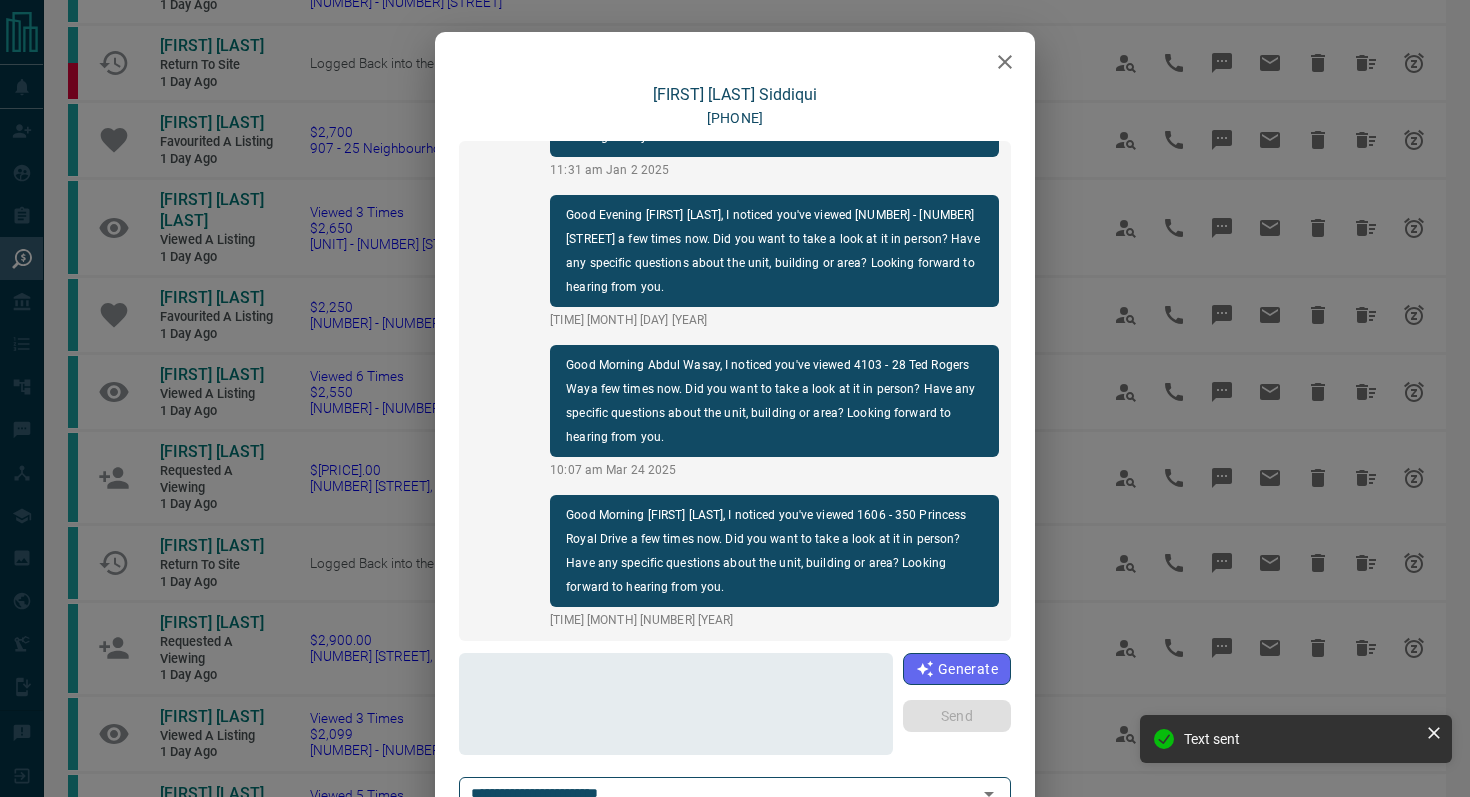 click 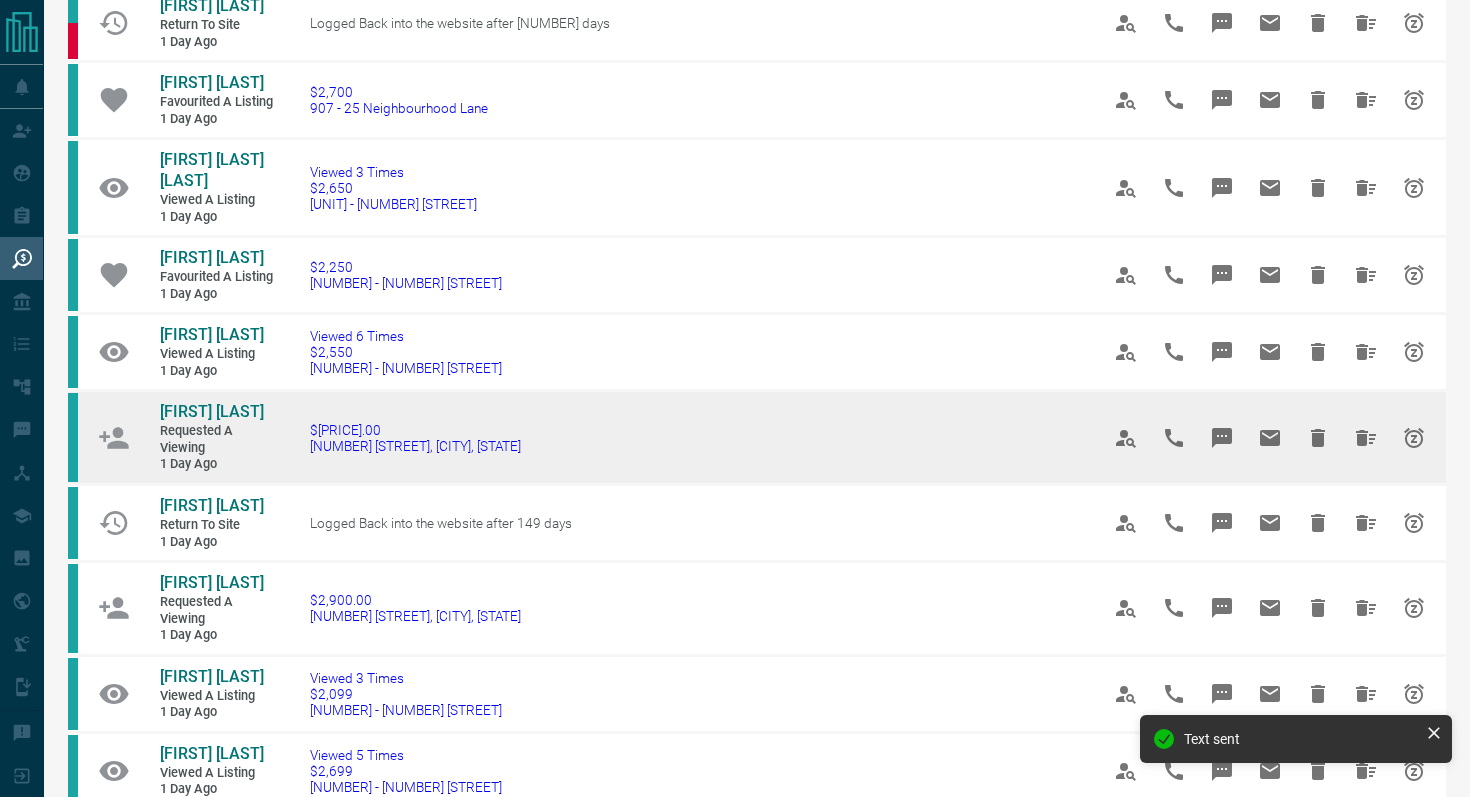 scroll, scrollTop: 782, scrollLeft: 0, axis: vertical 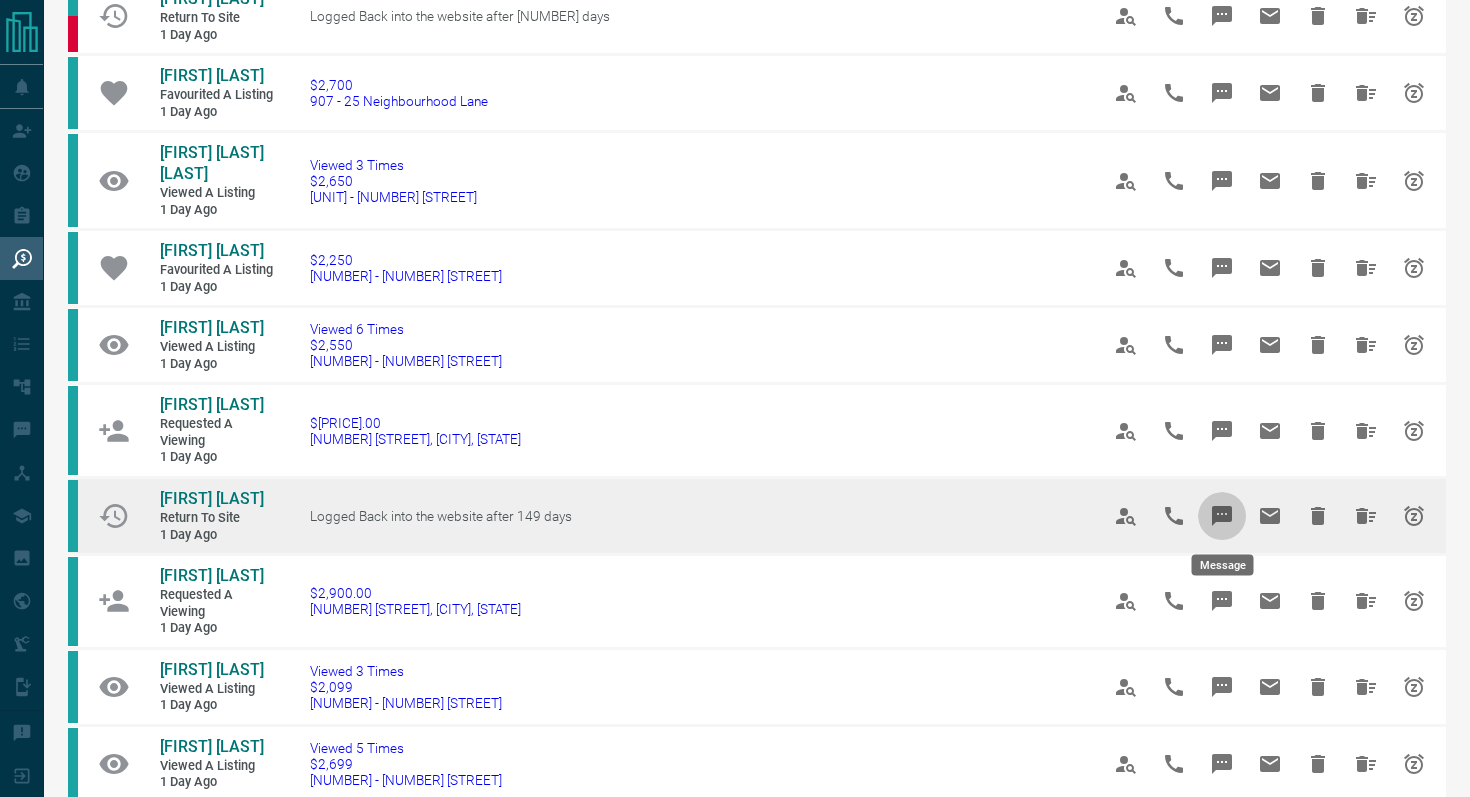 click 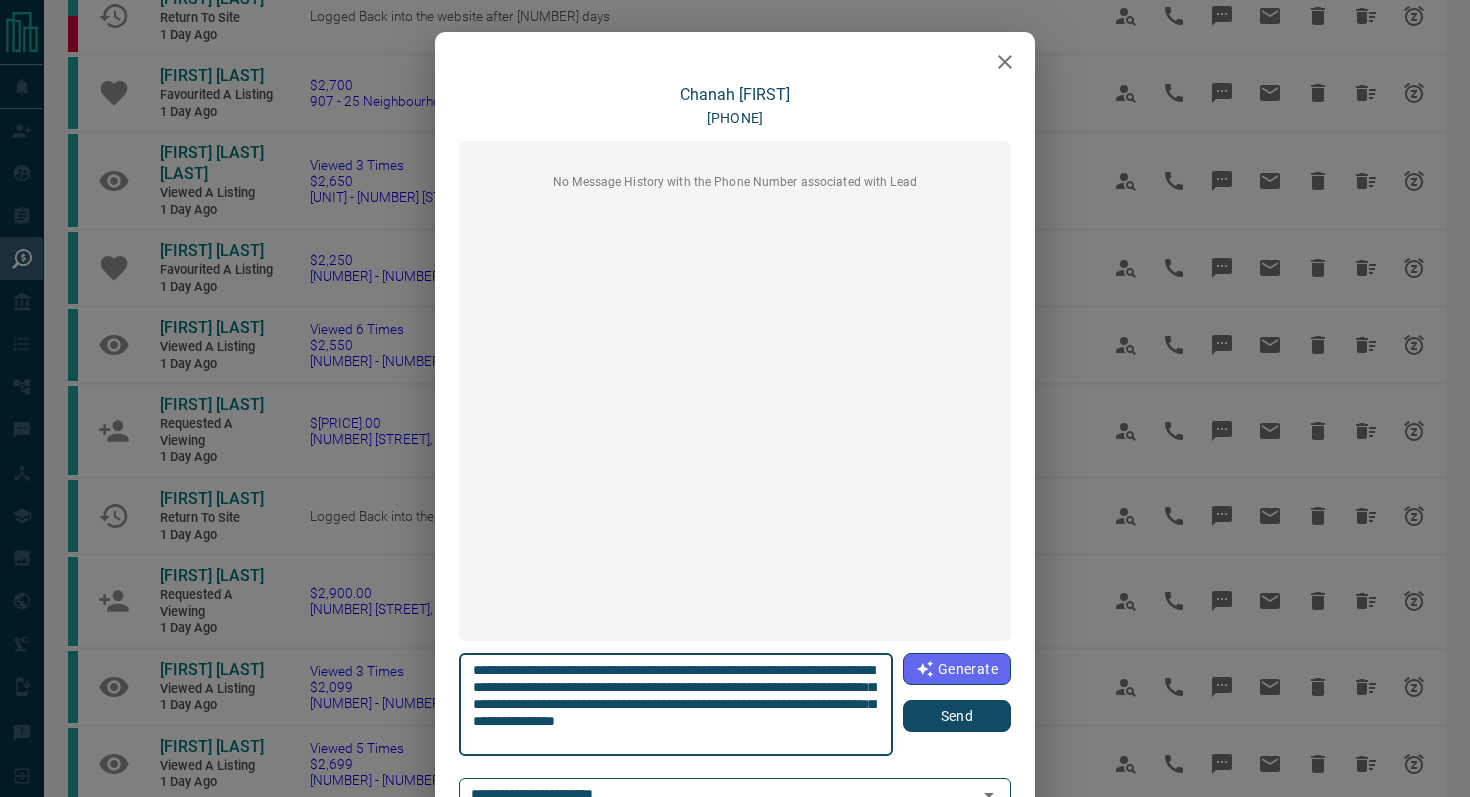 click on "Send" at bounding box center [957, 716] 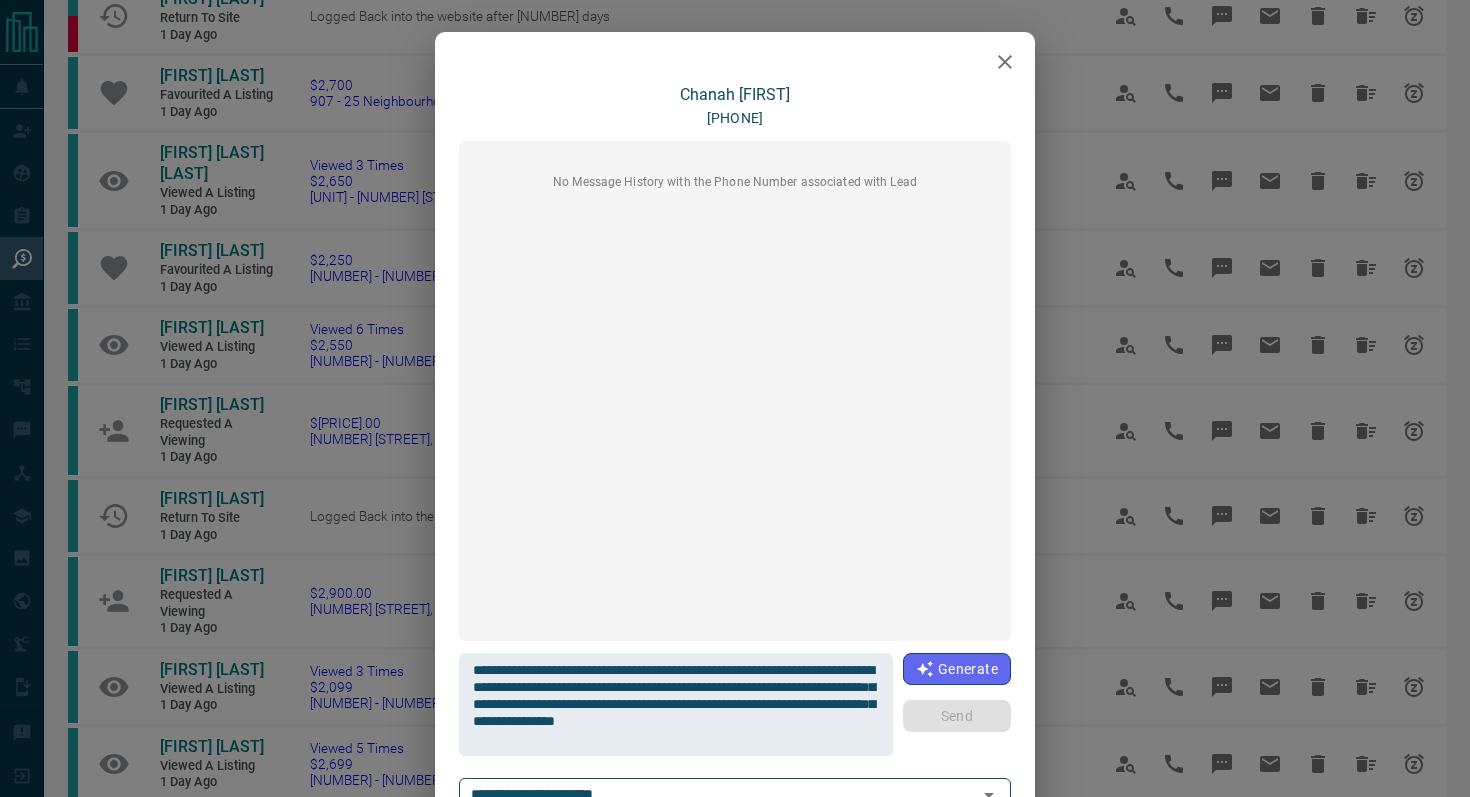 type 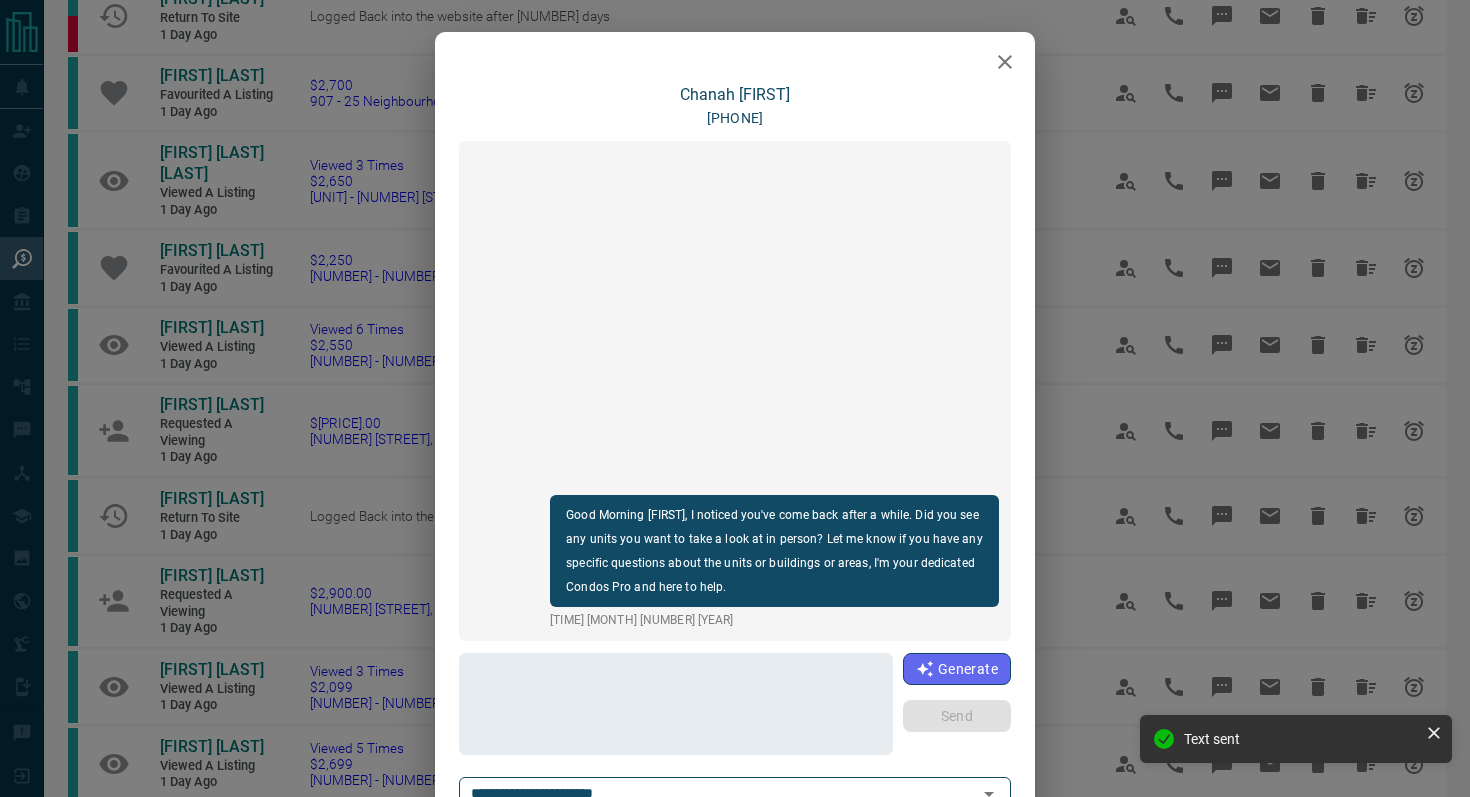 click 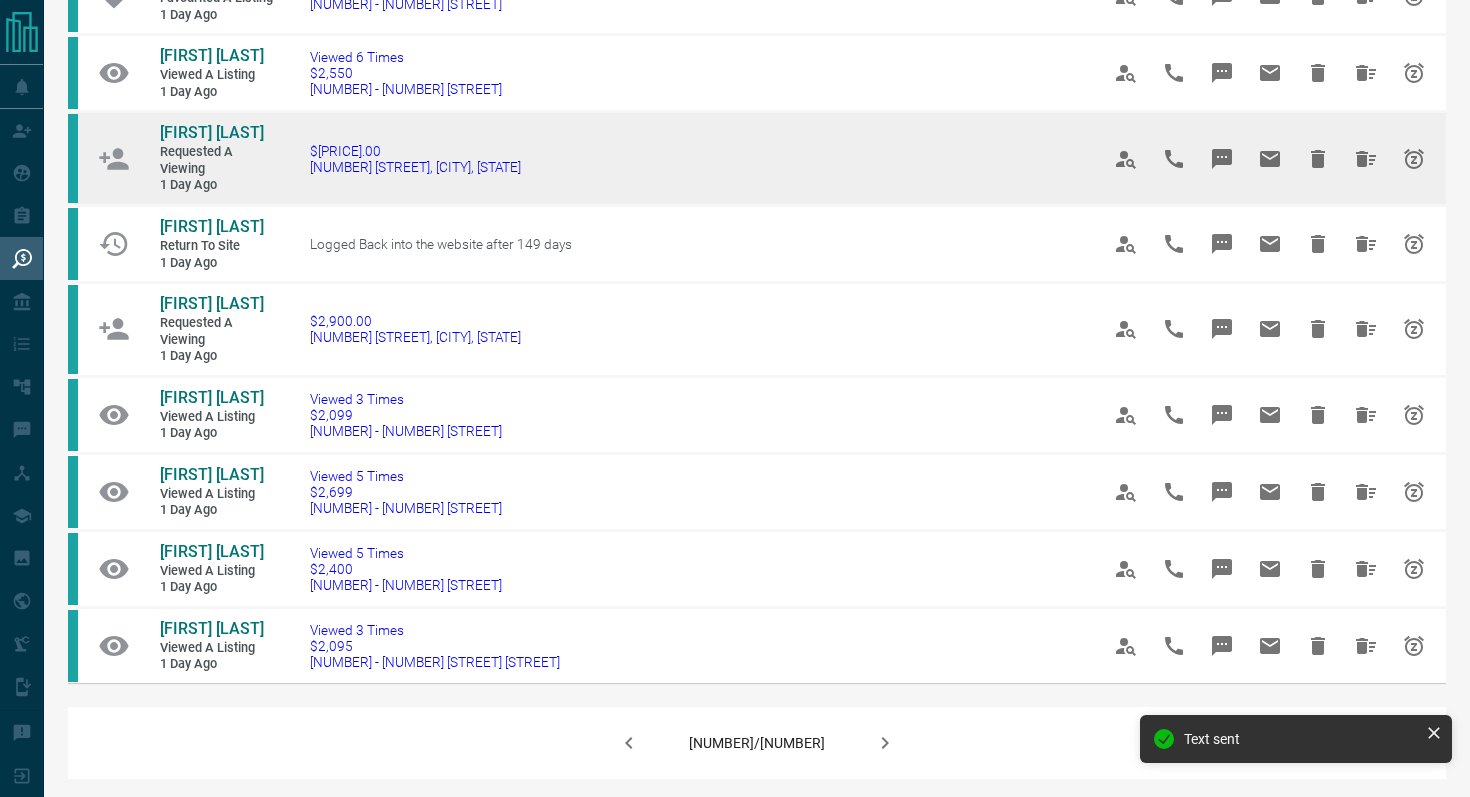 scroll, scrollTop: 1071, scrollLeft: 0, axis: vertical 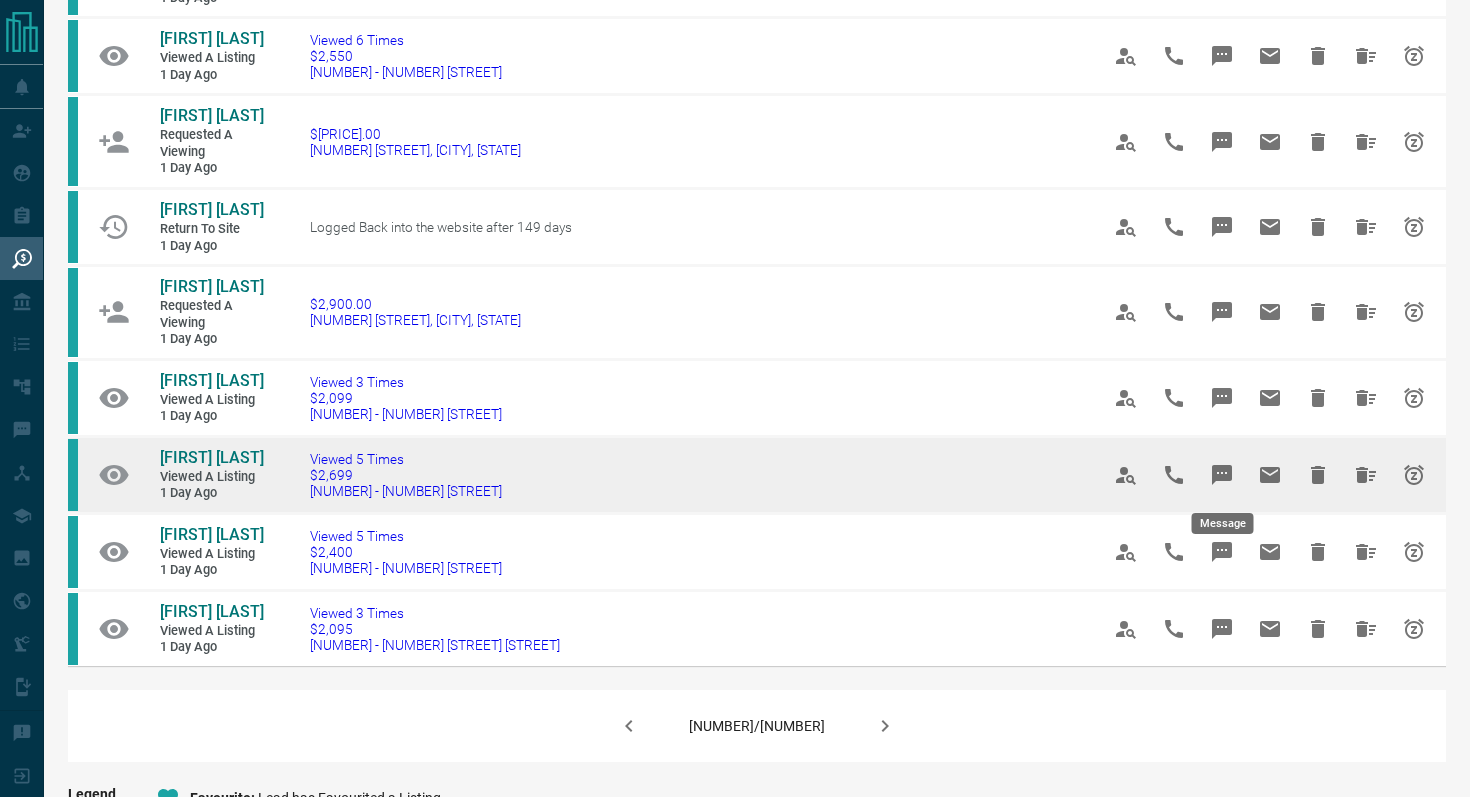 click at bounding box center [1222, 475] 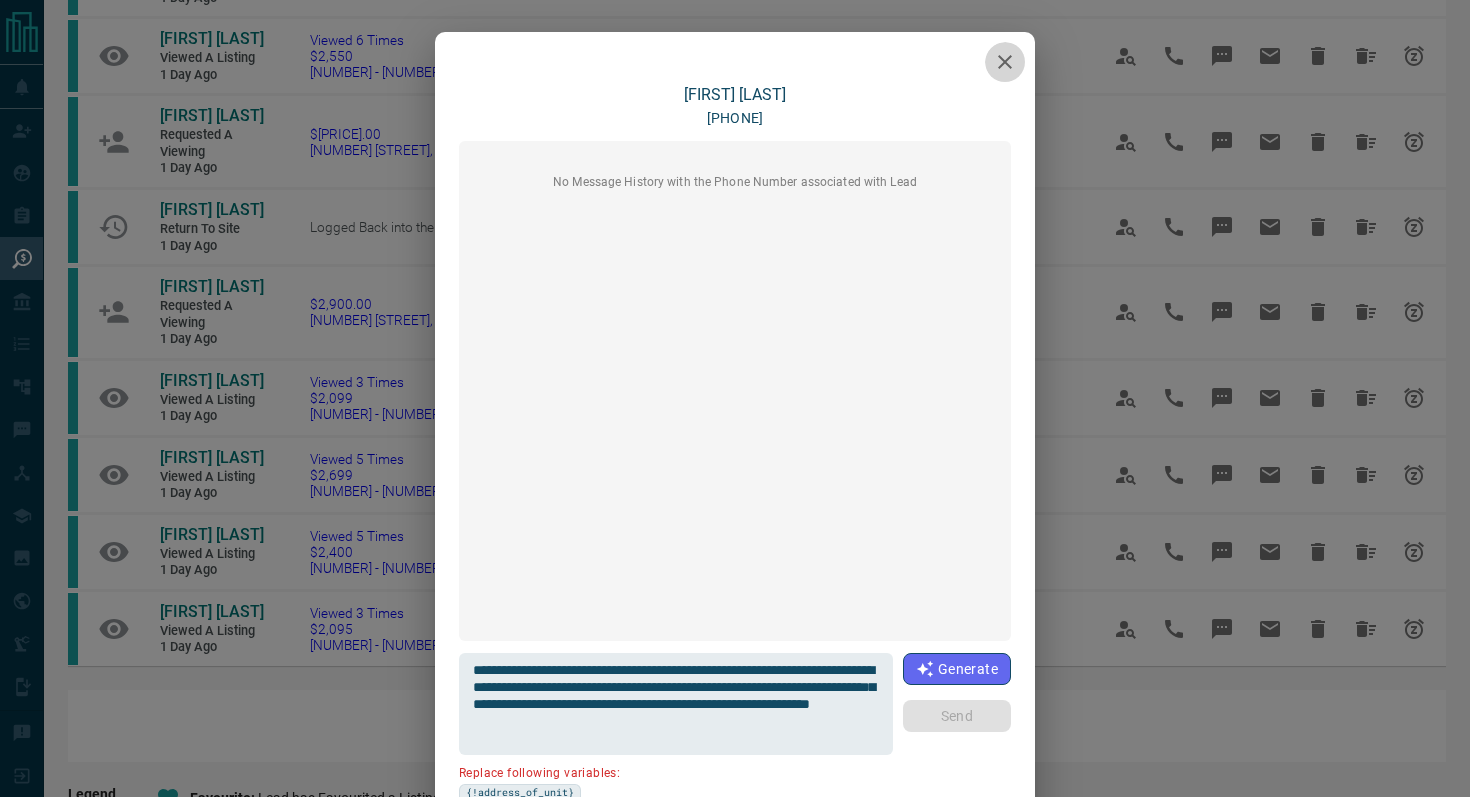 click 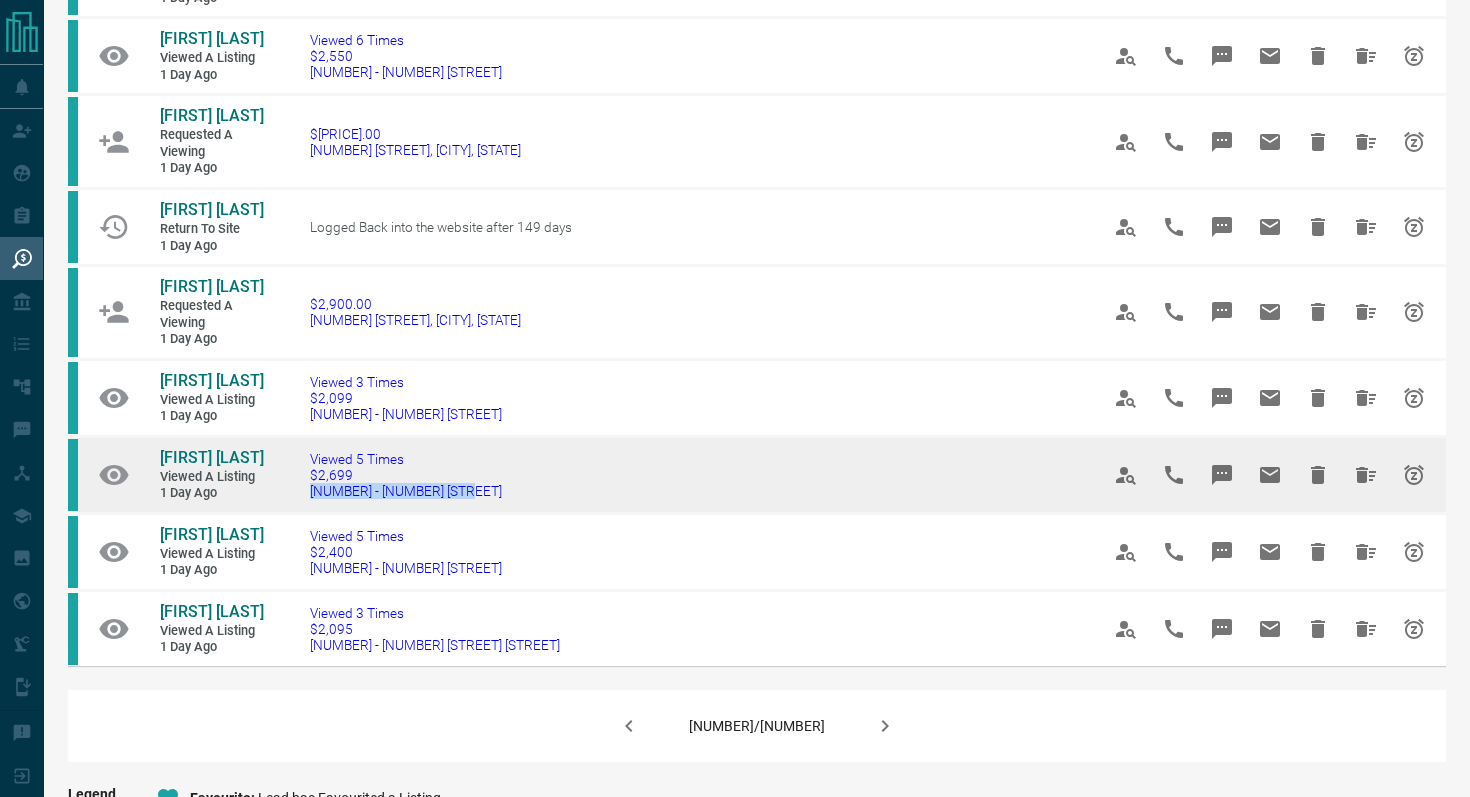 drag, startPoint x: 485, startPoint y: 496, endPoint x: 295, endPoint y: 497, distance: 190.00262 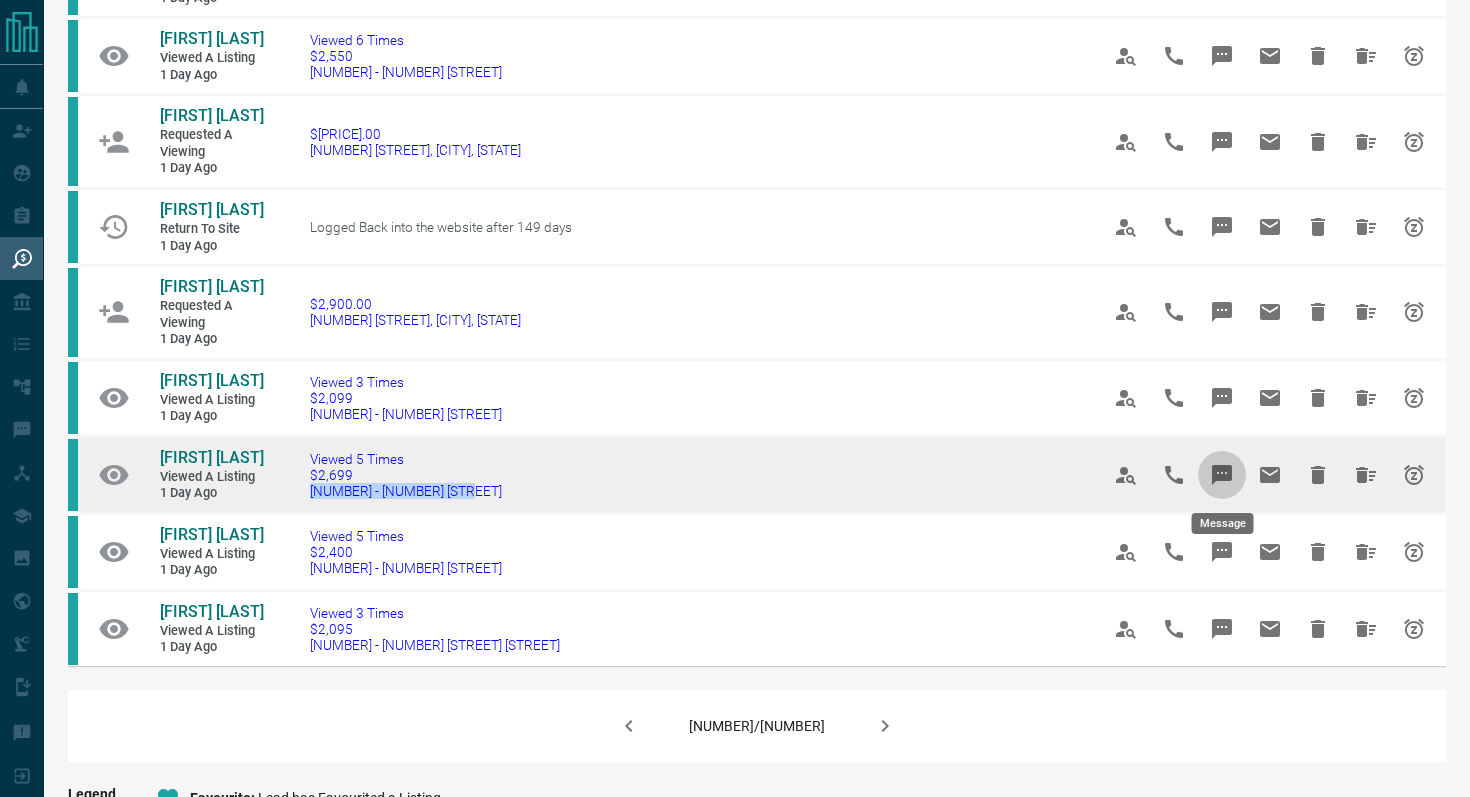 click 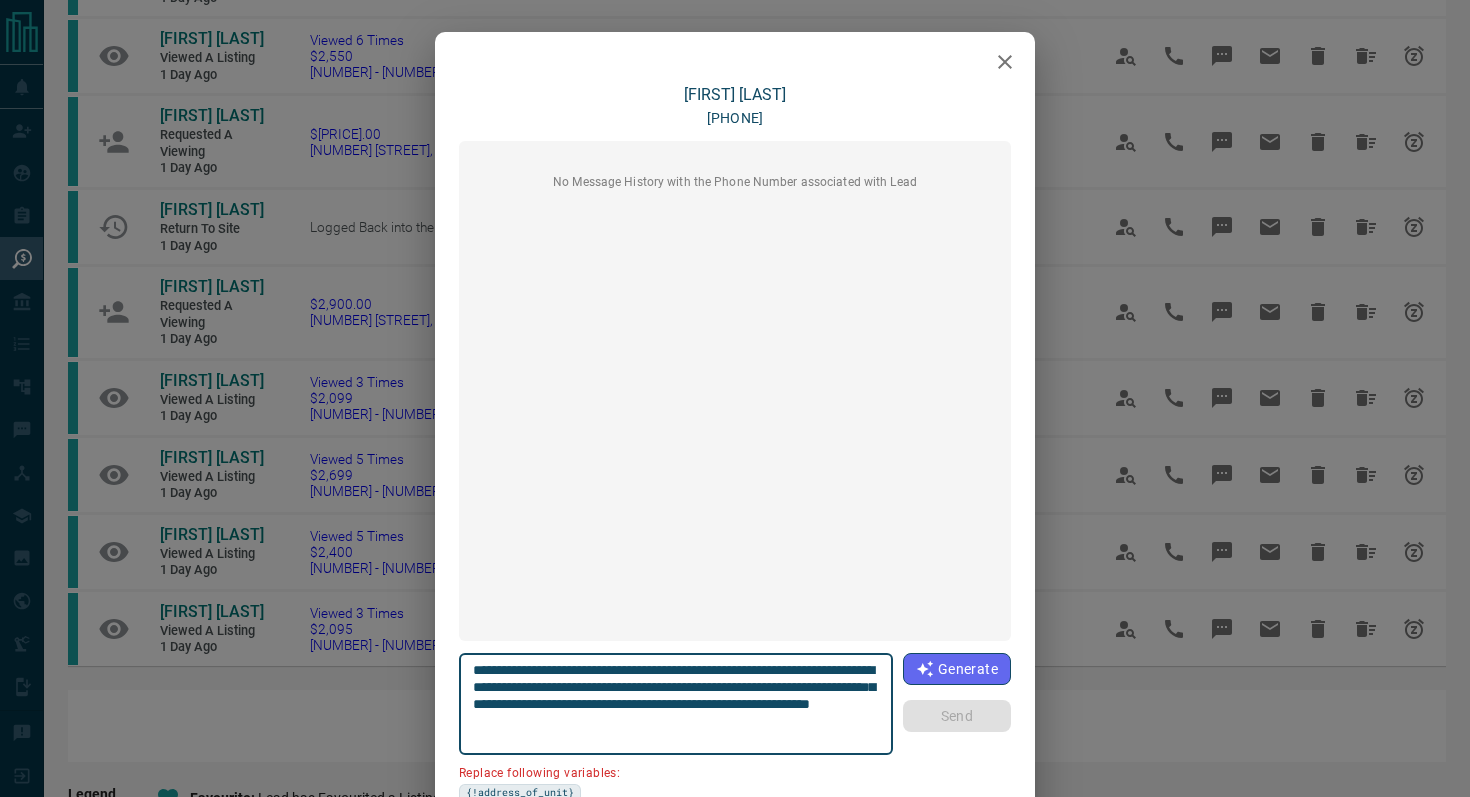 drag, startPoint x: 588, startPoint y: 686, endPoint x: 381, endPoint y: 686, distance: 207 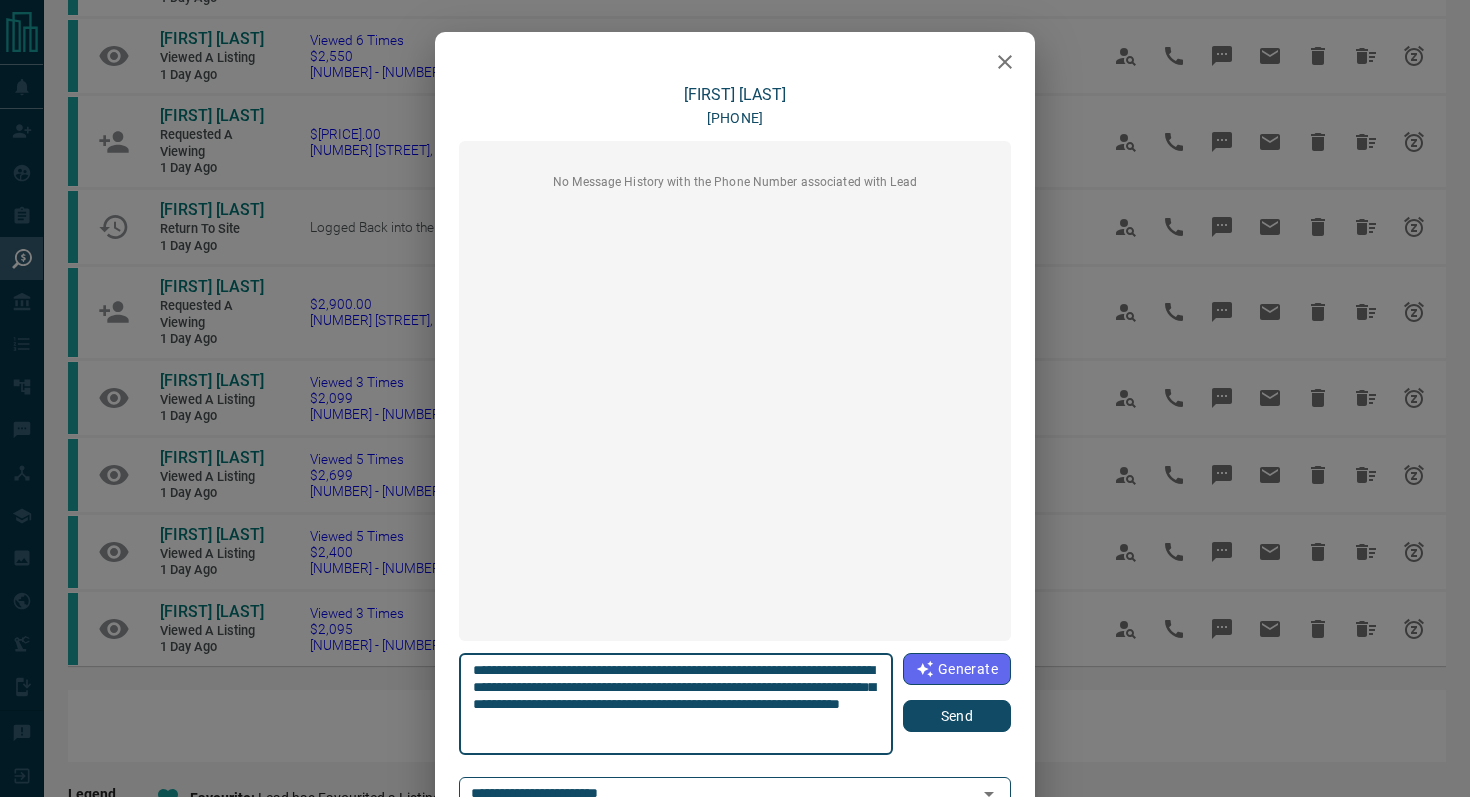 type on "**********" 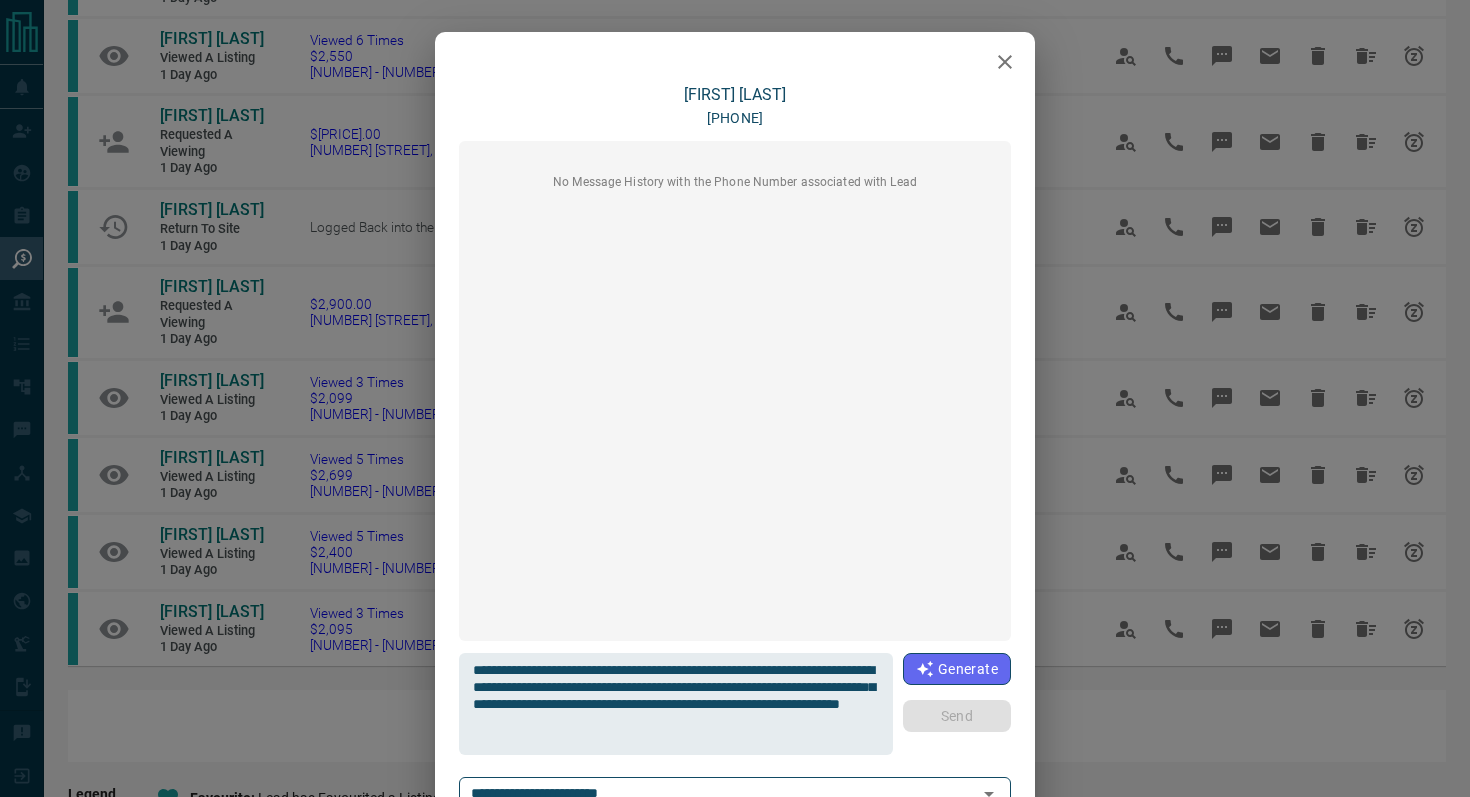 type 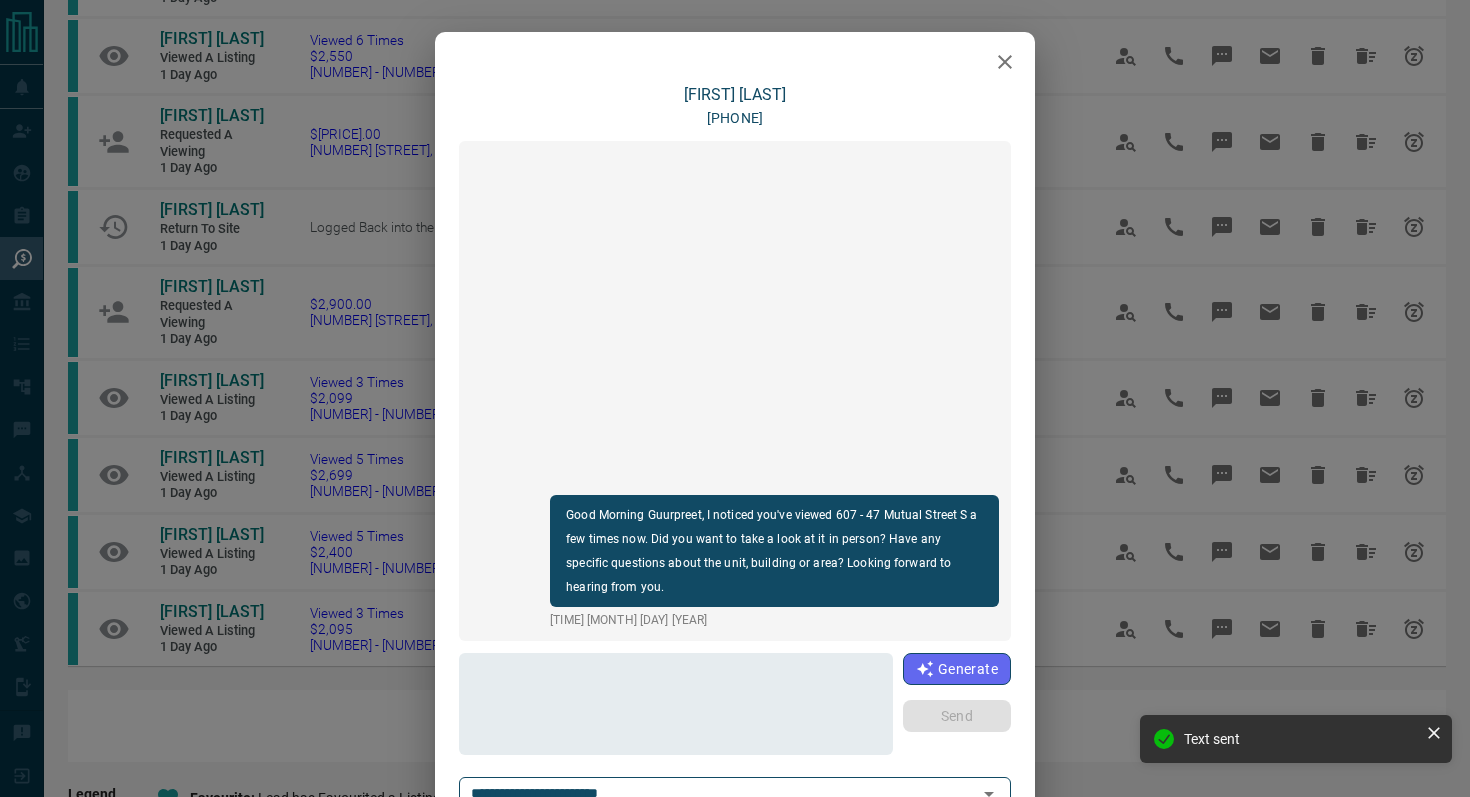 click 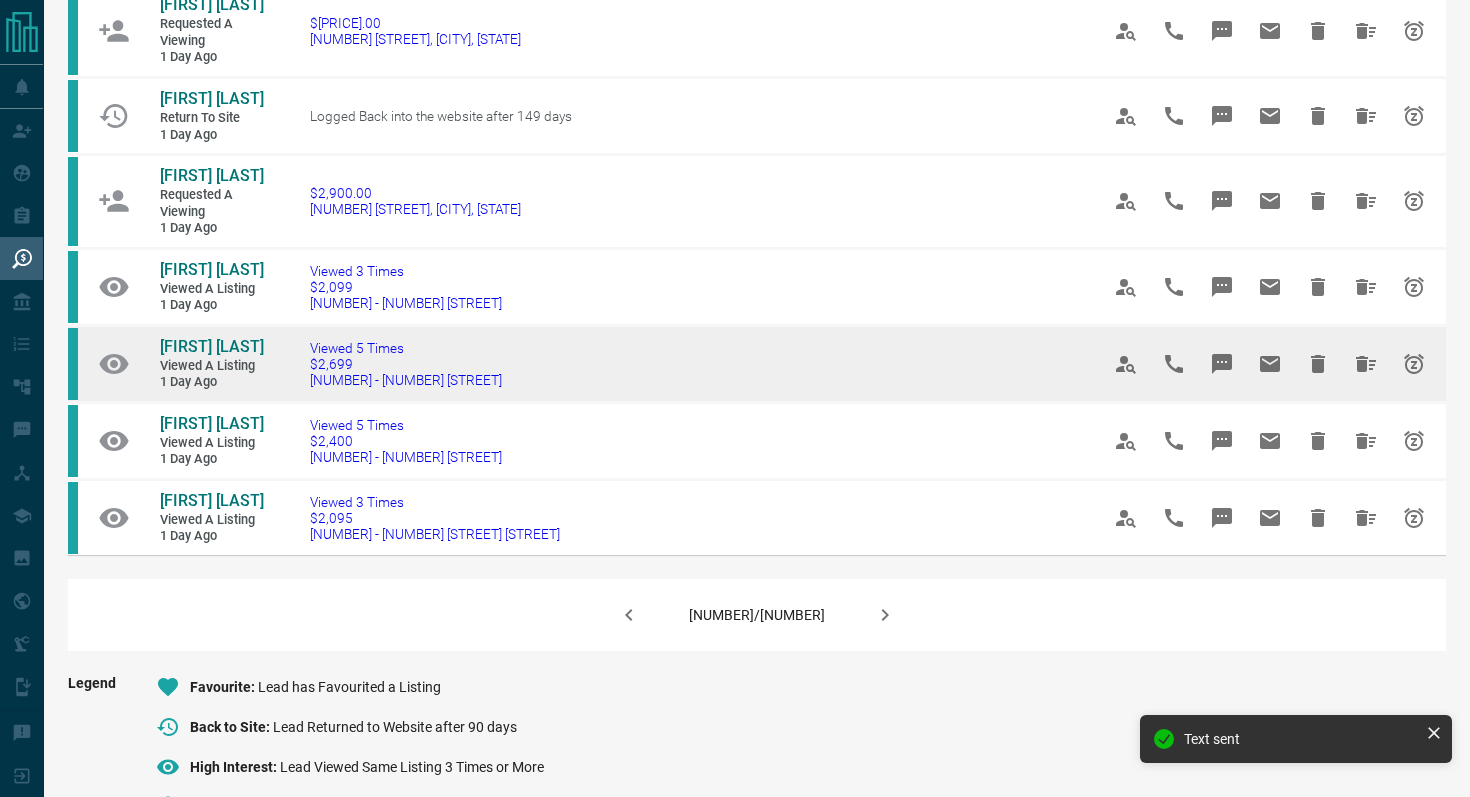 scroll, scrollTop: 1191, scrollLeft: 0, axis: vertical 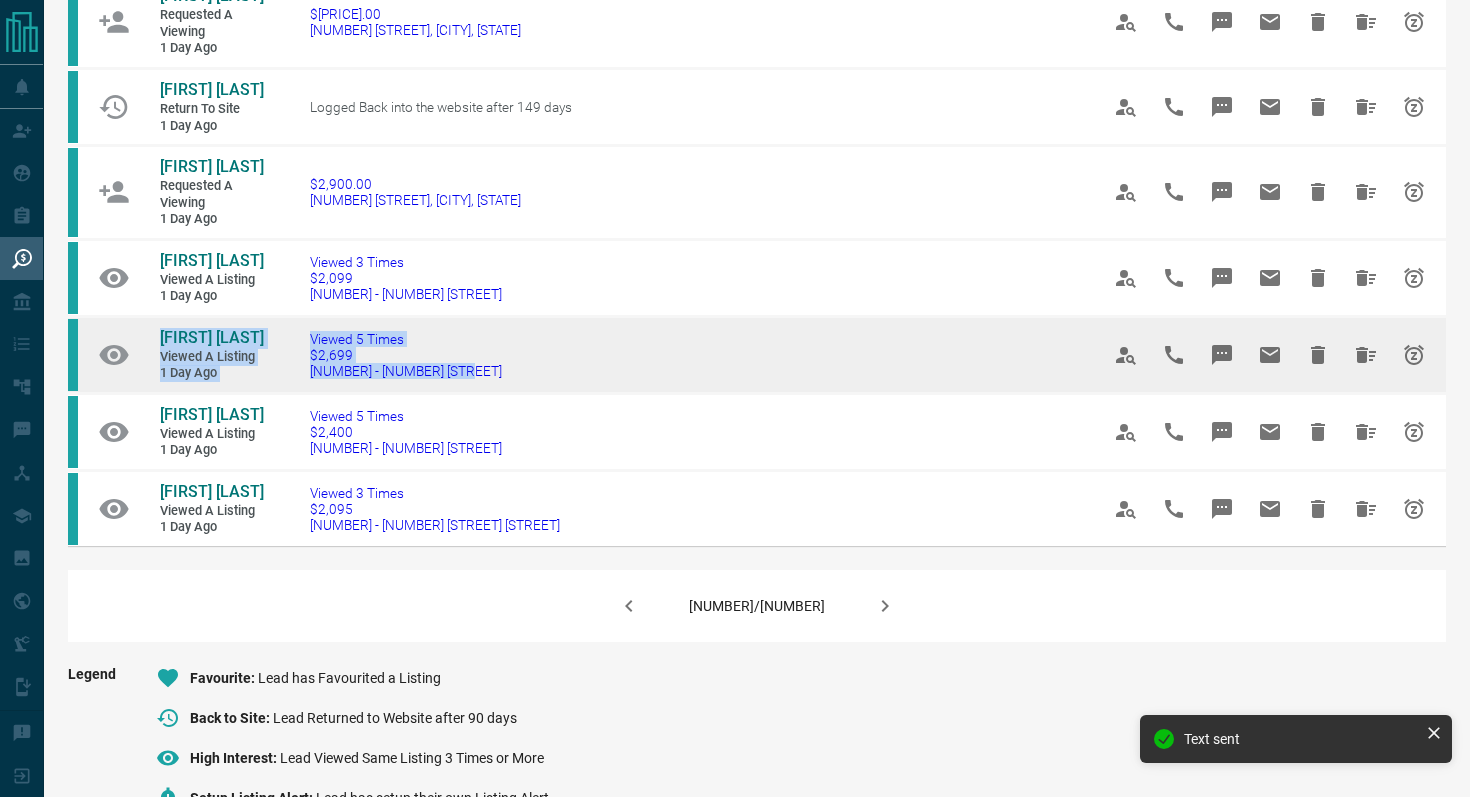 drag, startPoint x: 528, startPoint y: 376, endPoint x: 96, endPoint y: 337, distance: 433.75684 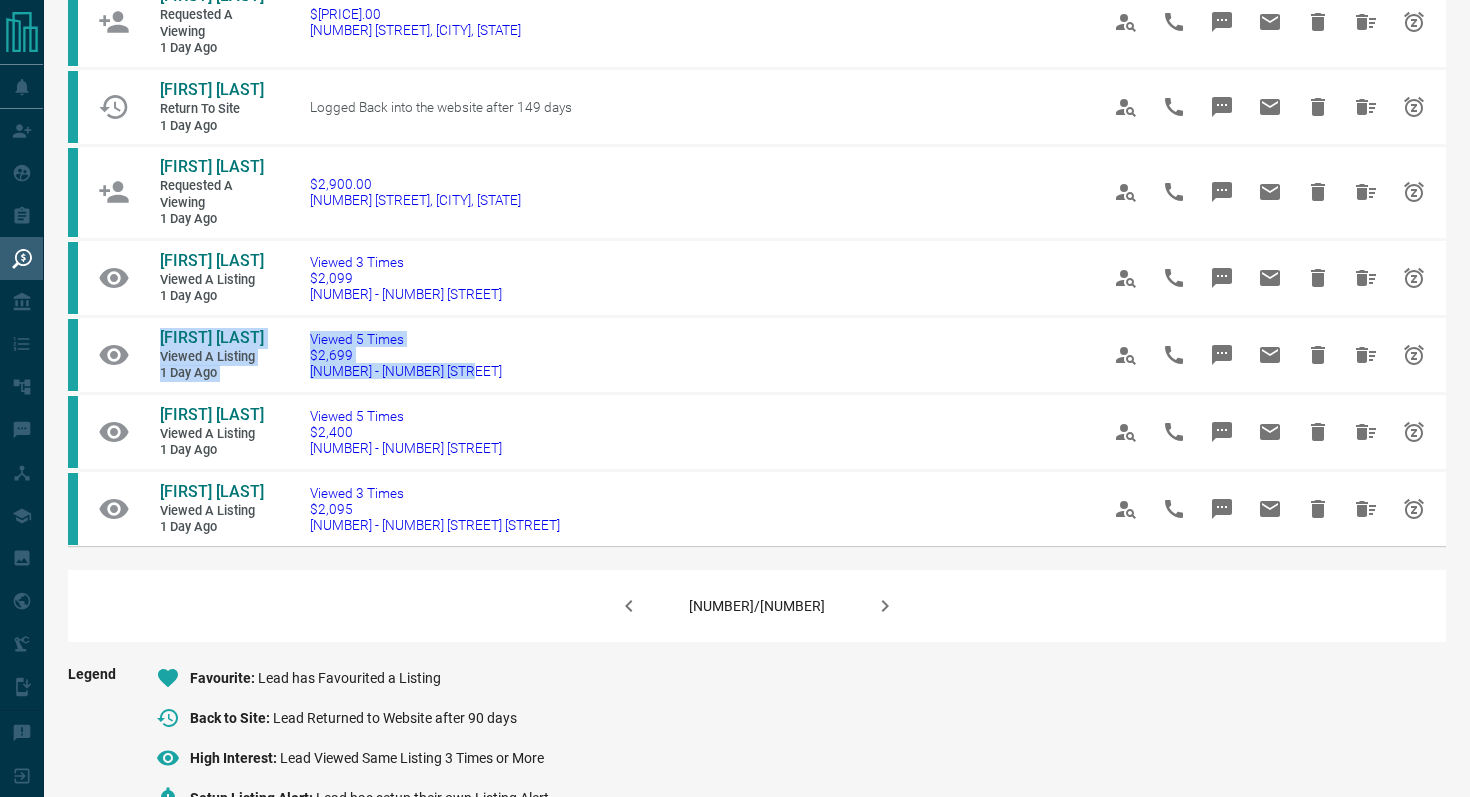 click 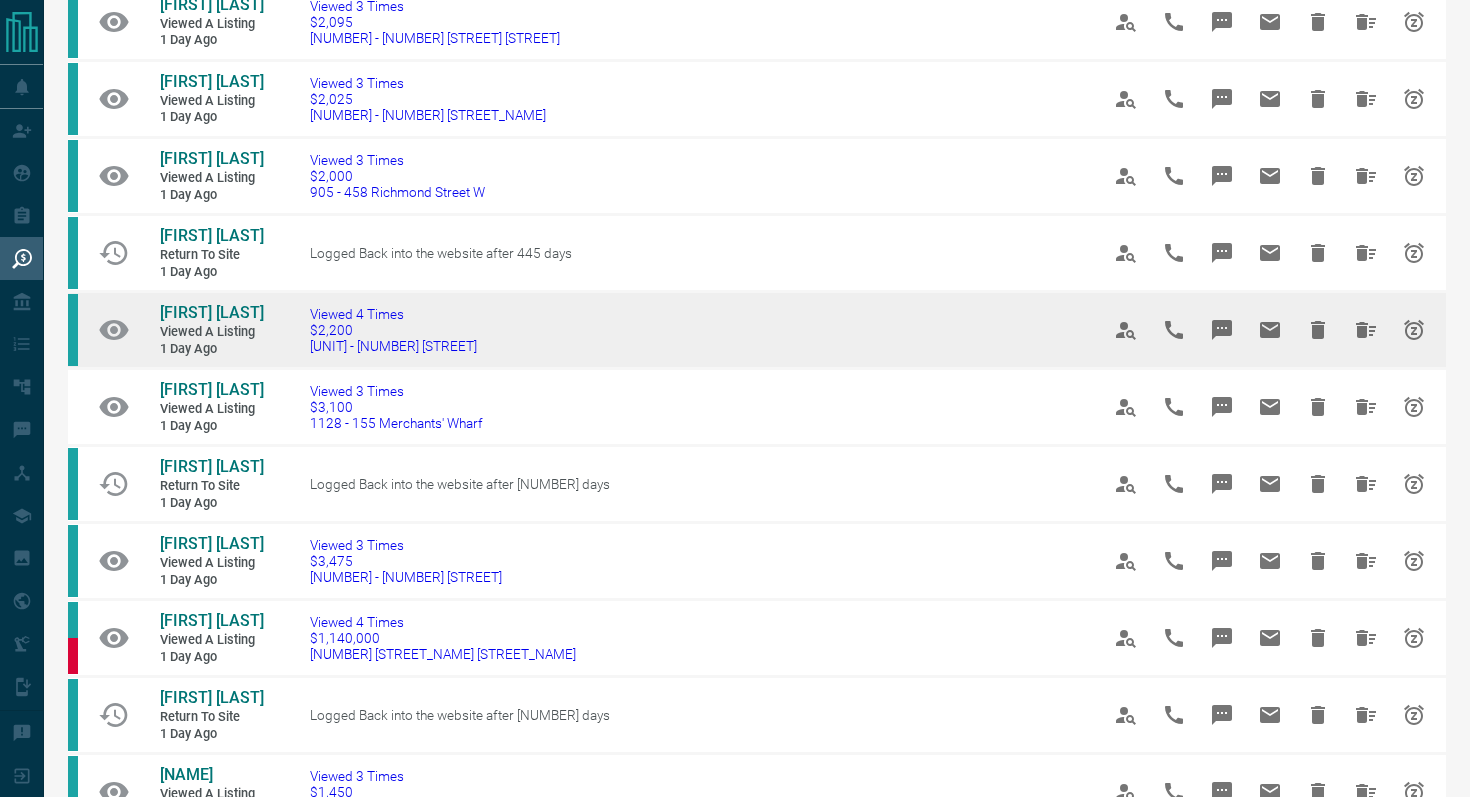 scroll, scrollTop: 162, scrollLeft: 0, axis: vertical 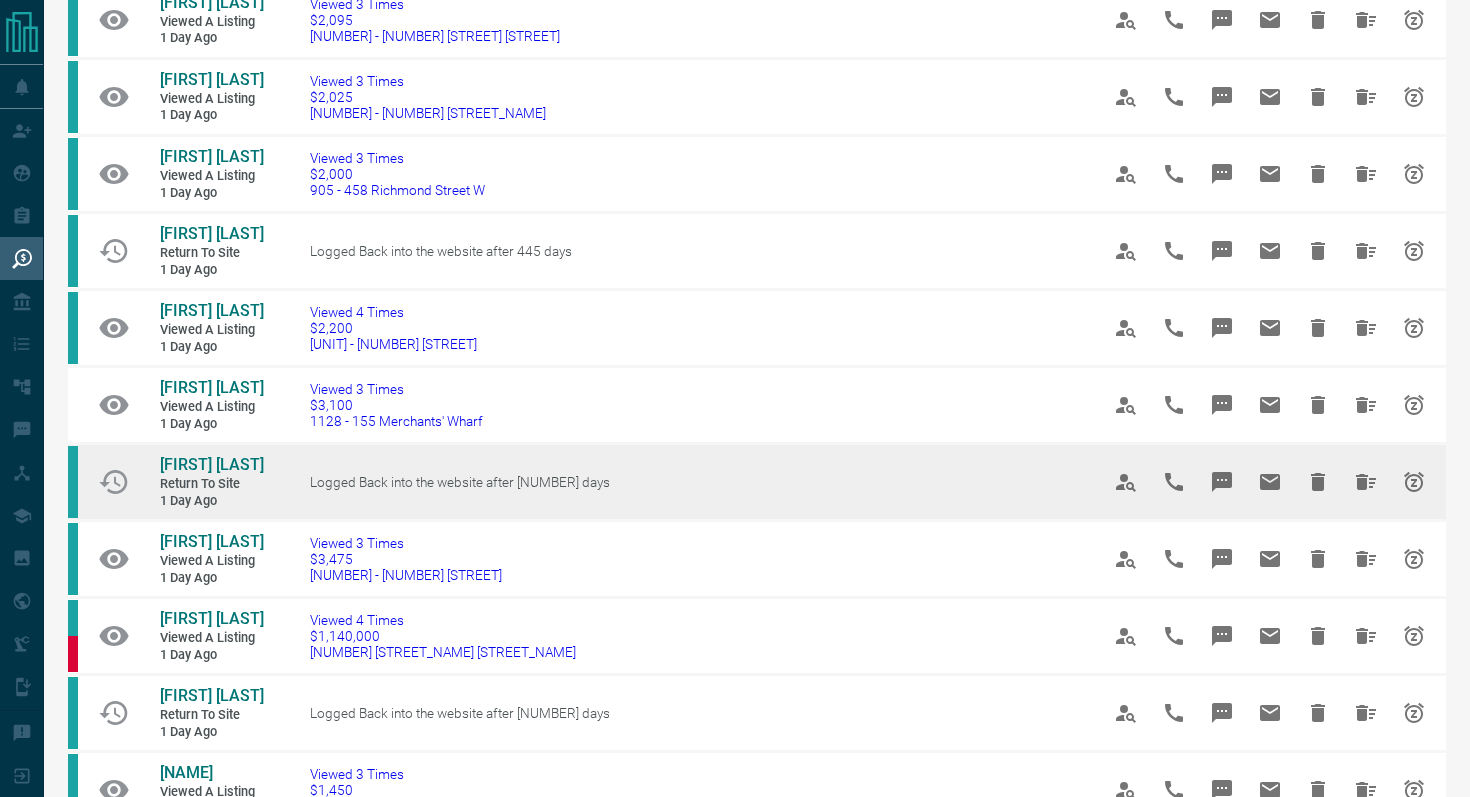 click 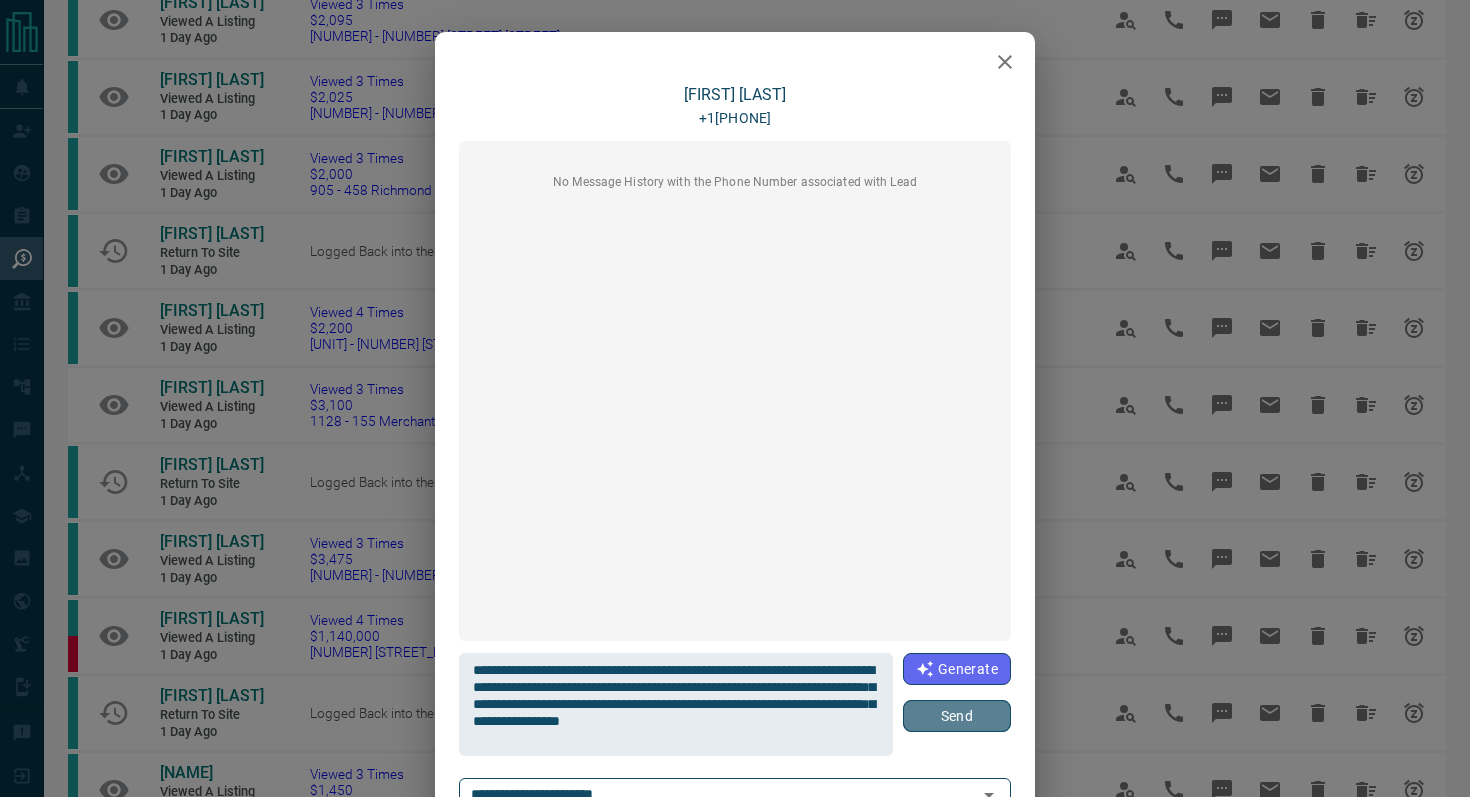 click on "Send" at bounding box center (957, 716) 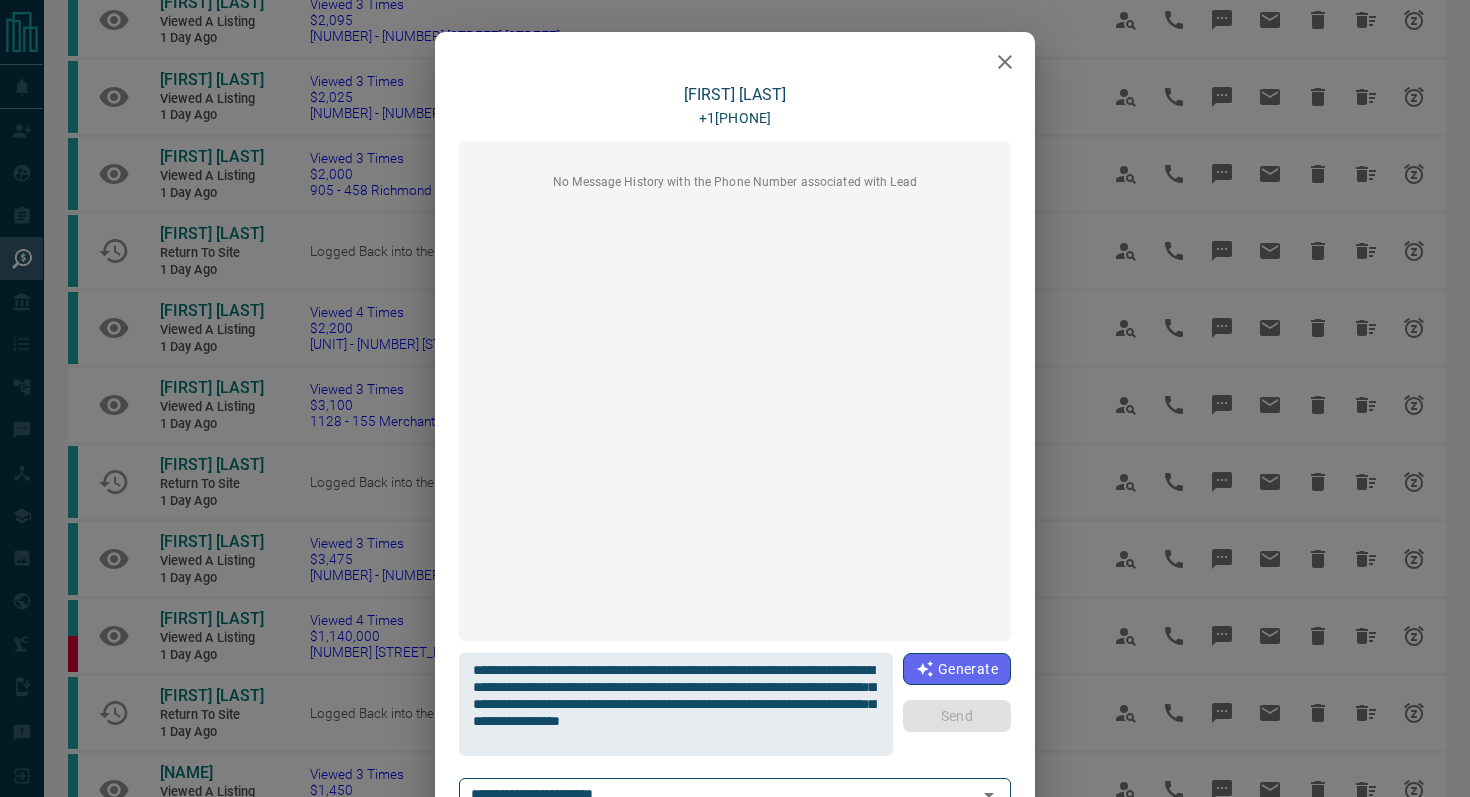 type 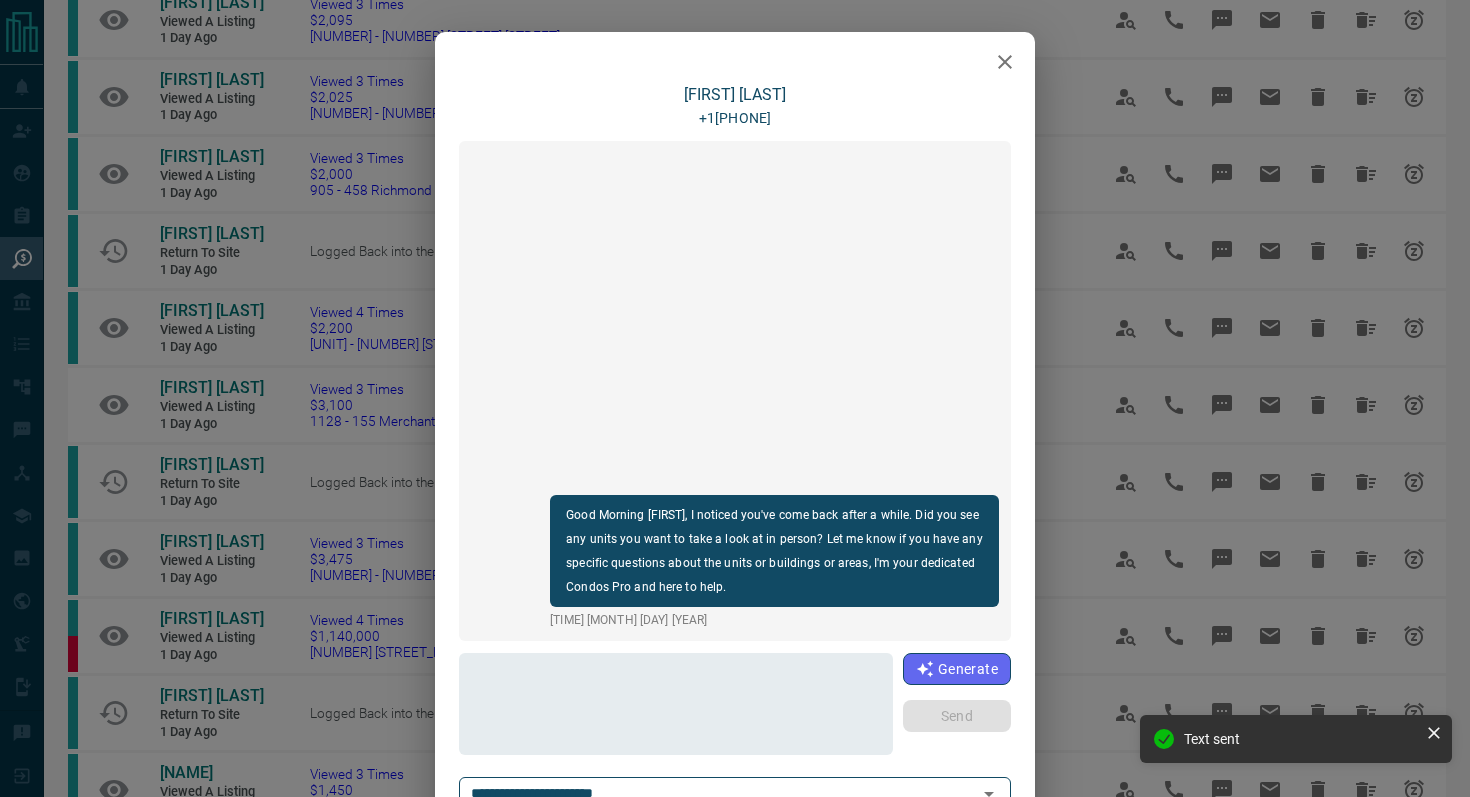 click at bounding box center (1005, 62) 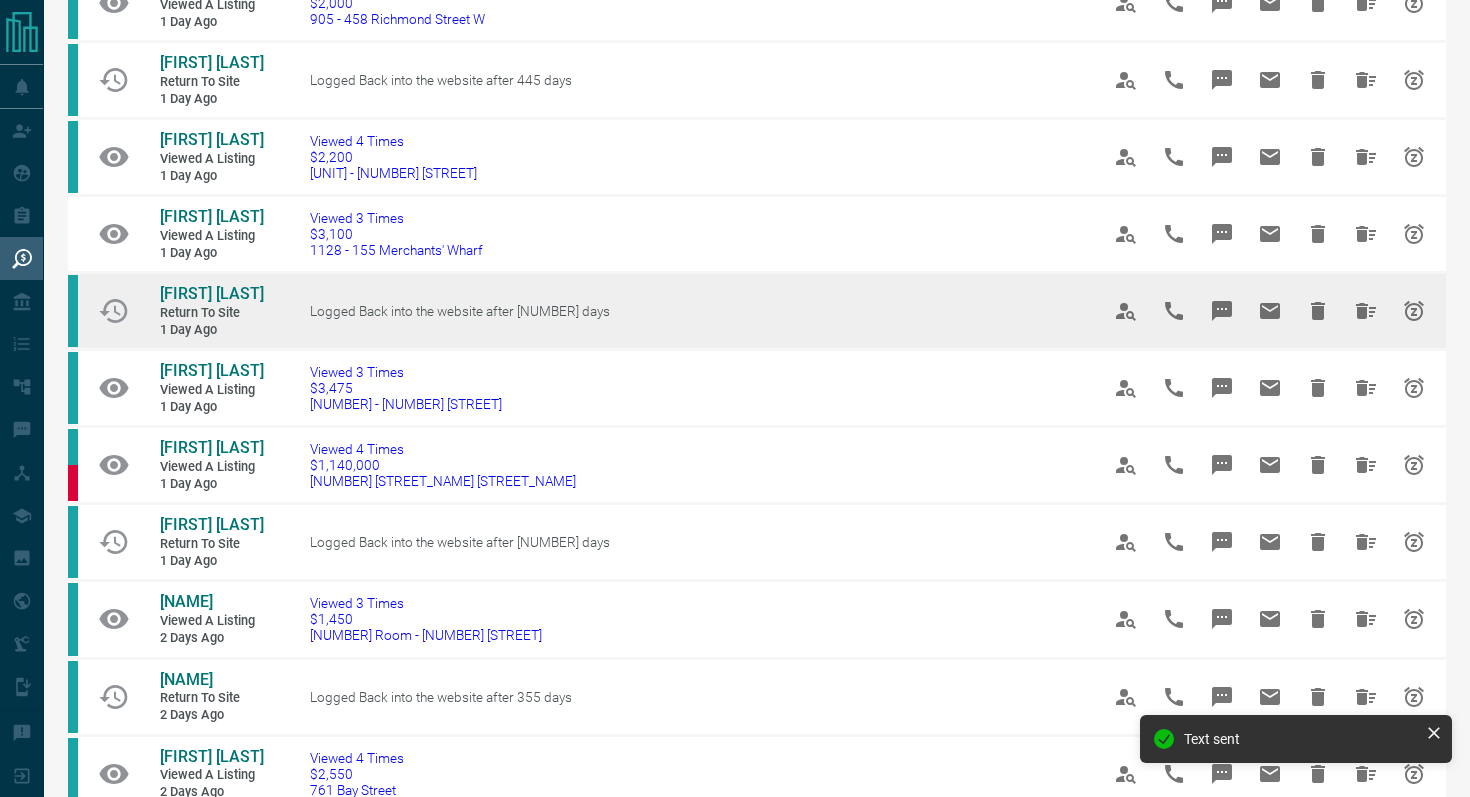 scroll, scrollTop: 343, scrollLeft: 0, axis: vertical 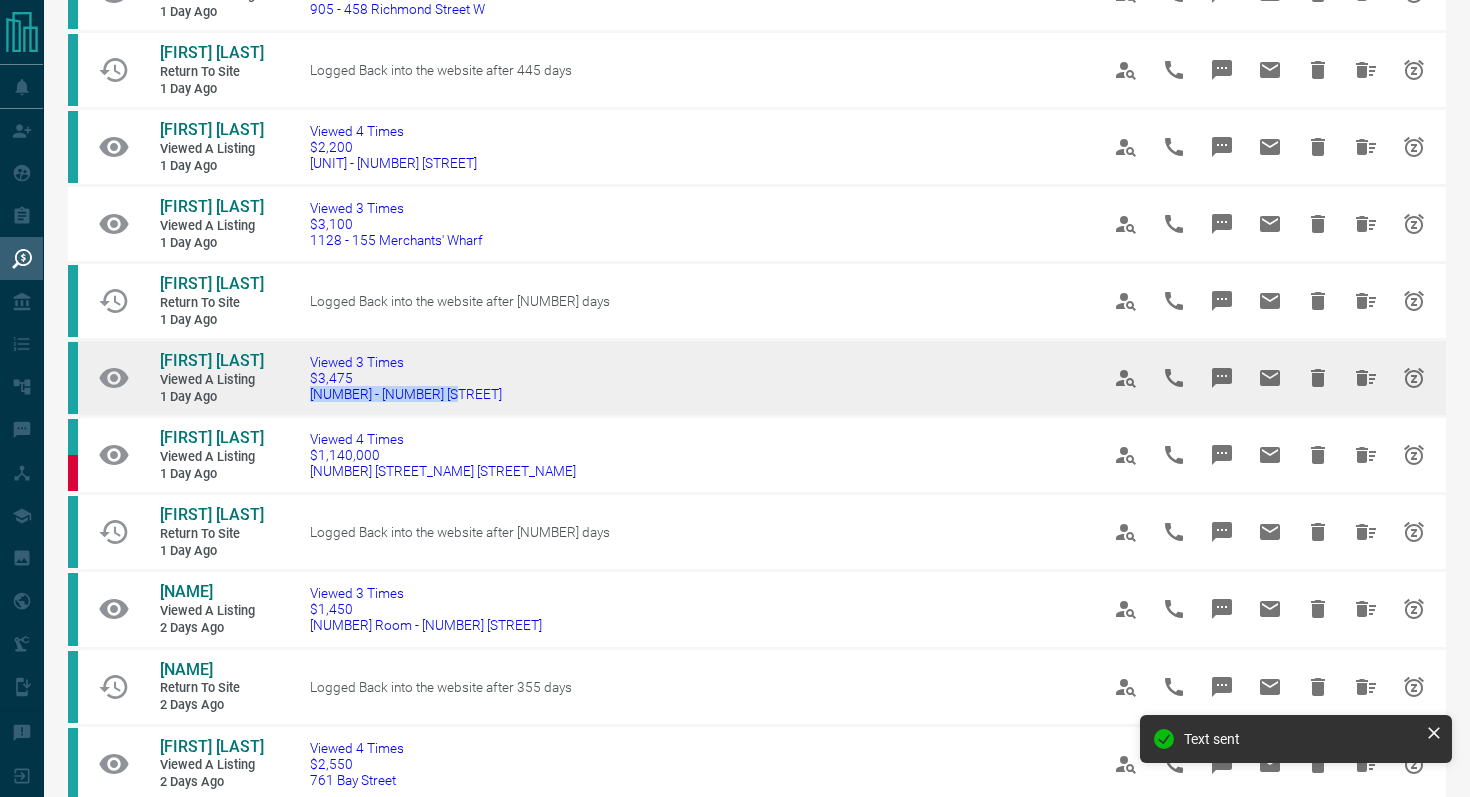 drag, startPoint x: 480, startPoint y: 391, endPoint x: 291, endPoint y: 392, distance: 189.00264 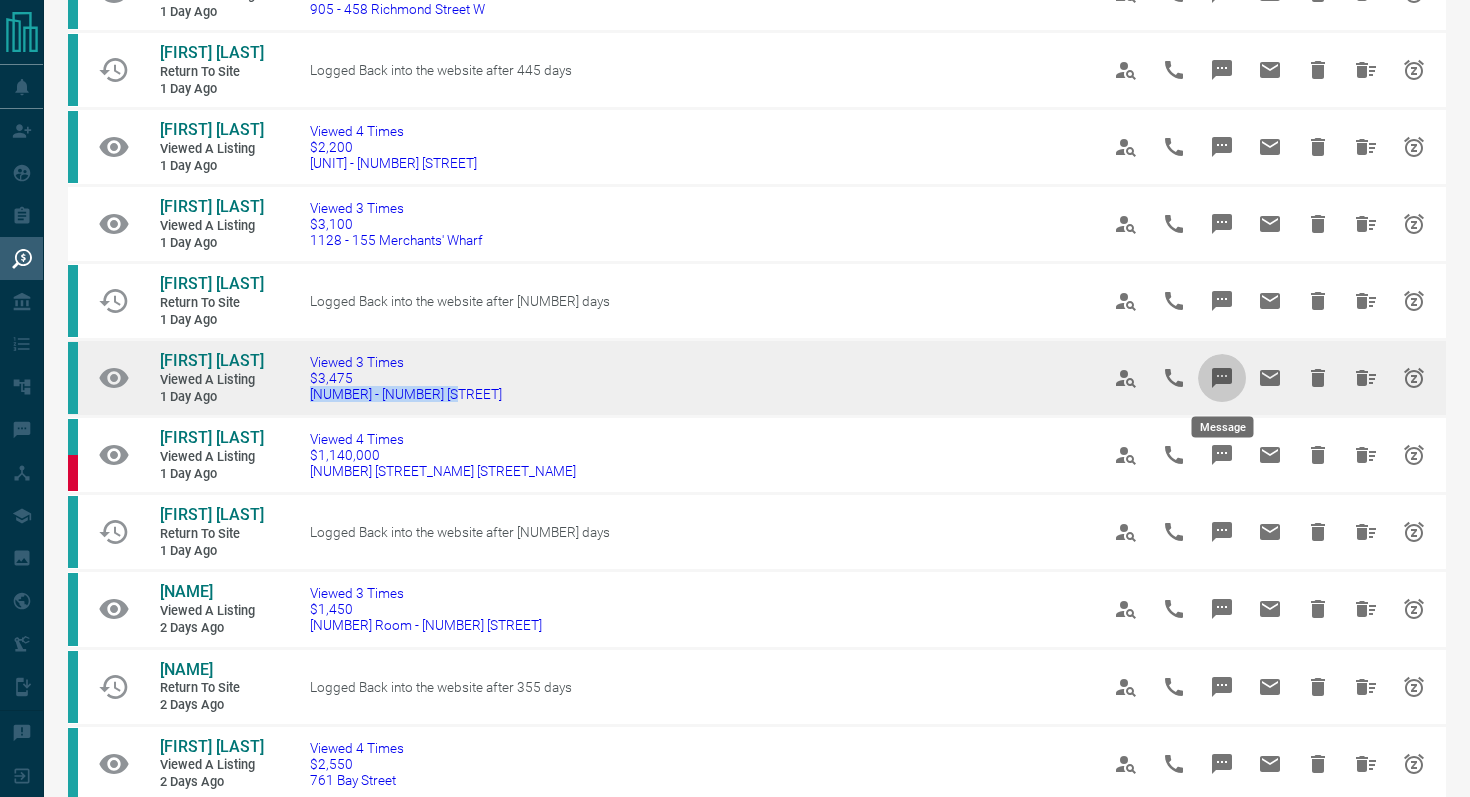 click 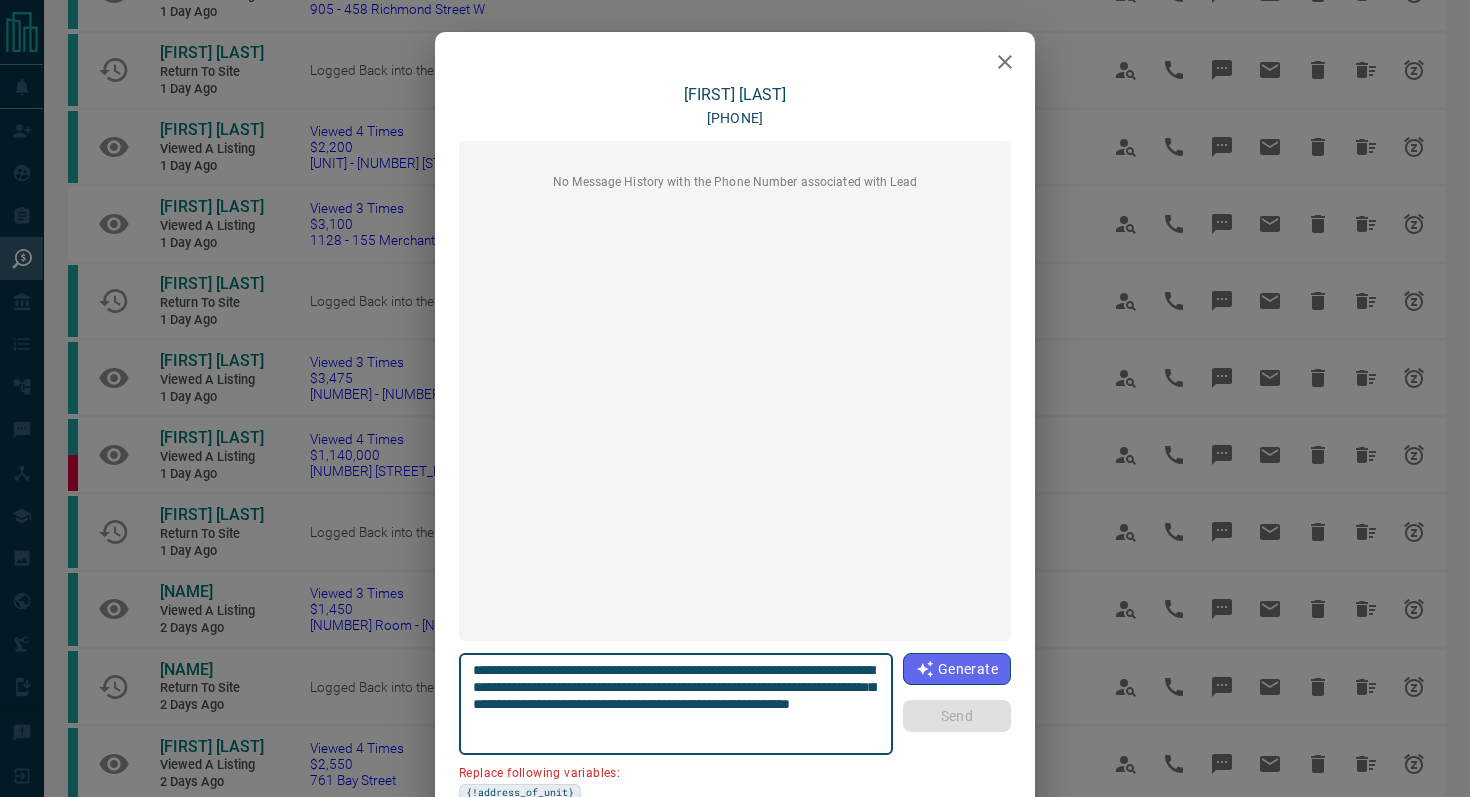 drag, startPoint x: 872, startPoint y: 670, endPoint x: 759, endPoint y: 667, distance: 113.03982 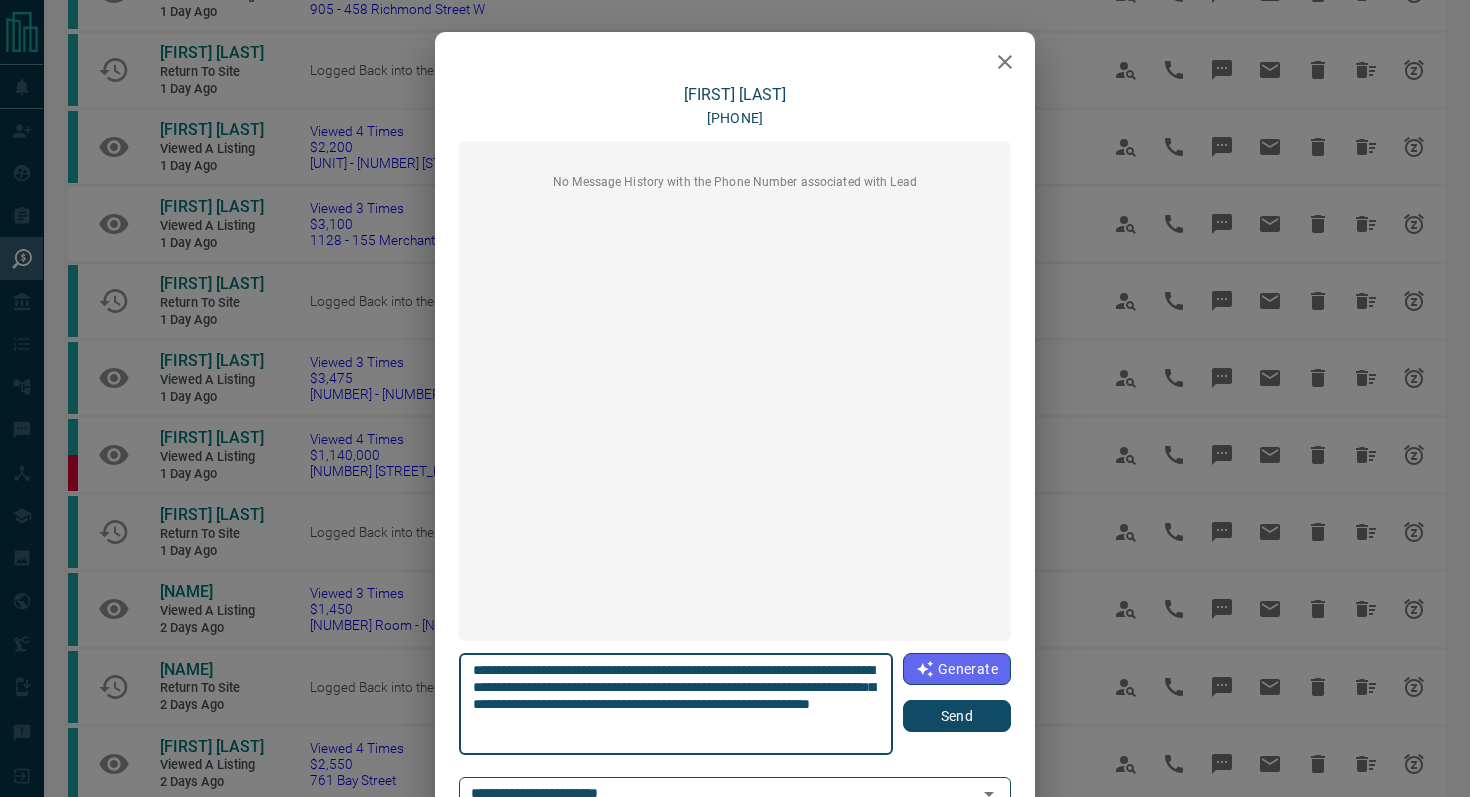 type on "**********" 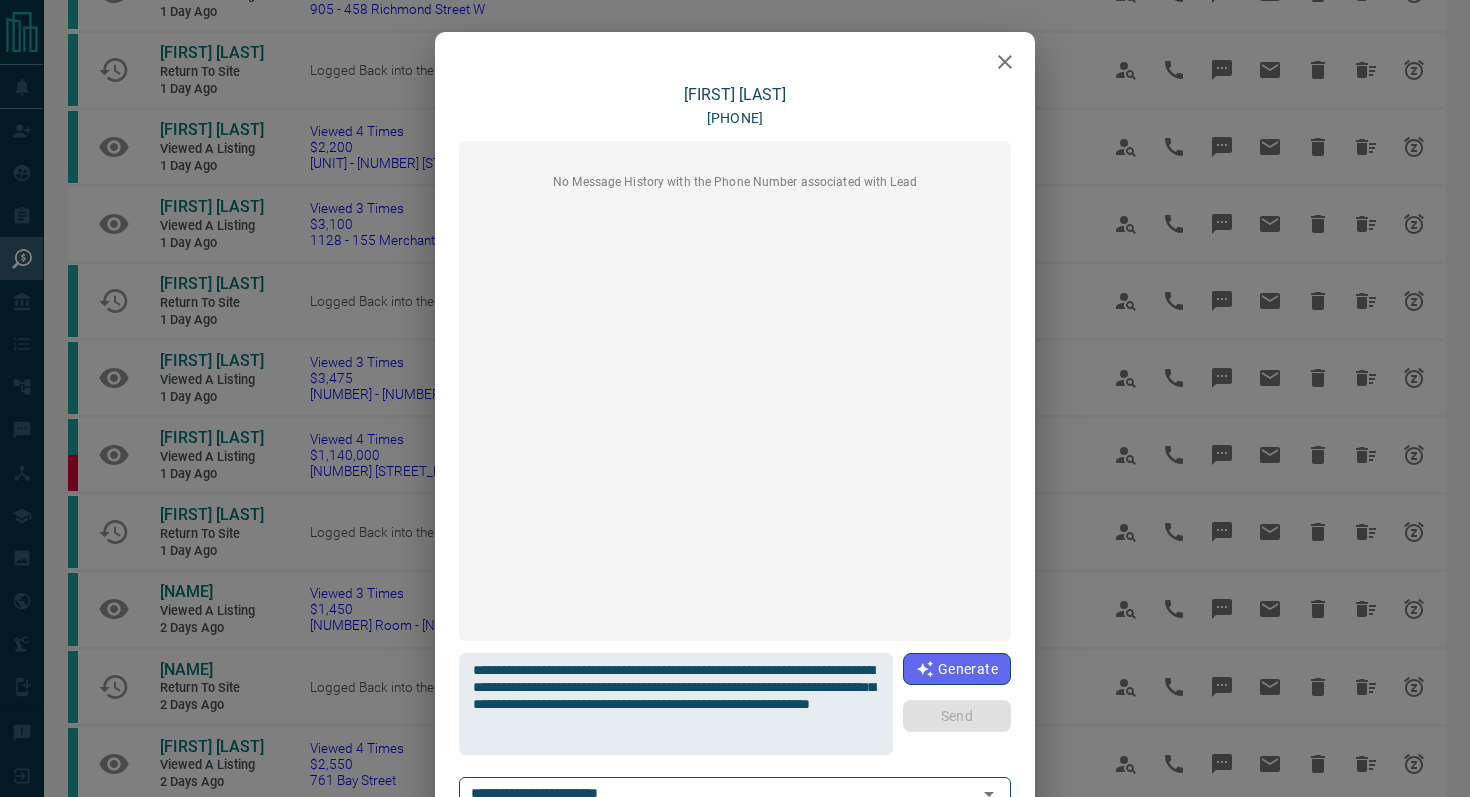 type 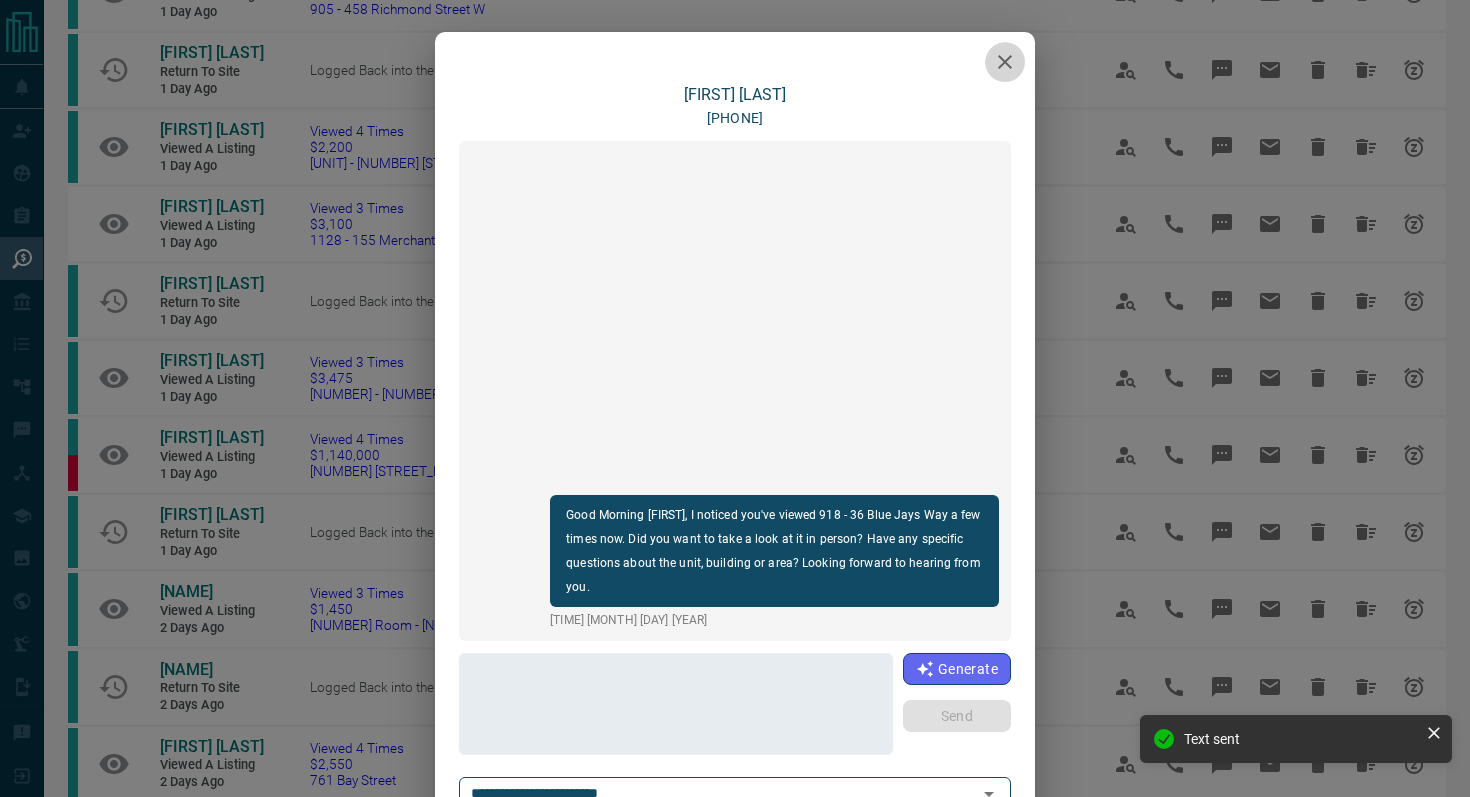 click 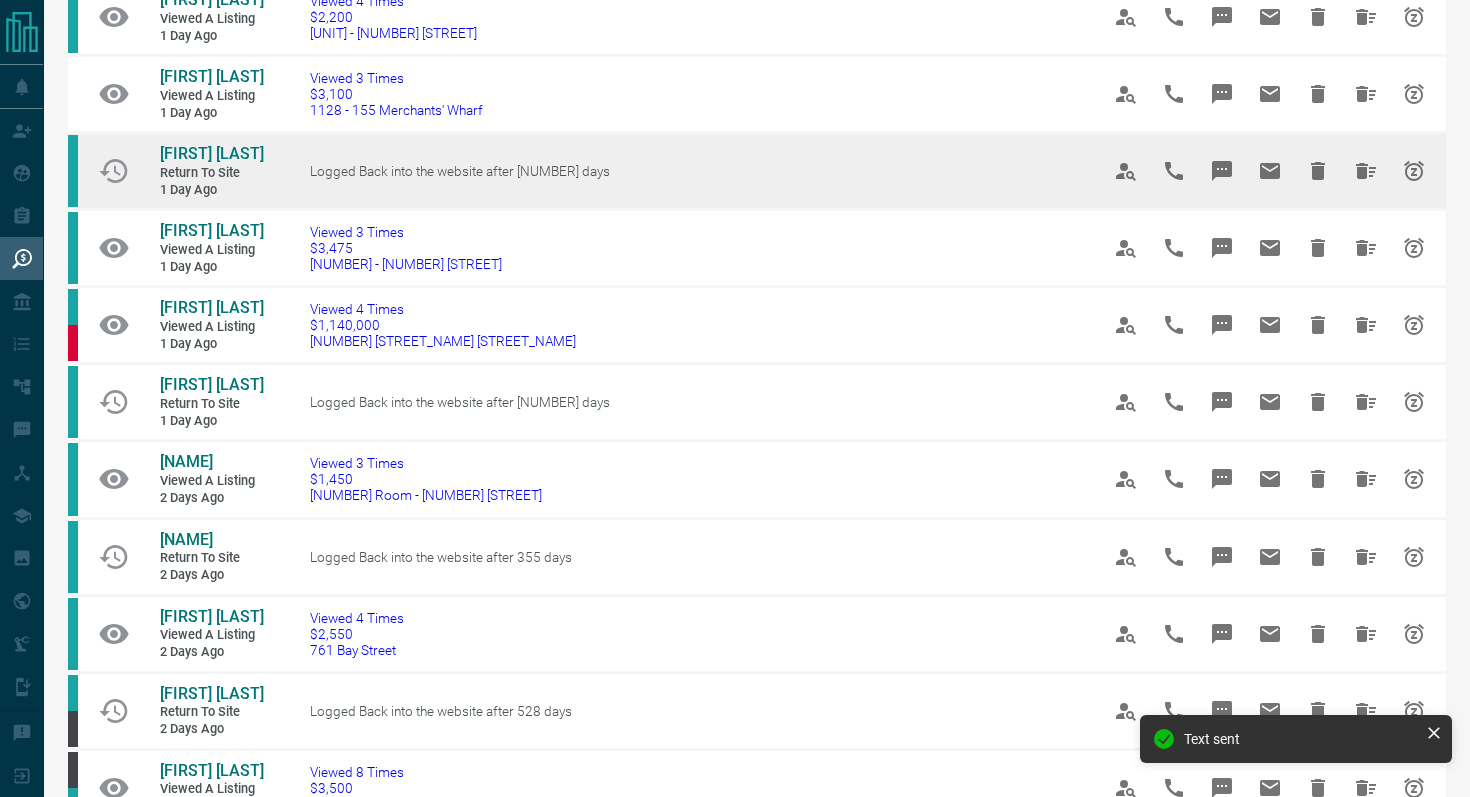 scroll, scrollTop: 476, scrollLeft: 0, axis: vertical 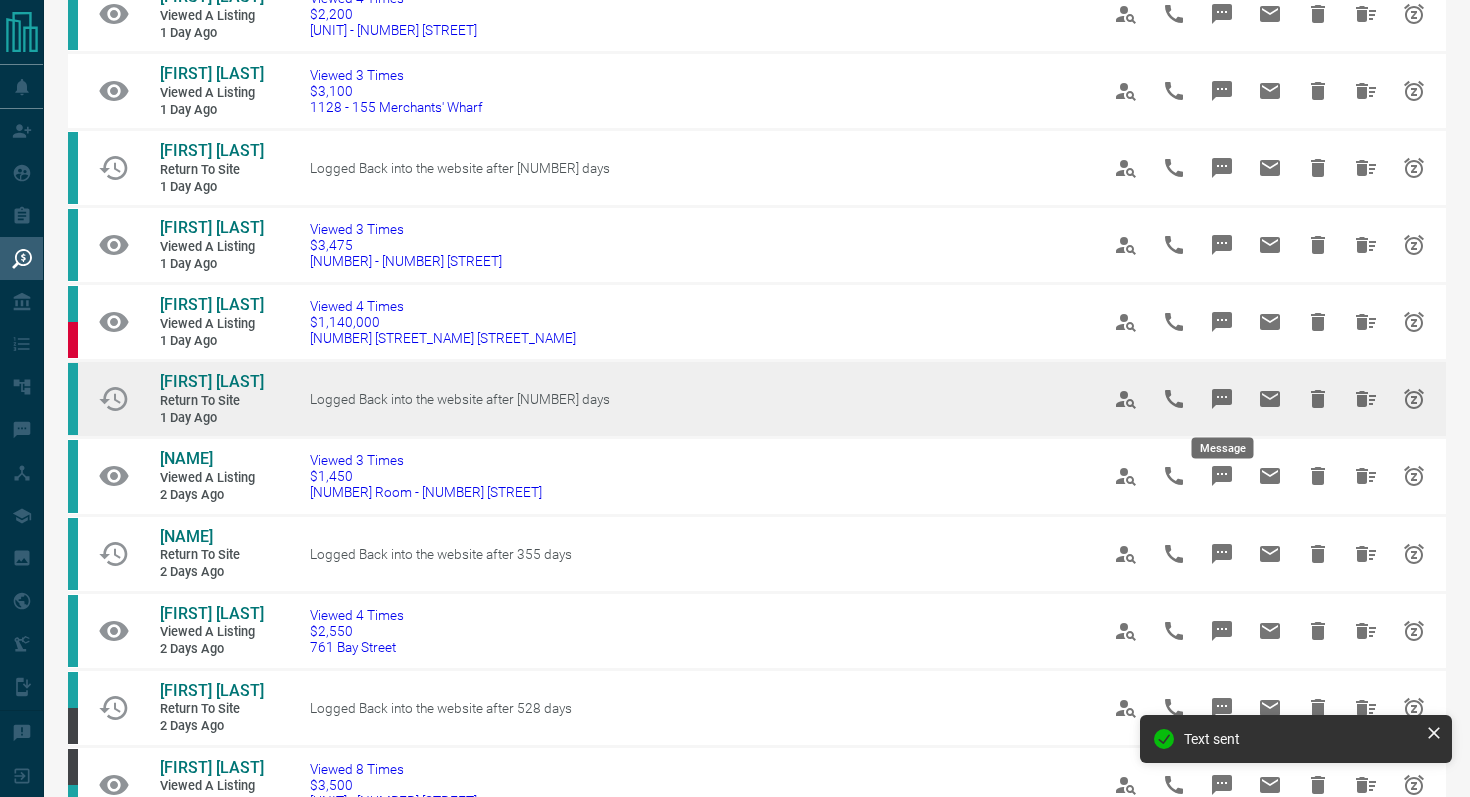 click 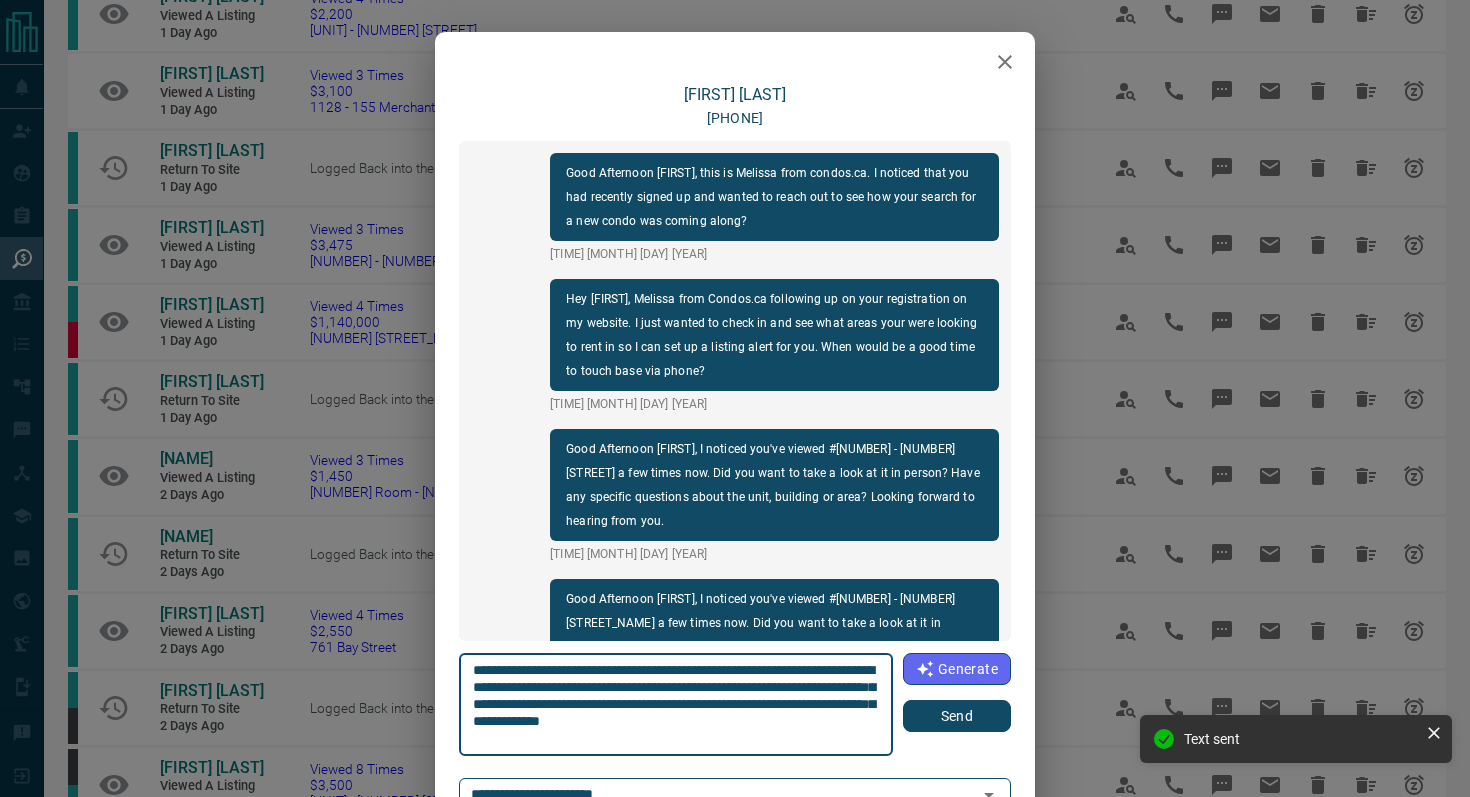 scroll, scrollTop: 714, scrollLeft: 0, axis: vertical 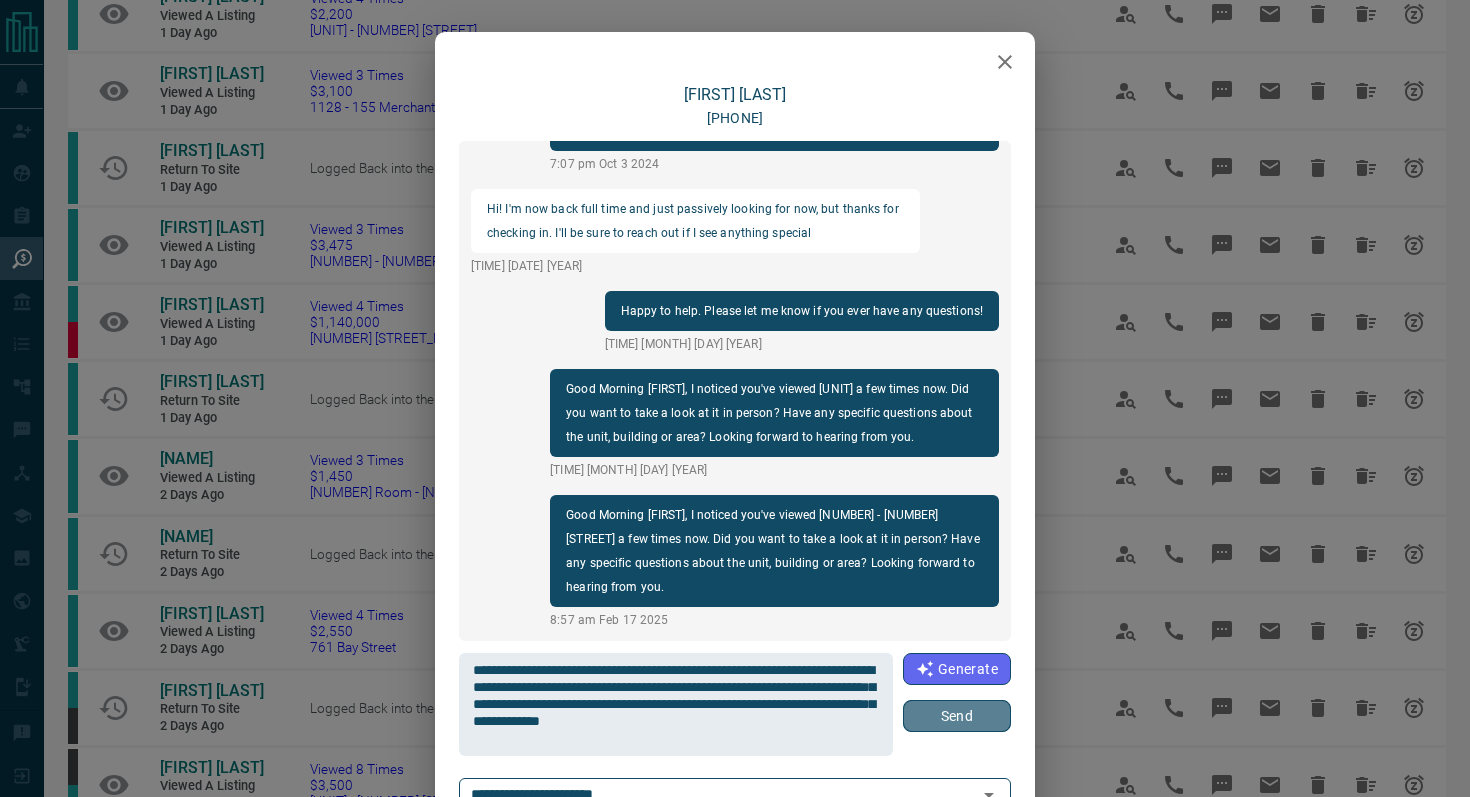 click on "Send" at bounding box center (957, 716) 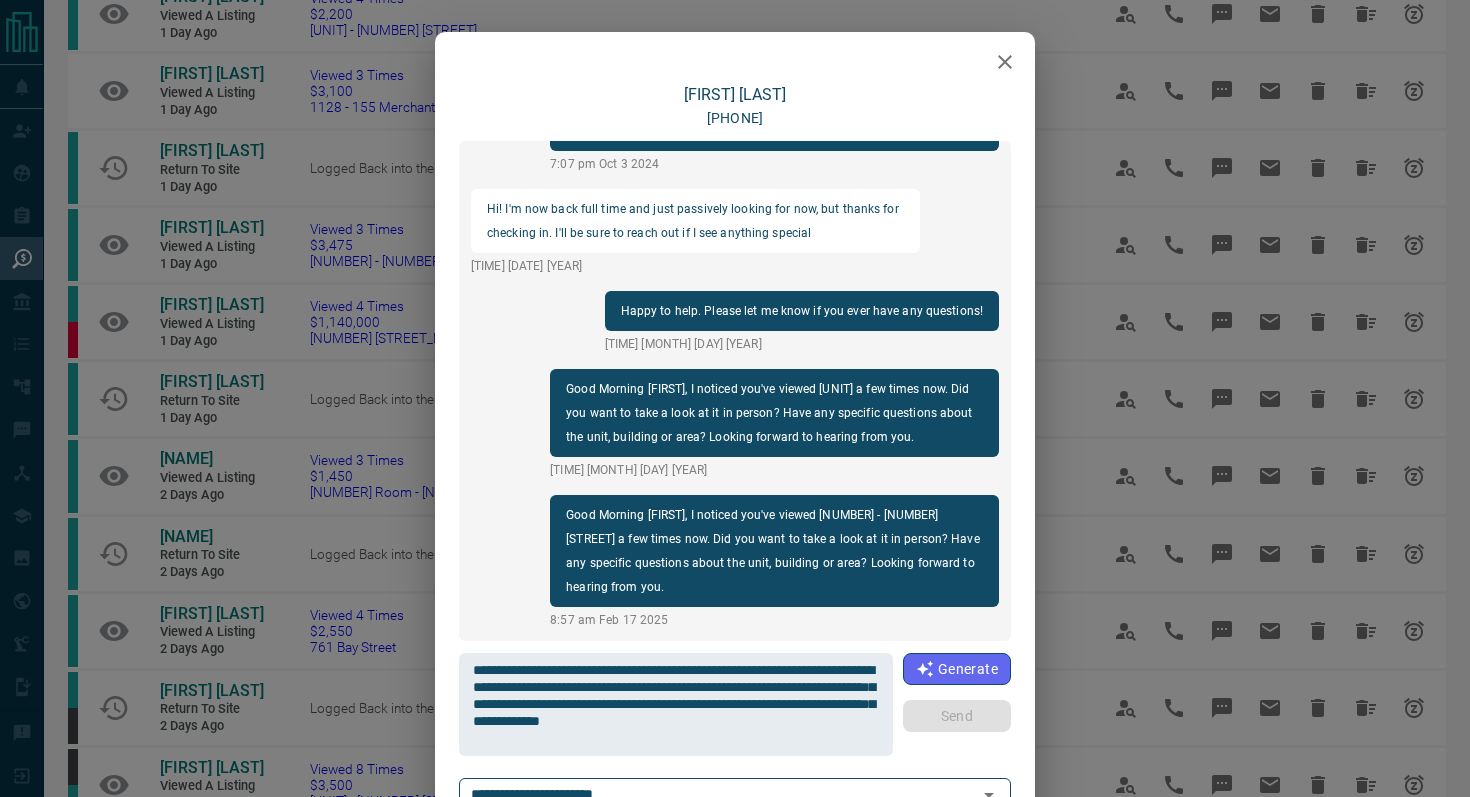 type 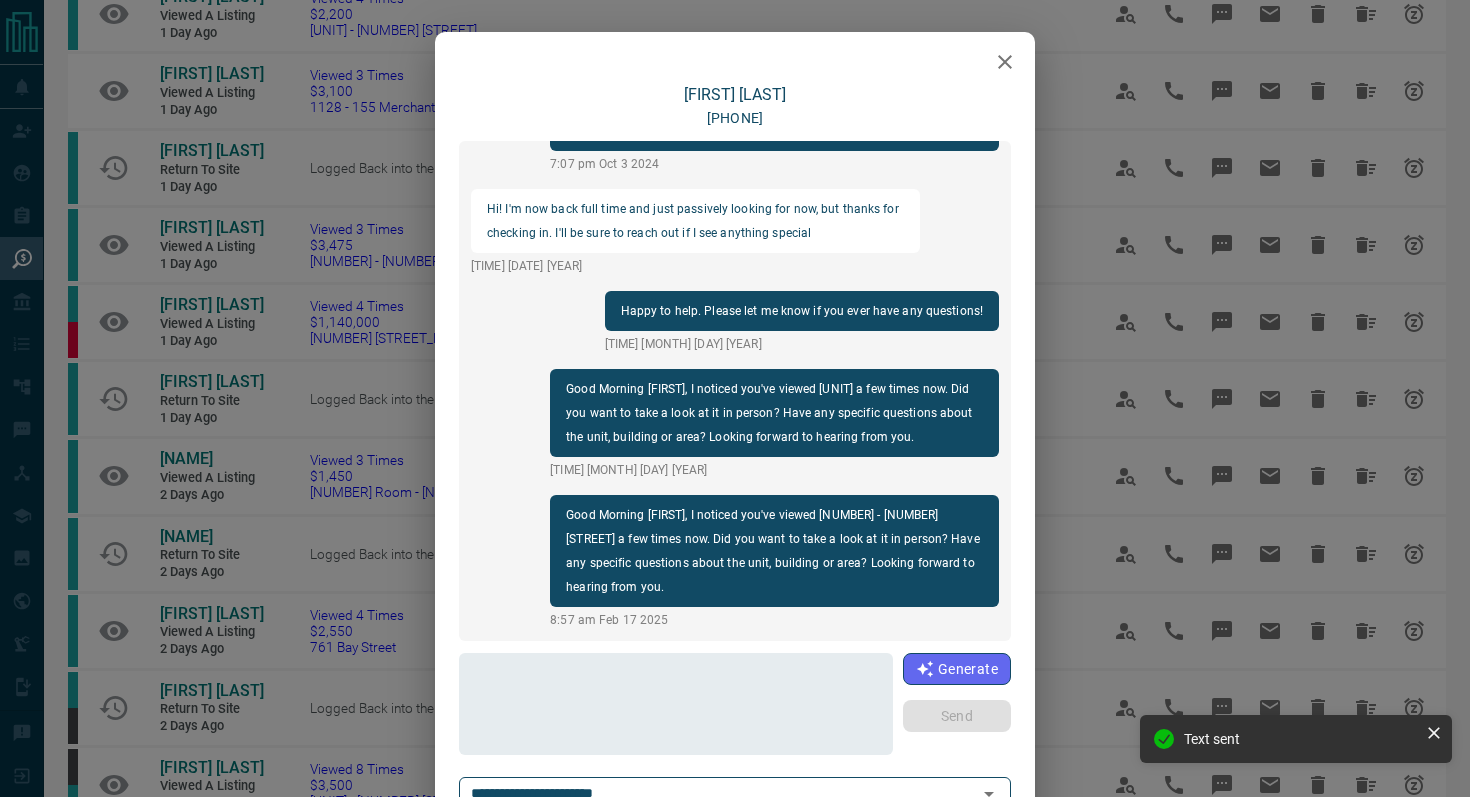 scroll, scrollTop: 864, scrollLeft: 0, axis: vertical 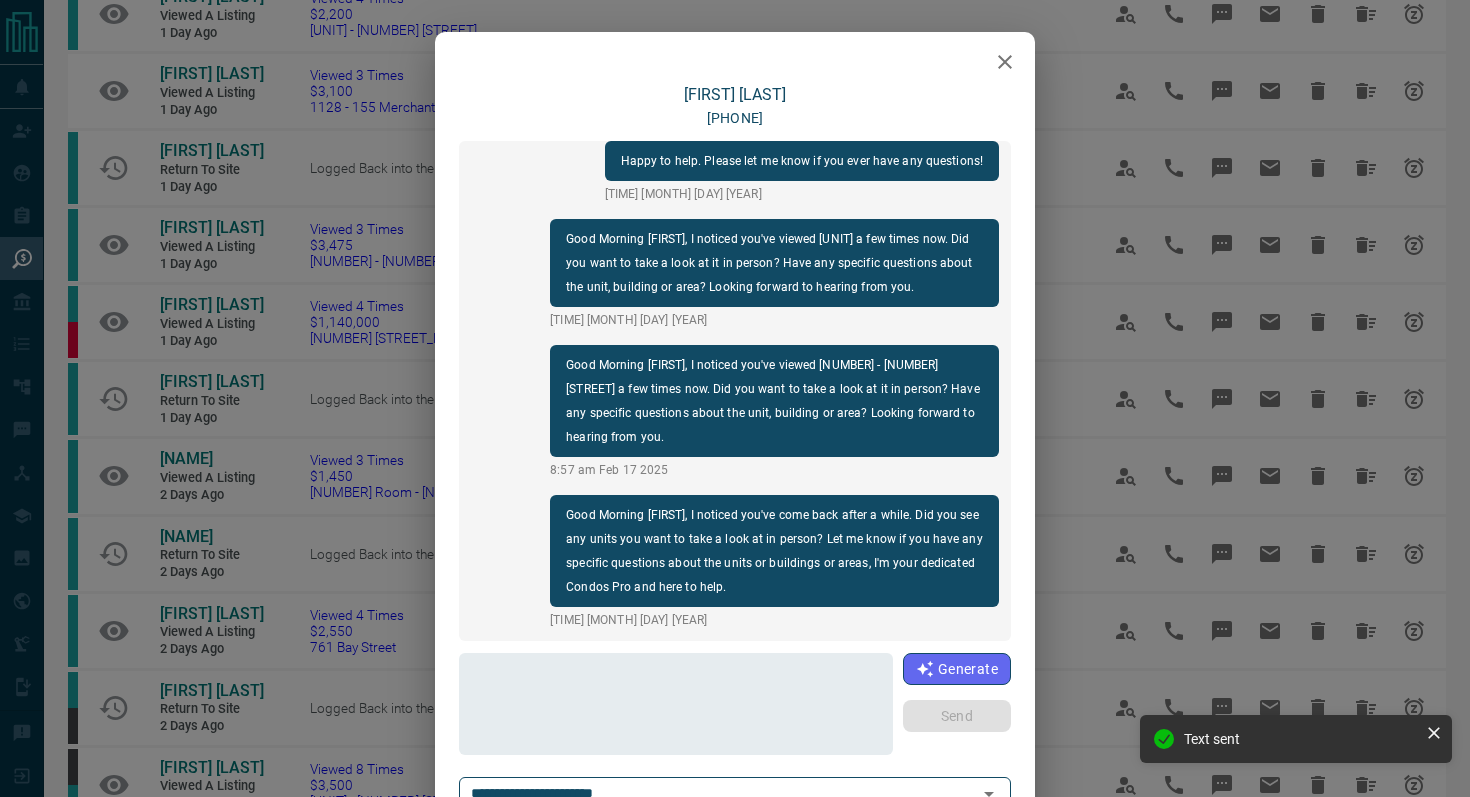 click 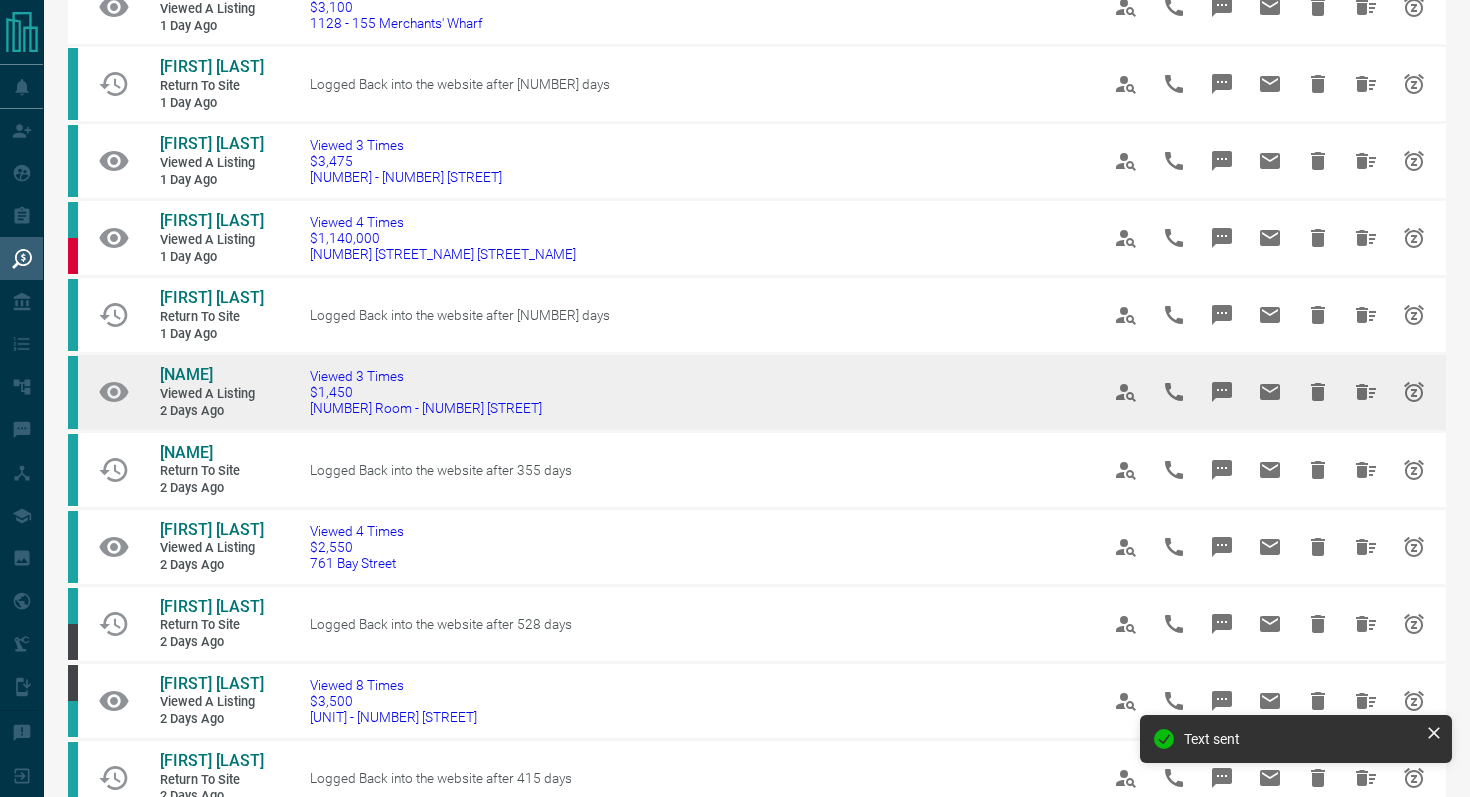 scroll, scrollTop: 598, scrollLeft: 0, axis: vertical 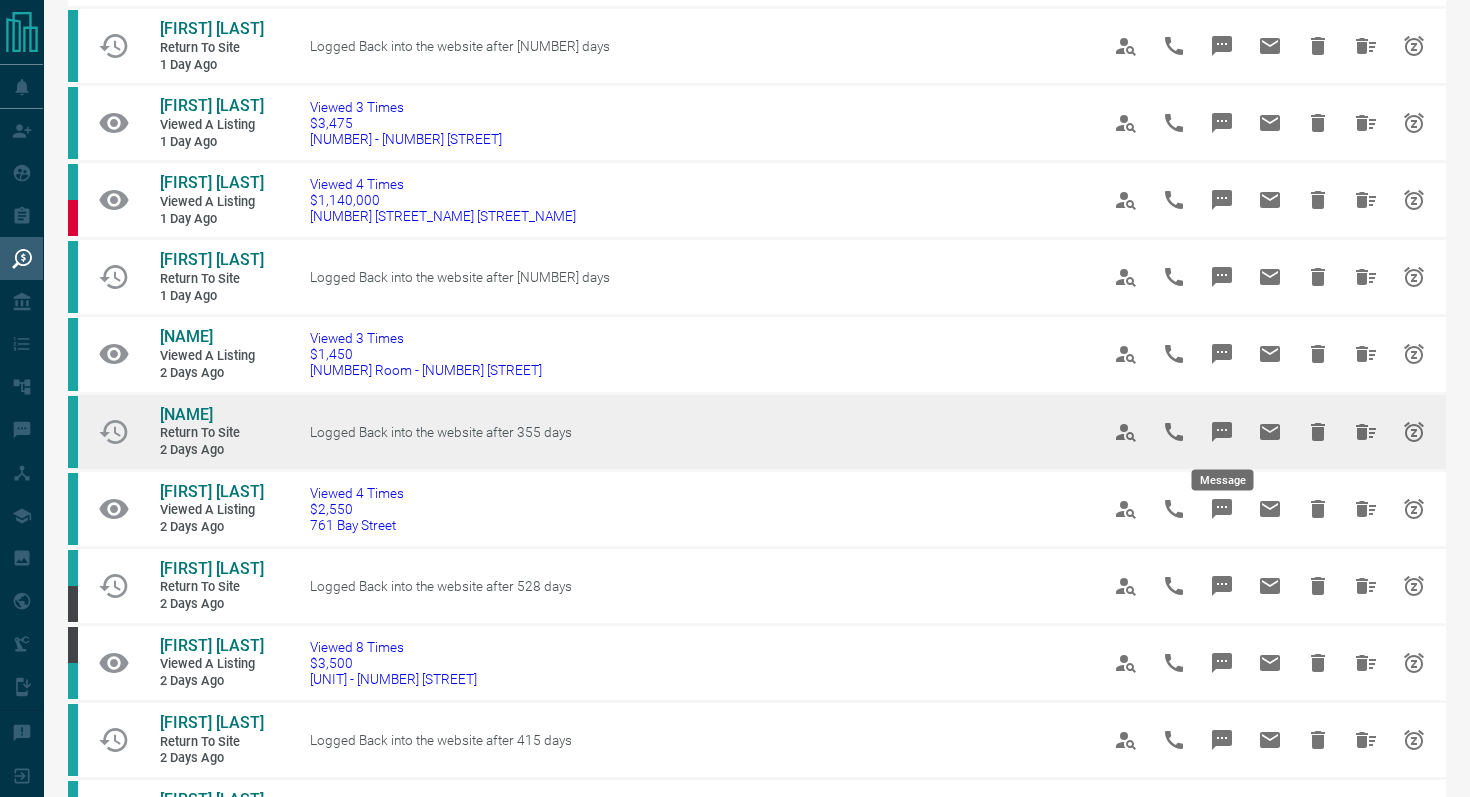 click 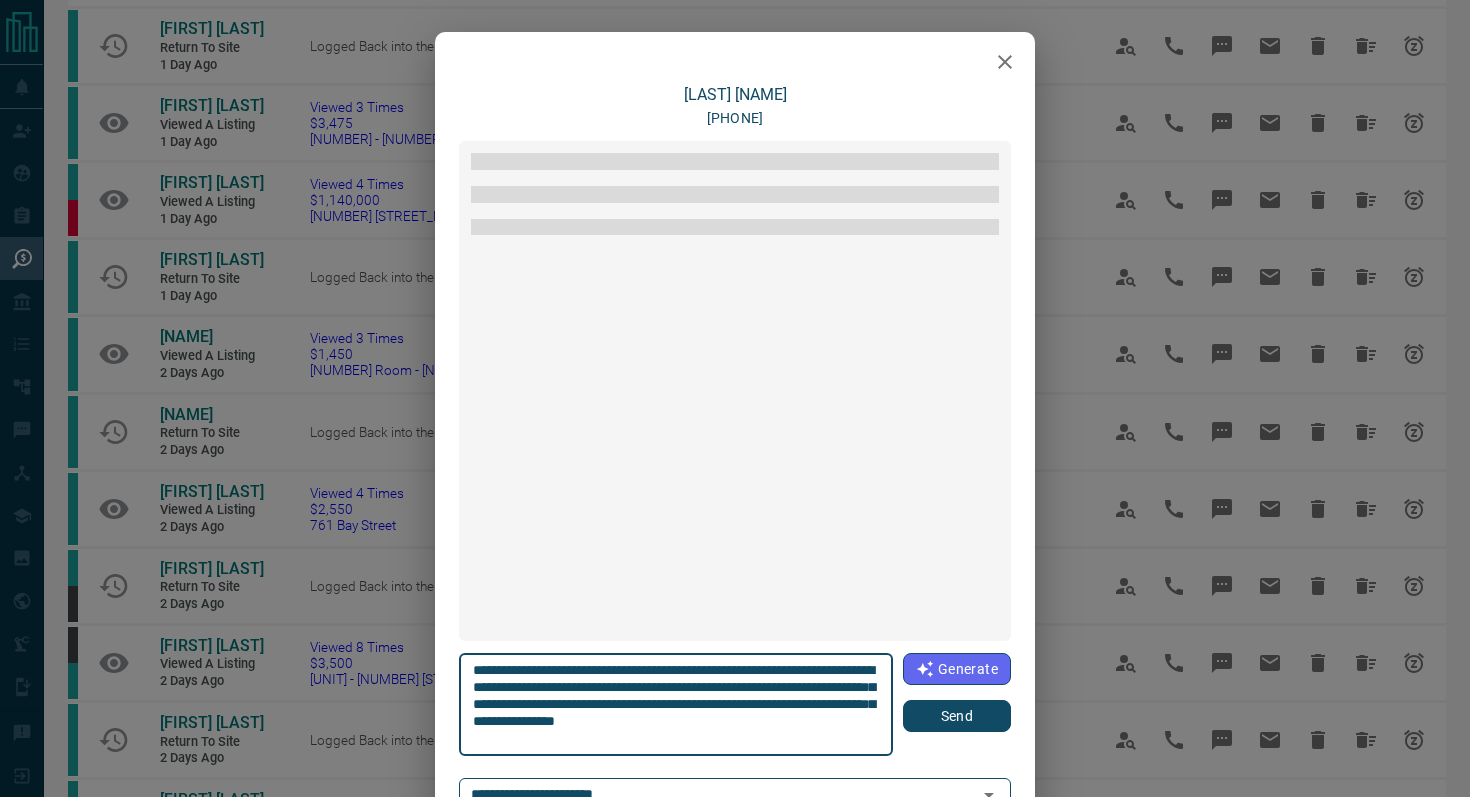 scroll, scrollTop: 90, scrollLeft: 0, axis: vertical 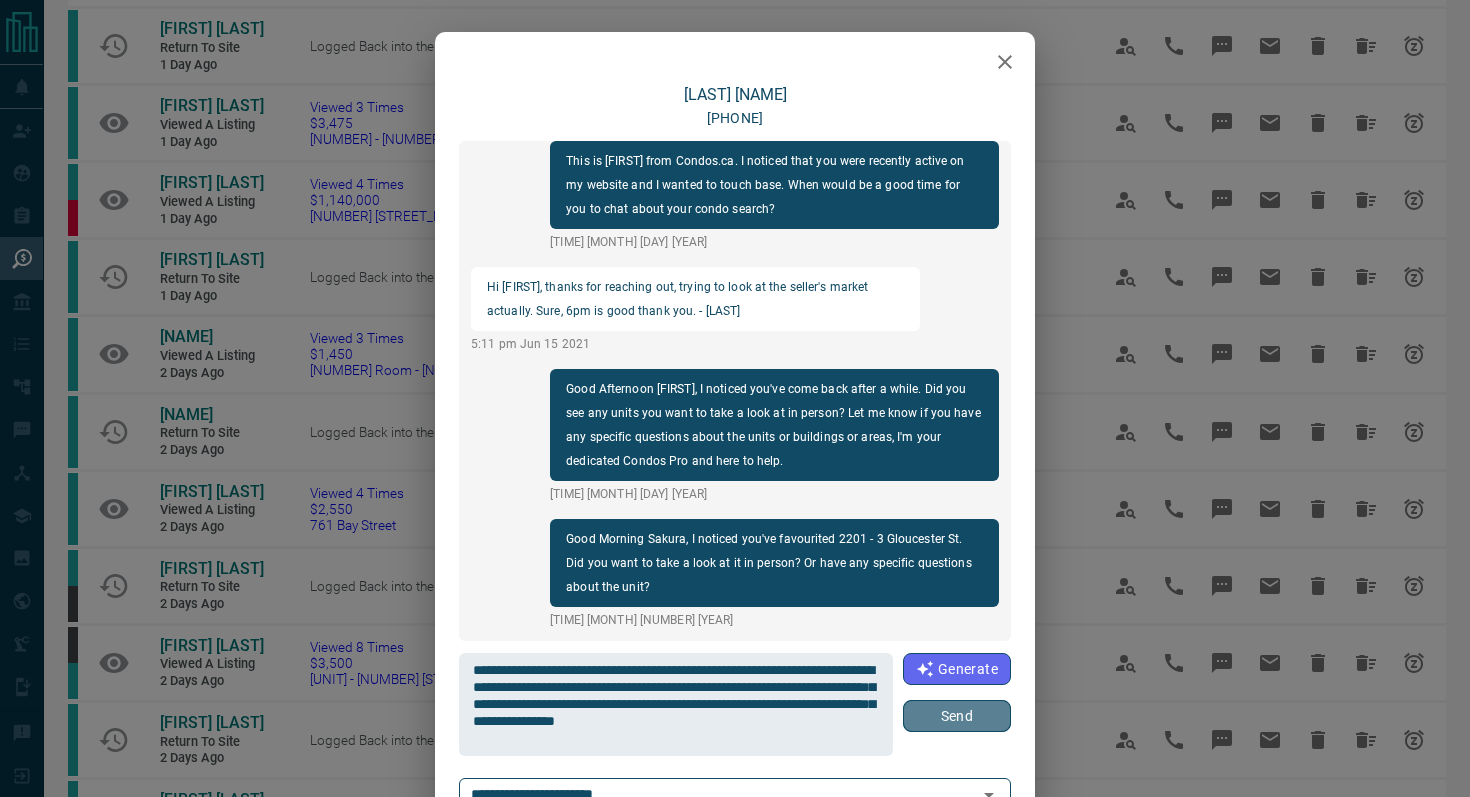 click on "Send" at bounding box center (957, 716) 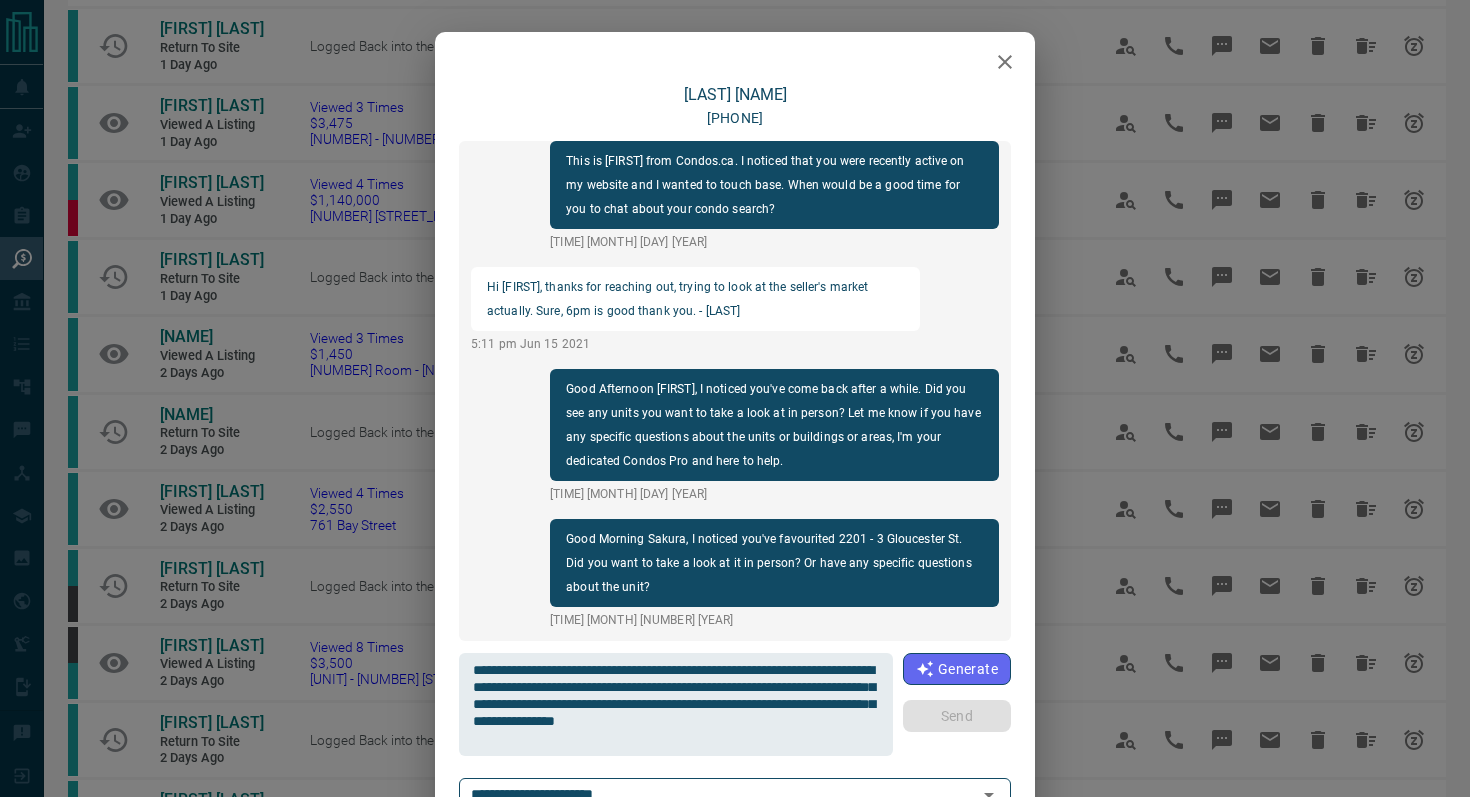 type 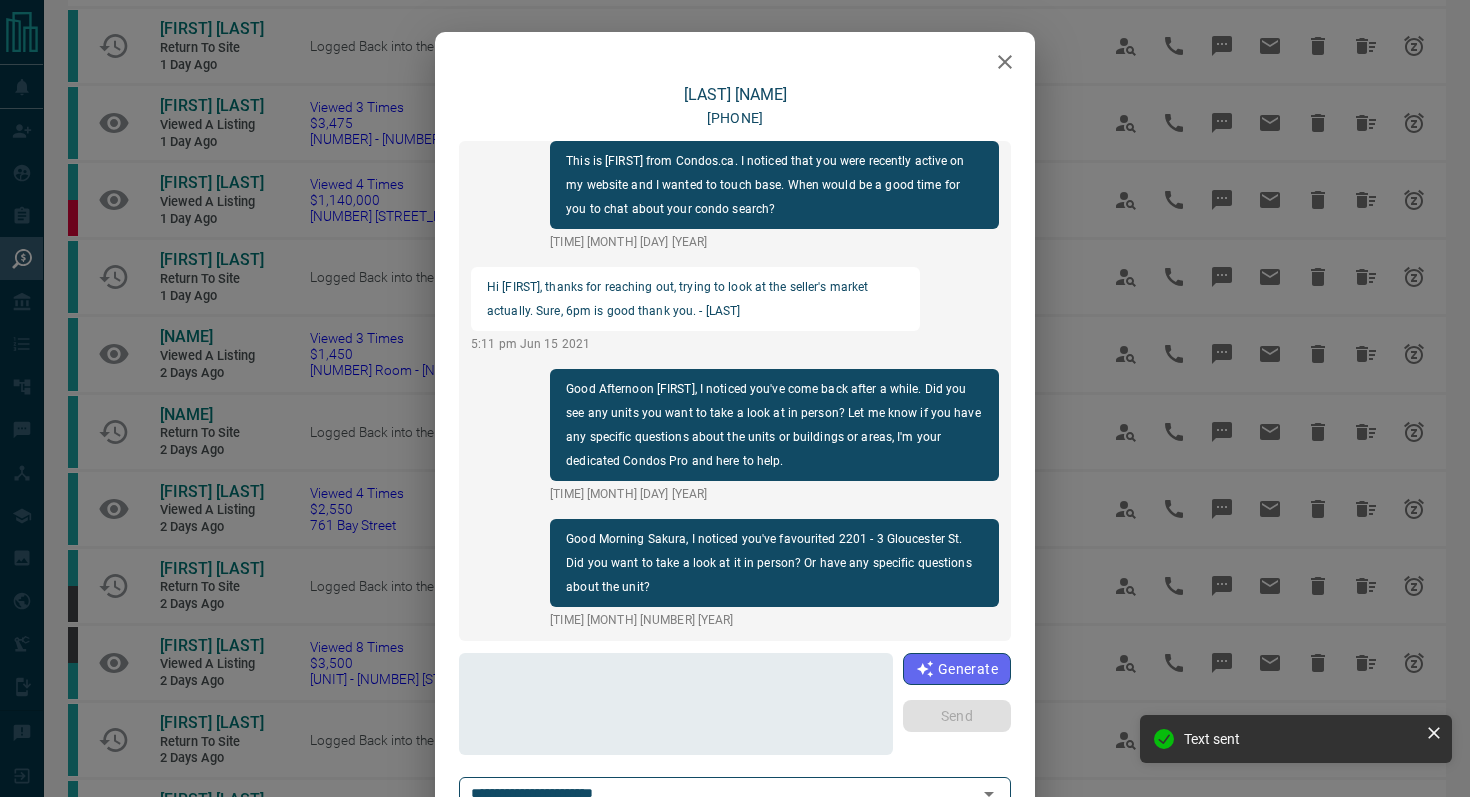scroll, scrollTop: 240, scrollLeft: 0, axis: vertical 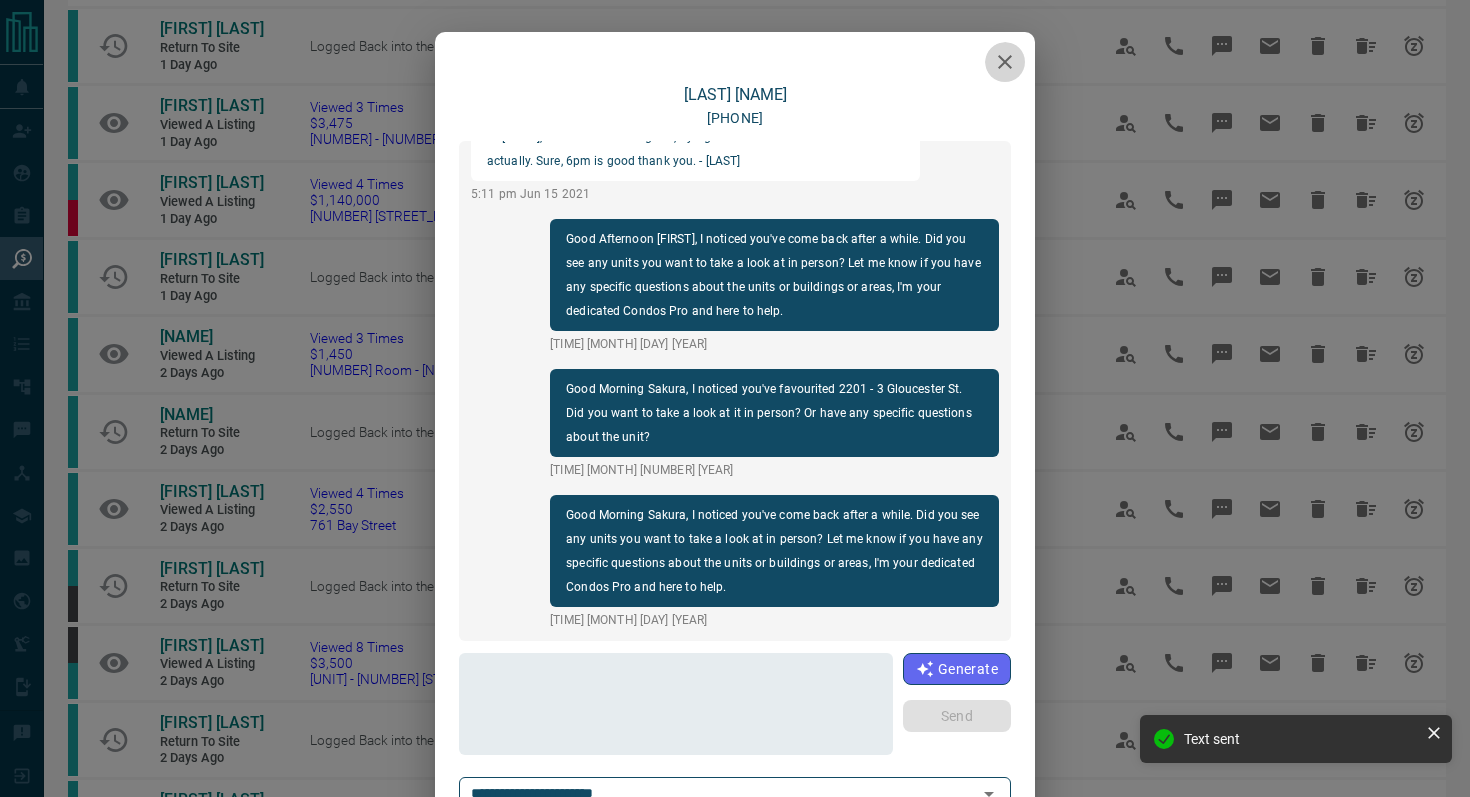 click 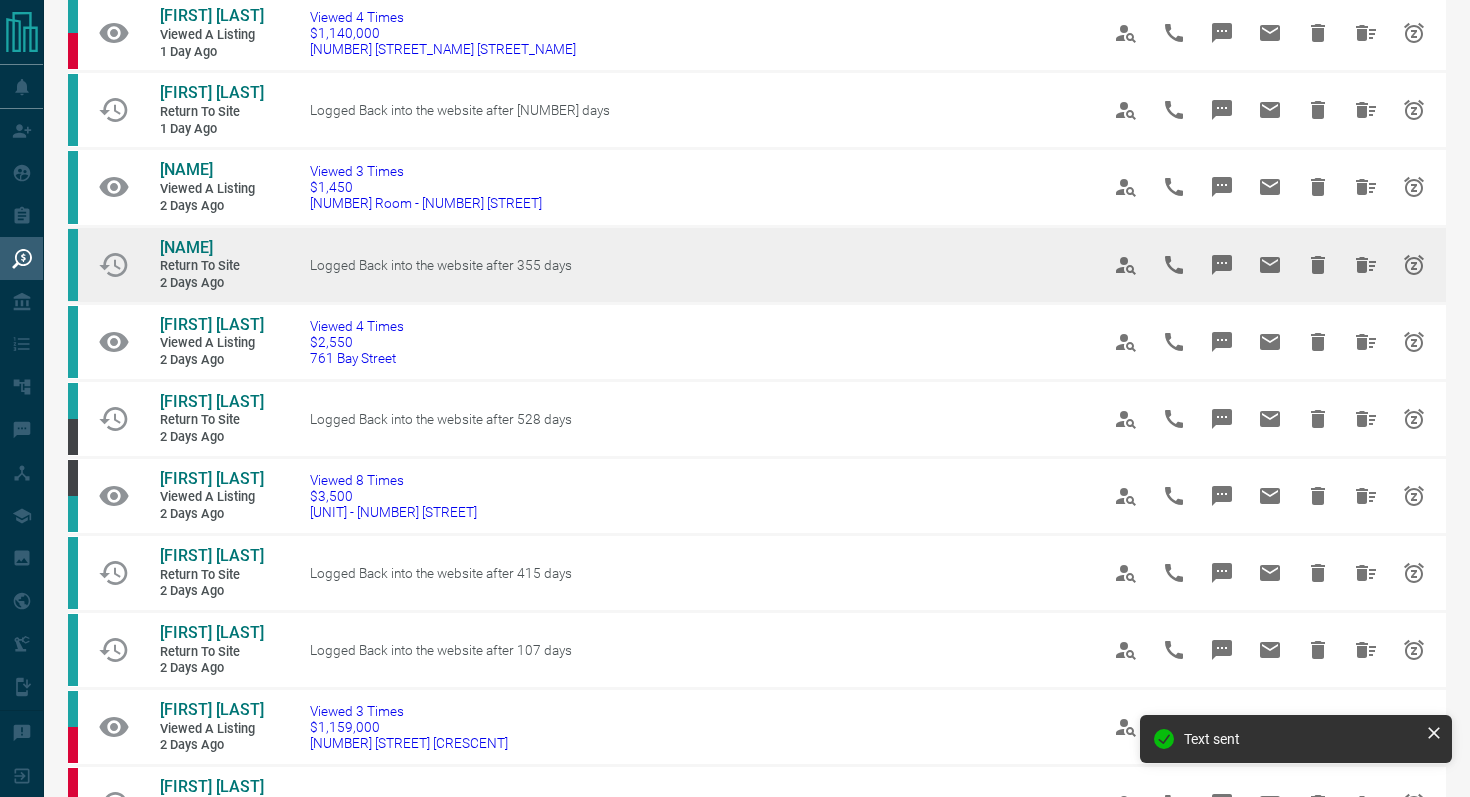 scroll, scrollTop: 766, scrollLeft: 0, axis: vertical 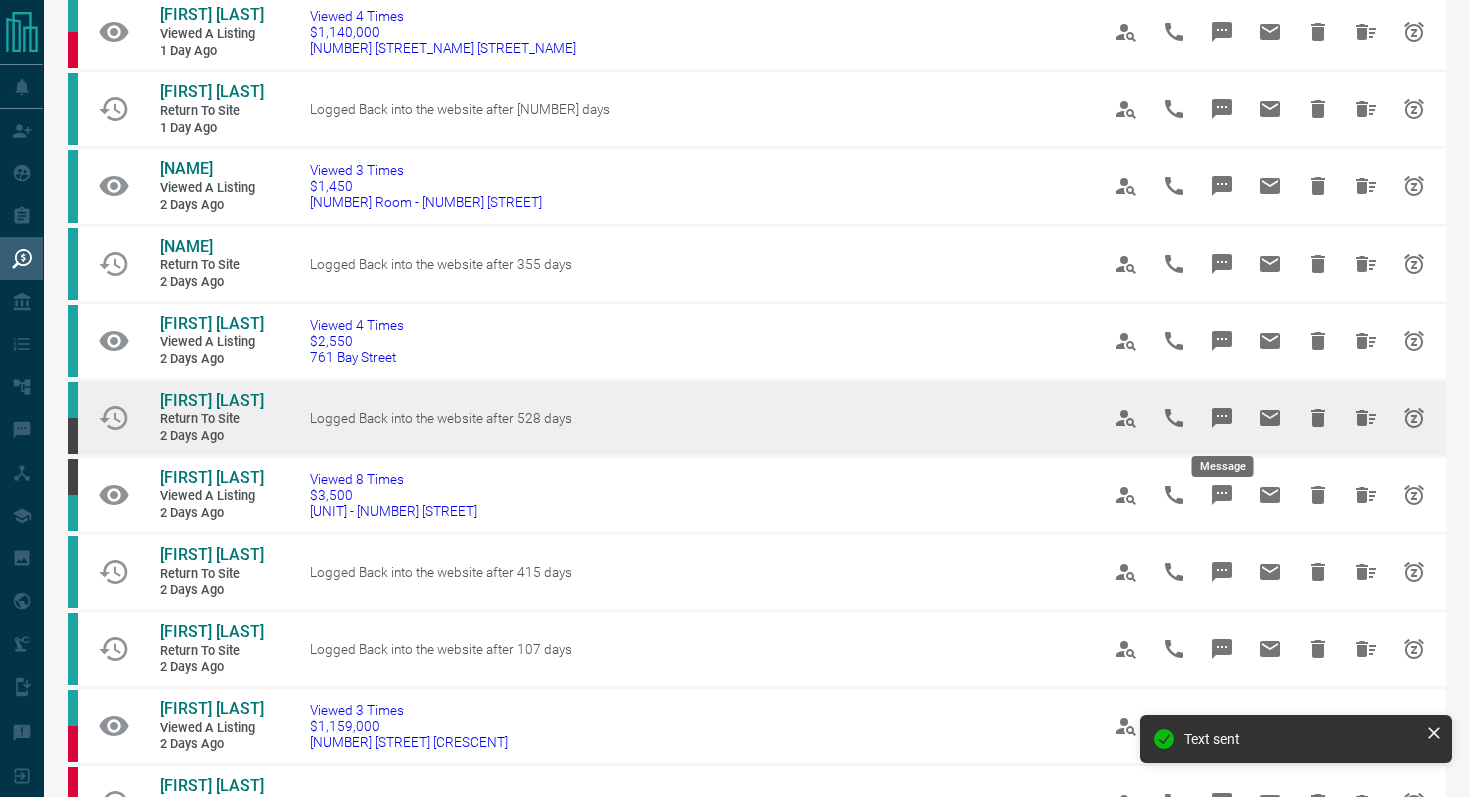 click 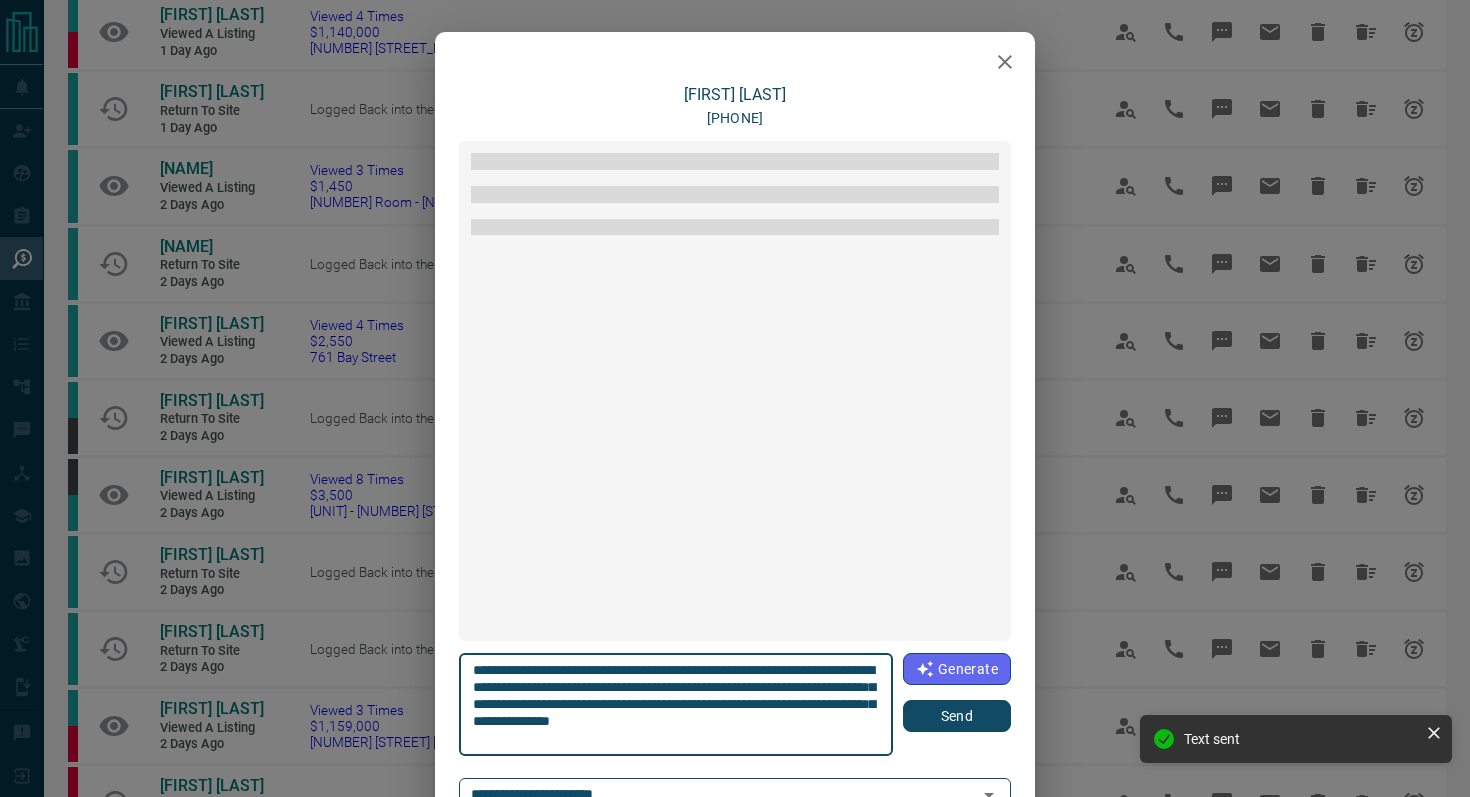 scroll, scrollTop: 1092, scrollLeft: 0, axis: vertical 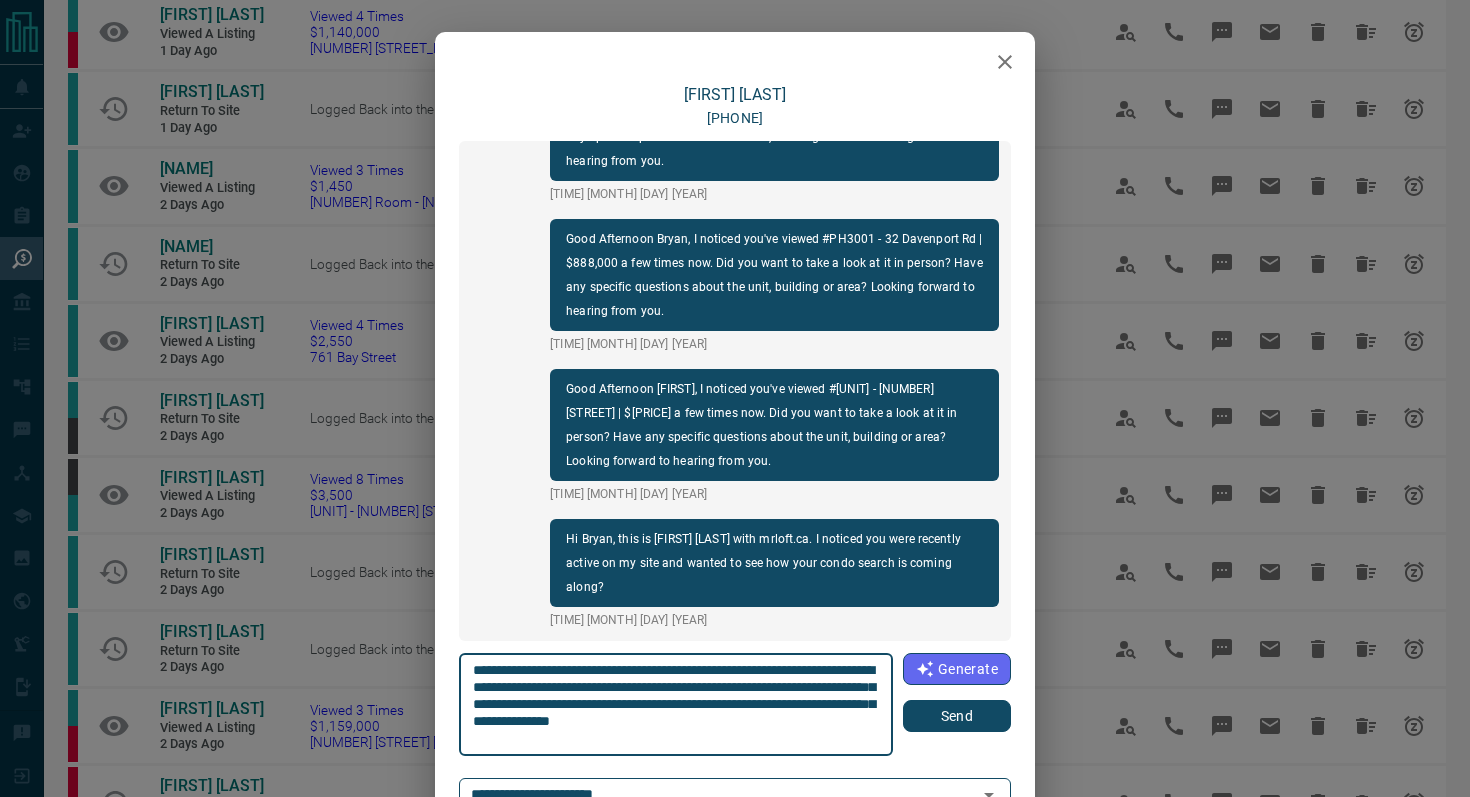 click on "Send" at bounding box center (957, 716) 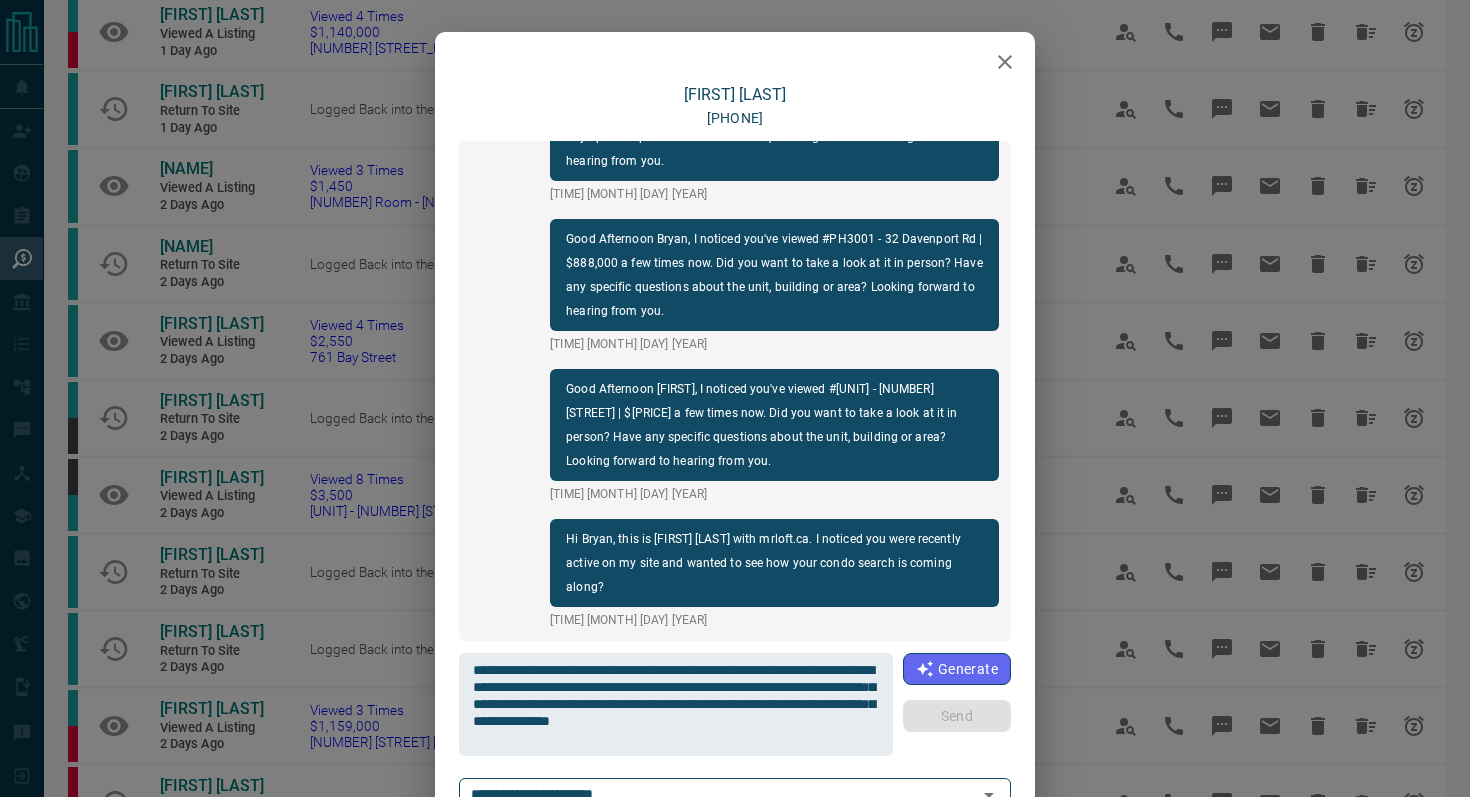 type 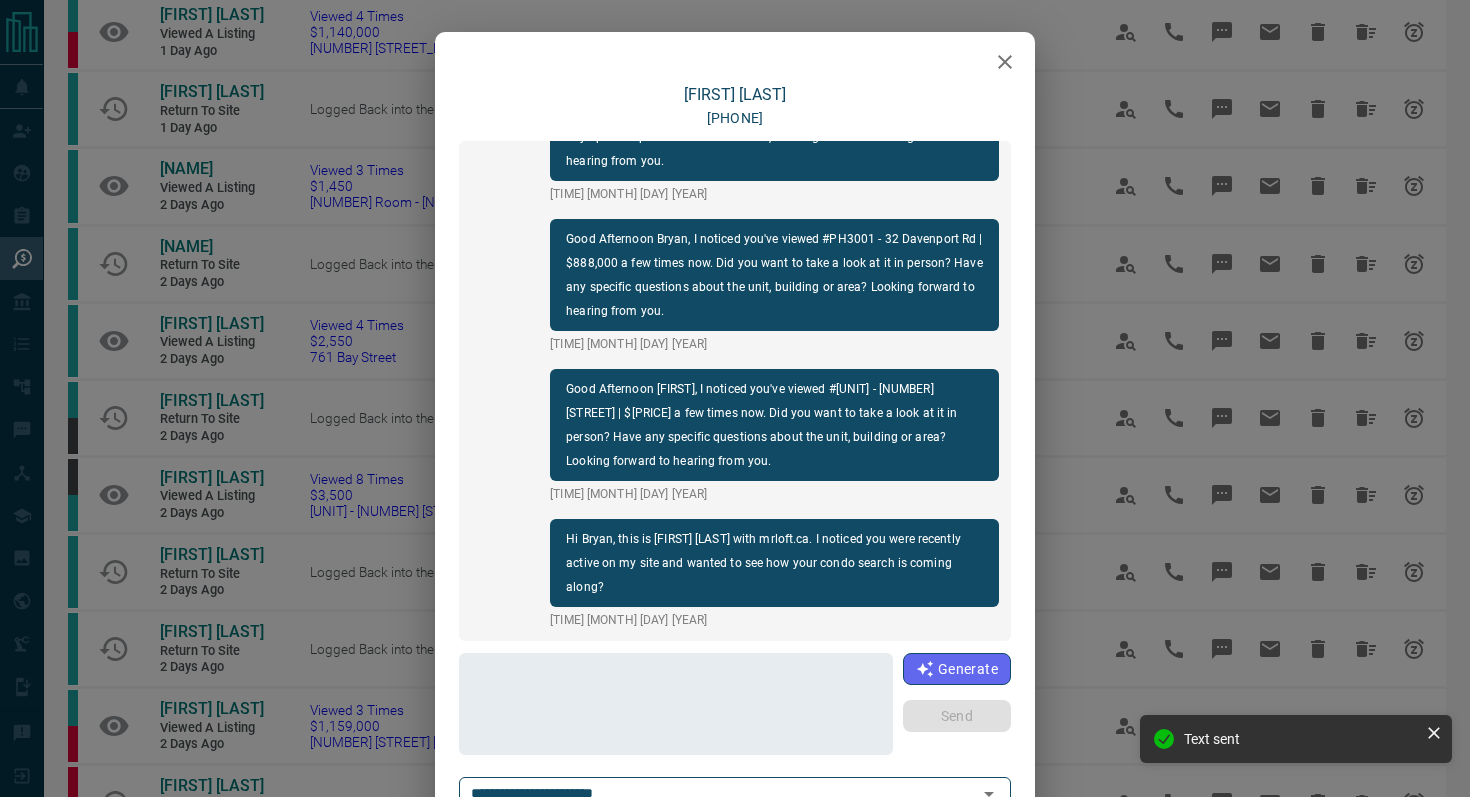 scroll, scrollTop: 1242, scrollLeft: 0, axis: vertical 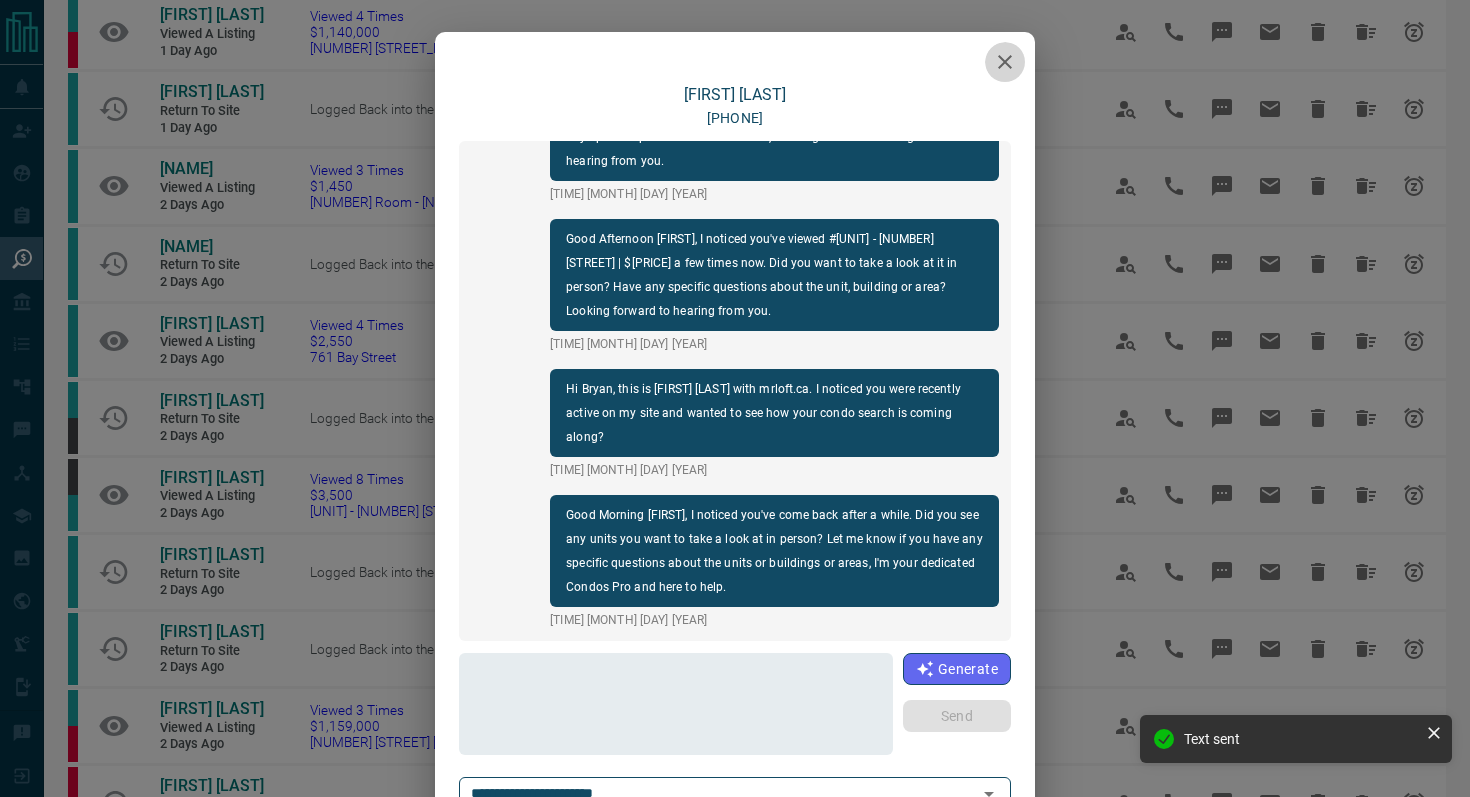 click at bounding box center [1005, 62] 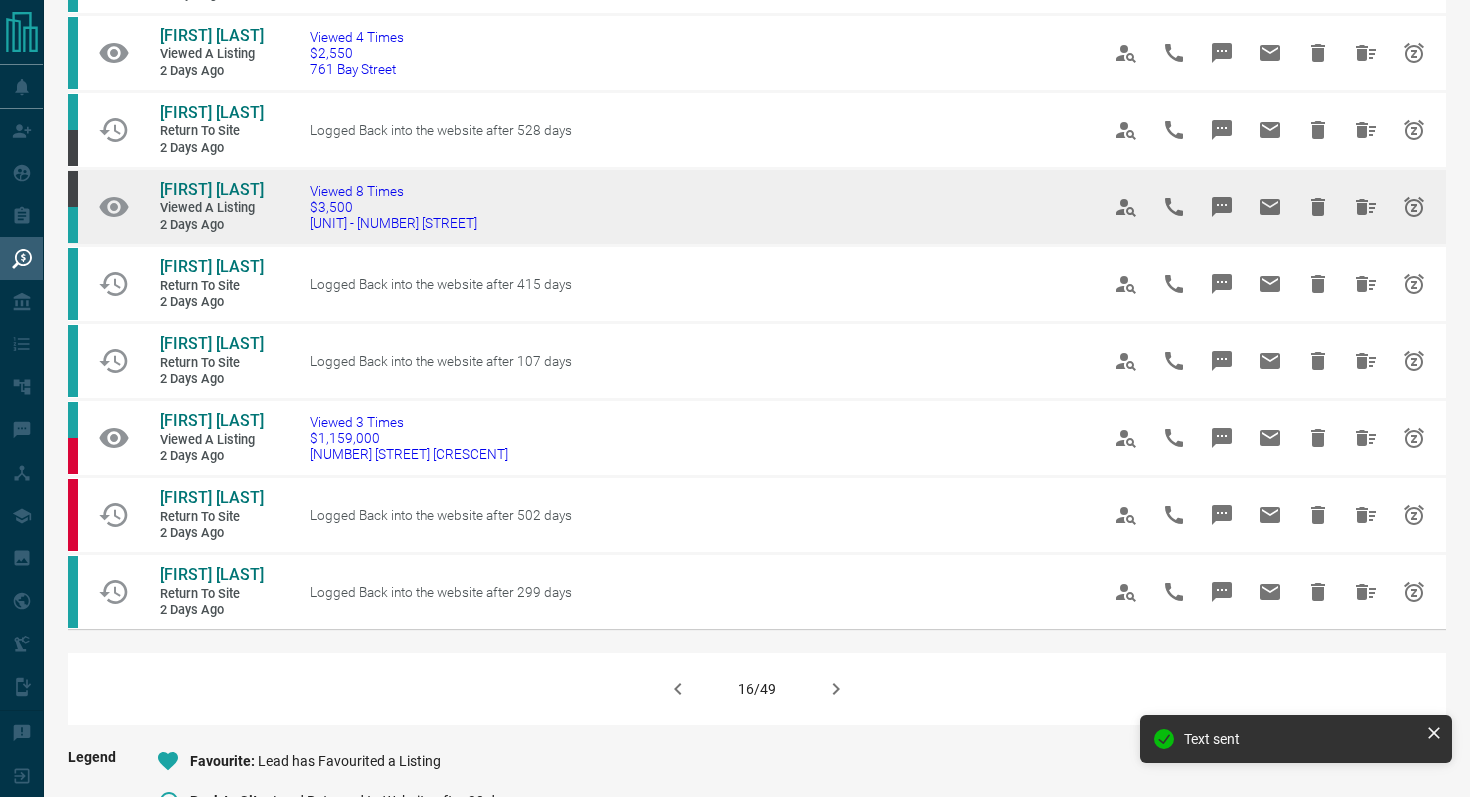 scroll, scrollTop: 1093, scrollLeft: 0, axis: vertical 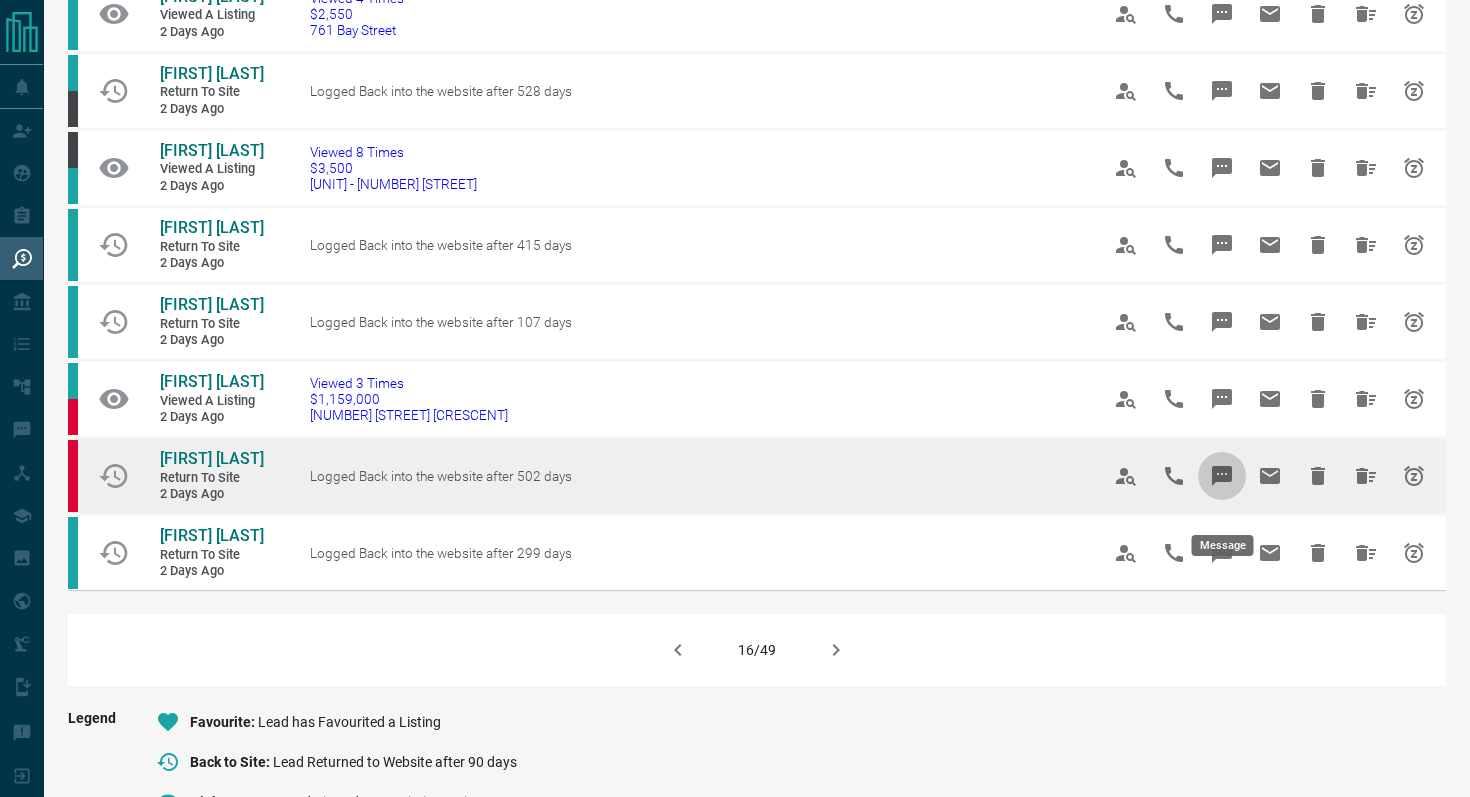 click 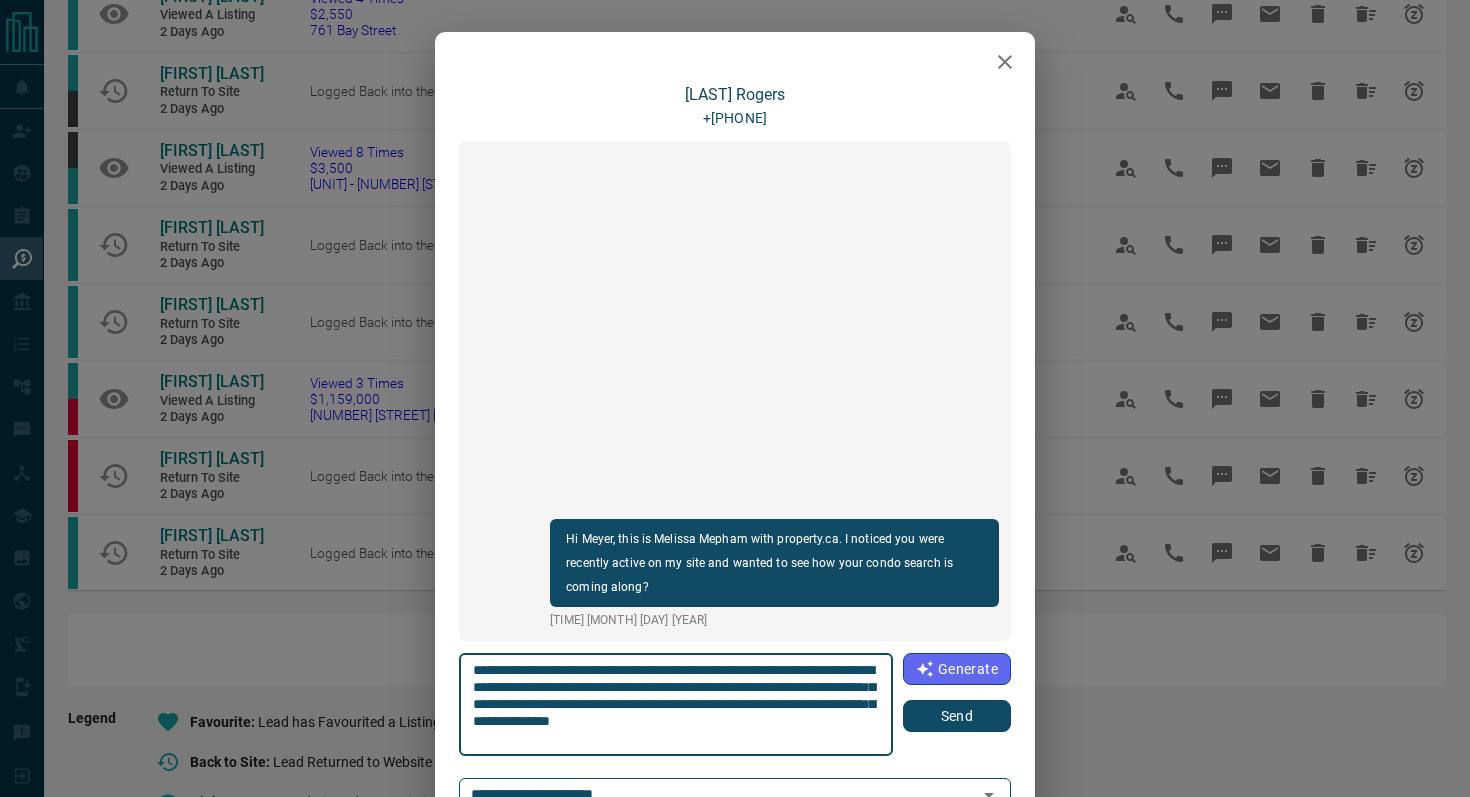 click on "Send" at bounding box center [957, 716] 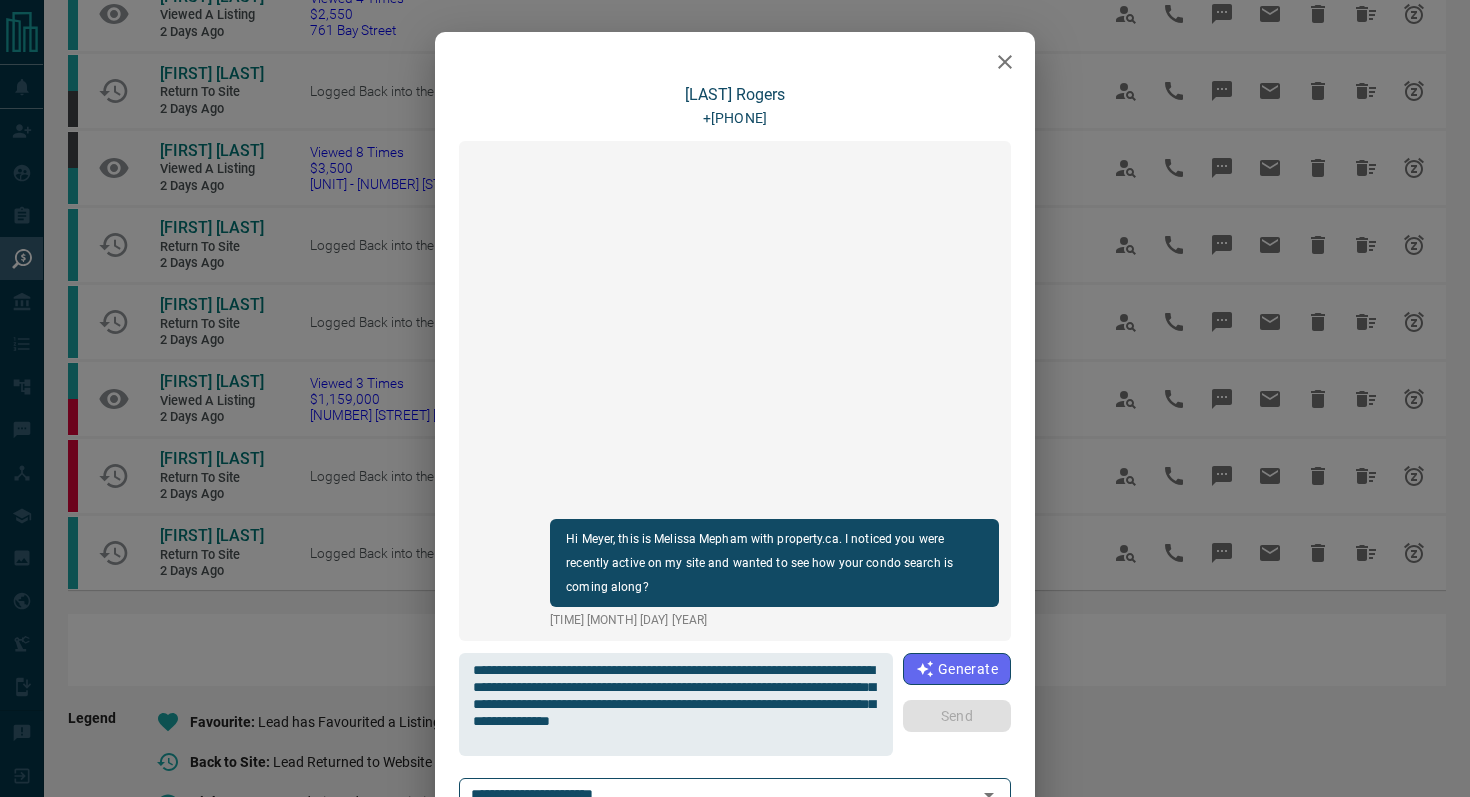 type 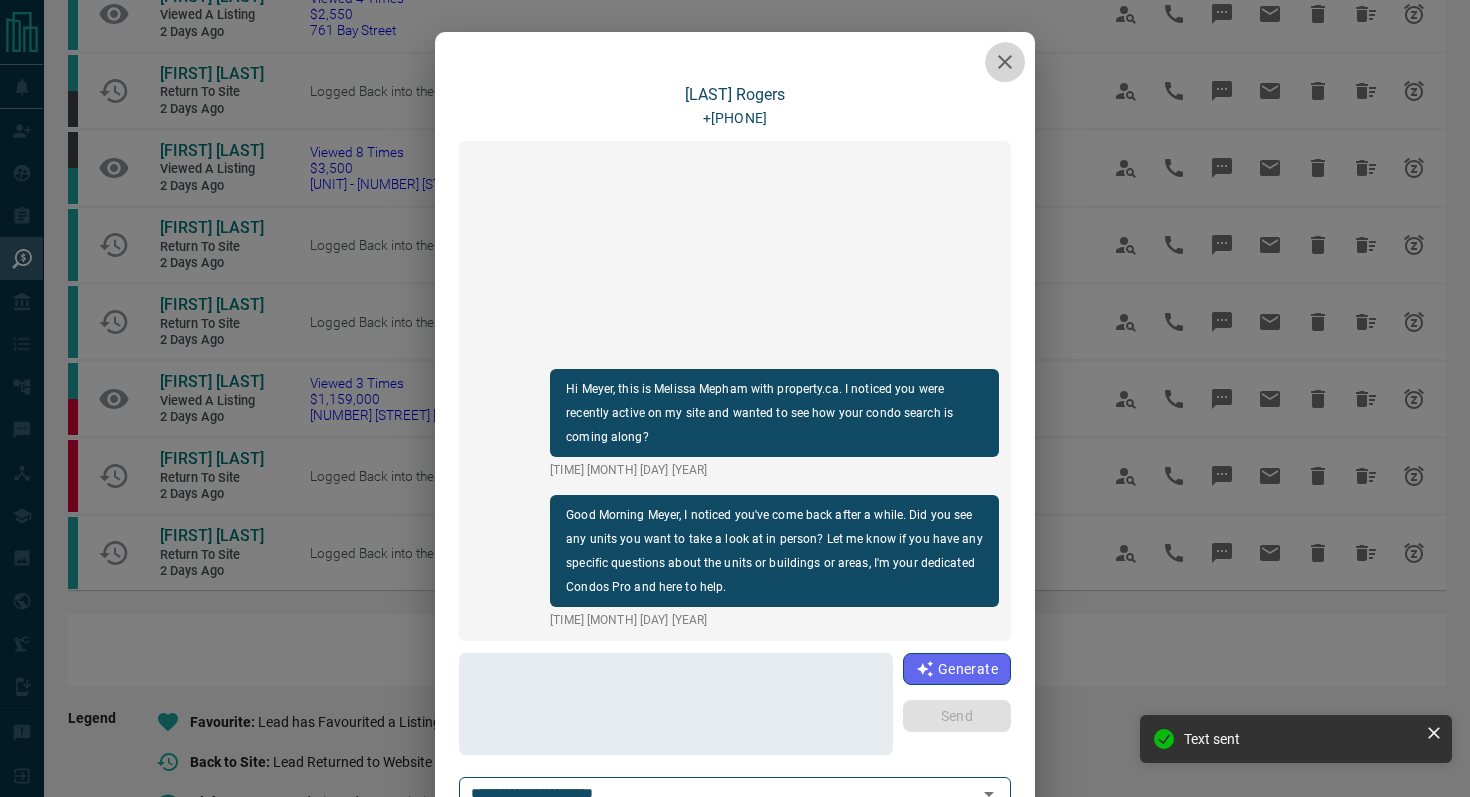 click 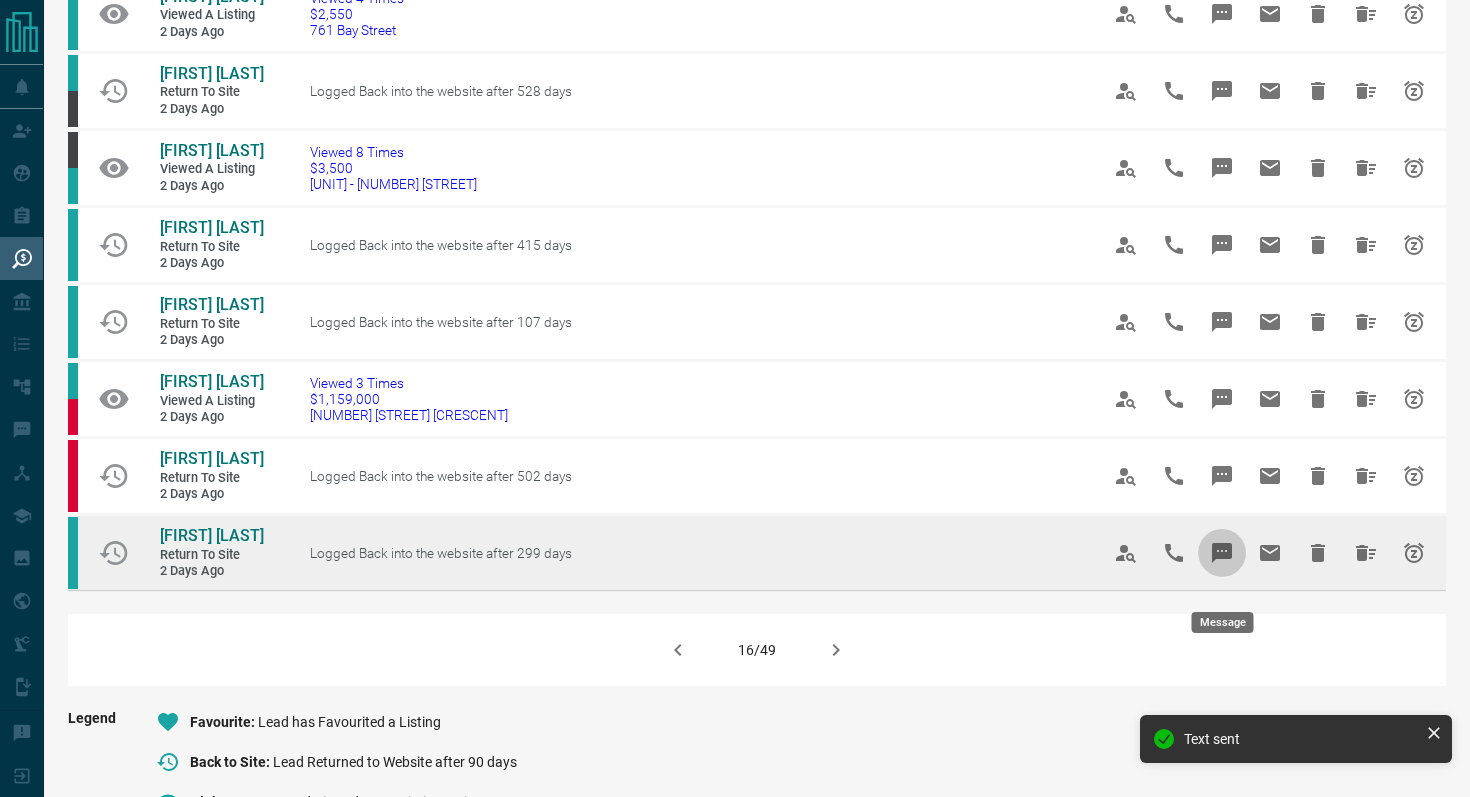 click 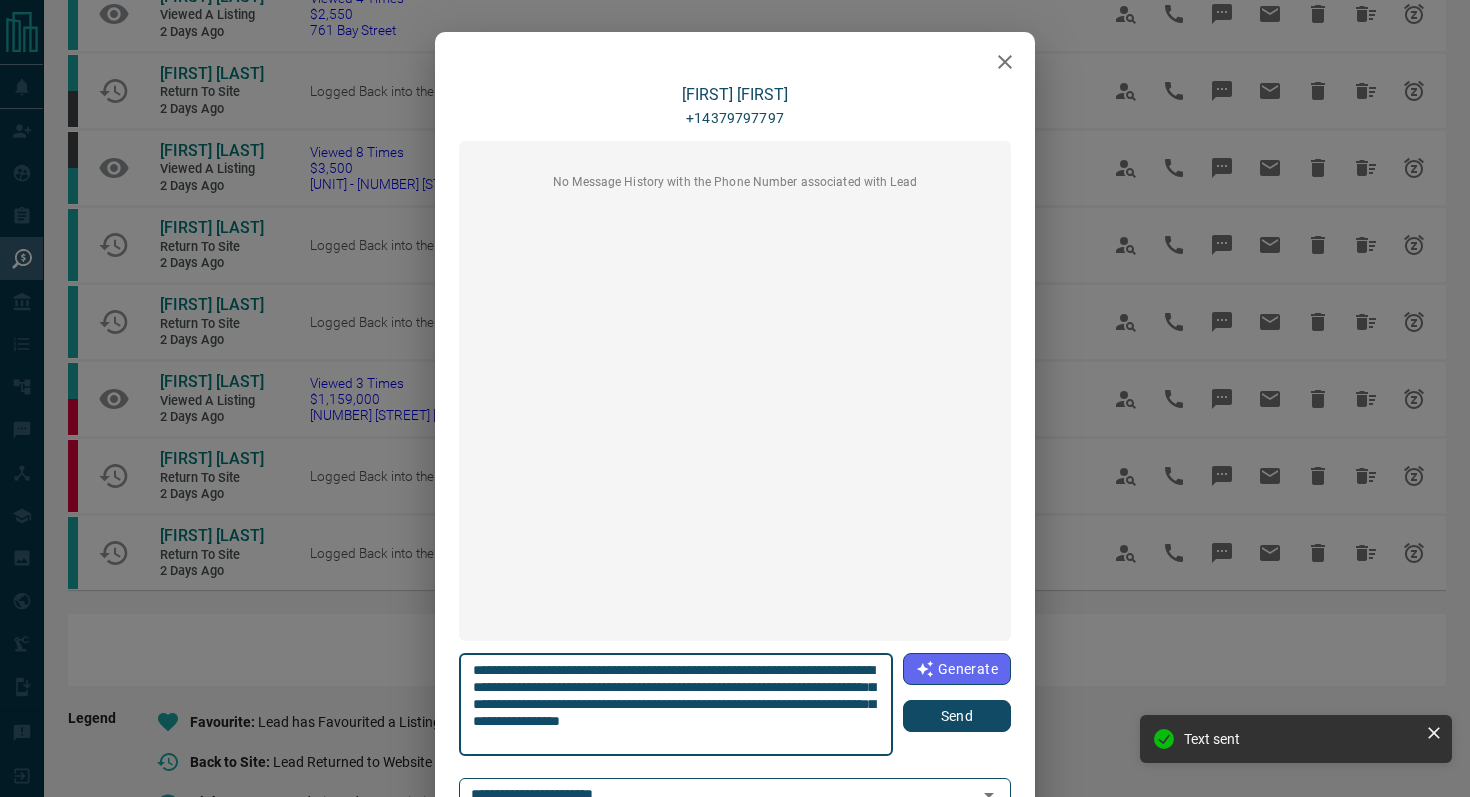 click on "Send" at bounding box center (957, 716) 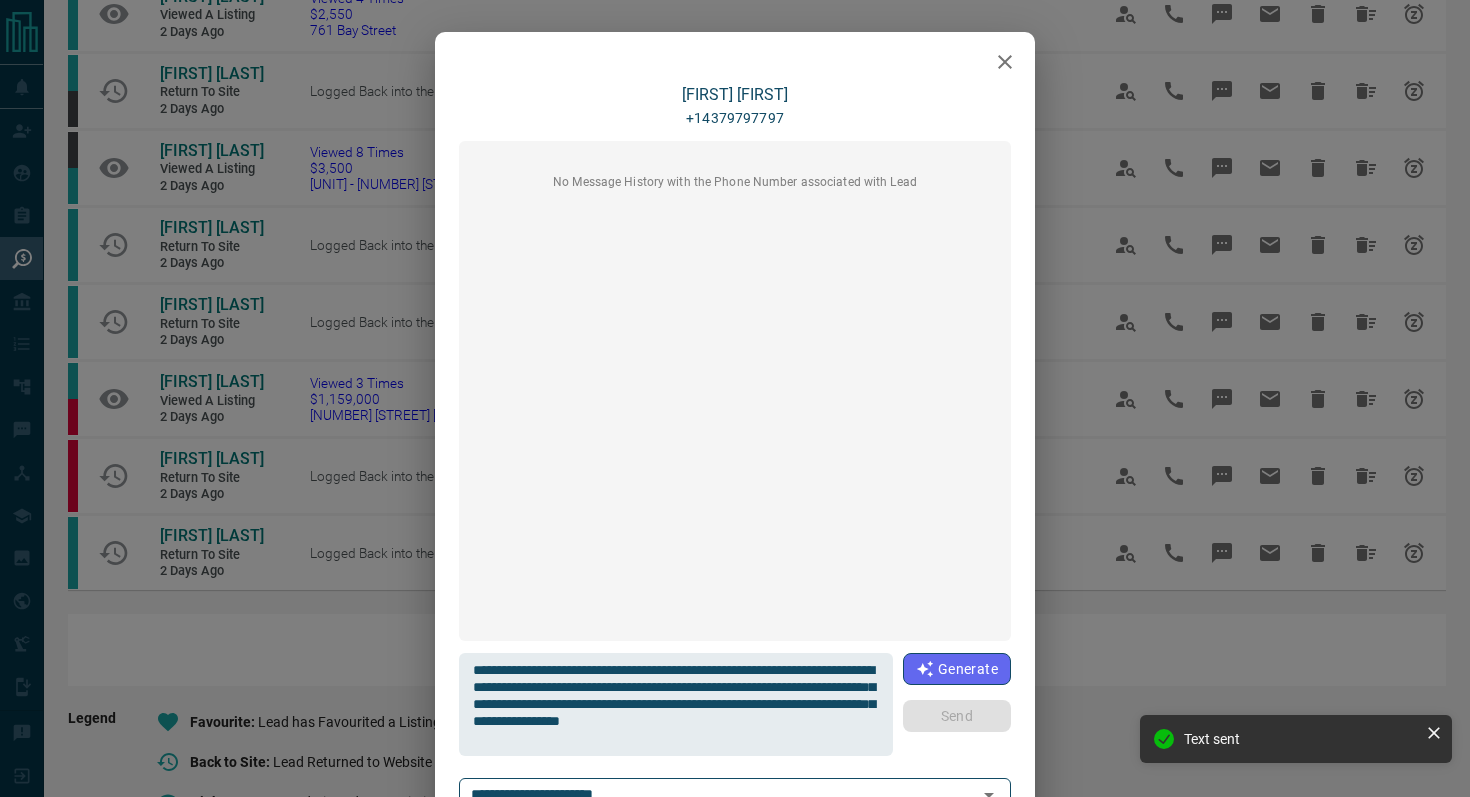 type 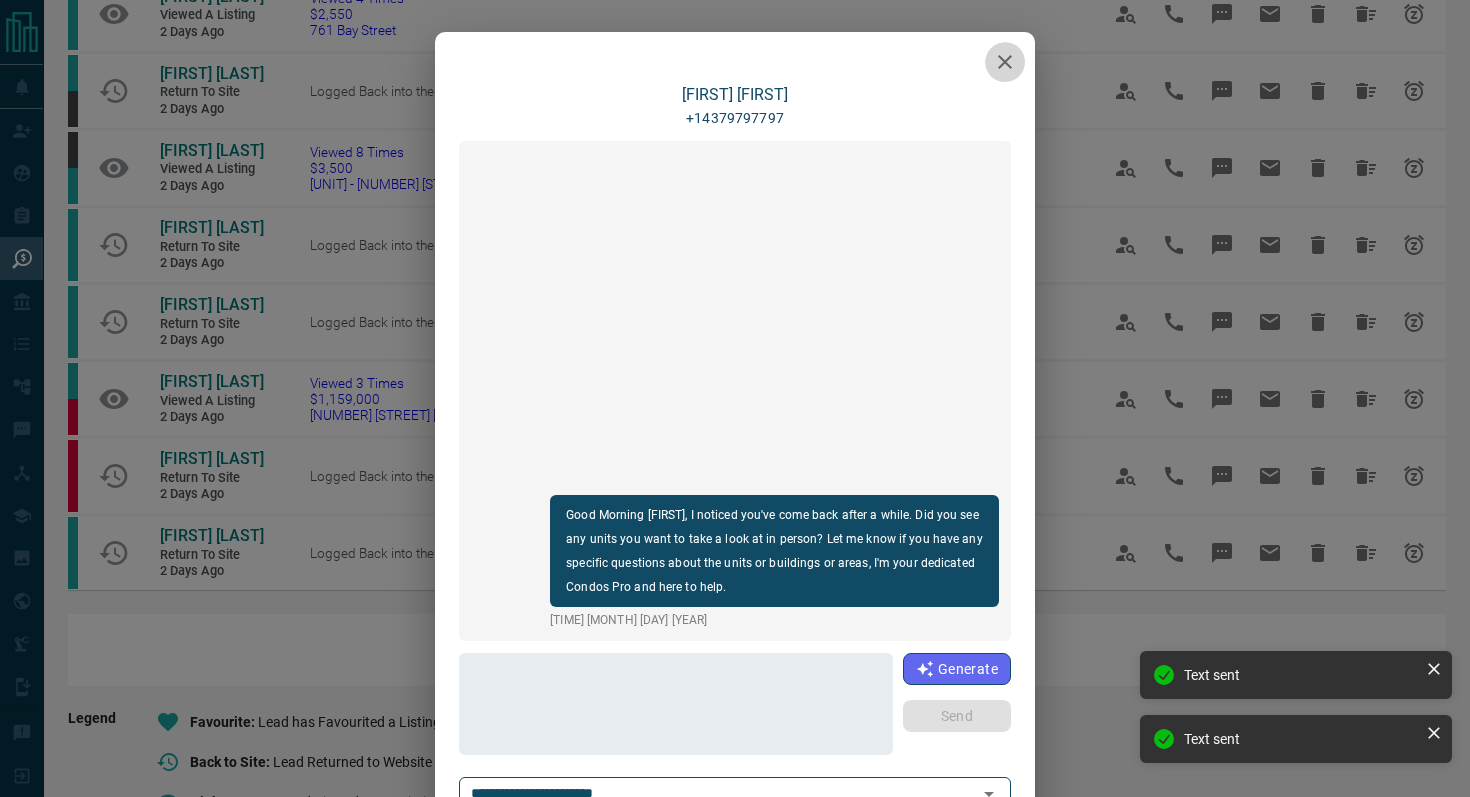 click 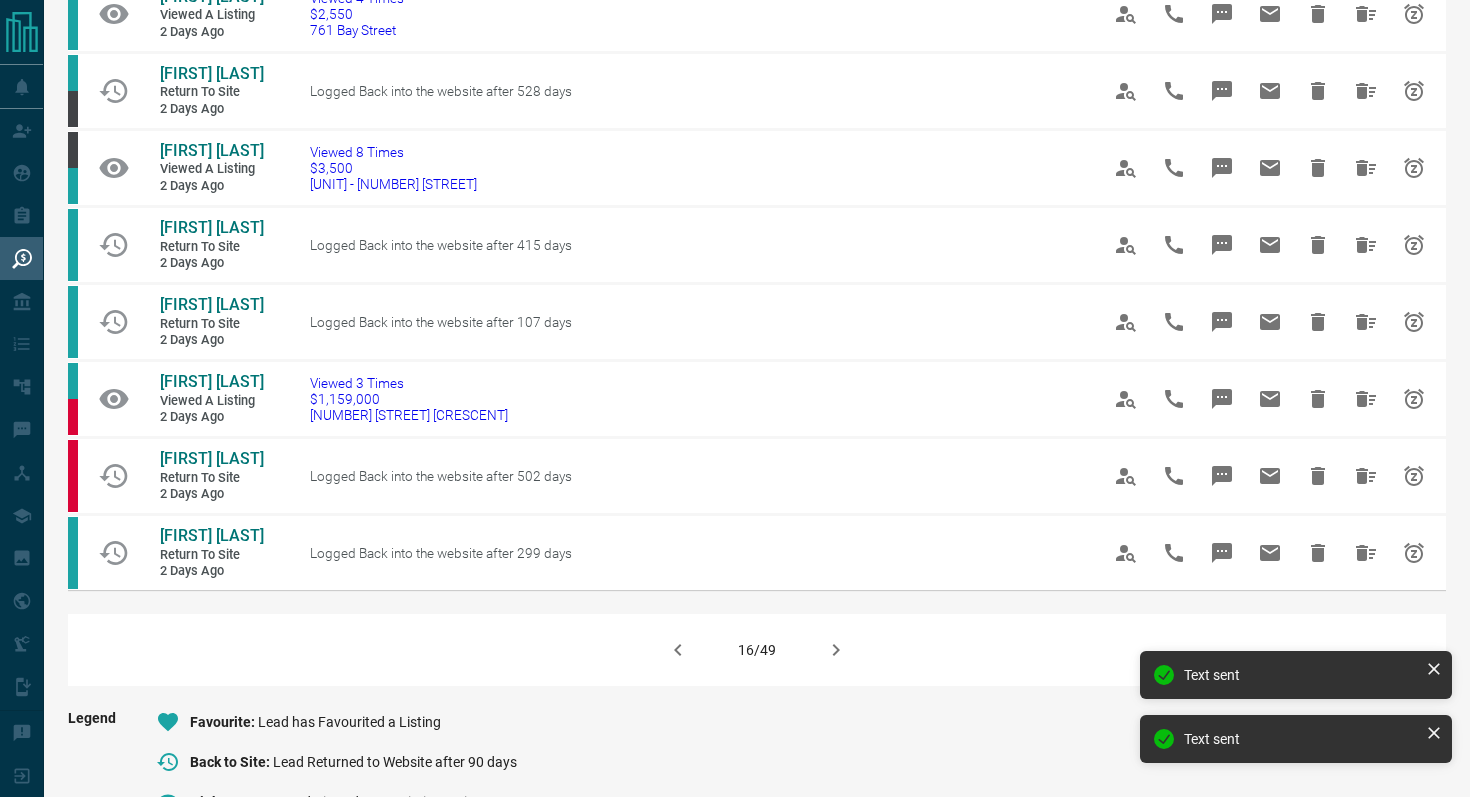 click at bounding box center (836, 650) 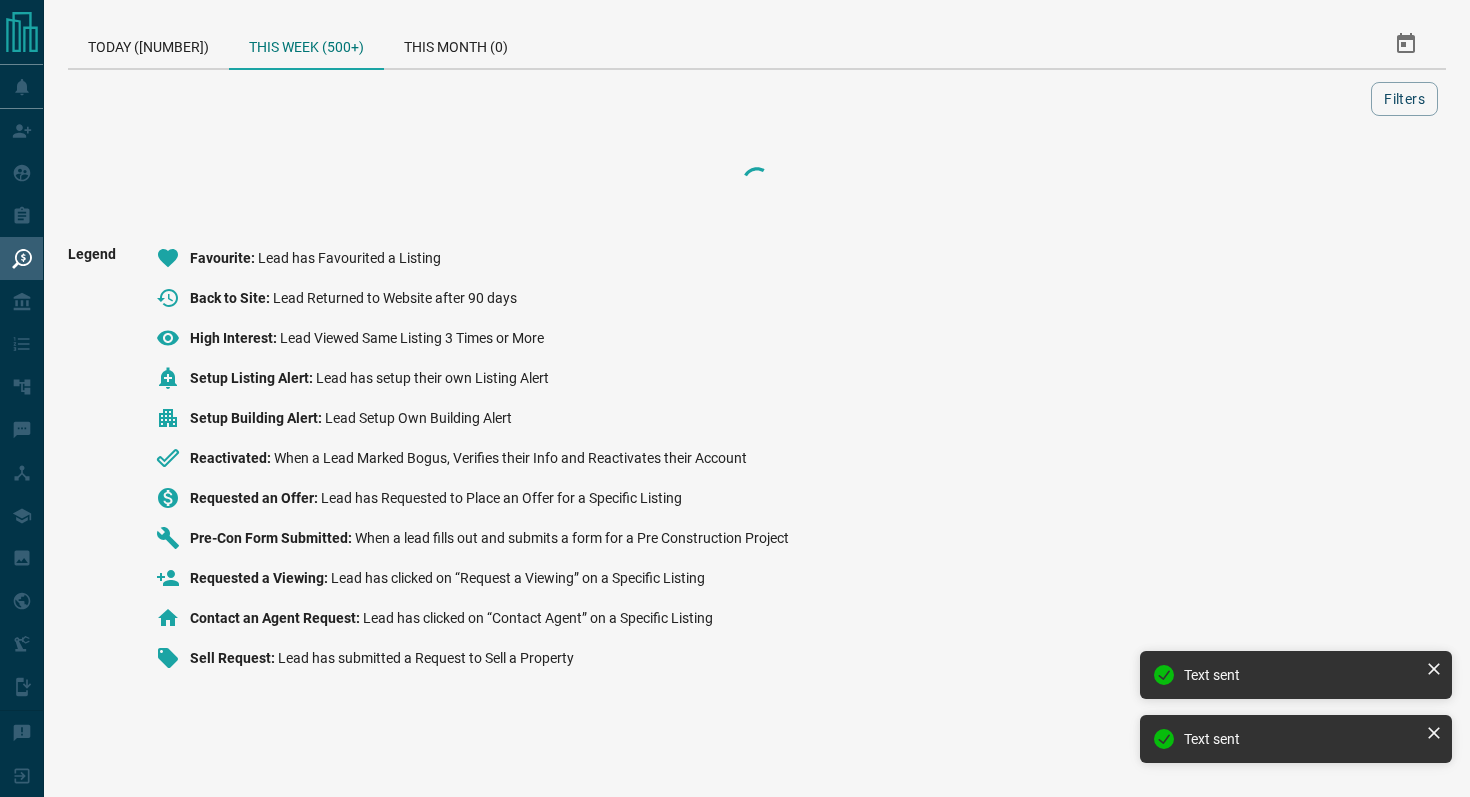 scroll, scrollTop: 0, scrollLeft: 0, axis: both 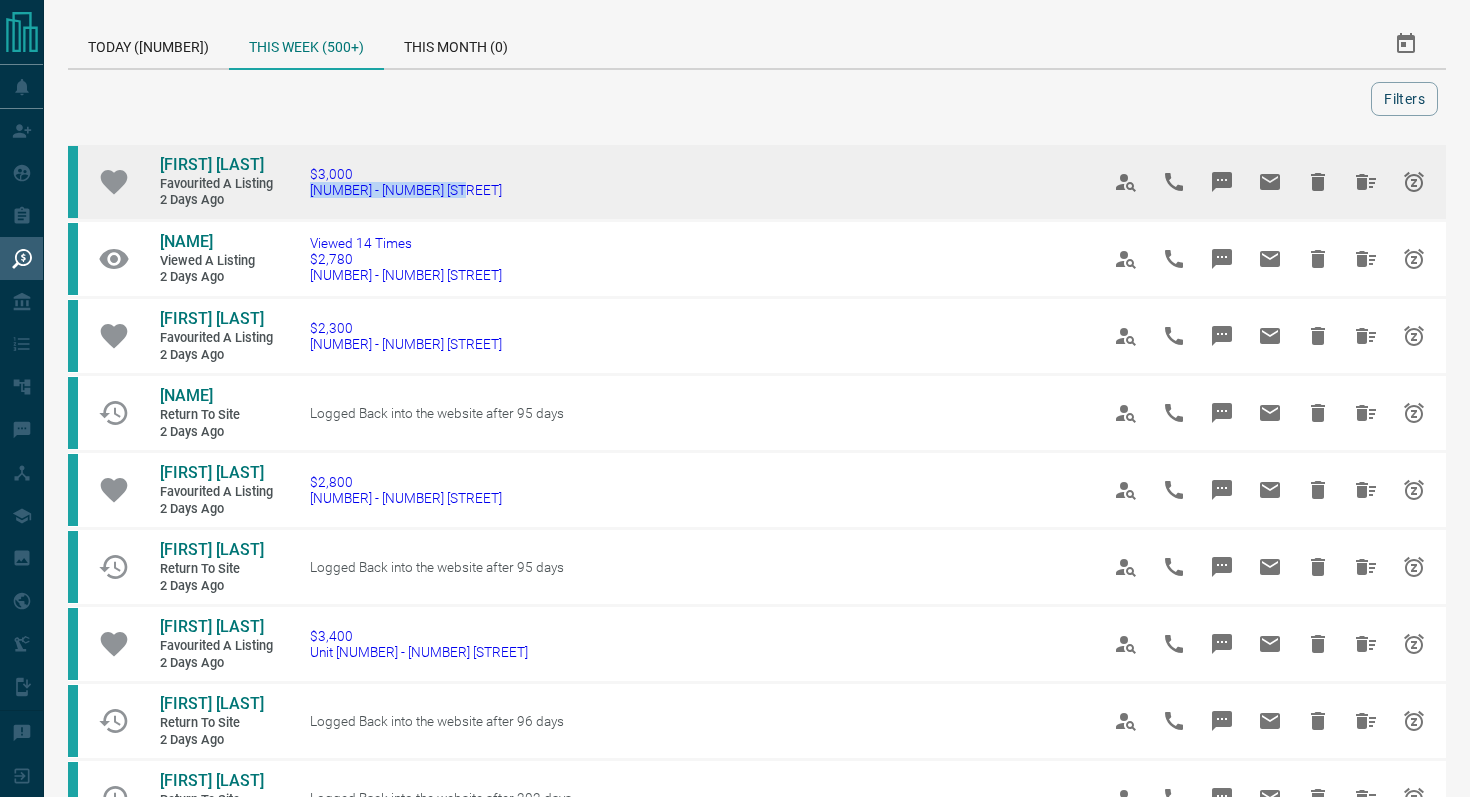 drag, startPoint x: 479, startPoint y: 193, endPoint x: 305, endPoint y: 196, distance: 174.02586 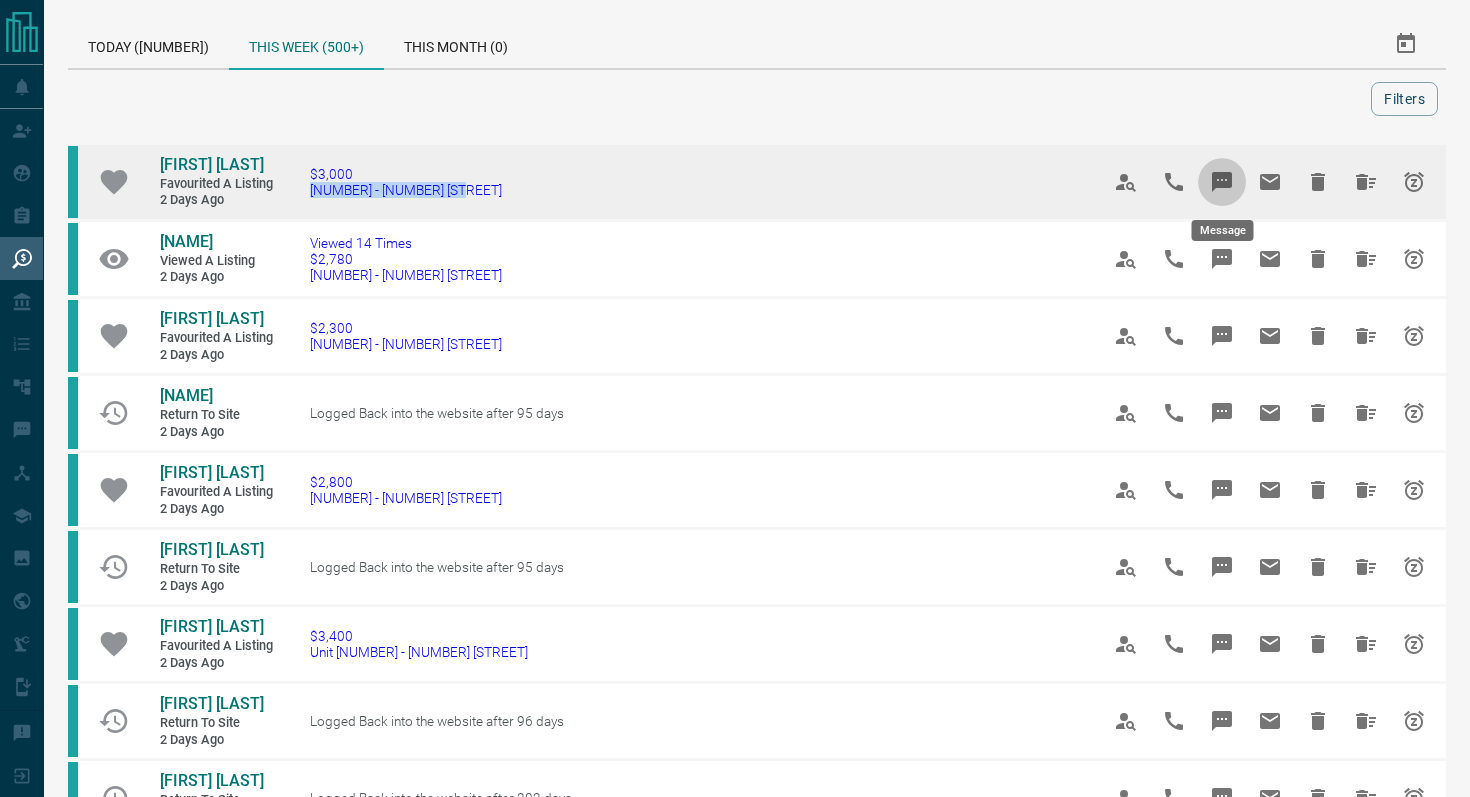 click 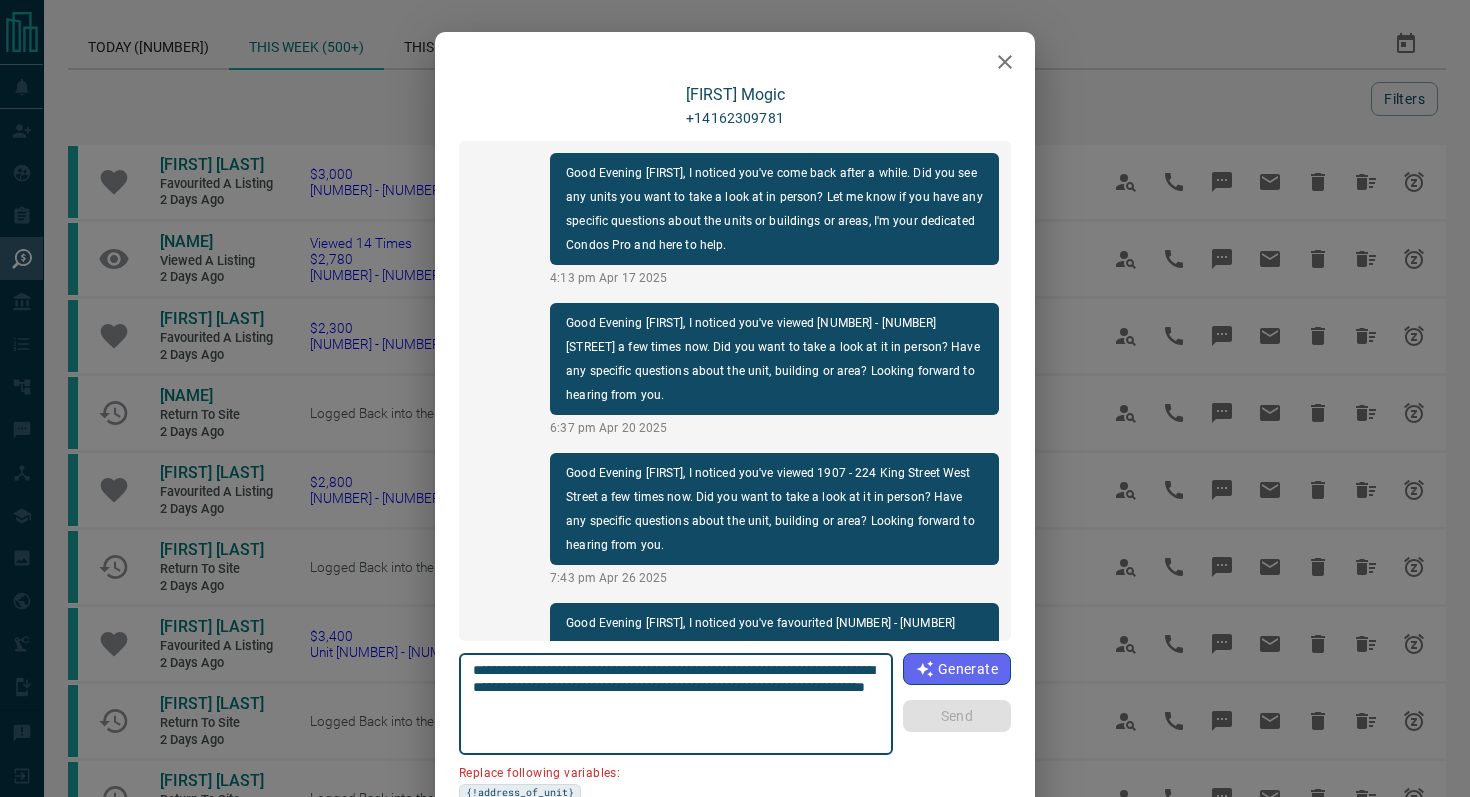 scroll, scrollTop: 1164, scrollLeft: 0, axis: vertical 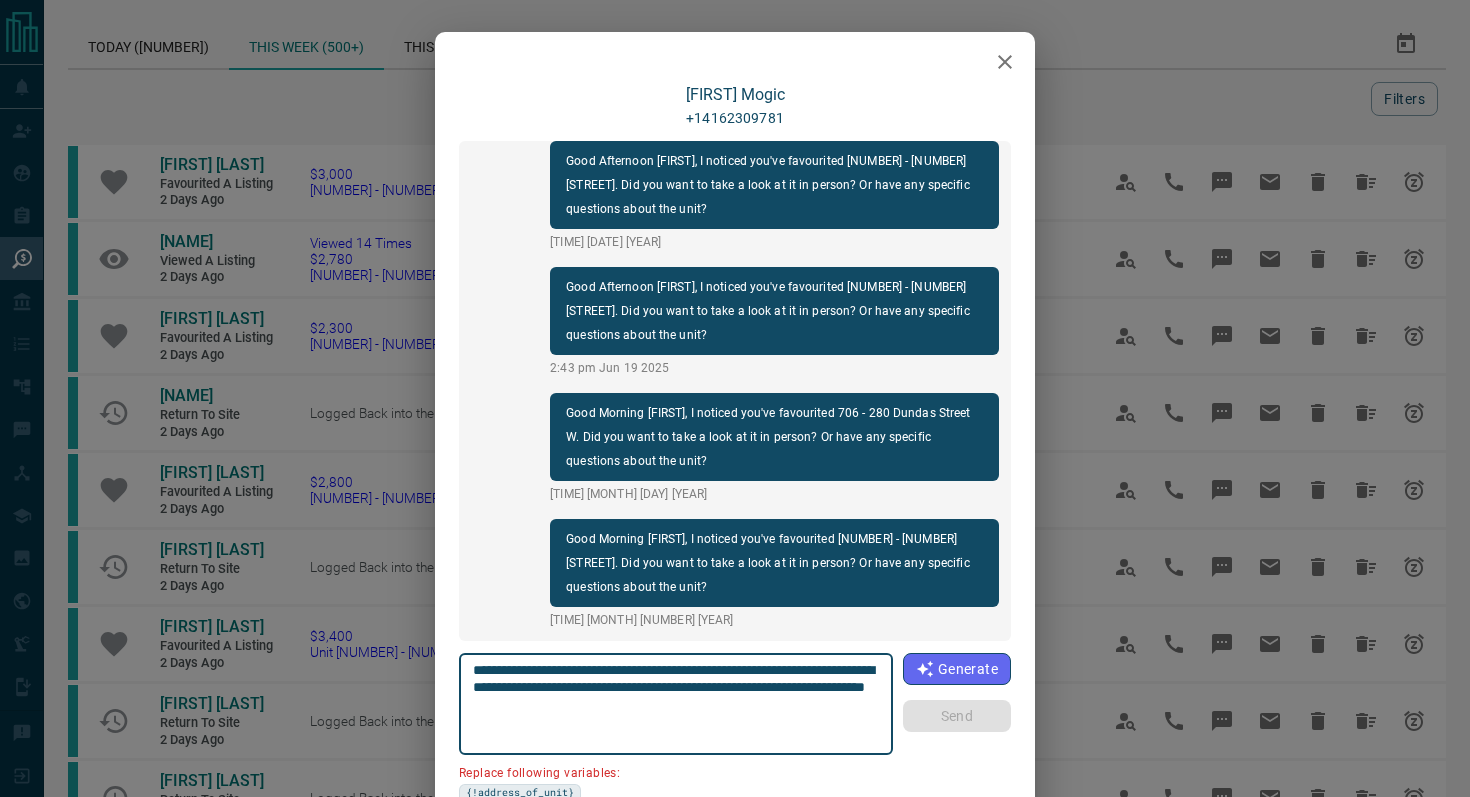 drag, startPoint x: 584, startPoint y: 685, endPoint x: 445, endPoint y: 685, distance: 139 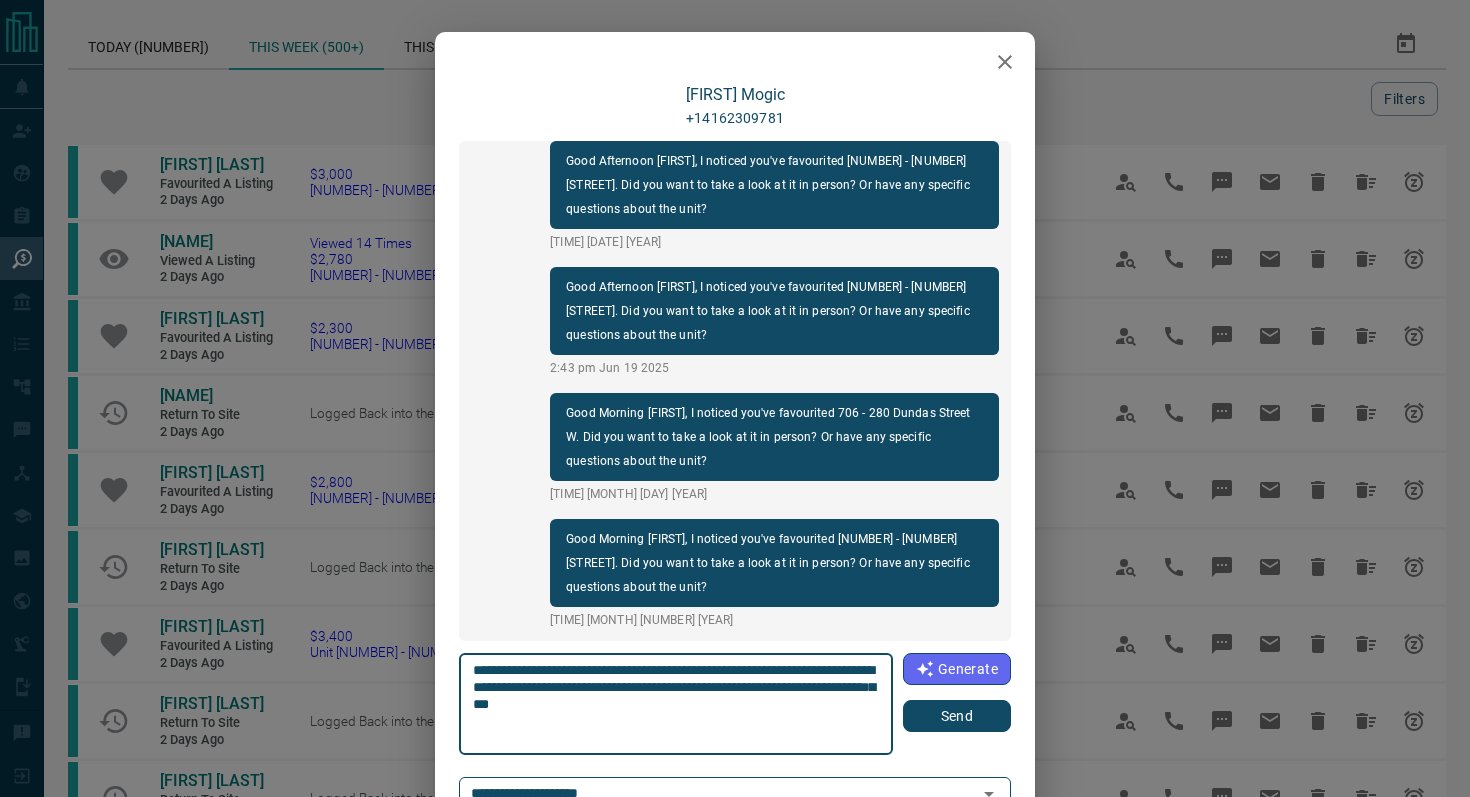 type on "**********" 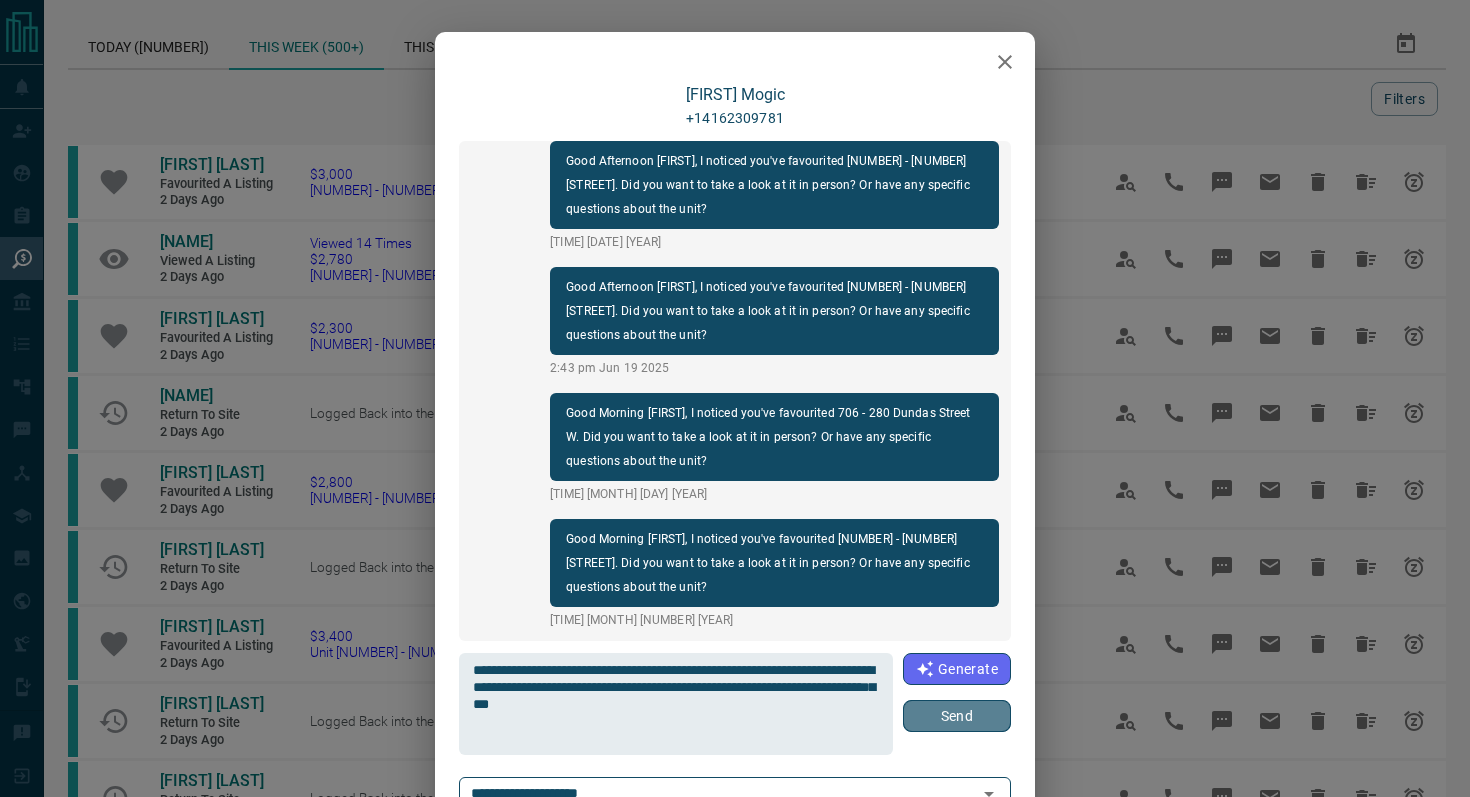 click on "Send" at bounding box center [957, 716] 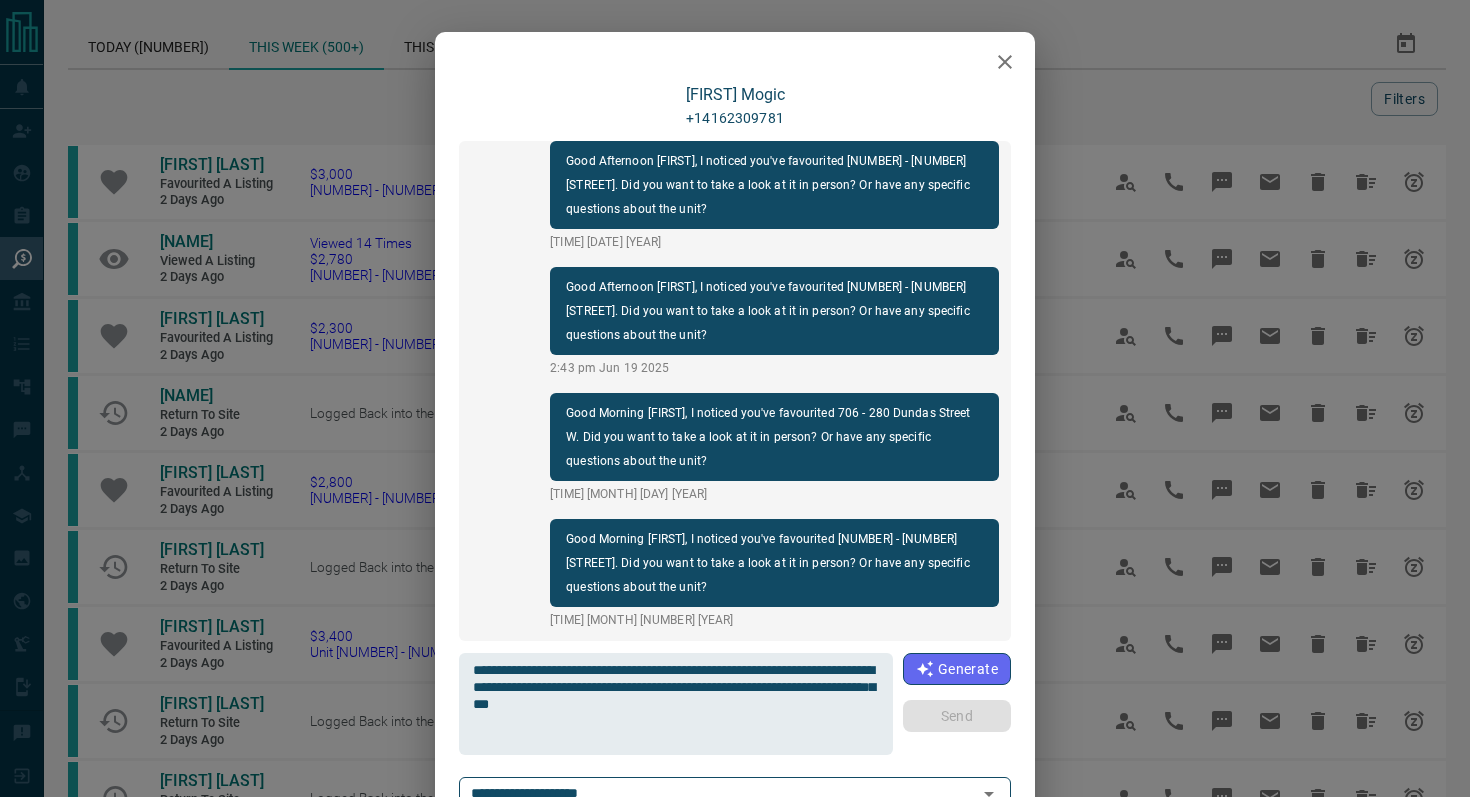 type 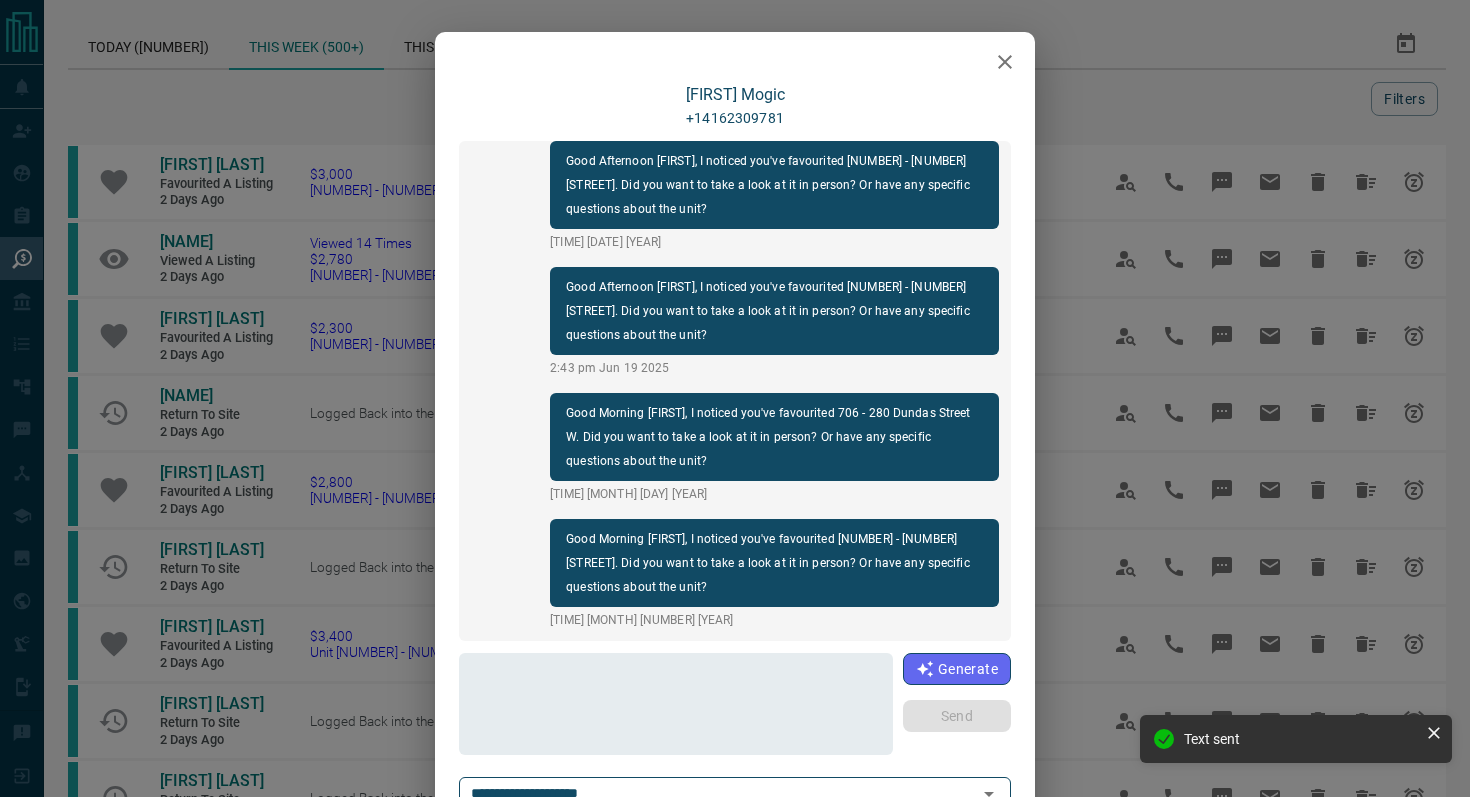 scroll, scrollTop: 1290, scrollLeft: 0, axis: vertical 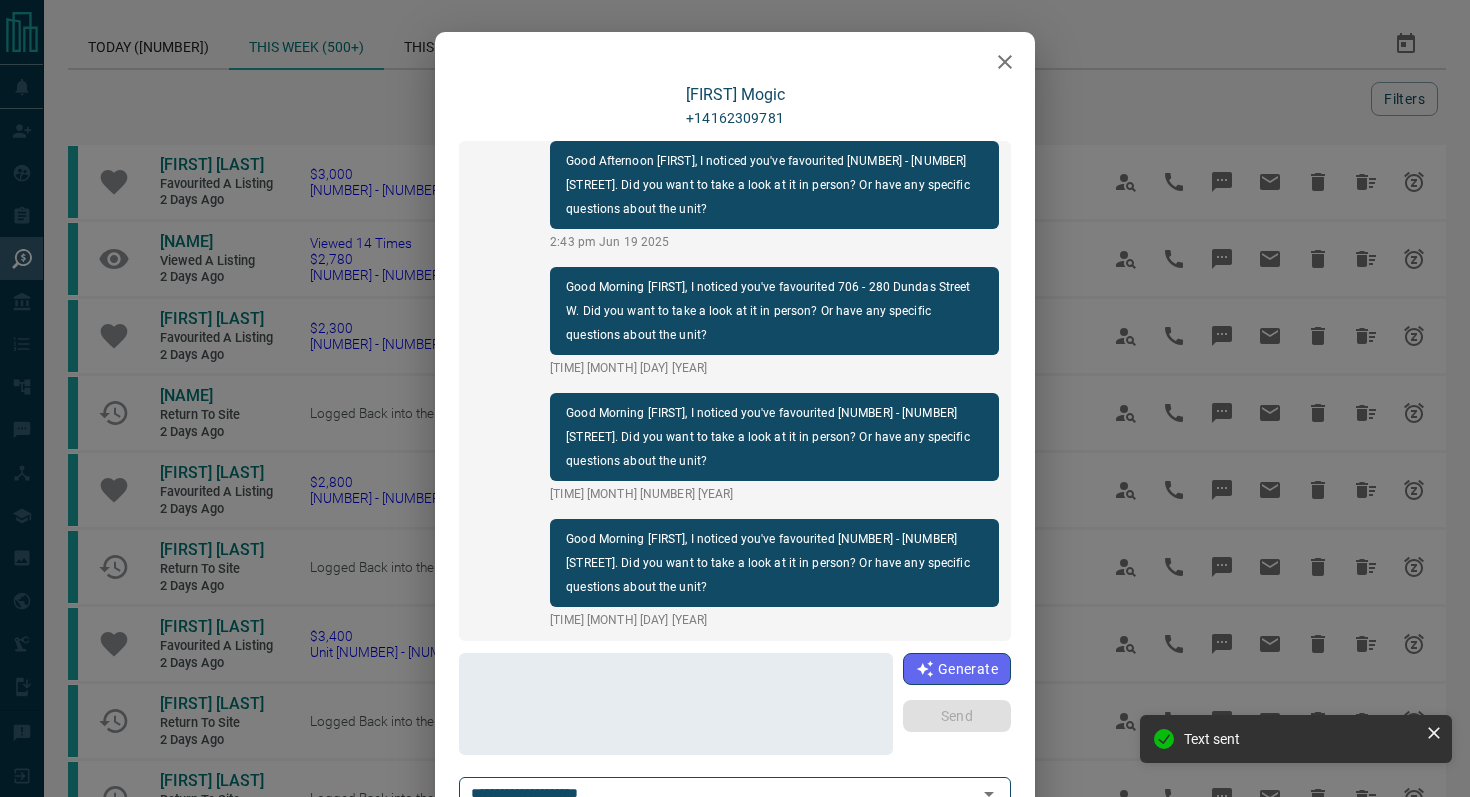 click 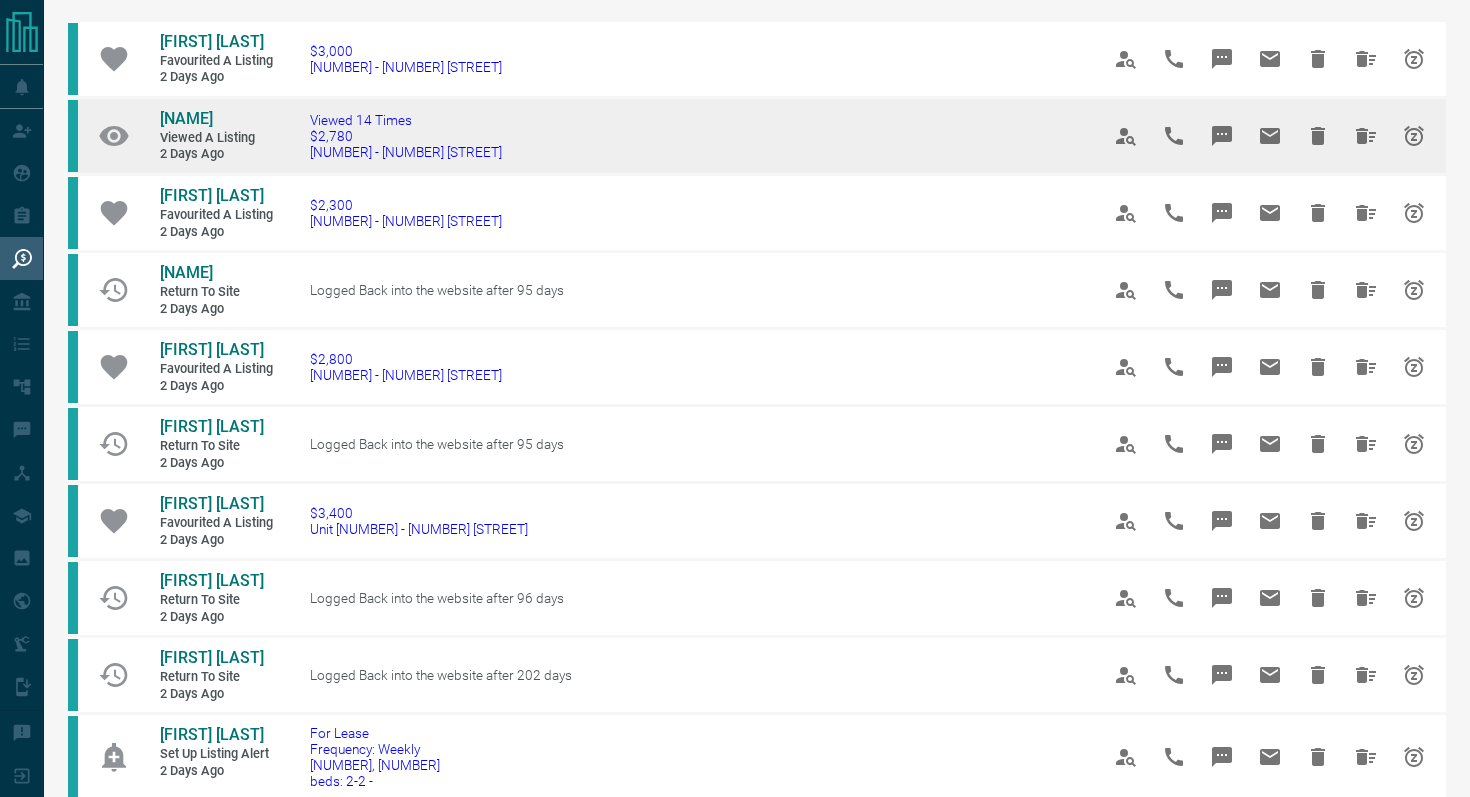 scroll, scrollTop: 124, scrollLeft: 0, axis: vertical 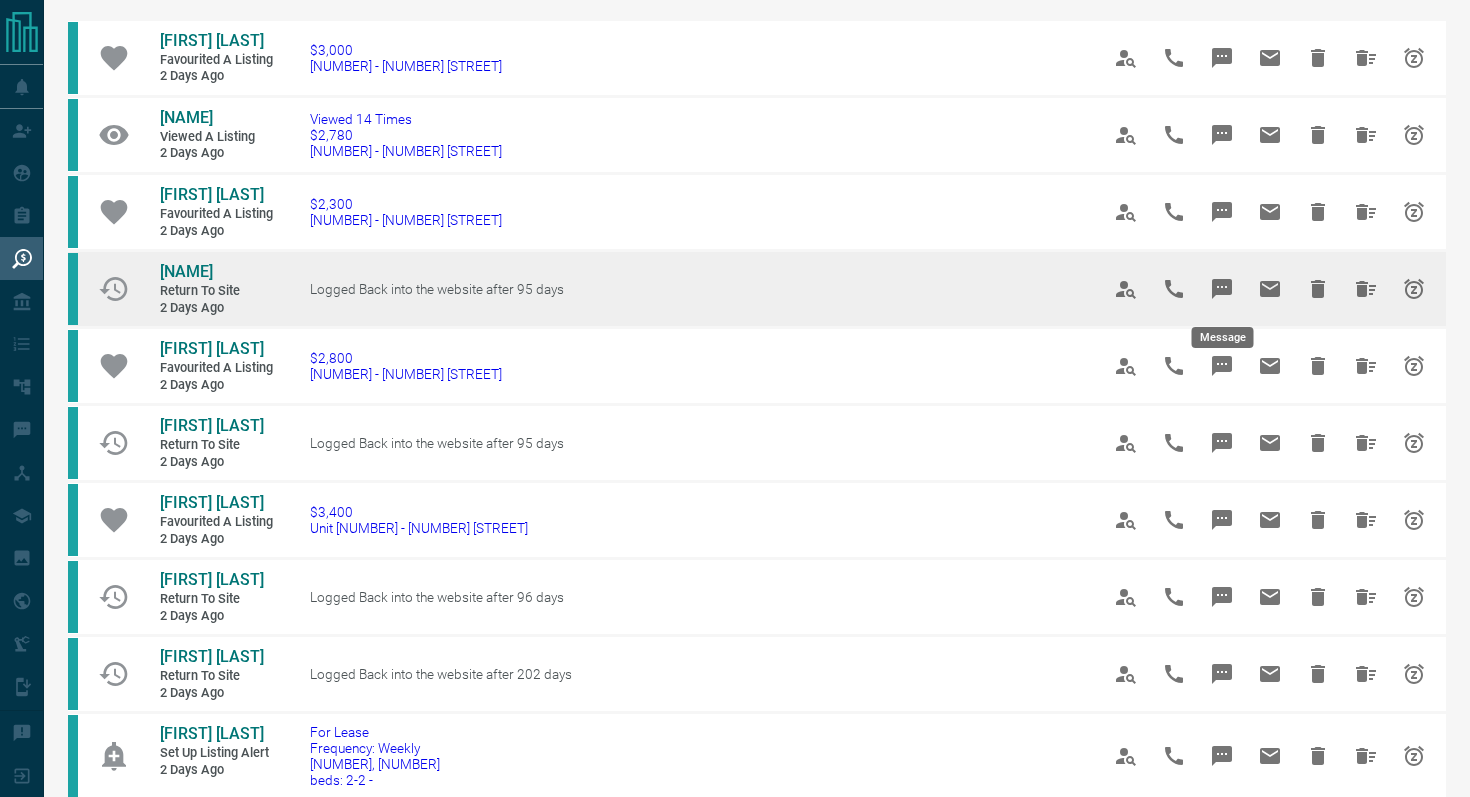 click at bounding box center (1222, 289) 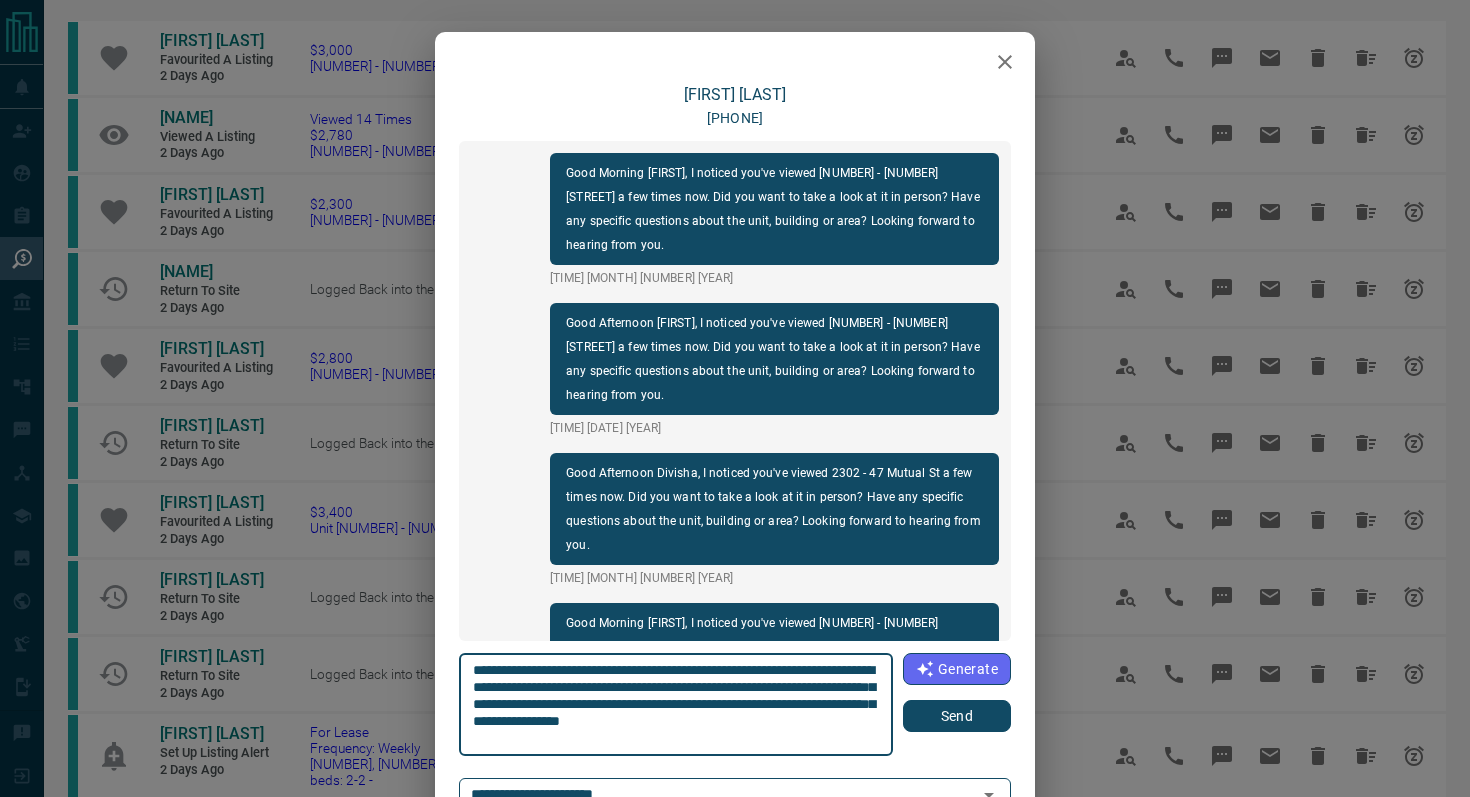 scroll, scrollTop: 2274, scrollLeft: 0, axis: vertical 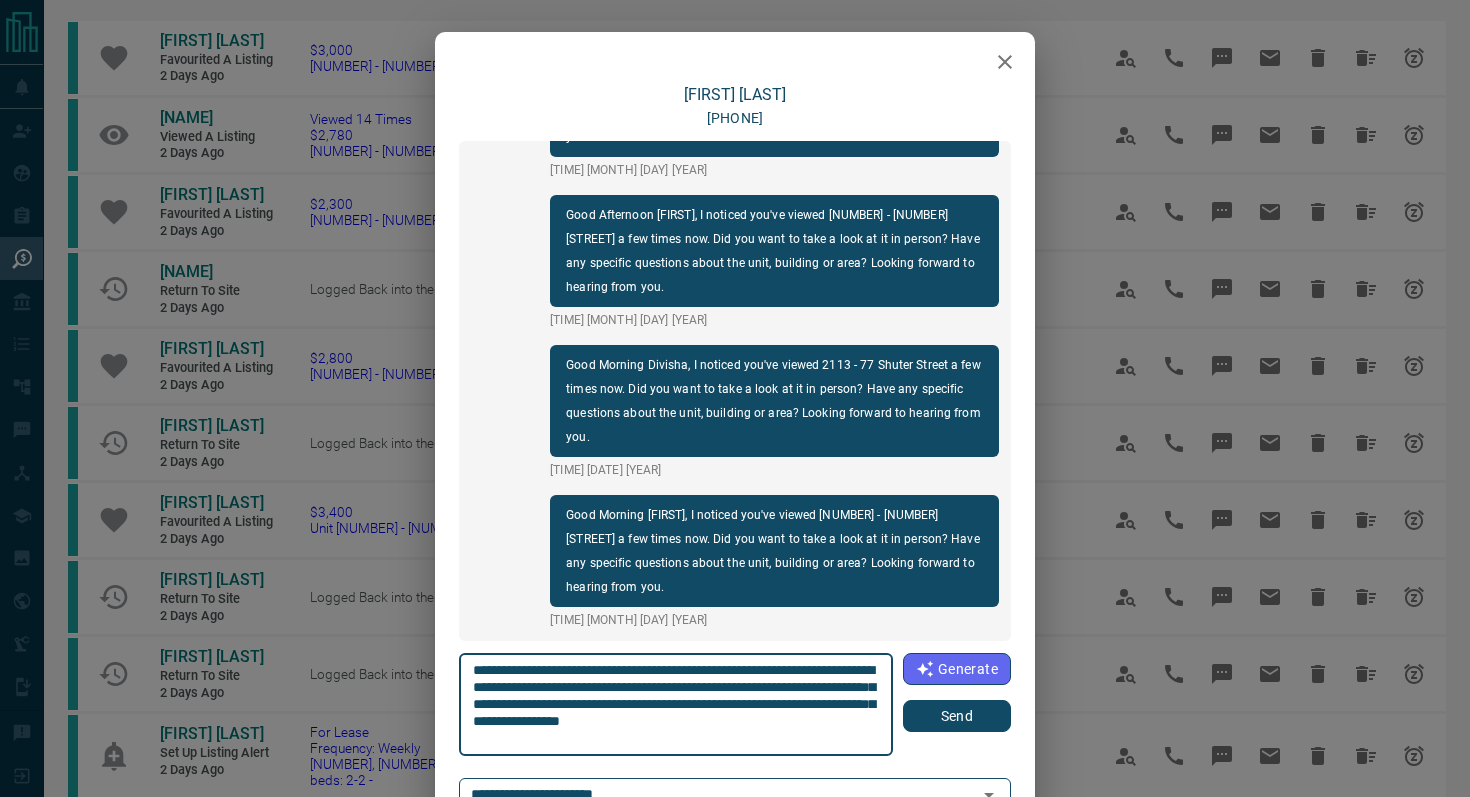 click at bounding box center [735, 57] 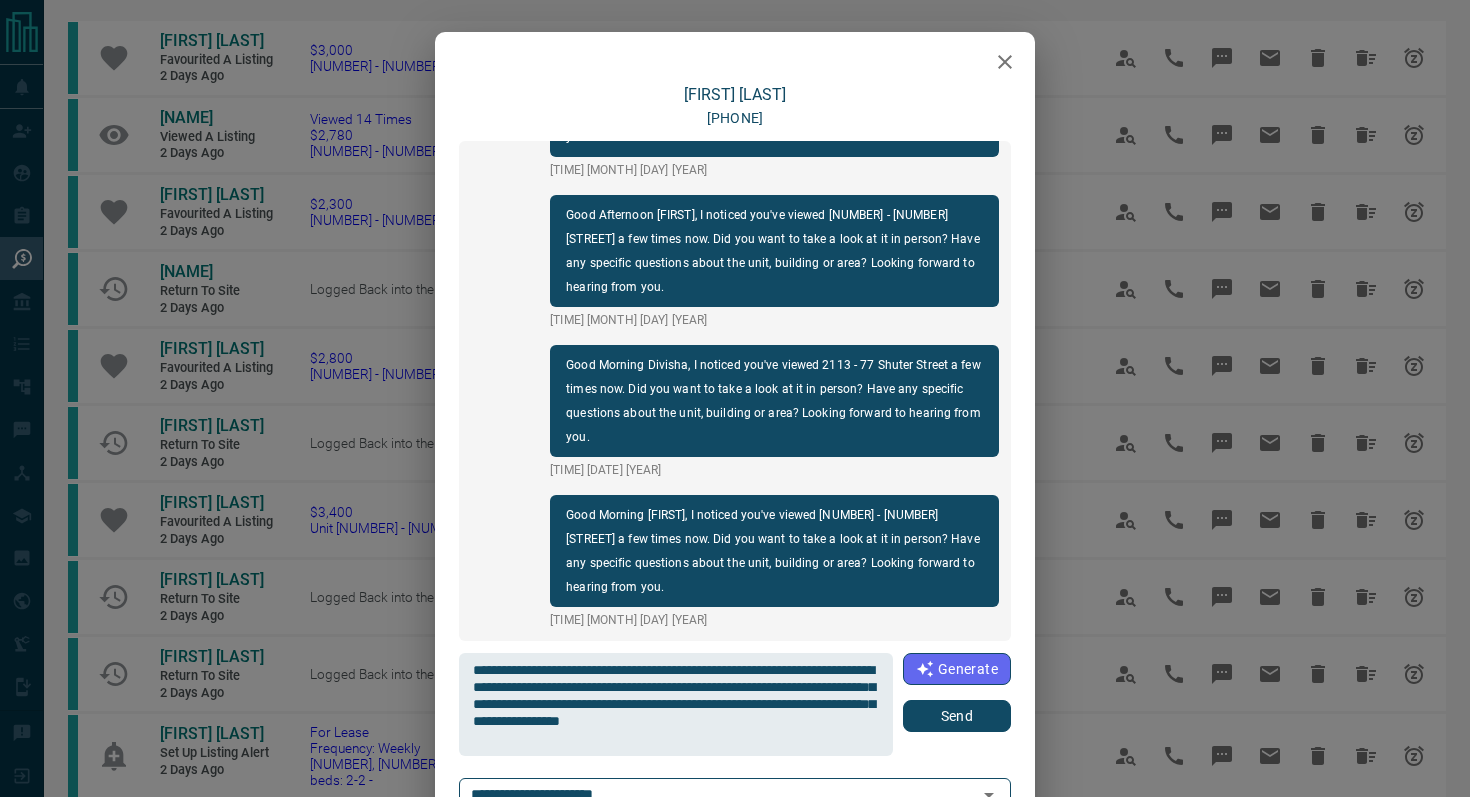 click 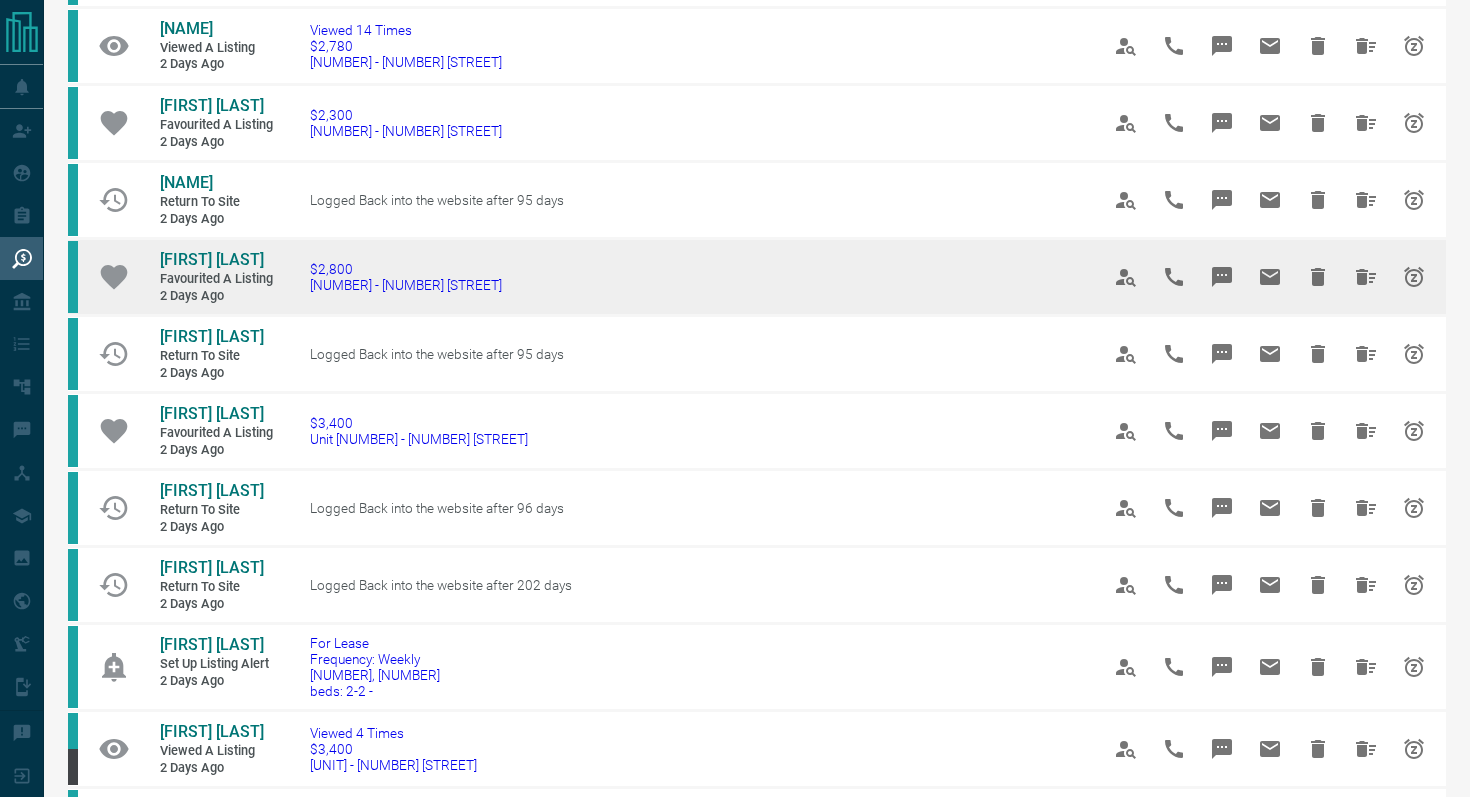 scroll, scrollTop: 212, scrollLeft: 0, axis: vertical 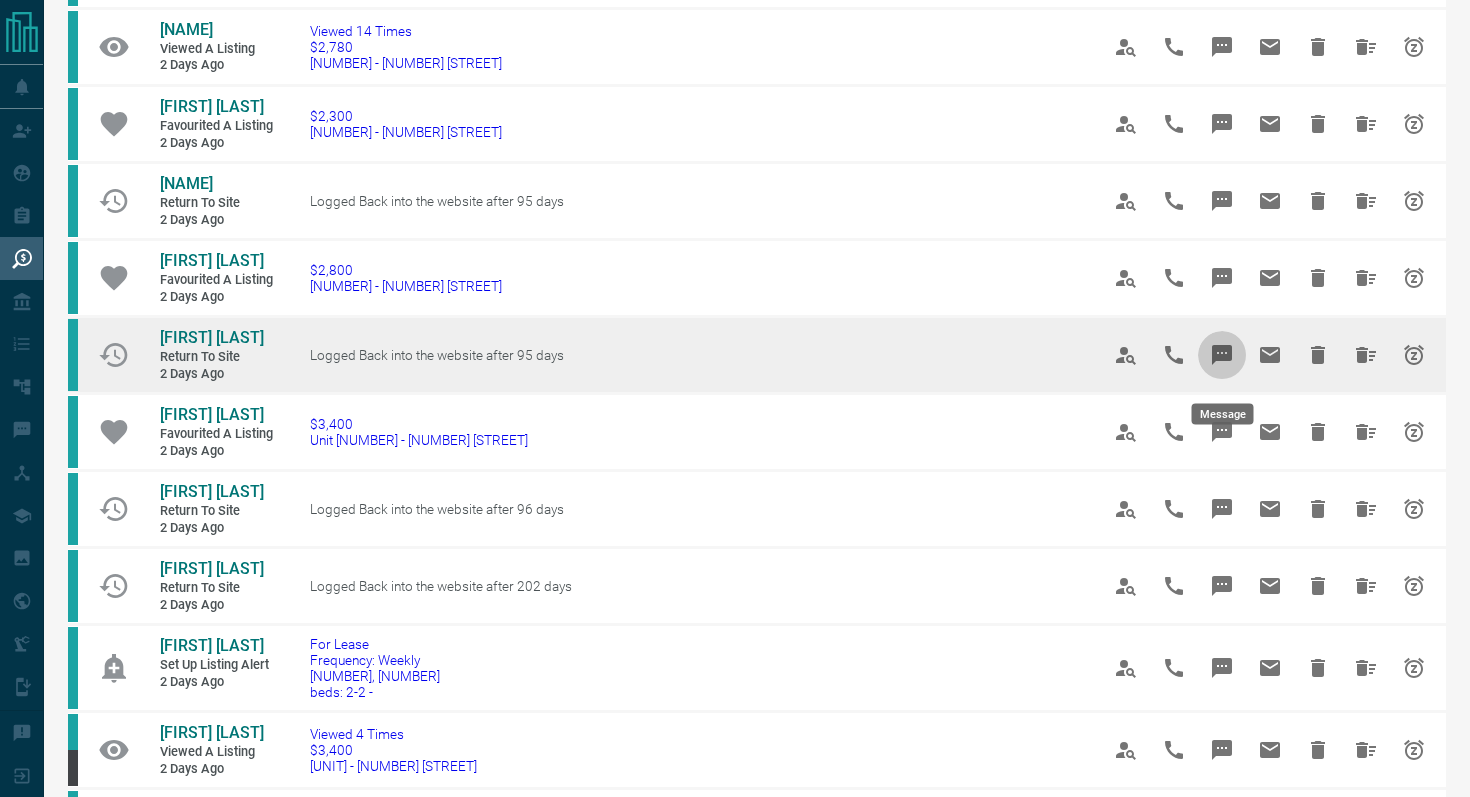 click 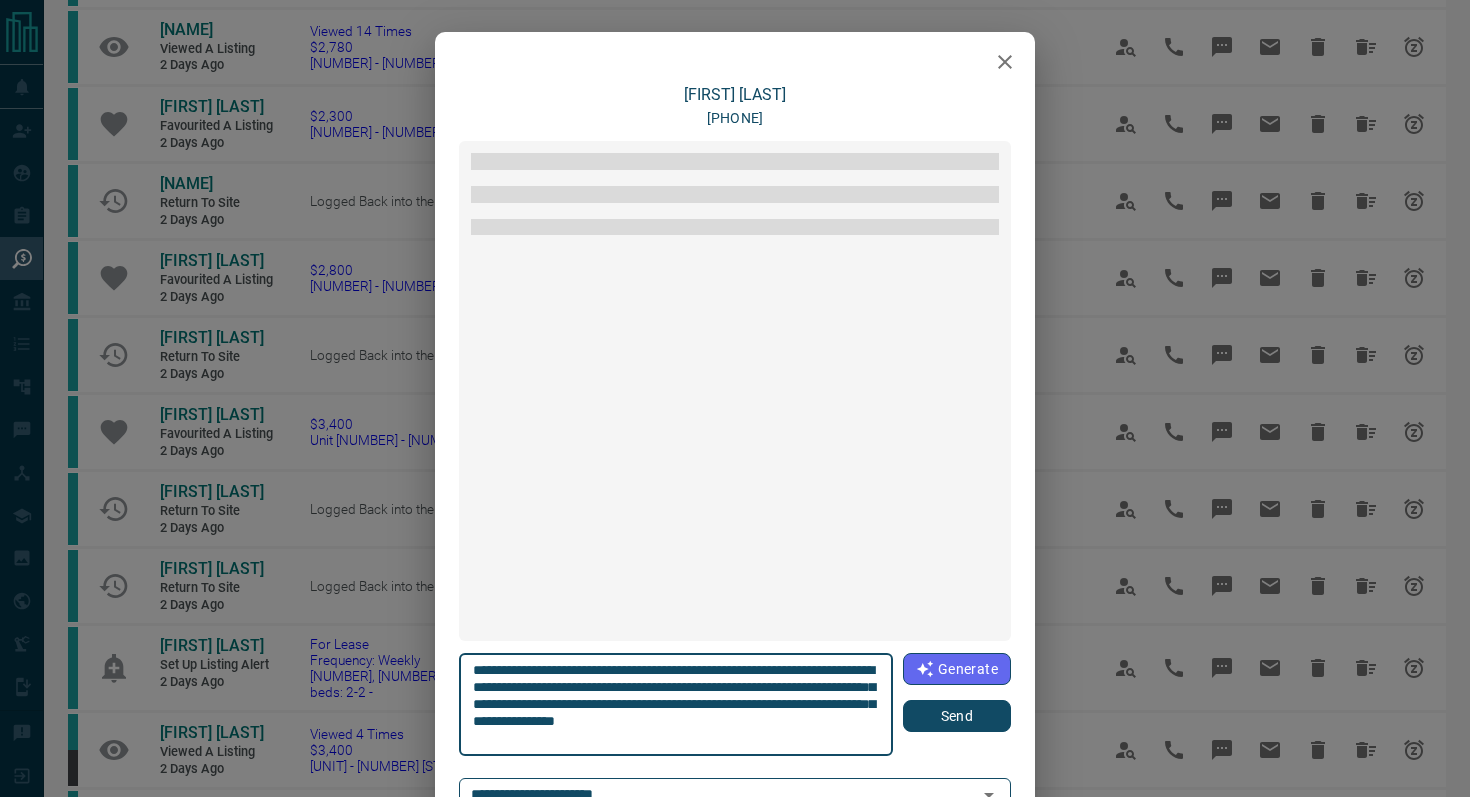 scroll, scrollTop: 534, scrollLeft: 0, axis: vertical 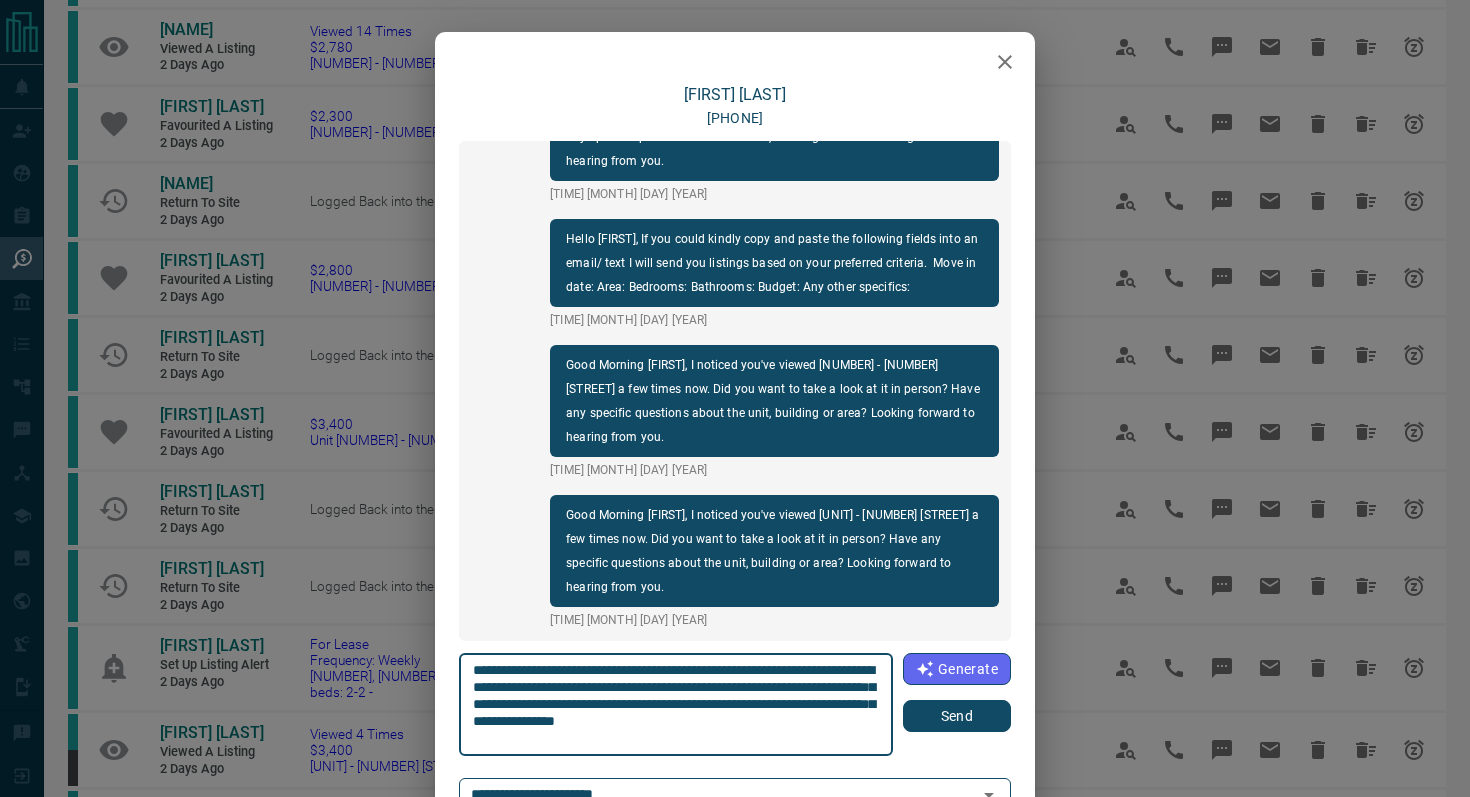 click on "Send" at bounding box center (957, 716) 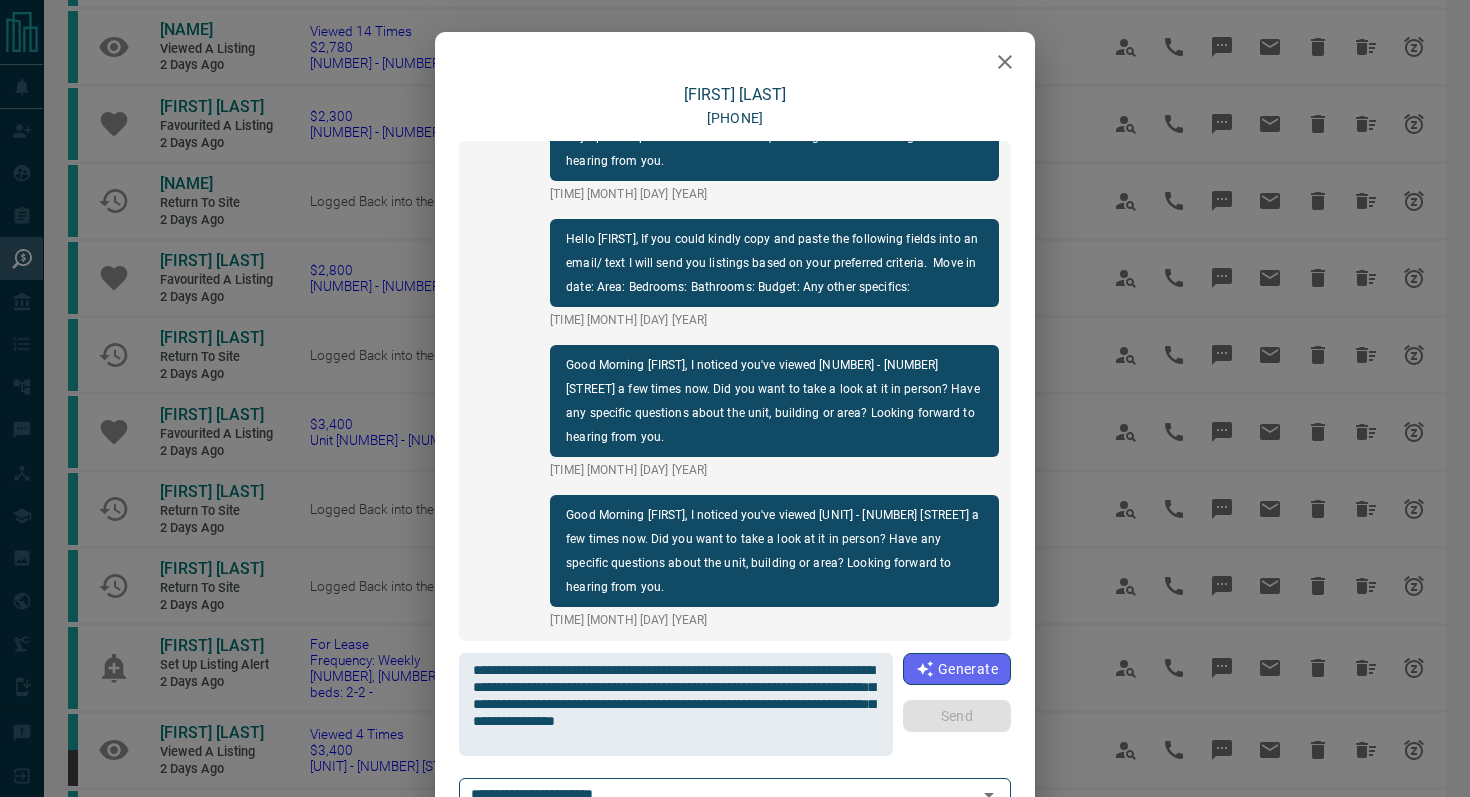 type 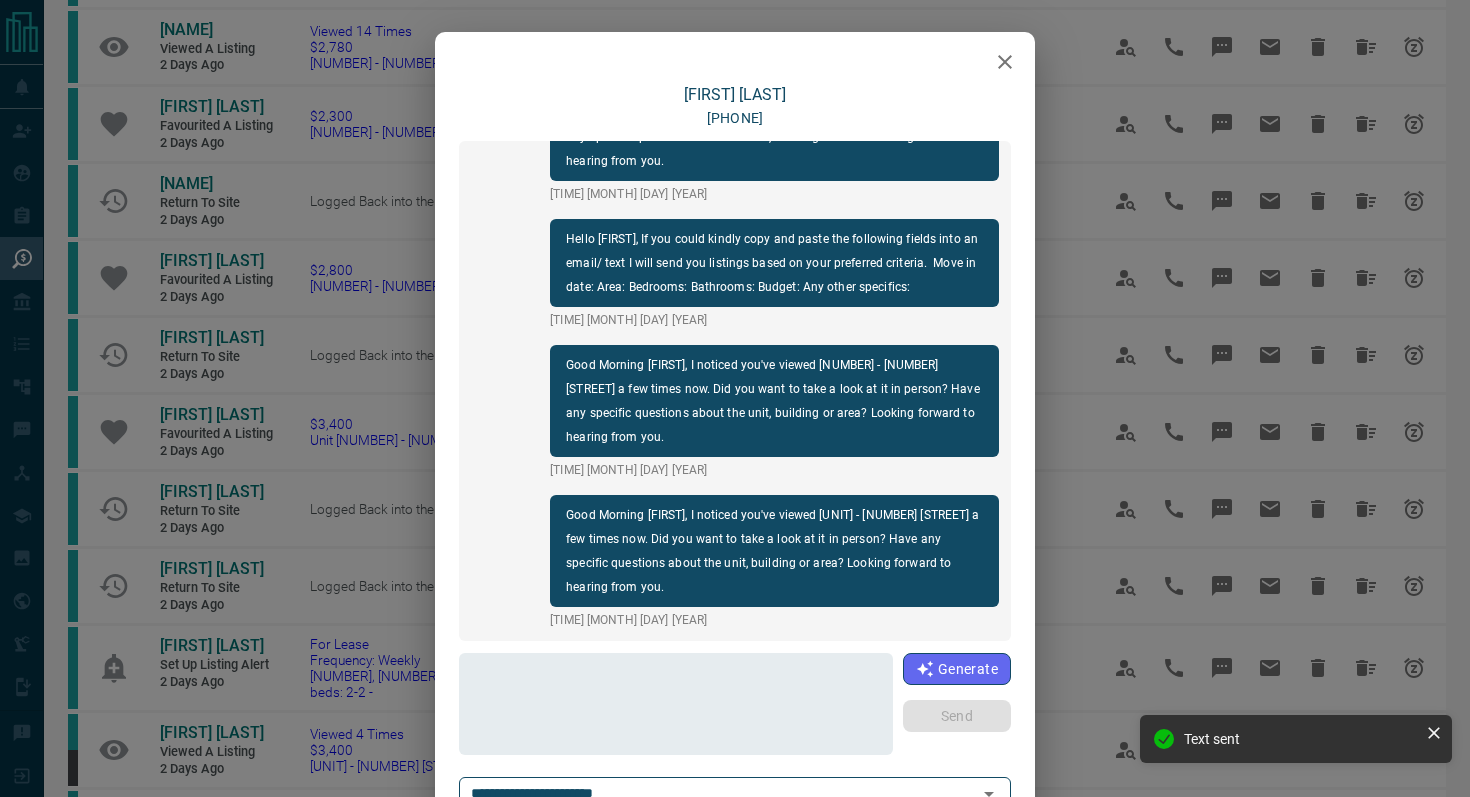 scroll, scrollTop: 684, scrollLeft: 0, axis: vertical 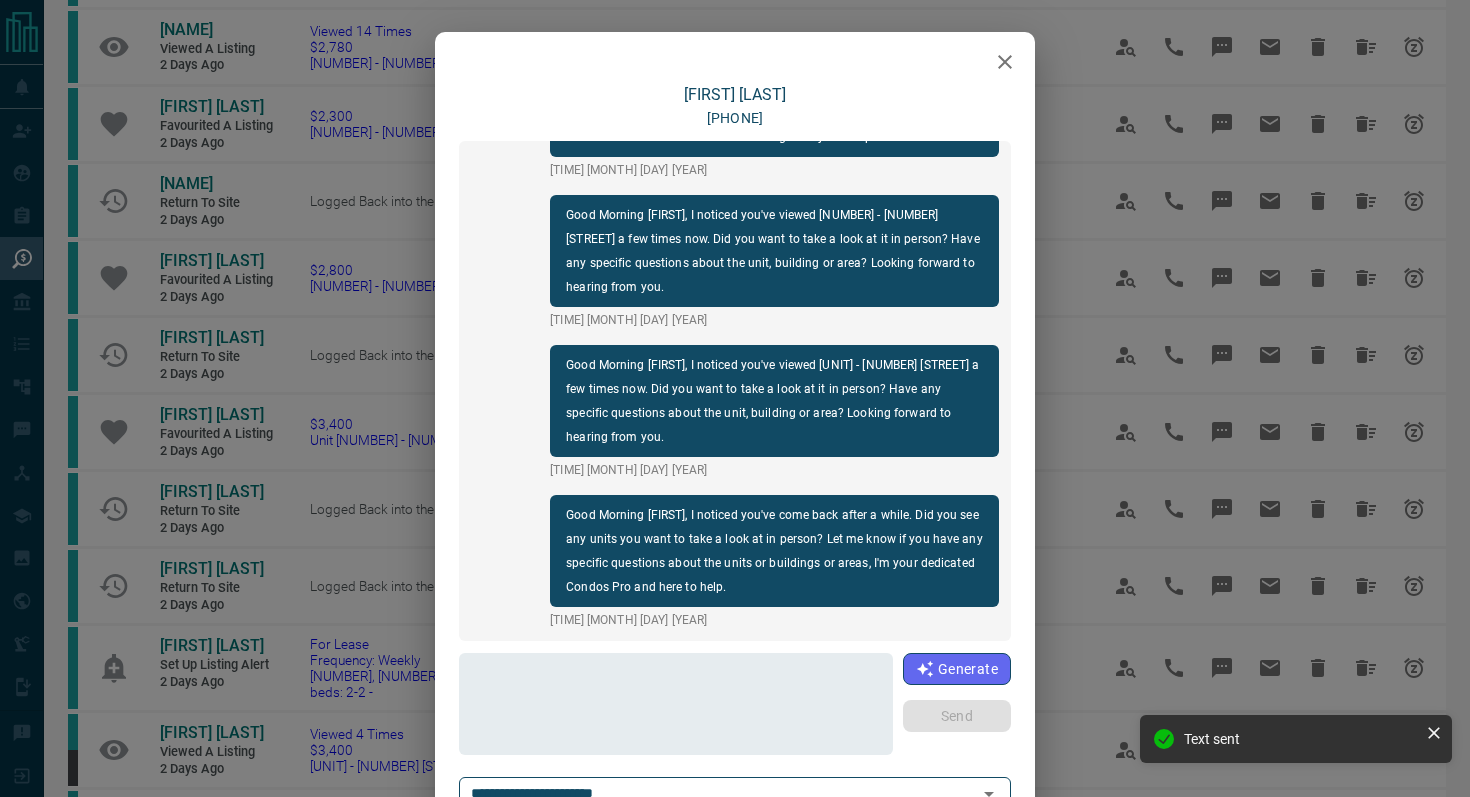 click 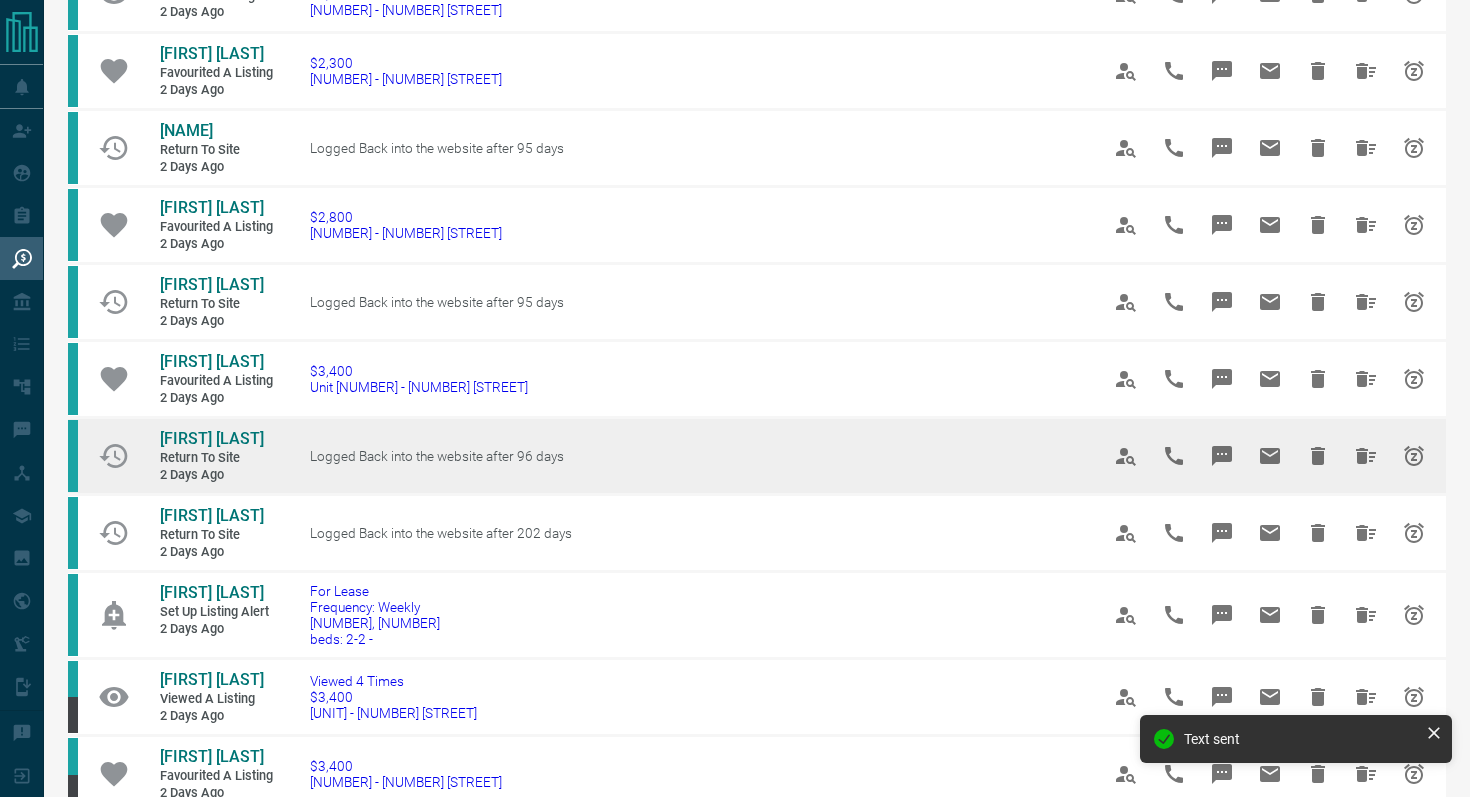 scroll, scrollTop: 305, scrollLeft: 0, axis: vertical 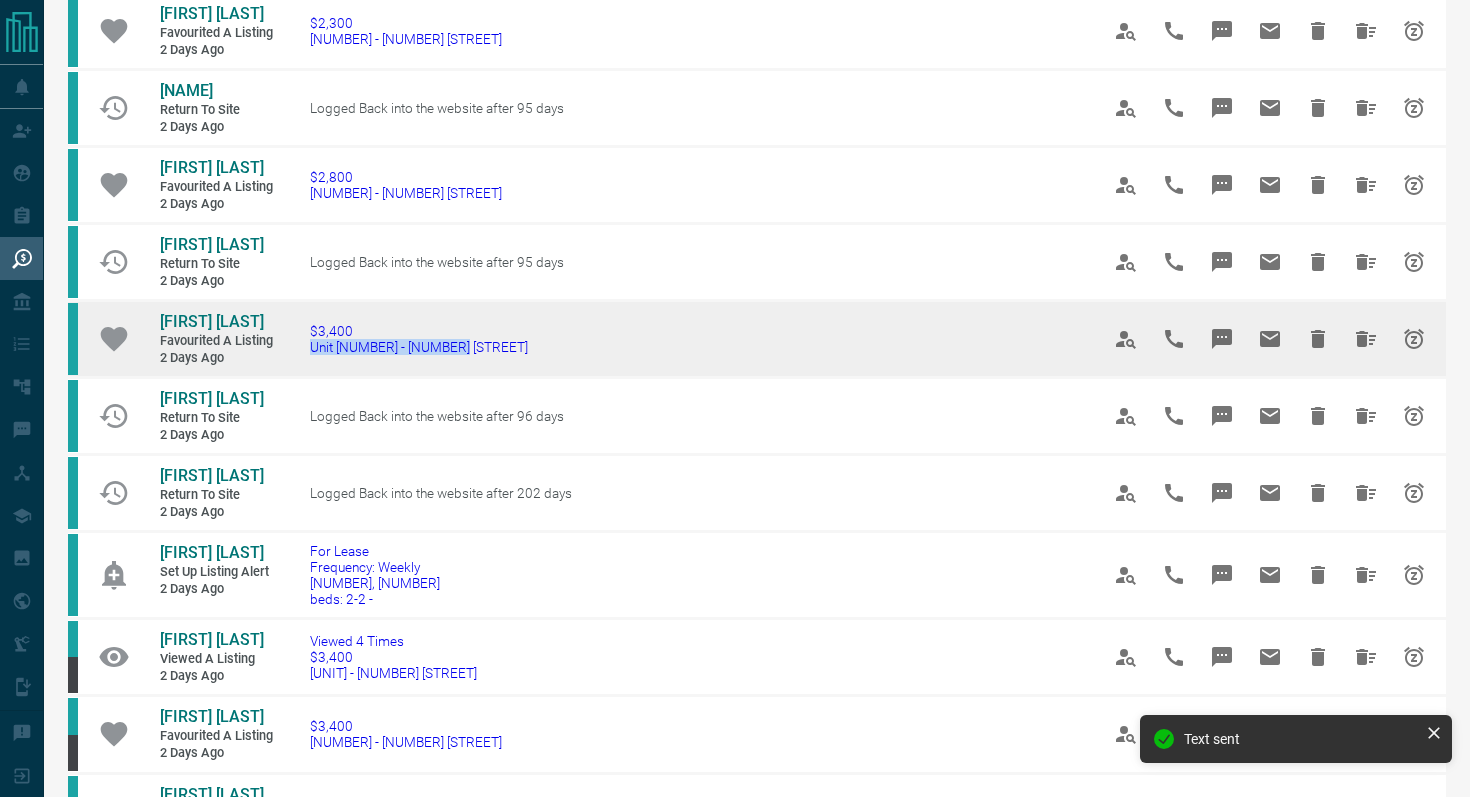 drag, startPoint x: 529, startPoint y: 383, endPoint x: 283, endPoint y: 365, distance: 246.65765 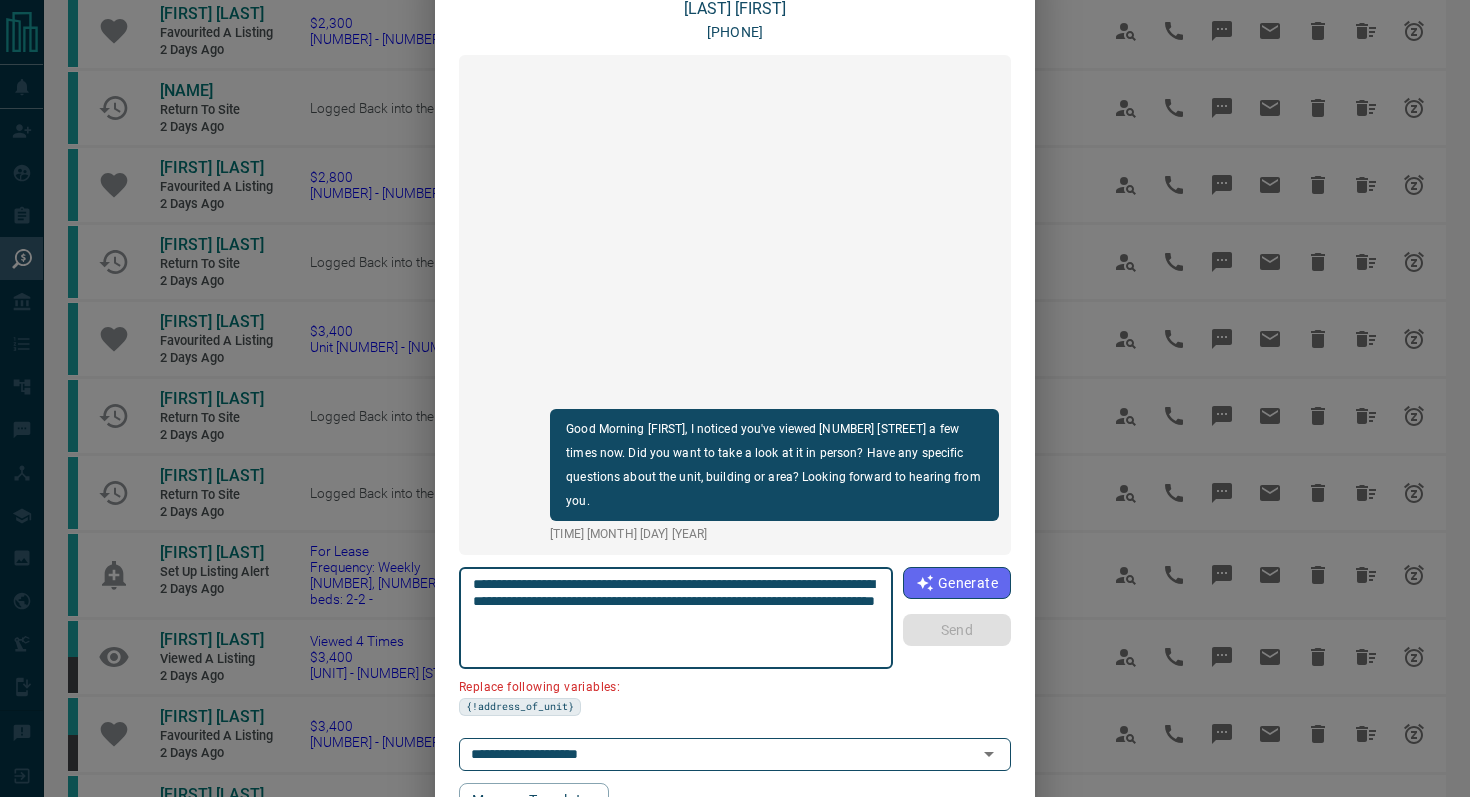 scroll, scrollTop: 89, scrollLeft: 0, axis: vertical 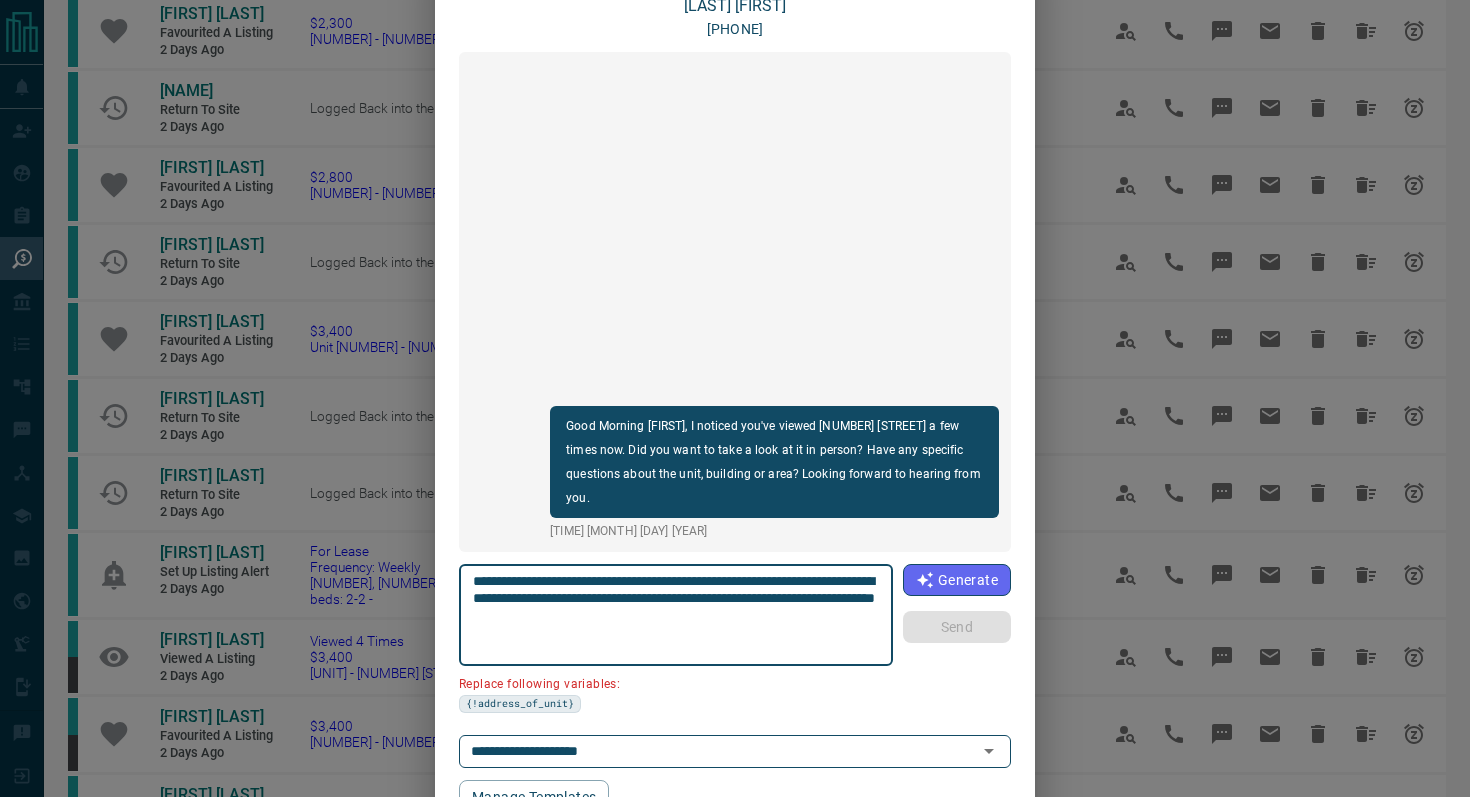 drag, startPoint x: 587, startPoint y: 594, endPoint x: 387, endPoint y: 589, distance: 200.06248 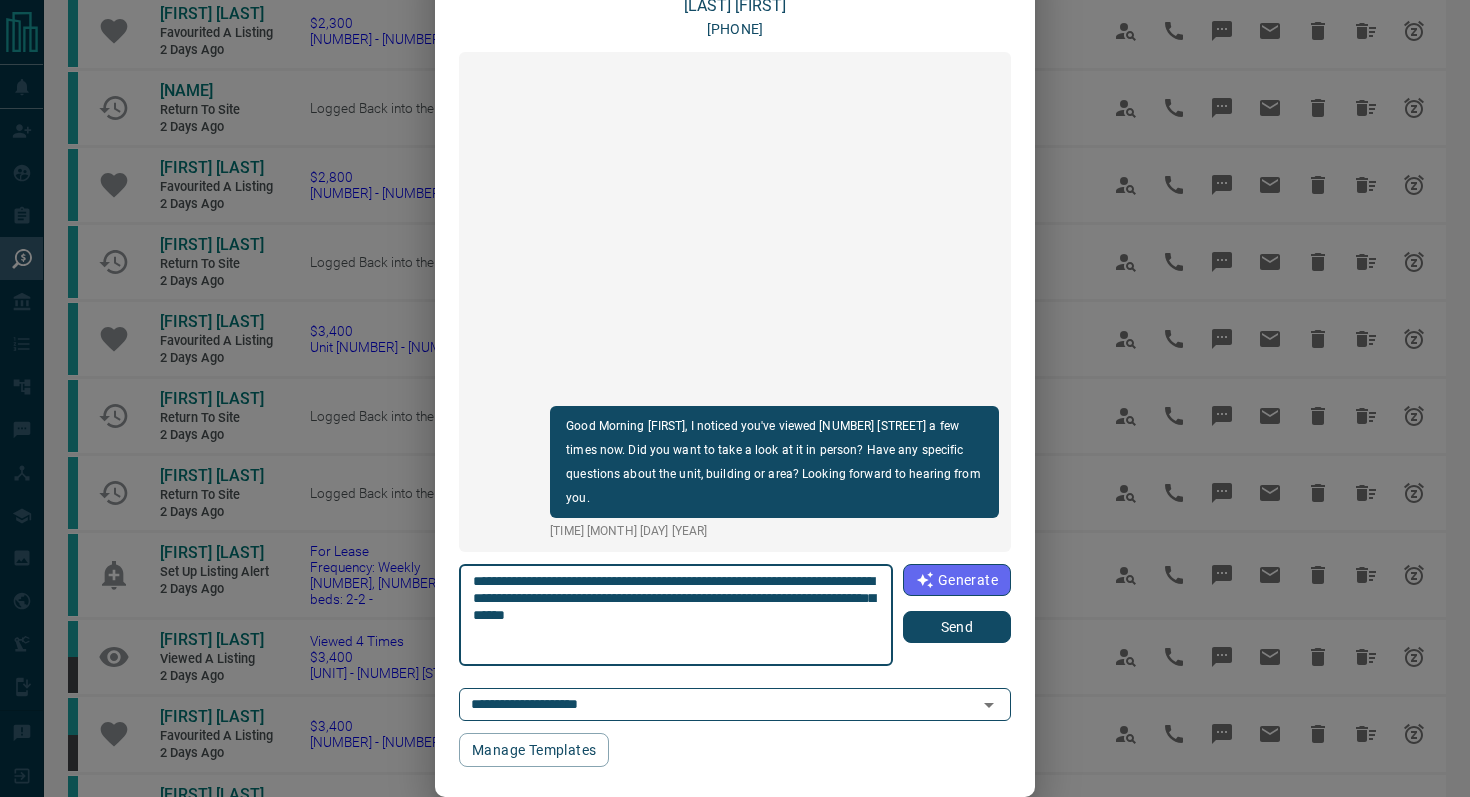type on "**********" 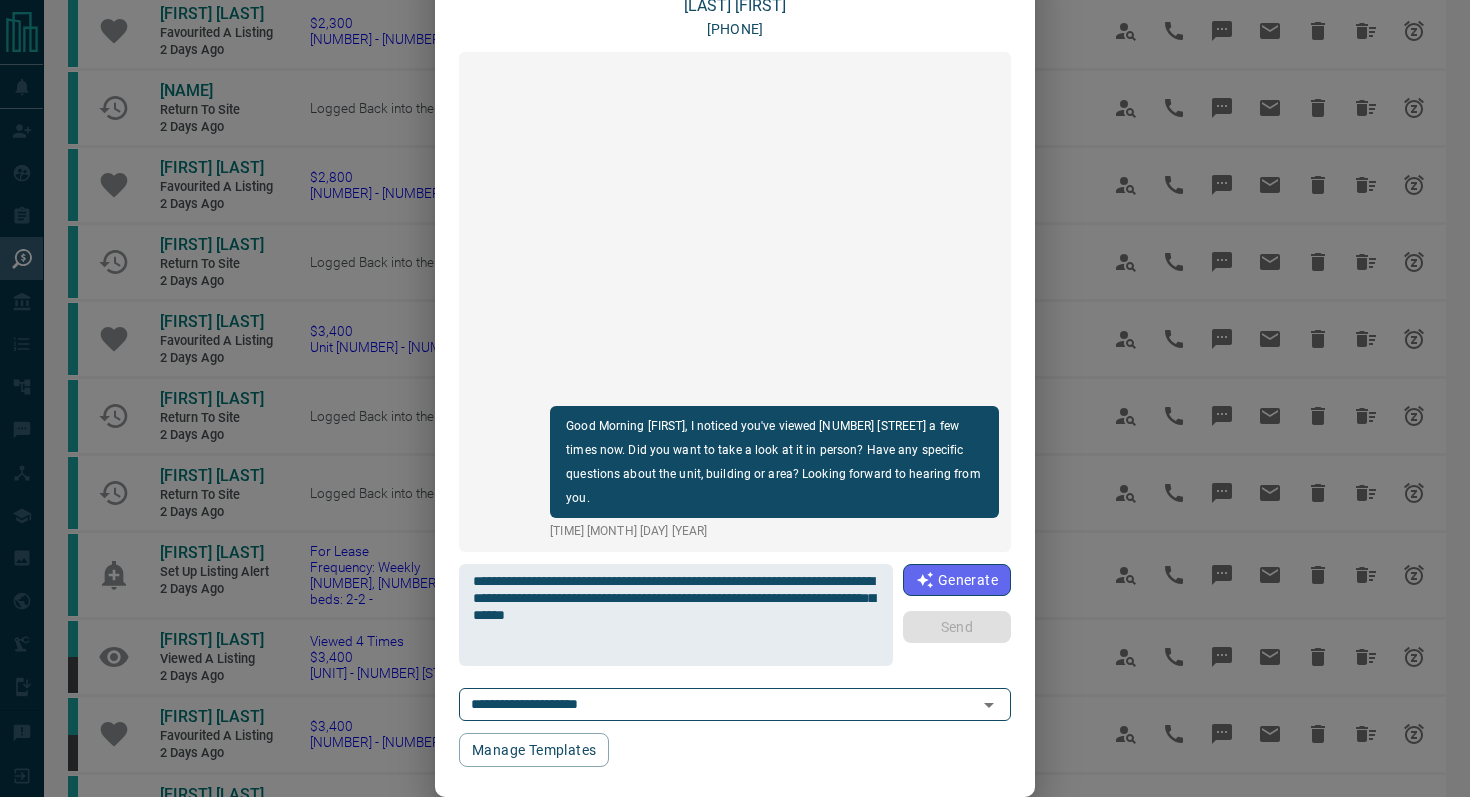type 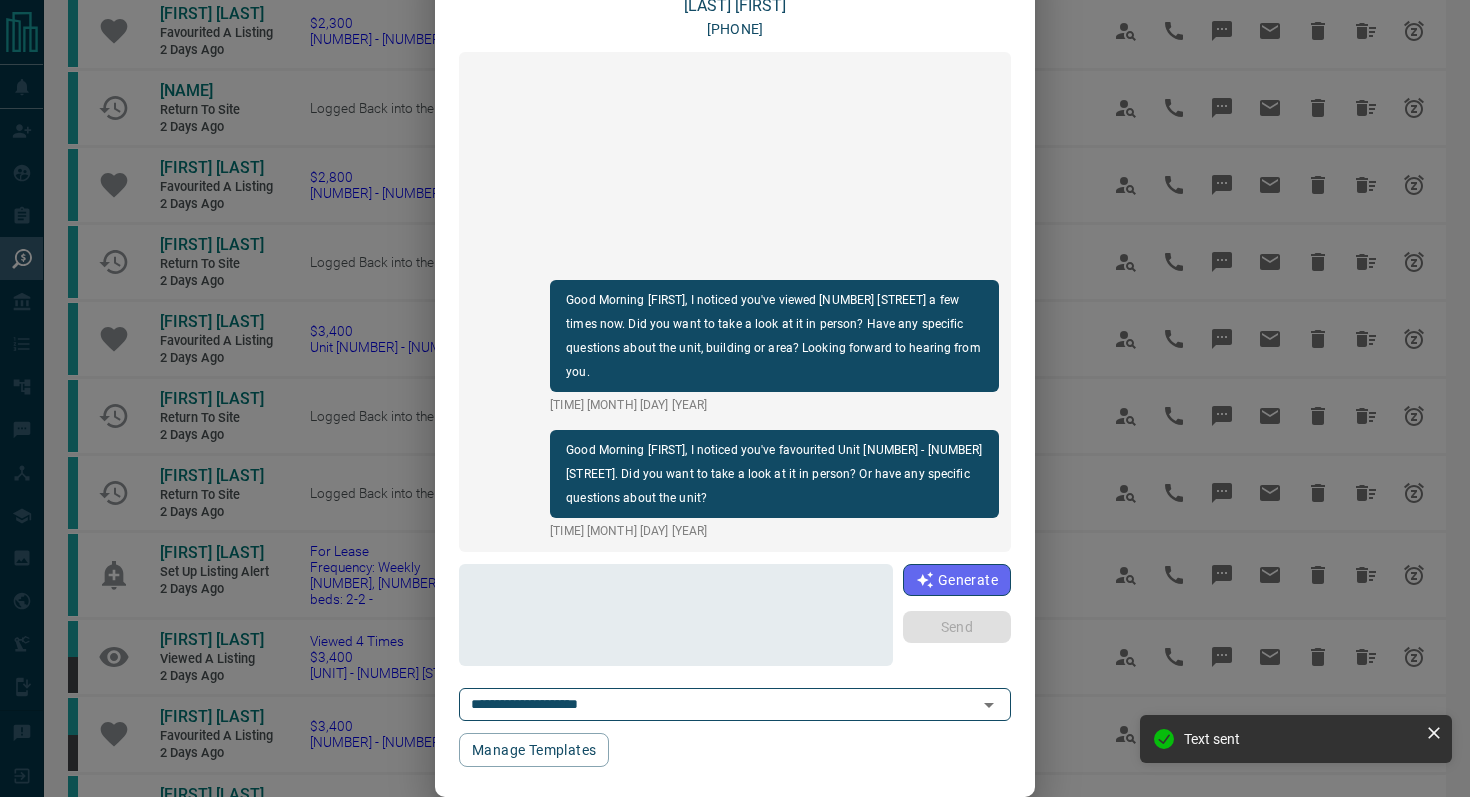 scroll, scrollTop: 0, scrollLeft: 0, axis: both 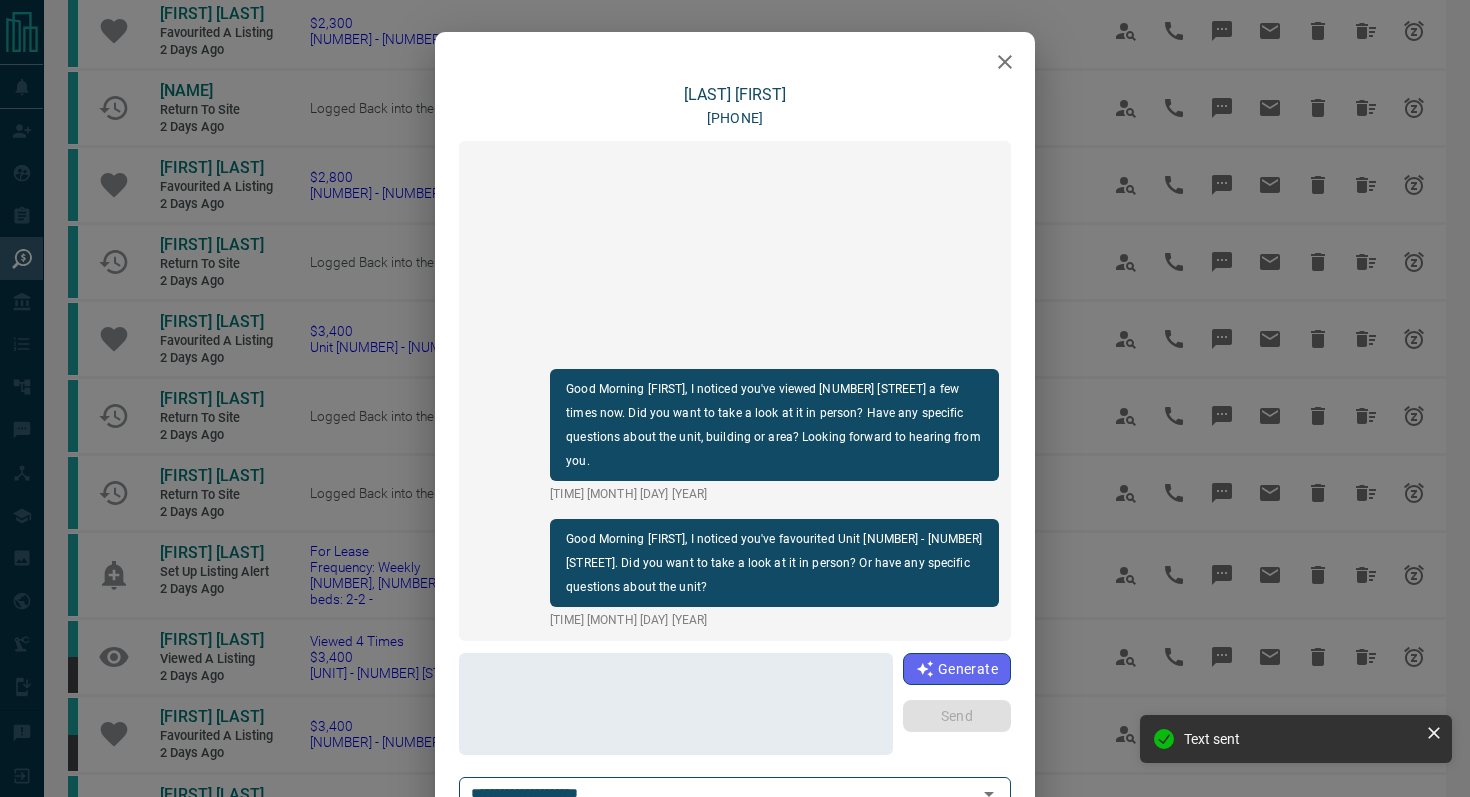 click 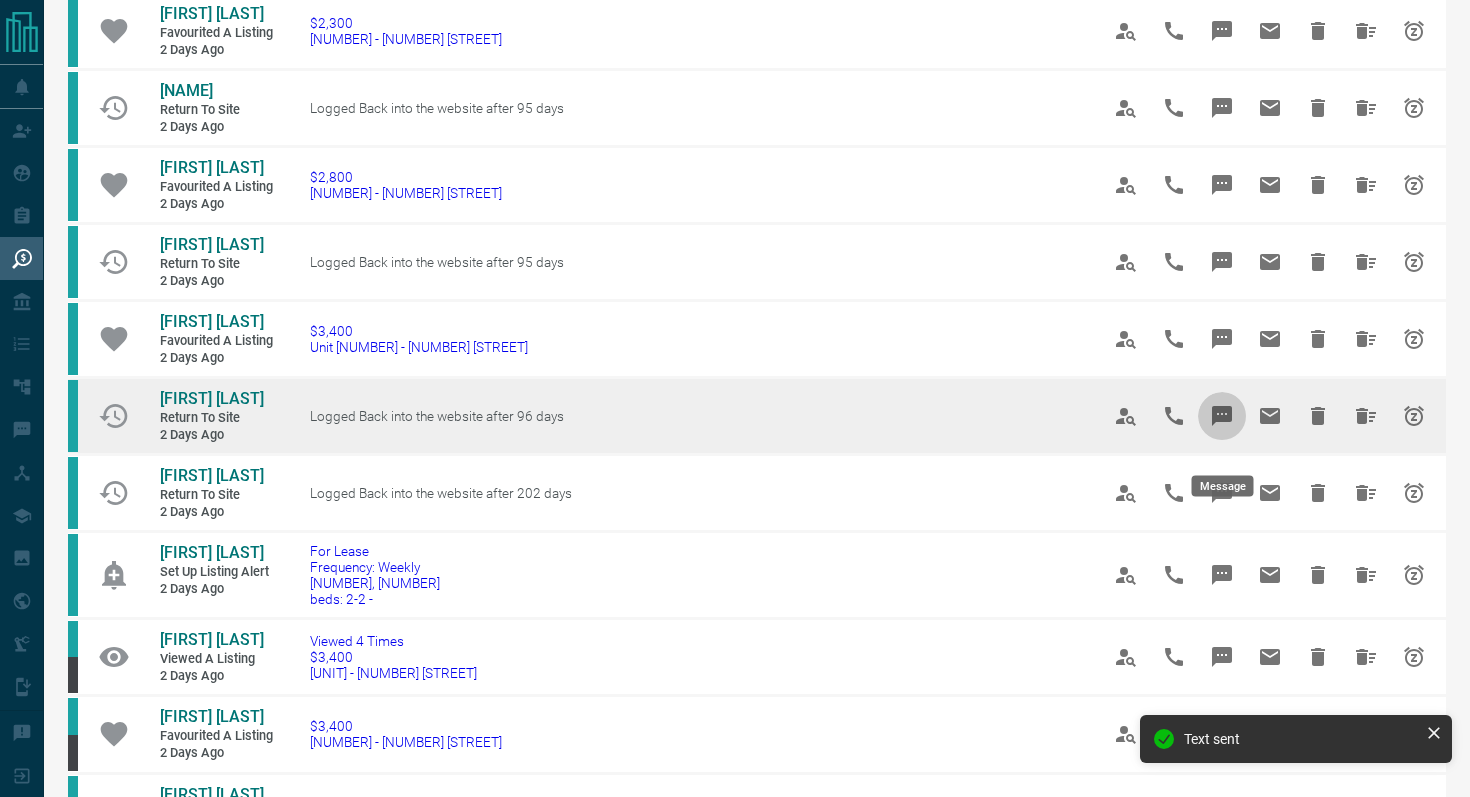 click 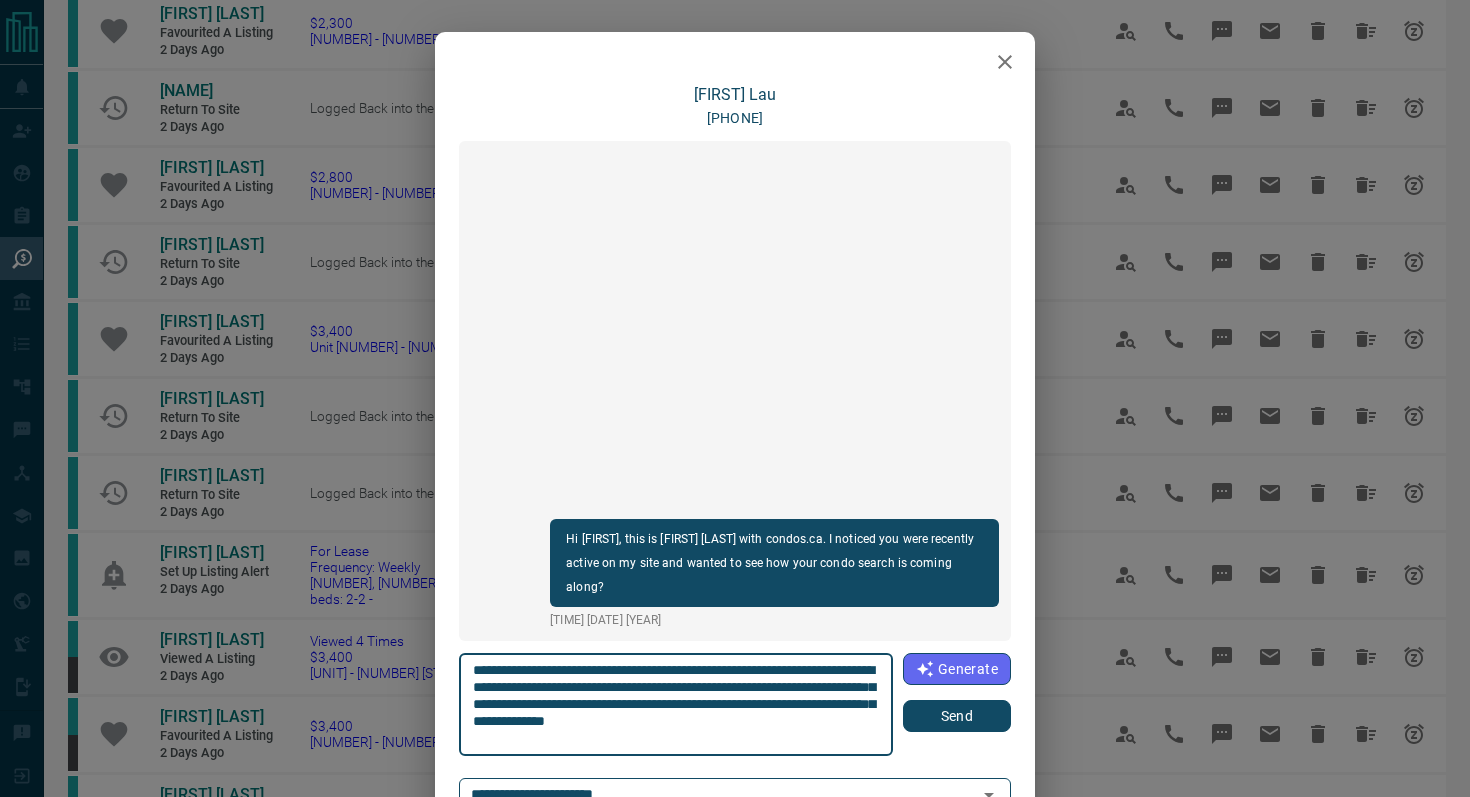 click on "Send" at bounding box center (957, 716) 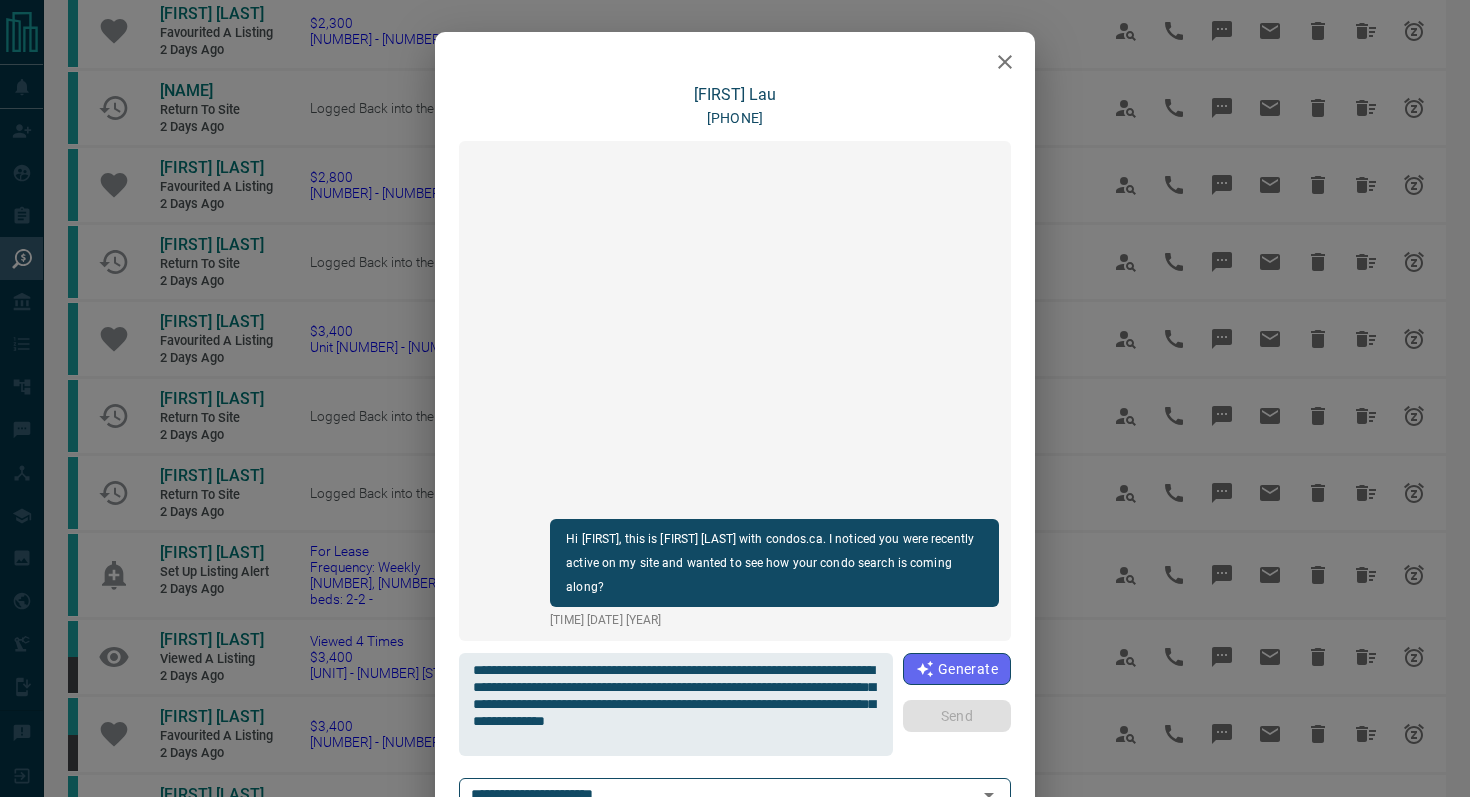 type 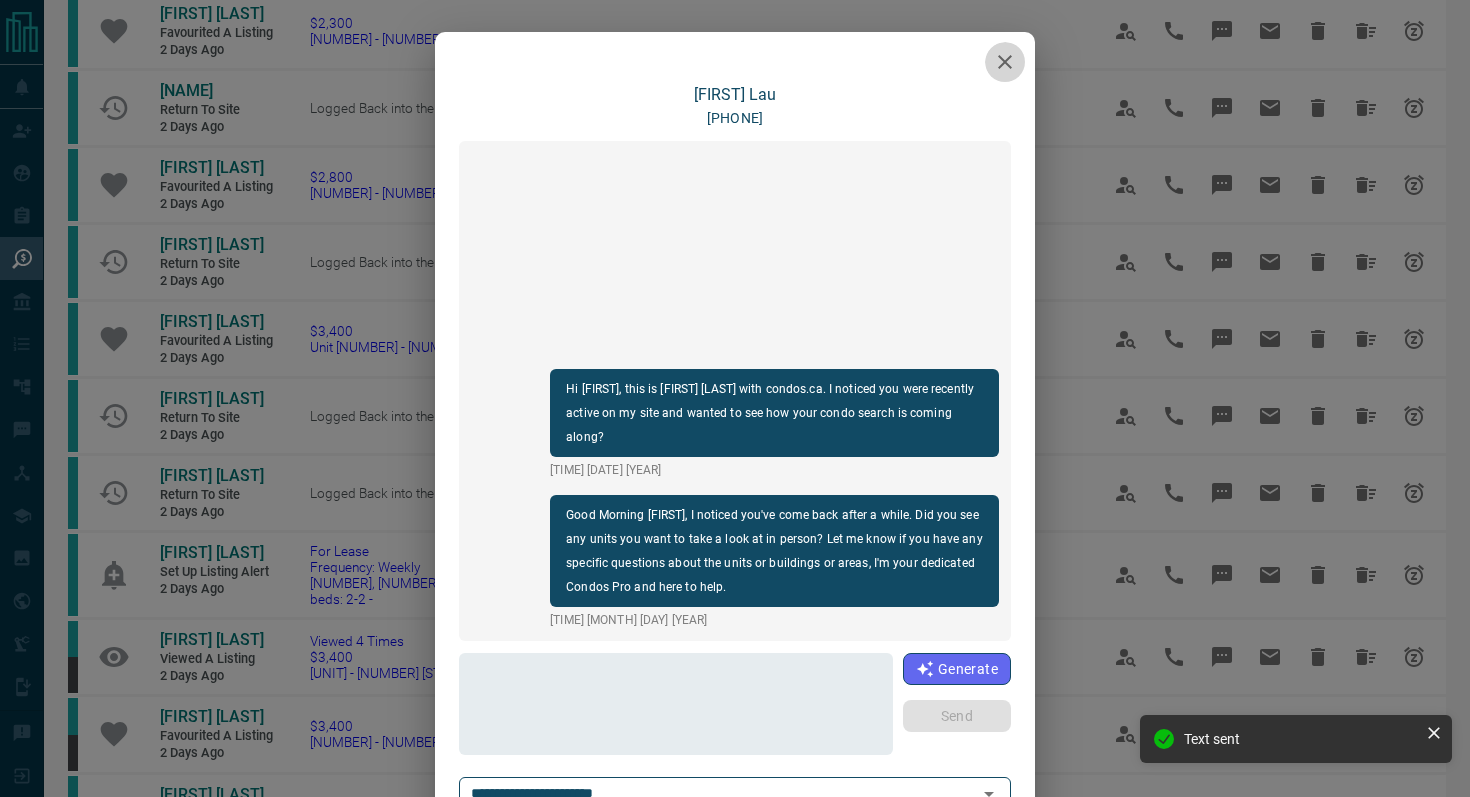 click at bounding box center (1005, 62) 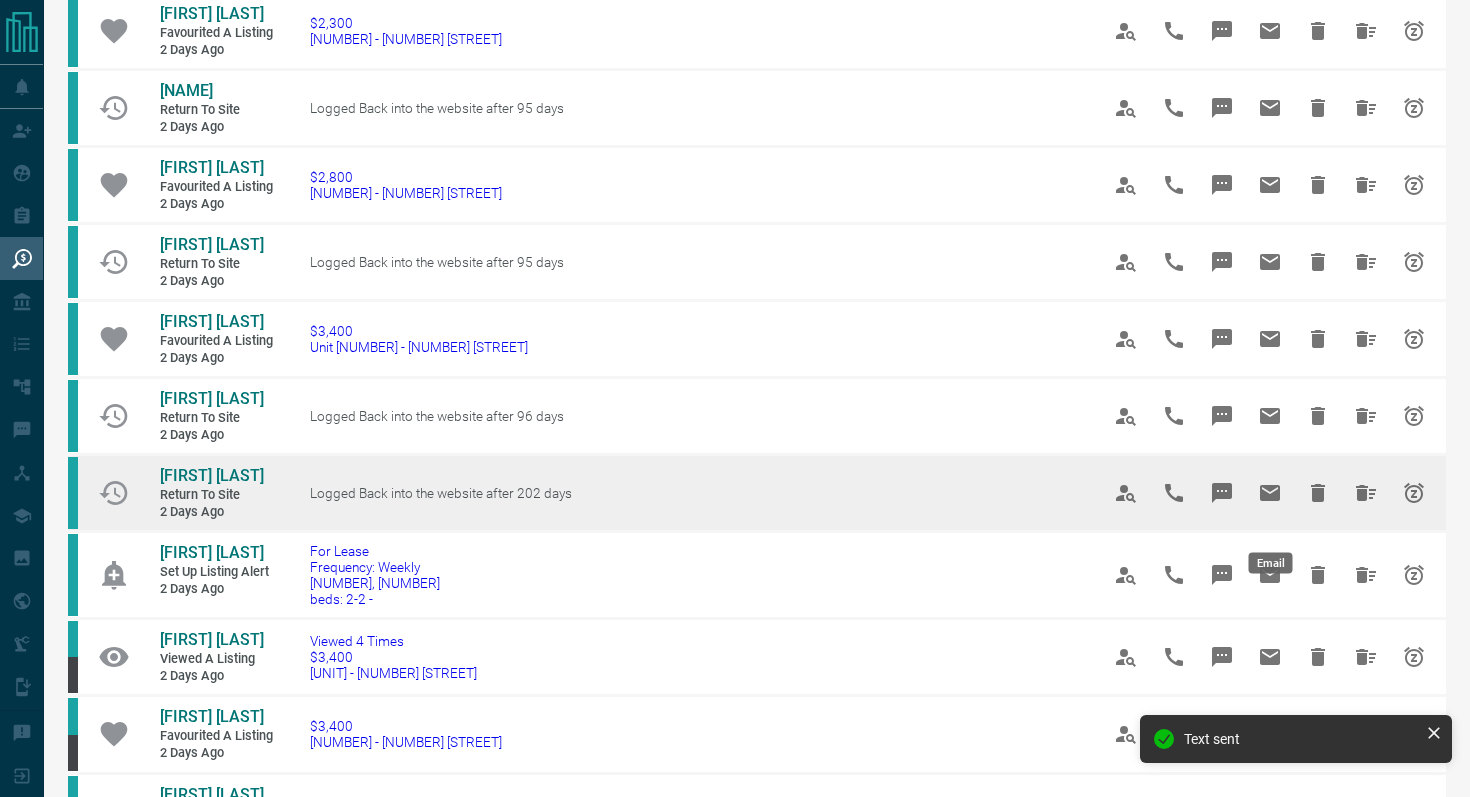 click 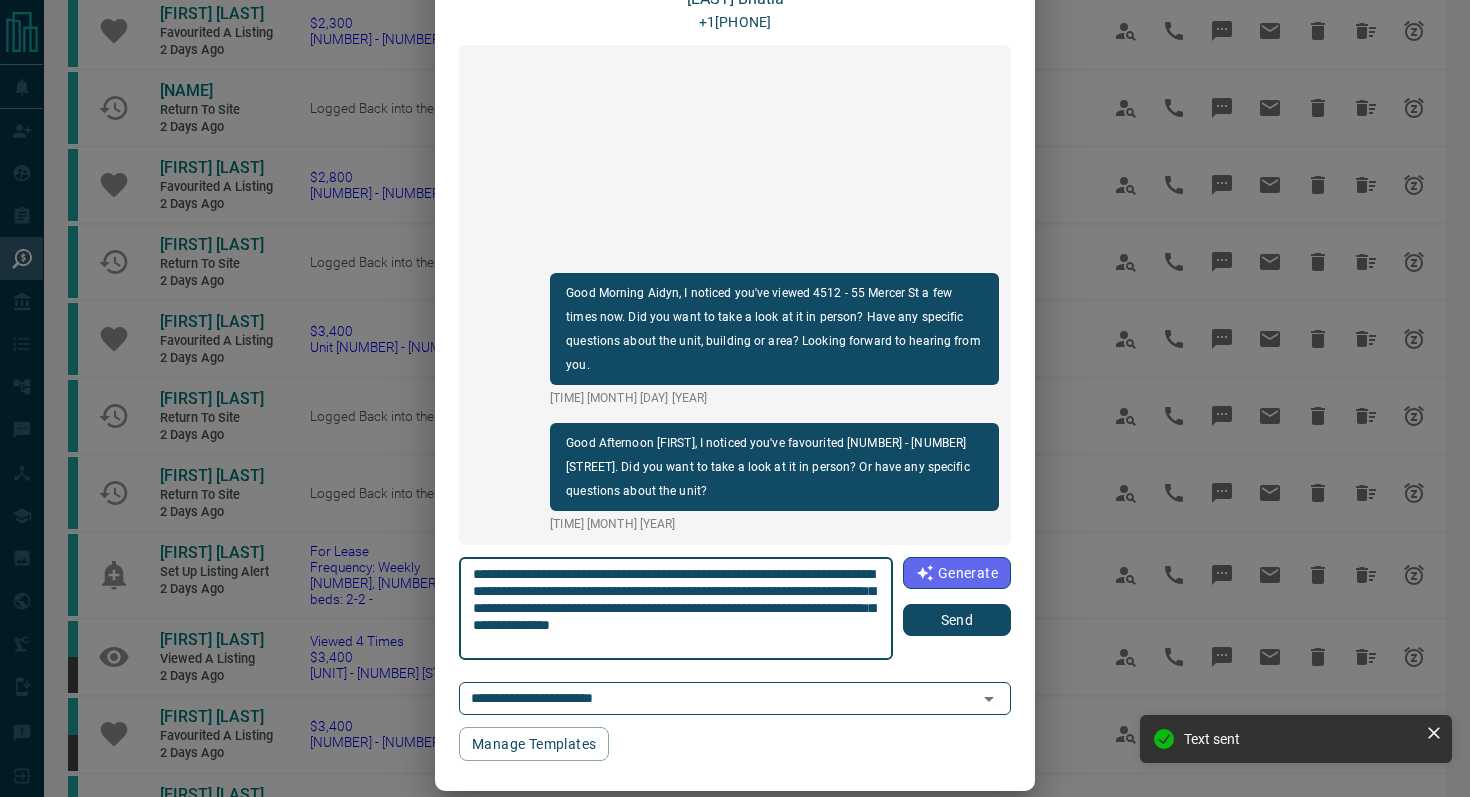 scroll, scrollTop: 95, scrollLeft: 0, axis: vertical 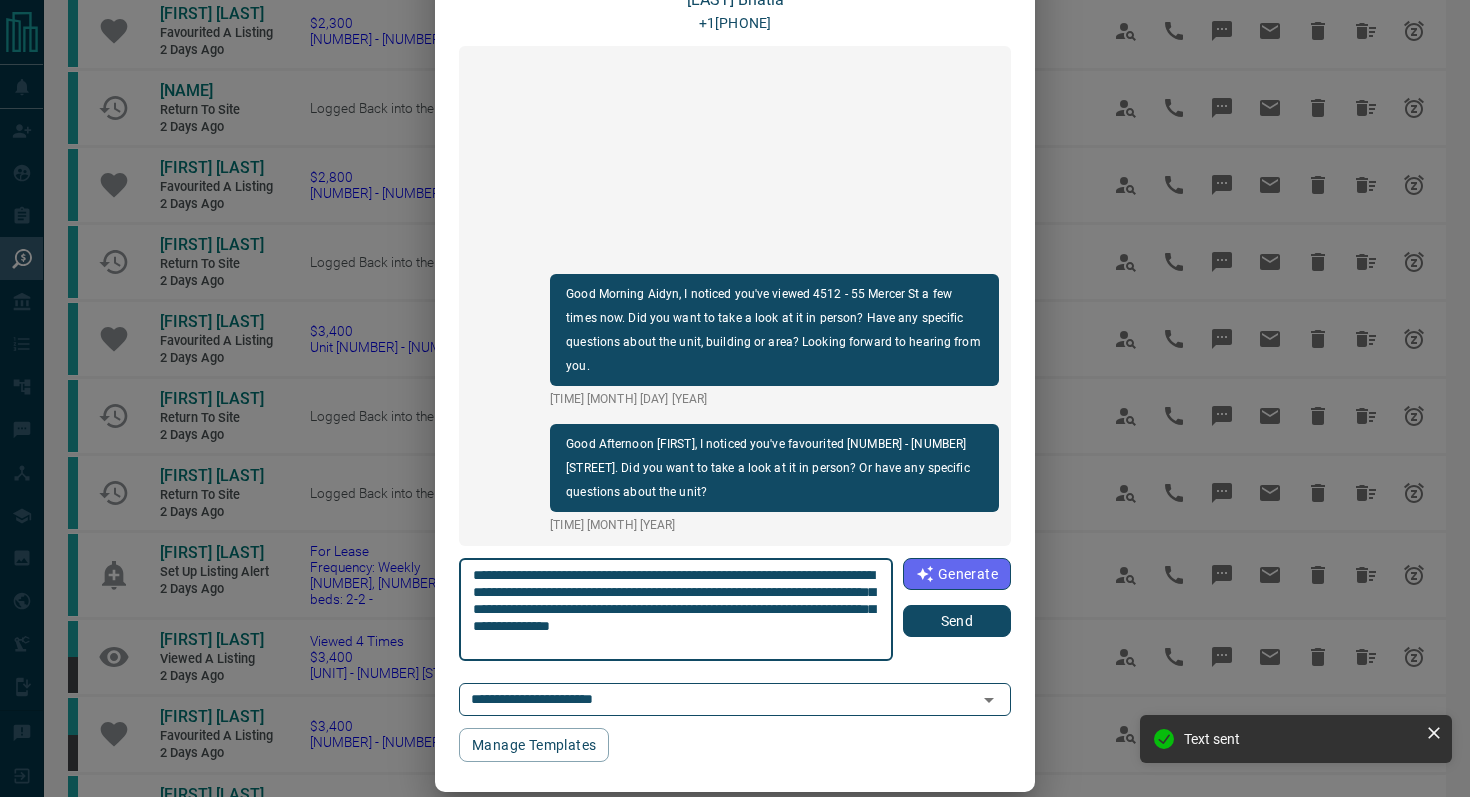 click on "Send" at bounding box center [957, 621] 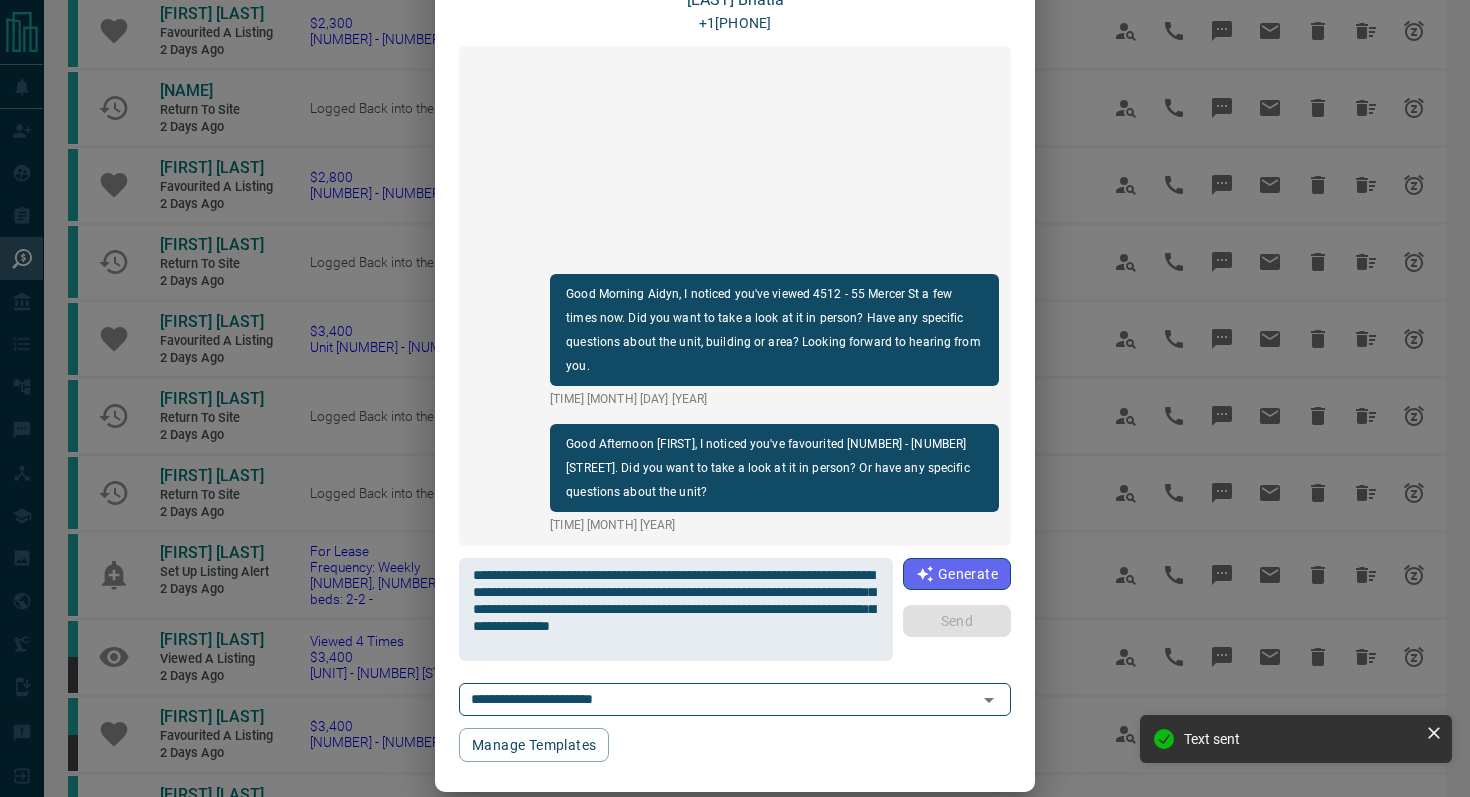 type 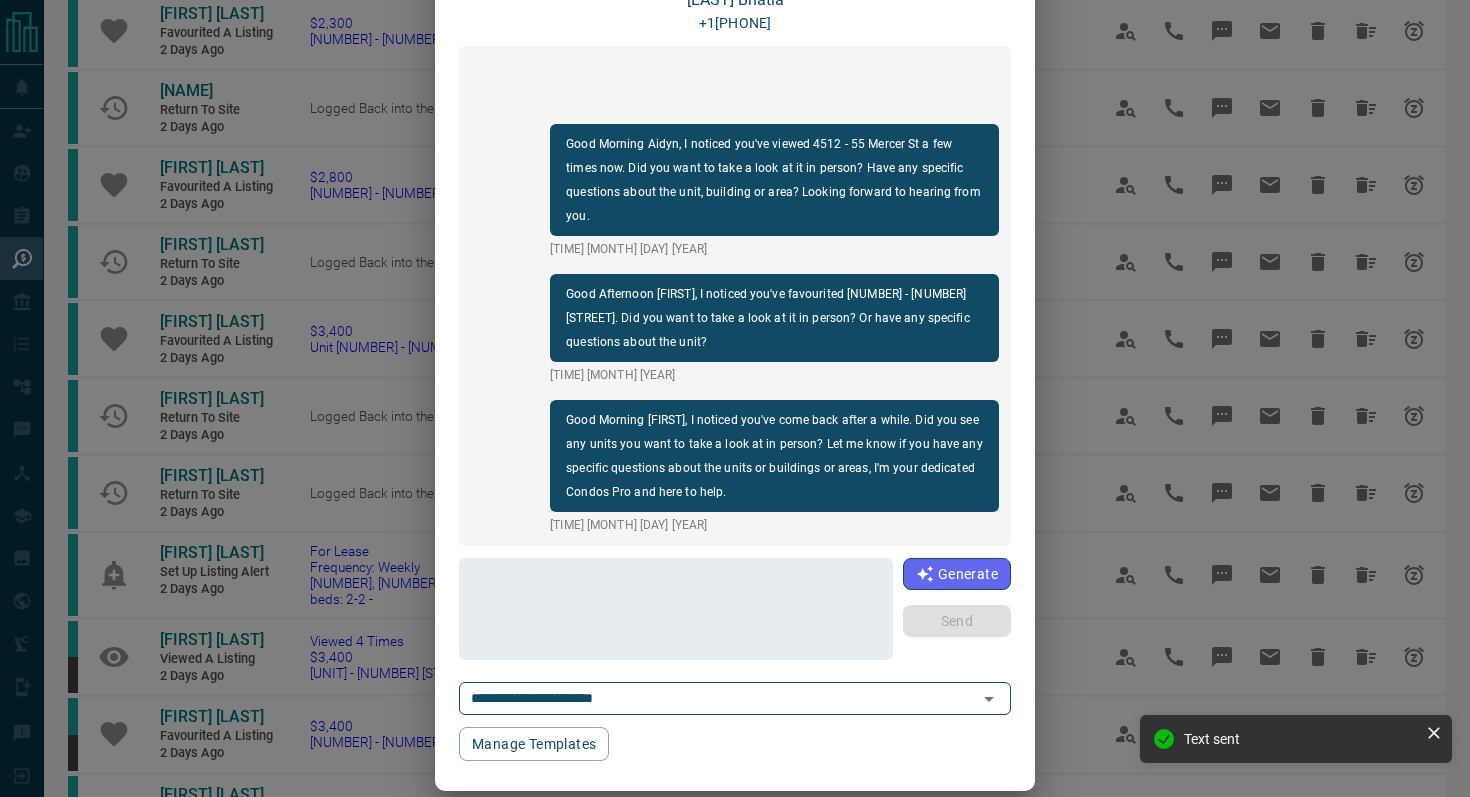scroll, scrollTop: 0, scrollLeft: 0, axis: both 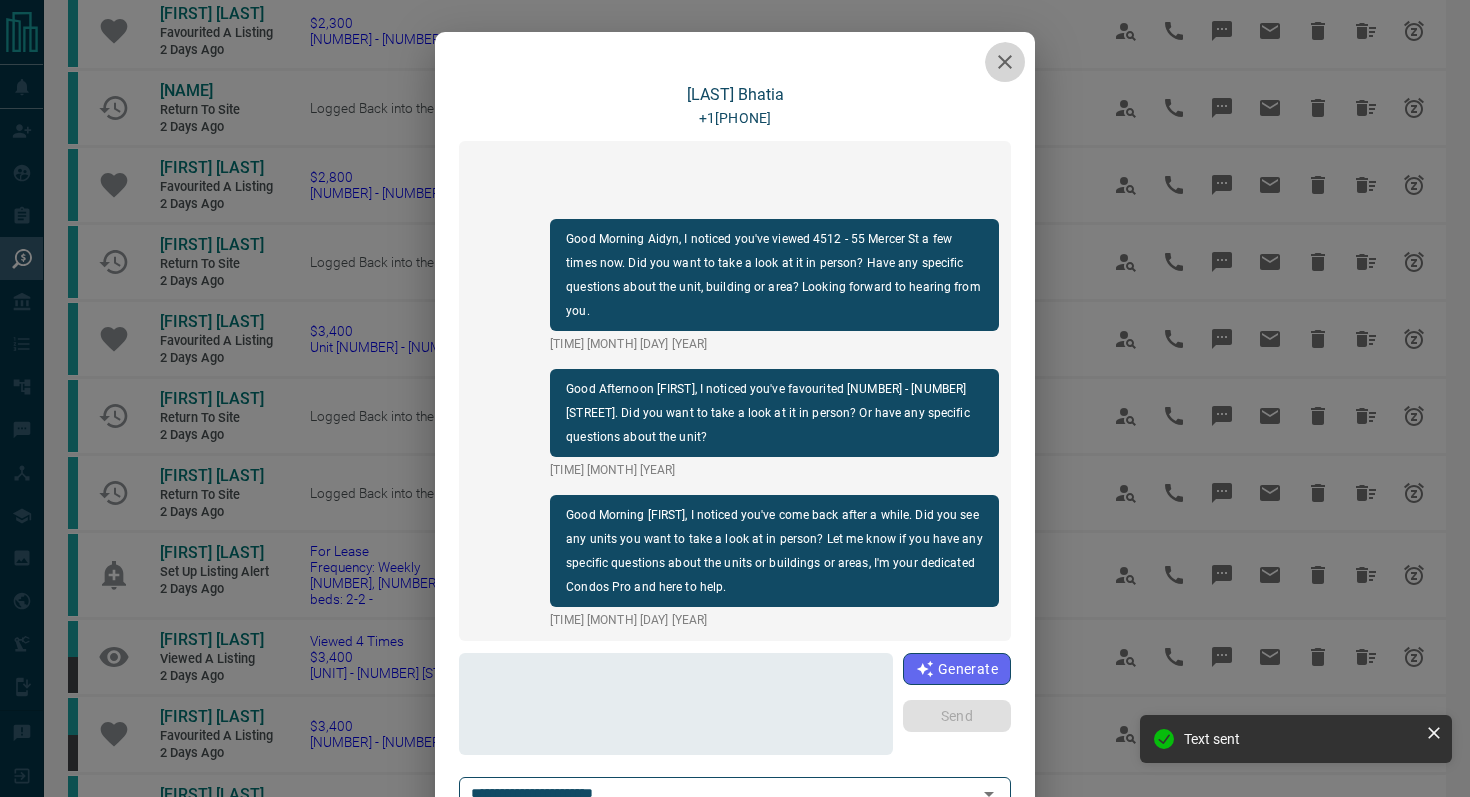click at bounding box center (1005, 62) 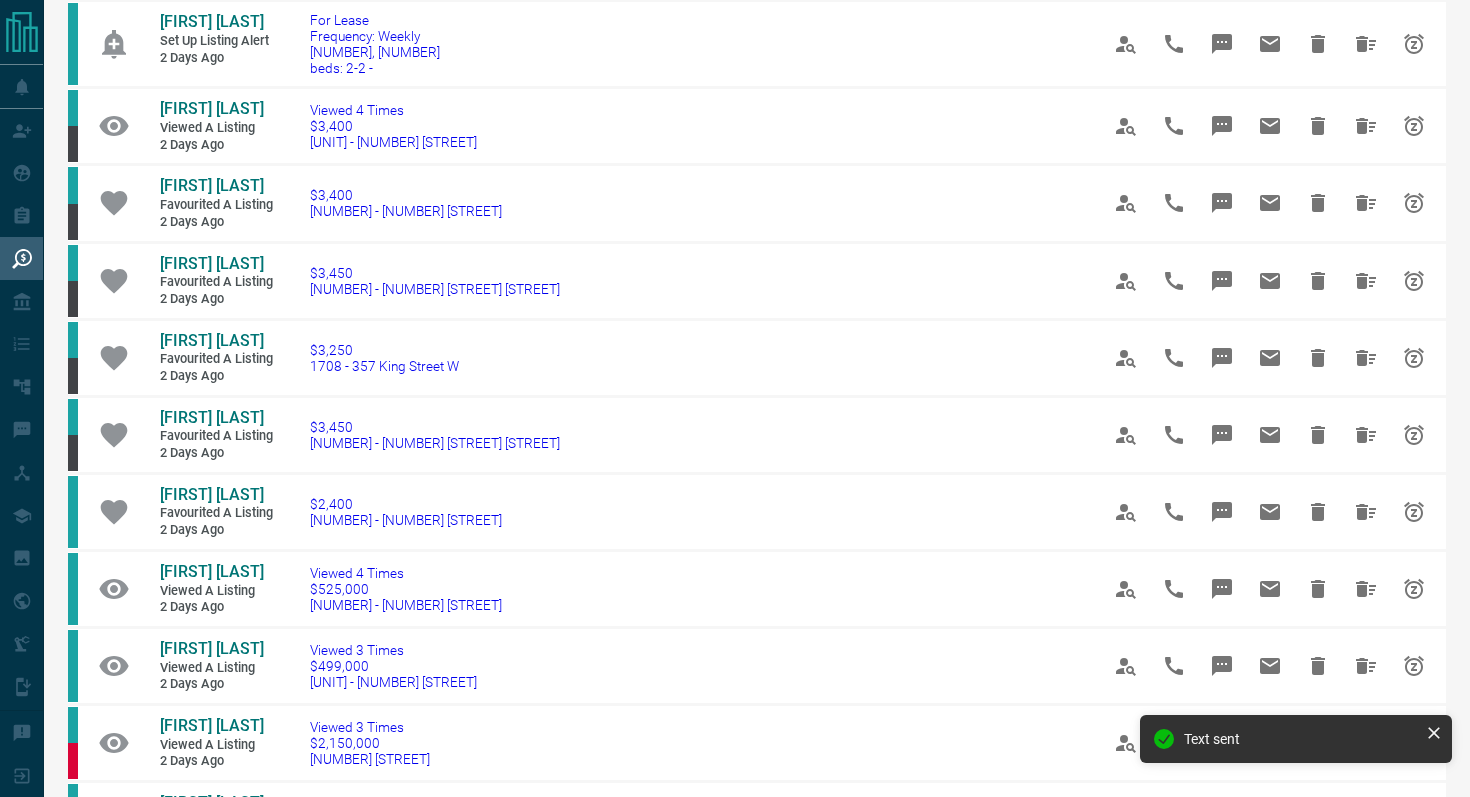 scroll, scrollTop: 840, scrollLeft: 0, axis: vertical 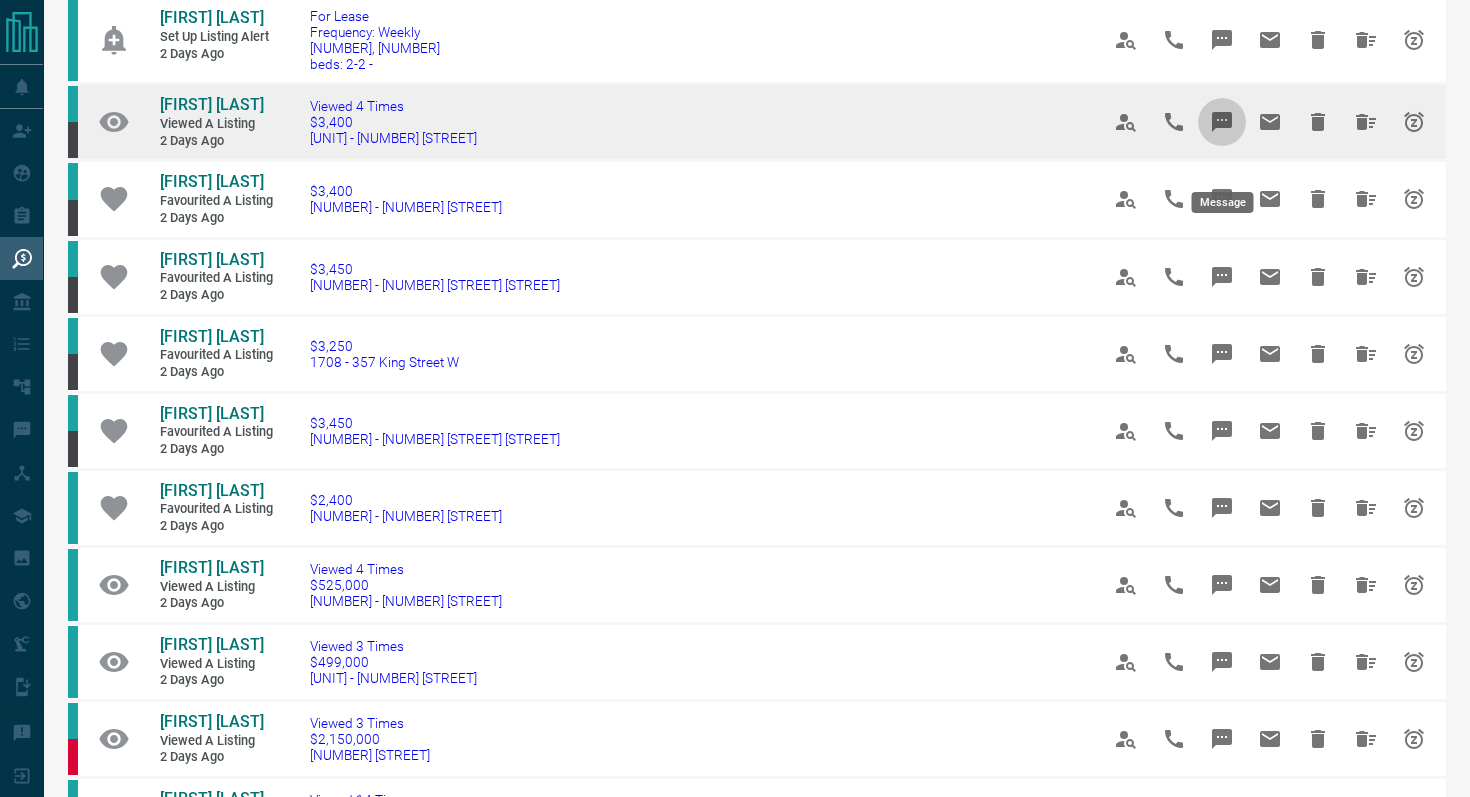 click at bounding box center (1222, 122) 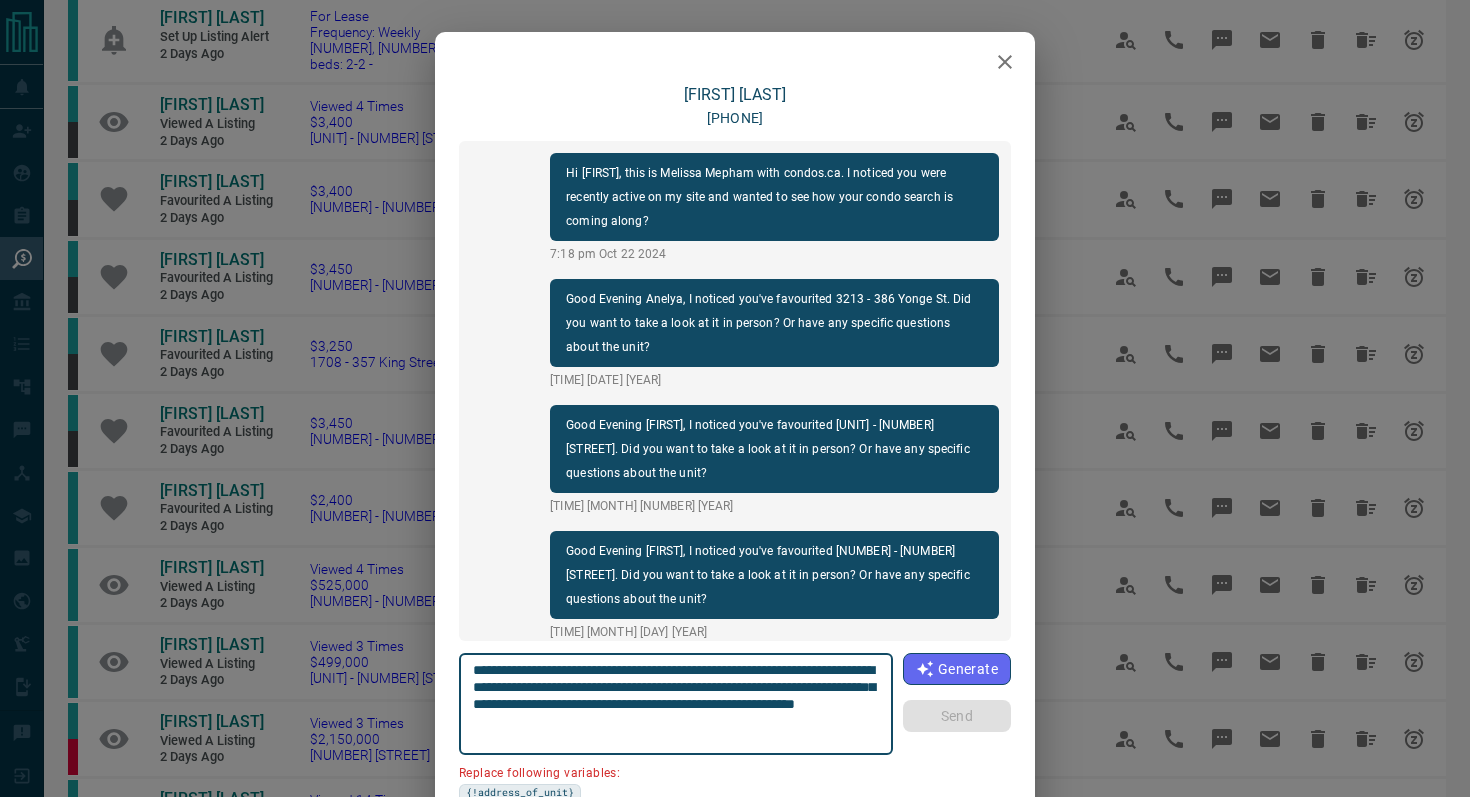 scroll, scrollTop: 1416, scrollLeft: 0, axis: vertical 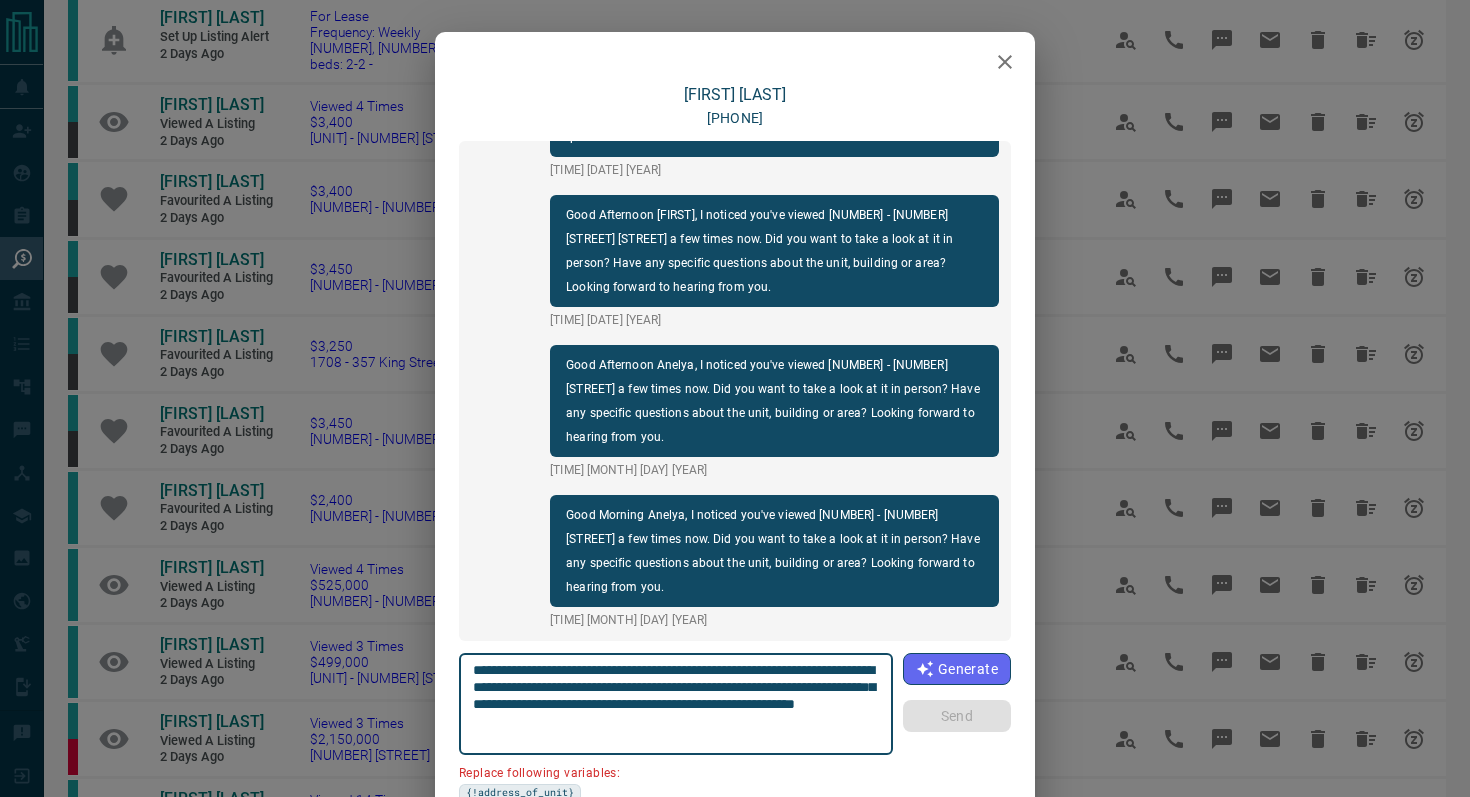 click 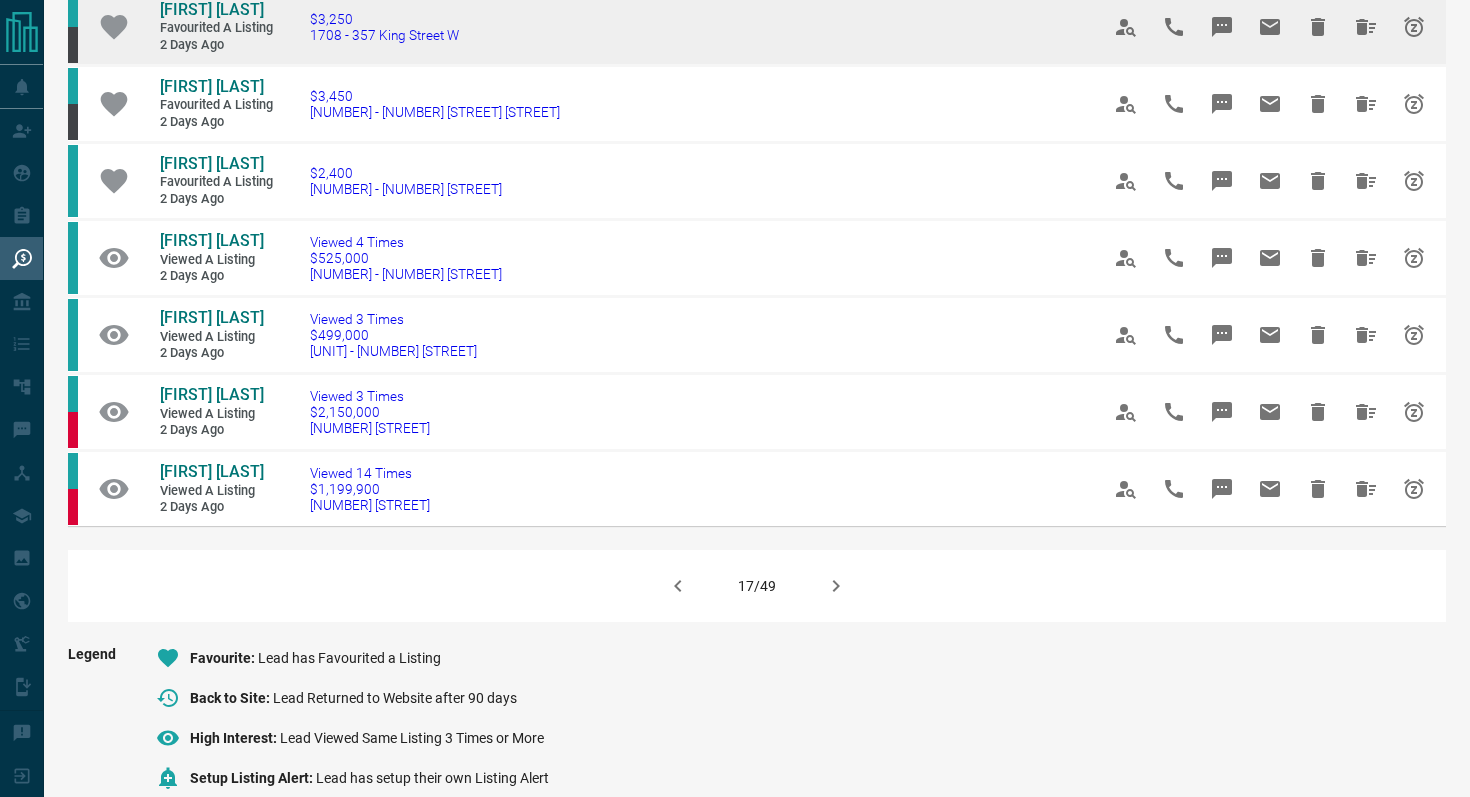 scroll, scrollTop: 1227, scrollLeft: 0, axis: vertical 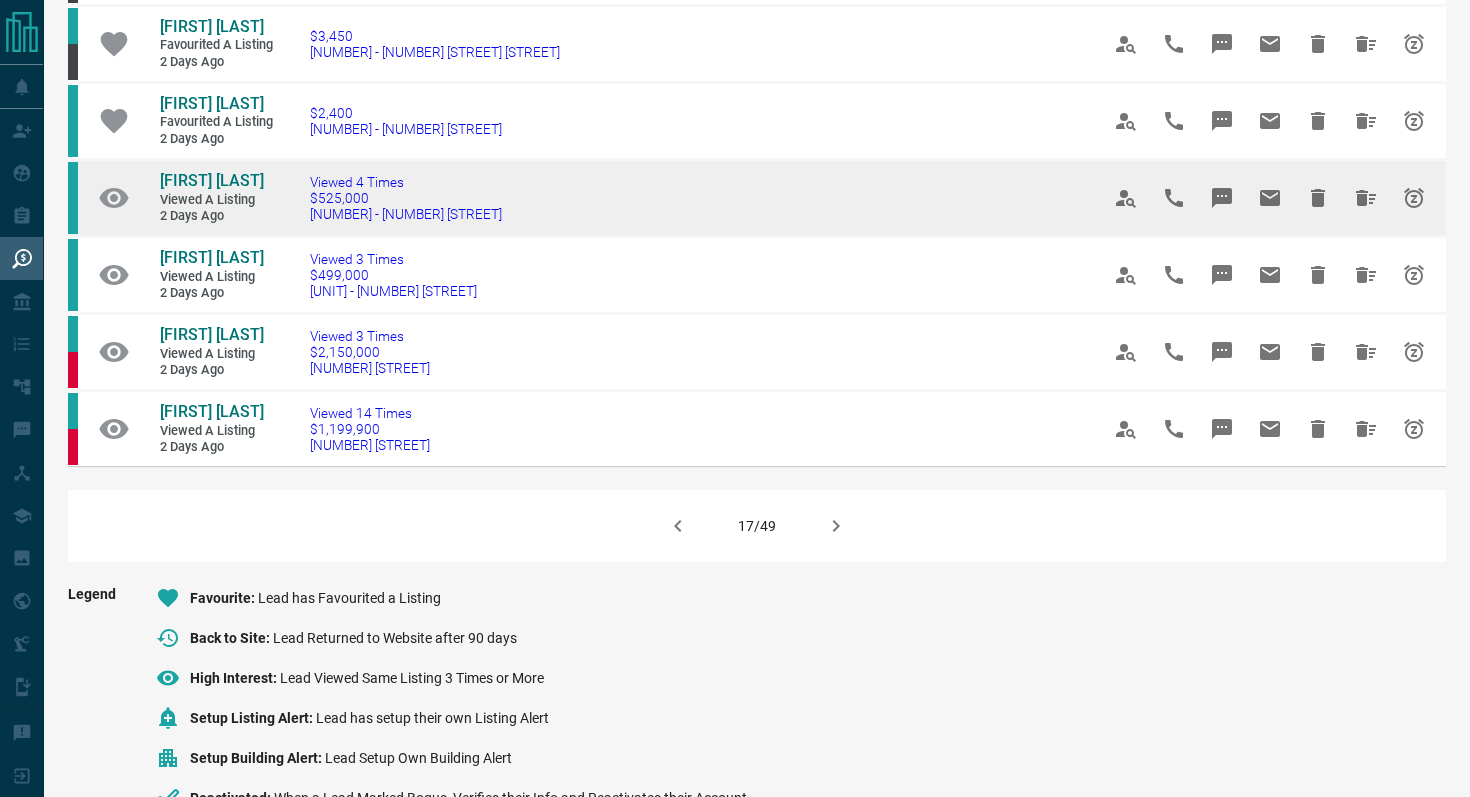 drag, startPoint x: 548, startPoint y: 336, endPoint x: 300, endPoint y: 335, distance: 248.00201 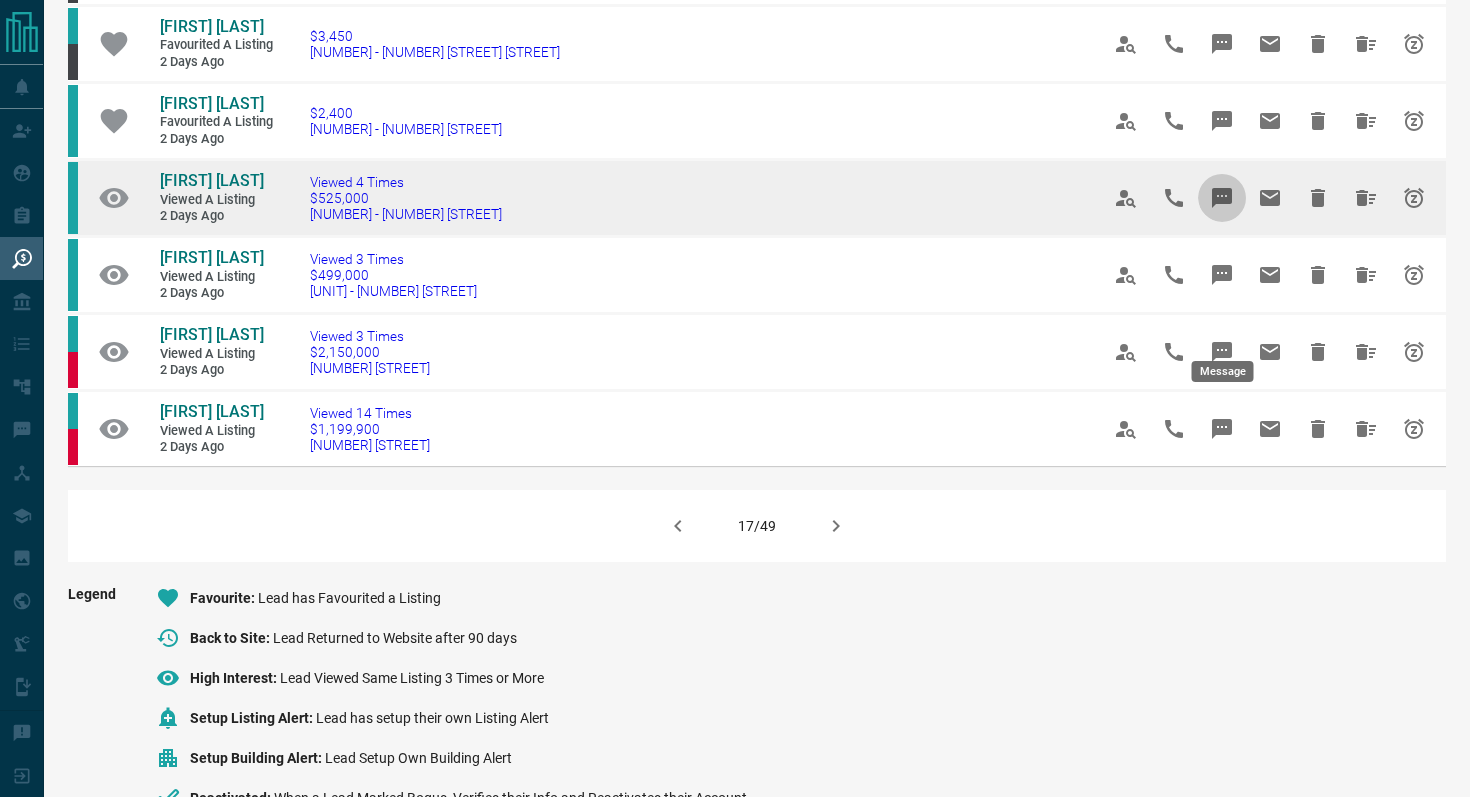 click at bounding box center (1222, 198) 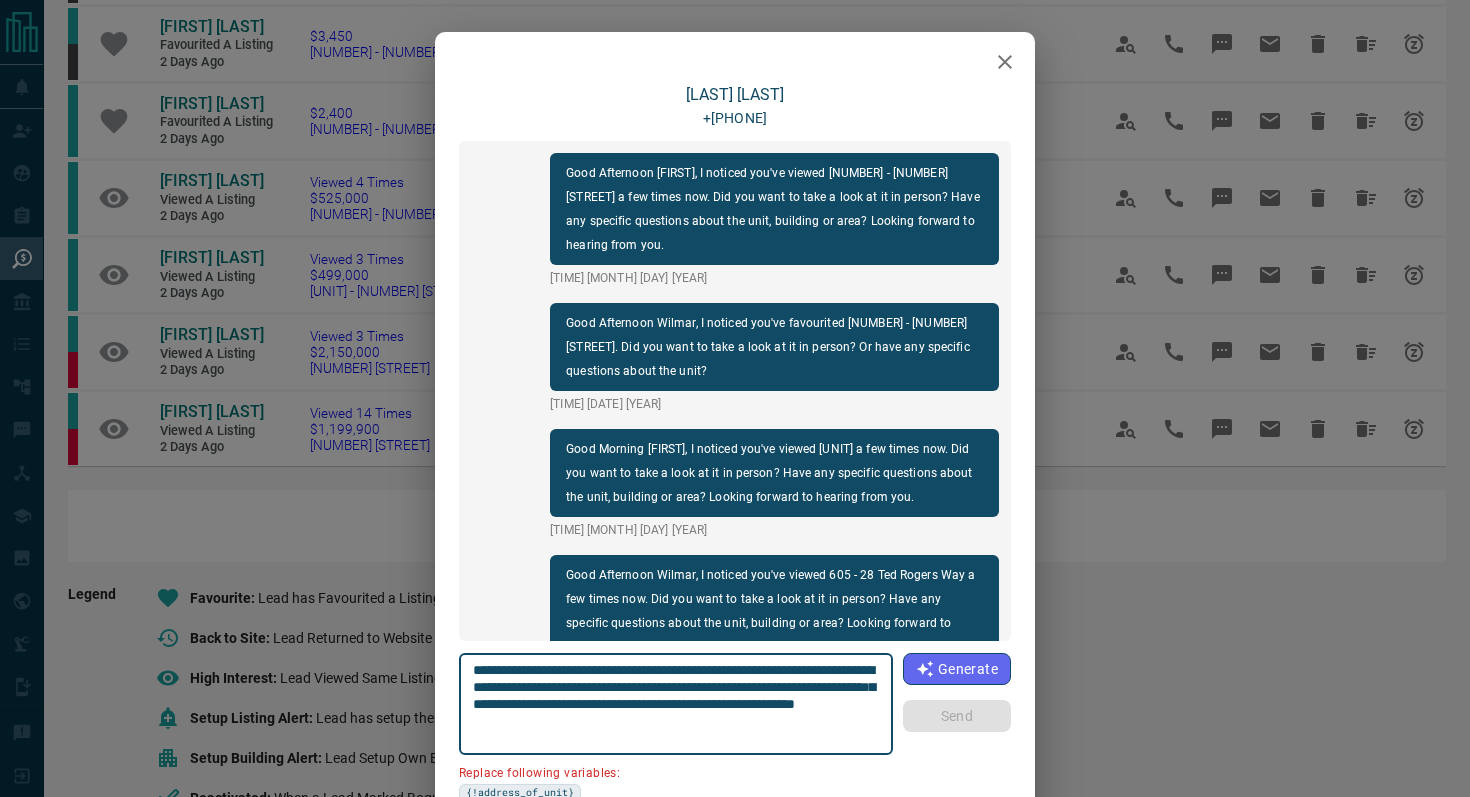 scroll, scrollTop: 684, scrollLeft: 0, axis: vertical 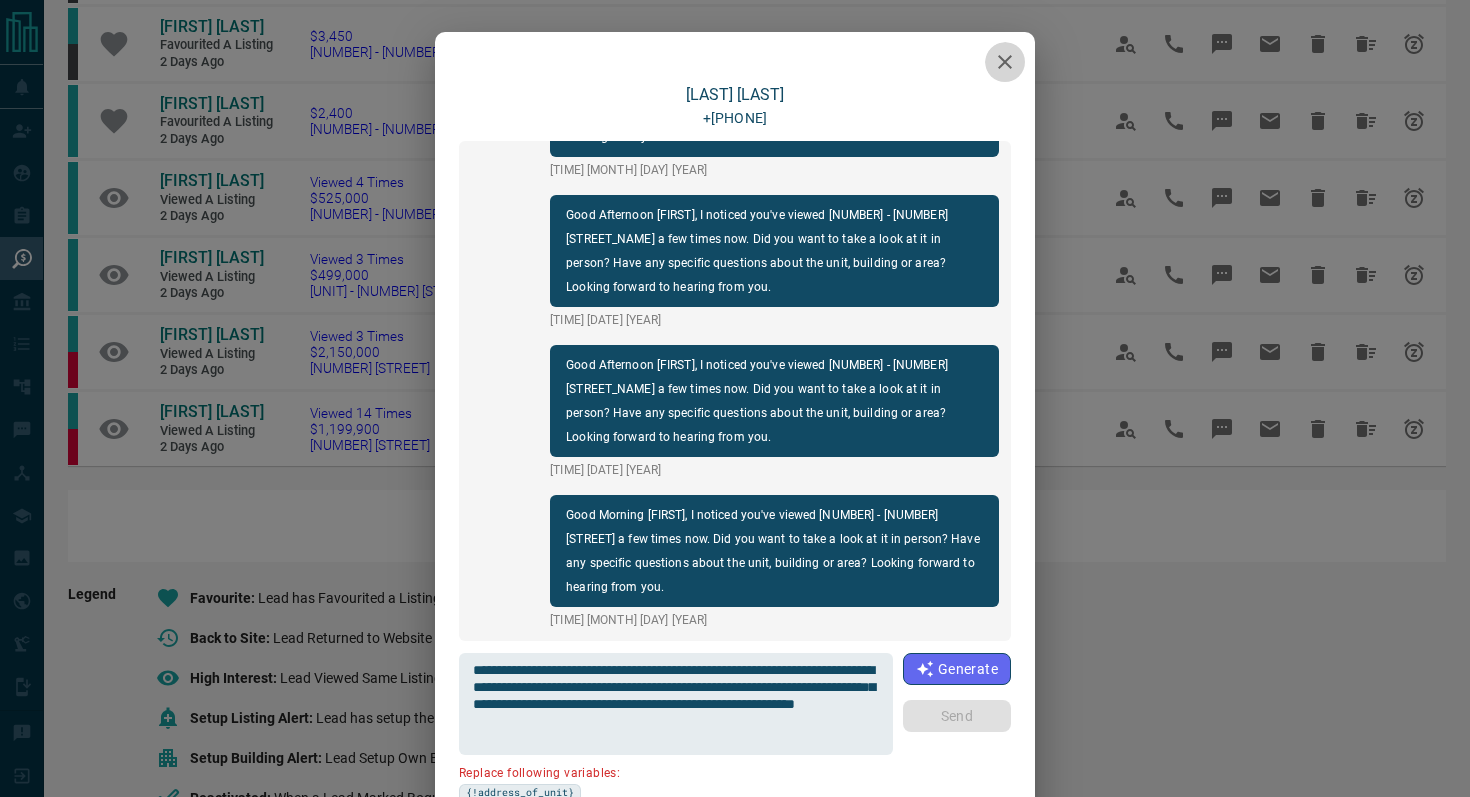 click 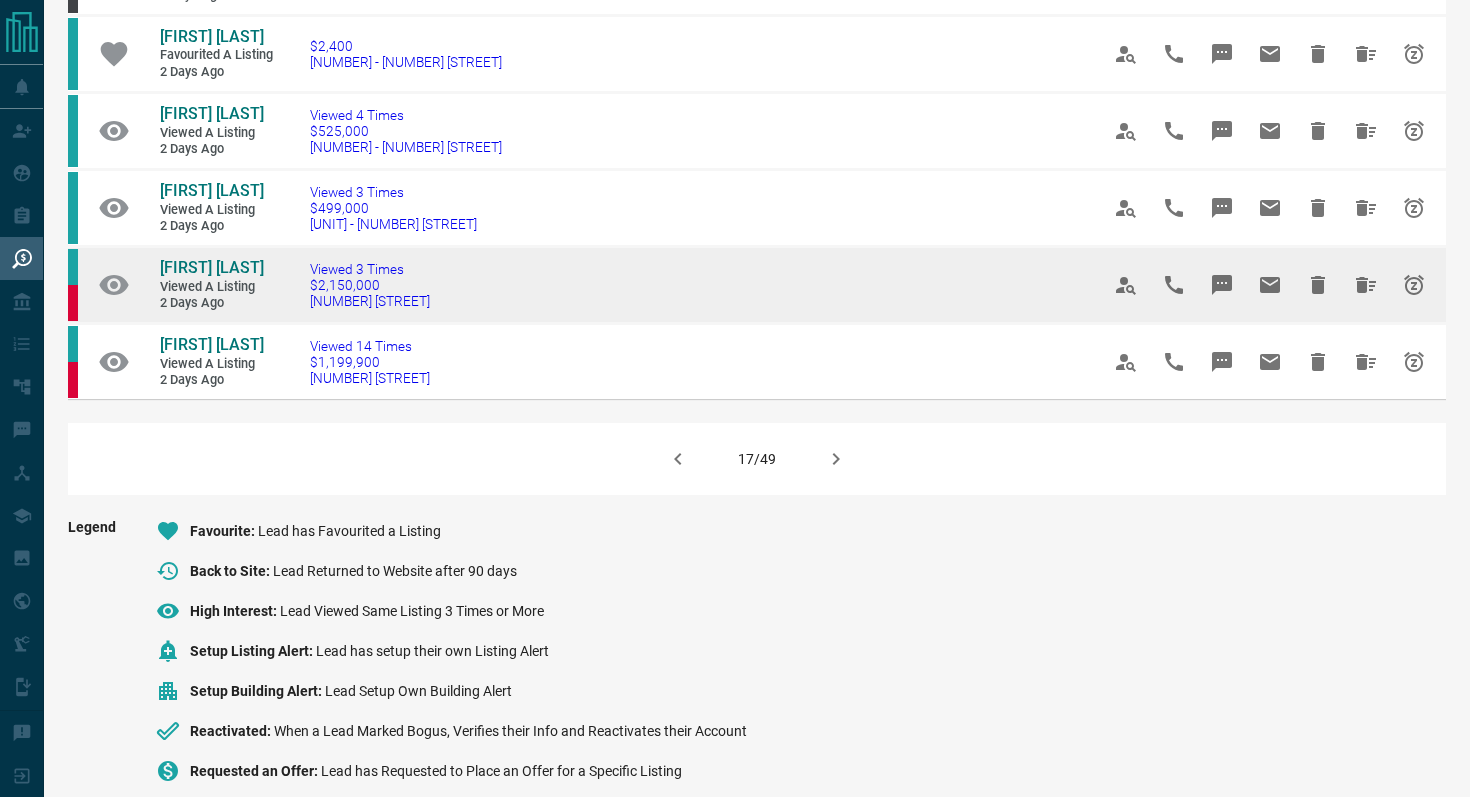 scroll, scrollTop: 1295, scrollLeft: 0, axis: vertical 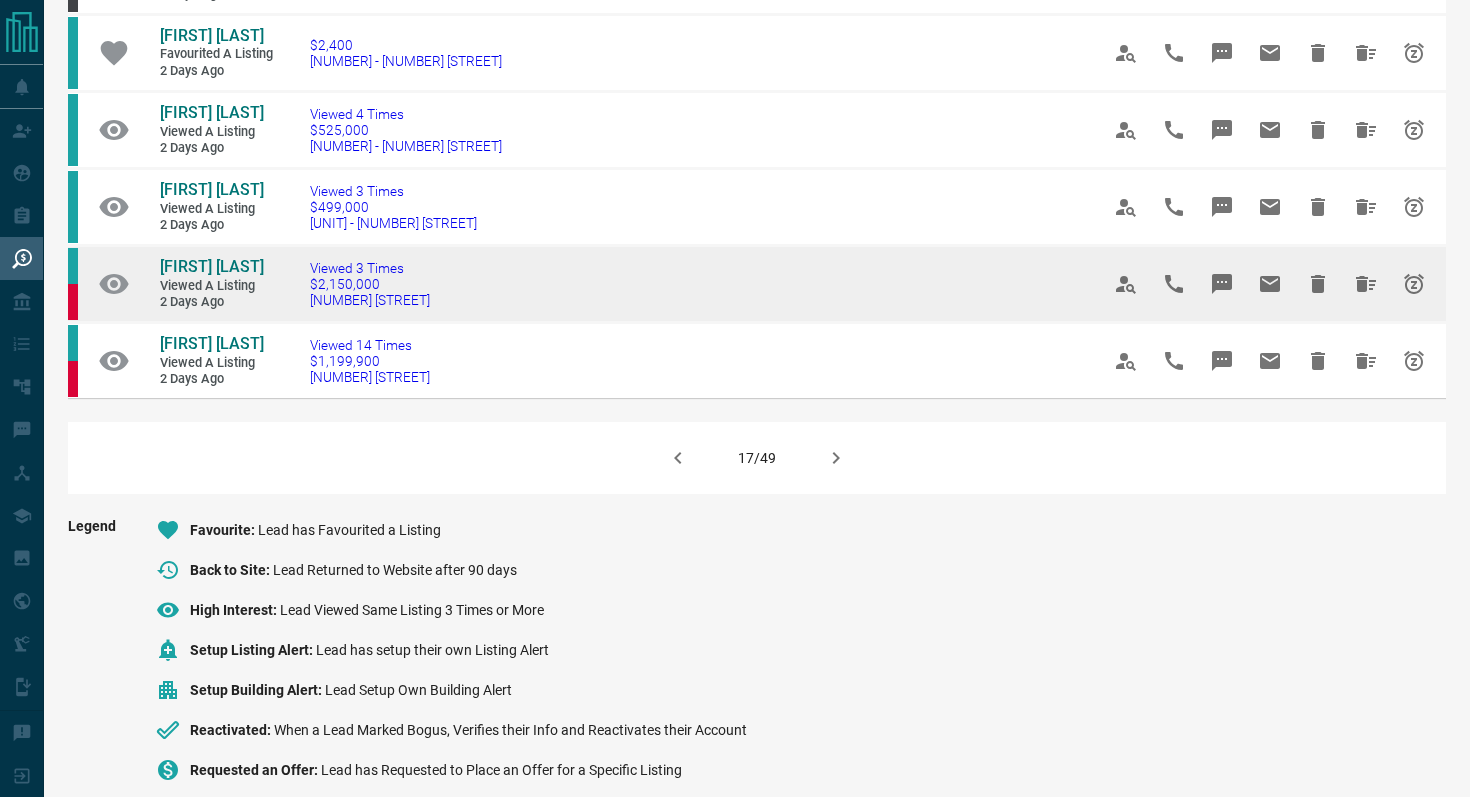 drag, startPoint x: 490, startPoint y: 438, endPoint x: 298, endPoint y: 438, distance: 192 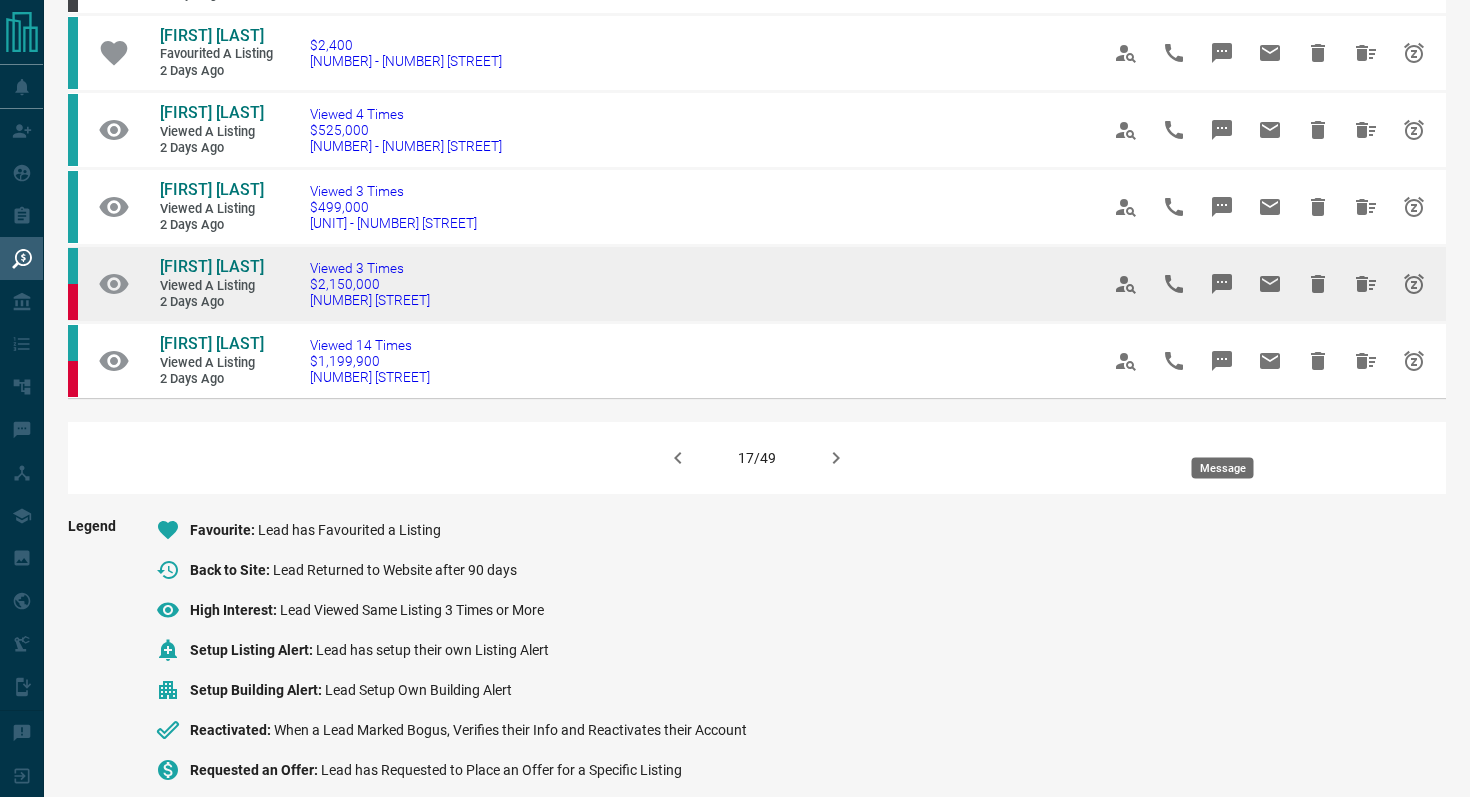 click 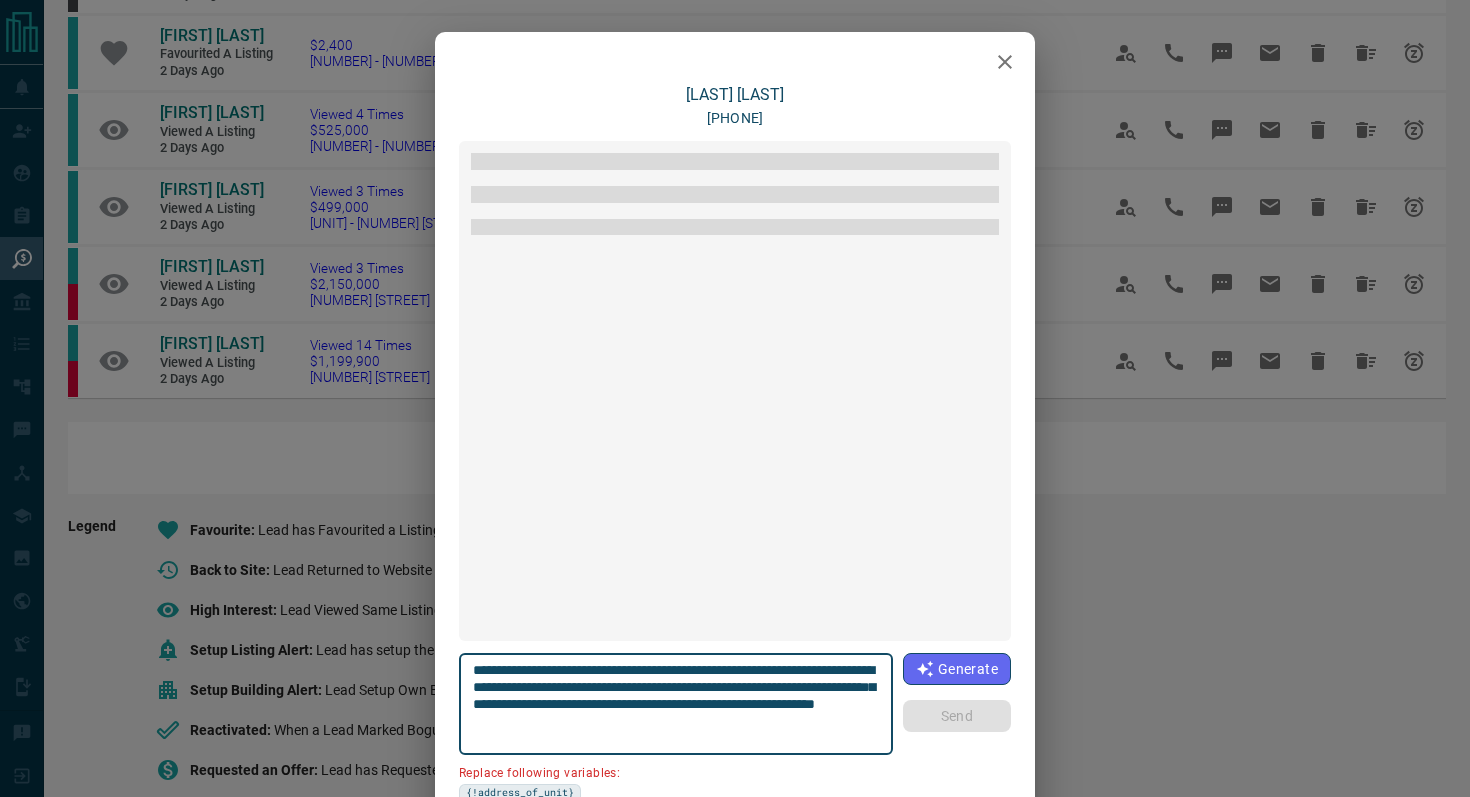 scroll, scrollTop: 3938, scrollLeft: 0, axis: vertical 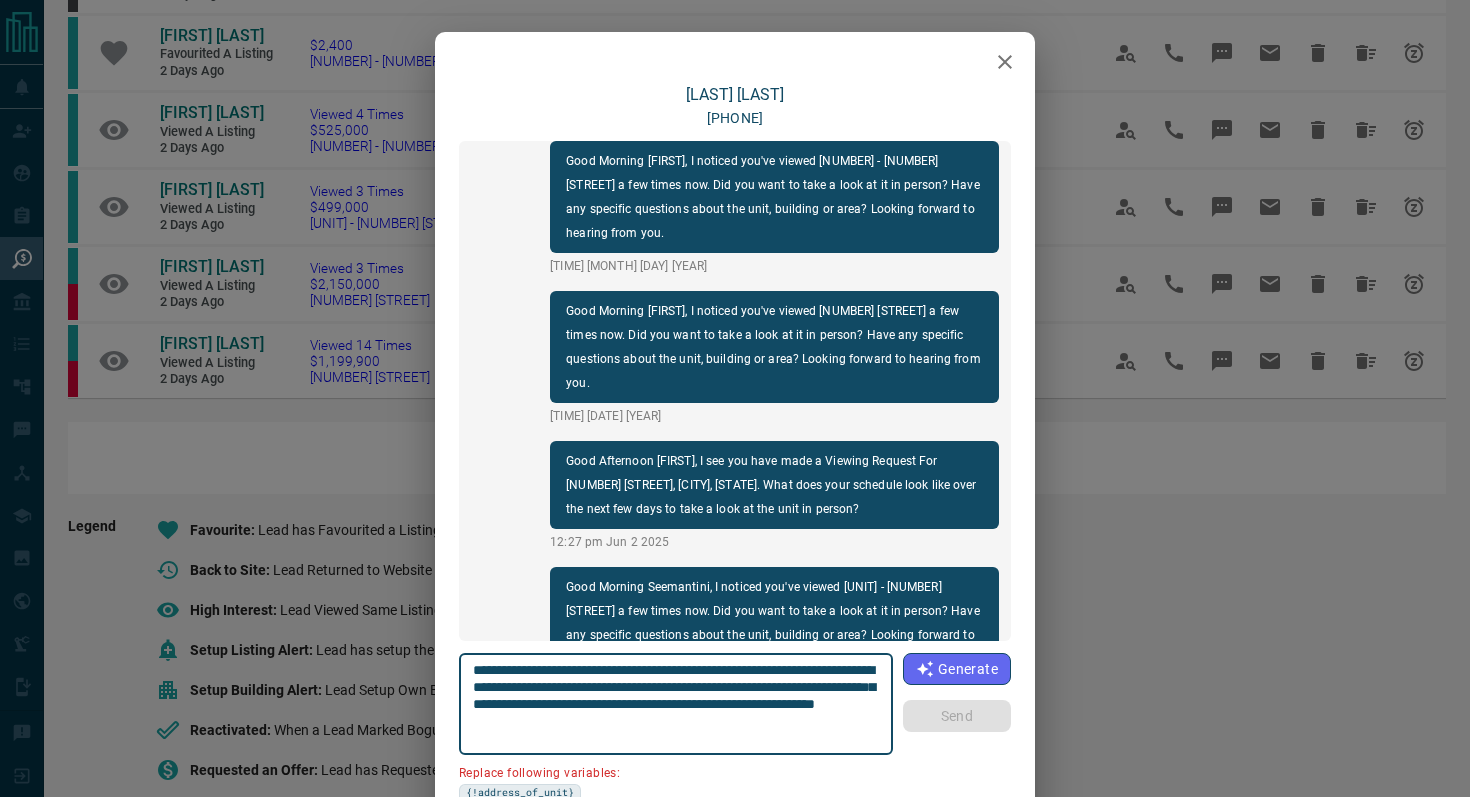 drag, startPoint x: 584, startPoint y: 688, endPoint x: 454, endPoint y: 686, distance: 130.01538 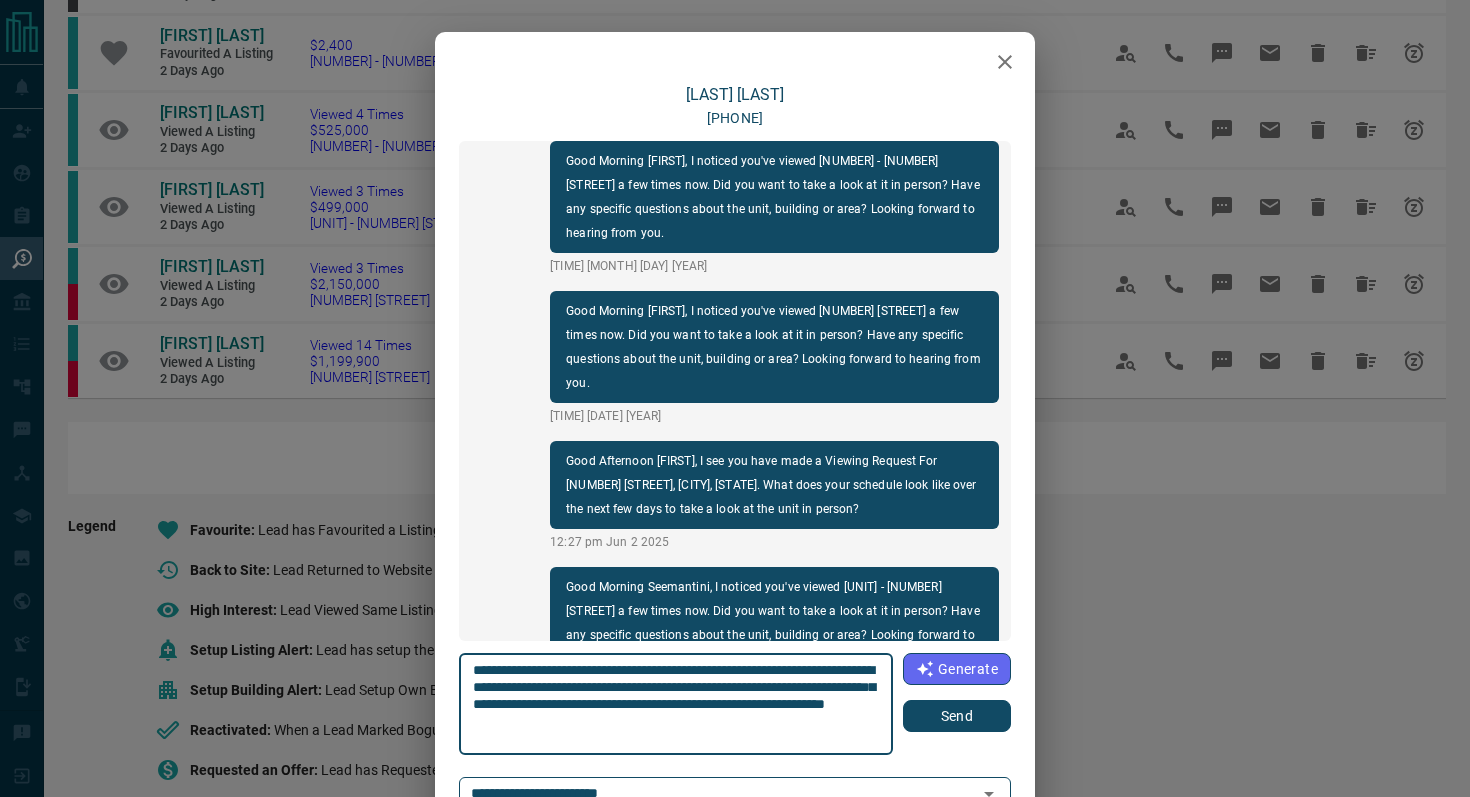 type on "**********" 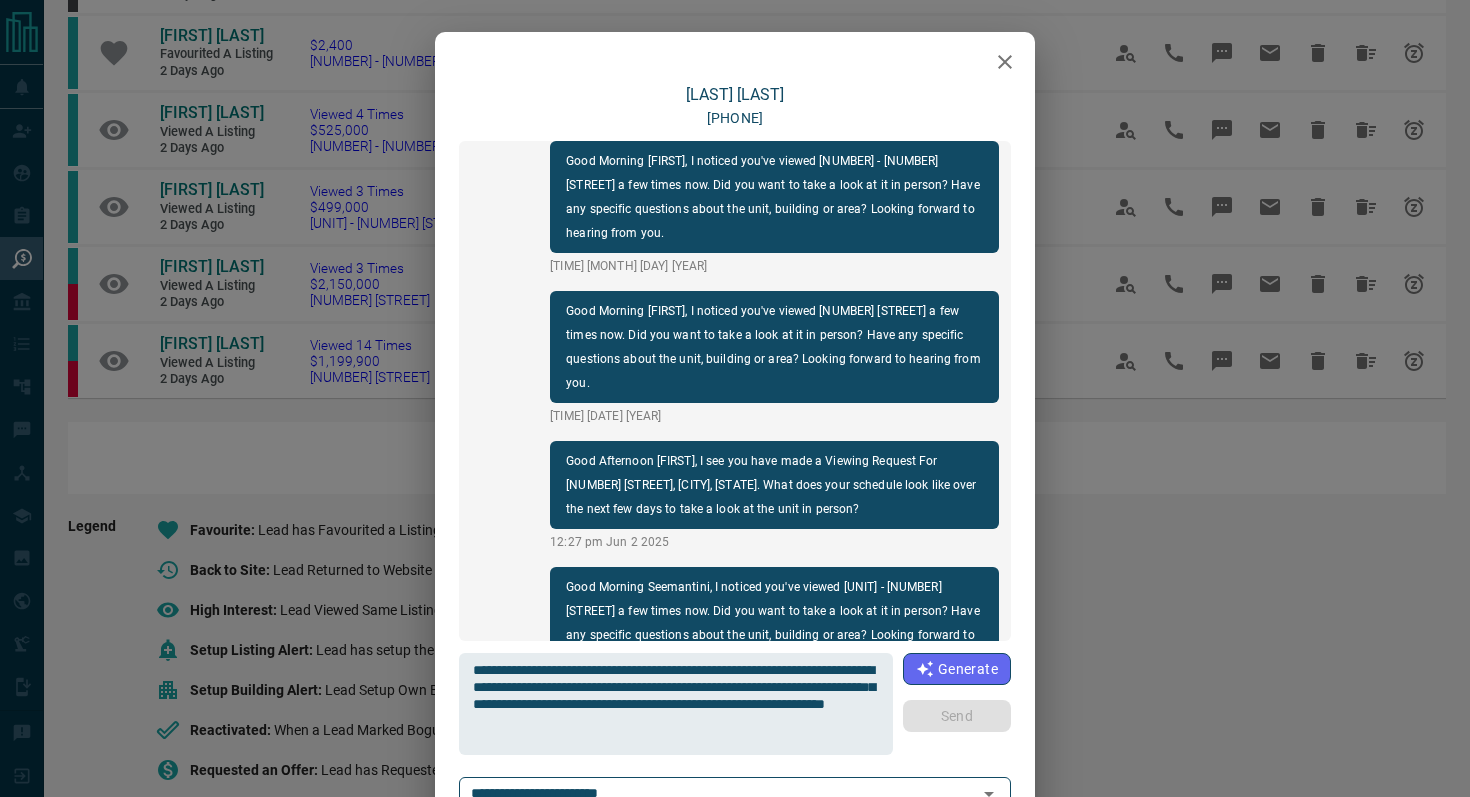 type 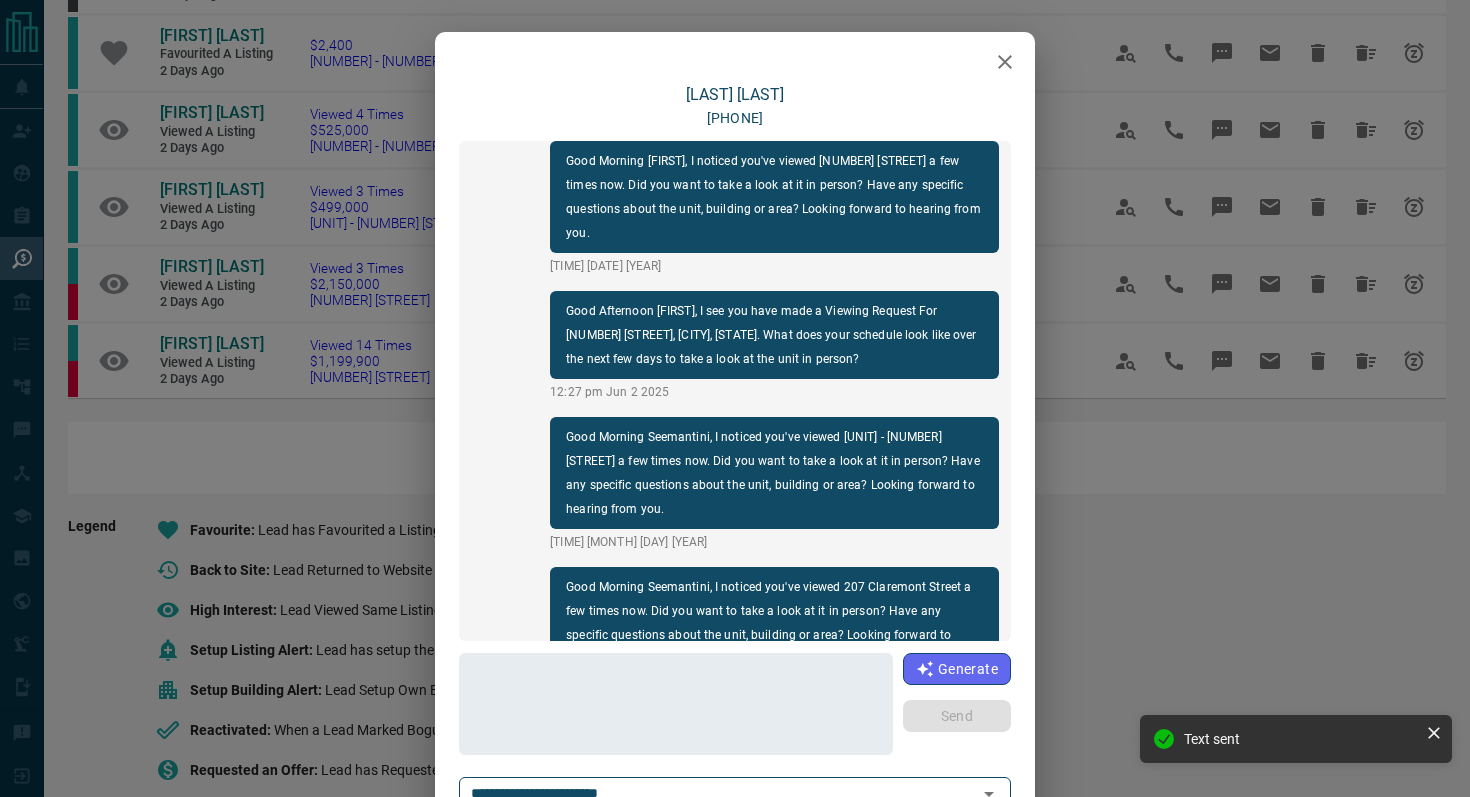 click 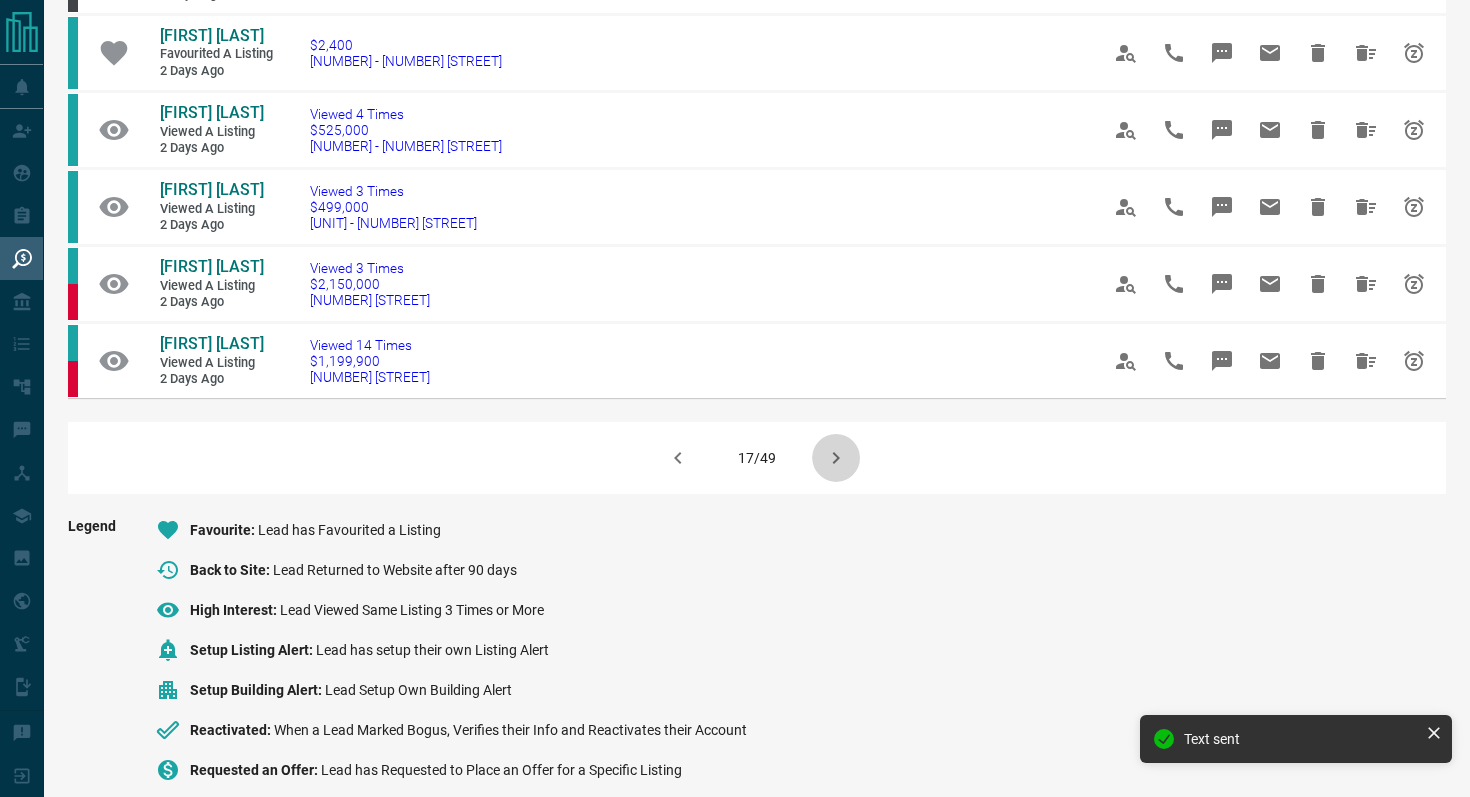 click at bounding box center [836, 458] 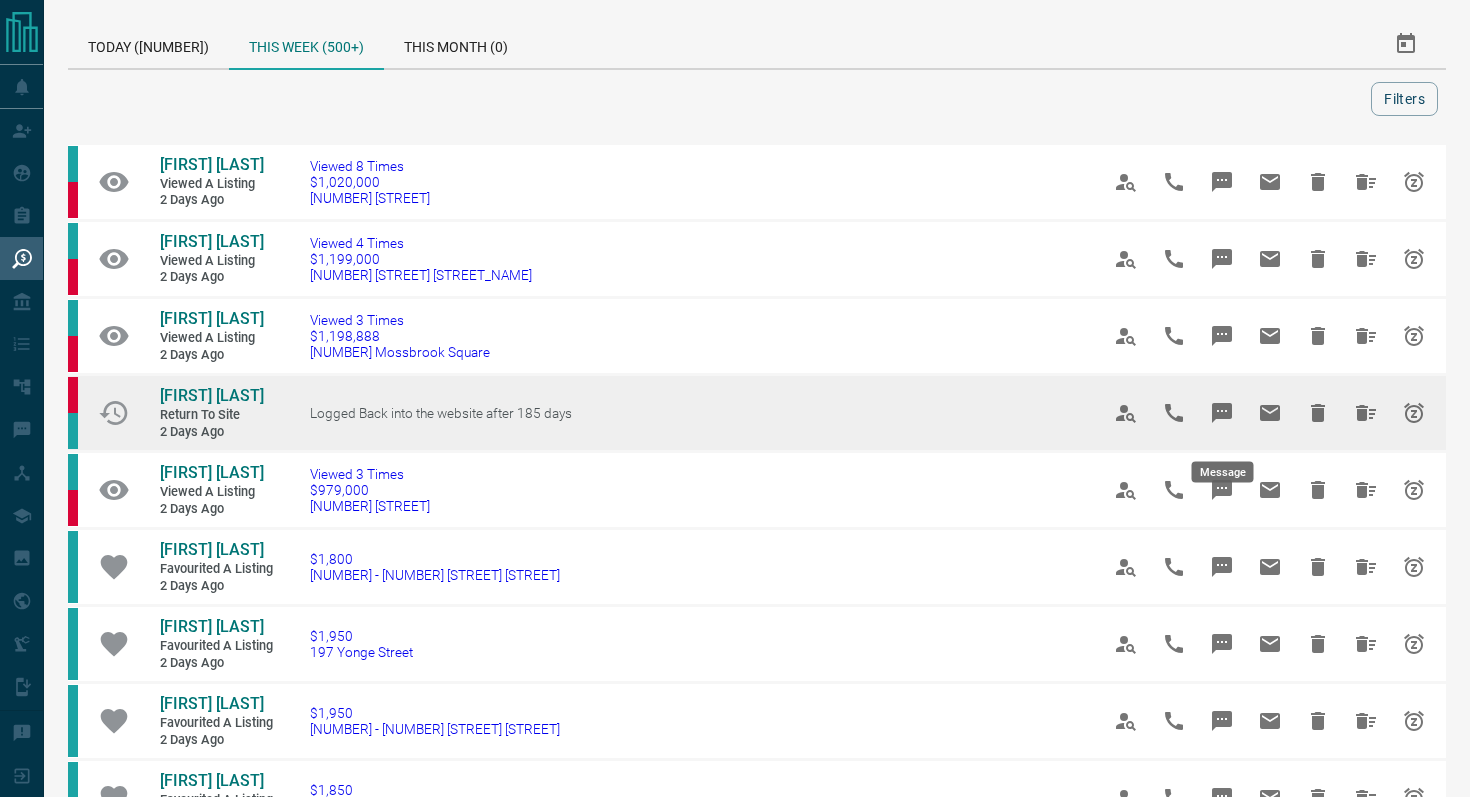 click 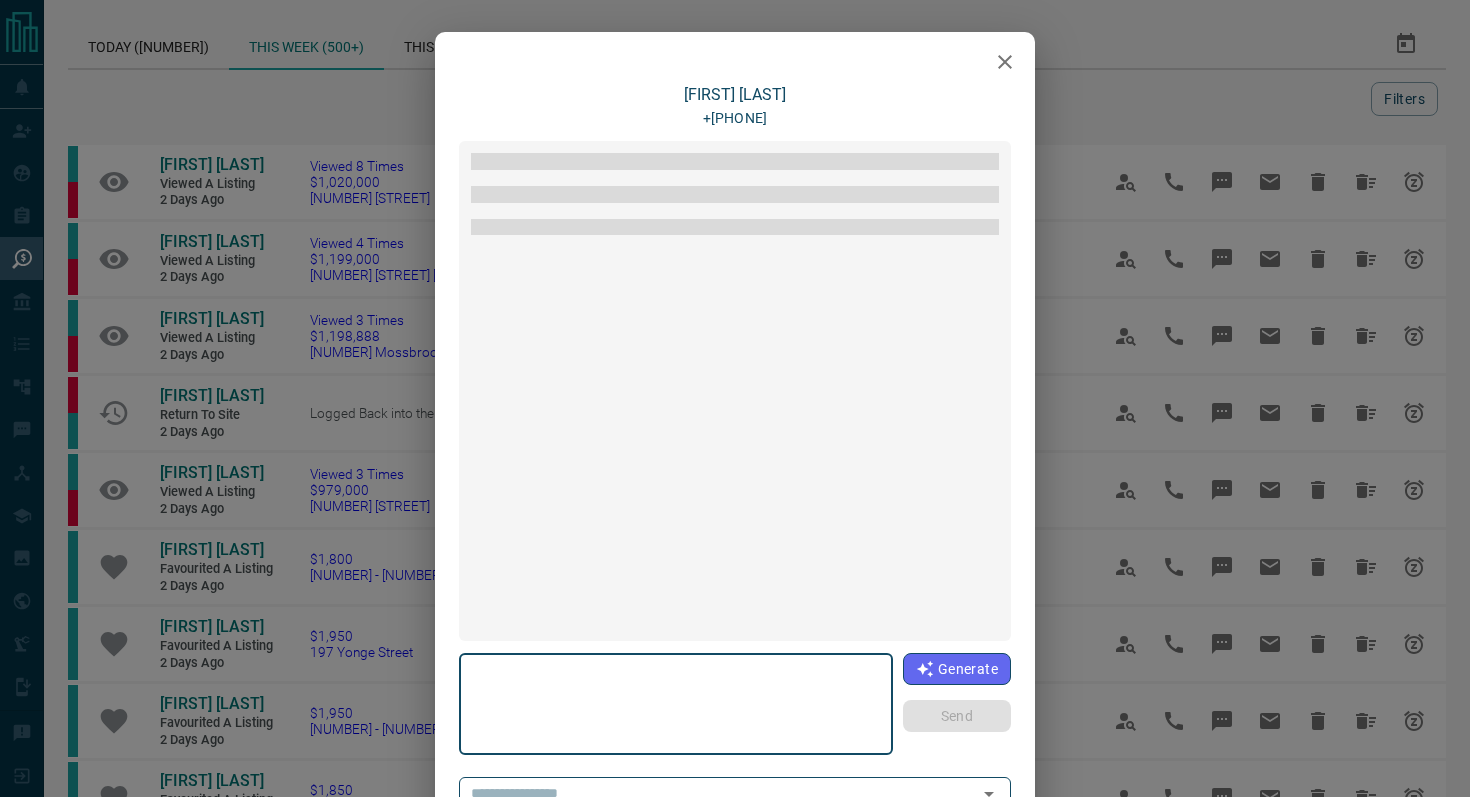 type on "**********" 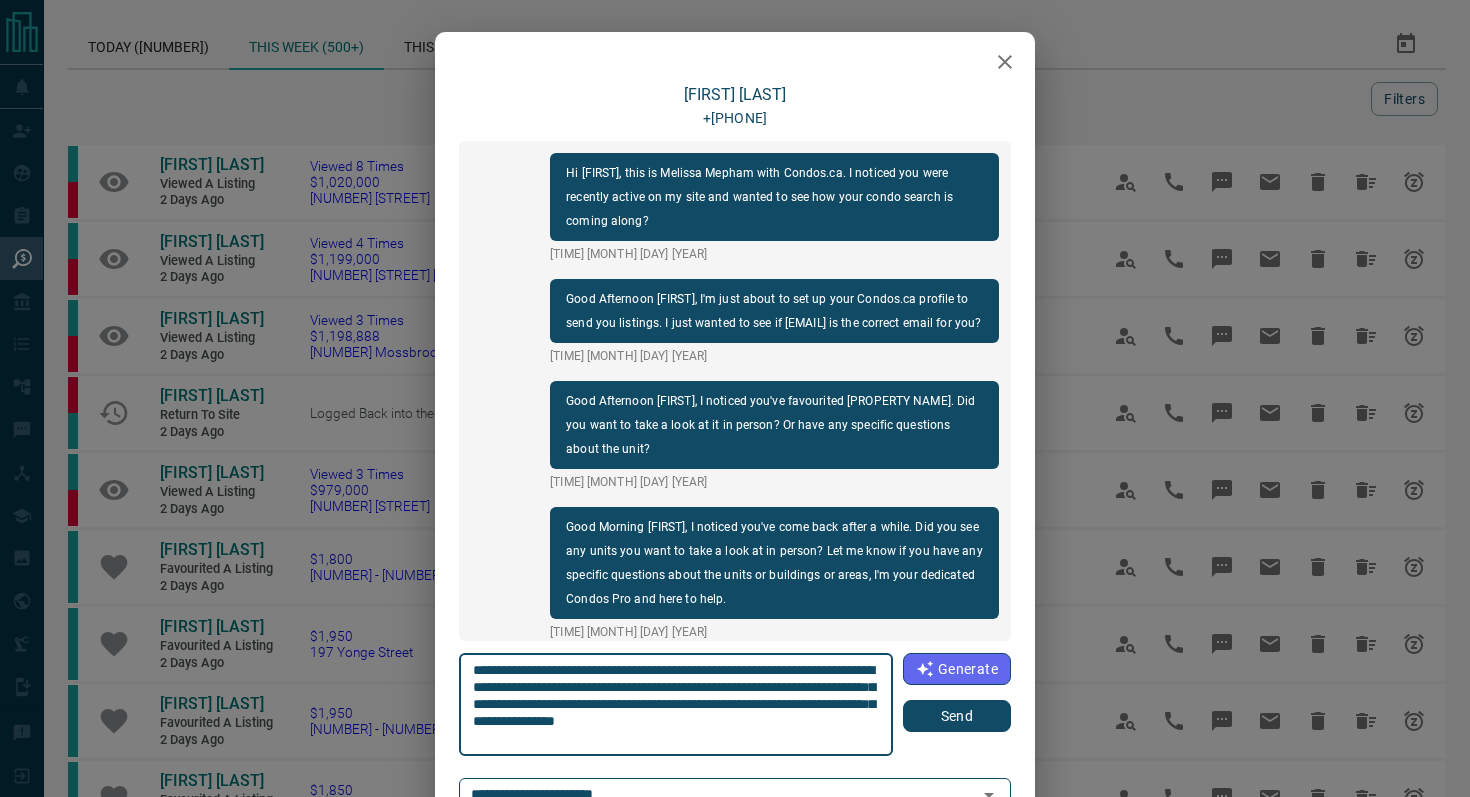 scroll, scrollTop: 486, scrollLeft: 0, axis: vertical 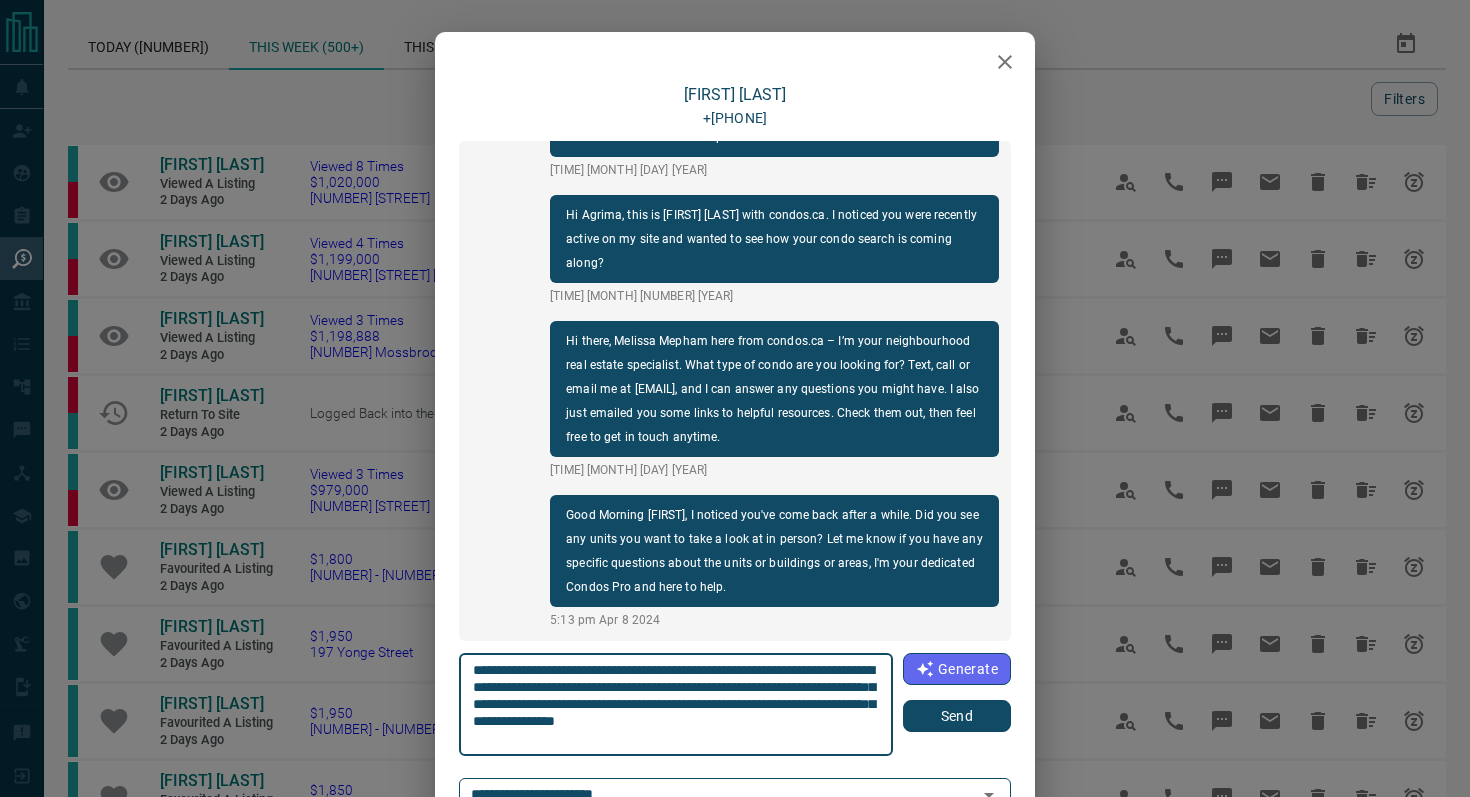 click on "Send" at bounding box center (957, 716) 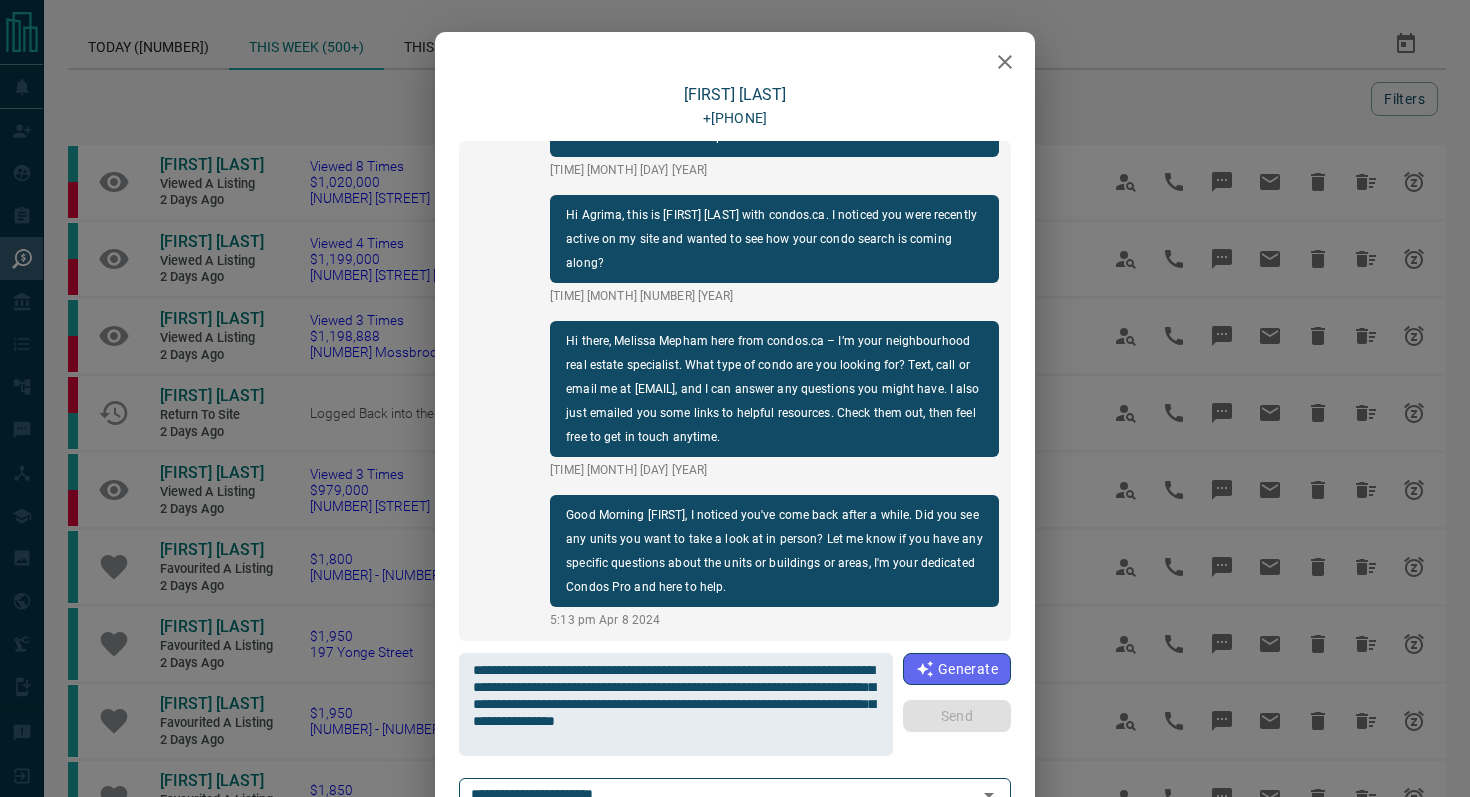 type 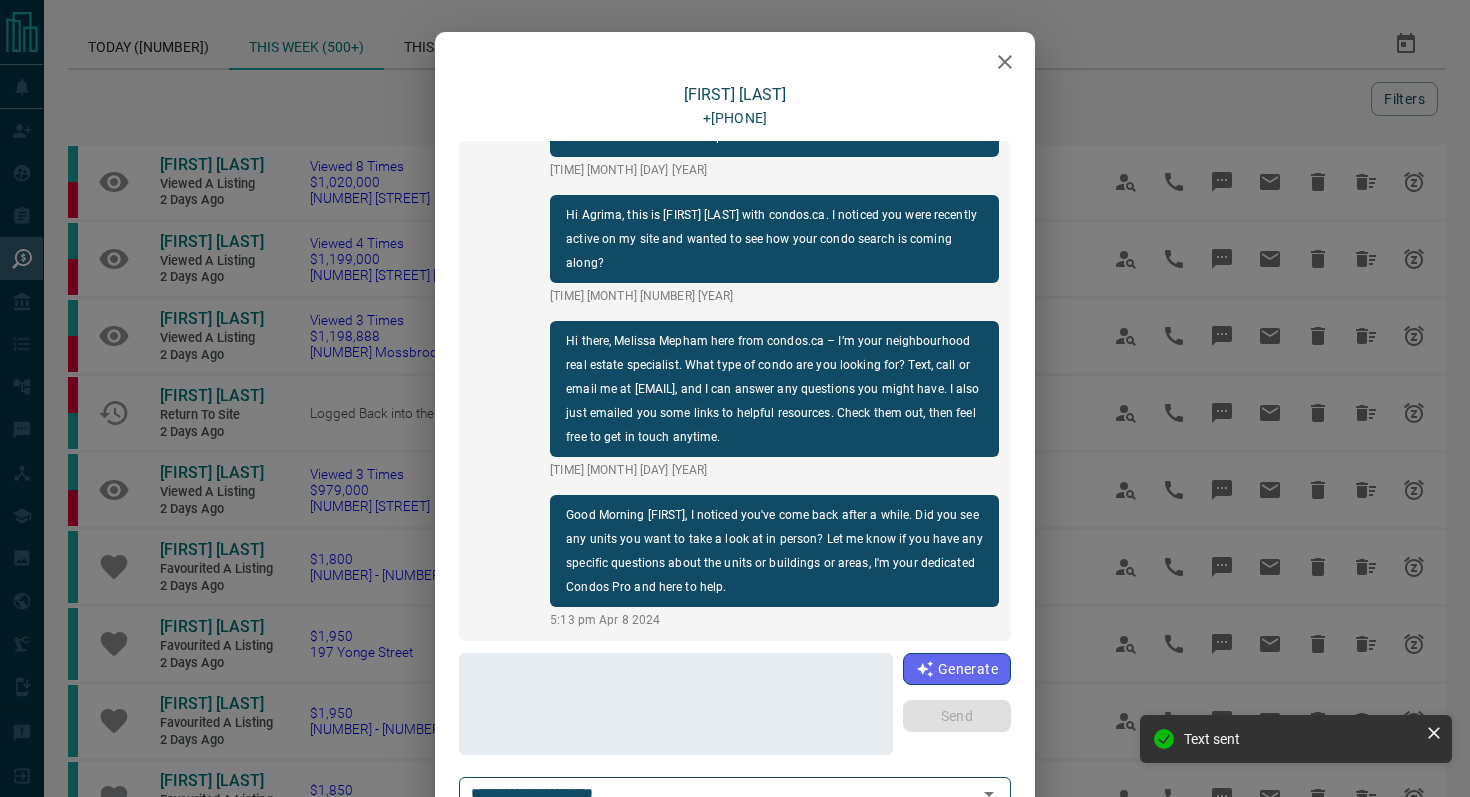 scroll, scrollTop: 636, scrollLeft: 0, axis: vertical 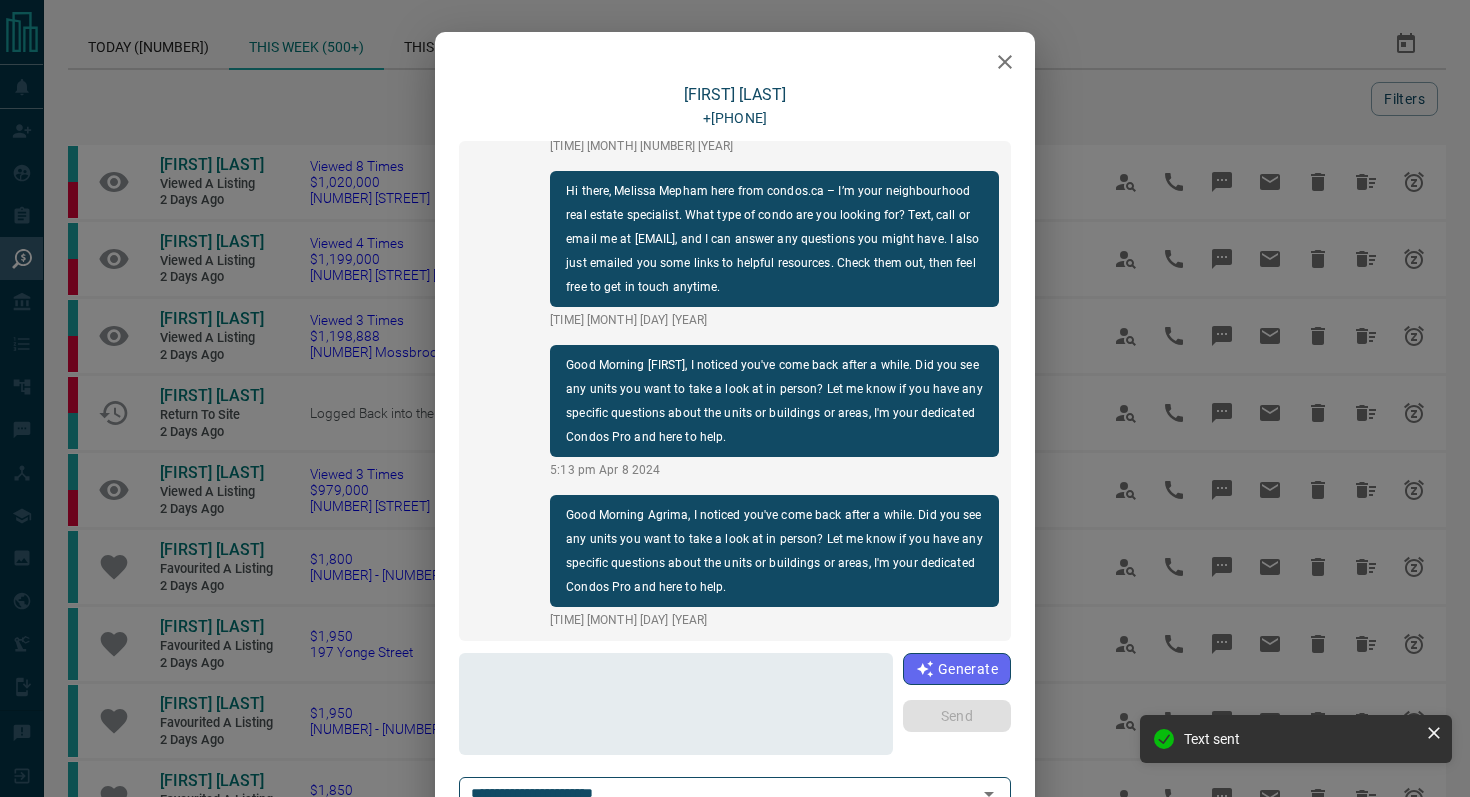 click 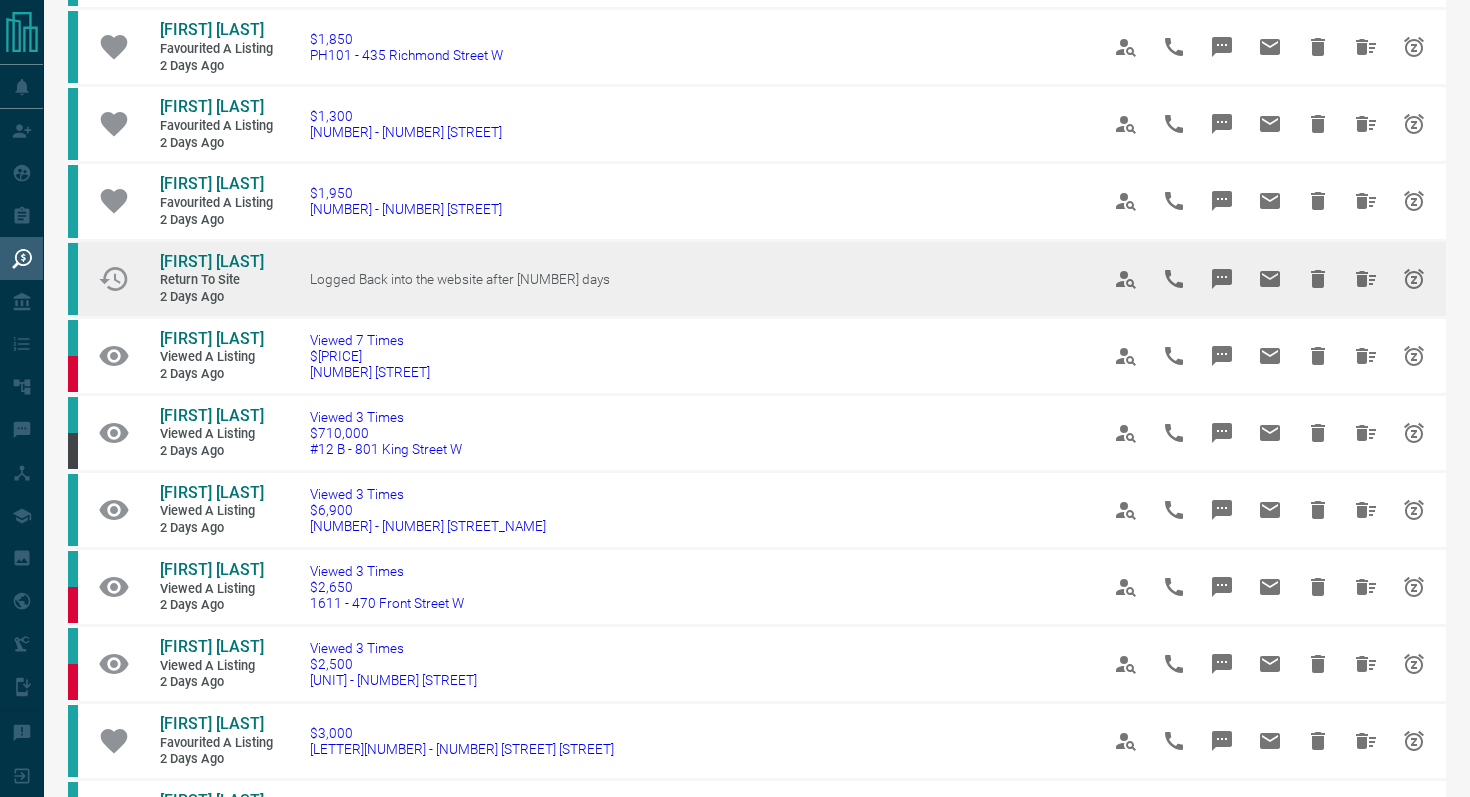 scroll, scrollTop: 752, scrollLeft: 0, axis: vertical 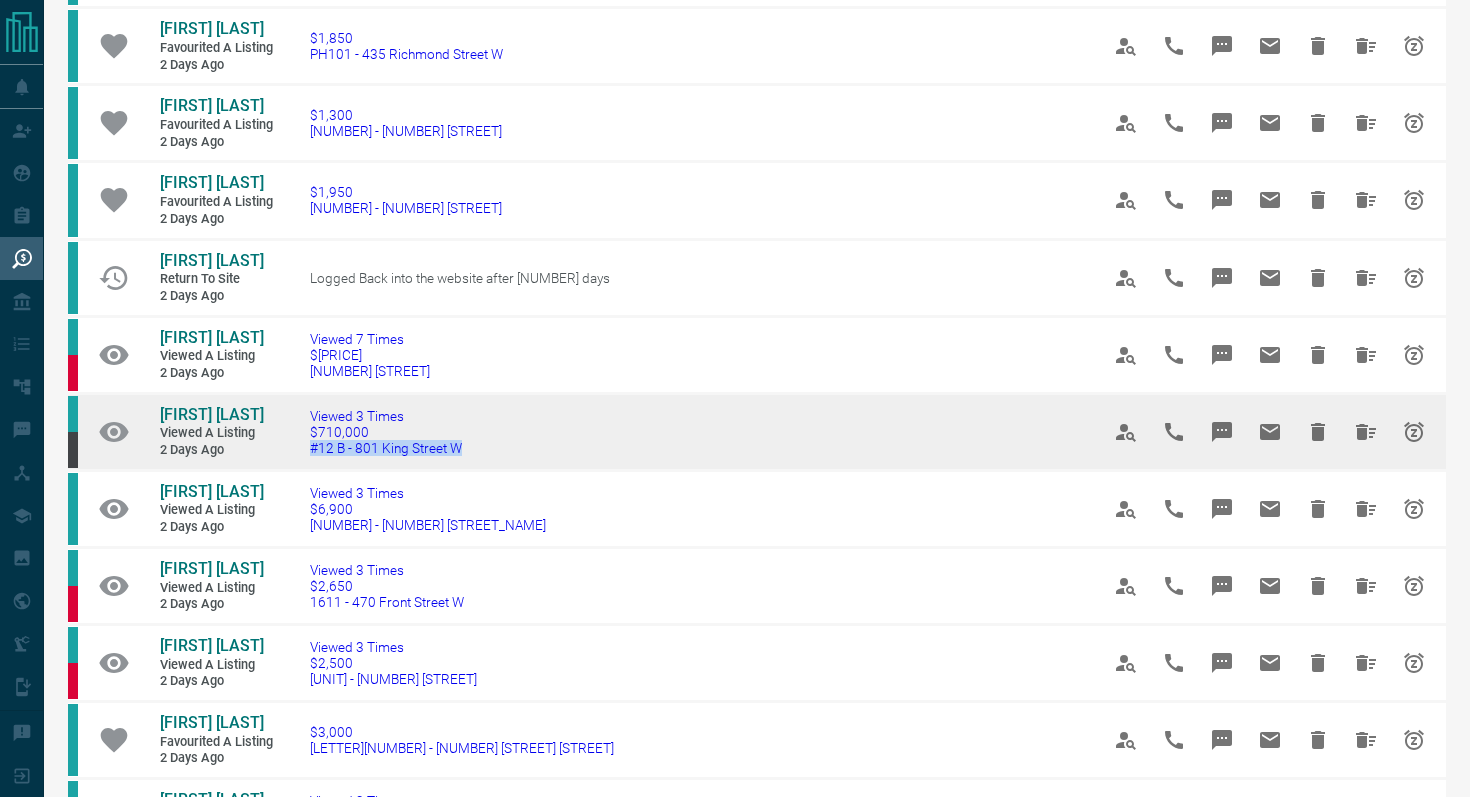 drag, startPoint x: 510, startPoint y: 469, endPoint x: 293, endPoint y: 465, distance: 217.03687 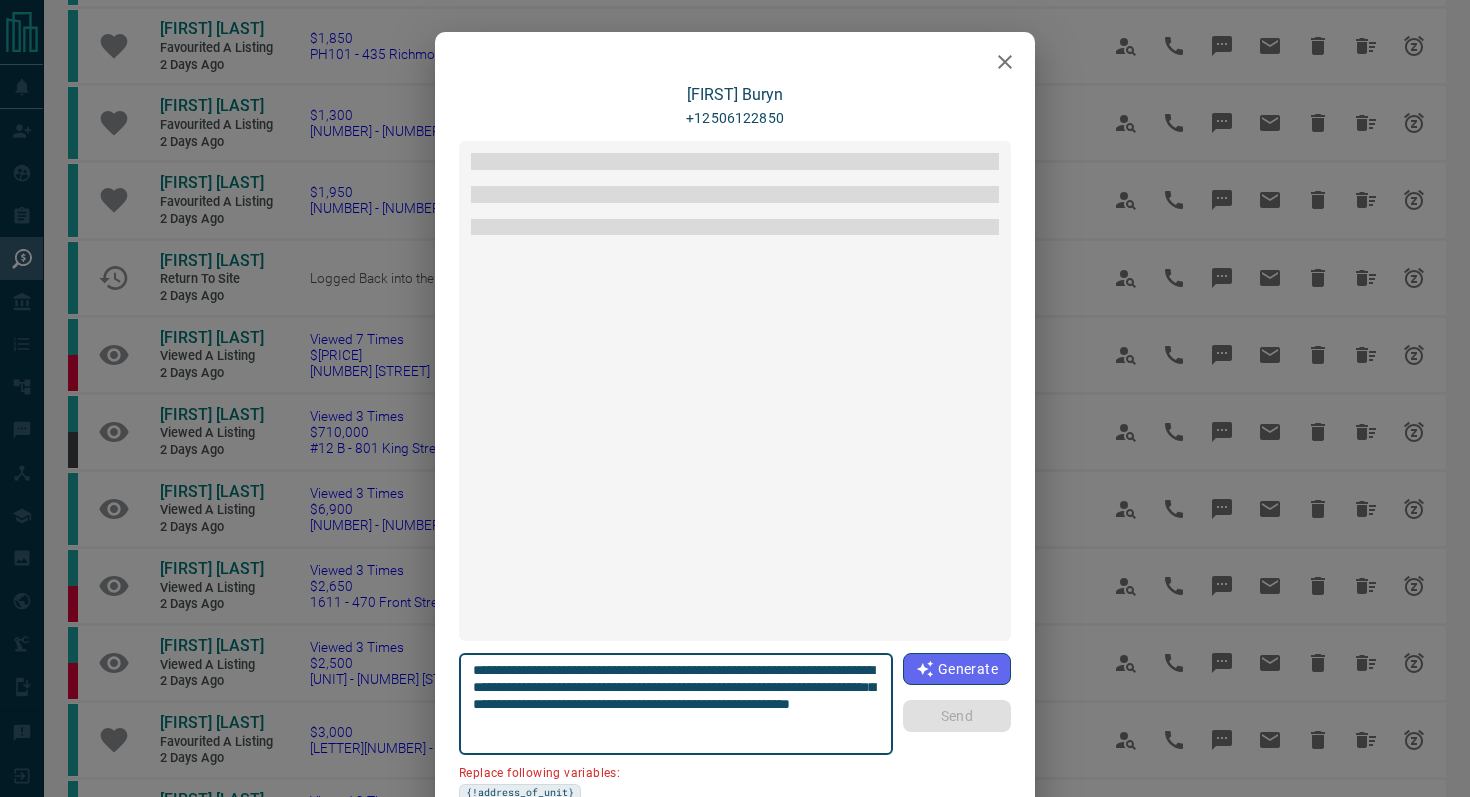 scroll, scrollTop: 108, scrollLeft: 0, axis: vertical 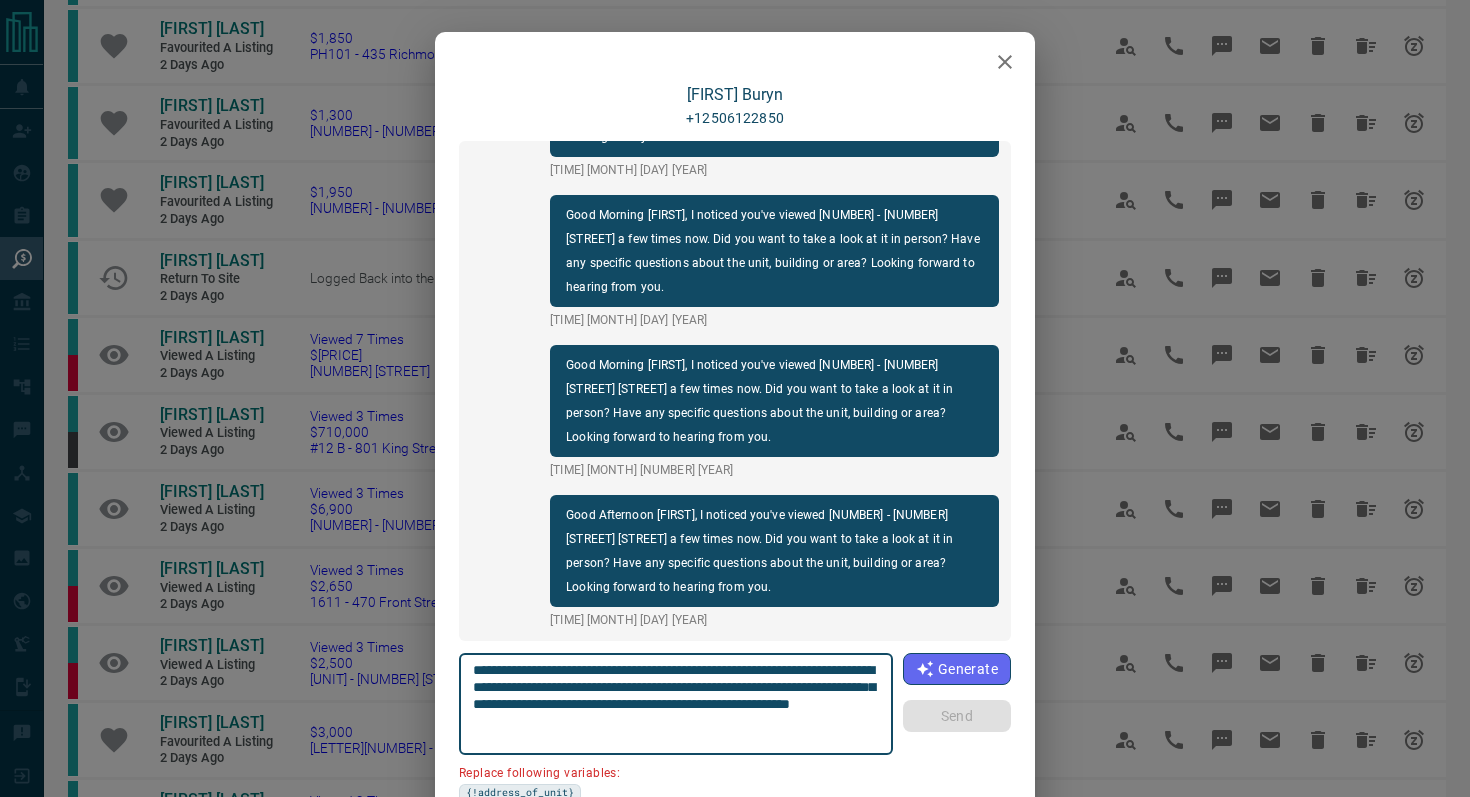 click 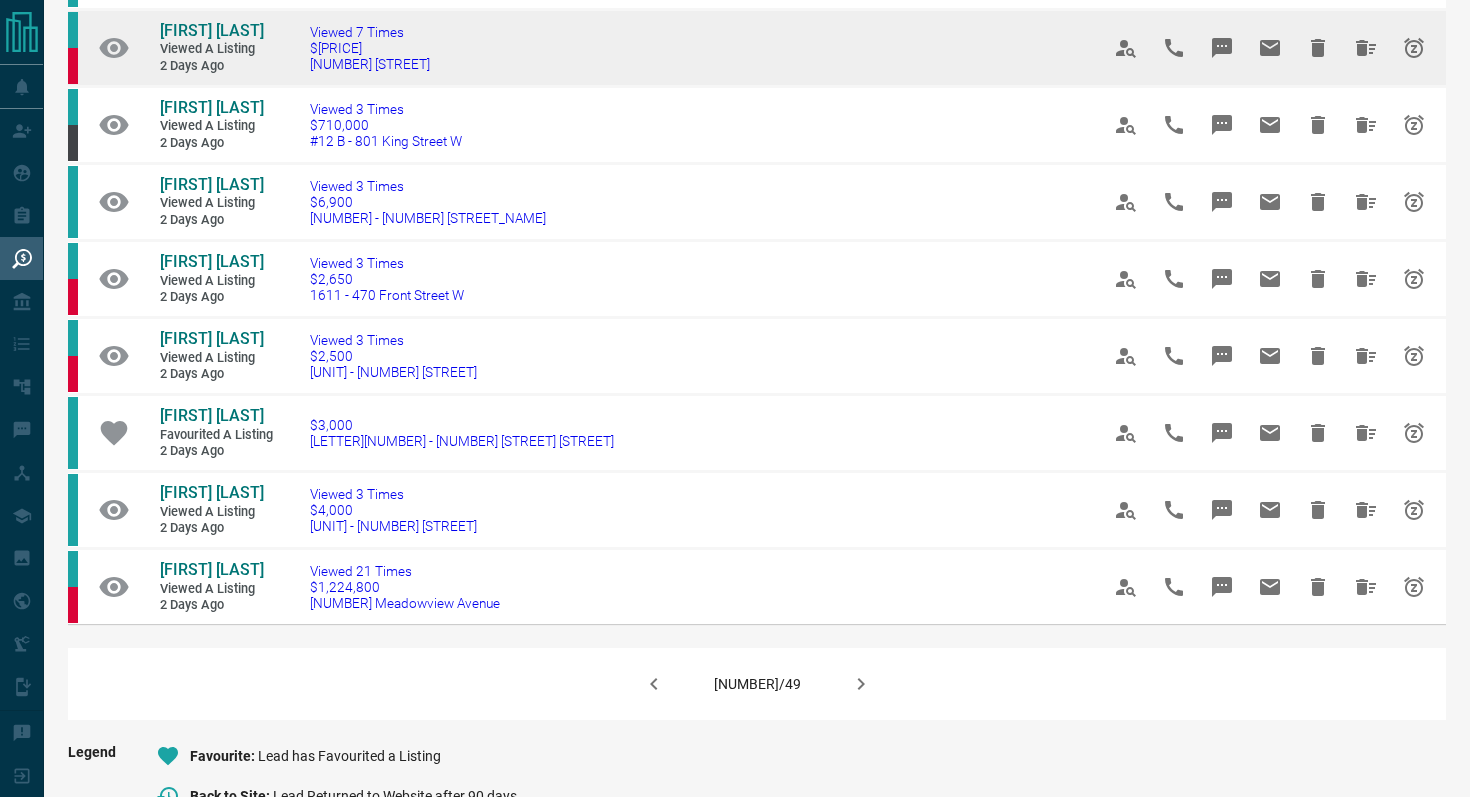 scroll, scrollTop: 1061, scrollLeft: 0, axis: vertical 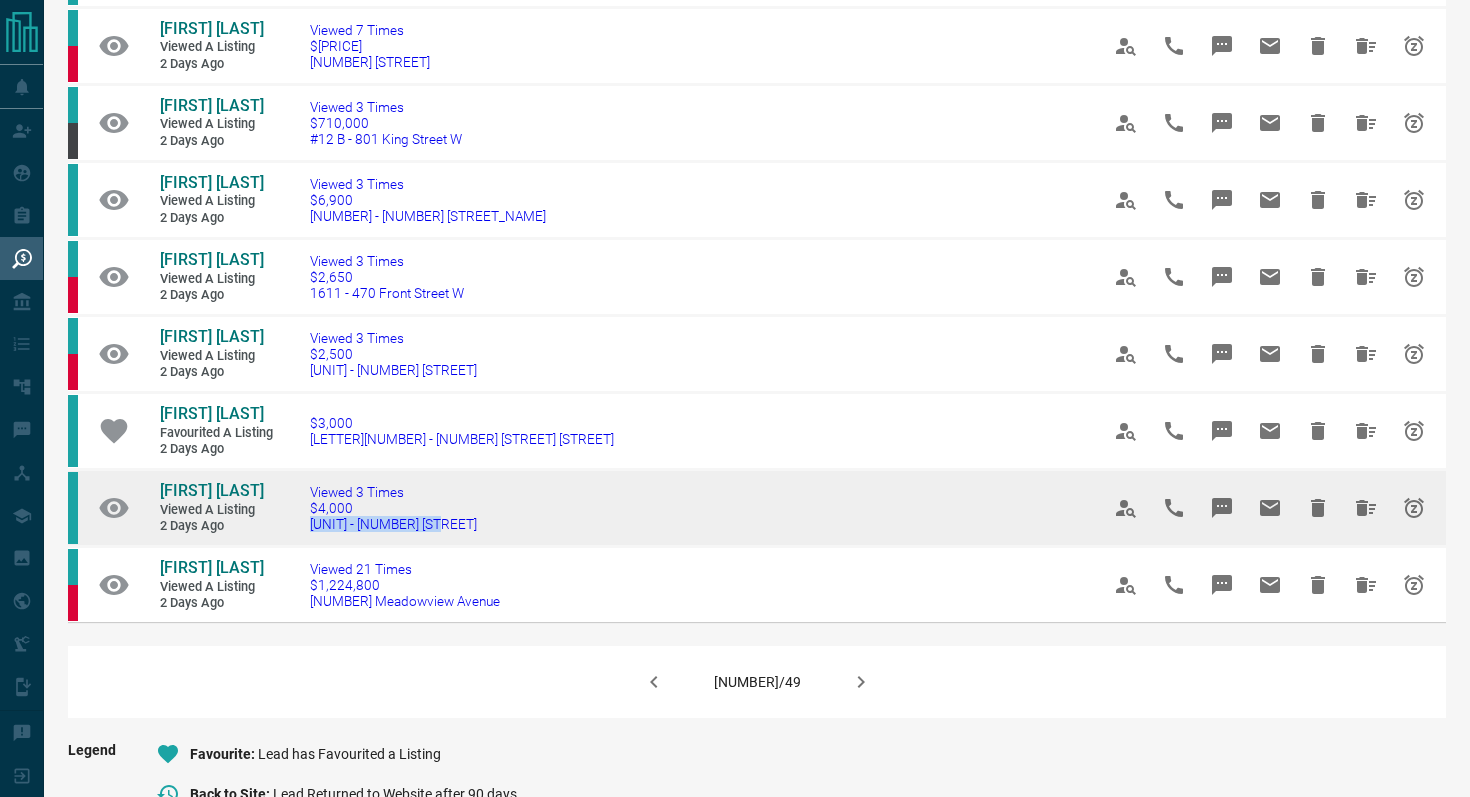 drag, startPoint x: 470, startPoint y: 588, endPoint x: 297, endPoint y: 586, distance: 173.01157 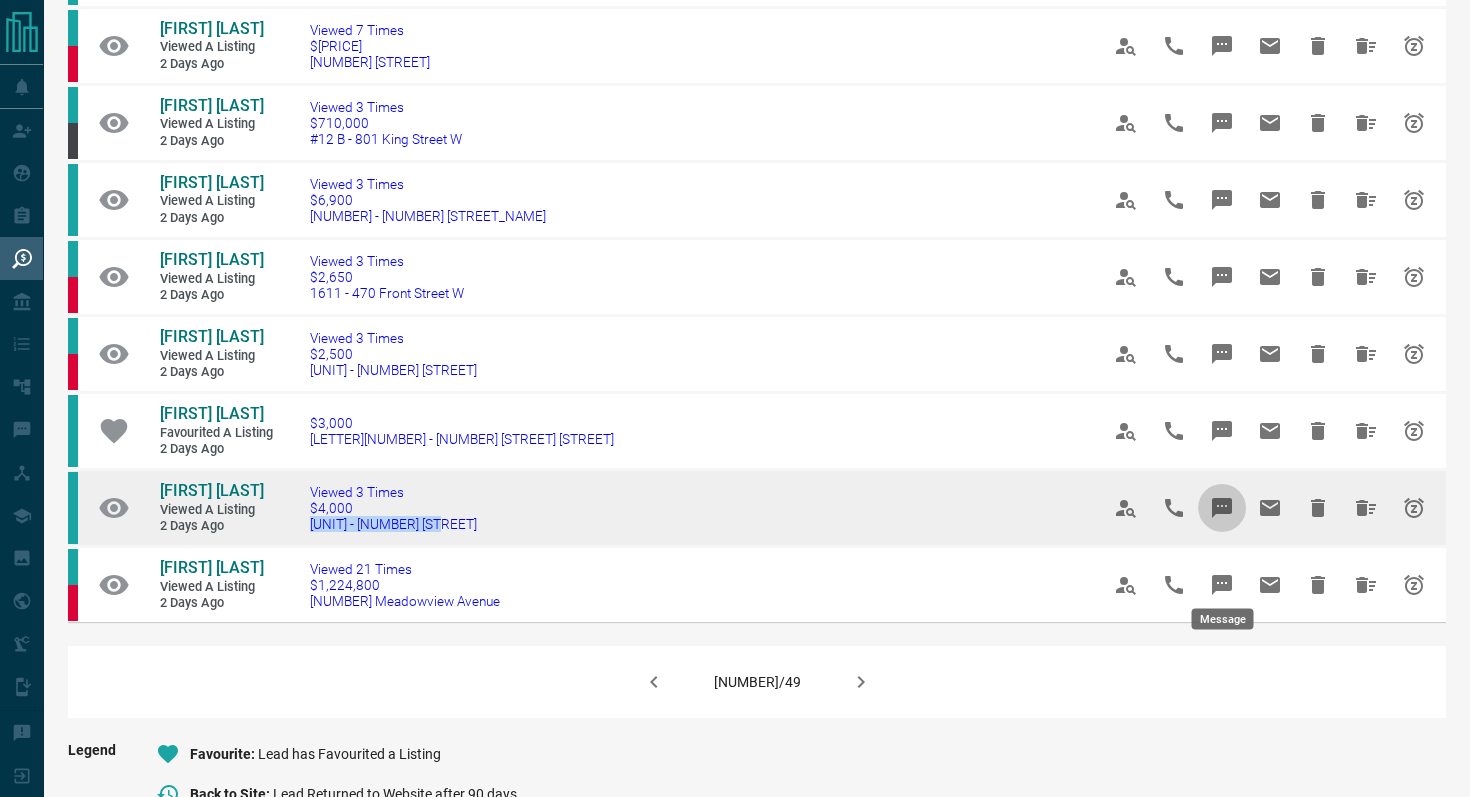 click 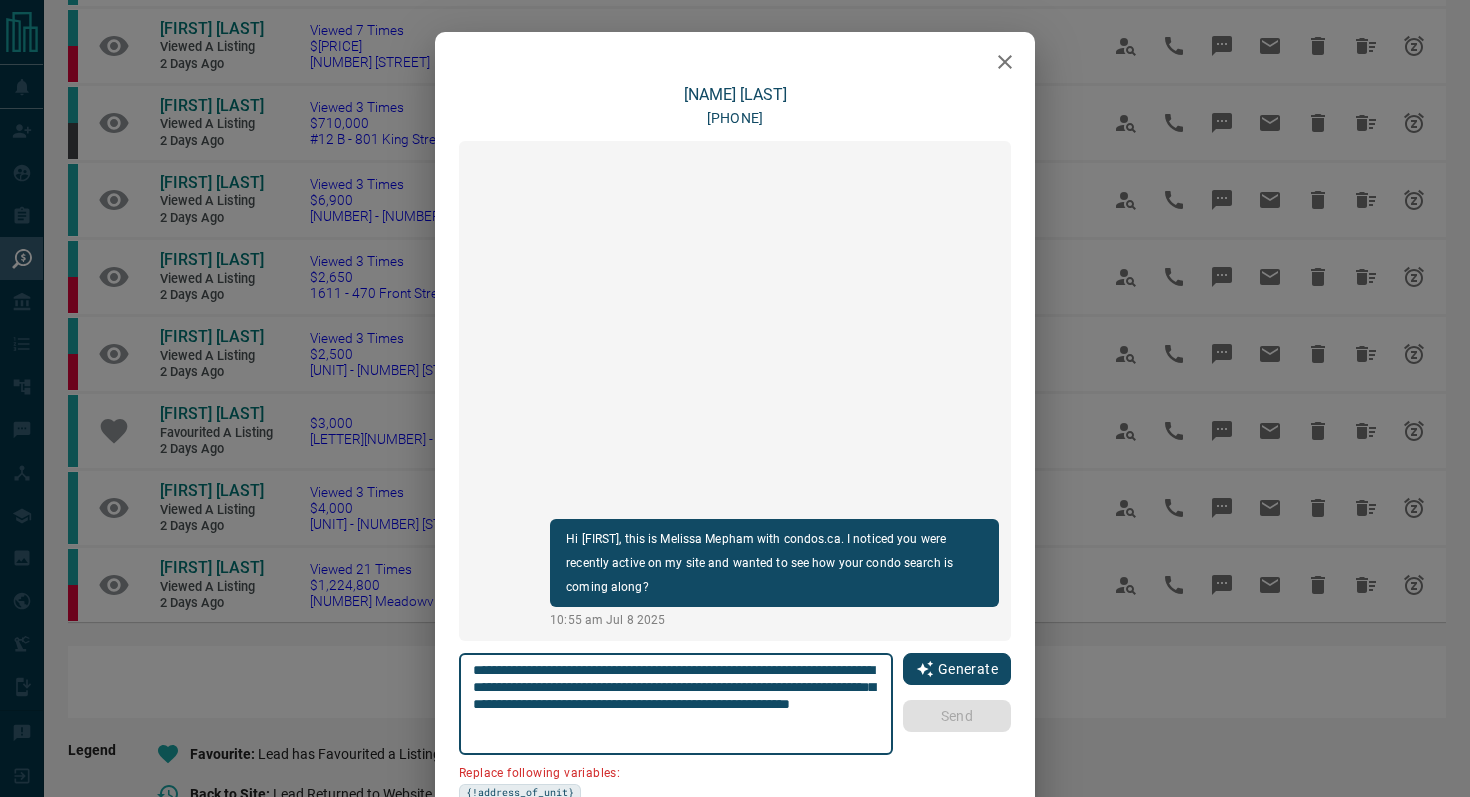 drag, startPoint x: 762, startPoint y: 670, endPoint x: 934, endPoint y: 665, distance: 172.07266 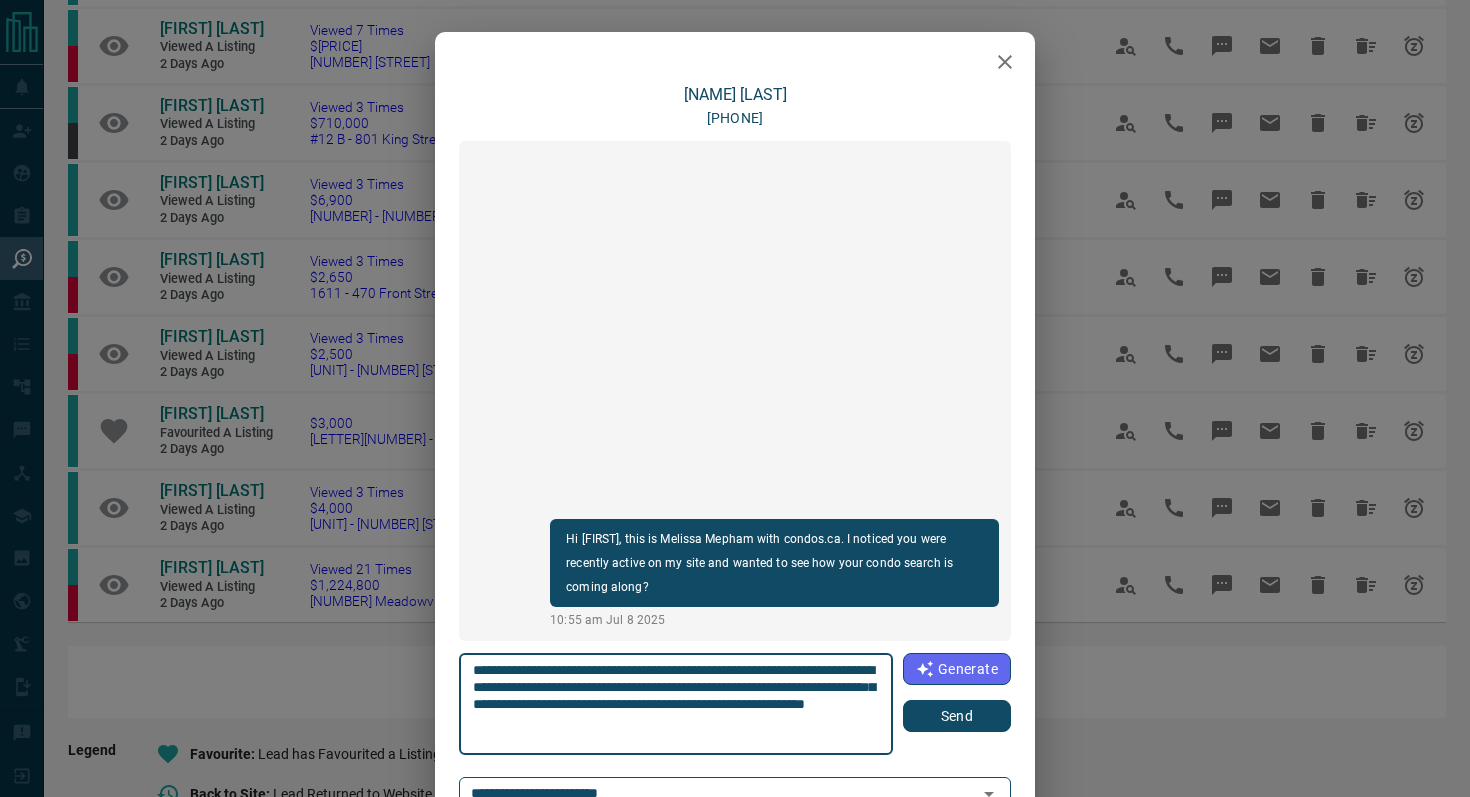 type on "**********" 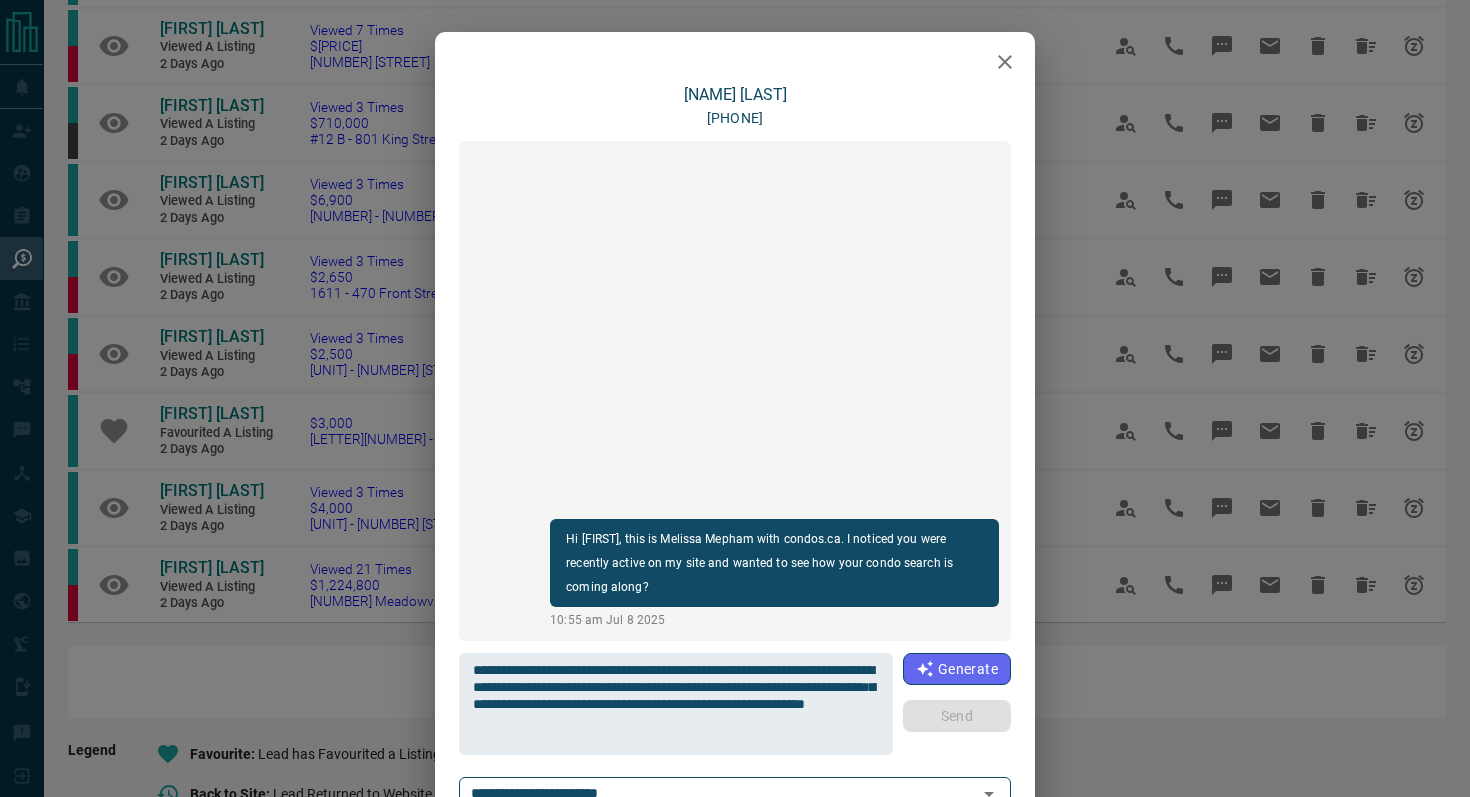 type 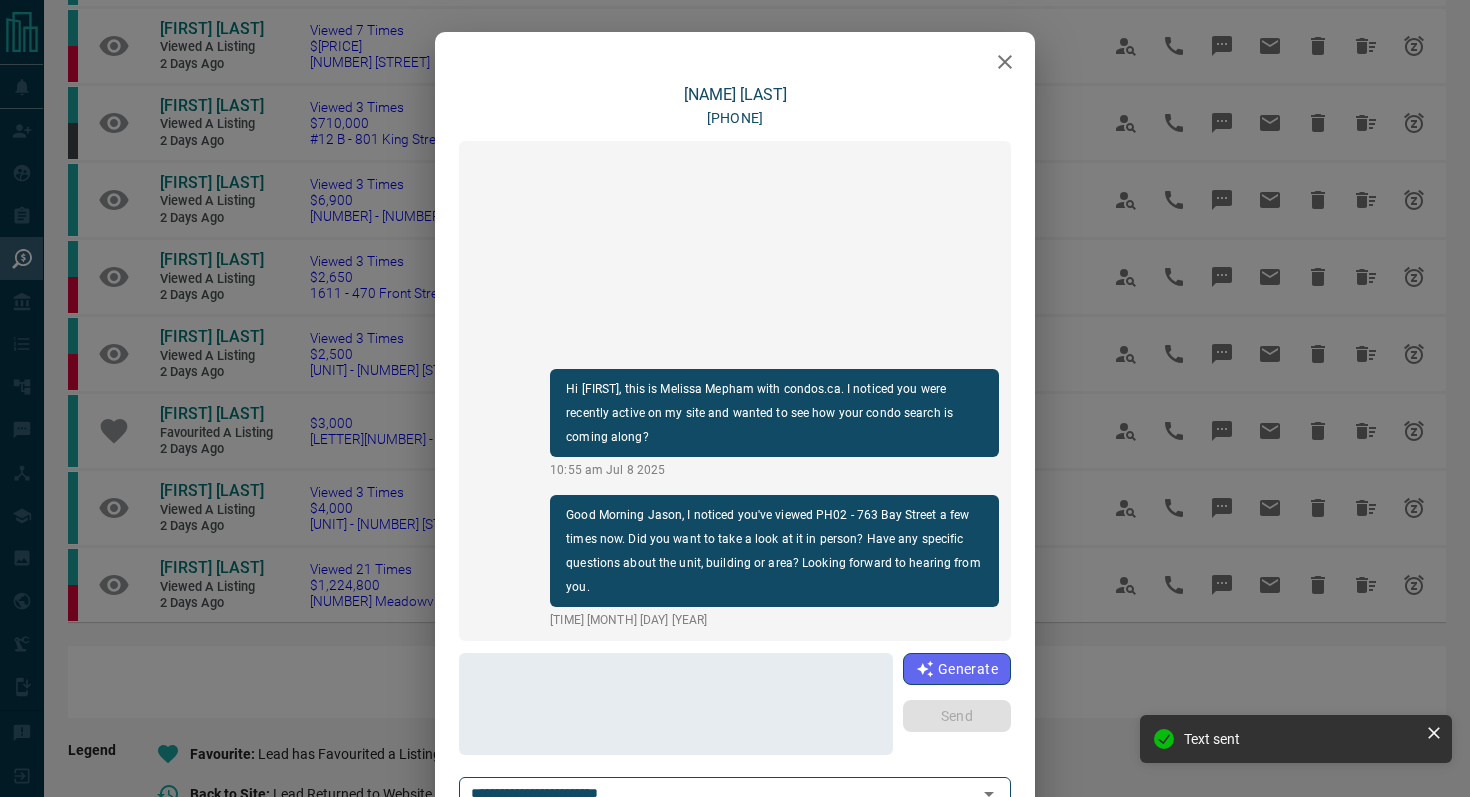 click 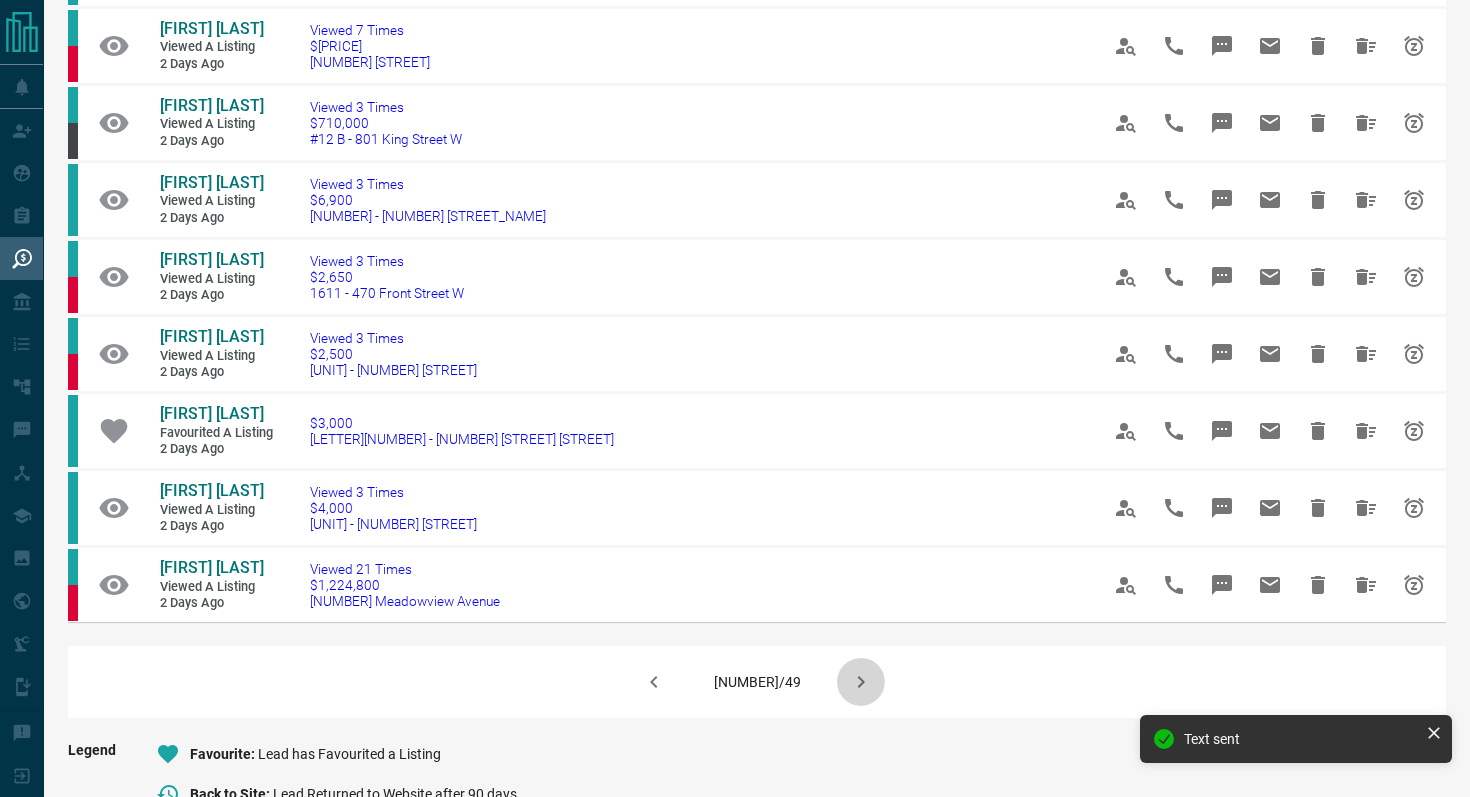 click 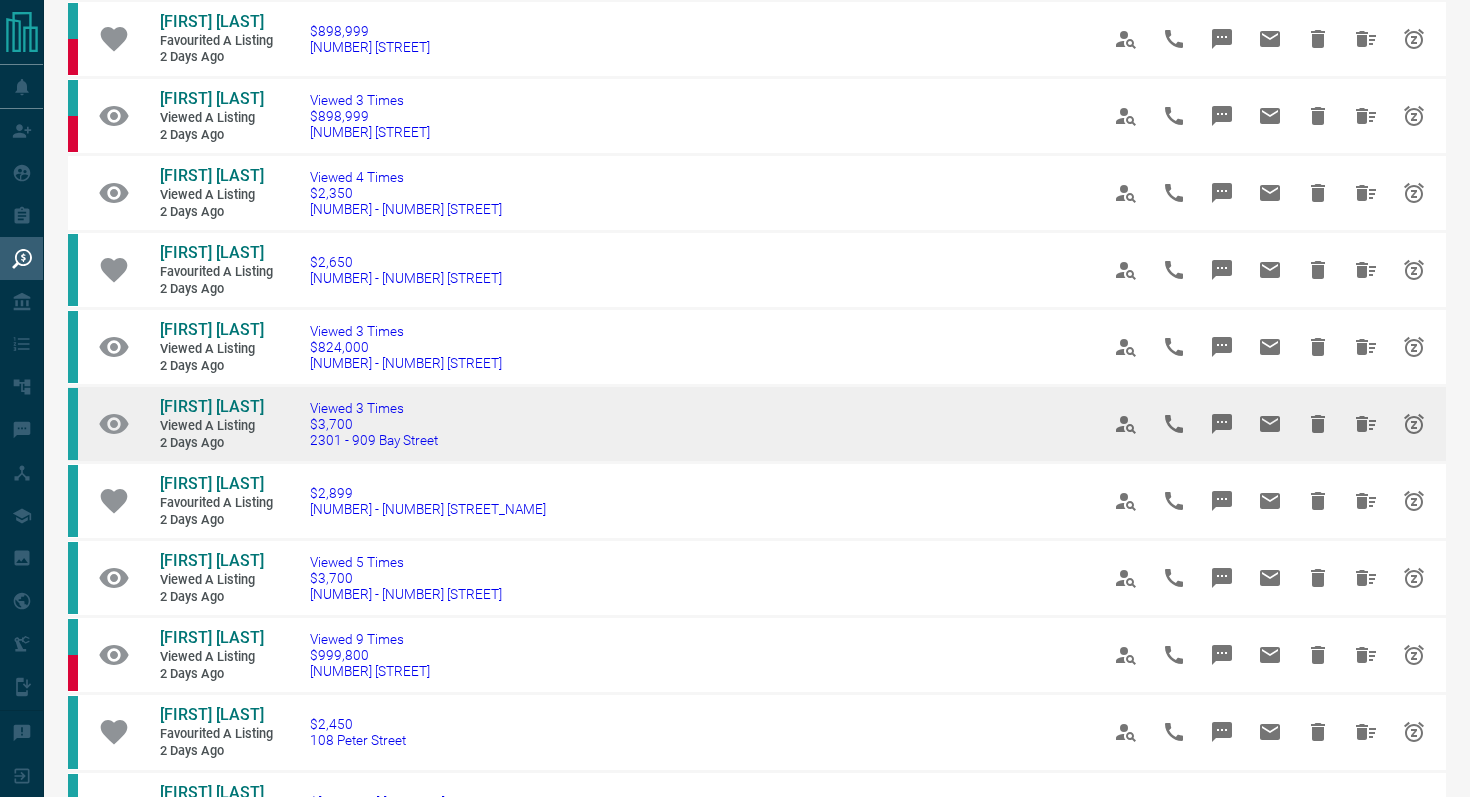 scroll, scrollTop: 221, scrollLeft: 0, axis: vertical 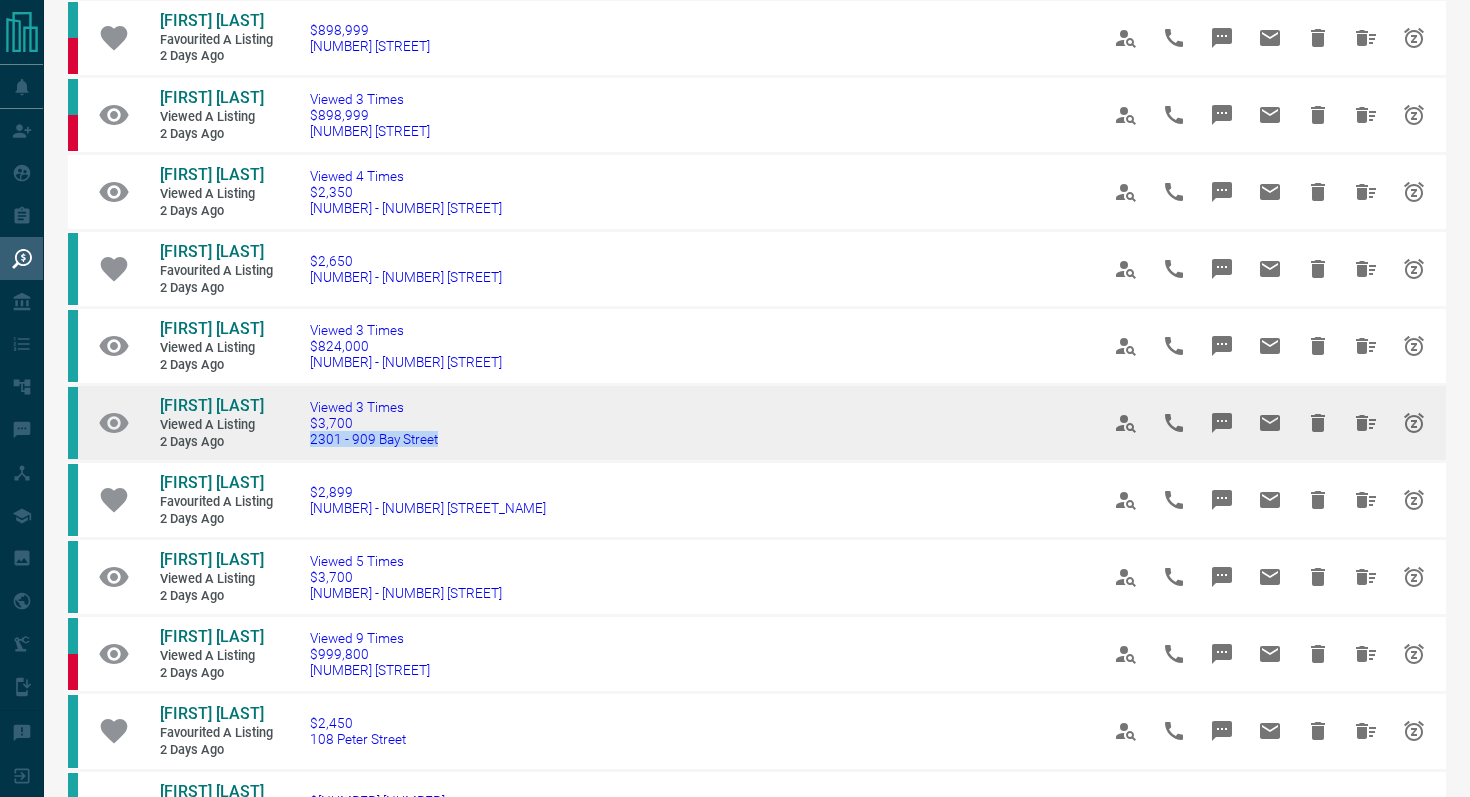 drag, startPoint x: 486, startPoint y: 468, endPoint x: 297, endPoint y: 458, distance: 189.26436 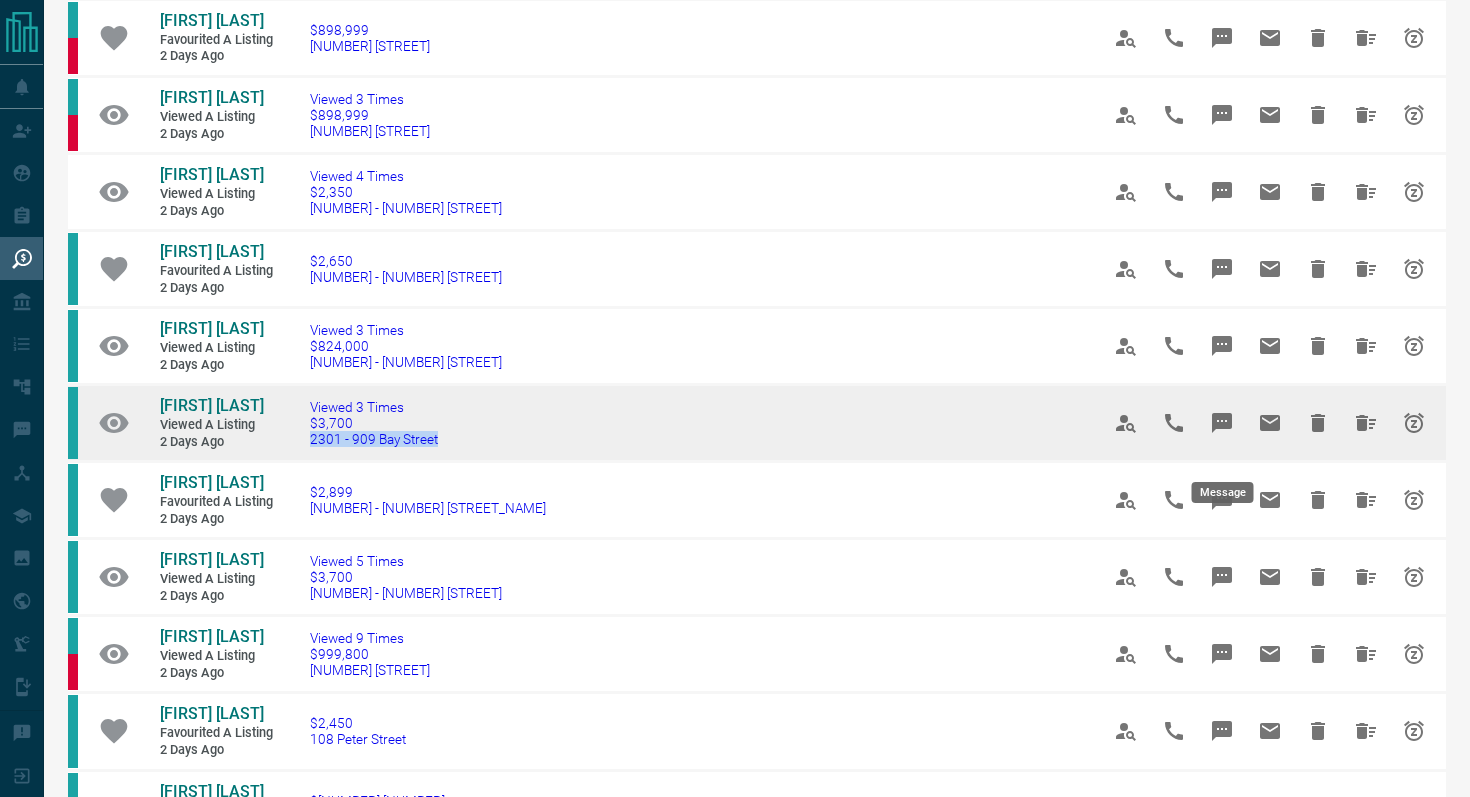 click 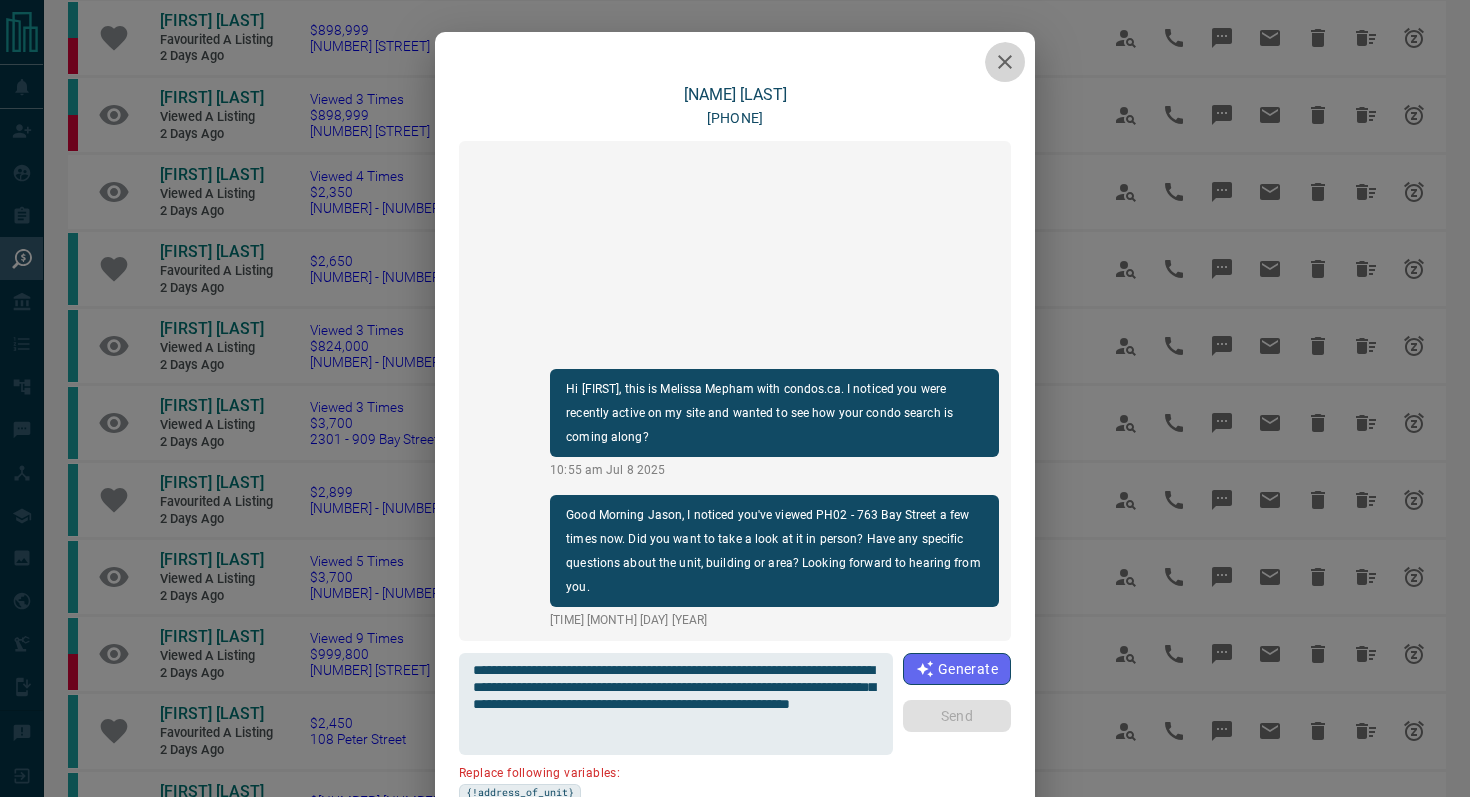 click 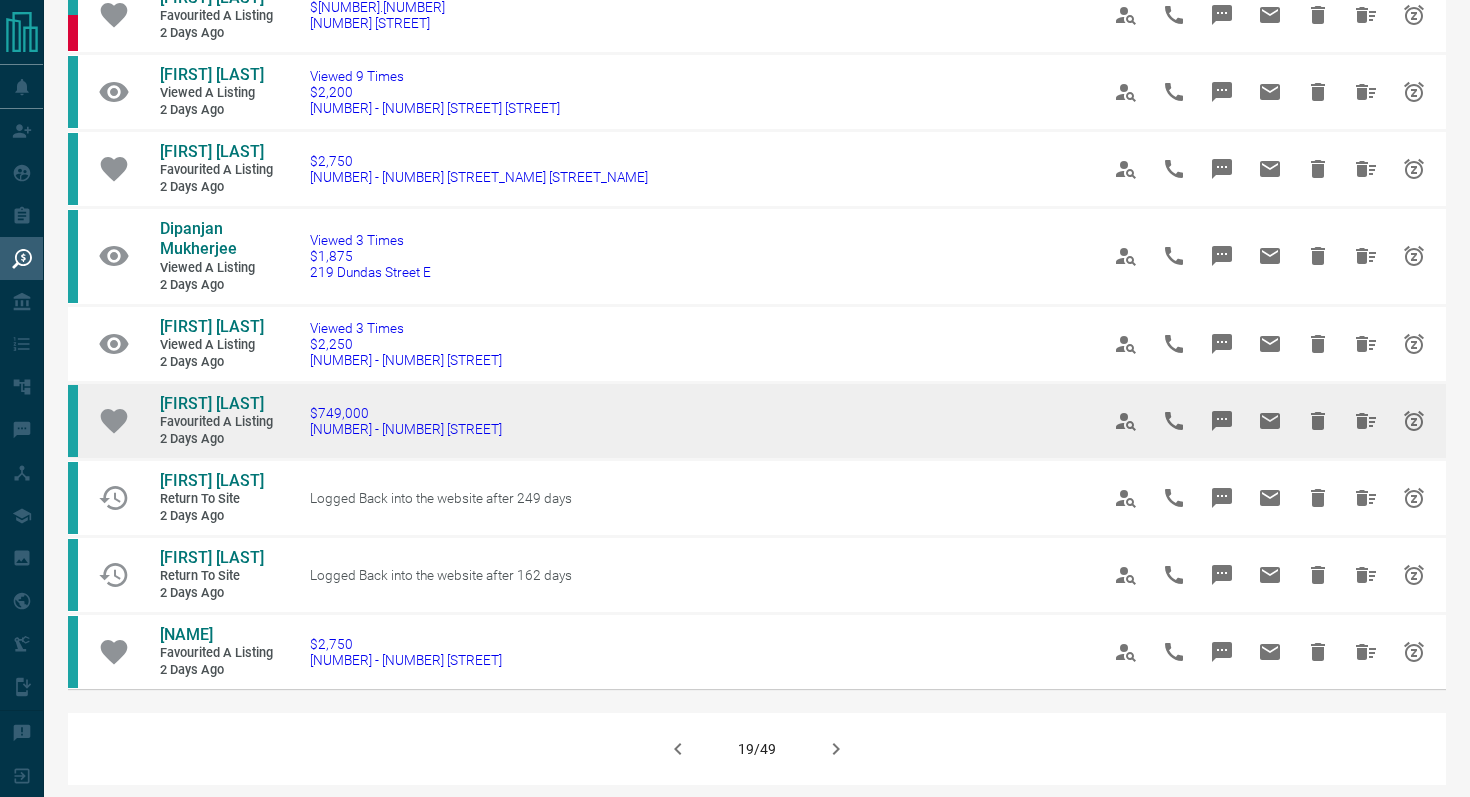 scroll, scrollTop: 1019, scrollLeft: 0, axis: vertical 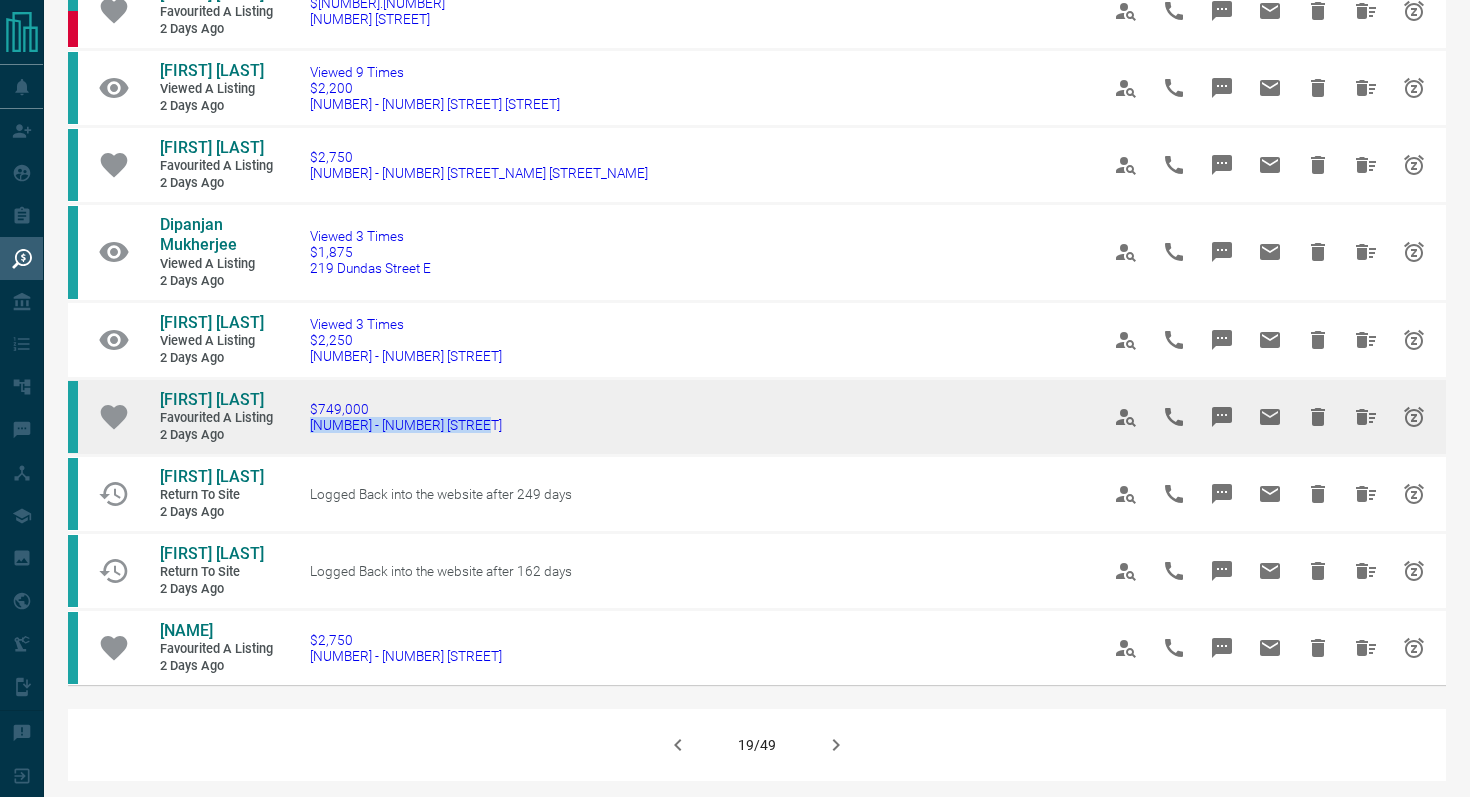 drag, startPoint x: 524, startPoint y: 476, endPoint x: 297, endPoint y: 465, distance: 227.26636 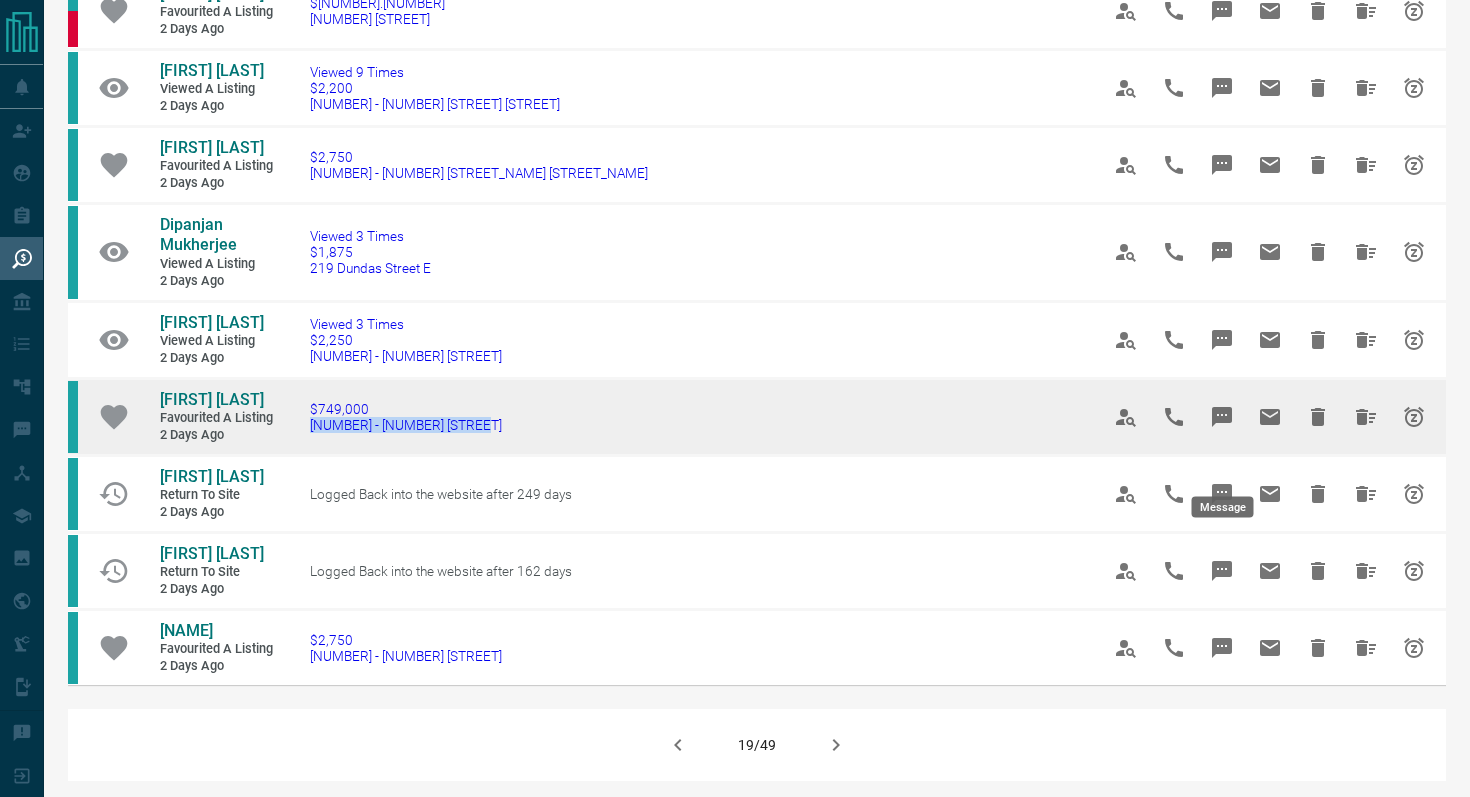 click 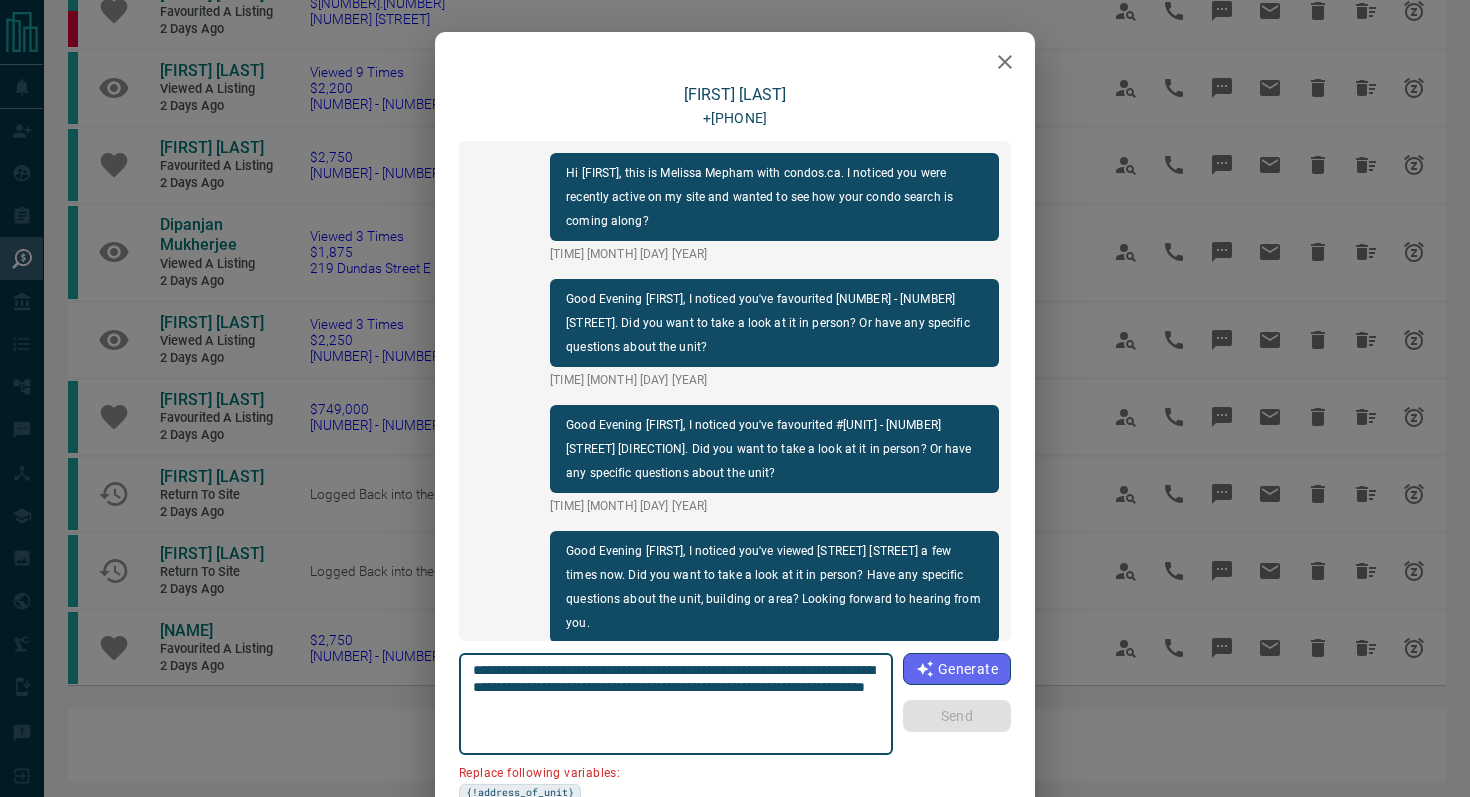 scroll, scrollTop: 1518, scrollLeft: 0, axis: vertical 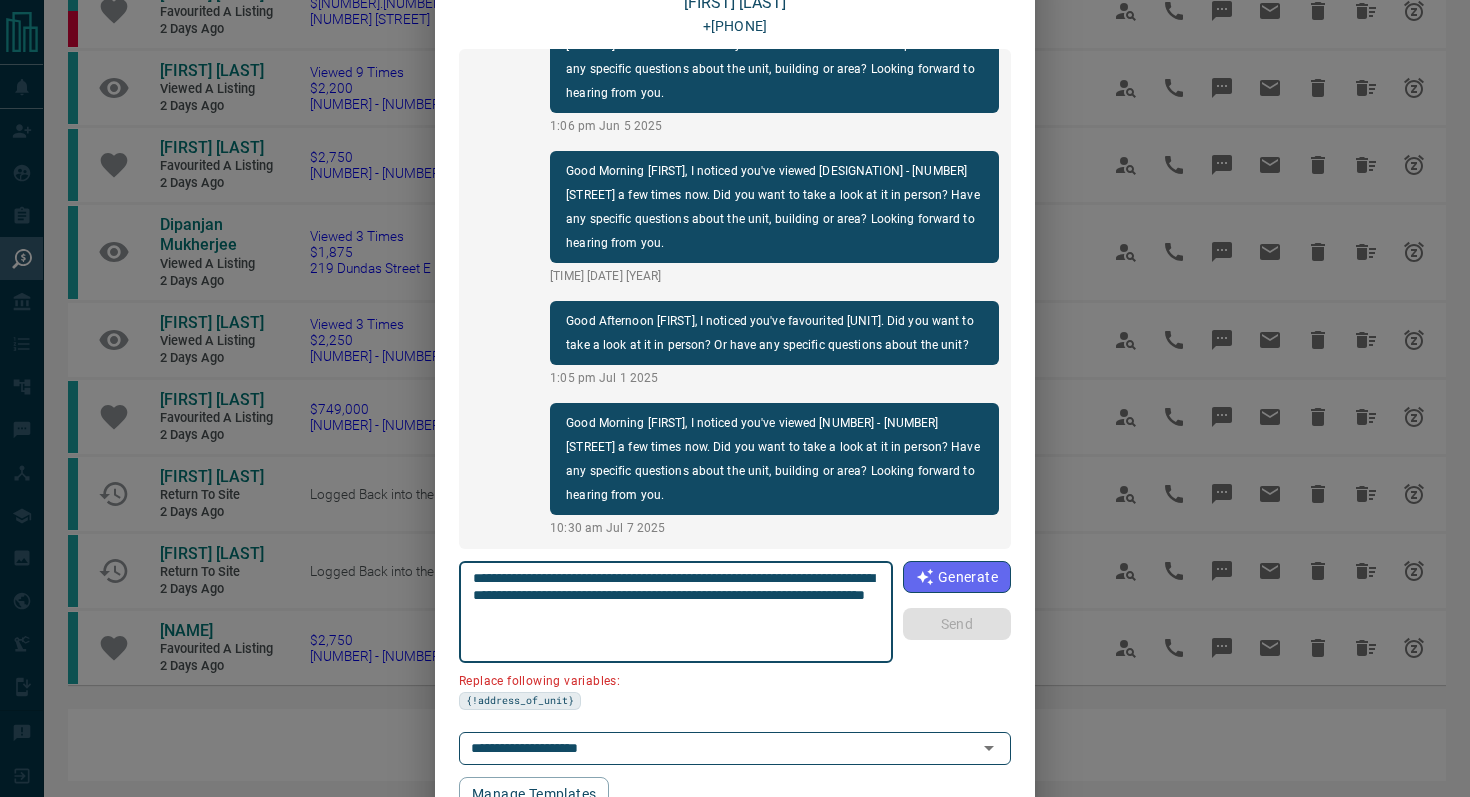 drag, startPoint x: 585, startPoint y: 591, endPoint x: 396, endPoint y: 591, distance: 189 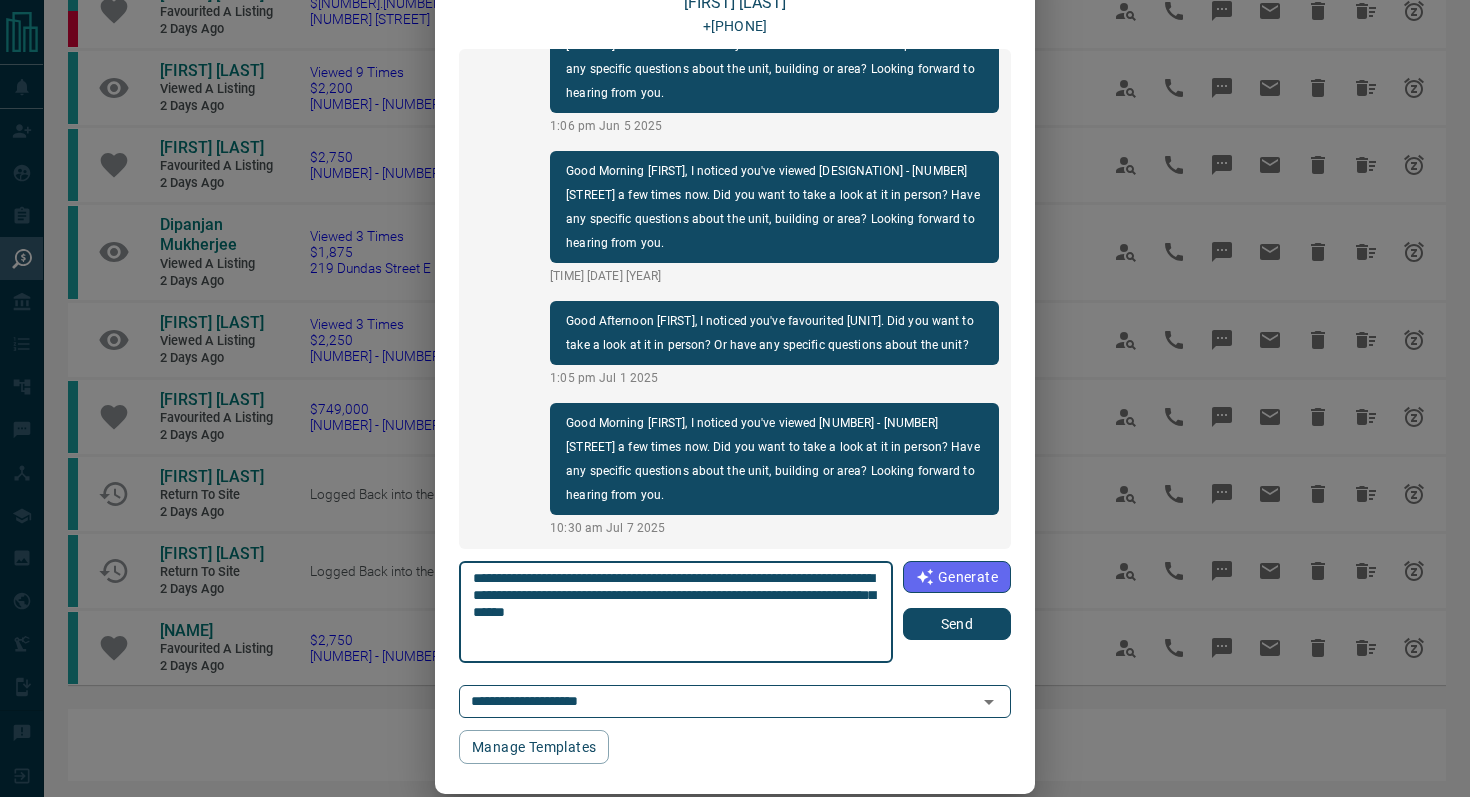 type on "**********" 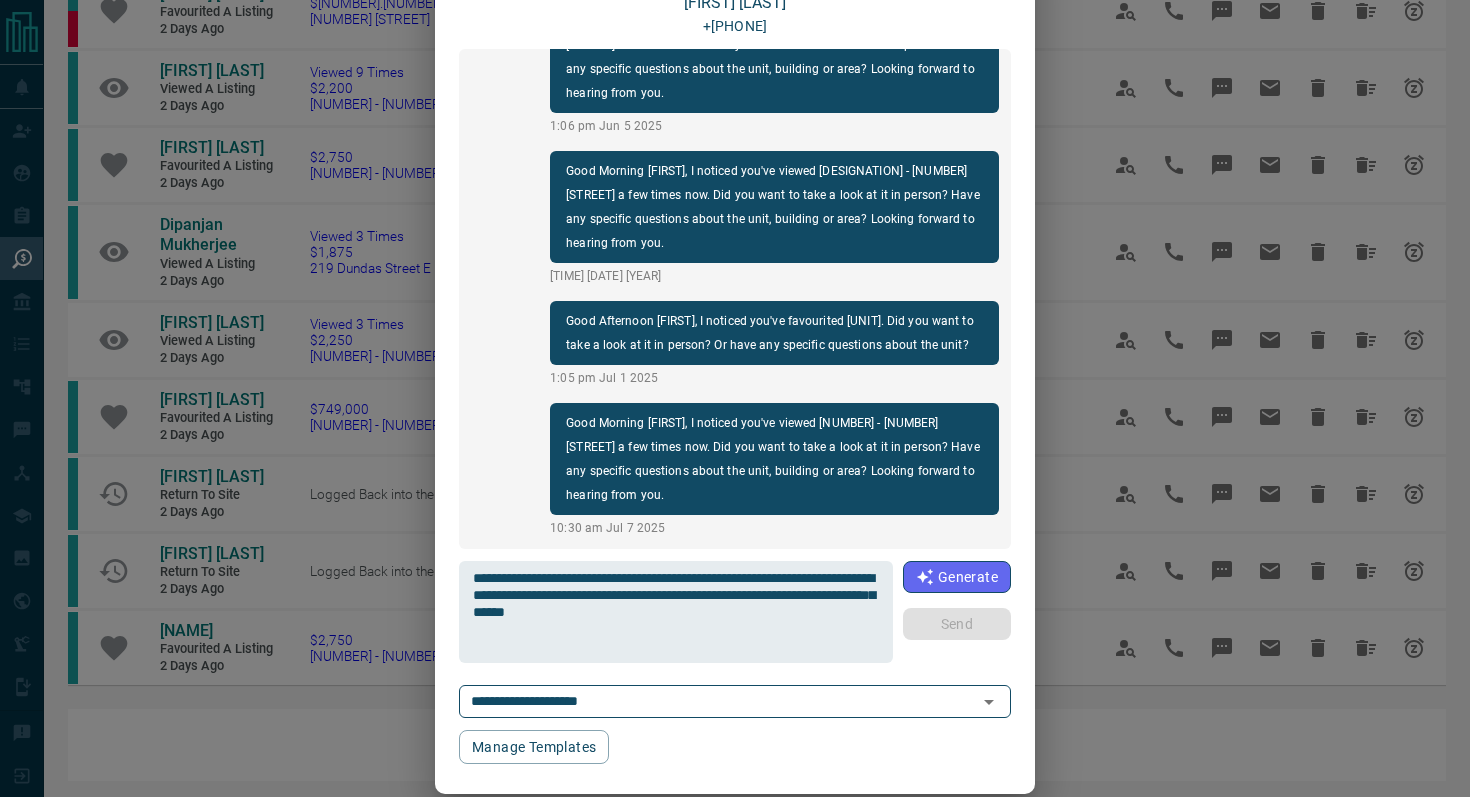 type 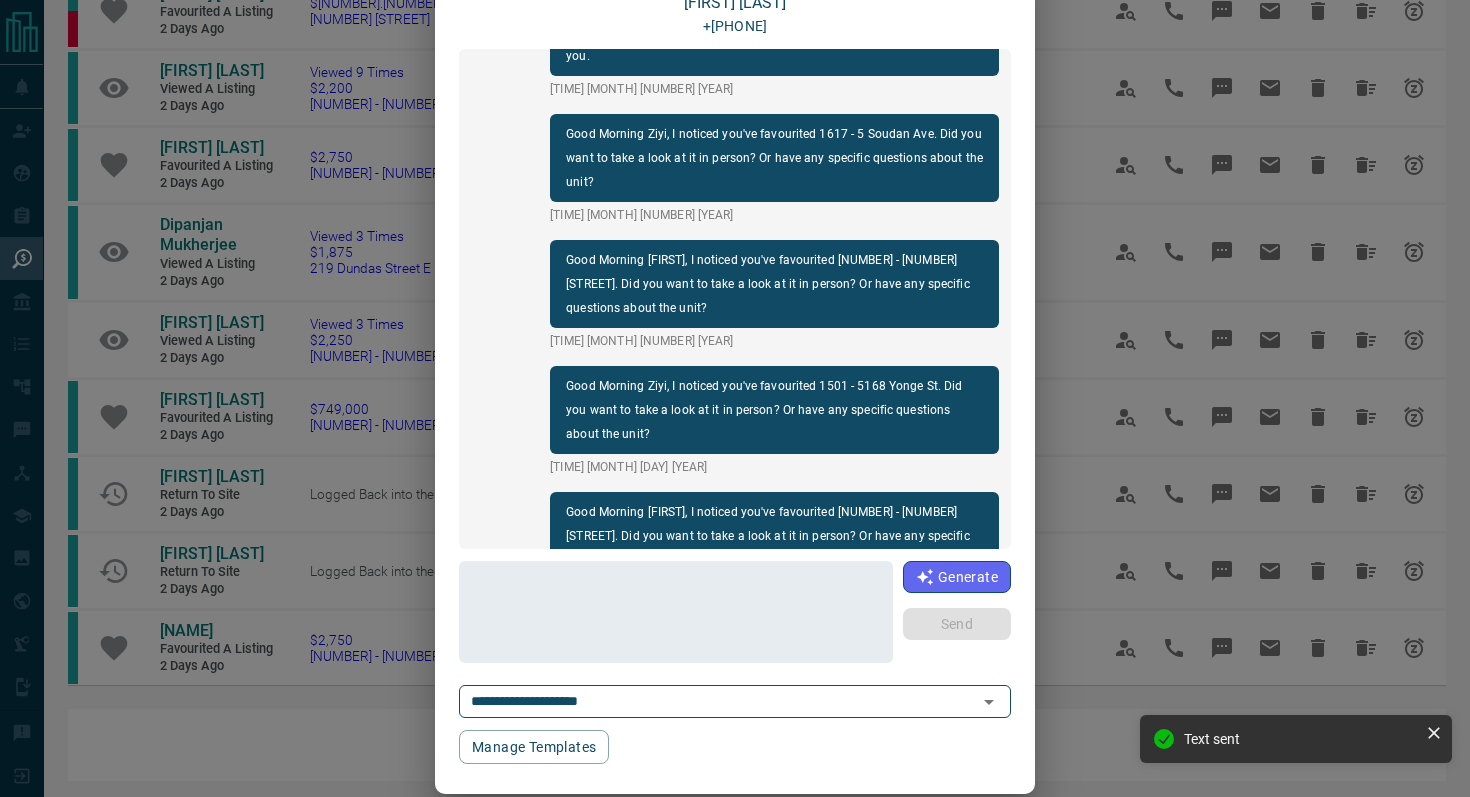 scroll, scrollTop: 0, scrollLeft: 0, axis: both 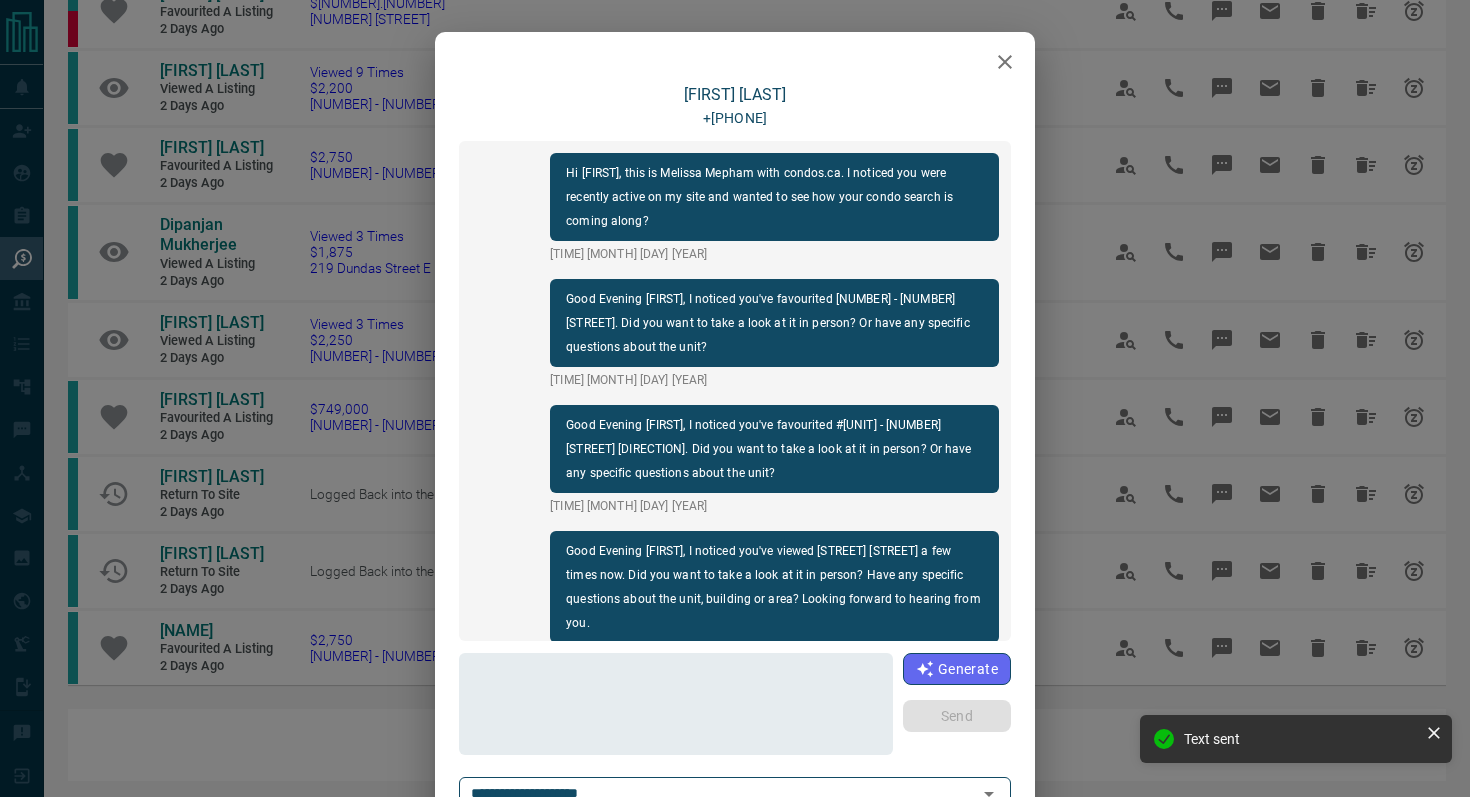 click at bounding box center [735, 57] 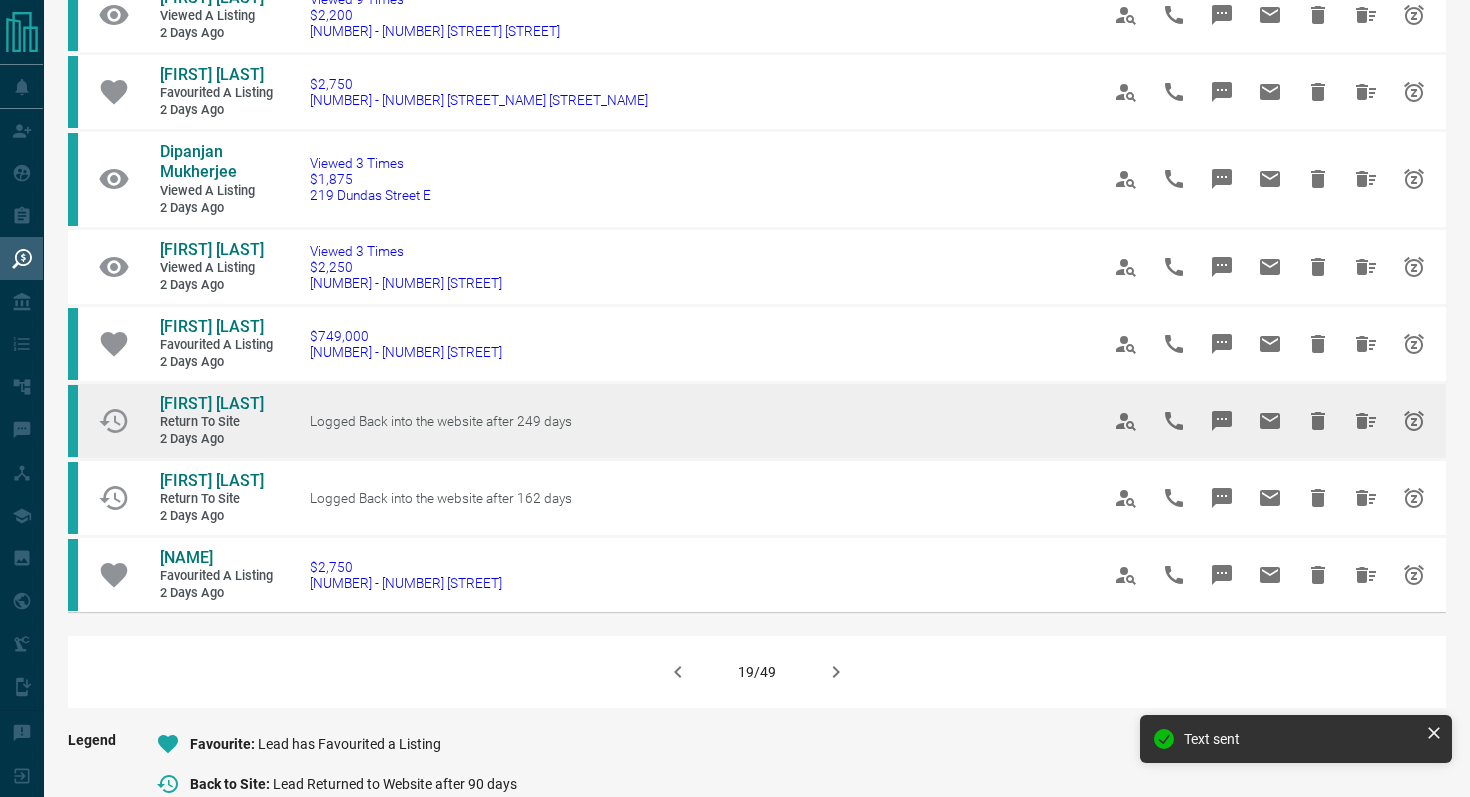 scroll, scrollTop: 1100, scrollLeft: 0, axis: vertical 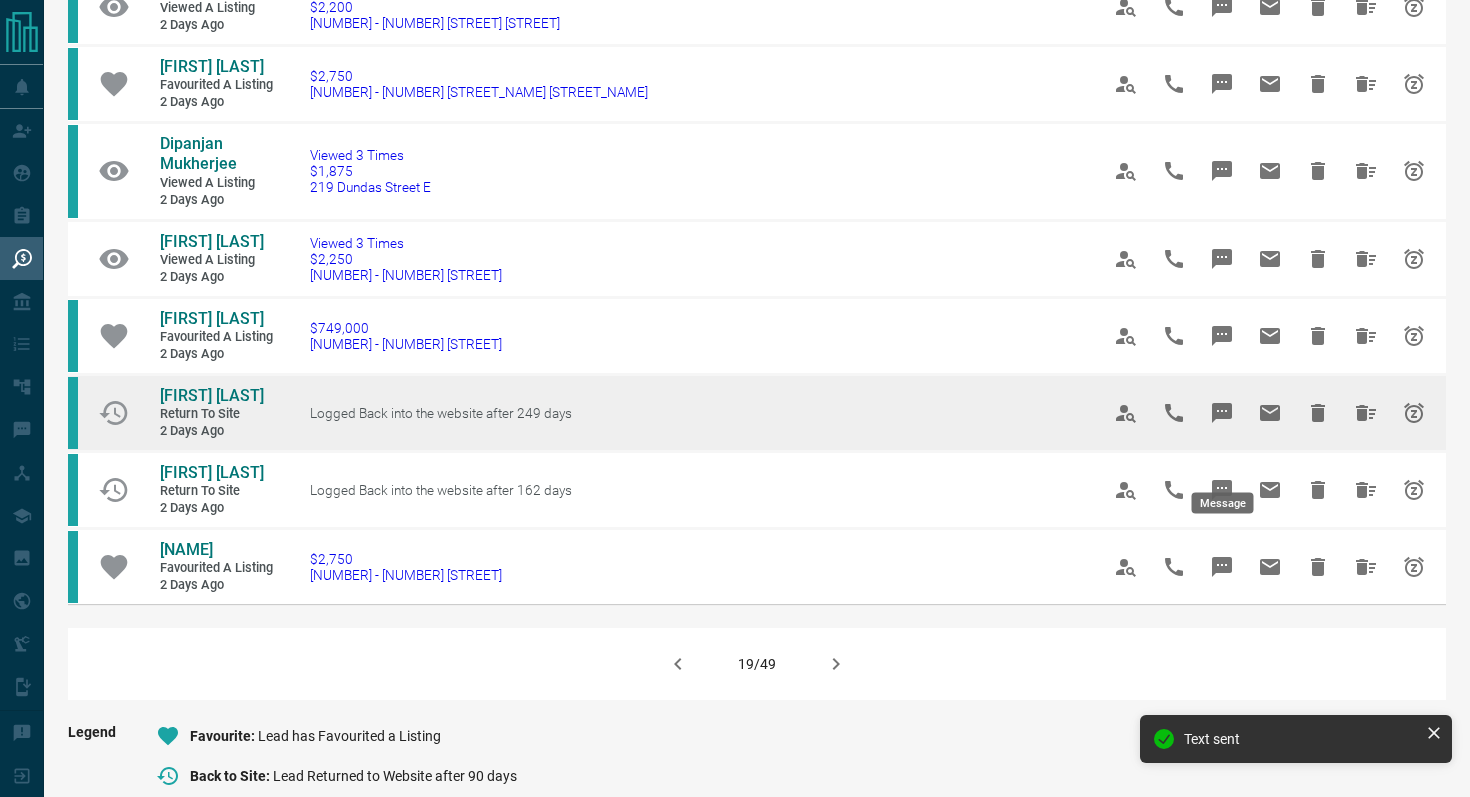 click 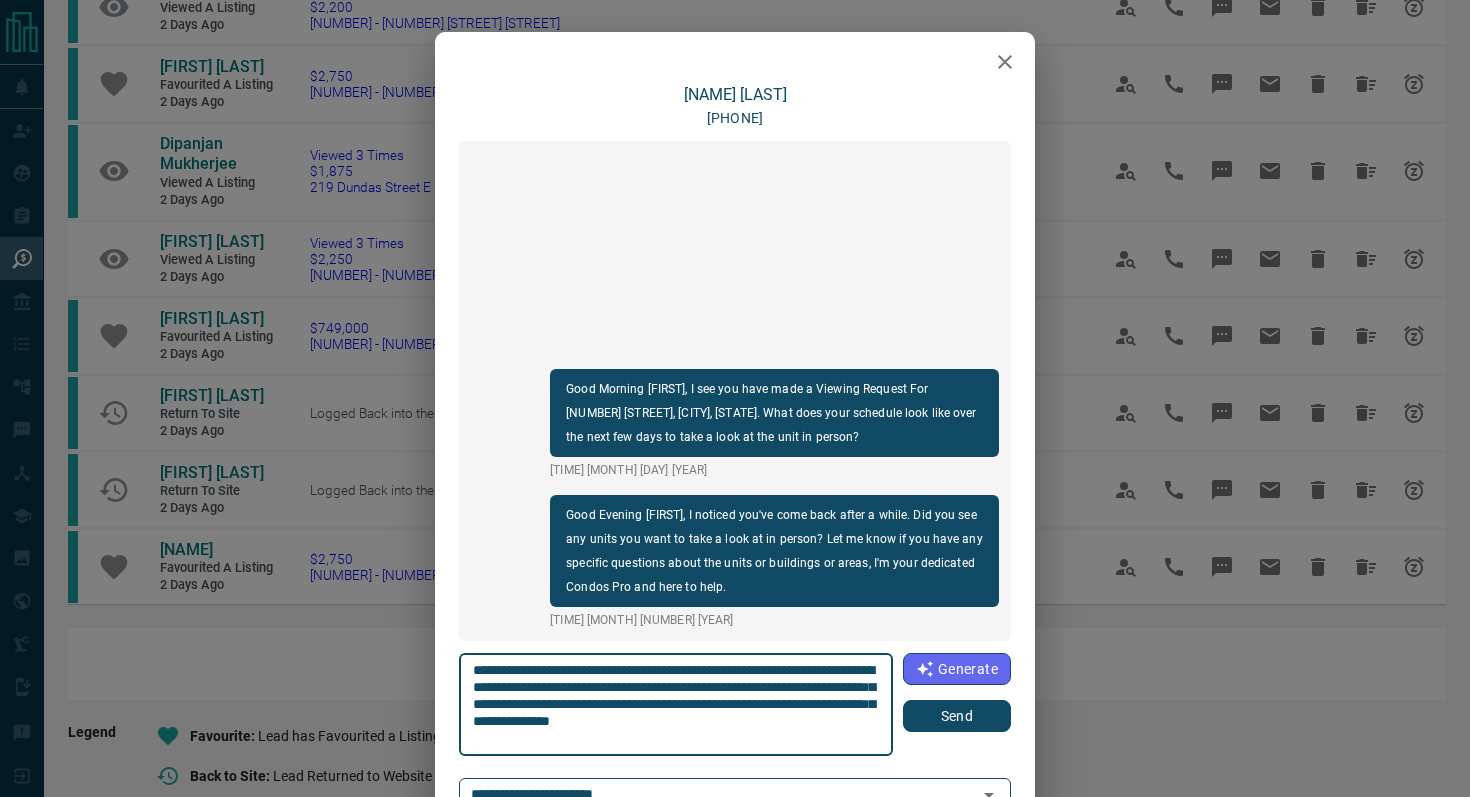click on "Send" at bounding box center (957, 716) 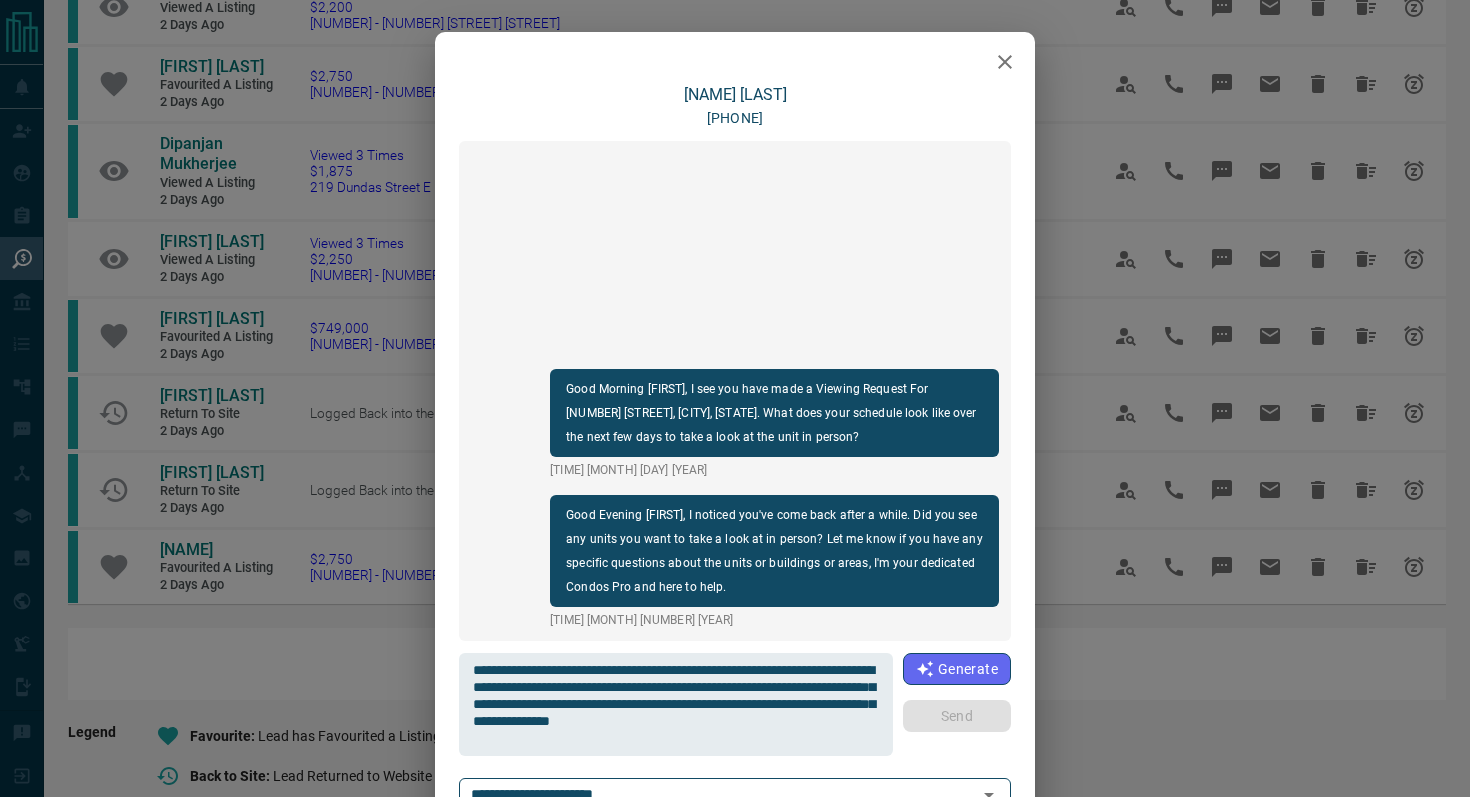 type 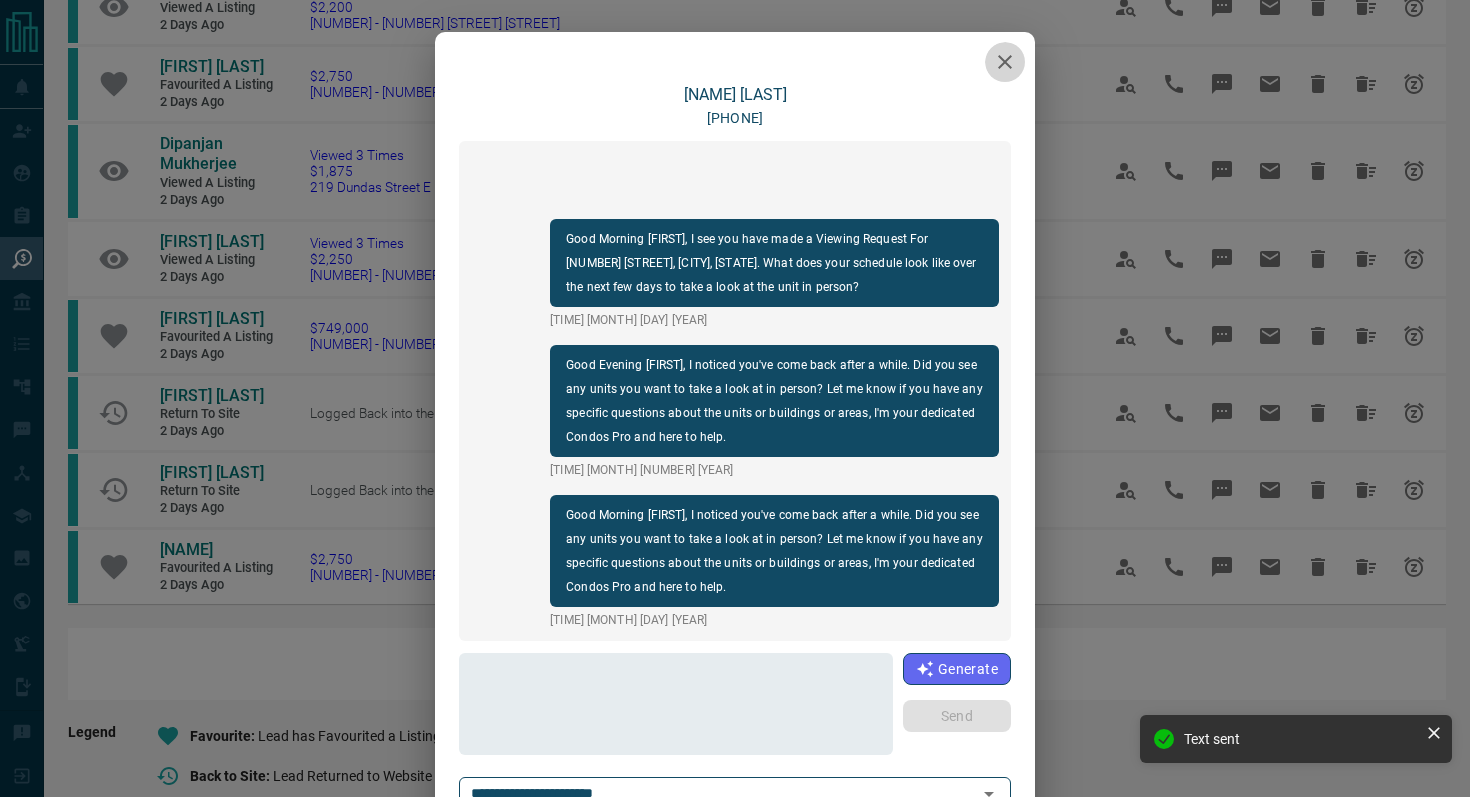 click 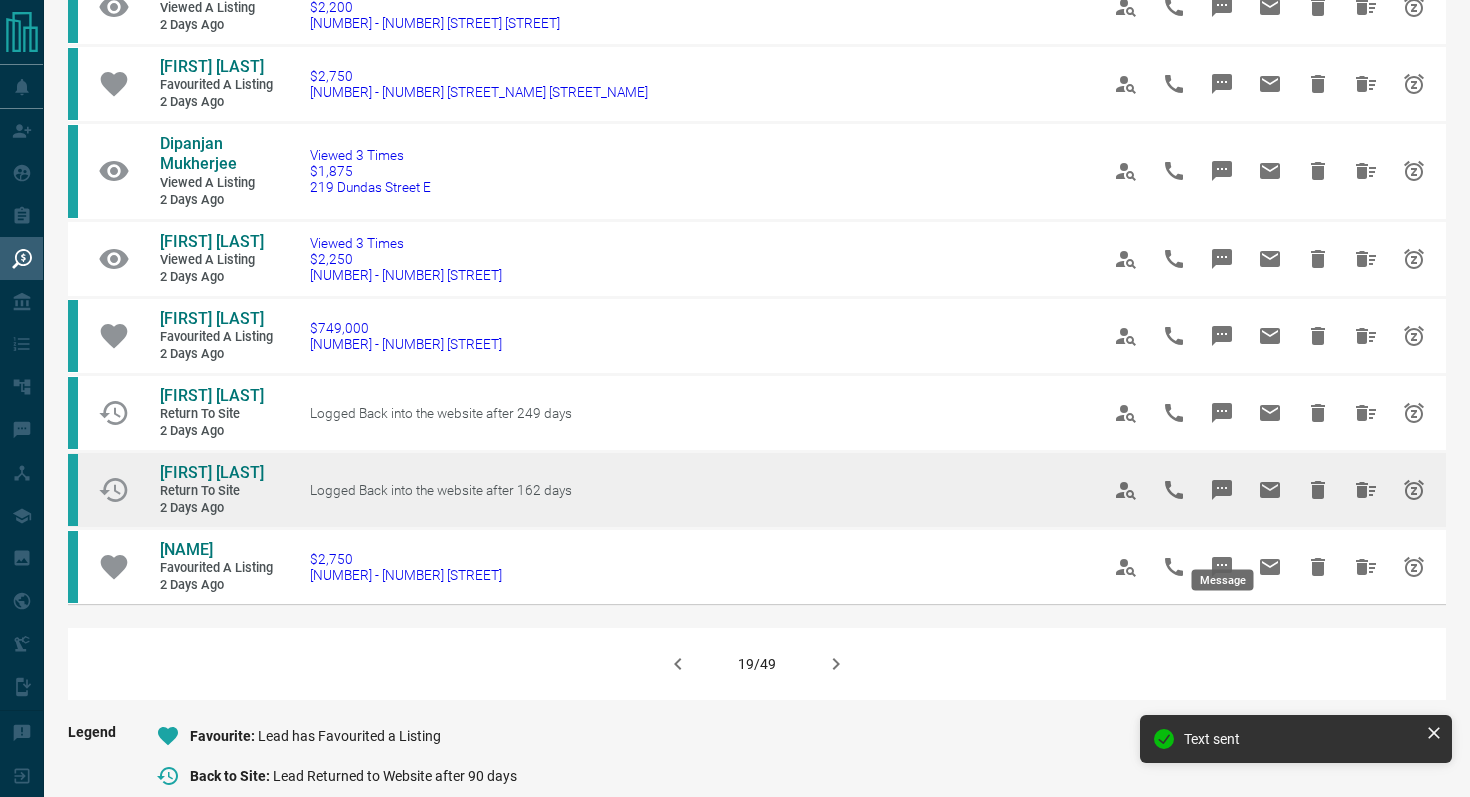 click 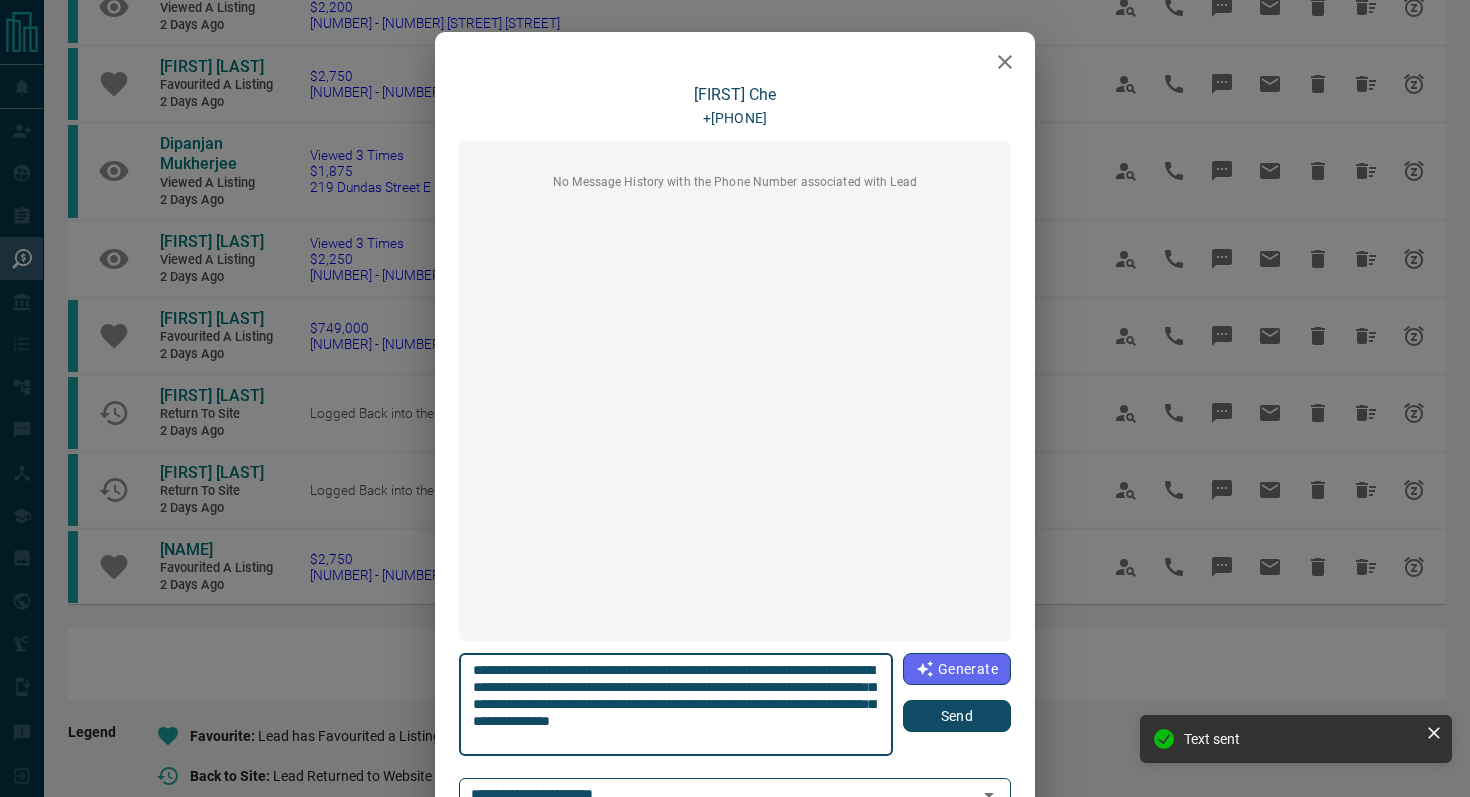 click on "Send" at bounding box center [957, 716] 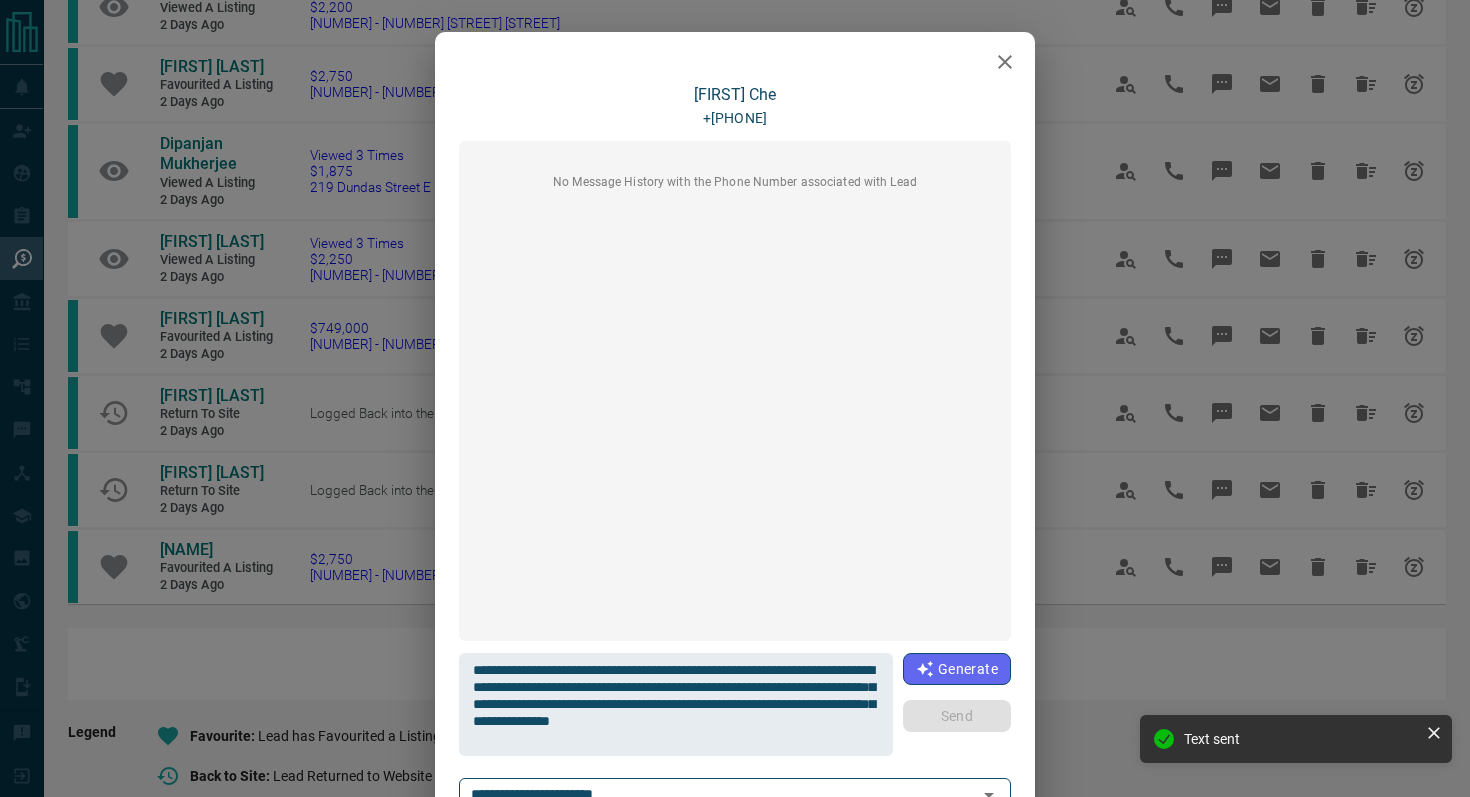 type 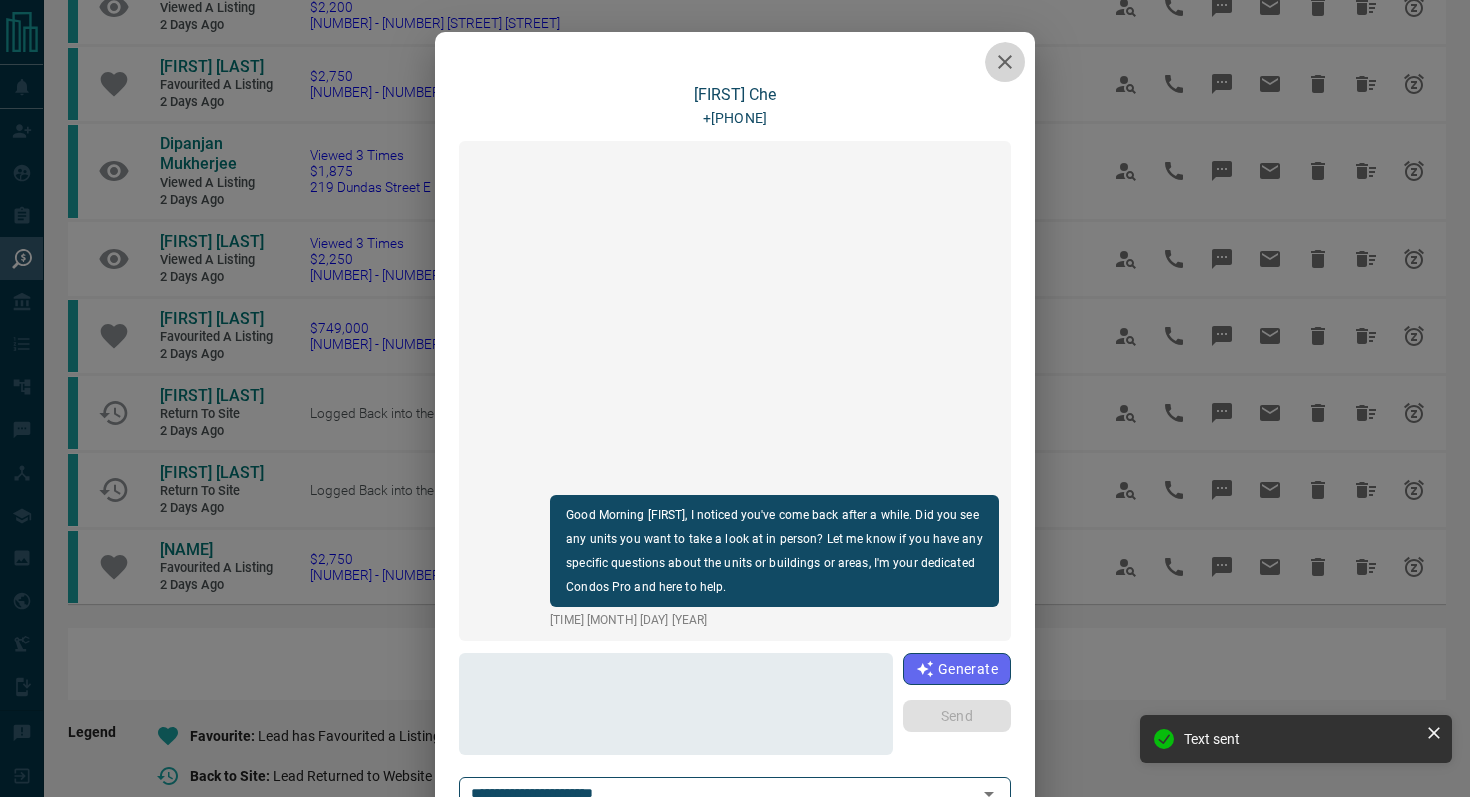 click at bounding box center [1005, 62] 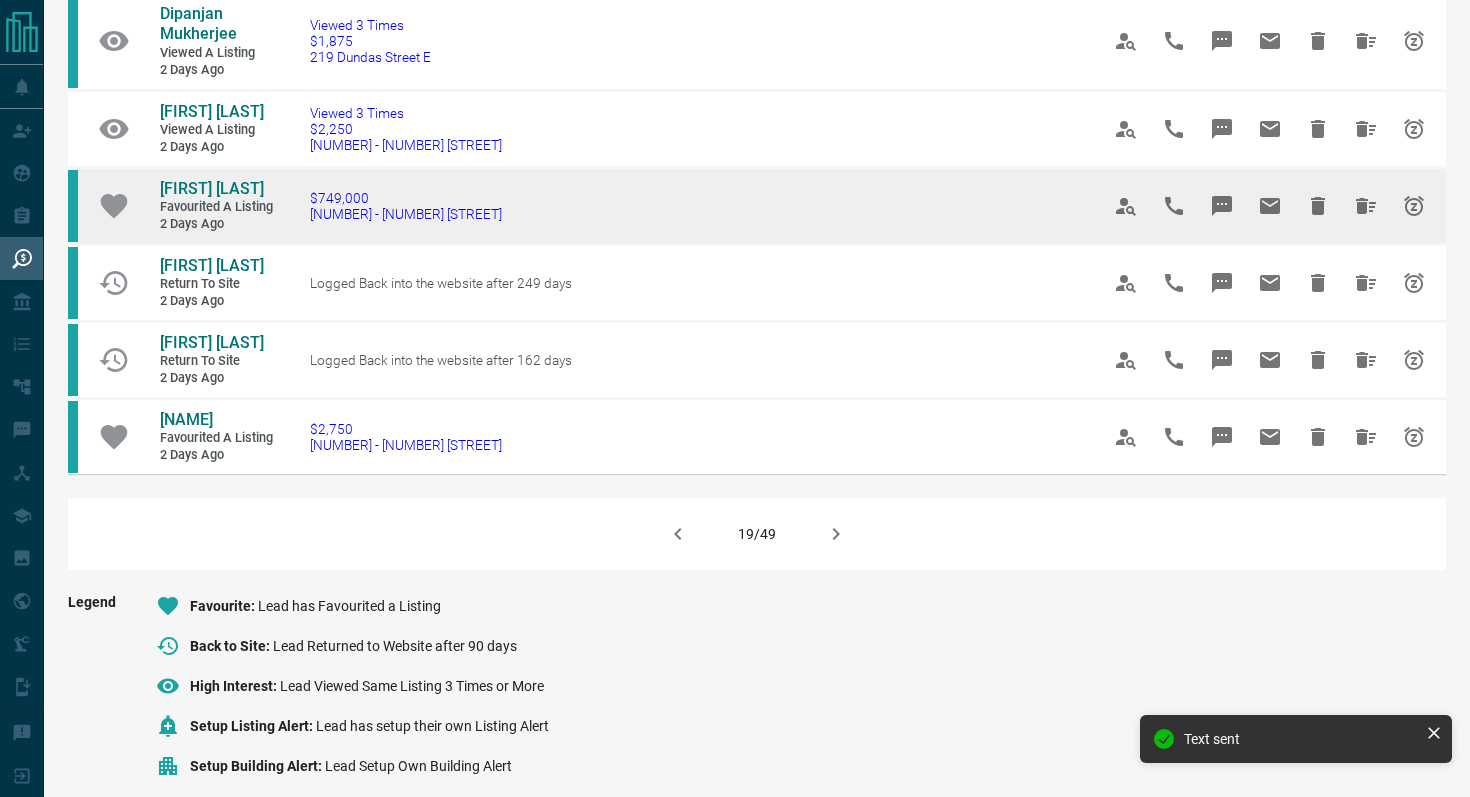 scroll, scrollTop: 1232, scrollLeft: 0, axis: vertical 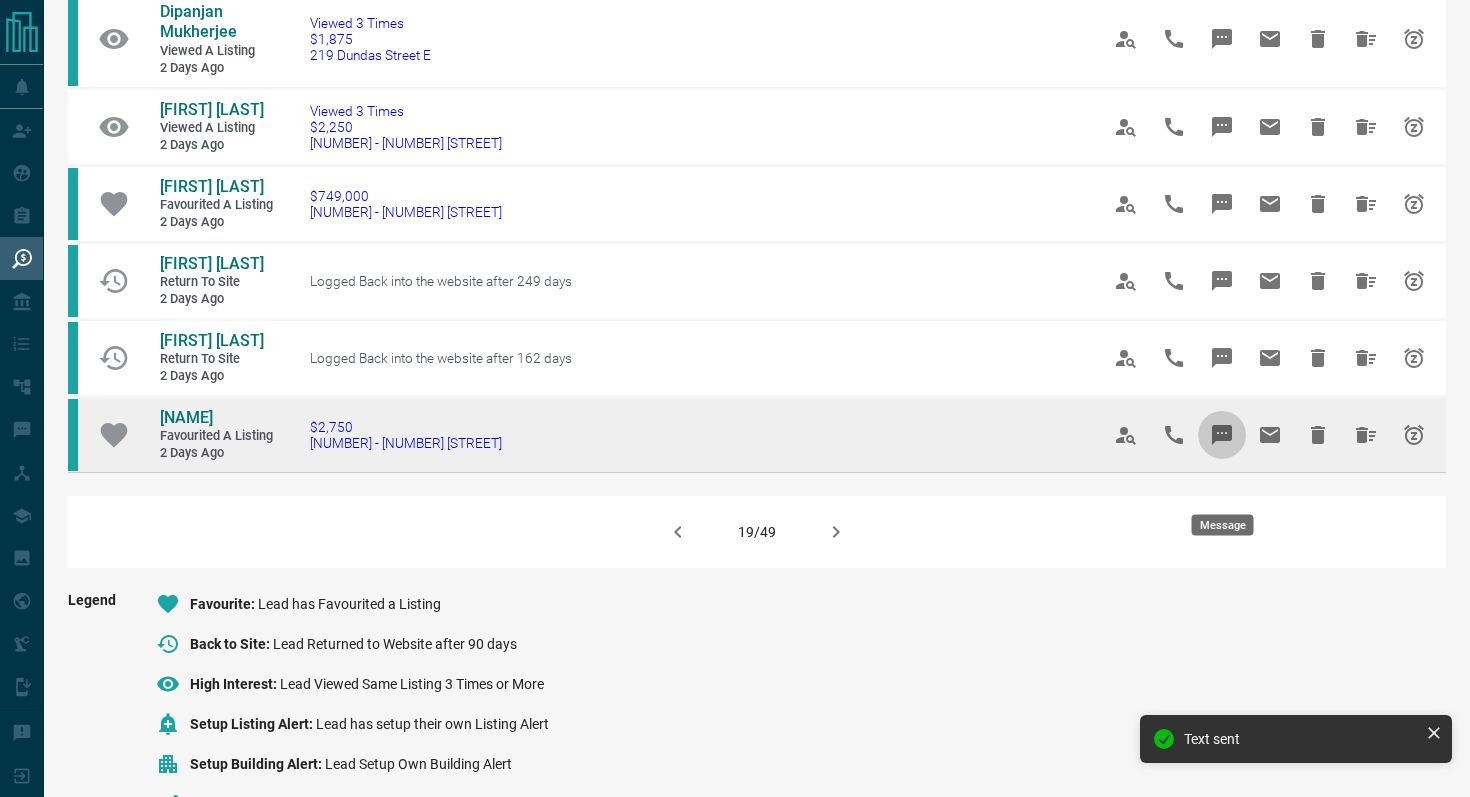 click 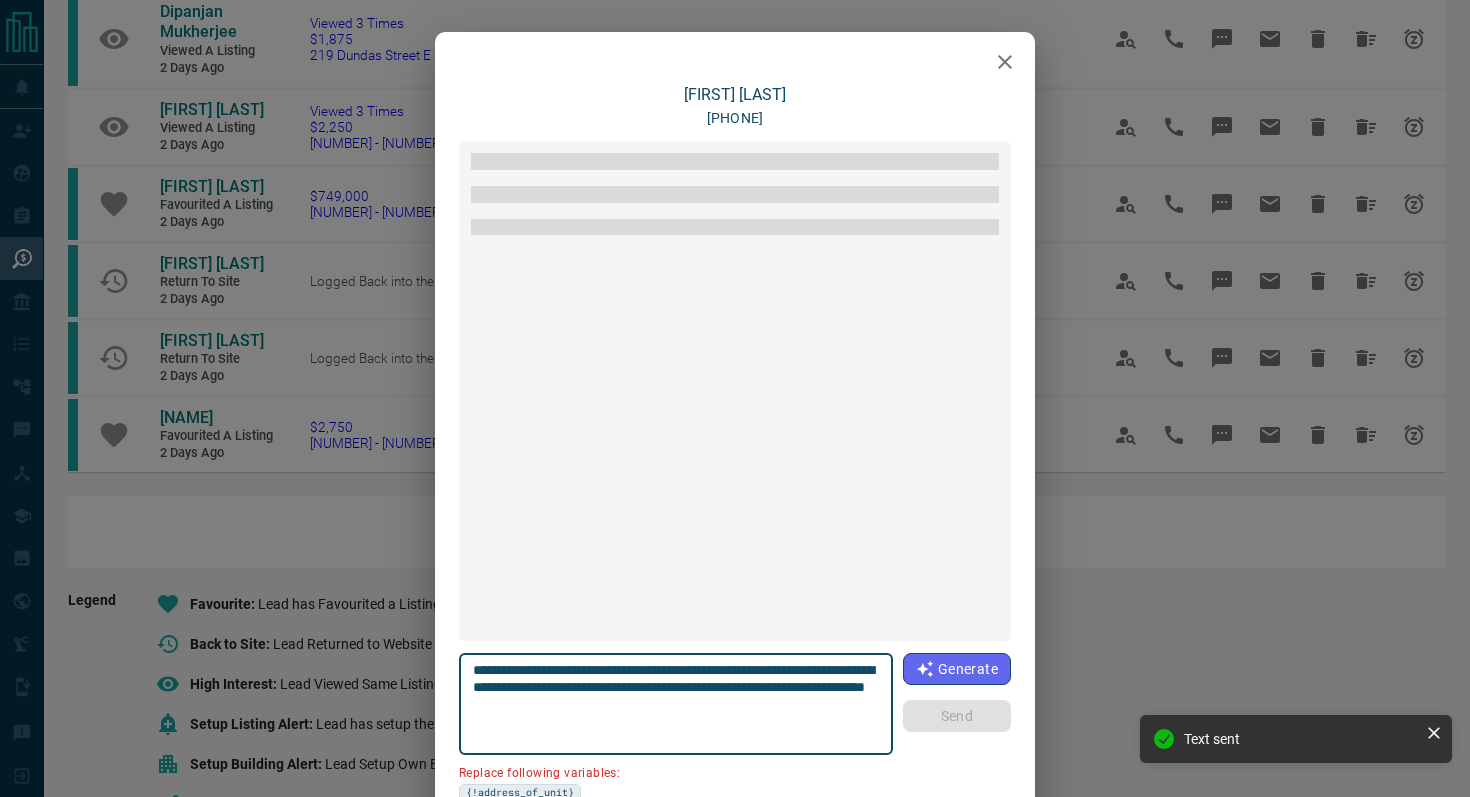 scroll, scrollTop: 444, scrollLeft: 0, axis: vertical 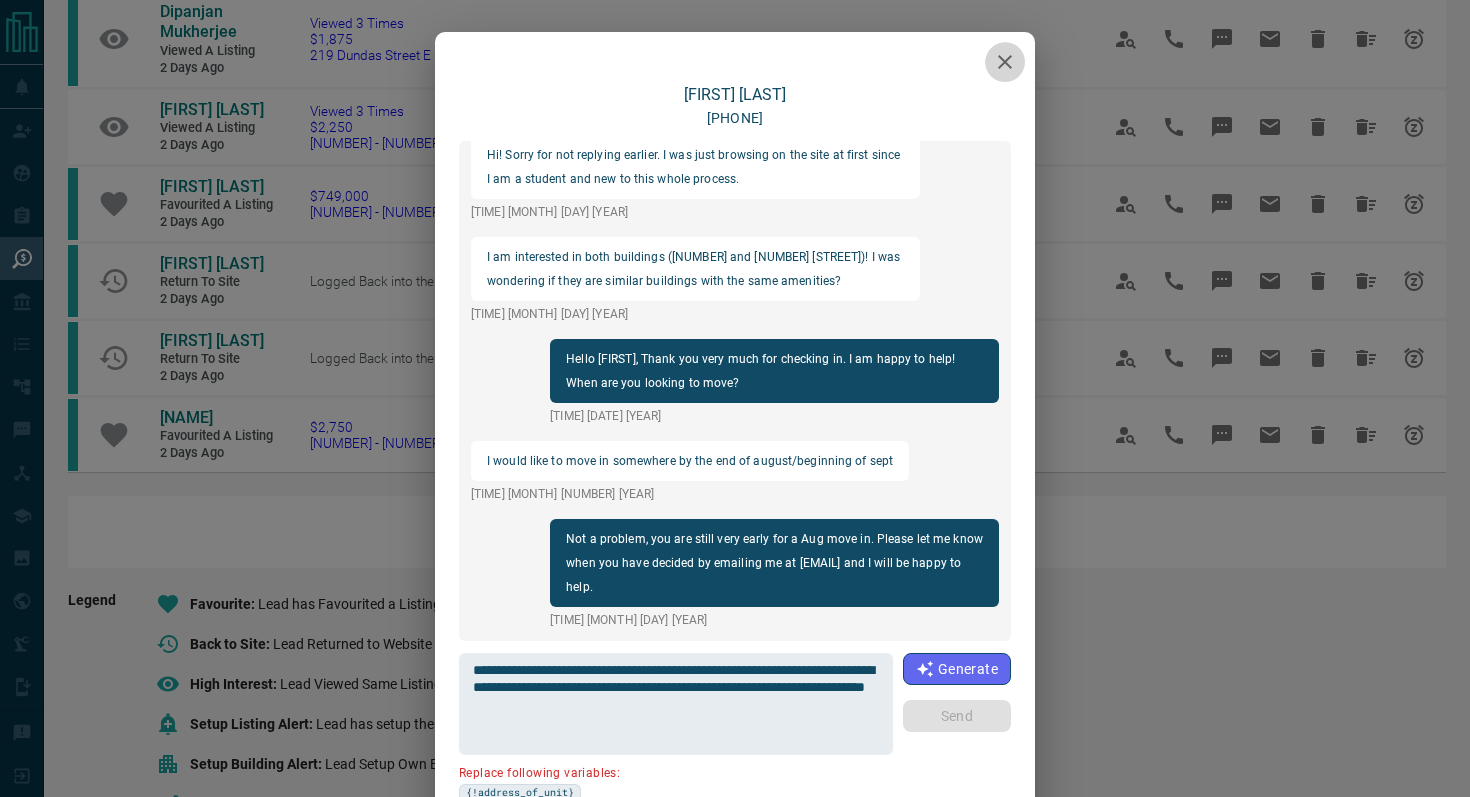 click 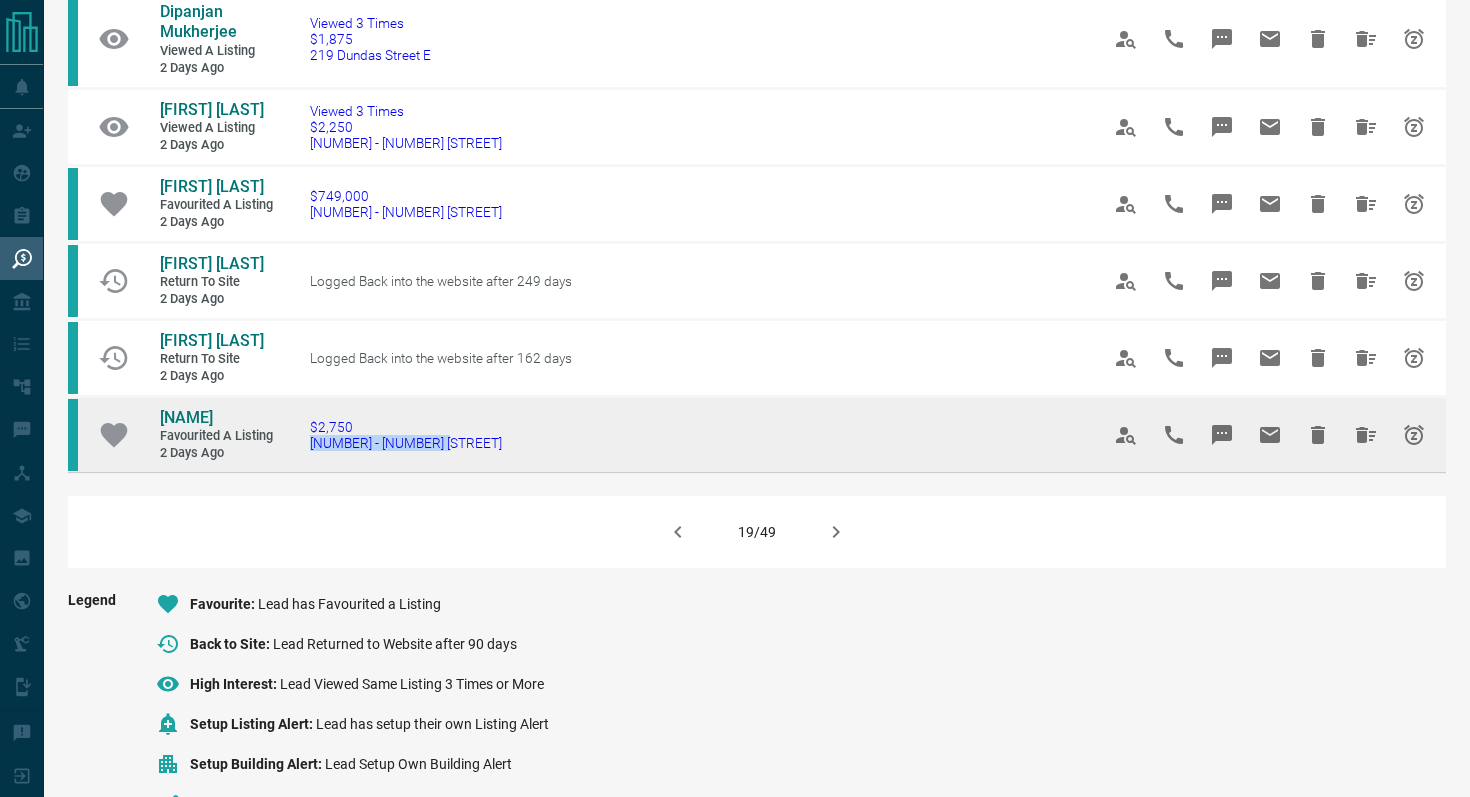 drag, startPoint x: 506, startPoint y: 491, endPoint x: 307, endPoint y: 485, distance: 199.09044 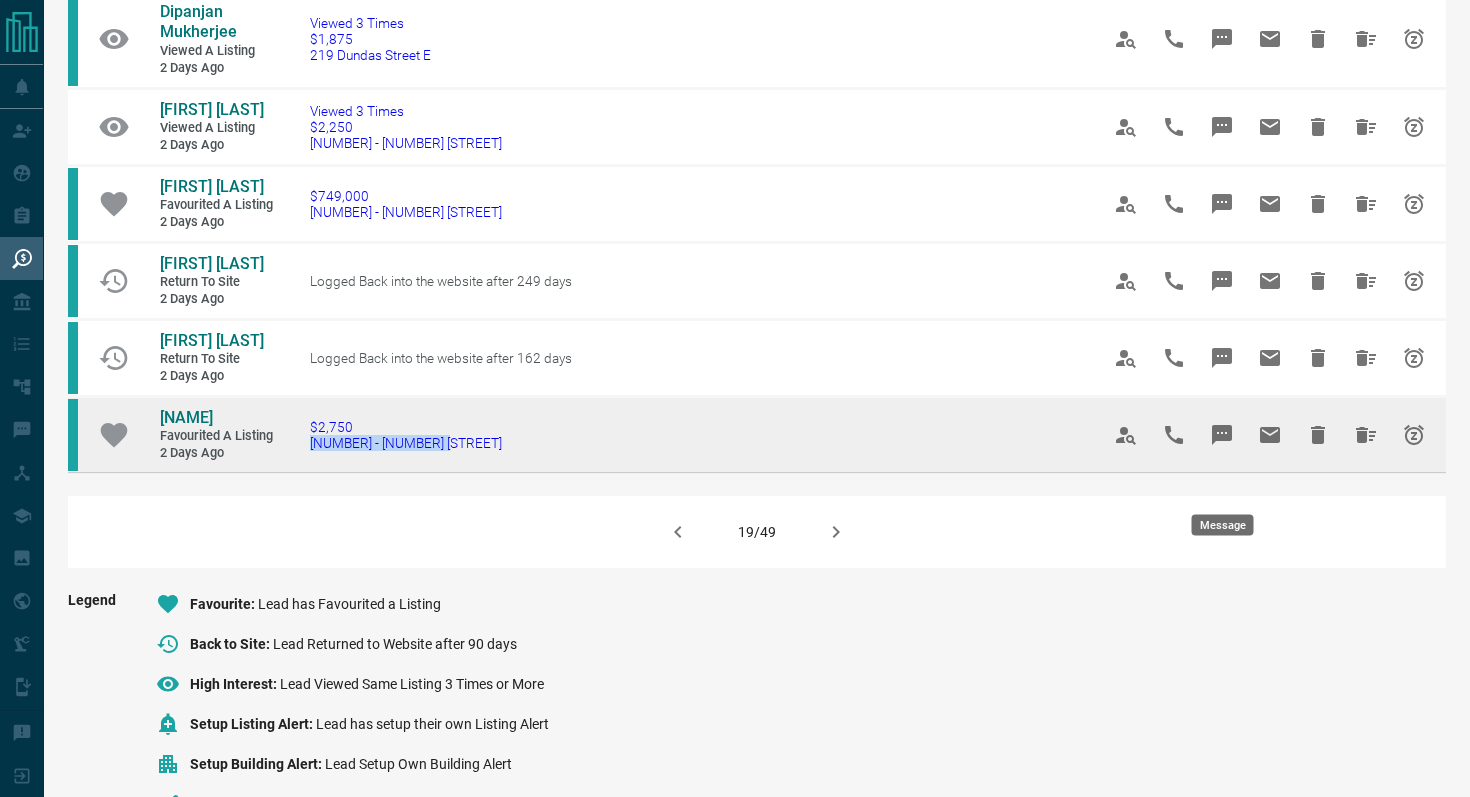 click 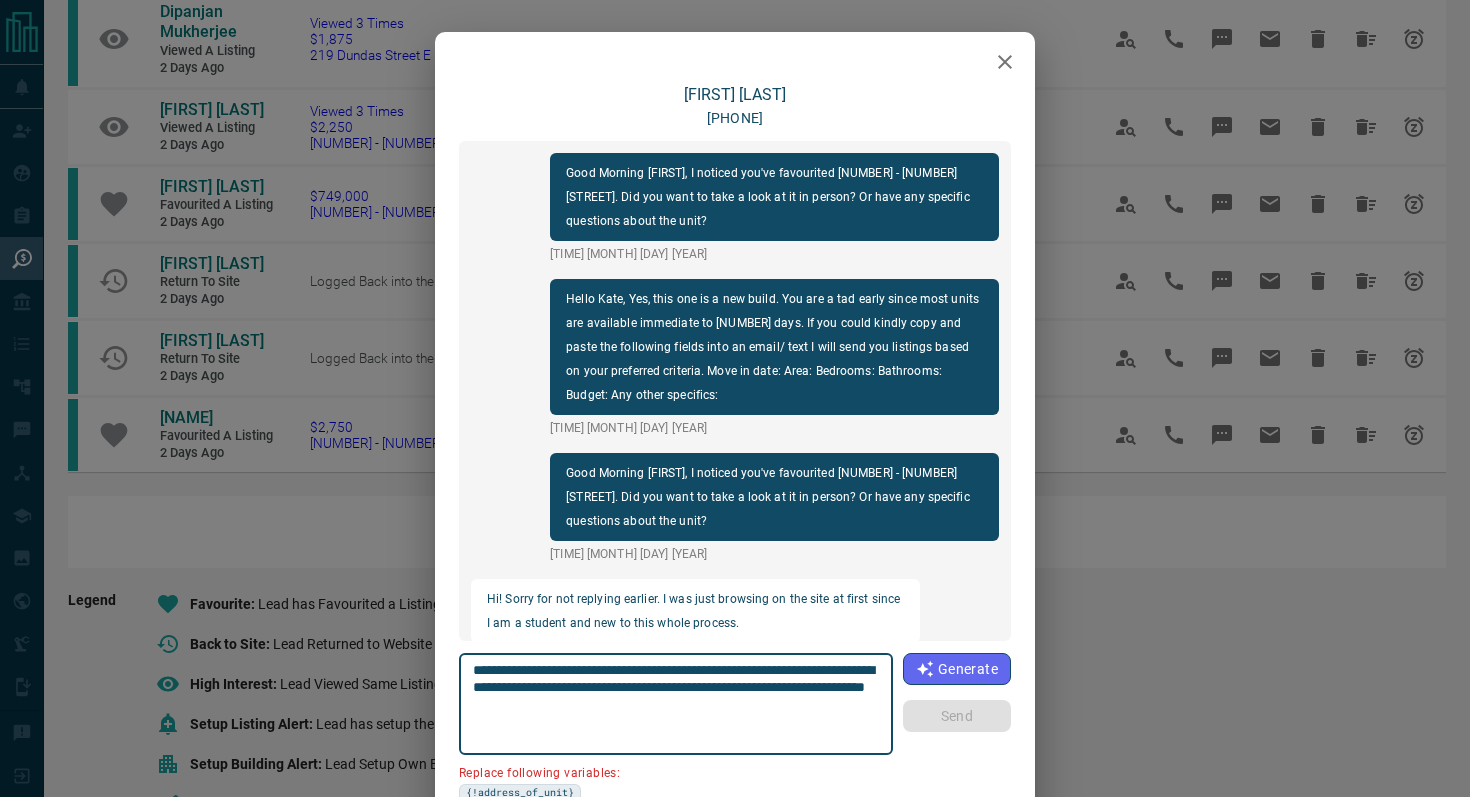scroll, scrollTop: 444, scrollLeft: 0, axis: vertical 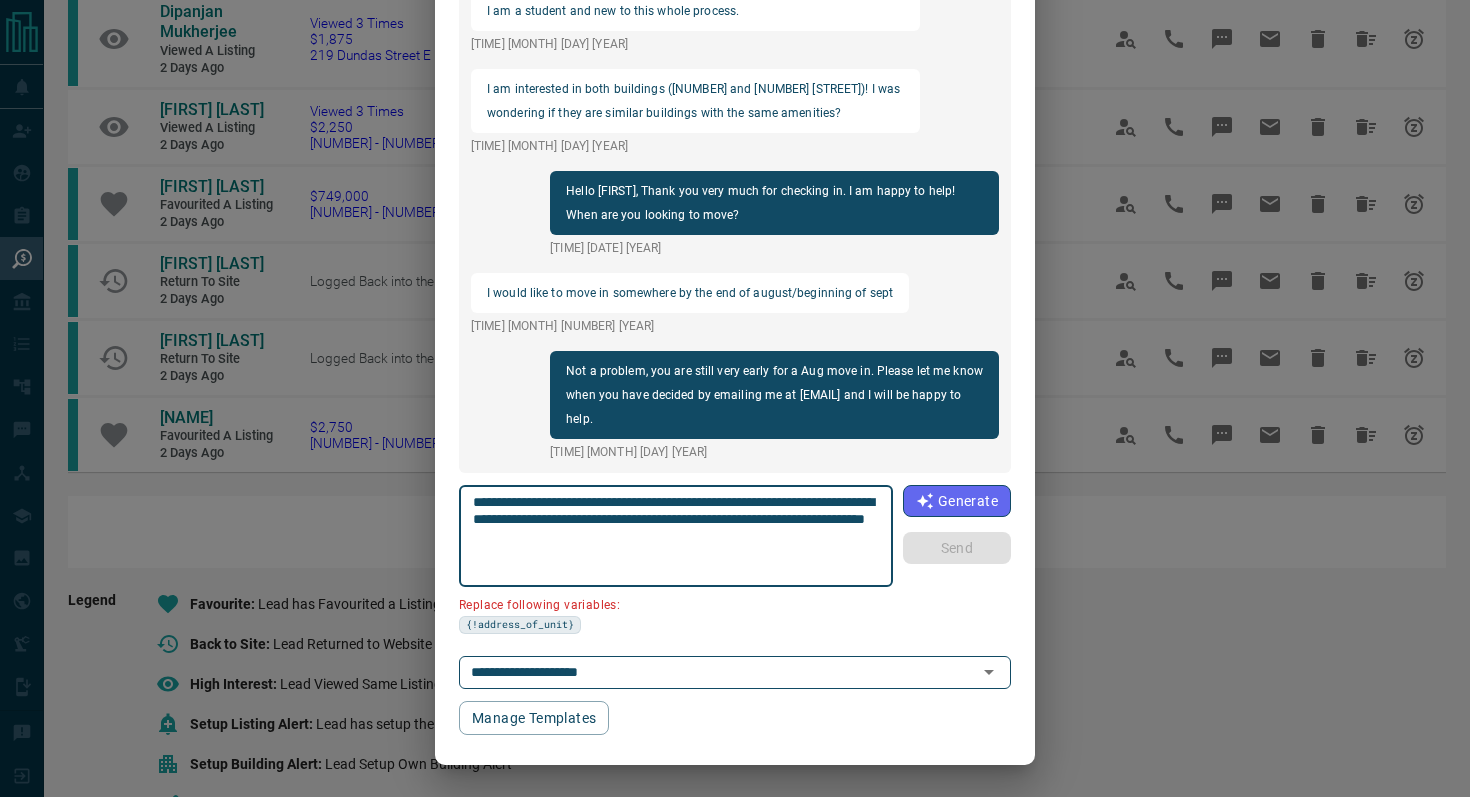 drag, startPoint x: 585, startPoint y: 516, endPoint x: 319, endPoint y: 516, distance: 266 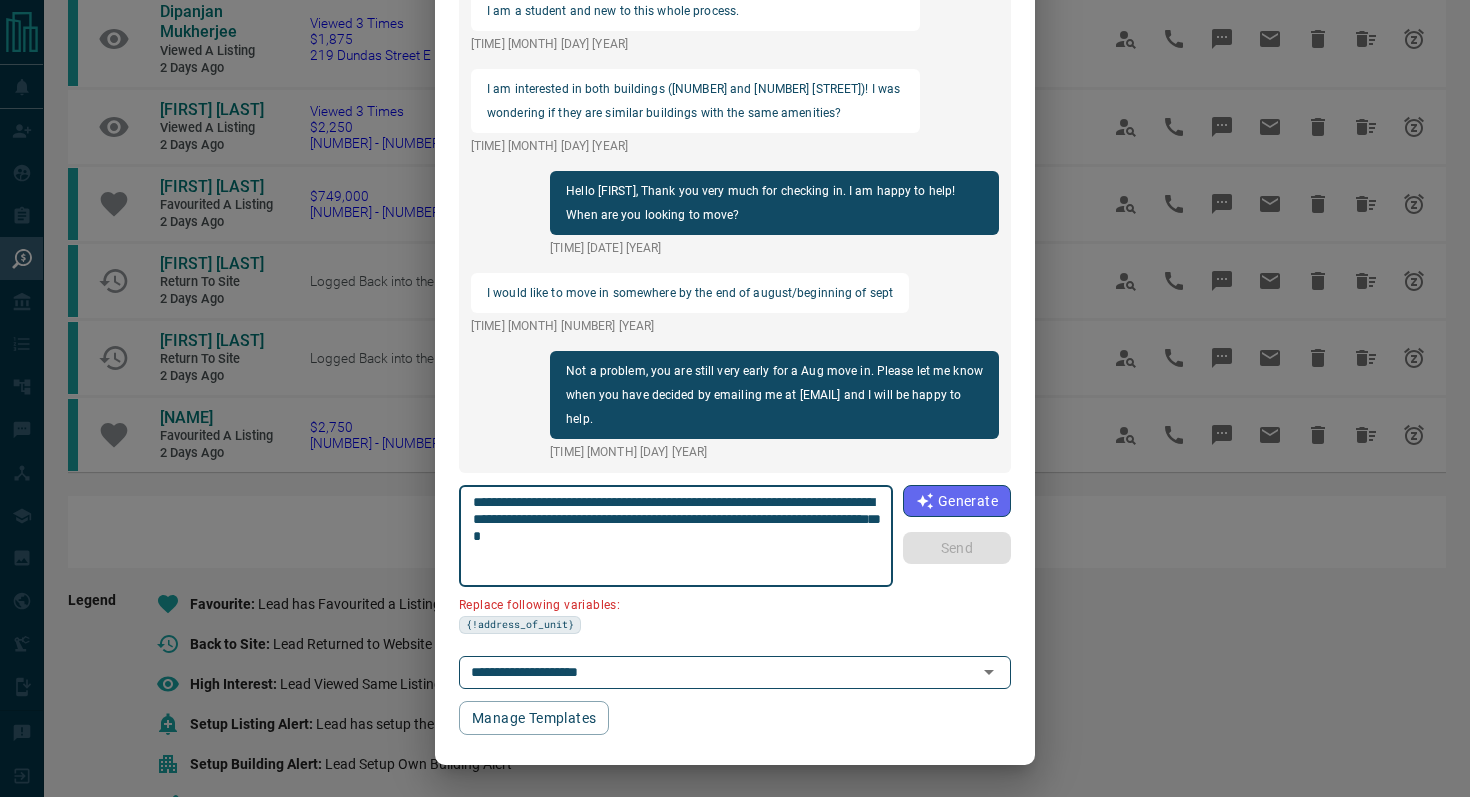 scroll, scrollTop: 121, scrollLeft: 0, axis: vertical 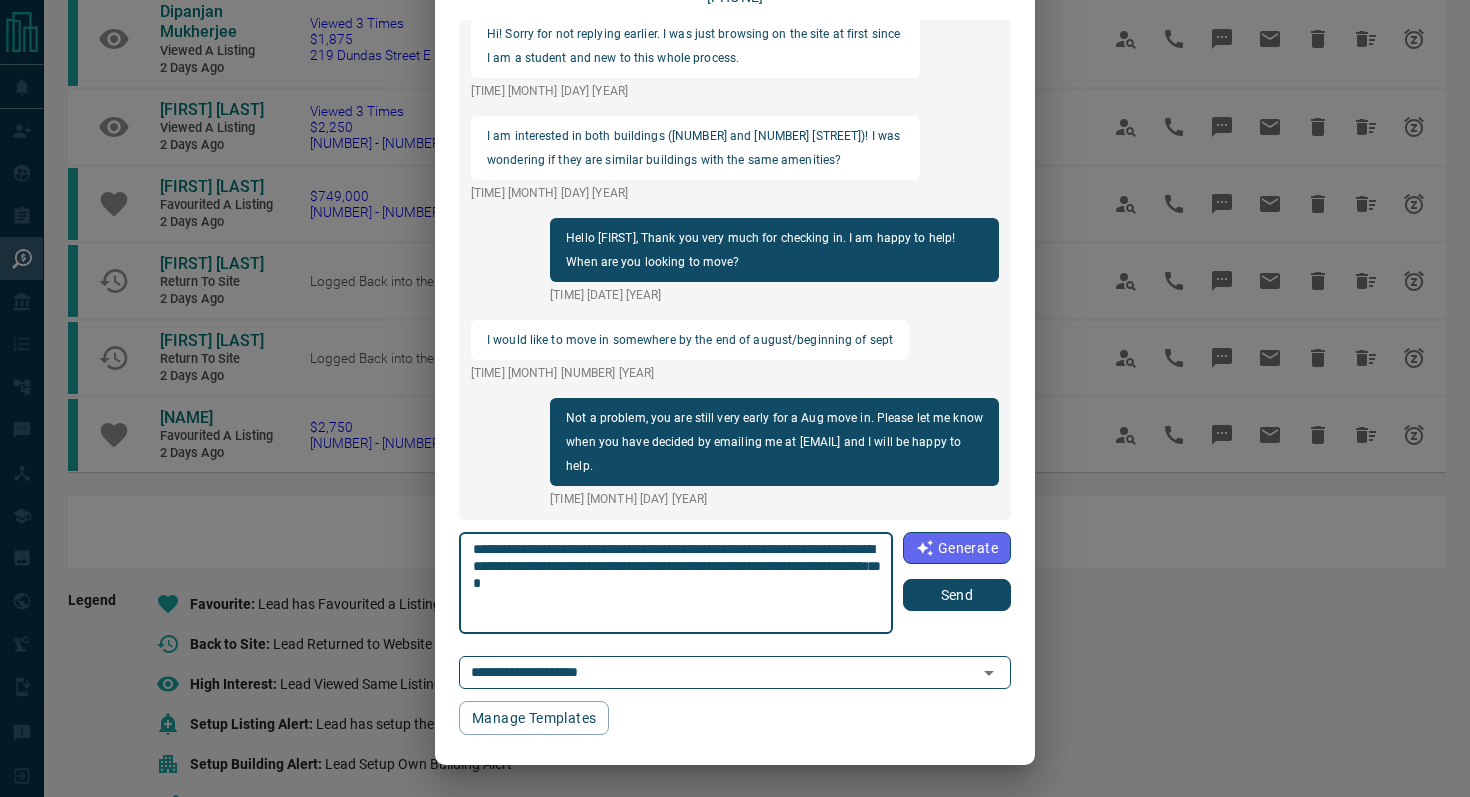 type on "**********" 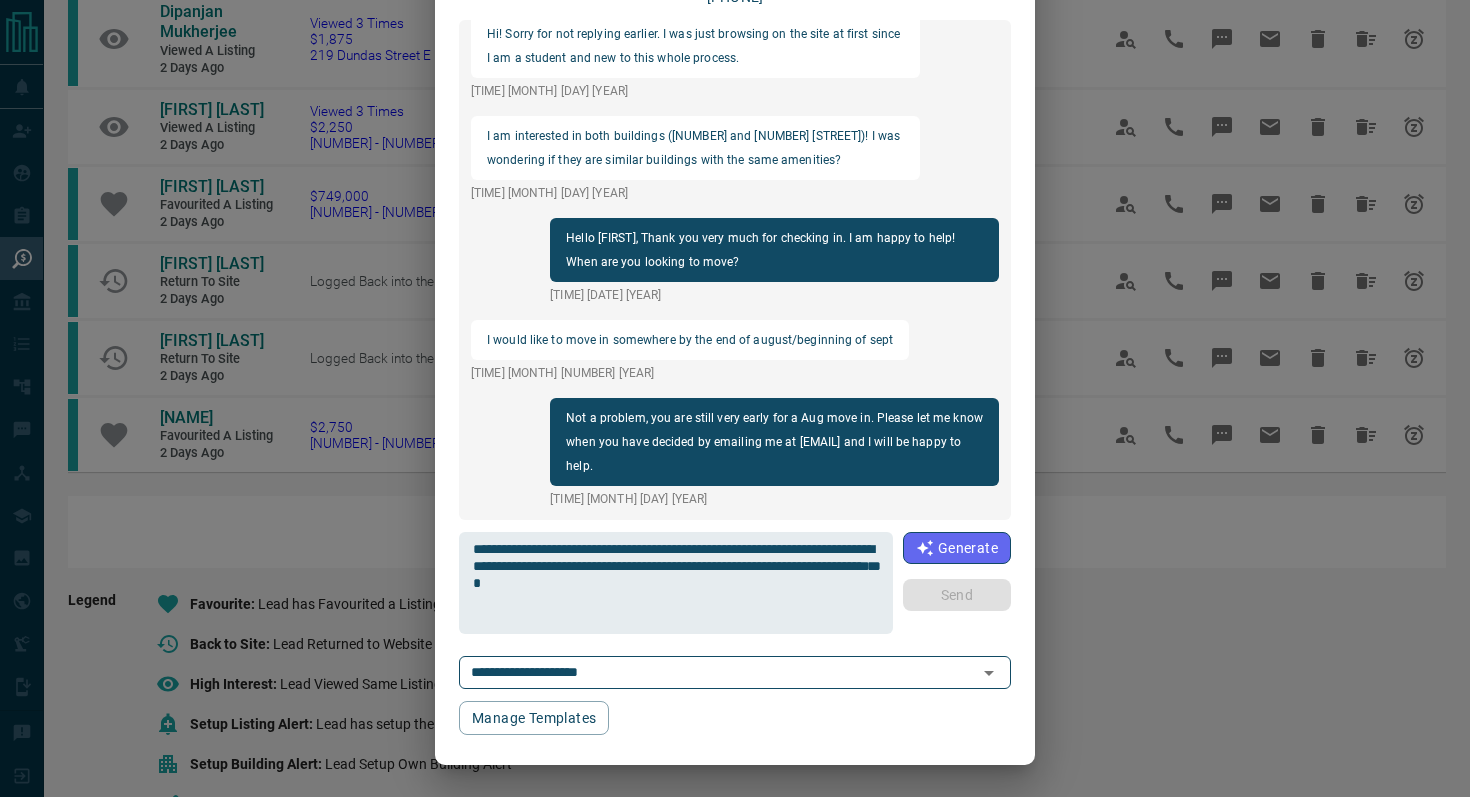 type 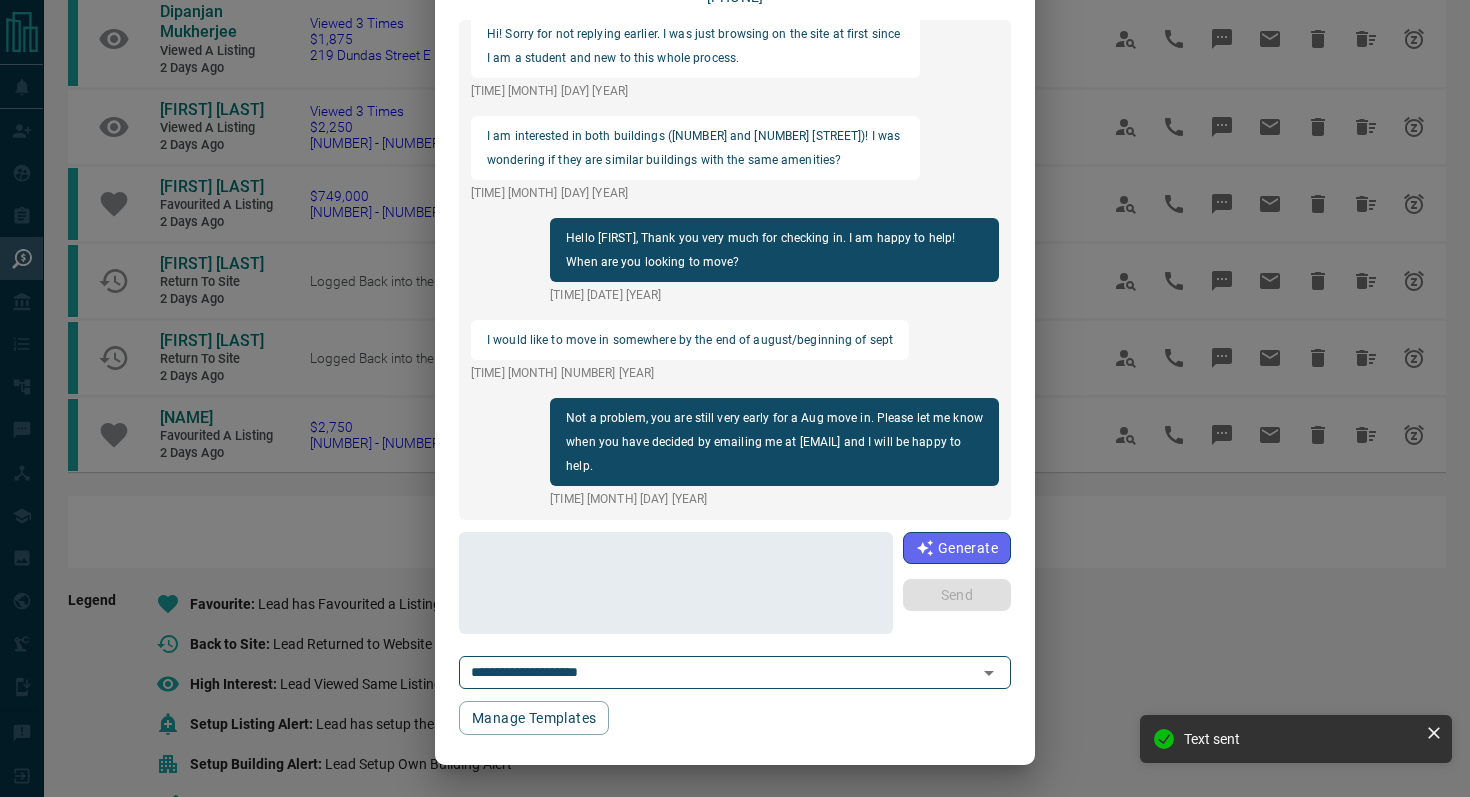 scroll, scrollTop: 0, scrollLeft: 0, axis: both 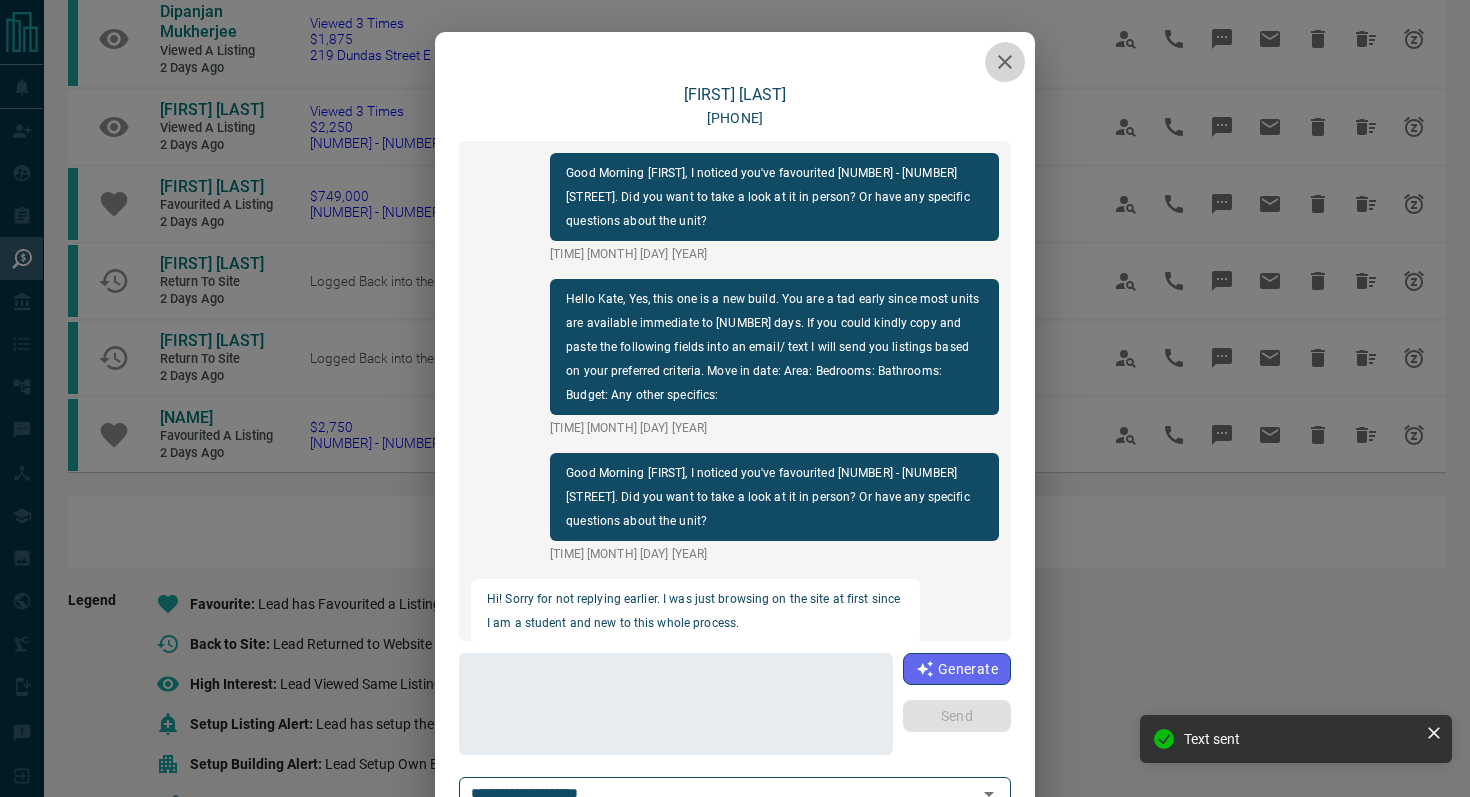 click 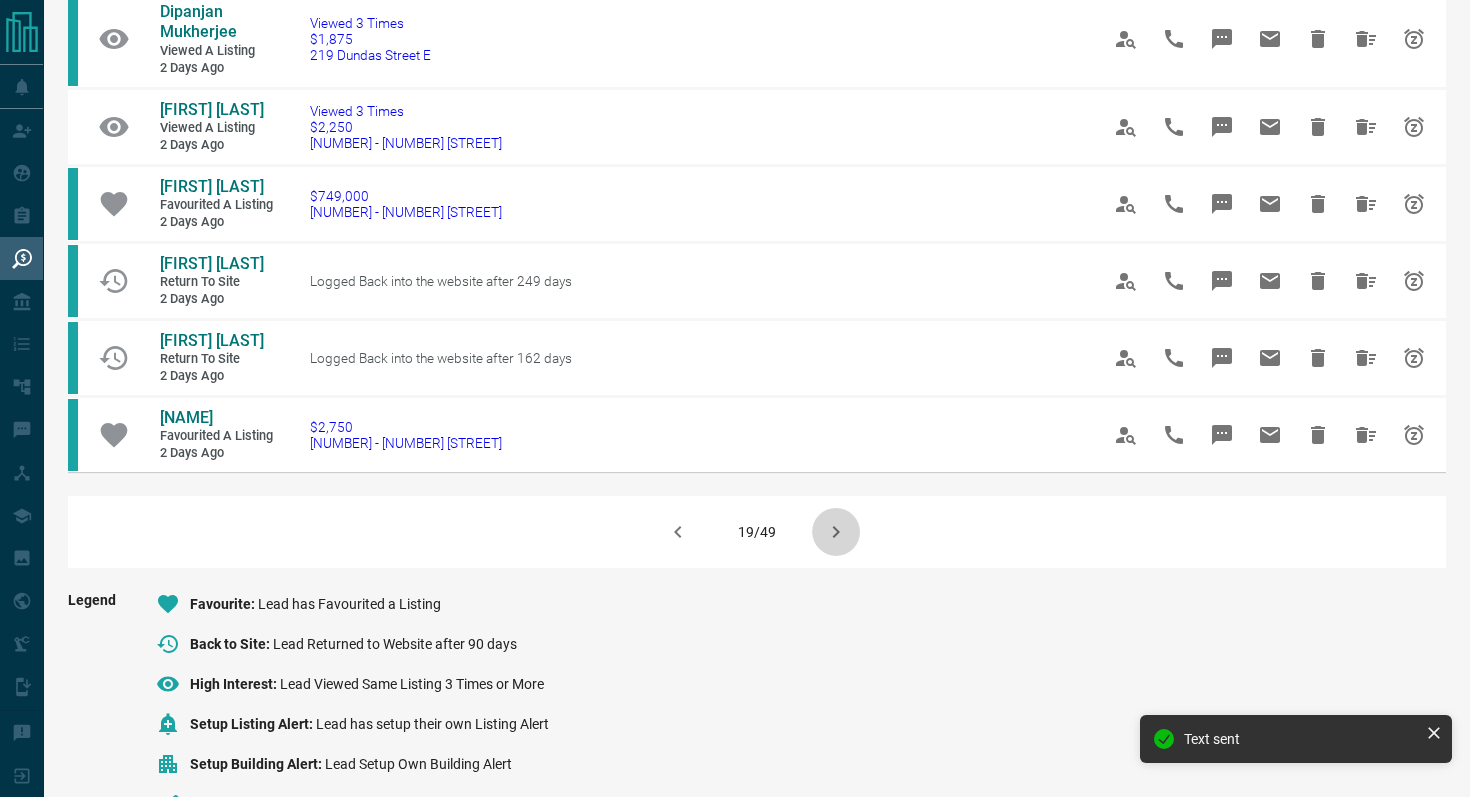 click 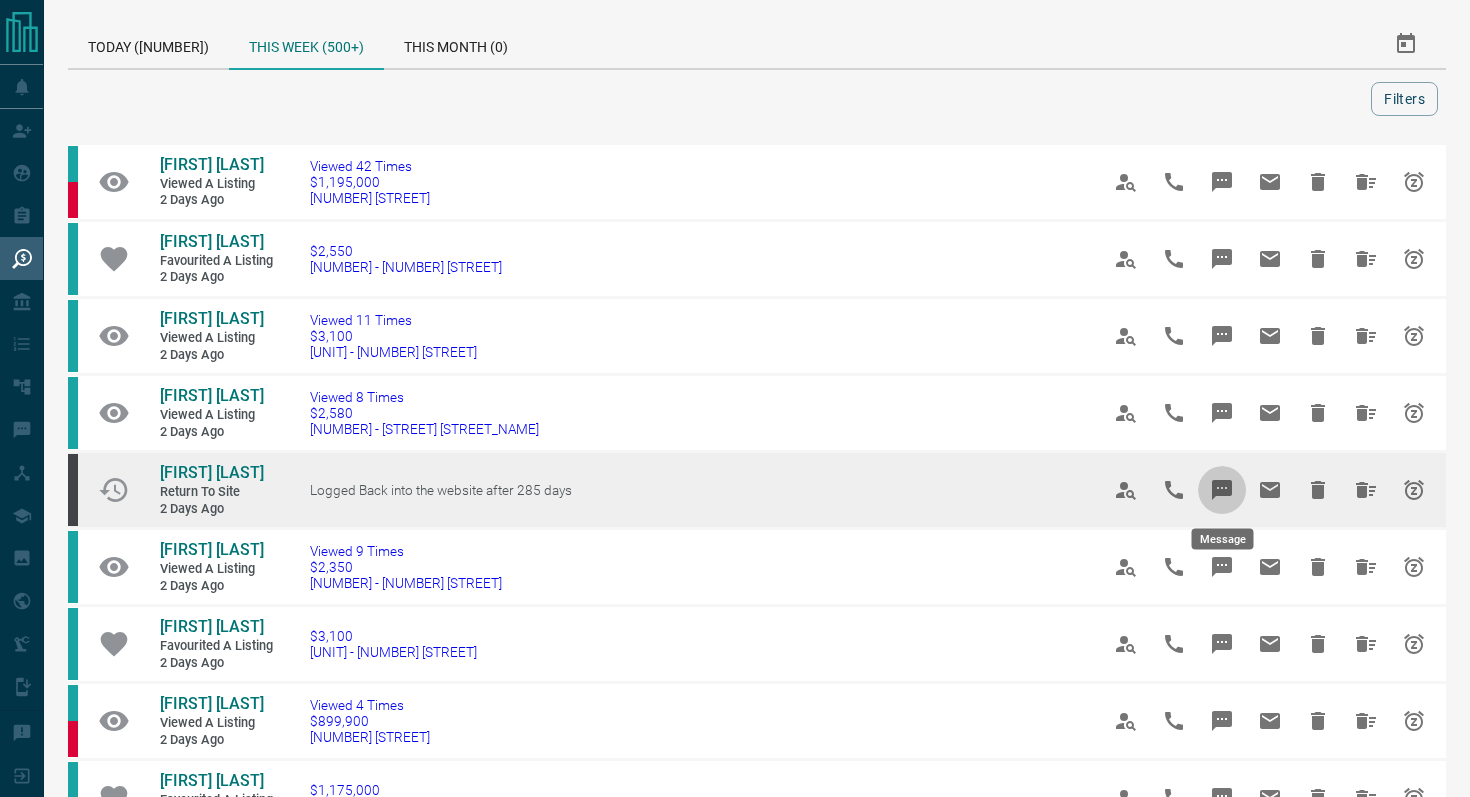 click 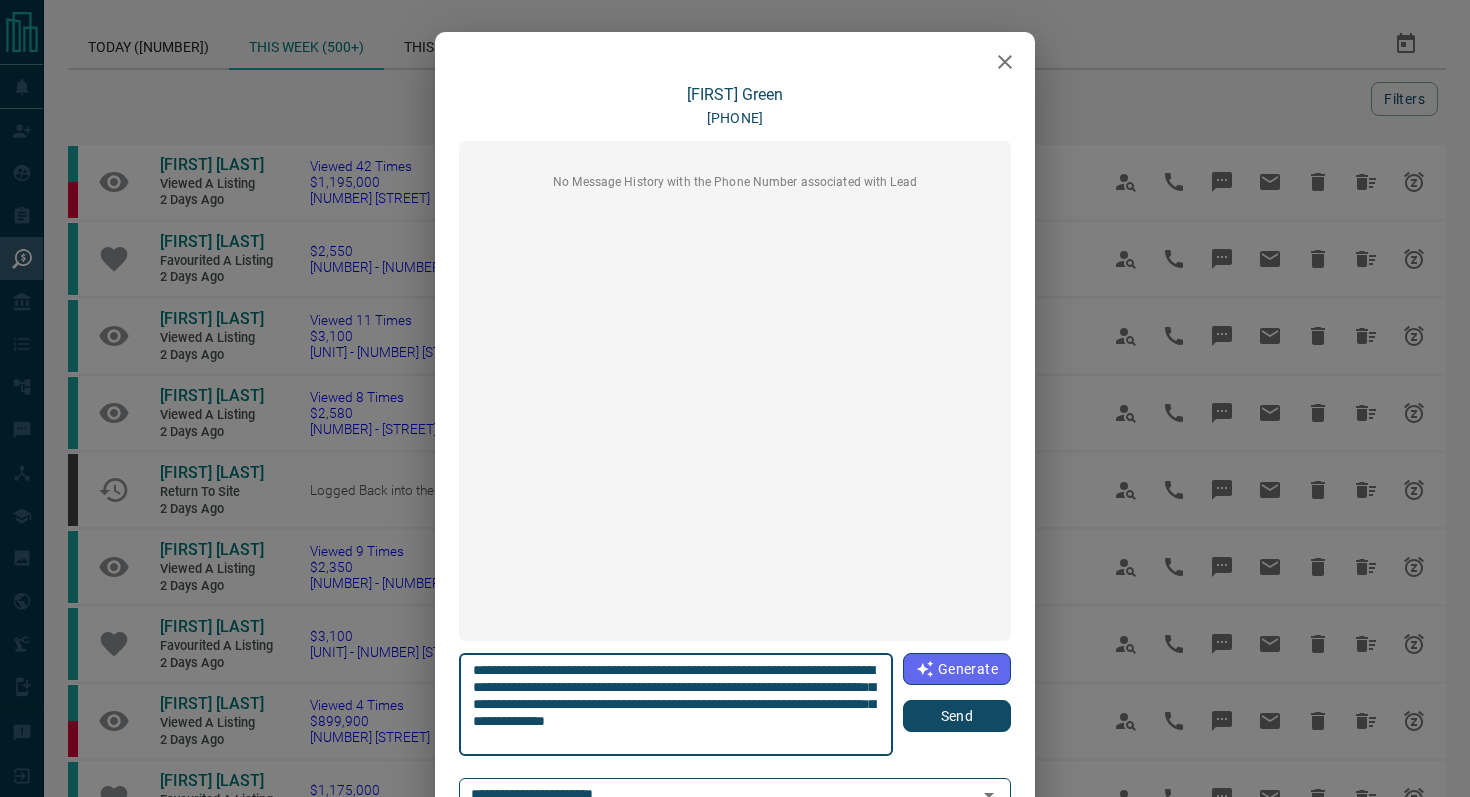 click on "Send" at bounding box center (957, 716) 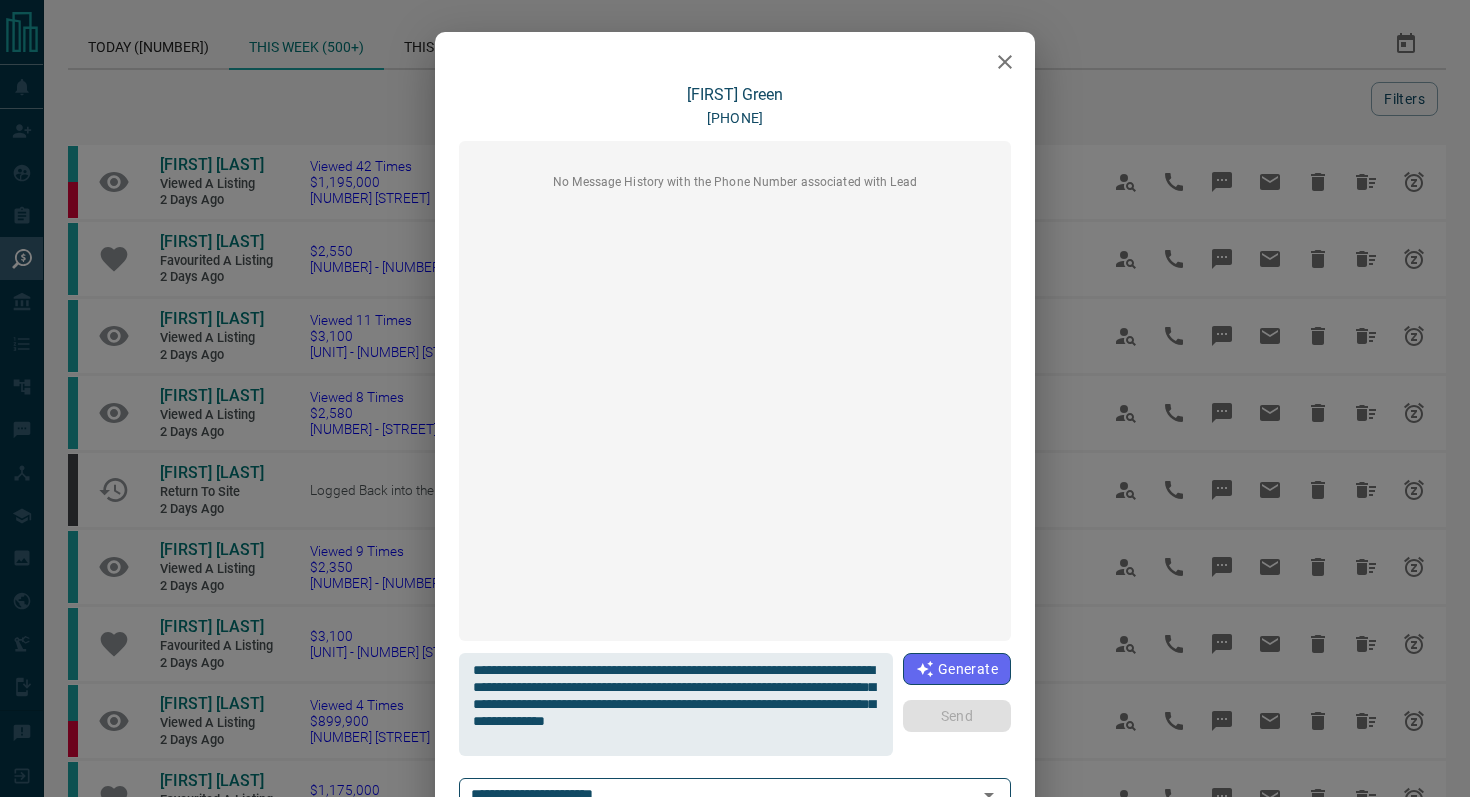 type 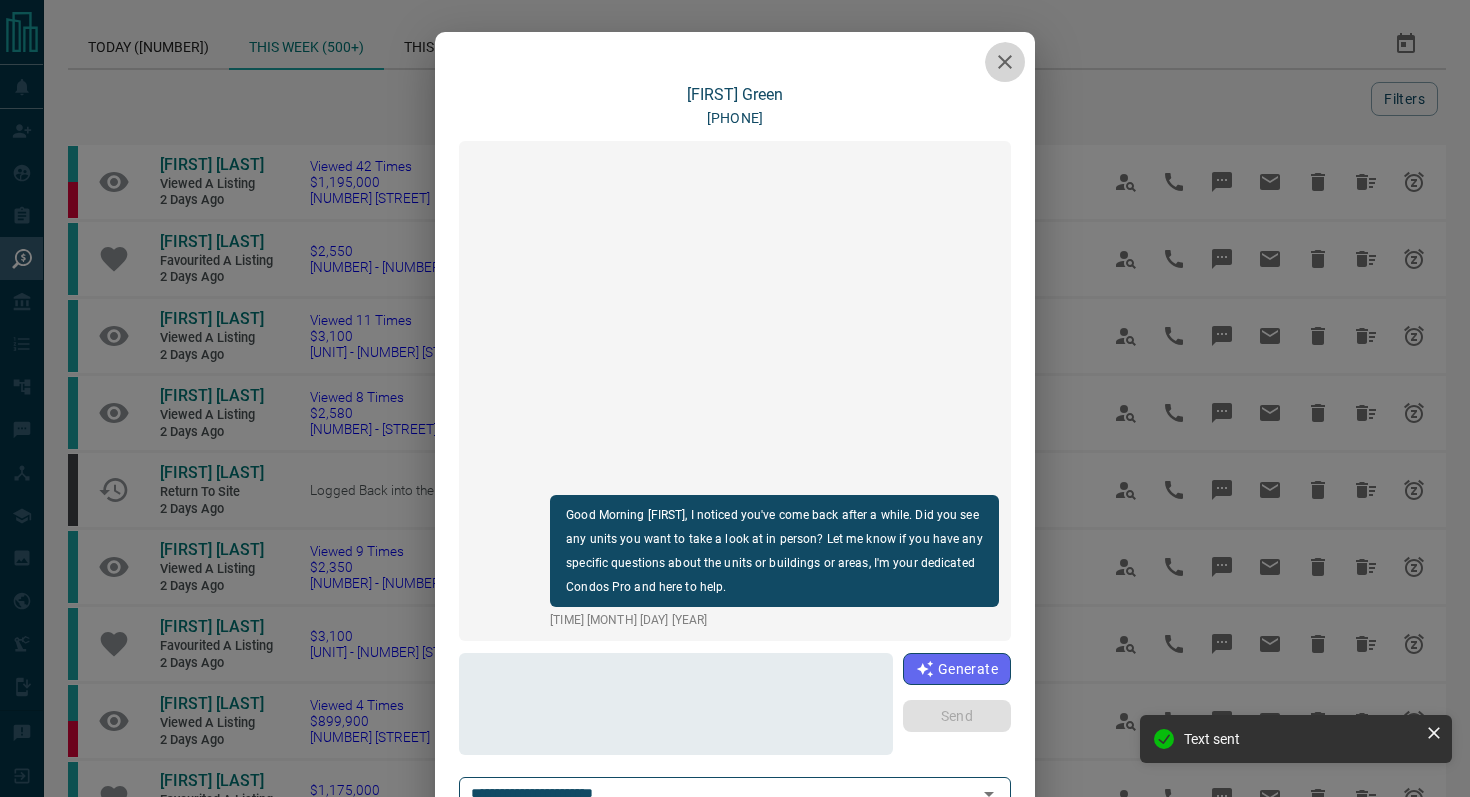 click at bounding box center (1005, 62) 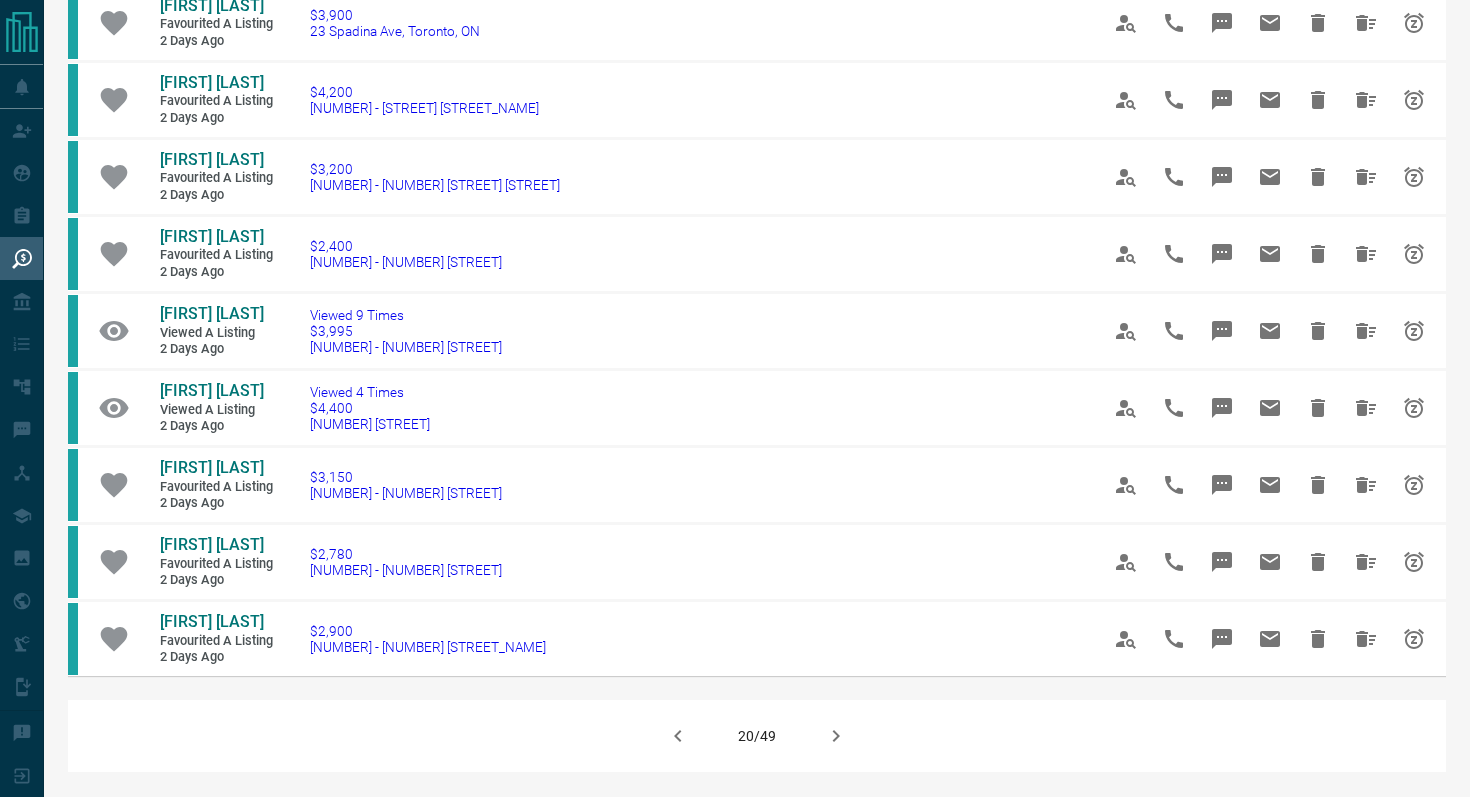 scroll, scrollTop: 1016, scrollLeft: 0, axis: vertical 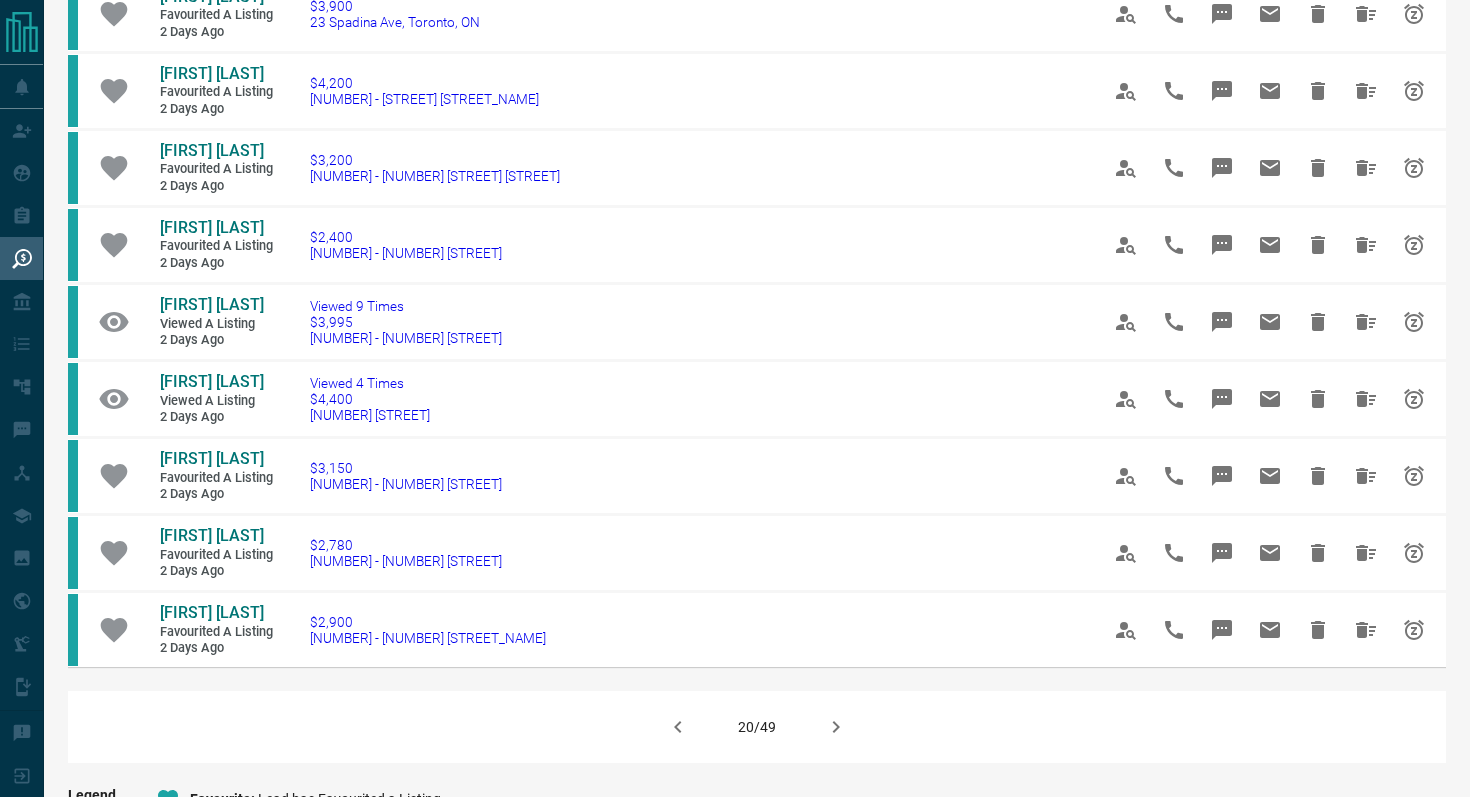 click 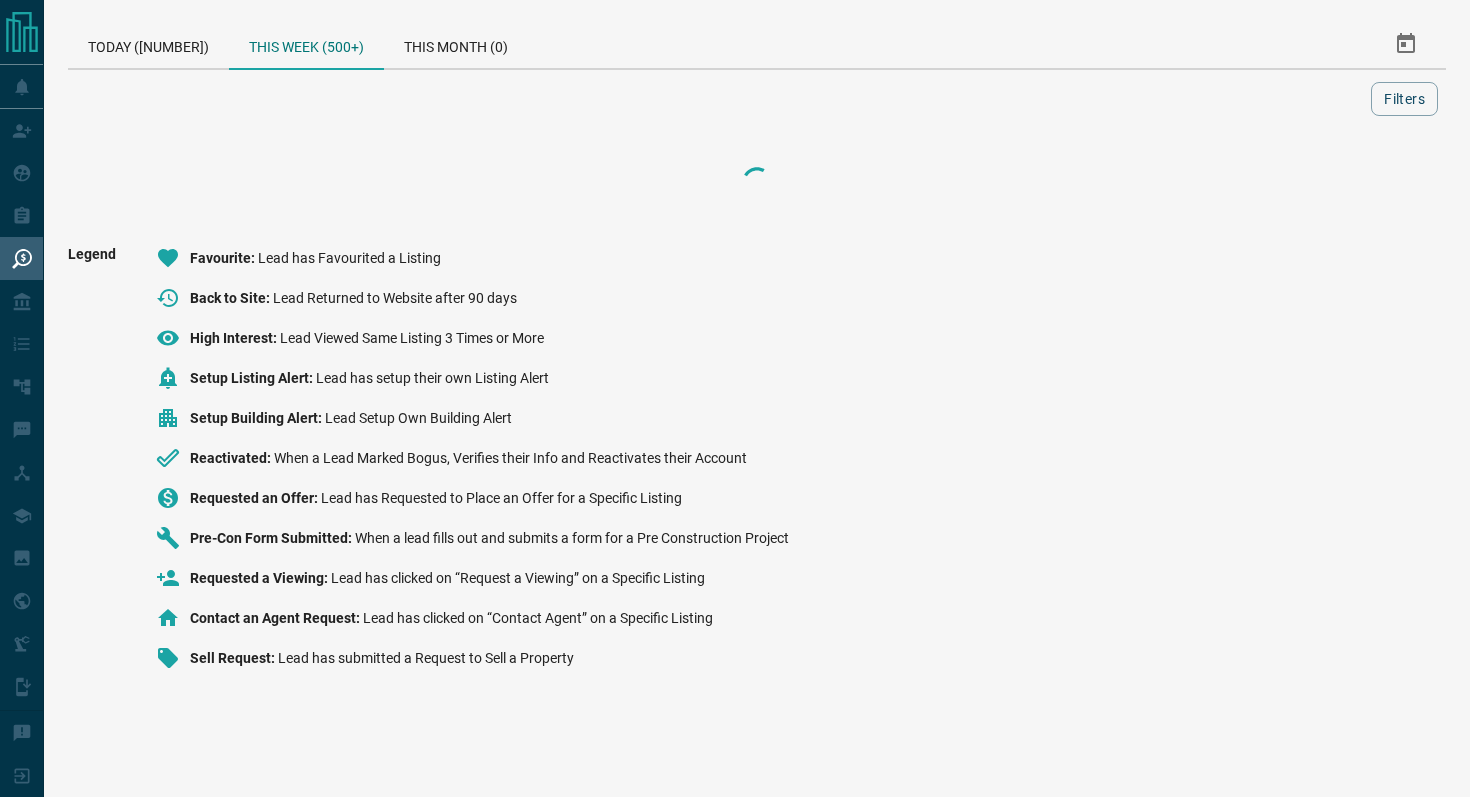 scroll, scrollTop: 0, scrollLeft: 0, axis: both 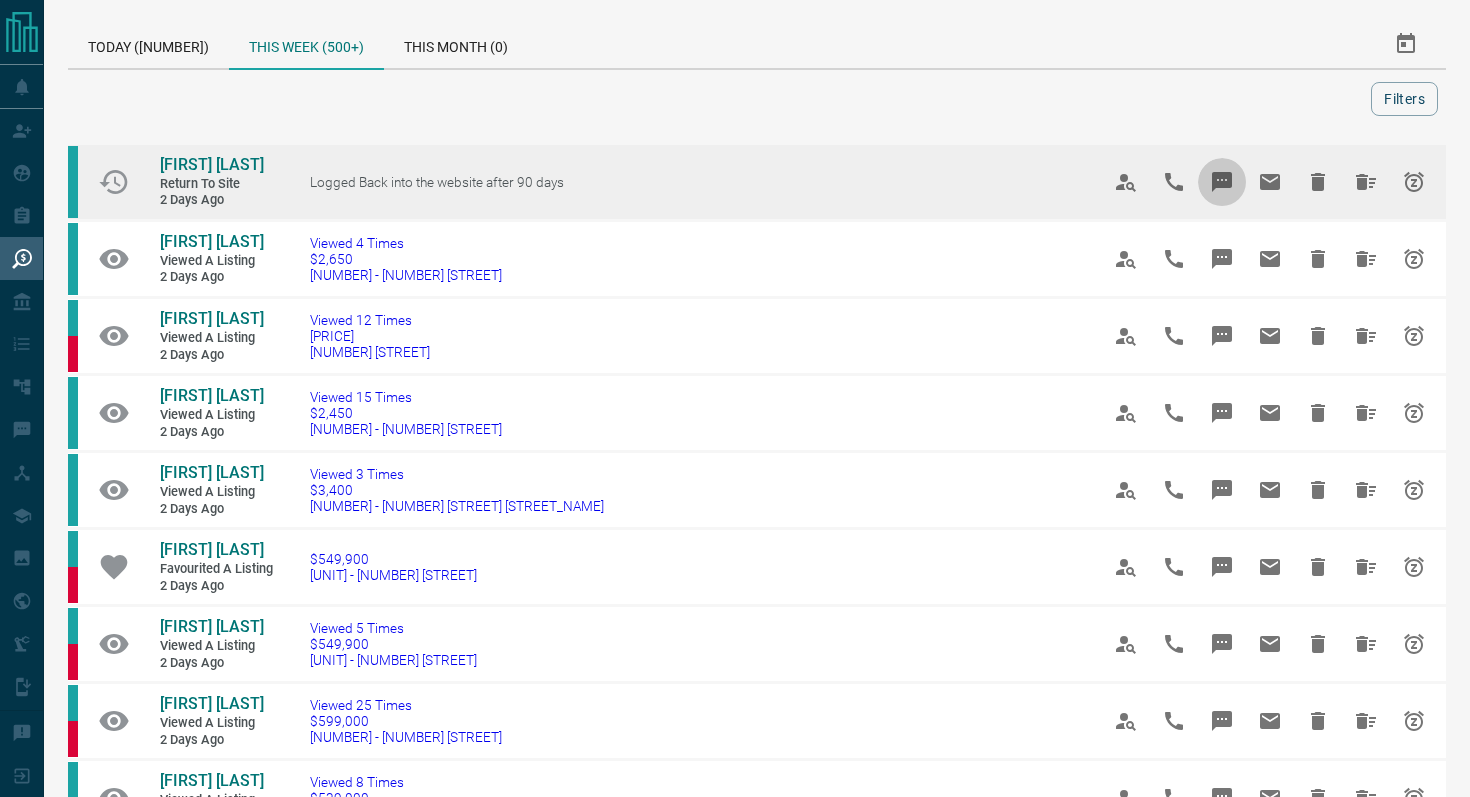 click 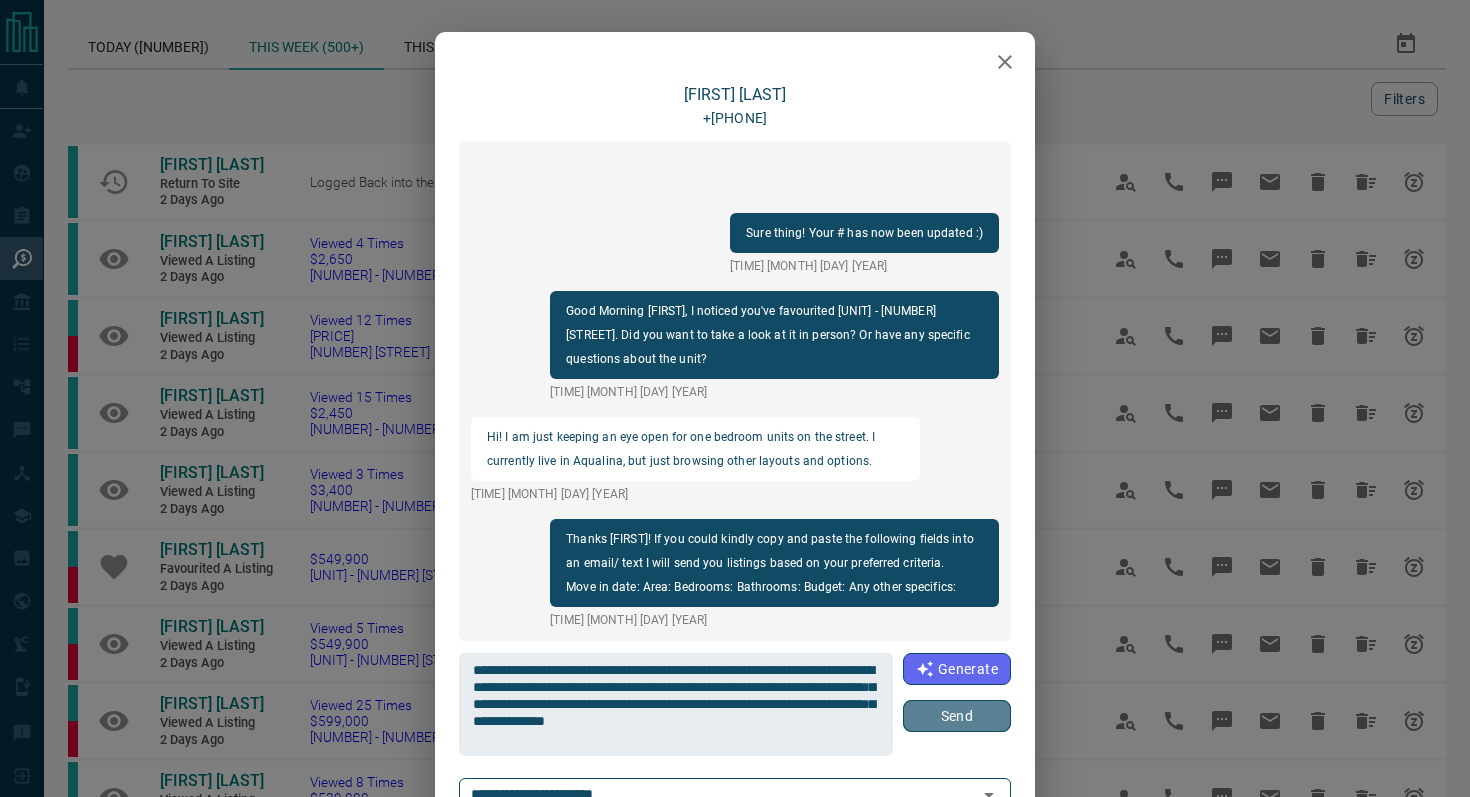 click on "Send" at bounding box center [957, 716] 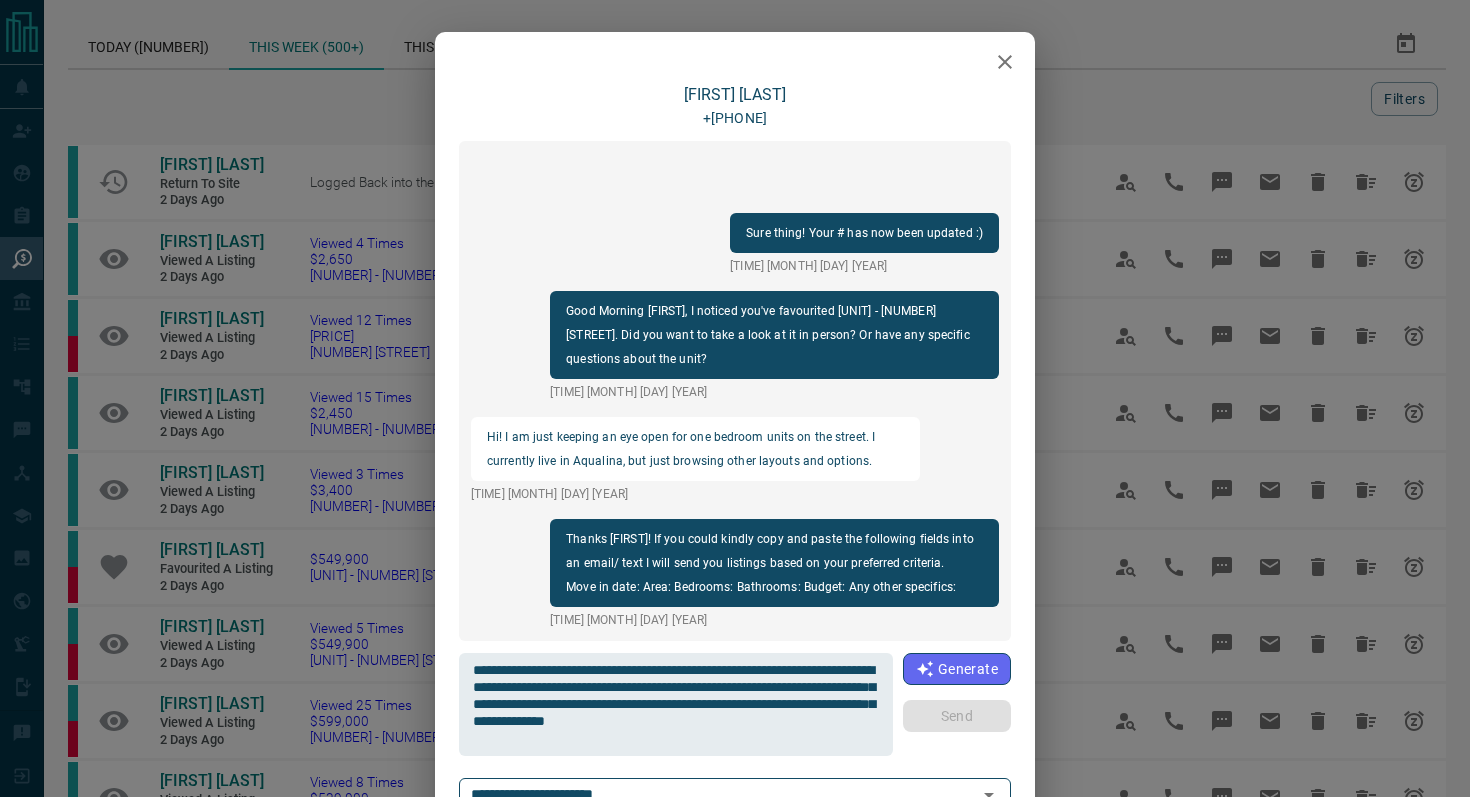 type 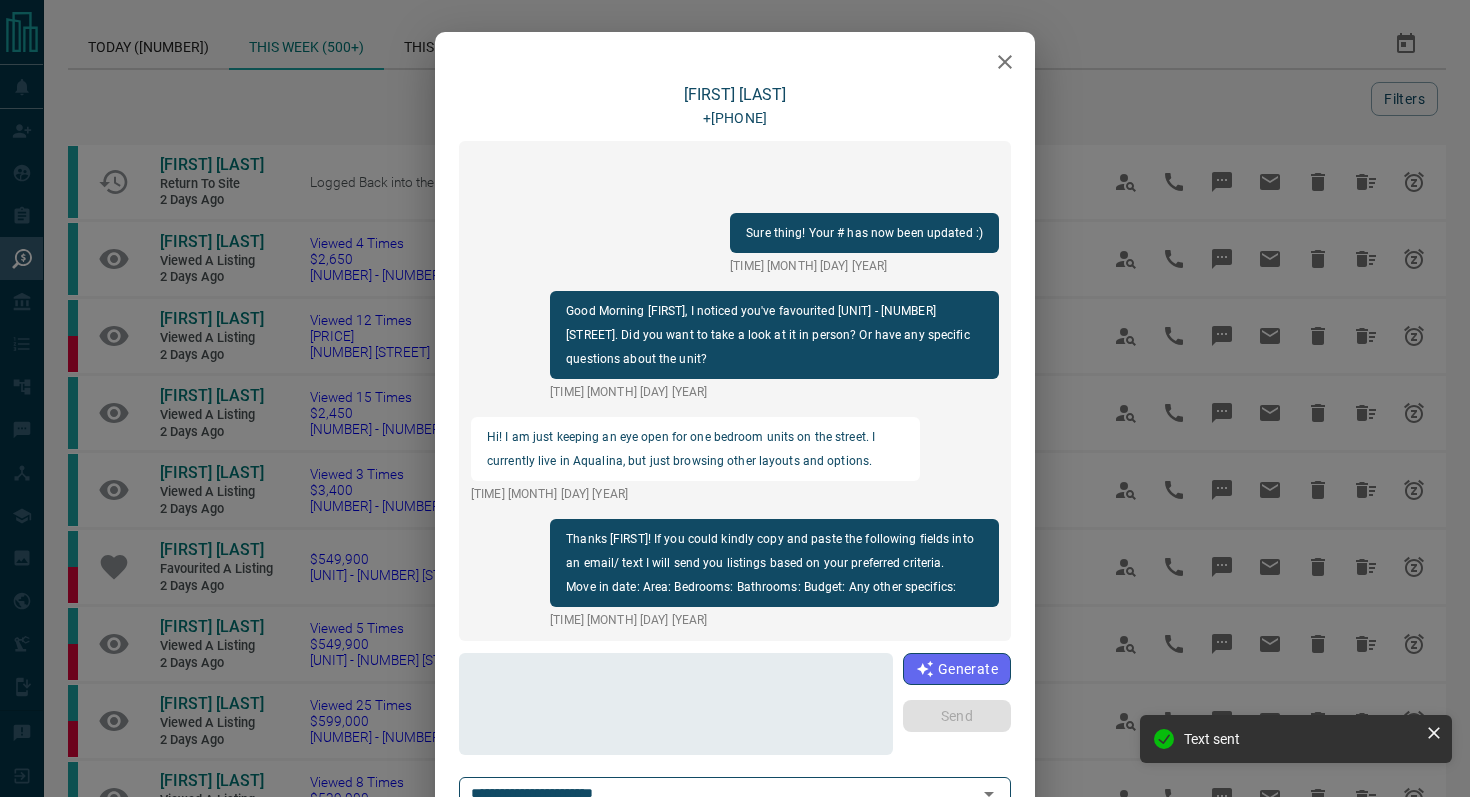 scroll, scrollTop: 90, scrollLeft: 0, axis: vertical 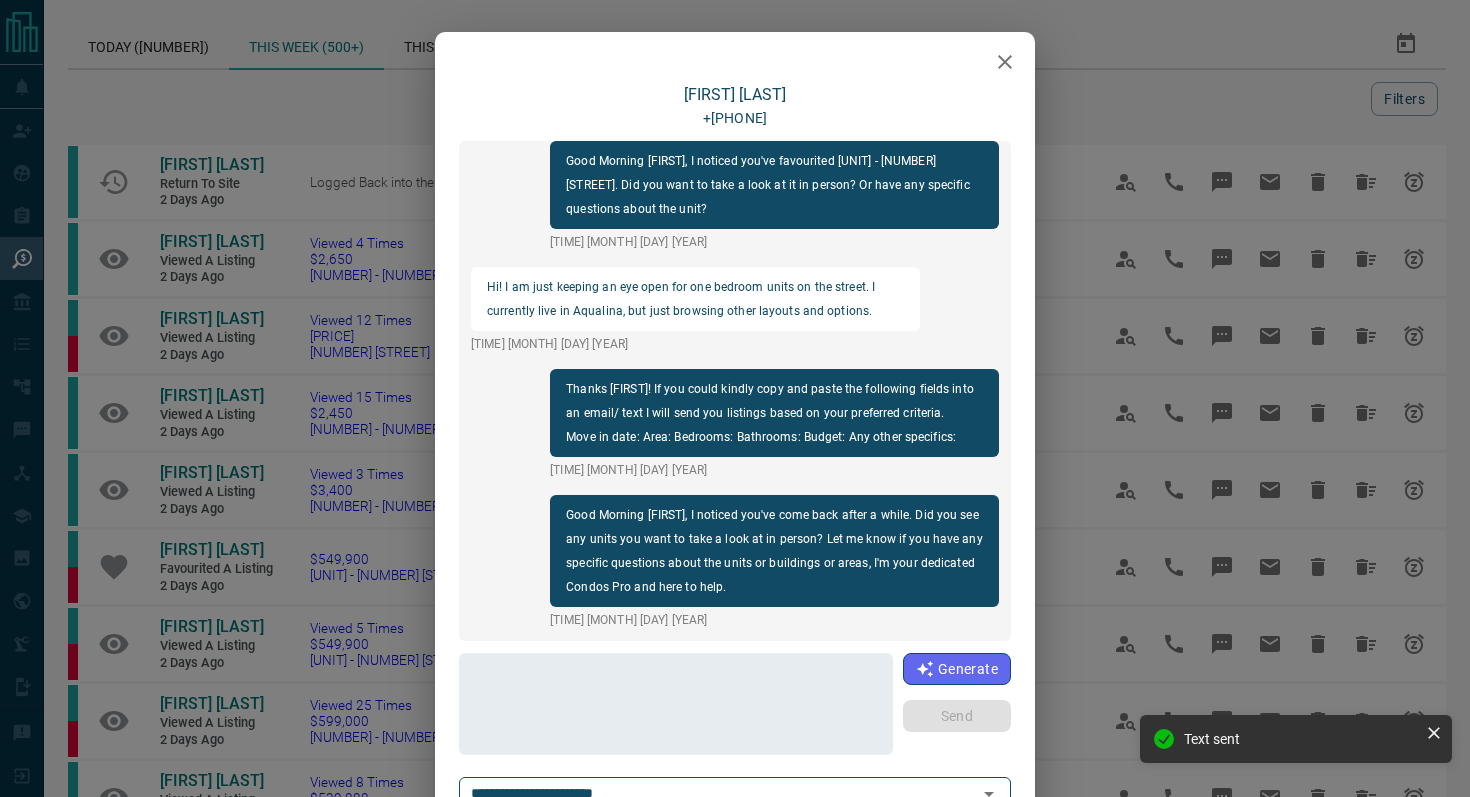 click 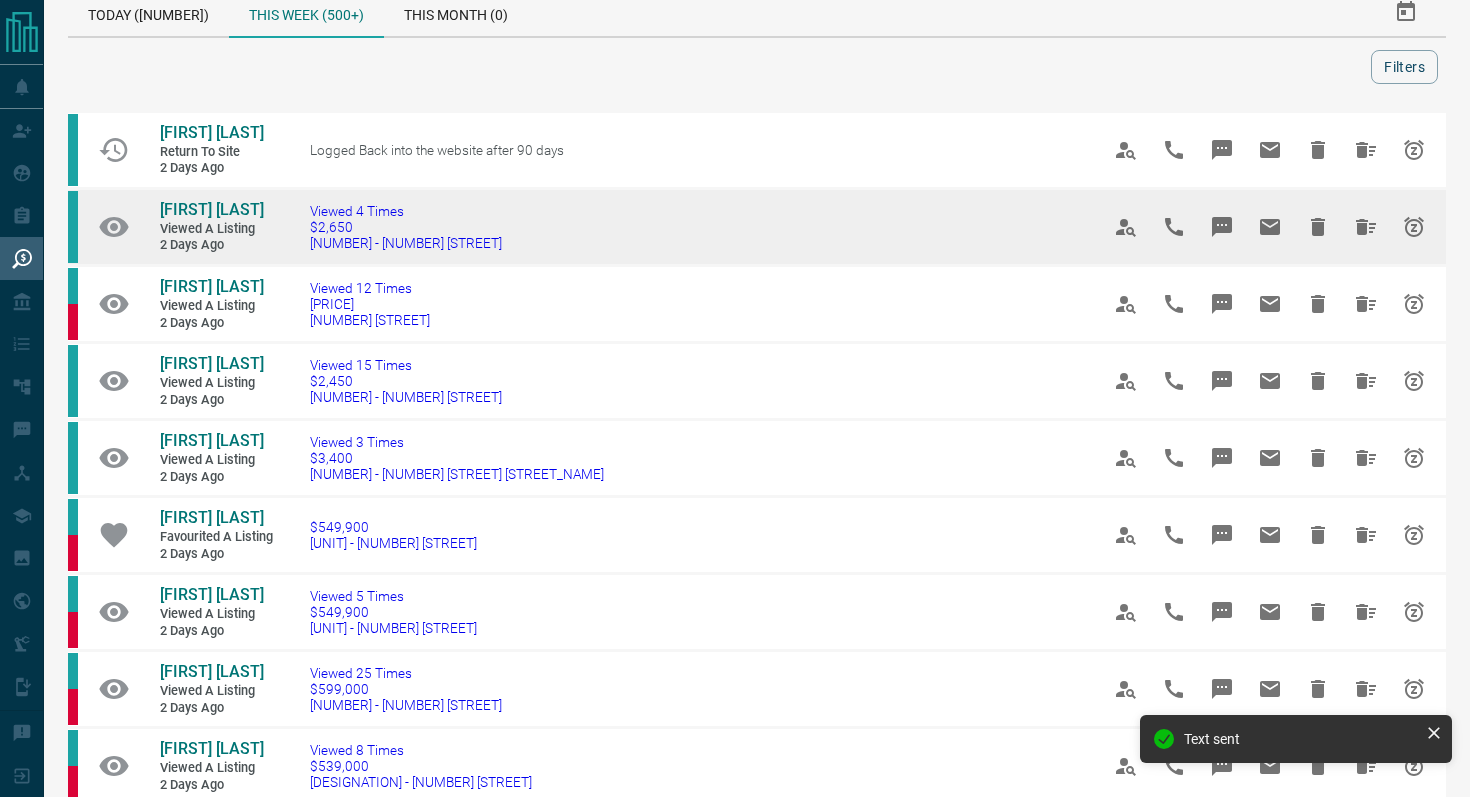 scroll, scrollTop: 45, scrollLeft: 0, axis: vertical 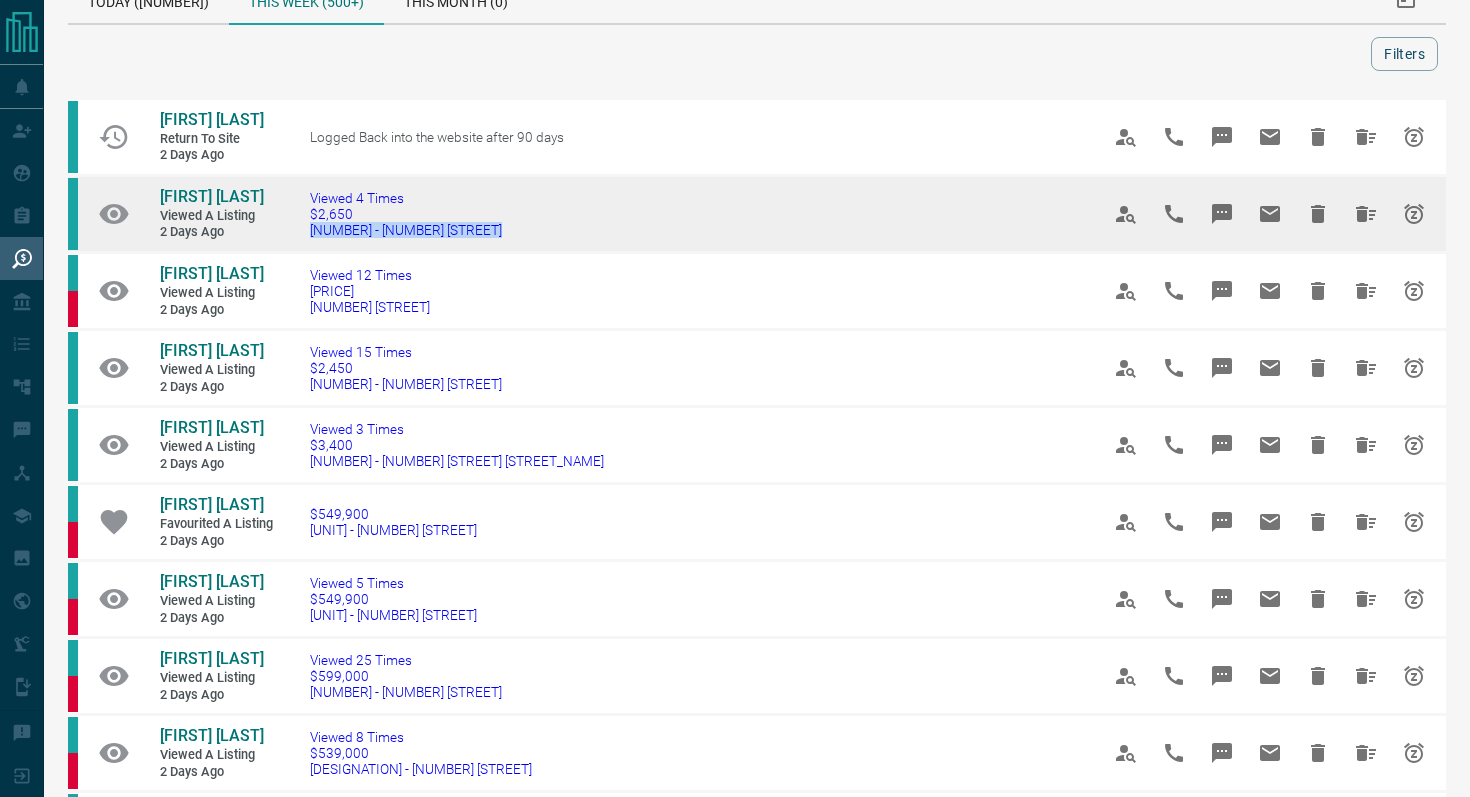 drag, startPoint x: 546, startPoint y: 227, endPoint x: 299, endPoint y: 229, distance: 247.0081 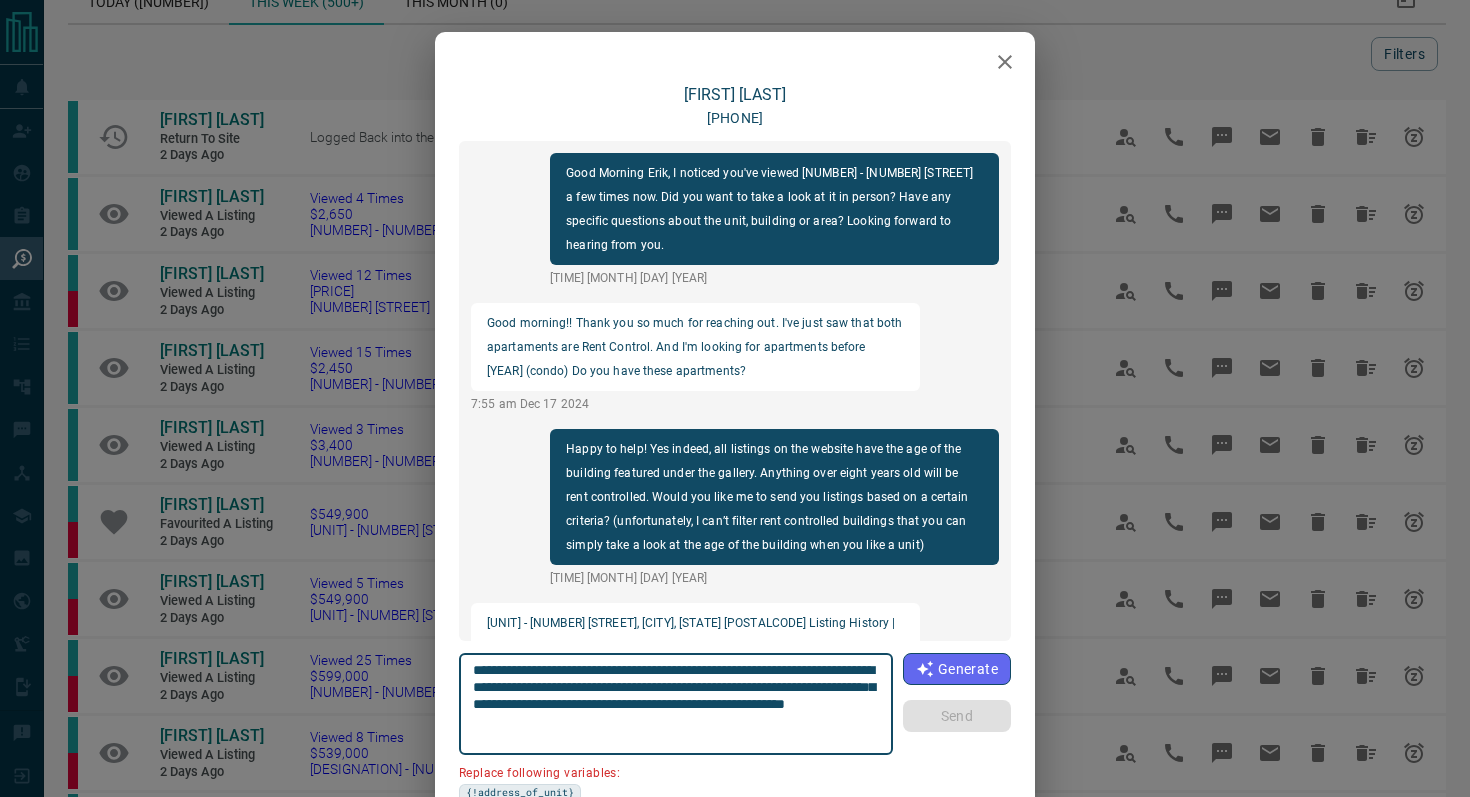 scroll, scrollTop: 2304, scrollLeft: 0, axis: vertical 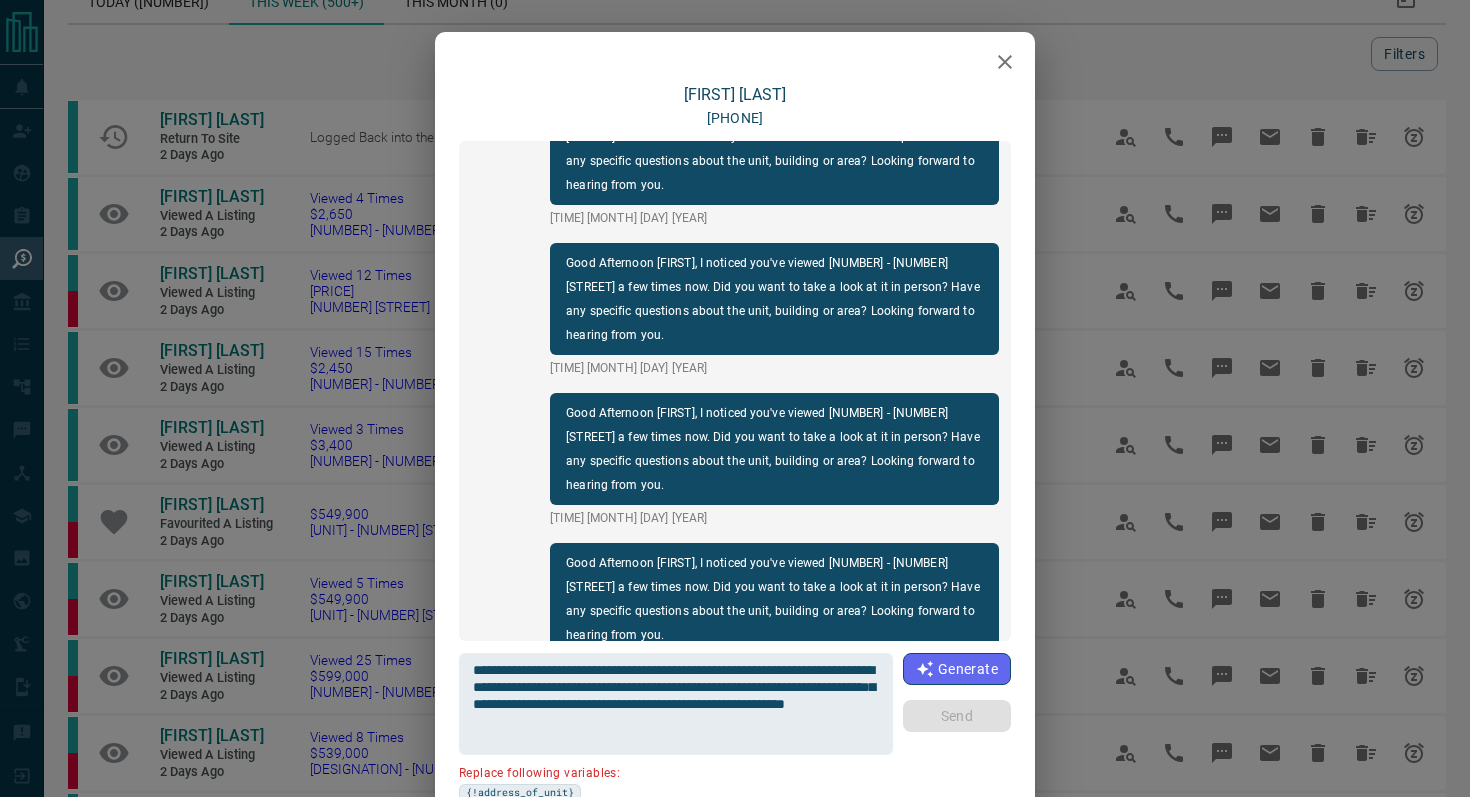 click at bounding box center (735, 57) 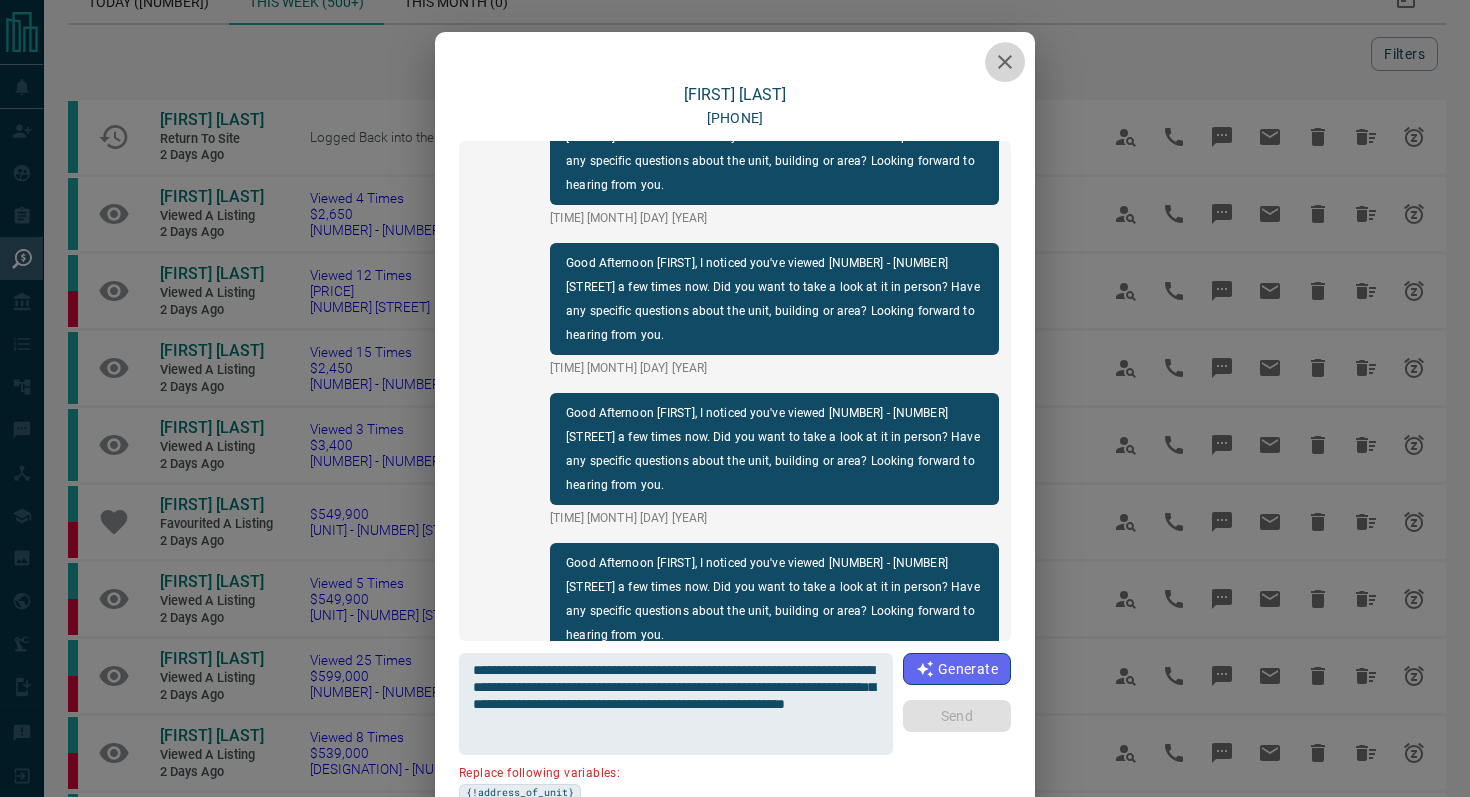click 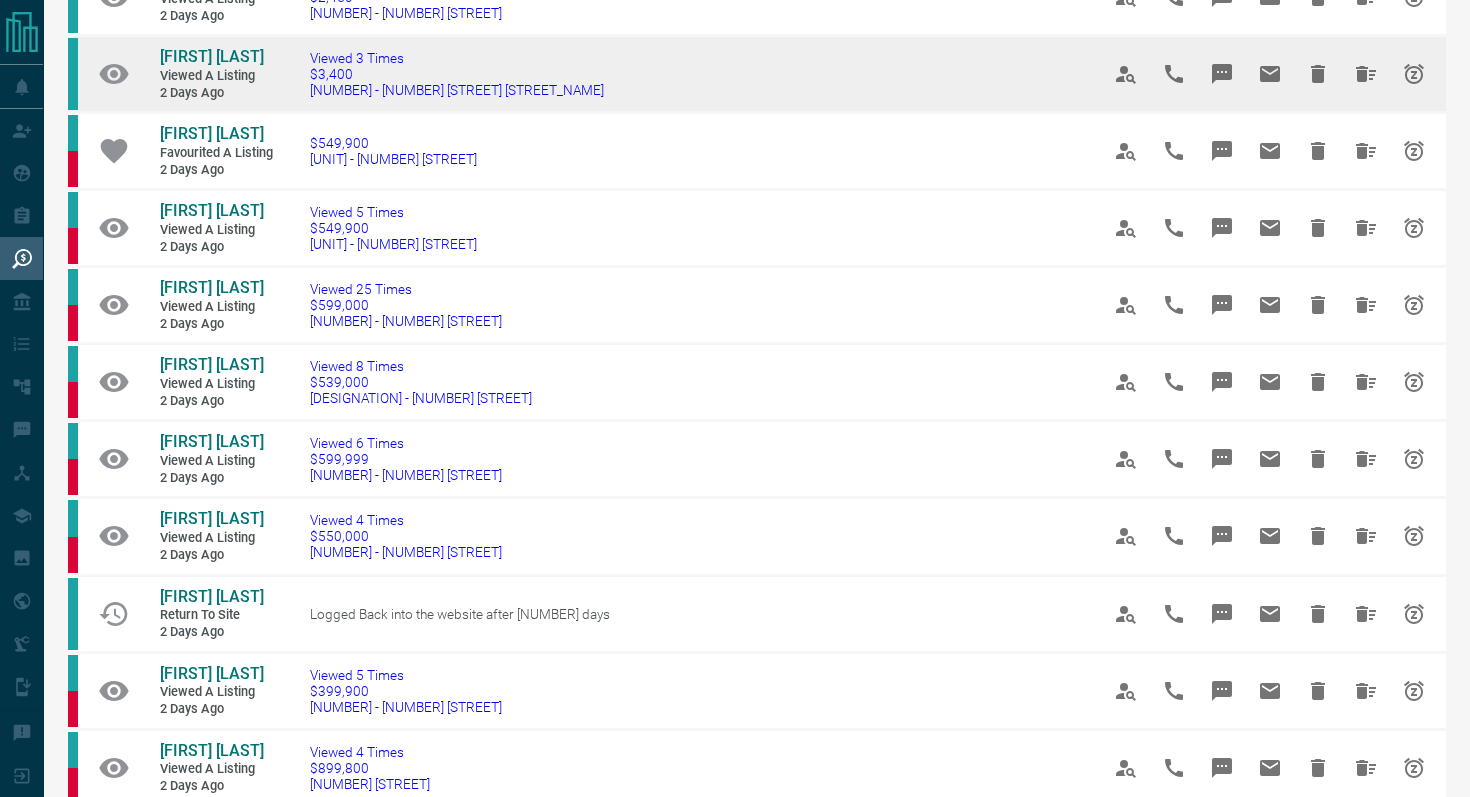scroll, scrollTop: 429, scrollLeft: 0, axis: vertical 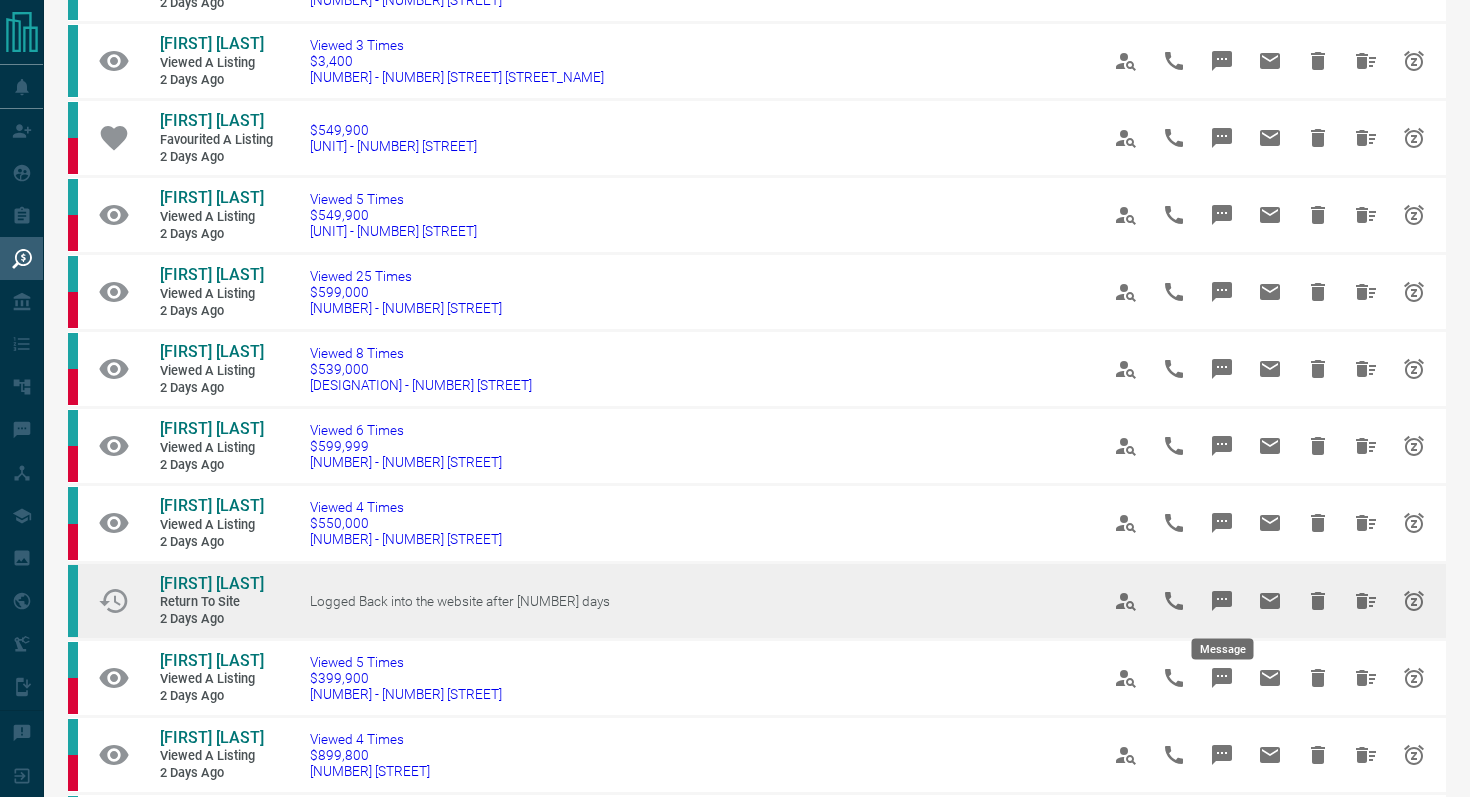 click 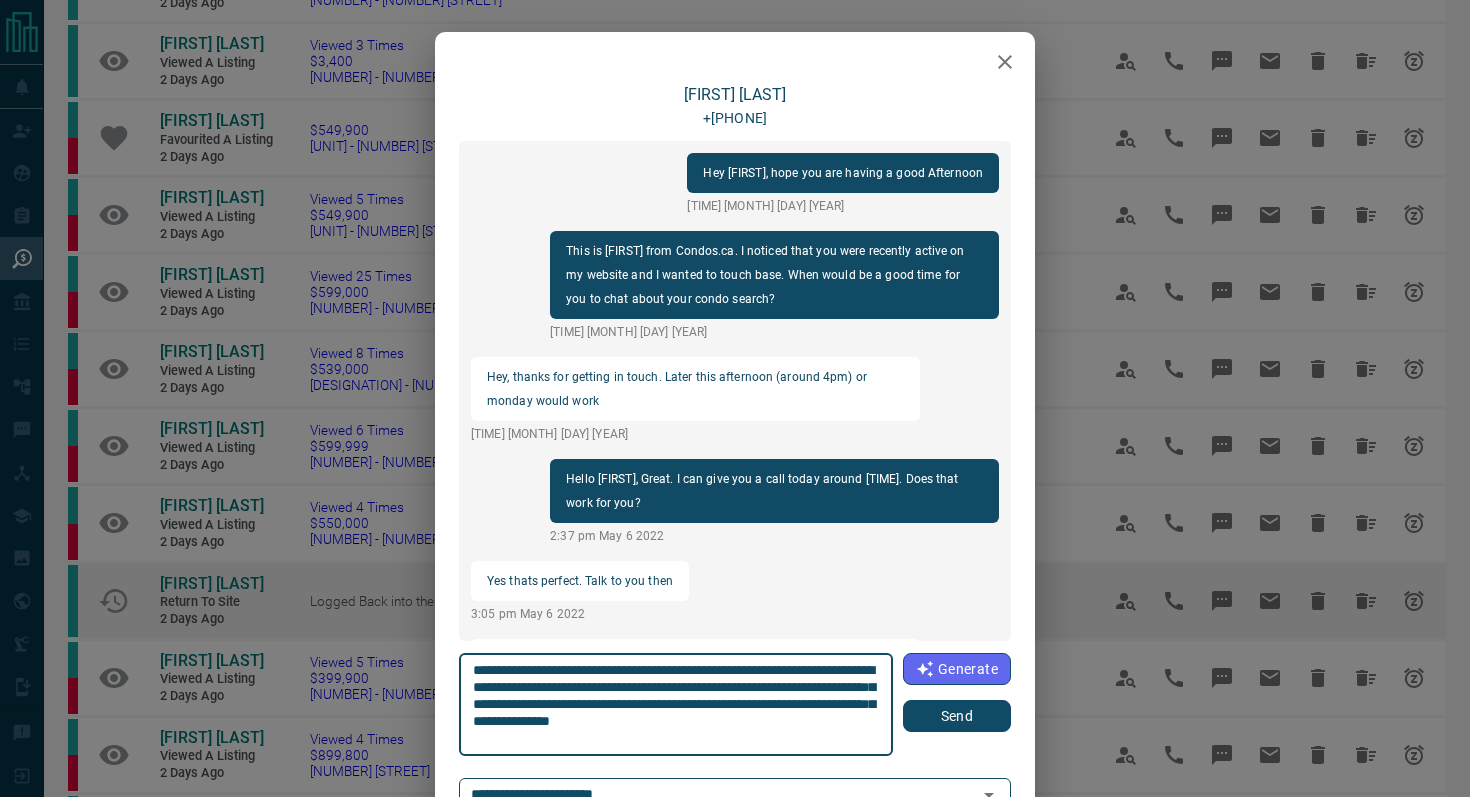 scroll, scrollTop: 2376, scrollLeft: 0, axis: vertical 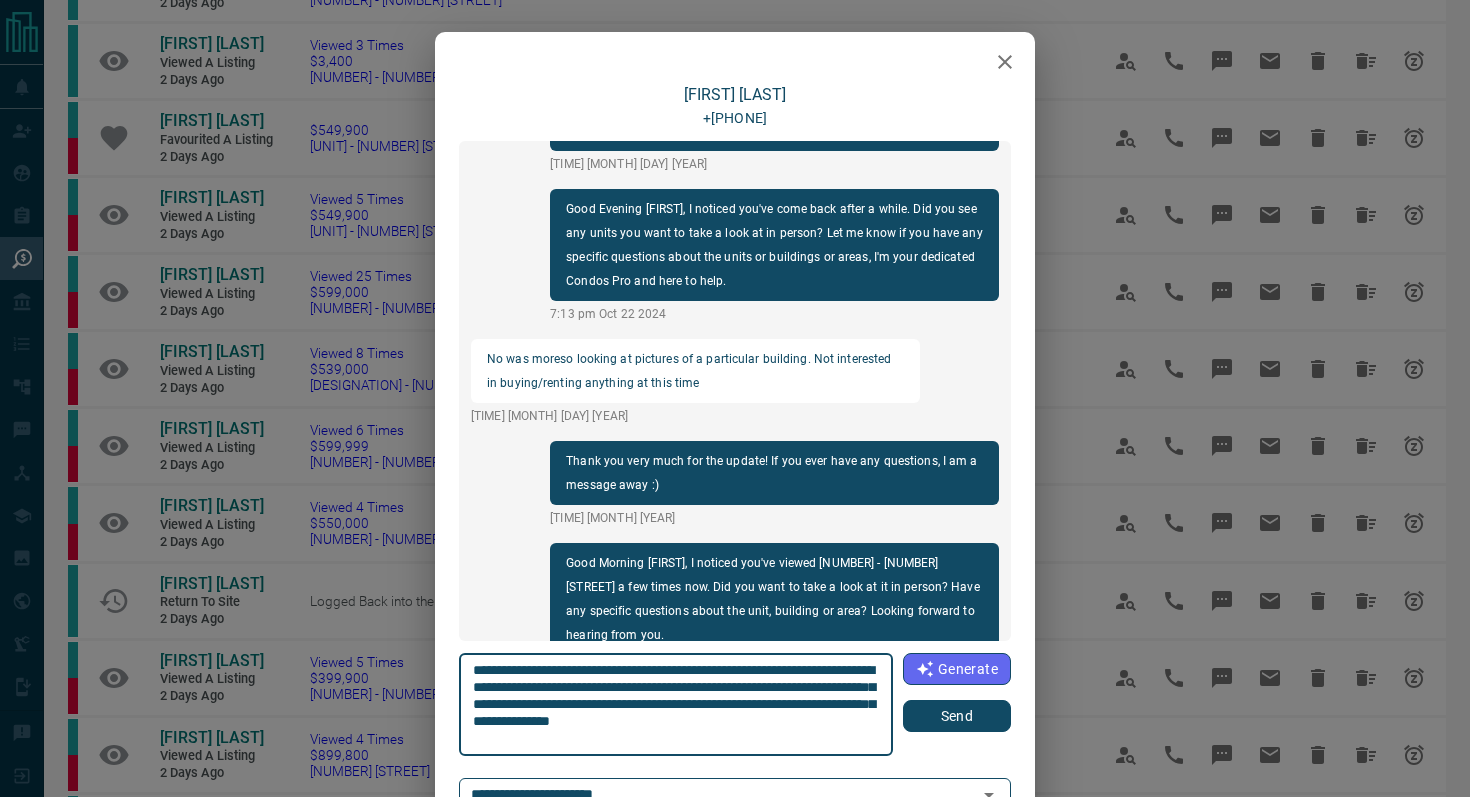 click on "Send" at bounding box center [957, 716] 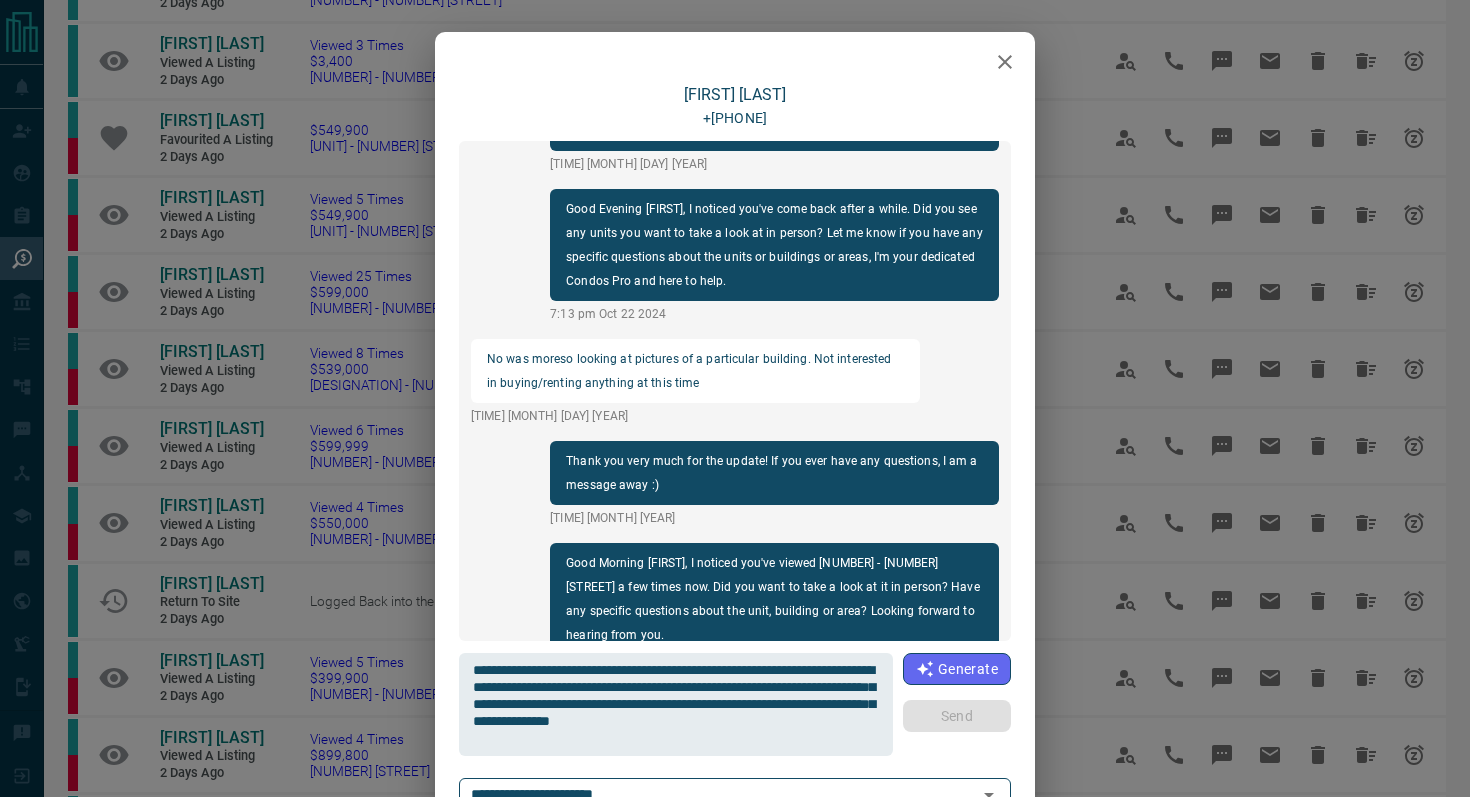 type 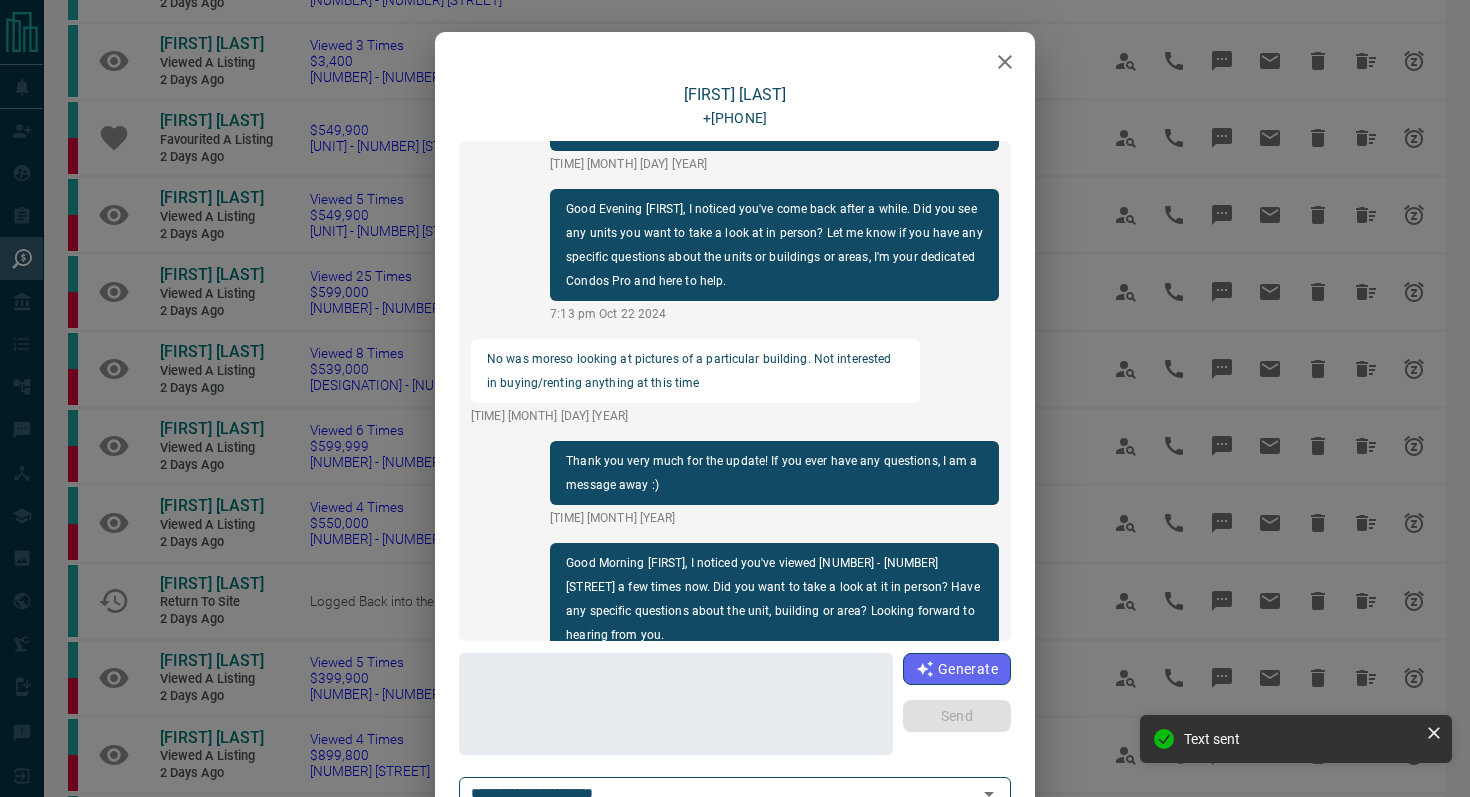 scroll, scrollTop: 2498, scrollLeft: 0, axis: vertical 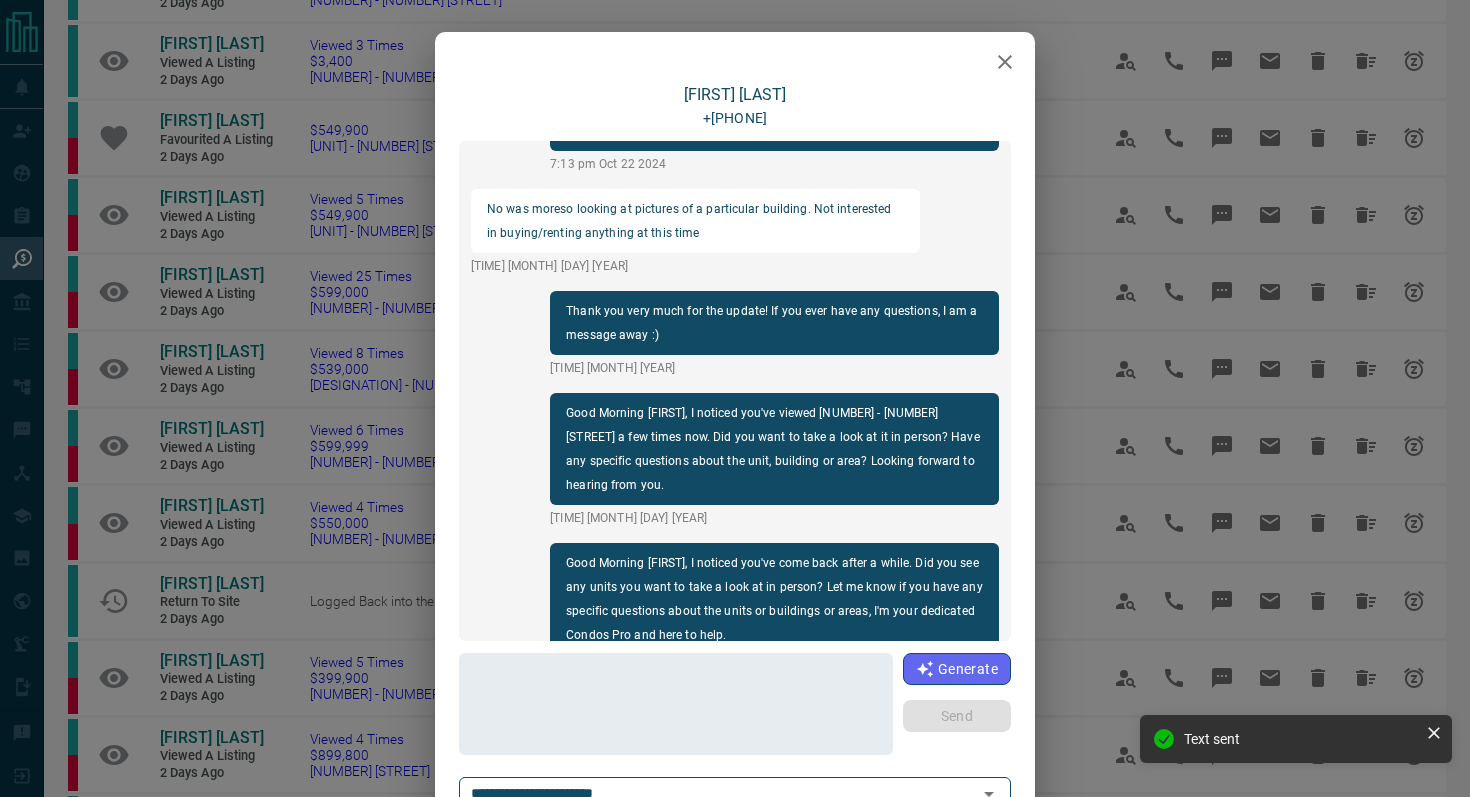 click 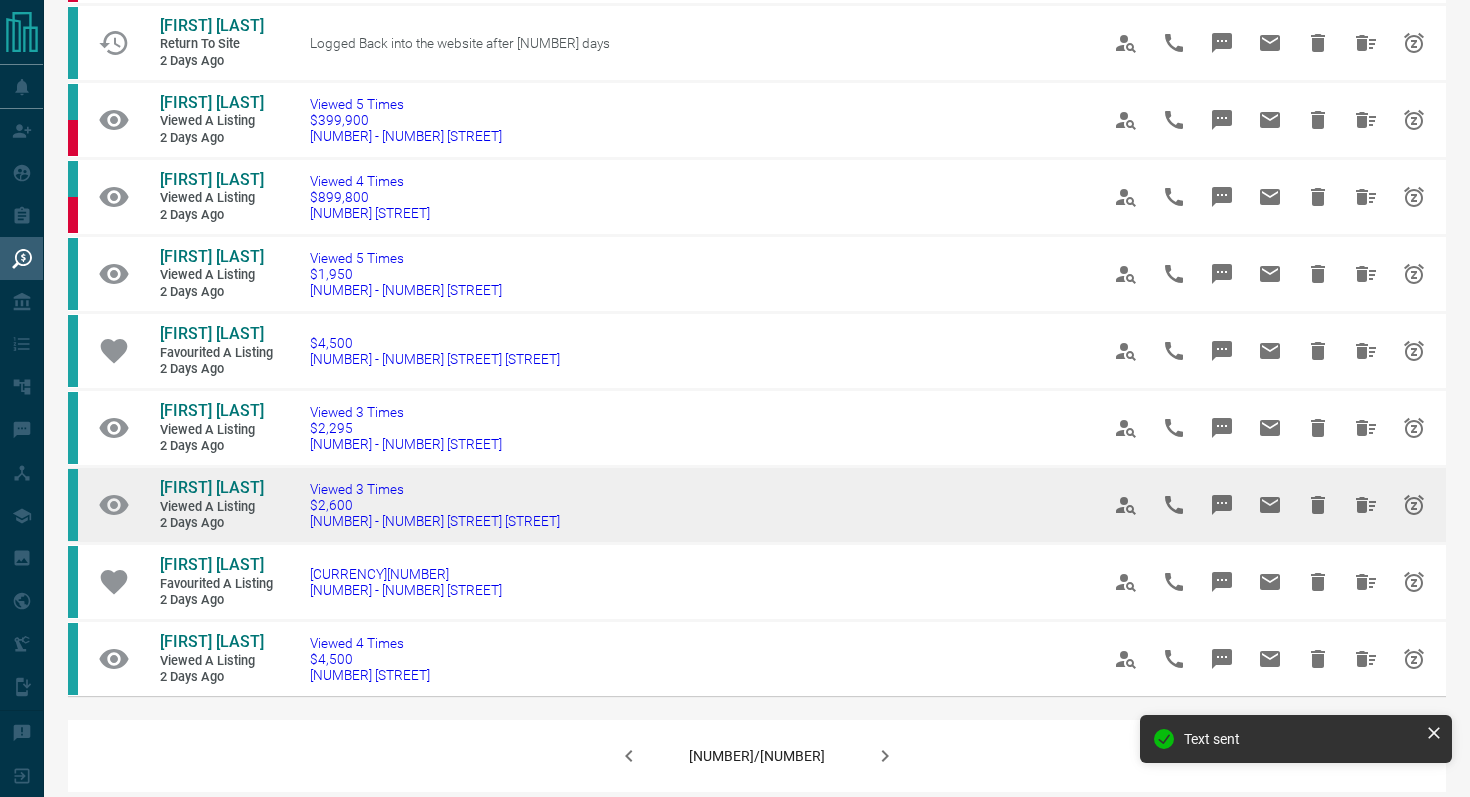 scroll, scrollTop: 1057, scrollLeft: 0, axis: vertical 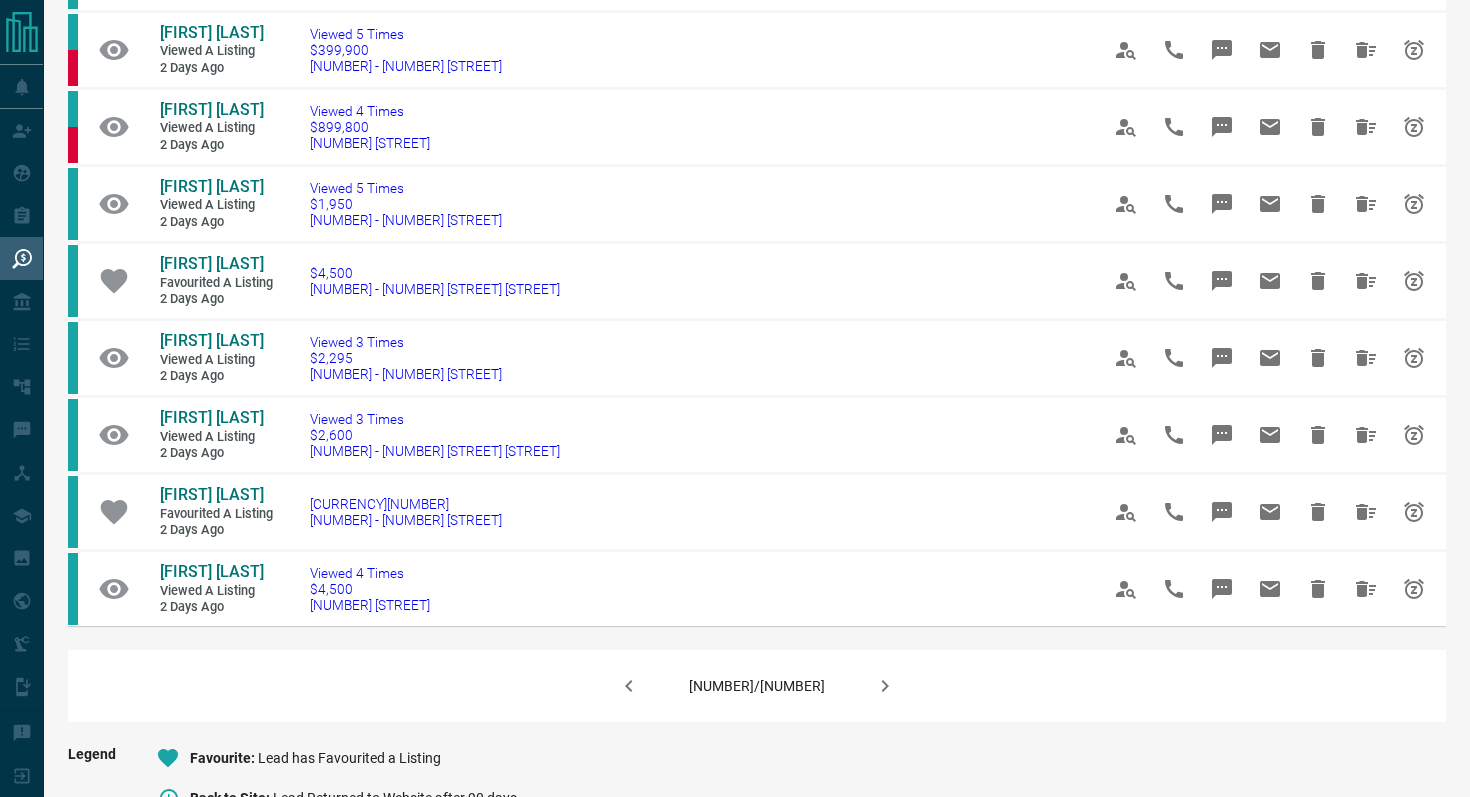 click 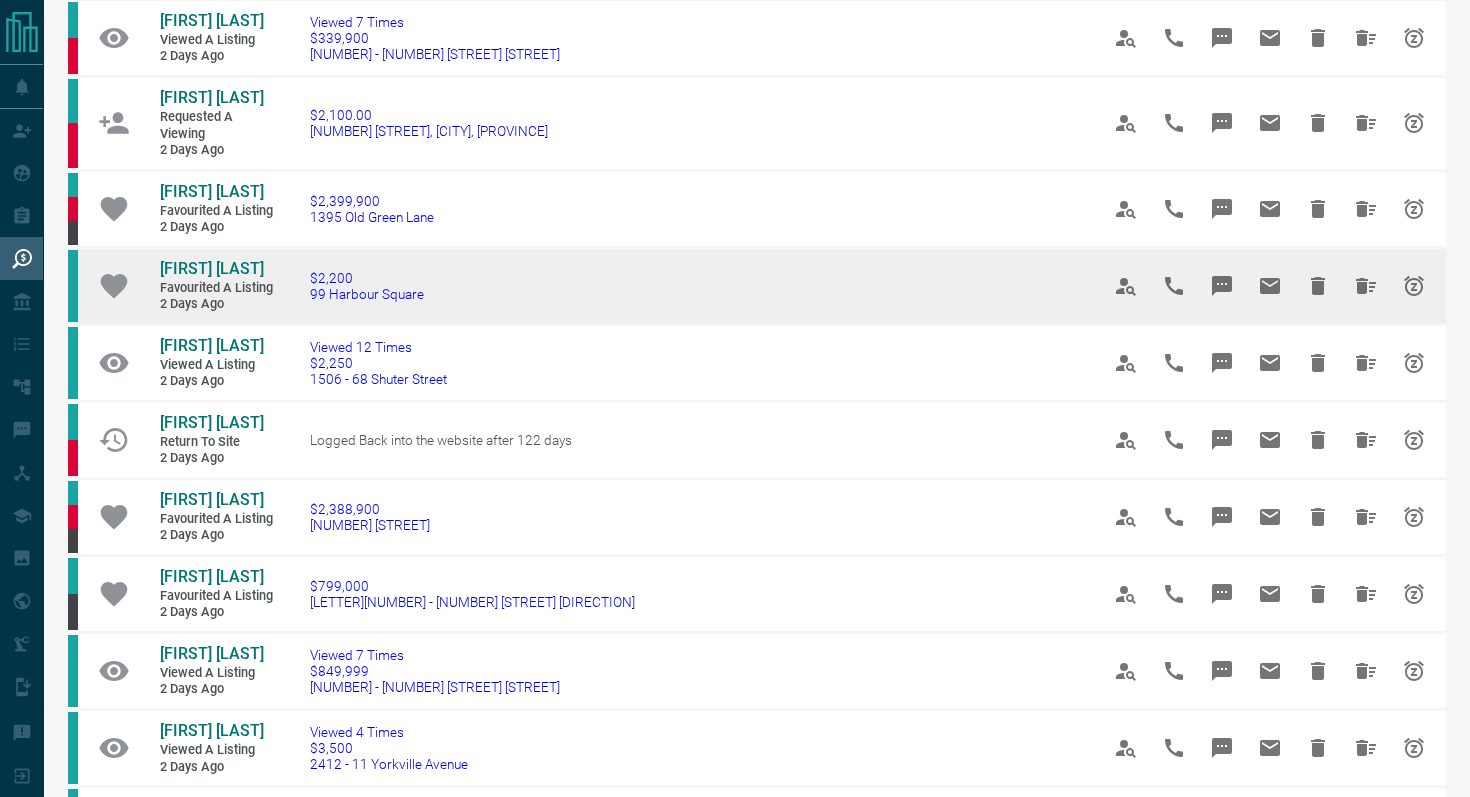 scroll, scrollTop: 220, scrollLeft: 0, axis: vertical 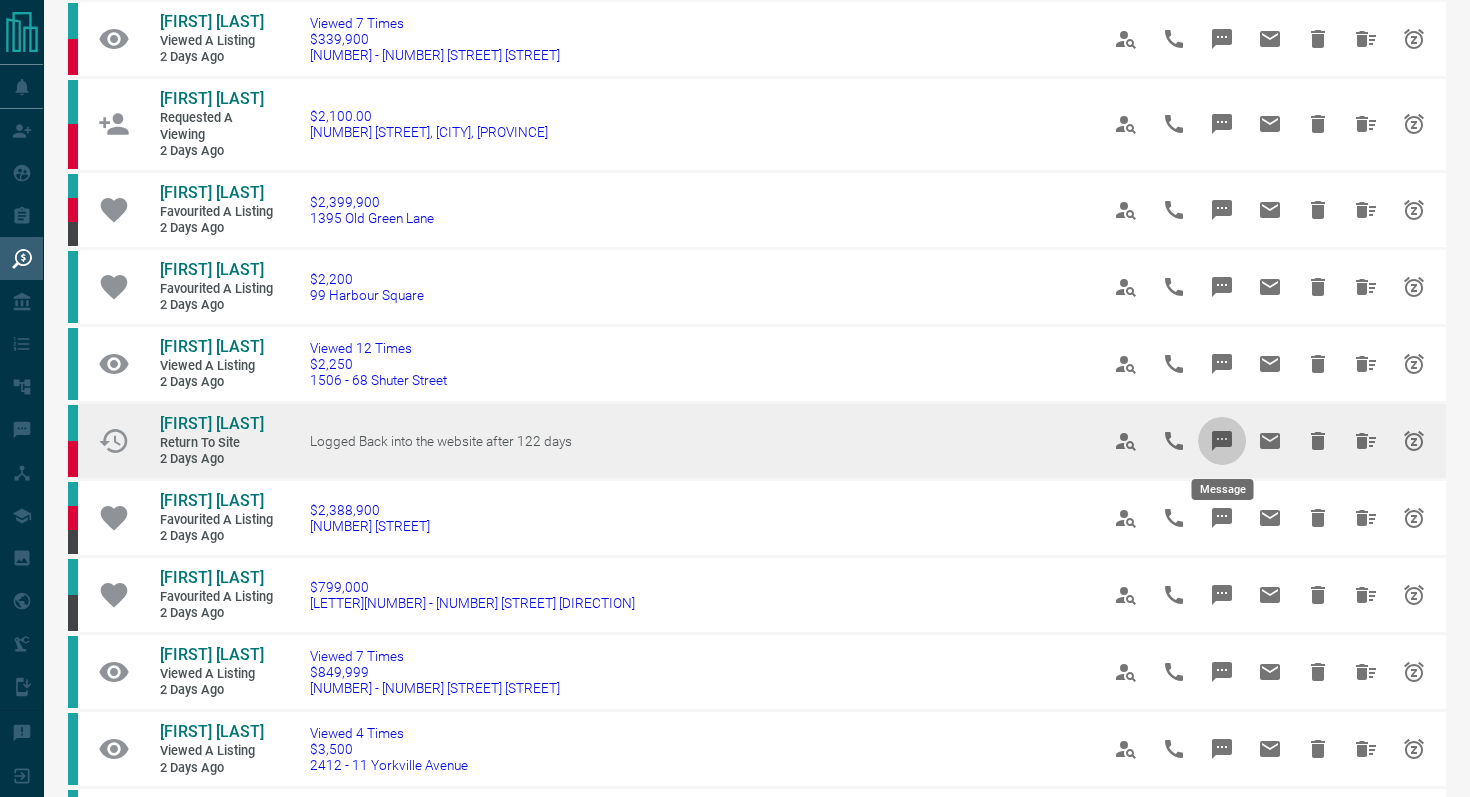 click 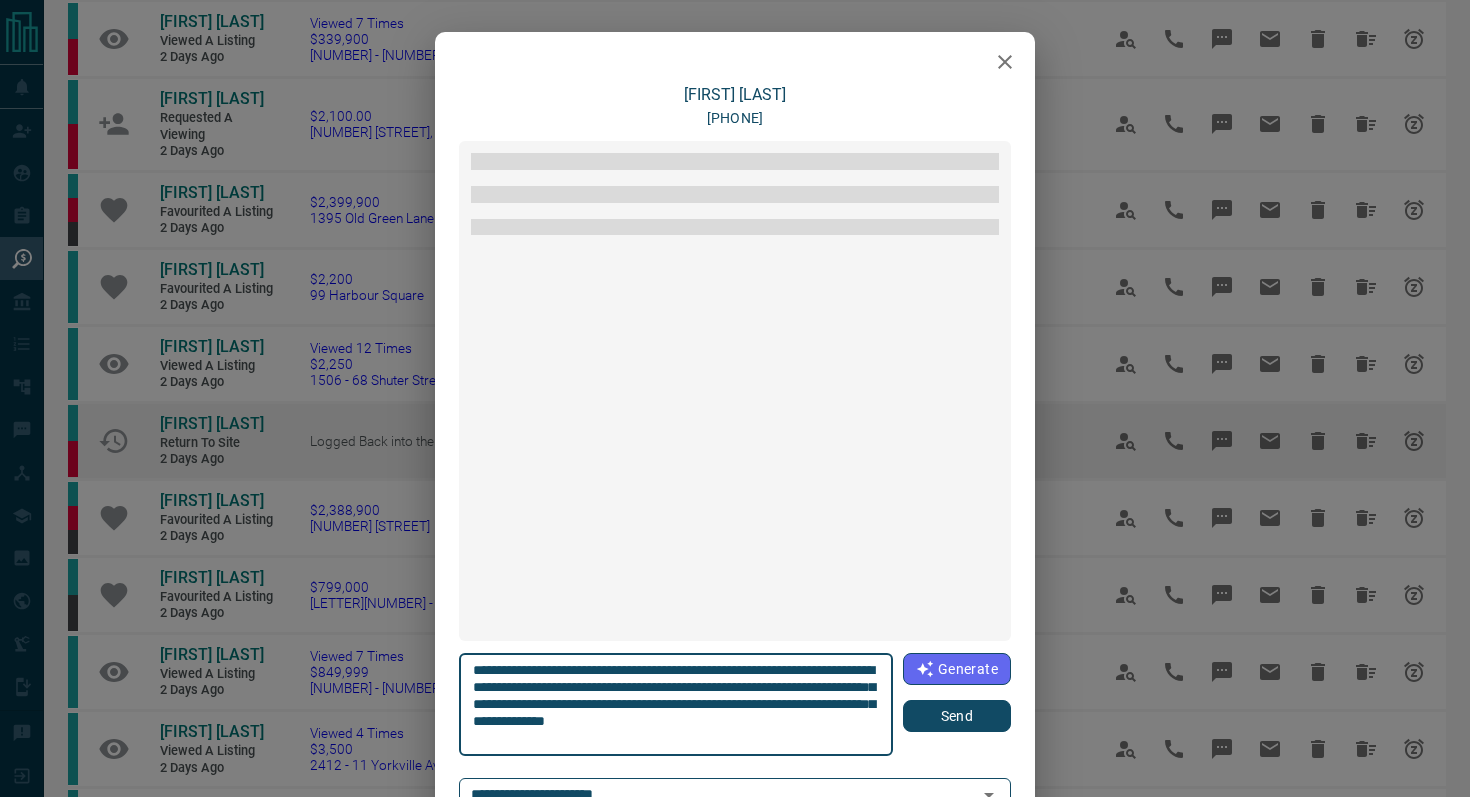 scroll, scrollTop: 360, scrollLeft: 0, axis: vertical 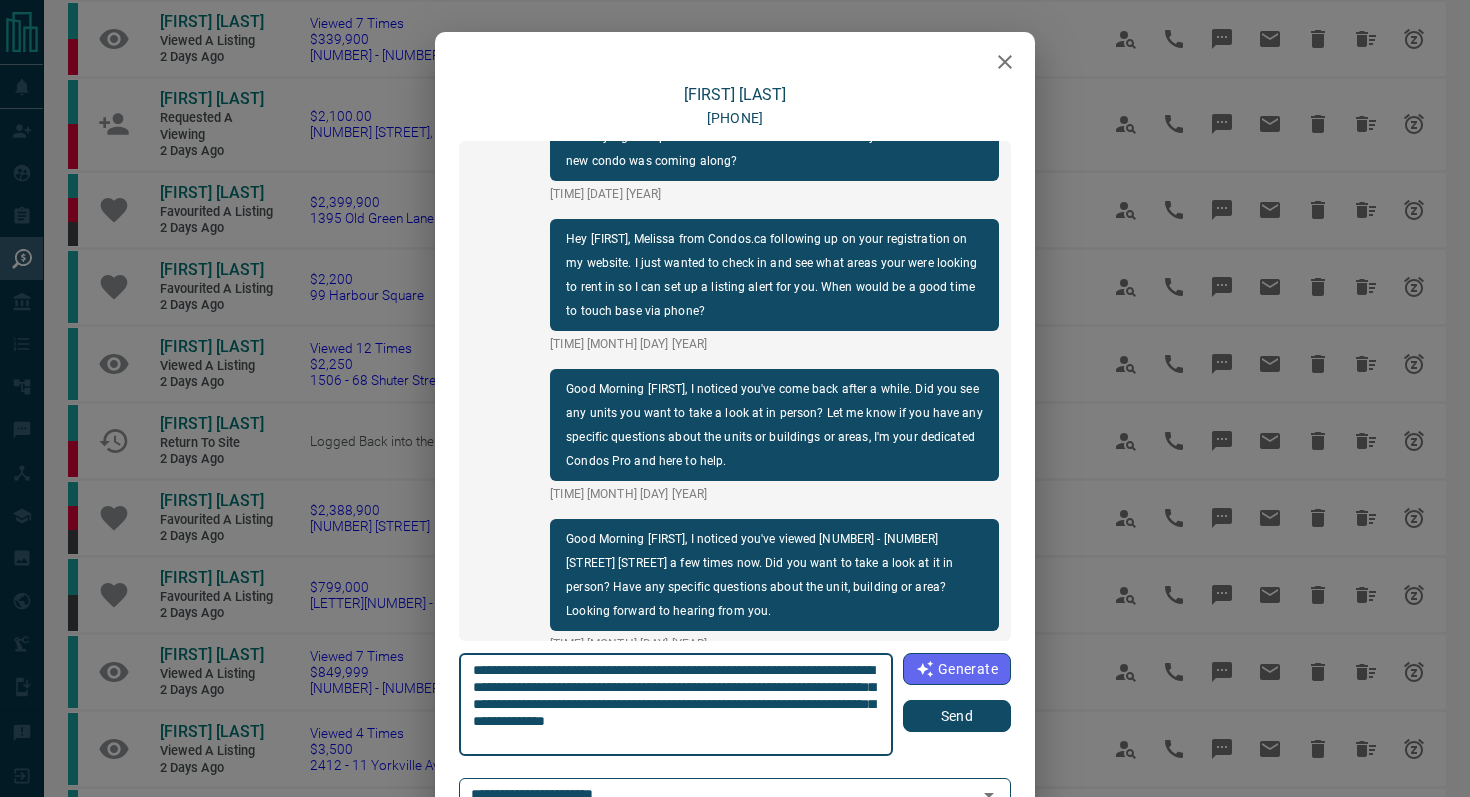 click on "Send" at bounding box center (957, 716) 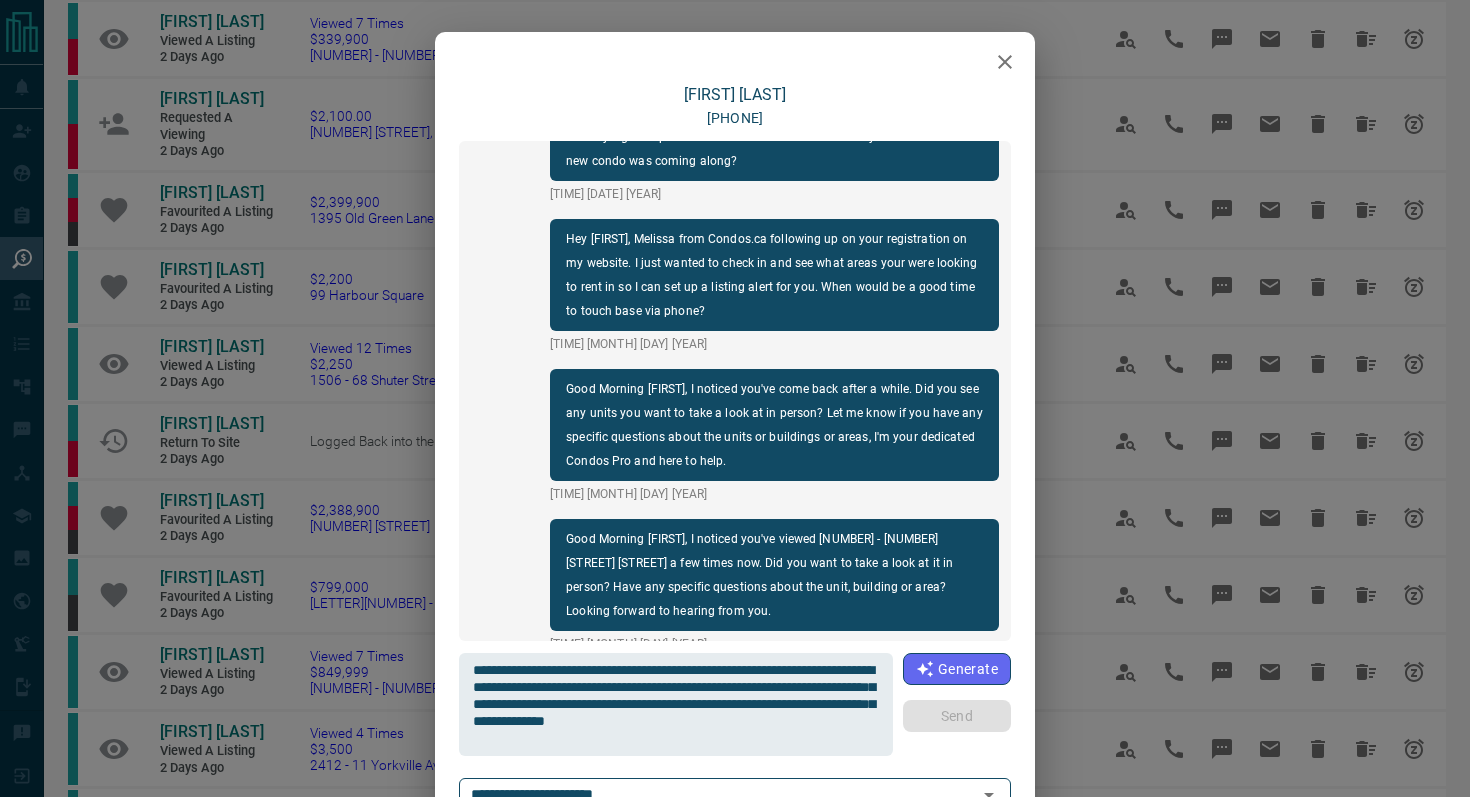 type 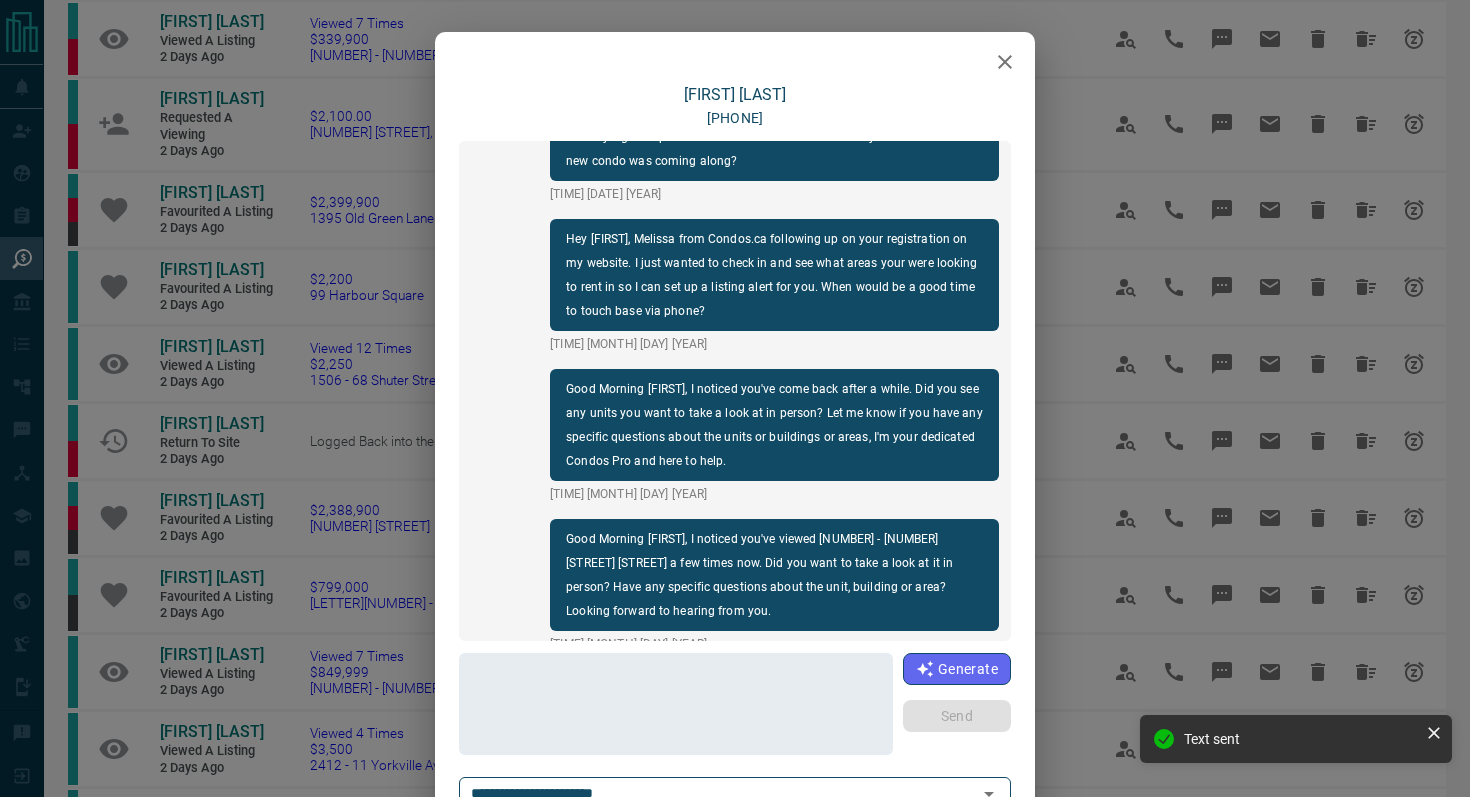 scroll, scrollTop: 510, scrollLeft: 0, axis: vertical 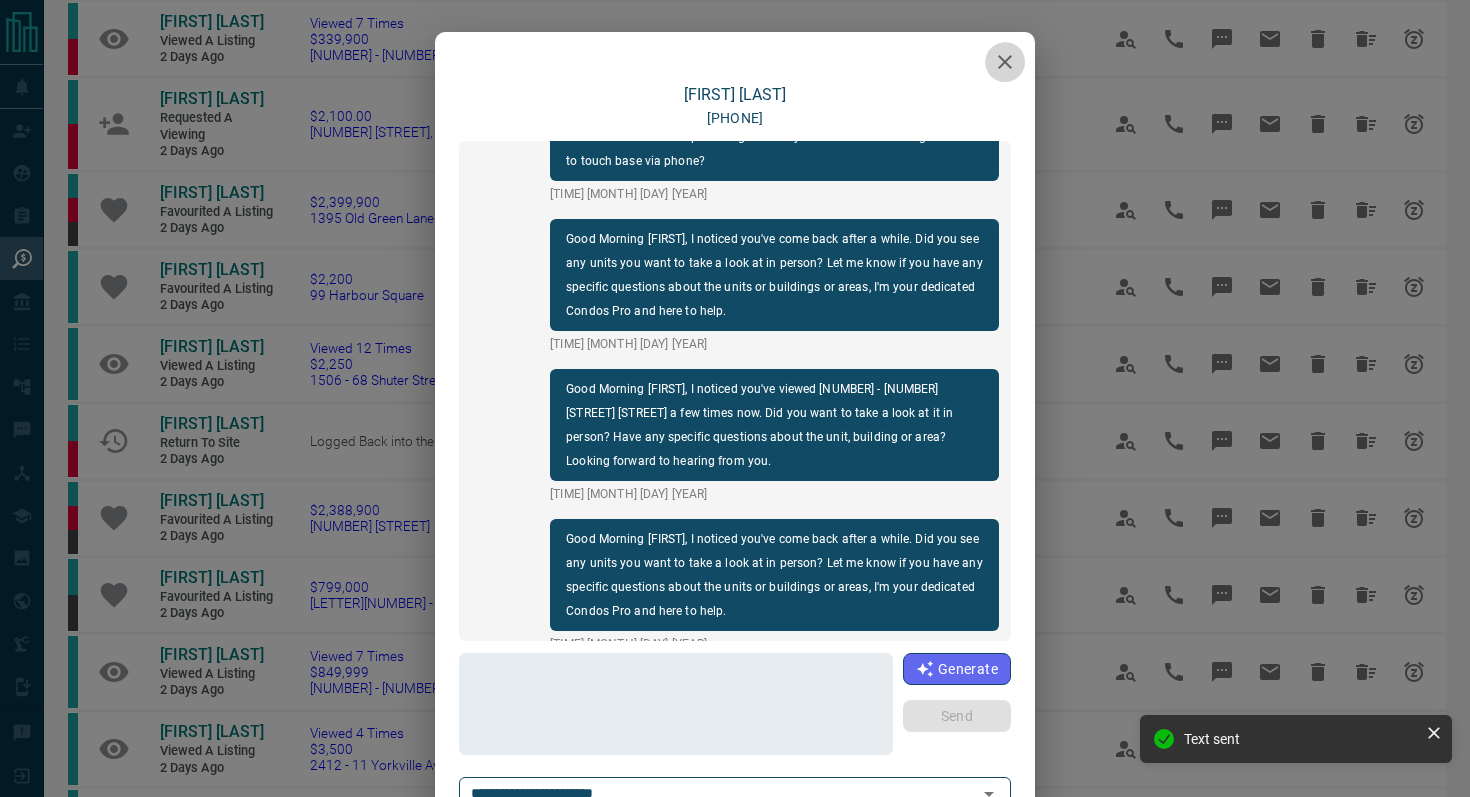 click 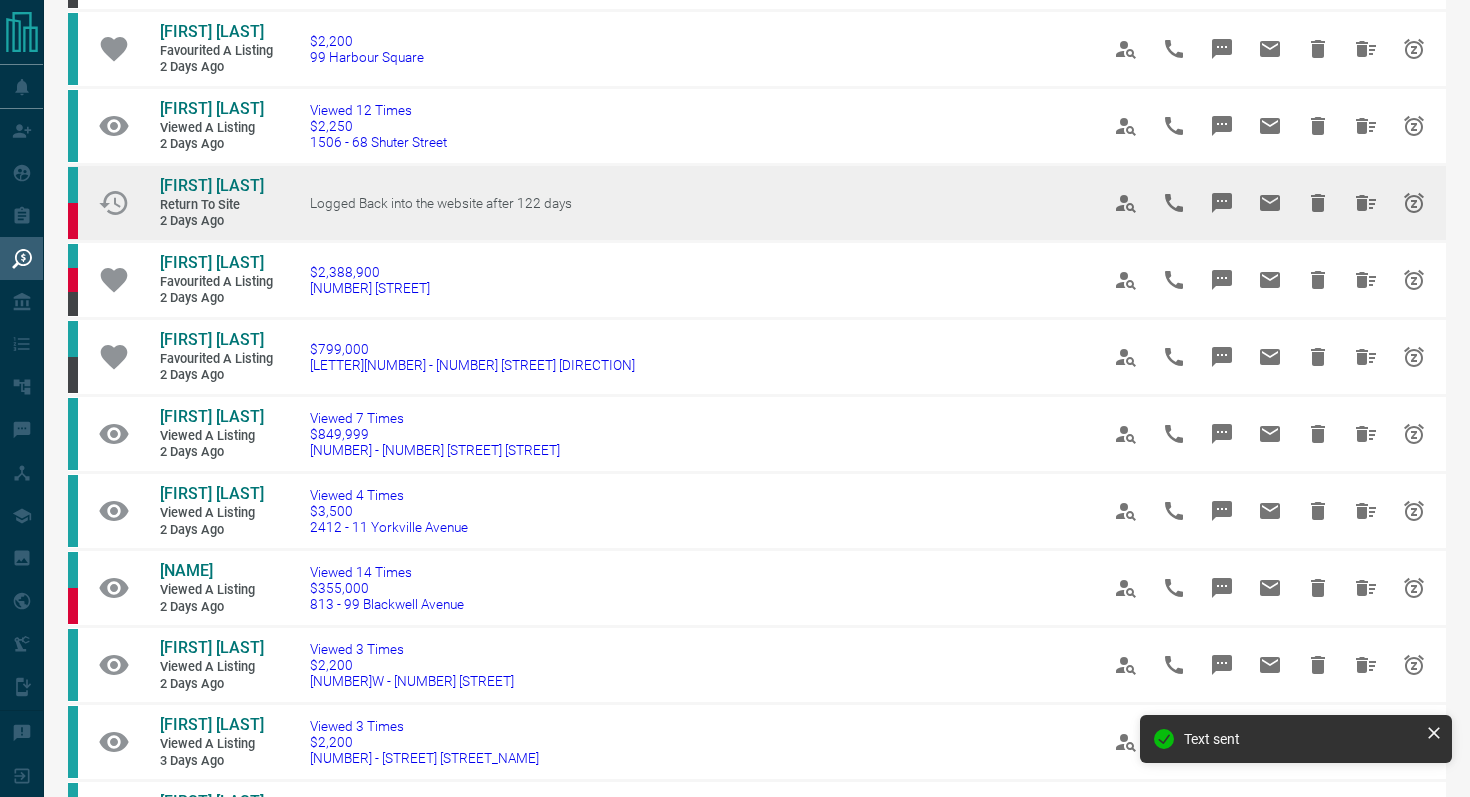 scroll, scrollTop: 460, scrollLeft: 0, axis: vertical 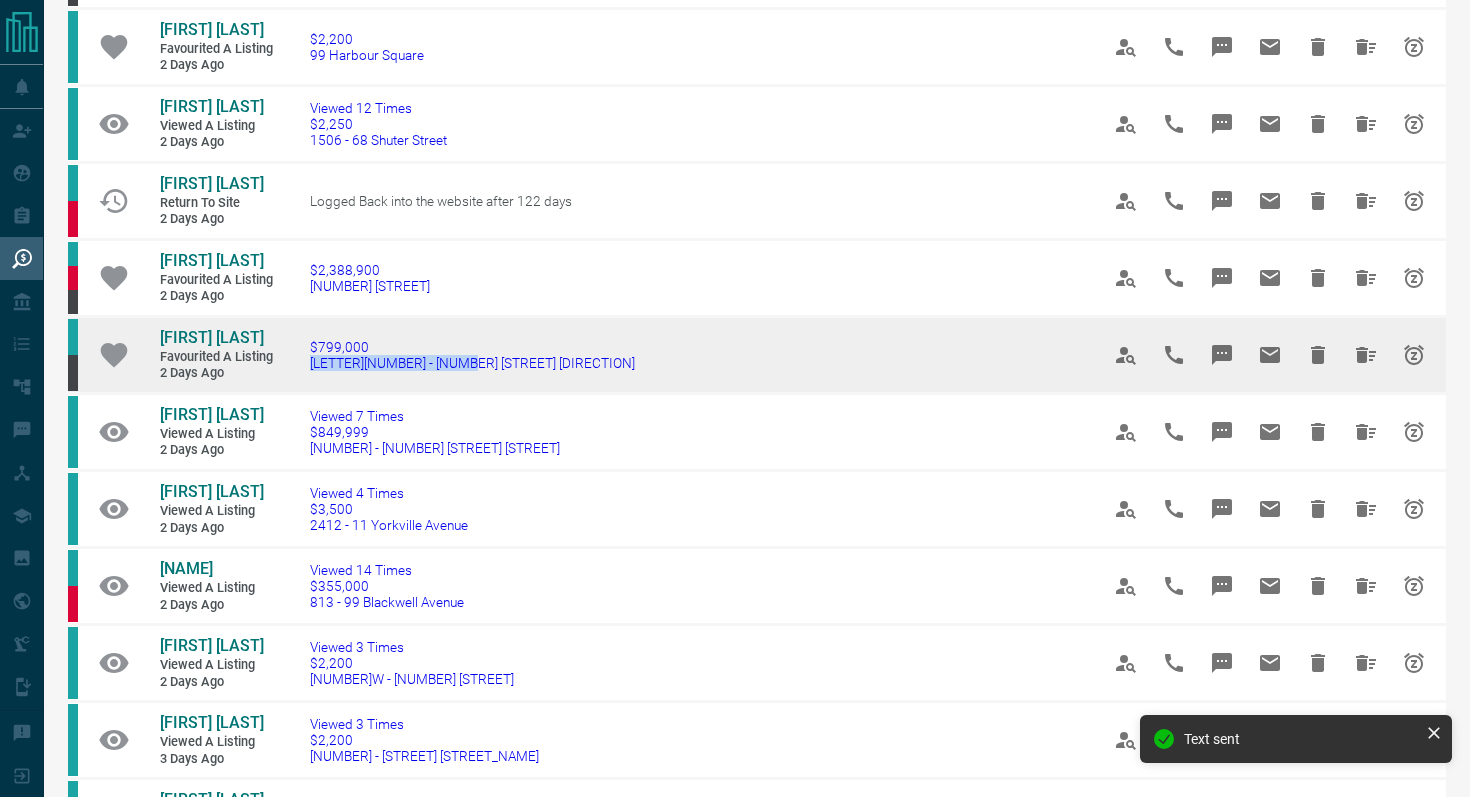 drag, startPoint x: 508, startPoint y: 362, endPoint x: 299, endPoint y: 362, distance: 209 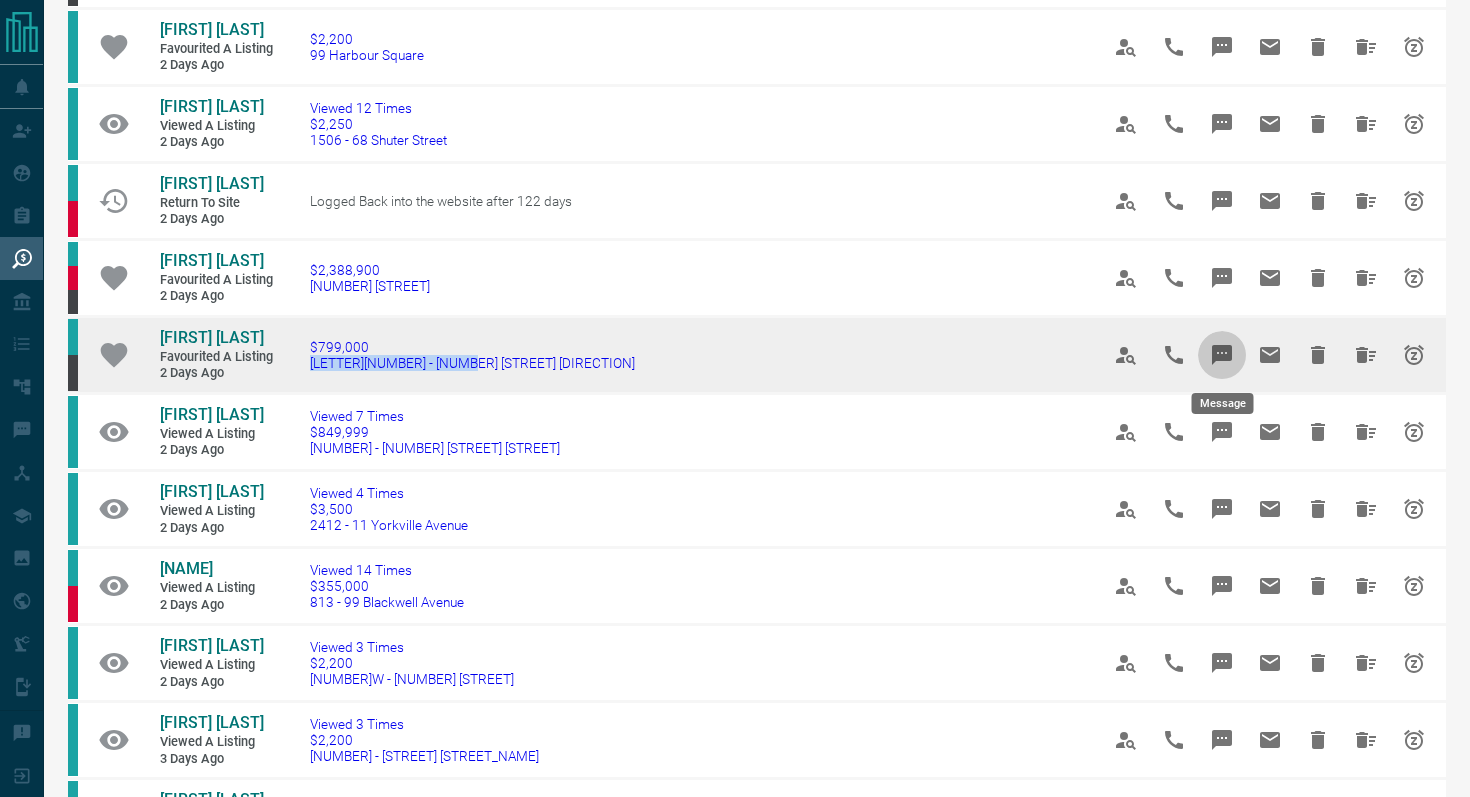 click at bounding box center (1222, 355) 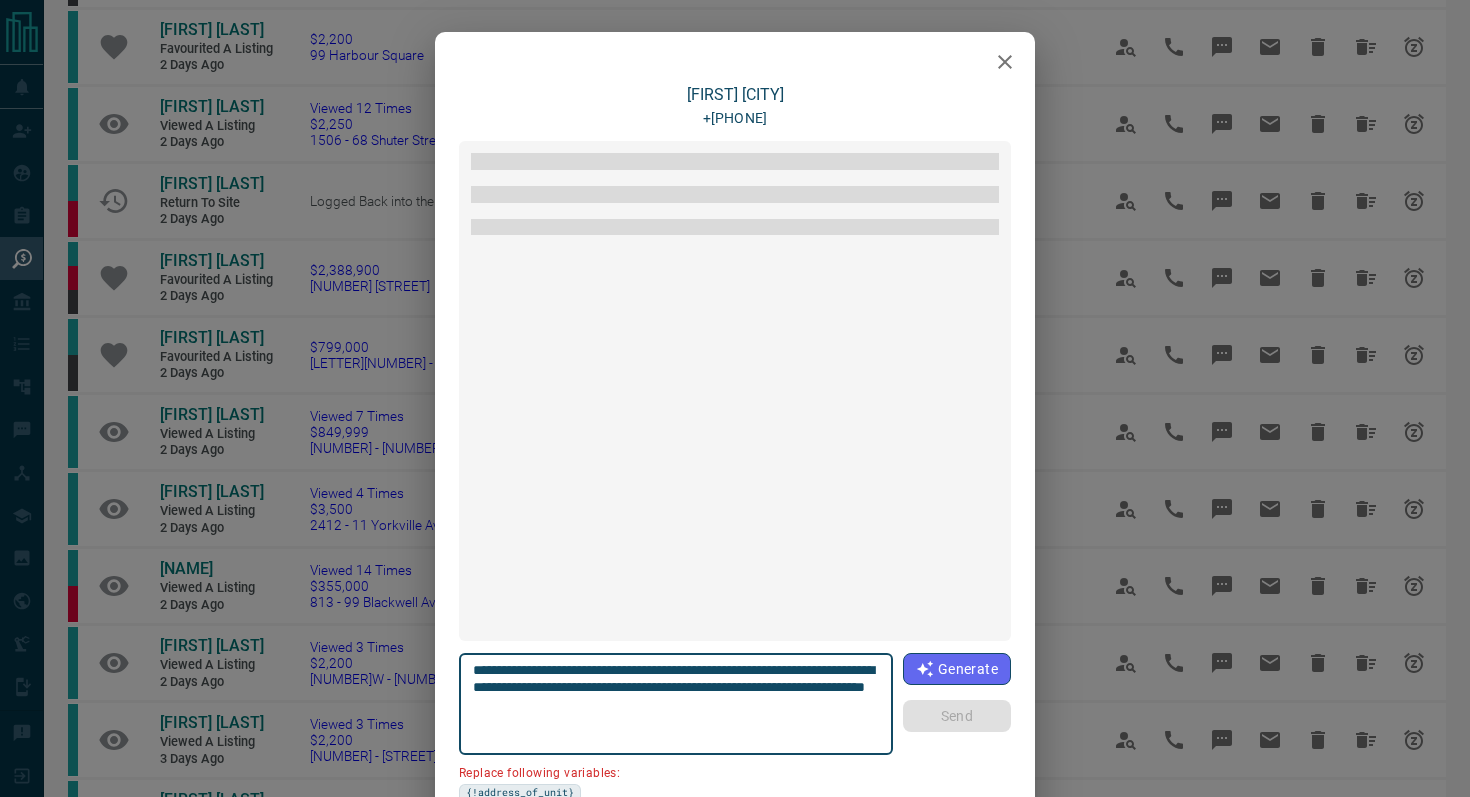 scroll, scrollTop: 138, scrollLeft: 0, axis: vertical 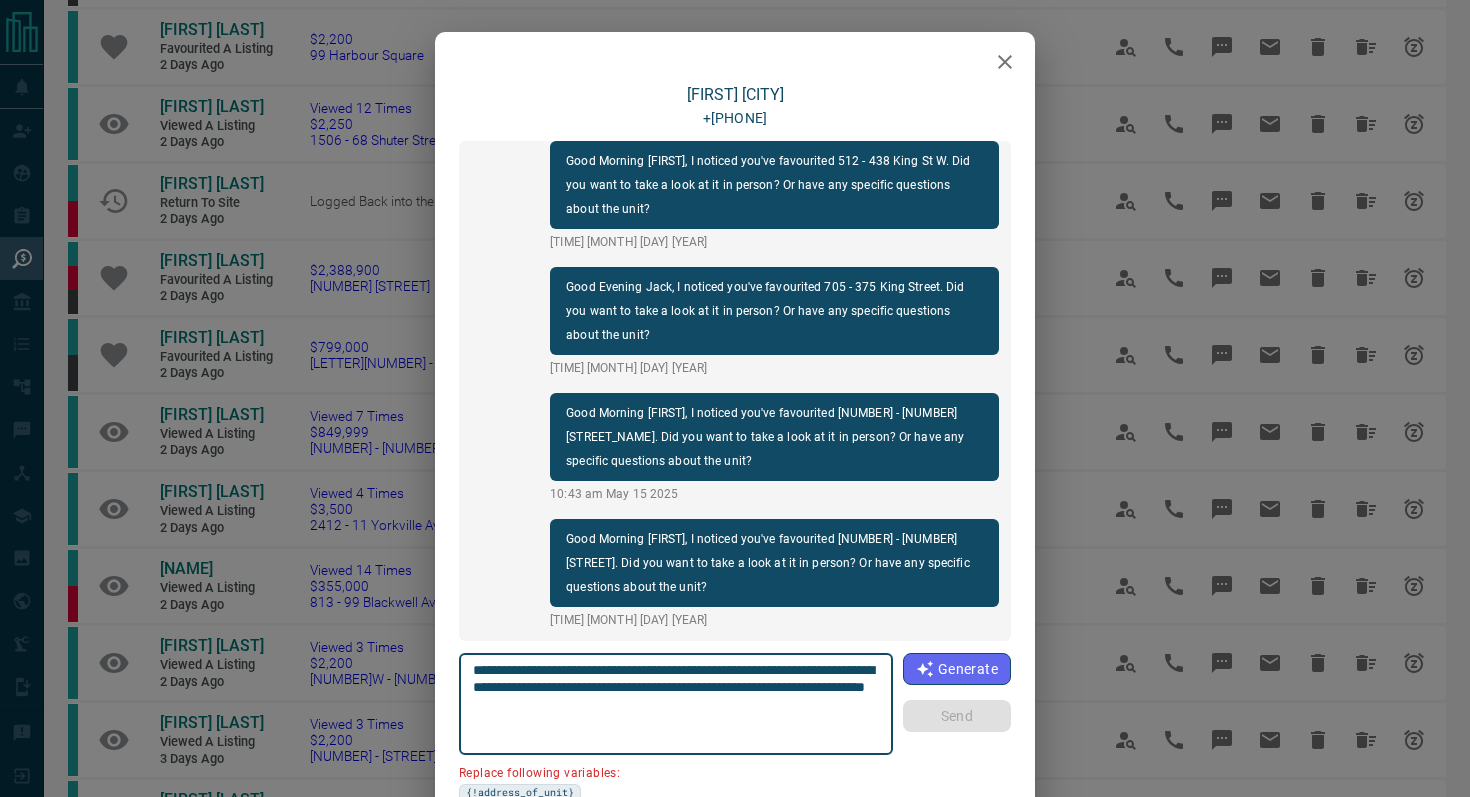 drag, startPoint x: 585, startPoint y: 683, endPoint x: 448, endPoint y: 682, distance: 137.00365 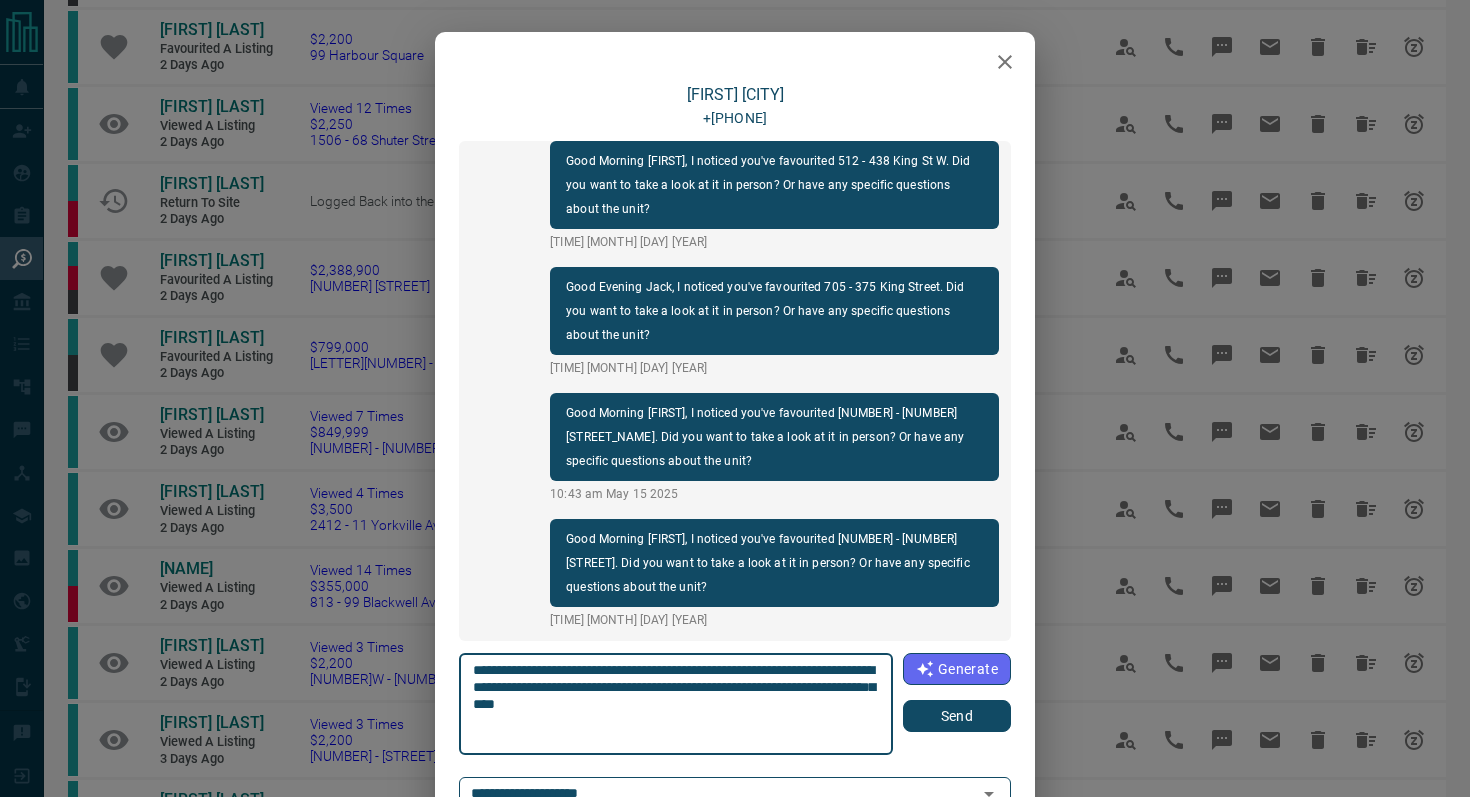 type on "**********" 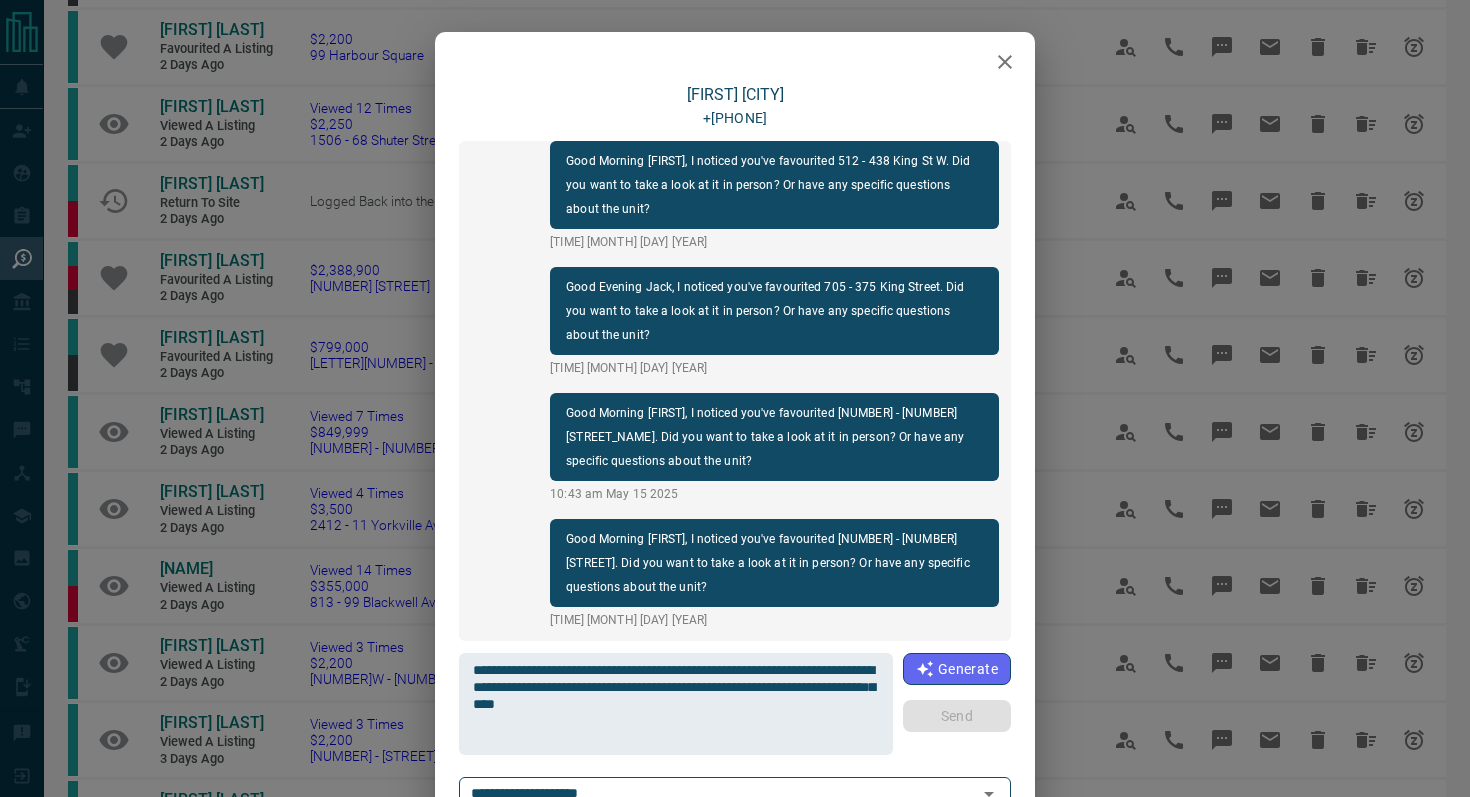 type 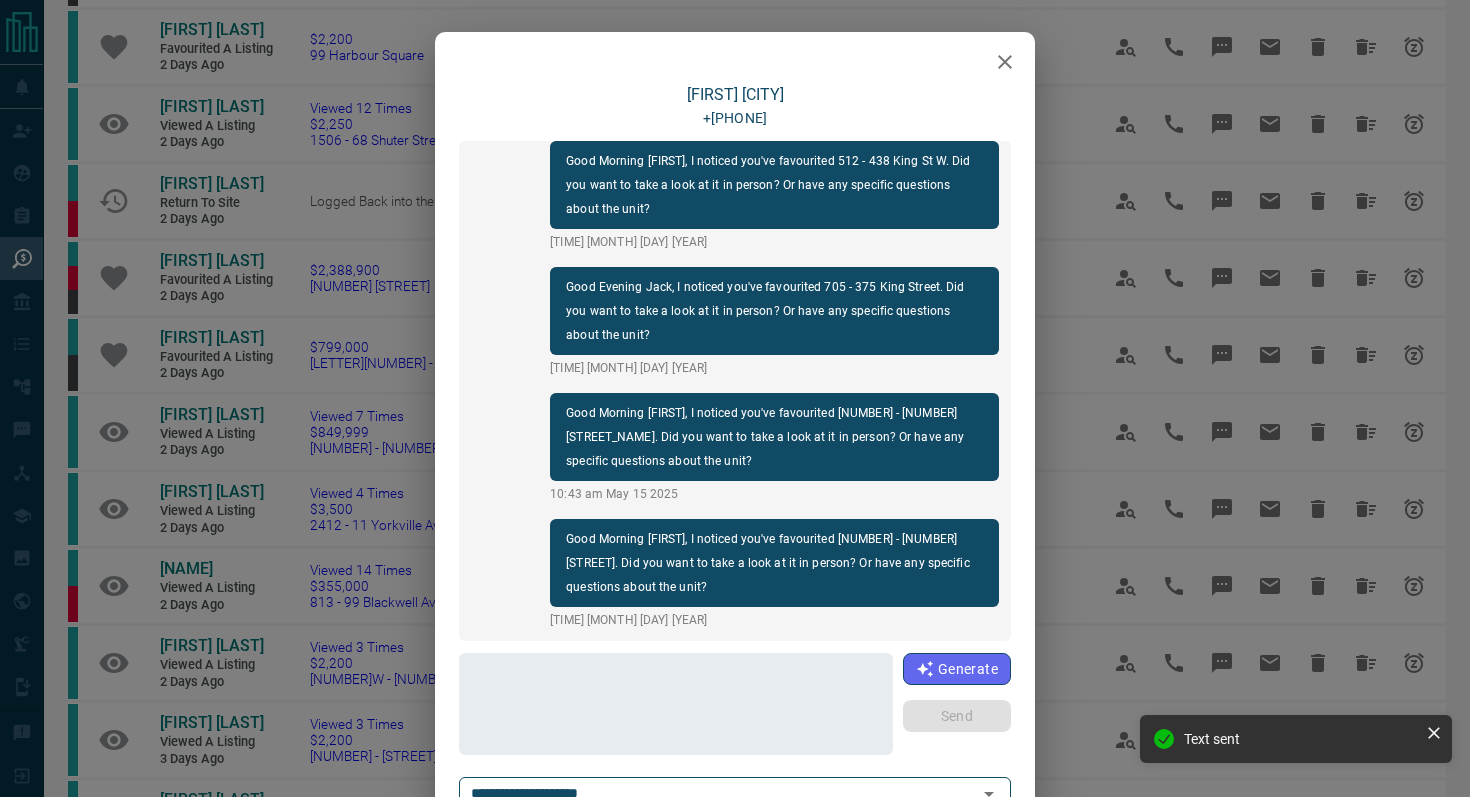 scroll, scrollTop: 264, scrollLeft: 0, axis: vertical 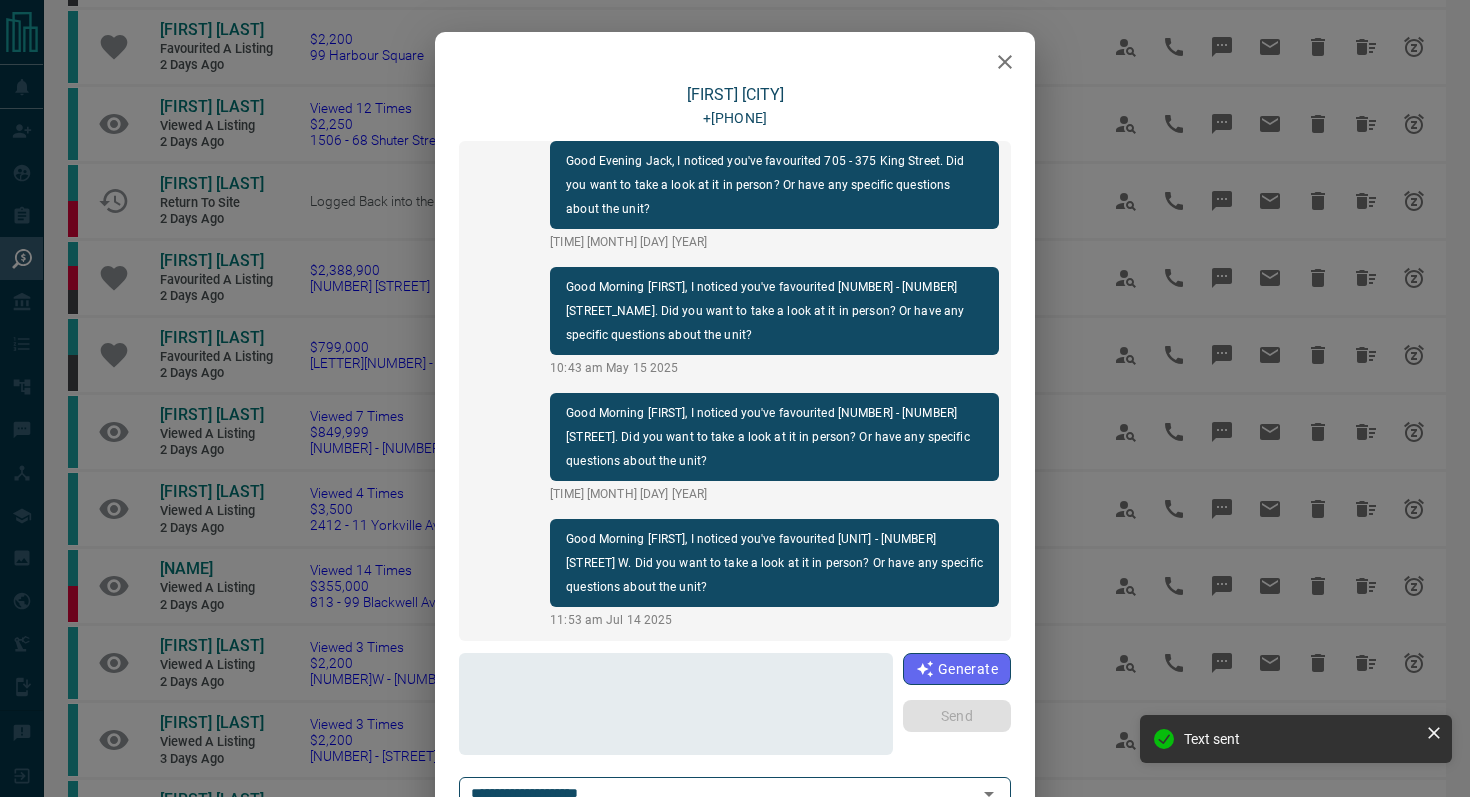 click 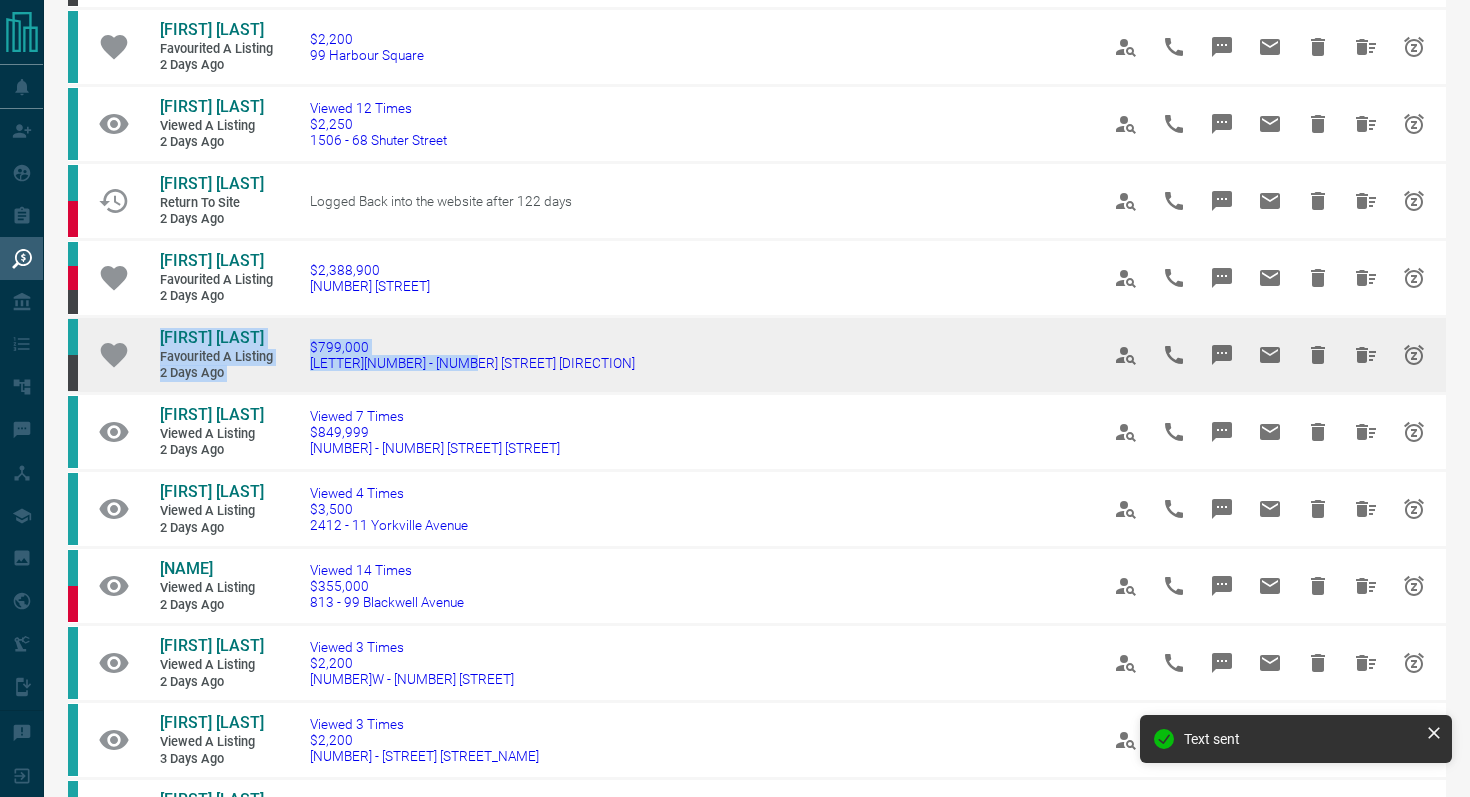 drag, startPoint x: 518, startPoint y: 356, endPoint x: 146, endPoint y: 332, distance: 372.77338 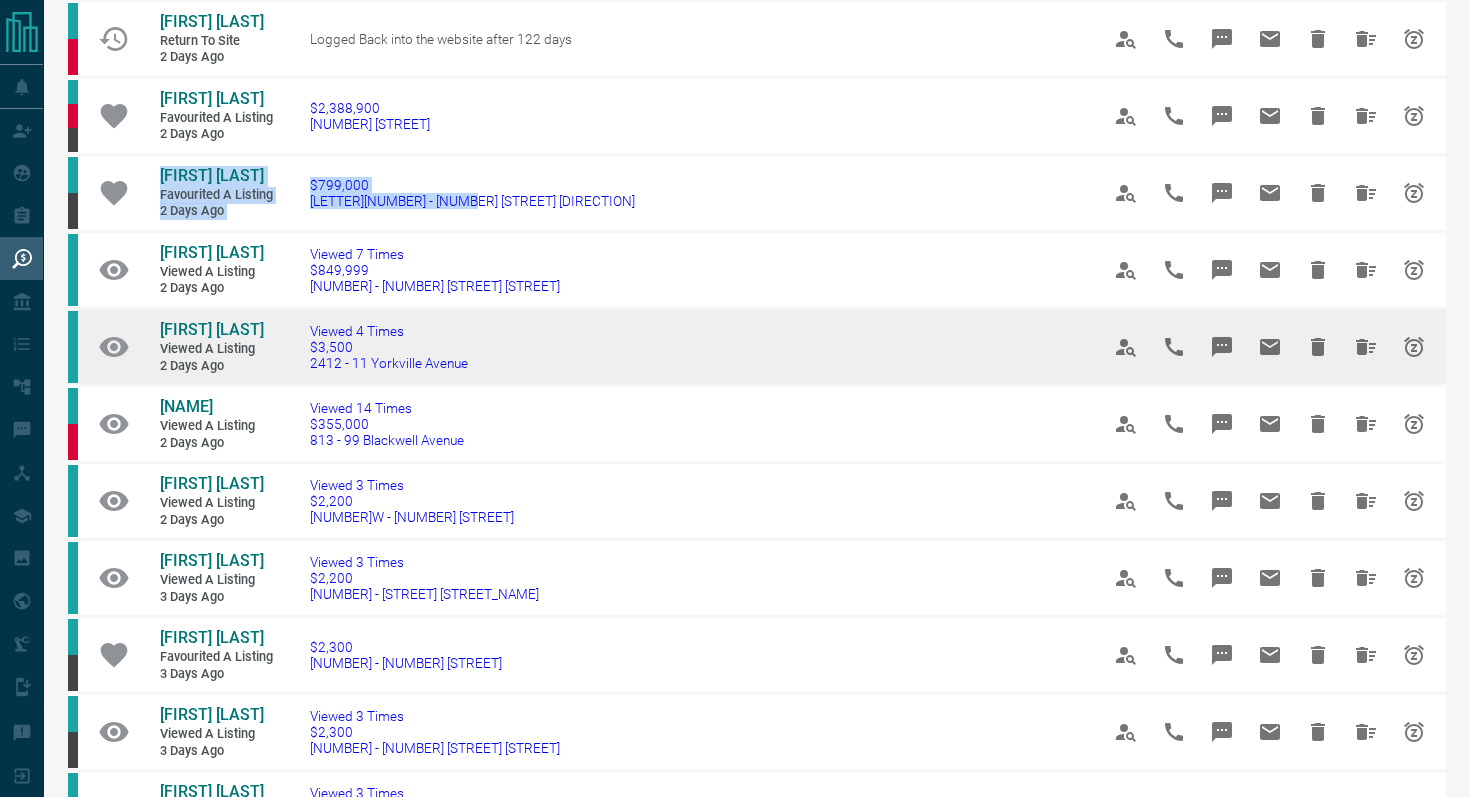 scroll, scrollTop: 620, scrollLeft: 0, axis: vertical 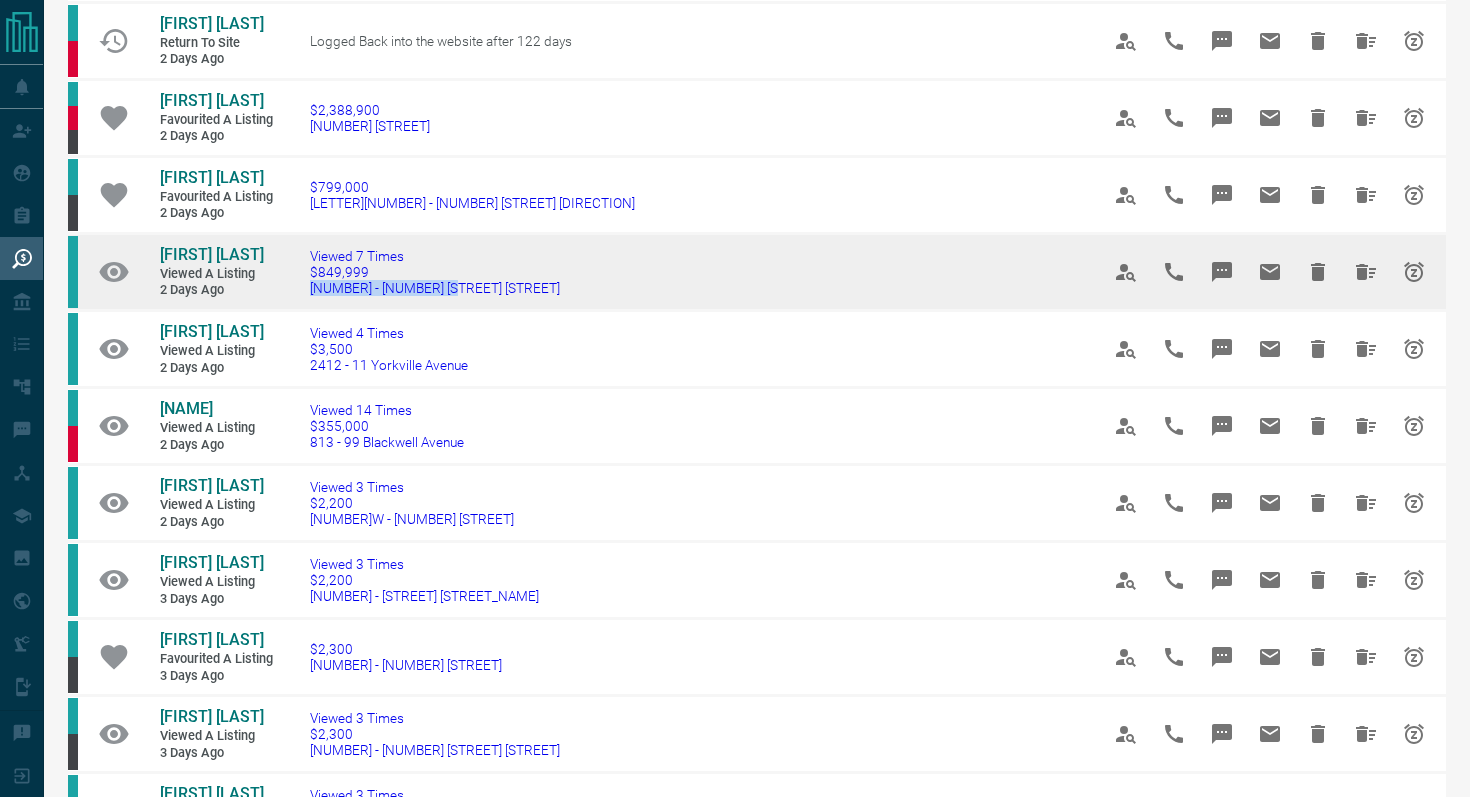 drag, startPoint x: 480, startPoint y: 288, endPoint x: 297, endPoint y: 287, distance: 183.00273 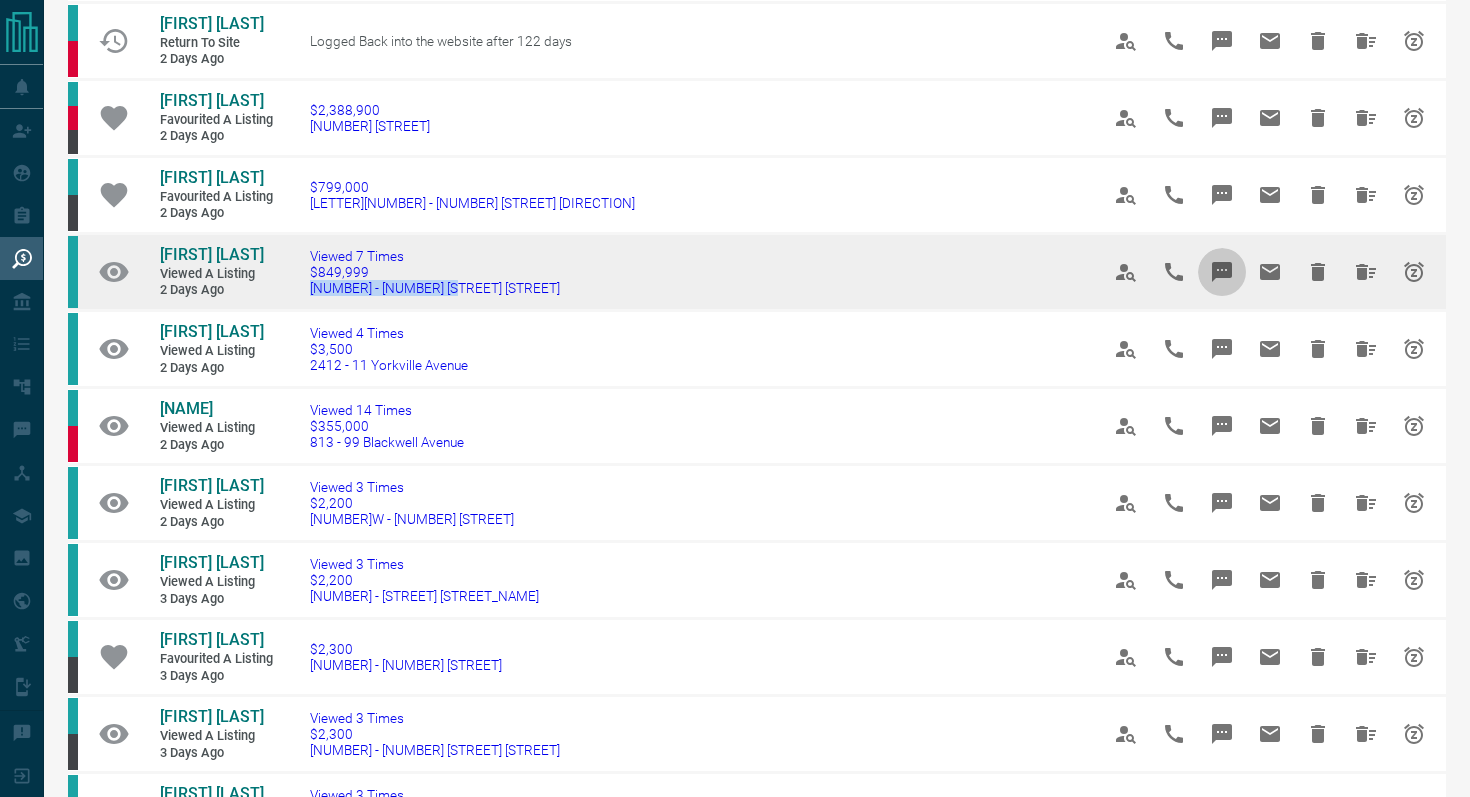 click 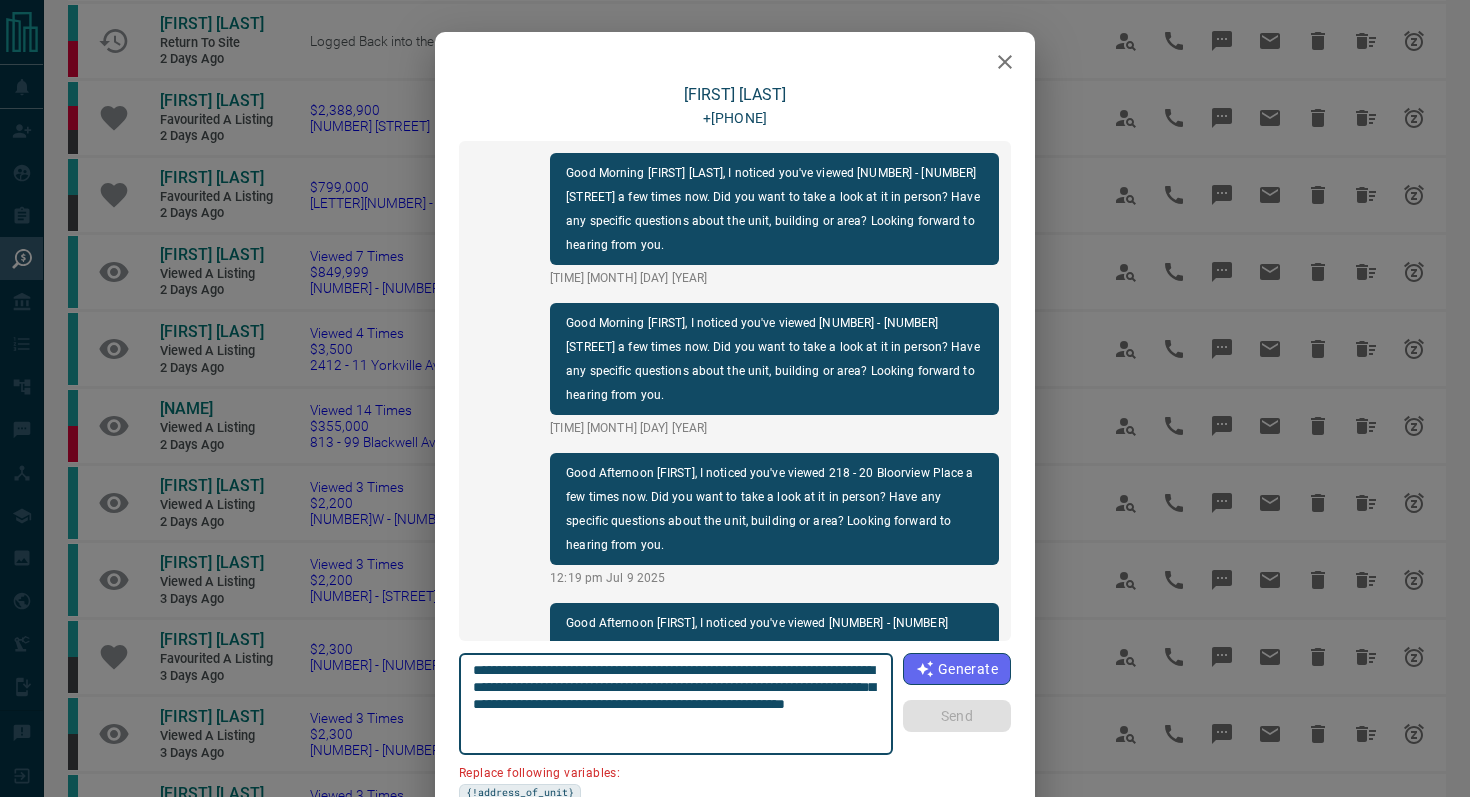 scroll, scrollTop: 234, scrollLeft: 0, axis: vertical 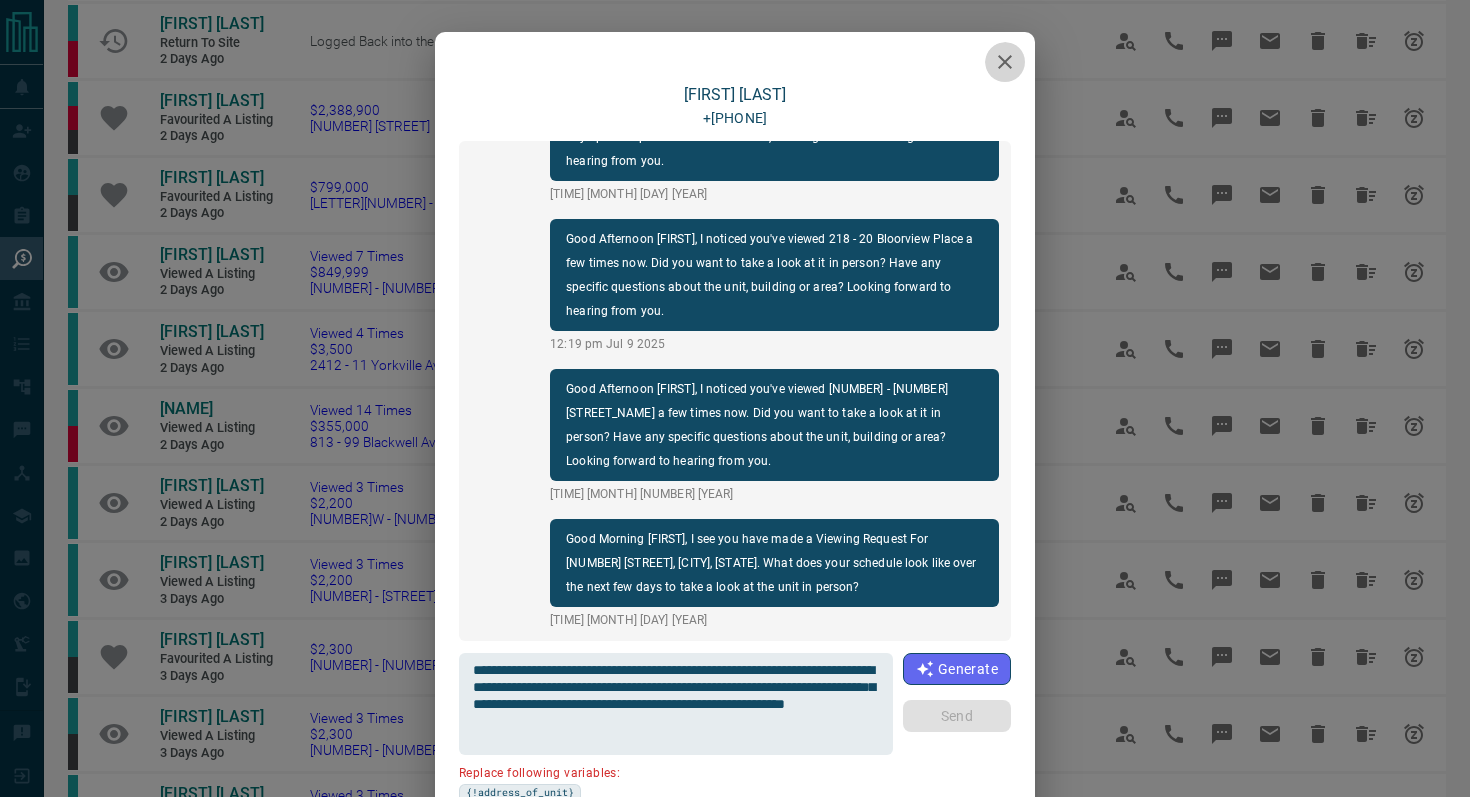 click 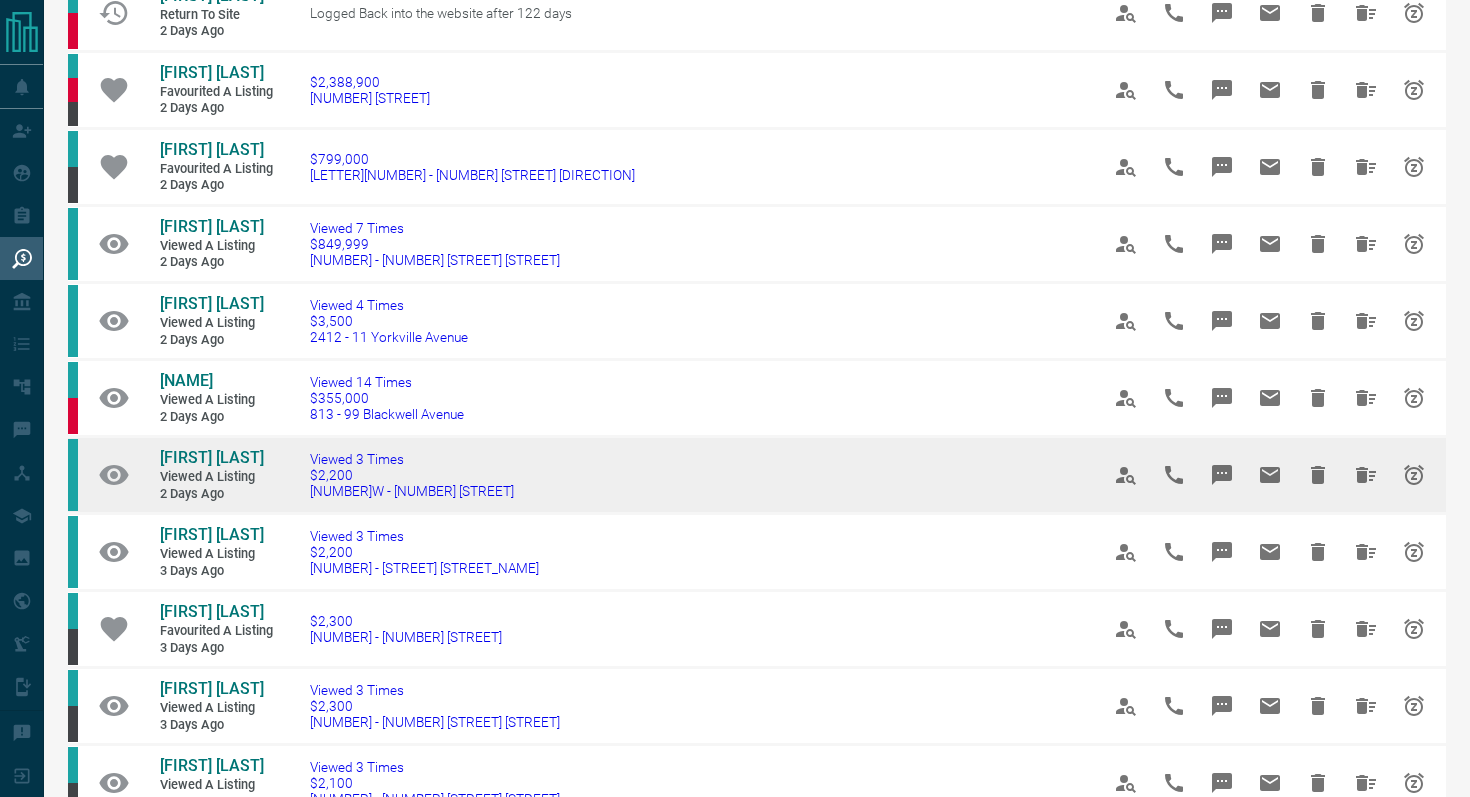 scroll, scrollTop: 651, scrollLeft: 0, axis: vertical 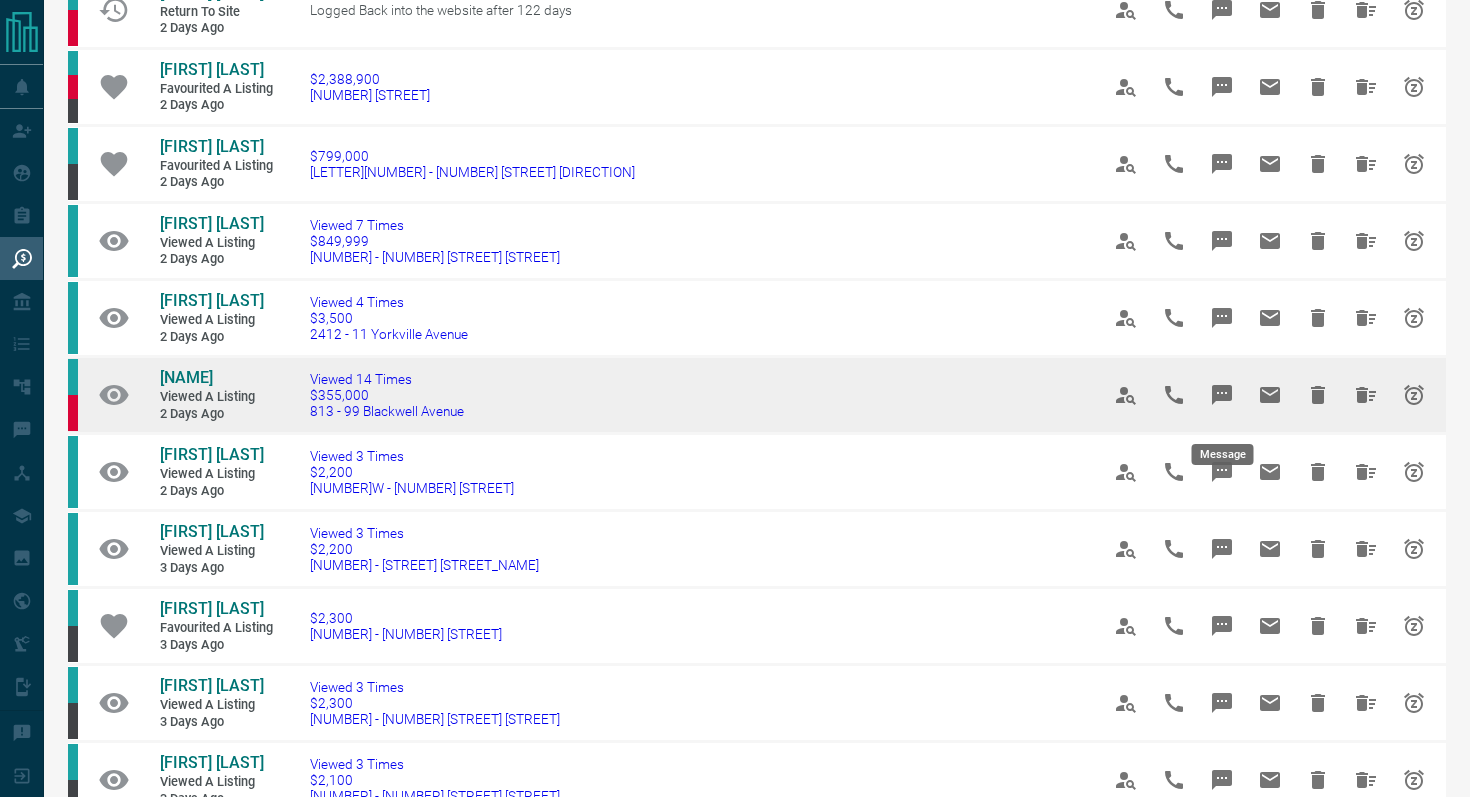 click 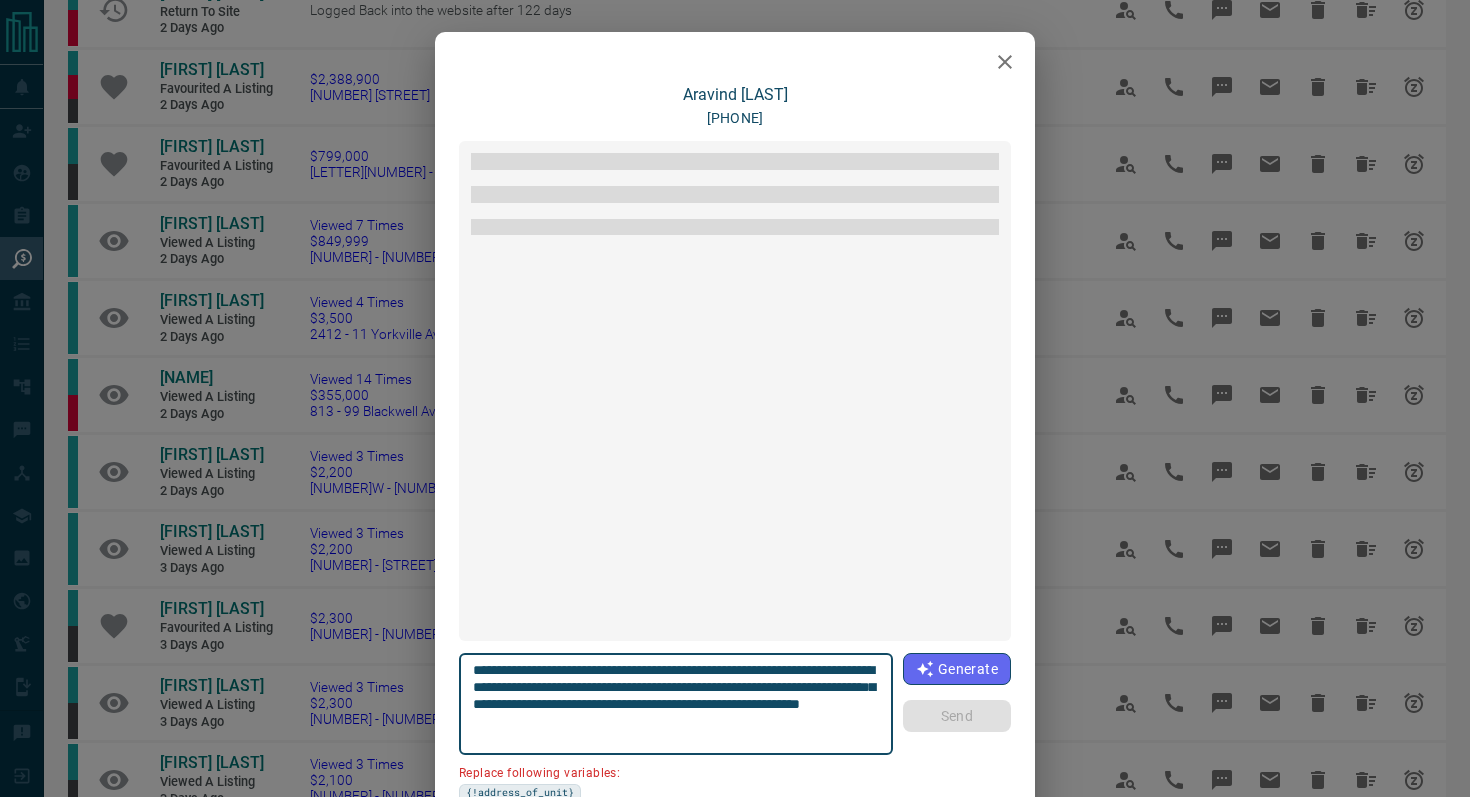 scroll, scrollTop: 2292, scrollLeft: 0, axis: vertical 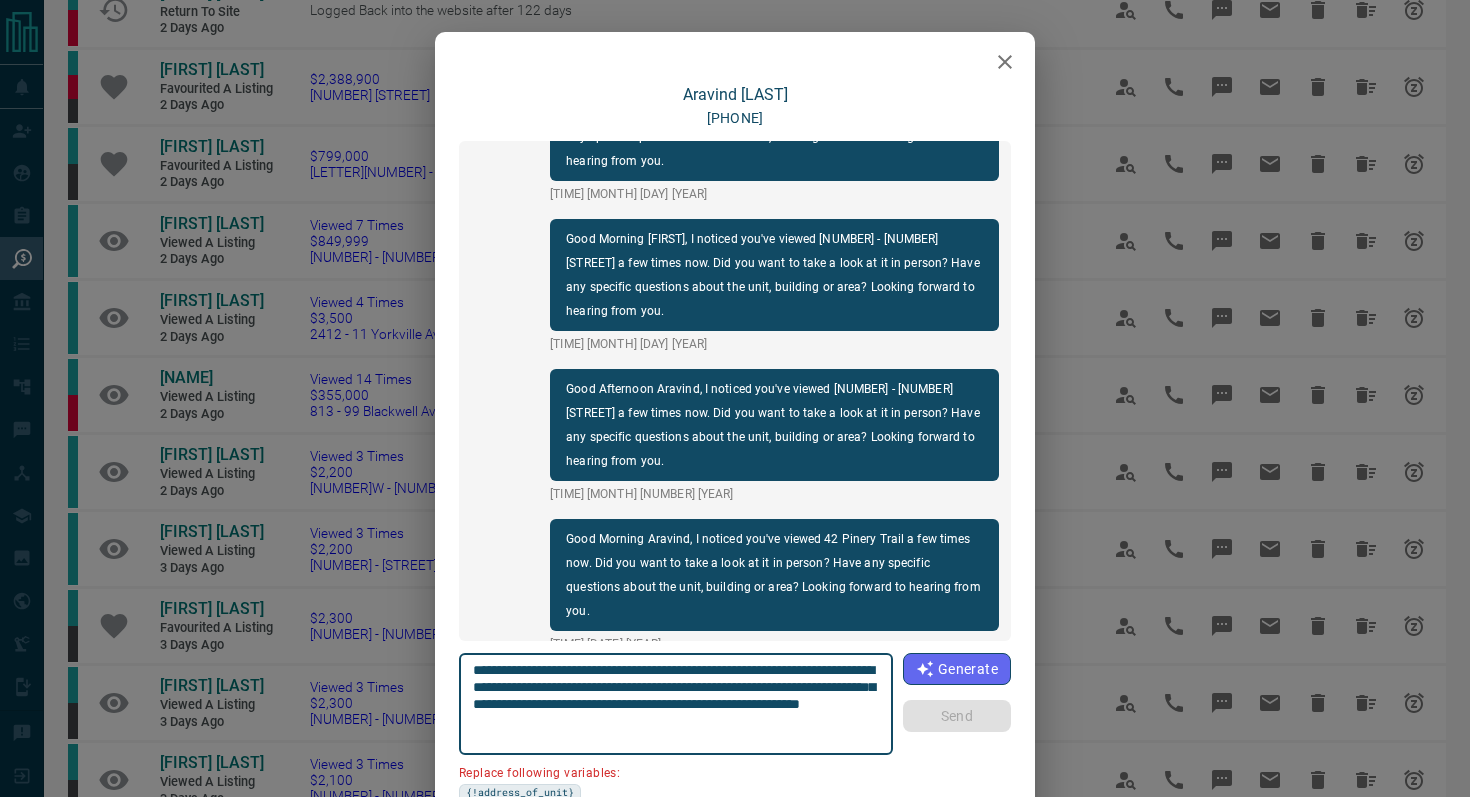 click 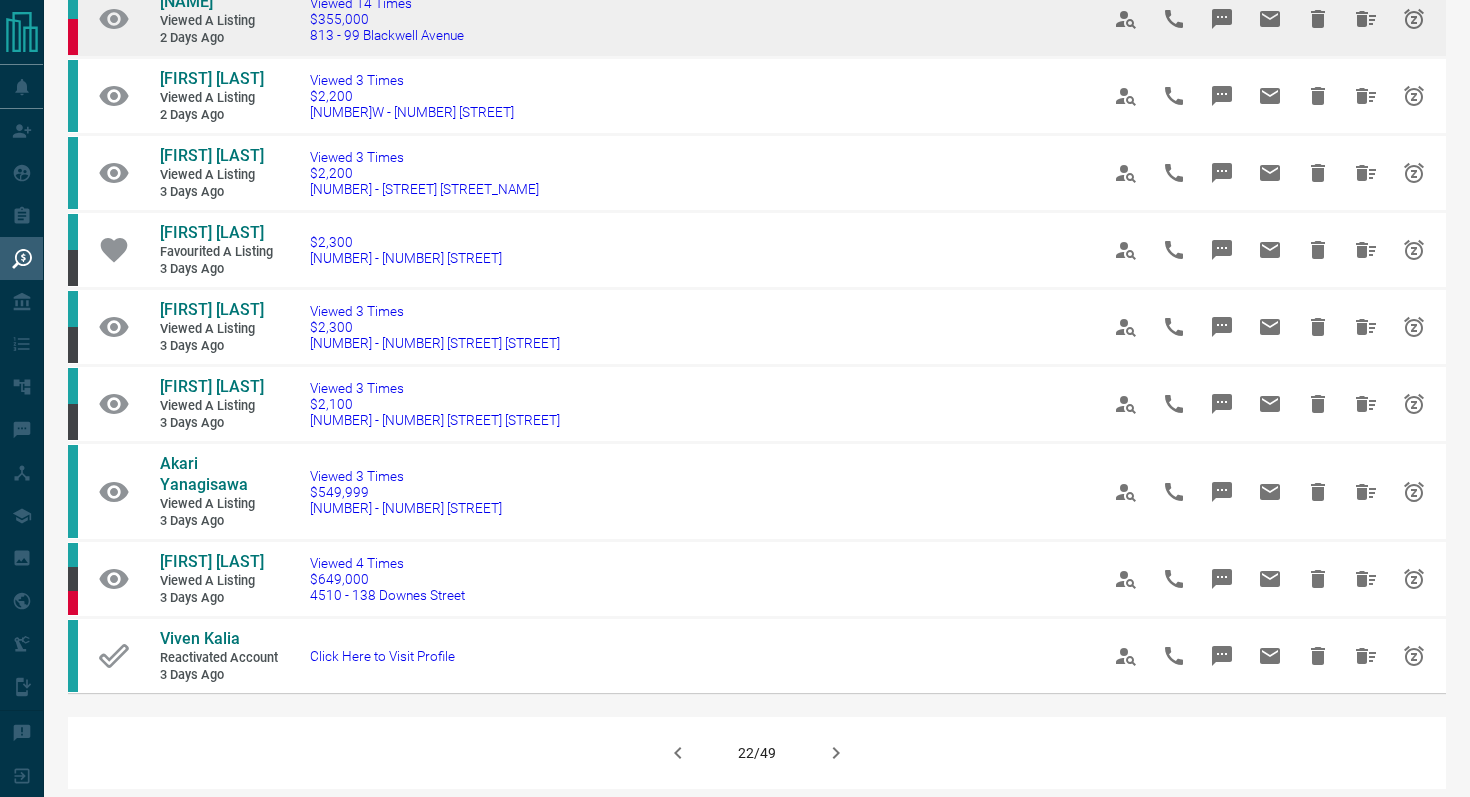 scroll, scrollTop: 1025, scrollLeft: 0, axis: vertical 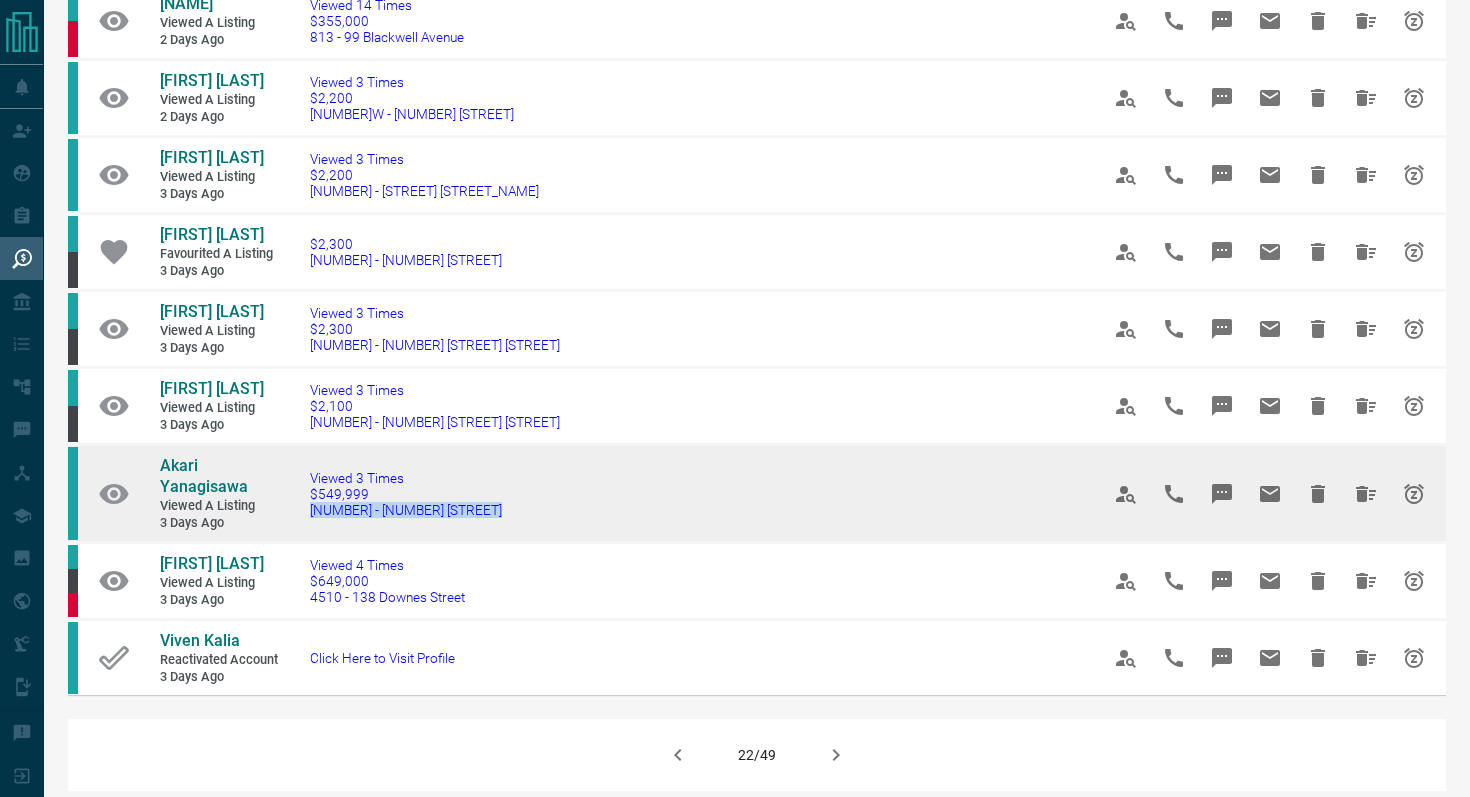 drag, startPoint x: 537, startPoint y: 528, endPoint x: 301, endPoint y: 523, distance: 236.05296 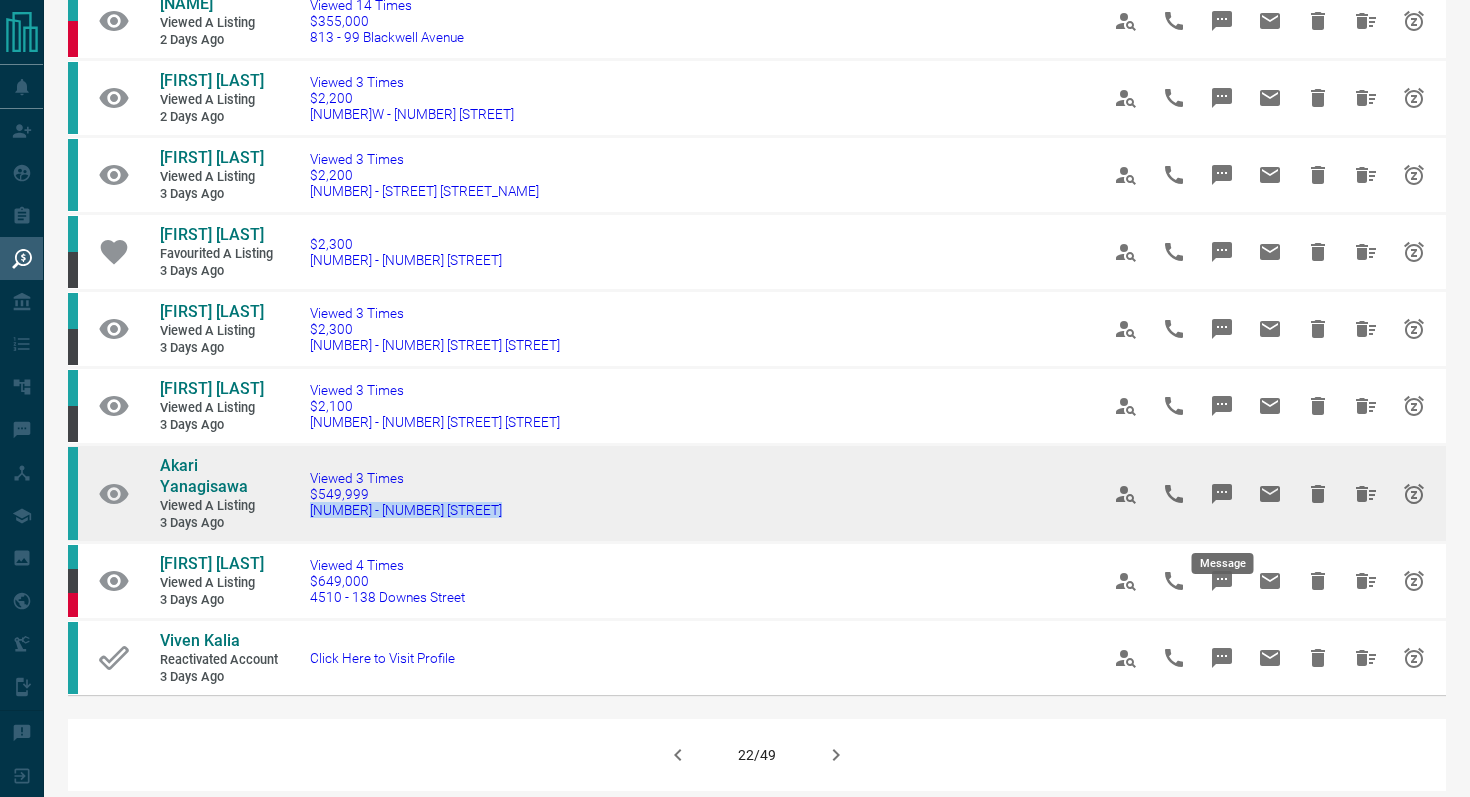click 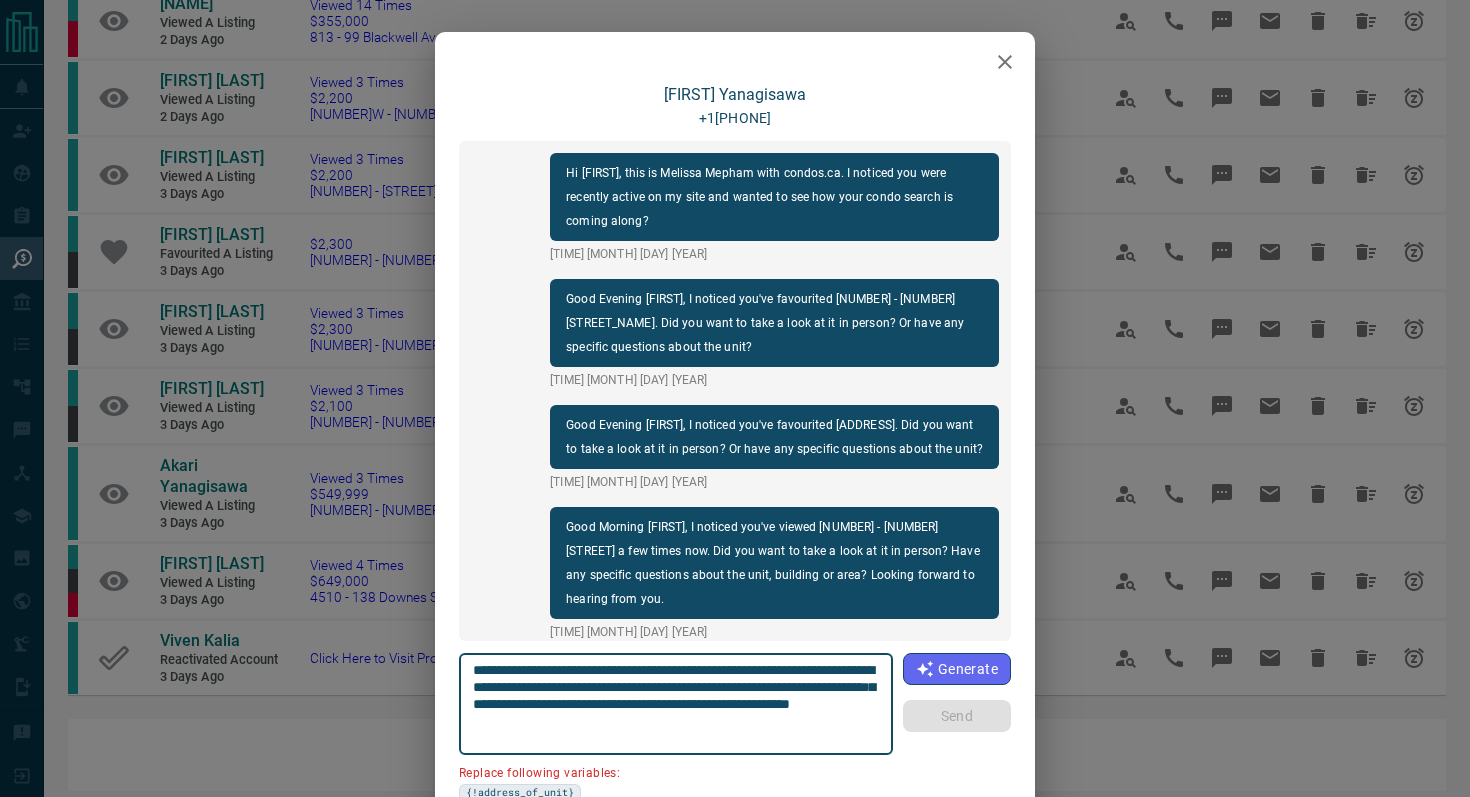 scroll, scrollTop: 186, scrollLeft: 0, axis: vertical 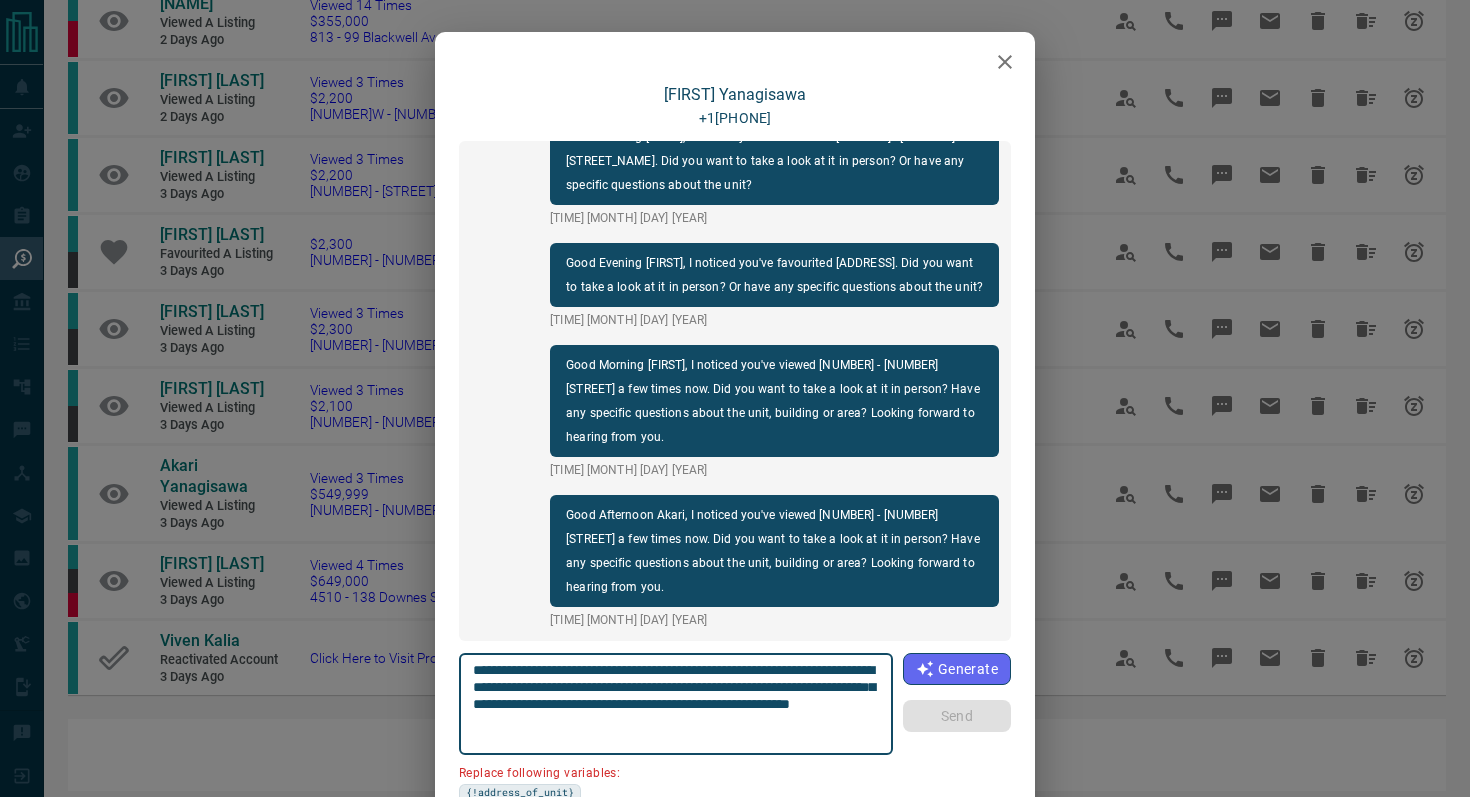 drag, startPoint x: 751, startPoint y: 666, endPoint x: 871, endPoint y: 664, distance: 120.01666 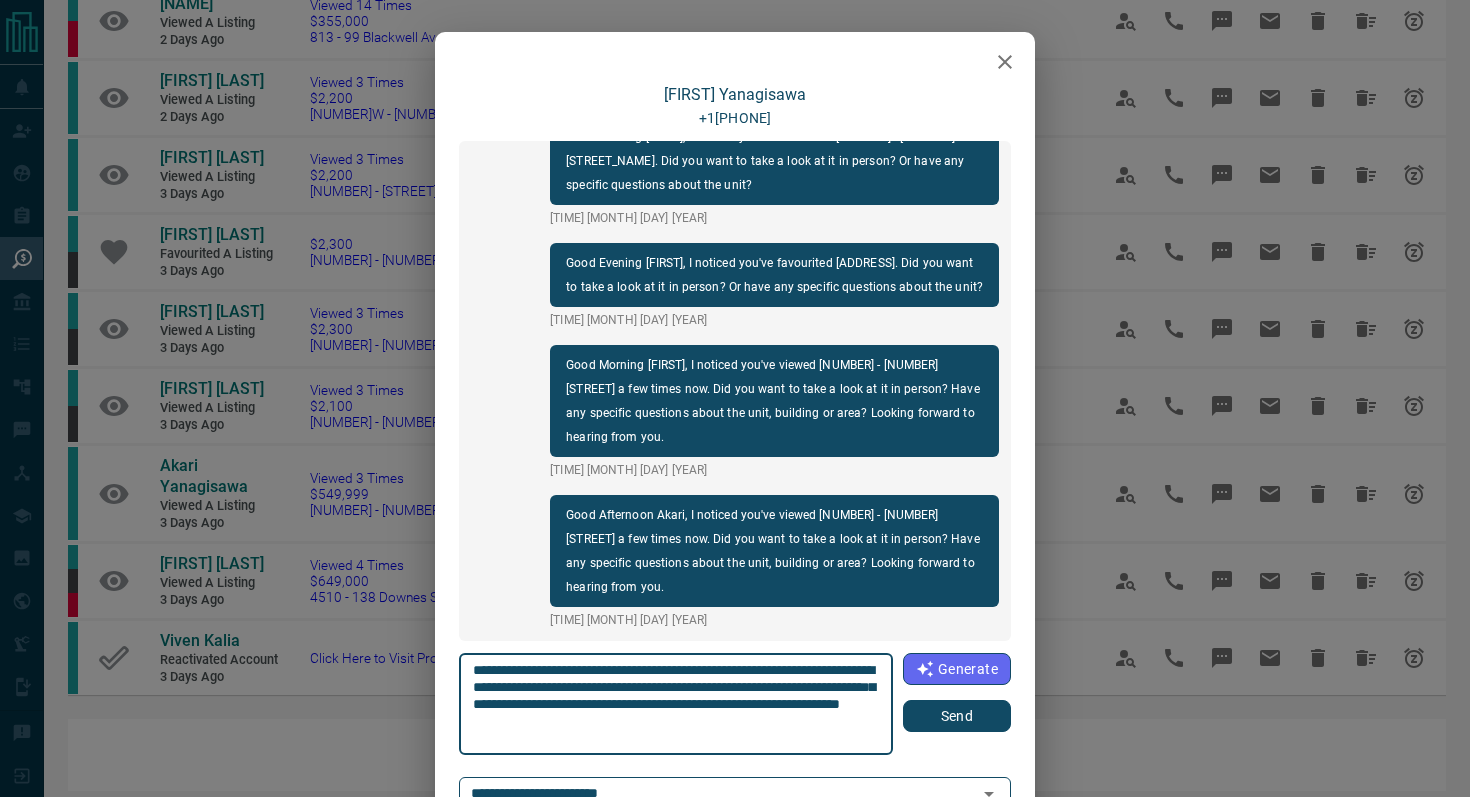 type on "**********" 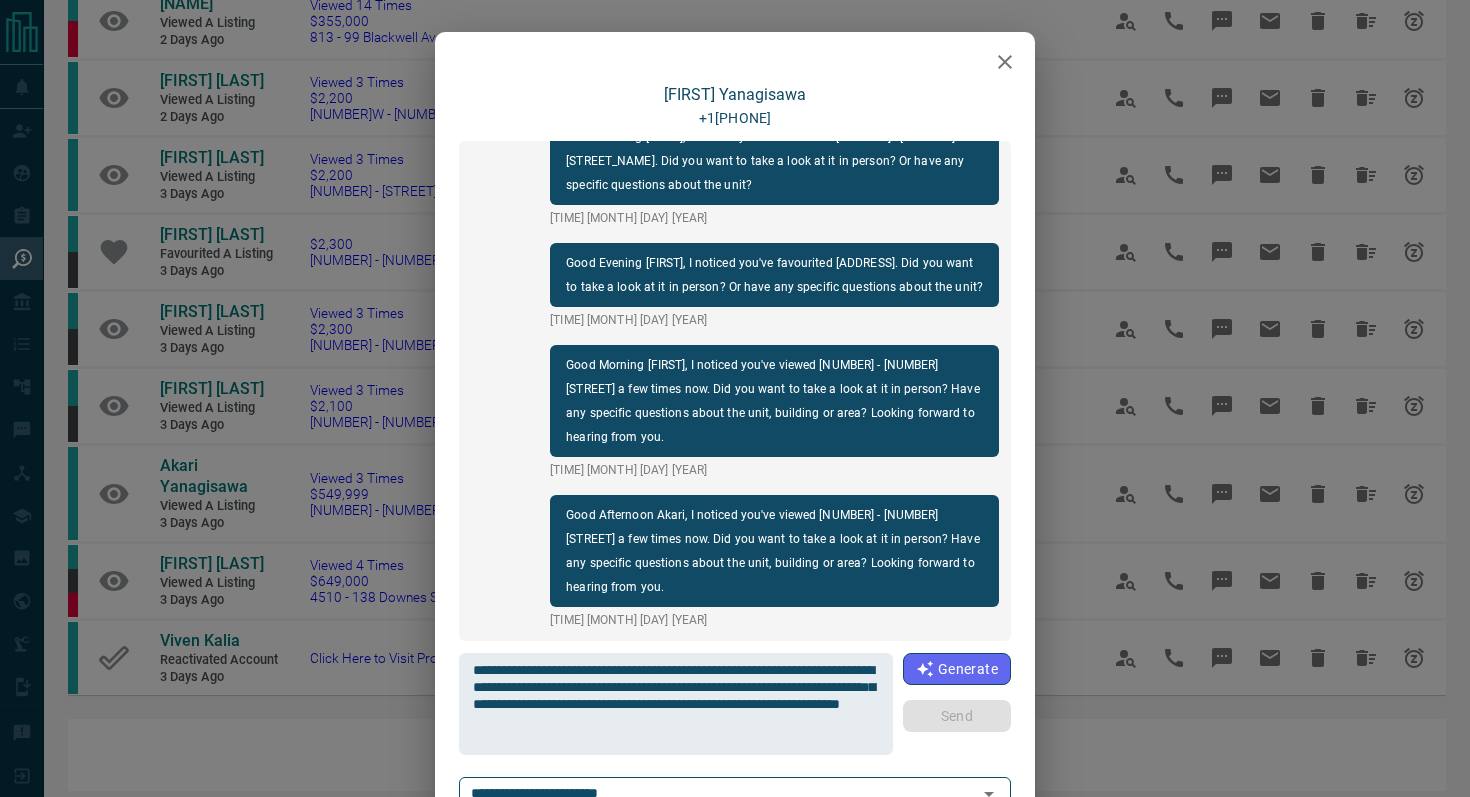 type 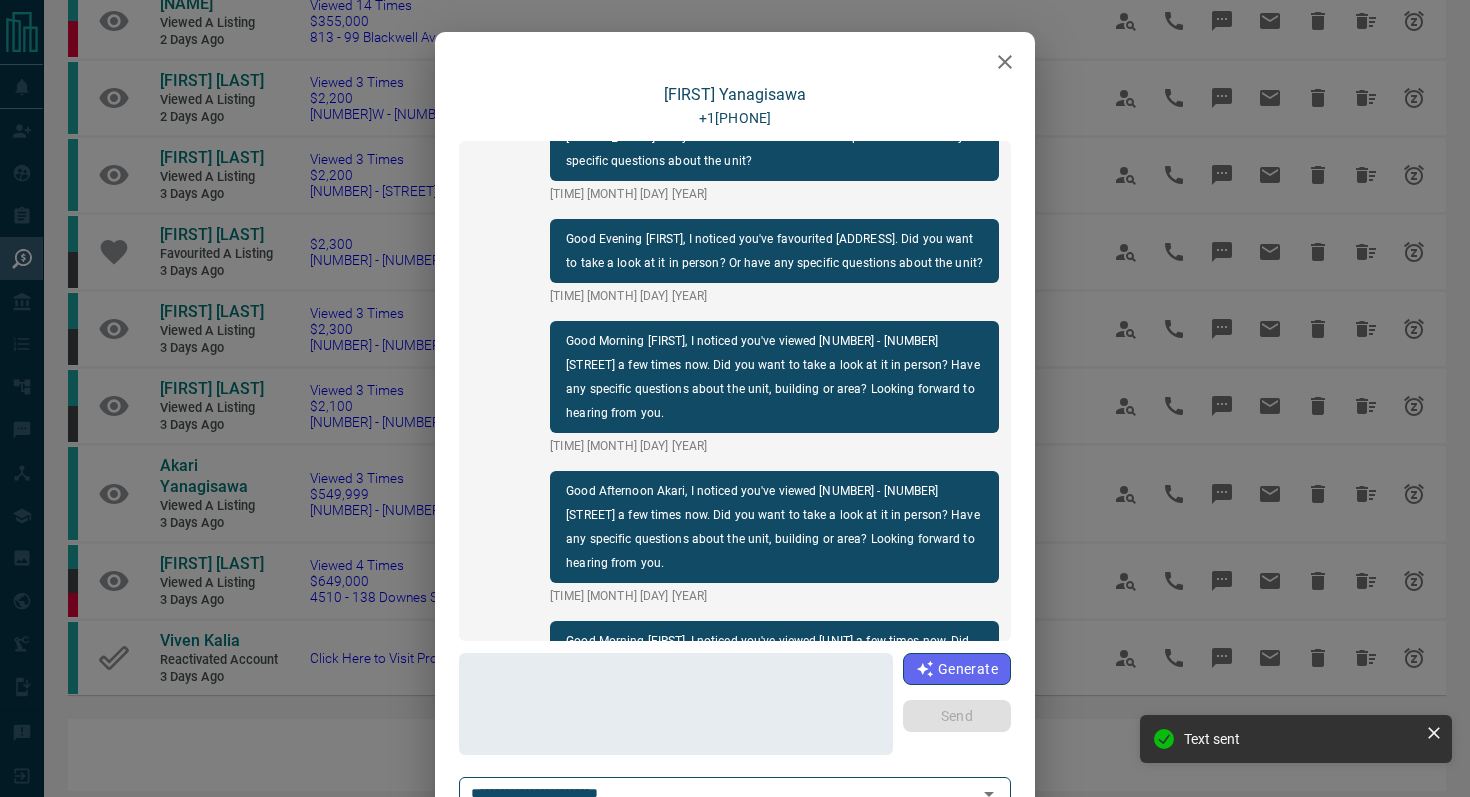 scroll, scrollTop: 336, scrollLeft: 0, axis: vertical 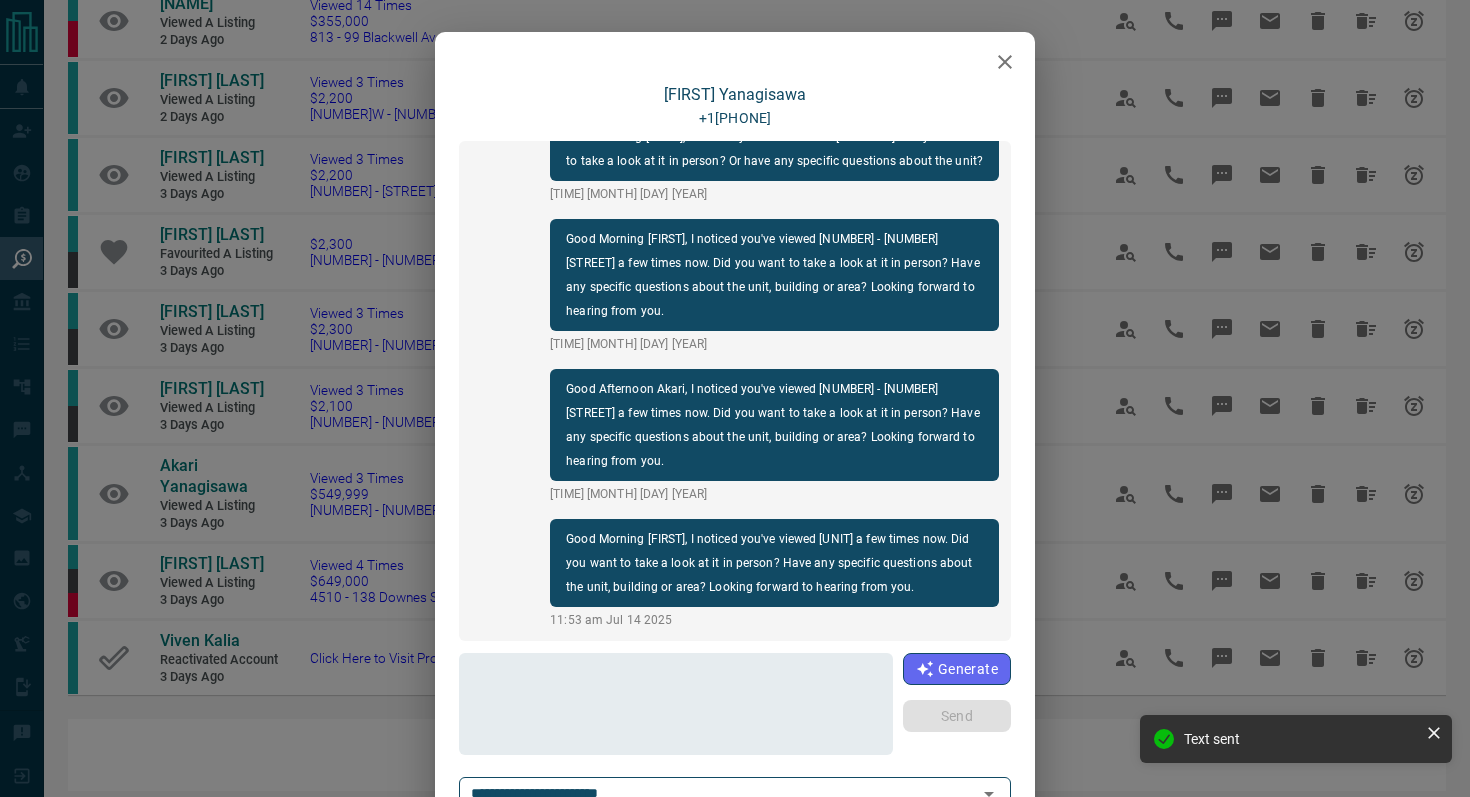 click at bounding box center (1005, 62) 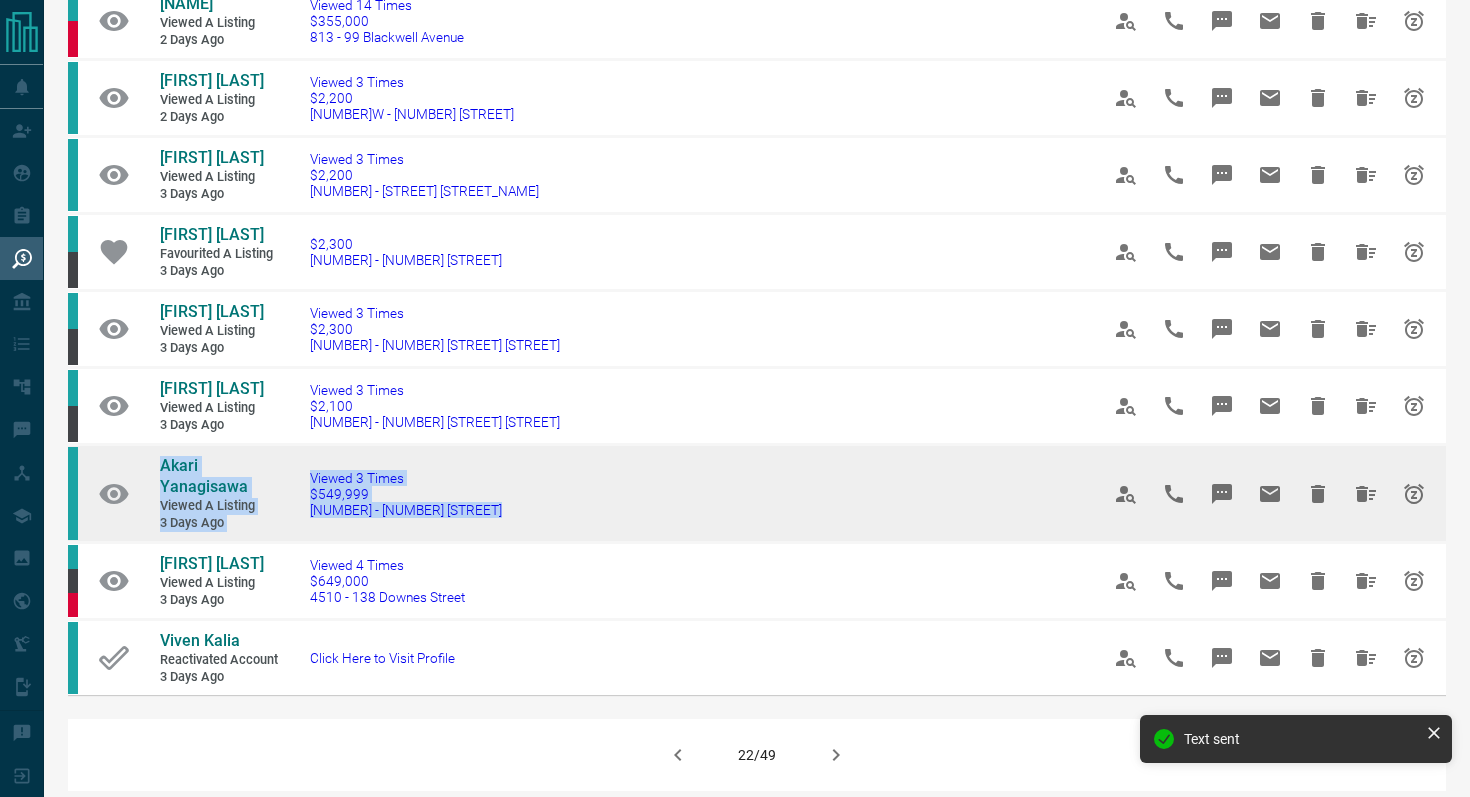 drag, startPoint x: 518, startPoint y: 542, endPoint x: 142, endPoint y: 478, distance: 381.40793 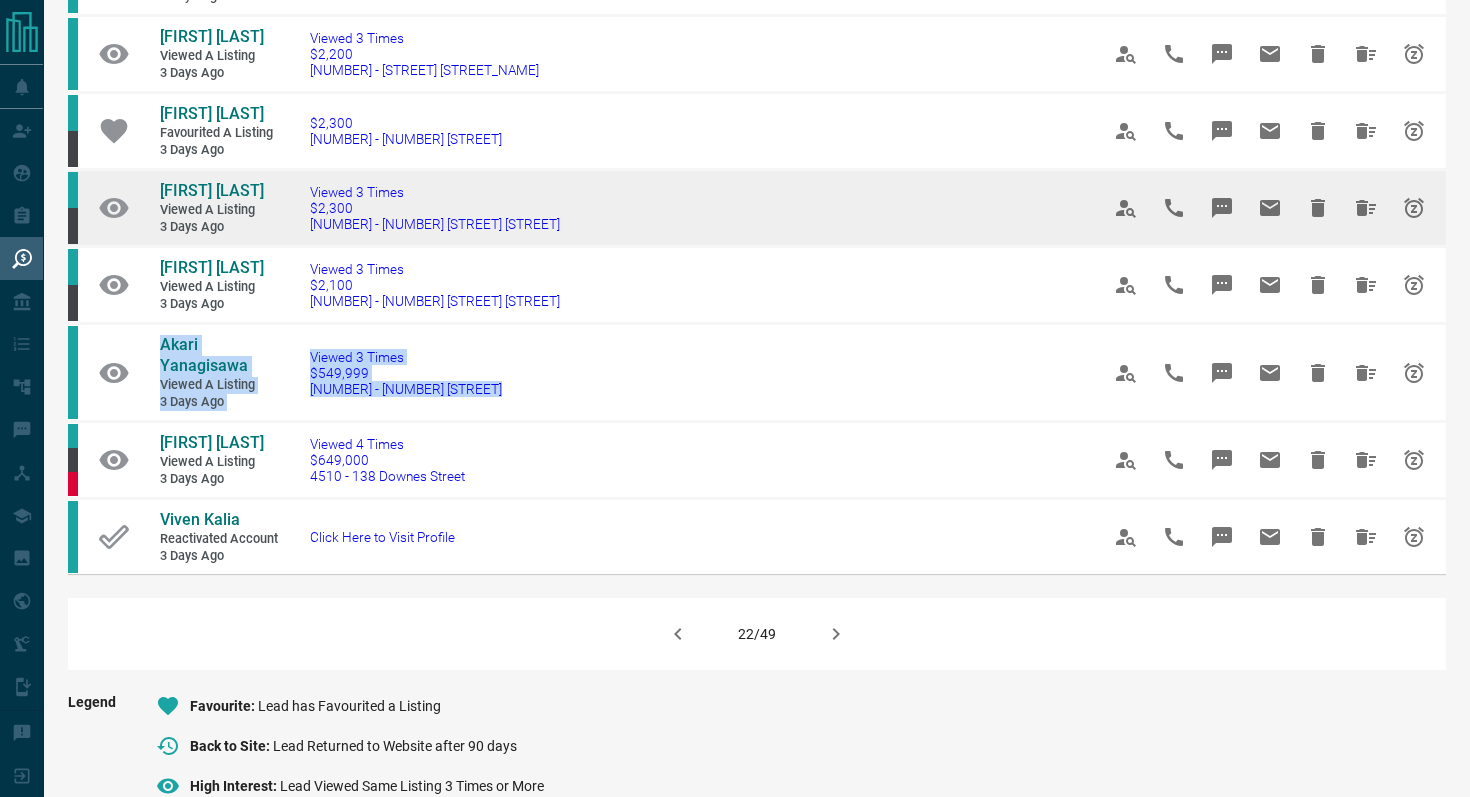 scroll, scrollTop: 1147, scrollLeft: 0, axis: vertical 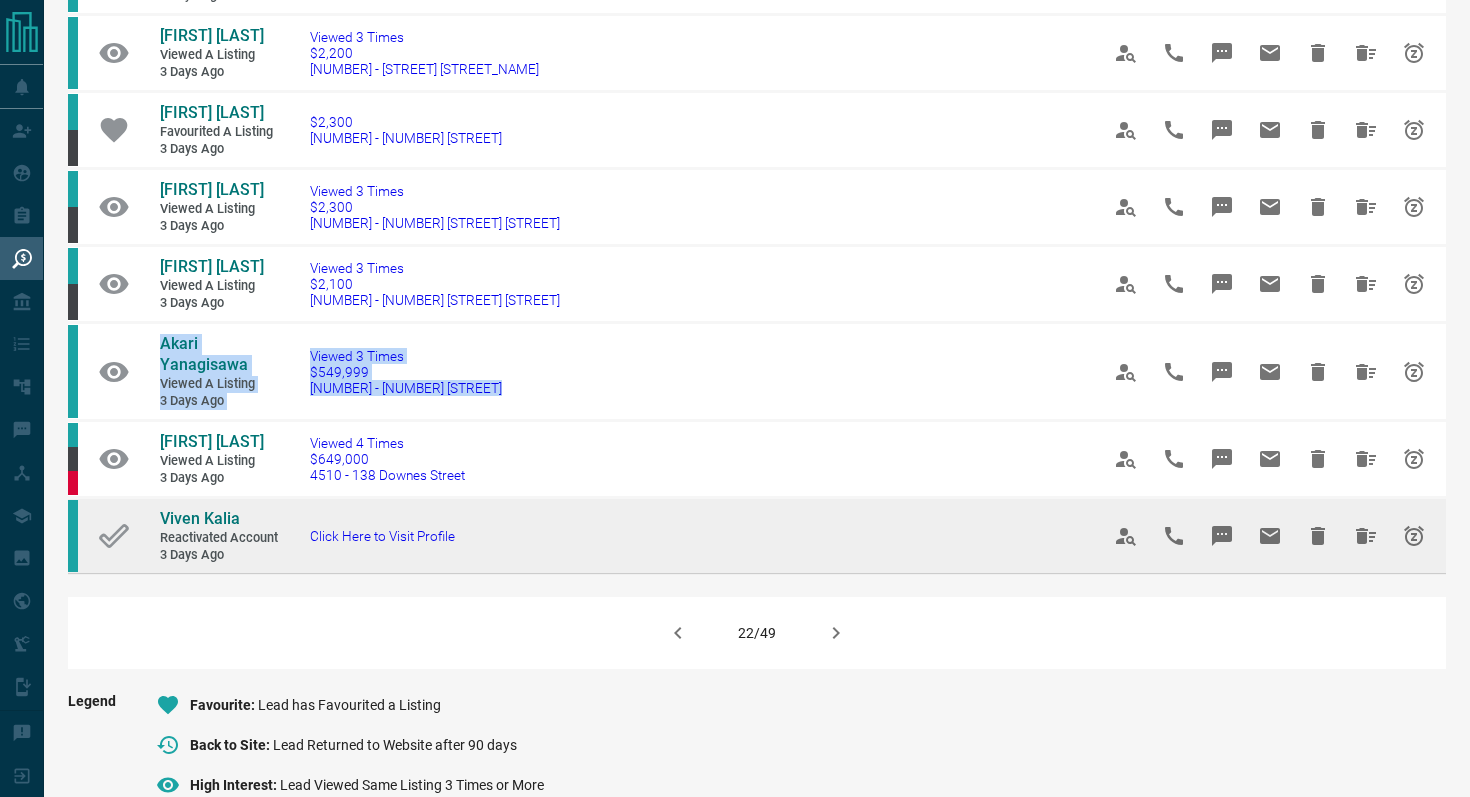 click 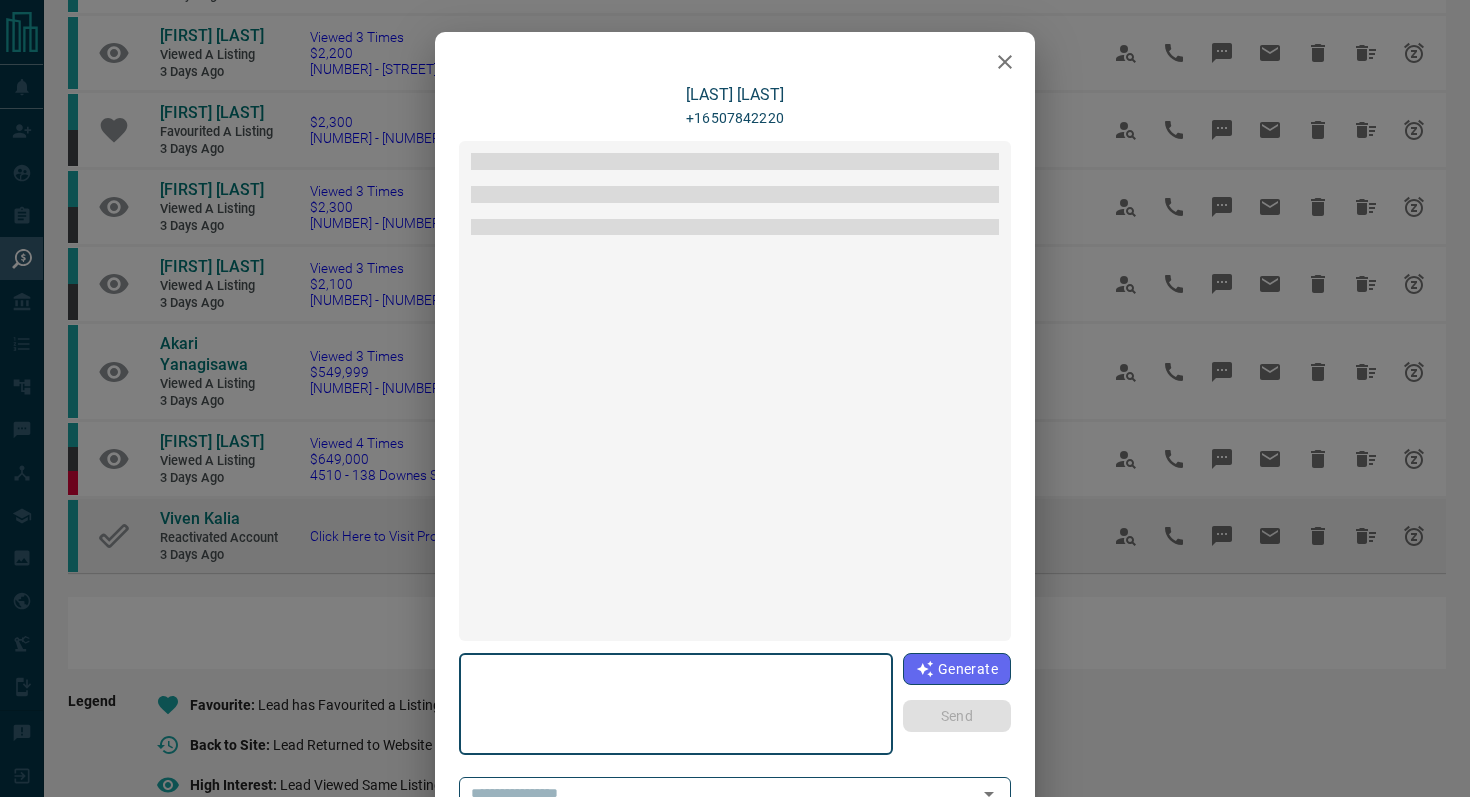 type on "**********" 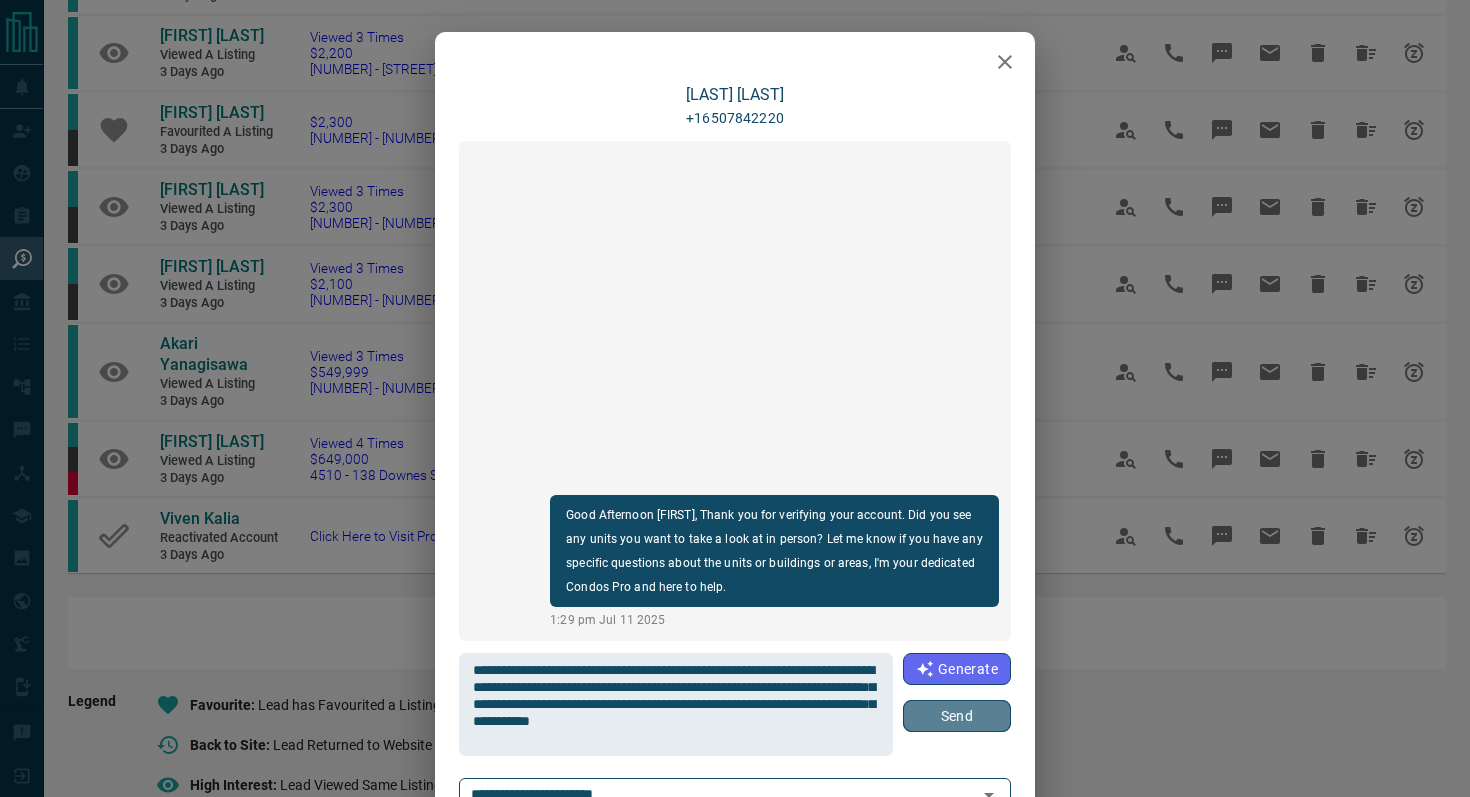 click on "Send" at bounding box center [957, 716] 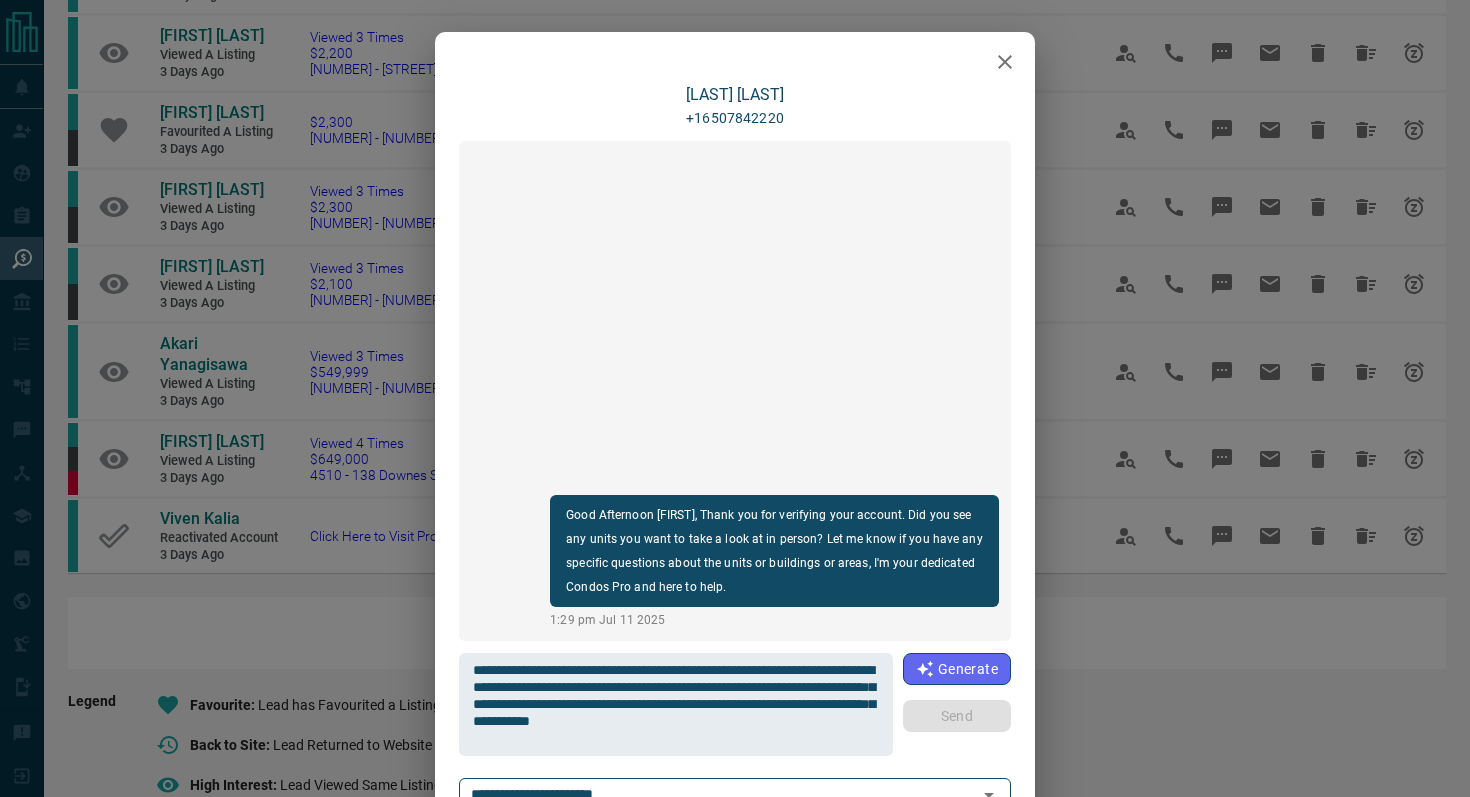 type 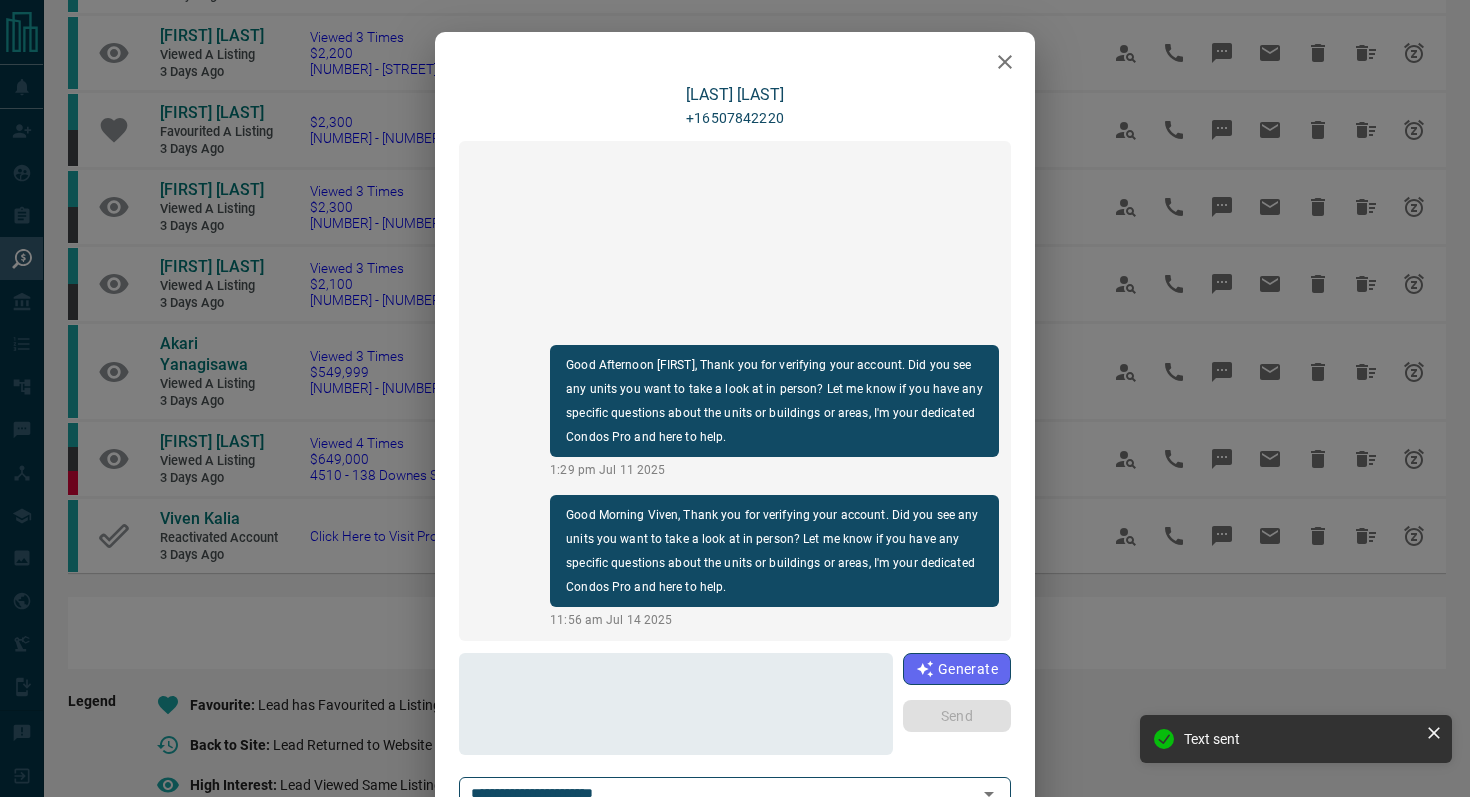 click 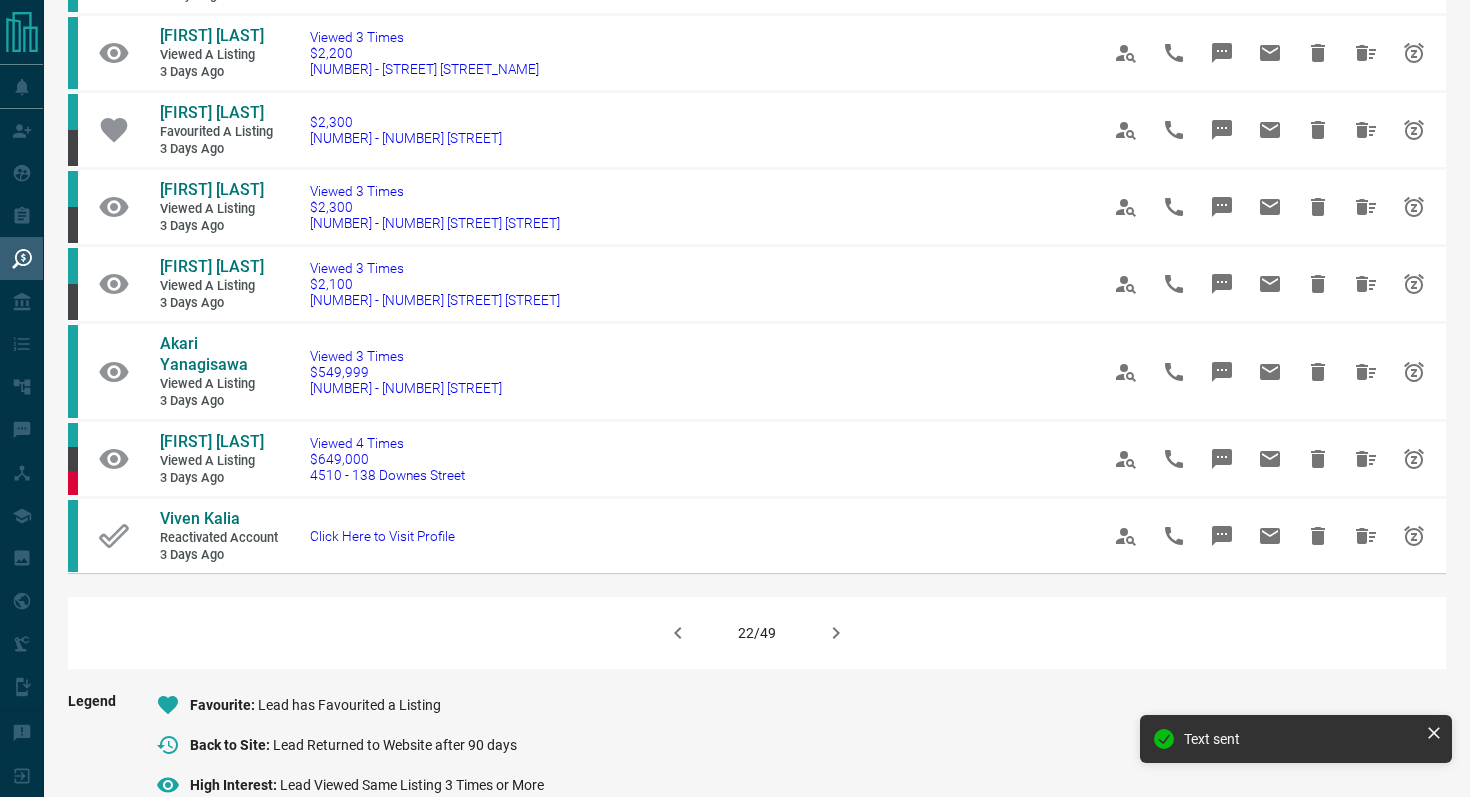 click 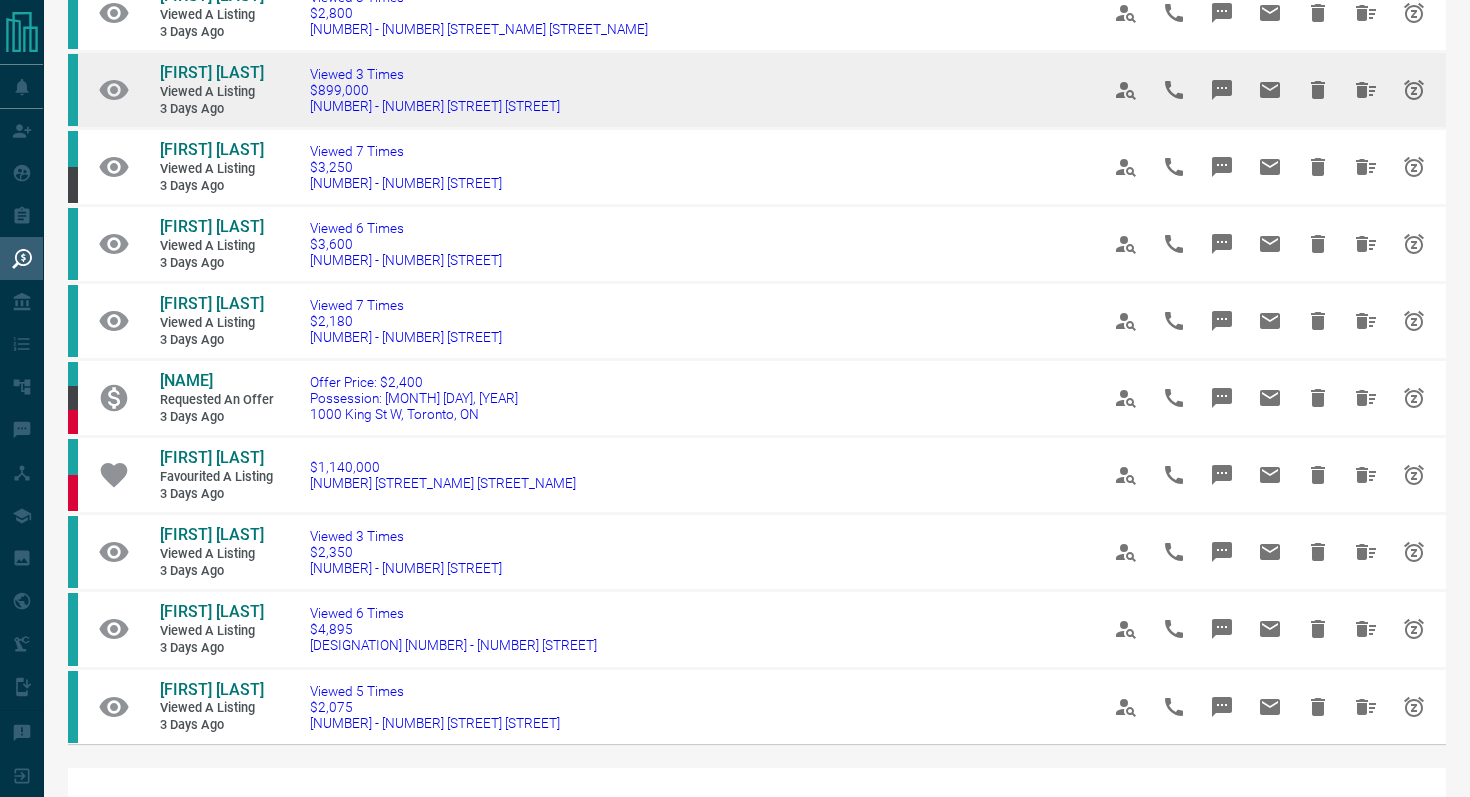 scroll, scrollTop: 964, scrollLeft: 0, axis: vertical 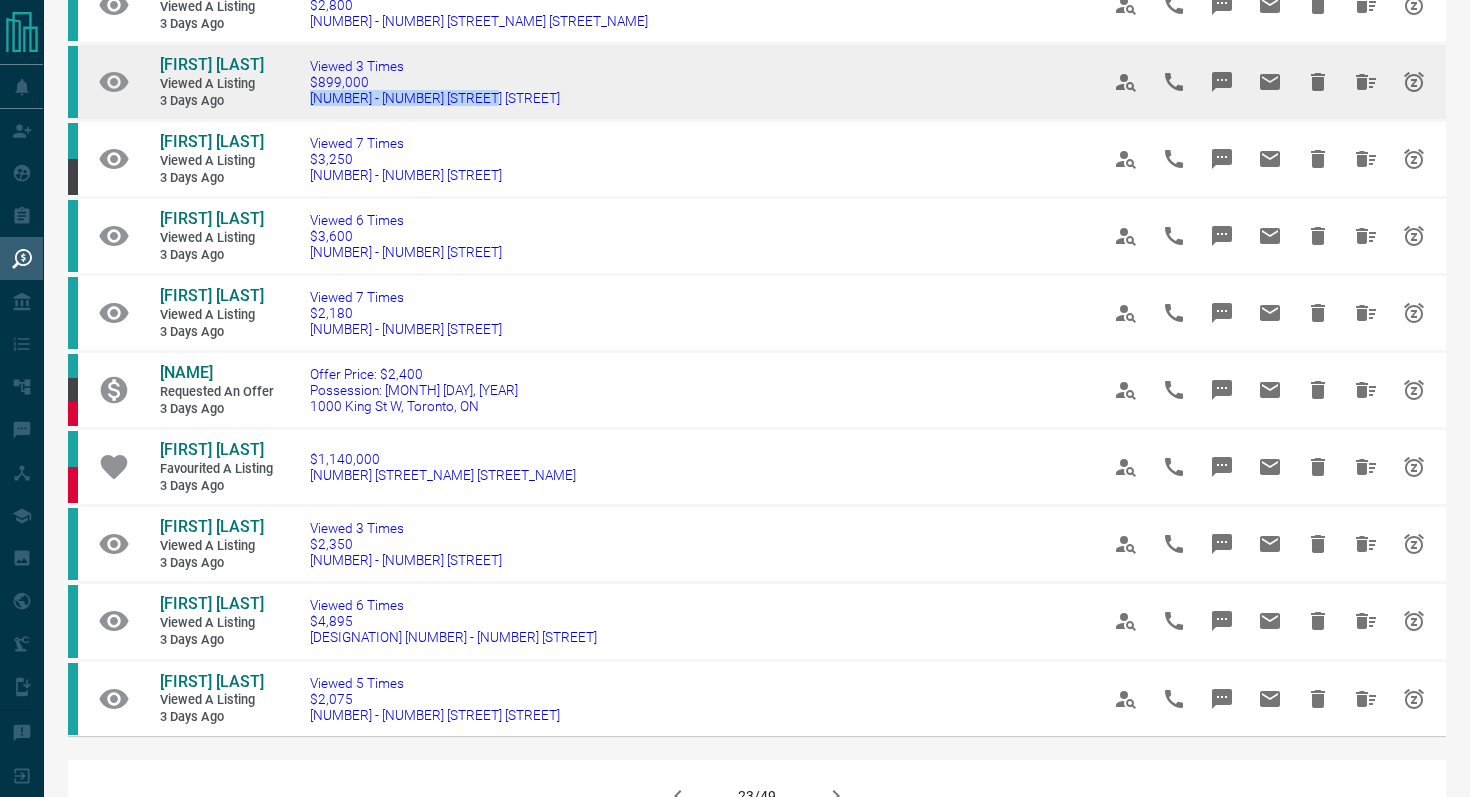 drag, startPoint x: 530, startPoint y: 157, endPoint x: 296, endPoint y: 160, distance: 234.01923 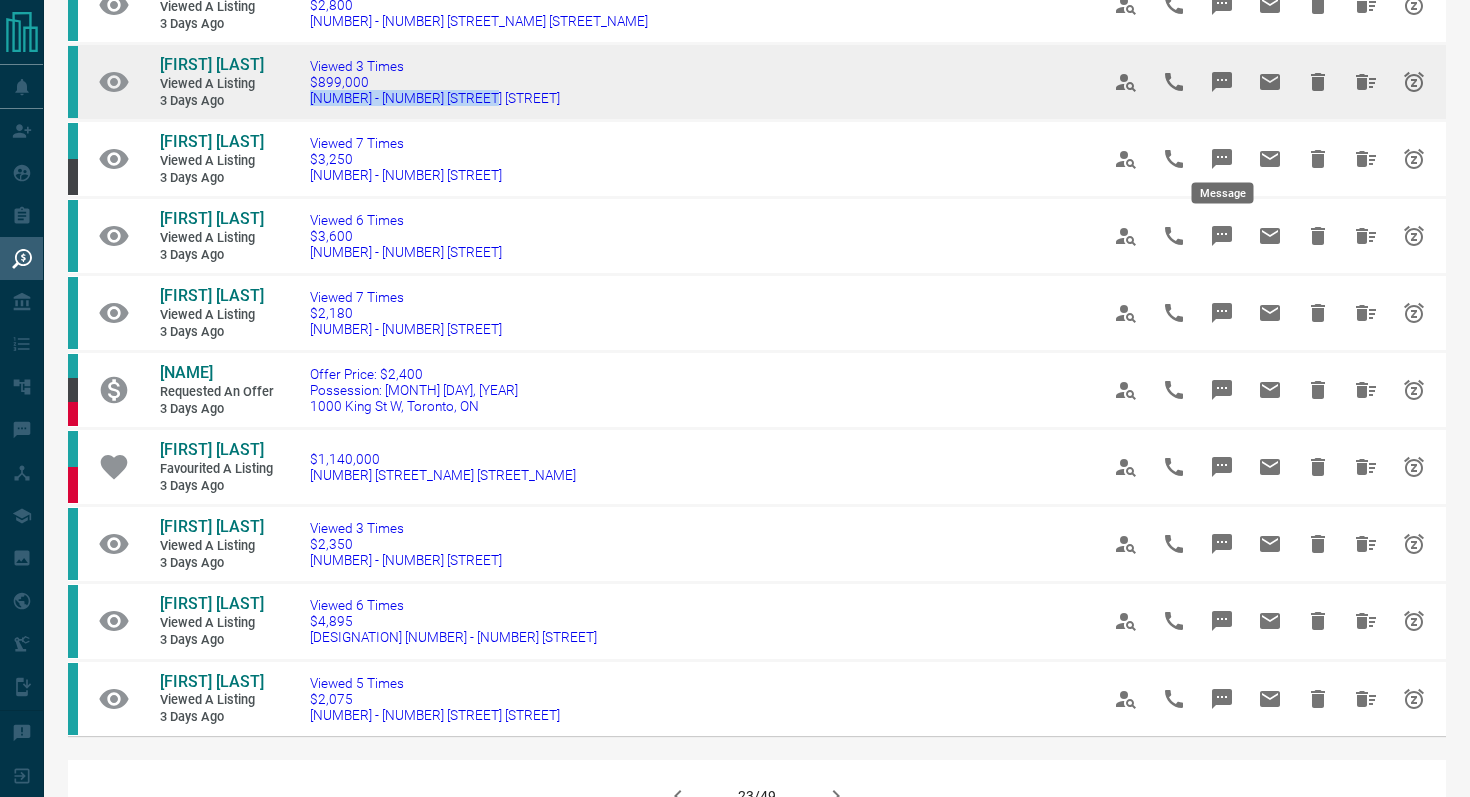 click 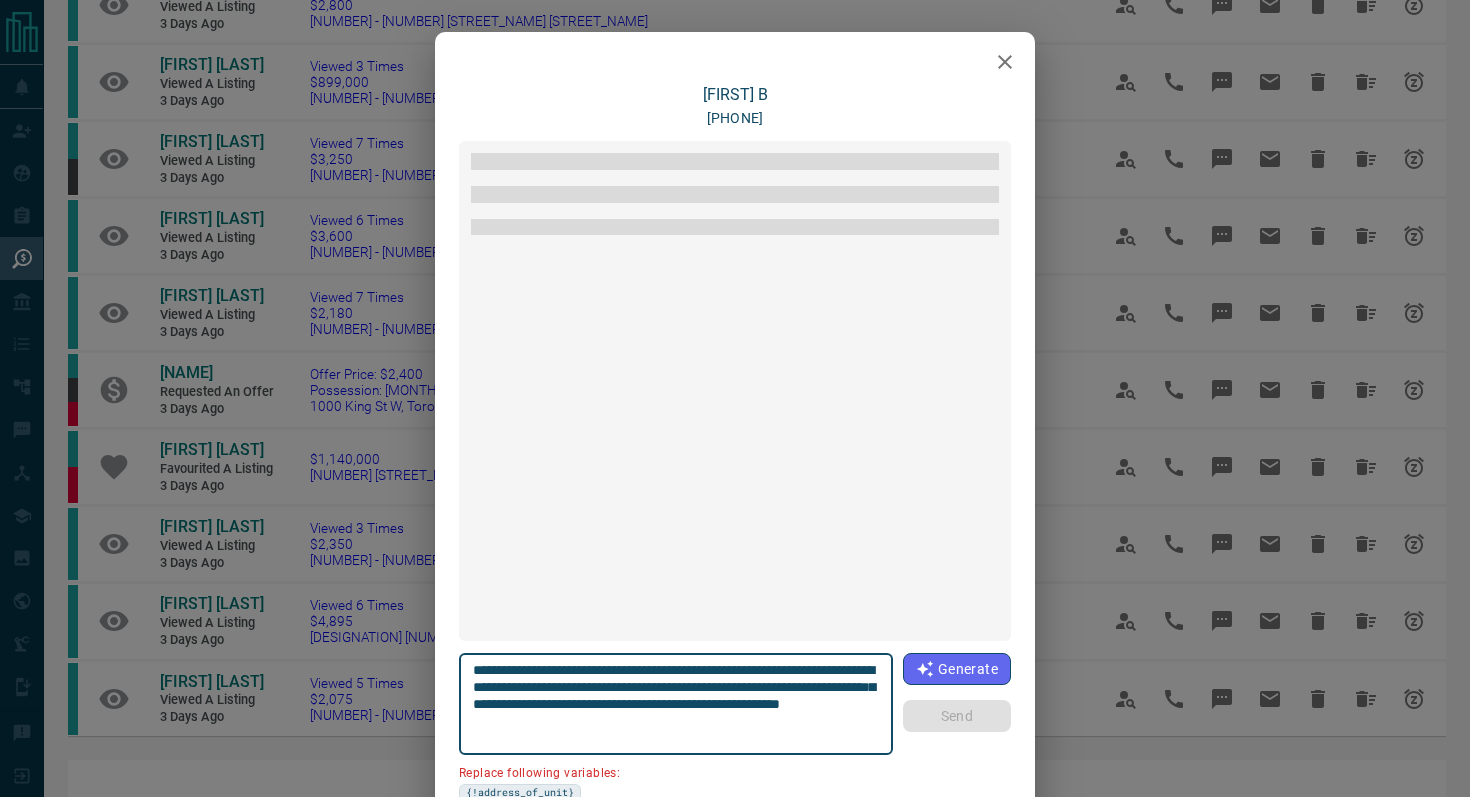 scroll, scrollTop: 60, scrollLeft: 0, axis: vertical 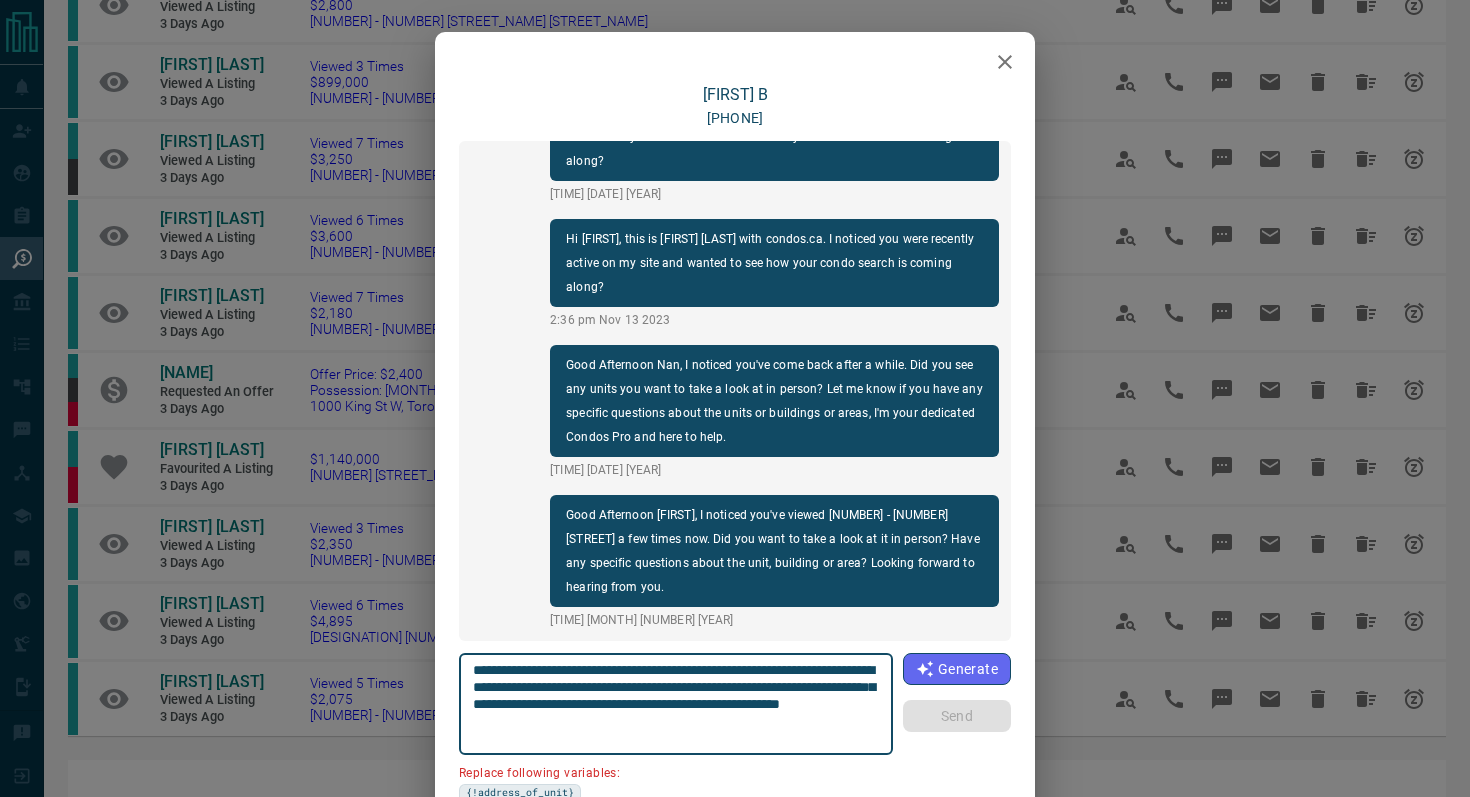 click 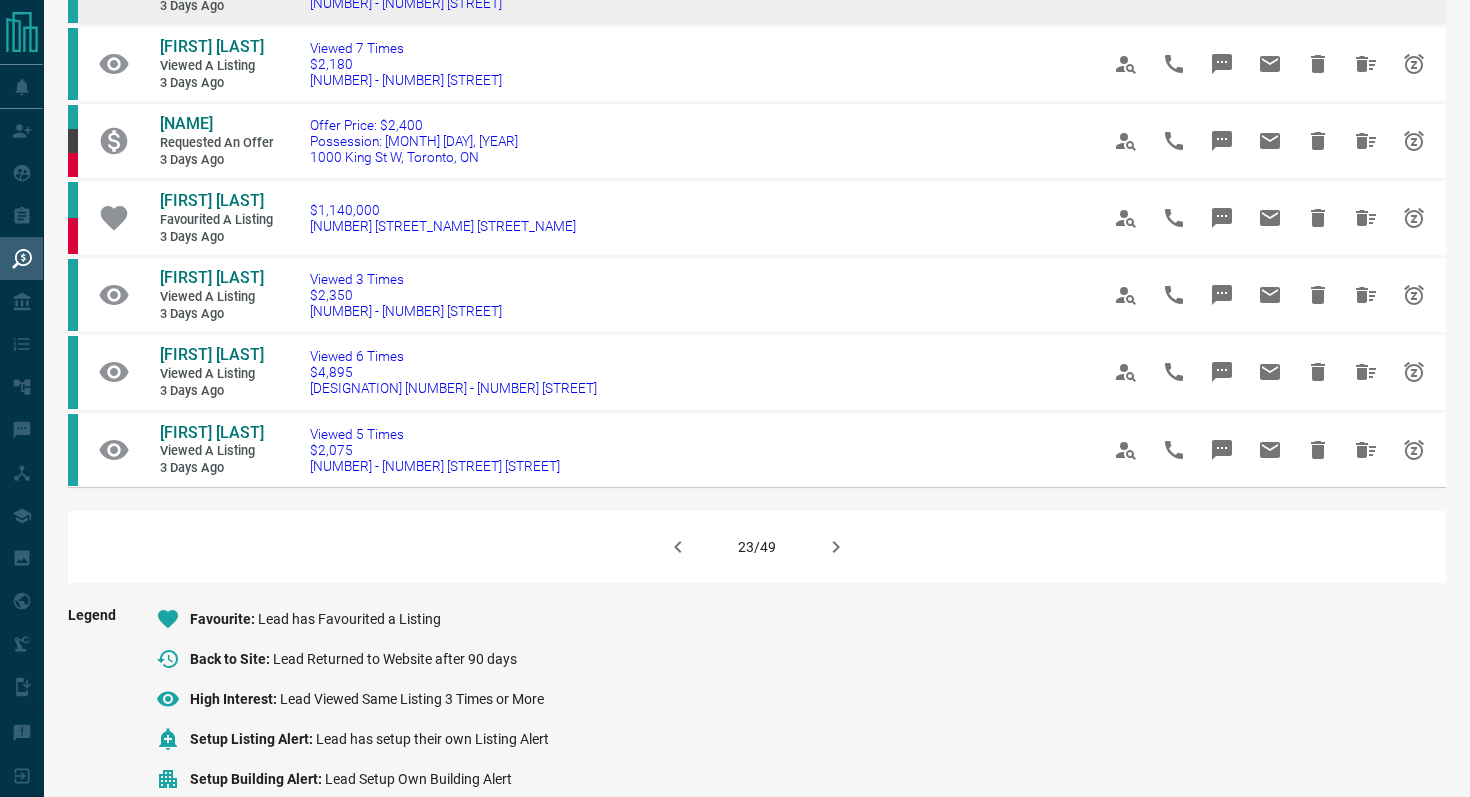 scroll, scrollTop: 1219, scrollLeft: 0, axis: vertical 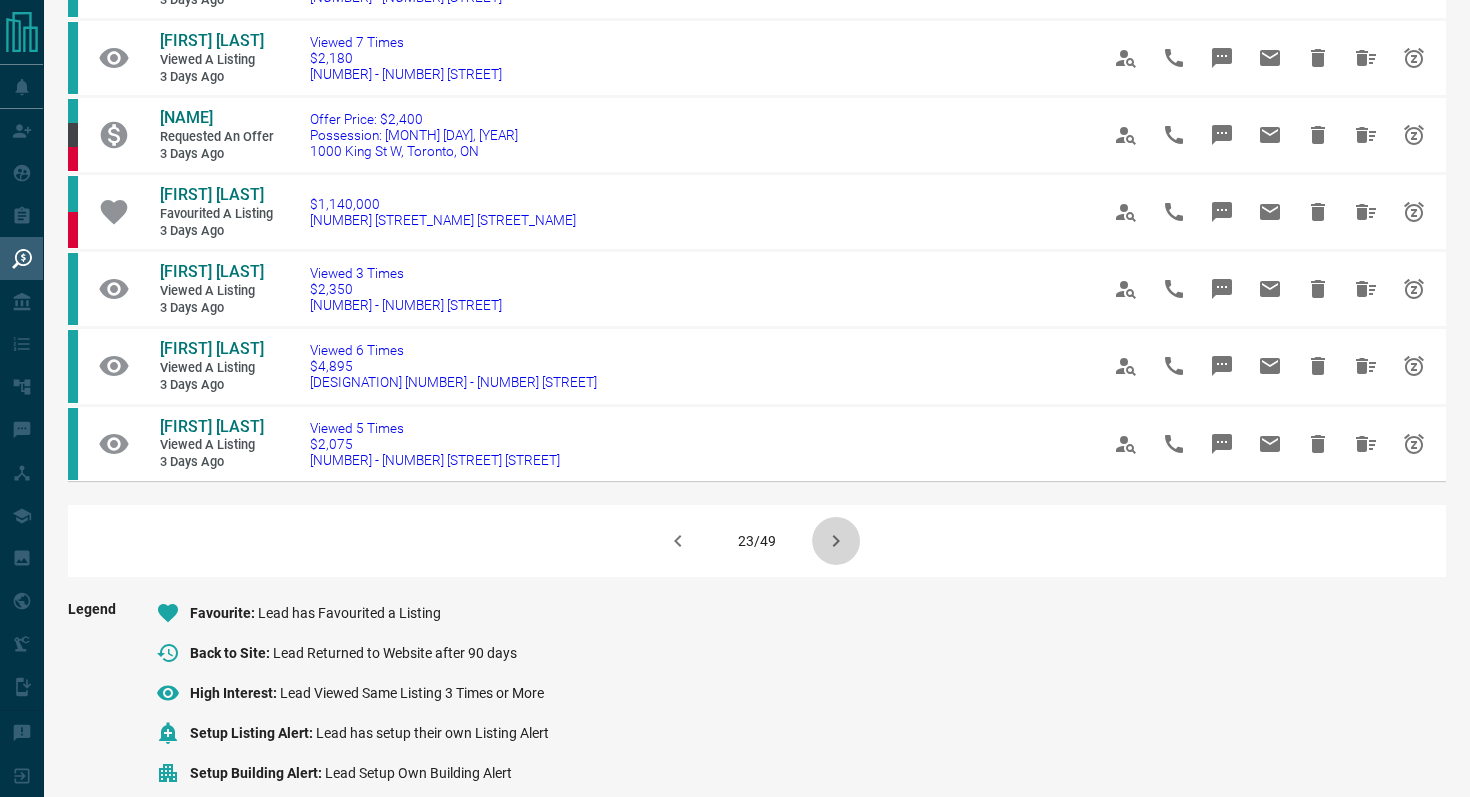 click 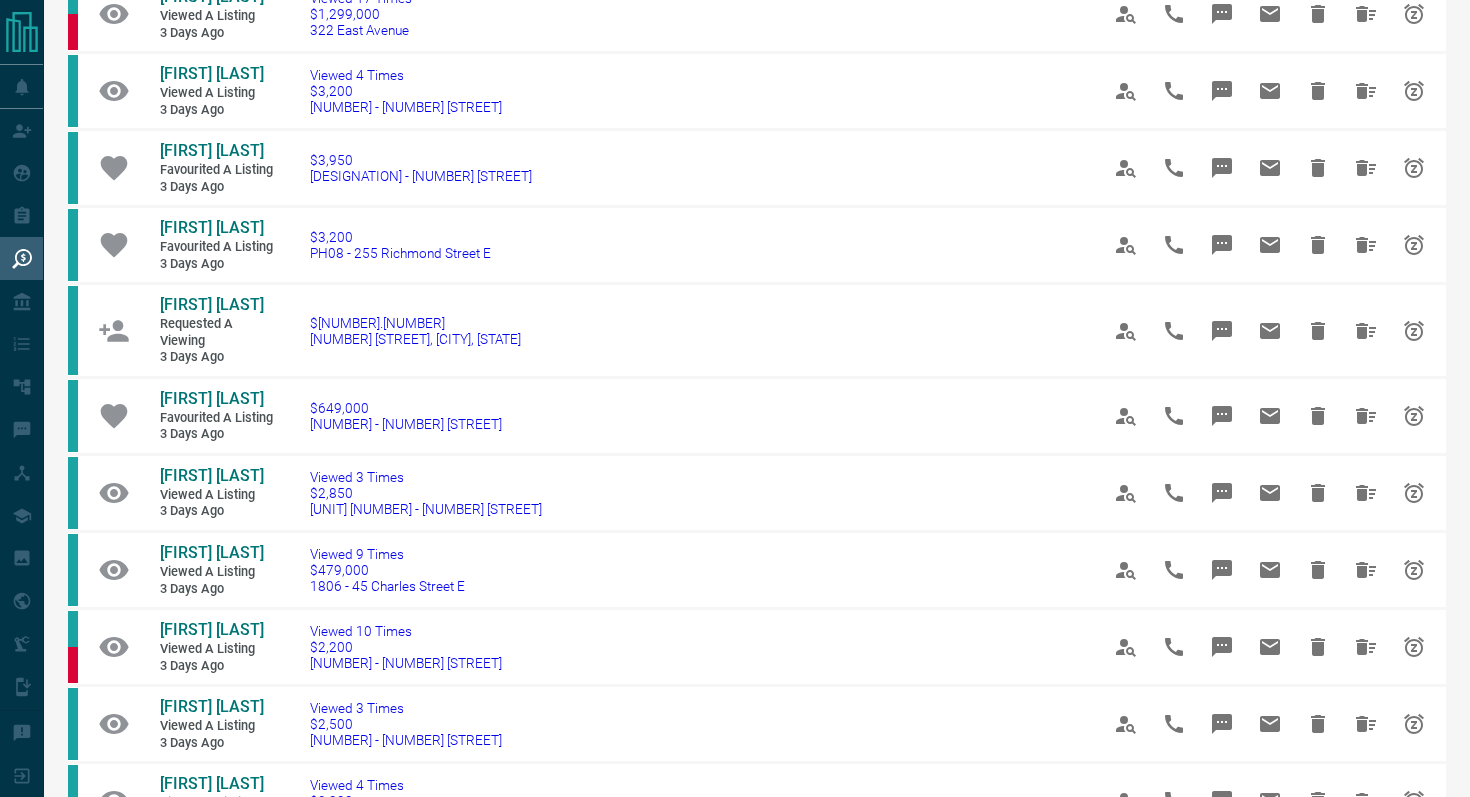 scroll, scrollTop: 401, scrollLeft: 0, axis: vertical 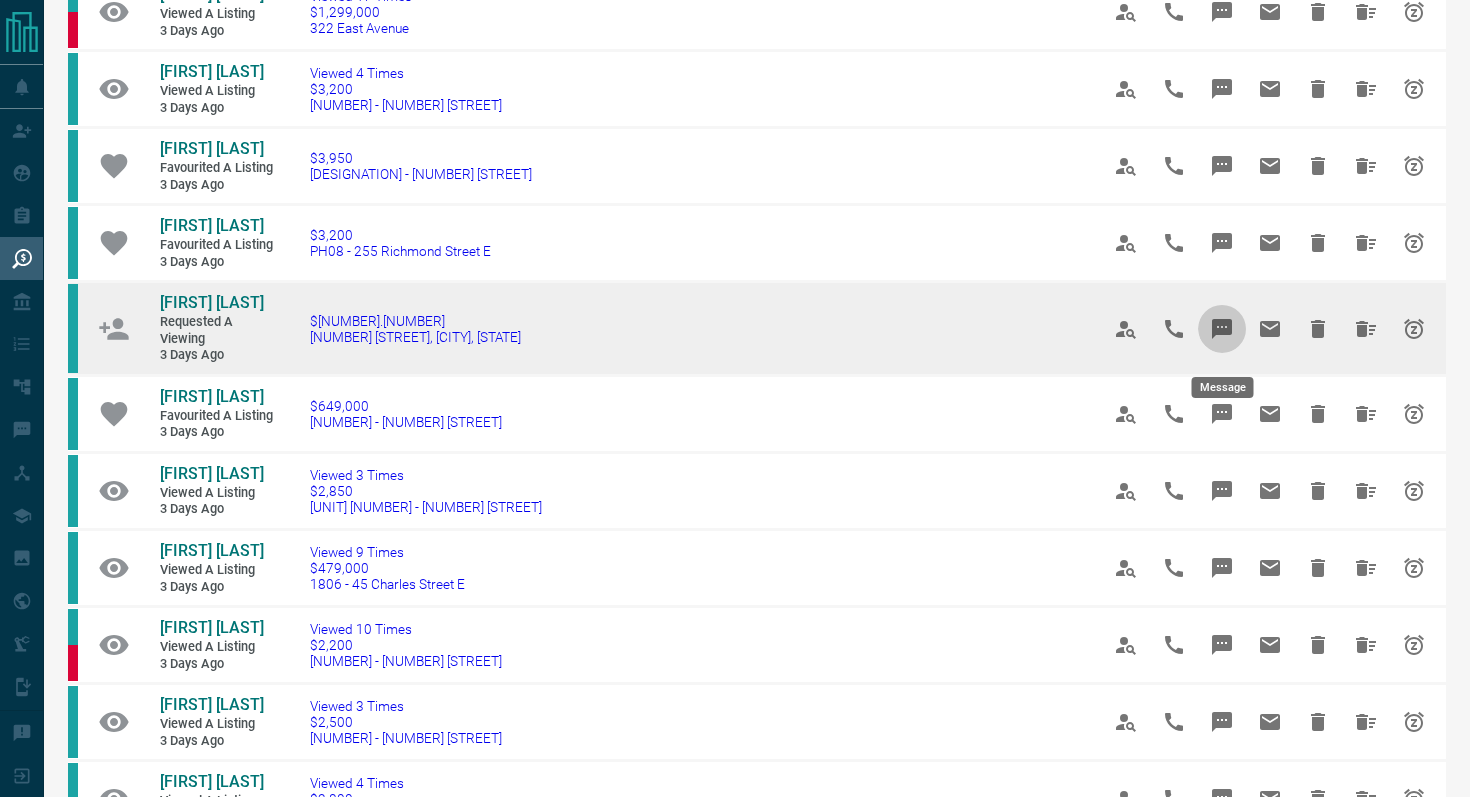 click at bounding box center [1222, 329] 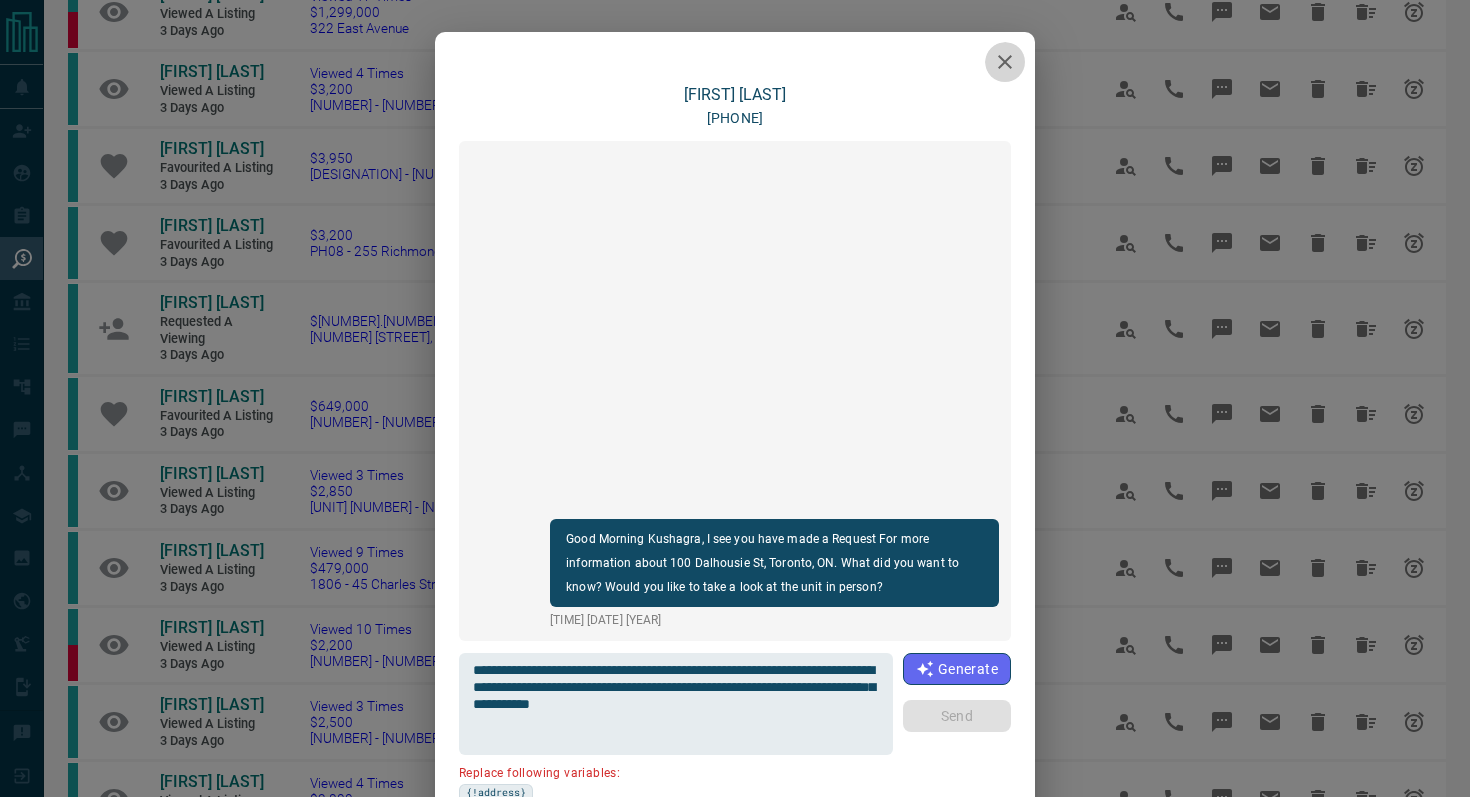 click 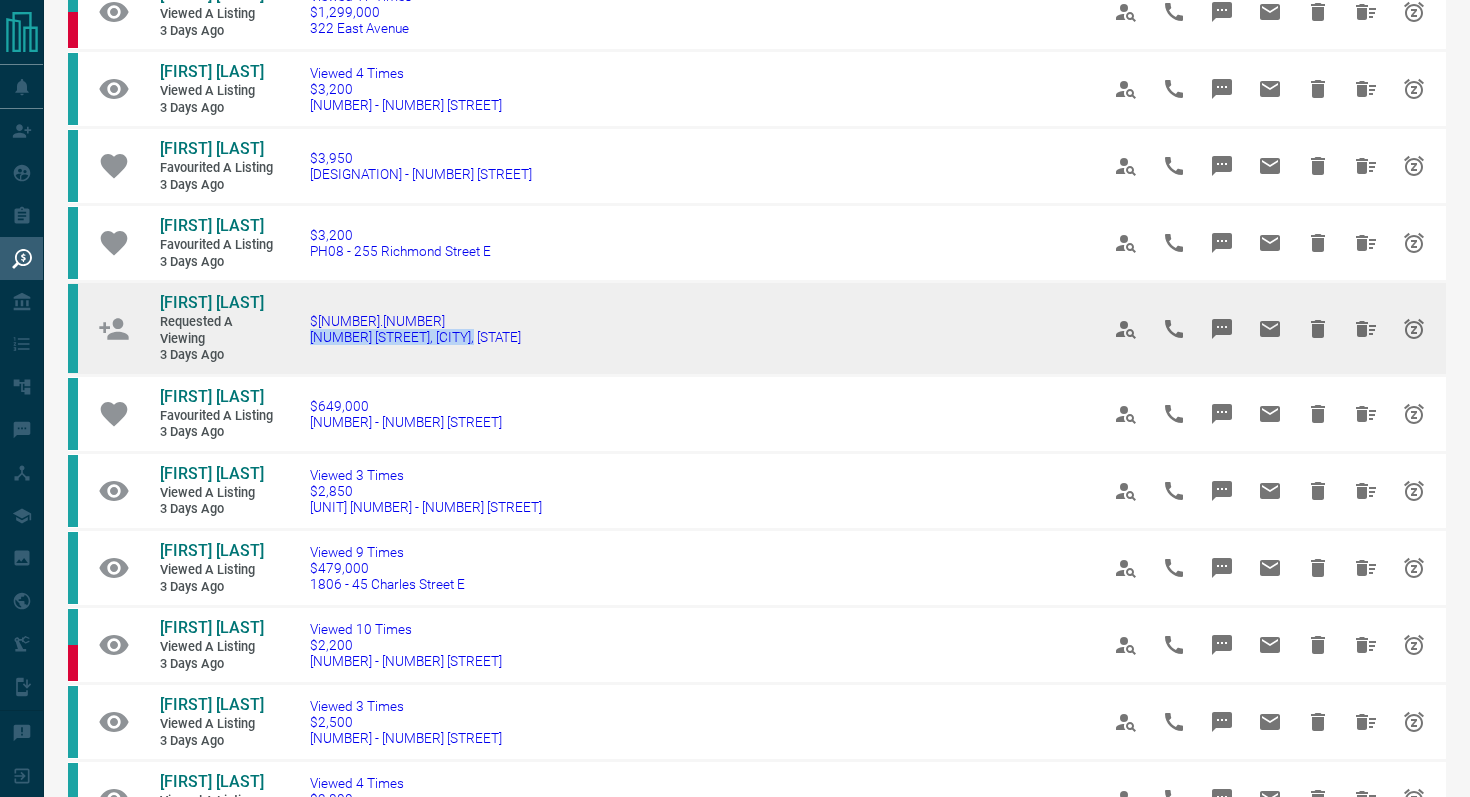 drag, startPoint x: 541, startPoint y: 358, endPoint x: 294, endPoint y: 350, distance: 247.12952 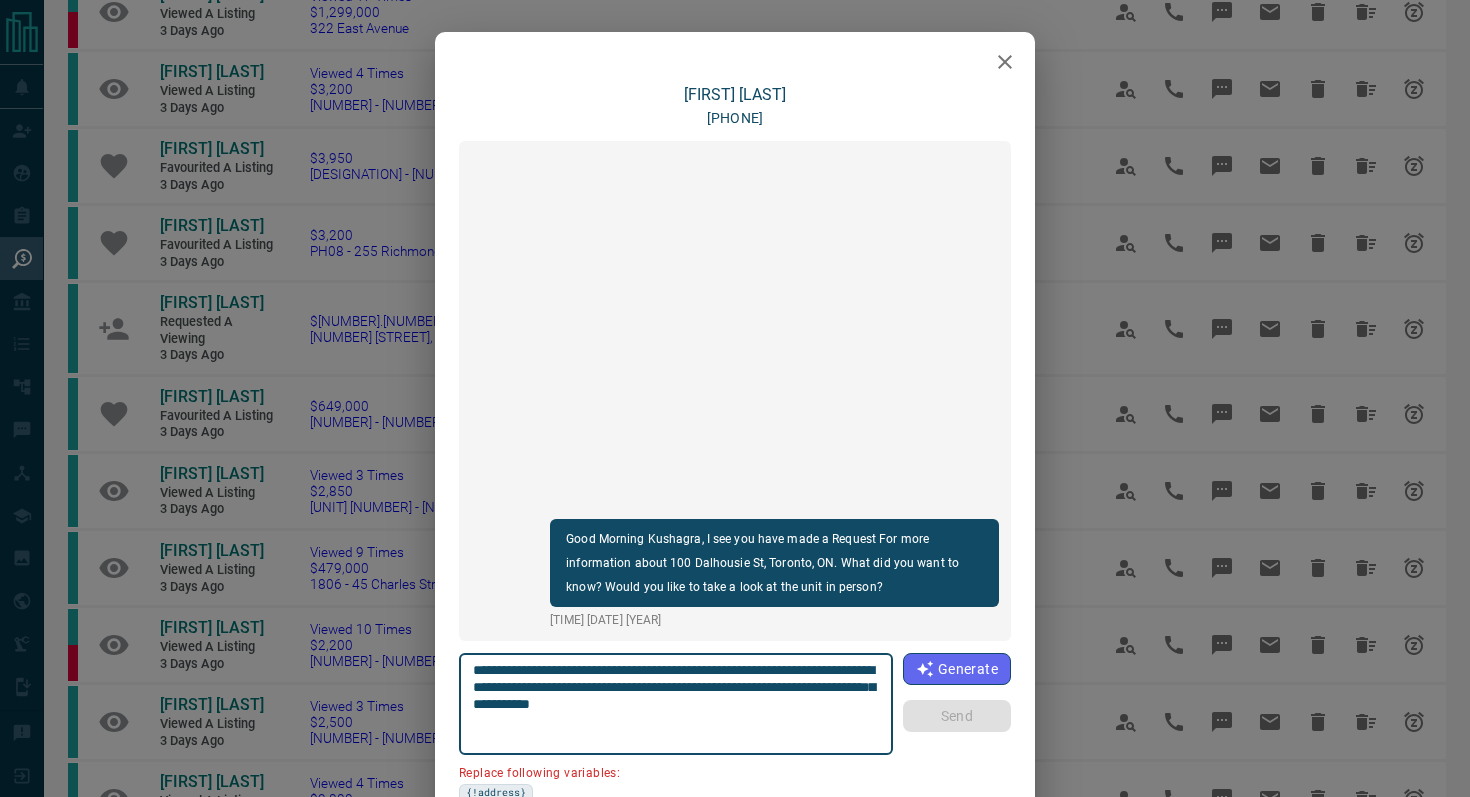 drag, startPoint x: 615, startPoint y: 687, endPoint x: 556, endPoint y: 683, distance: 59.135437 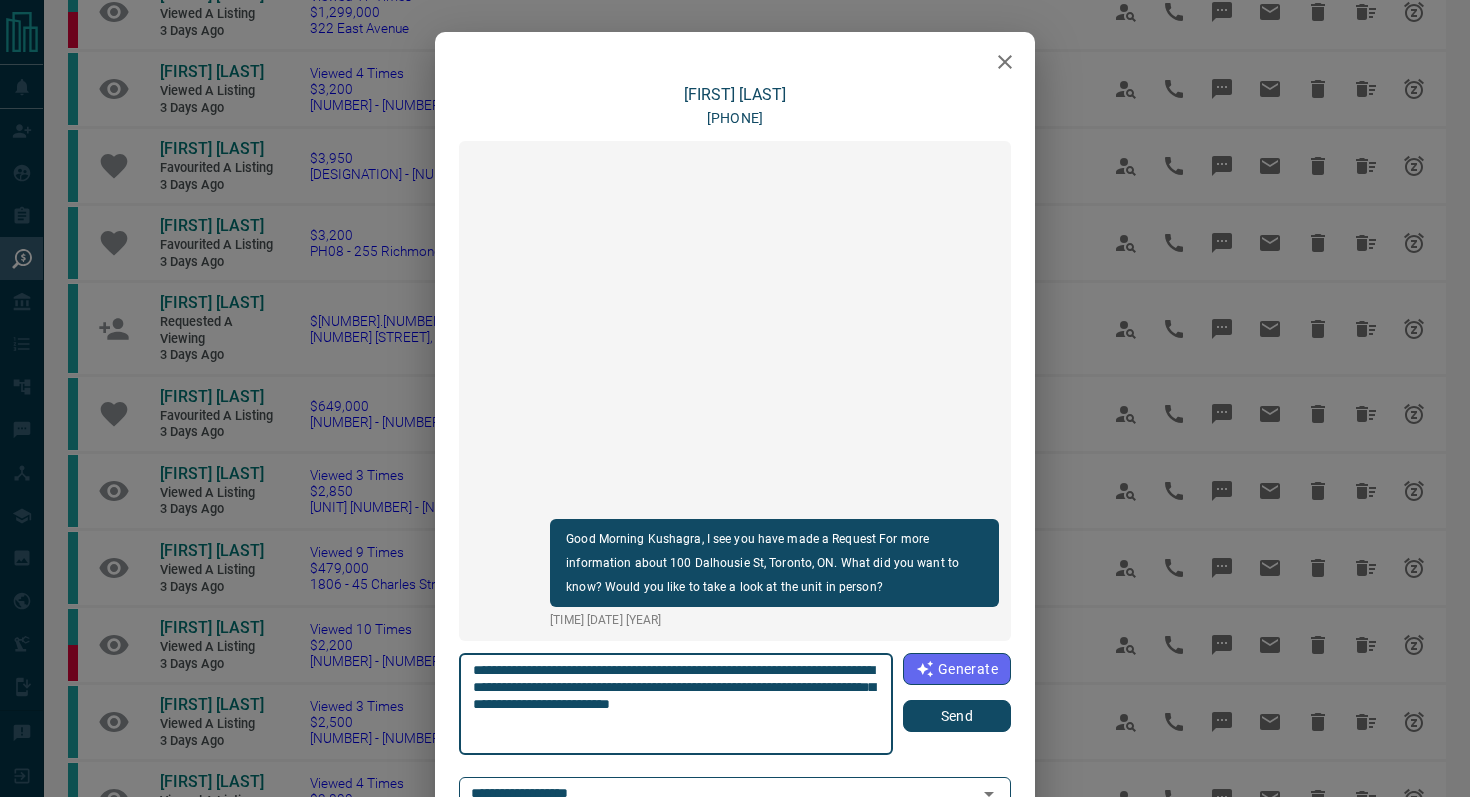 type on "**********" 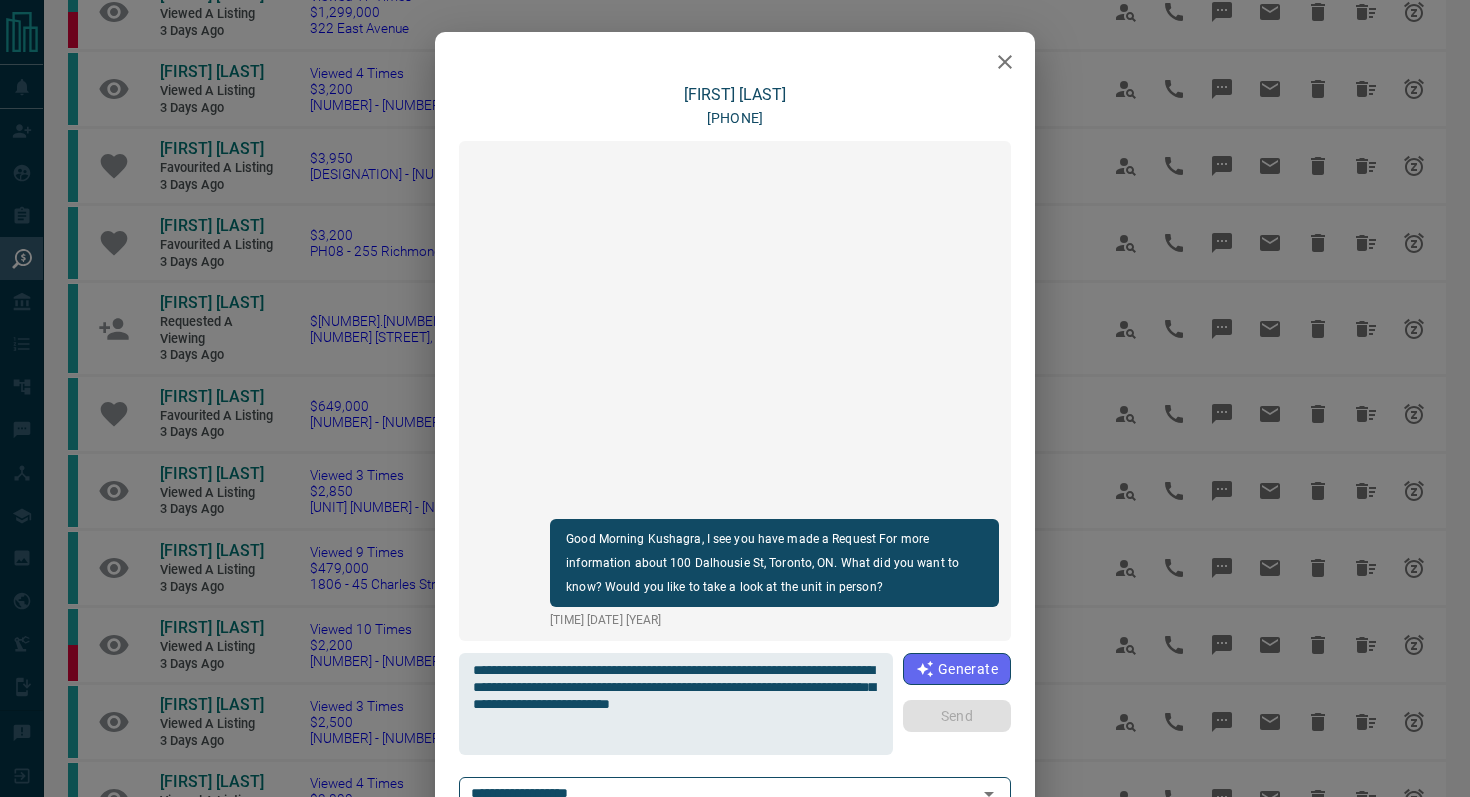 type 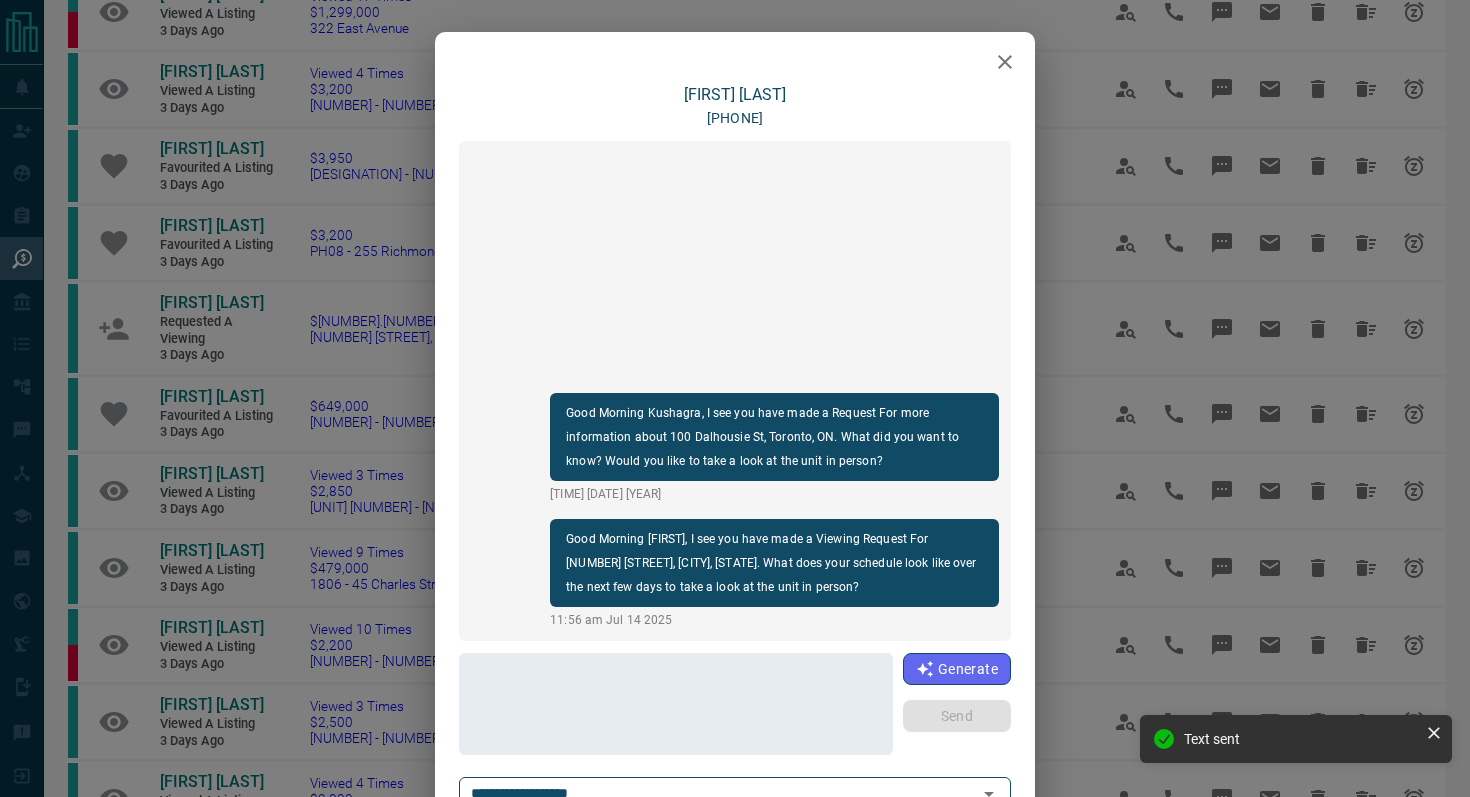 click 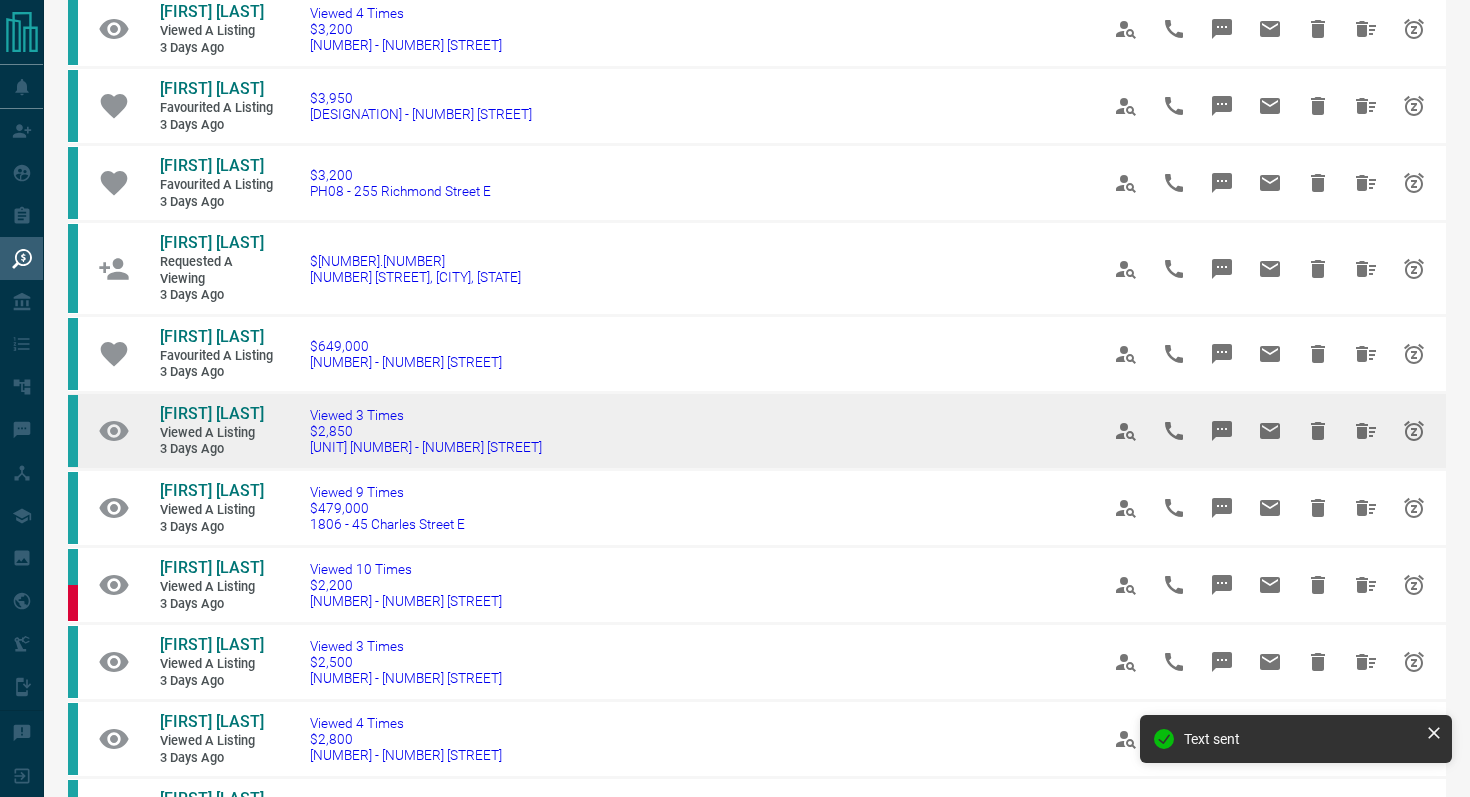 scroll, scrollTop: 463, scrollLeft: 0, axis: vertical 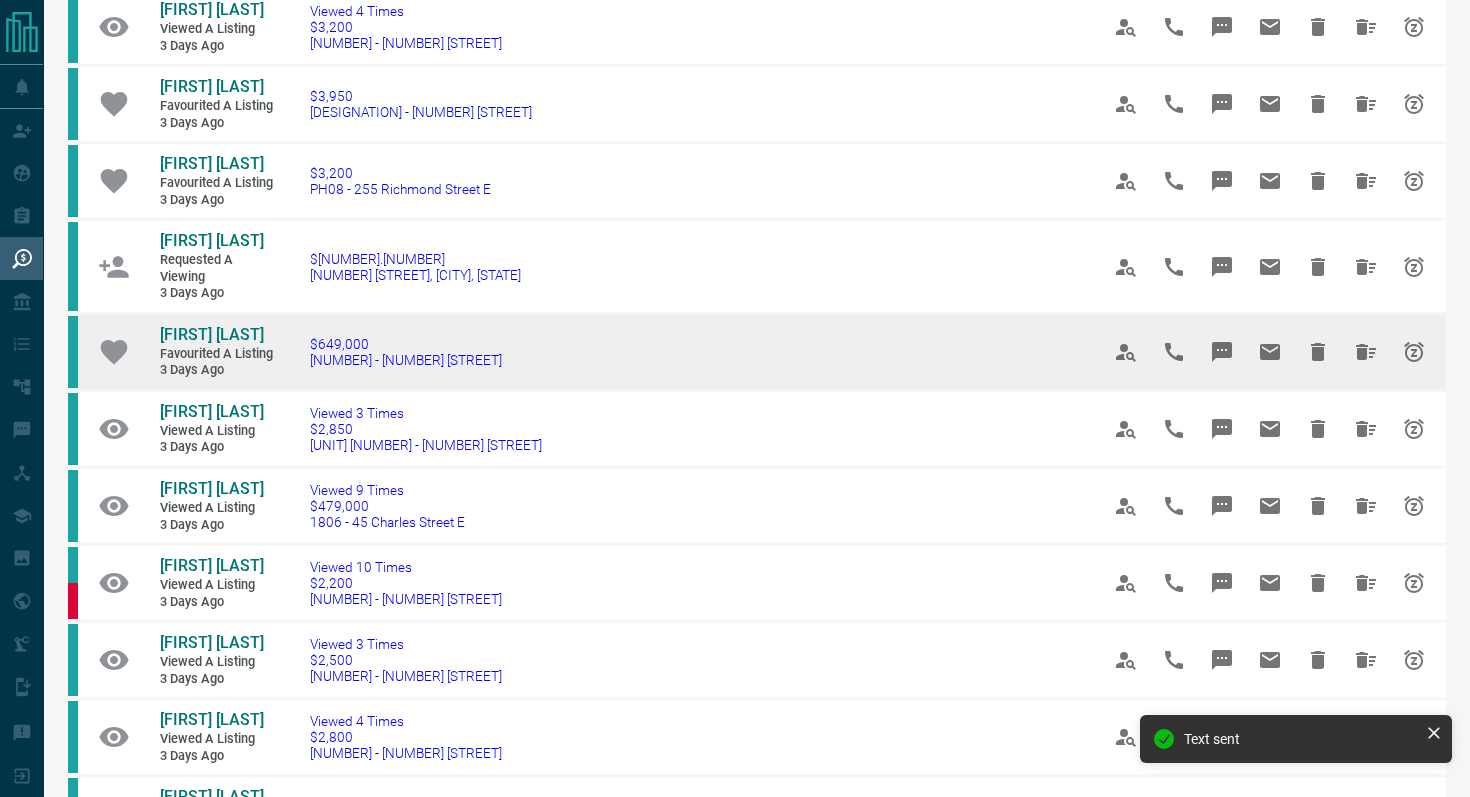 click 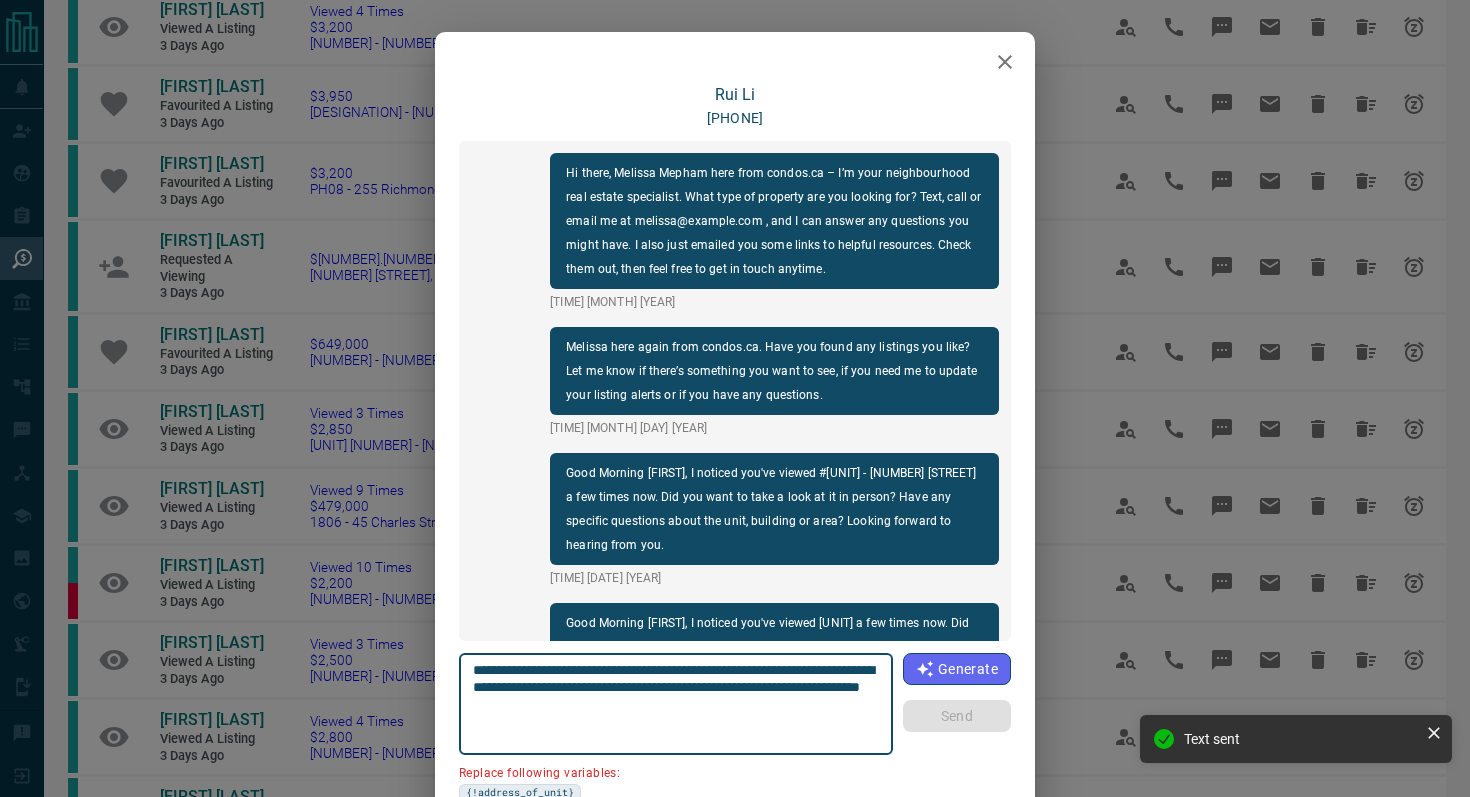 scroll, scrollTop: 2754, scrollLeft: 0, axis: vertical 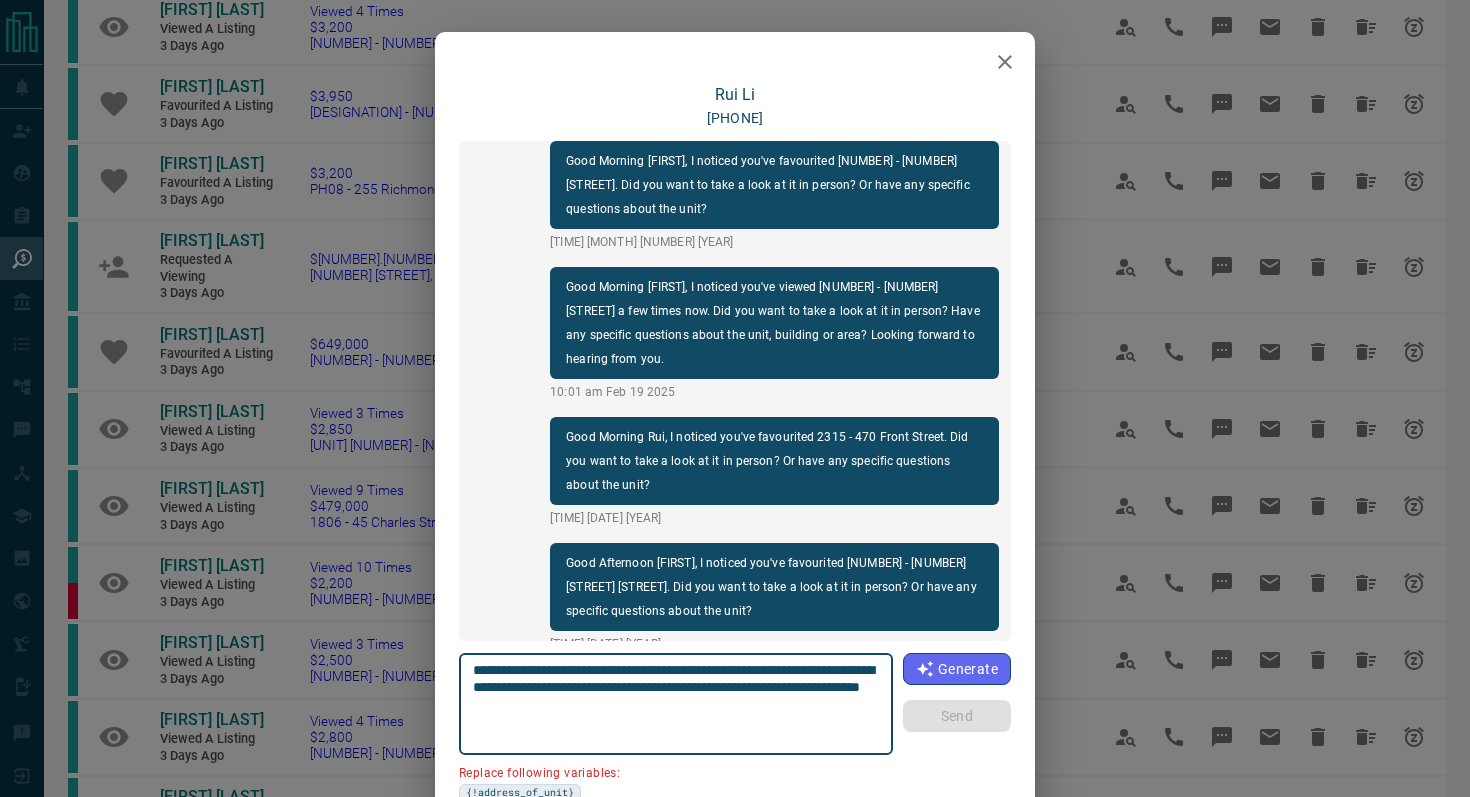 click 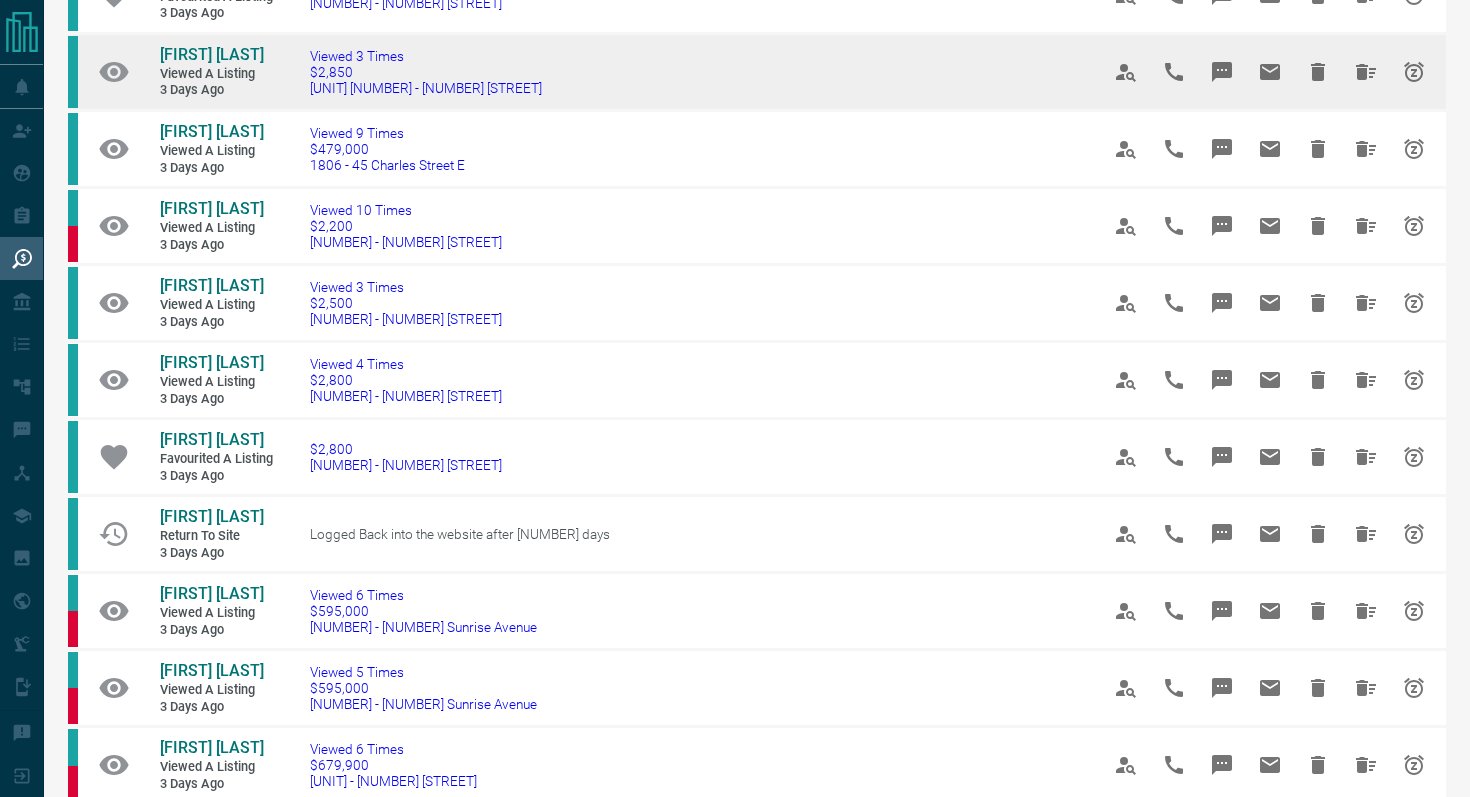 scroll, scrollTop: 835, scrollLeft: 0, axis: vertical 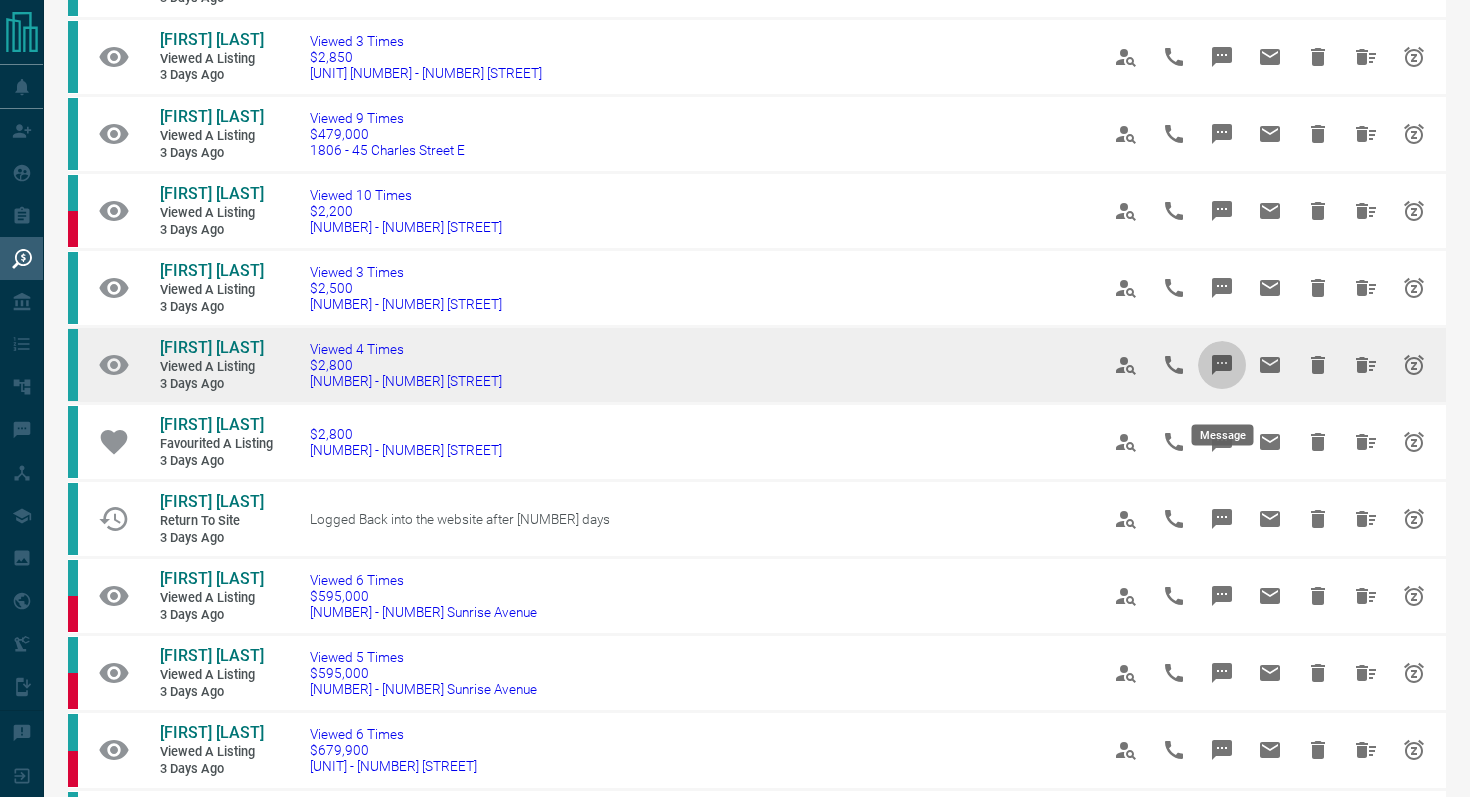 click 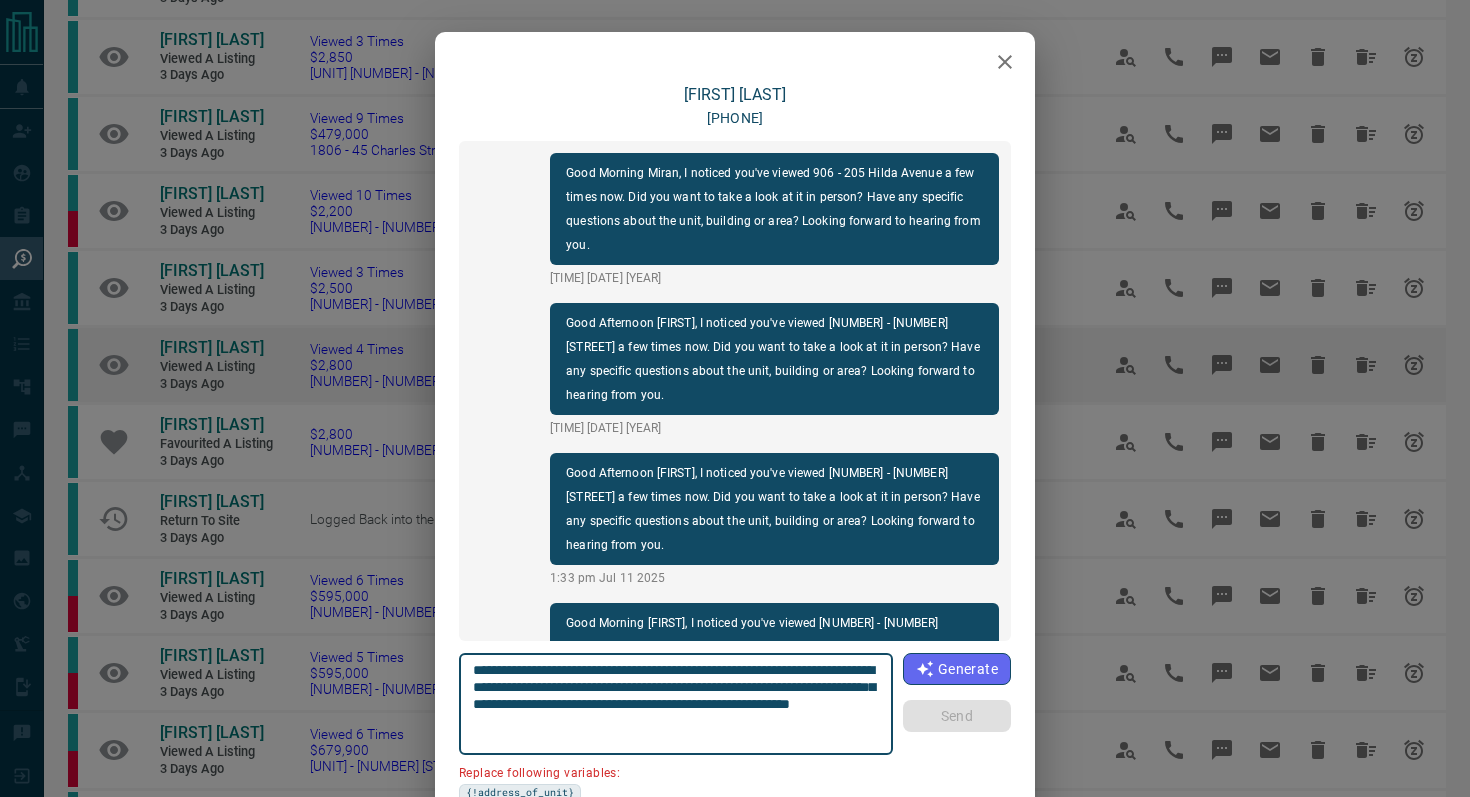 scroll, scrollTop: 258, scrollLeft: 0, axis: vertical 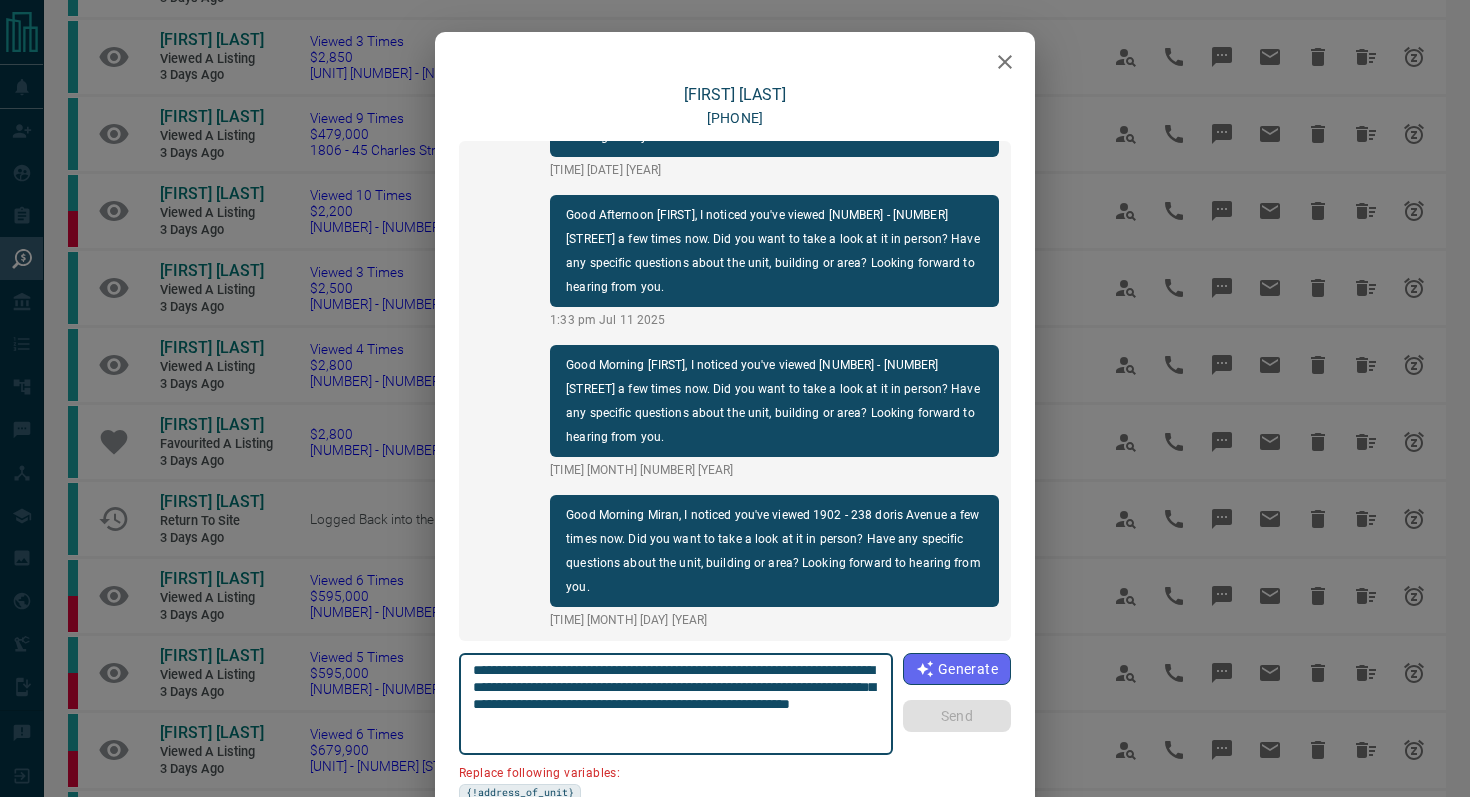 click 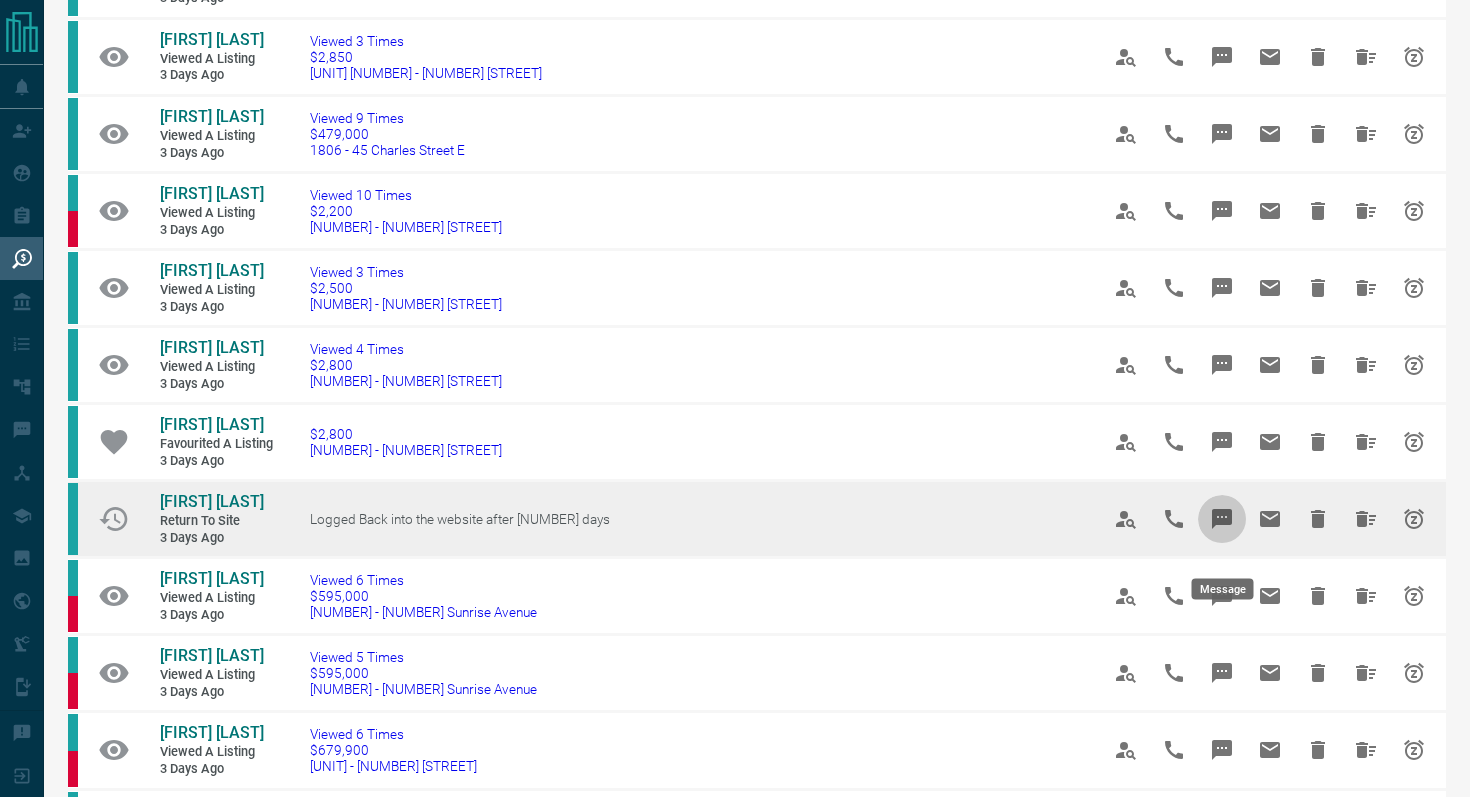 click 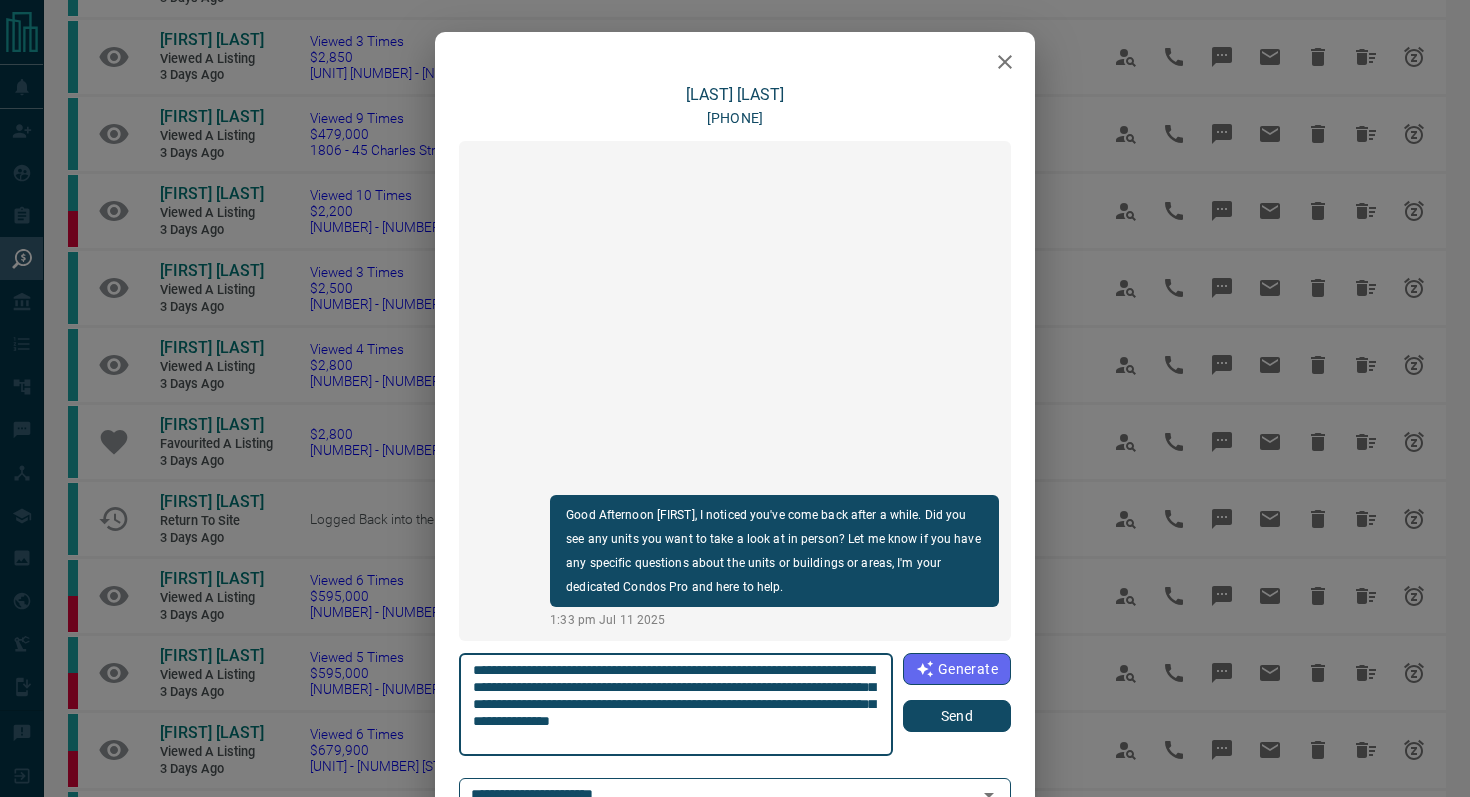 click 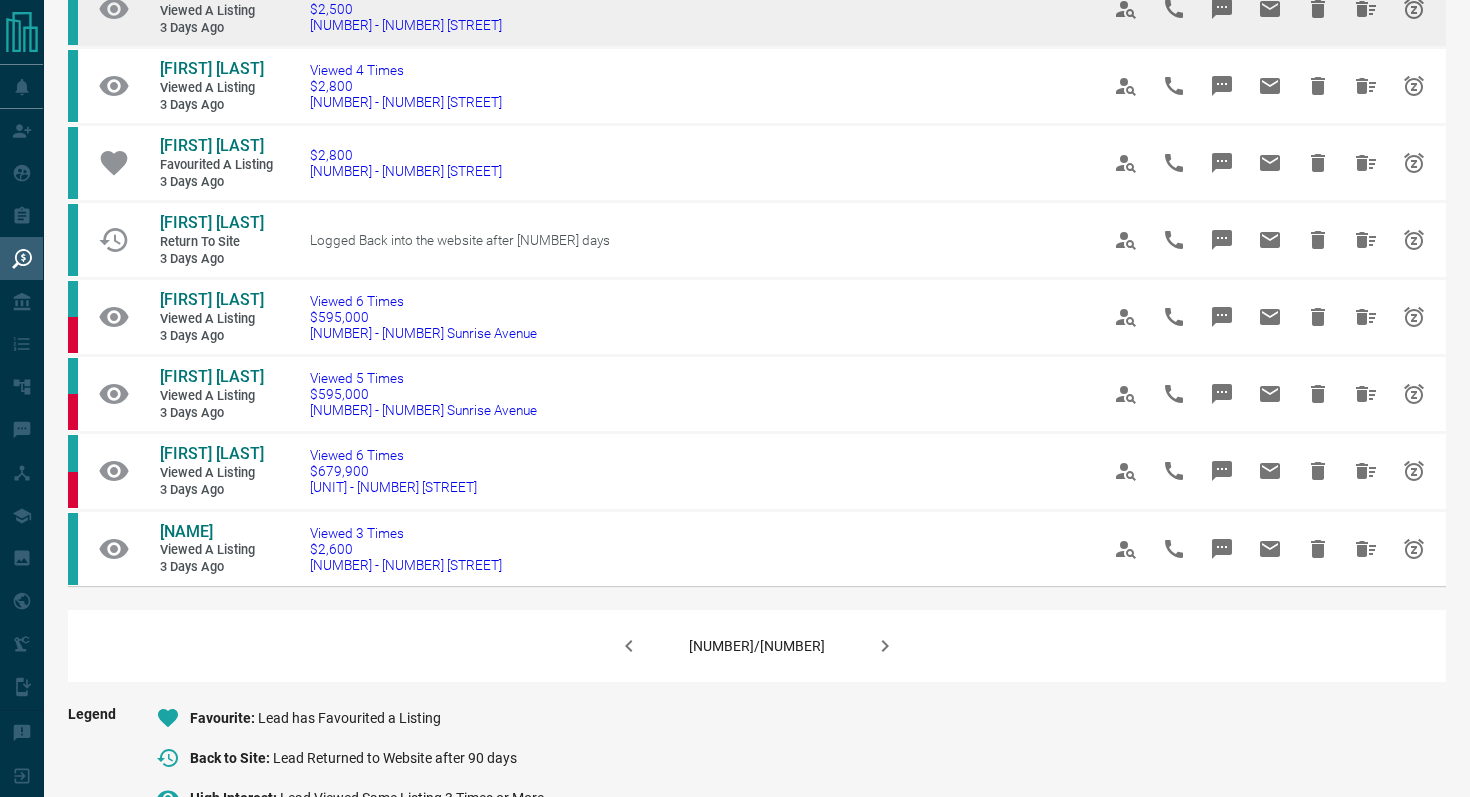scroll, scrollTop: 1124, scrollLeft: 0, axis: vertical 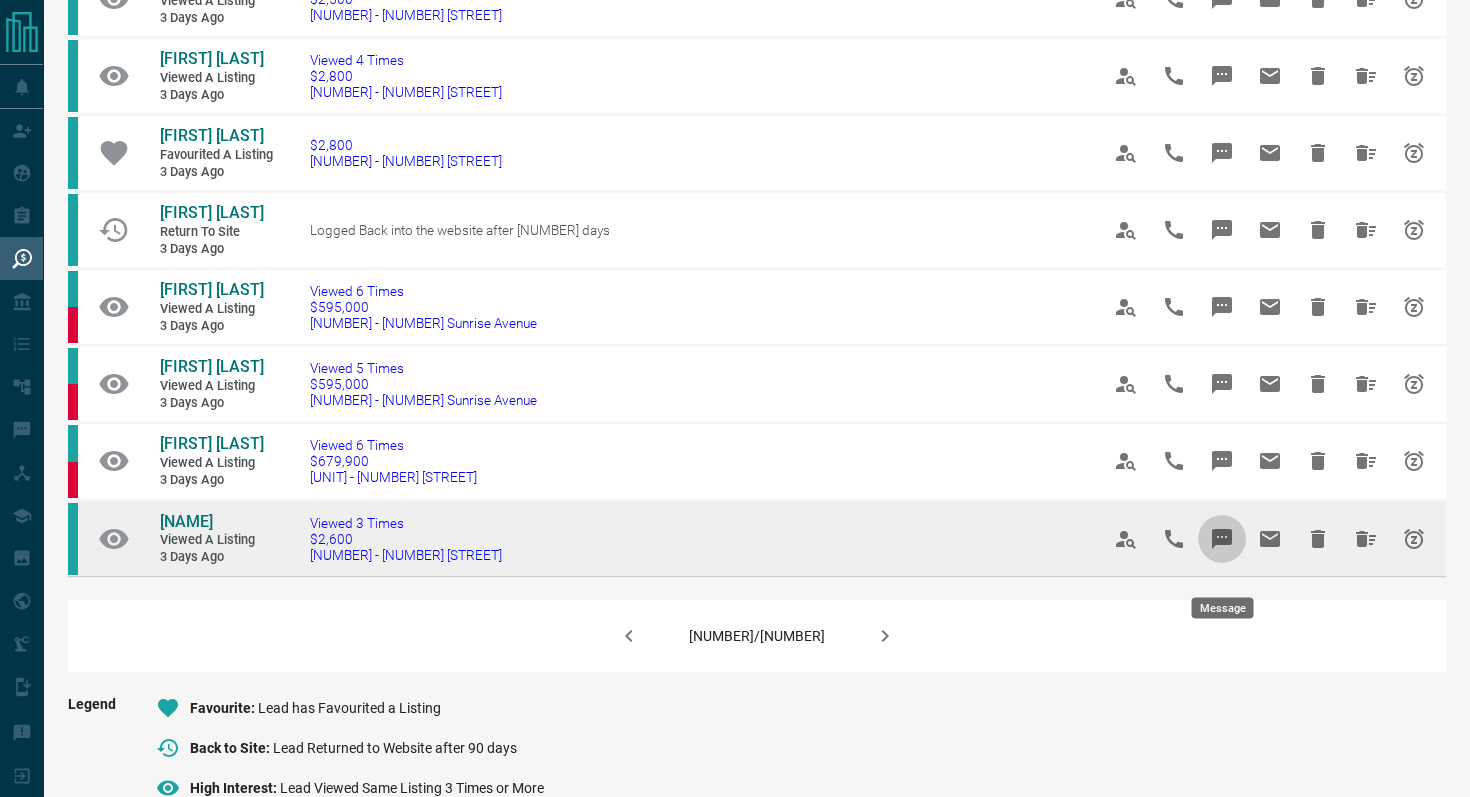 click at bounding box center [1222, 539] 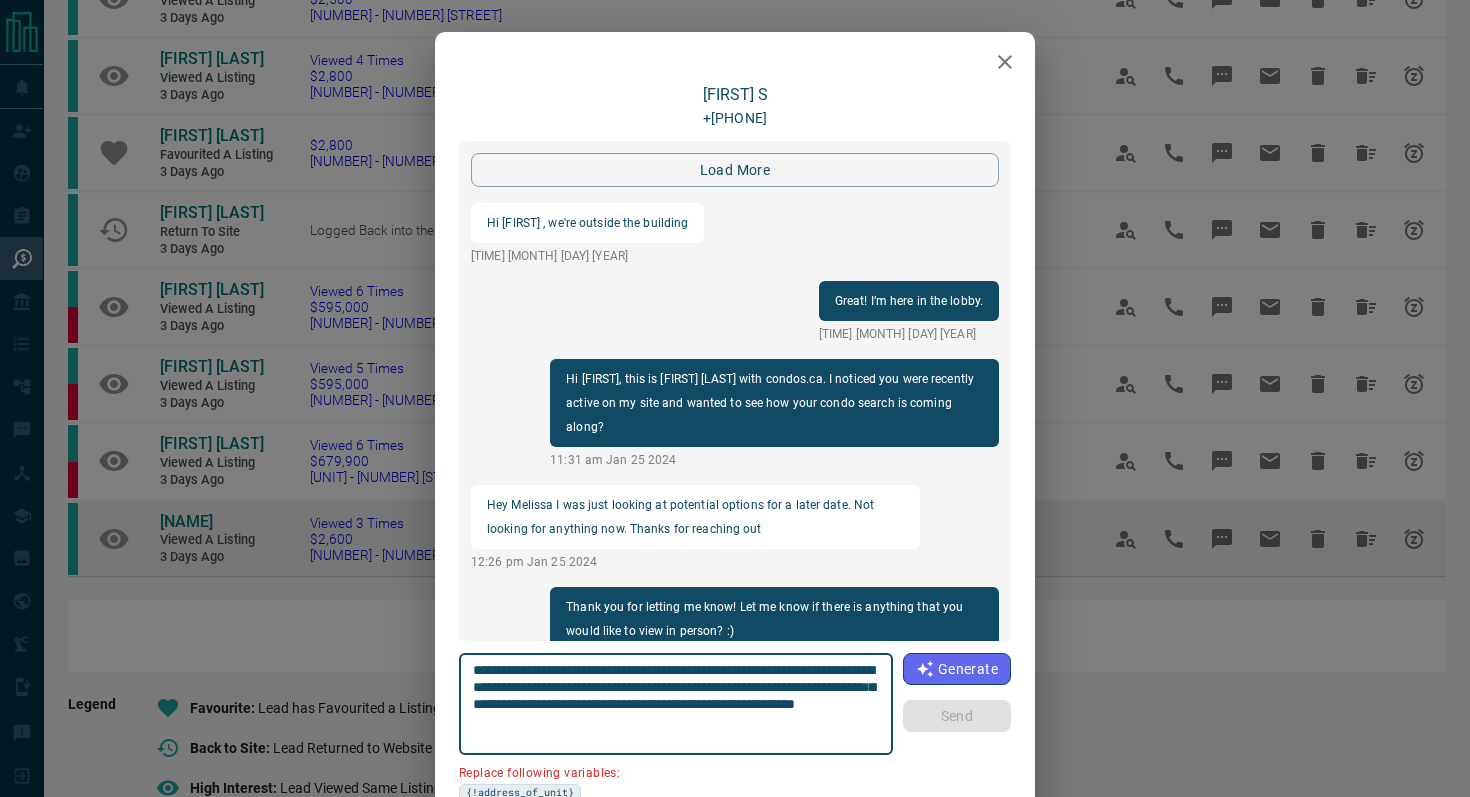 scroll, scrollTop: 3122, scrollLeft: 0, axis: vertical 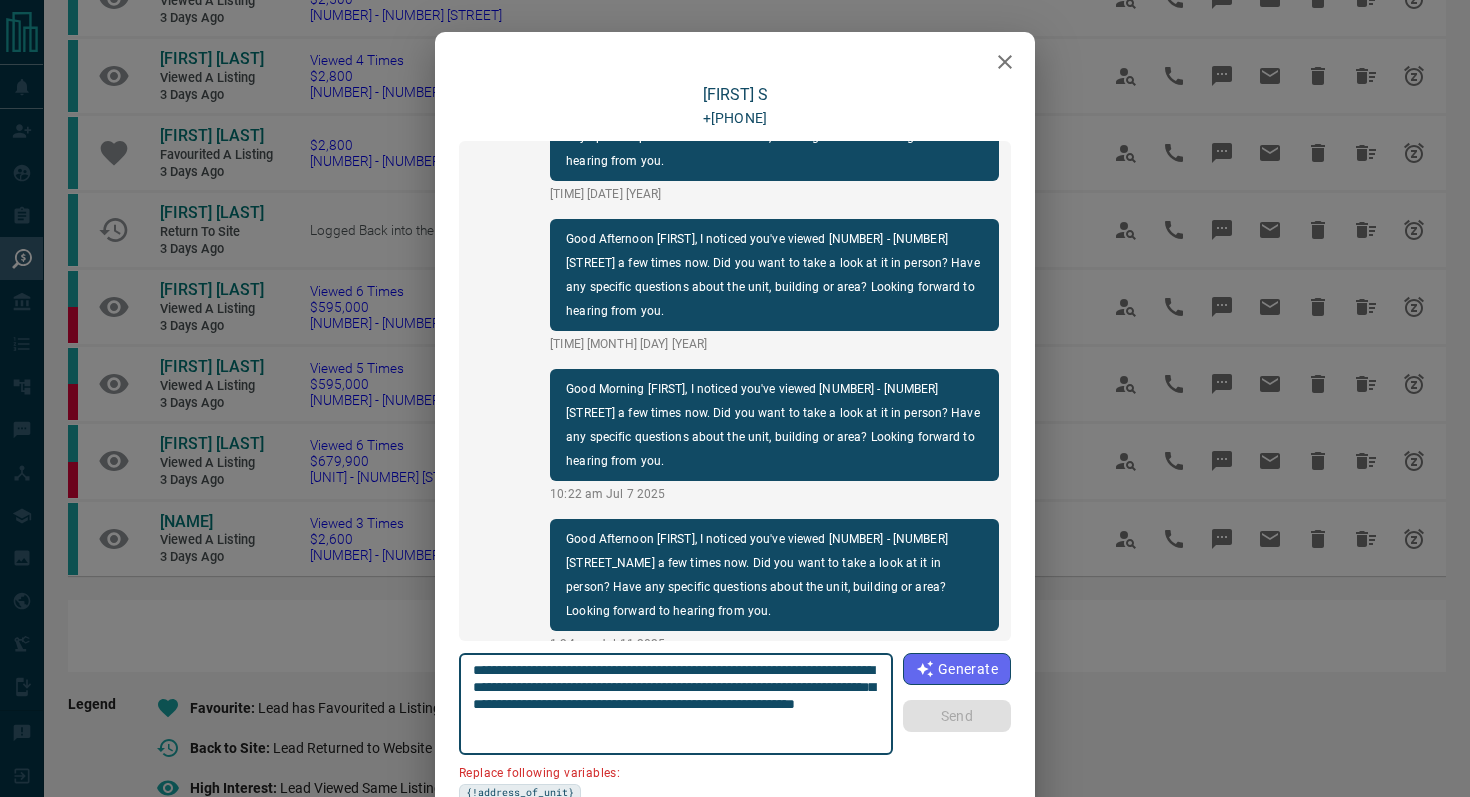 click 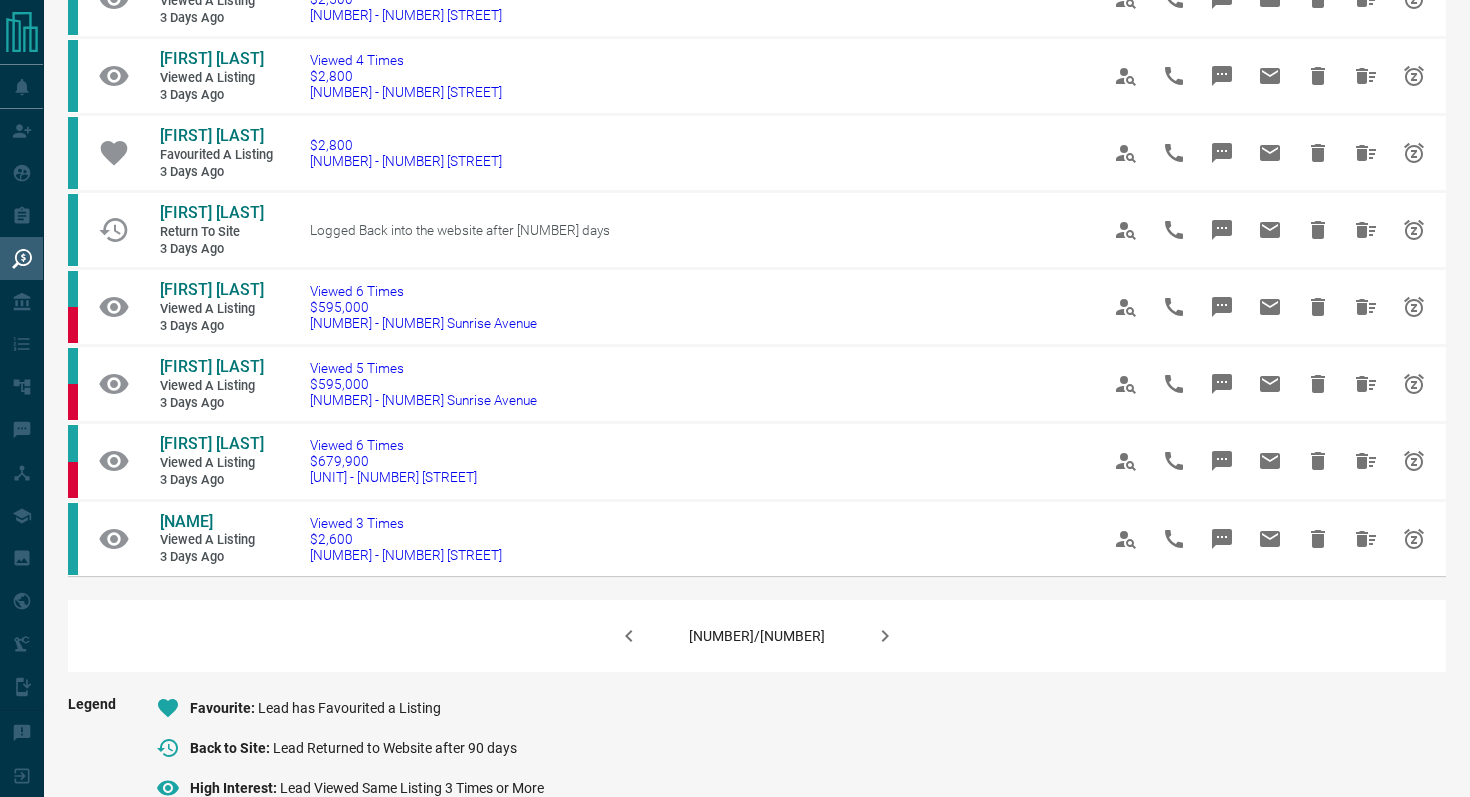 click 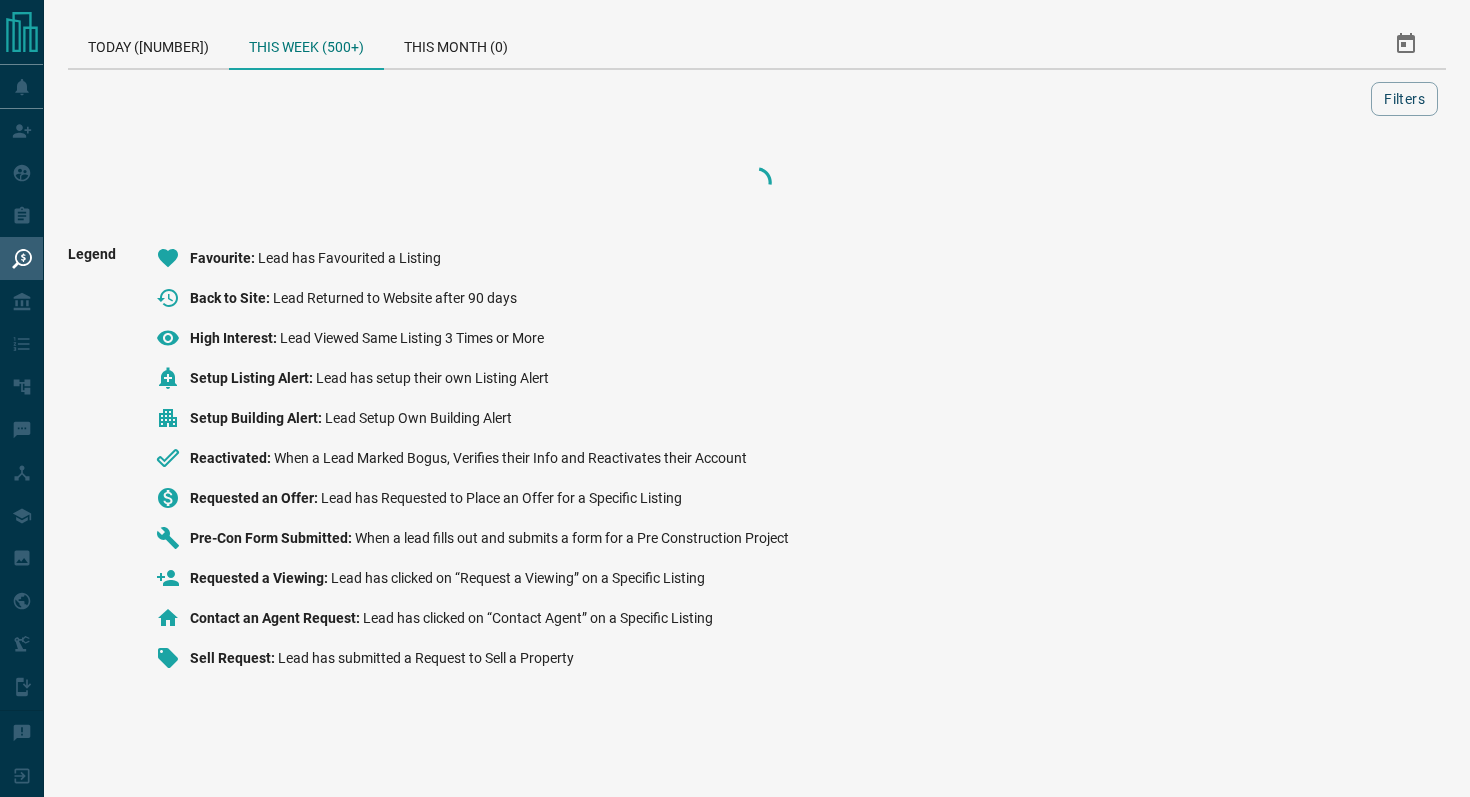 scroll, scrollTop: 0, scrollLeft: 0, axis: both 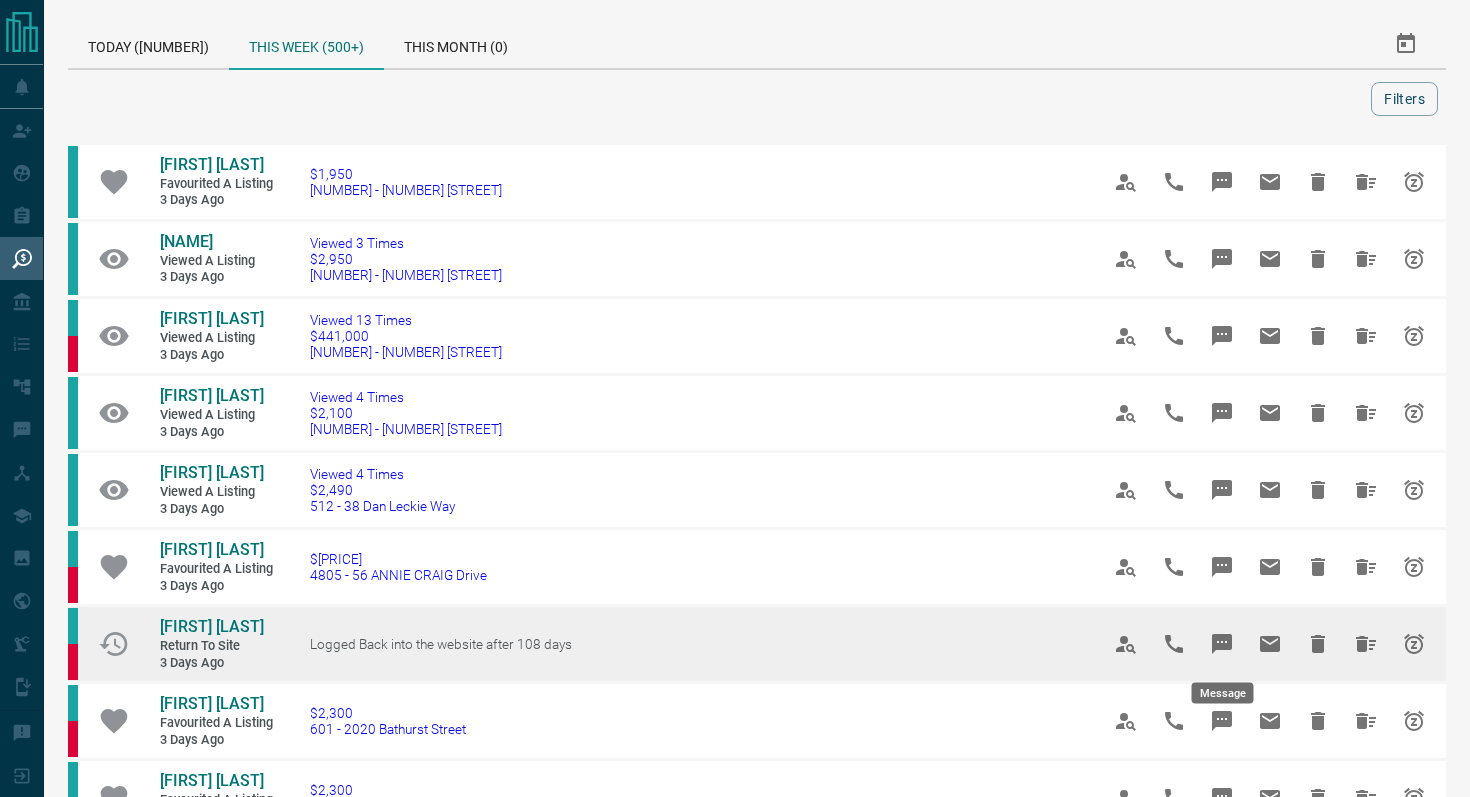 click 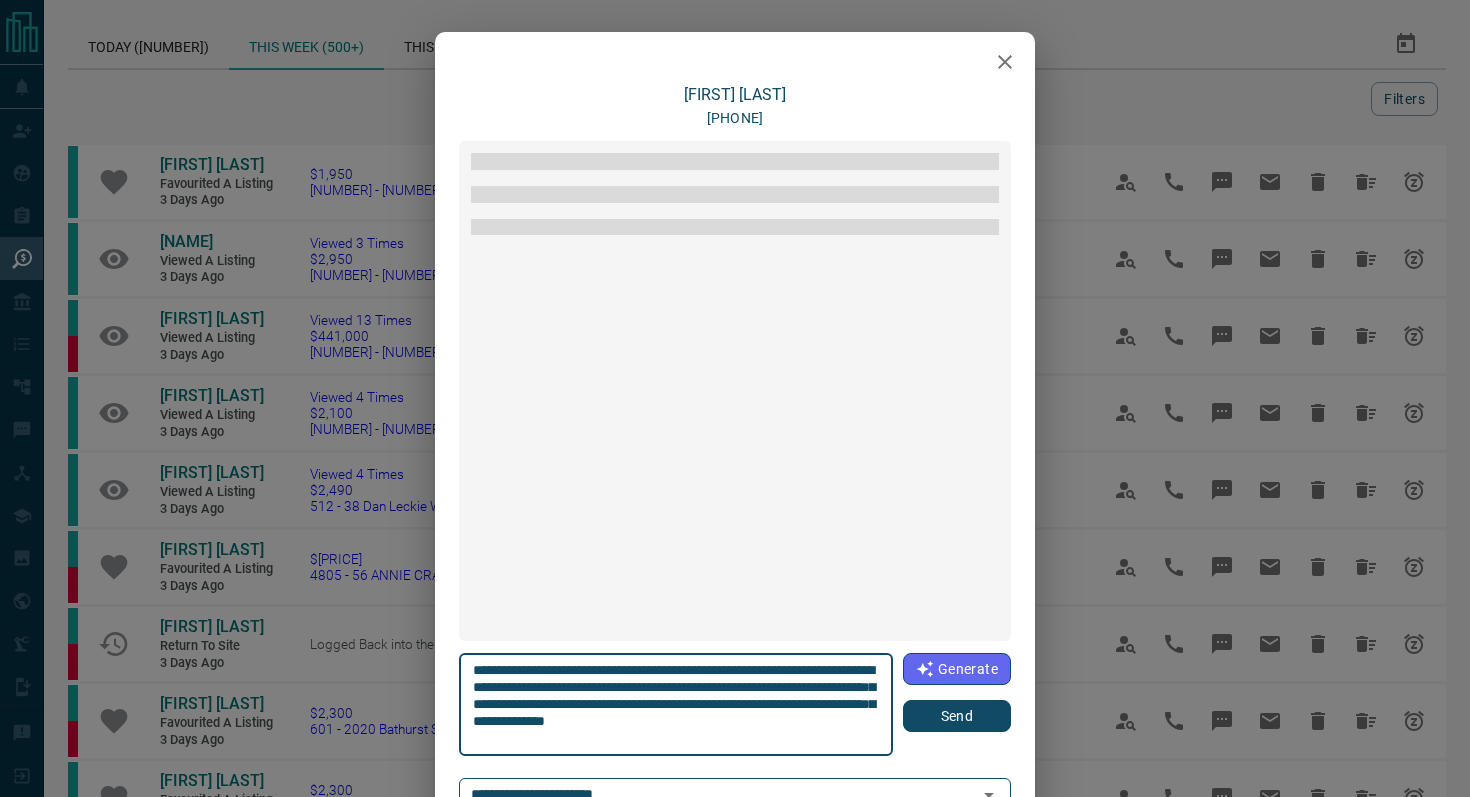scroll, scrollTop: 1668, scrollLeft: 0, axis: vertical 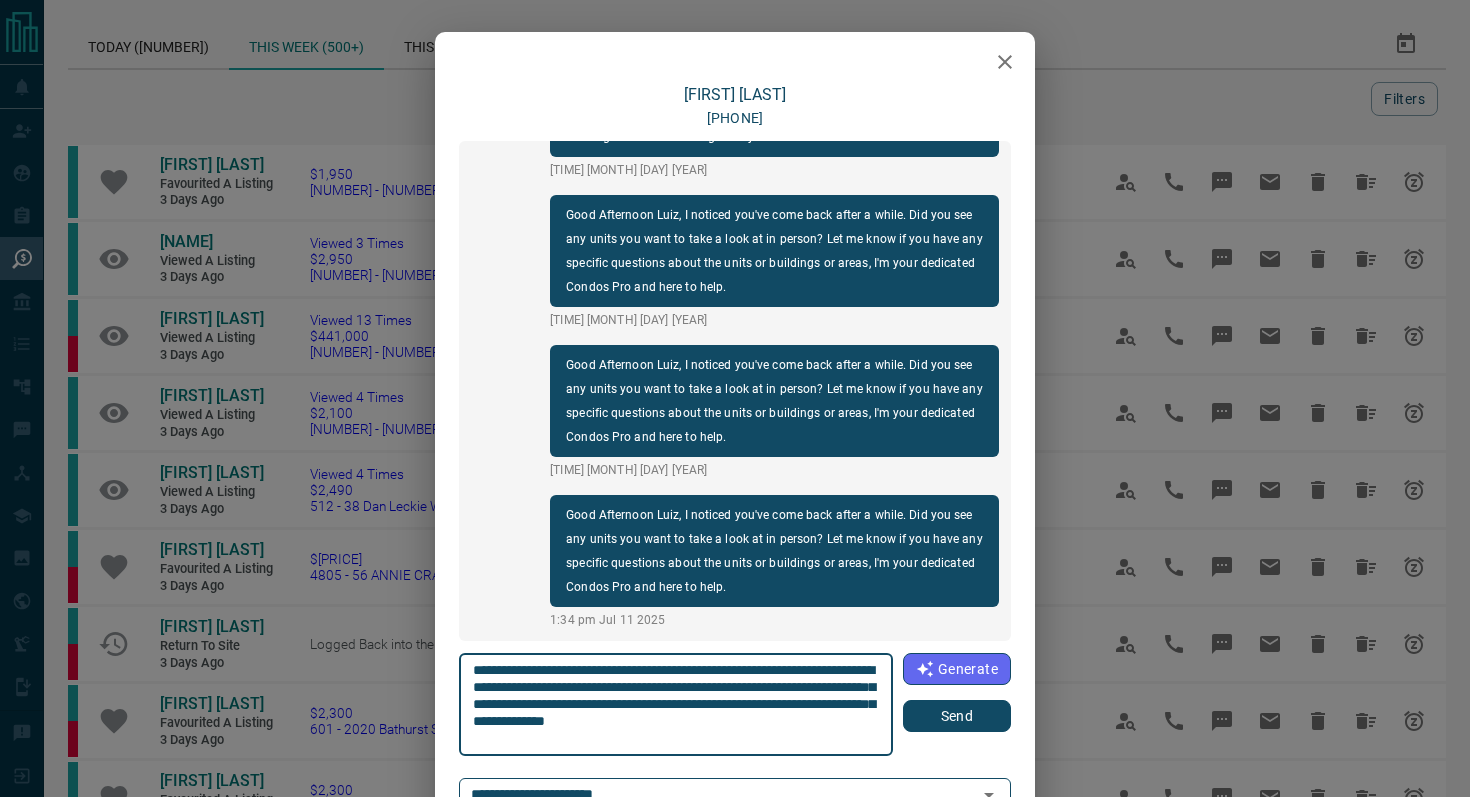 click 